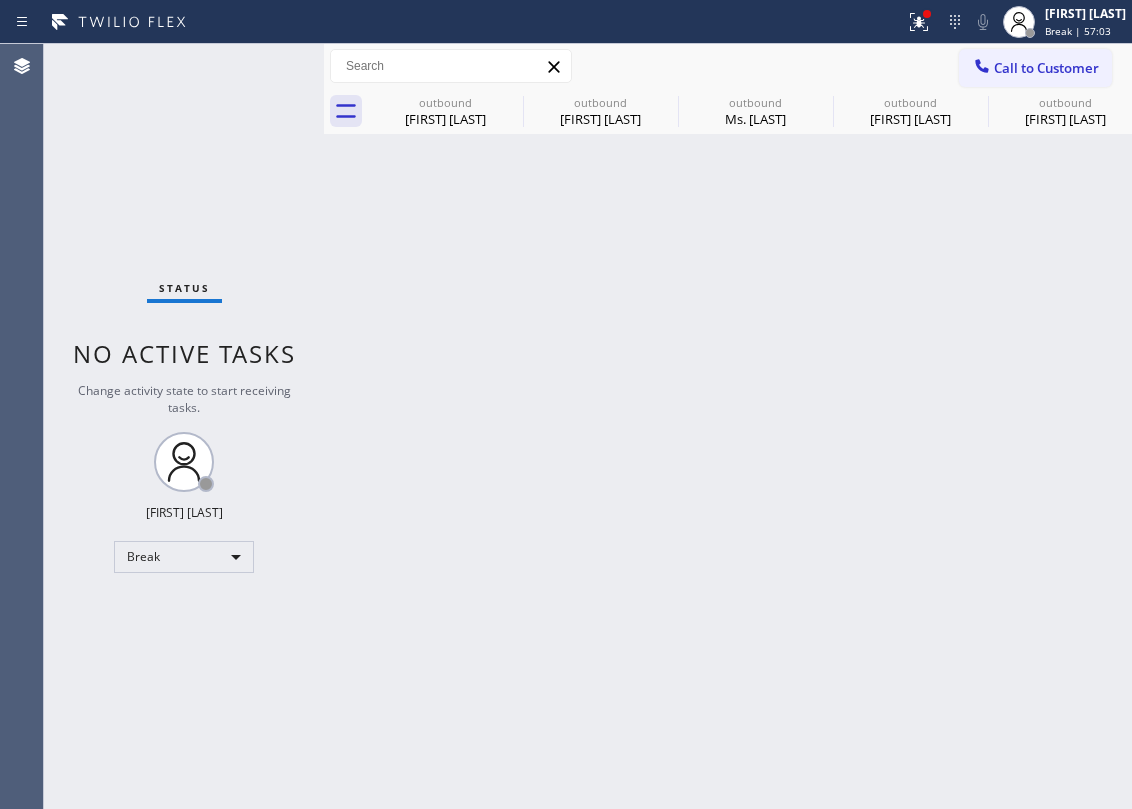 scroll, scrollTop: 0, scrollLeft: 0, axis: both 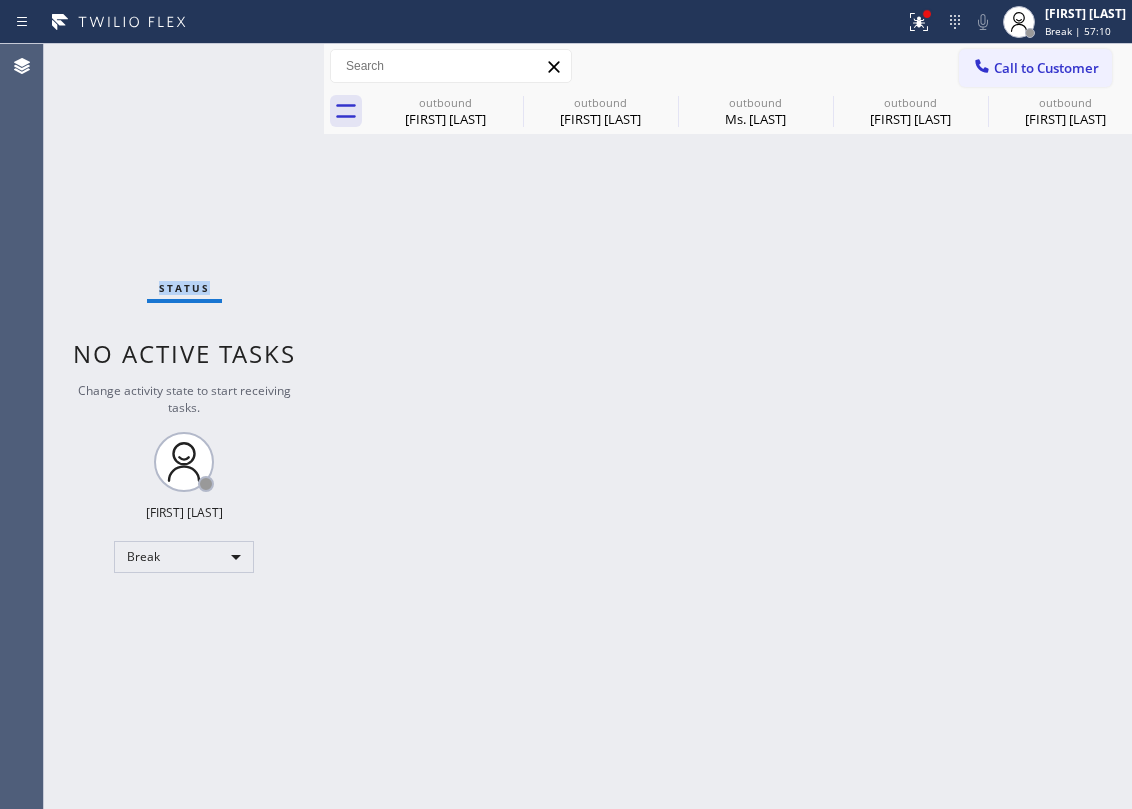 click on "Status No active tasks Change activity state to start receiving tasks. Jesica Jumao-as Break" at bounding box center (184, 426) 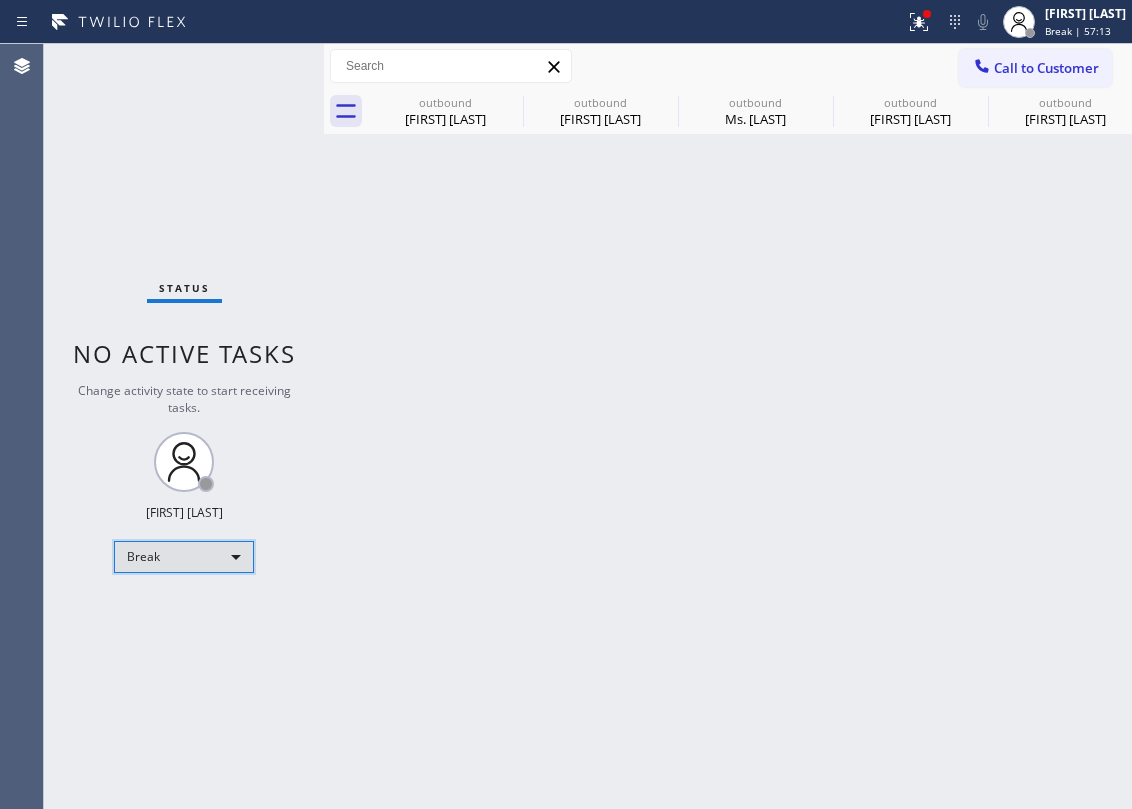 click on "Break" at bounding box center [184, 557] 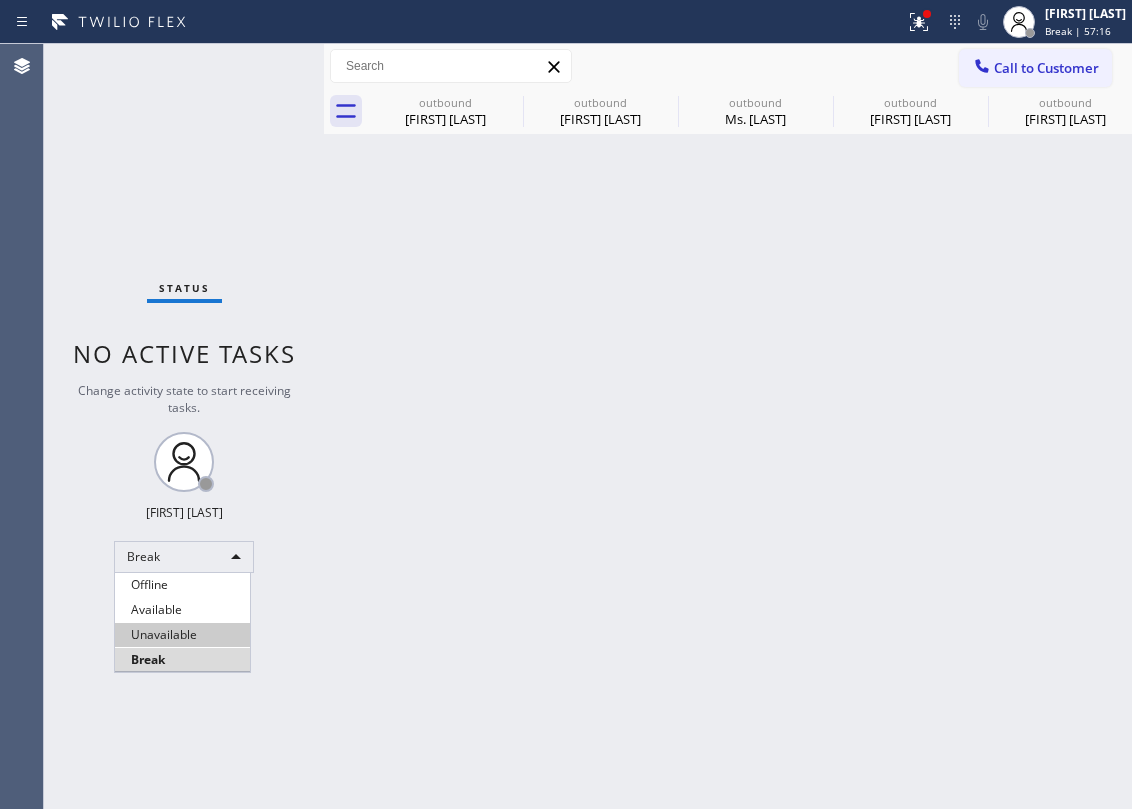 click on "Unavailable" at bounding box center (182, 635) 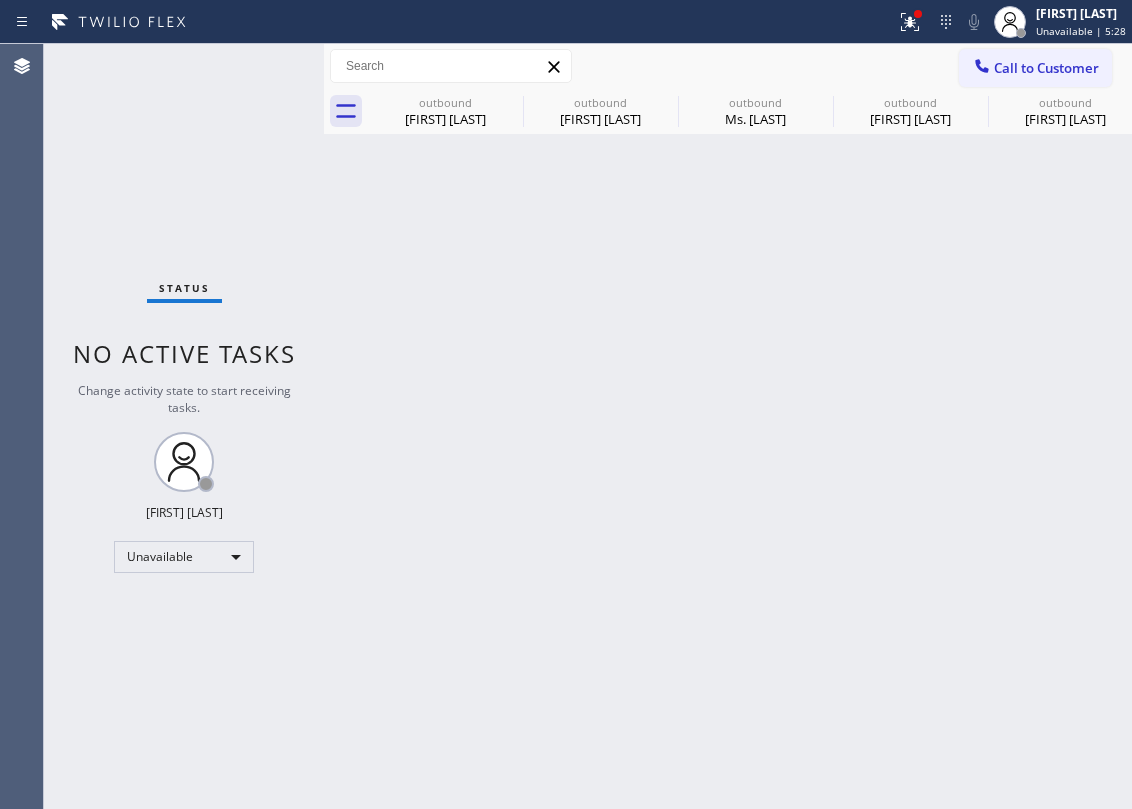 click on "Back to Dashboard Change Sender ID Customers Technicians Select a contact Outbound call Location Search location Your caller id phone number Customer number Call Customer info Name   Phone none Address none Change Sender ID HVAC +18559994417 5 Star Appliance +18557314952 Appliance Repair +18554611149 Plumbing +18889090120 Air Duct Cleaning +18006865038  Electricians +18005688664 Cancel Change Check personal SMS Reset Change outbound [FIRST] [LAST] outbound [FIRST] [LAST] outbound [TITLE] [LAST] outbound [FIRST] [LAST] outbound [FIRST] [LAST] Call to Customer Outbound call Location AR B2B SMS Your caller id phone number [PHONE] Customer number Call Outbound call Technician Search Technician Your caller id phone number Your caller id phone number Call outbound [FIRST] [LAST] outbound [FIRST] [LAST] outbound [TITLE] [LAST] outbound [FIRST] [LAST] outbound [FIRST] [LAST] [FIRST]    [LAST] Since: [DATE] link to CRM copy Email [EMAIL]  Emails allowed Phone [PHONE]" at bounding box center [728, 426] 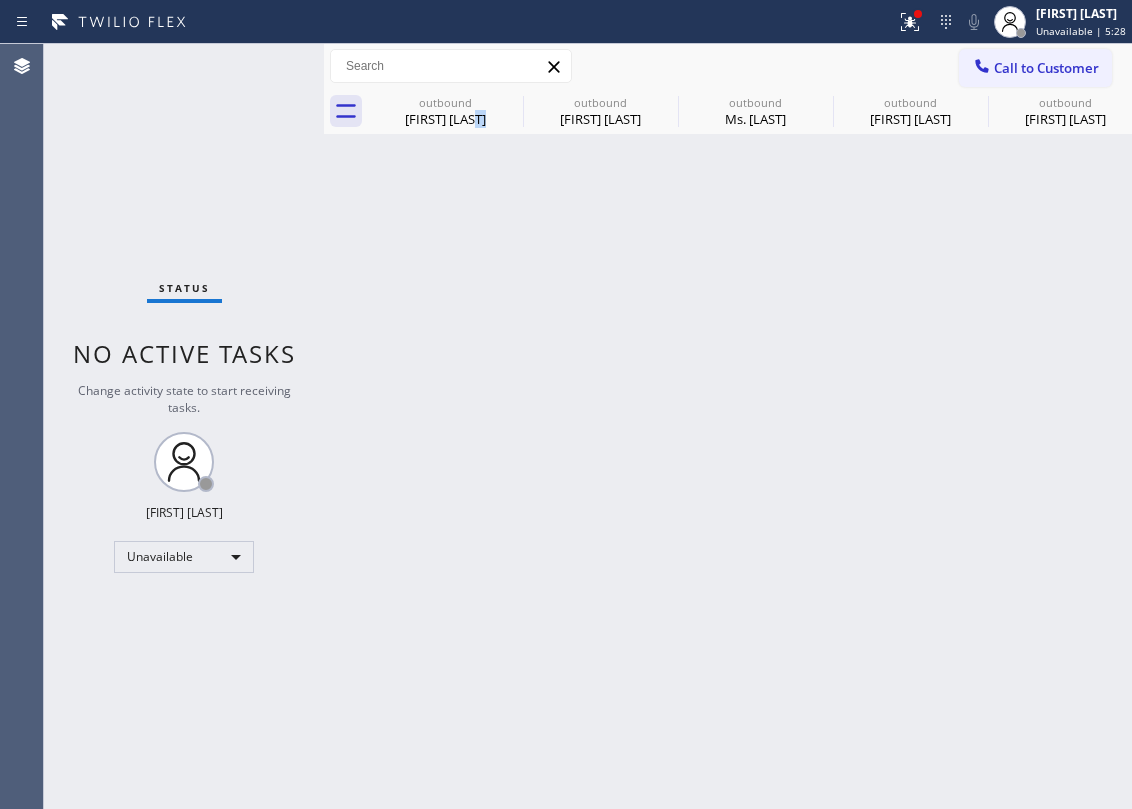 click on "Back to Dashboard Change Sender ID Customers Technicians Select a contact Outbound call Location Search location Your caller id phone number Customer number Call Customer info Name   Phone none Address none Change Sender ID HVAC +18559994417 5 Star Appliance +18557314952 Appliance Repair +18554611149 Plumbing +18889090120 Air Duct Cleaning +18006865038  Electricians +18005688664 Cancel Change Check personal SMS Reset Change outbound [FIRST] [LAST] outbound [FIRST] [LAST] outbound [TITLE] [LAST] outbound [FIRST] [LAST] outbound [FIRST] [LAST] Call to Customer Outbound call Location AR B2B SMS Your caller id phone number [PHONE] Customer number Call Outbound call Technician Search Technician Your caller id phone number Your caller id phone number Call outbound [FIRST] [LAST] outbound [FIRST] [LAST] outbound [TITLE] [LAST] outbound [FIRST] [LAST] outbound [FIRST] [LAST] [FIRST]    [LAST] Since: [DATE] link to CRM copy Email [EMAIL]  Emails allowed Phone [PHONE]" at bounding box center [728, 426] 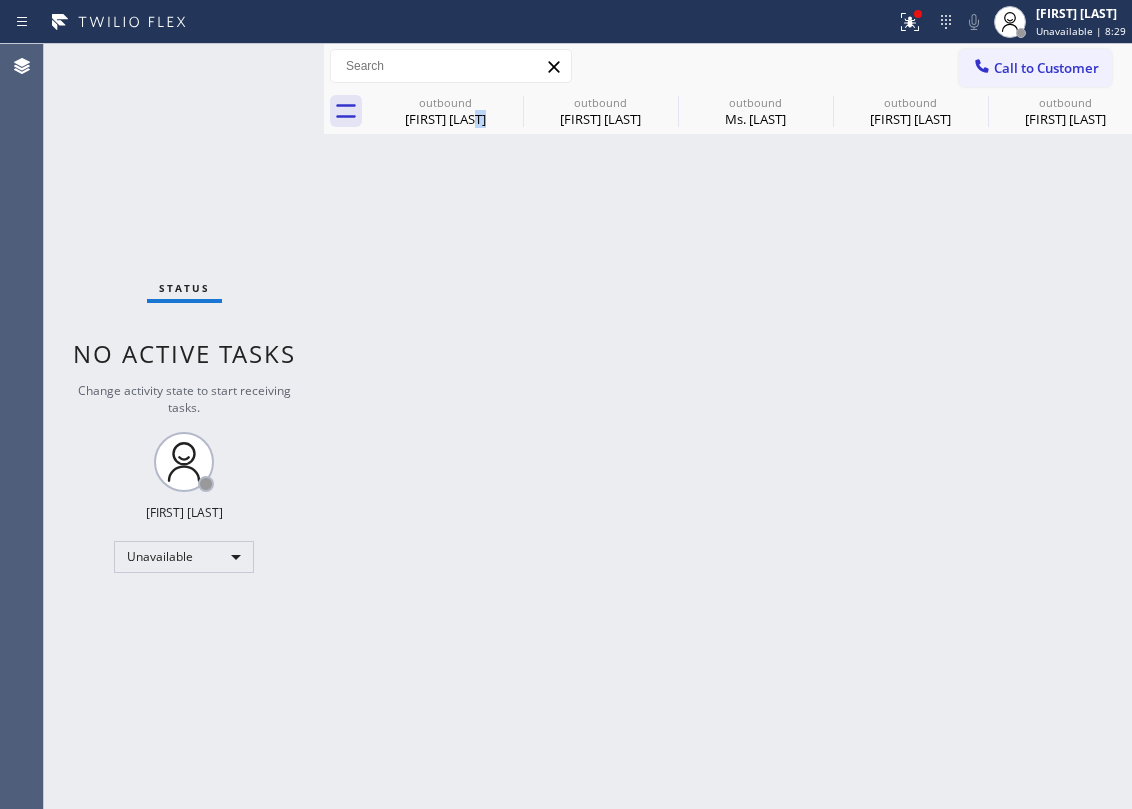 click on "Back to Dashboard Change Sender ID Customers Technicians Select a contact Outbound call Location Search location Your caller id phone number Customer number Call Customer info Name   Phone none Address none Change Sender ID HVAC +18559994417 5 Star Appliance +18557314952 Appliance Repair +18554611149 Plumbing +18889090120 Air Duct Cleaning +18006865038  Electricians +18005688664 Cancel Change Check personal SMS Reset Change outbound [FIRST] [LAST] outbound [FIRST] [LAST] outbound [TITLE] [LAST] outbound [FIRST] [LAST] outbound [FIRST] [LAST] Call to Customer Outbound call Location AR B2B SMS Your caller id phone number [PHONE] Customer number Call Outbound call Technician Search Technician Your caller id phone number Your caller id phone number Call outbound [FIRST] [LAST] outbound [FIRST] [LAST] outbound [TITLE] [LAST] outbound [FIRST] [LAST] outbound [FIRST] [LAST] [FIRST]    [LAST] Since: [DATE] link to CRM copy Email [EMAIL]  Emails allowed Phone [PHONE]" at bounding box center [728, 426] 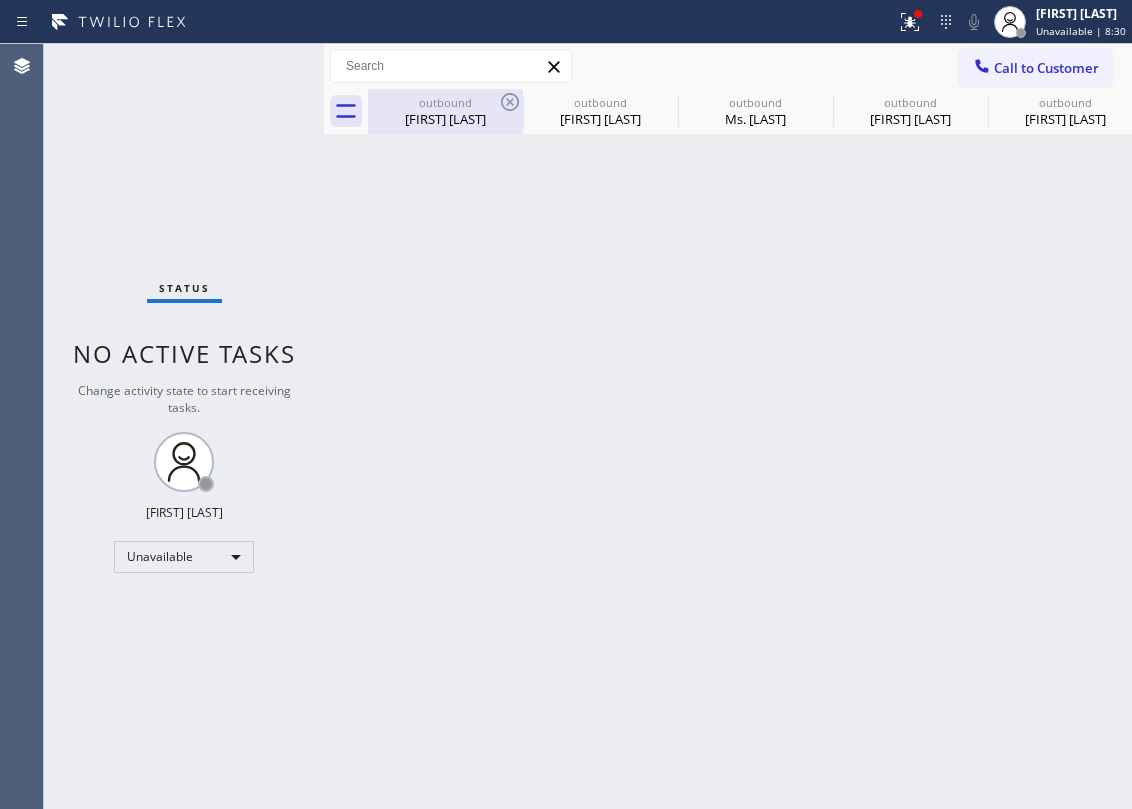 click on "outbound" at bounding box center (445, 102) 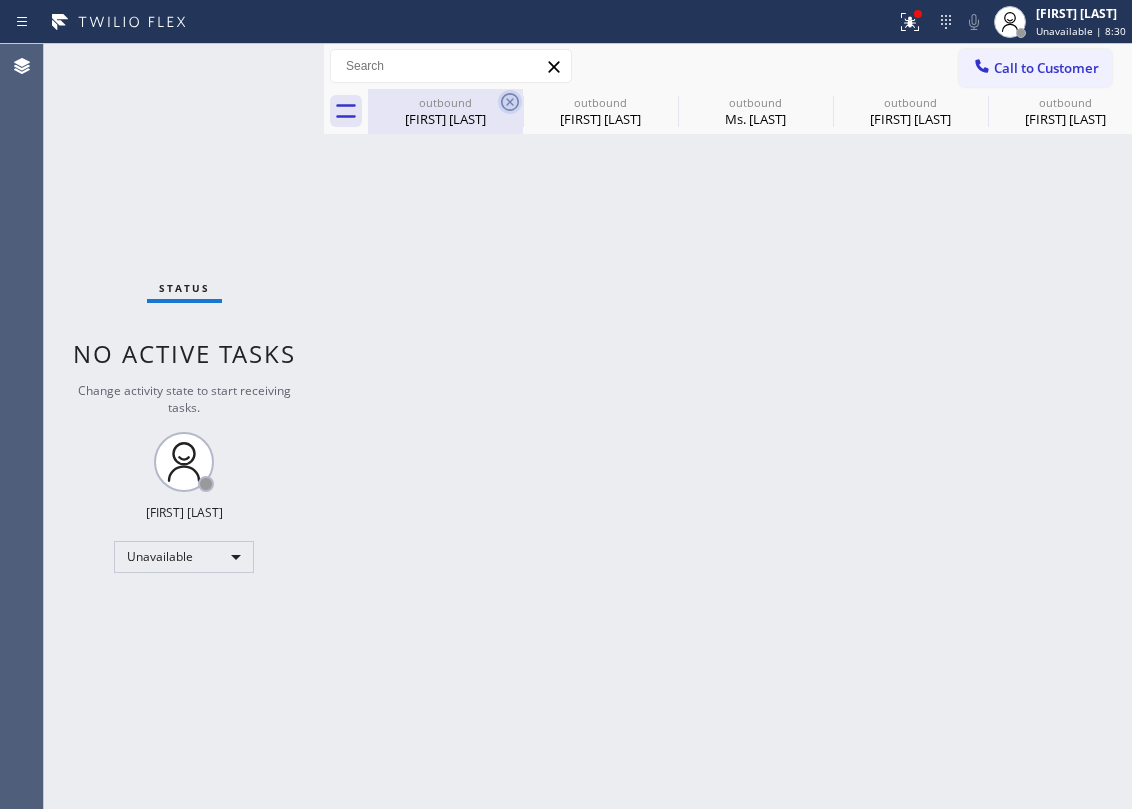 type on "[PHONE]" 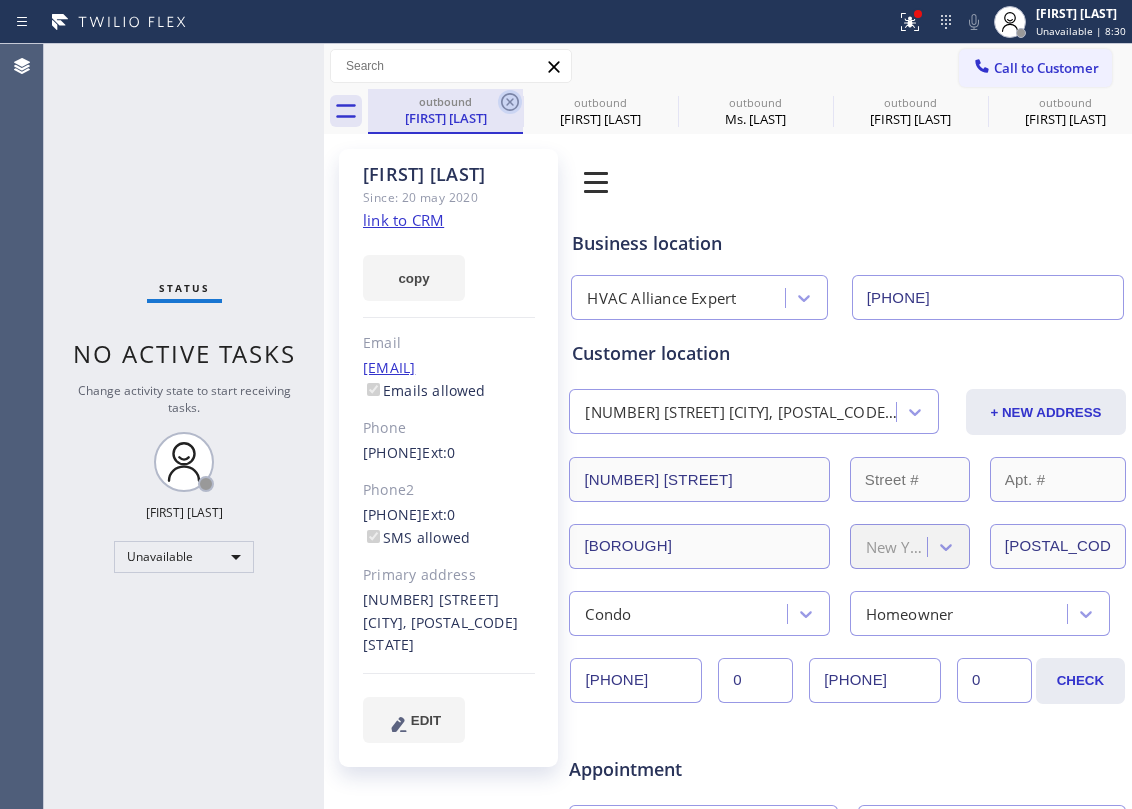 click 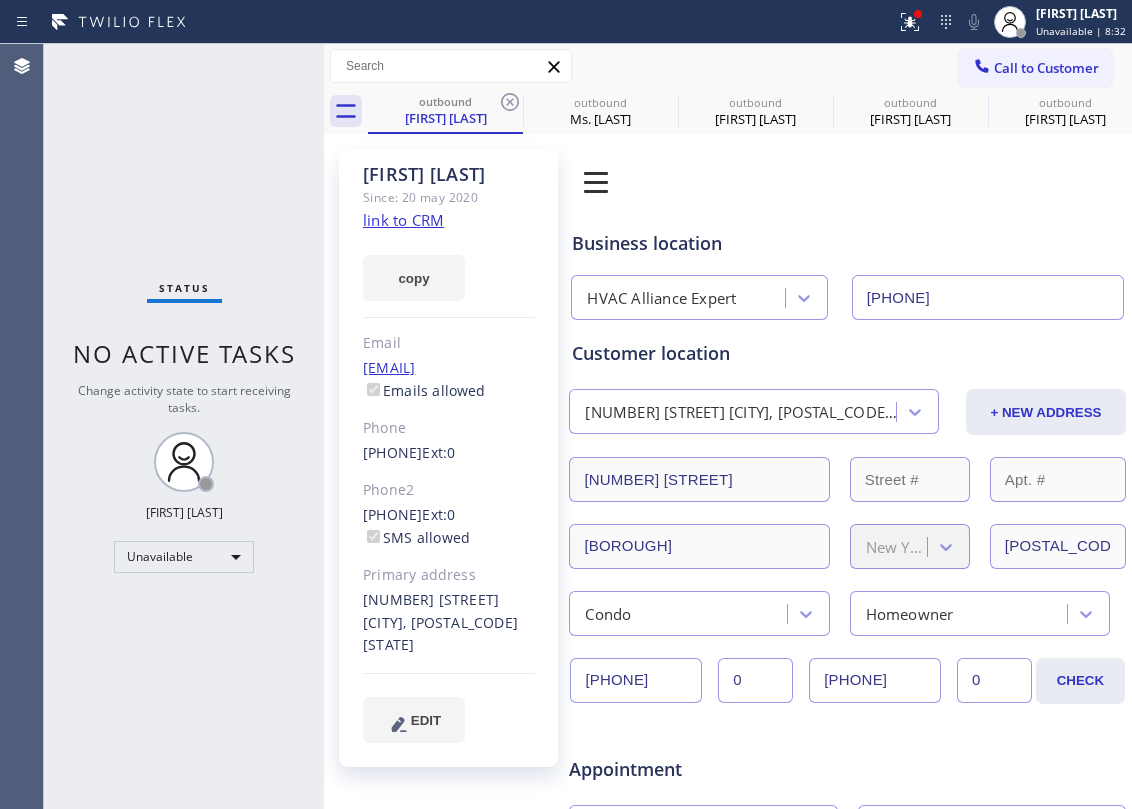 click 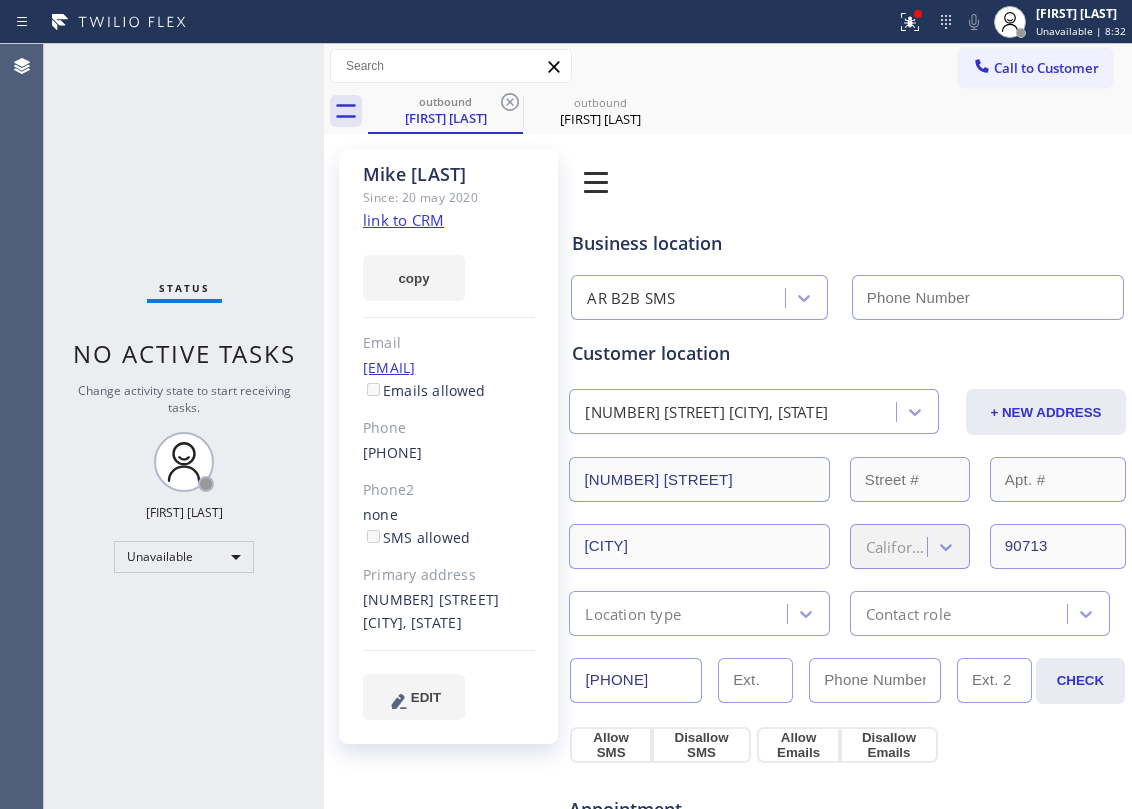 click 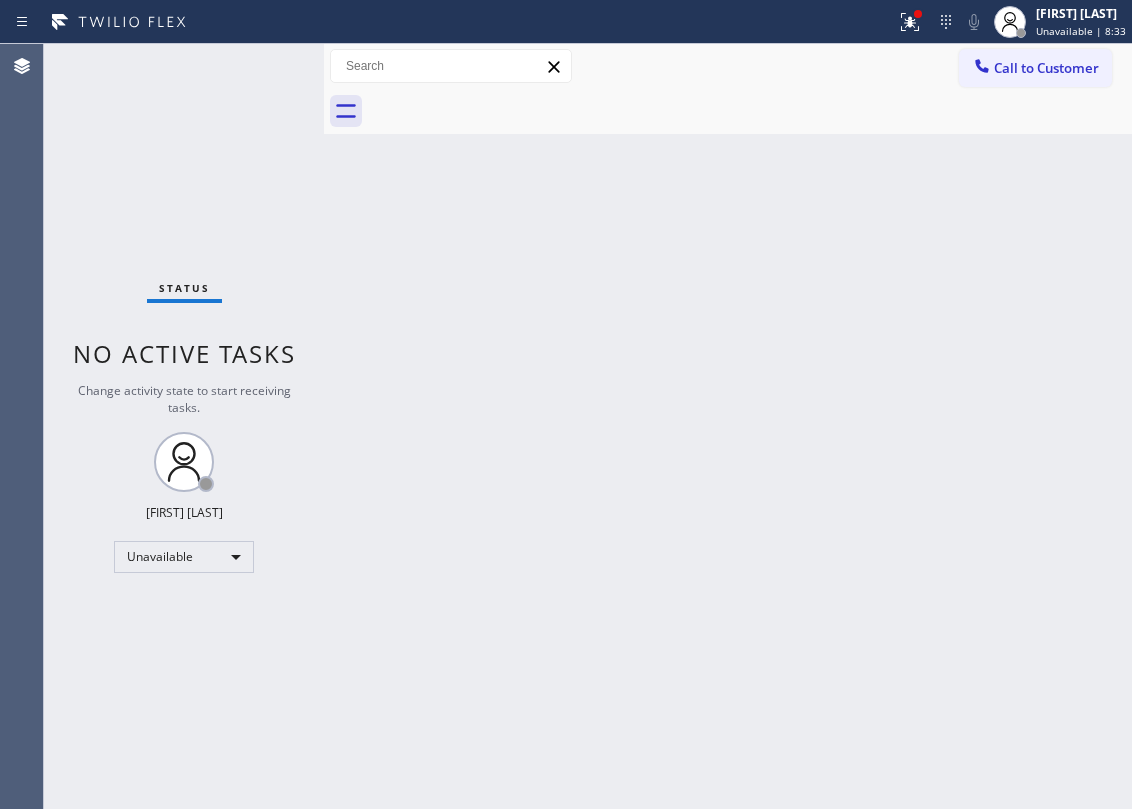 click at bounding box center (750, 111) 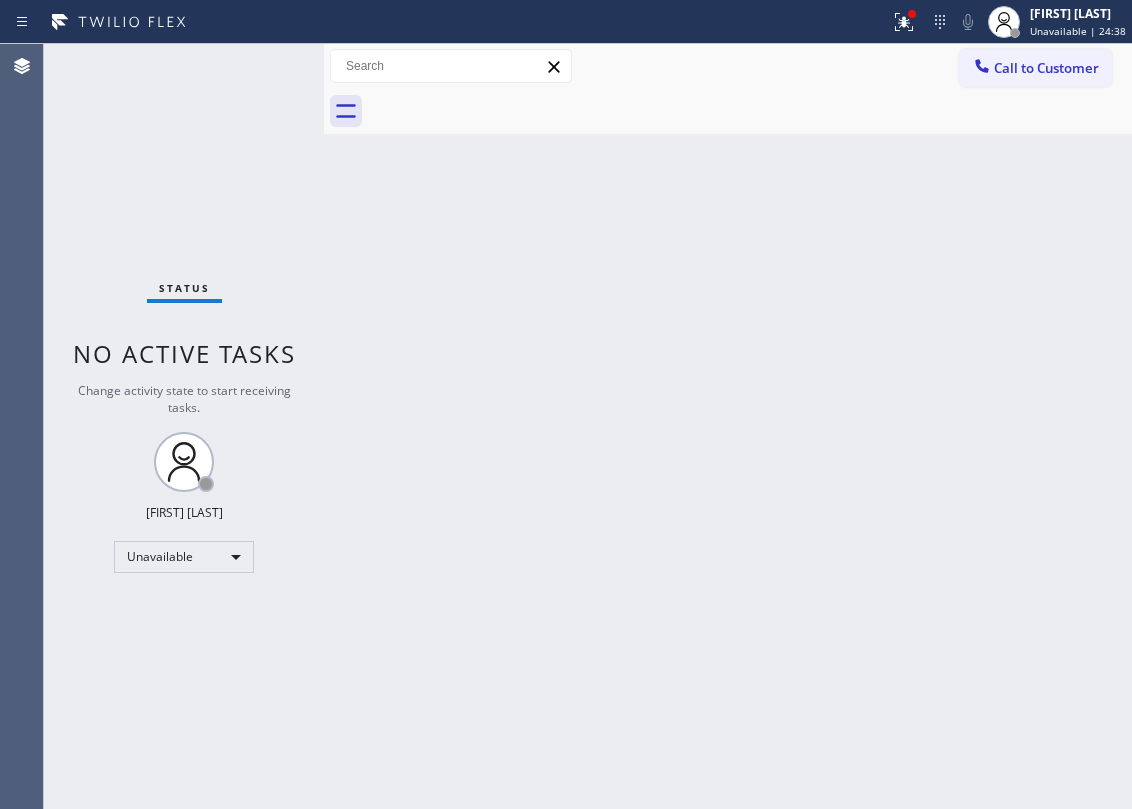 click on "Back to Dashboard Change Sender ID Customers Technicians Select a contact Outbound call Location Search location Your caller id phone number Customer number Call Customer info Name   Phone none Address none Change Sender ID HVAC +18559994417 5 Star Appliance +18557314952 Appliance Repair +18554611149 Plumbing +18889090120 Air Duct Cleaning +18006865038  Electricians +18005688664 Cancel Change Check personal SMS Reset Change No tabs Call to Customer Outbound call Location AR B2B SMS Your caller id phone number [PHONE] Customer number Call Outbound call Technician Search Technician Your caller id phone number Your caller id phone number Call" at bounding box center (728, 426) 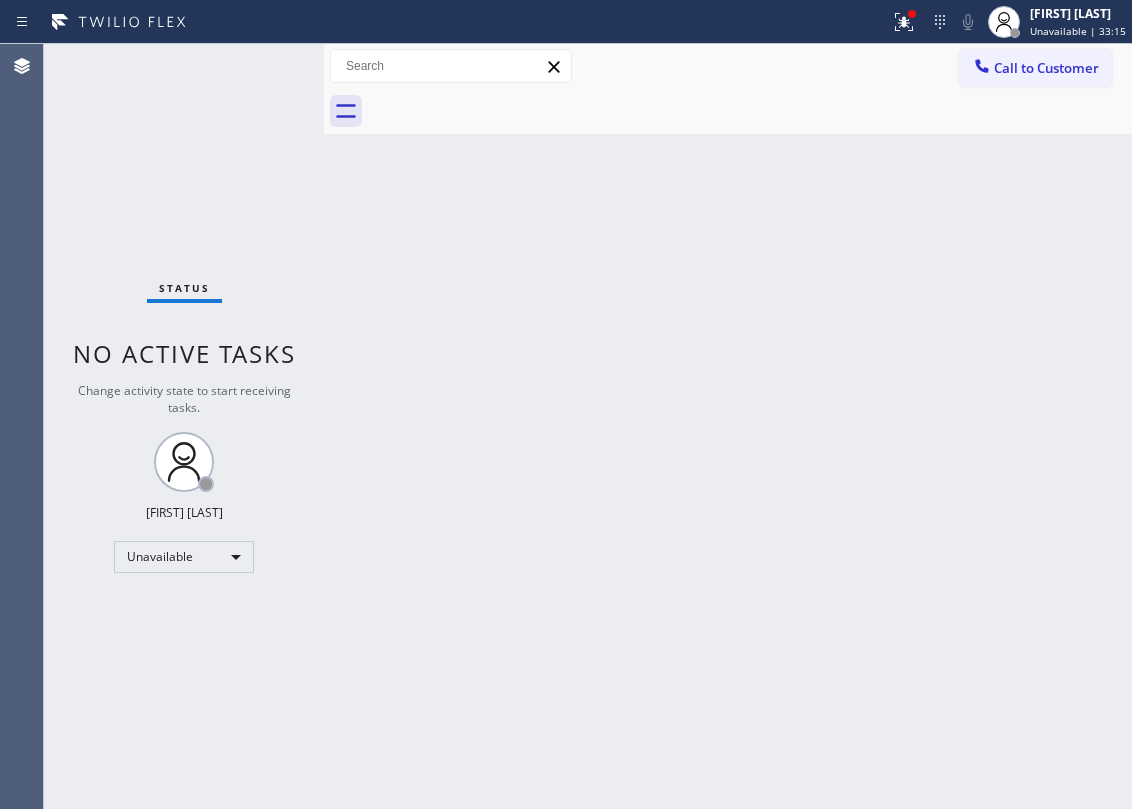 click on "Back to Dashboard Change Sender ID Customers Technicians Select a contact Outbound call Location Search location Your caller id phone number Customer number Call Customer info Name   Phone none Address none Change Sender ID HVAC +18559994417 5 Star Appliance +18557314952 Appliance Repair +18554611149 Plumbing +18889090120 Air Duct Cleaning +18006865038  Electricians +18005688664 Cancel Change Check personal SMS Reset Change No tabs Call to Customer Outbound call Location AR B2B SMS Your caller id phone number [PHONE] Customer number Call Outbound call Technician Search Technician Your caller id phone number Your caller id phone number Call" at bounding box center [728, 426] 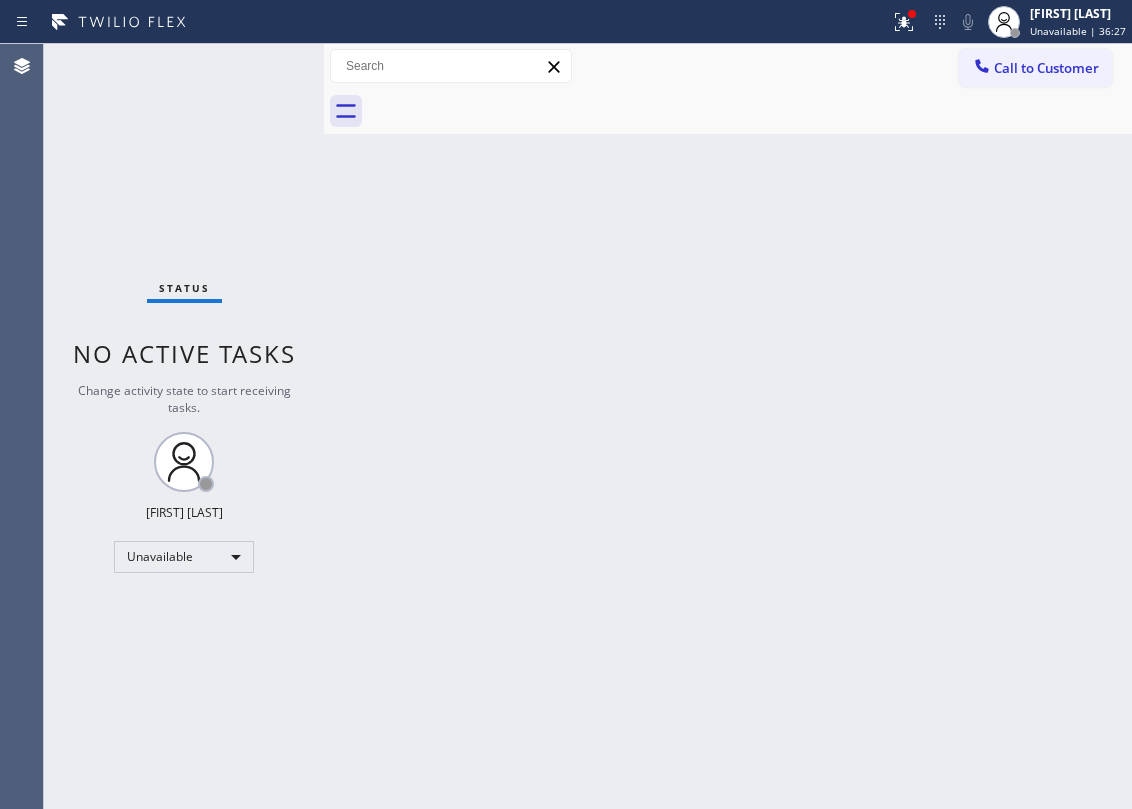 click on "Back to Dashboard Change Sender ID Customers Technicians Select a contact Outbound call Location Search location Your caller id phone number Customer number Call Customer info Name   Phone none Address none Change Sender ID HVAC +18559994417 5 Star Appliance +18557314952 Appliance Repair +18554611149 Plumbing +18889090120 Air Duct Cleaning +18006865038  Electricians +18005688664 Cancel Change Check personal SMS Reset Change No tabs Call to Customer Outbound call Location AR B2B SMS Your caller id phone number [PHONE] Customer number Call Outbound call Technician Search Technician Your caller id phone number Your caller id phone number Call" at bounding box center (728, 426) 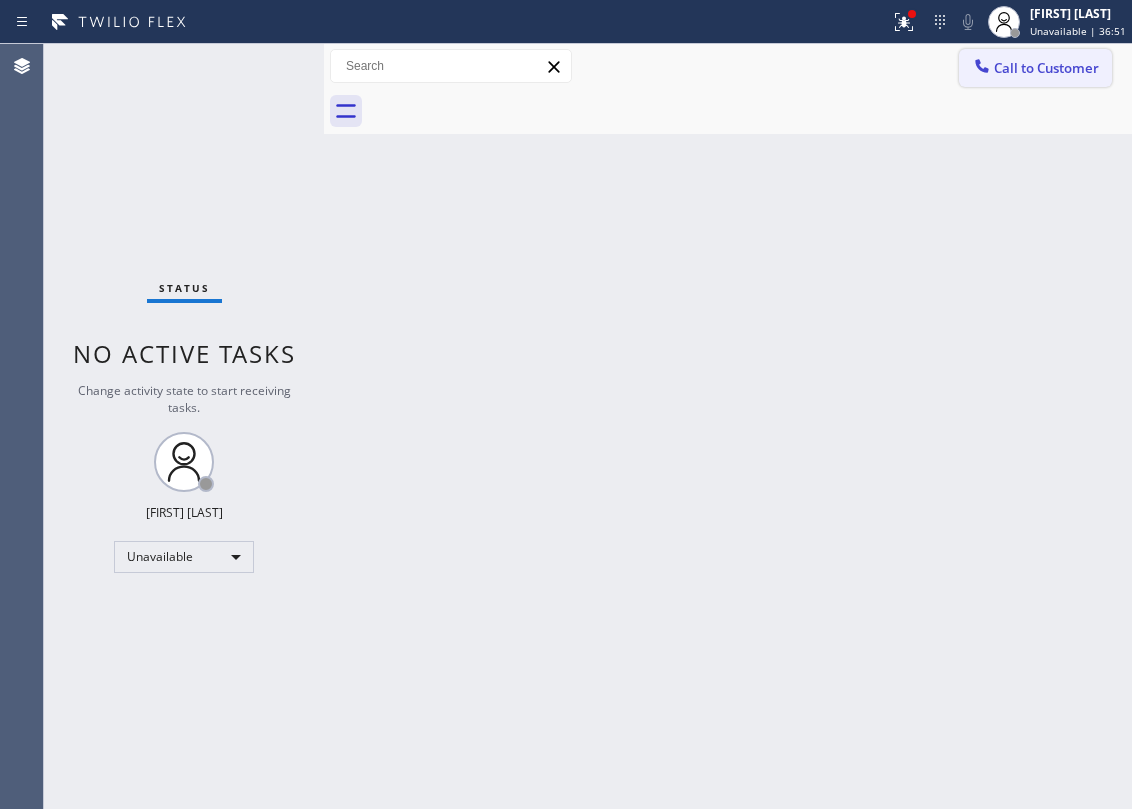 click on "Call to Customer" at bounding box center [1046, 68] 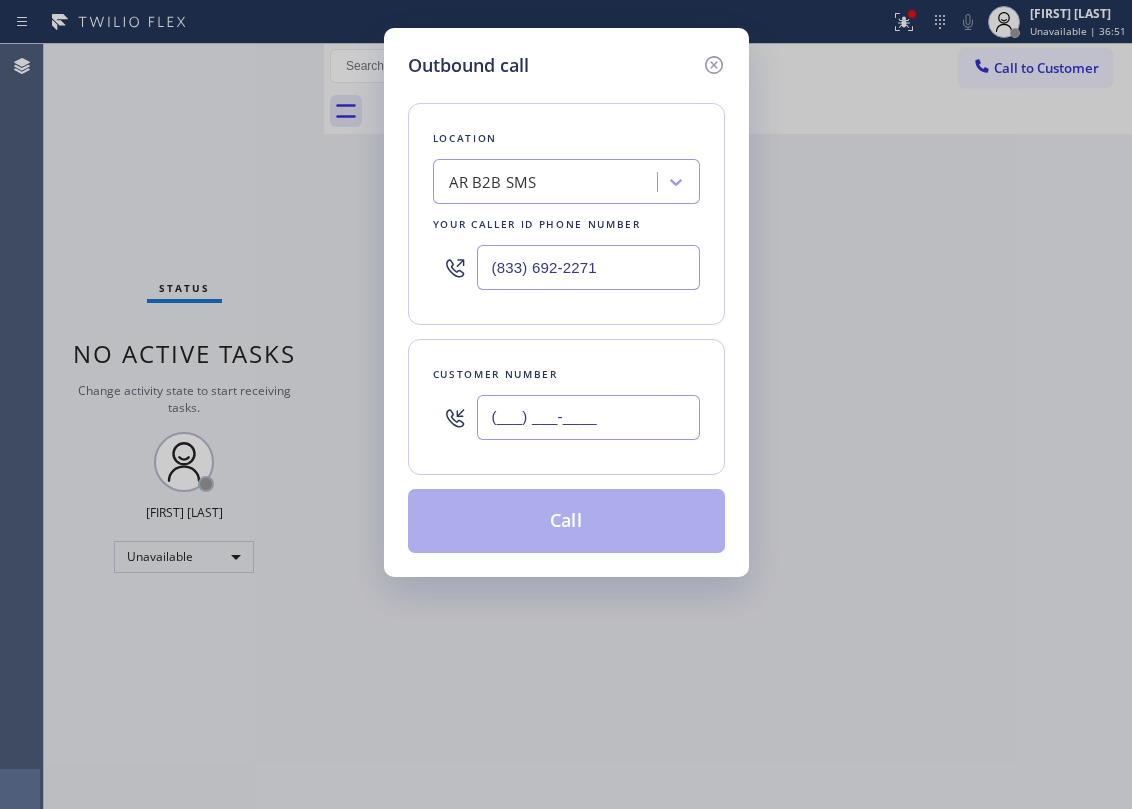 click on "(___) ___-____" at bounding box center [588, 417] 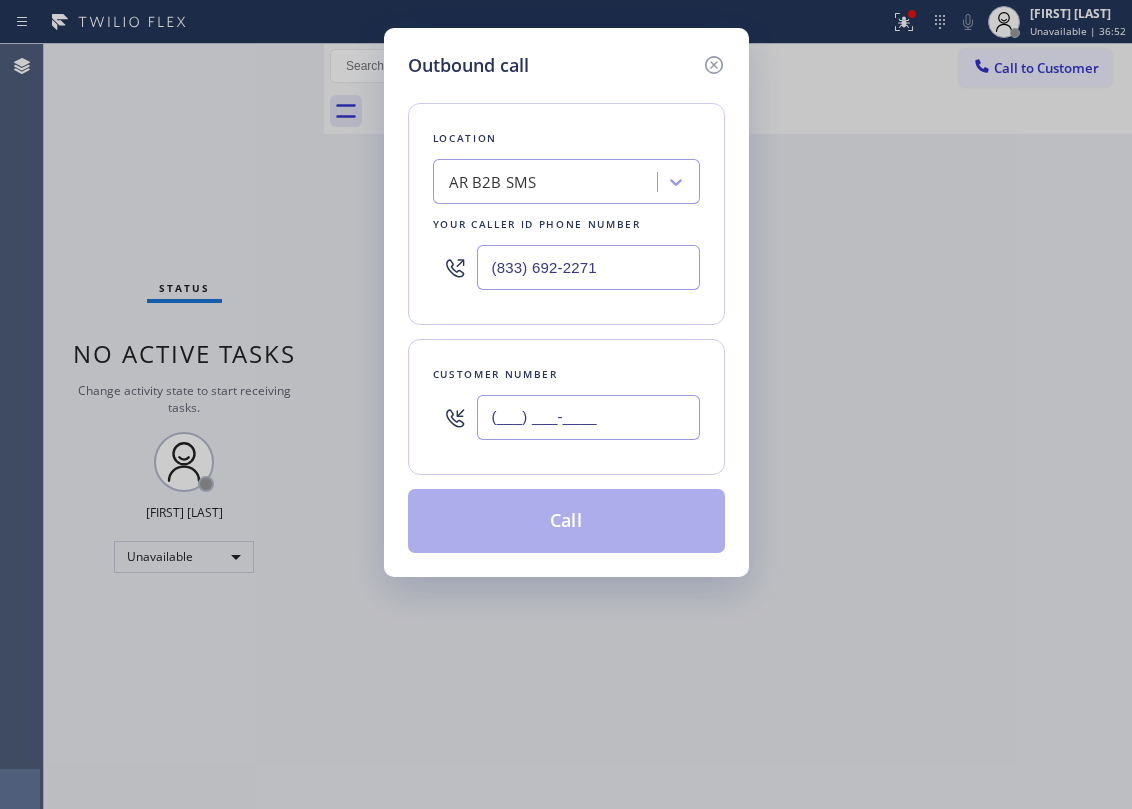 paste on "[PHONE]" 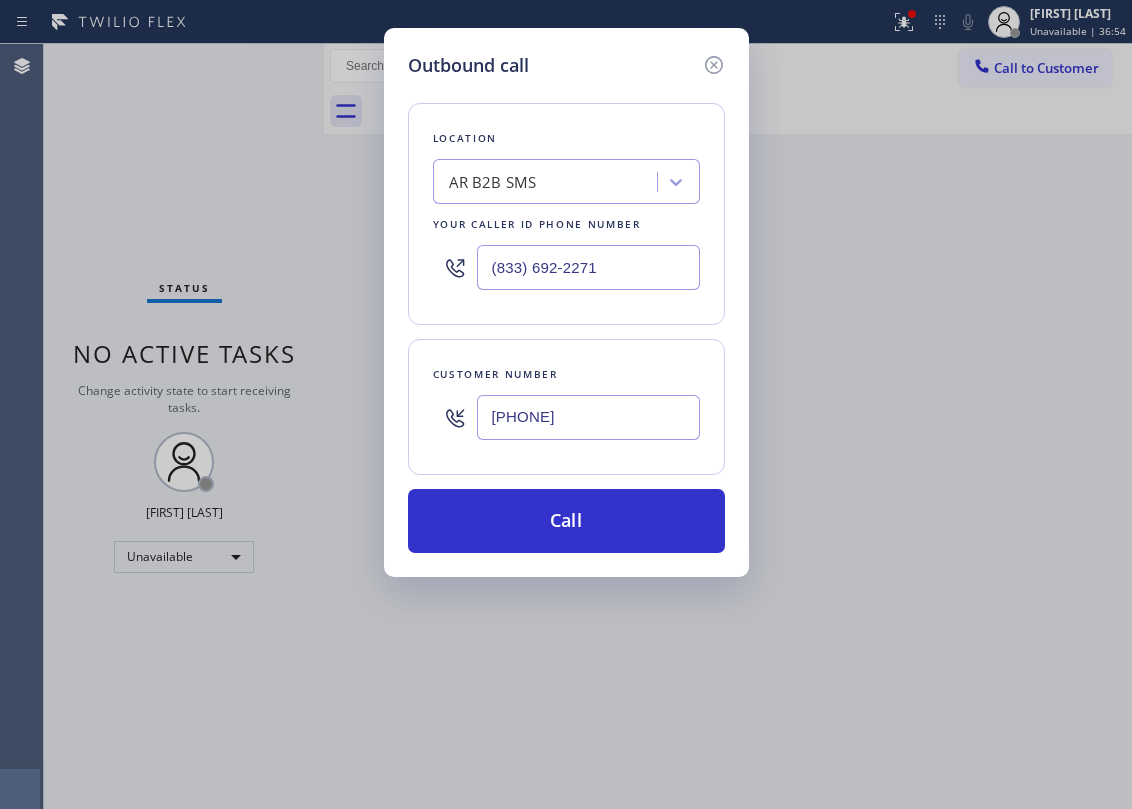 type on "[PHONE]" 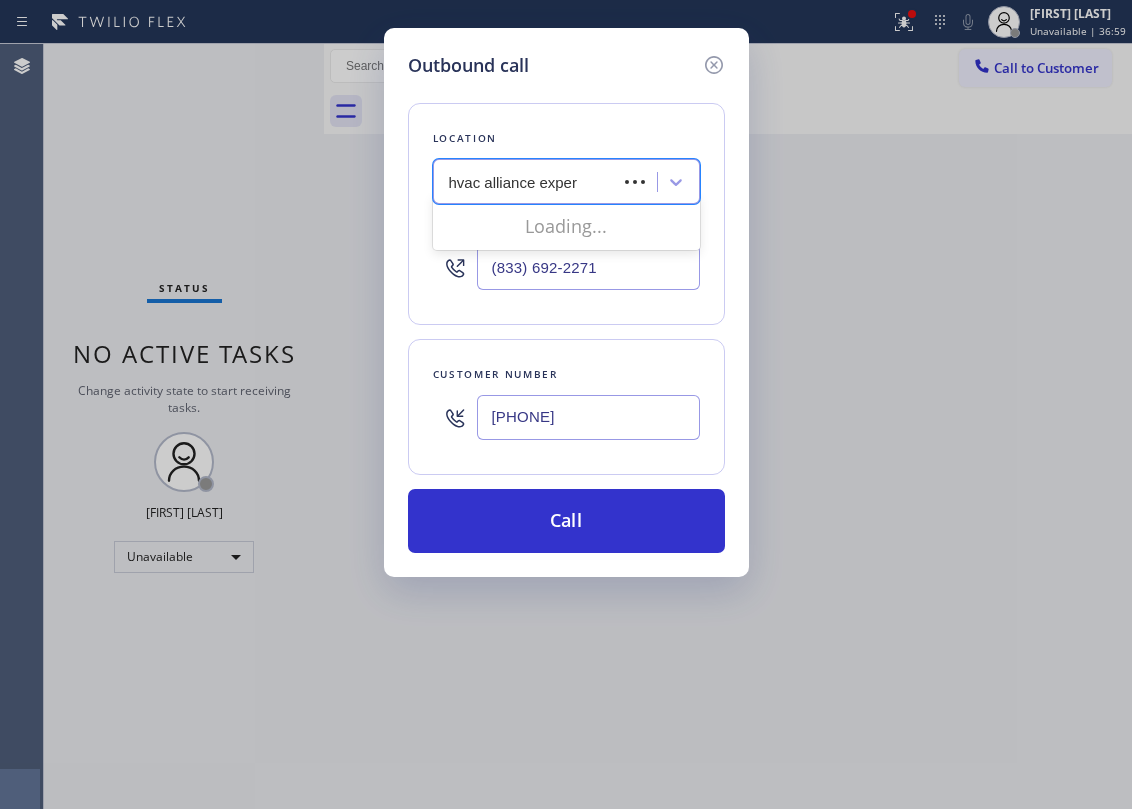 type on "hvac alliance expert" 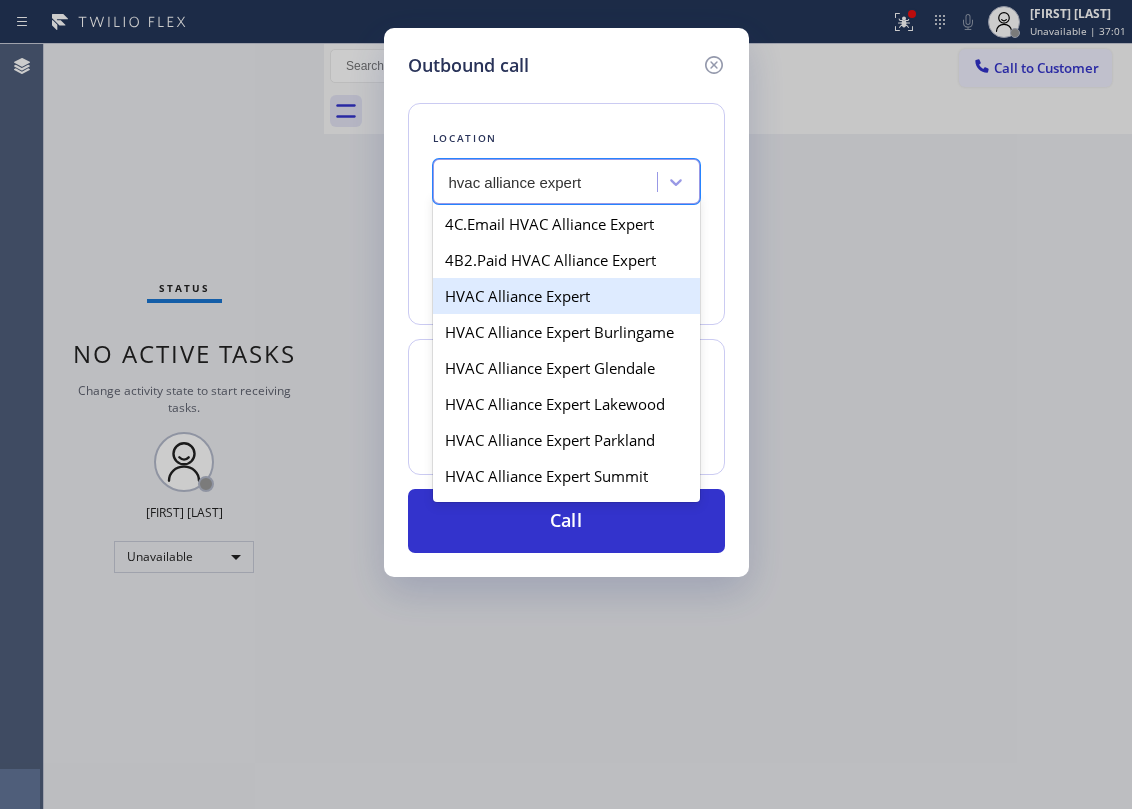 click on "HVAC Alliance Expert" at bounding box center (566, 296) 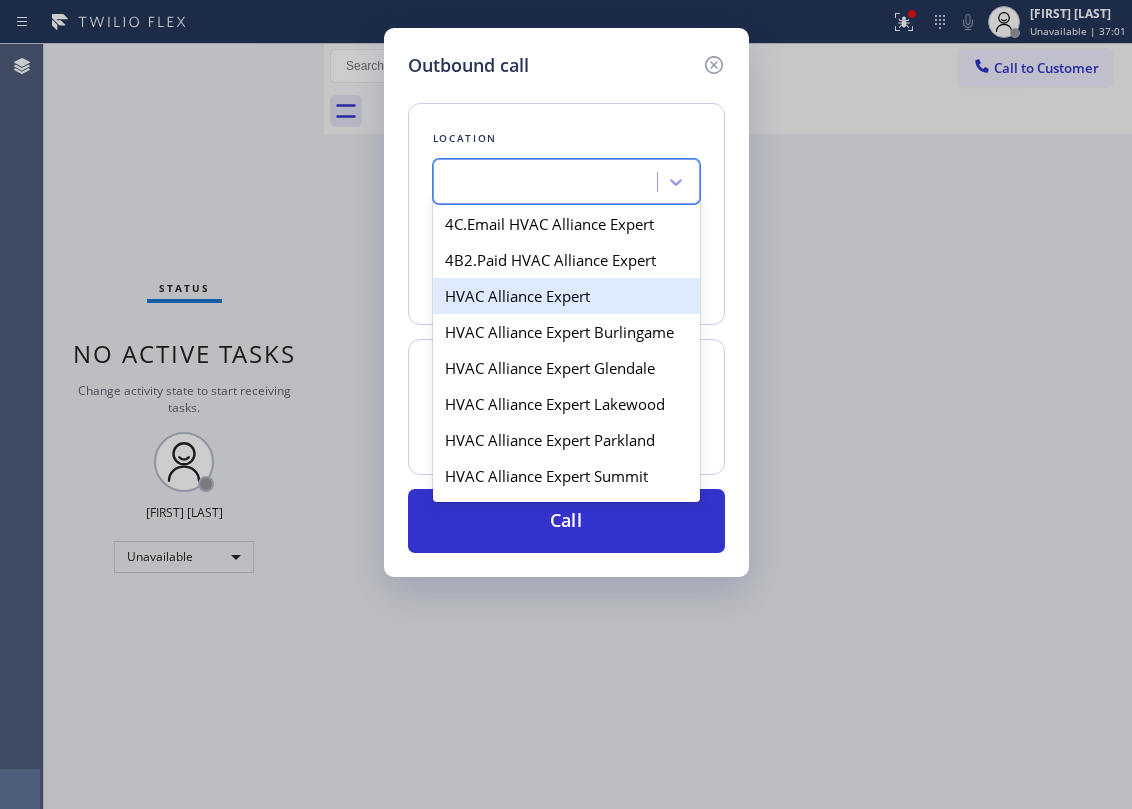 click on "[PHONE]" at bounding box center [566, 267] 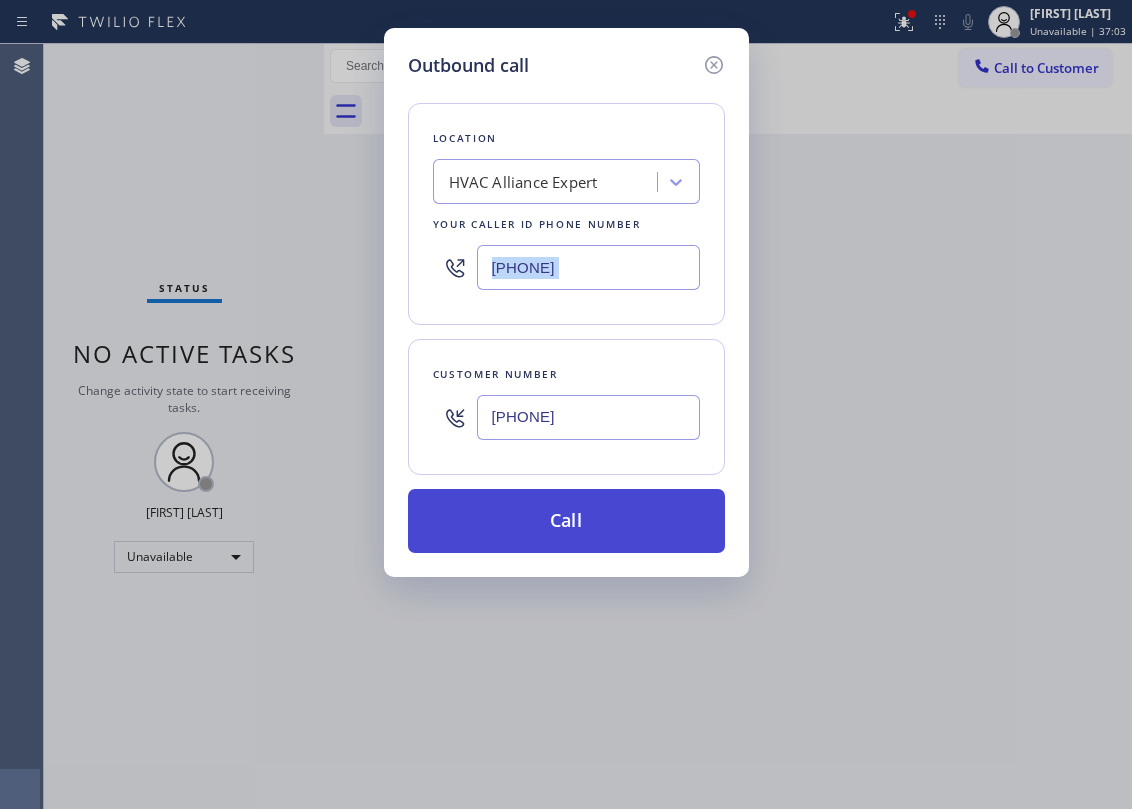 click on "Call" at bounding box center [566, 521] 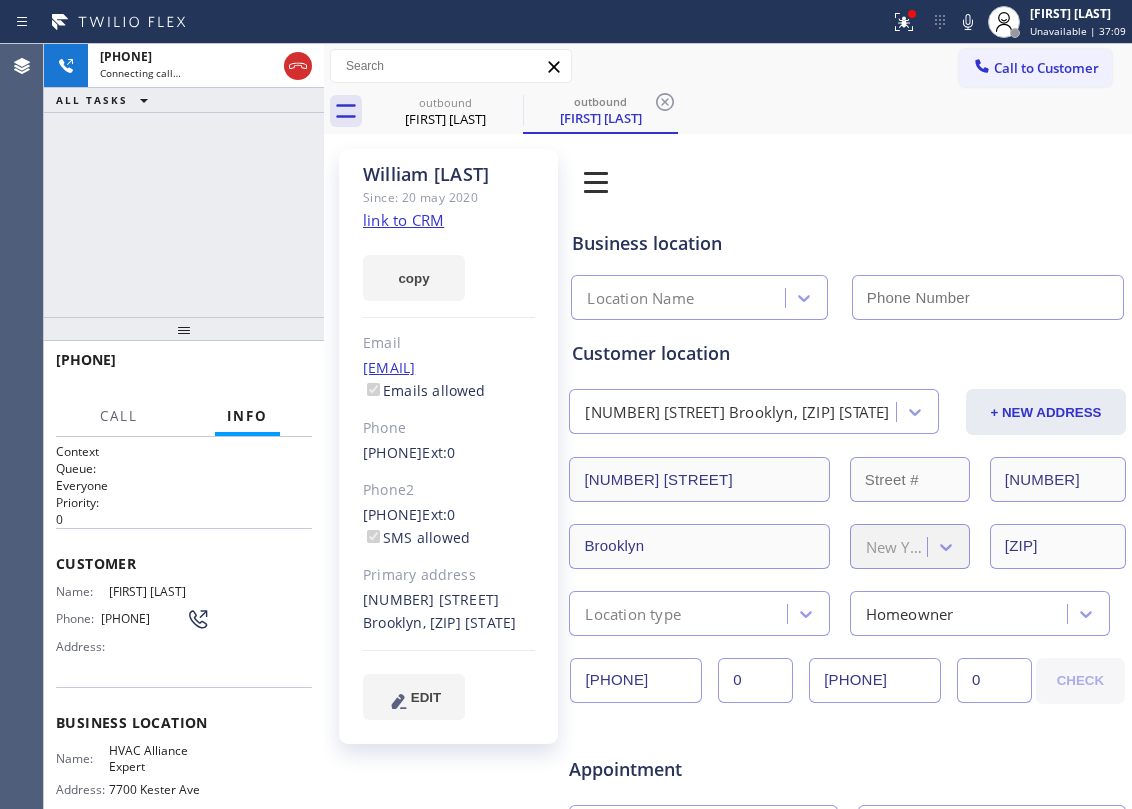 type on "[PHONE]" 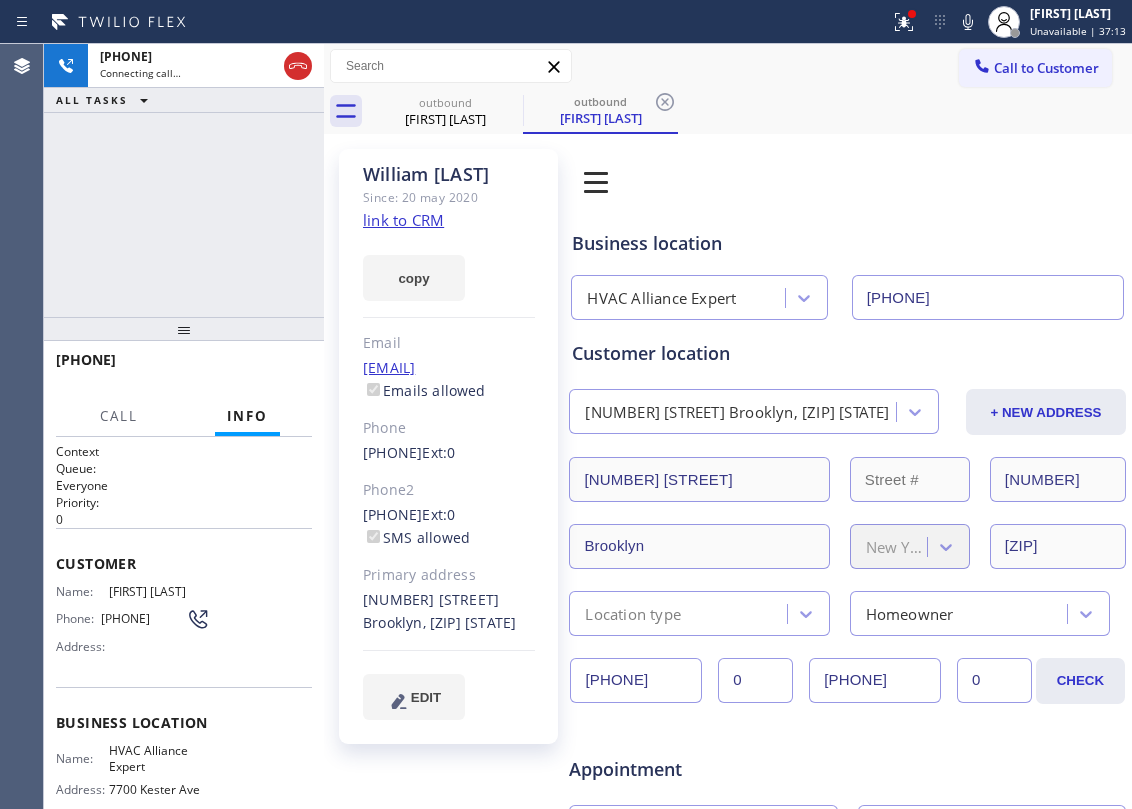 drag, startPoint x: 245, startPoint y: 174, endPoint x: 449, endPoint y: 138, distance: 207.15211 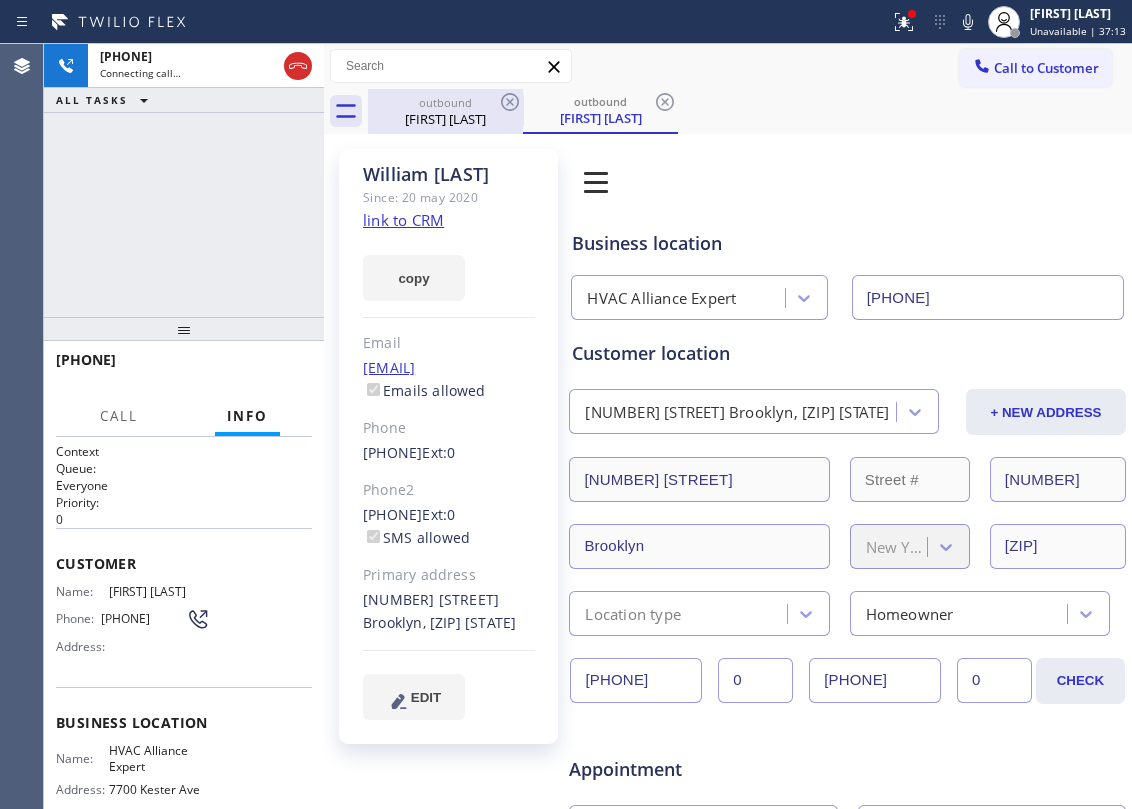 click on "outbound" at bounding box center (445, 102) 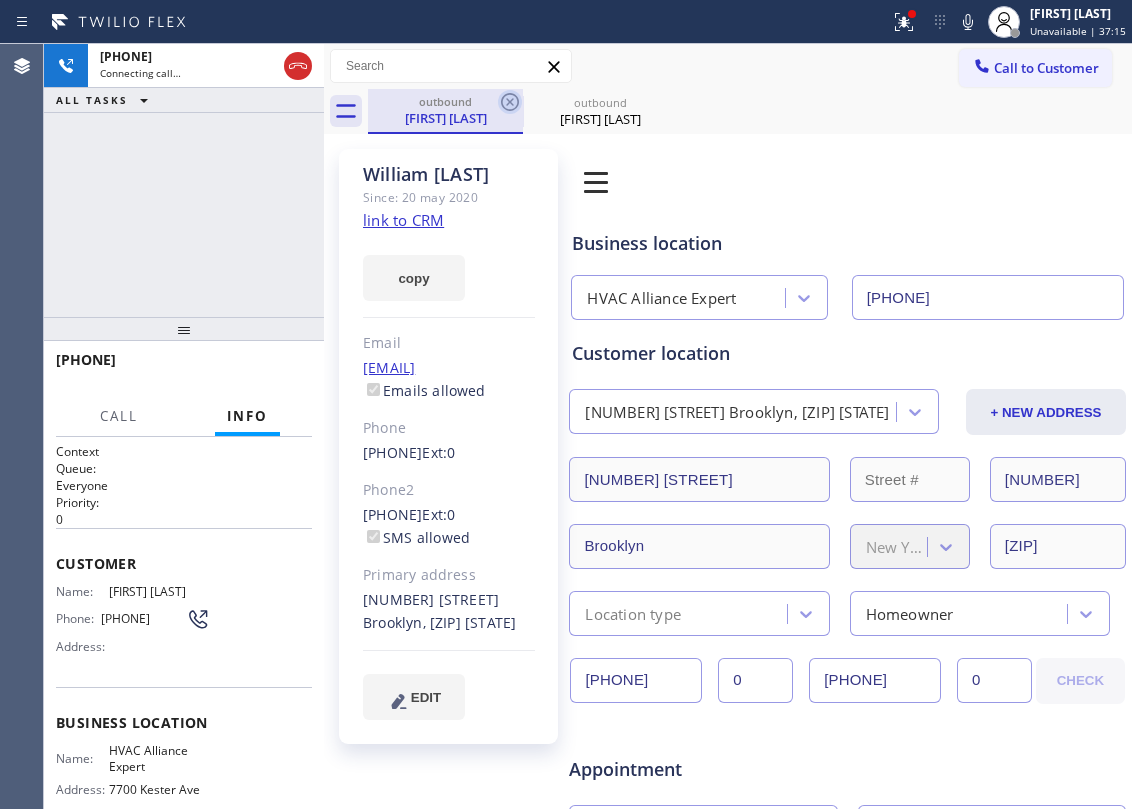 click 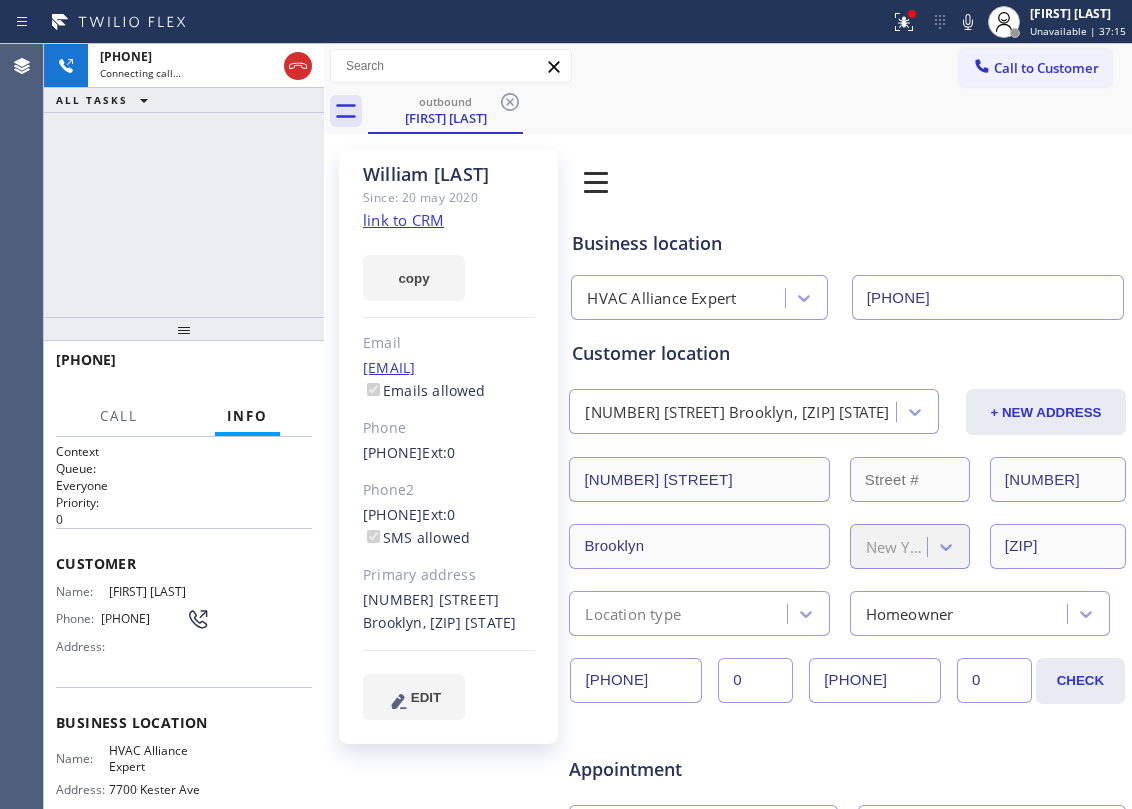 click on "[PHONE] Connecting call… ALL TASKS ALL TASKS ACTIVE TASKS TASKS IN WRAP UP" at bounding box center [184, 180] 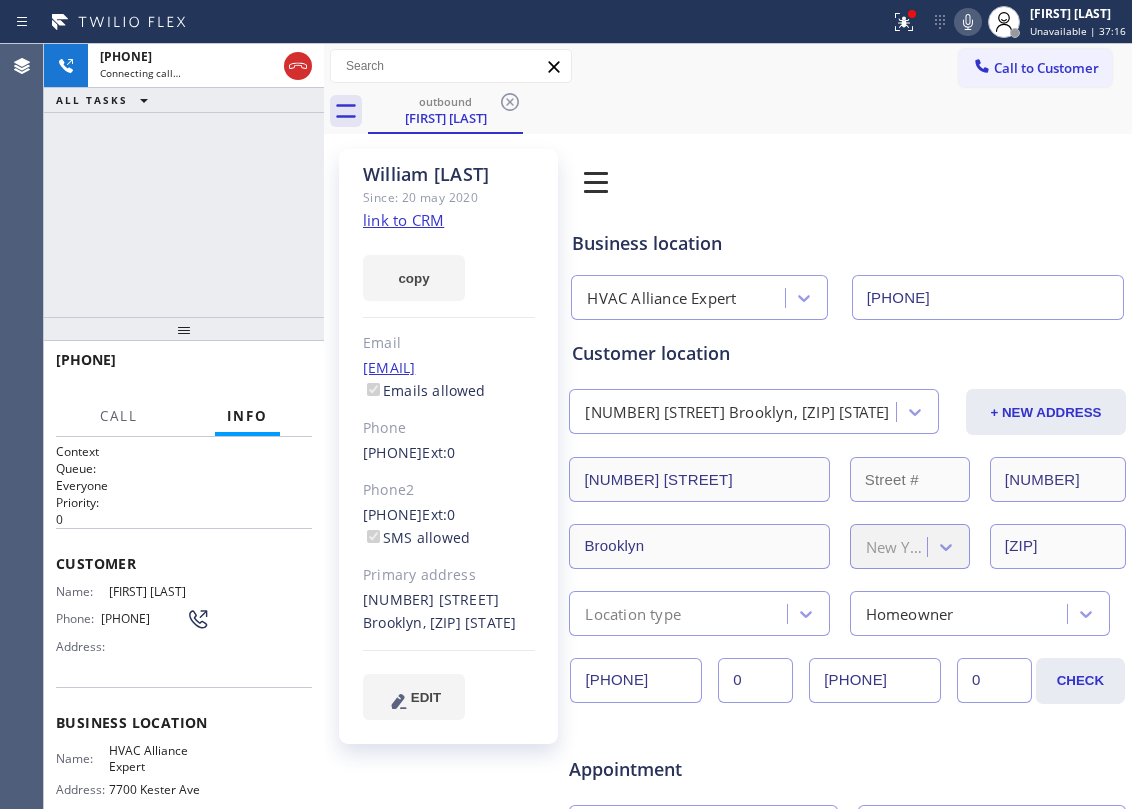 click 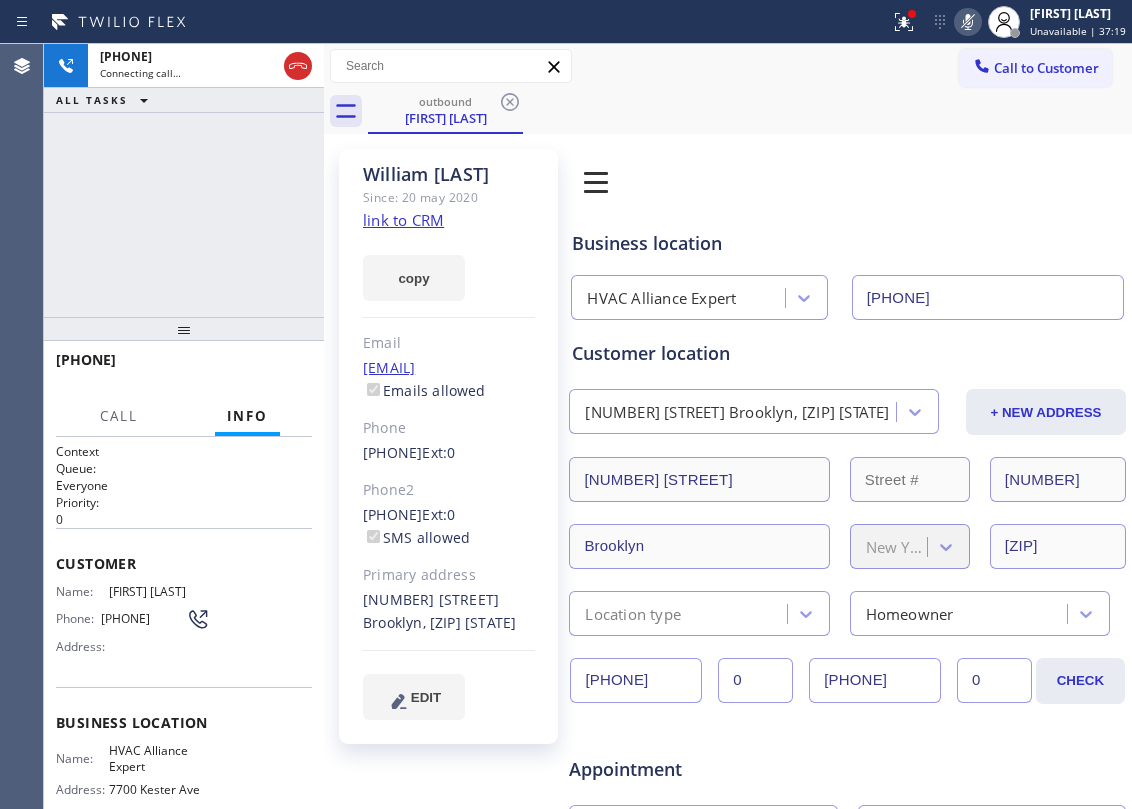 click 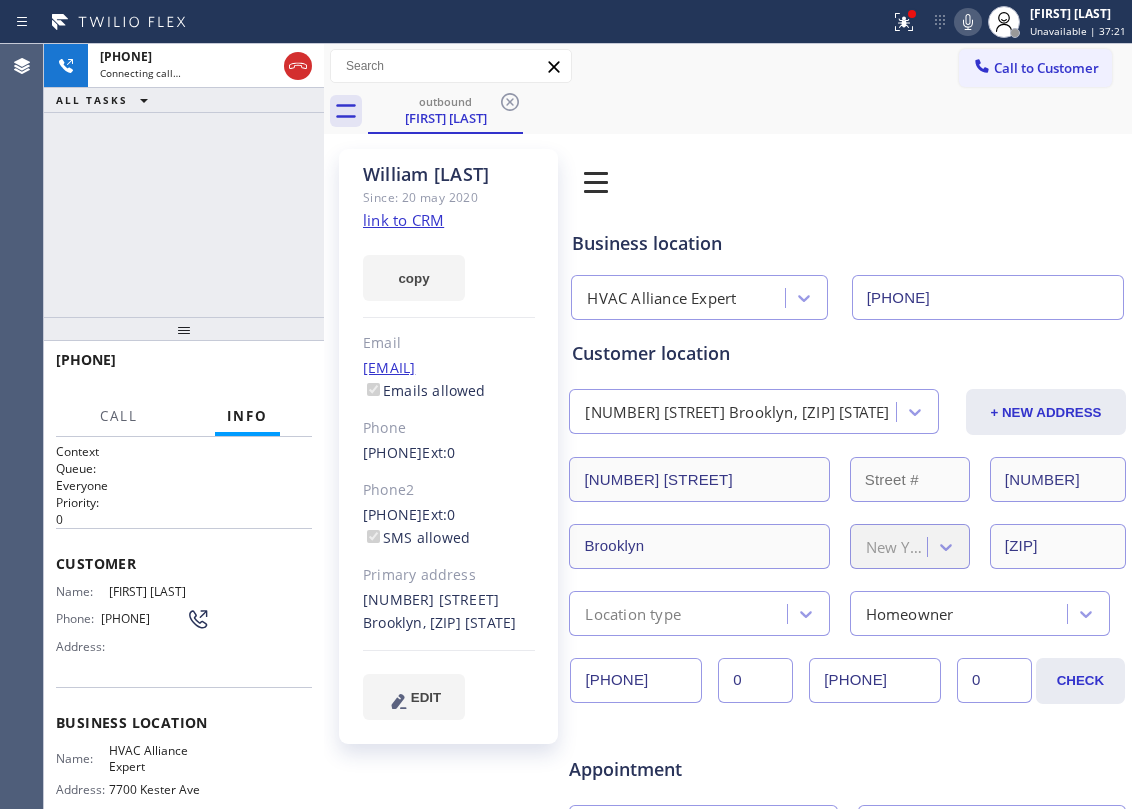 click 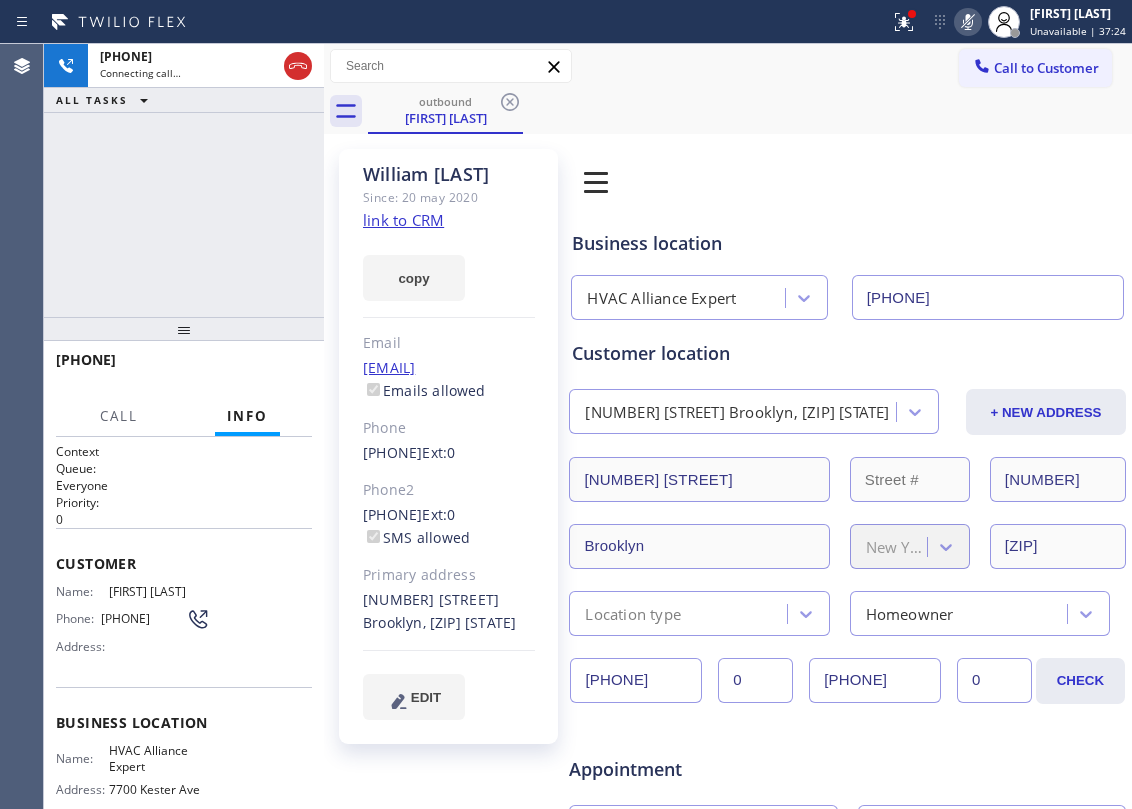 click 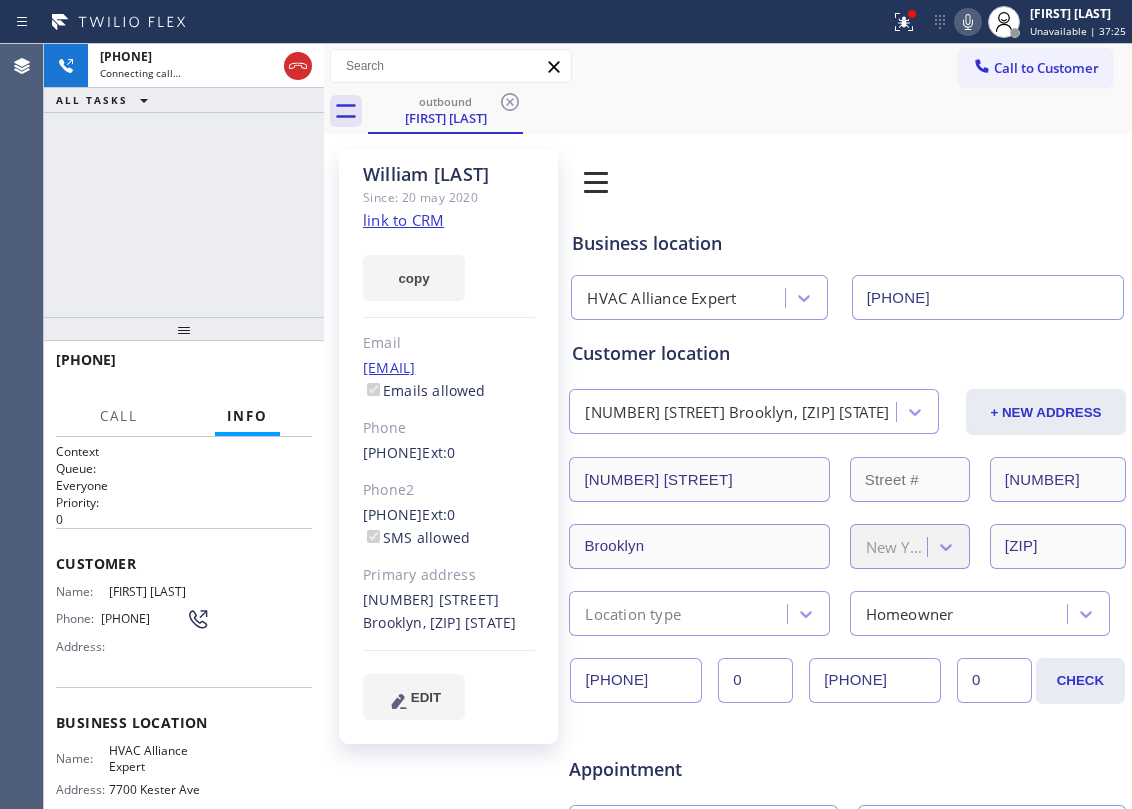 click on "[PHONE] Connecting call… ALL TASKS ALL TASKS ACTIVE TASKS TASKS IN WRAP UP" at bounding box center (184, 180) 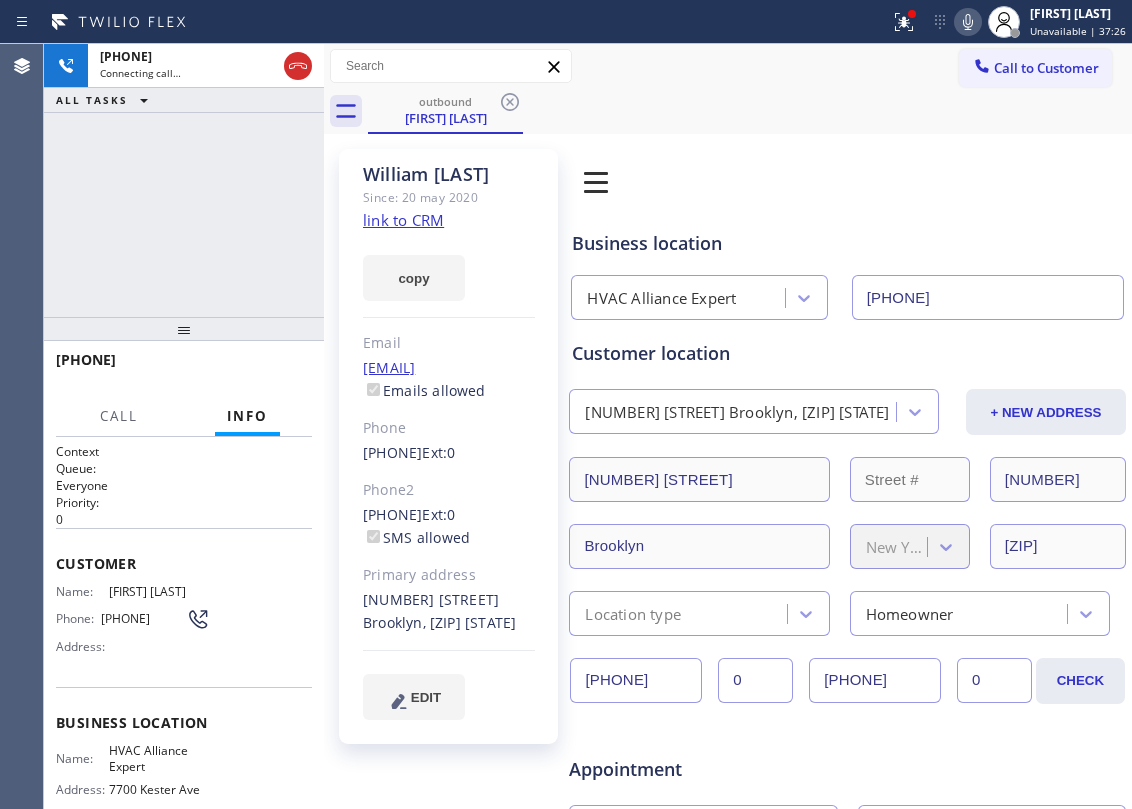 click 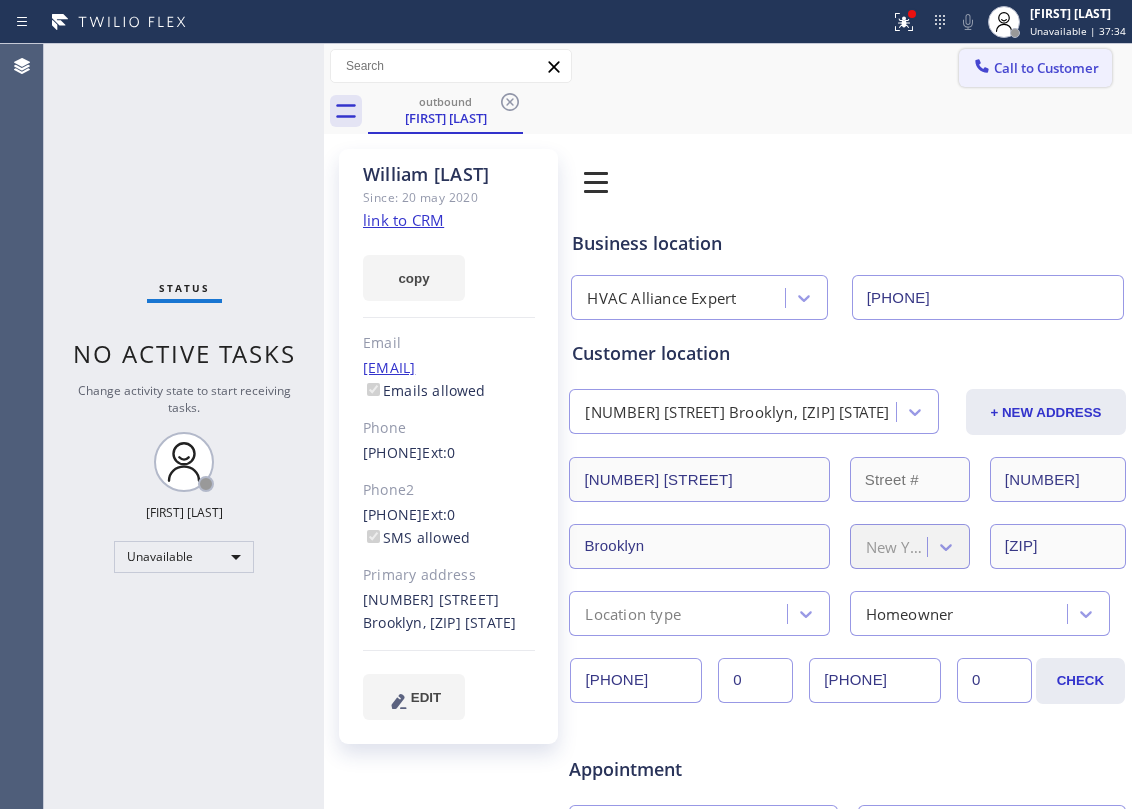 click on "Call to Customer" at bounding box center (1035, 68) 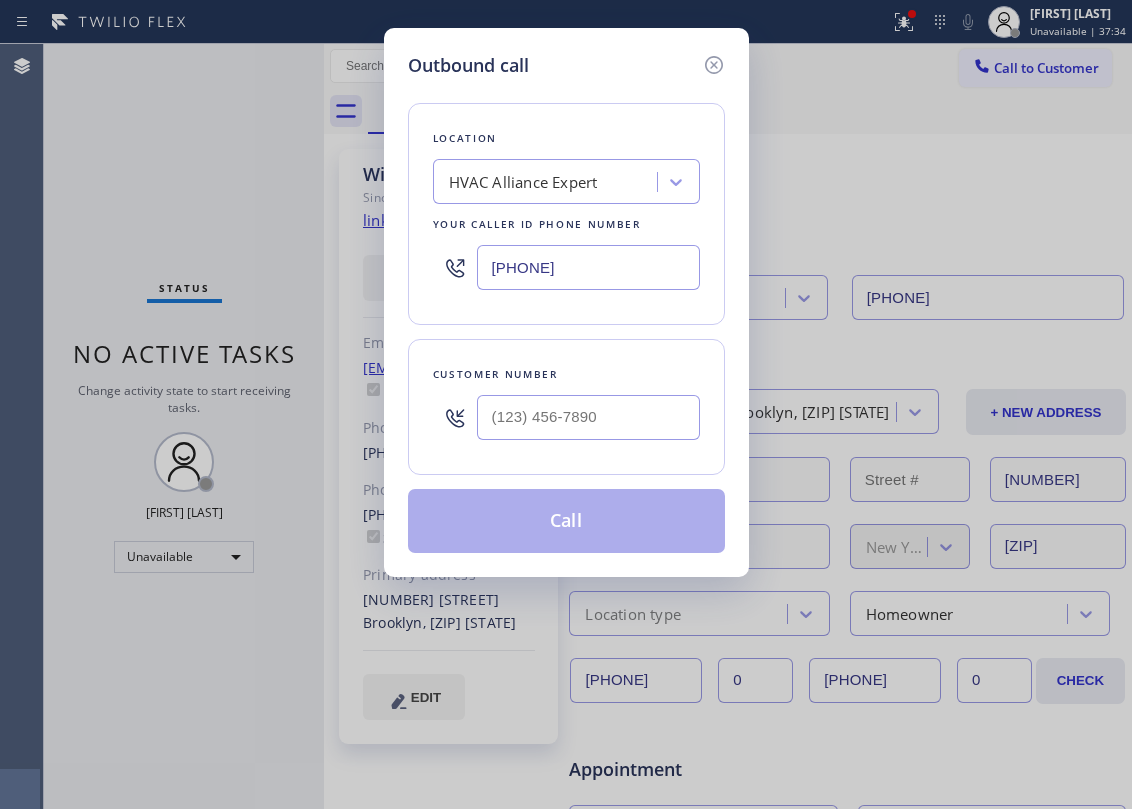 click at bounding box center (588, 417) 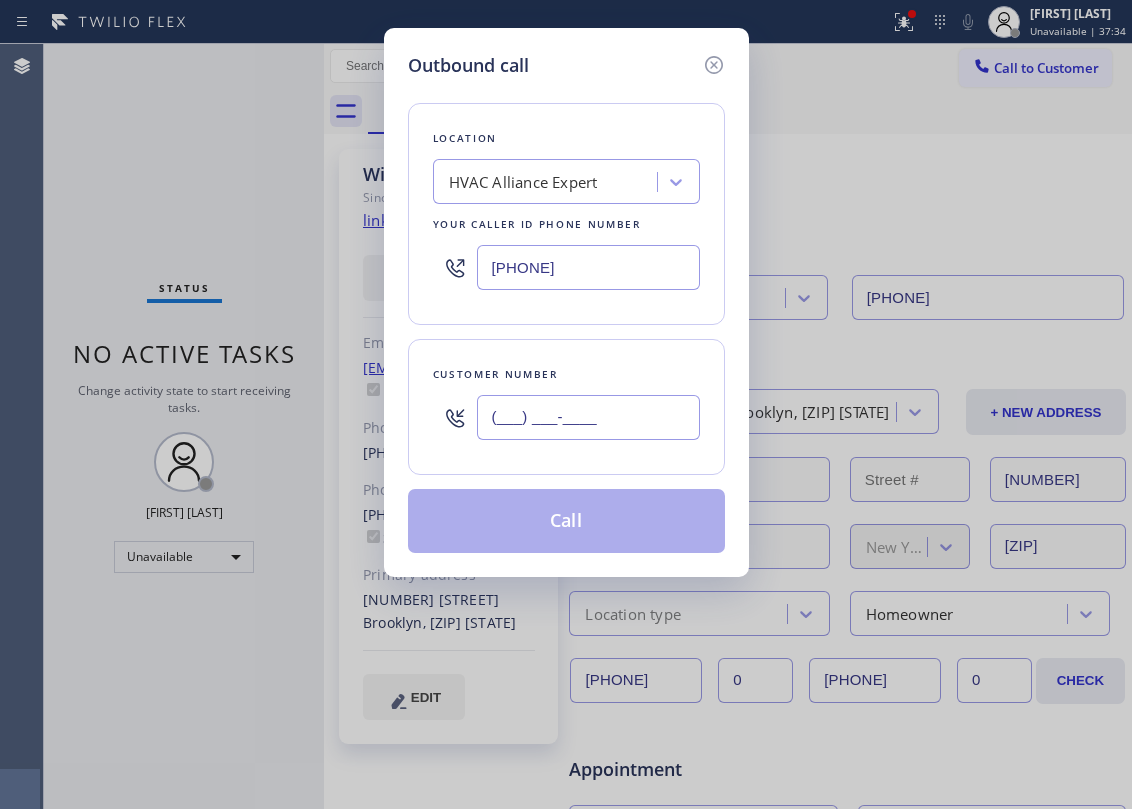 click on "(___) ___-____" at bounding box center [588, 417] 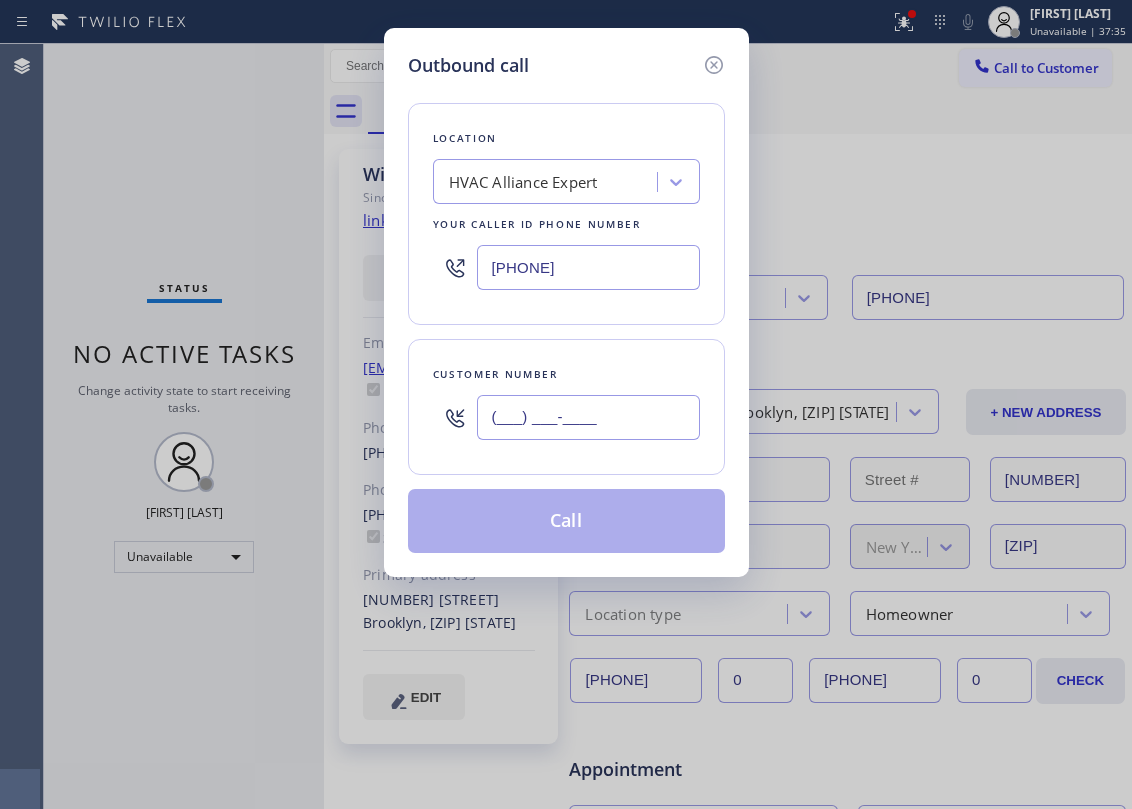 click on "(___) ___-____" at bounding box center [588, 417] 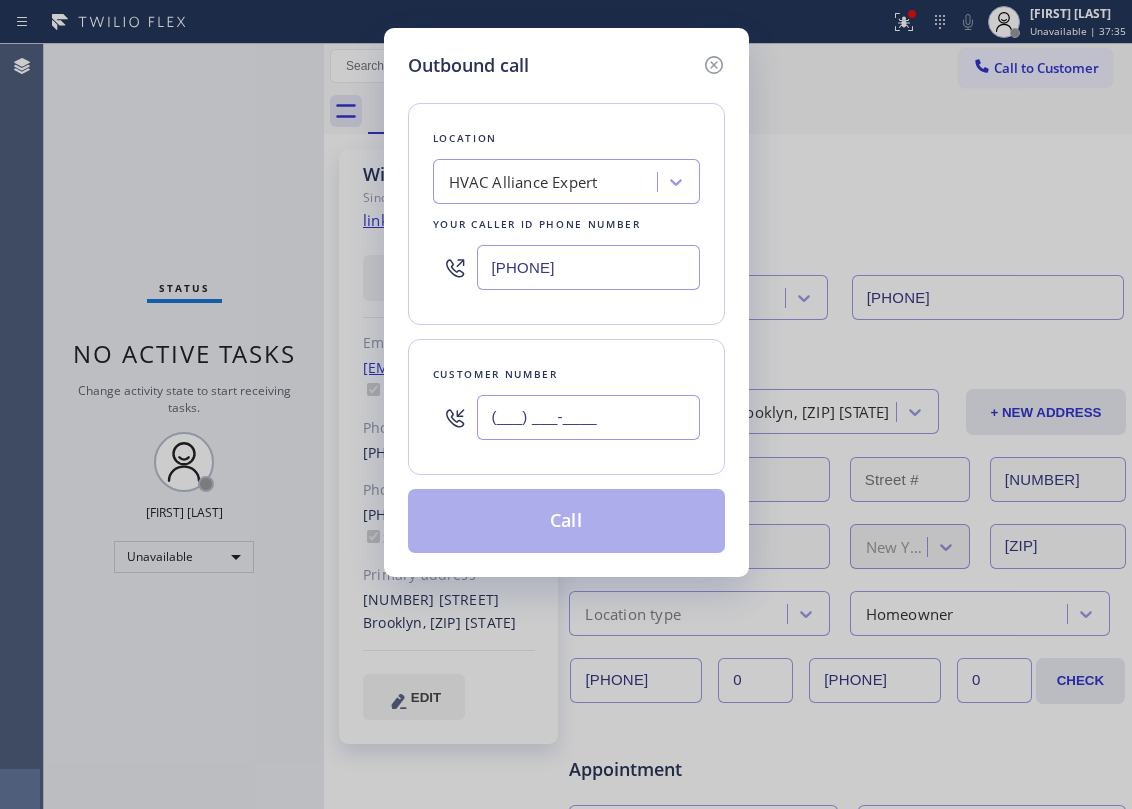 click on "(___) ___-____" at bounding box center (588, 417) 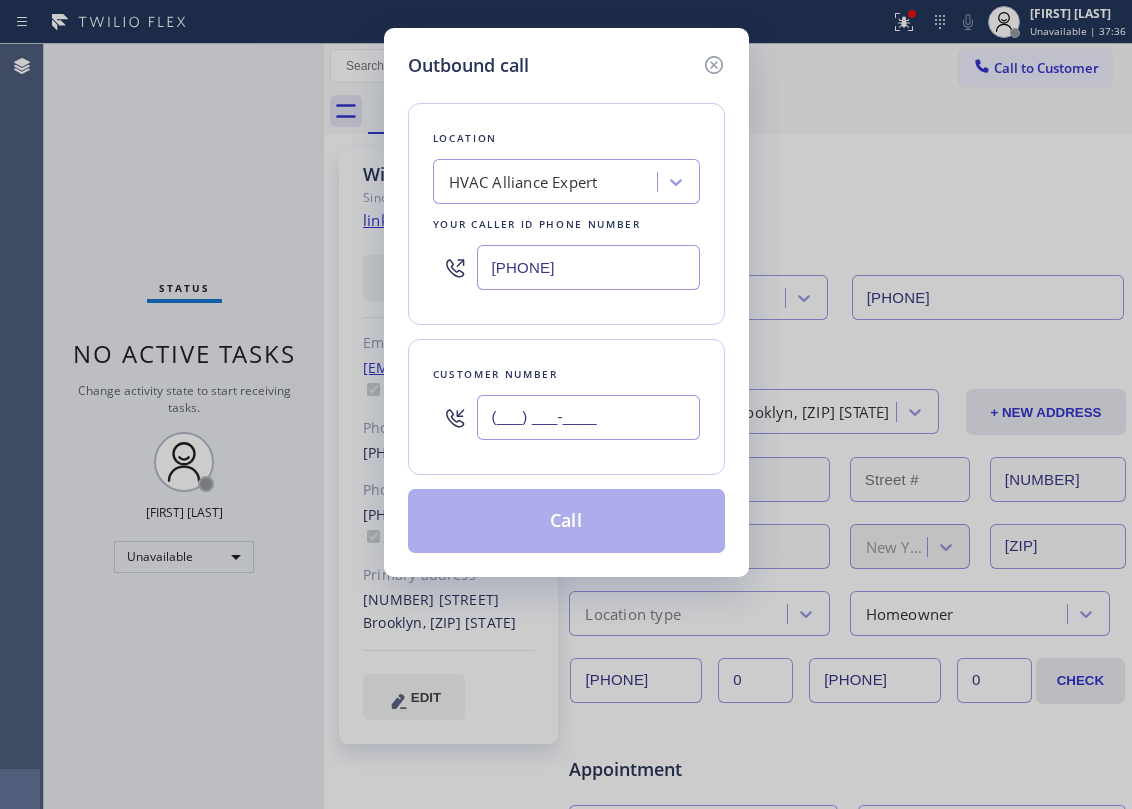 click on "(___) ___-____" at bounding box center (588, 417) 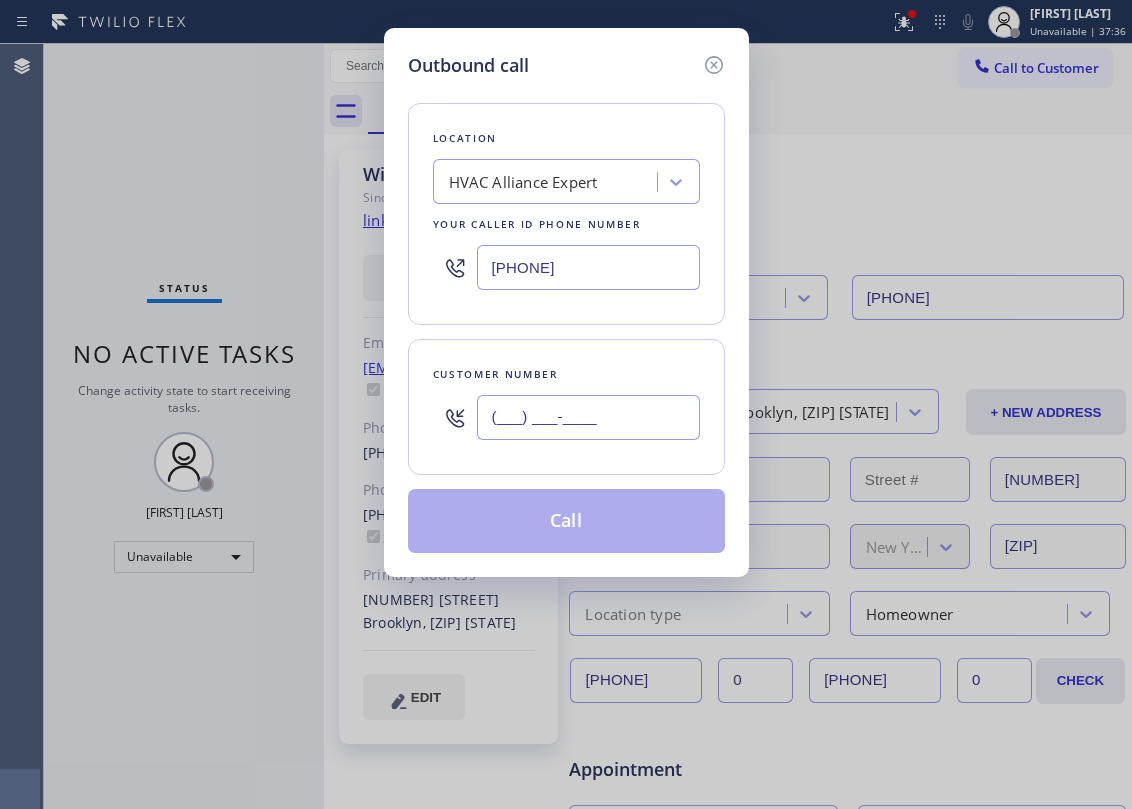 paste on "[PHONE]" 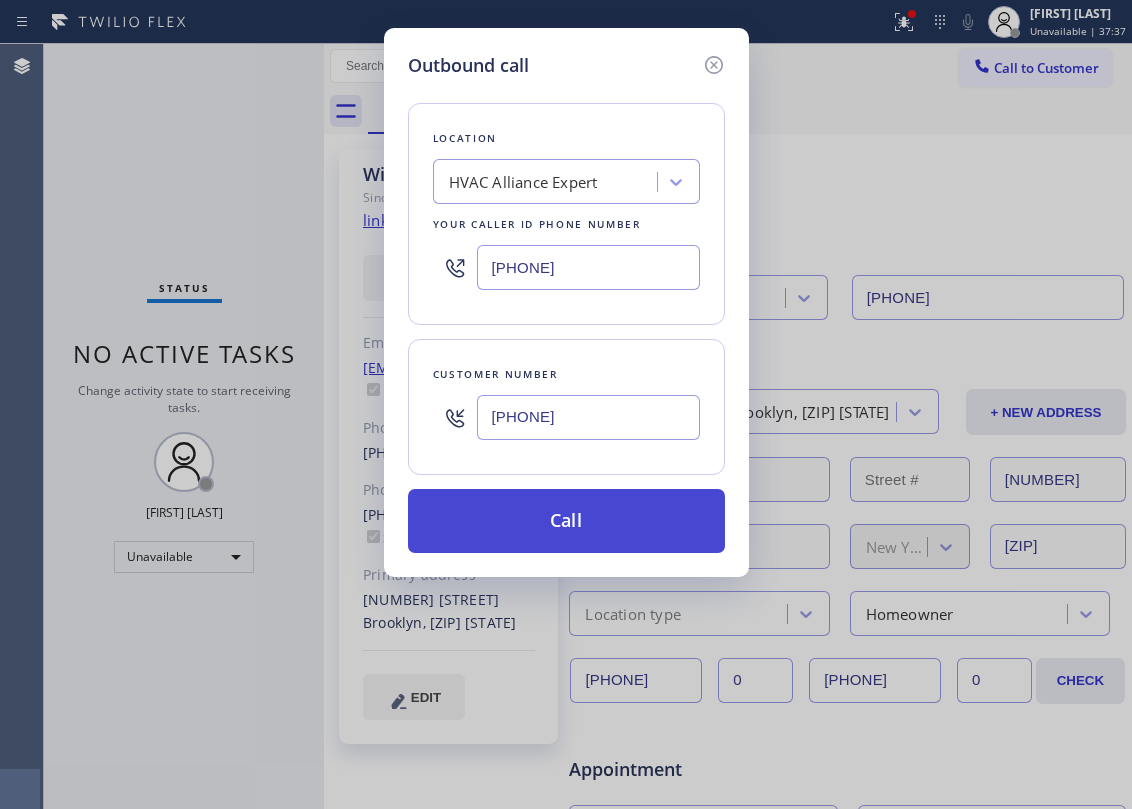 type on "[PHONE]" 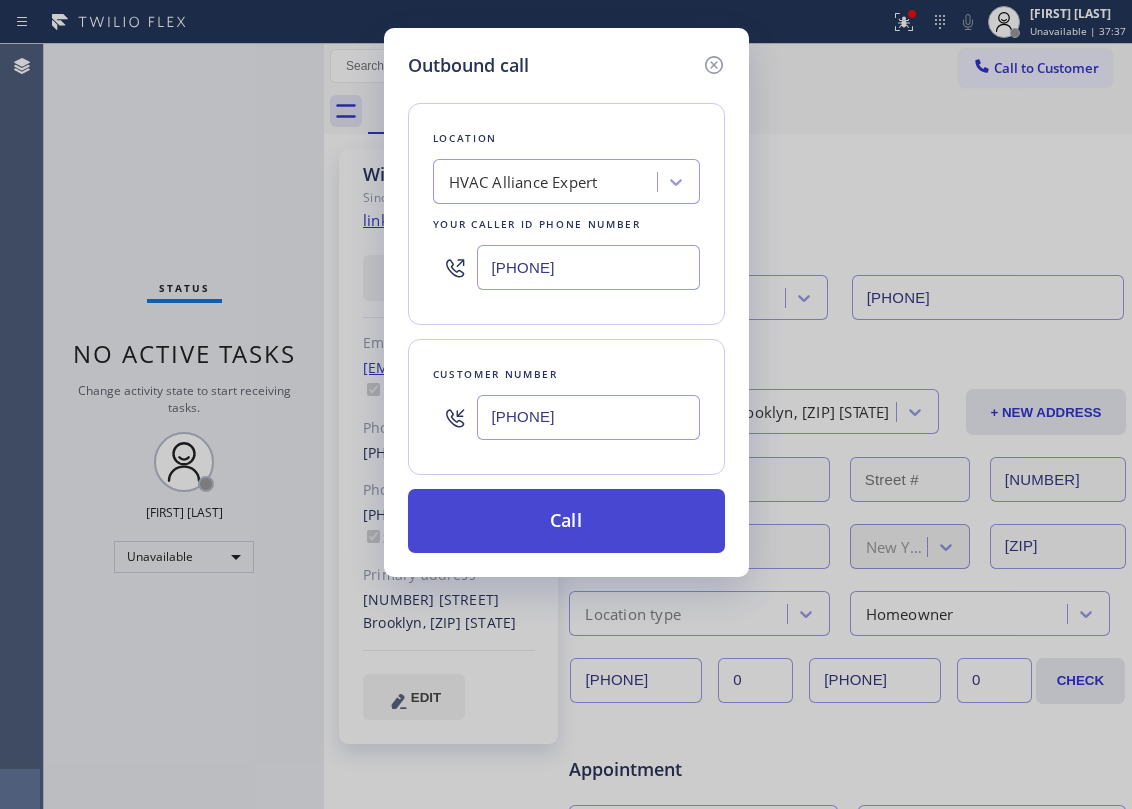click on "Call" at bounding box center [566, 521] 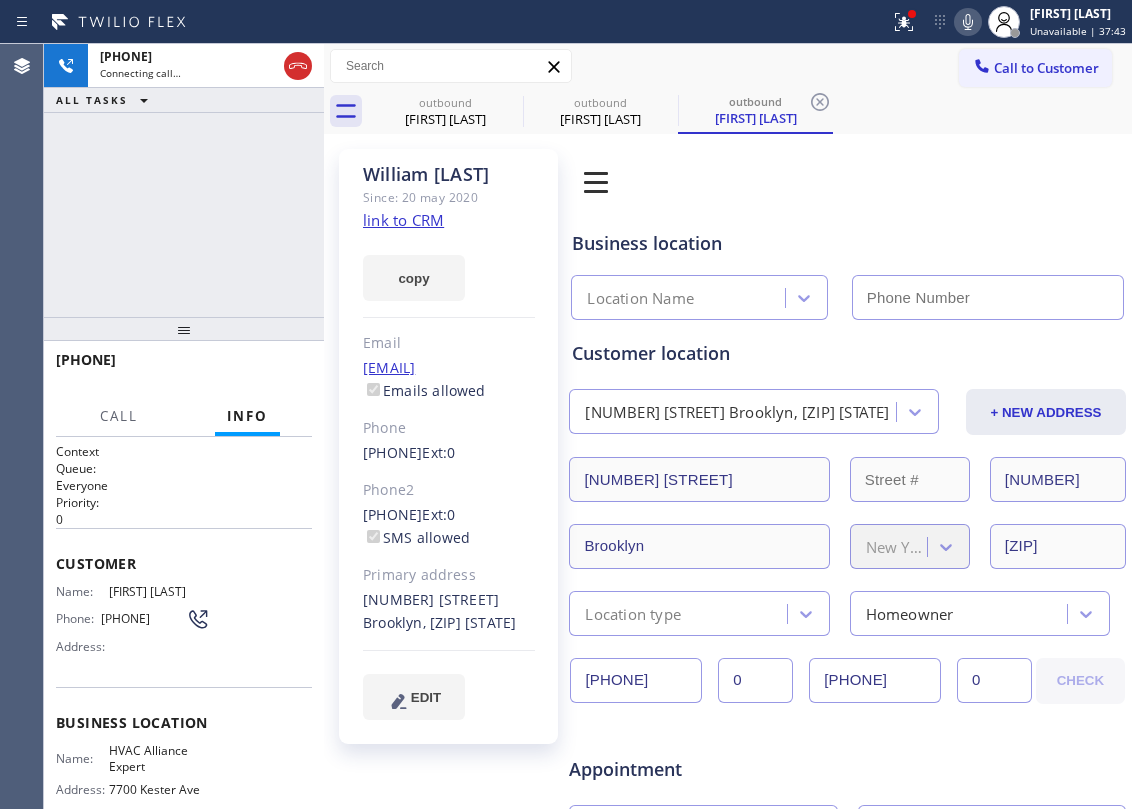 click on "link to CRM" 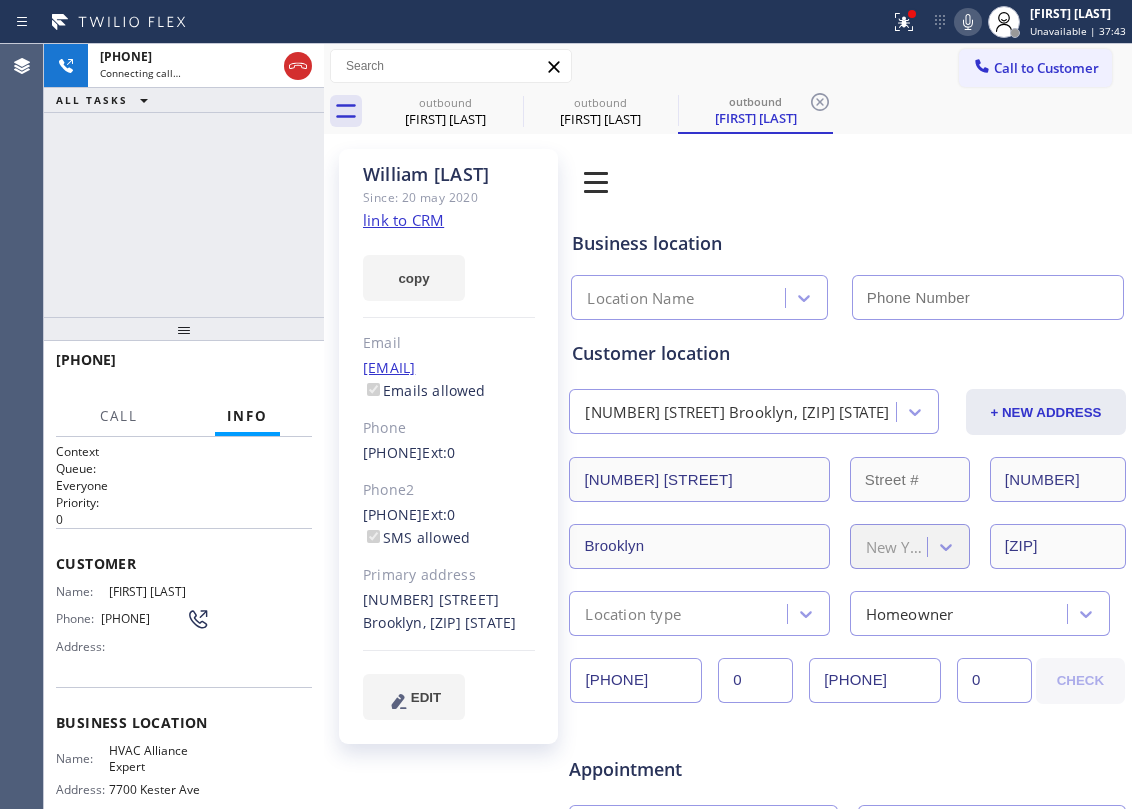 type on "[PHONE]" 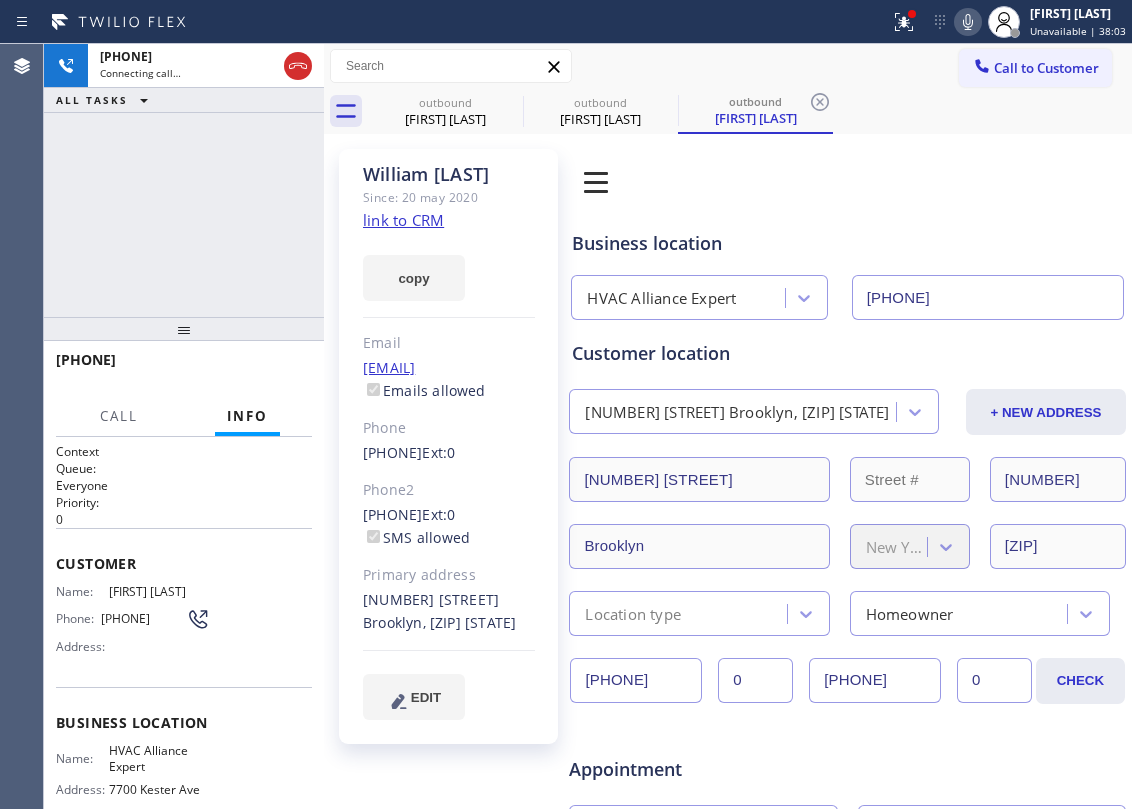 click on "[PHONE]" at bounding box center (184, 180) 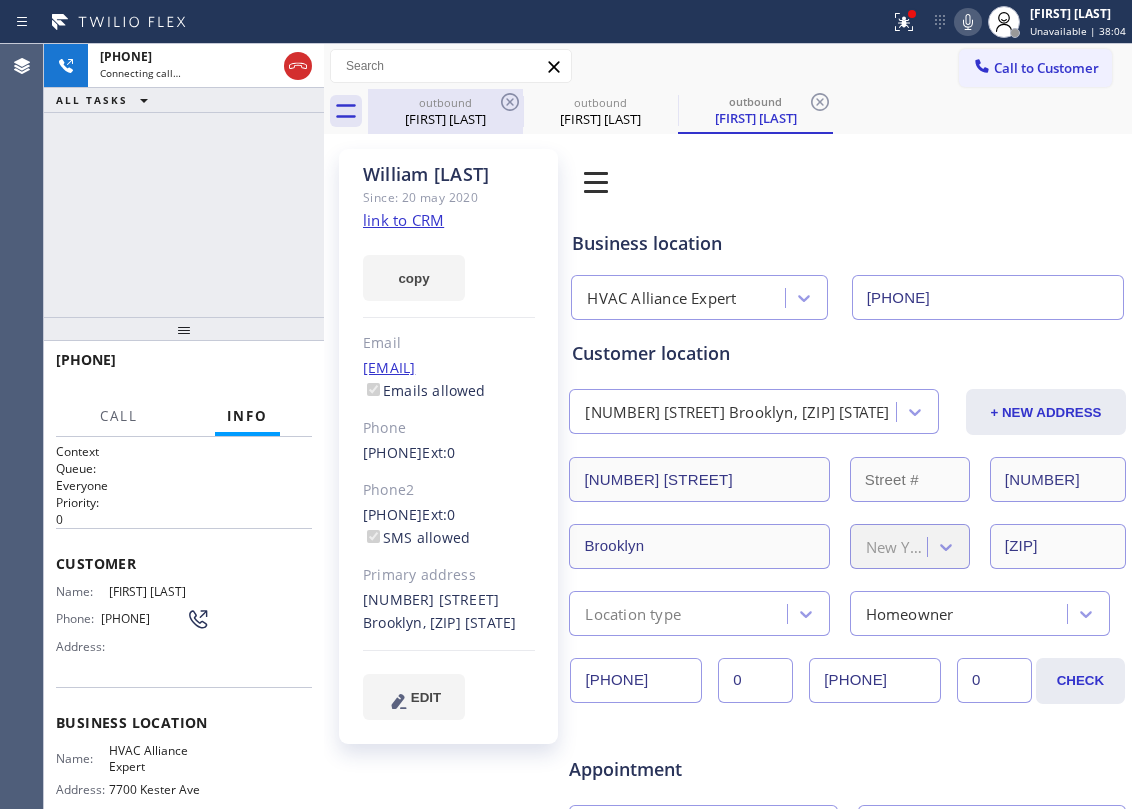 click on "outbound" at bounding box center (445, 102) 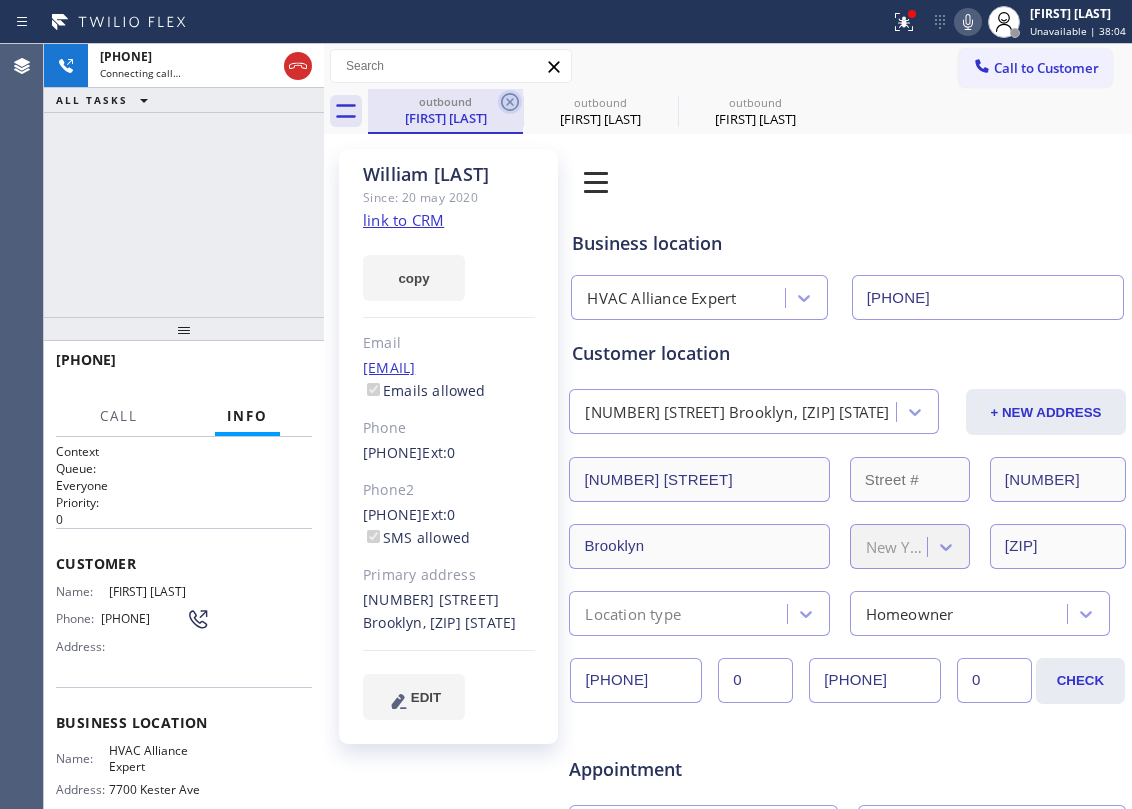 click 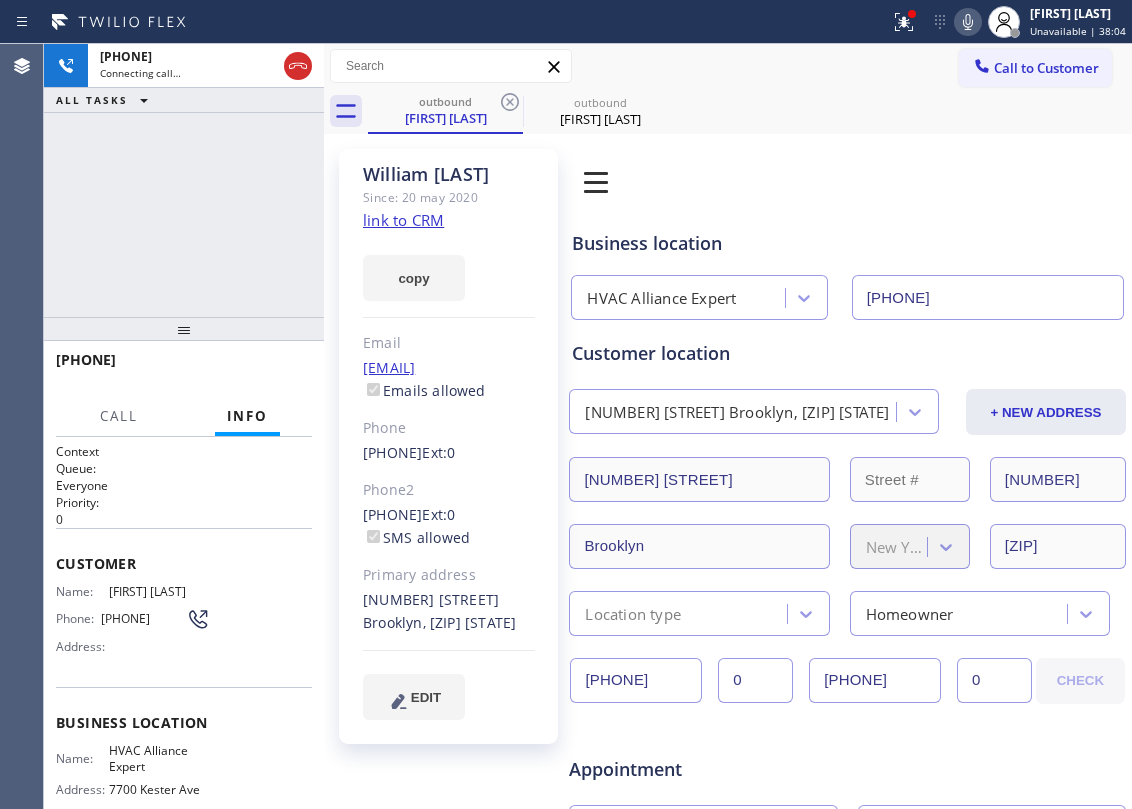 click on "[PHONE]" at bounding box center (184, 180) 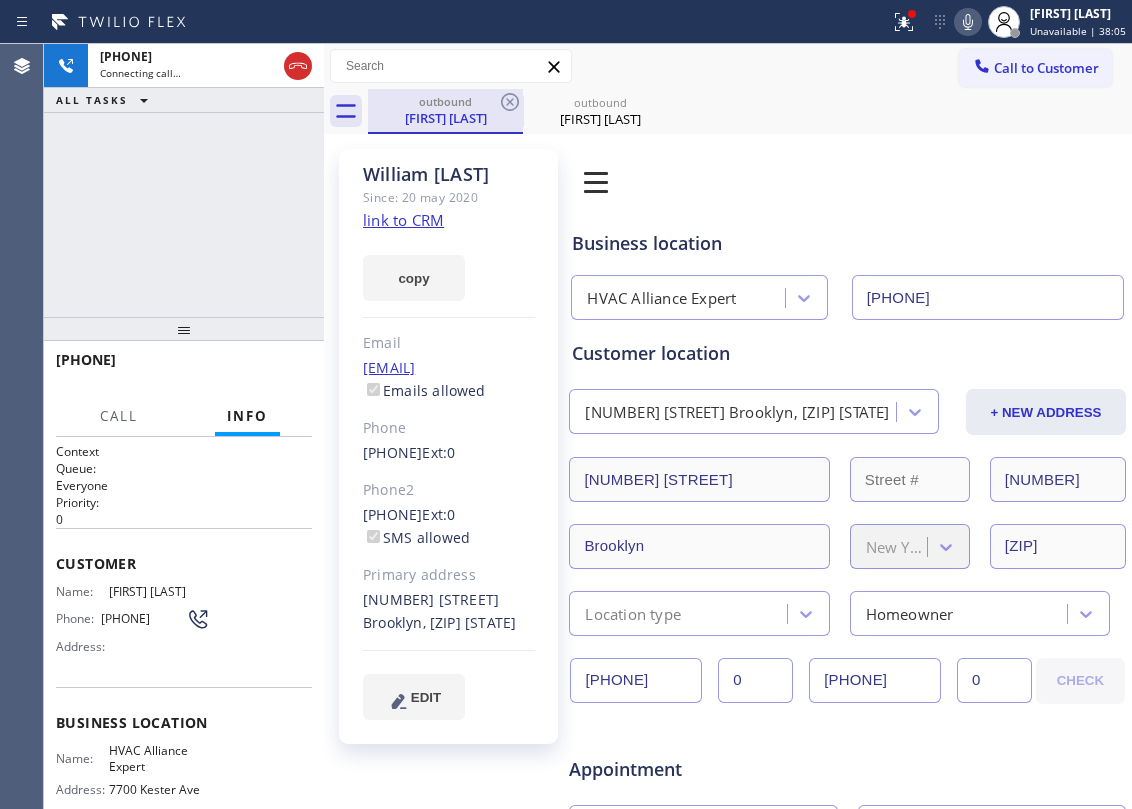 click on "[FIRST] [LAST]" at bounding box center (445, 118) 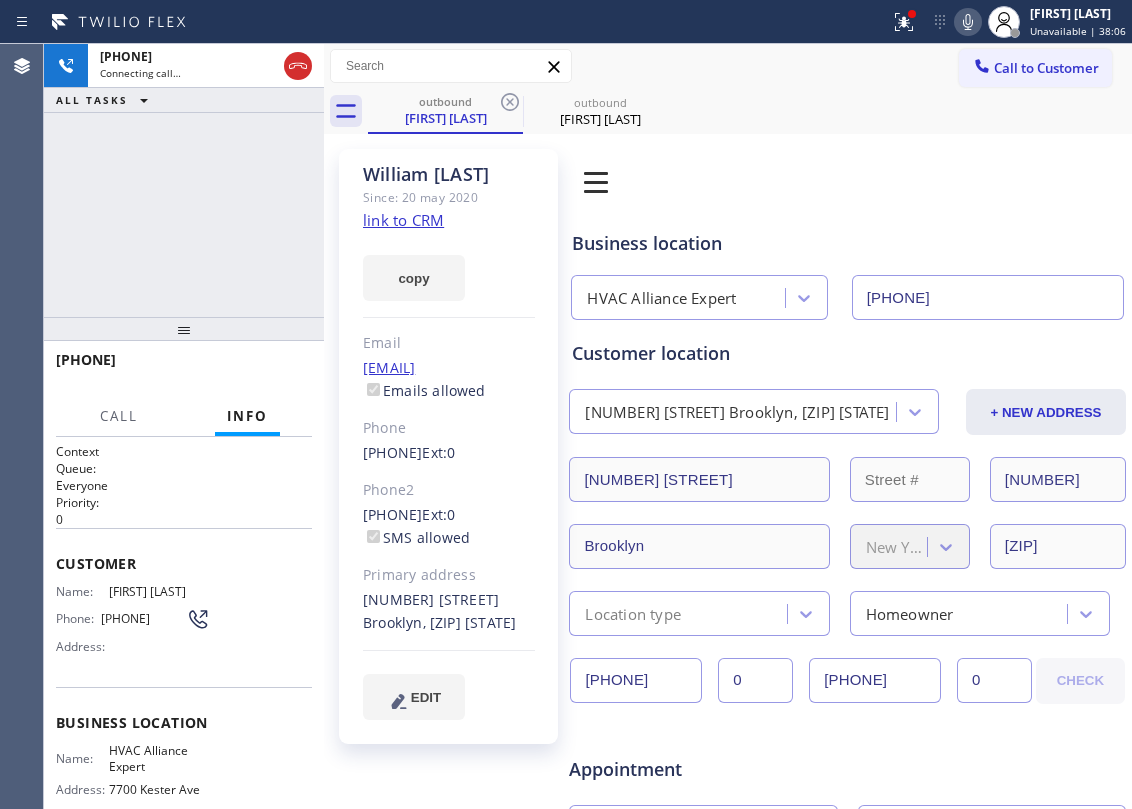 click on "[PHONE]" at bounding box center (184, 180) 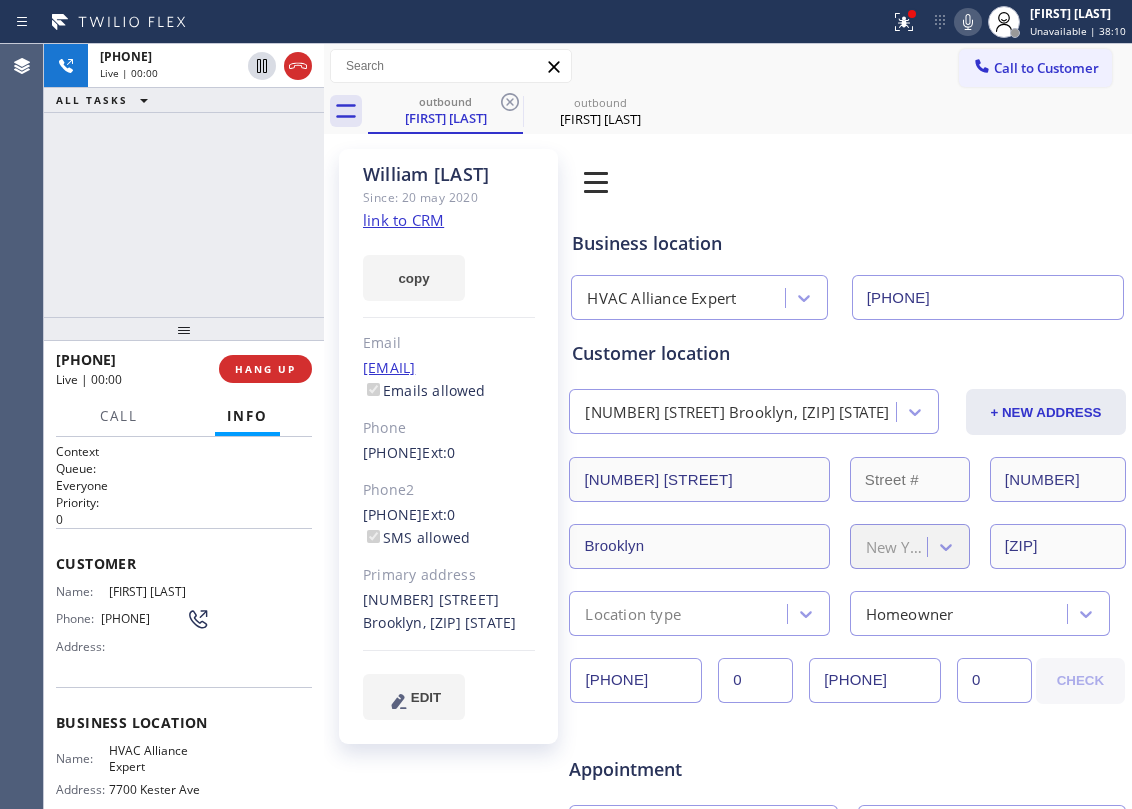 click on "[PHONE] Live | 00:00 ALL TASKS ALL TASKS ACTIVE TASKS TASKS IN WRAP UP" at bounding box center [184, 180] 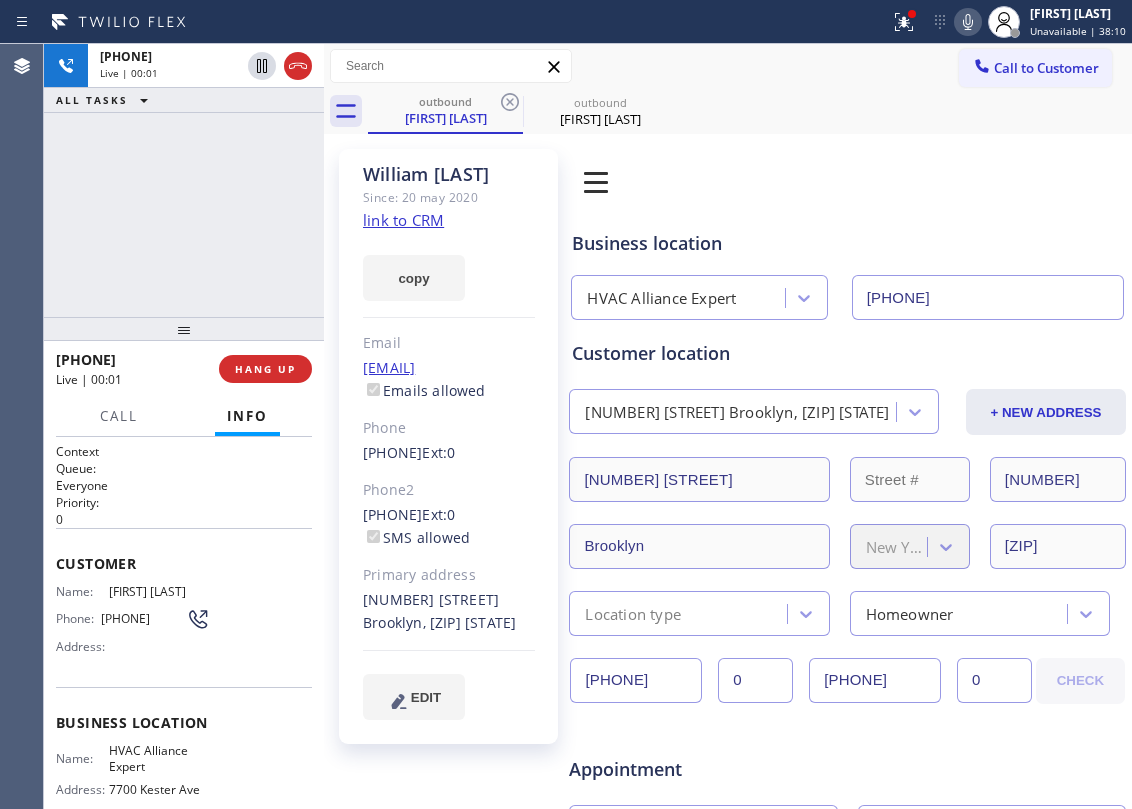 click on "[PHONE]" at bounding box center (184, 180) 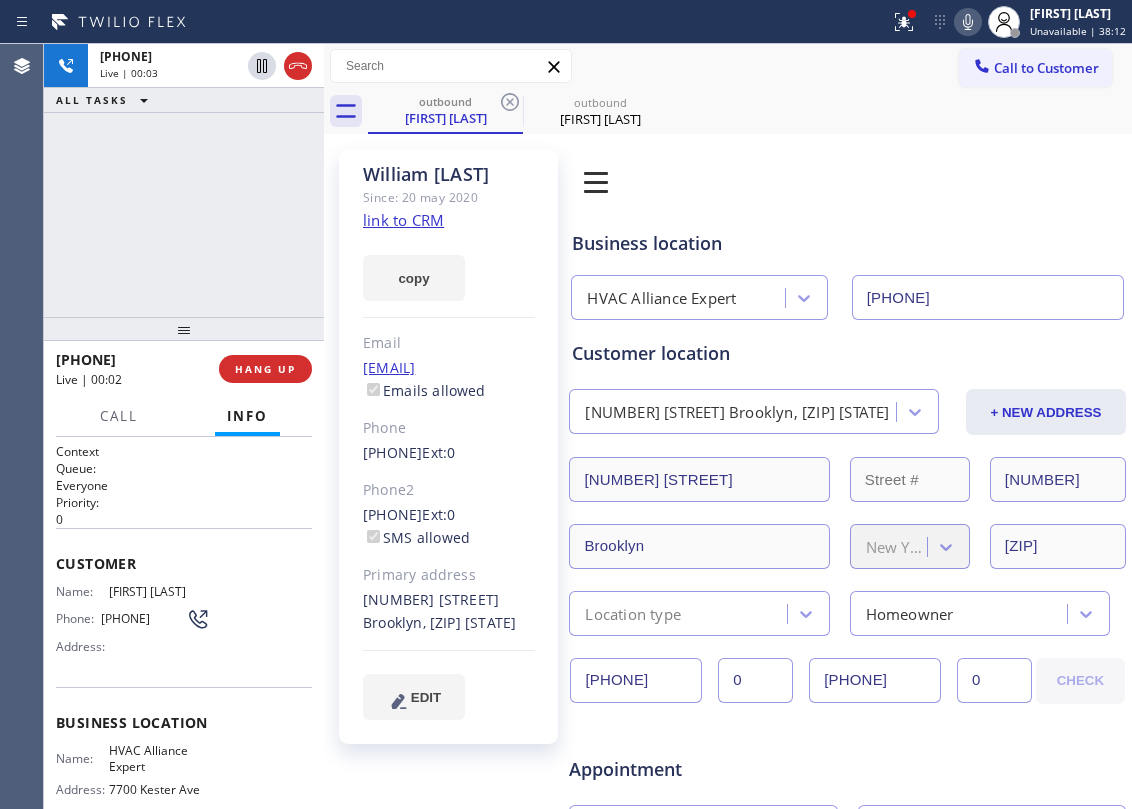 click on "[PHONE]" at bounding box center [184, 180] 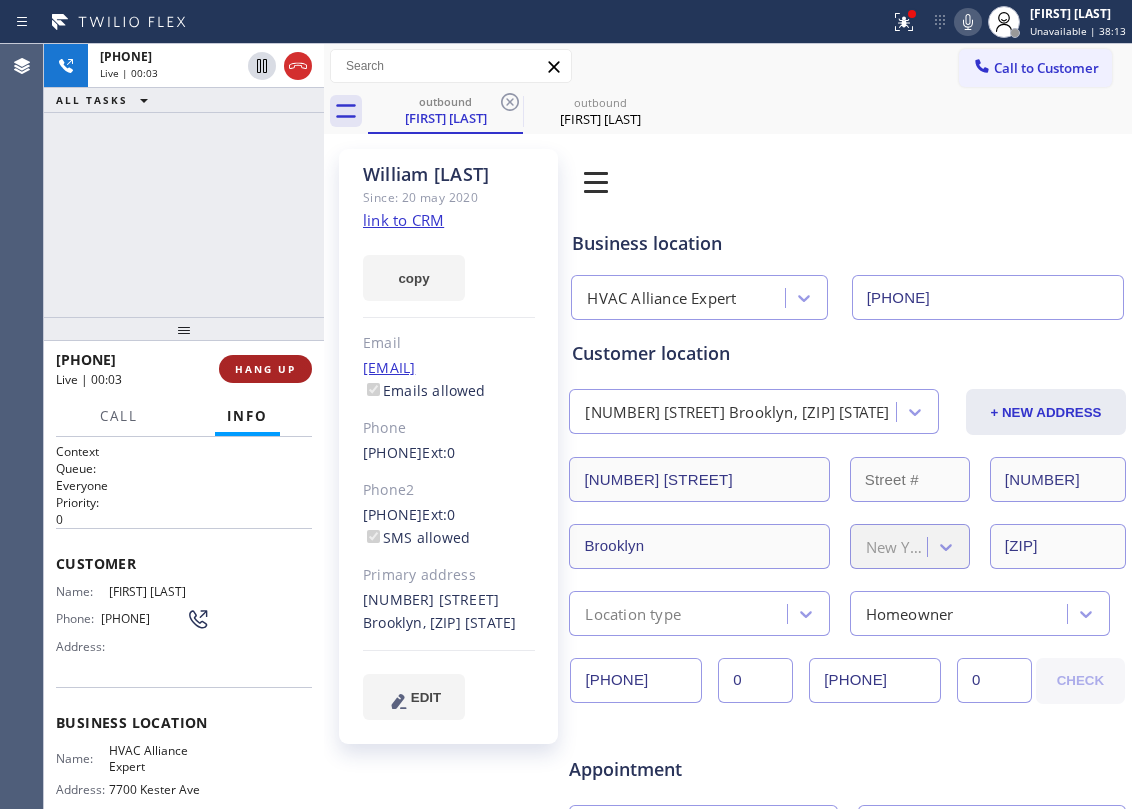 click on "HANG UP" at bounding box center [265, 369] 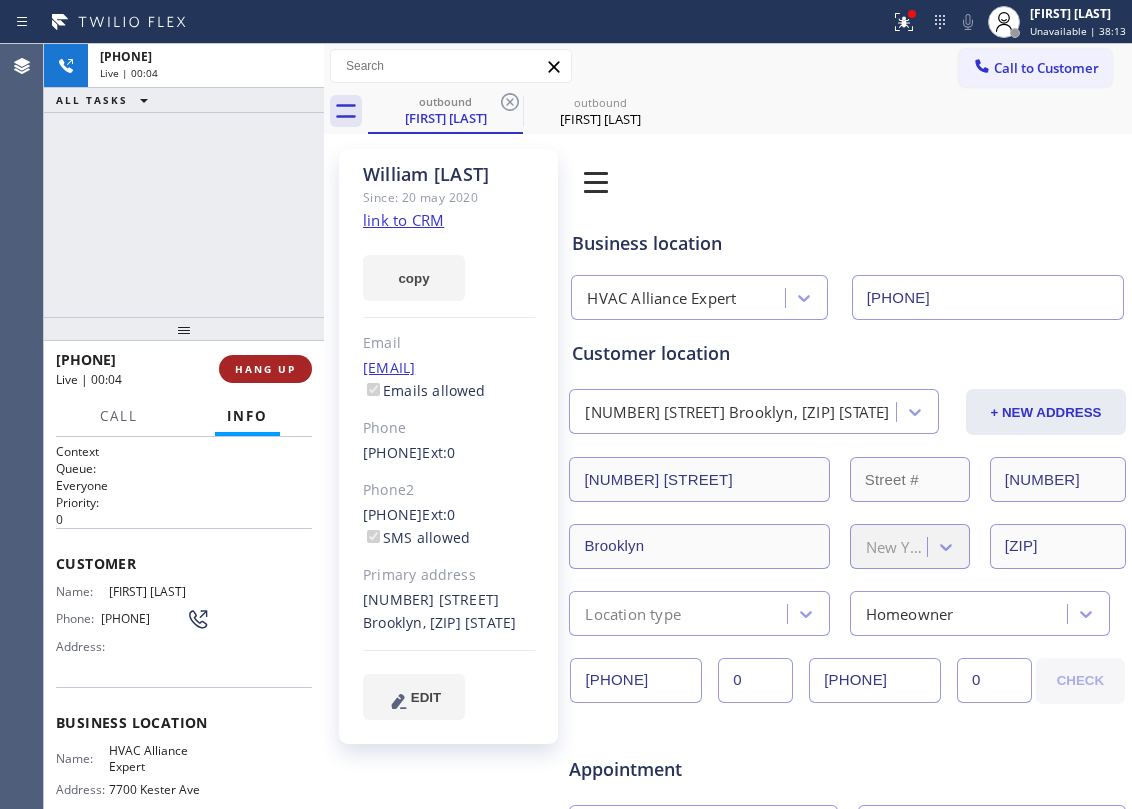 click on "HANG UP" at bounding box center [265, 369] 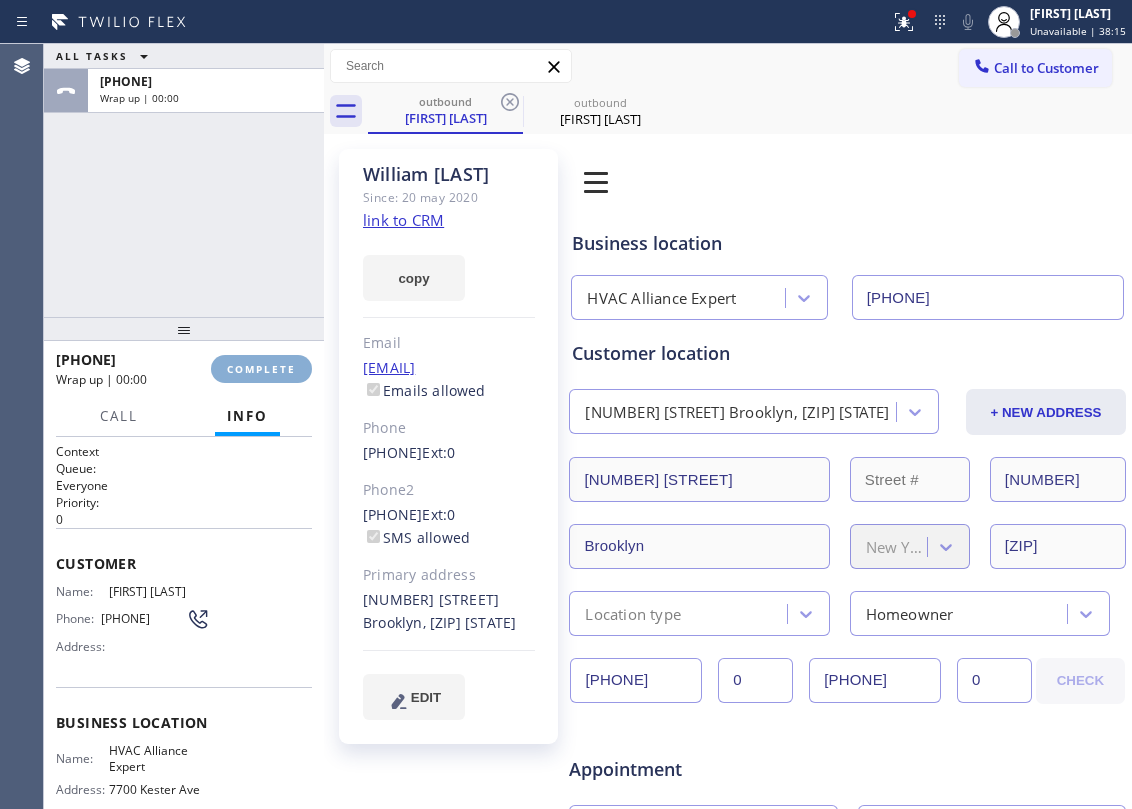 click on "COMPLETE" at bounding box center (261, 369) 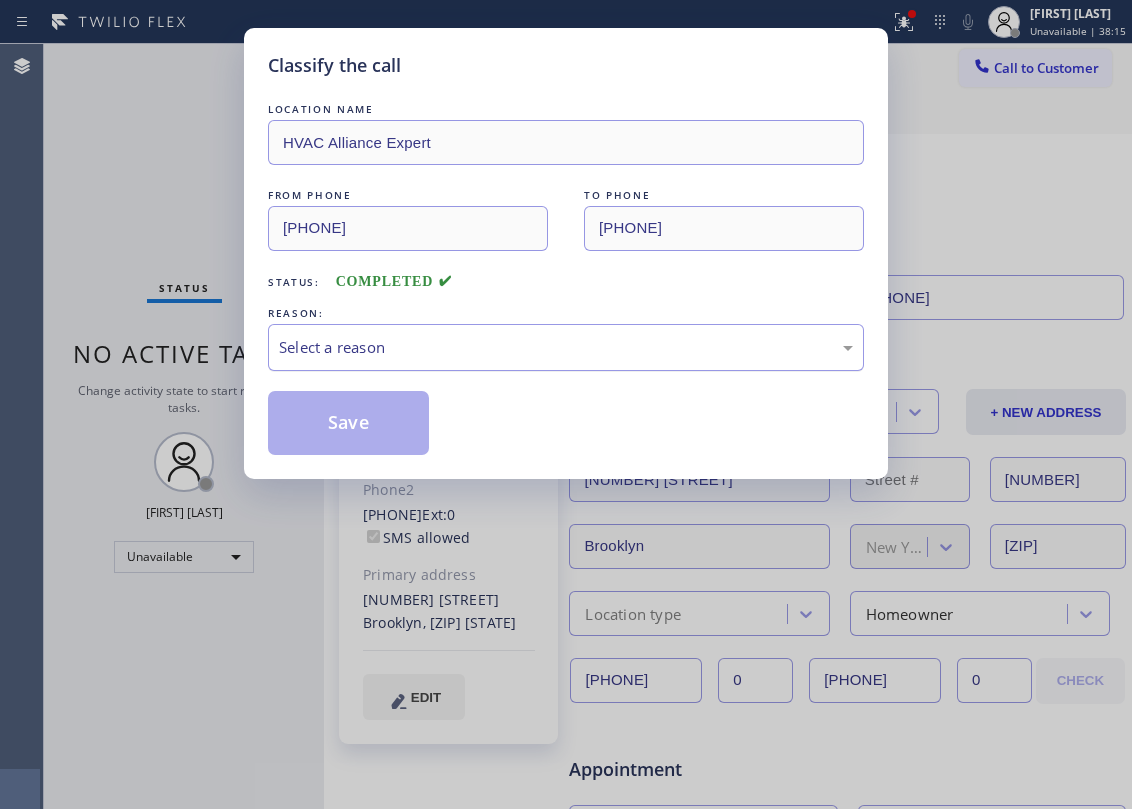 click on "Select a reason" at bounding box center [566, 347] 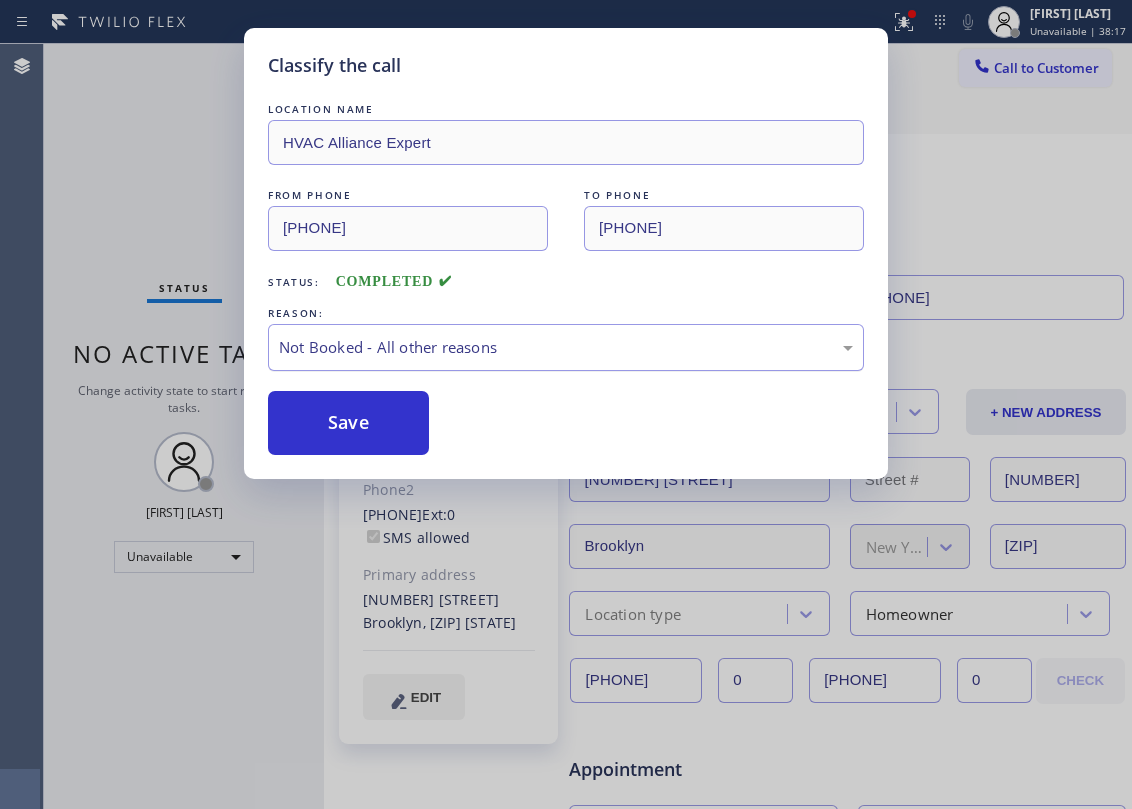 click on "Not Booked - All other reasons" at bounding box center [566, 347] 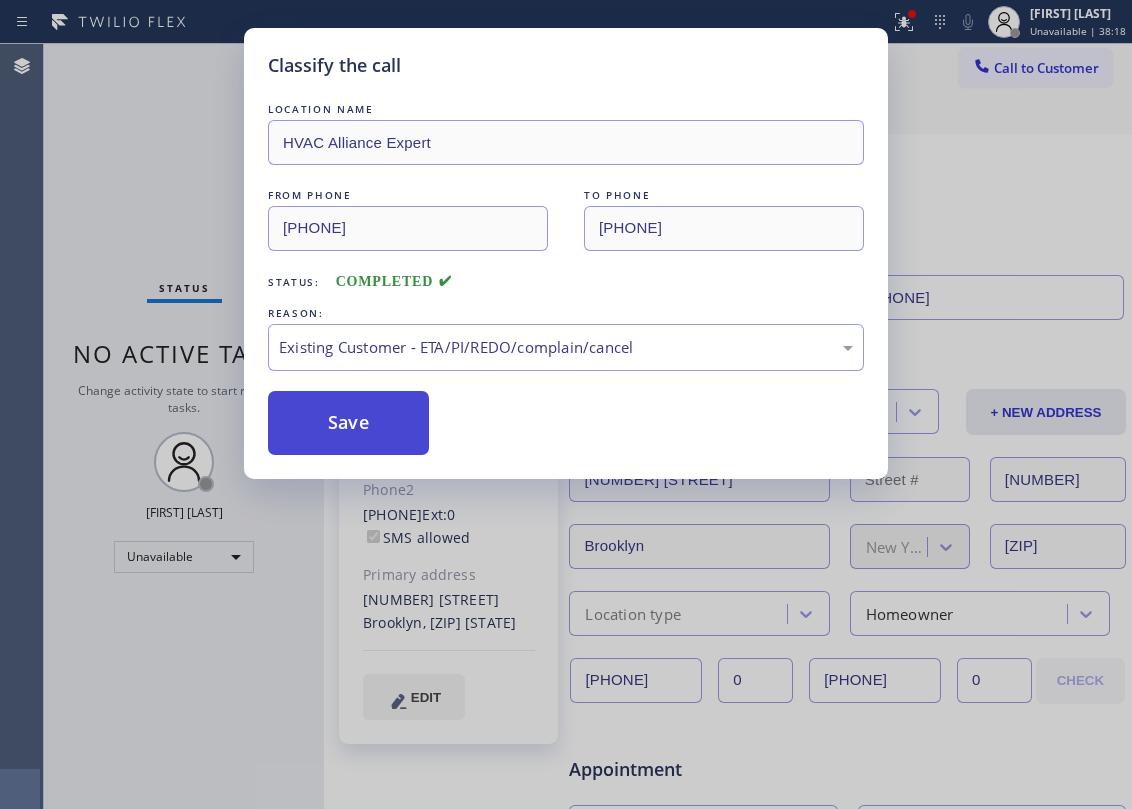 click on "Save" at bounding box center [348, 423] 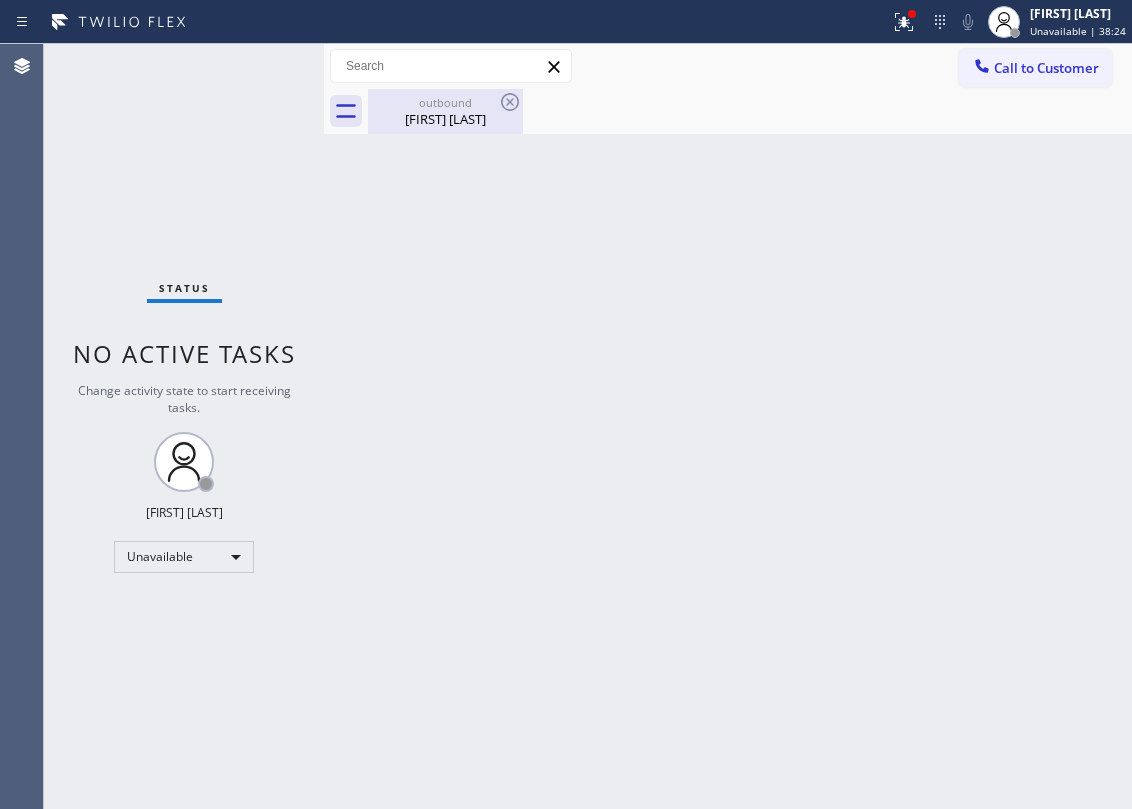 click on "outbound" at bounding box center (445, 102) 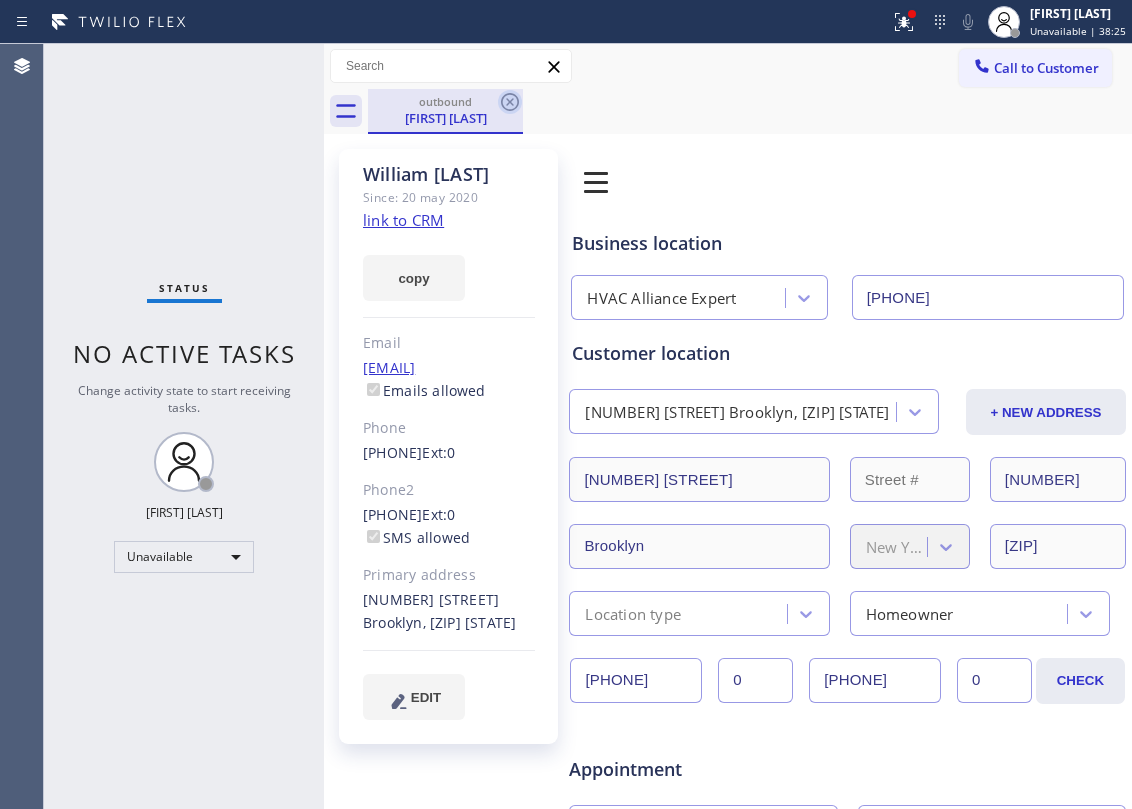 click 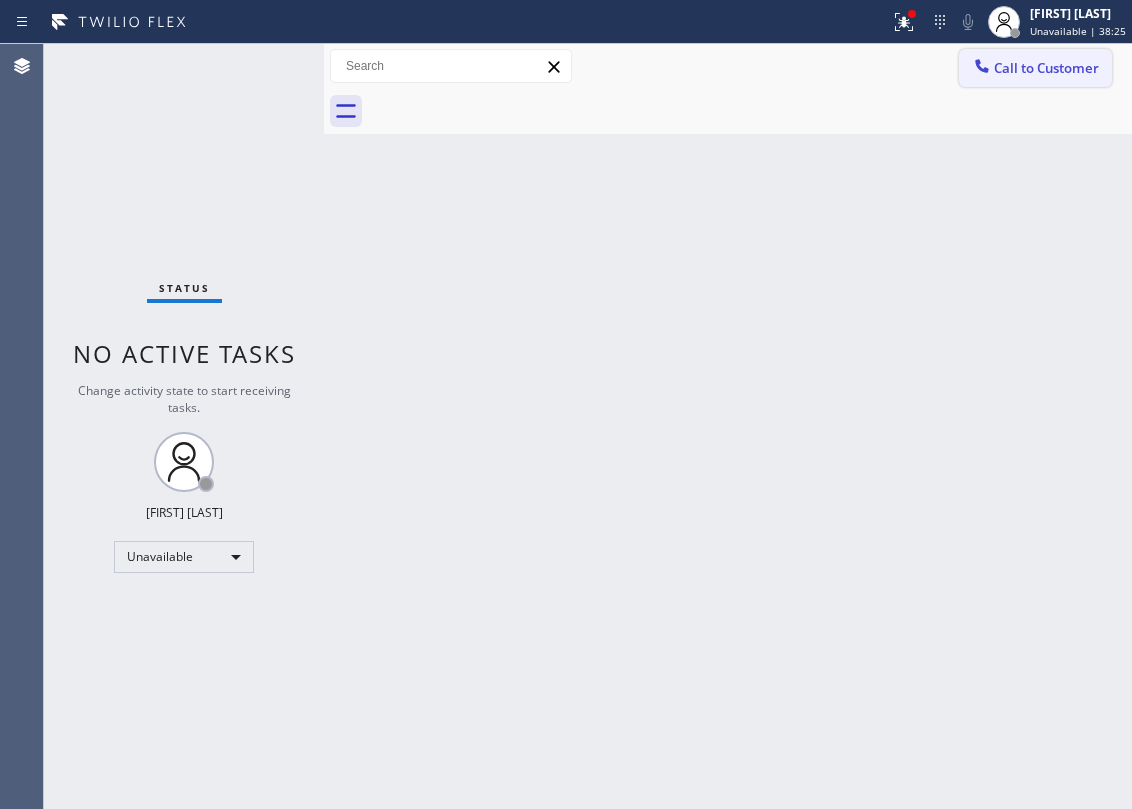 click on "Call to Customer" at bounding box center [1046, 68] 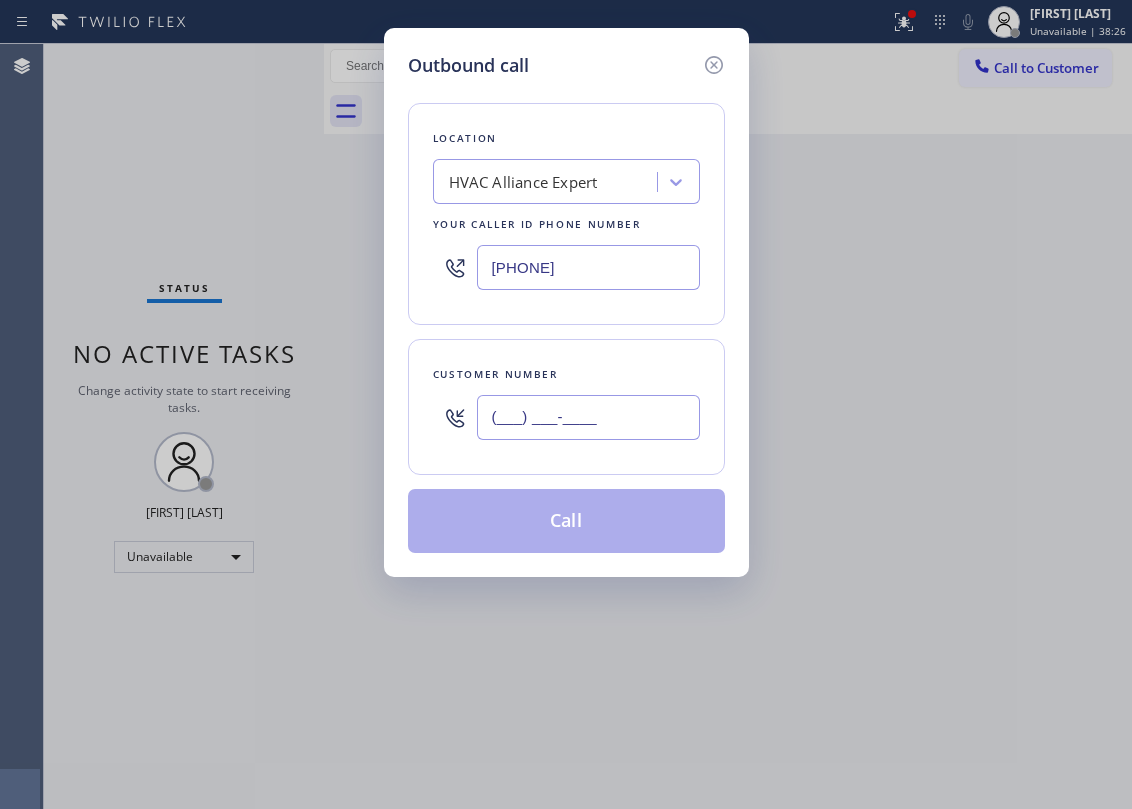 click on "(___) ___-____" at bounding box center (588, 417) 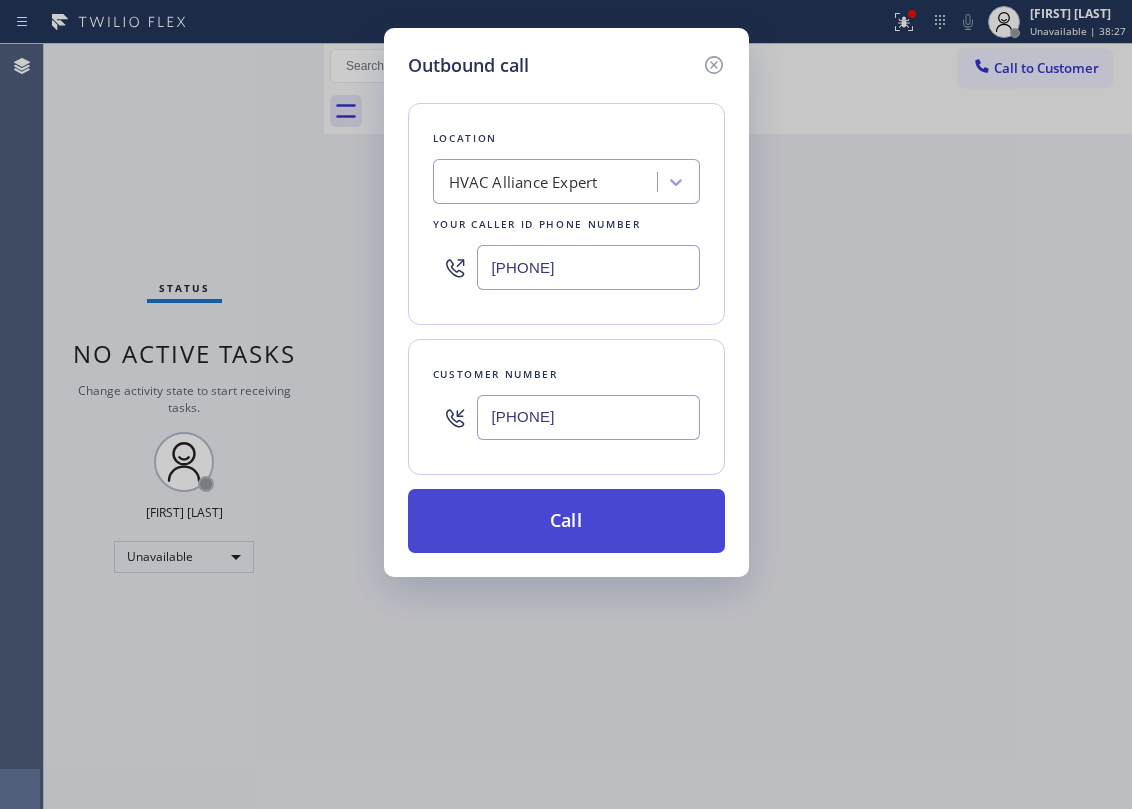 type on "[PHONE]" 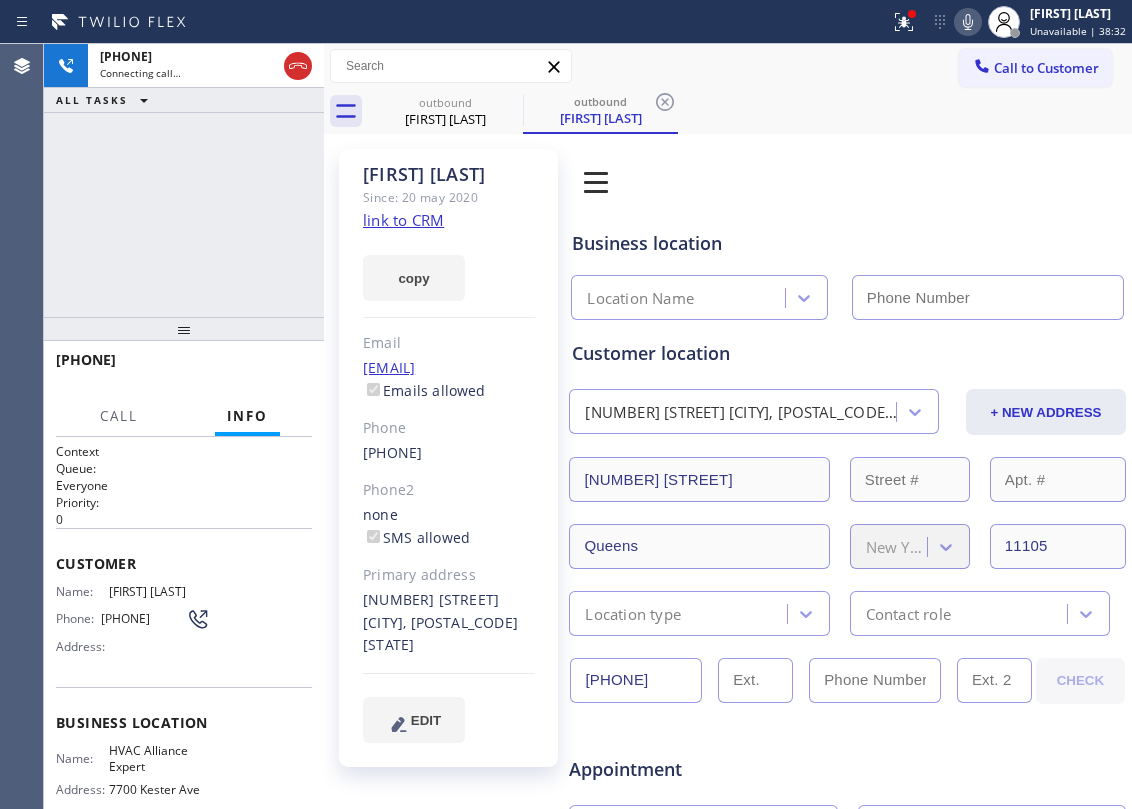 type on "[PHONE]" 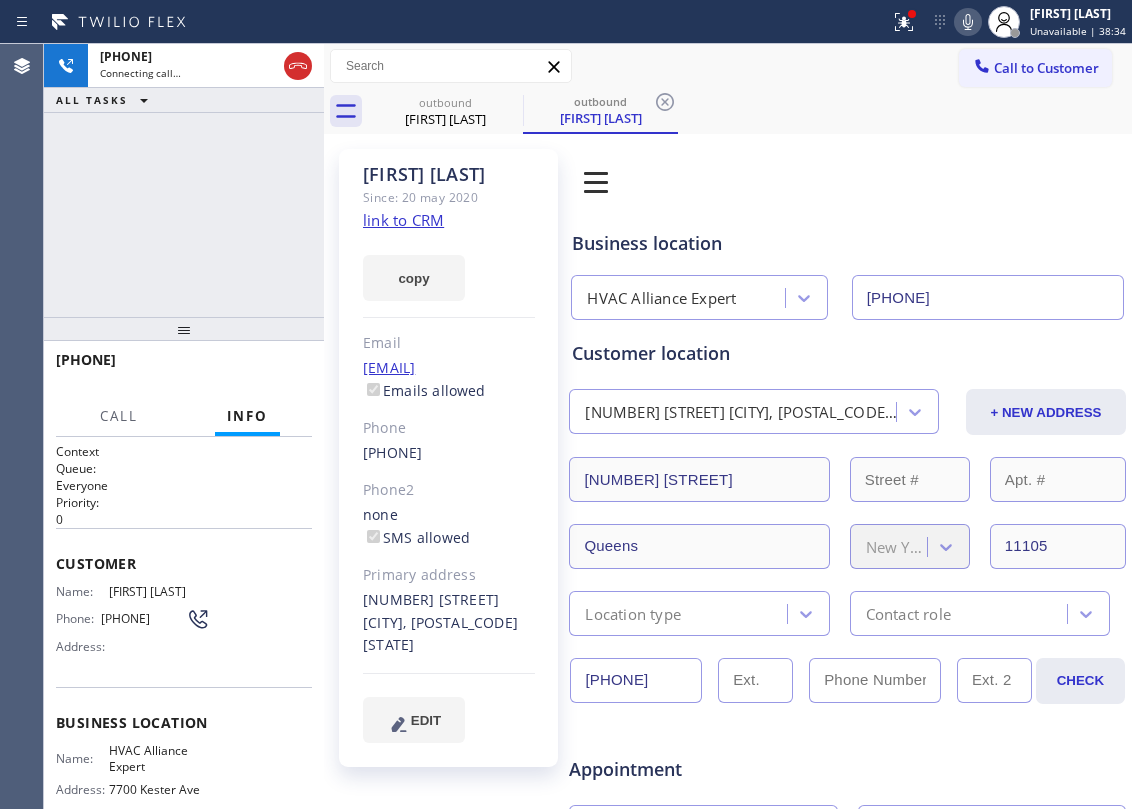 click on "[PHONE] Connecting call… ALL TASKS ALL TASKS ACTIVE TASKS TASKS IN WRAP UP" at bounding box center (184, 180) 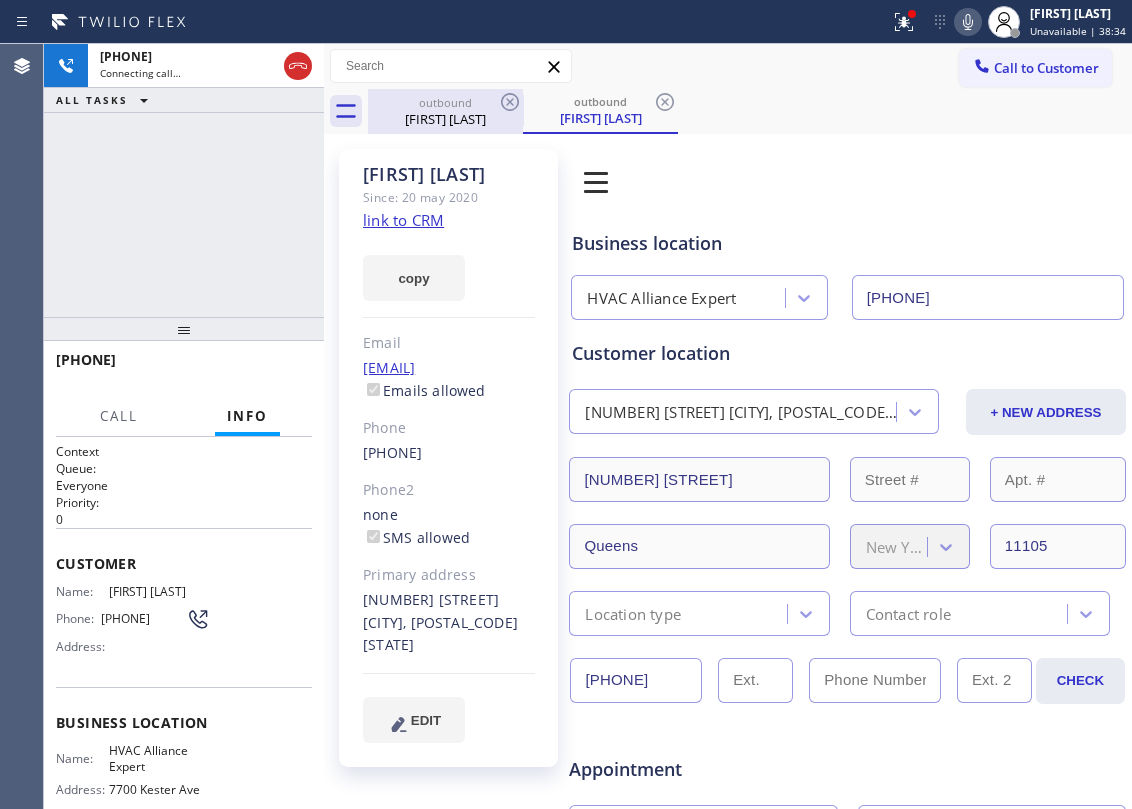 click on "outbound" at bounding box center (445, 102) 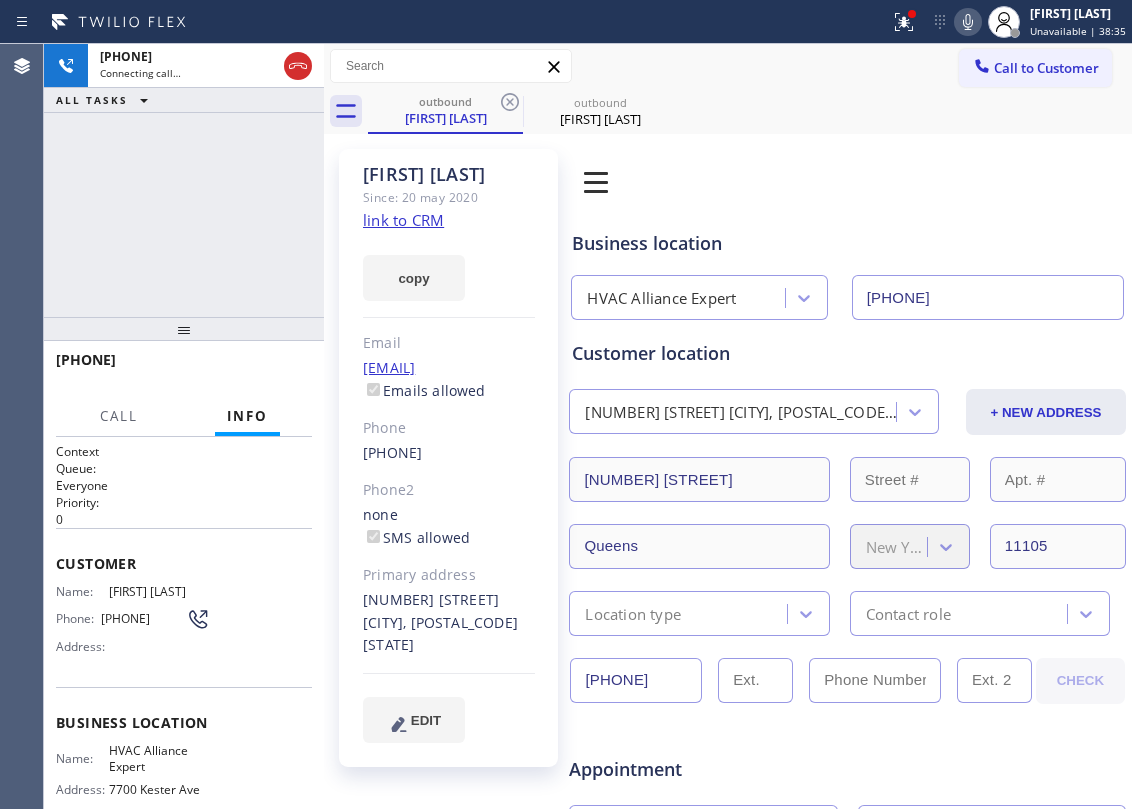 click on "Call to Customer Outbound call Location HVAC Alliance Expert Your caller id phone number [PHONE] Customer number Call Outbound call Technician Search Technician Your caller id phone number Your caller id phone number Call" at bounding box center [728, 66] 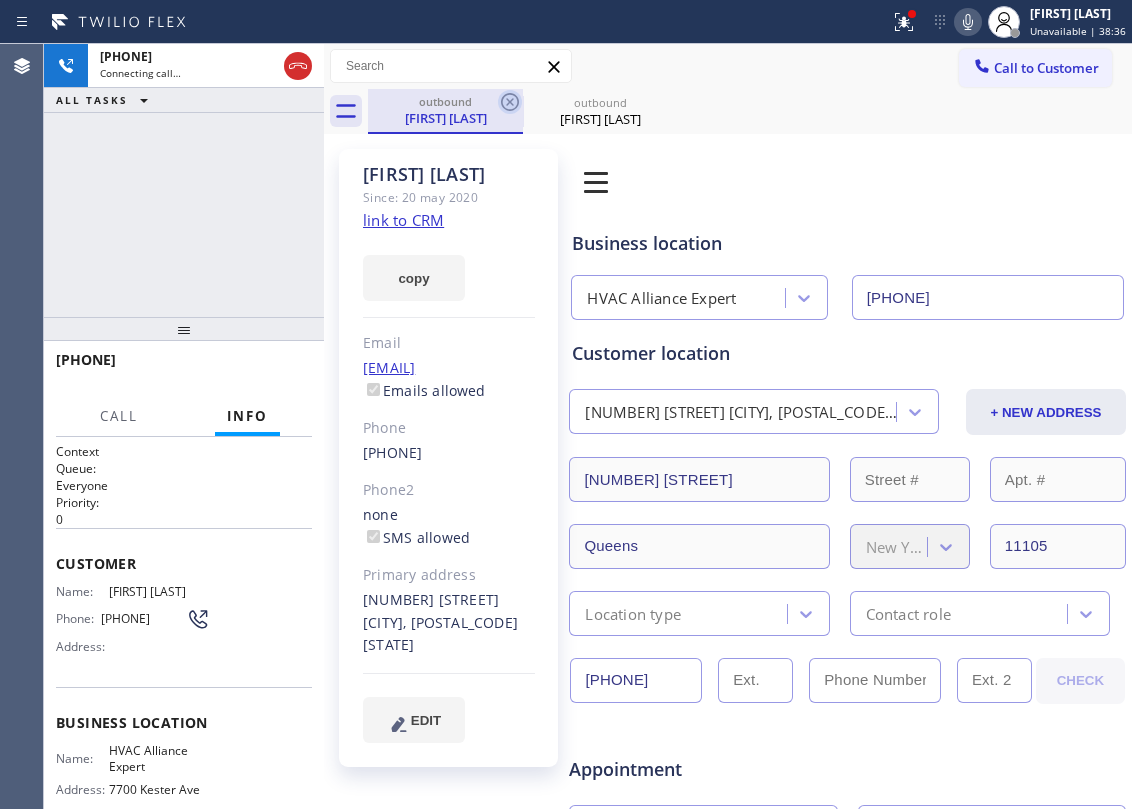 click 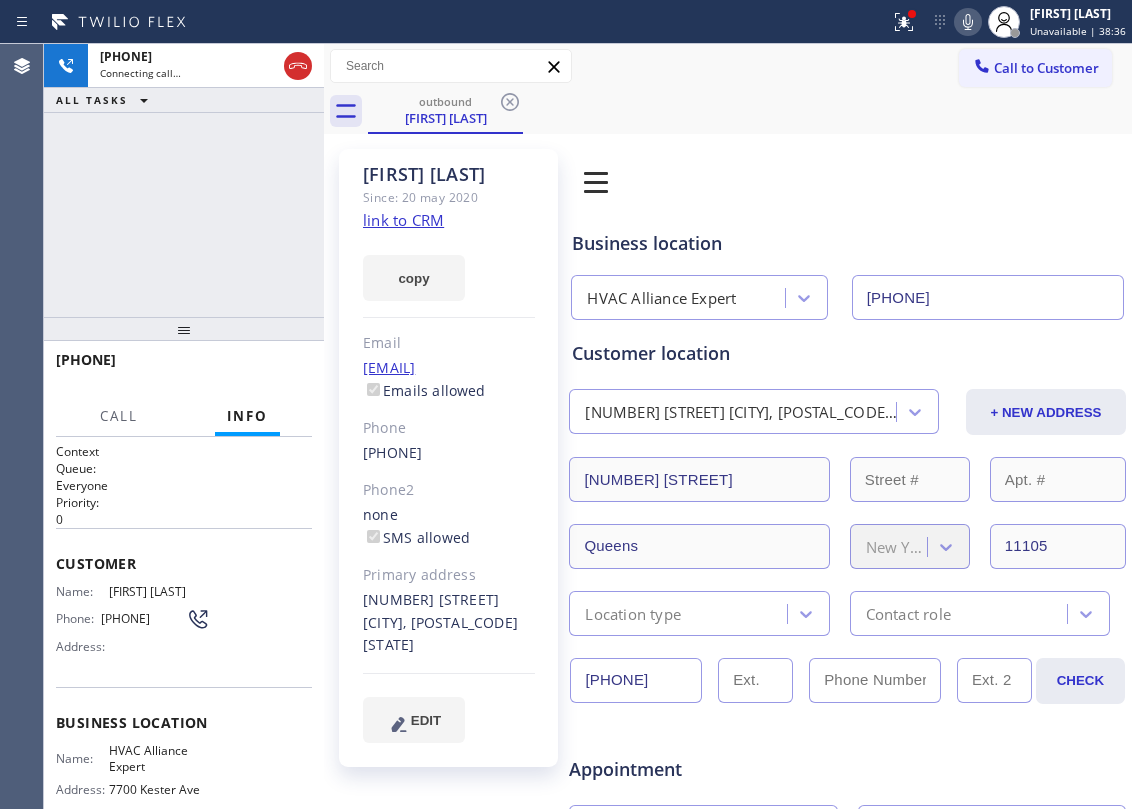 click on "[PHONE] Connecting call… ALL TASKS ALL TASKS ACTIVE TASKS TASKS IN WRAP UP" at bounding box center (184, 180) 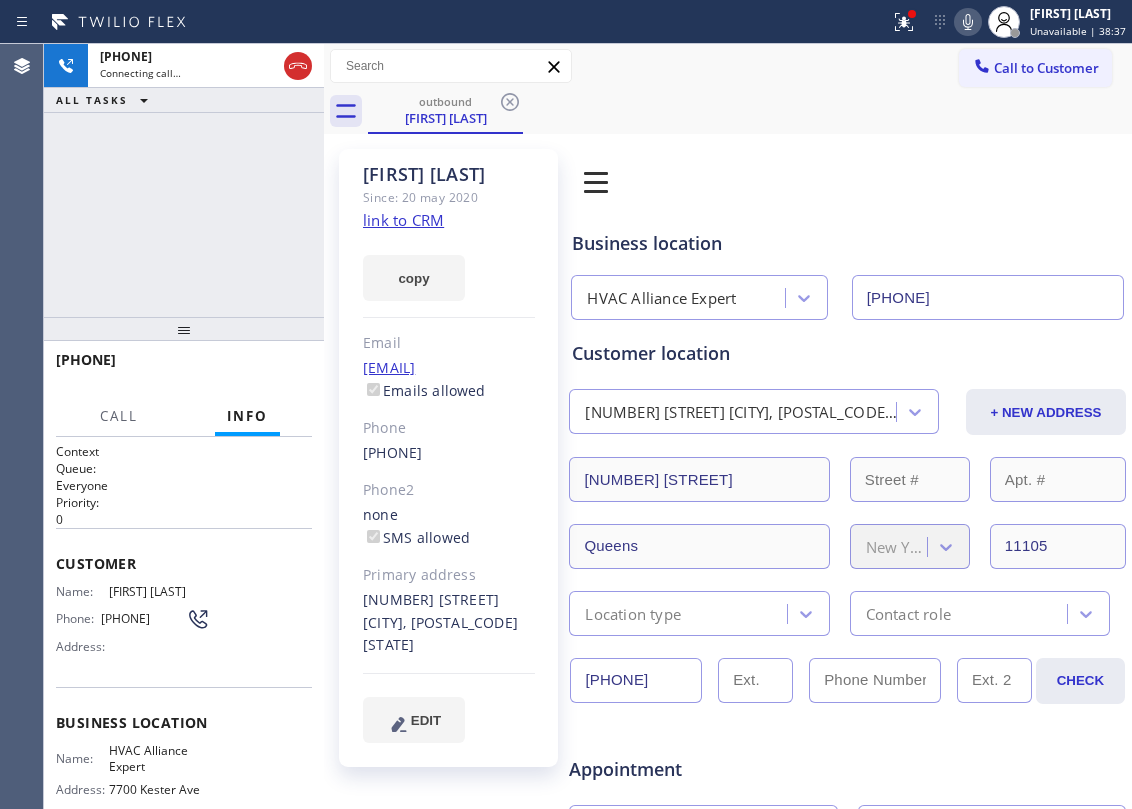 click on "link to CRM" 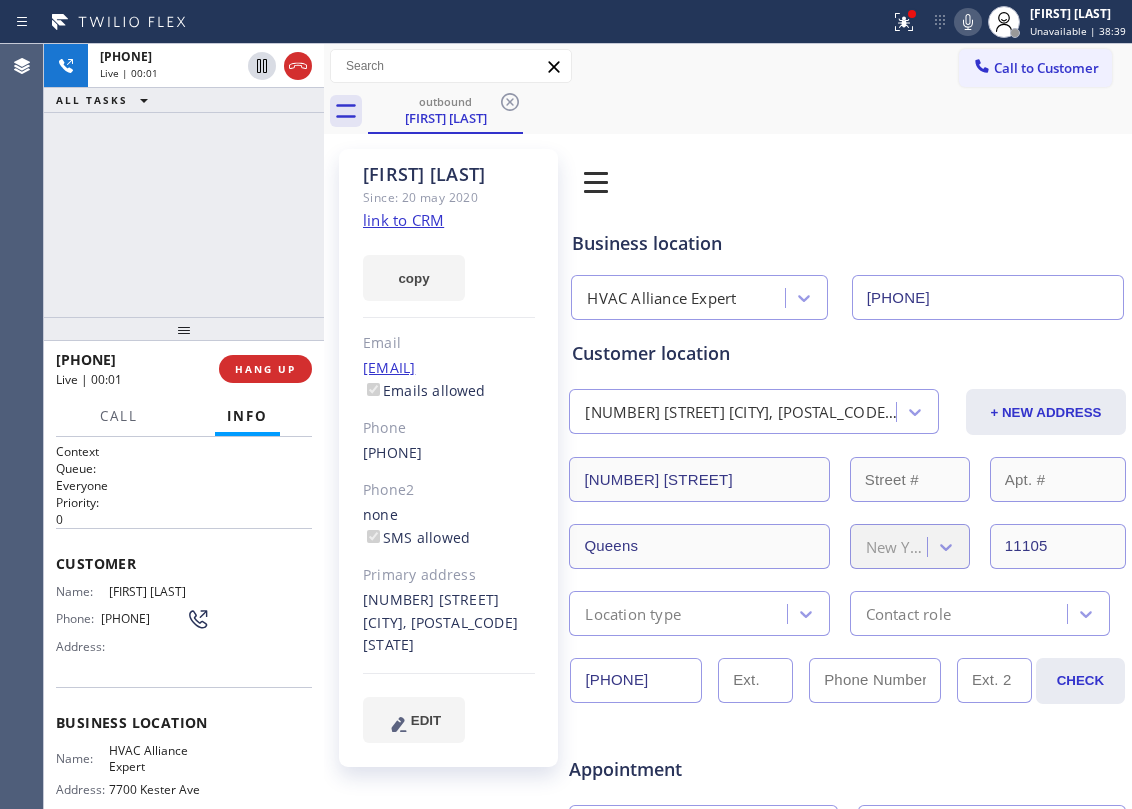 click on "[PHONE] Live | 00:01 ALL TASKS ALL TASKS ACTIVE TASKS TASKS IN WRAP UP" at bounding box center (184, 180) 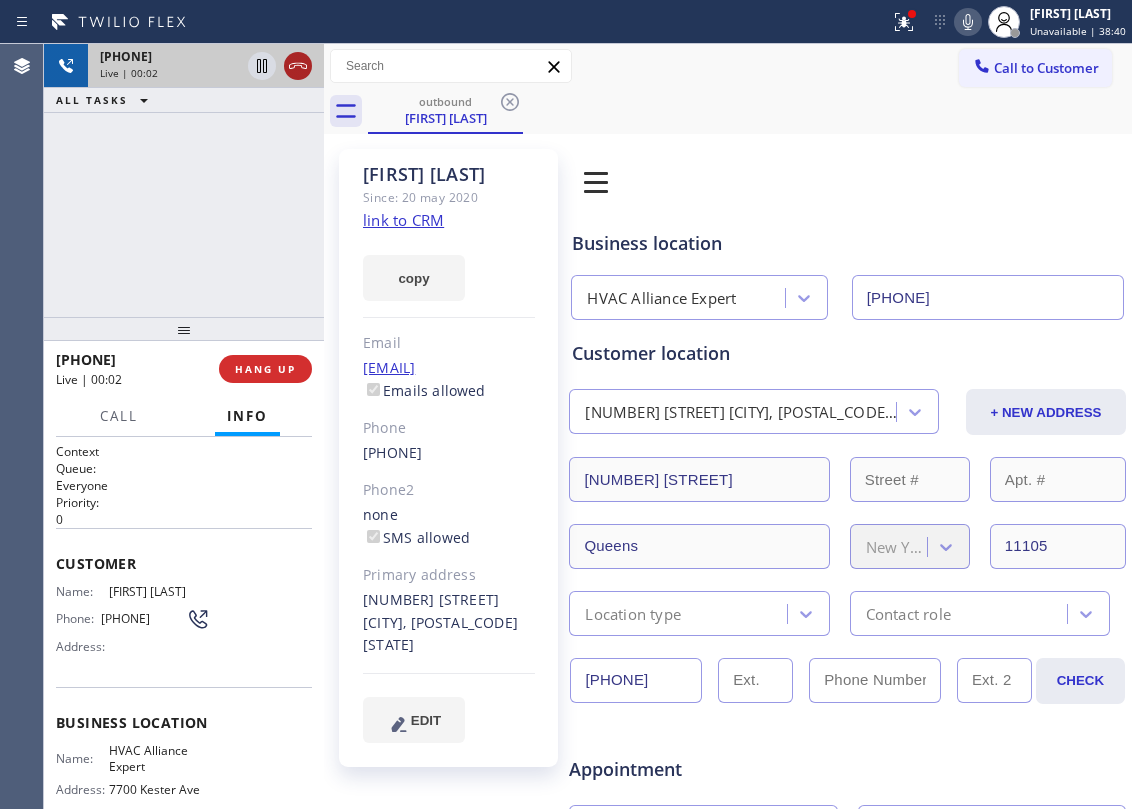 click 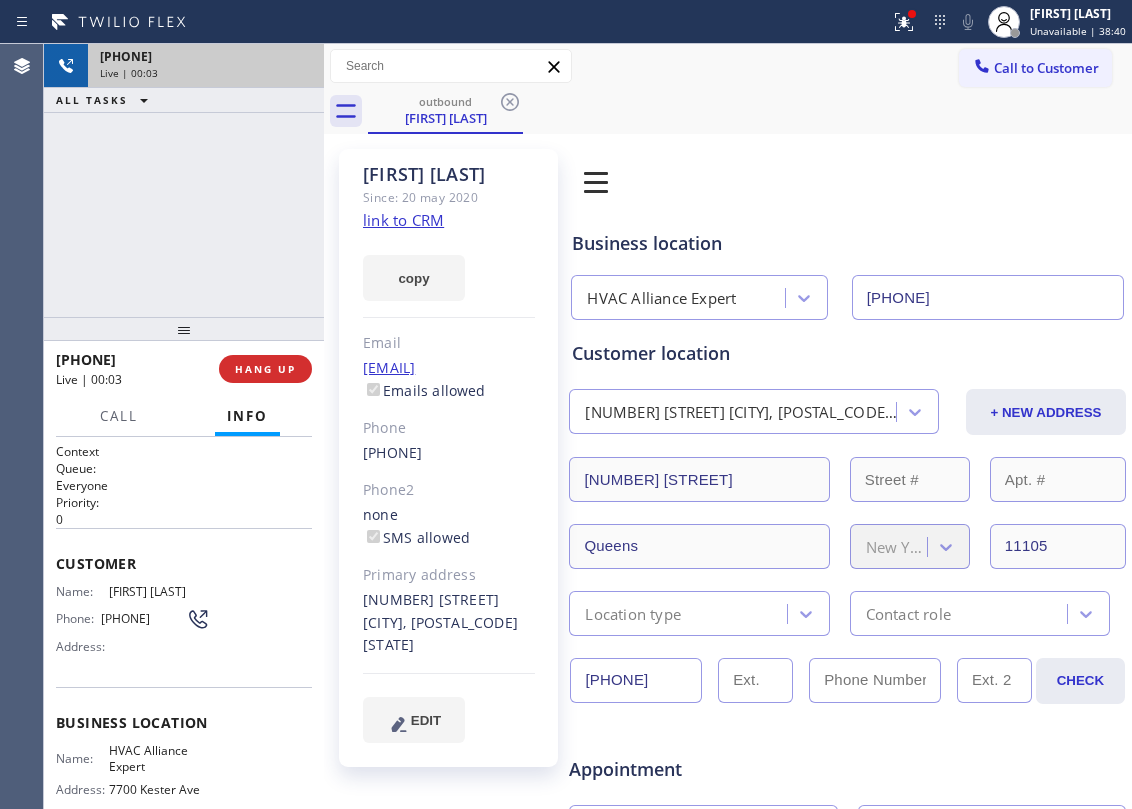 click on "[PHONE]" at bounding box center [184, 180] 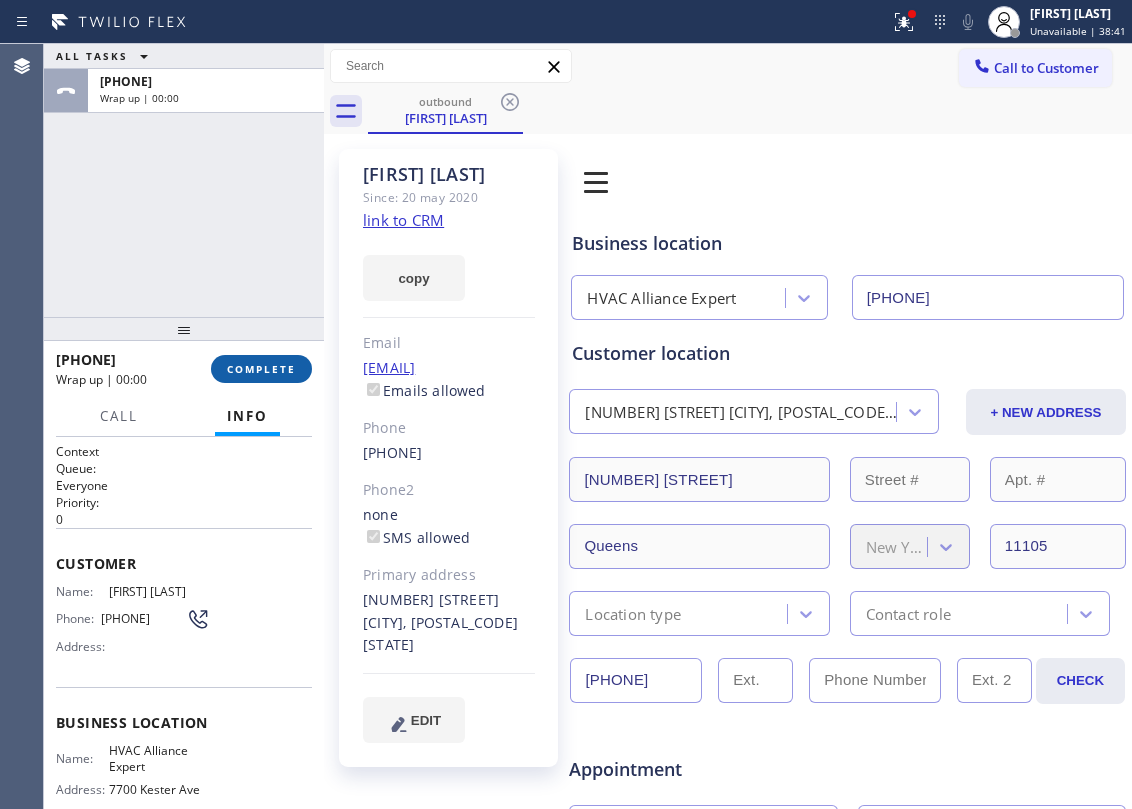 click on "COMPLETE" at bounding box center (261, 369) 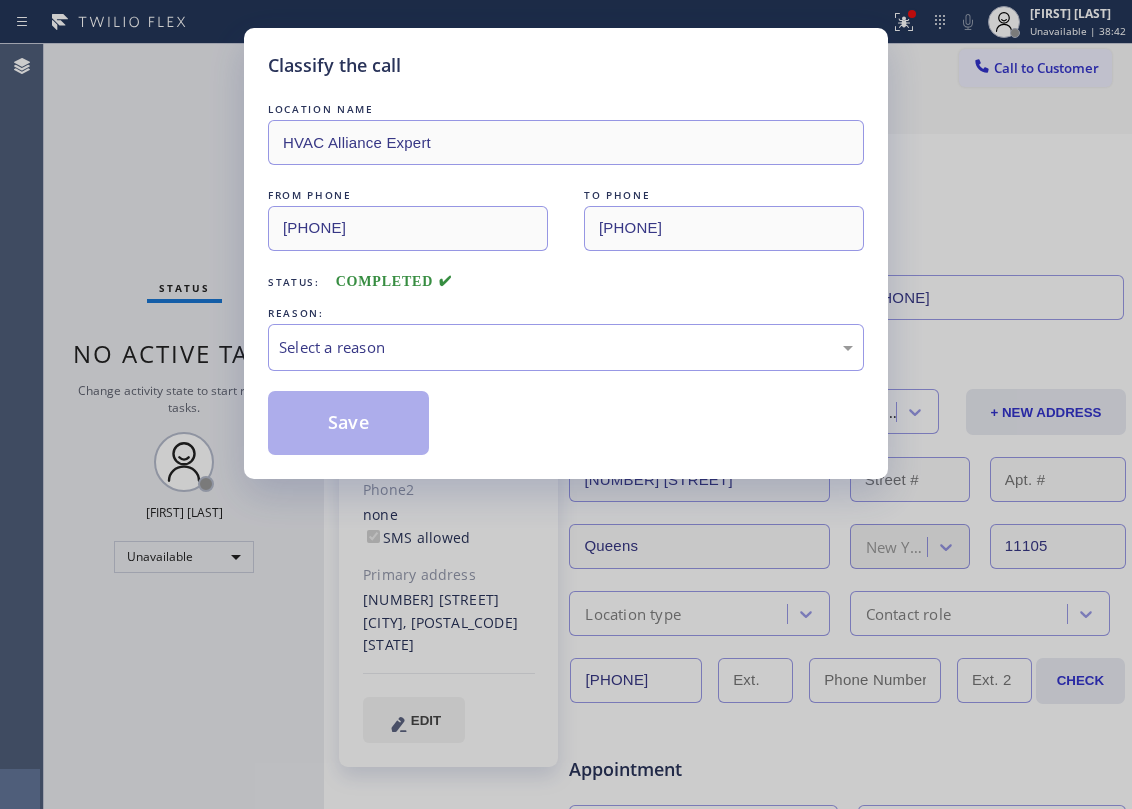 click on "Classify the call LOCATION NAME HVAC Alliance Expert FROM PHONE [PHONE] TO PHONE [PHONE] Status: COMPLETED REASON: Select a reason Save" at bounding box center (566, 253) 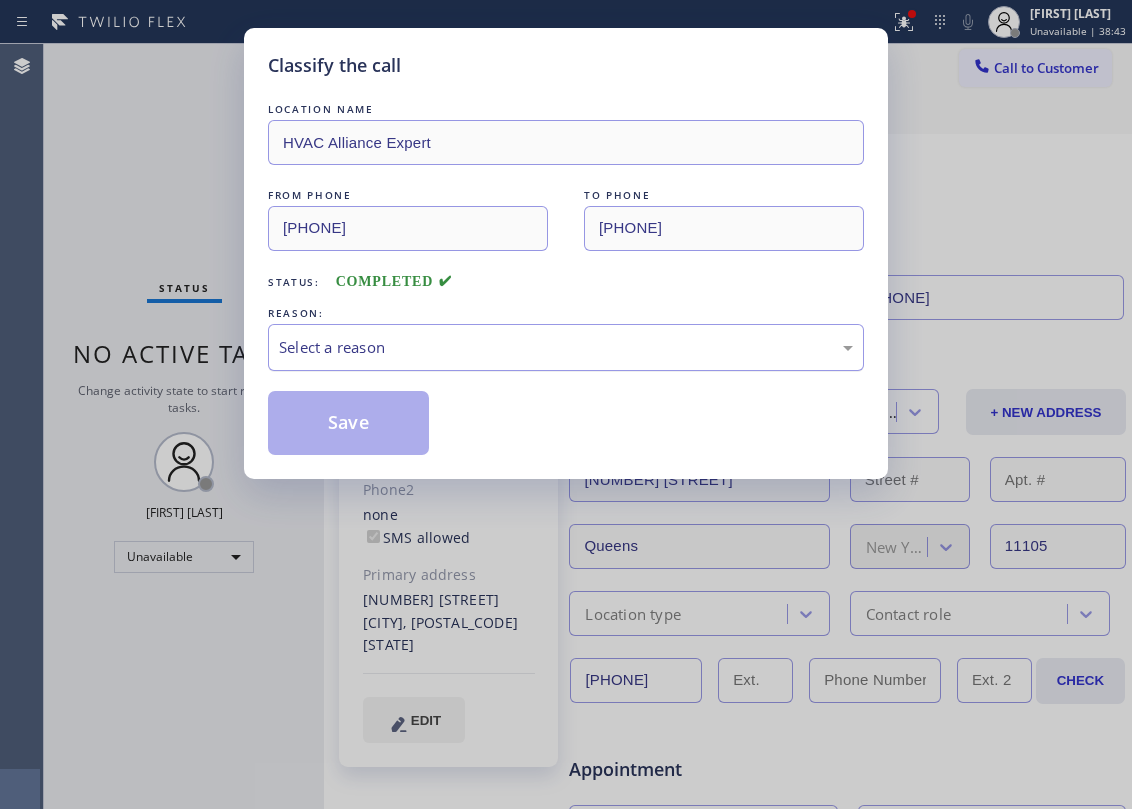 drag, startPoint x: 510, startPoint y: 342, endPoint x: 514, endPoint y: 362, distance: 20.396078 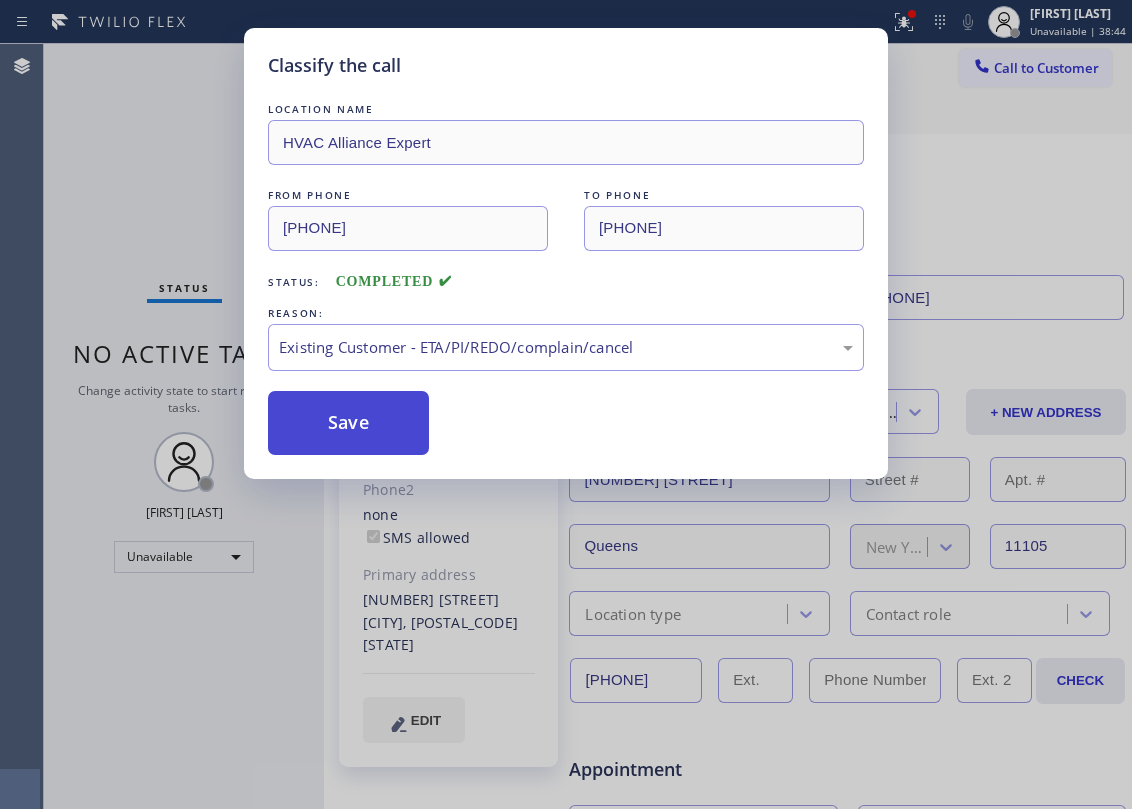 click on "Save" at bounding box center [348, 423] 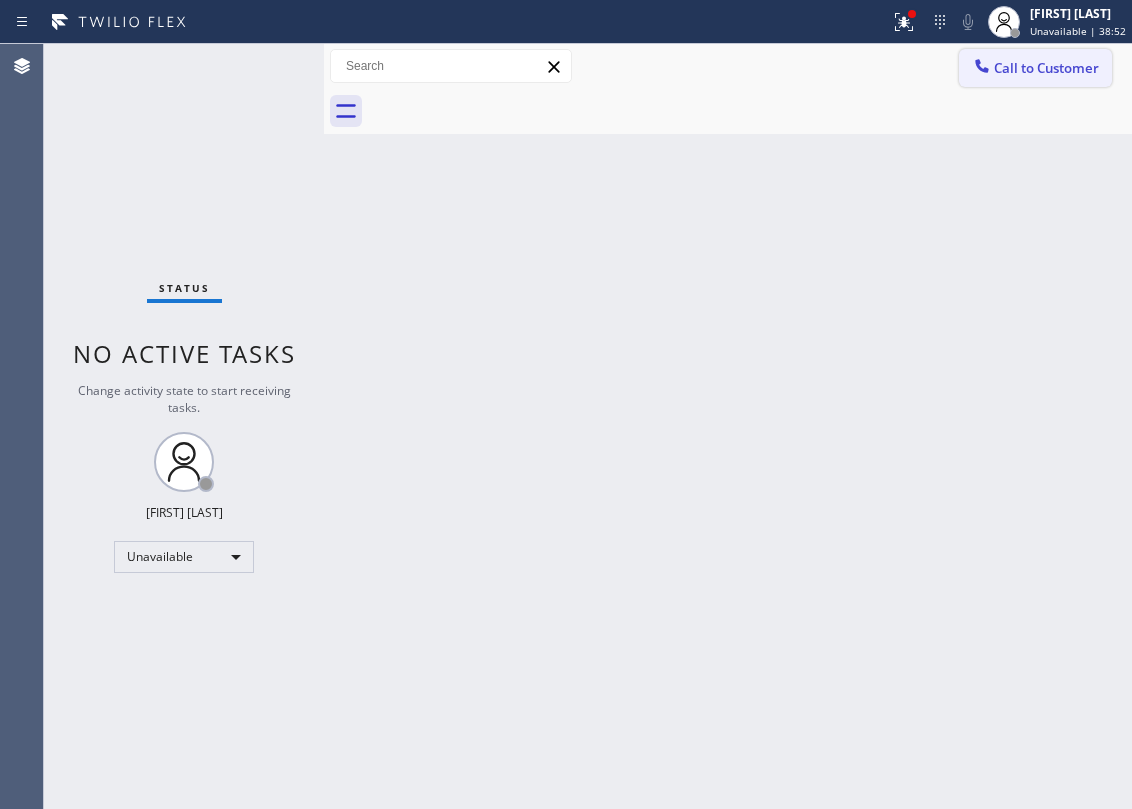click on "Call to Customer" at bounding box center (1035, 68) 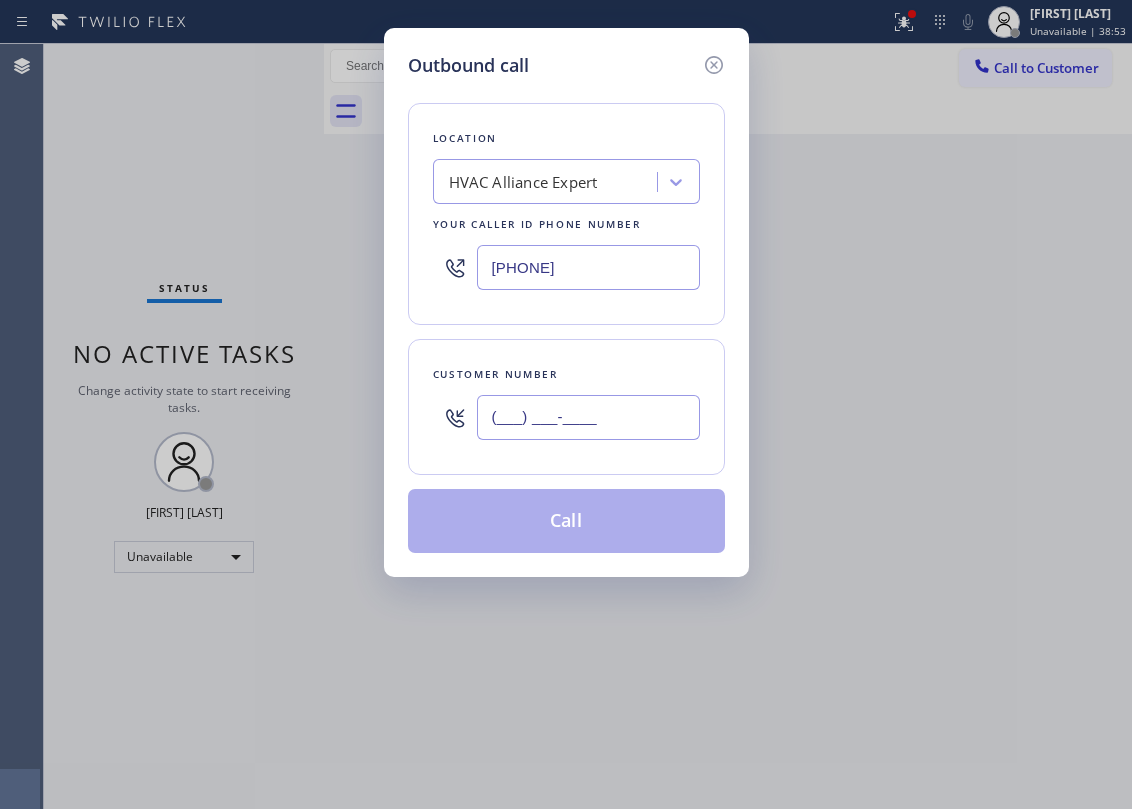 click on "(___) ___-____" at bounding box center (588, 417) 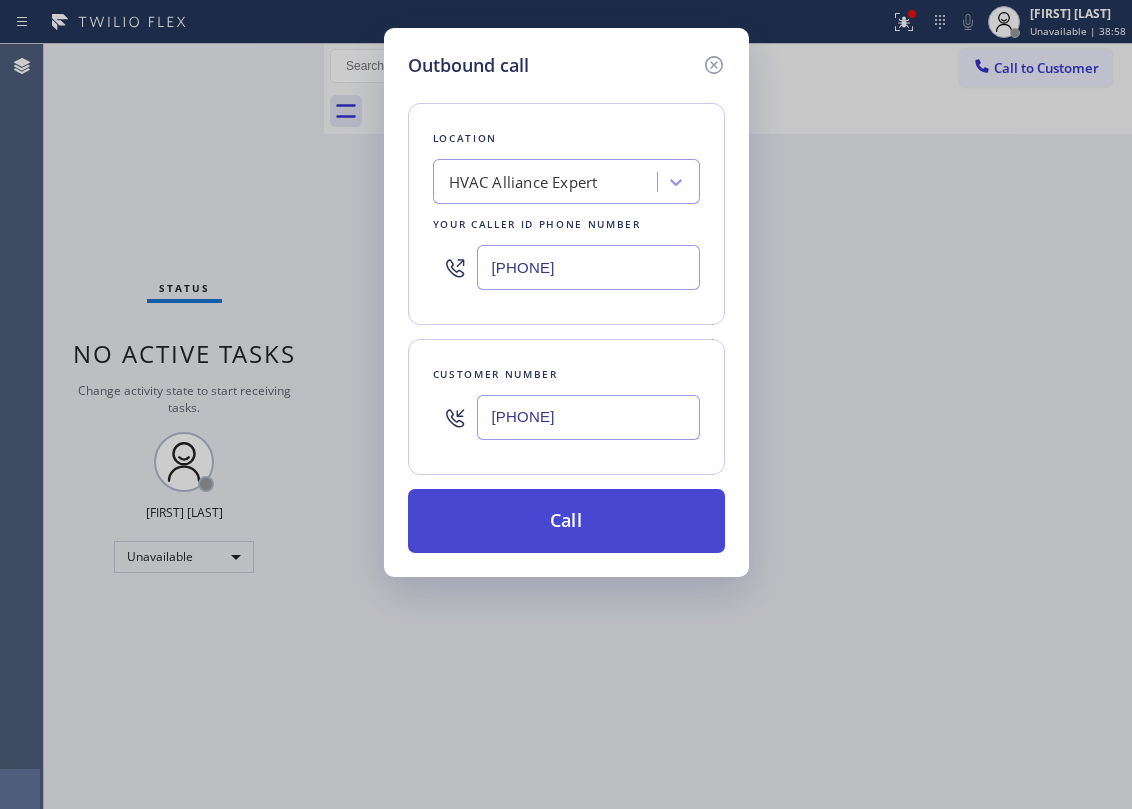 type on "[PHONE]" 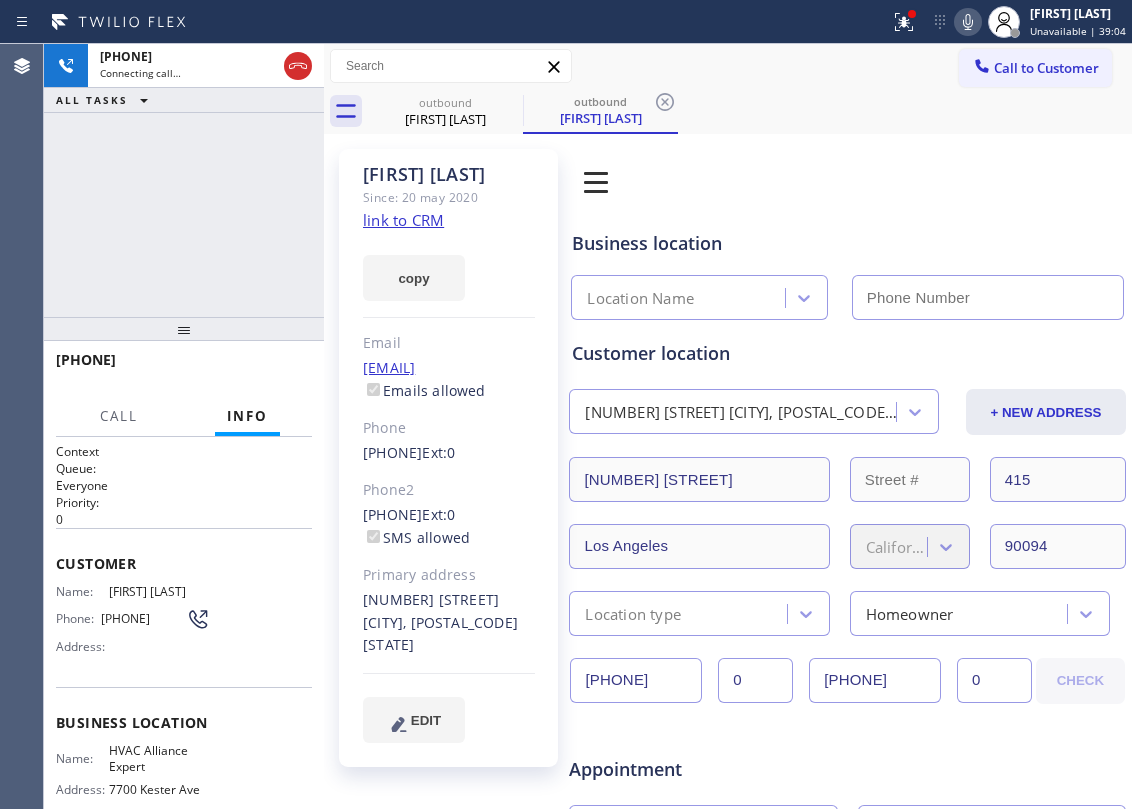 type on "[PHONE]" 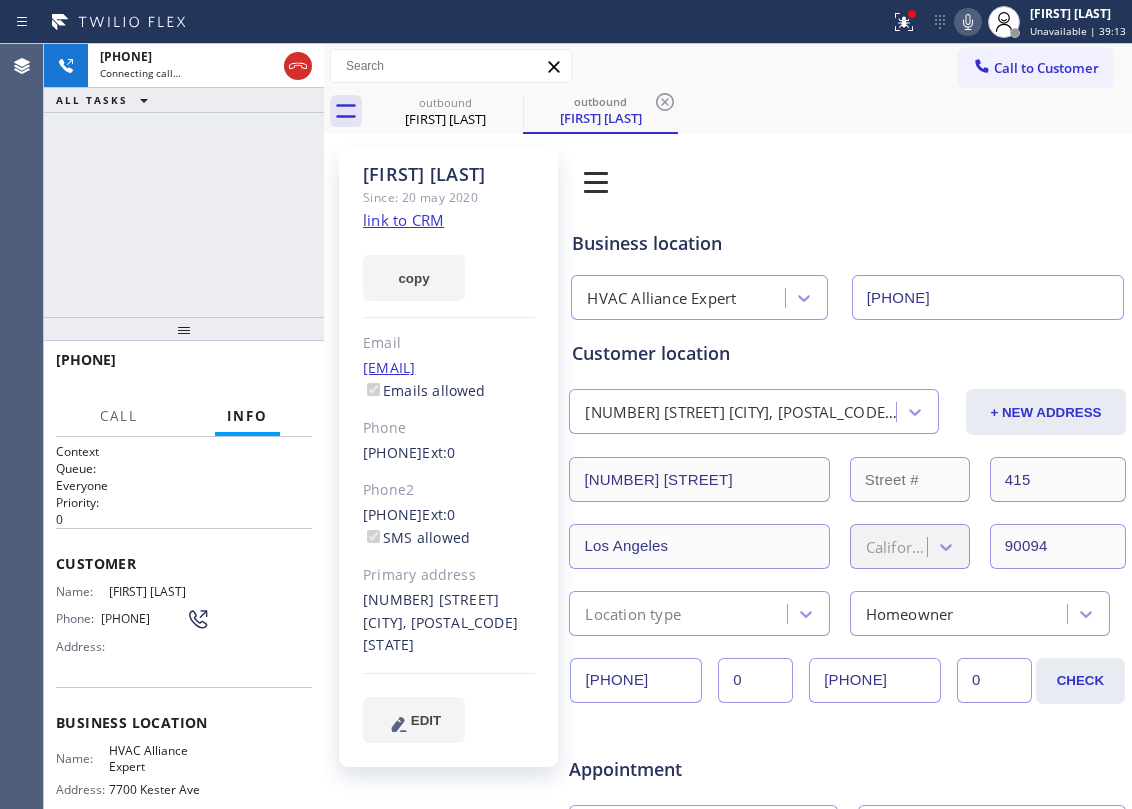 click on "[PHONE] Connecting call… ALL TASKS ALL TASKS ACTIVE TASKS TASKS IN WRAP UP" at bounding box center (184, 180) 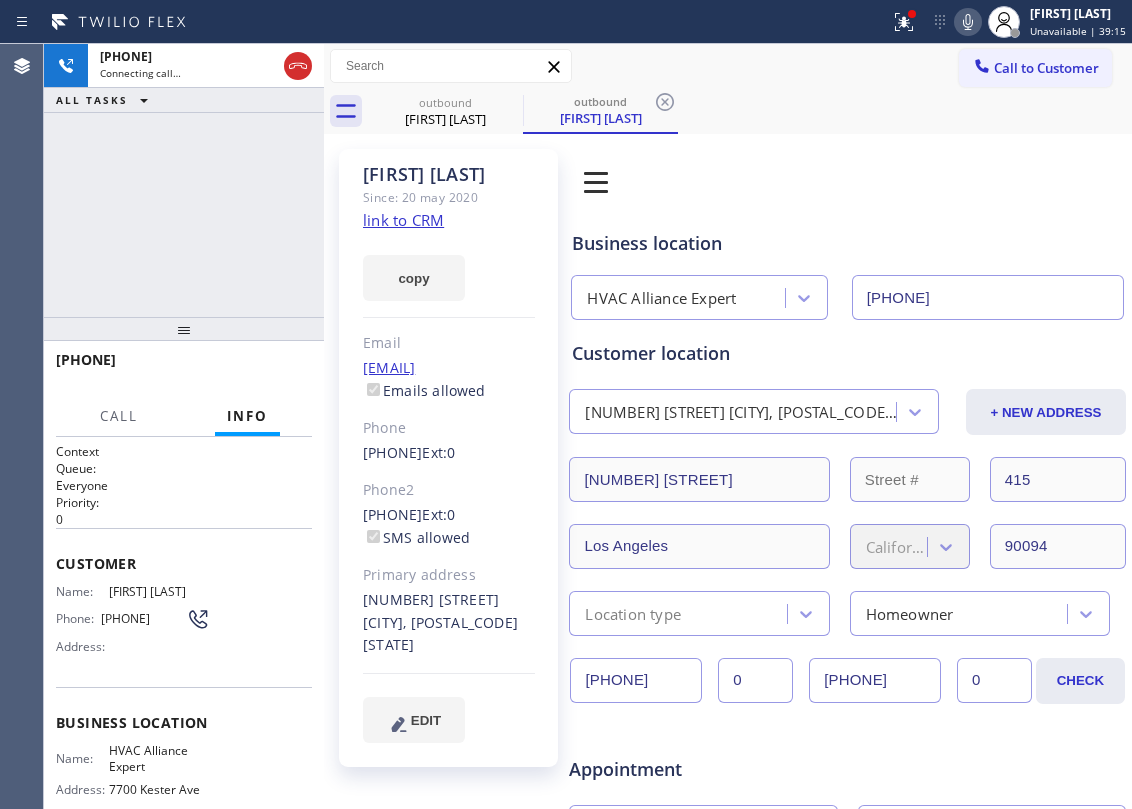 click on "link to CRM" 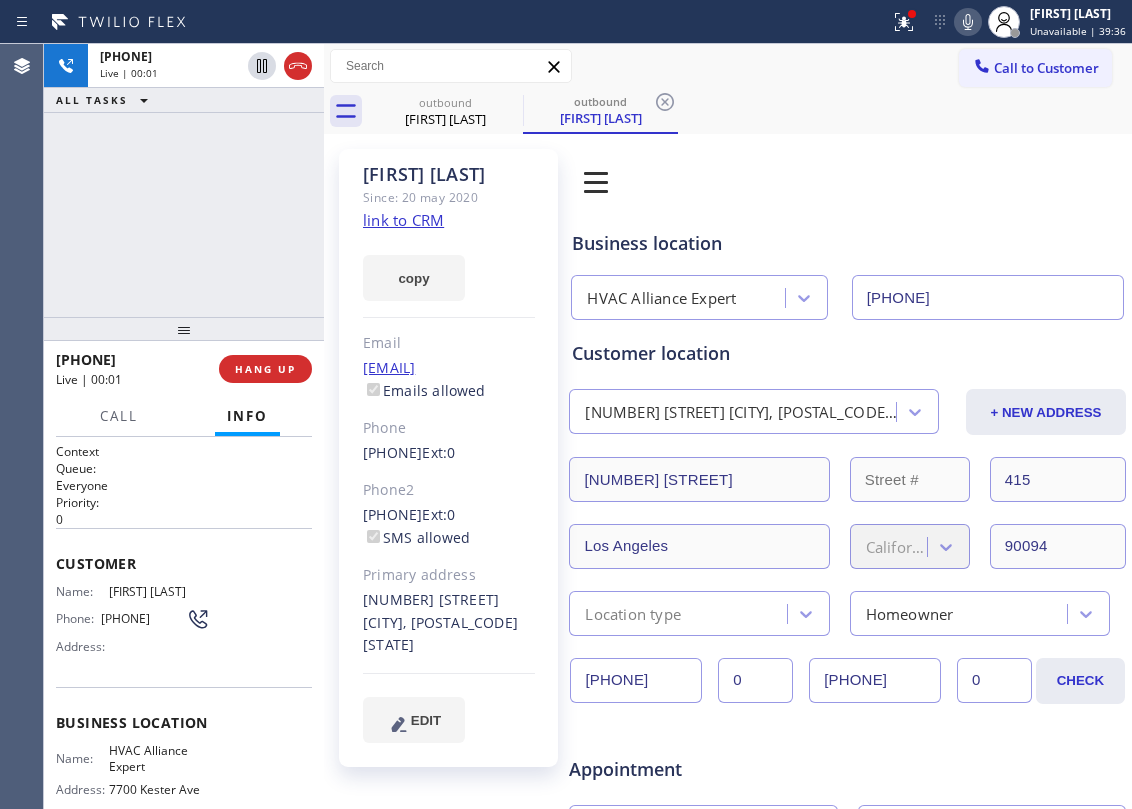 click on "[PHONE]" at bounding box center [184, 180] 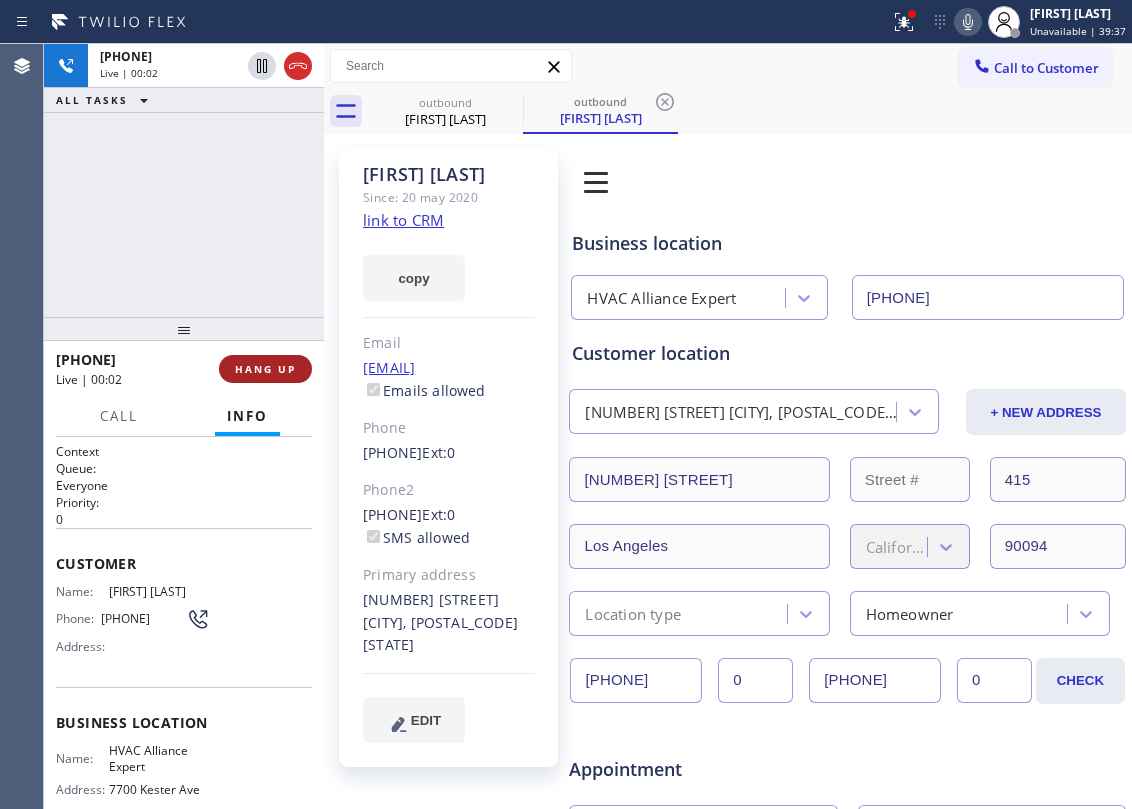 click on "HANG UP" at bounding box center (265, 369) 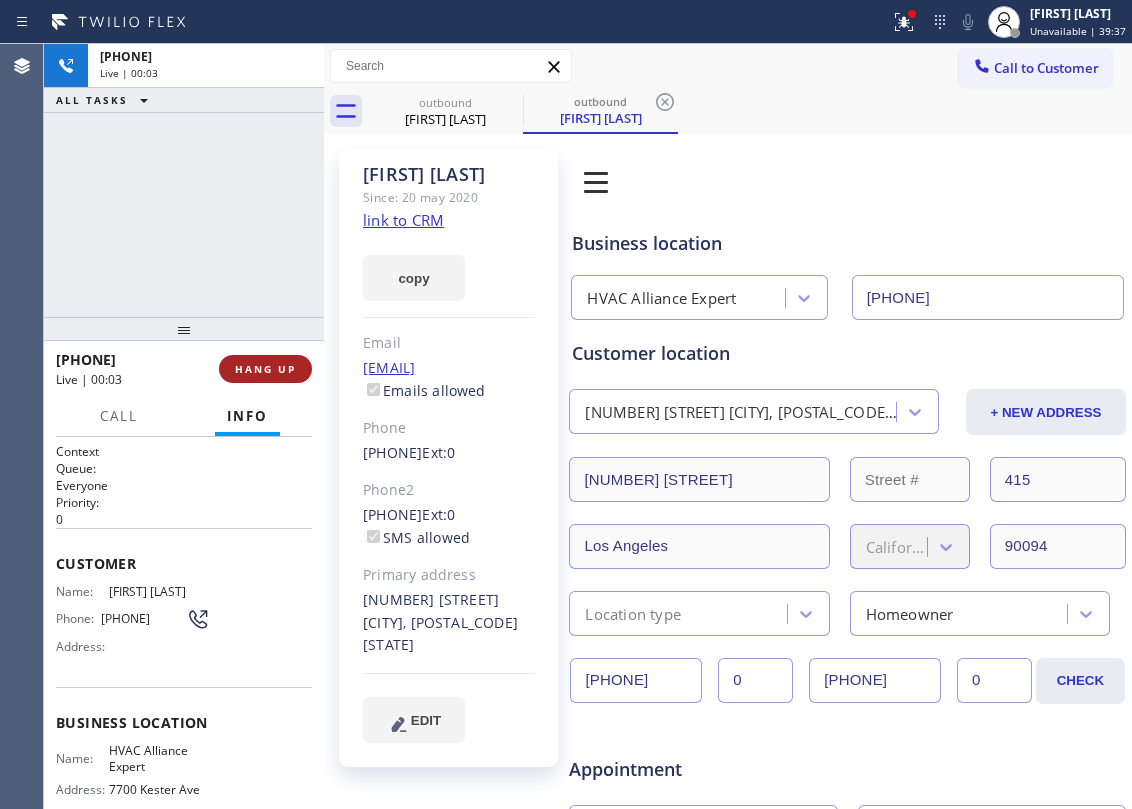 click on "HANG UP" at bounding box center (265, 369) 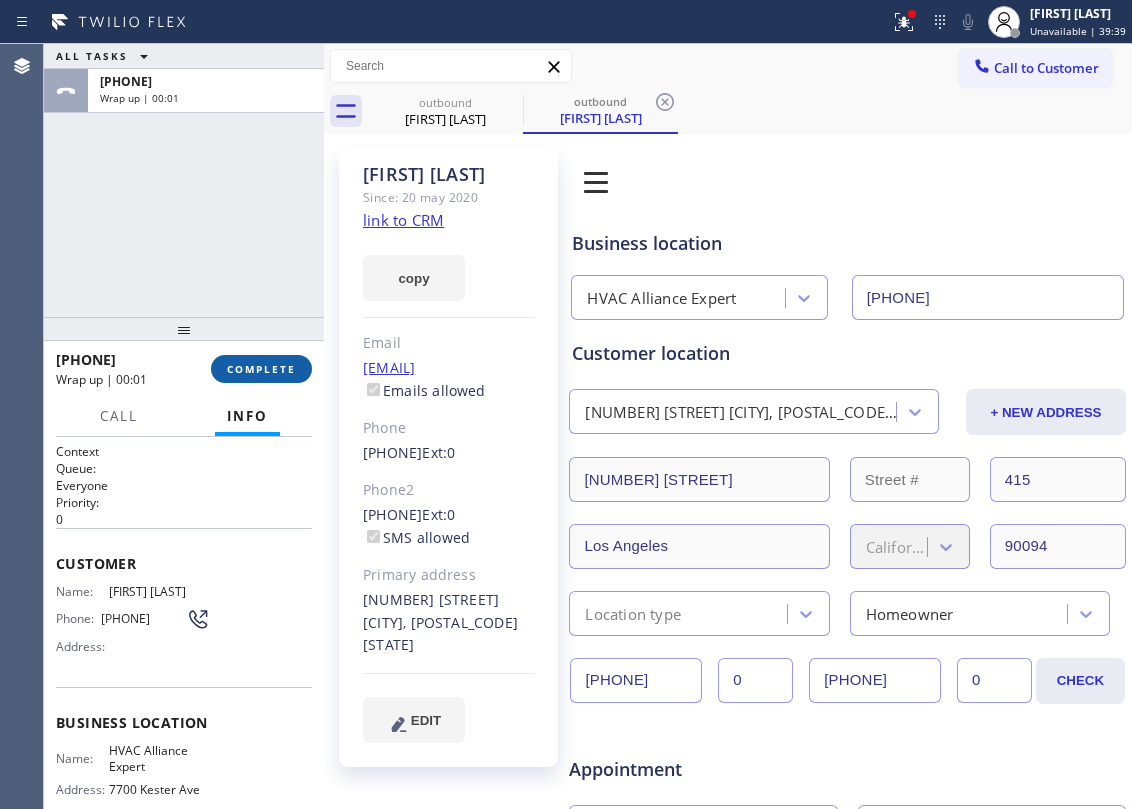 click on "COMPLETE" at bounding box center [261, 369] 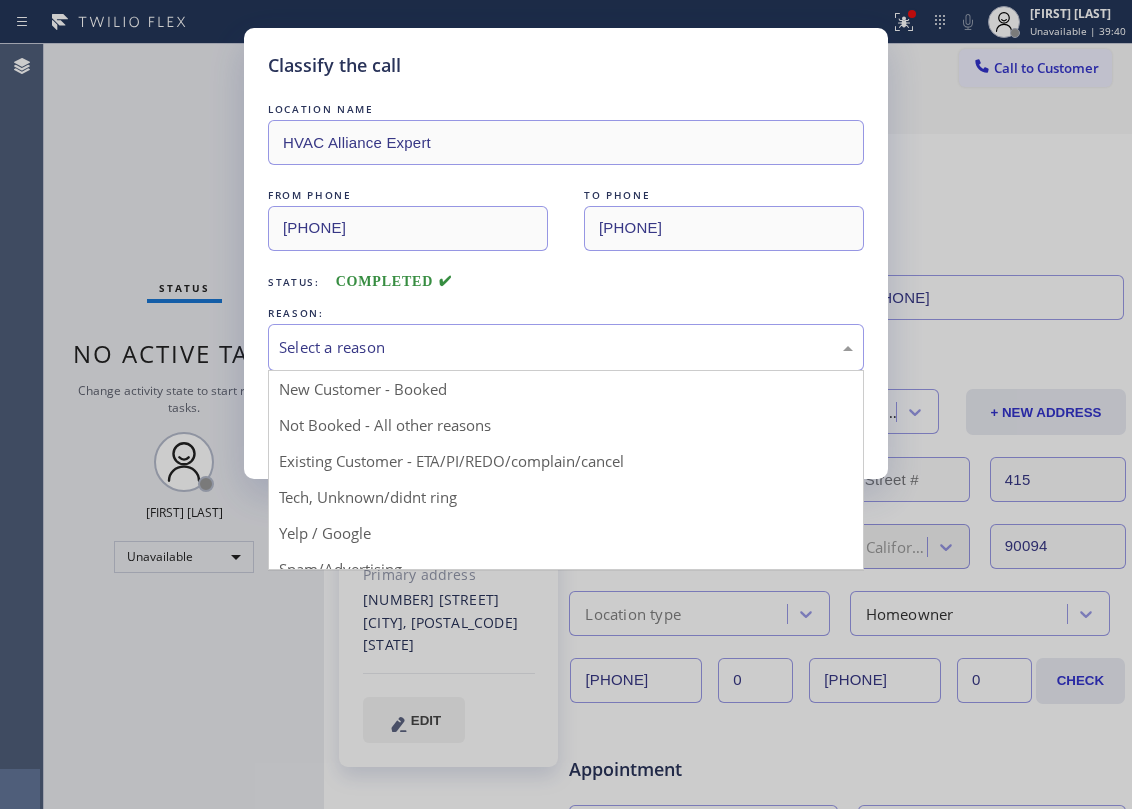 click on "Select a reason" at bounding box center [566, 347] 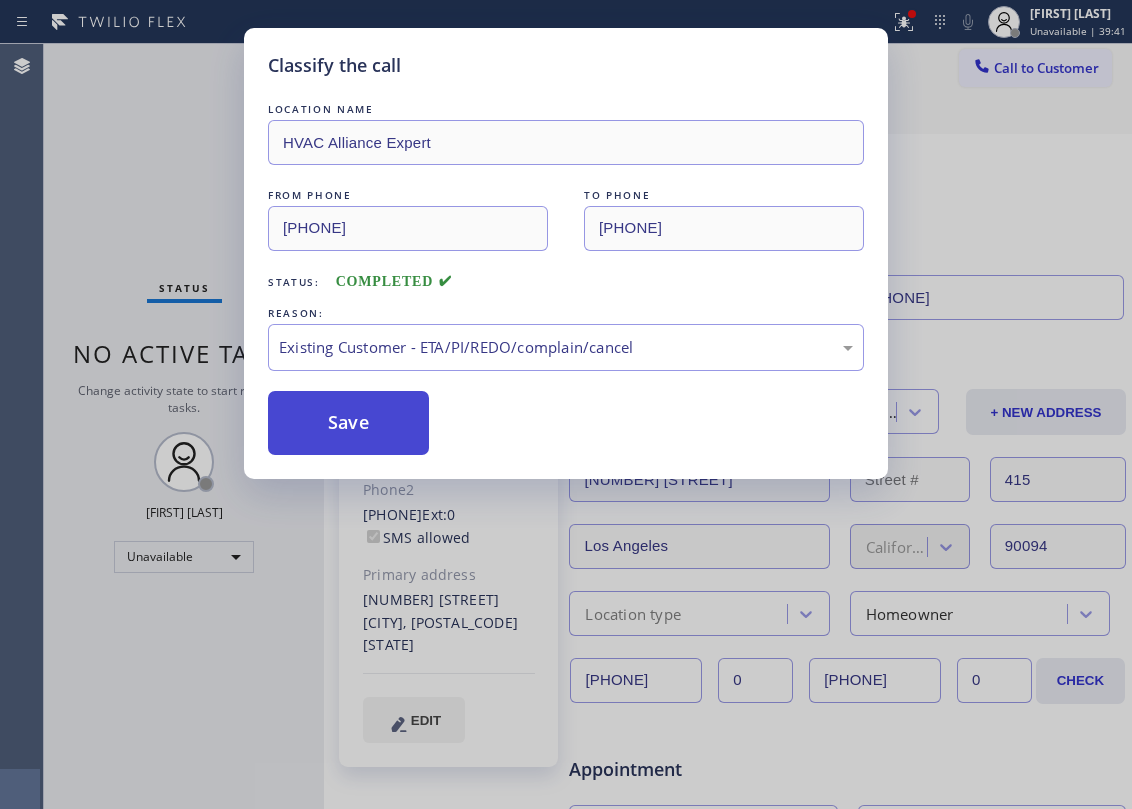 drag, startPoint x: 356, startPoint y: 448, endPoint x: 346, endPoint y: 413, distance: 36.40055 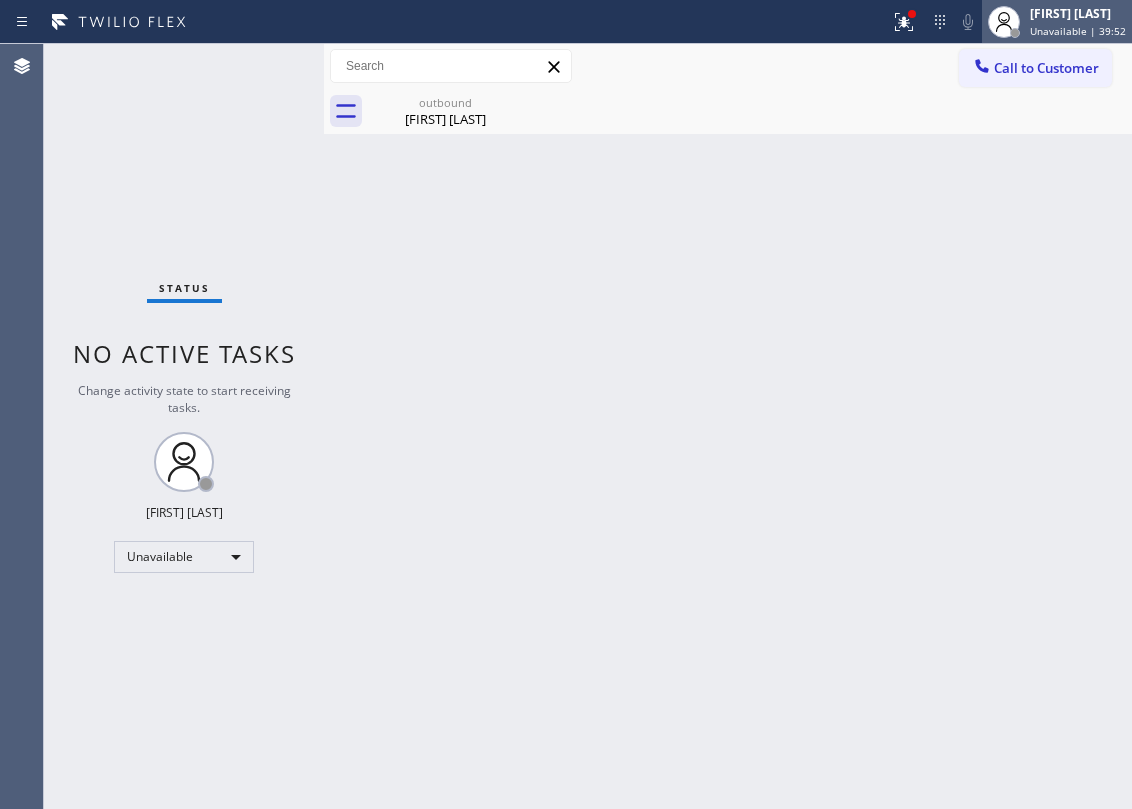 click at bounding box center [1004, 22] 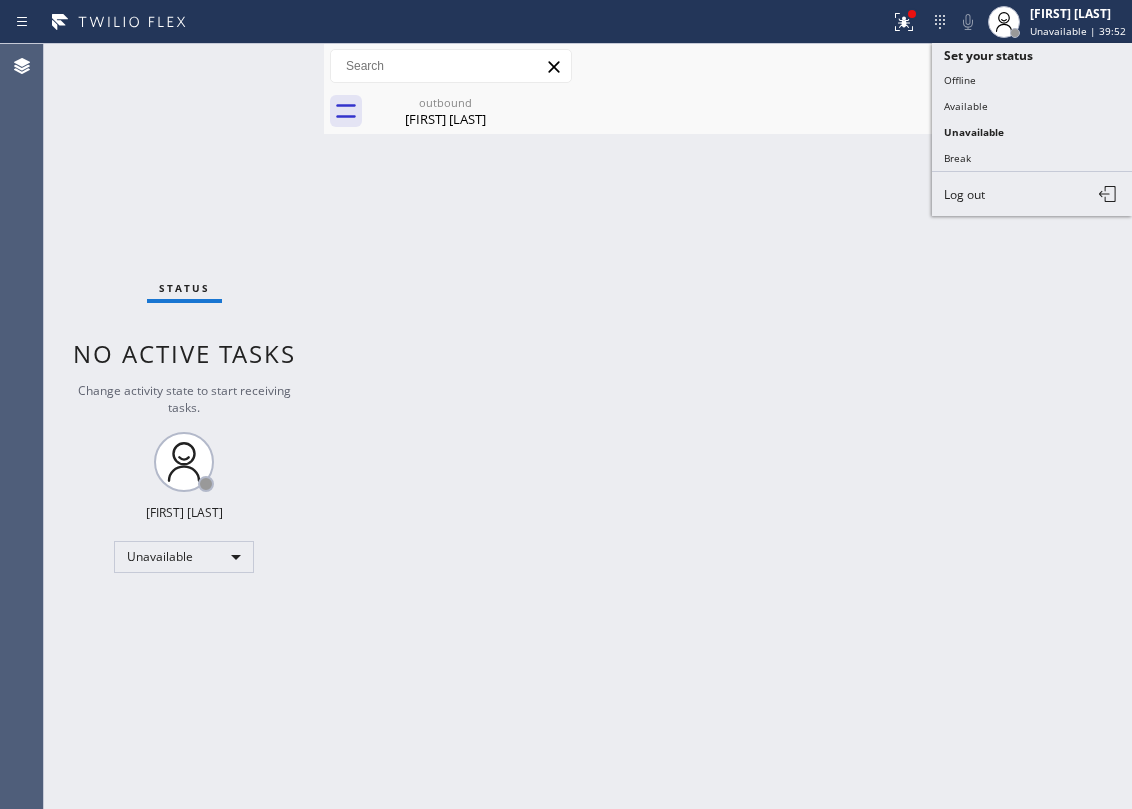 click on "Call to Customer Outbound call Location HVAC Alliance Expert Your caller id phone number [PHONE] Customer number Call Outbound call Technician Search Technician Your caller id phone number Your caller id phone number Call" at bounding box center [728, 66] 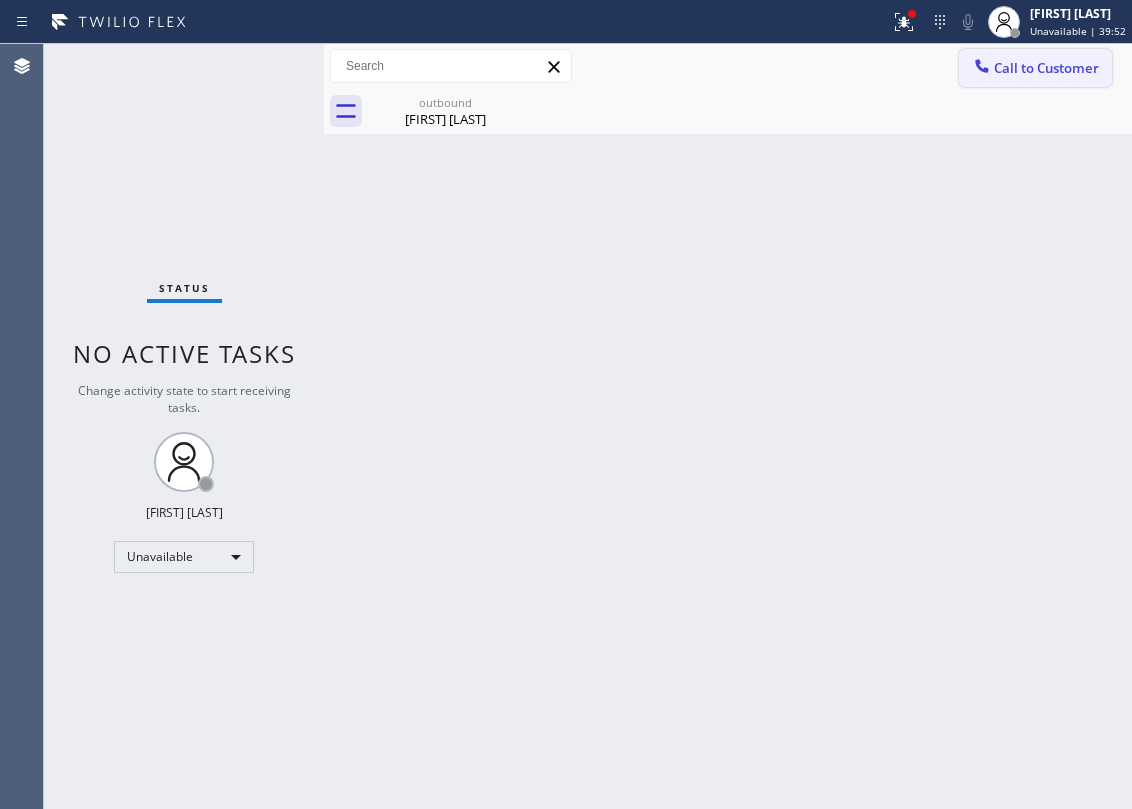 click on "Call to Customer" at bounding box center [1046, 68] 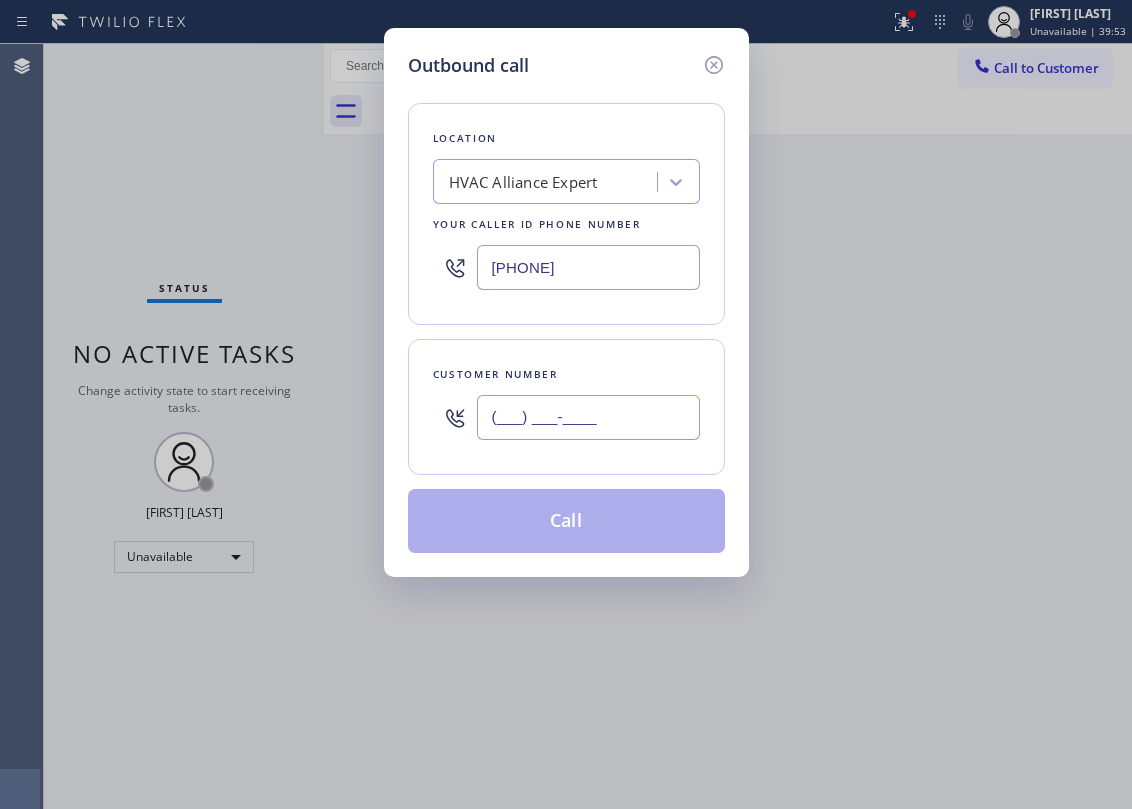click on "(___) ___-____" at bounding box center [588, 417] 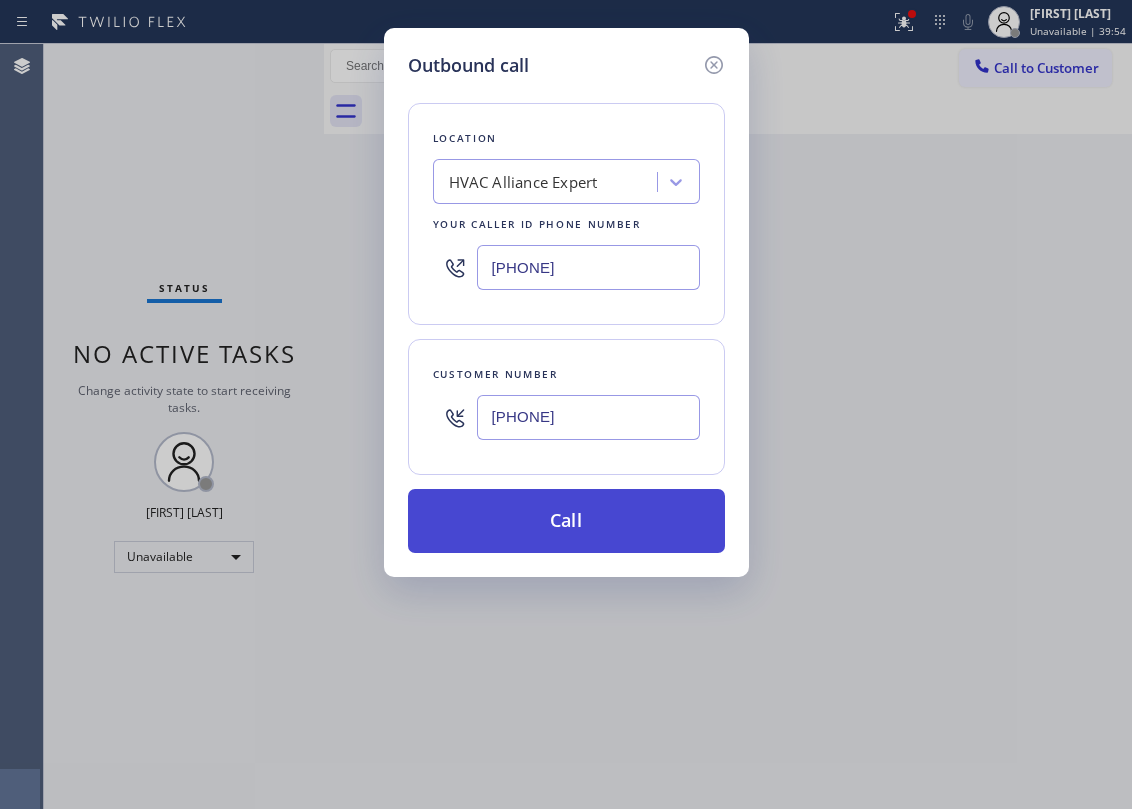 type on "[PHONE]" 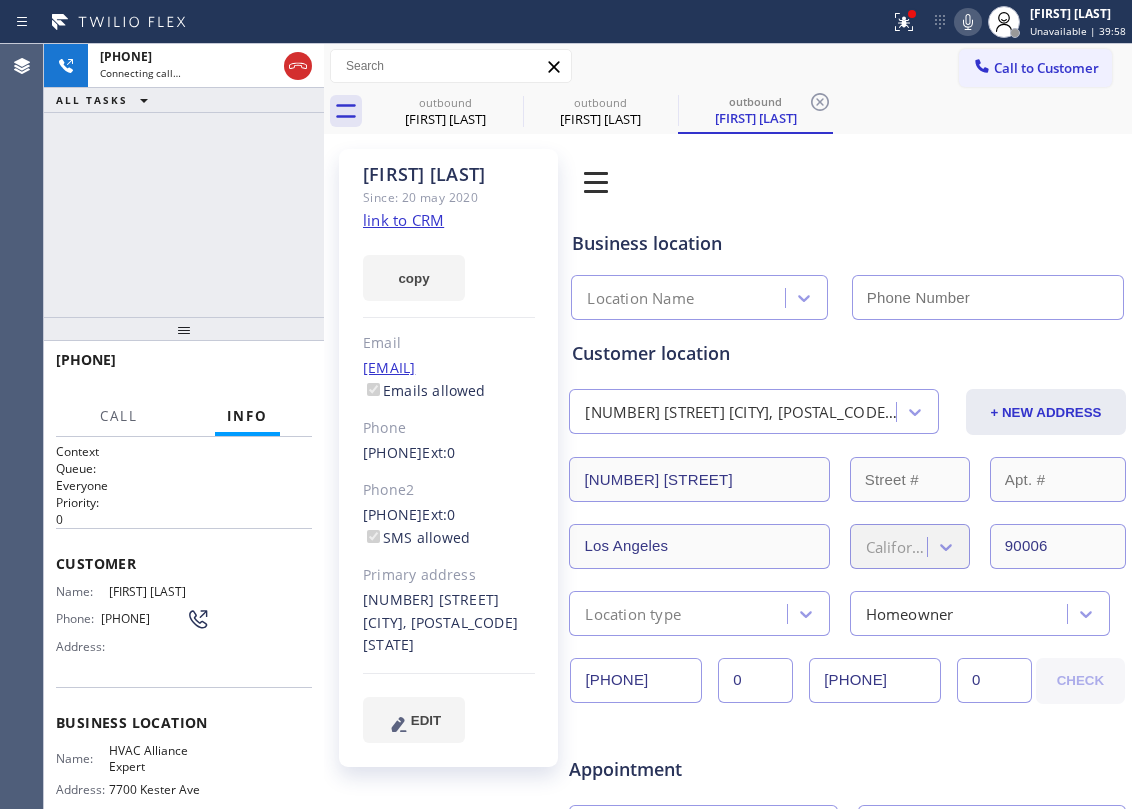click on "link to CRM" 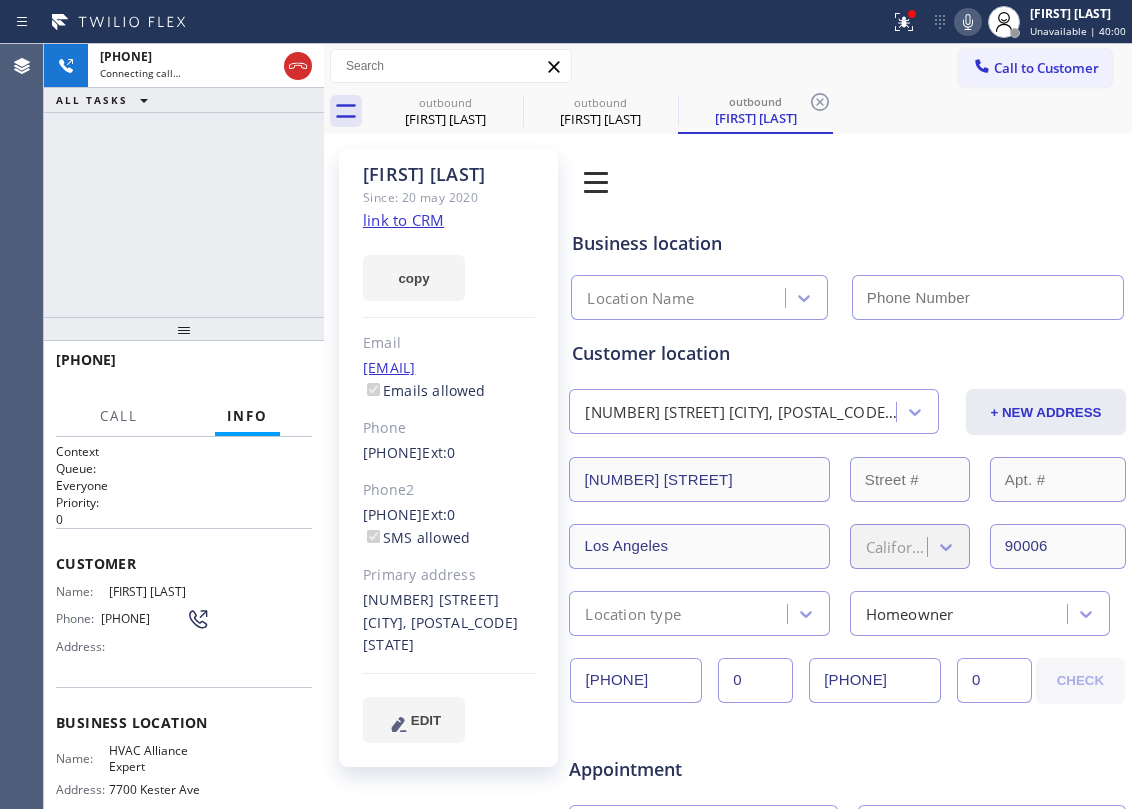 type on "[PHONE]" 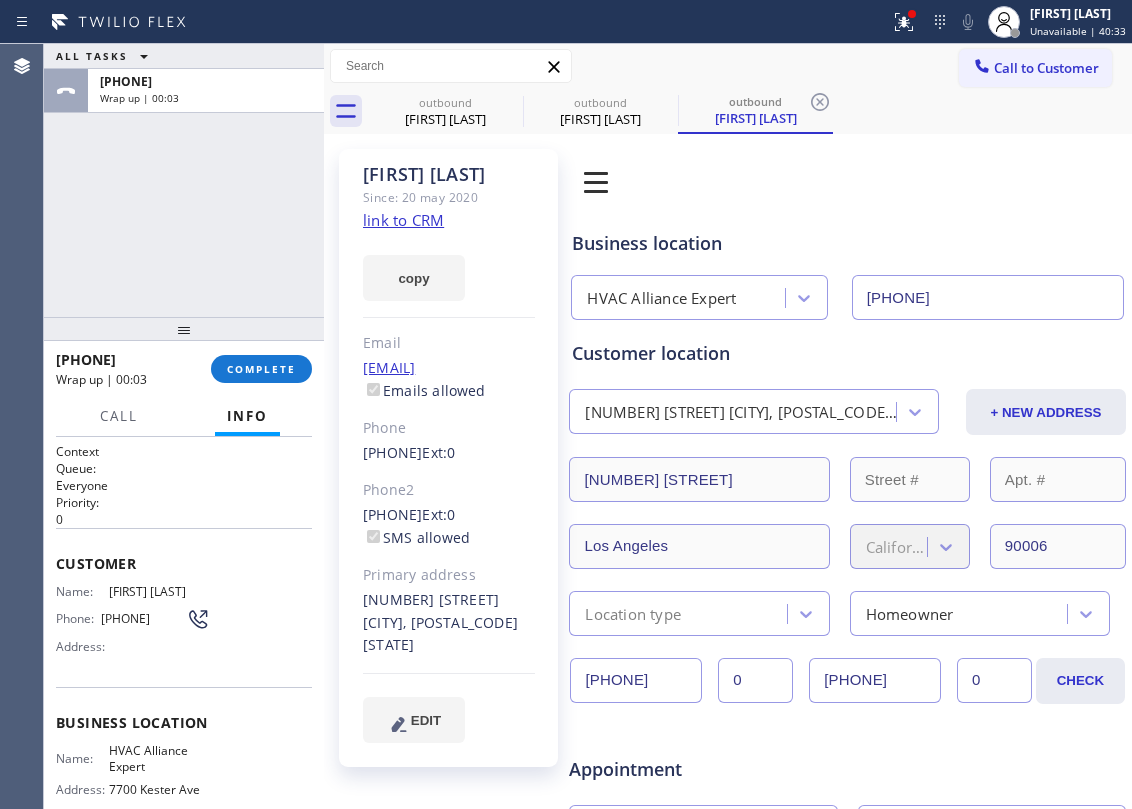 drag, startPoint x: 208, startPoint y: 288, endPoint x: 273, endPoint y: 348, distance: 88.45903 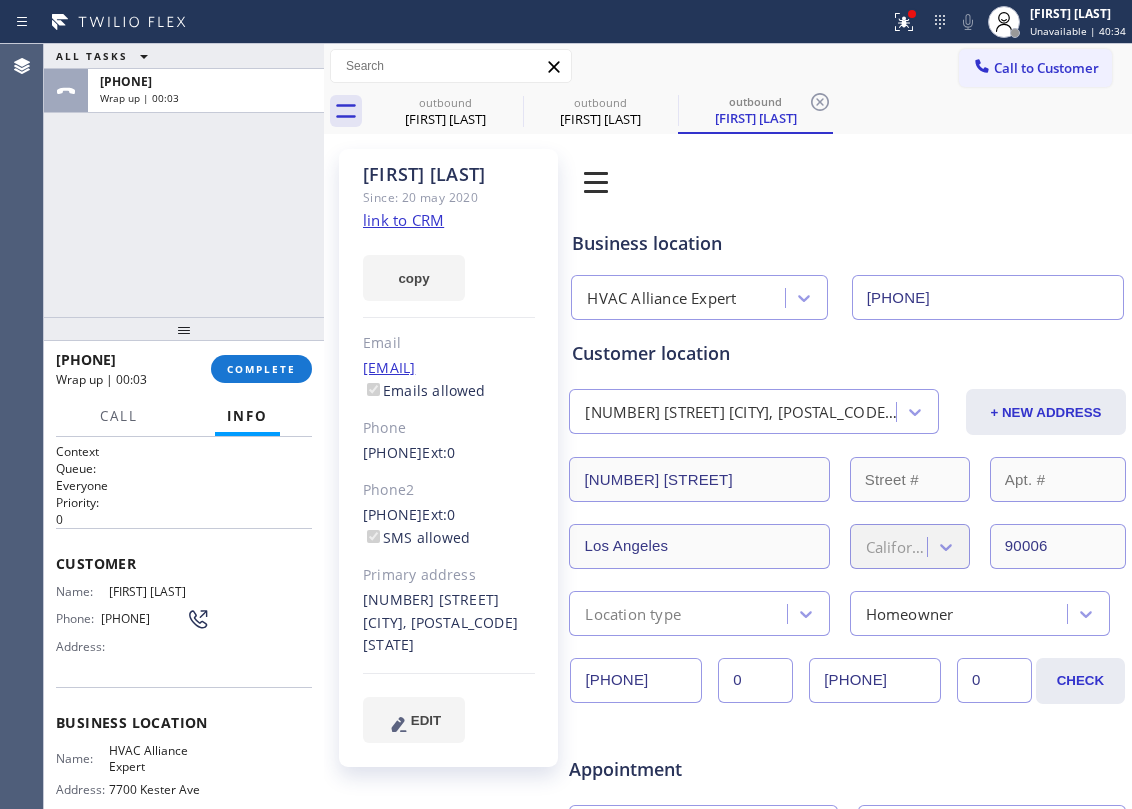 click on "[PHONE] Wrap up | [TIME] COMPLETE" at bounding box center [184, 369] 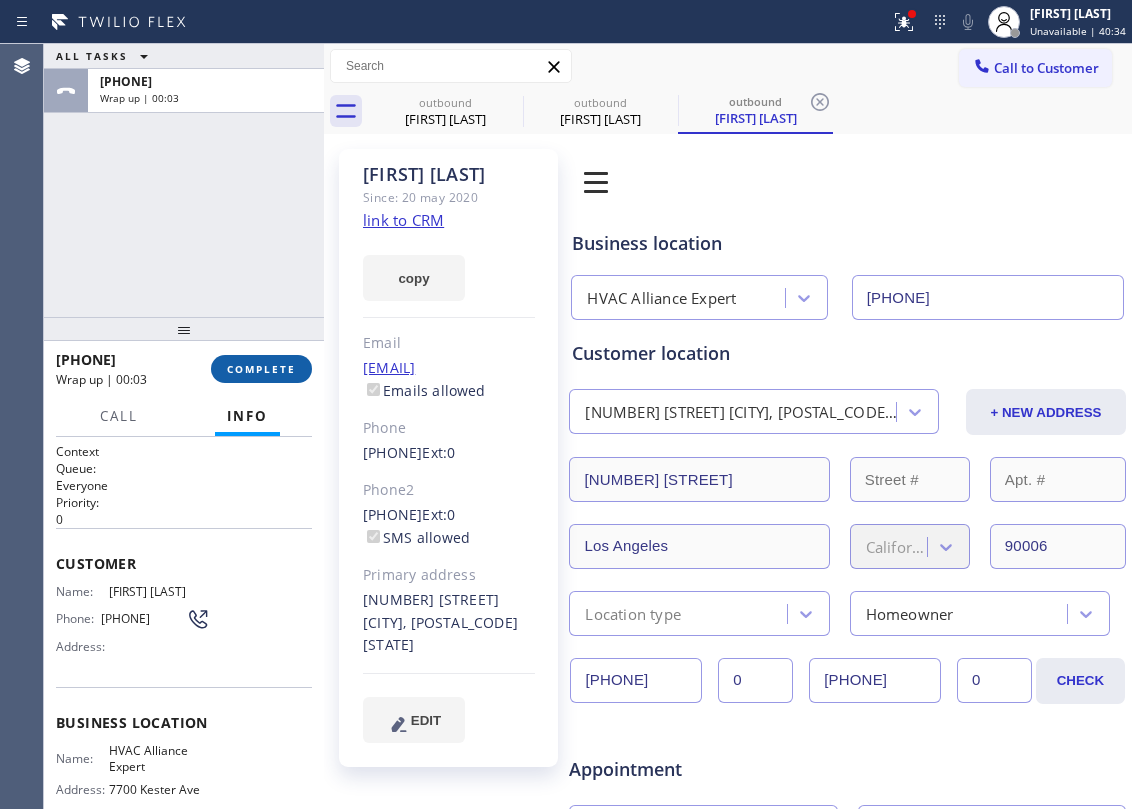 click on "COMPLETE" at bounding box center (261, 369) 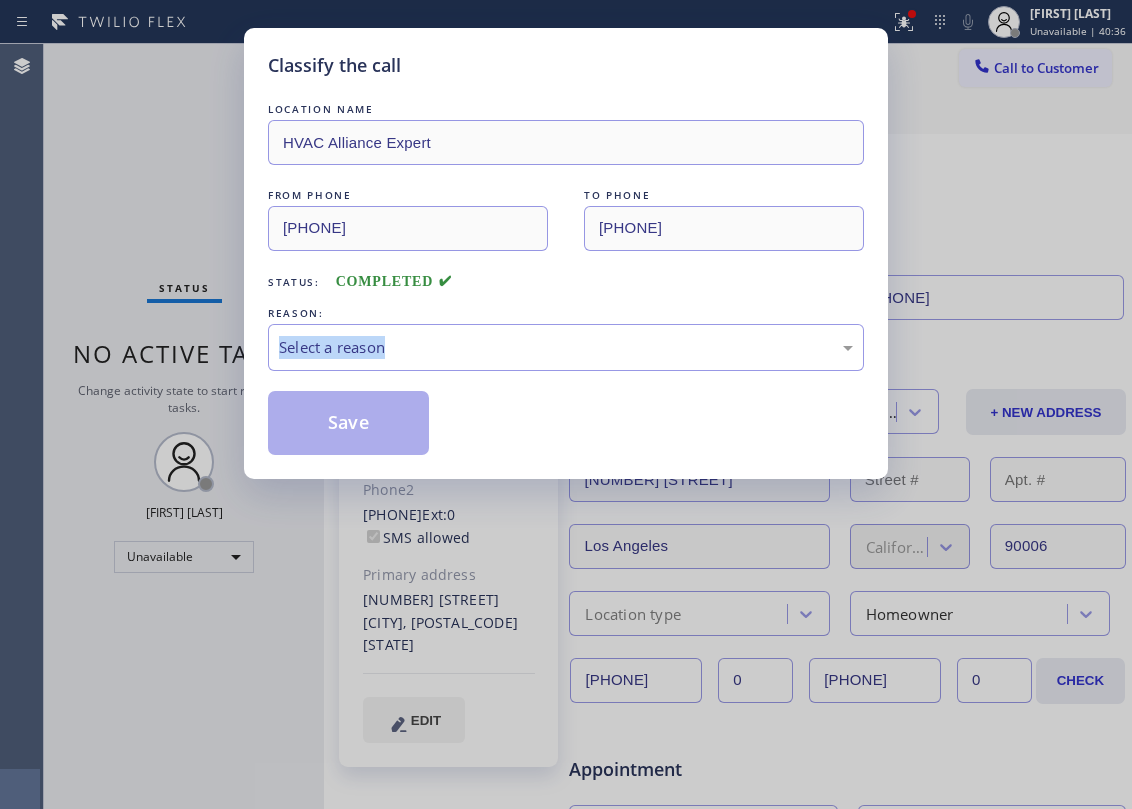 click on "Classify the call LOCATION NAME HVAC Alliance Expert FROM PHONE [PHONE] TO PHONE [PHONE] Status: COMPLETED REASON: Select a reason Save" at bounding box center [566, 253] 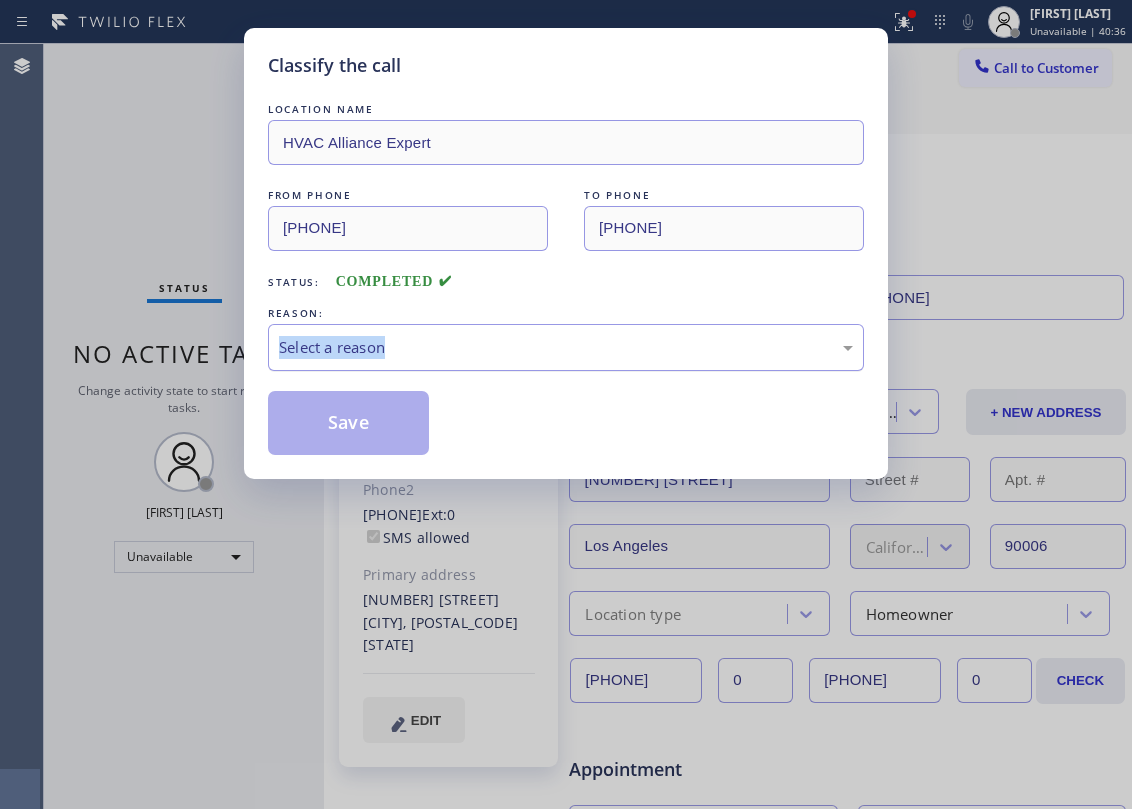 click on "Select a reason" at bounding box center (566, 347) 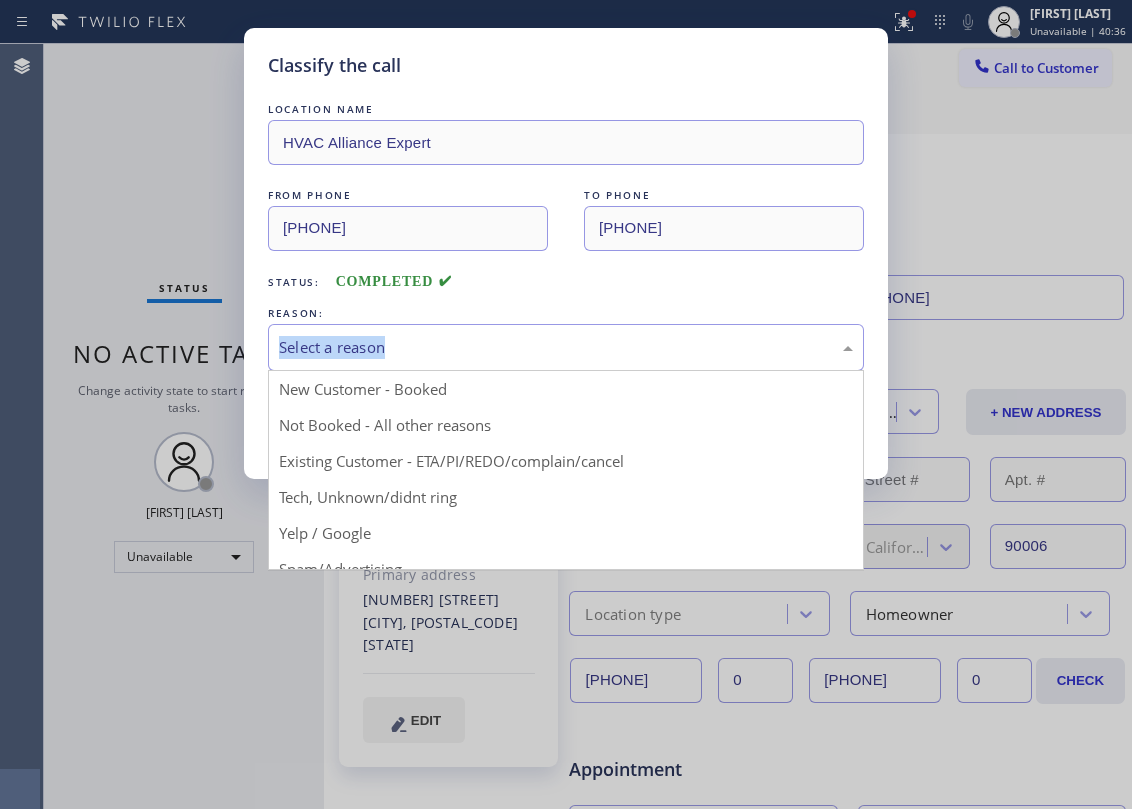 click on "Select a reason" at bounding box center [566, 347] 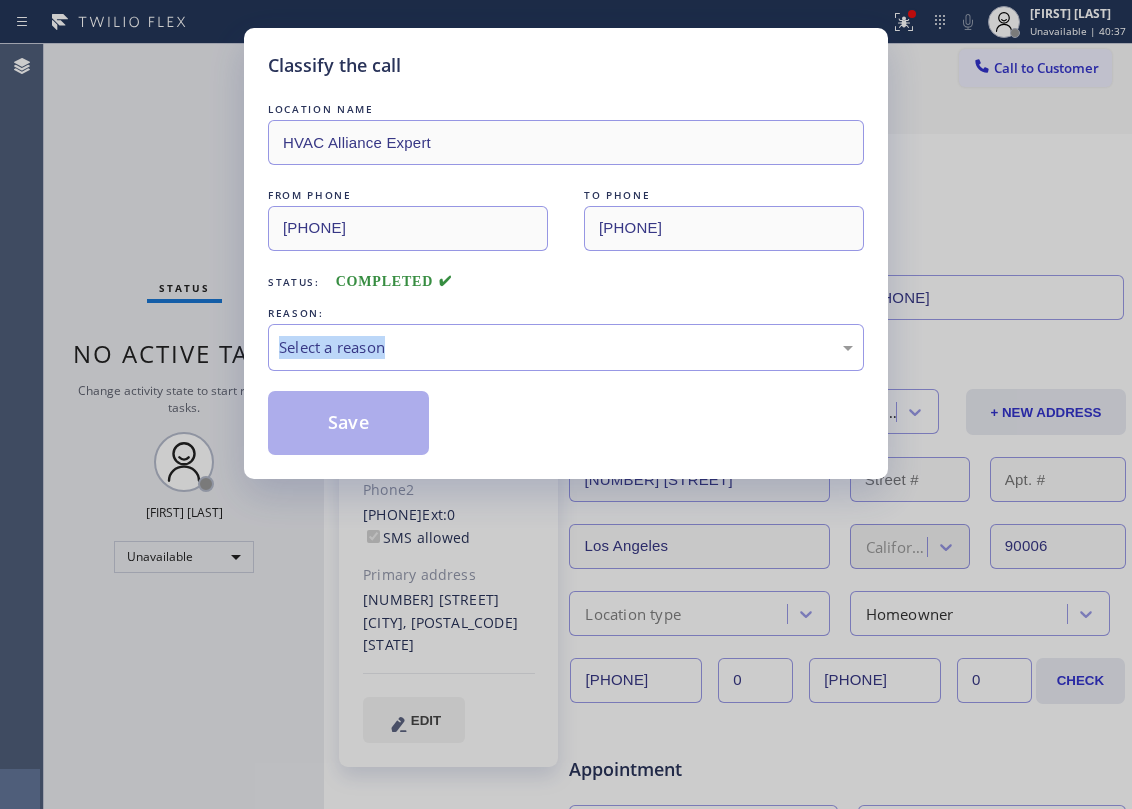 click on "REASON:" at bounding box center [566, 313] 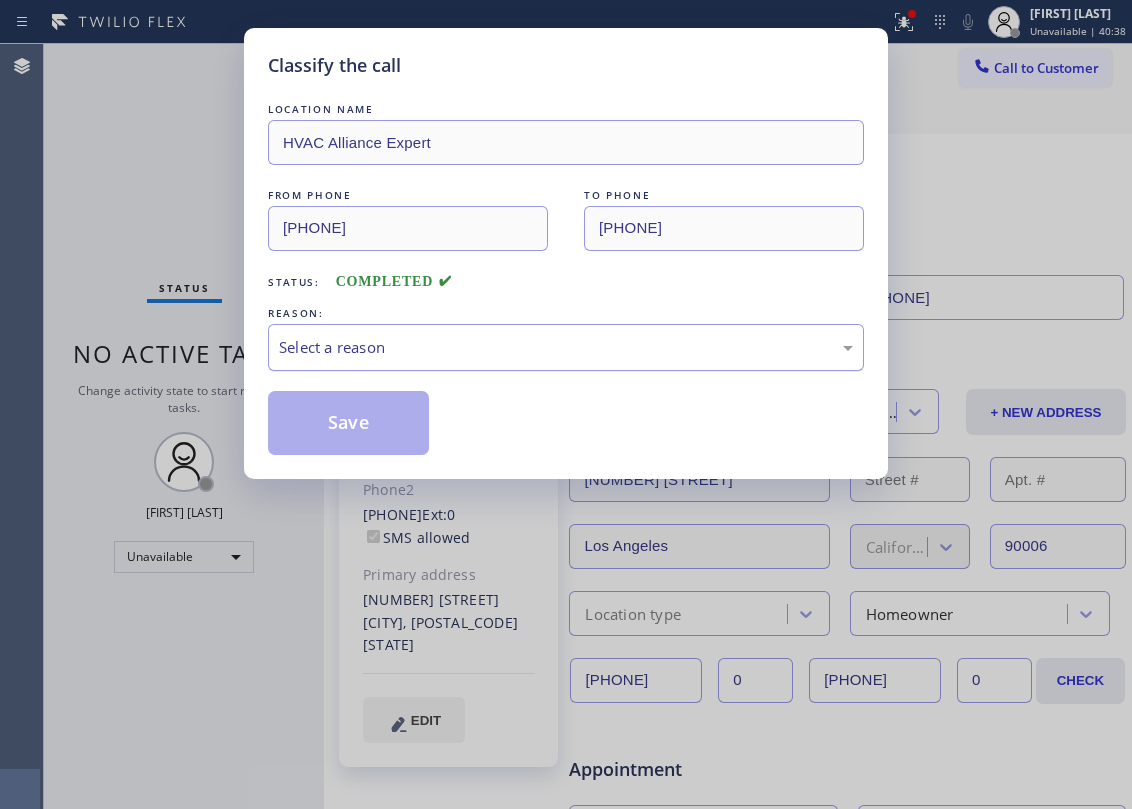 click on "Select a reason" at bounding box center (566, 347) 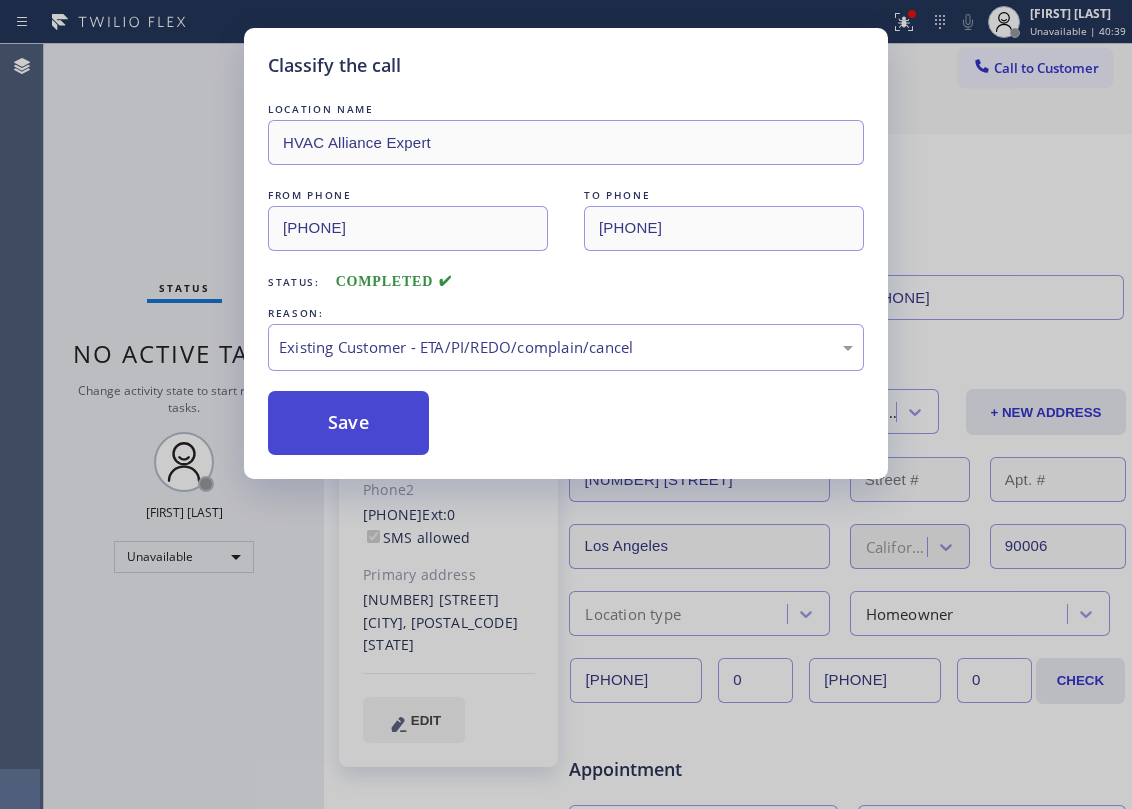 click on "Save" at bounding box center [348, 423] 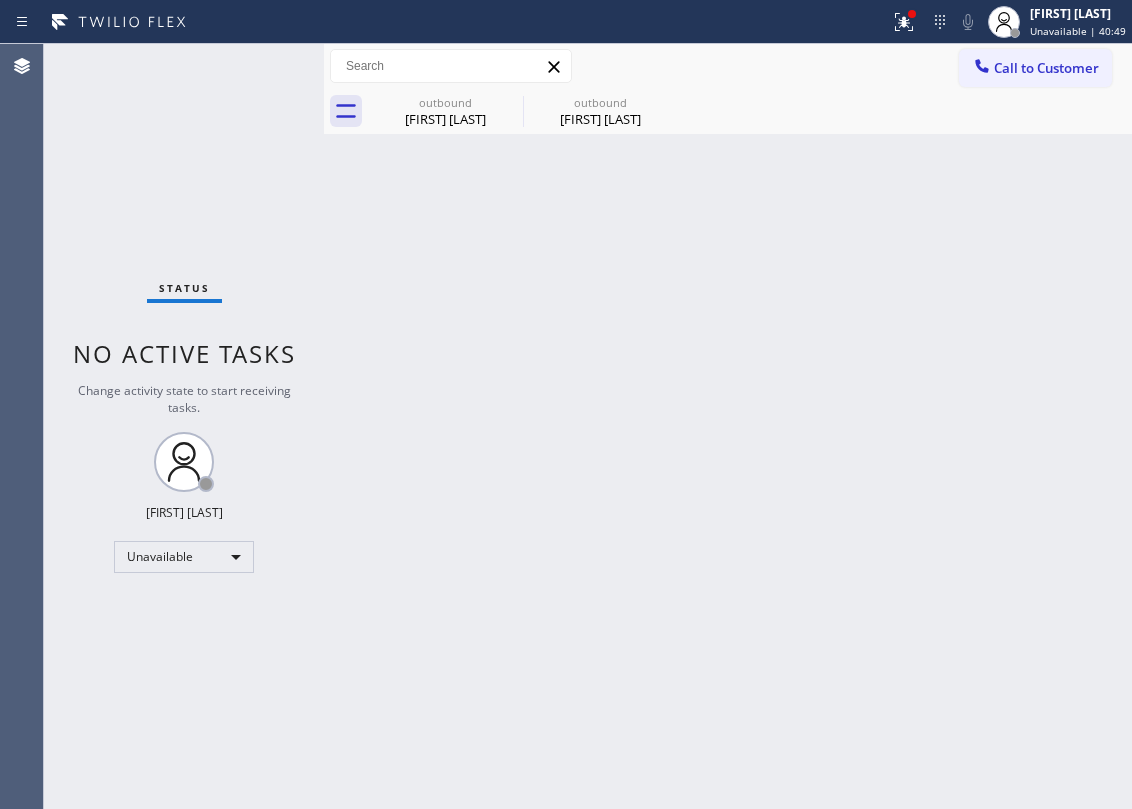 click on "Back to Dashboard Change Sender ID Customers Technicians Select a contact Outbound call Location Search location Your caller id phone number Customer number Call Customer info Name   Phone none Address none Change Sender ID HVAC +18559994417 5 Star Appliance +18557314952 Appliance Repair +18554611149 Plumbing +18889090120 Air Duct Cleaning +18006865038  Electricians +18005688664 Cancel Change Check personal SMS Reset Change outbound [FIRST]  [LAST] outbound [FIRST] [LAST] Call to Customer Outbound call Location HVAC Alliance Expert Your caller id phone number [PHONE] Customer number Call Outbound call Technician Search Technician Your caller id phone number Your caller id phone number Call outbound [FIRST]  [LAST] outbound [FIRST] [LAST] [FIRST]    [LAST] Since: [DATE] link to CRM copy Email [EMAIL]  Emails allowed Phone [PHONE]  Ext:  0 Phone2 [PHONE]  Ext:  0  SMS allowed Primary address [NUMBER] [STREET] [CITY], [POSTAL_CODE] [STATE] EDIT Outbound call Location [PHONE] Call" at bounding box center [728, 426] 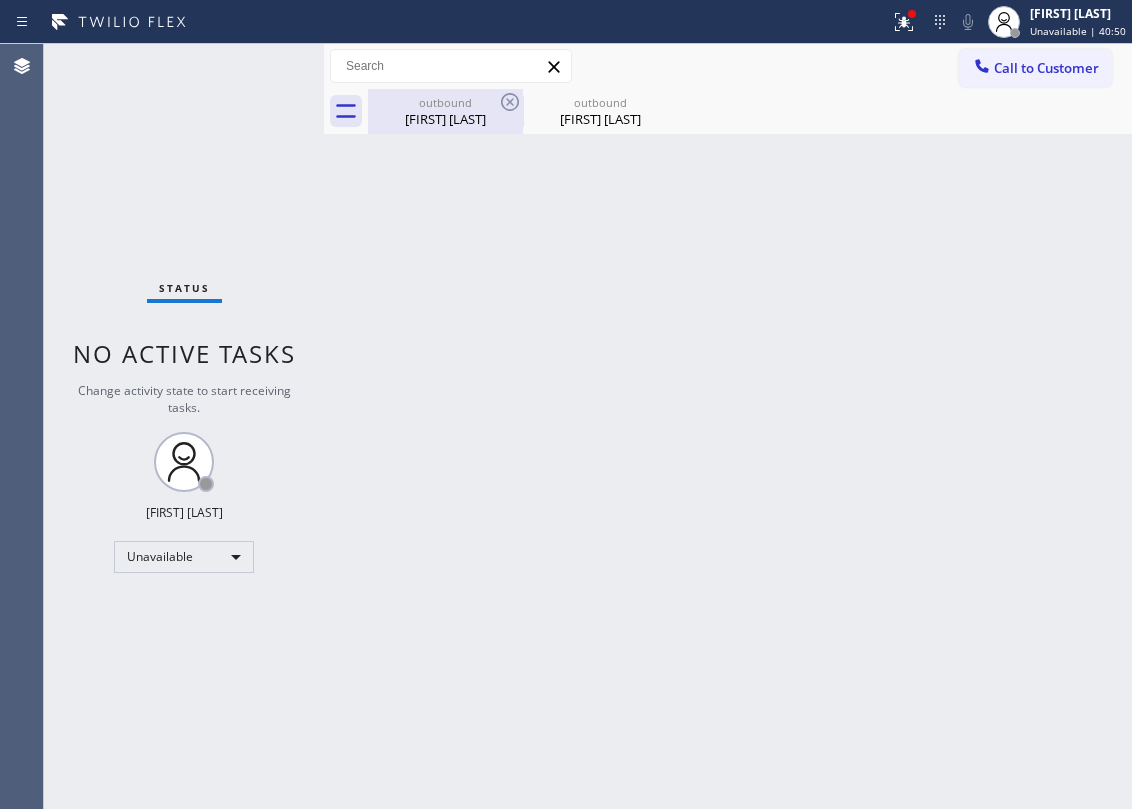 click on "[FIRST] [LAST]" at bounding box center [445, 119] 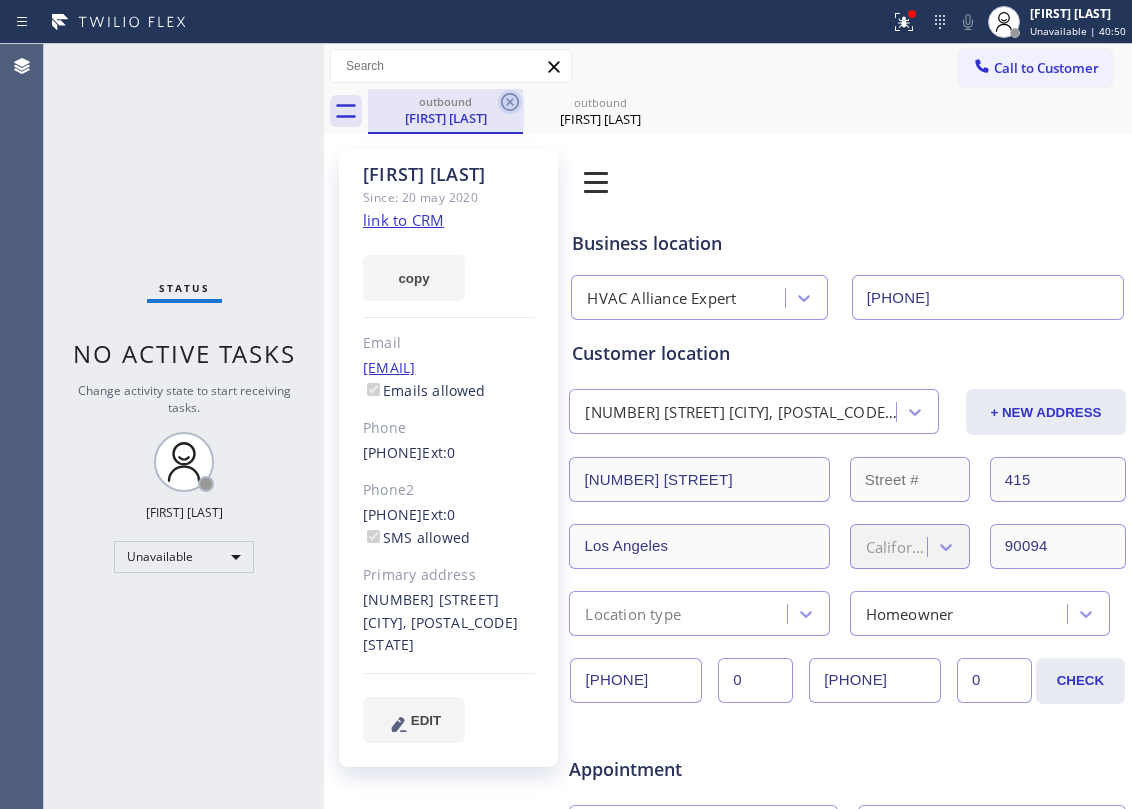 click 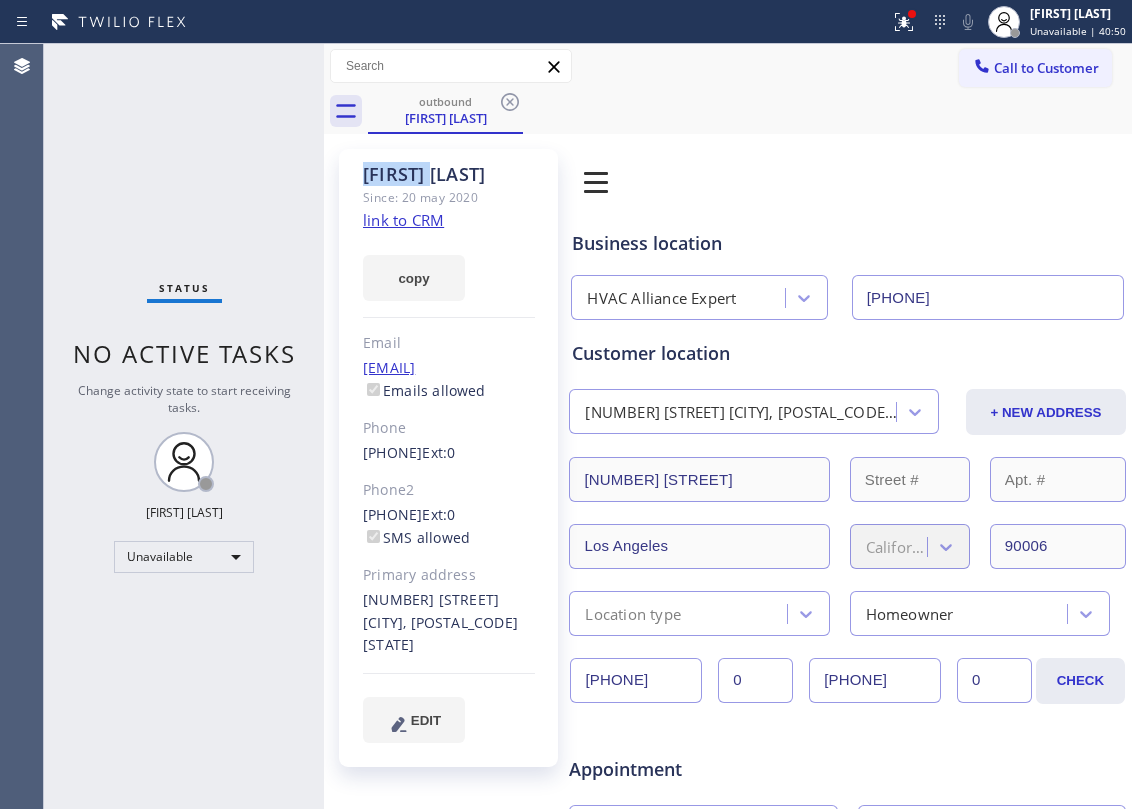 click 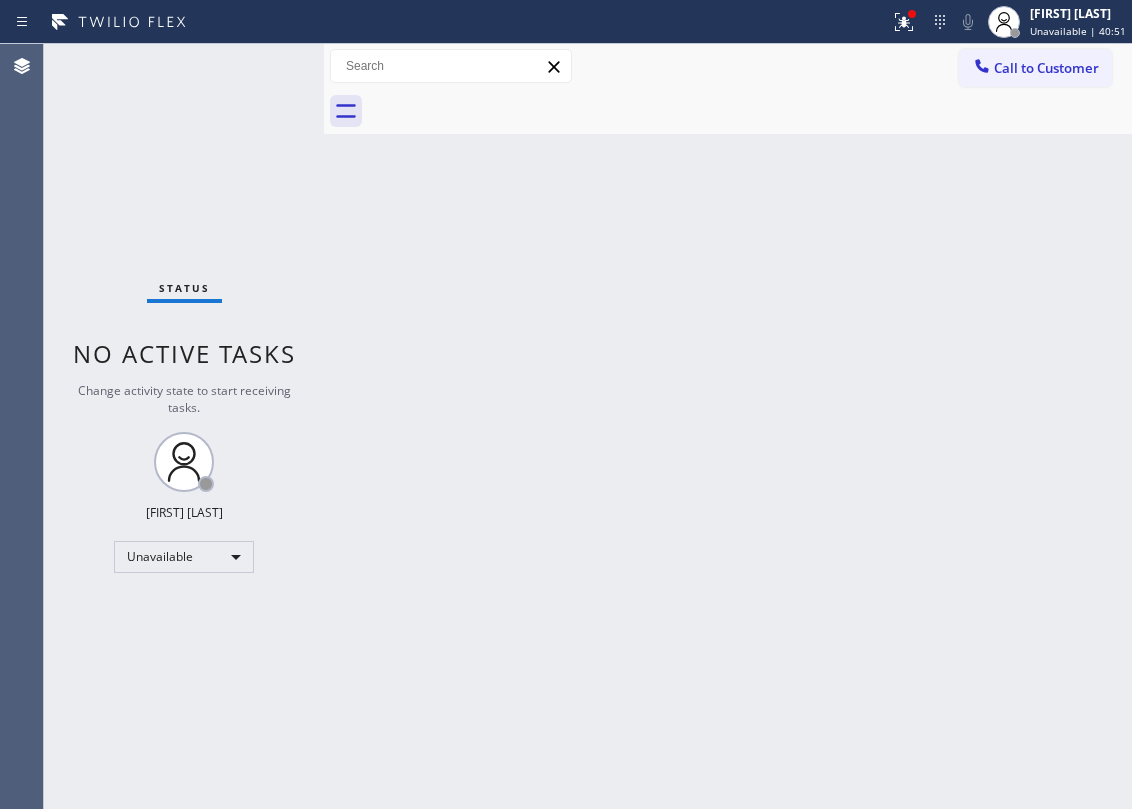 click at bounding box center [750, 111] 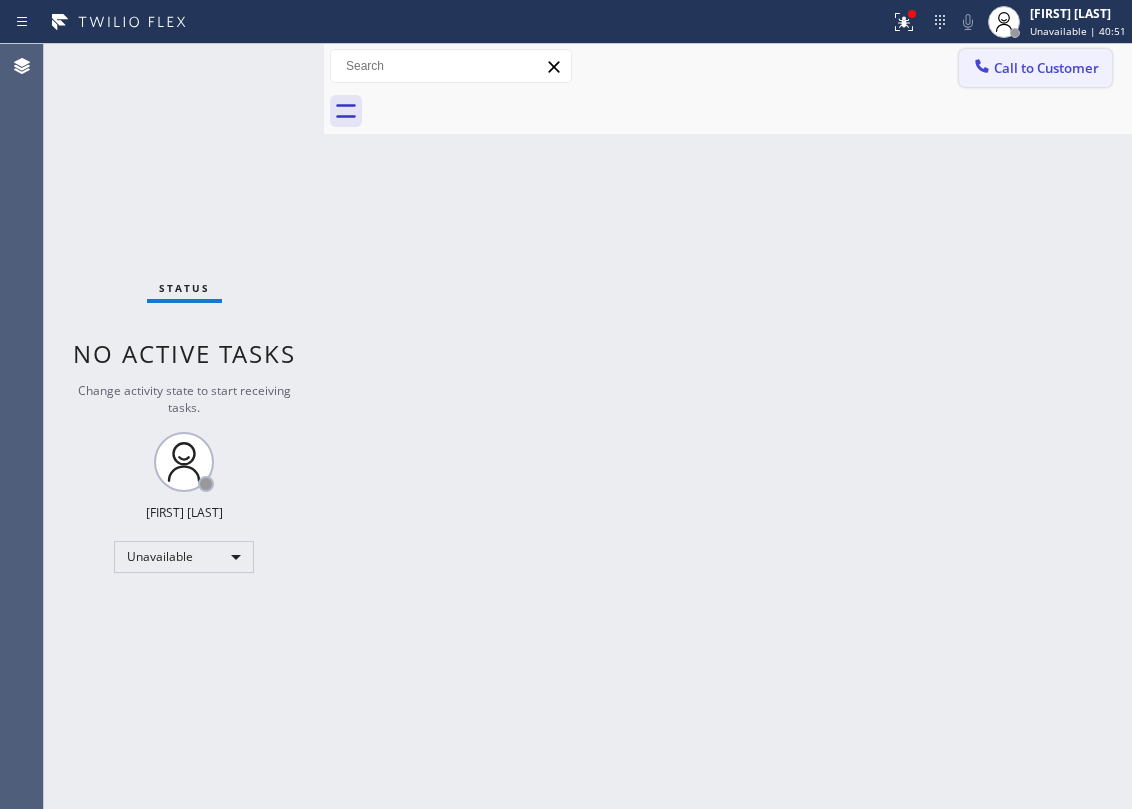 click on "Call to Customer" at bounding box center [1046, 68] 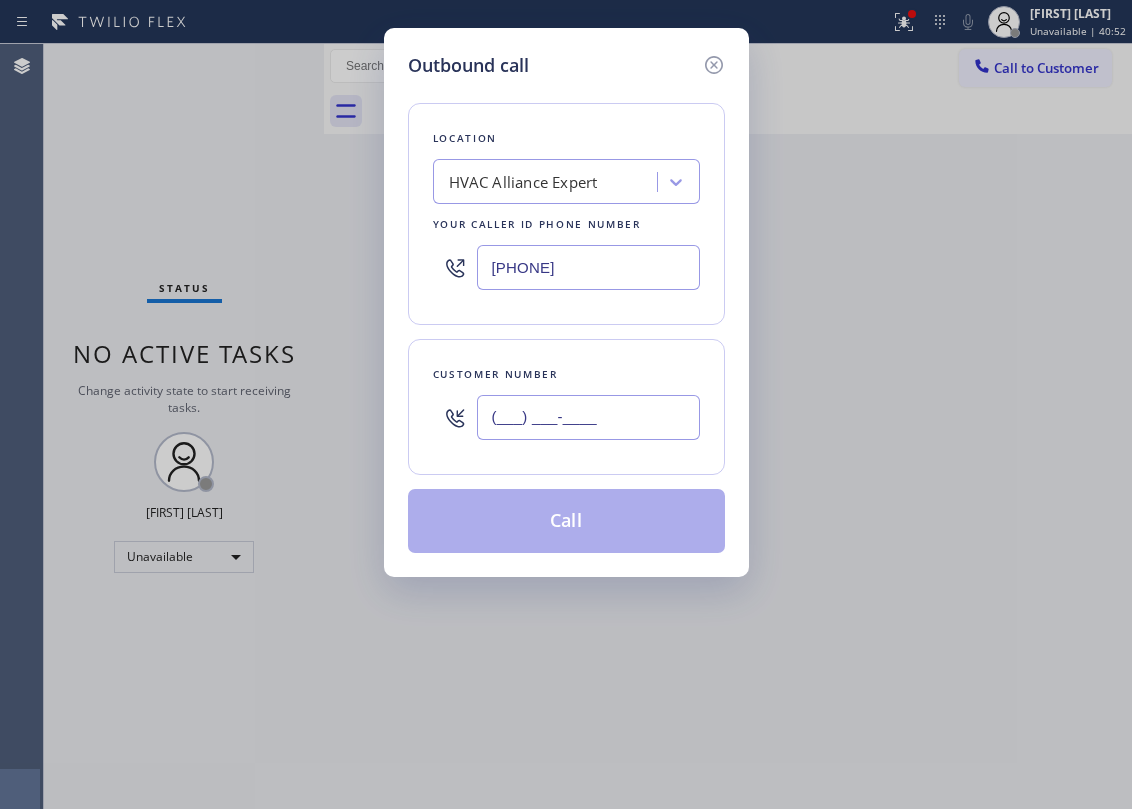 click on "(___) ___-____" at bounding box center (588, 417) 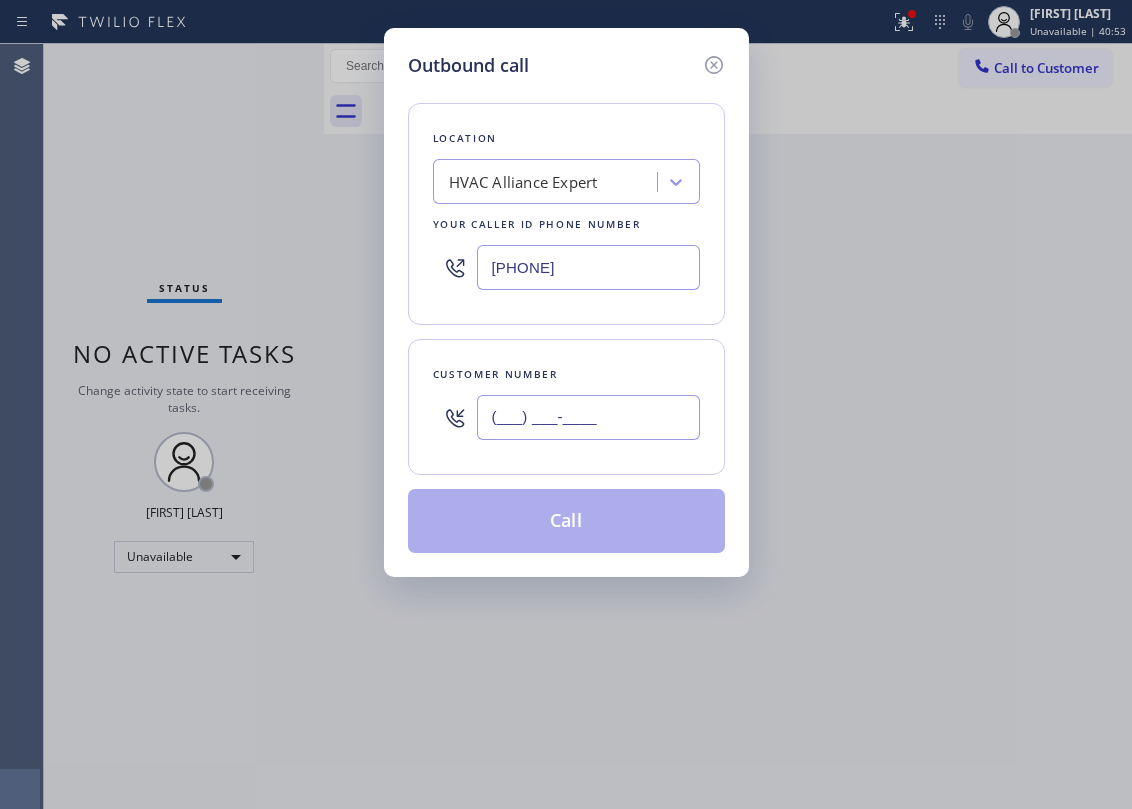 paste on "[PHONE]" 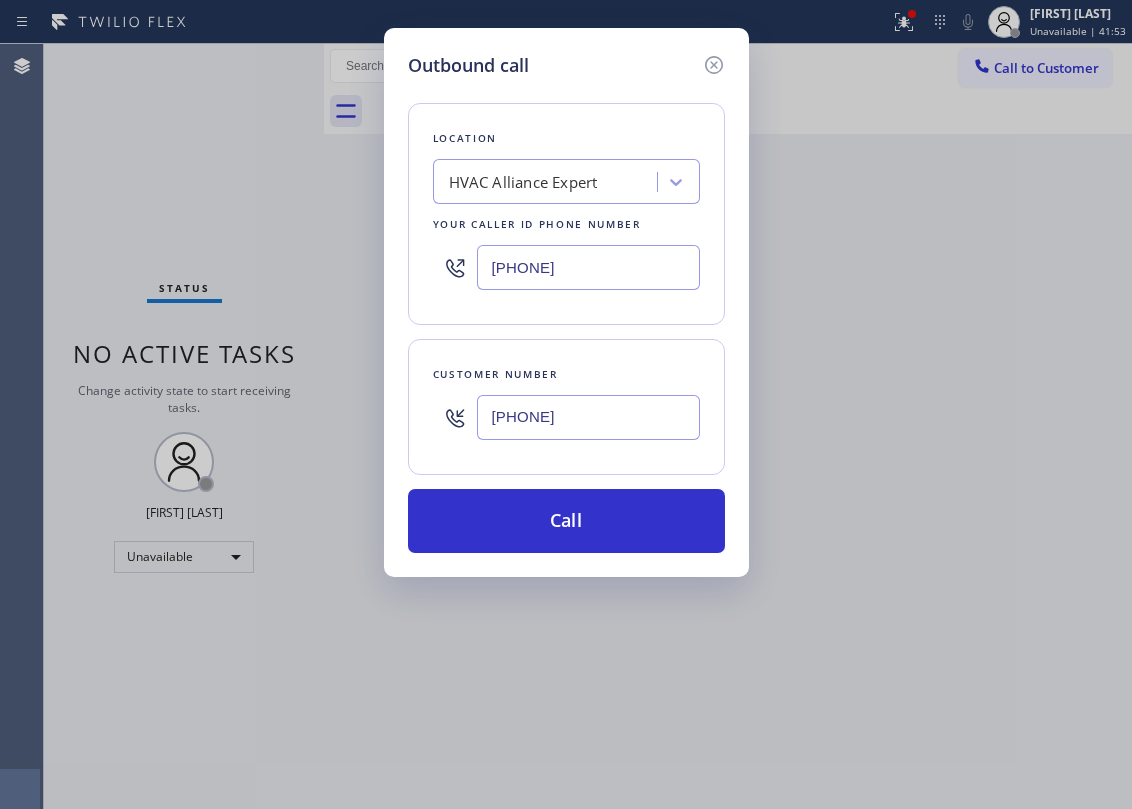 click on "[PHONE]" at bounding box center (588, 417) 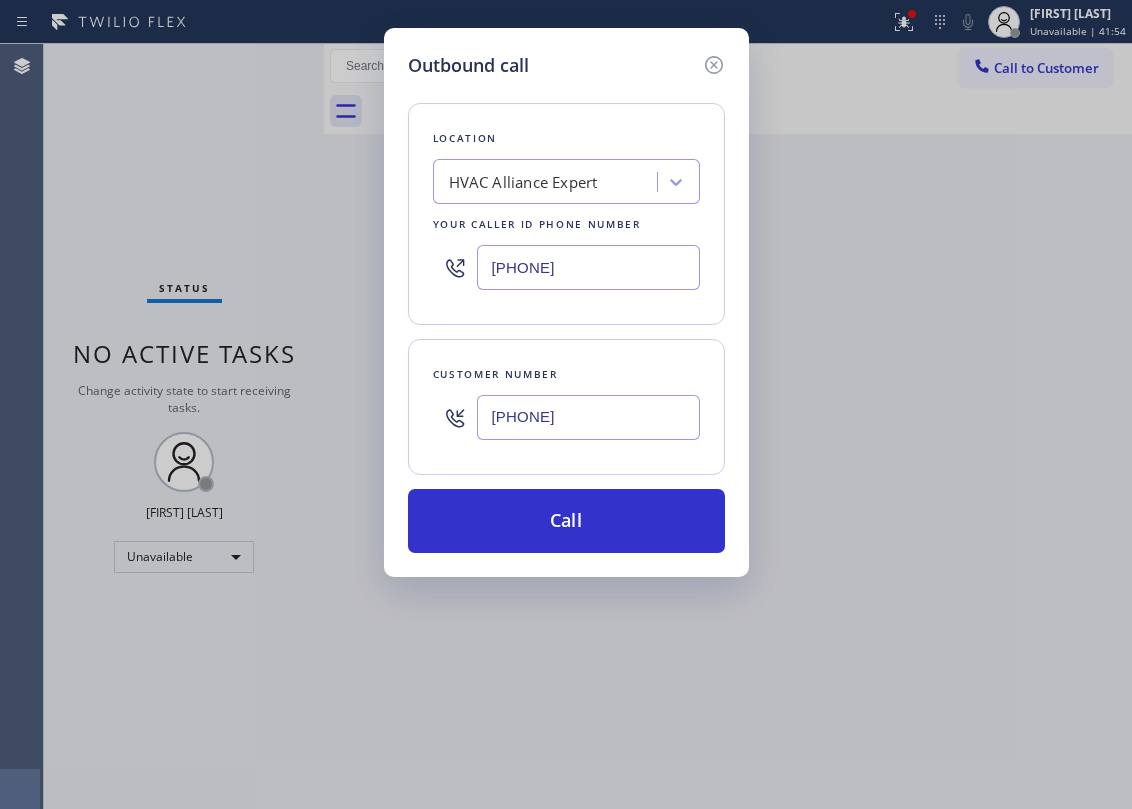 paste 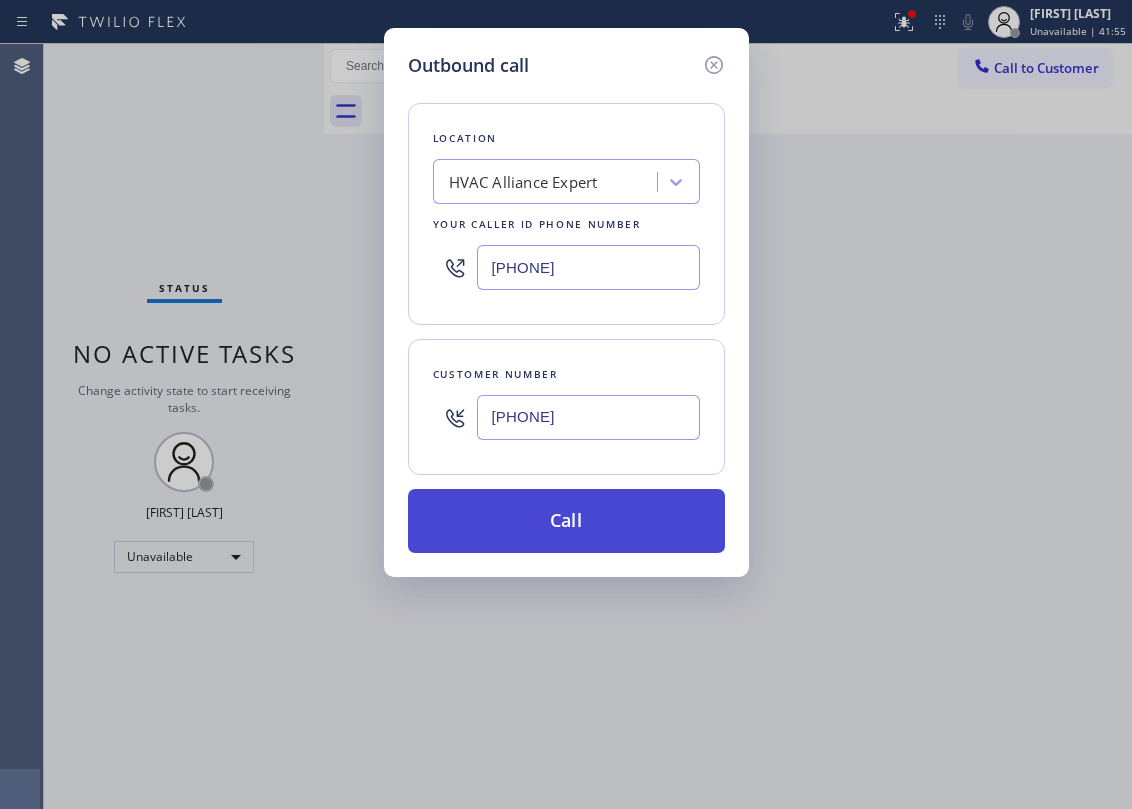 type on "[PHONE]" 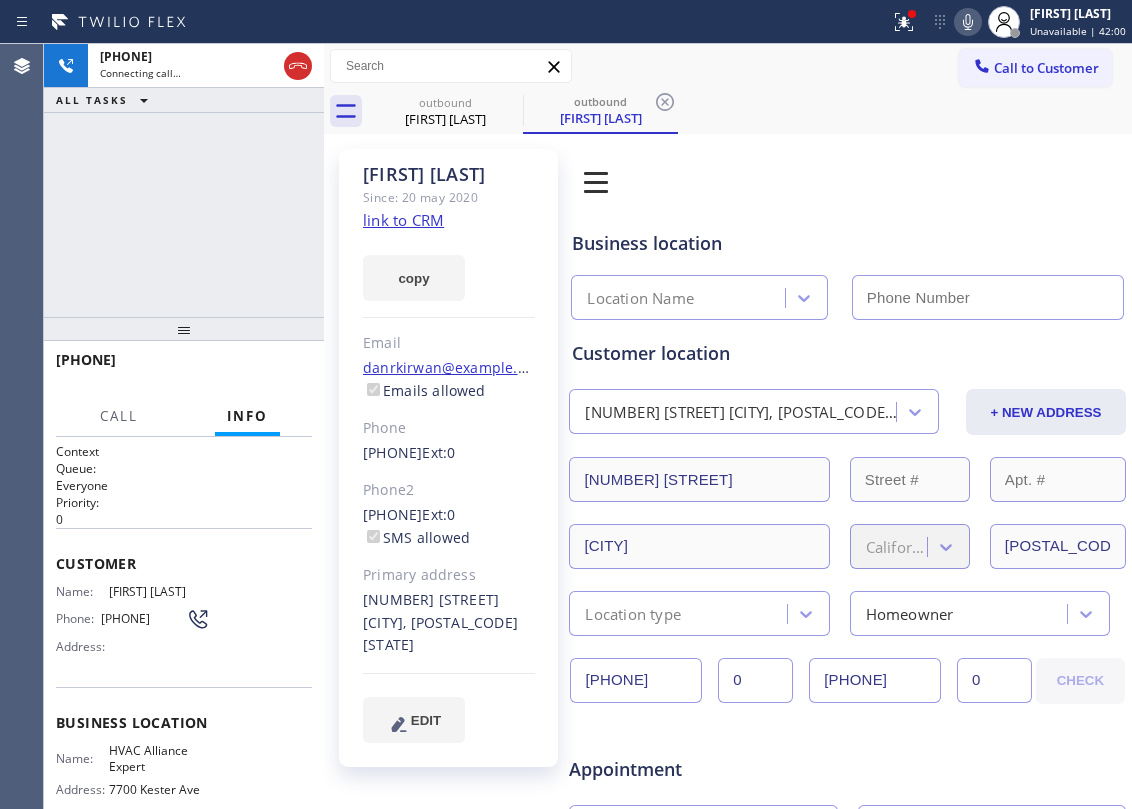 click on "link to CRM" 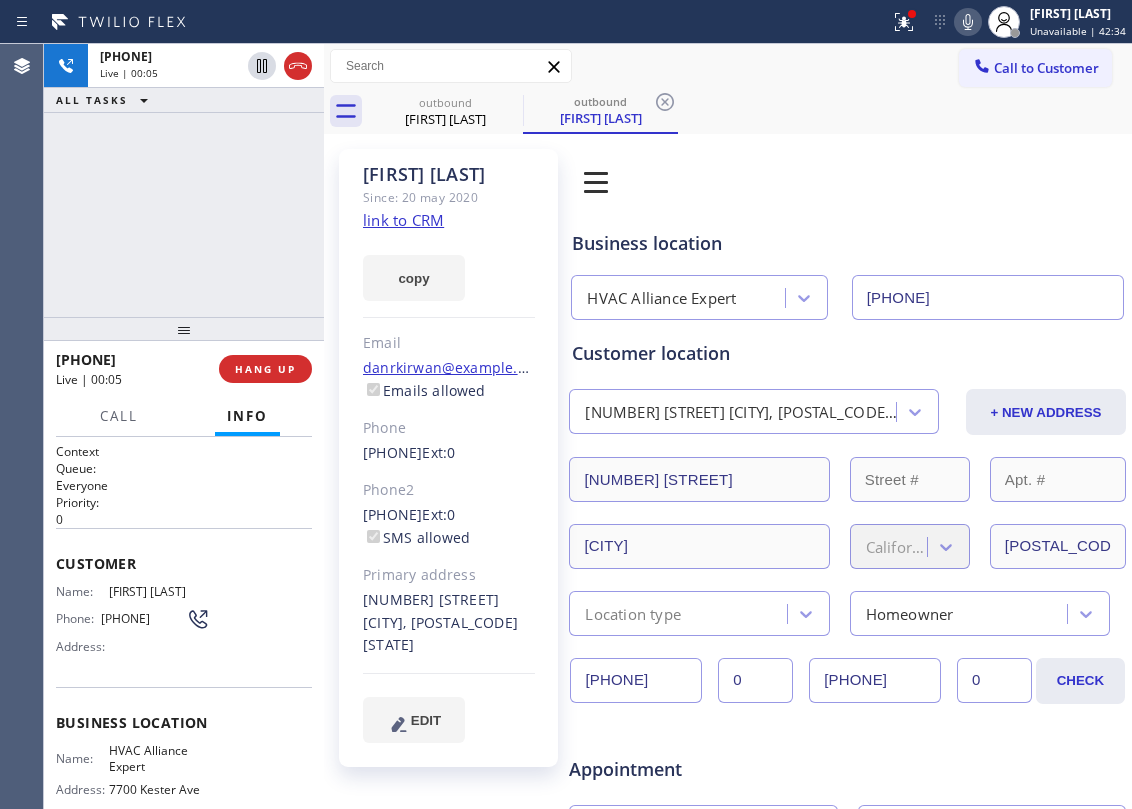 click on "[FIRST]   [LAST] Since: [DATE] link to CRM copy Email [EMAIL]  Emails allowed Phone [PHONE]  Ext:  0 Phone2 [PHONE]  Ext:  0  SMS allowed Primary address  [NUMBER] [STREET] [CITY], [POSTAL_CODE] [STATE] EDIT" at bounding box center (448, 458) 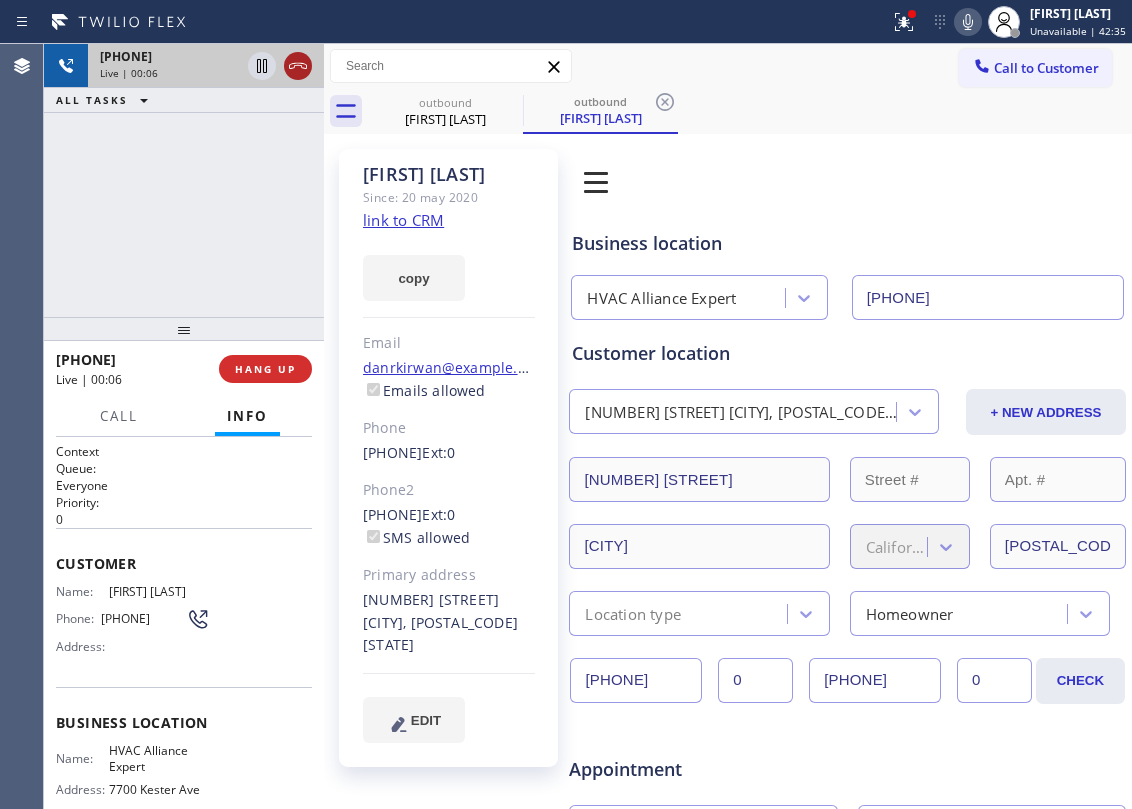 click 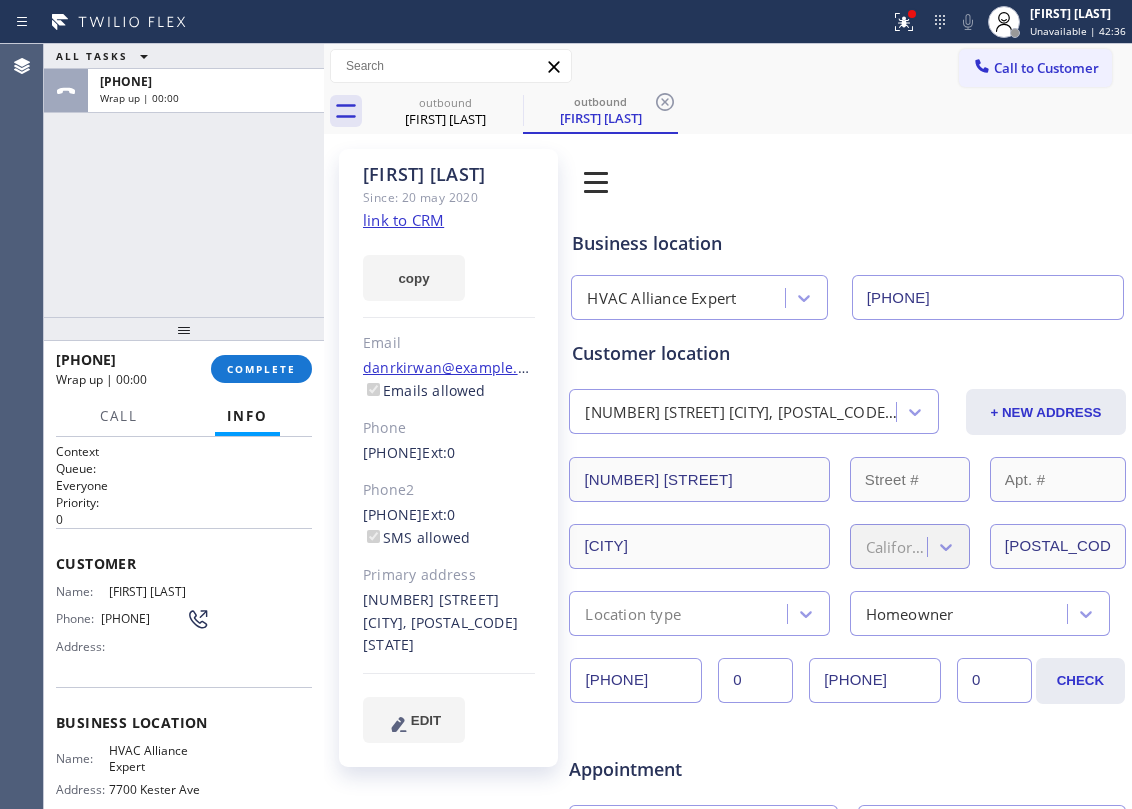 click on "[PHONE]" at bounding box center [184, 369] 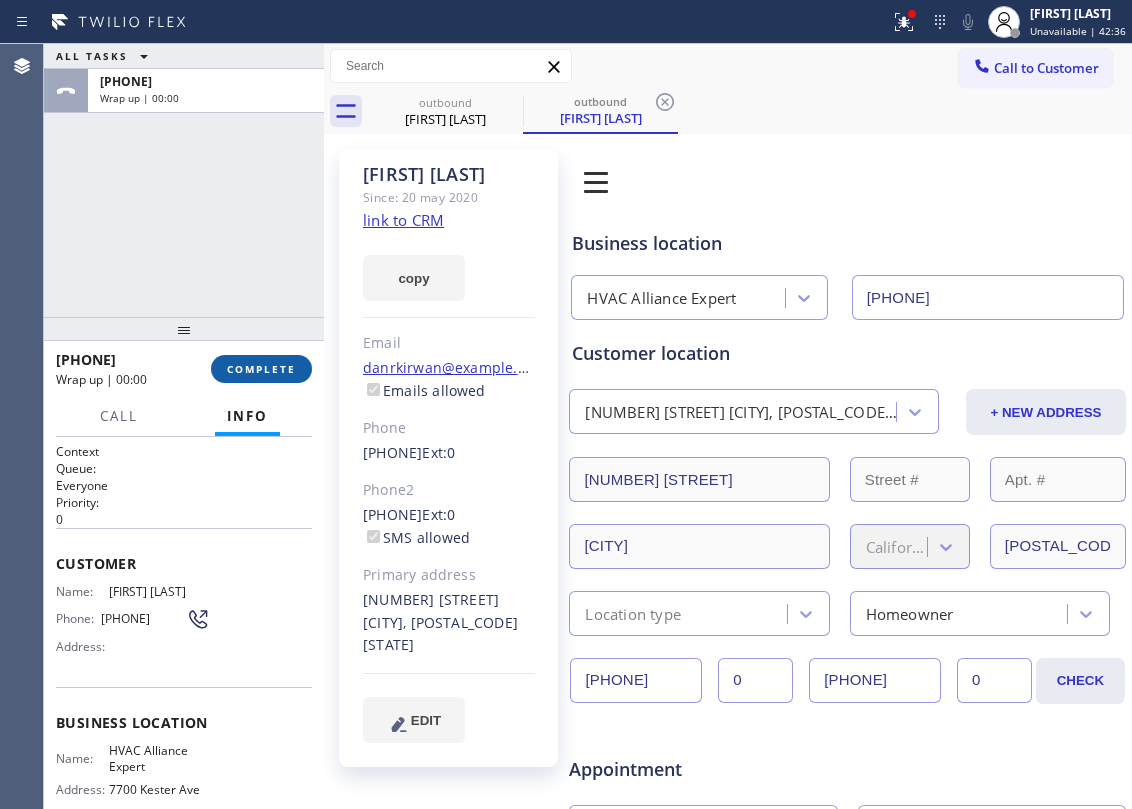 click on "COMPLETE" at bounding box center [261, 369] 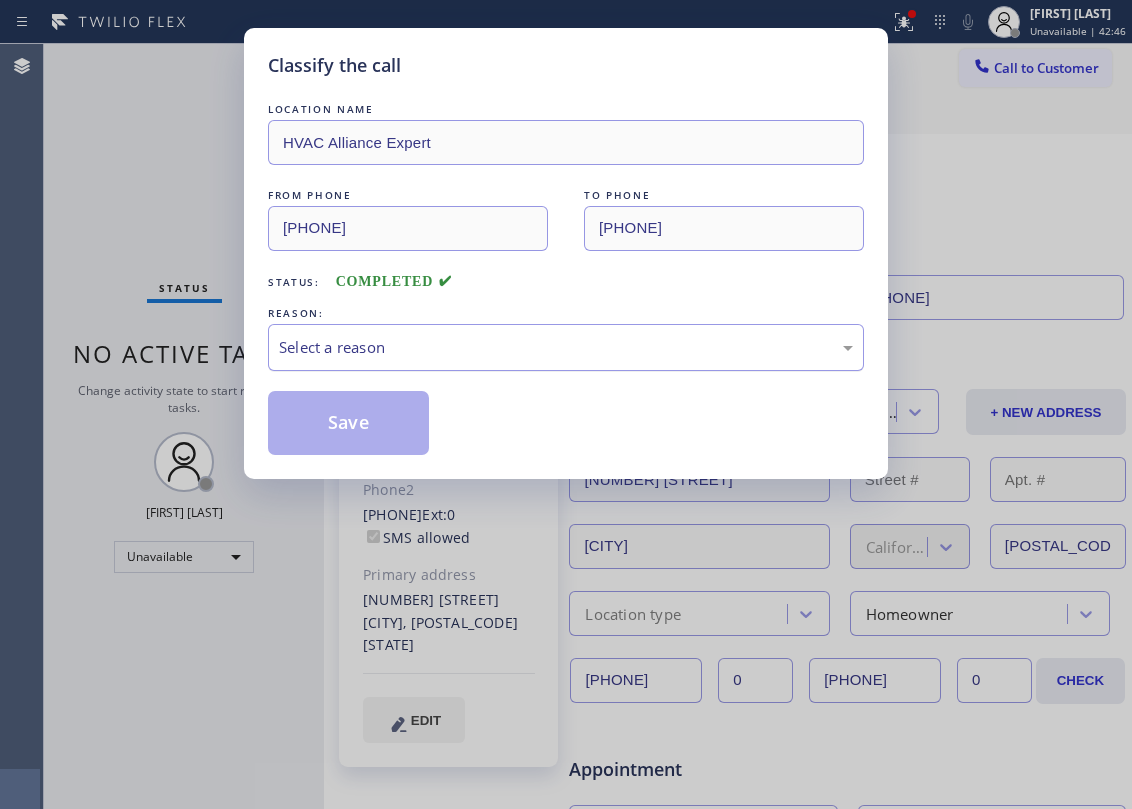 click on "Select a reason" at bounding box center [566, 347] 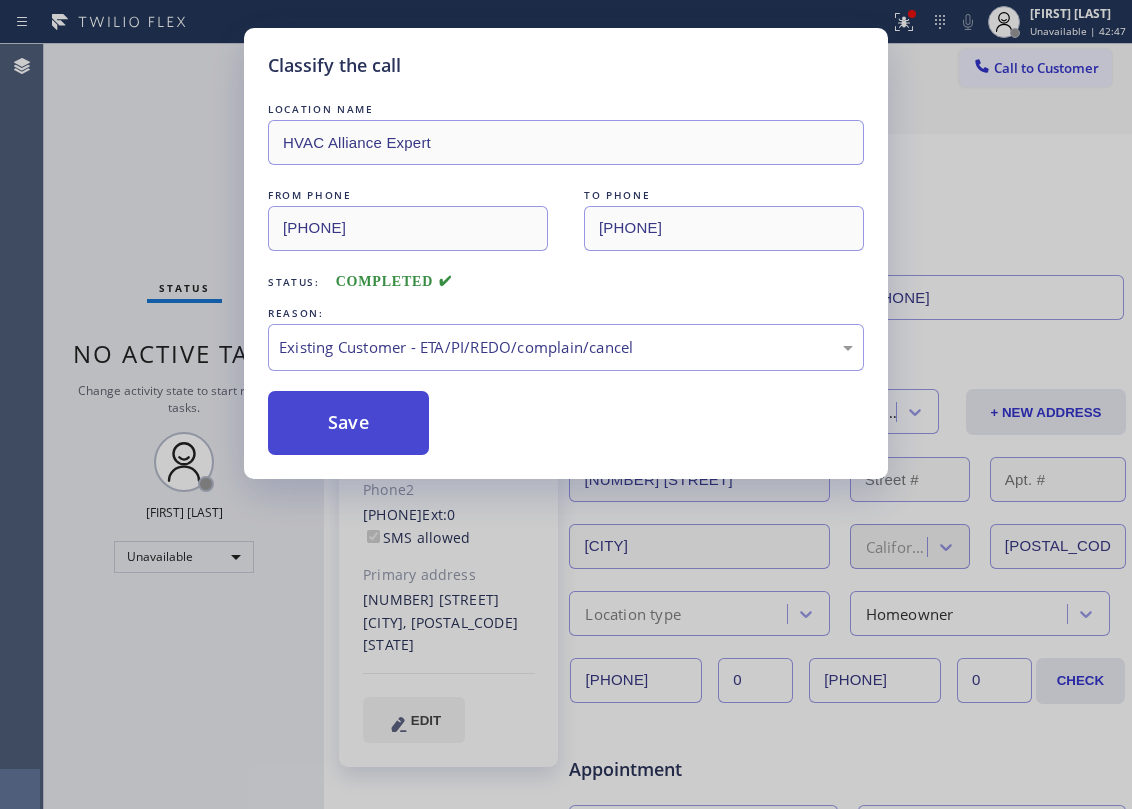 click on "Save" at bounding box center [348, 423] 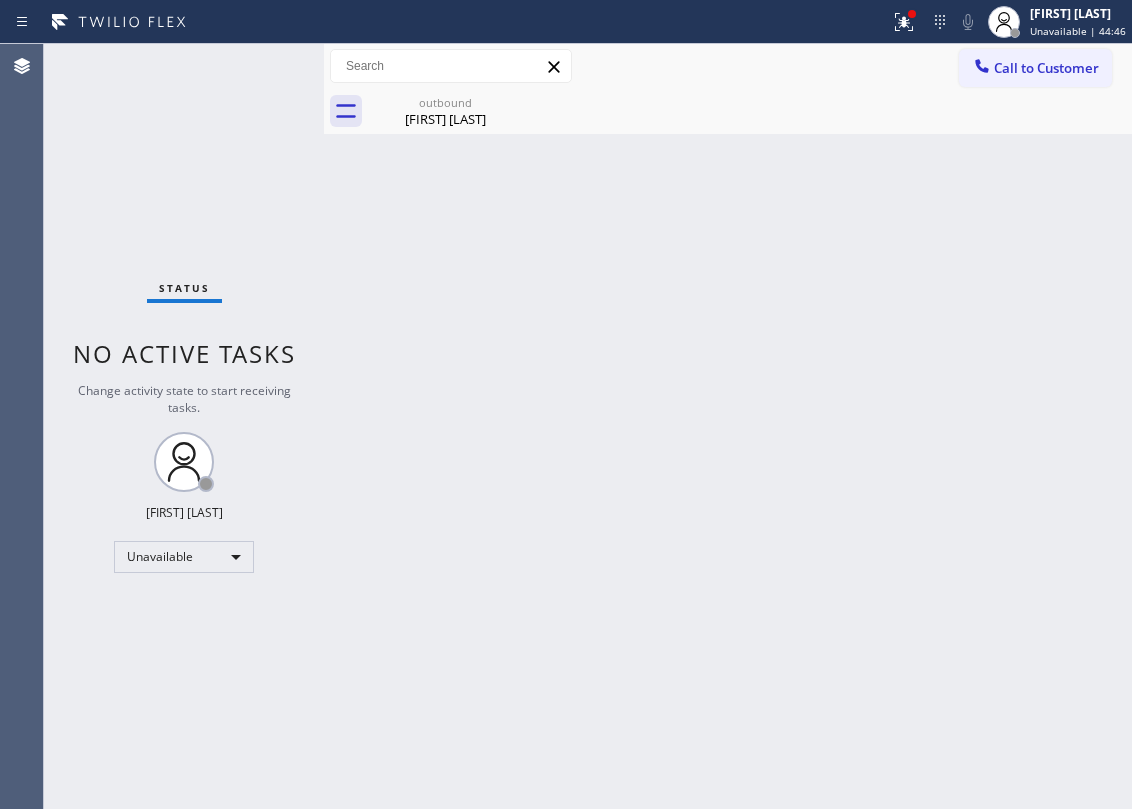click on "Call to Customer" at bounding box center [1046, 68] 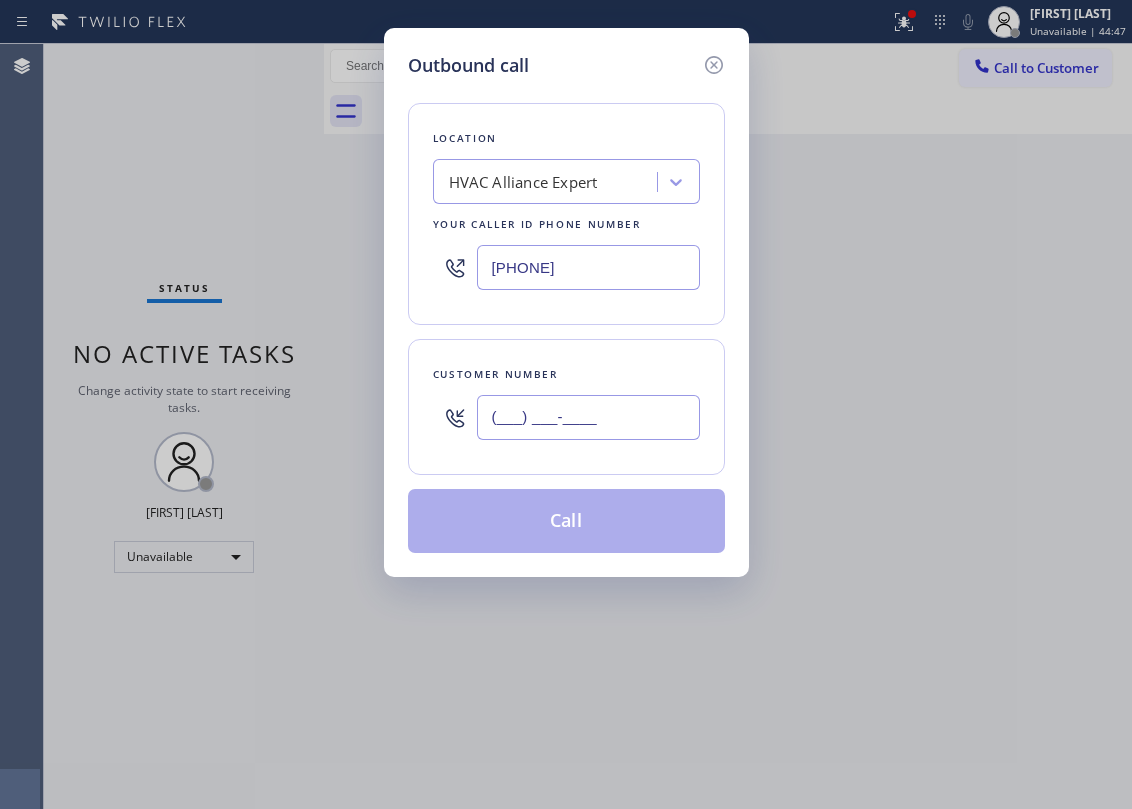 click on "(___) ___-____" at bounding box center [588, 417] 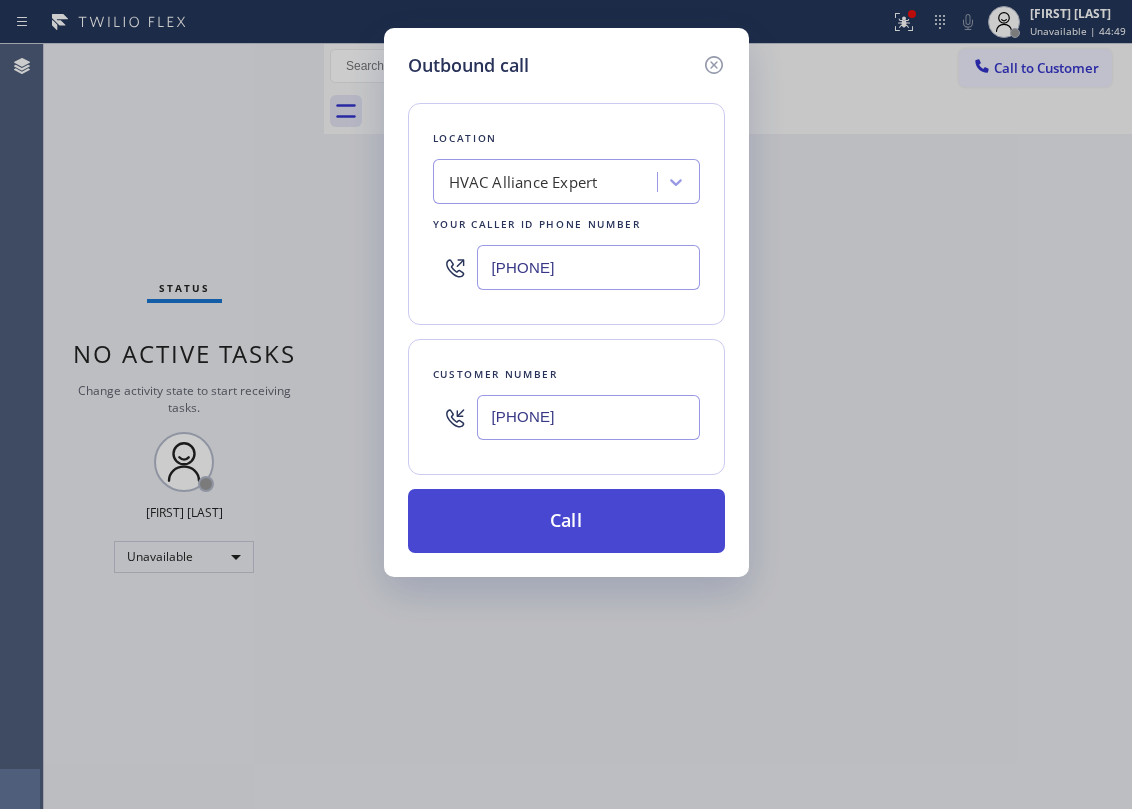 type on "[PHONE]" 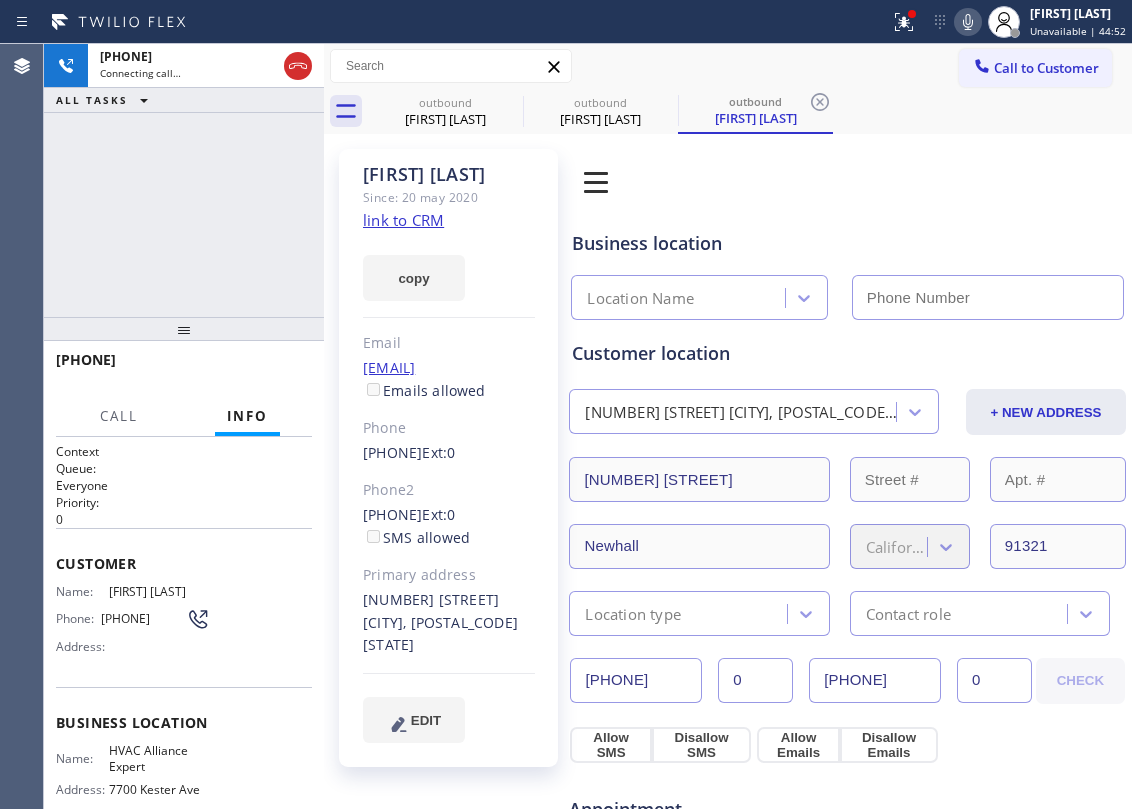 click on "copy" at bounding box center (449, 266) 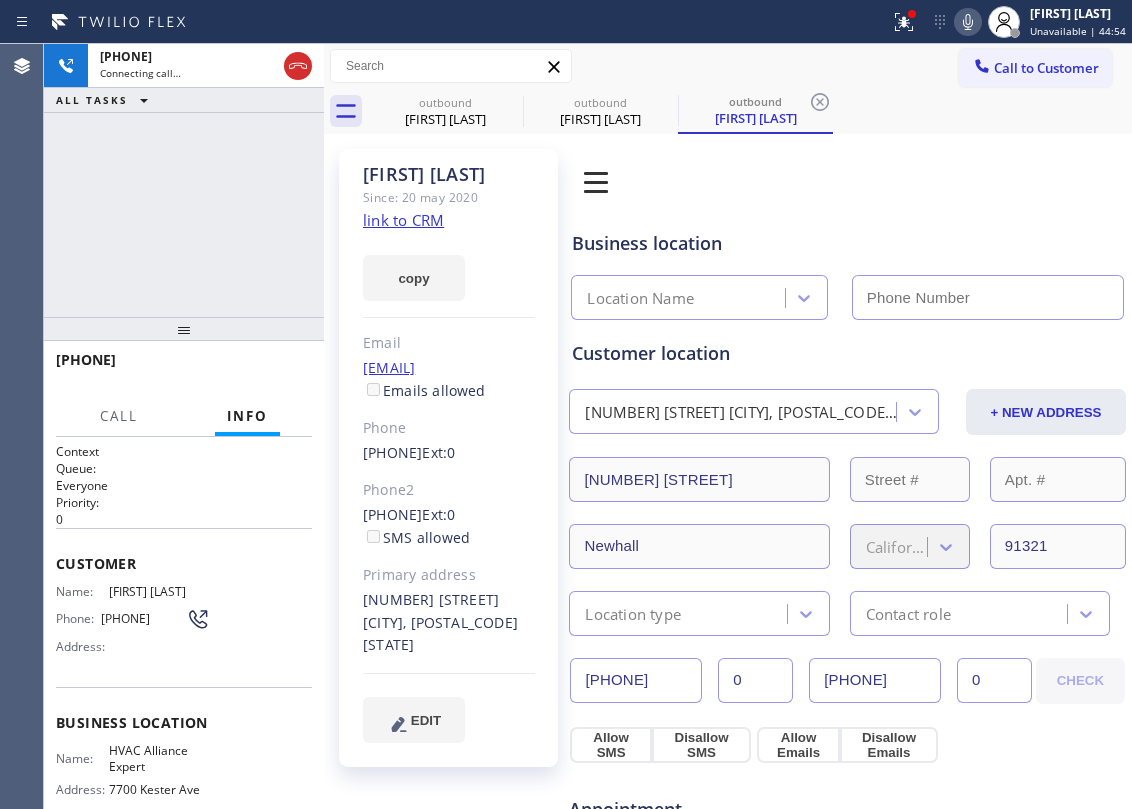 type on "[PHONE]" 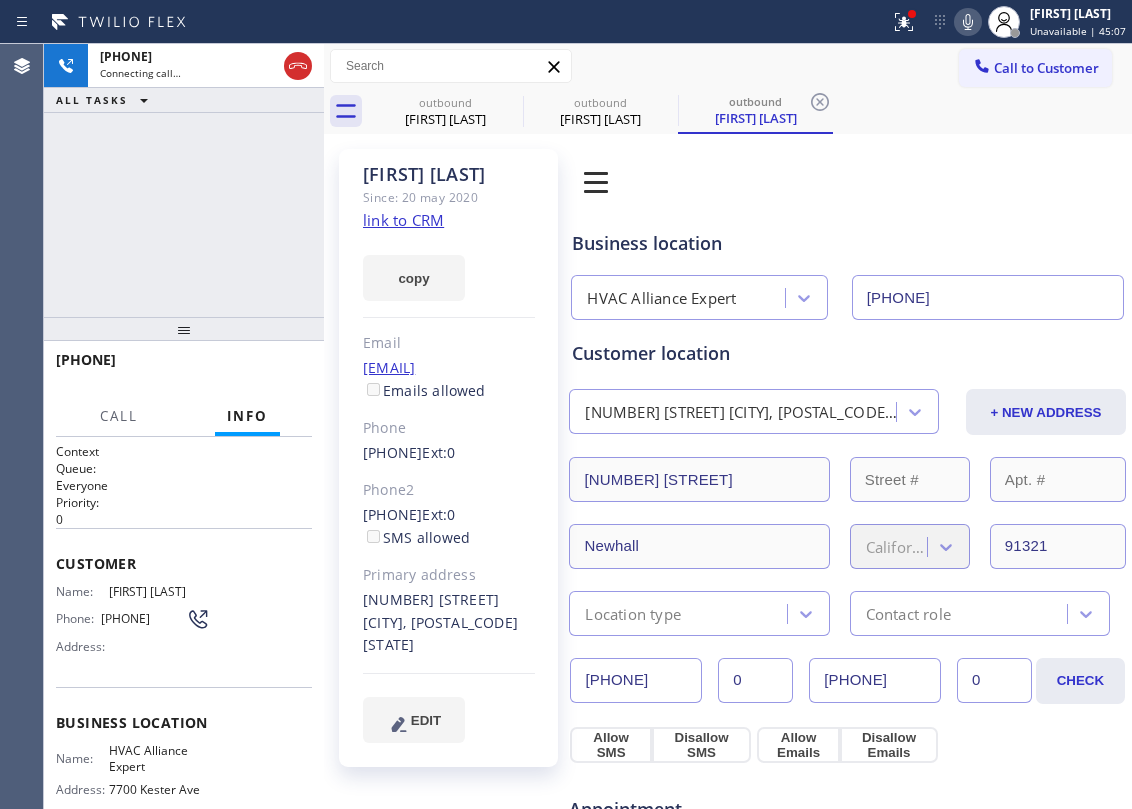 click on "[PHONE] Connecting call… ALL TASKS ALL TASKS ACTIVE TASKS TASKS IN WRAP UP" at bounding box center [184, 180] 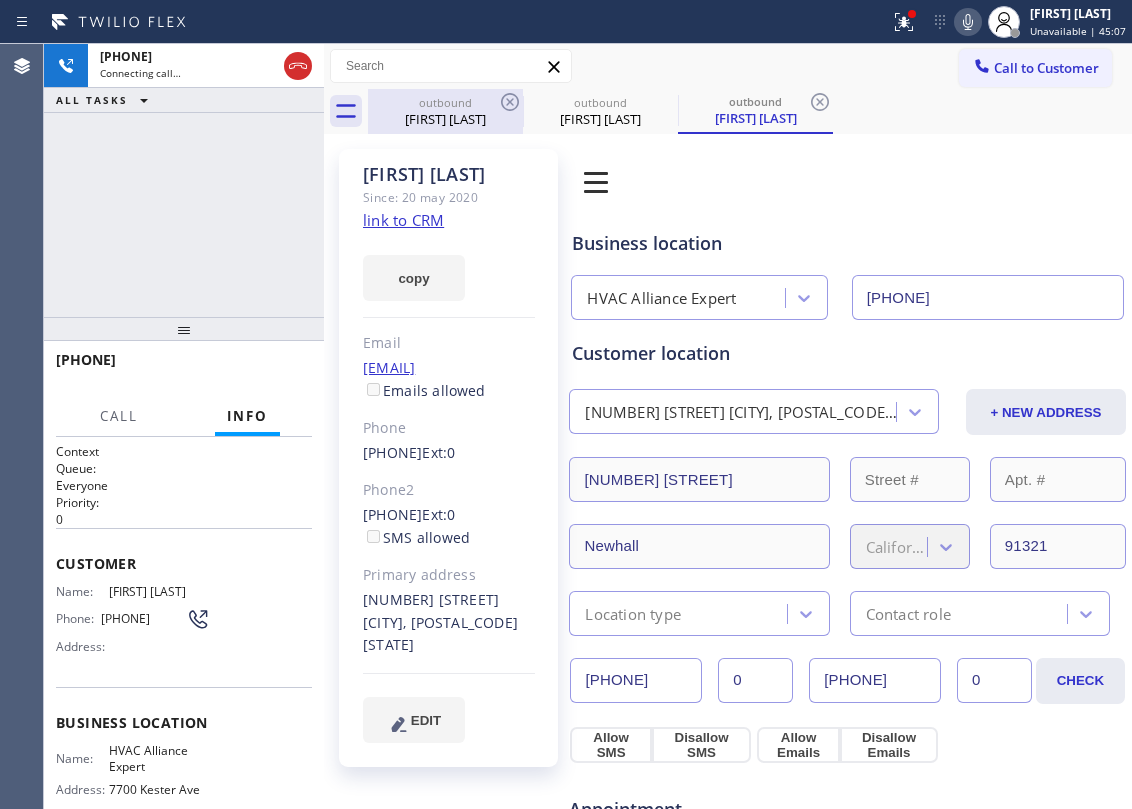 click on "[FIRST] [LAST]" at bounding box center (445, 119) 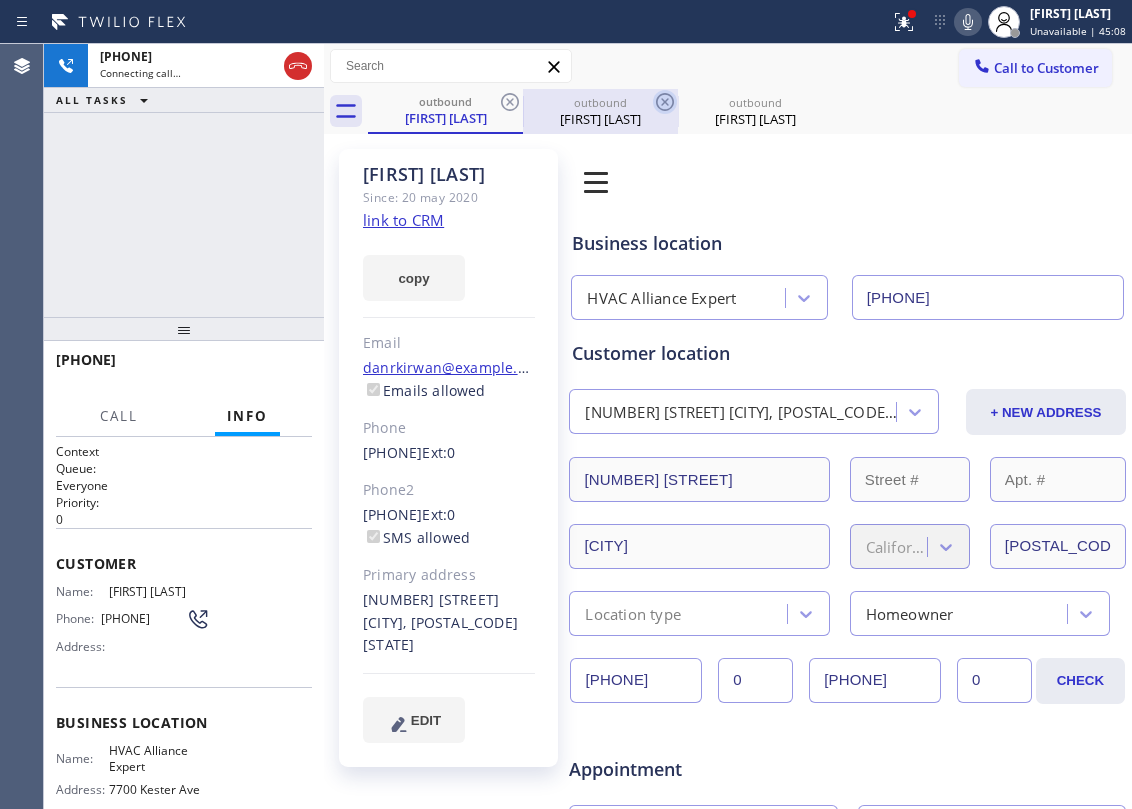 click 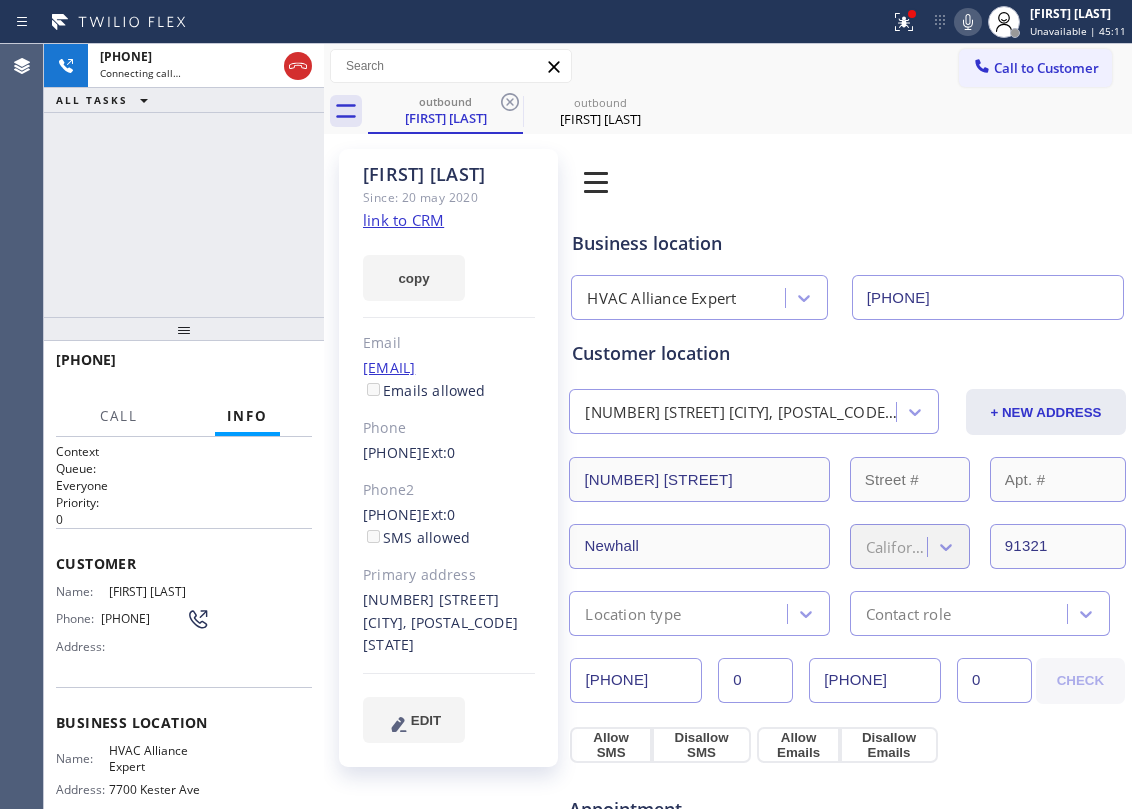 click on "link to CRM" 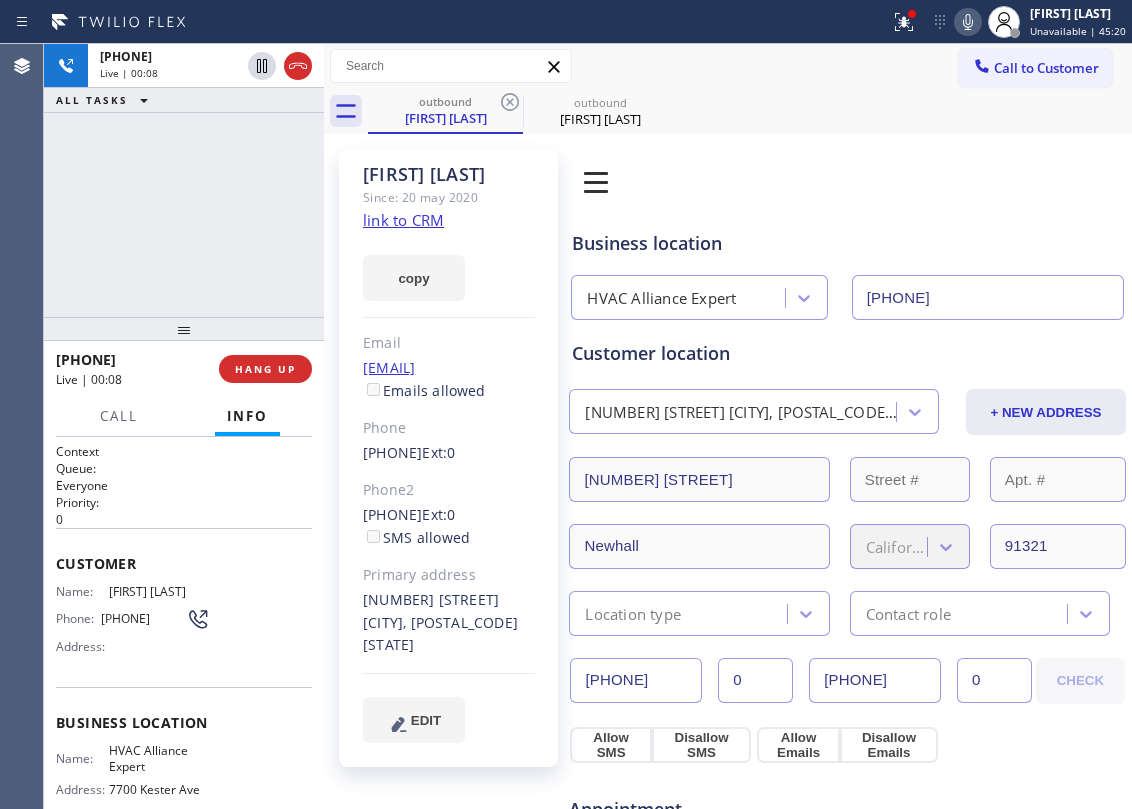 click on "[PHONE] Live | [TIME]" at bounding box center (184, 180) 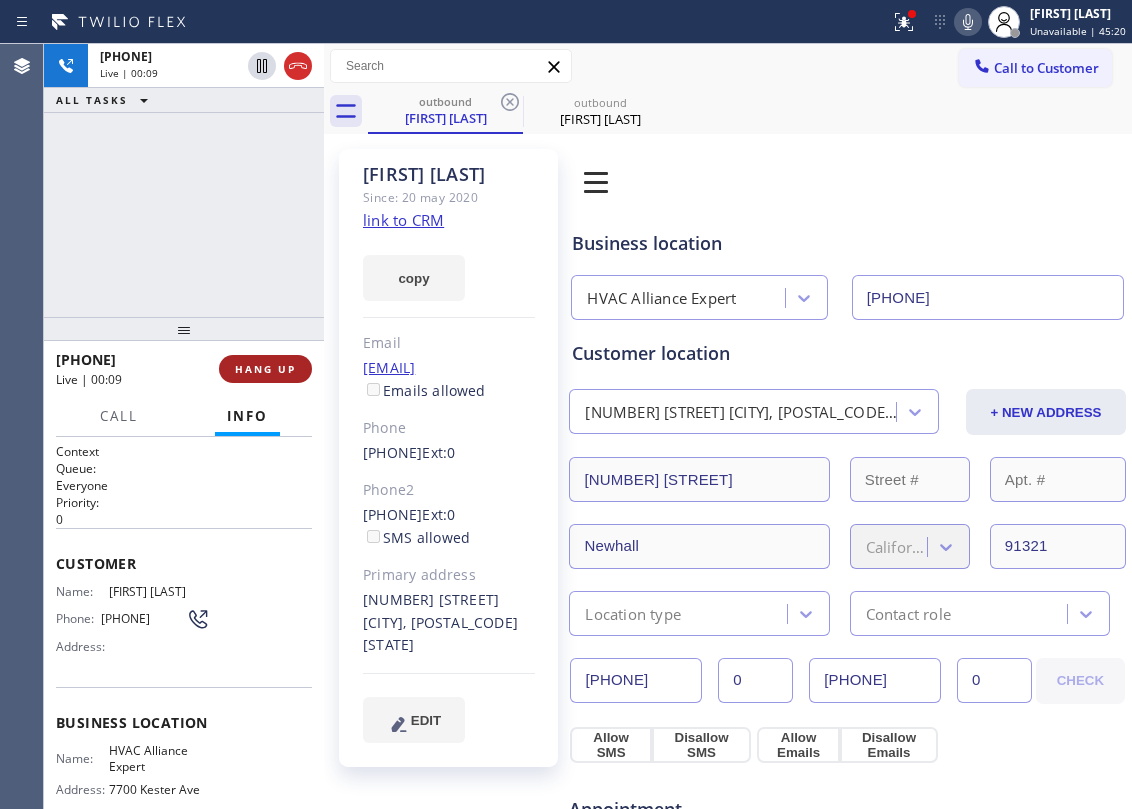 click on "HANG UP" at bounding box center (265, 369) 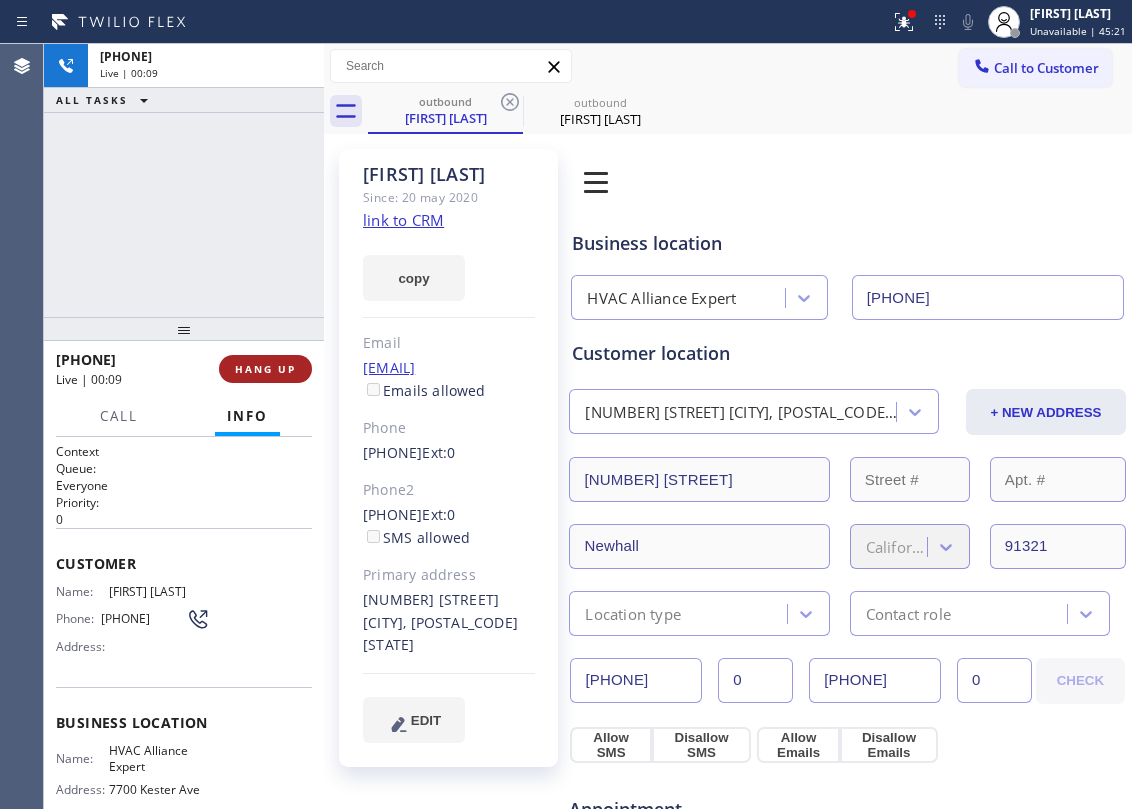 click on "HANG UP" at bounding box center (265, 369) 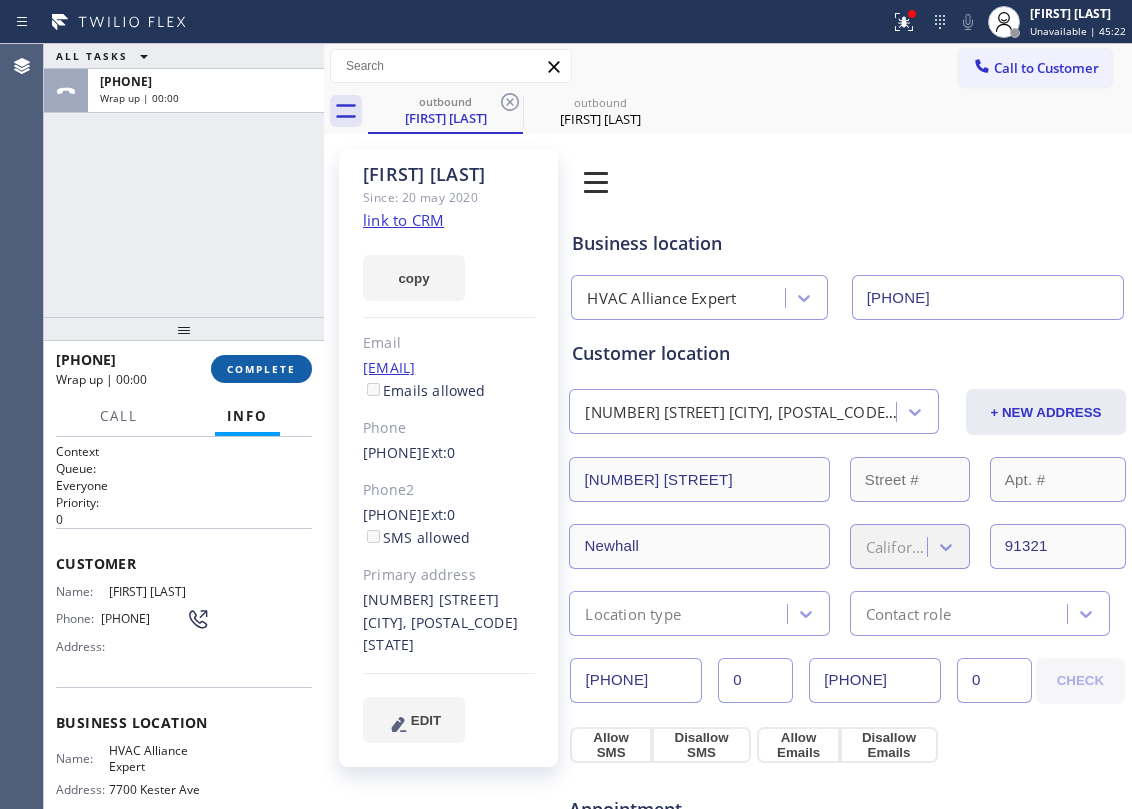 click on "COMPLETE" at bounding box center (261, 369) 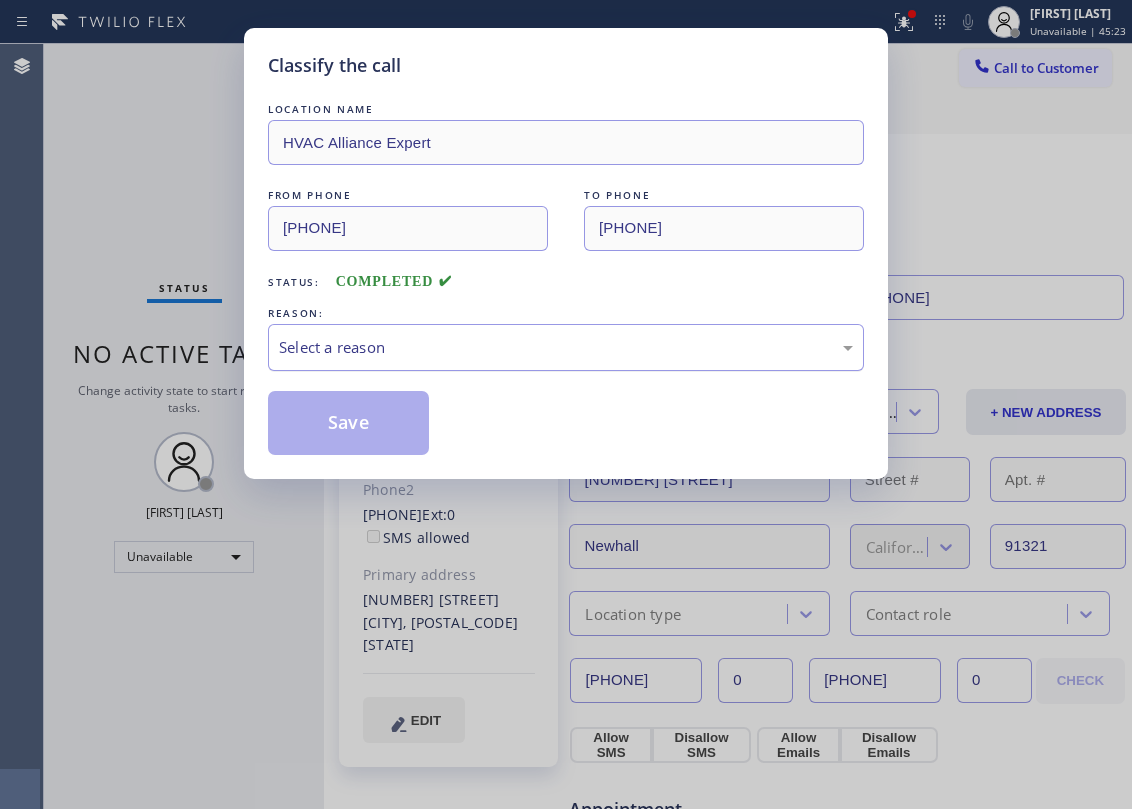 click on "Select a reason" at bounding box center [566, 347] 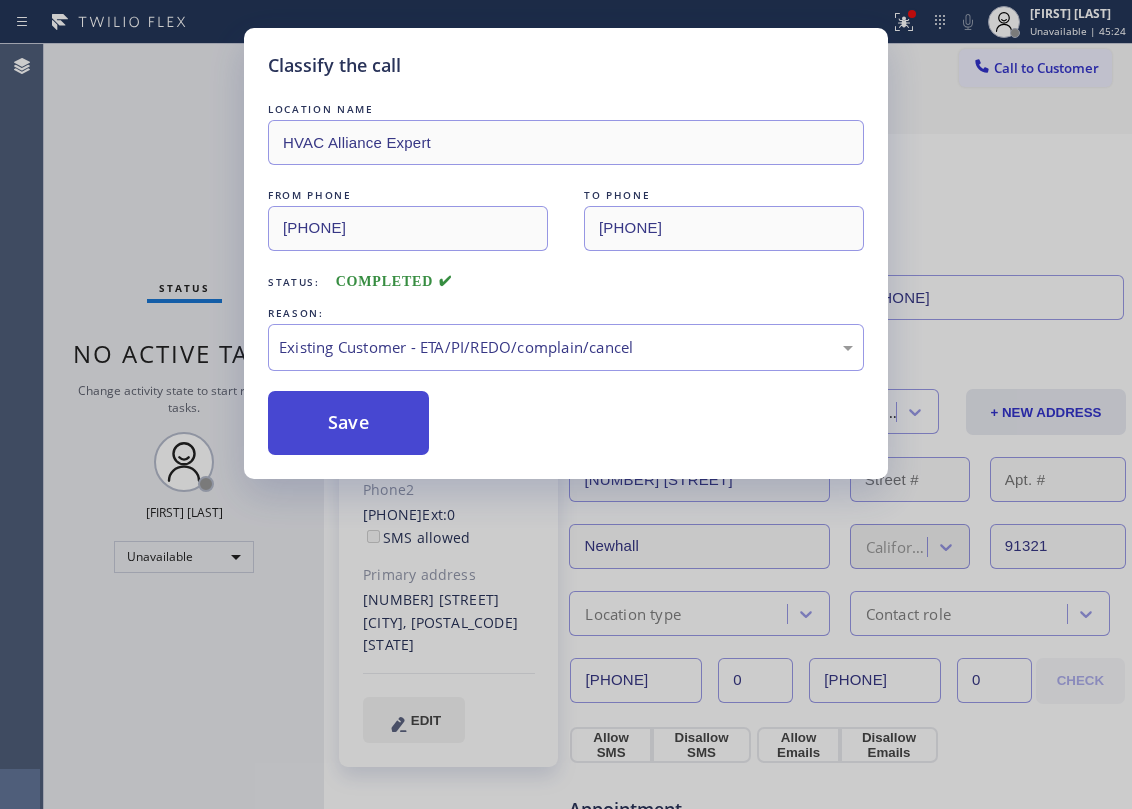 click on "Save" at bounding box center [348, 423] 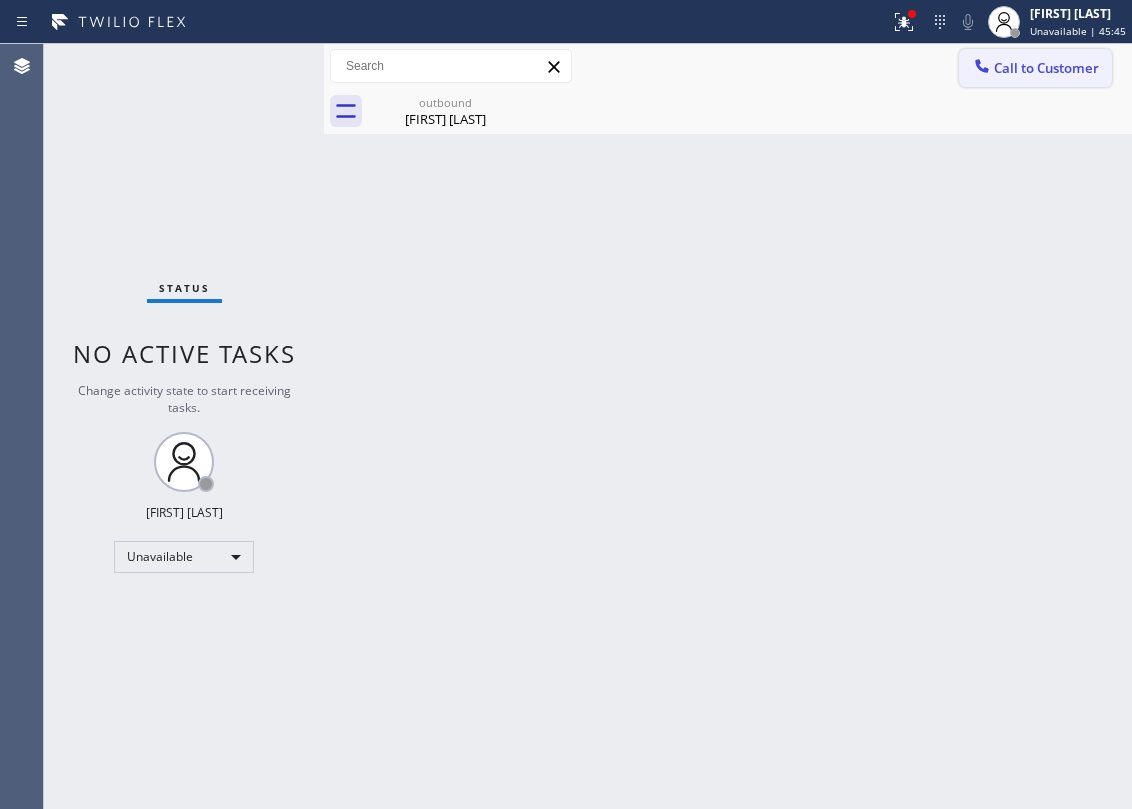 click on "Call to Customer" at bounding box center (1035, 68) 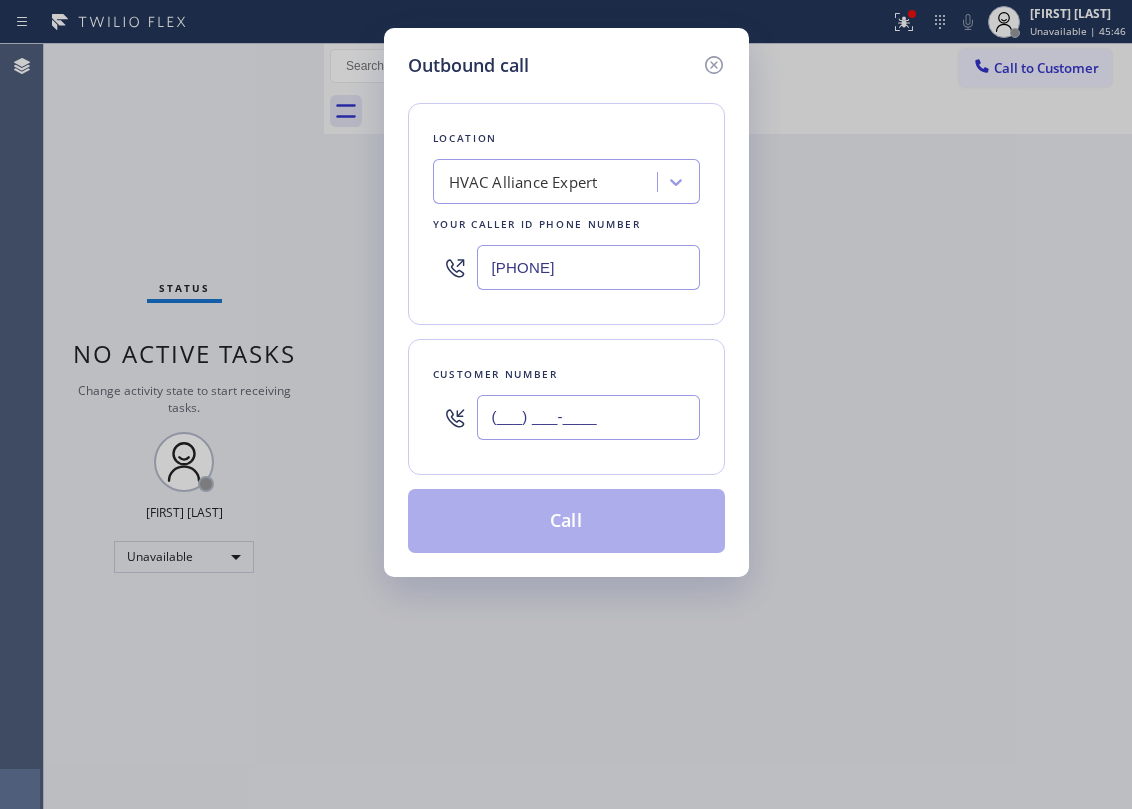 click on "(___) ___-____" at bounding box center [588, 417] 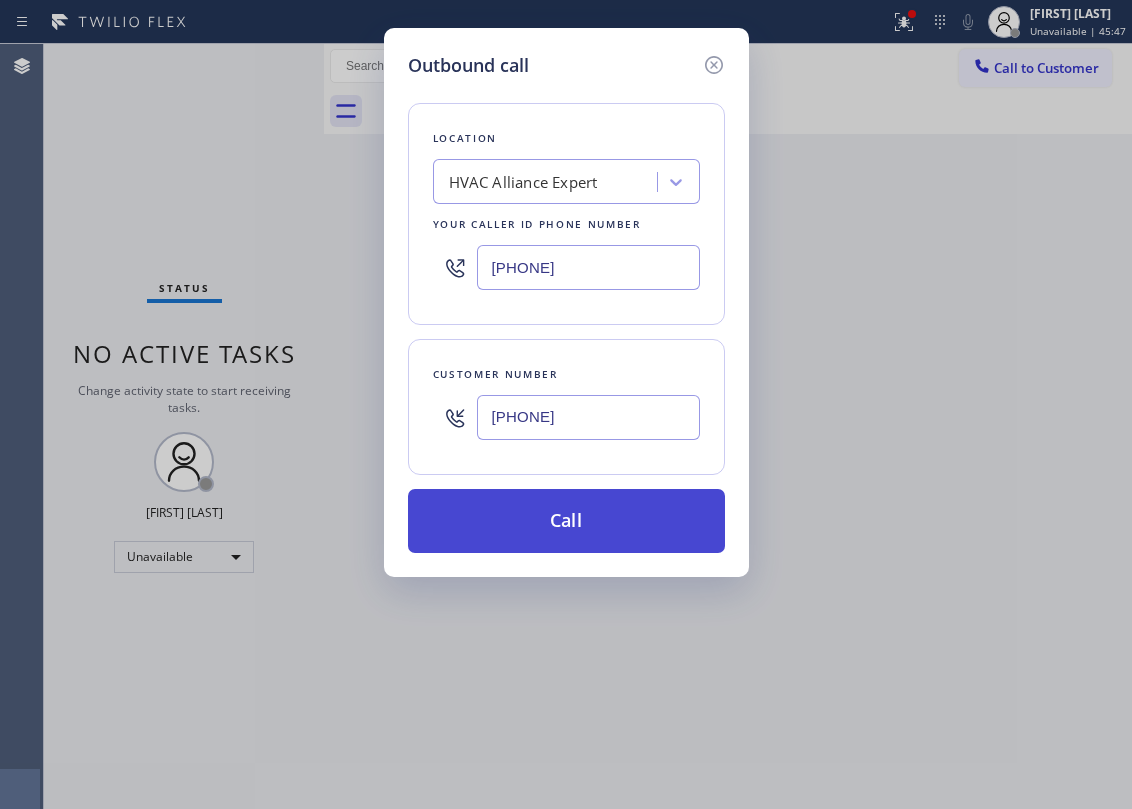 type on "[PHONE]" 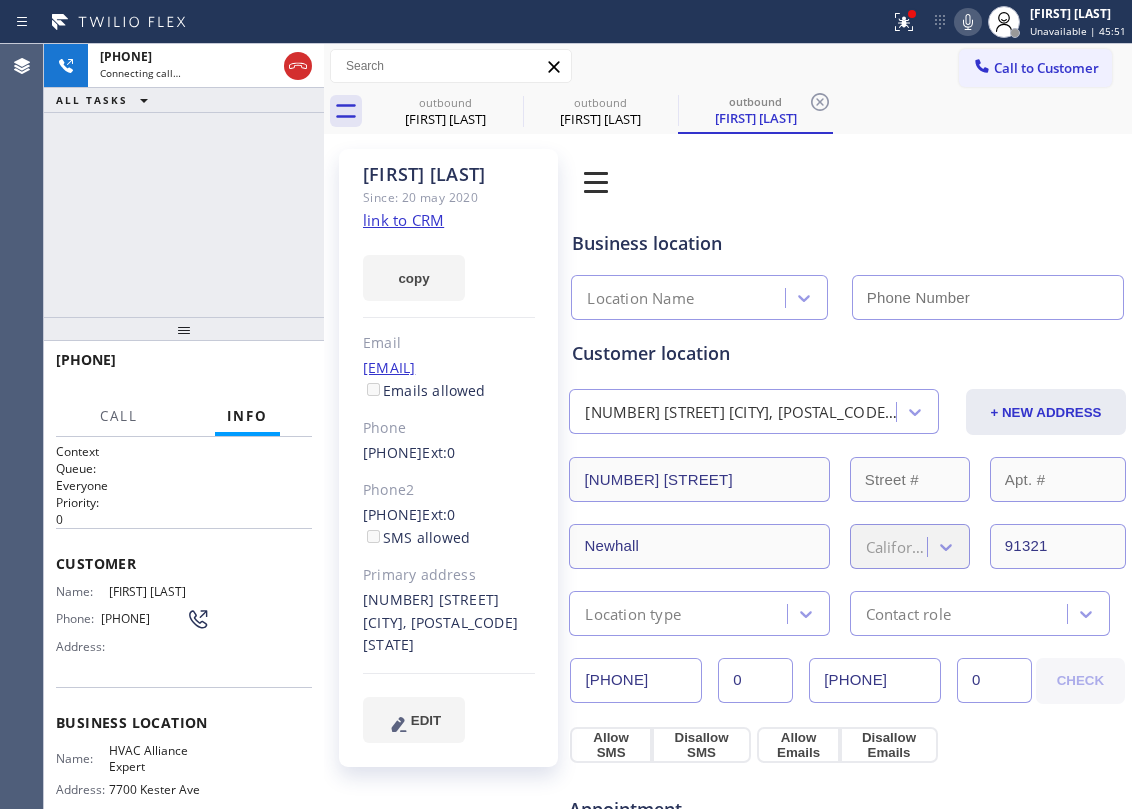 click on "link to CRM" 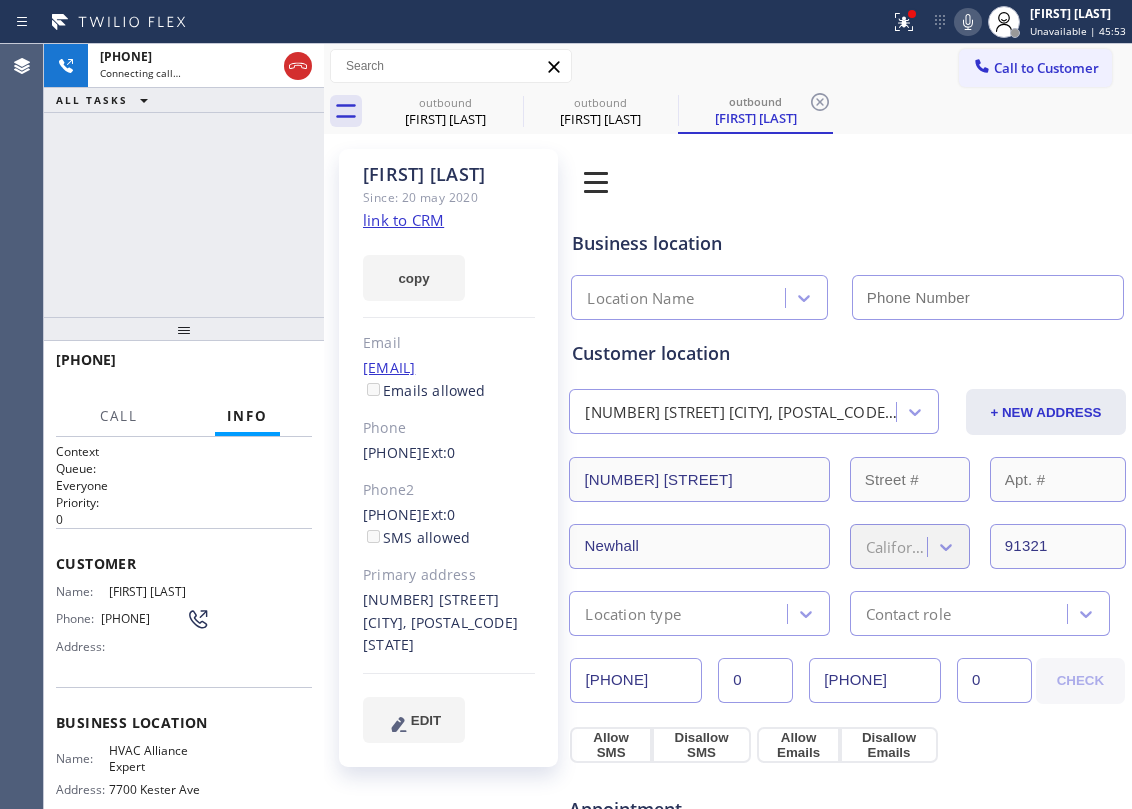 type on "[PHONE]" 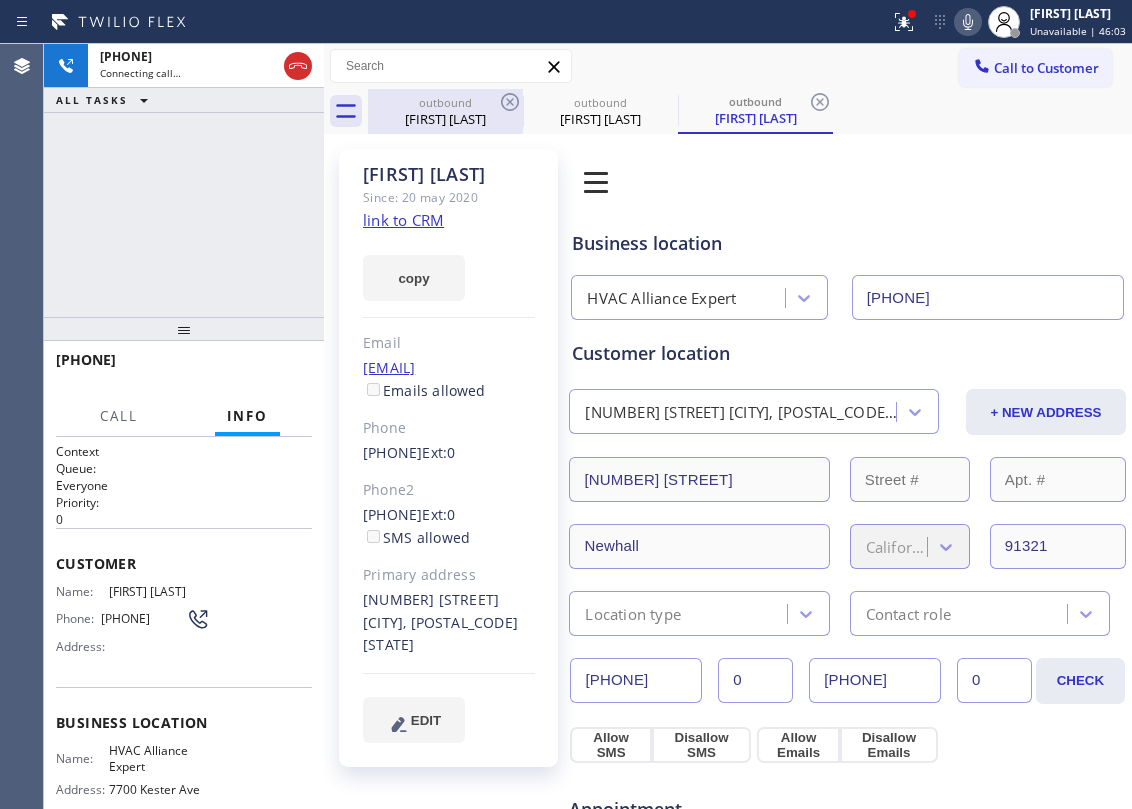 click on "[FIRST] [LAST]" at bounding box center [445, 119] 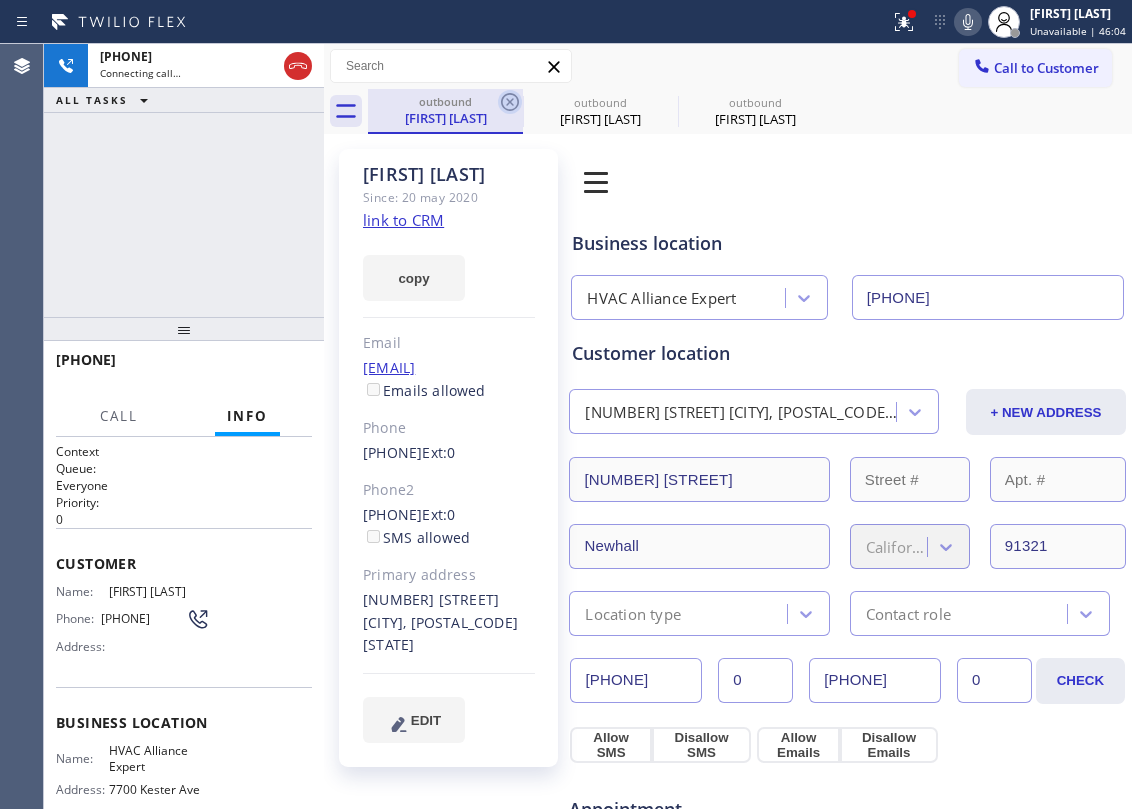click 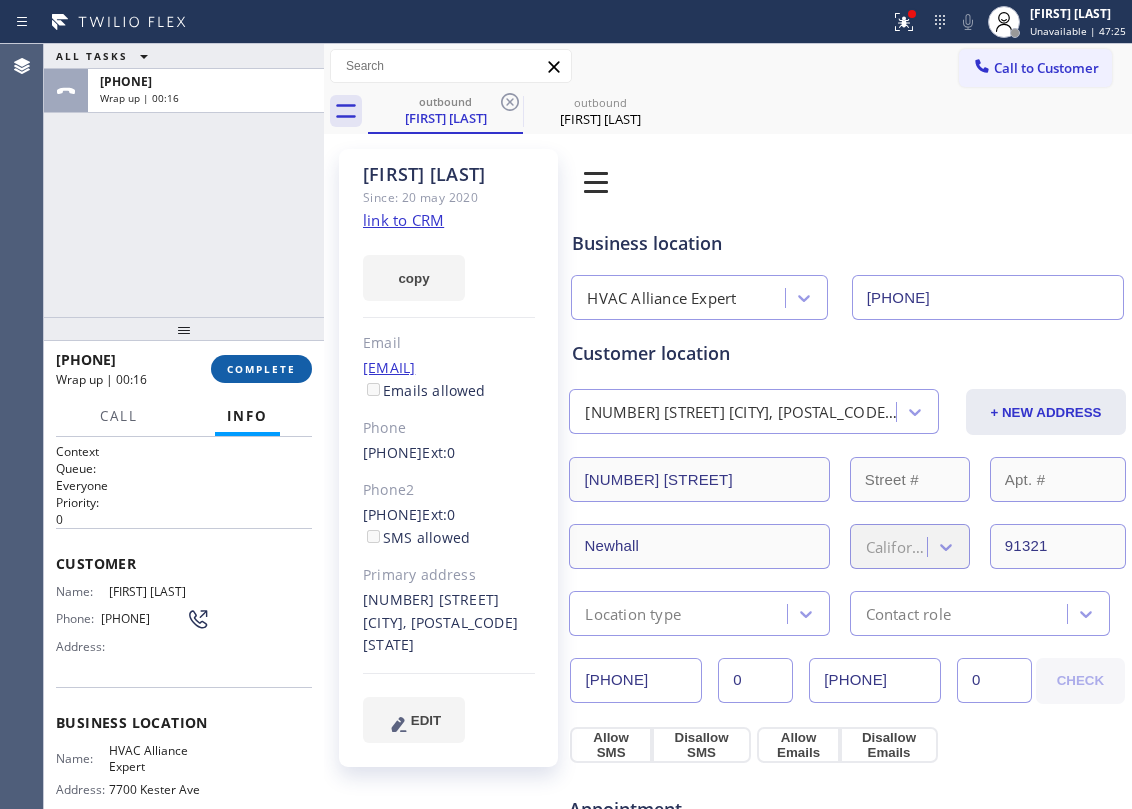 click on "COMPLETE" at bounding box center [261, 369] 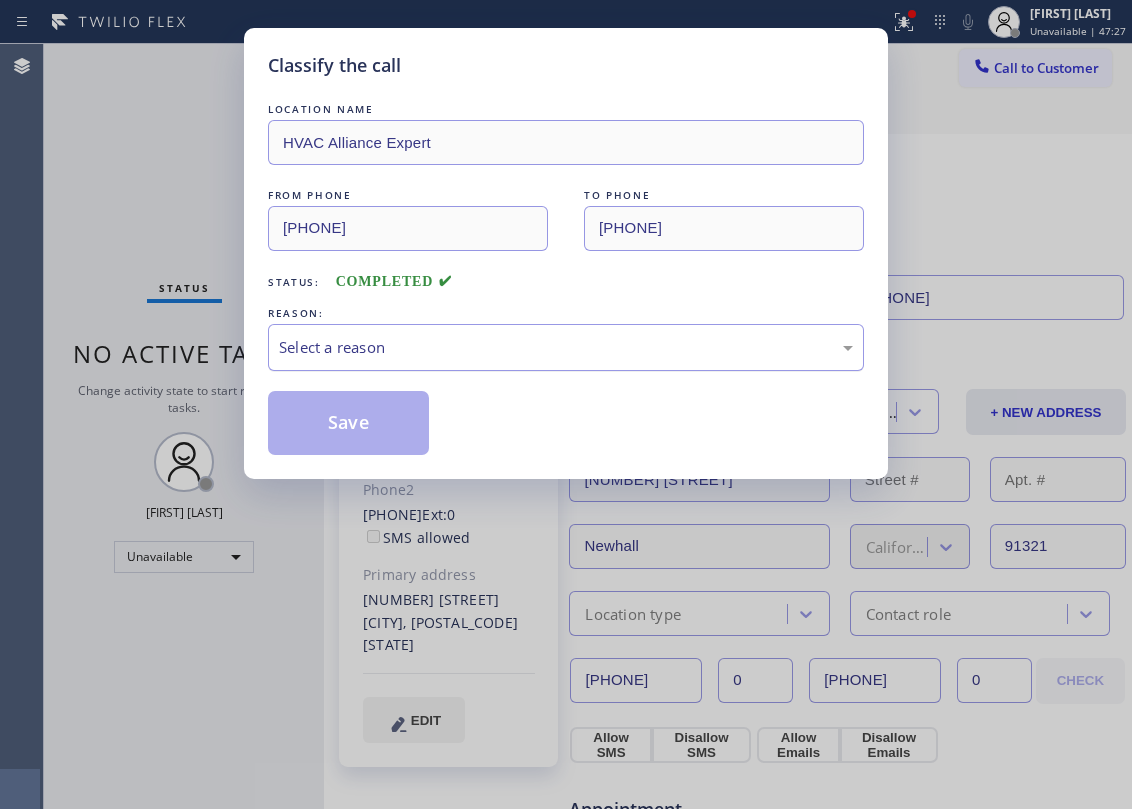 drag, startPoint x: 393, startPoint y: 345, endPoint x: 406, endPoint y: 356, distance: 17.029387 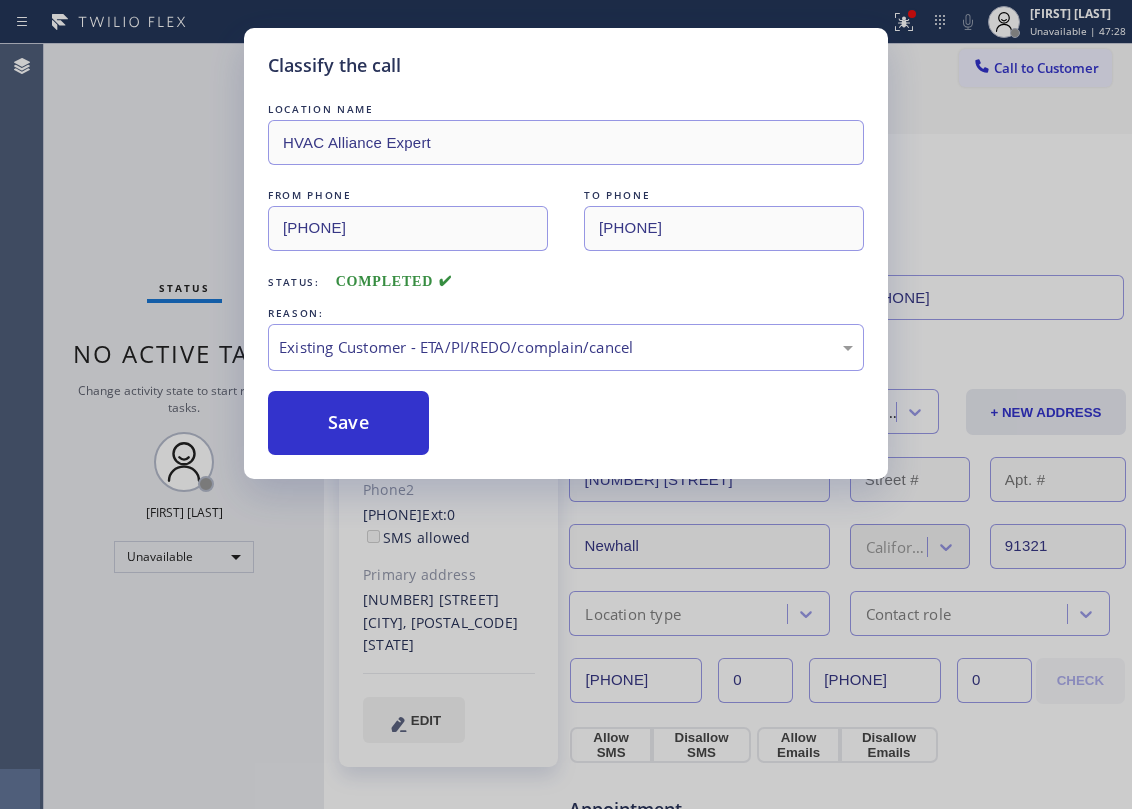 click on "Save" at bounding box center (348, 423) 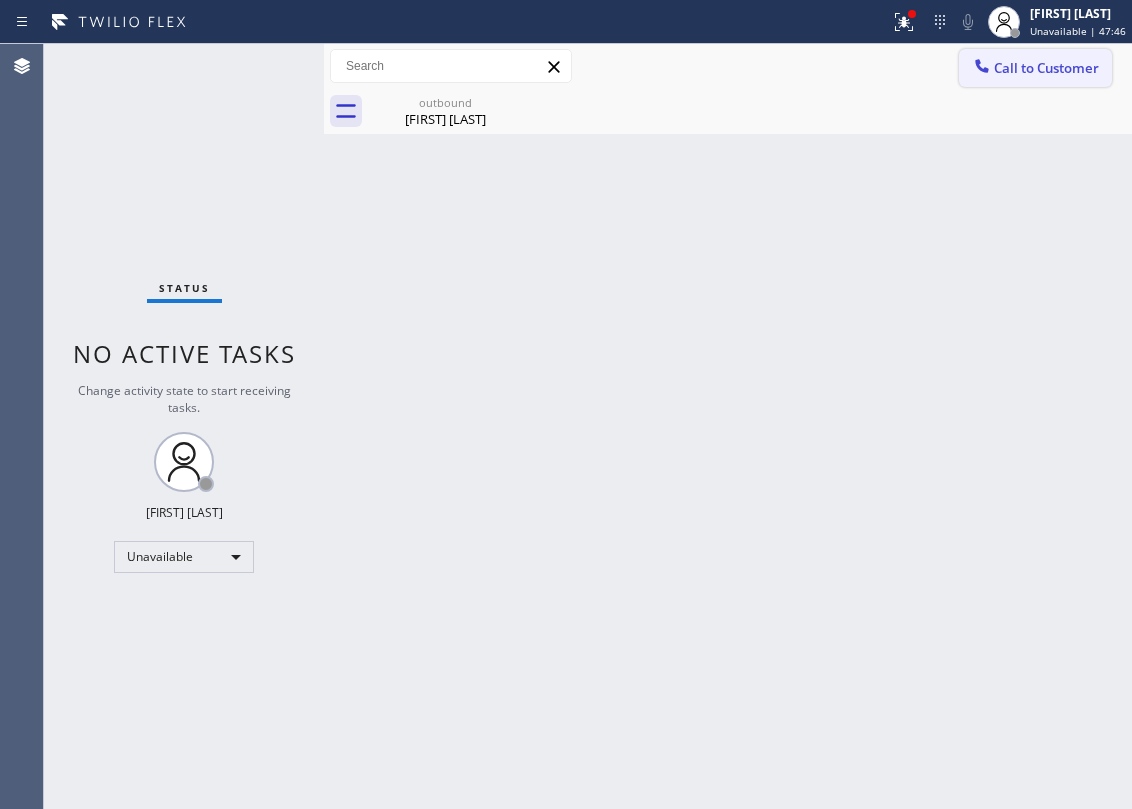 click on "Call to Customer" at bounding box center [1046, 68] 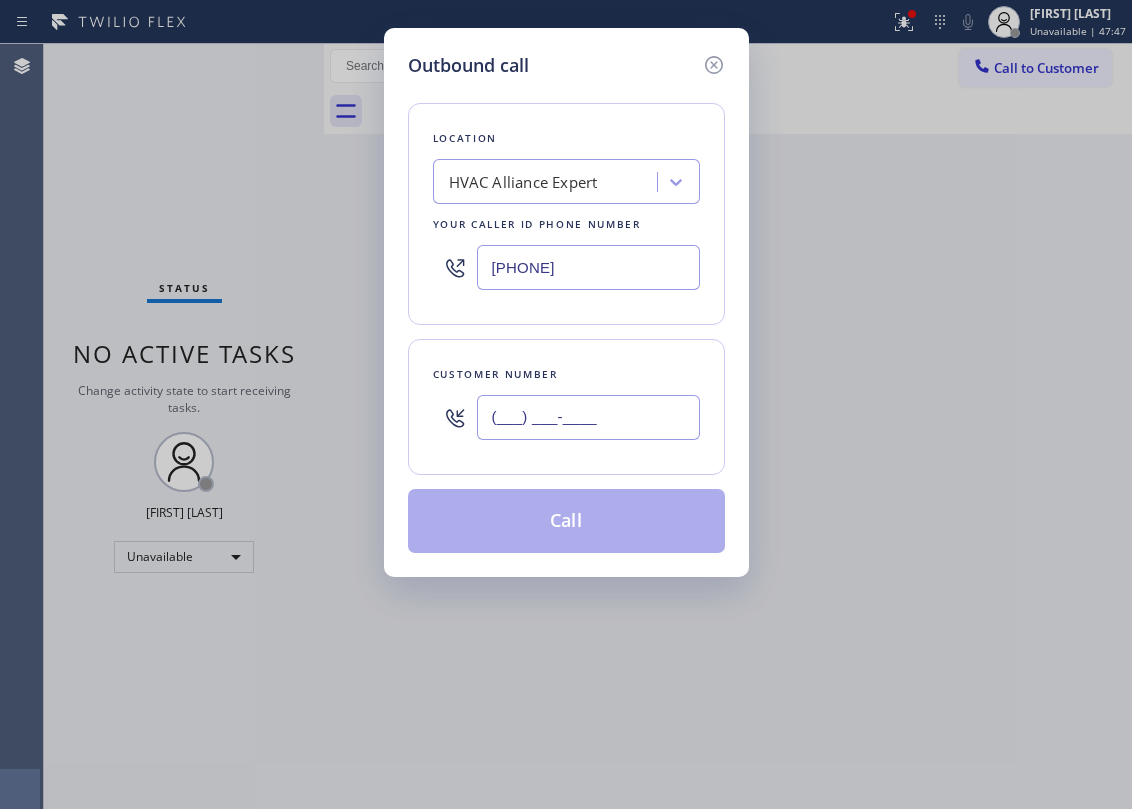 click on "(___) ___-____" at bounding box center [588, 417] 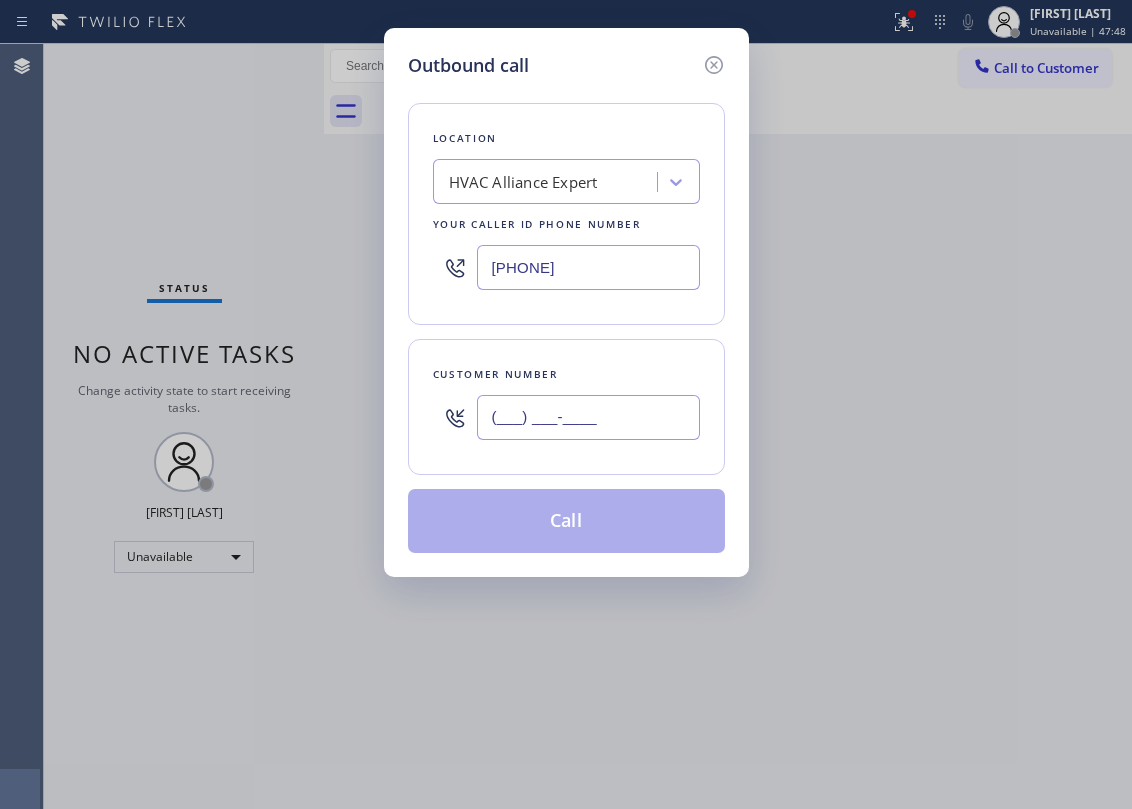 paste on "[PHONE]" 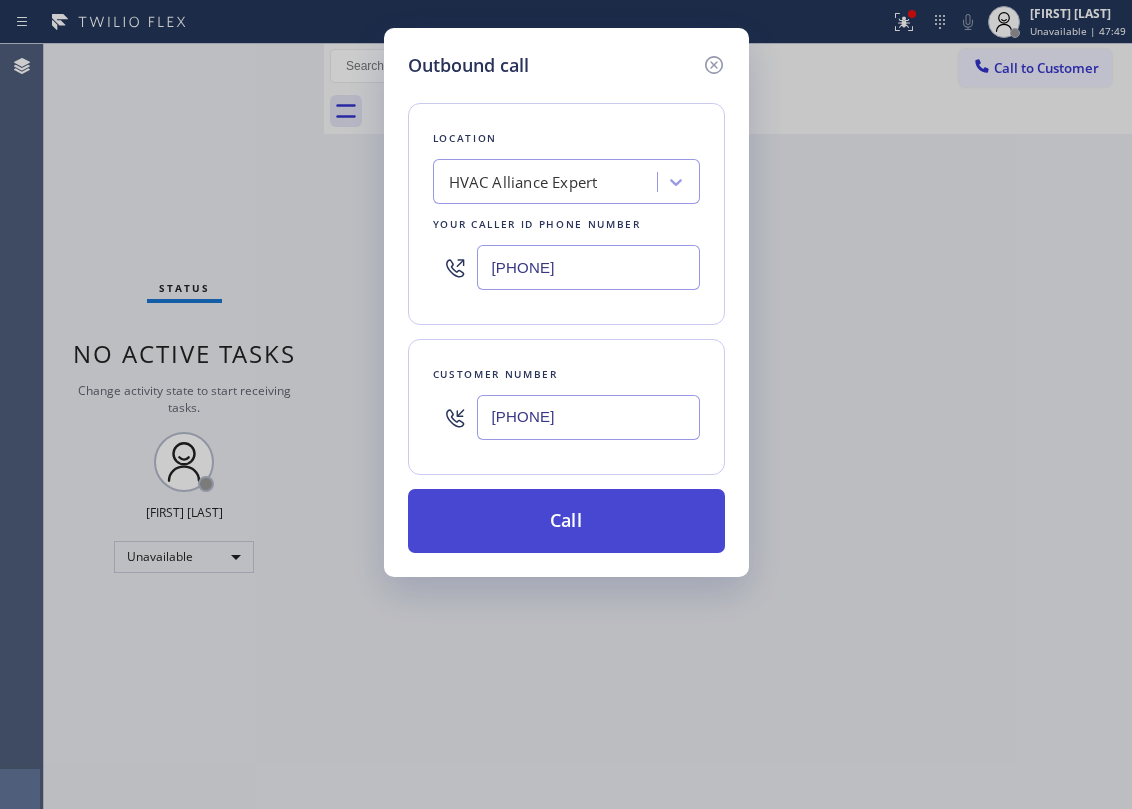 type on "[PHONE]" 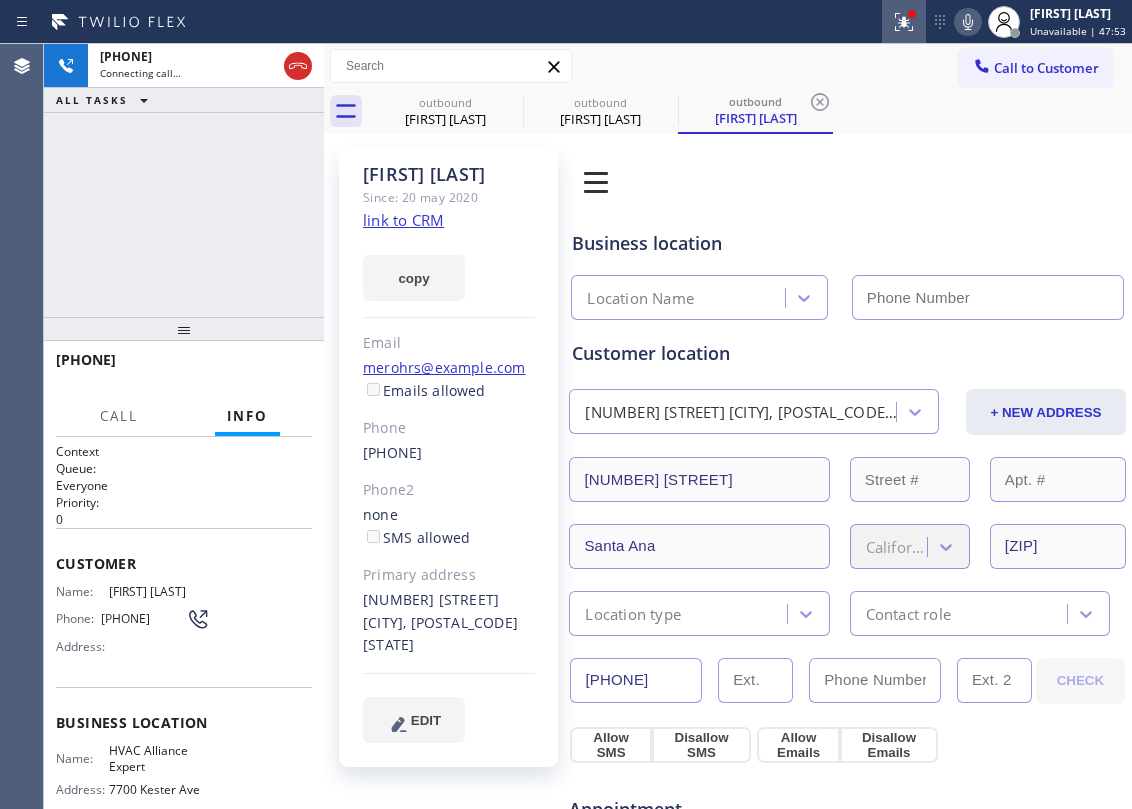 type on "[PHONE]" 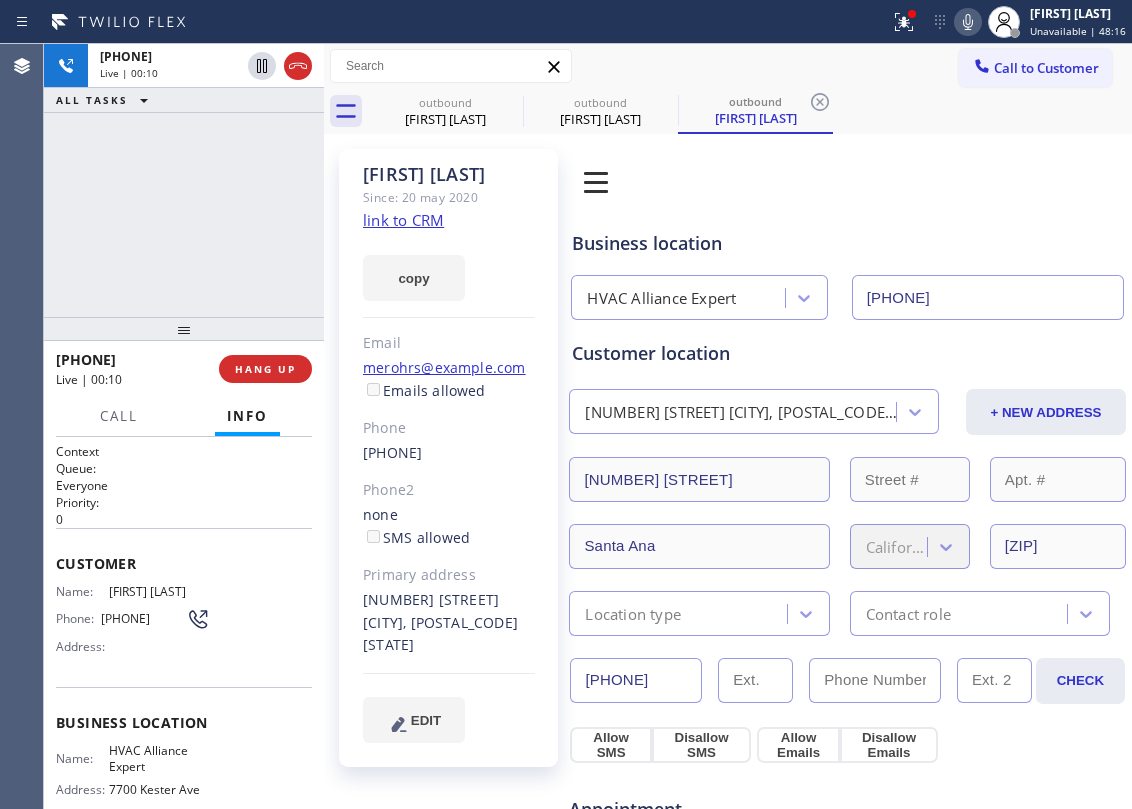 click on "[PHONE]" at bounding box center [184, 180] 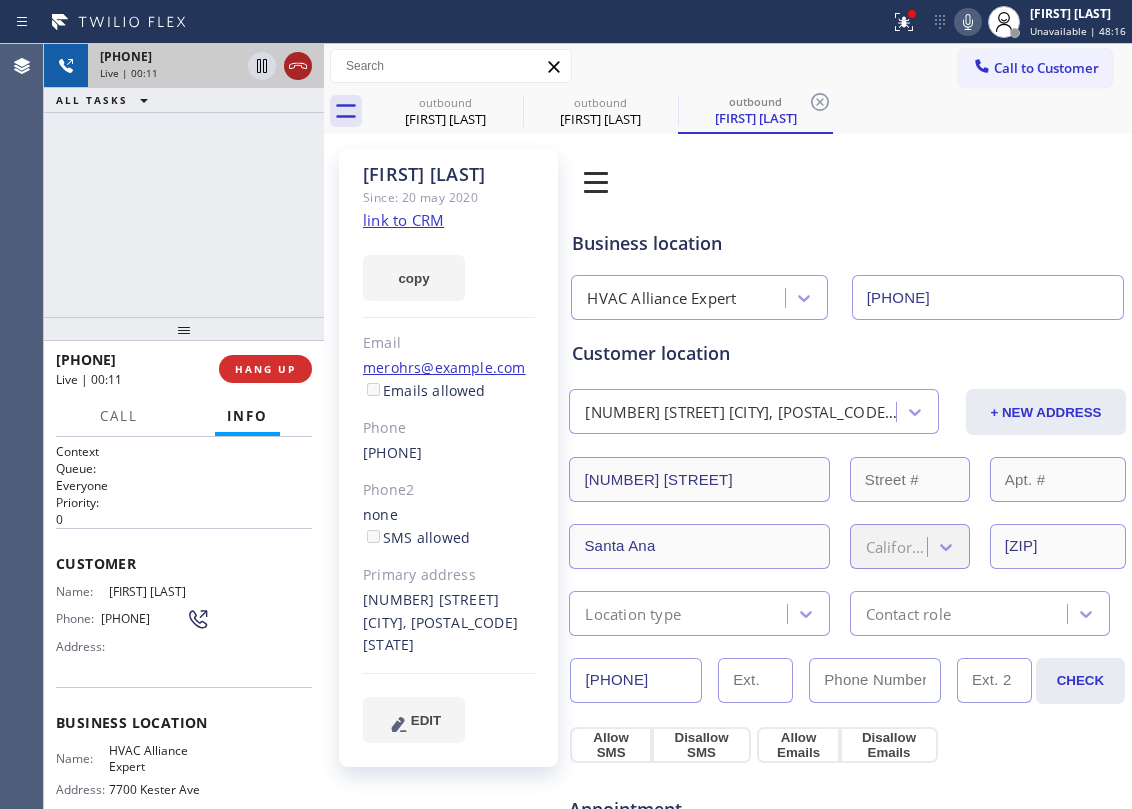 click 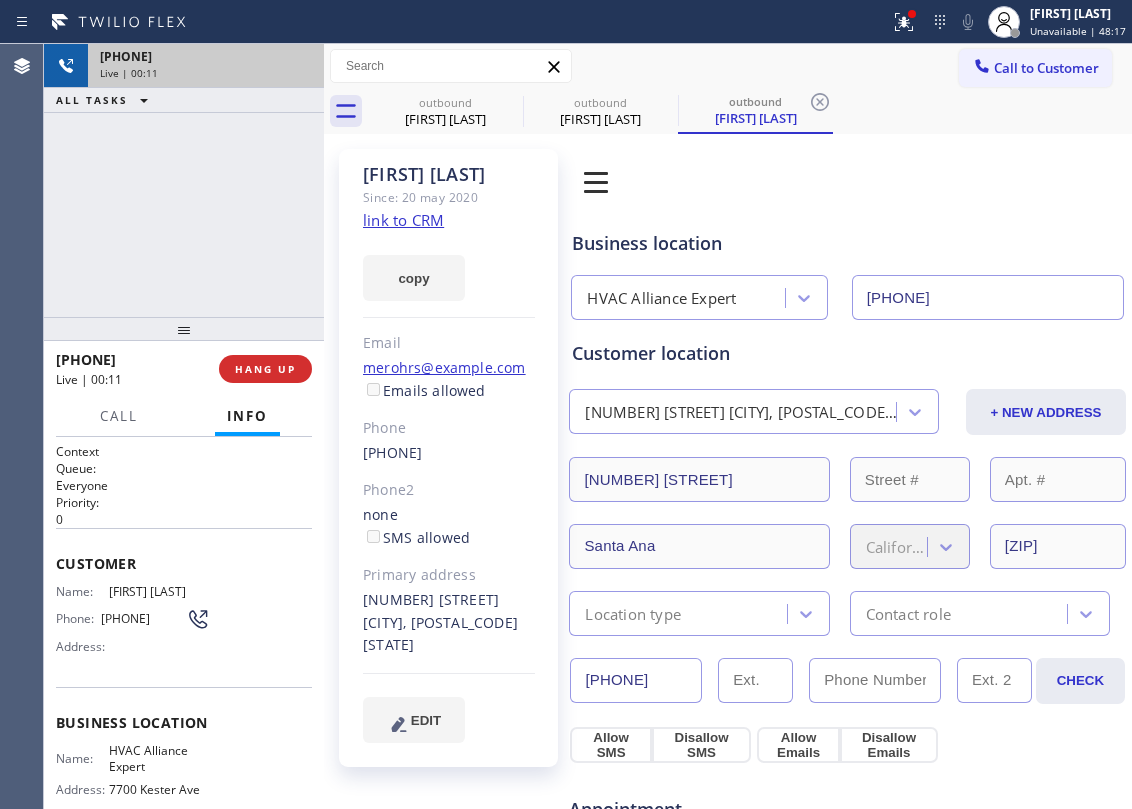 click on "[PHONE]" at bounding box center [184, 180] 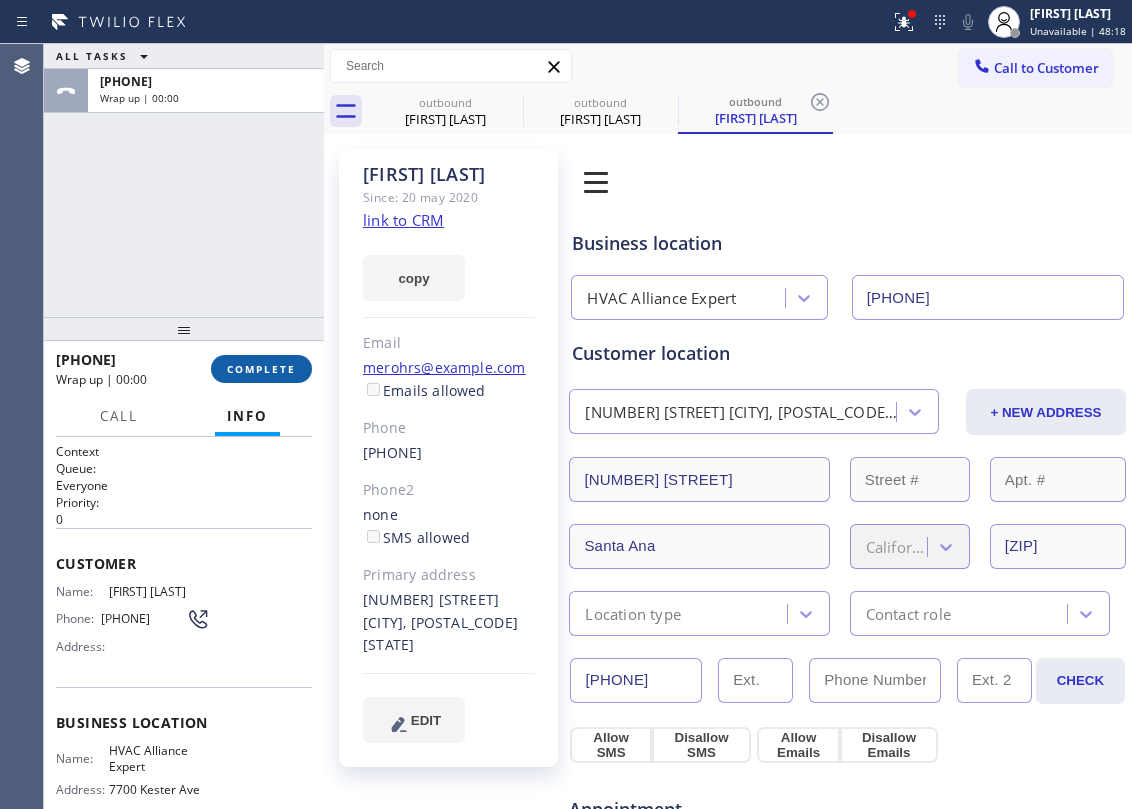 click on "COMPLETE" at bounding box center (261, 369) 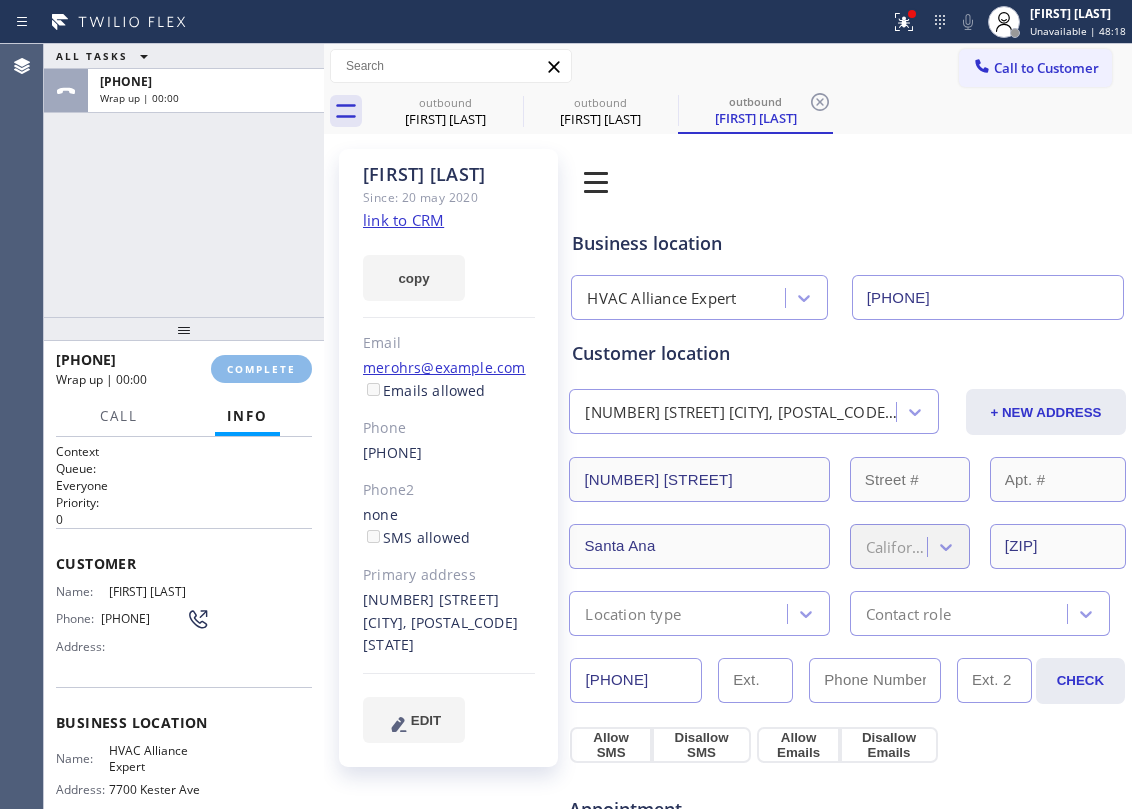click at bounding box center [184, 329] 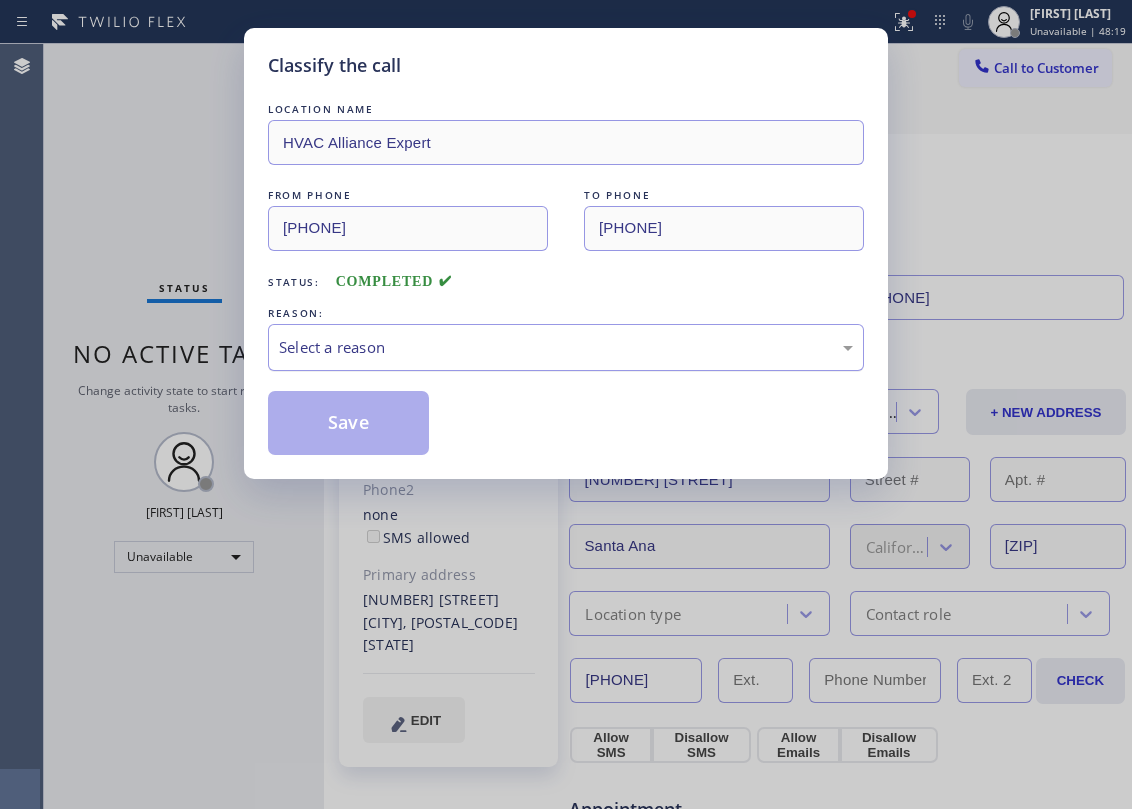 click on "Select a reason" at bounding box center (566, 347) 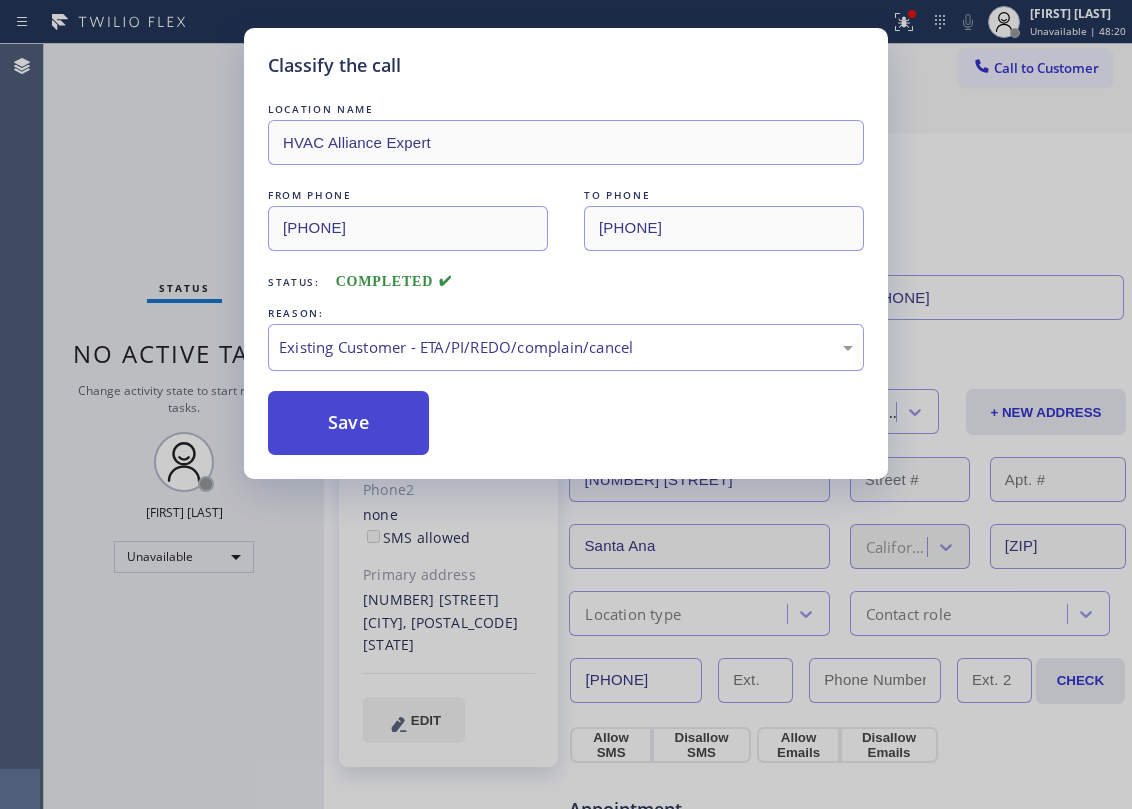 click on "Save" at bounding box center [348, 423] 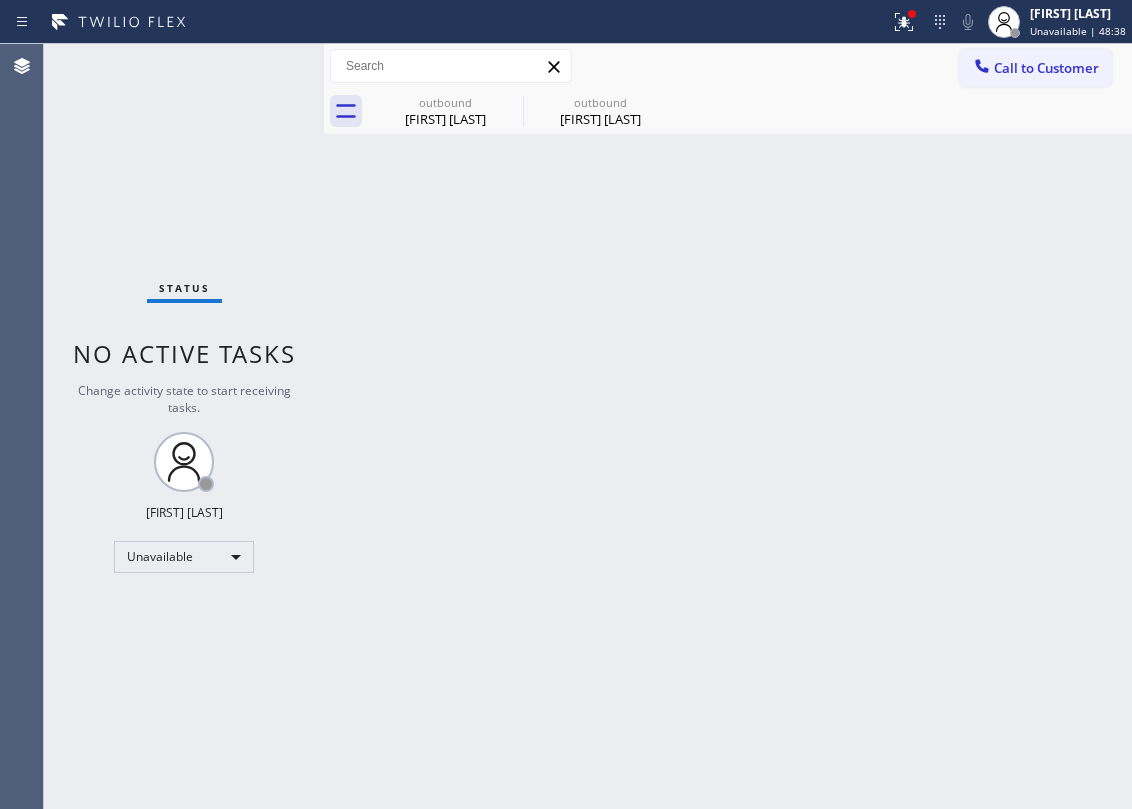 click on "Call to Customer" at bounding box center (1046, 68) 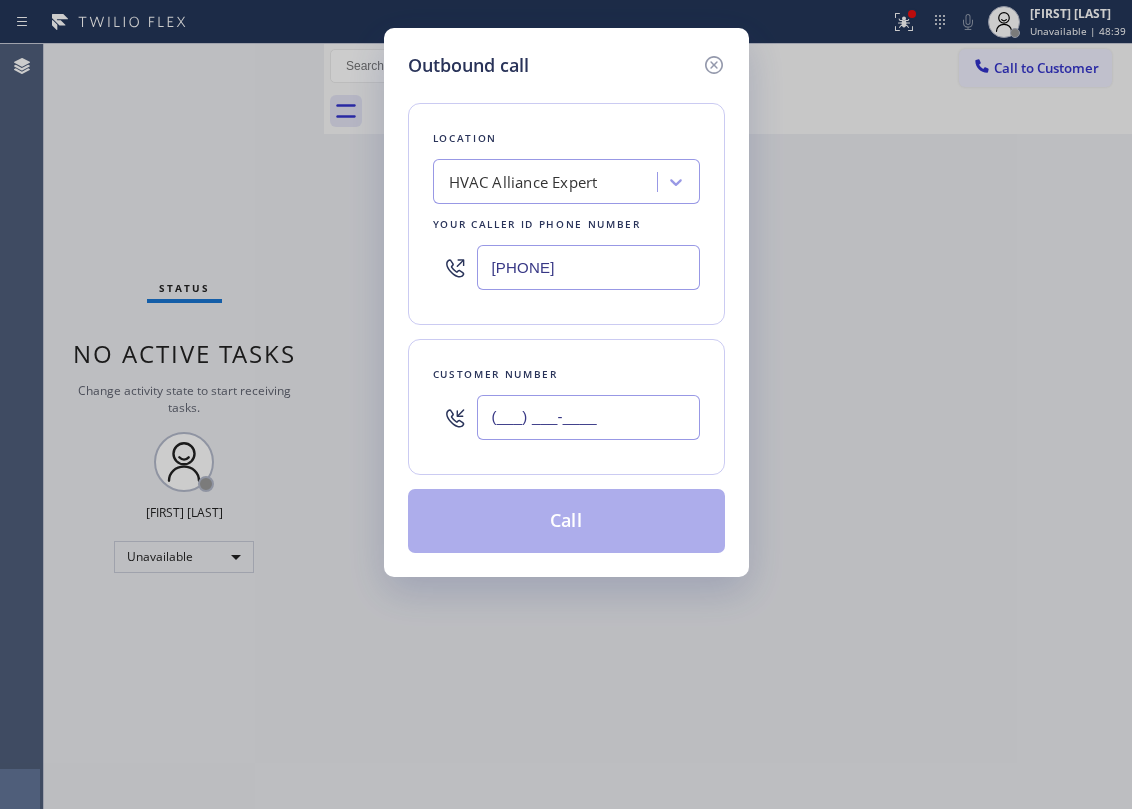click on "(___) ___-____" at bounding box center [588, 417] 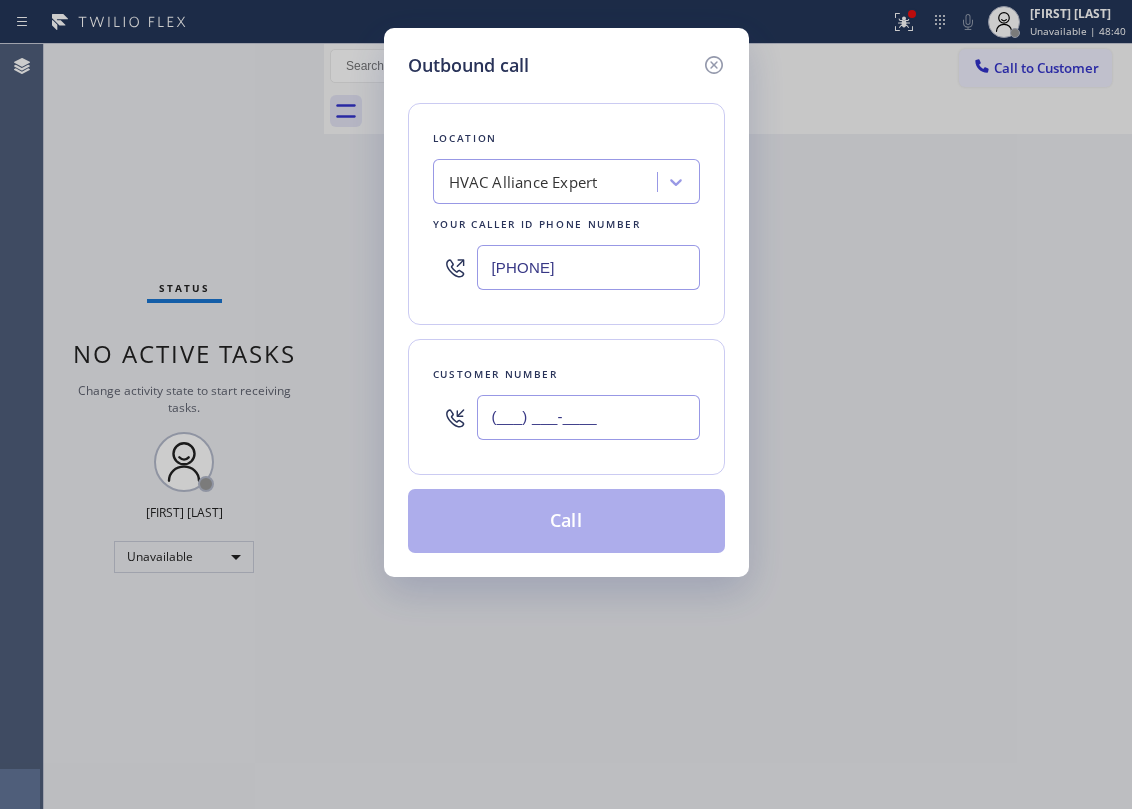 paste on "[PHONE]" 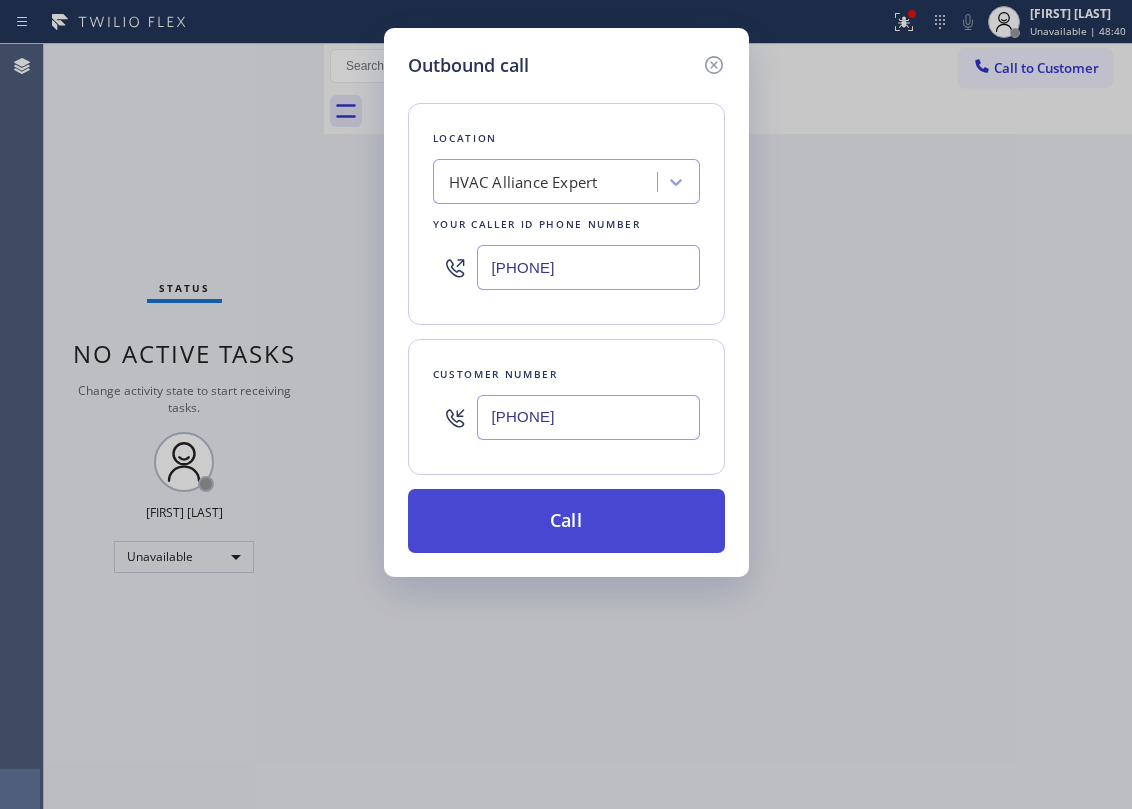 type on "[PHONE]" 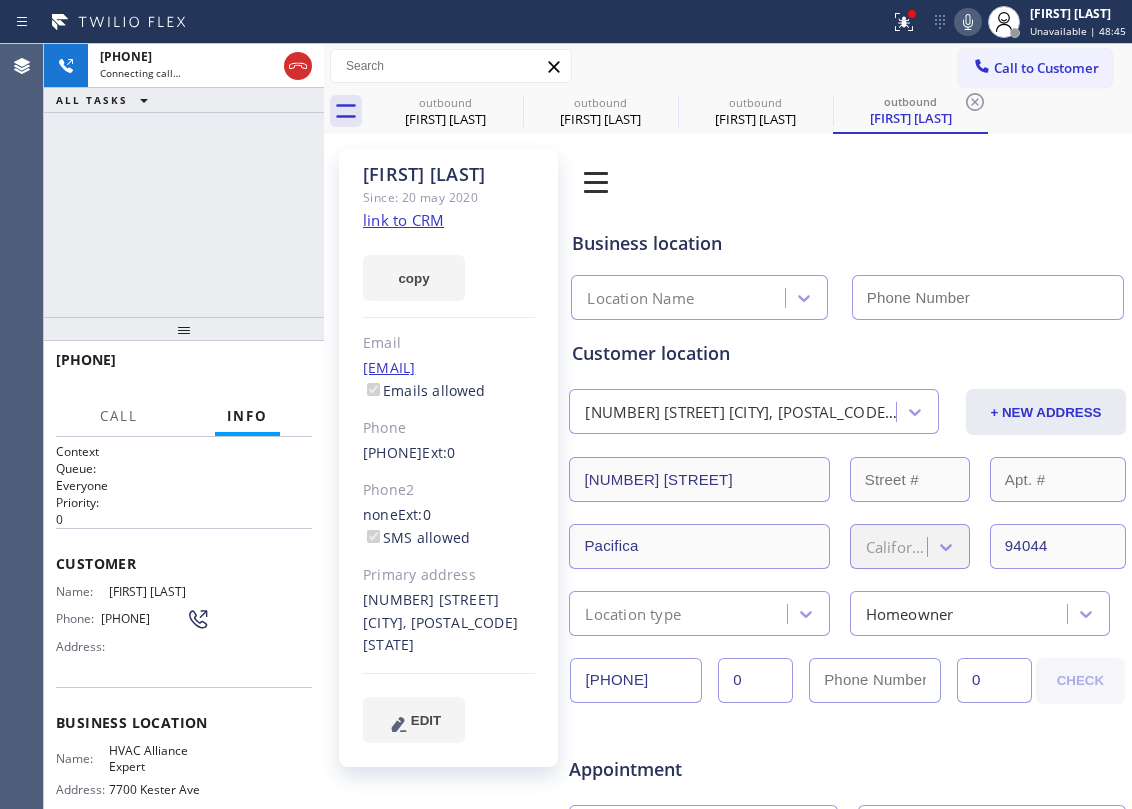 type on "[PHONE]" 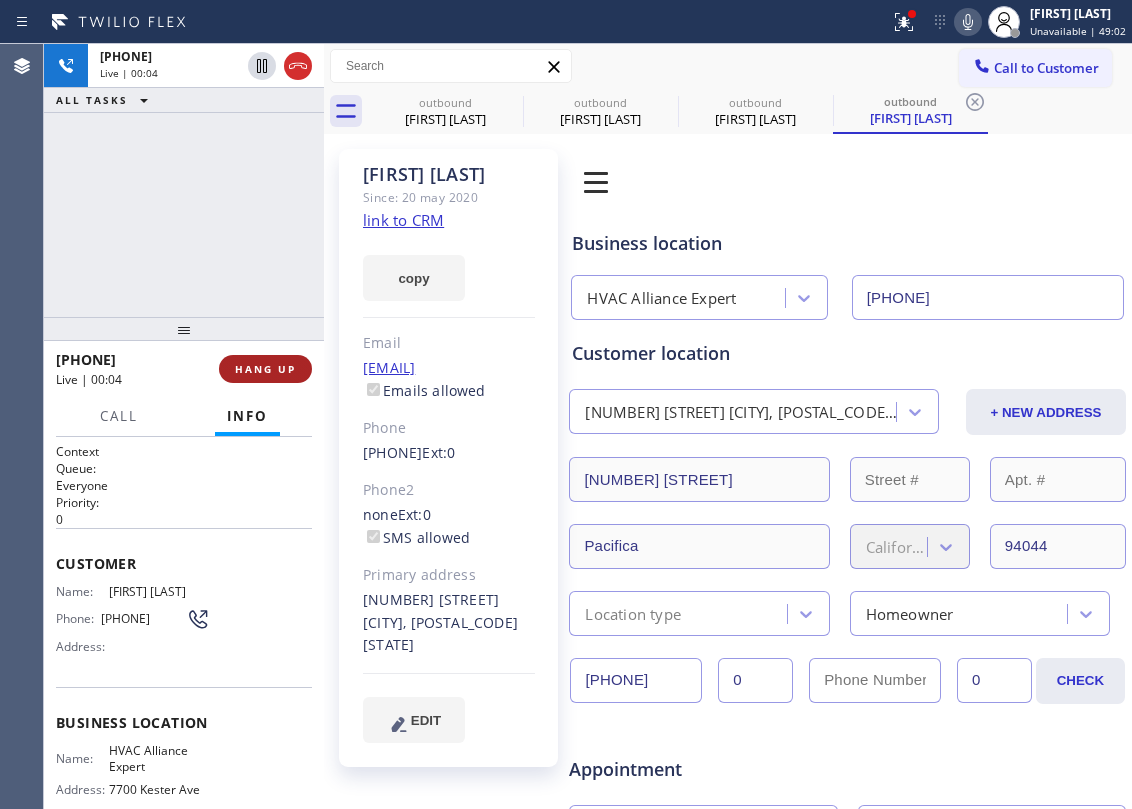 drag, startPoint x: 138, startPoint y: 240, endPoint x: 230, endPoint y: 361, distance: 152.0033 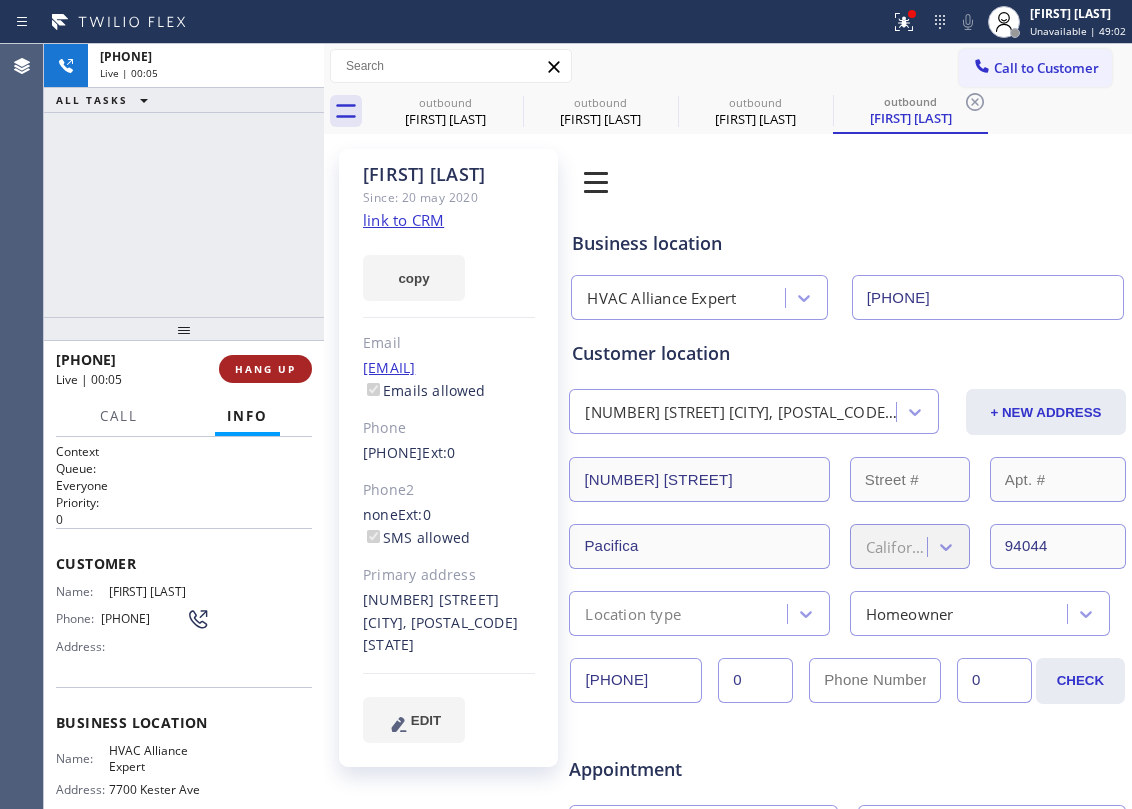 click on "HANG UP" at bounding box center (265, 369) 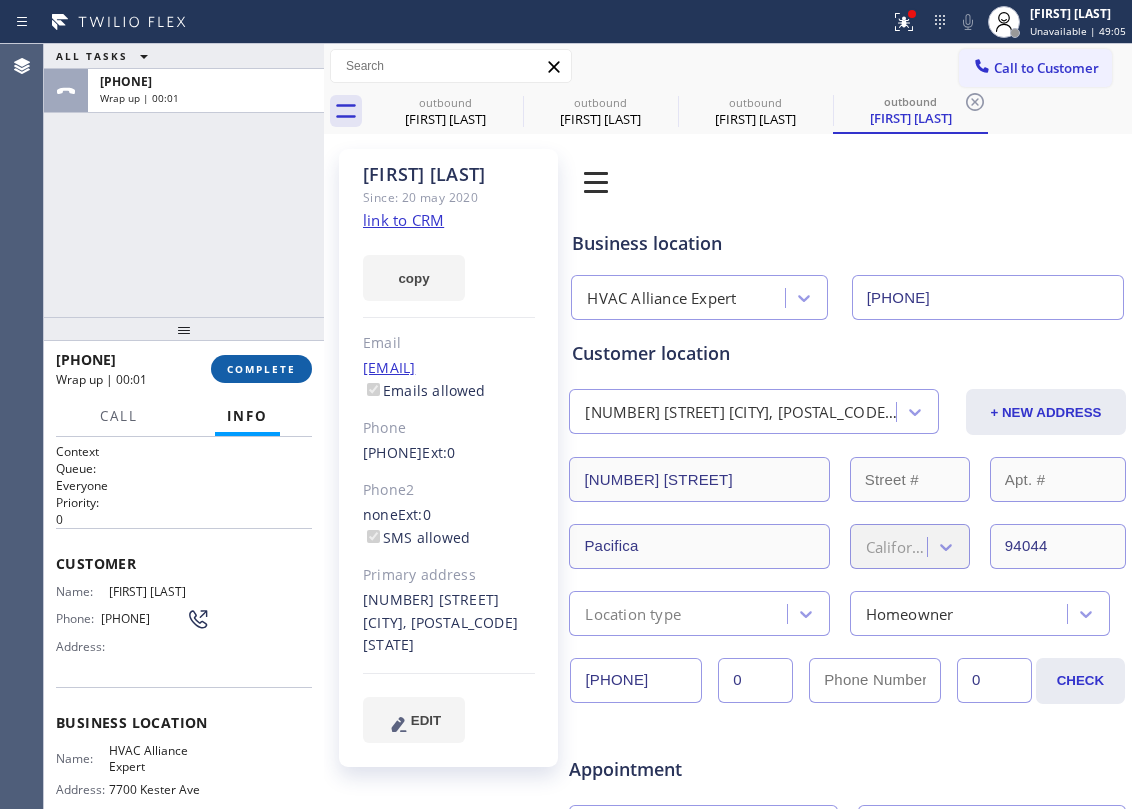 click on "COMPLETE" at bounding box center (261, 369) 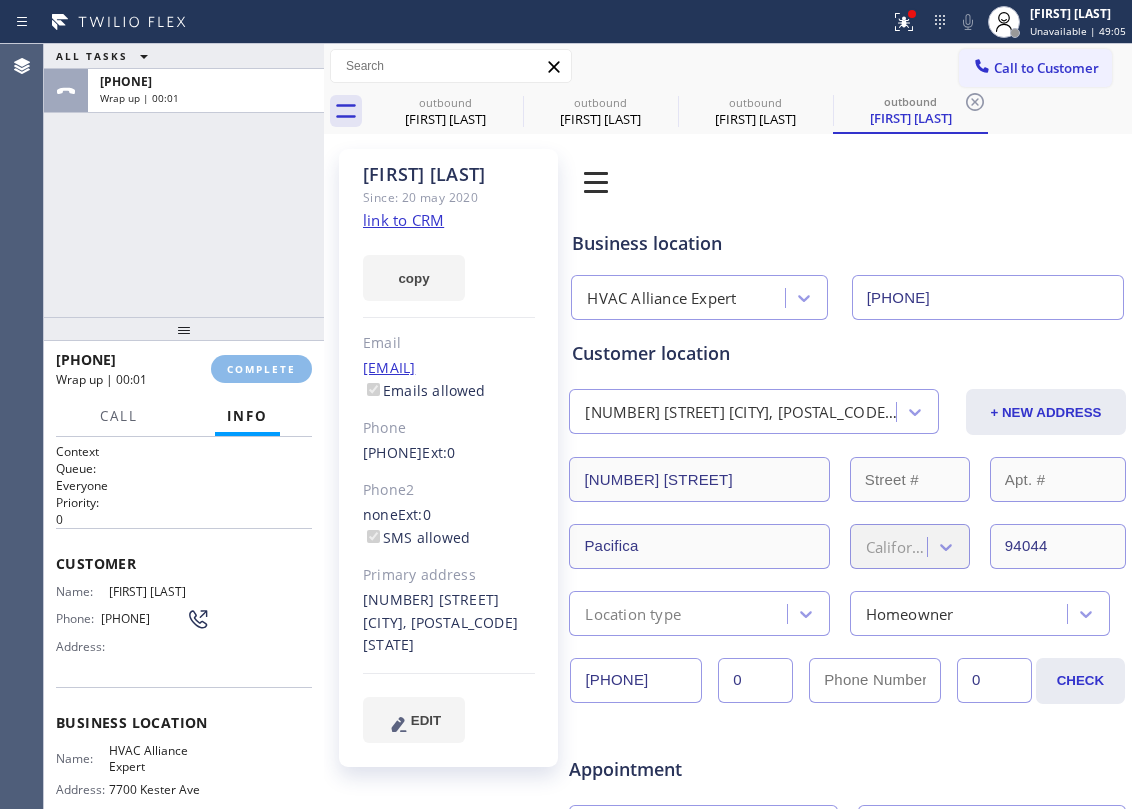 click on "ALL TASKS ALL TASKS ACTIVE TASKS TASKS IN WRAP UP [PHONE] Wrap up | 00:01" at bounding box center (184, 180) 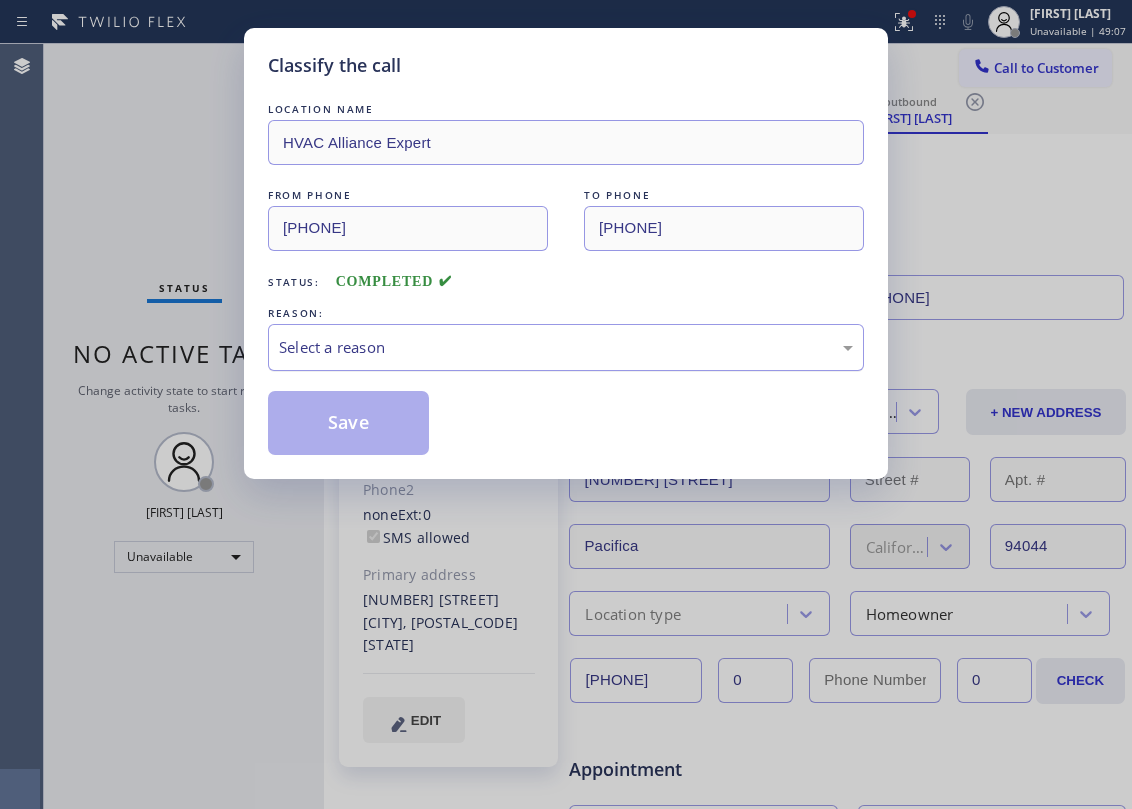 click on "Select a reason" at bounding box center (566, 347) 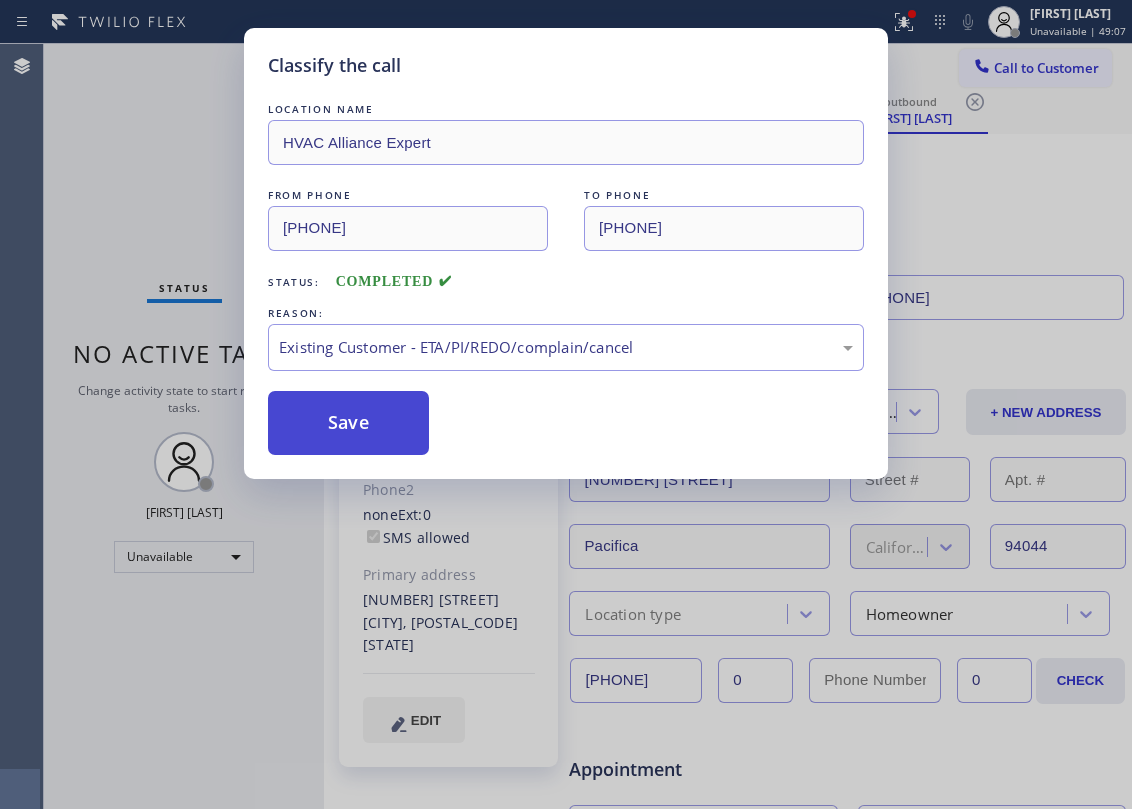 click on "Save" at bounding box center [348, 423] 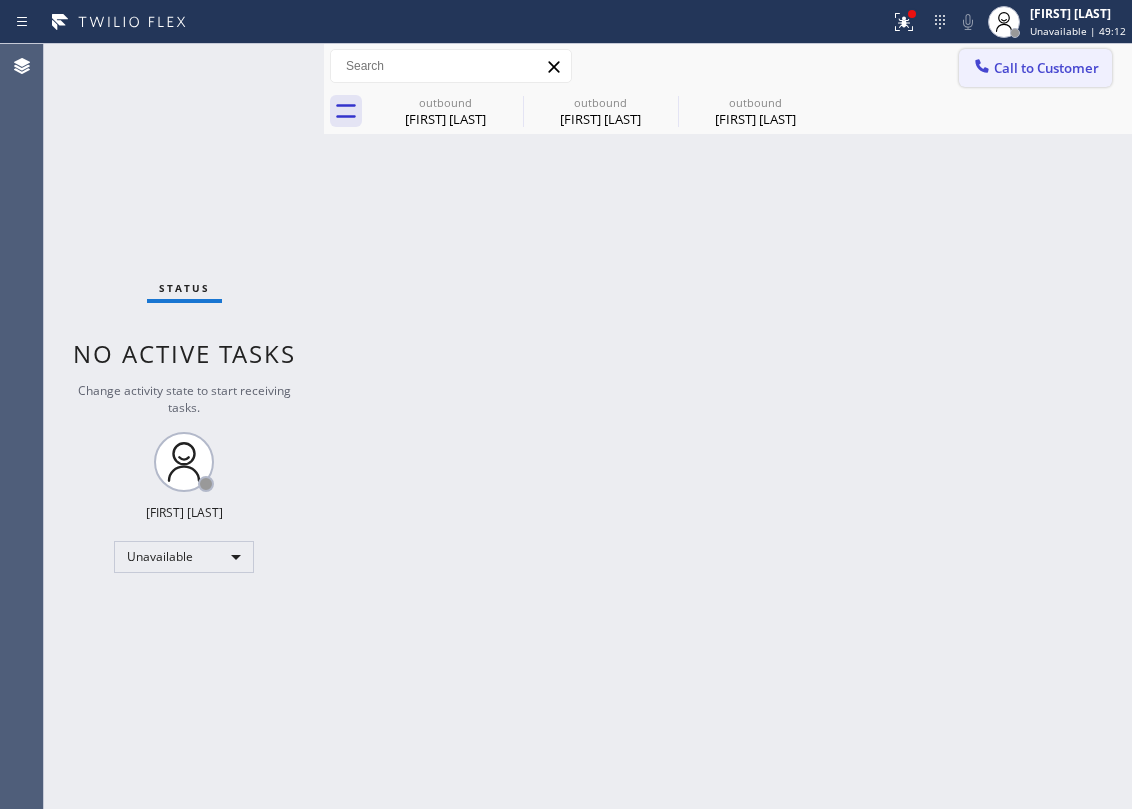 click 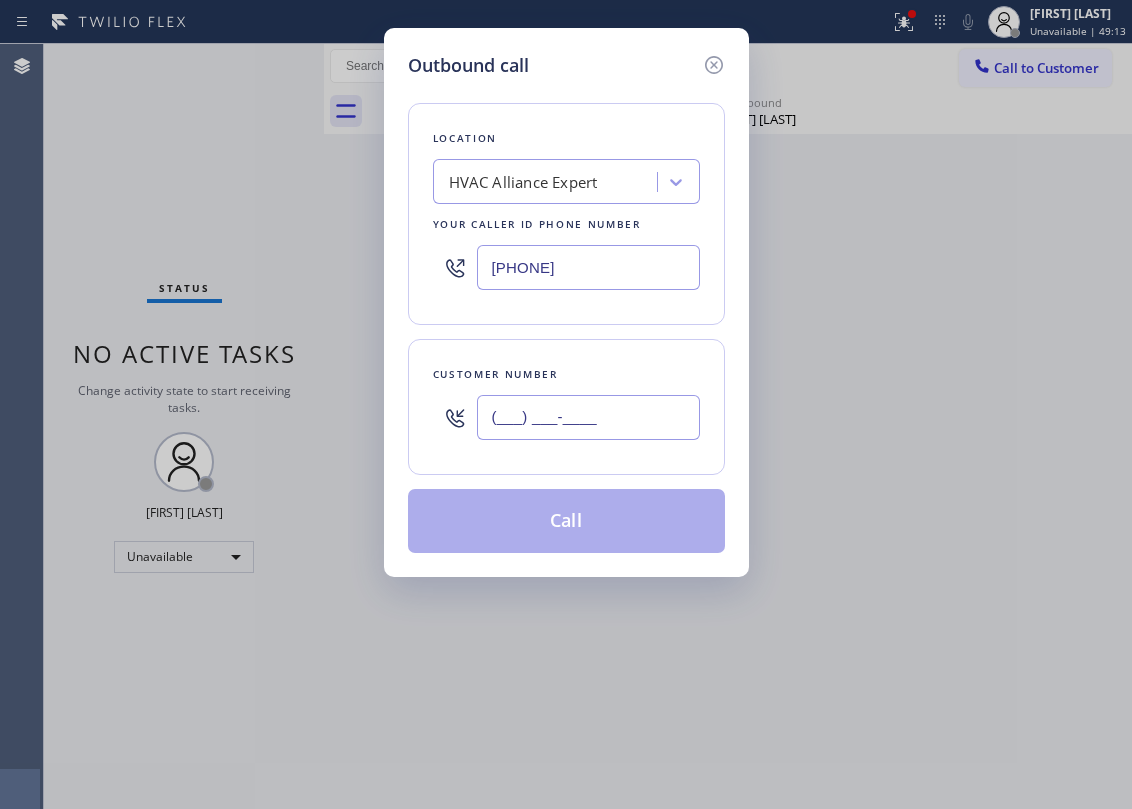 click on "(___) ___-____" at bounding box center (588, 417) 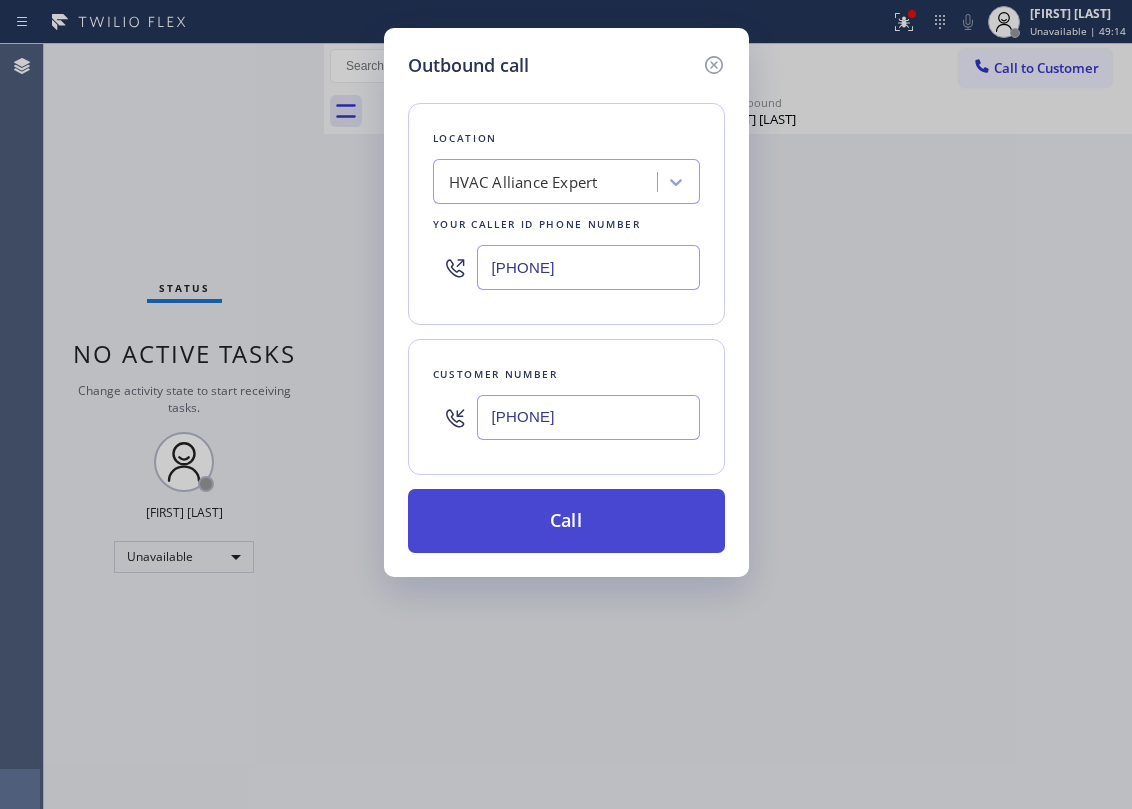 type on "[PHONE]" 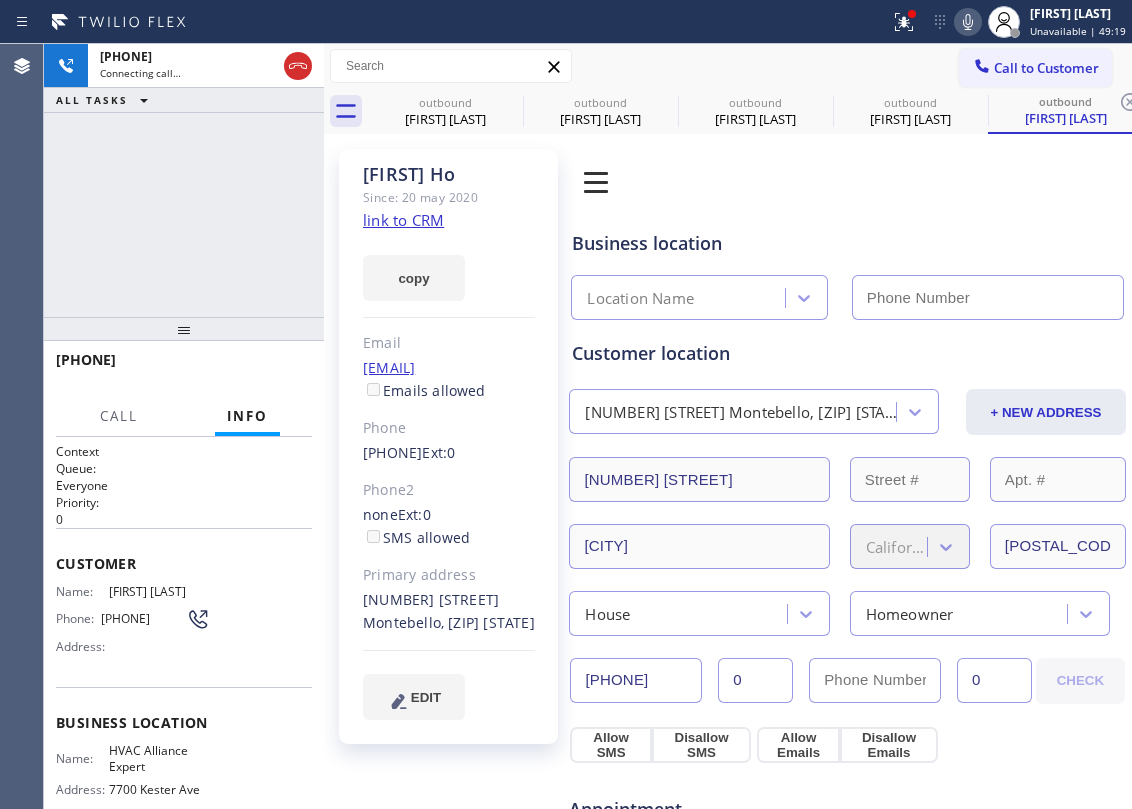 type on "[PHONE]" 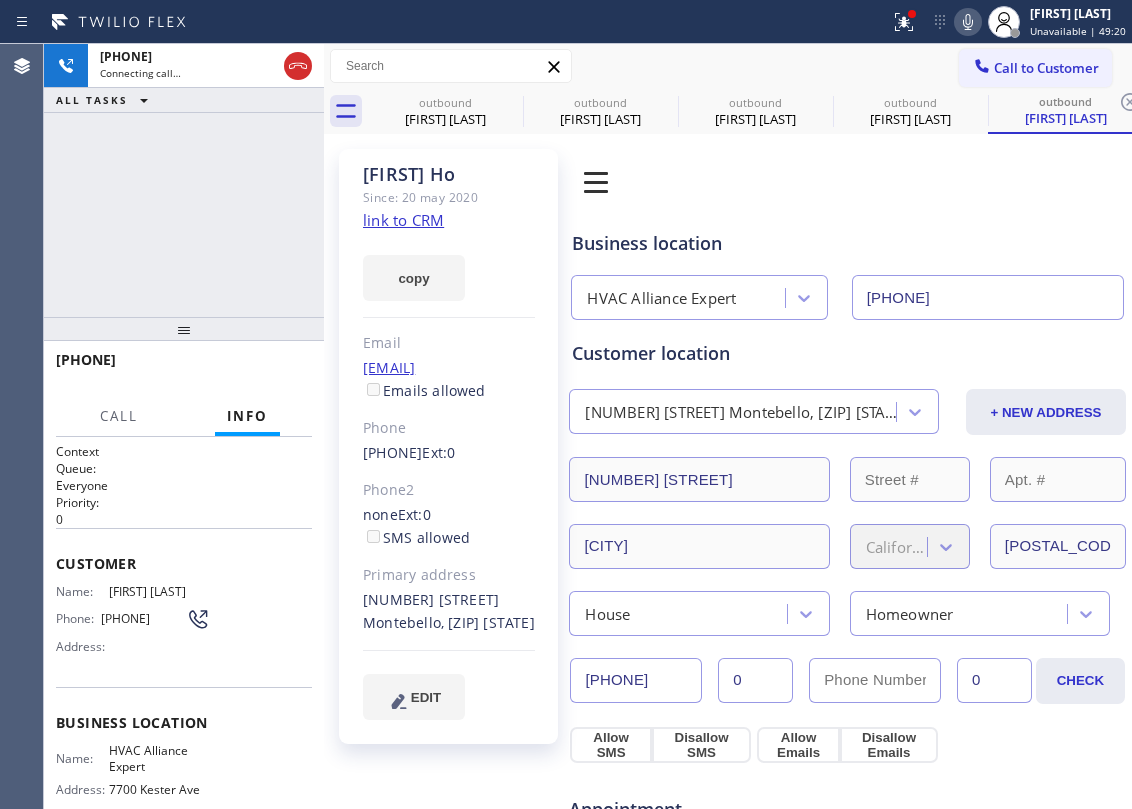 click on "link to CRM" 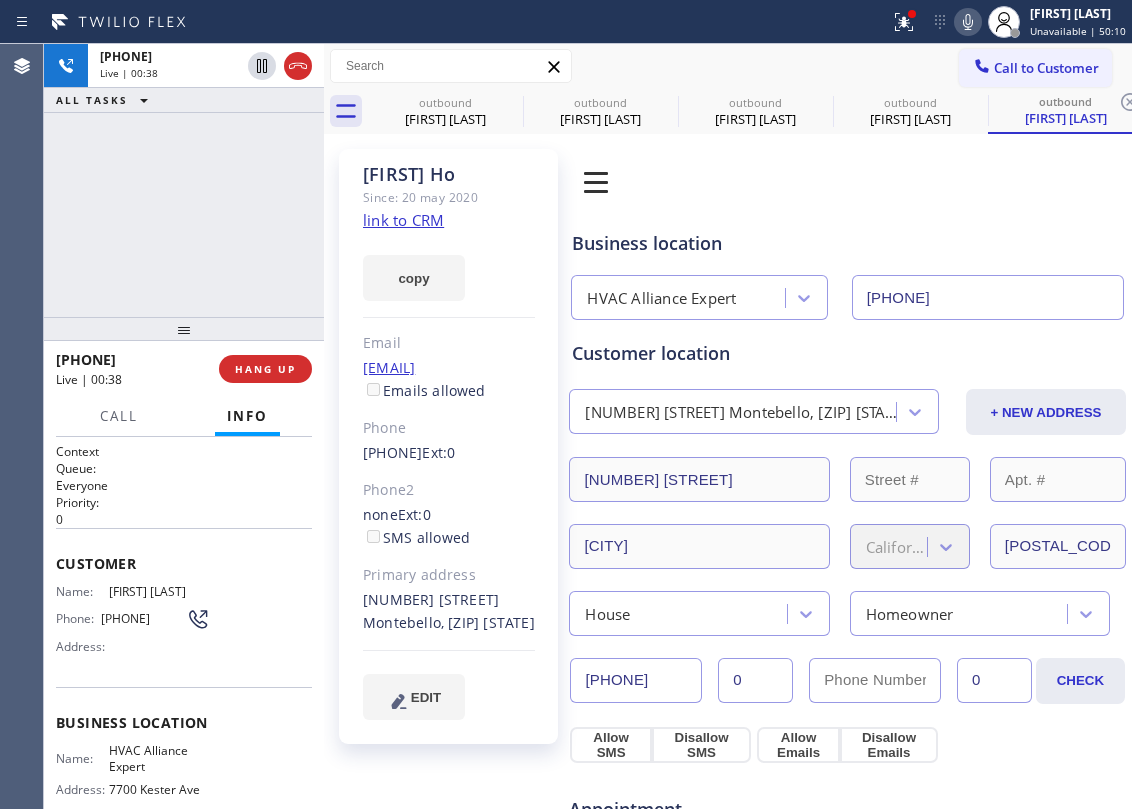 drag, startPoint x: 221, startPoint y: 216, endPoint x: 816, endPoint y: 354, distance: 610.79376 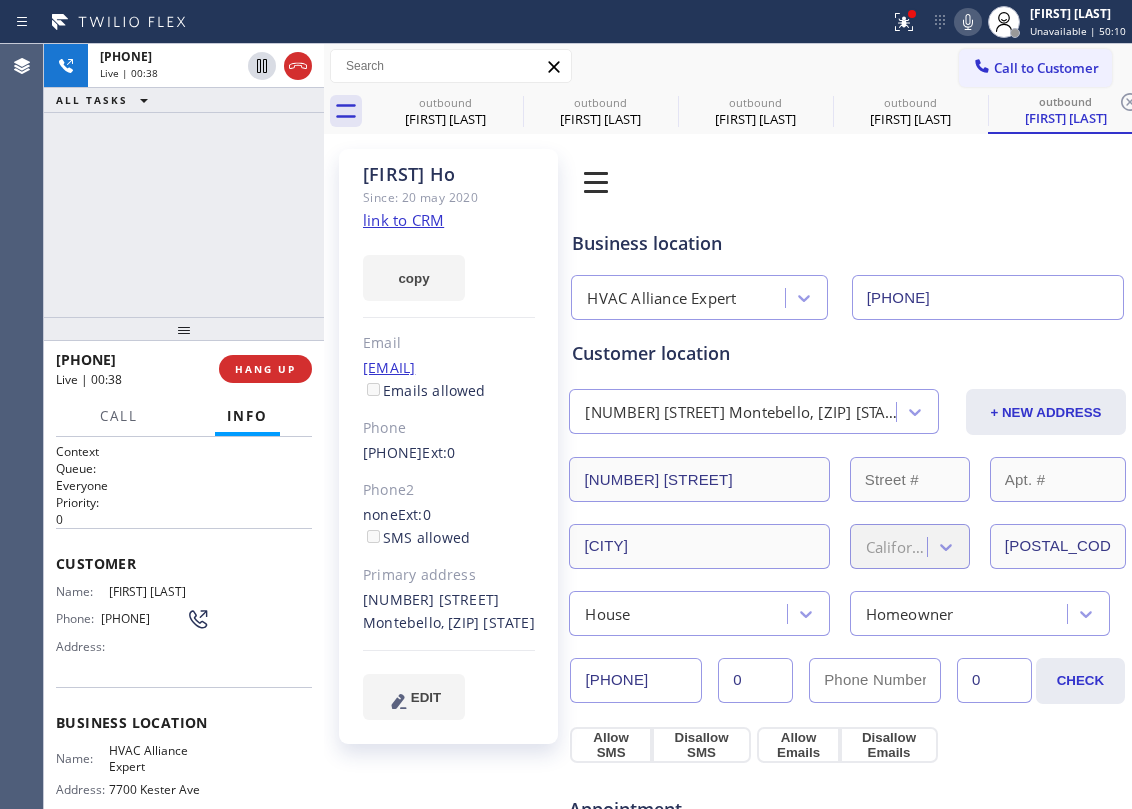 click on "[PHONE] Live | 00:38 ALL TASKS ALL TASKS ACTIVE TASKS TASKS IN WRAP UP" at bounding box center [184, 180] 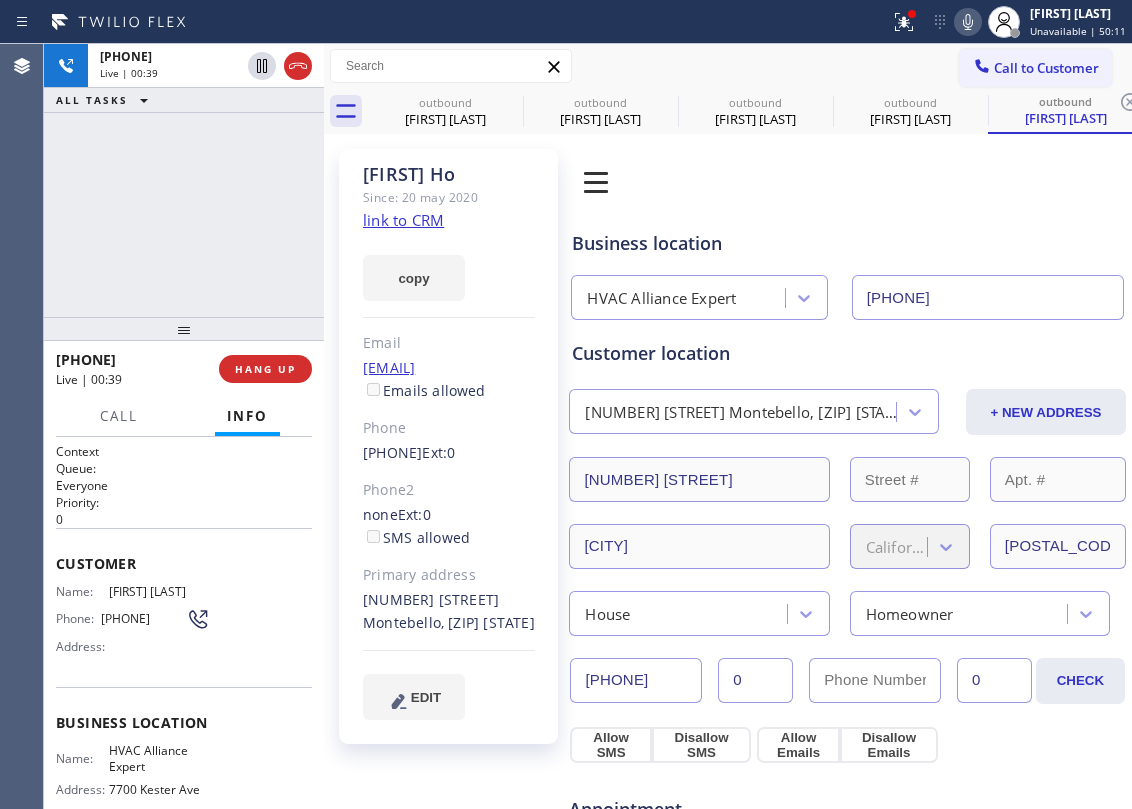 click on "[PHONE] Live | 00:39 ALL TASKS ALL TASKS ACTIVE TASKS TASKS IN WRAP UP" at bounding box center (184, 180) 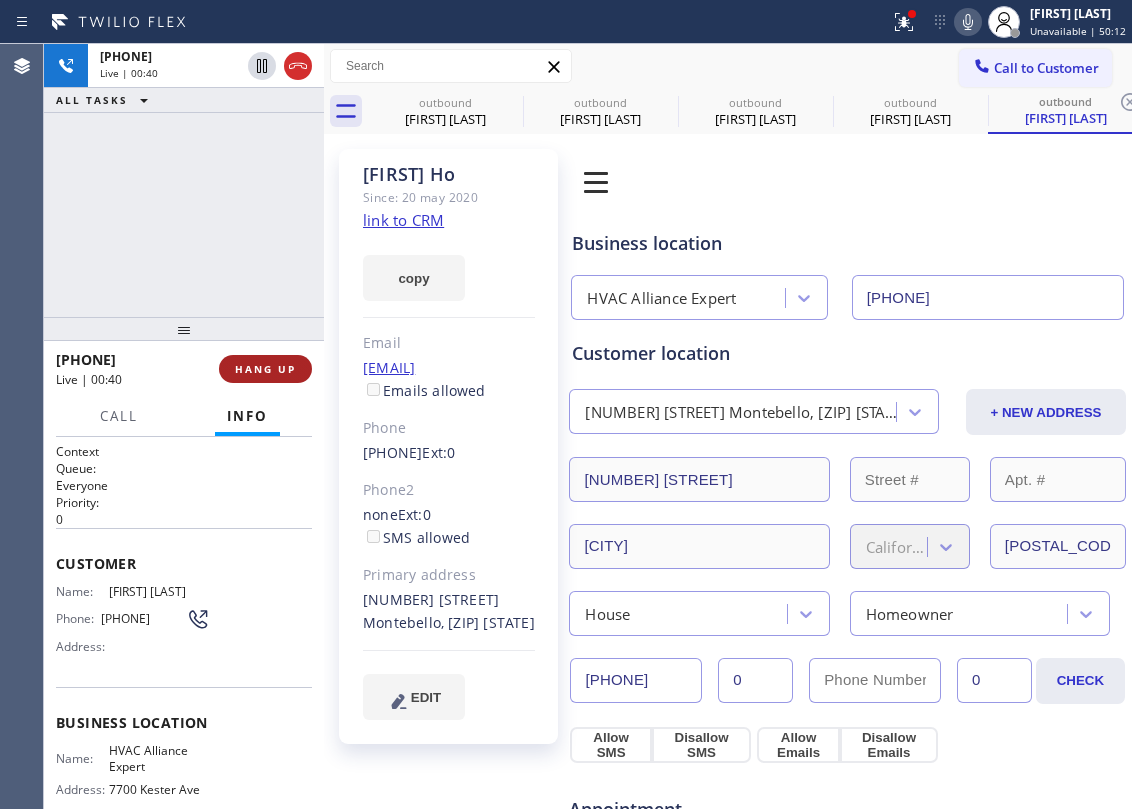 click on "HANG UP" at bounding box center (265, 369) 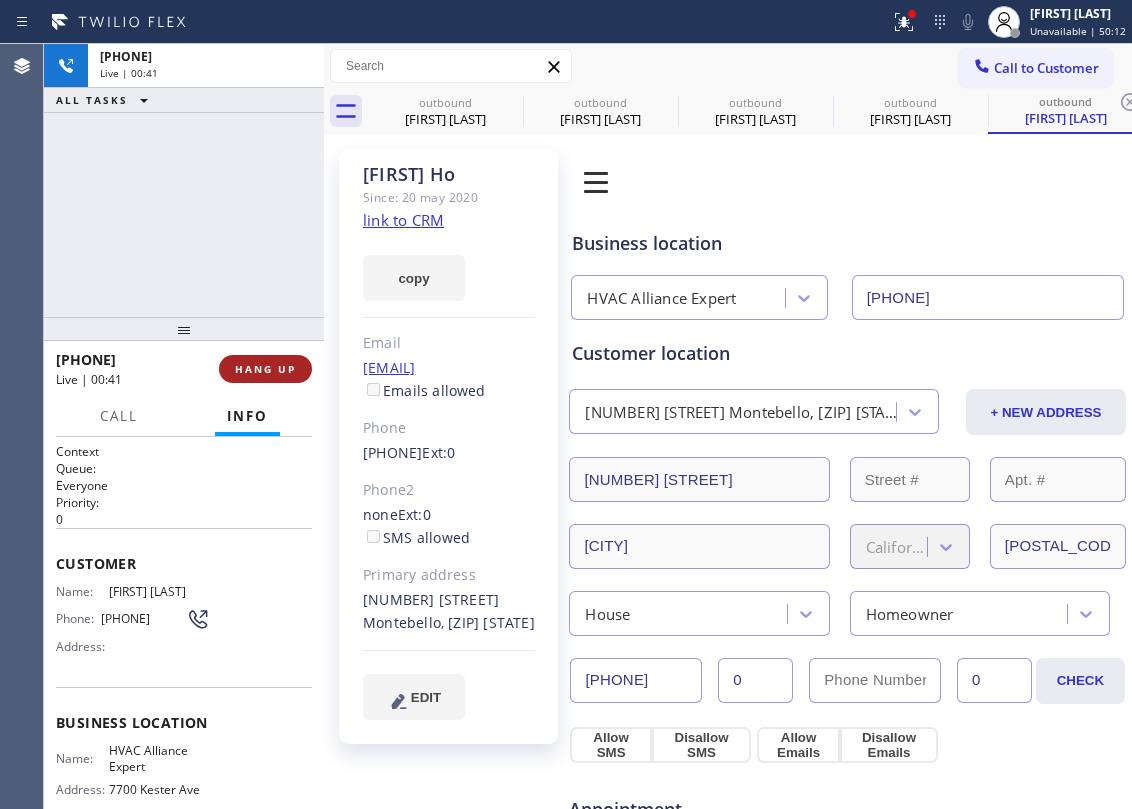 click on "HANG UP" at bounding box center (265, 369) 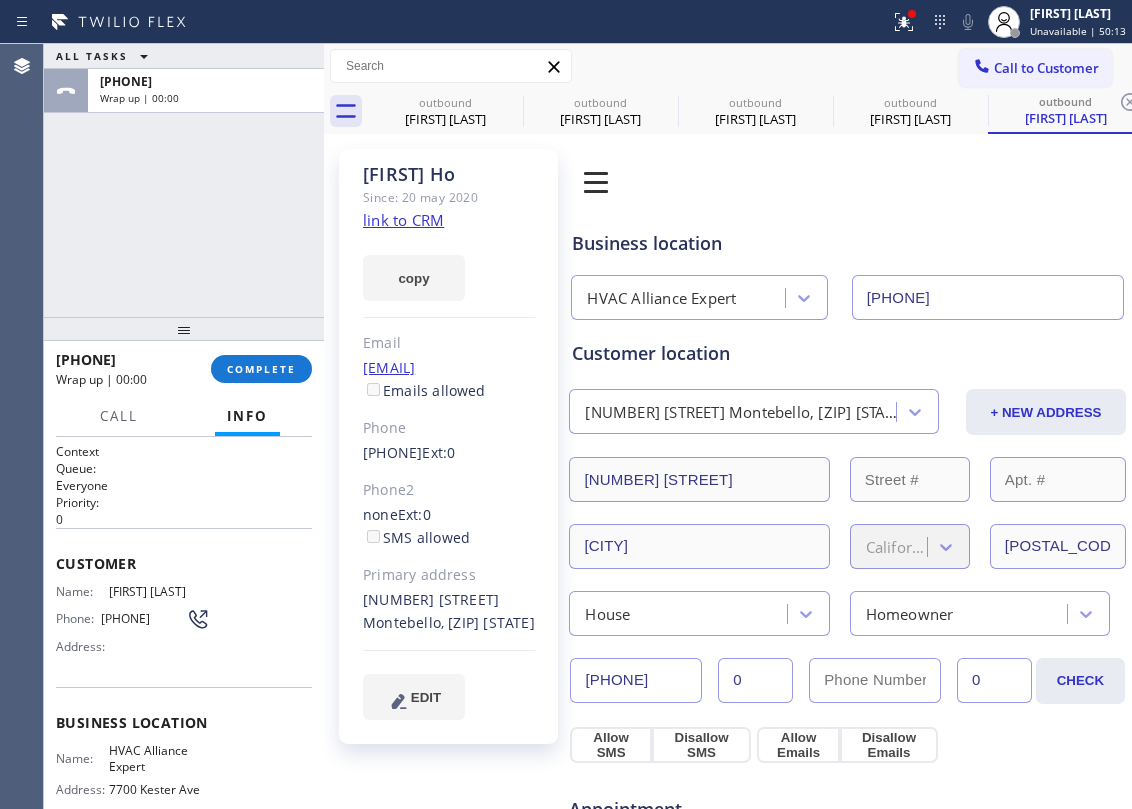 click on "ALL TASKS ALL TASKS ACTIVE TASKS TASKS IN WRAP UP [PHONE] Wrap up | 00:00" at bounding box center (184, 180) 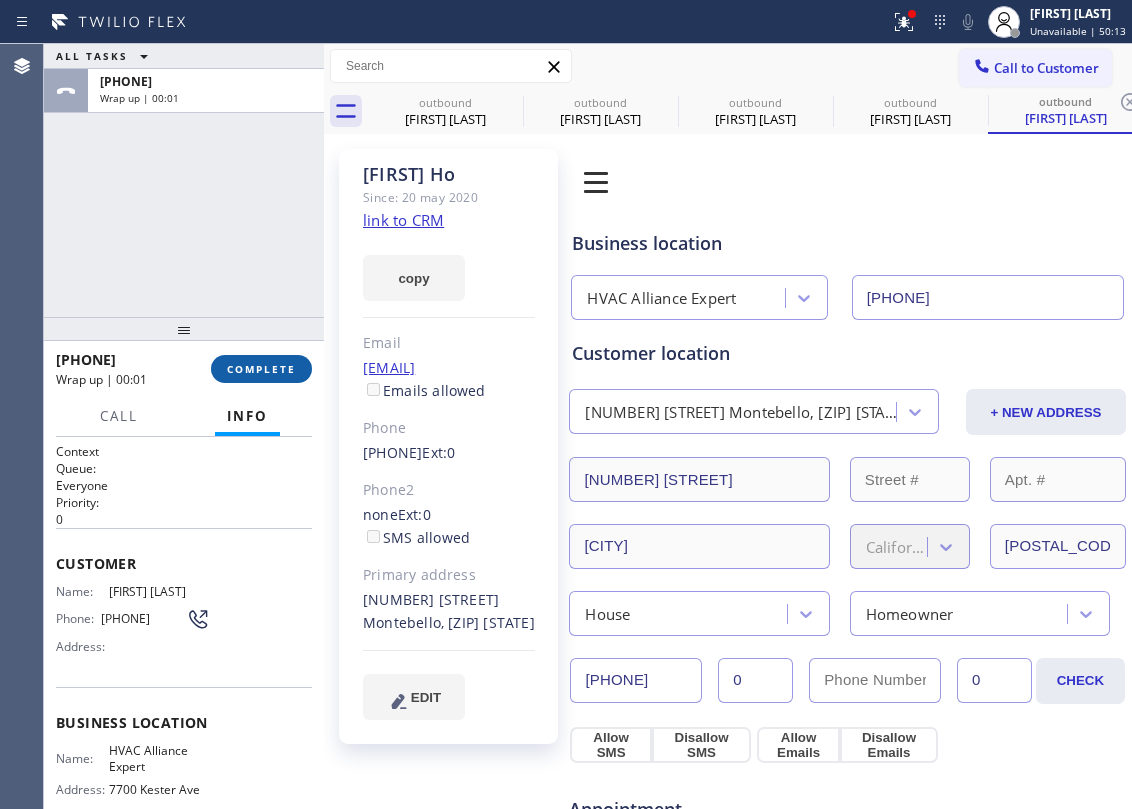 click on "COMPLETE" at bounding box center [261, 369] 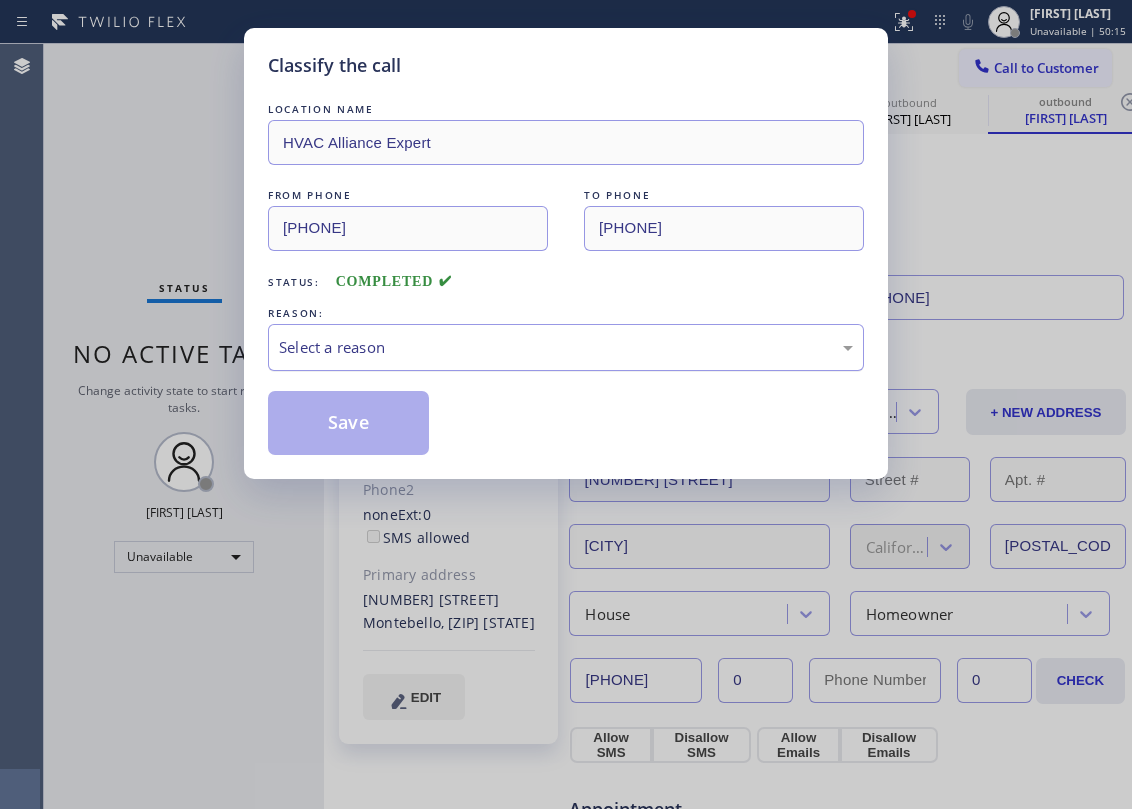 drag, startPoint x: 386, startPoint y: 348, endPoint x: 388, endPoint y: 366, distance: 18.110771 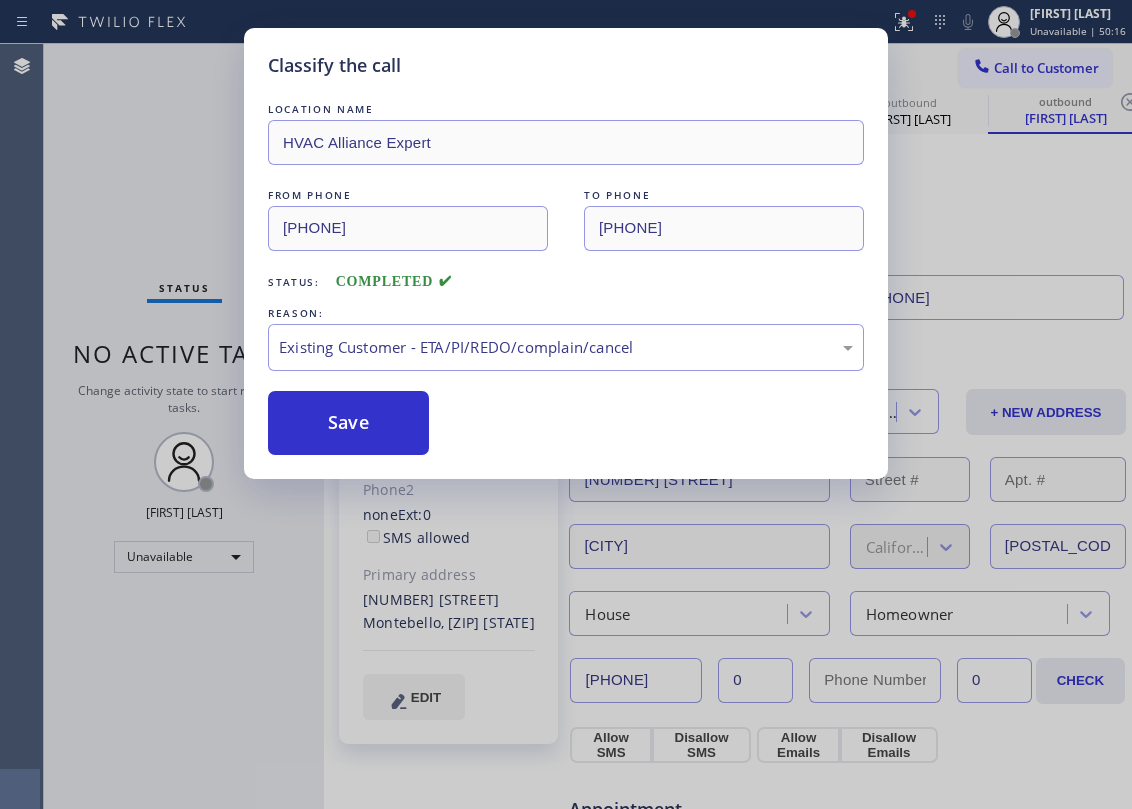 click on "Save" at bounding box center [348, 423] 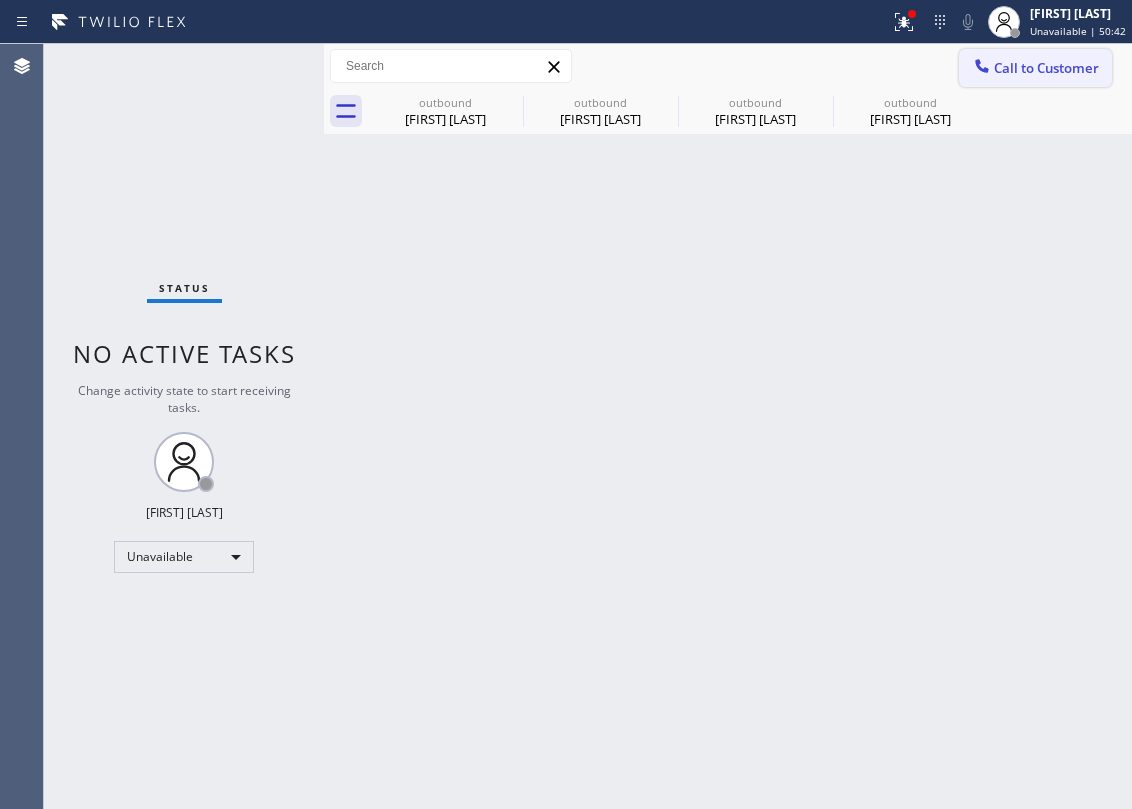 click on "Call to Customer" at bounding box center [1046, 68] 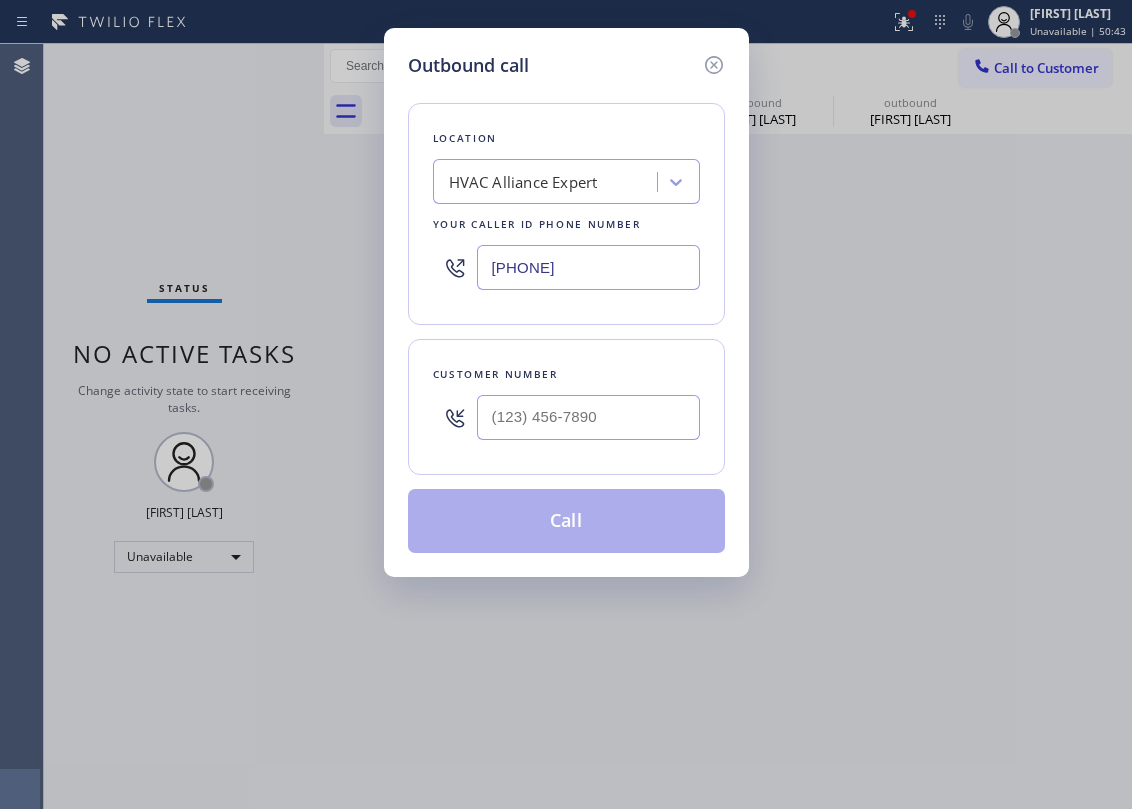 click at bounding box center (588, 417) 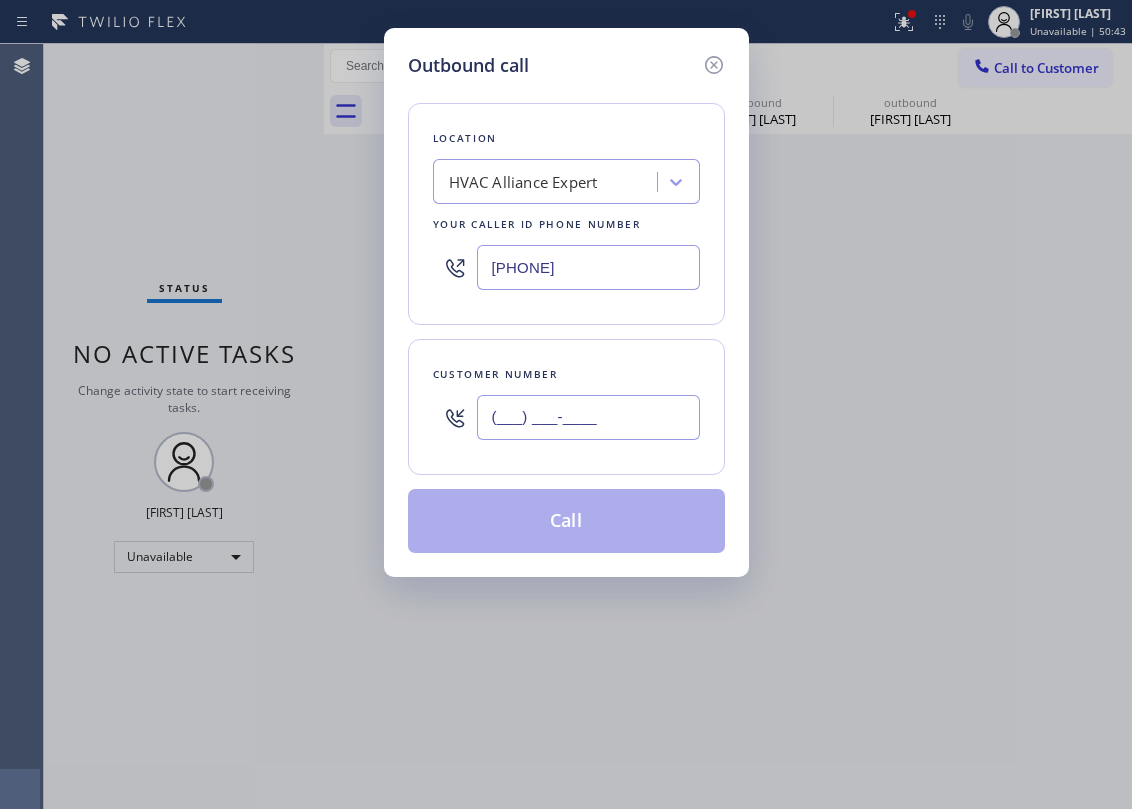 paste on "[PHONE]" 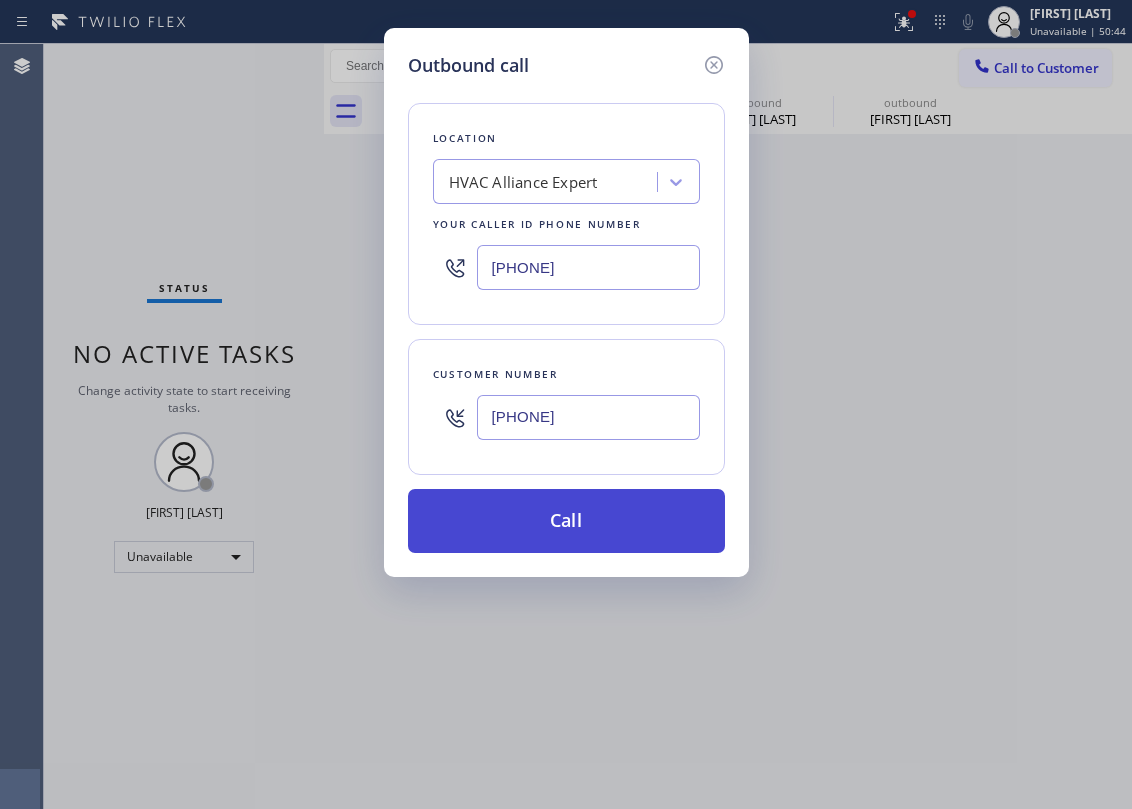 type on "[PHONE]" 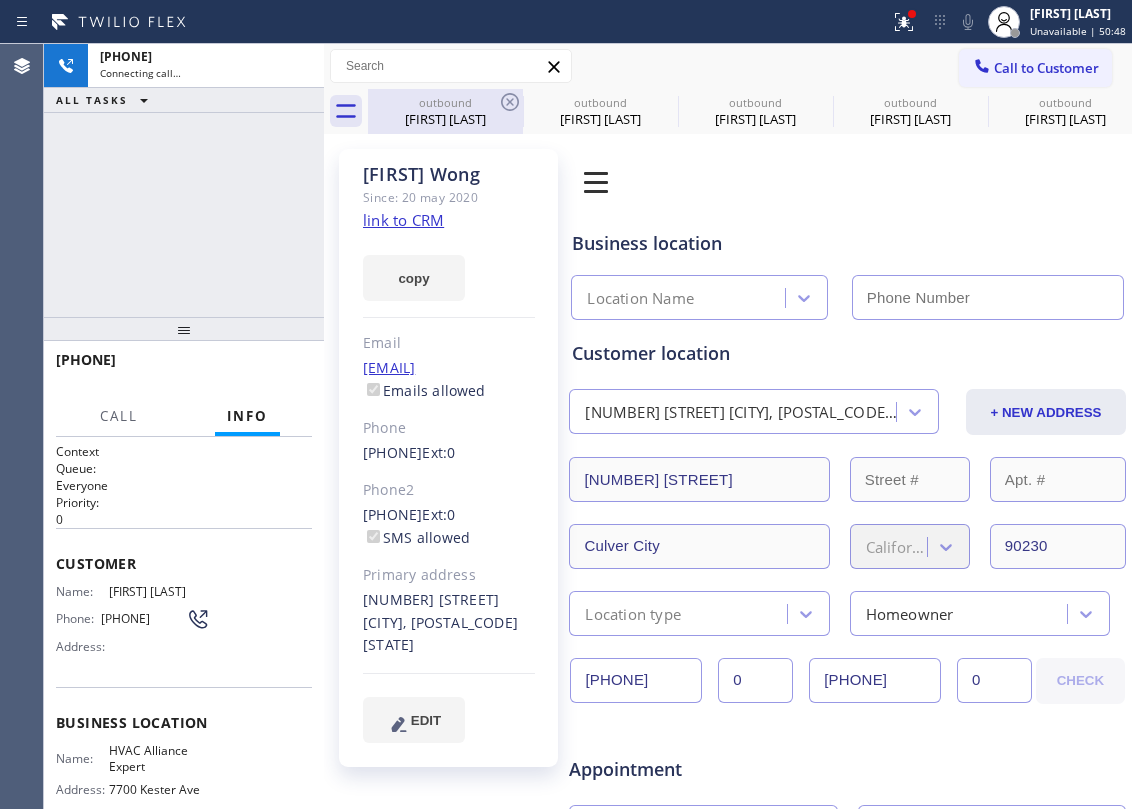 type on "[PHONE]" 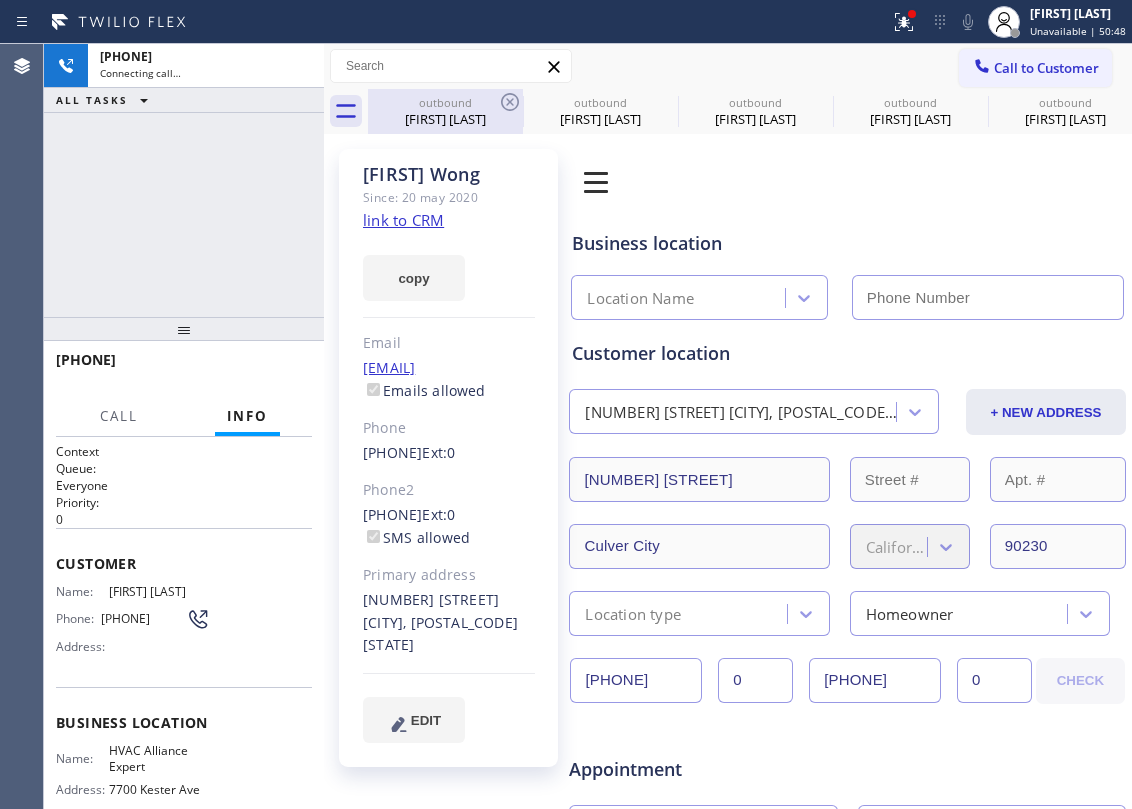 click on "outbound" at bounding box center (445, 102) 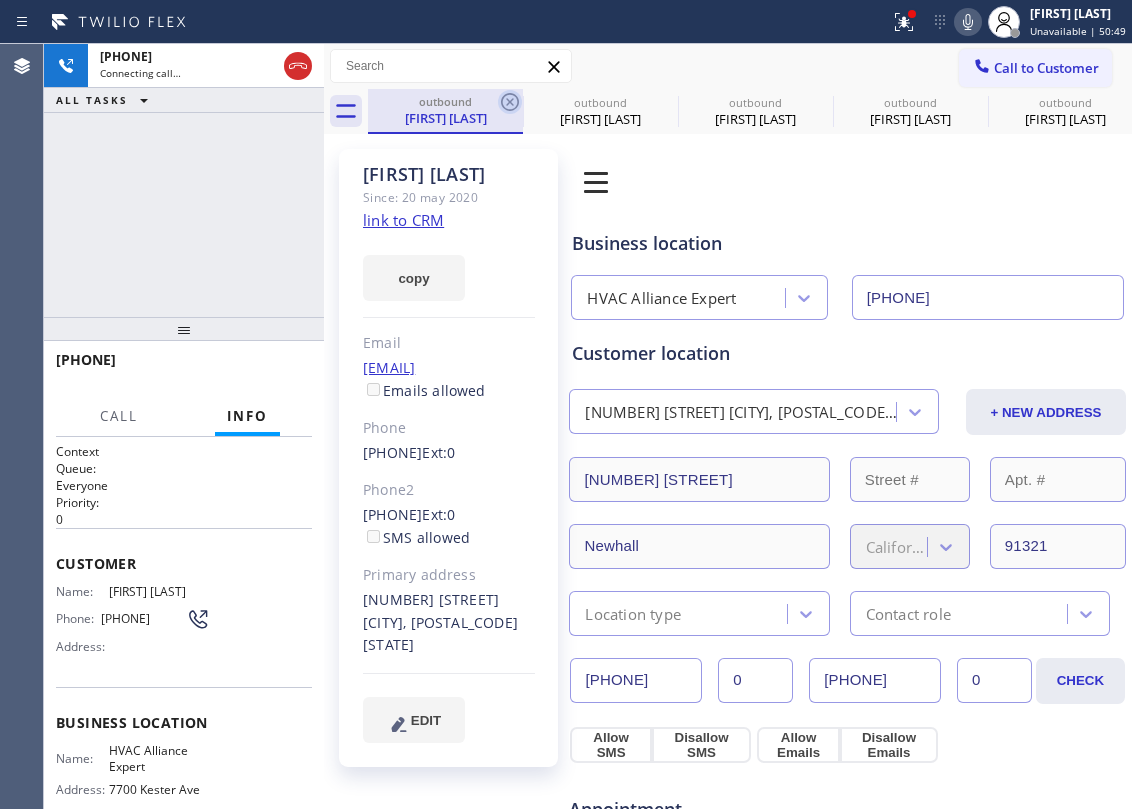 click 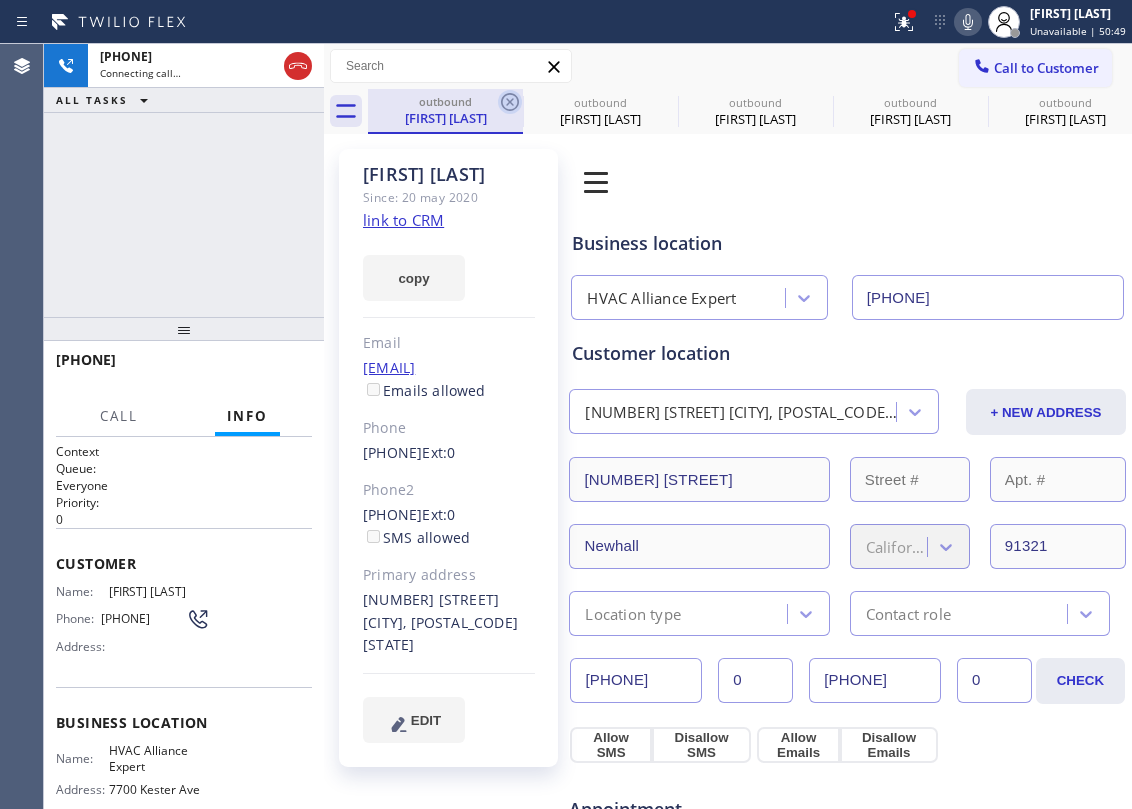 click 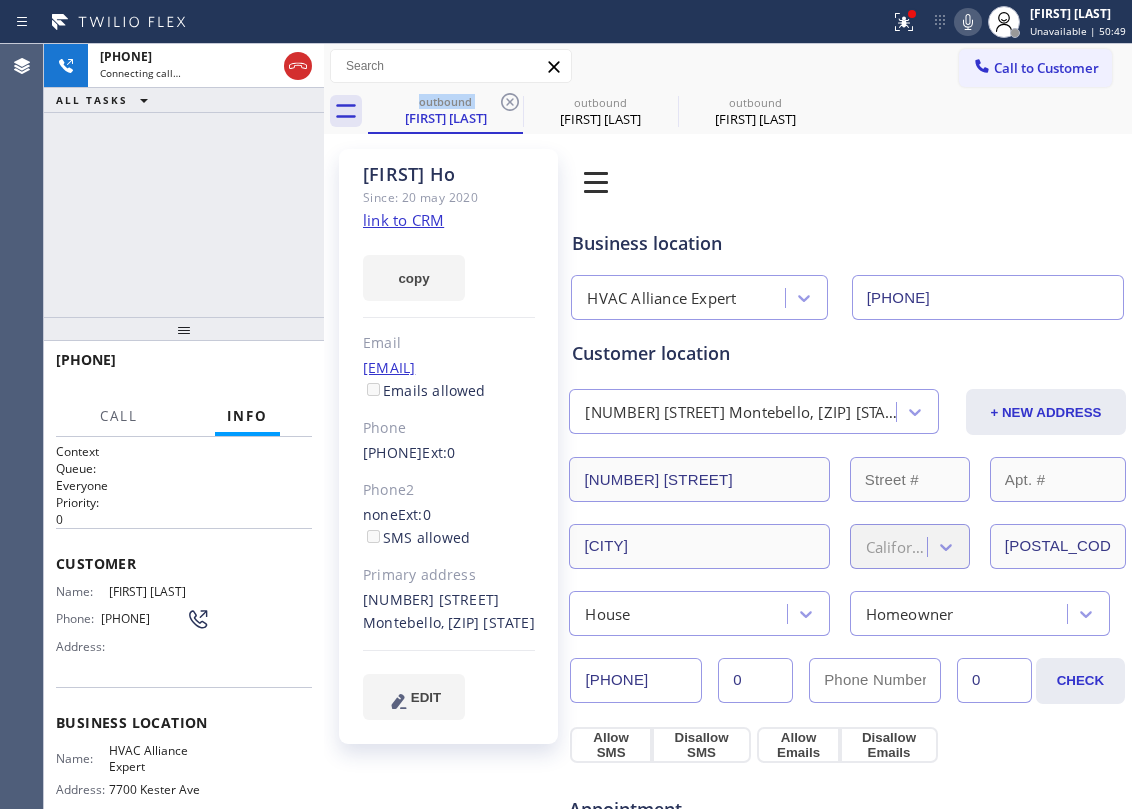 click 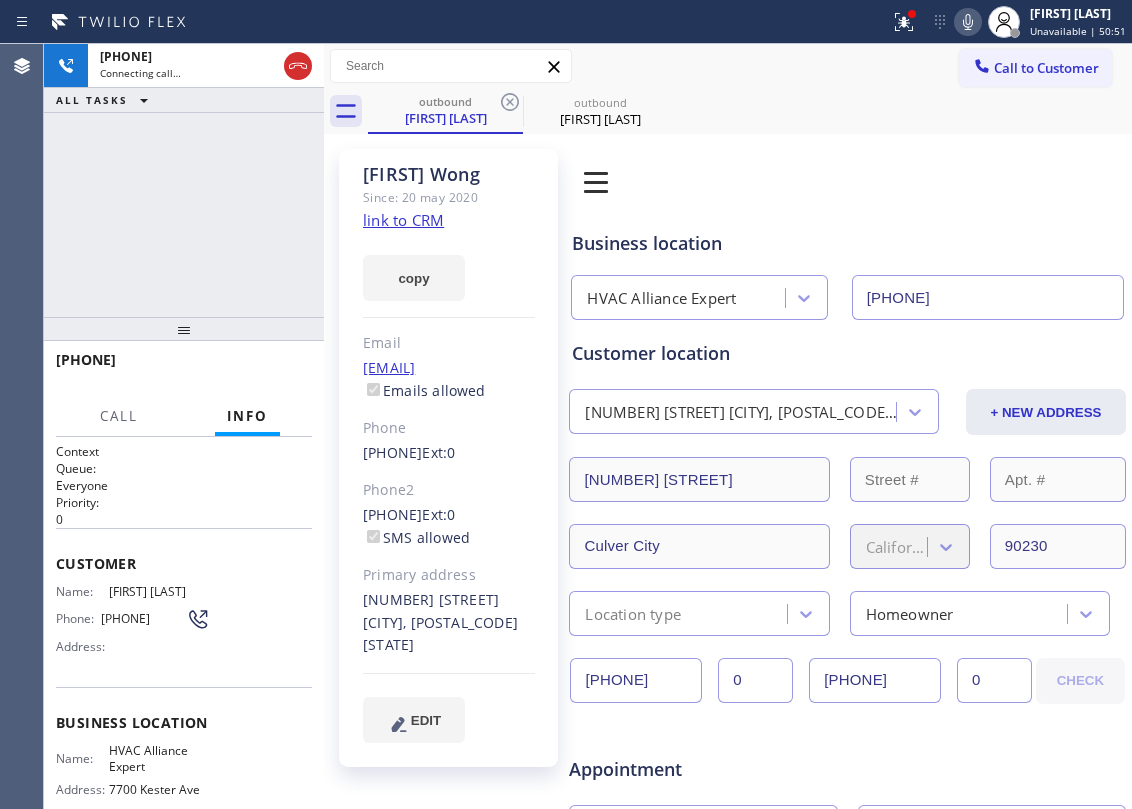 click 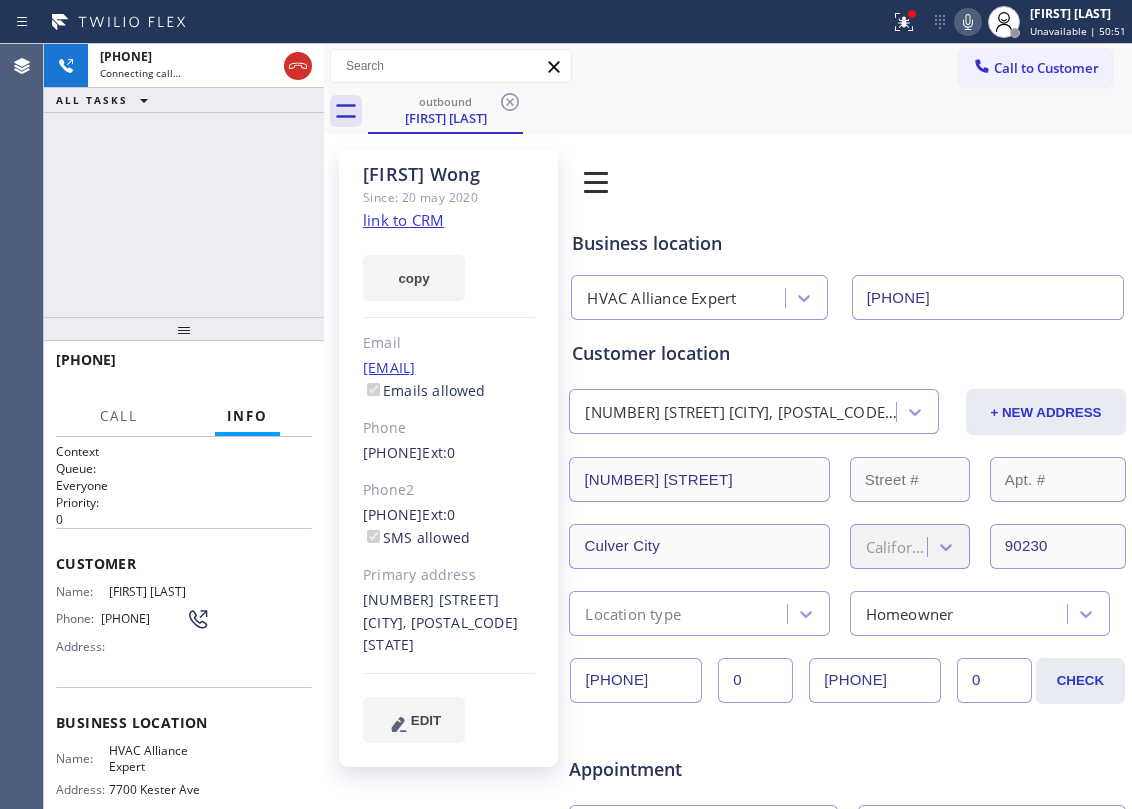 click on "link to CRM" 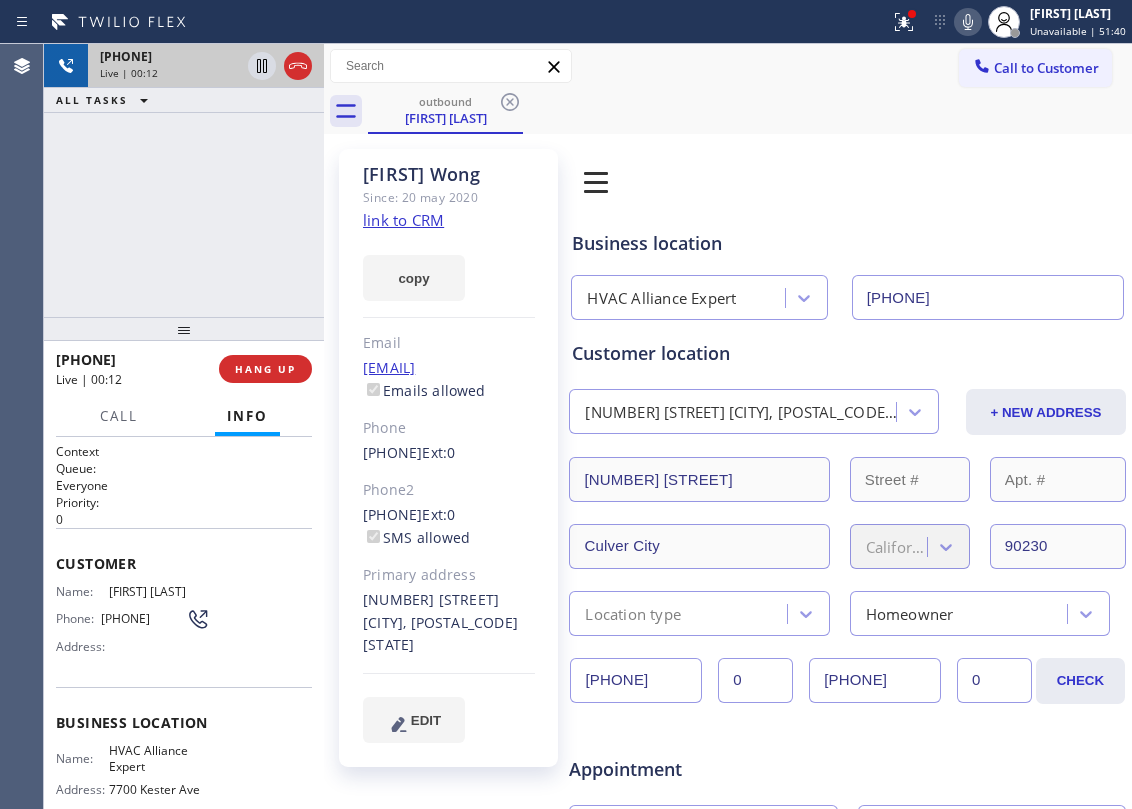 click at bounding box center (280, 66) 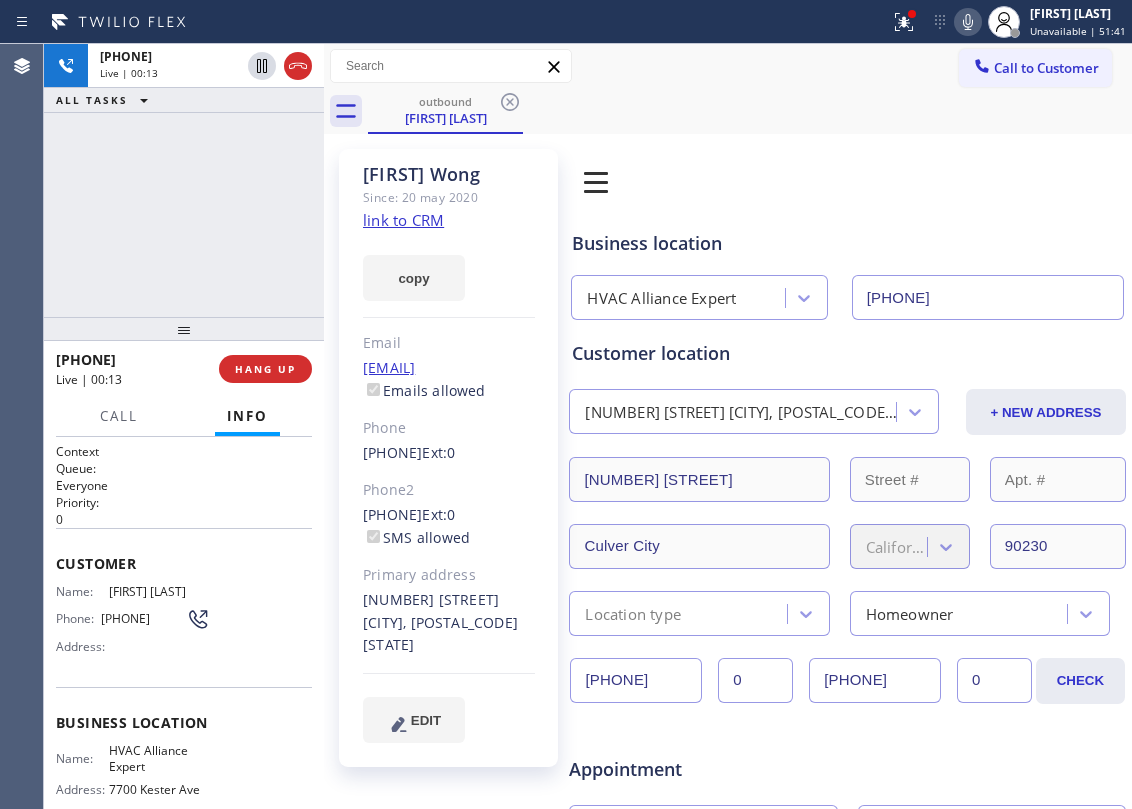 click on "[PHONE] Live | 00:13 HANG UP" at bounding box center (184, 369) 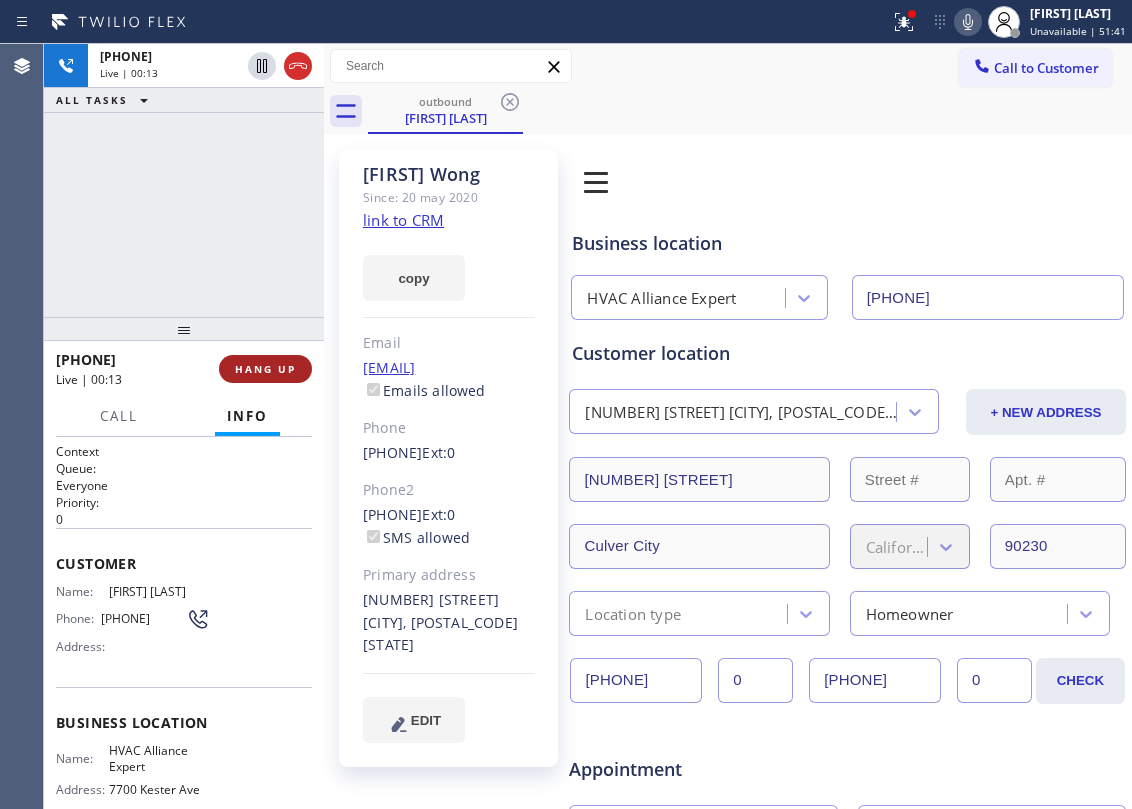 click on "HANG UP" at bounding box center [265, 369] 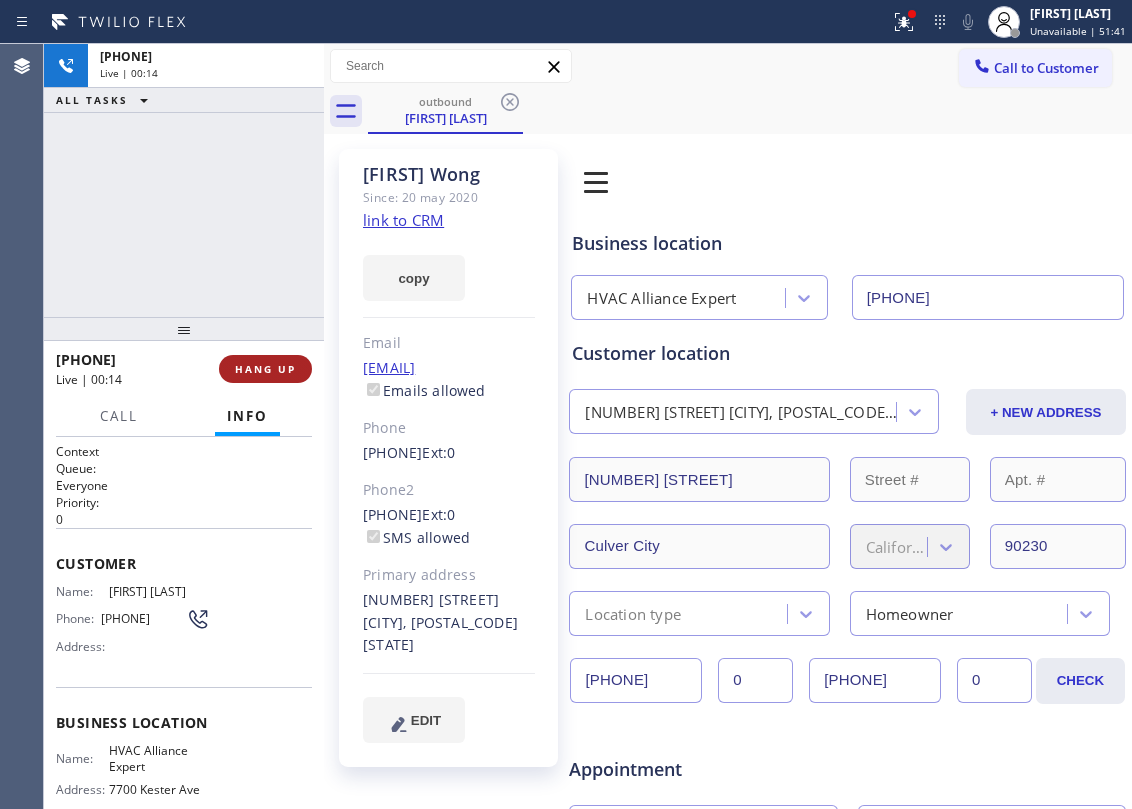 click on "HANG UP" at bounding box center [265, 369] 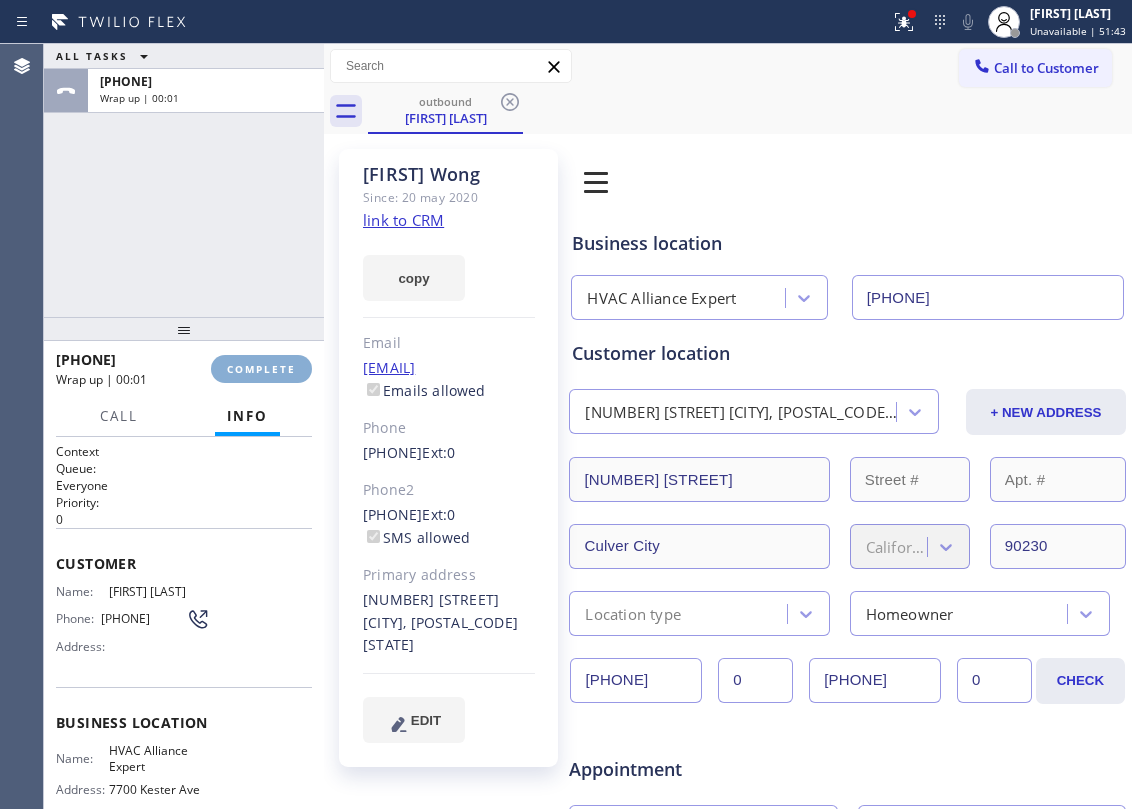 click on "COMPLETE" at bounding box center (261, 369) 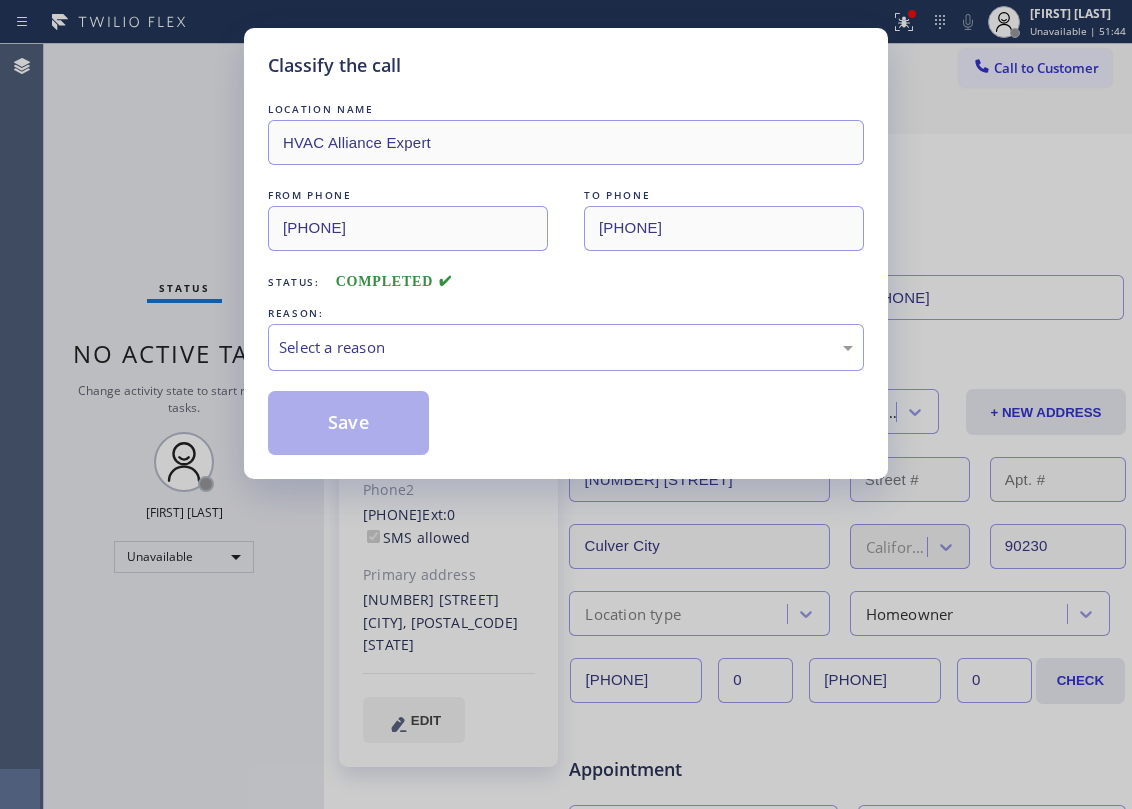 click on "Classify the call LOCATION NAME HVAC Alliance Expert FROM PHONE [PHONE] TO PHONE [PHONE] Status: COMPLETED REASON: Select a reason Save" at bounding box center [566, 253] 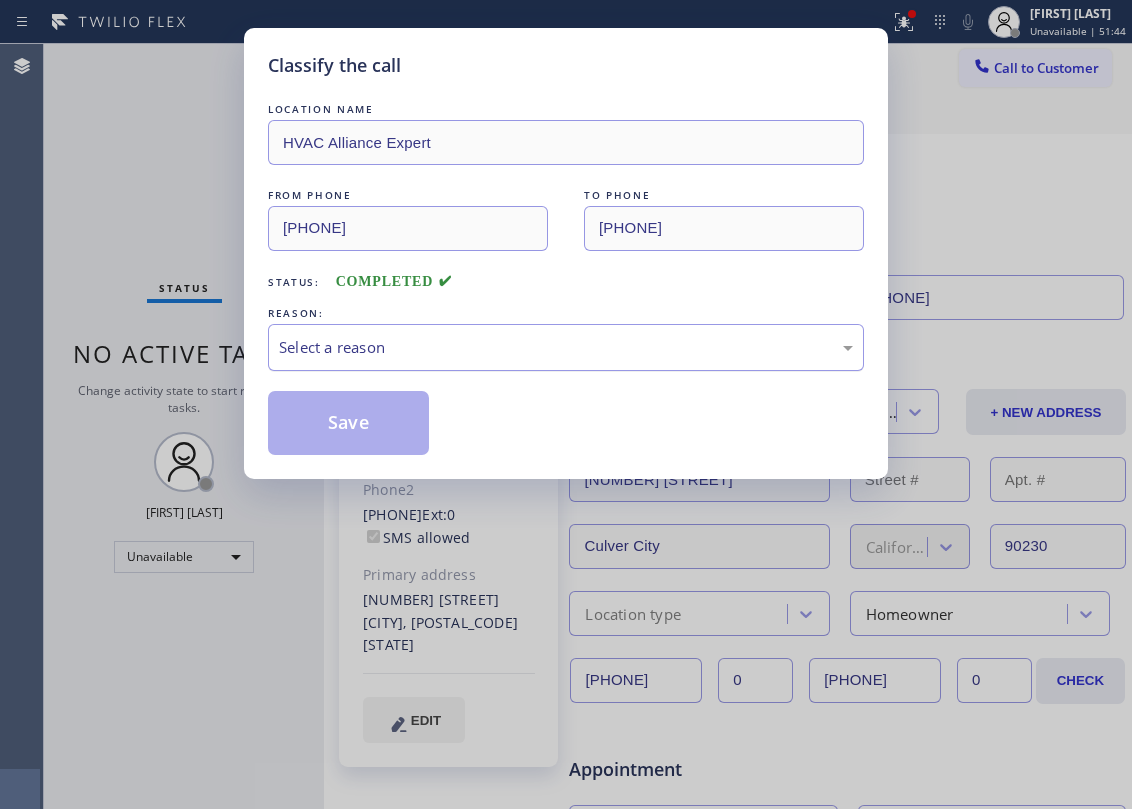 click on "Select a reason" at bounding box center (566, 347) 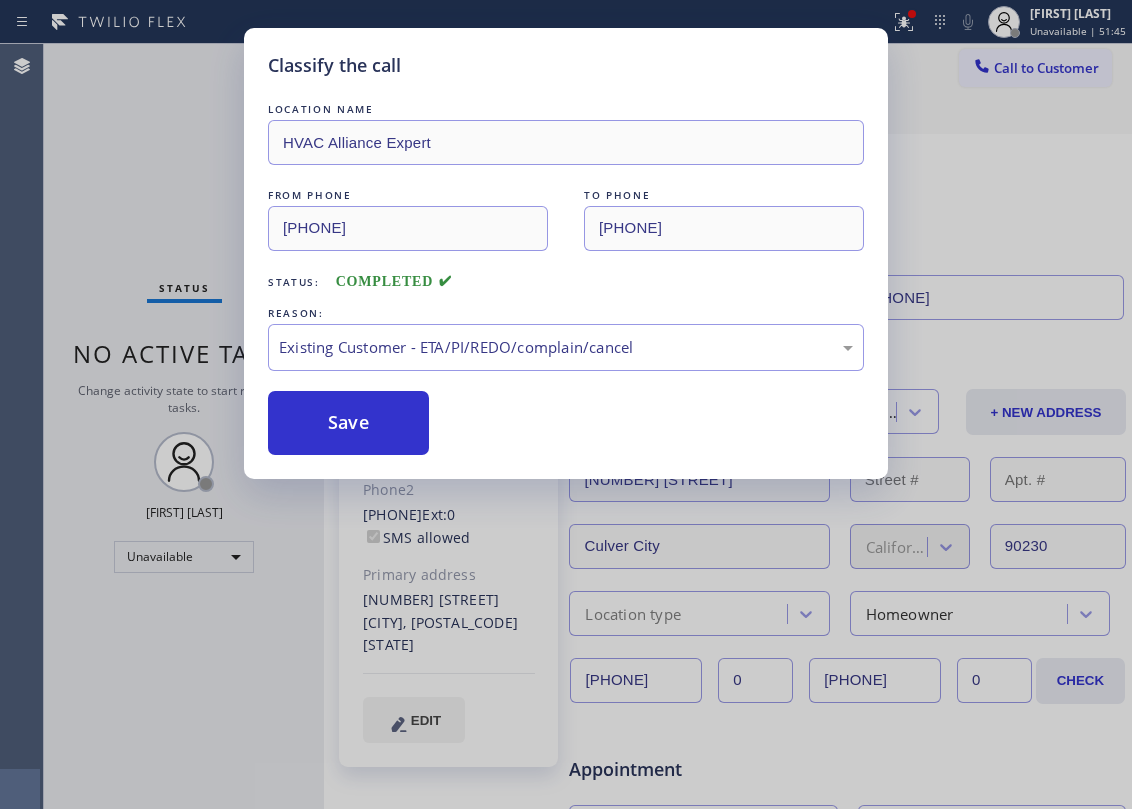 drag, startPoint x: 508, startPoint y: 464, endPoint x: 441, endPoint y: 445, distance: 69.641945 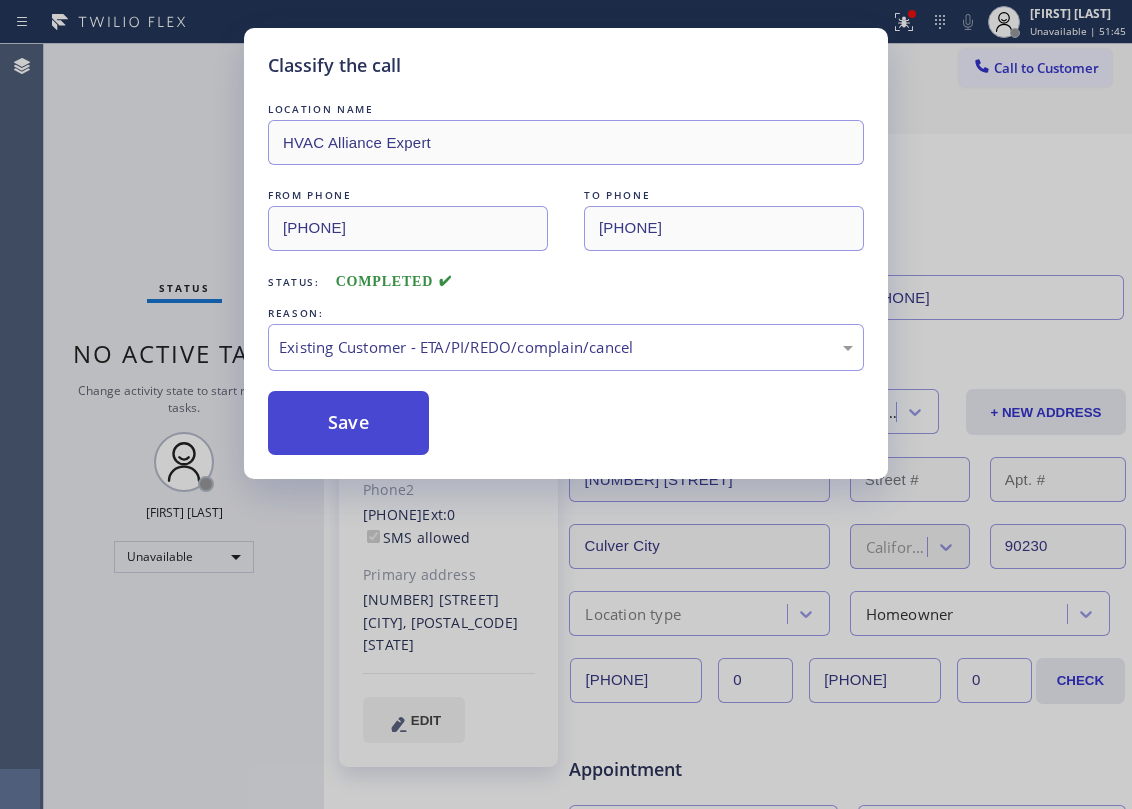 click on "Save" at bounding box center [348, 423] 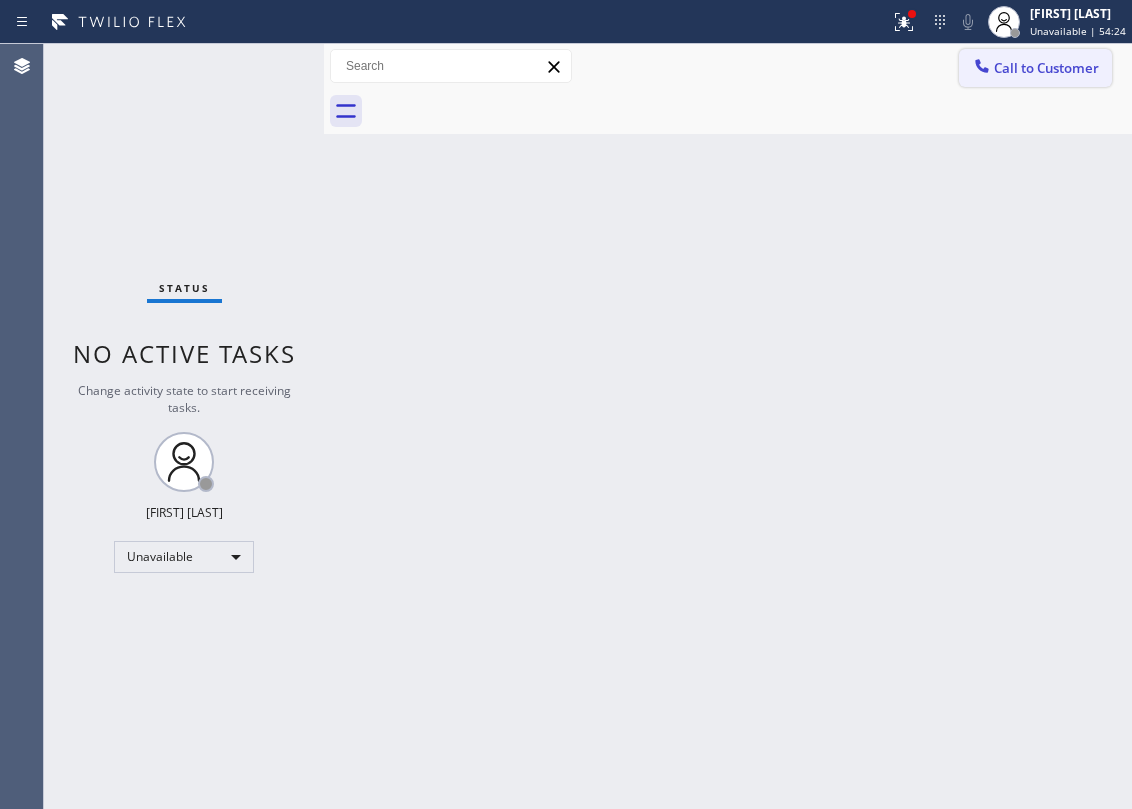 click on "Call to Customer" at bounding box center (1035, 68) 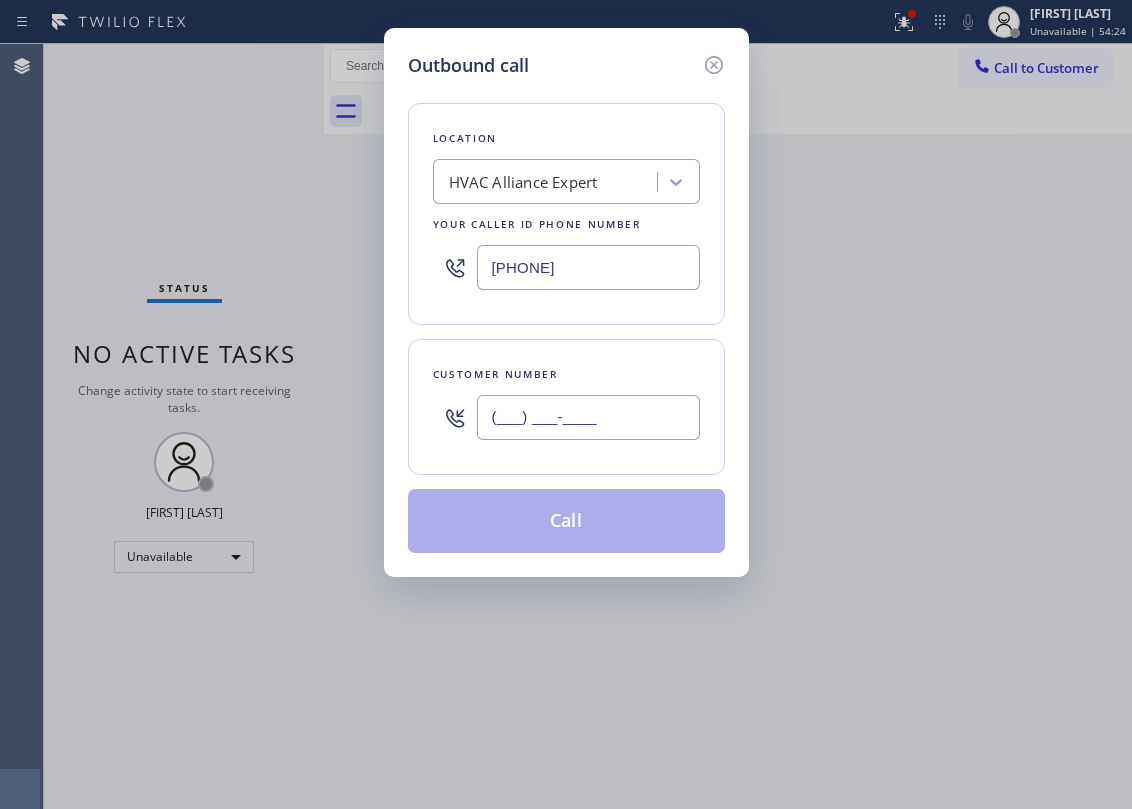 click on "(___) ___-____" at bounding box center (588, 417) 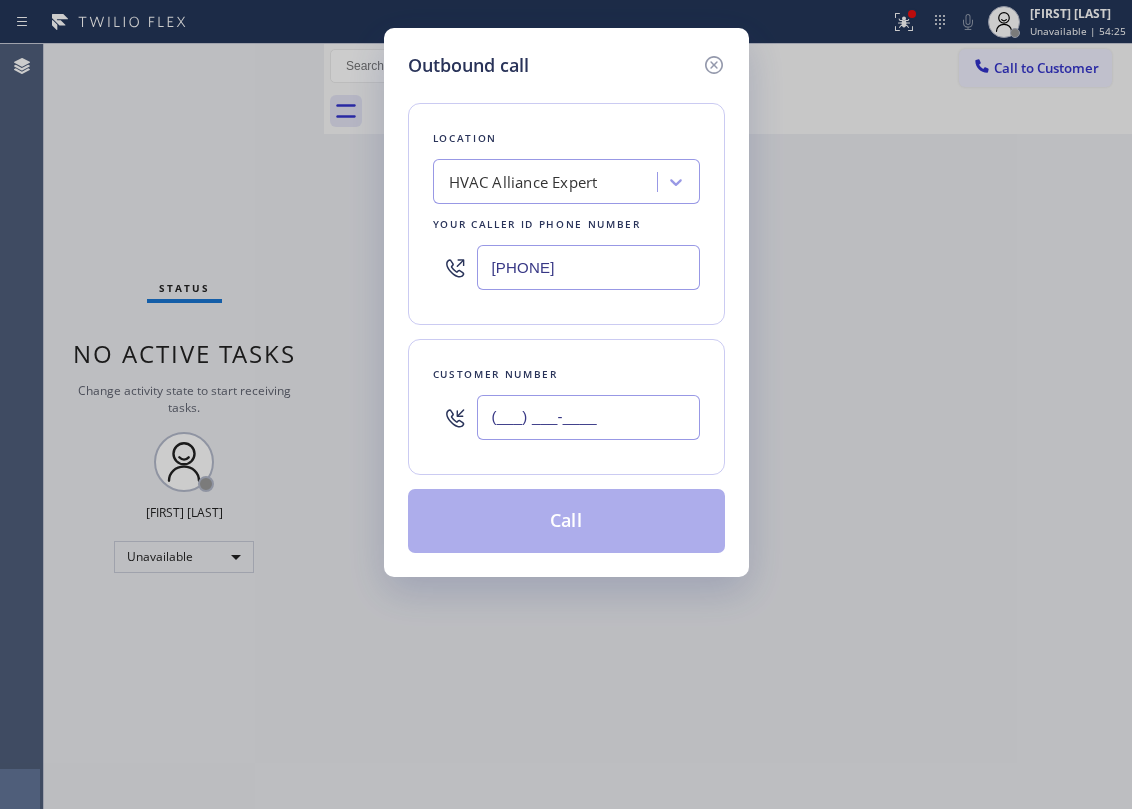 paste on "[PHONE]" 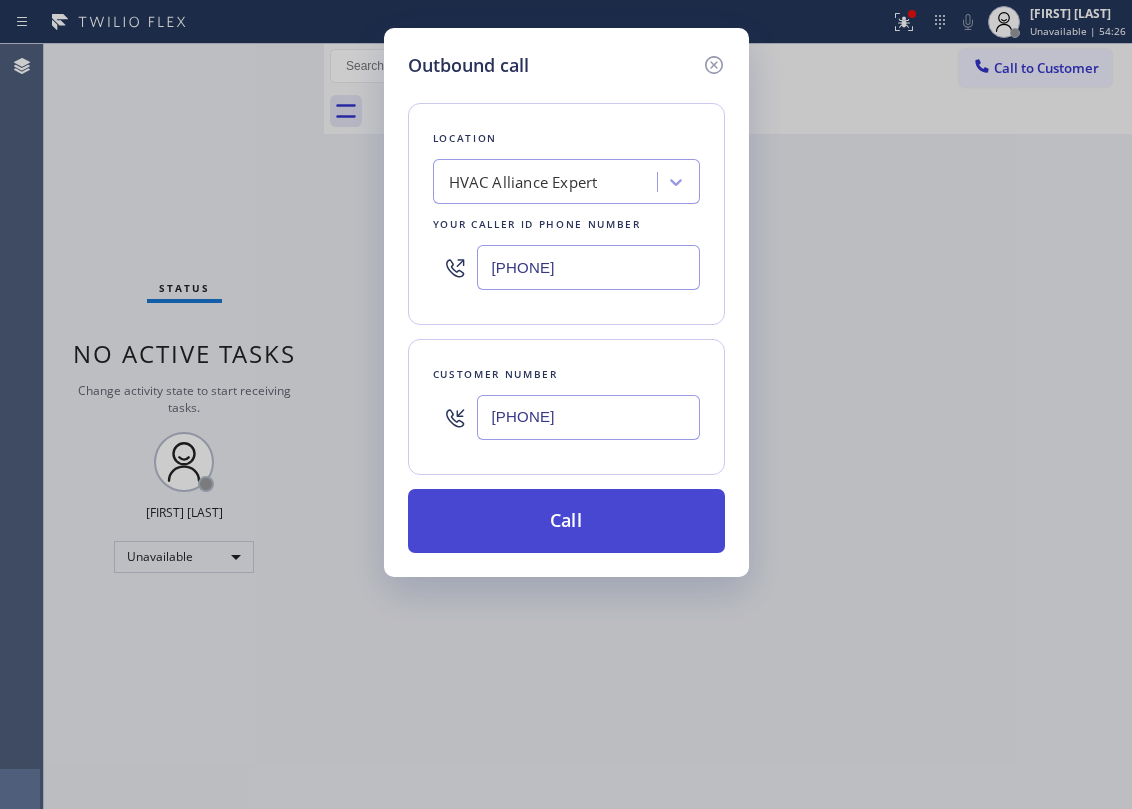 type on "[PHONE]" 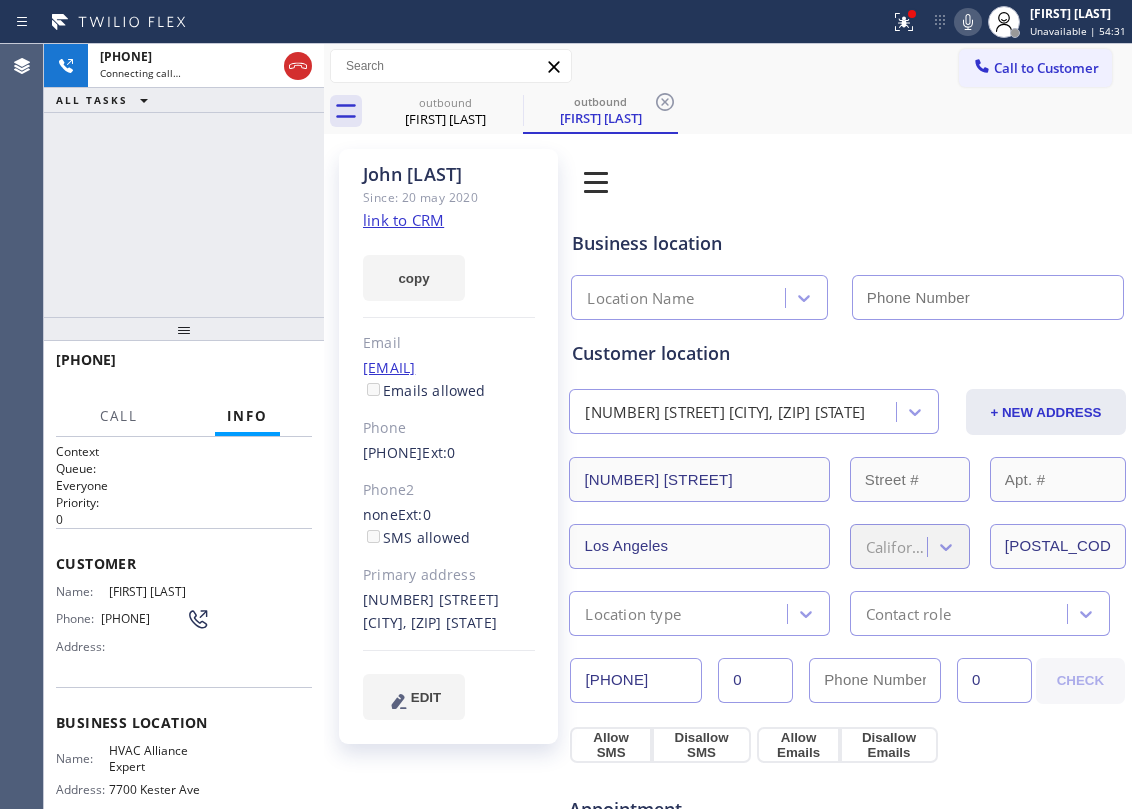 type on "[PHONE]" 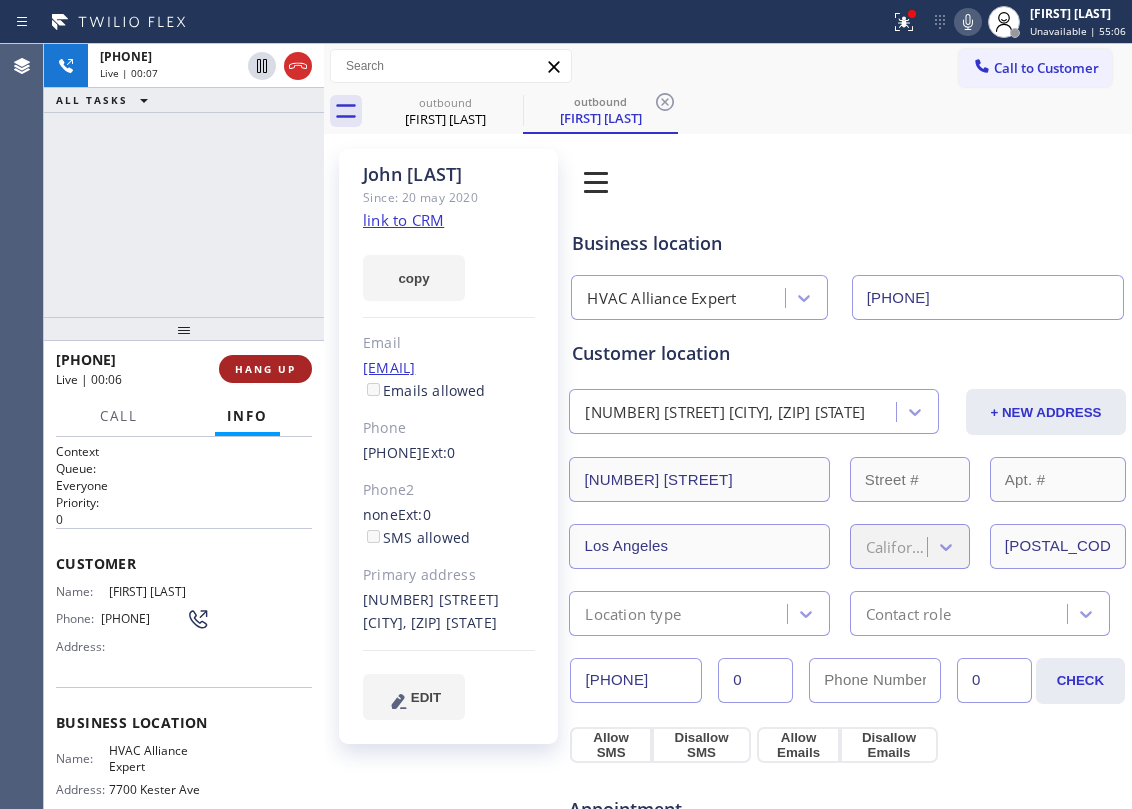 click on "HANG UP" at bounding box center [265, 369] 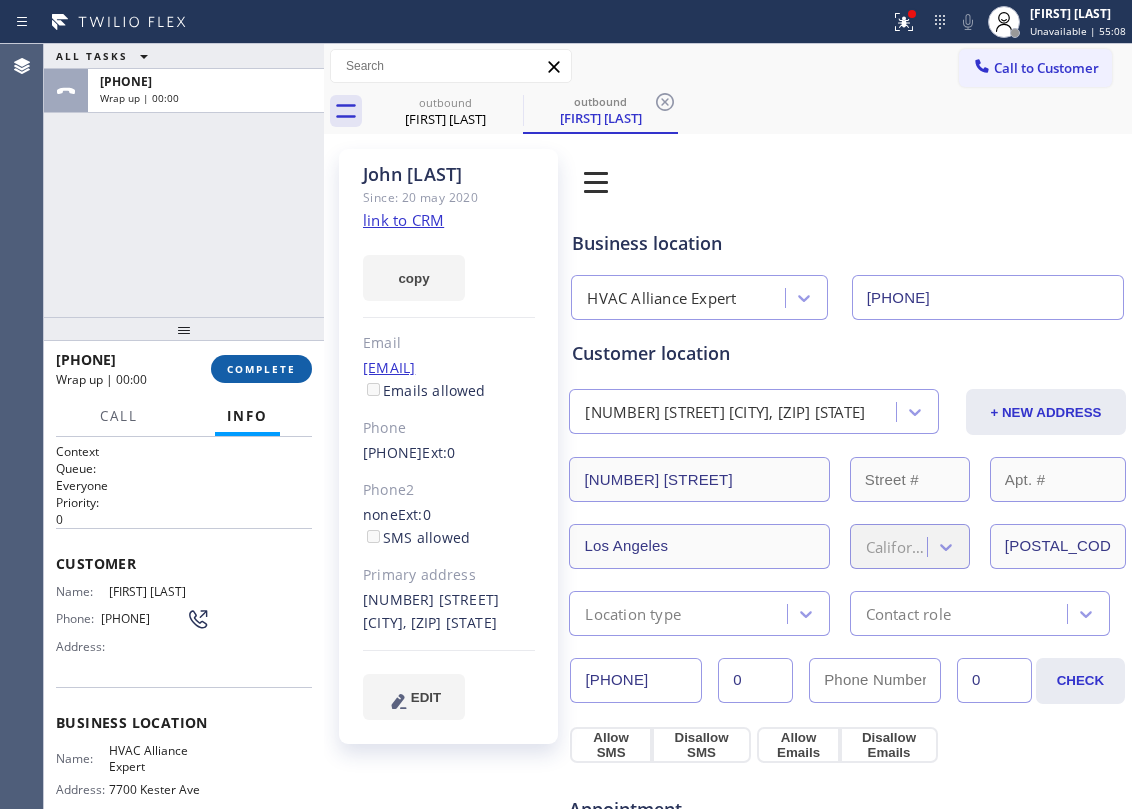click on "COMPLETE" at bounding box center [261, 369] 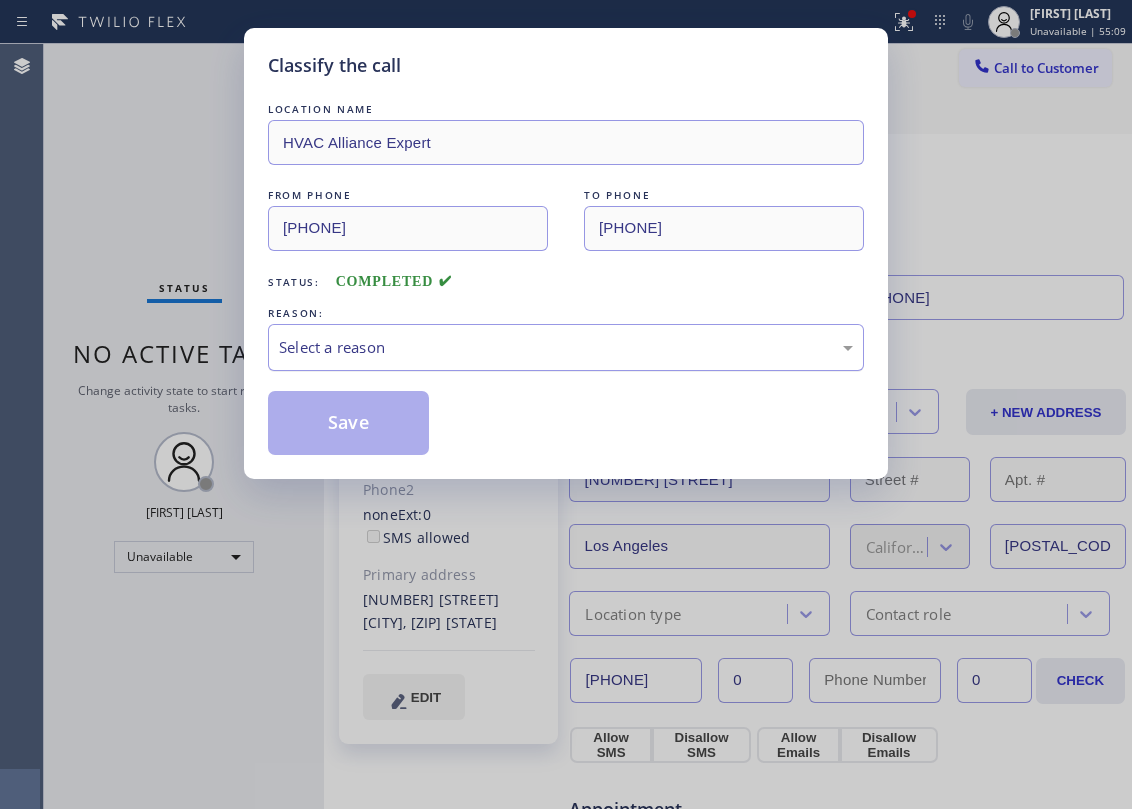 click on "Select a reason" at bounding box center [566, 347] 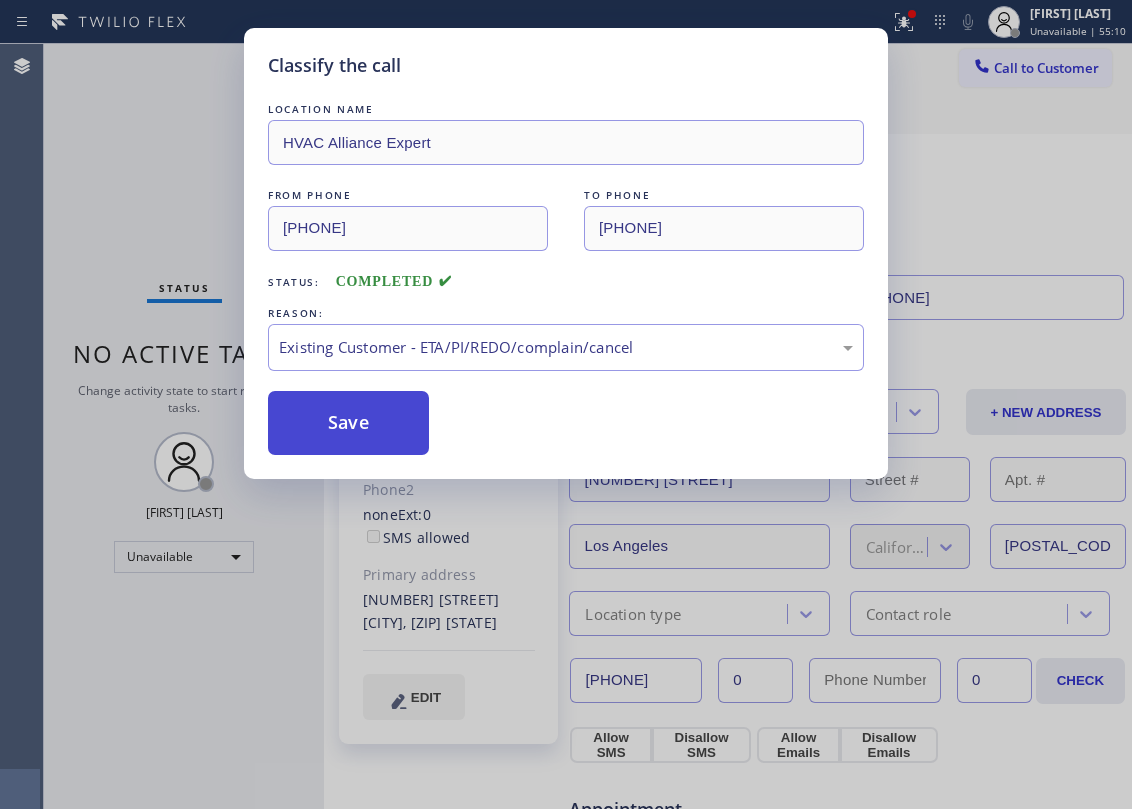 click on "Save" at bounding box center (348, 423) 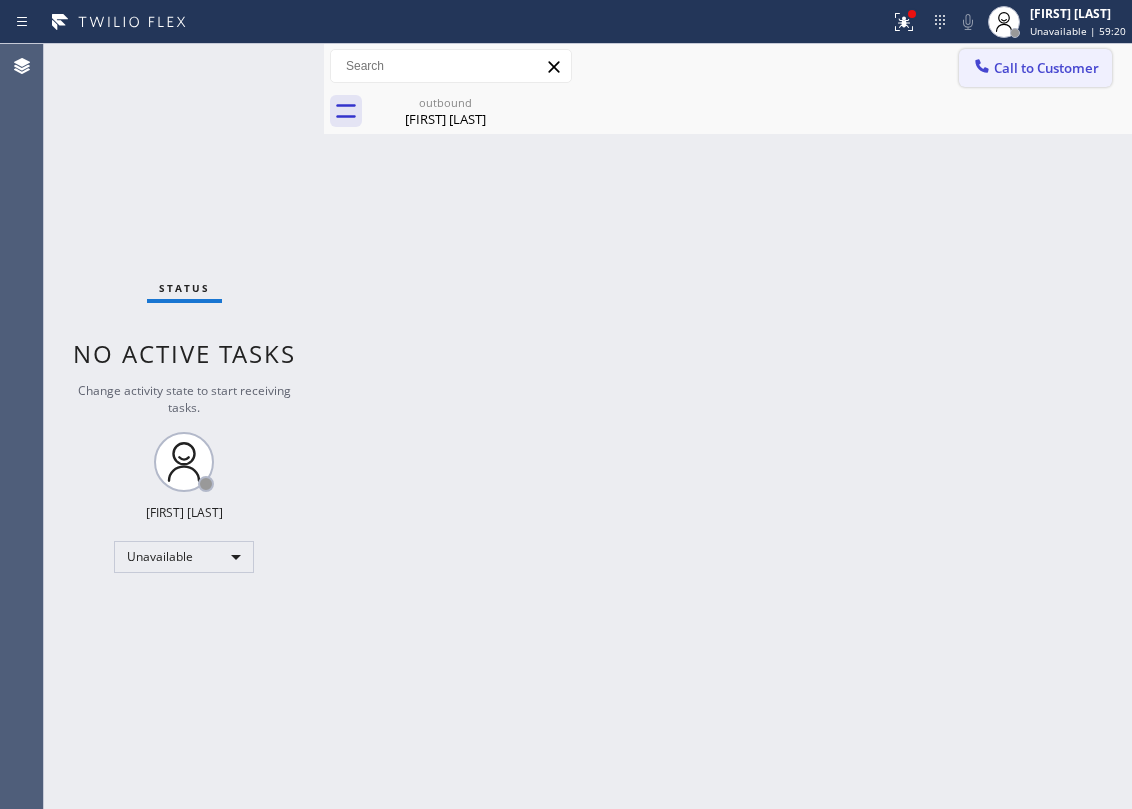 click on "Call to Customer" at bounding box center (1046, 68) 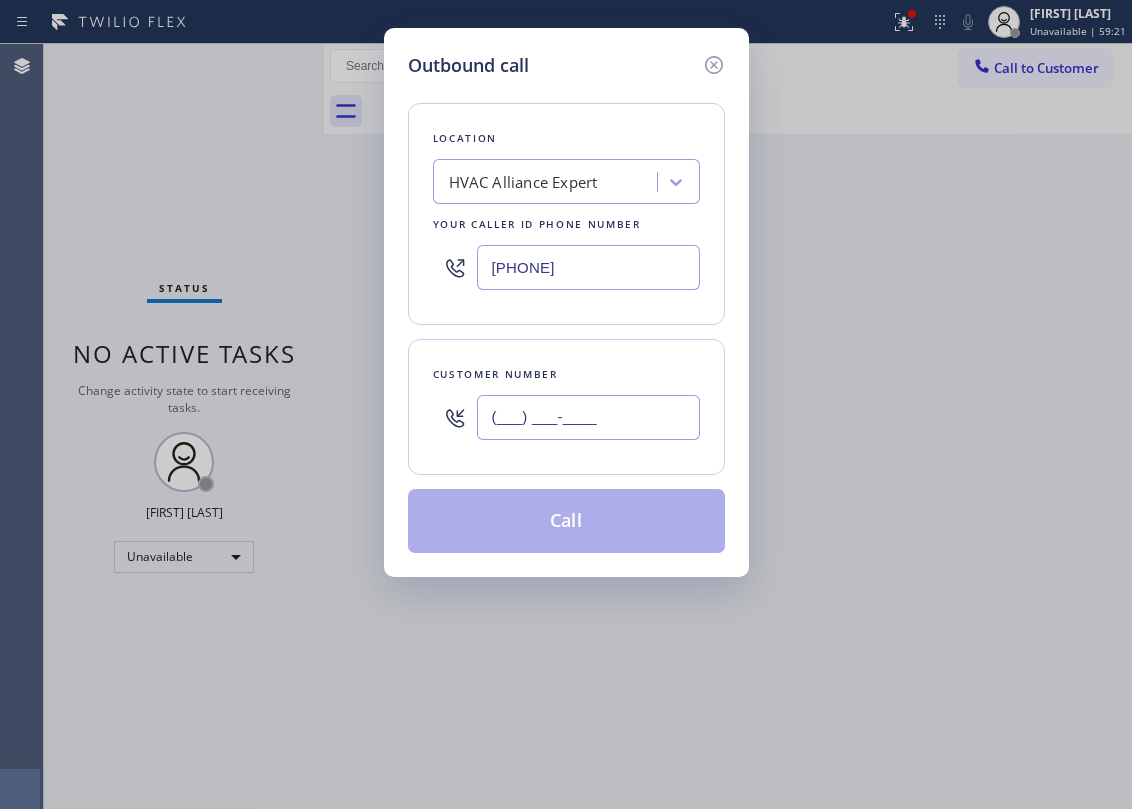 click on "(___) ___-____" at bounding box center (588, 417) 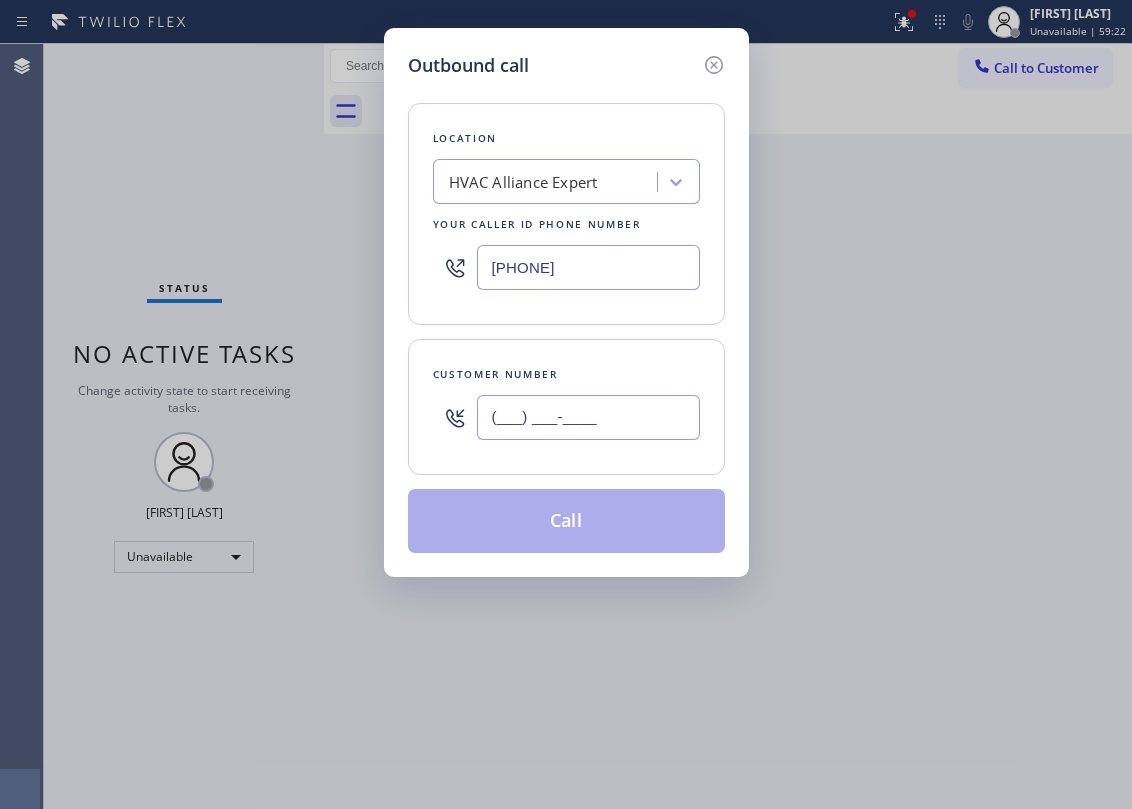 paste on "[PHONE]" 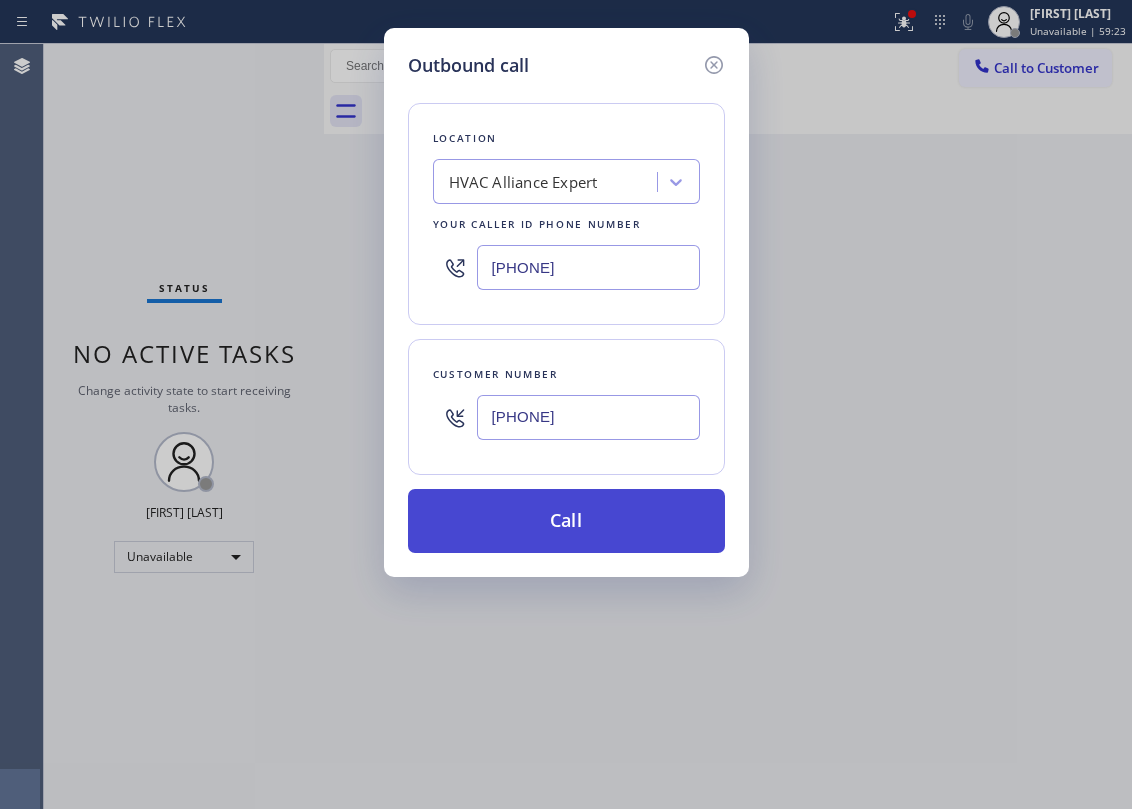 type on "[PHONE]" 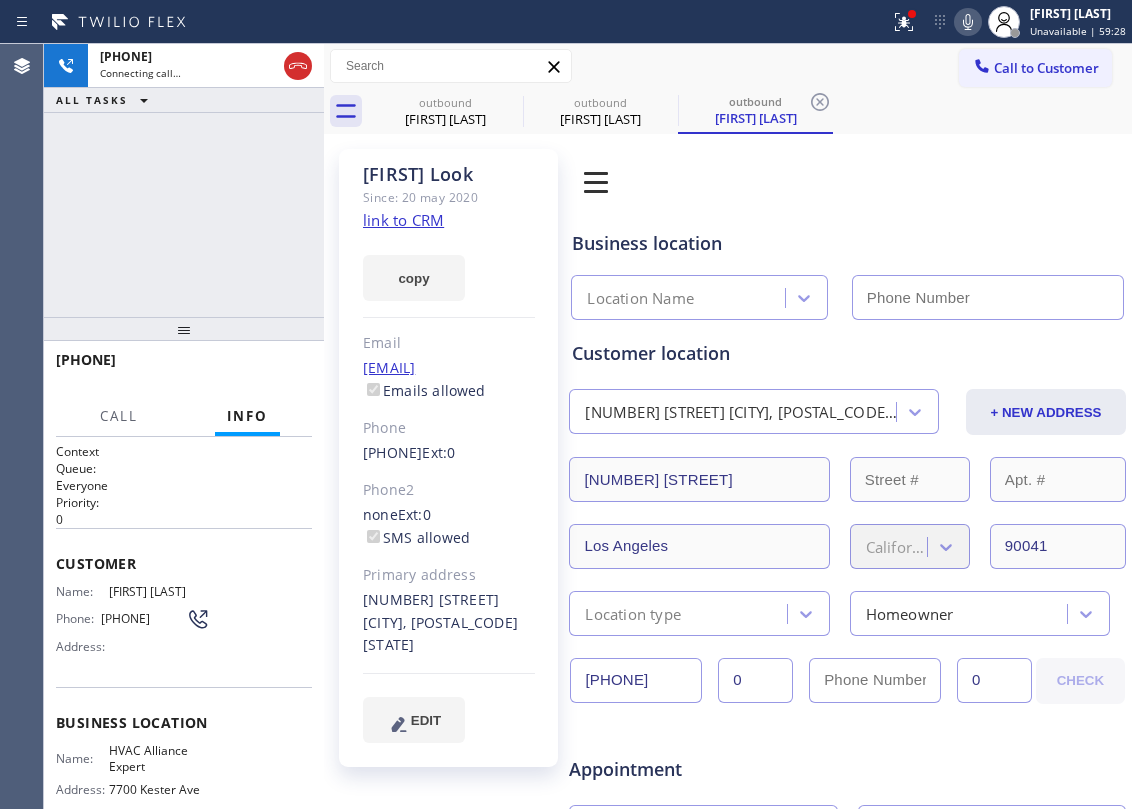 type on "[PHONE]" 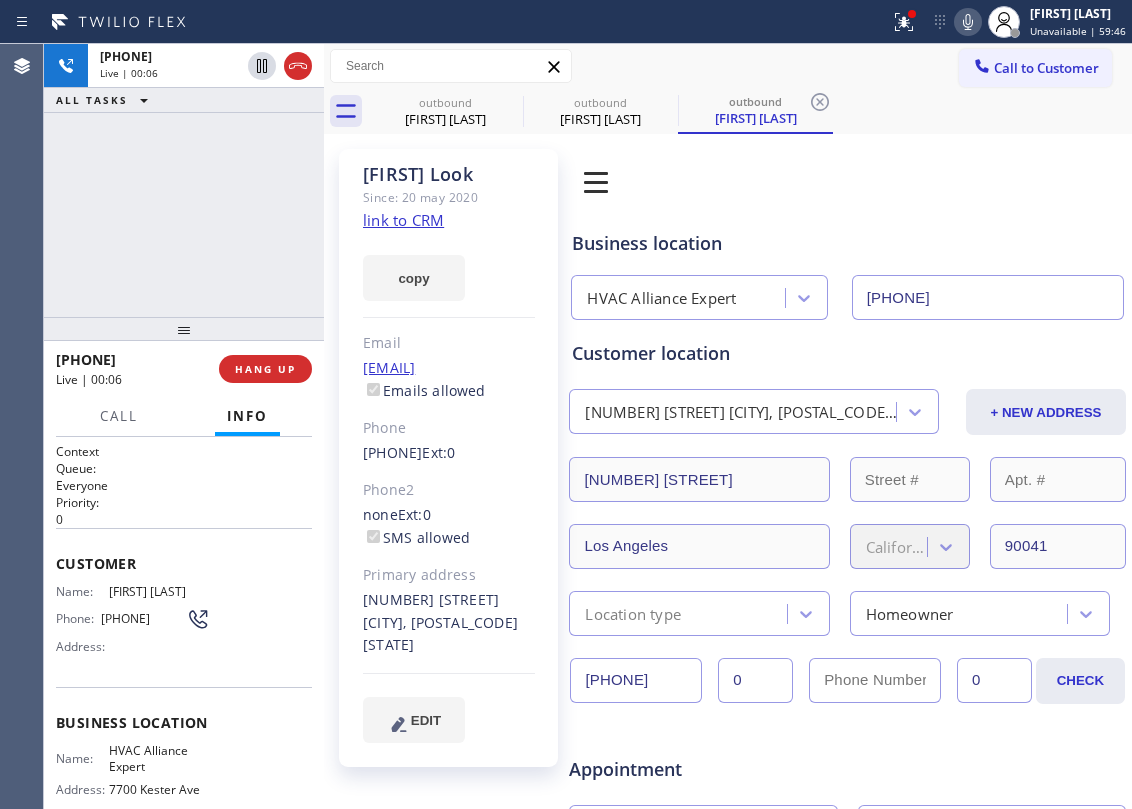 click on "link to CRM" 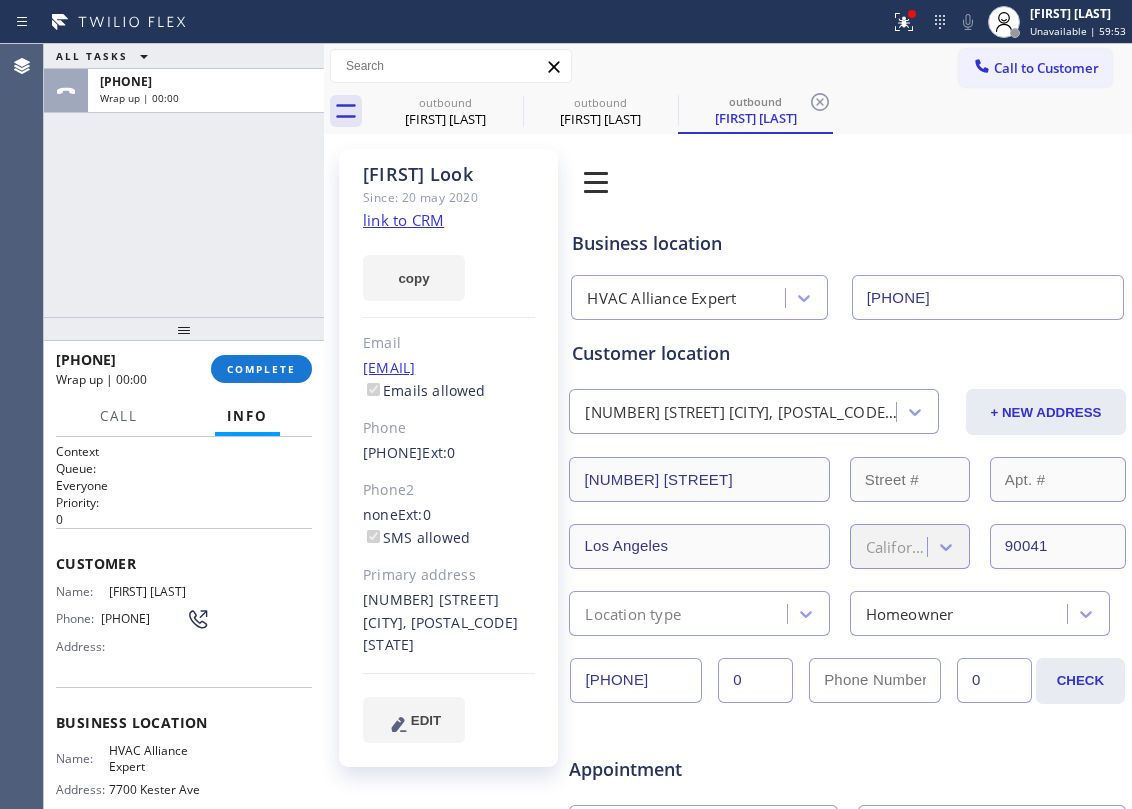 drag, startPoint x: 165, startPoint y: 272, endPoint x: 184, endPoint y: 290, distance: 26.172504 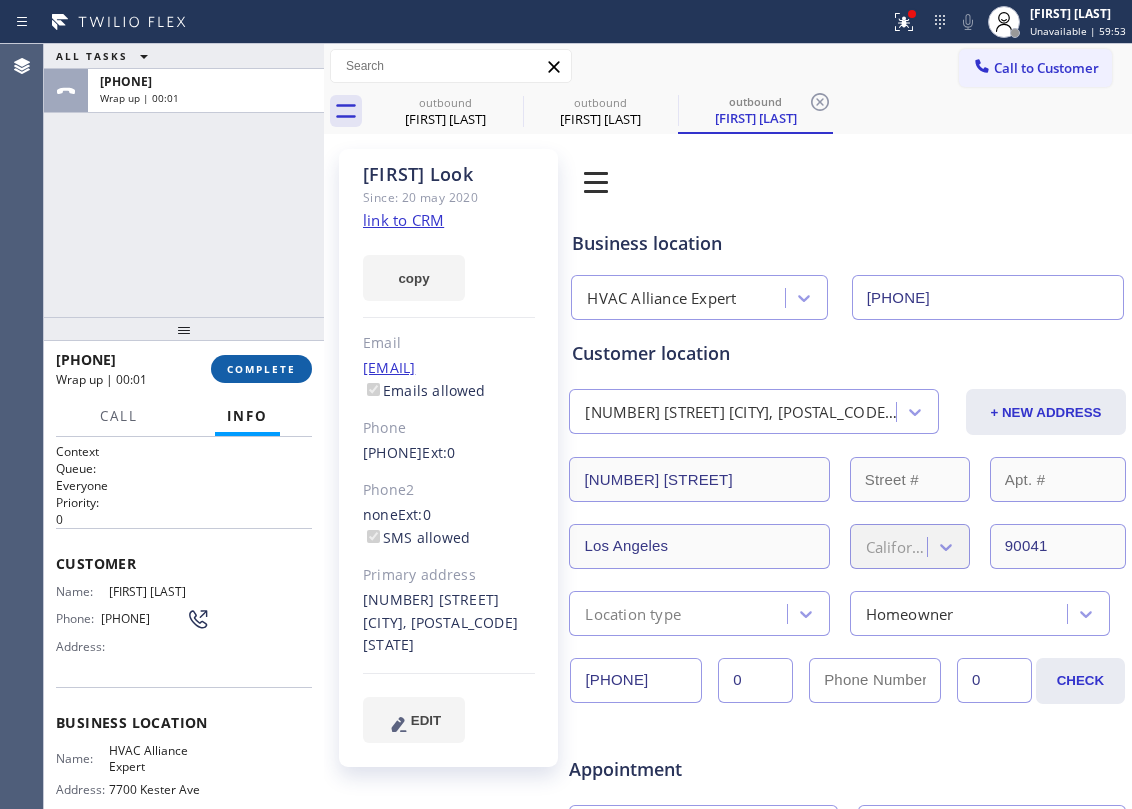 click on "COMPLETE" at bounding box center [261, 369] 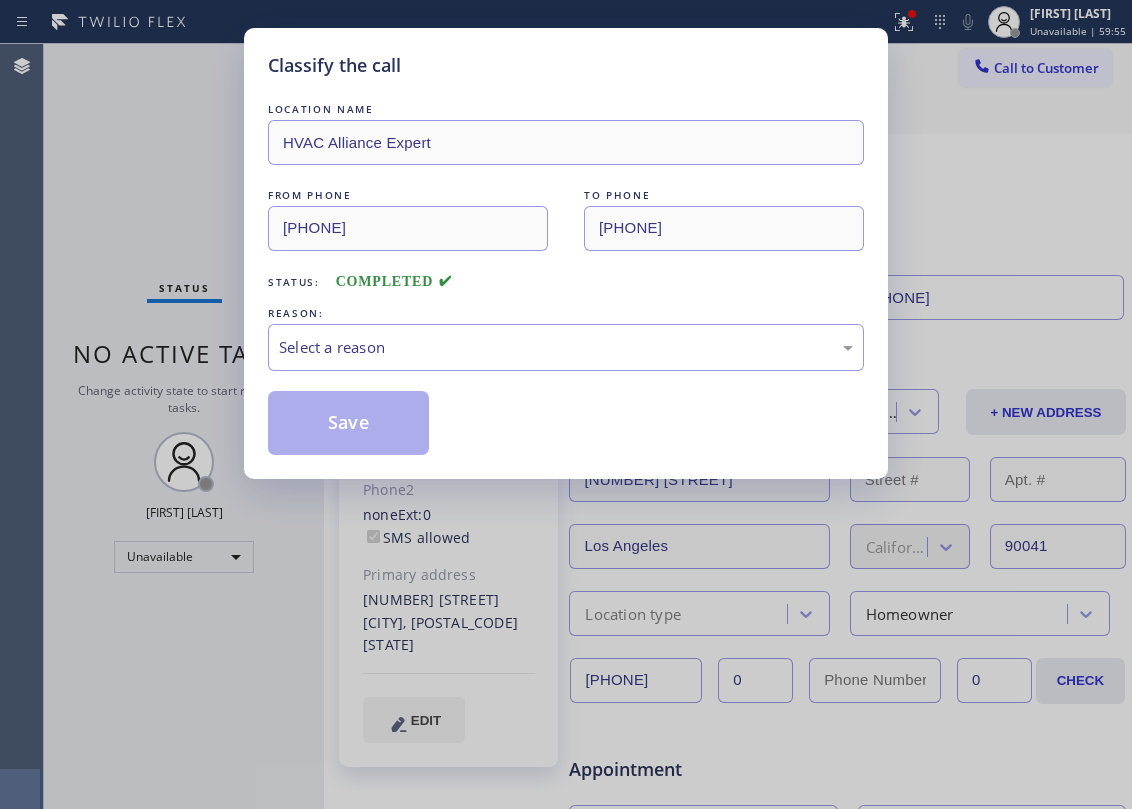 click on "Classify the call LOCATION NAME HVAC Alliance Expert FROM PHONE [PHONE] TO PHONE [PHONE] Status: COMPLETED REASON: Select a reason Save" at bounding box center [566, 404] 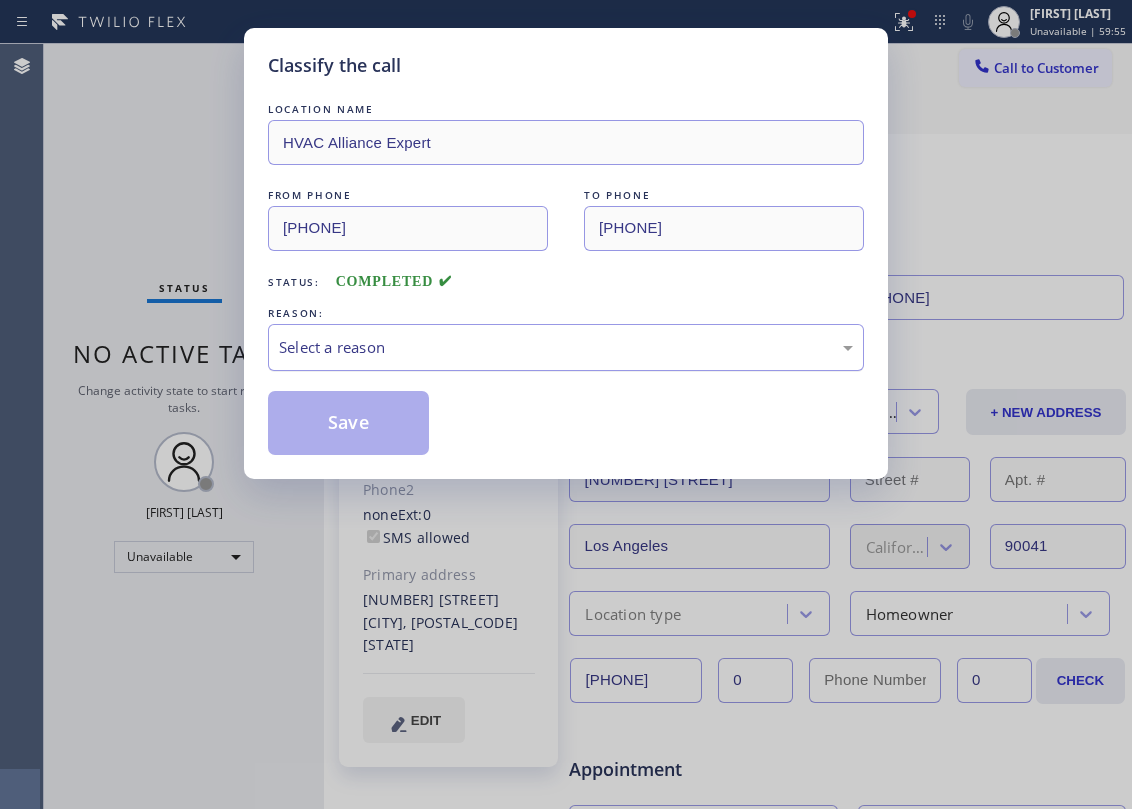 click on "Select a reason" at bounding box center (566, 347) 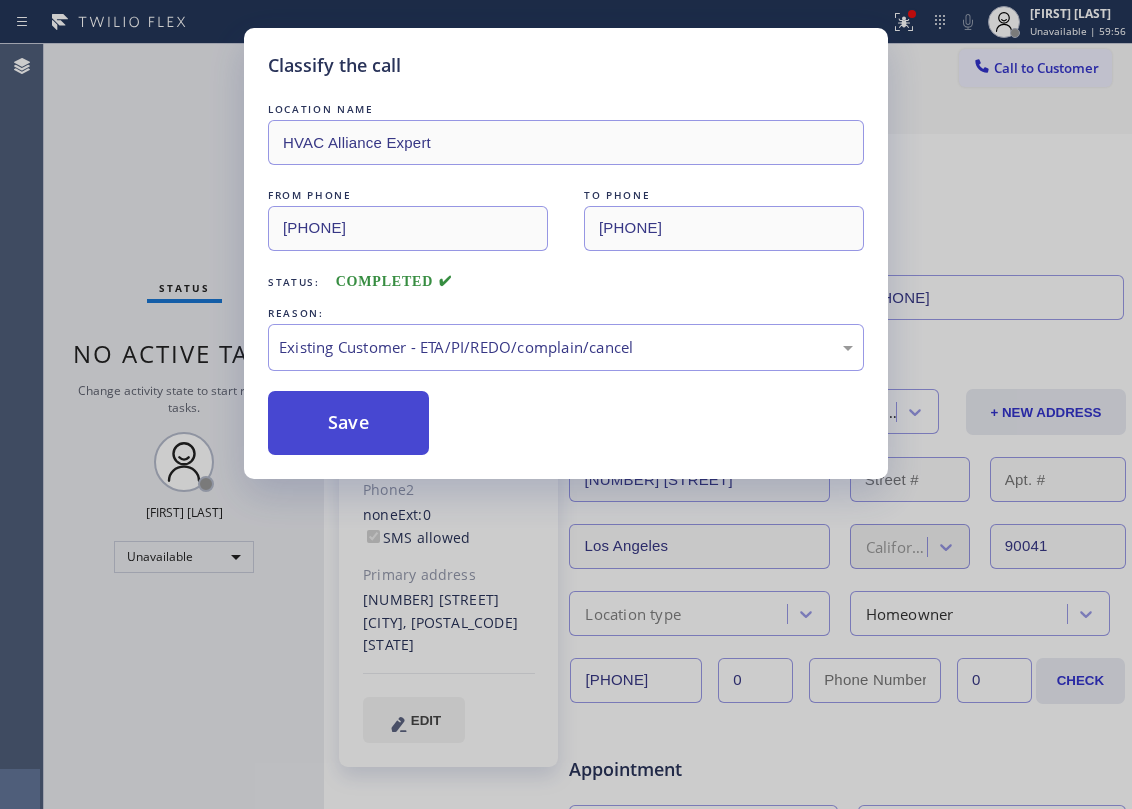 click on "Save" at bounding box center (348, 423) 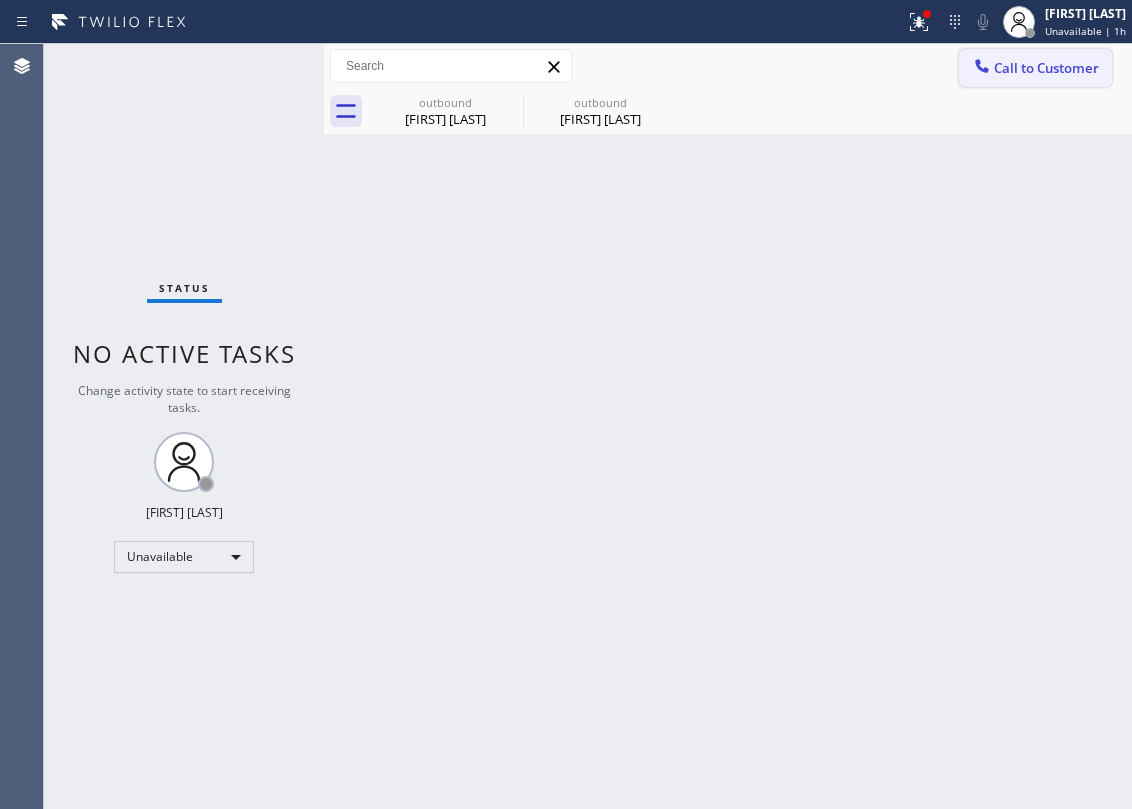 click on "Call to Customer" at bounding box center (1035, 68) 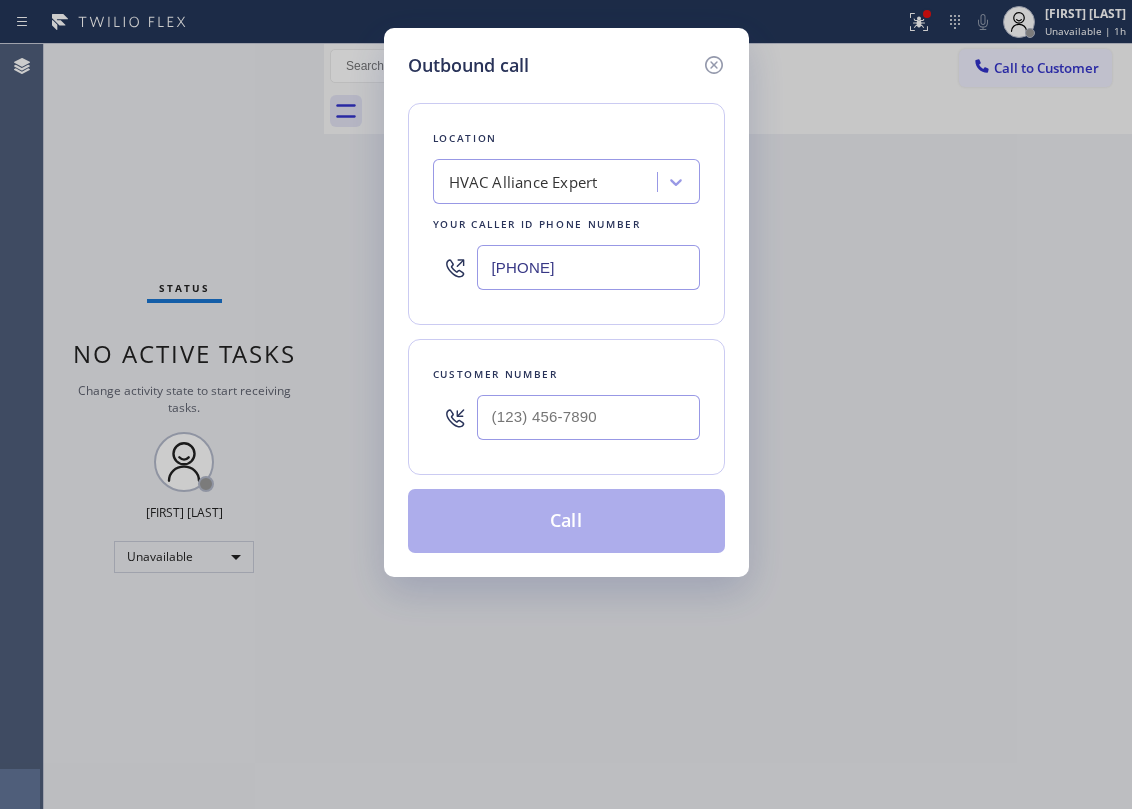 click at bounding box center (588, 417) 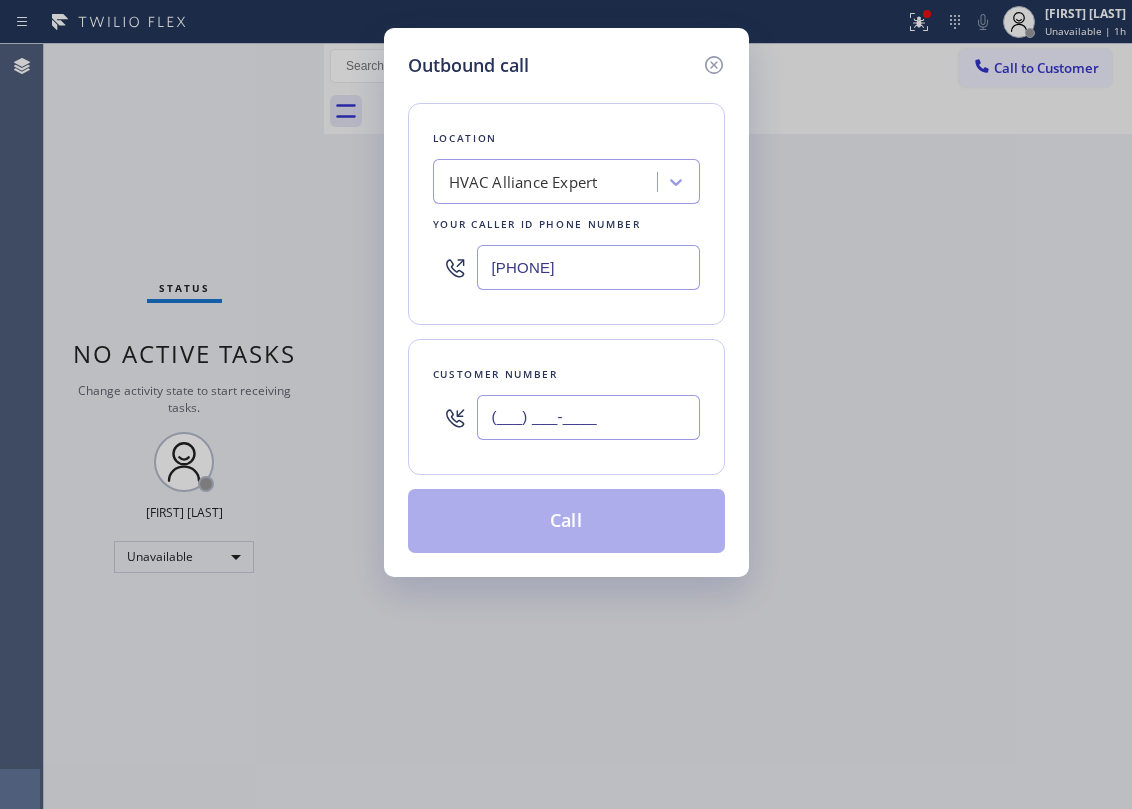 click on "(___) ___-____" at bounding box center (588, 417) 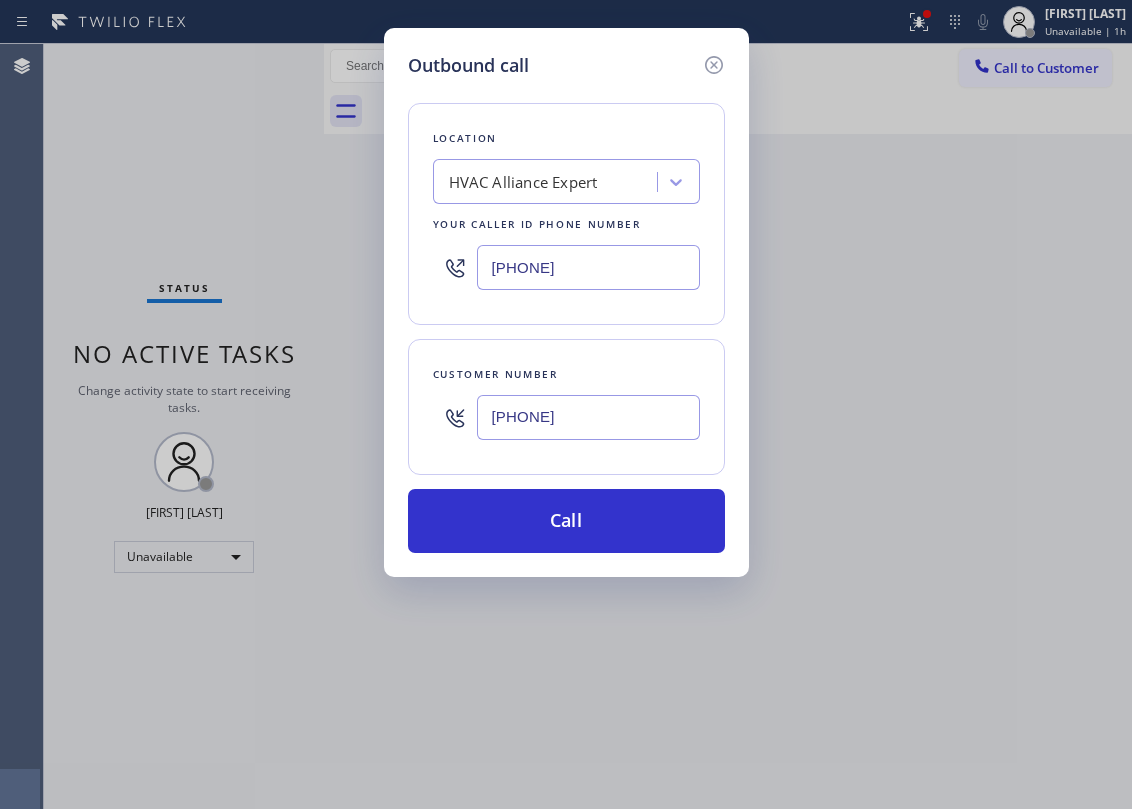 type on "[PHONE]" 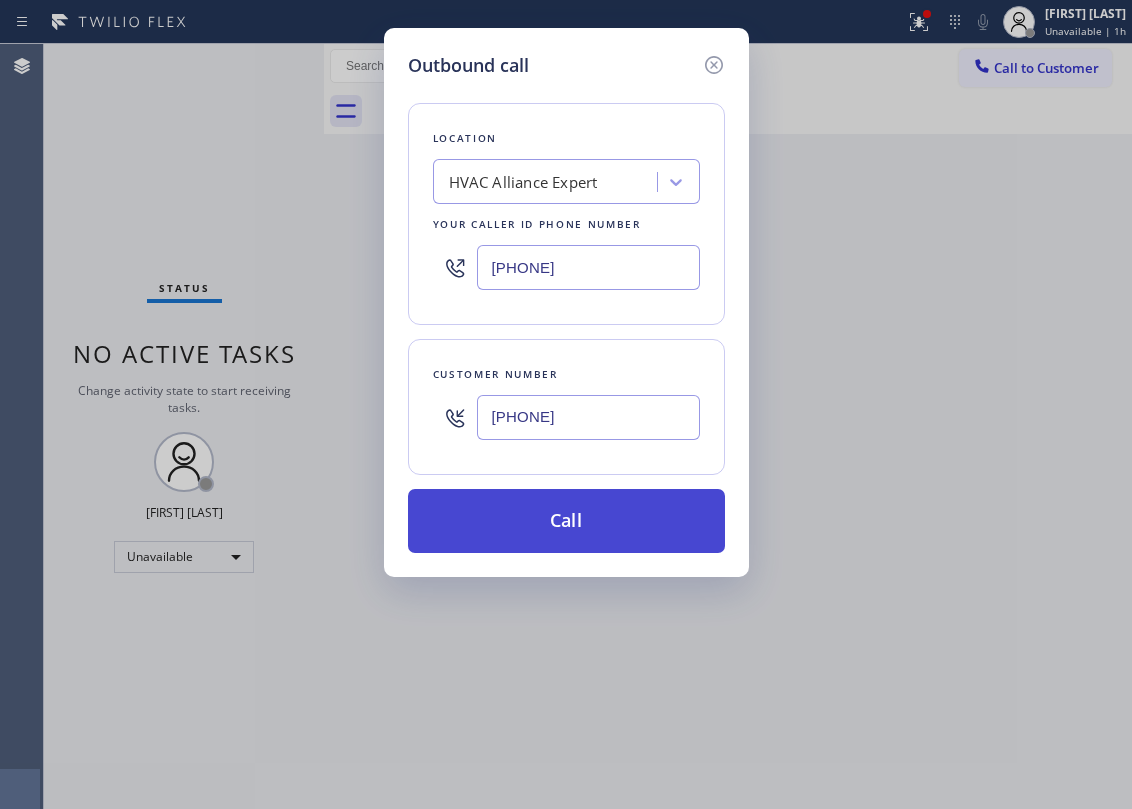 click on "Call" at bounding box center [566, 521] 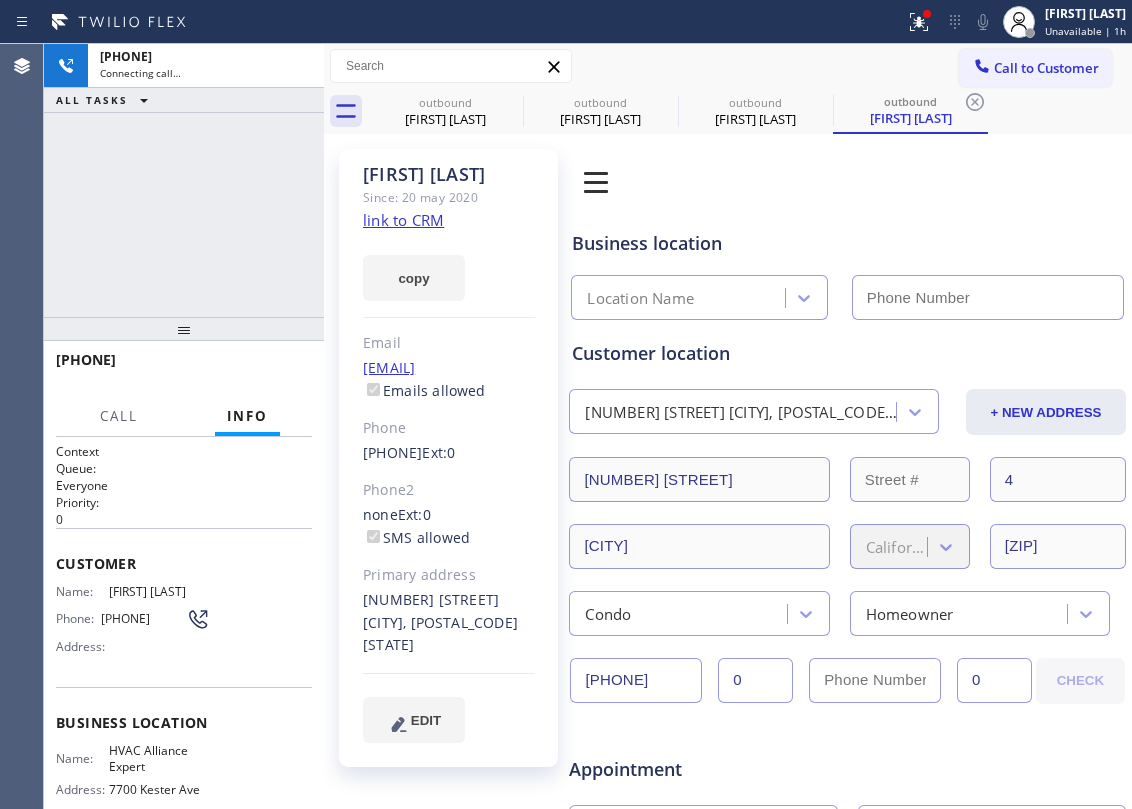 click on "link to CRM" 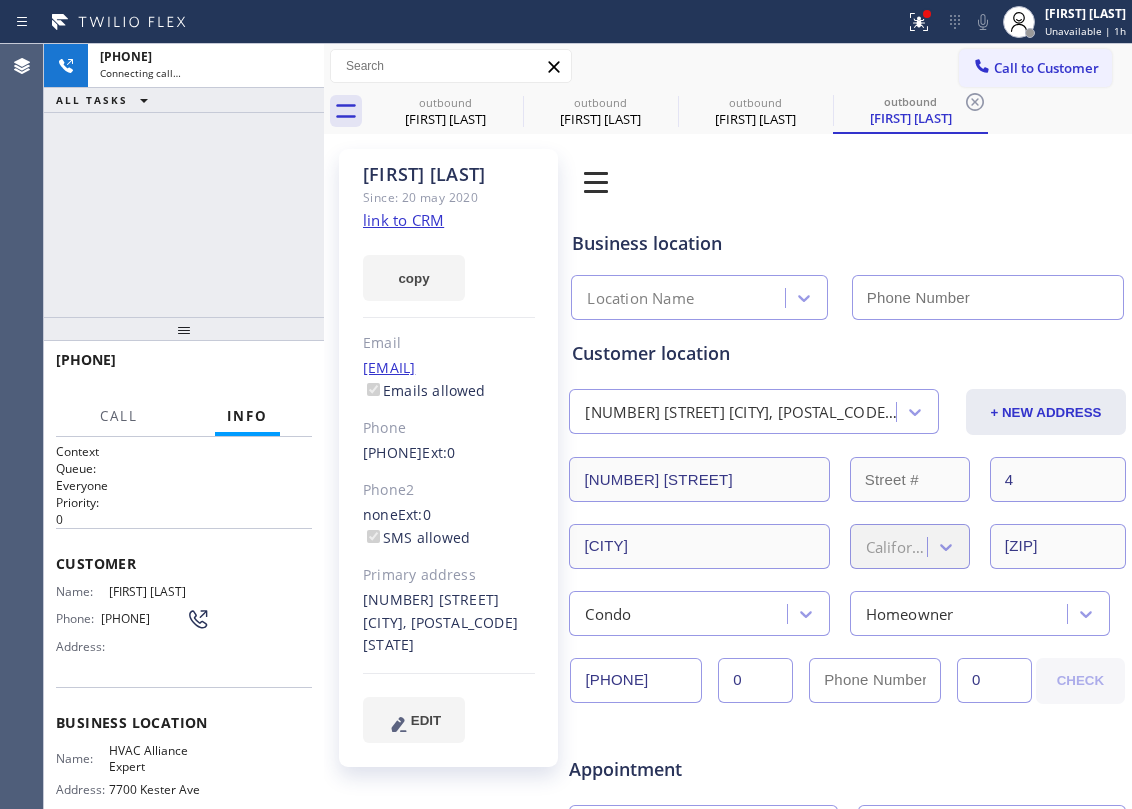 type on "[PHONE]" 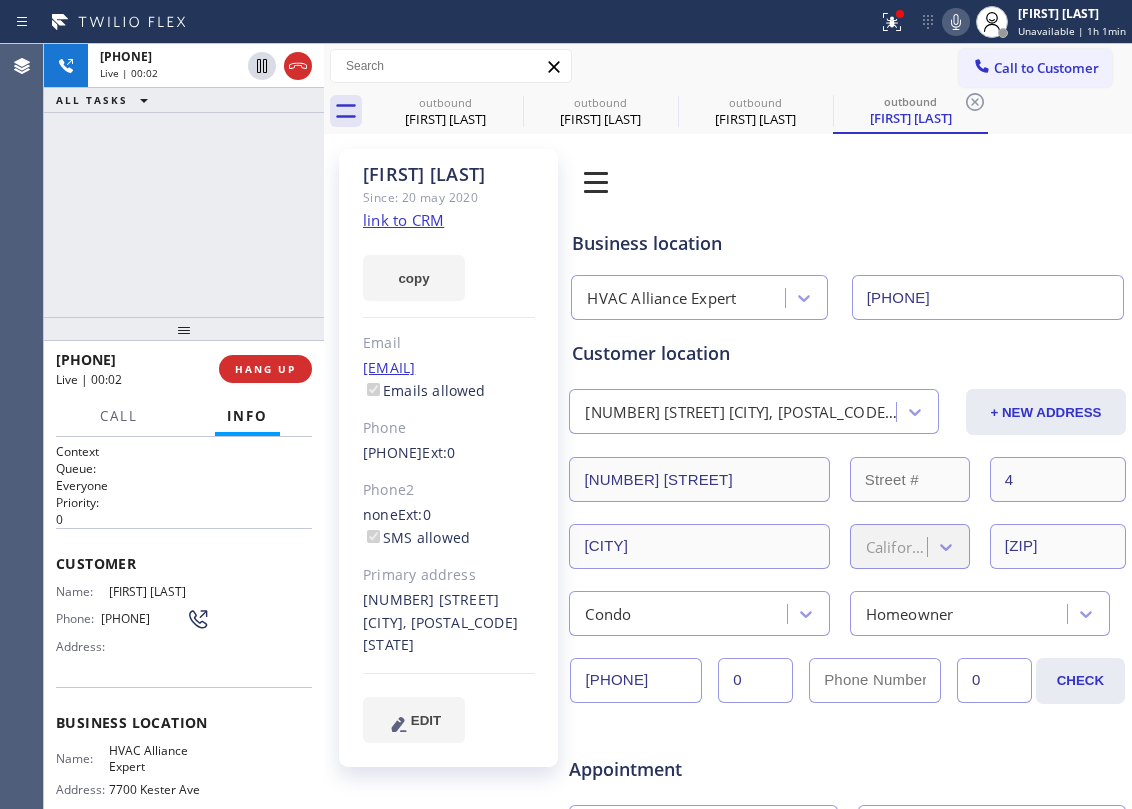drag, startPoint x: 168, startPoint y: 248, endPoint x: 189, endPoint y: 240, distance: 22.472204 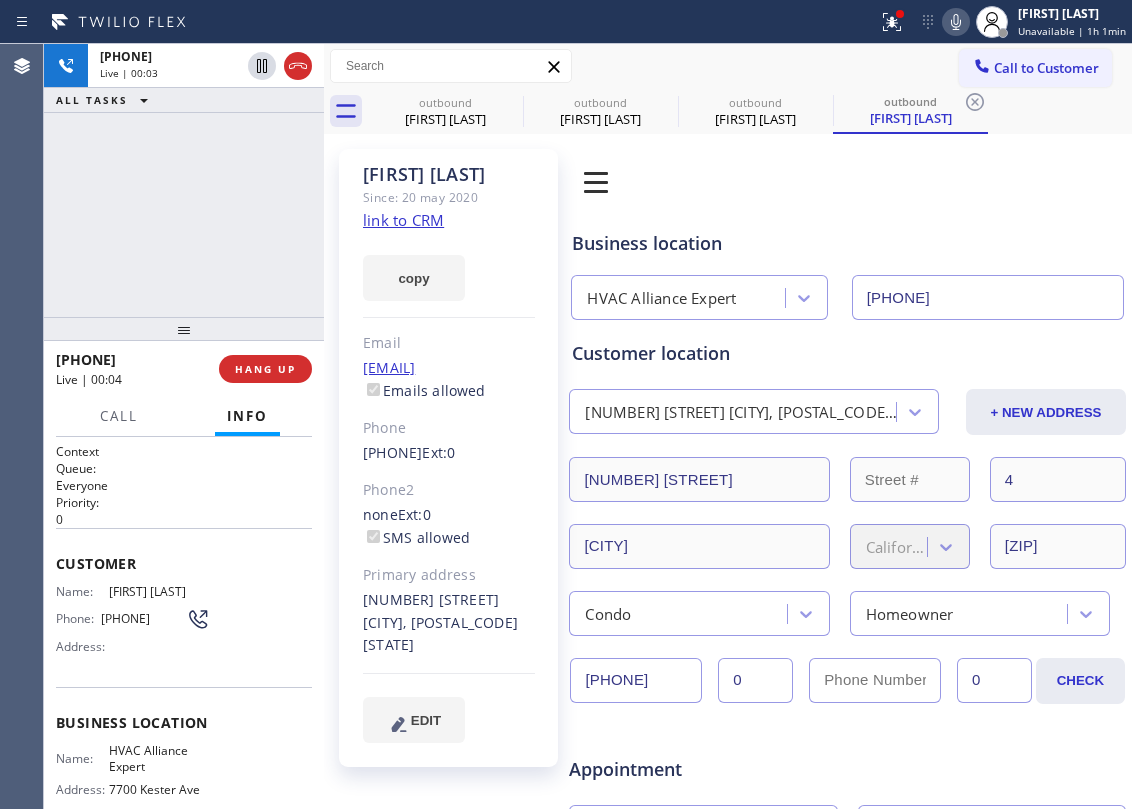 drag, startPoint x: 344, startPoint y: 446, endPoint x: 446, endPoint y: 453, distance: 102.239914 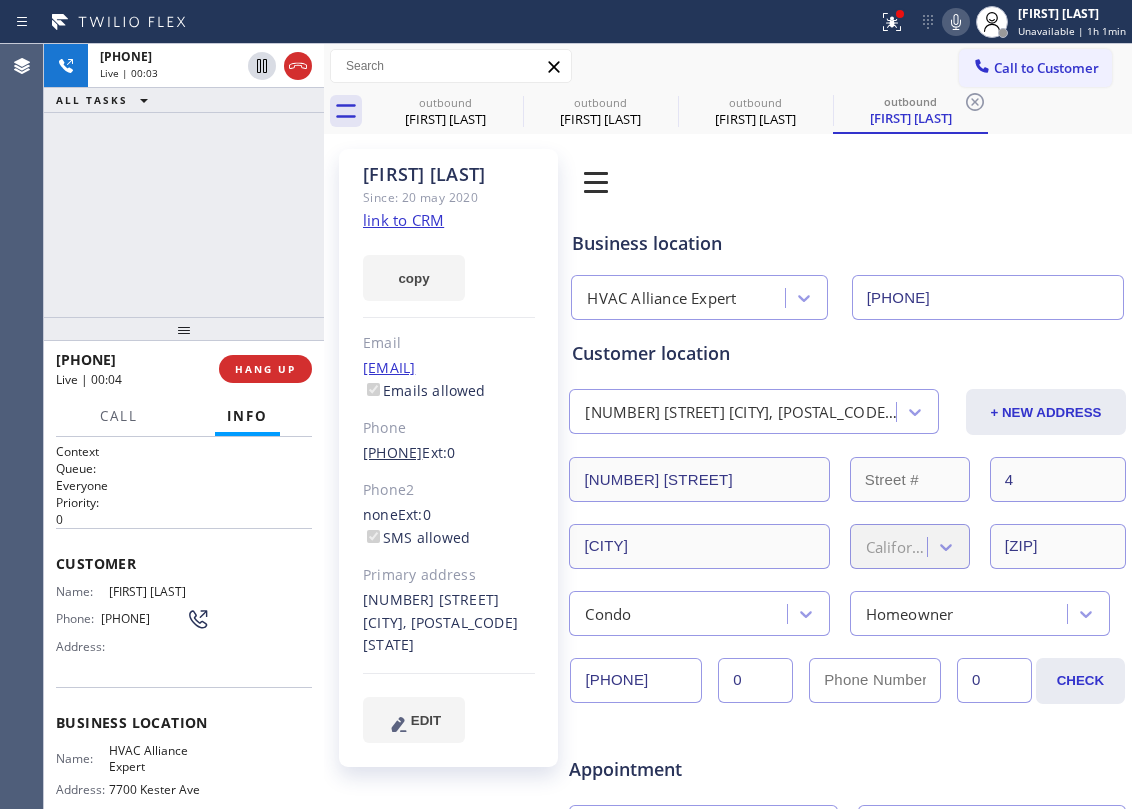 click on "Terry Alosi Since: 20 may 2020 link to CRM copy Email terryalosi@example.com Emails allowed Phone [PHONE] Ext: 0 Phone2 none Ext: 0 SMS allowed Primary address 4 1223 Larrabee Street West Hollywood, 90069 CA EDIT" at bounding box center (448, 458) 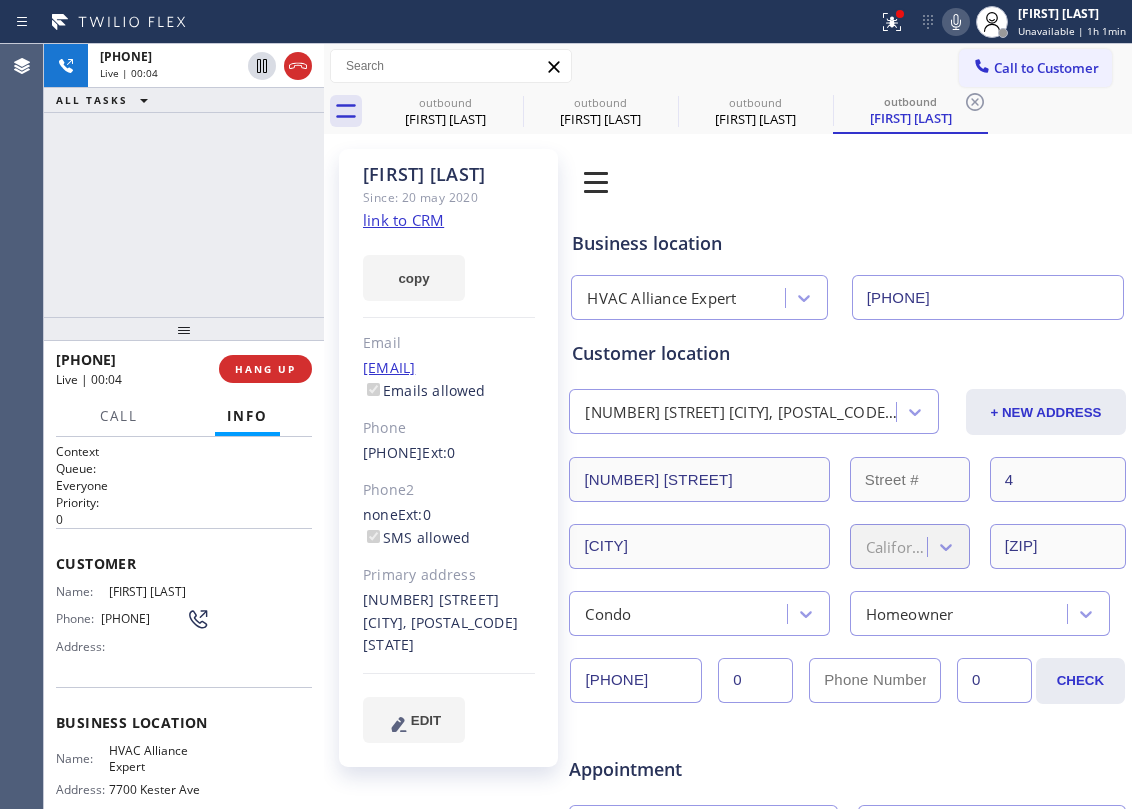 drag, startPoint x: 446, startPoint y: 453, endPoint x: 461, endPoint y: 457, distance: 15.524175 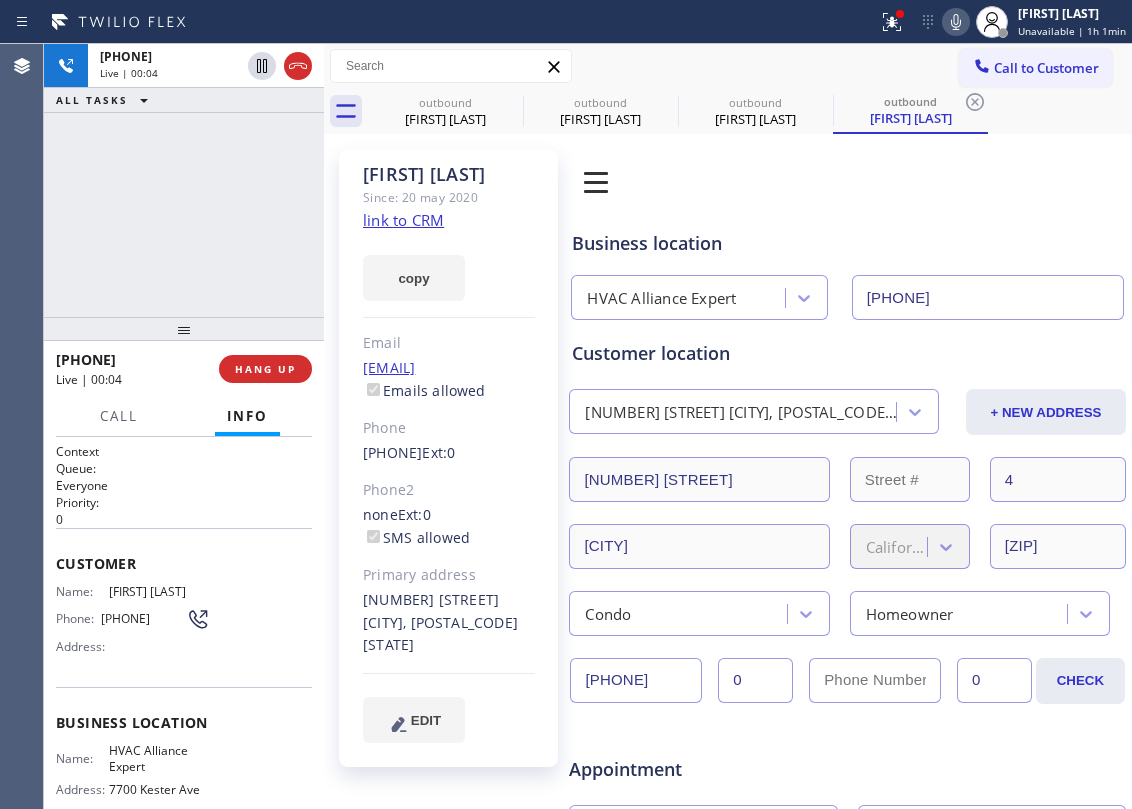 click on "Terry Alosi Since: 20 may 2020 link to CRM copy Email terryalosi@example.com Emails allowed Phone [PHONE] Ext: 0 Phone2 none Ext: 0 SMS allowed Primary address 4 1223 Larrabee Street West Hollywood, 90069 CA EDIT" at bounding box center (448, 458) 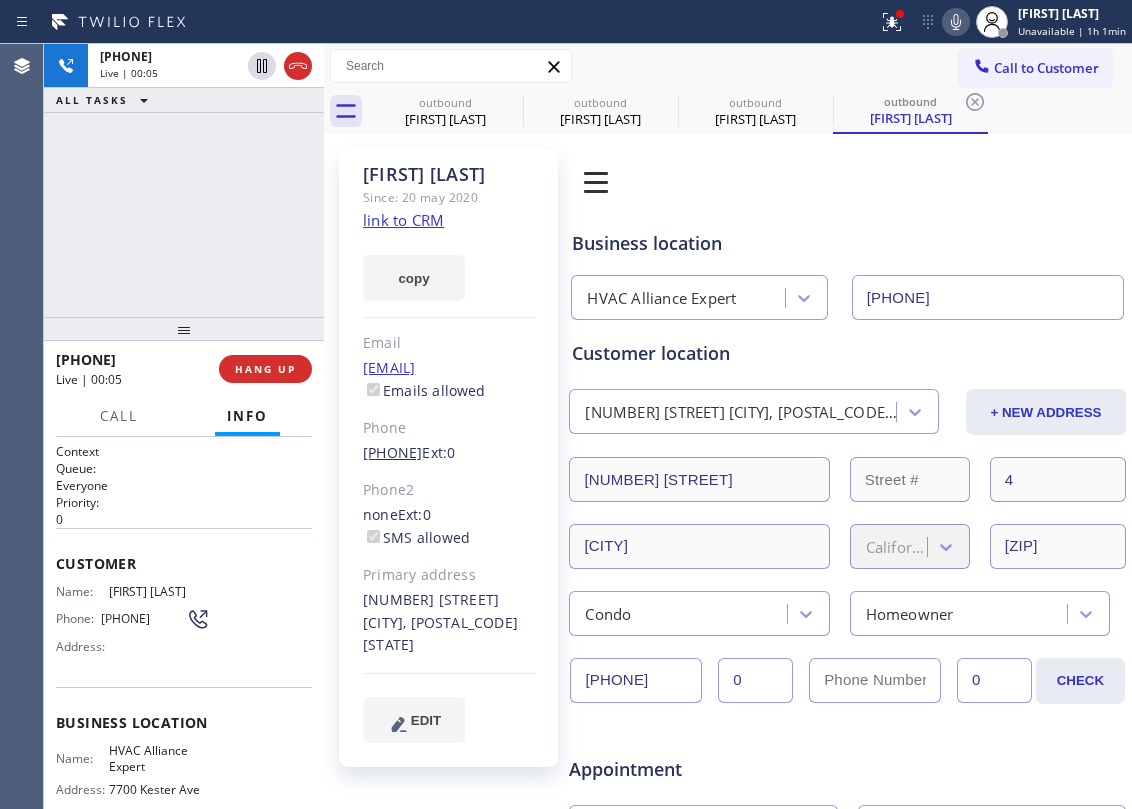 copy on "[PHONE]" 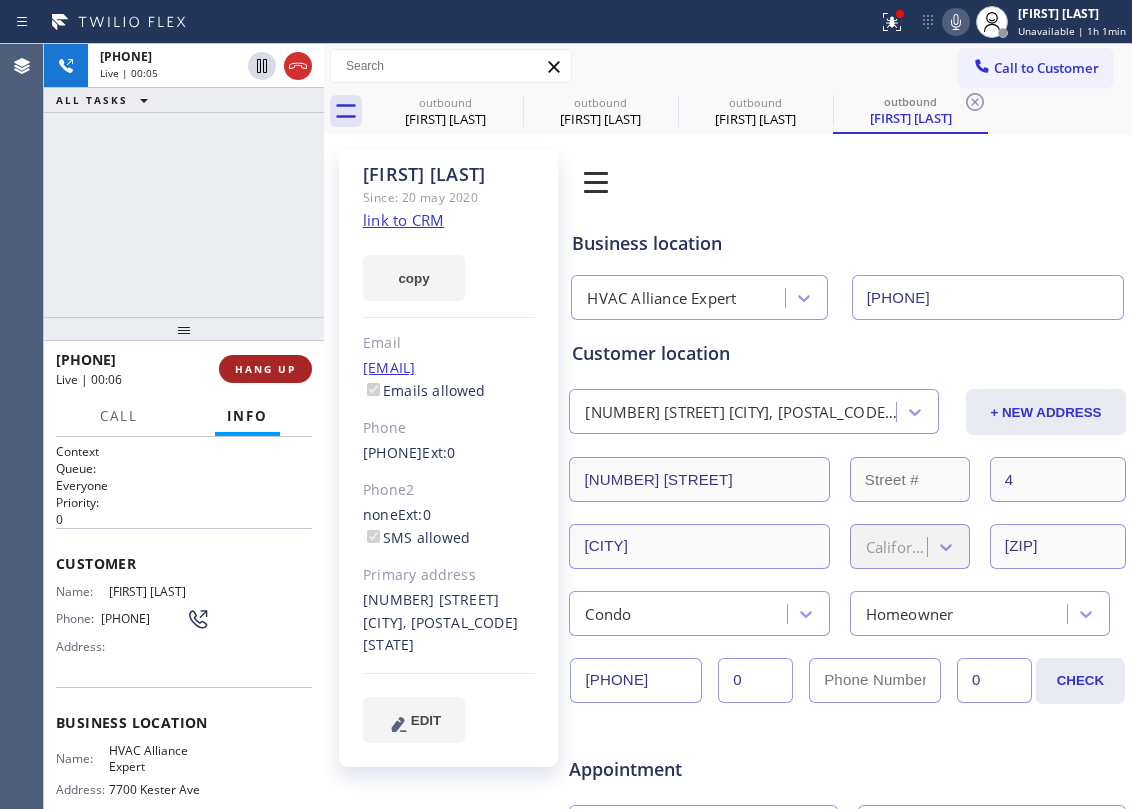 click on "[PHONE] Live | 00:06 HANG UP" at bounding box center (184, 369) 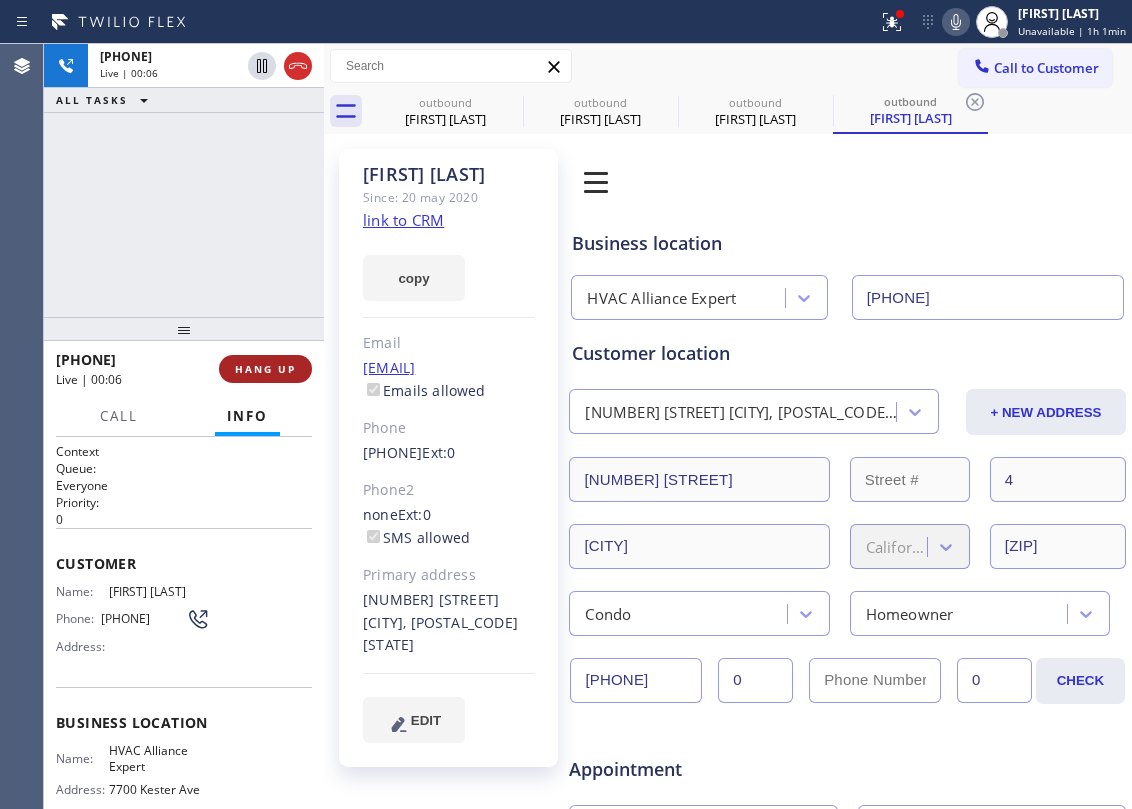 click on "HANG UP" at bounding box center (265, 369) 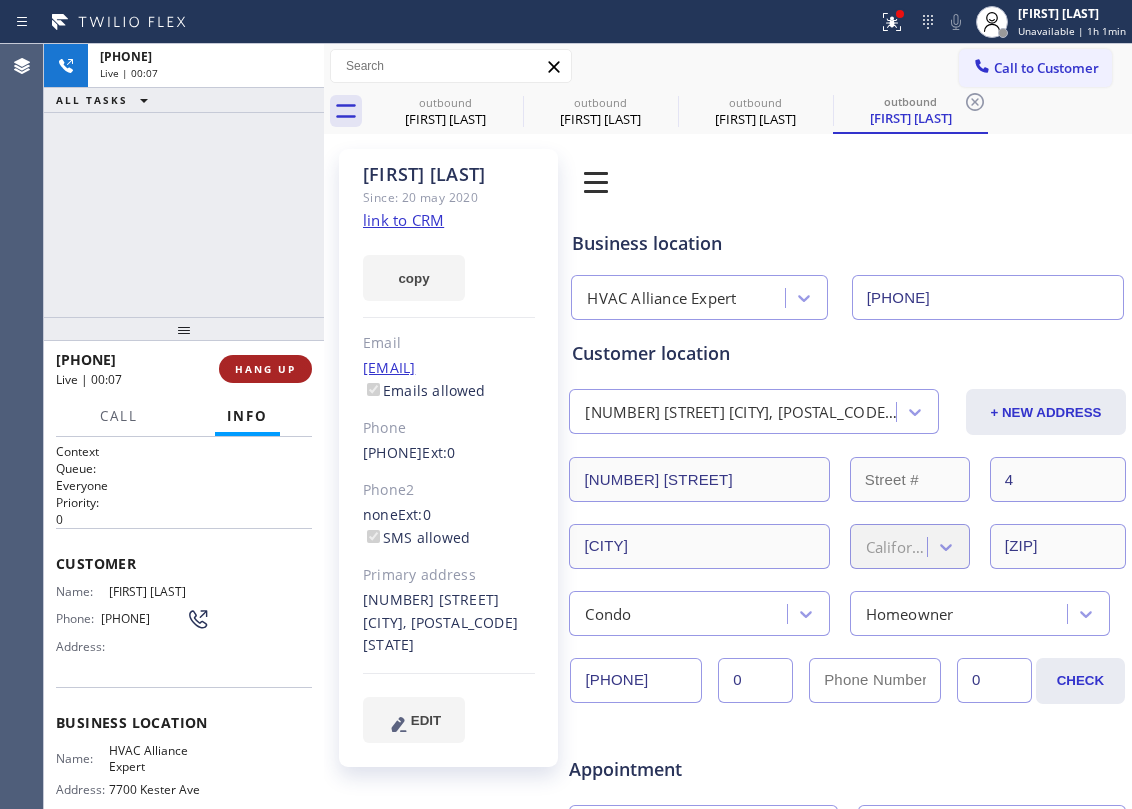 click on "HANG UP" at bounding box center (265, 369) 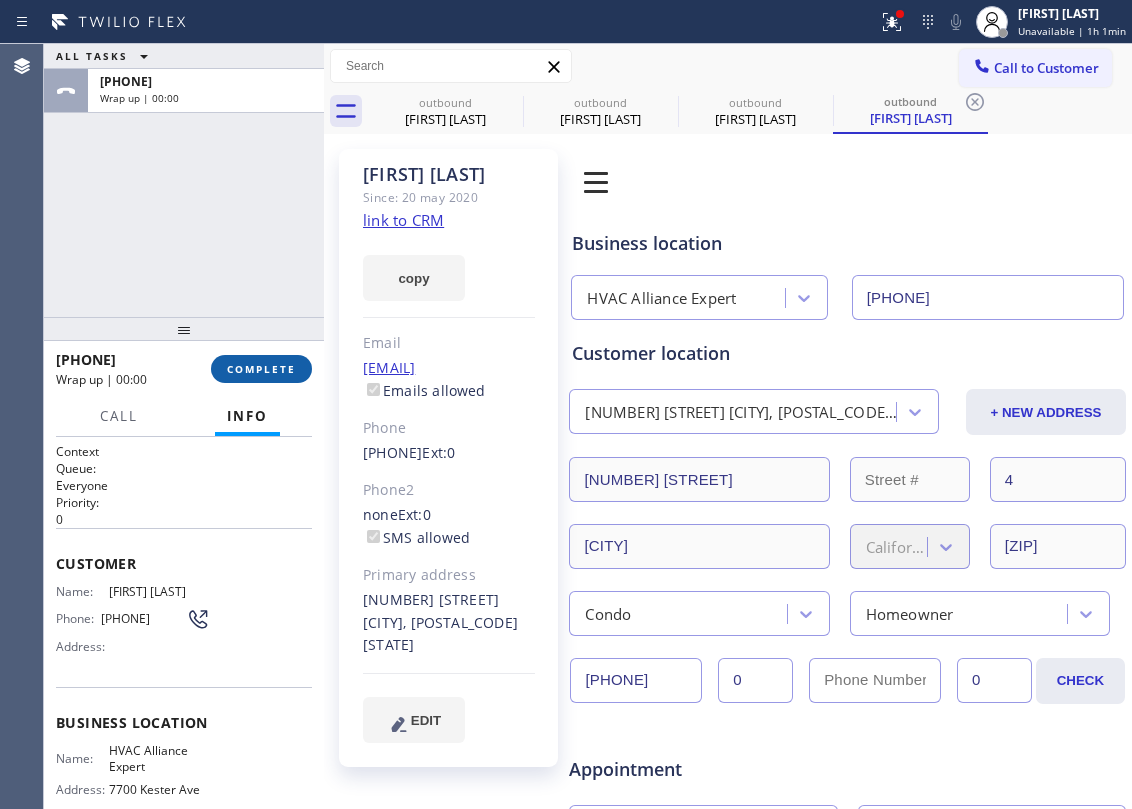 click on "COMPLETE" at bounding box center (261, 369) 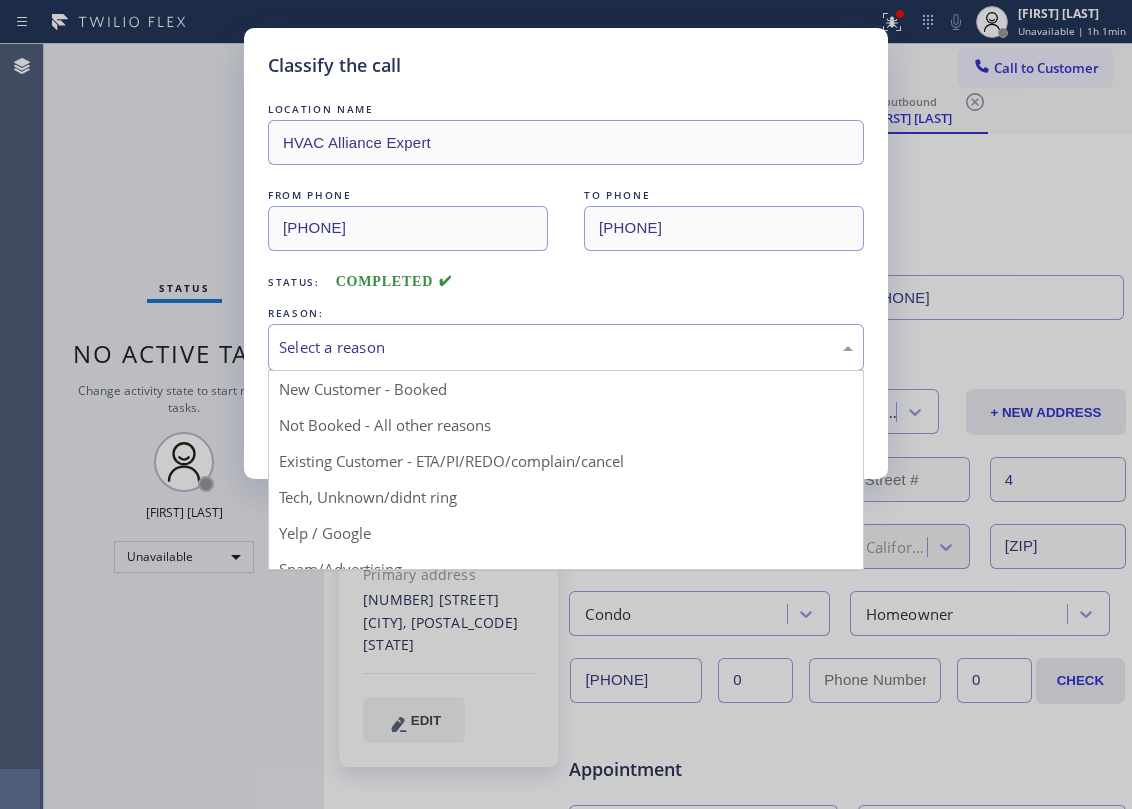 click on "Select a reason" at bounding box center [566, 347] 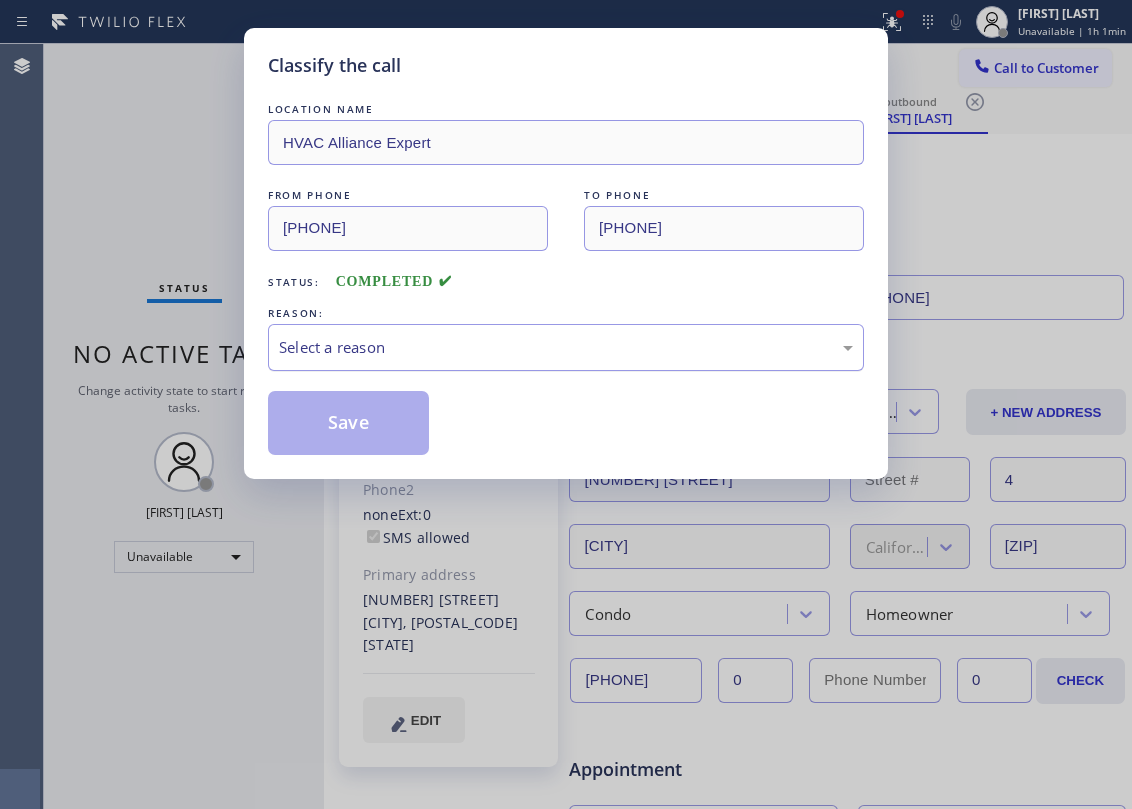 click on "Select a reason" at bounding box center [566, 347] 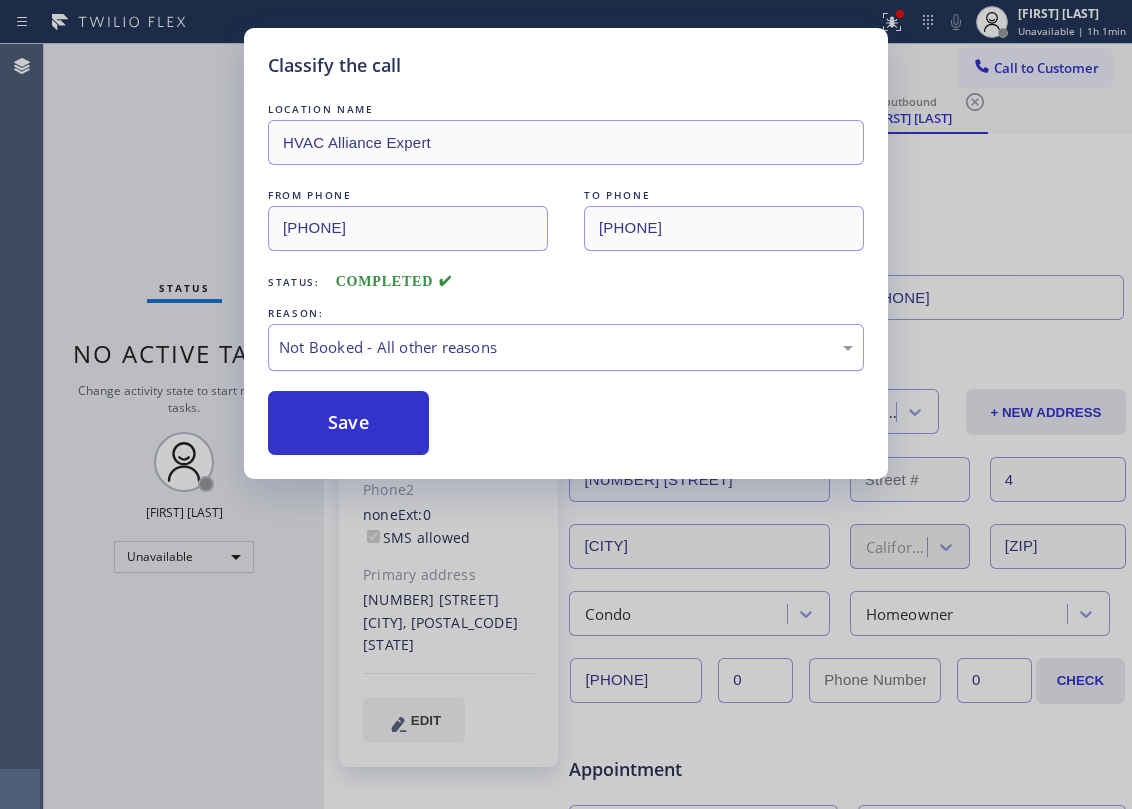 click on "Not Booked - All other reasons" at bounding box center [566, 347] 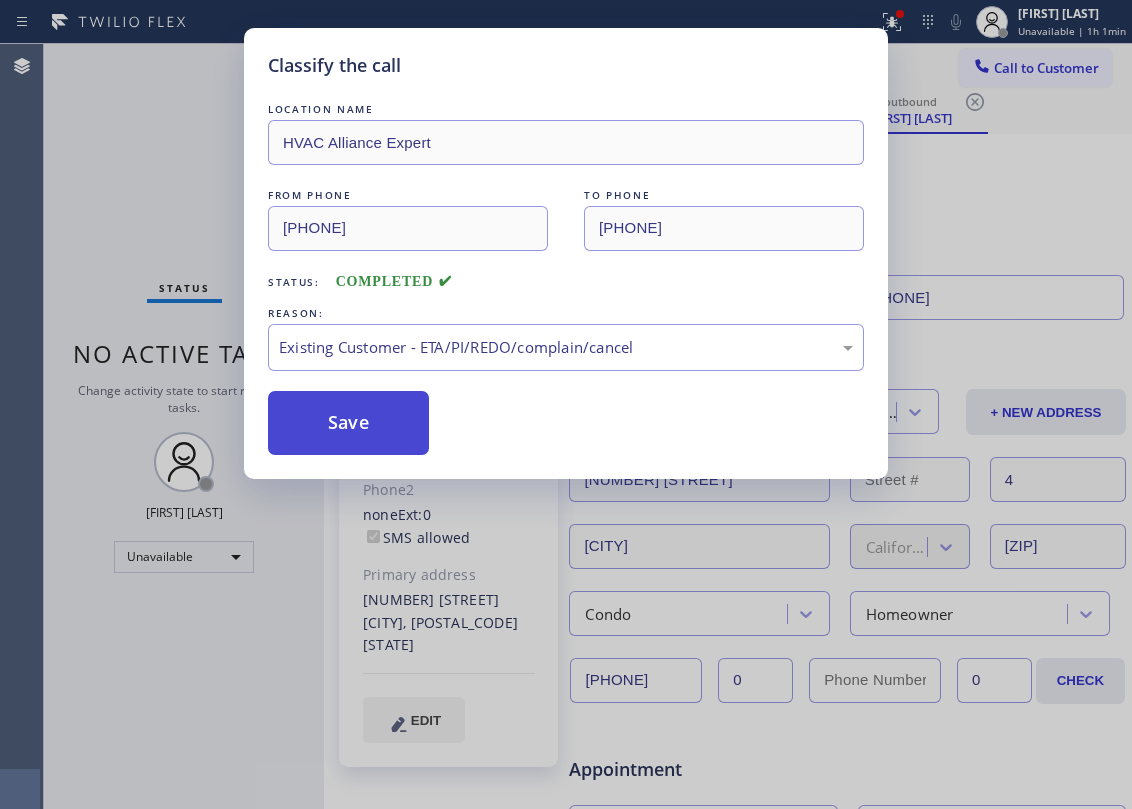 drag, startPoint x: 513, startPoint y: 466, endPoint x: 417, endPoint y: 432, distance: 101.84302 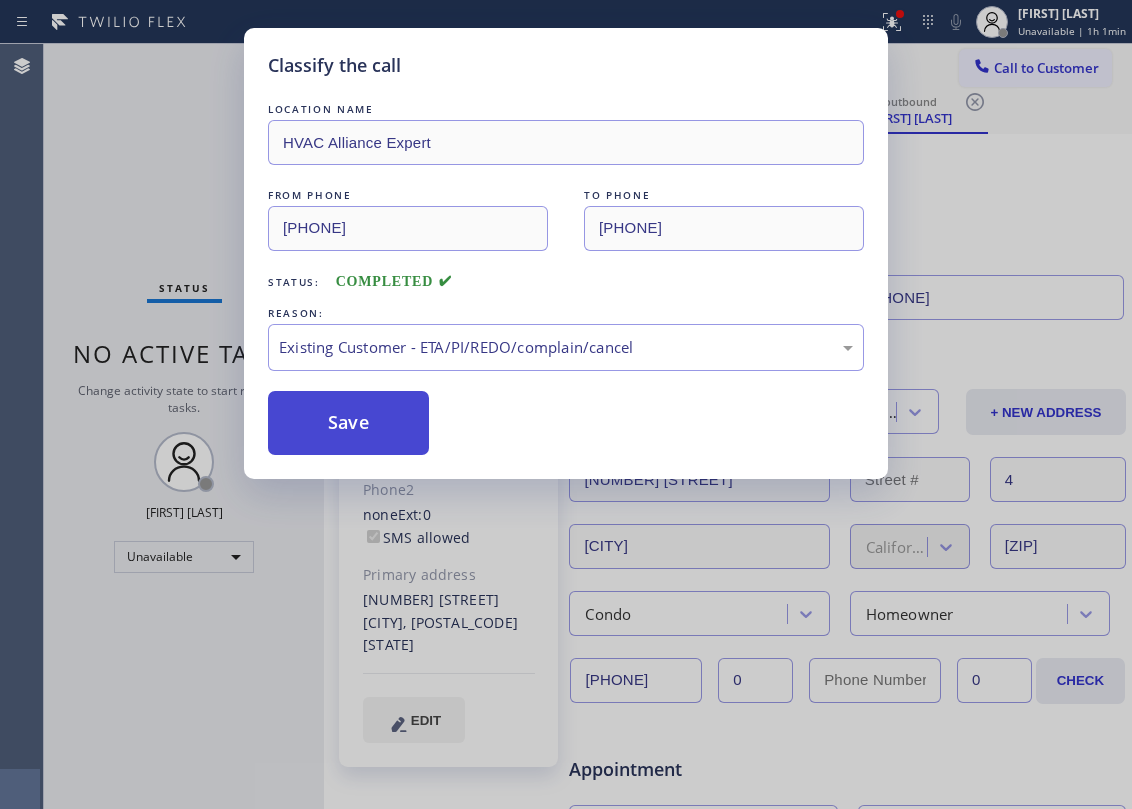 click on "Save" at bounding box center [348, 423] 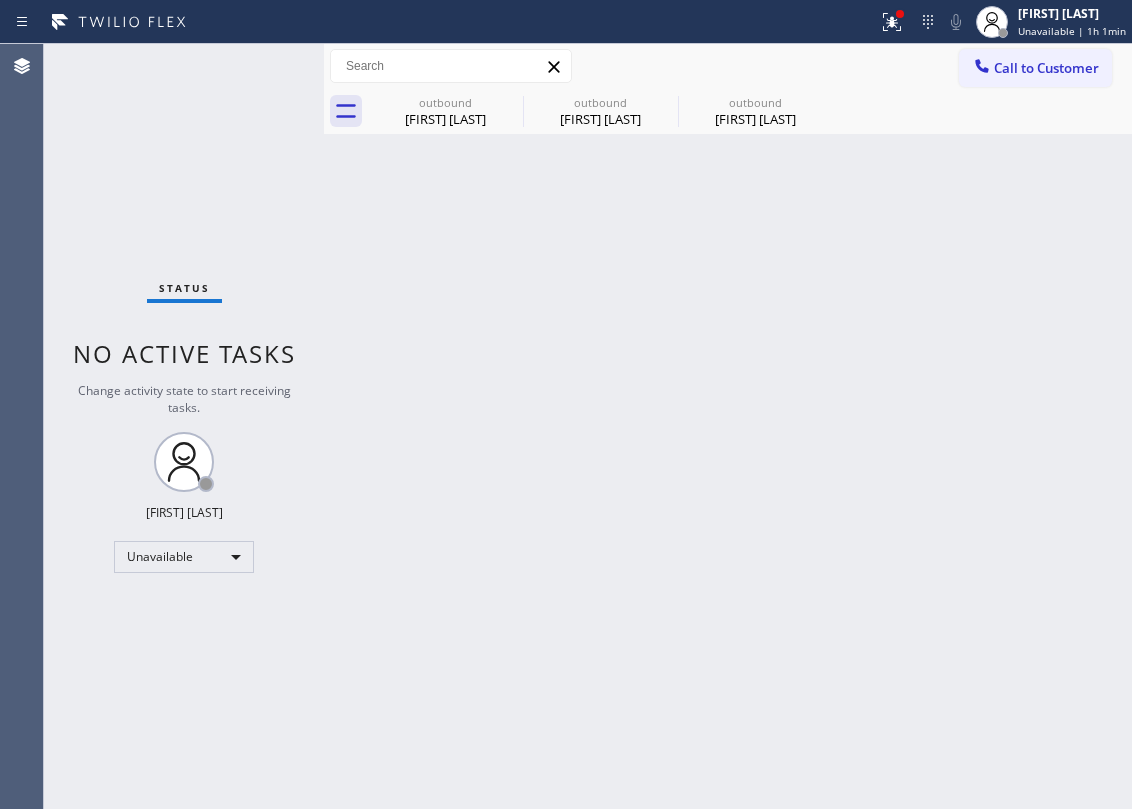 click on "Call to Customer Outbound call Location HVAC Alliance Expert Your caller id phone number [PHONE] Customer number Call Outbound call Technician Search Technician Your caller id phone number Your caller id phone number Call" at bounding box center [728, 66] 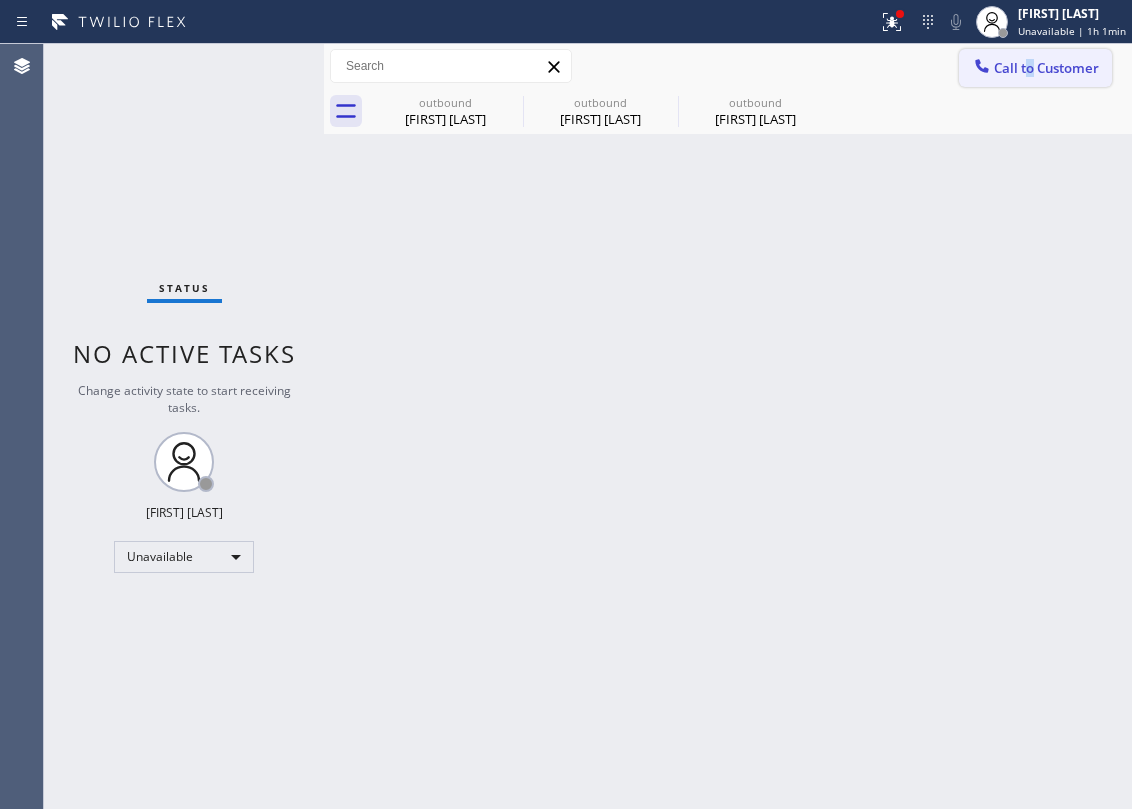 click on "Call to Customer" at bounding box center (1046, 68) 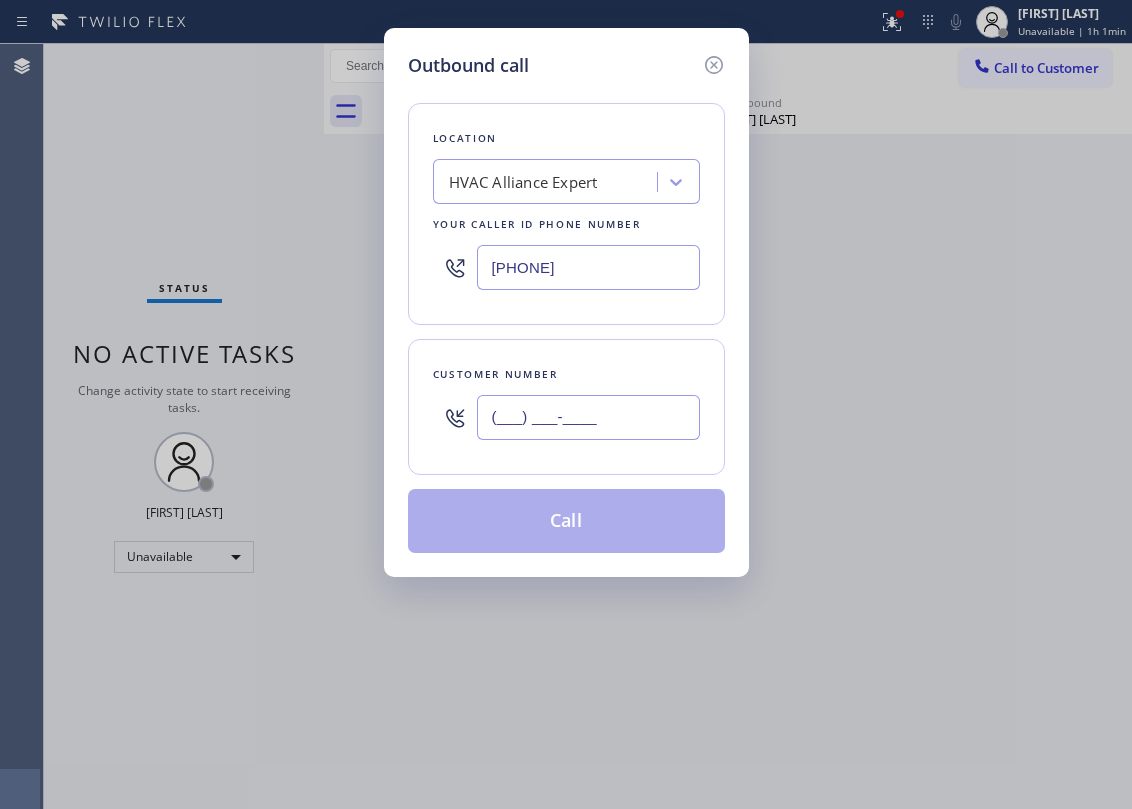 paste on "[PHONE]" 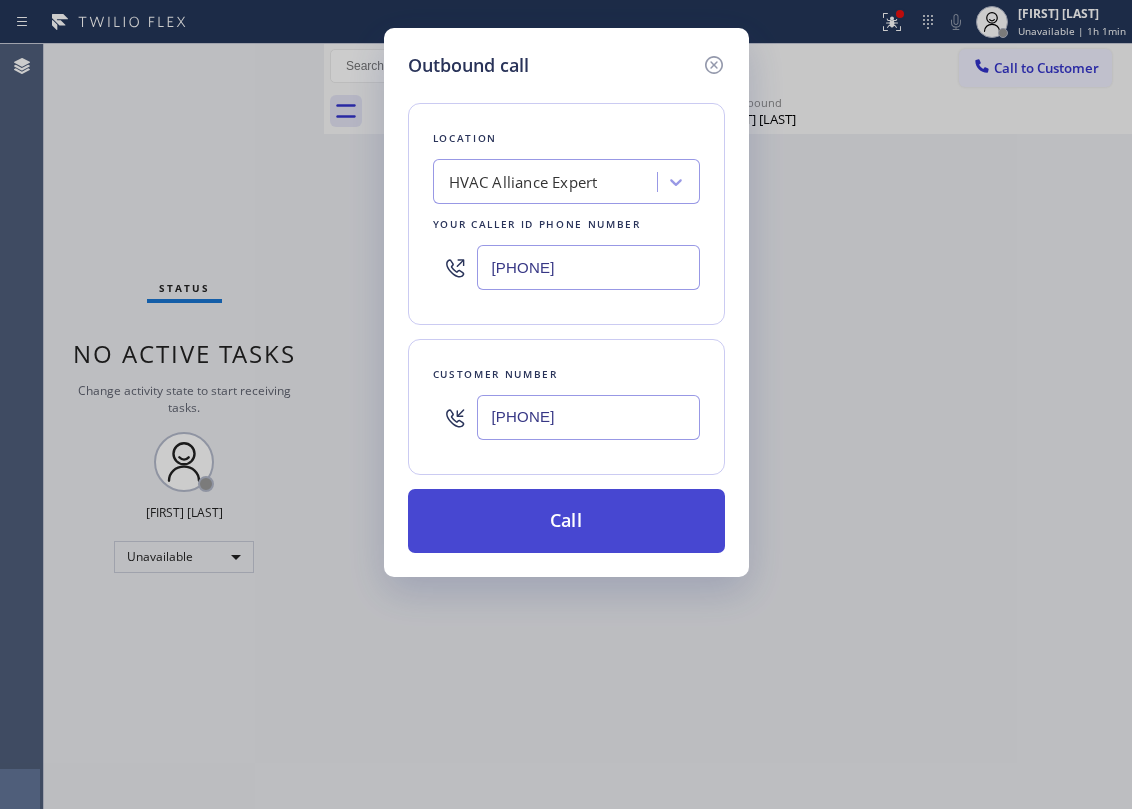 type on "[PHONE]" 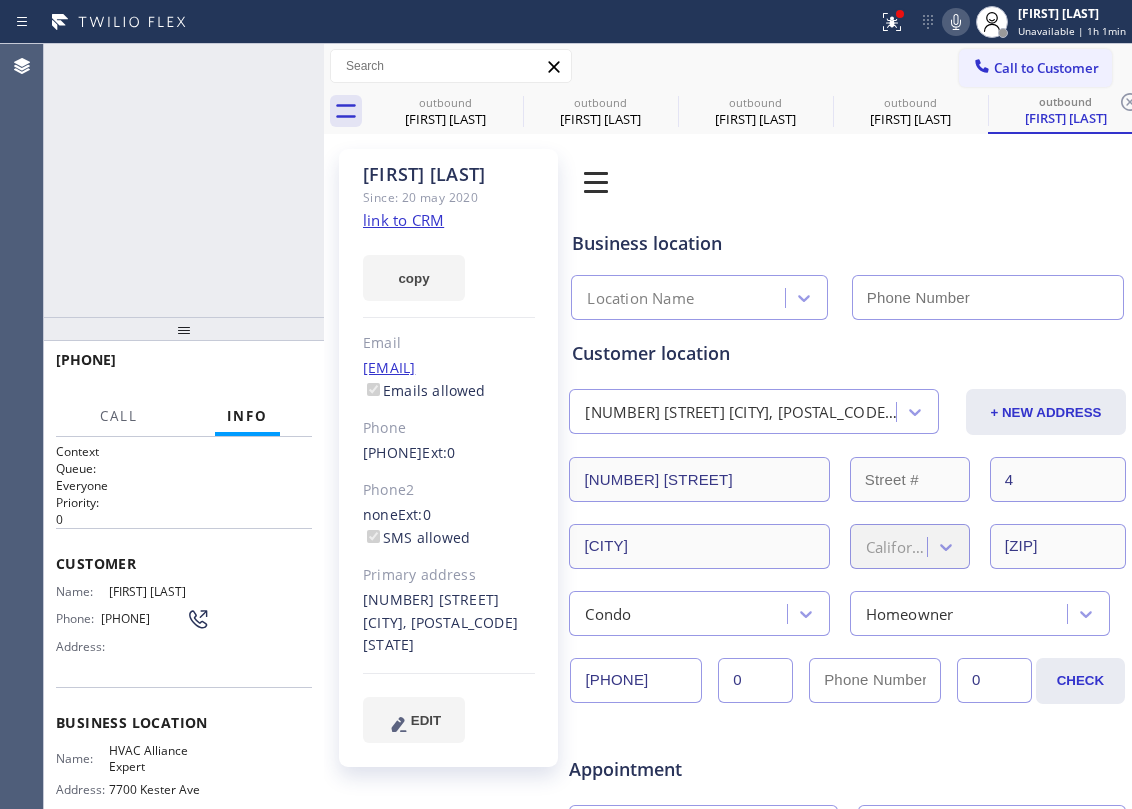 type on "[PHONE]" 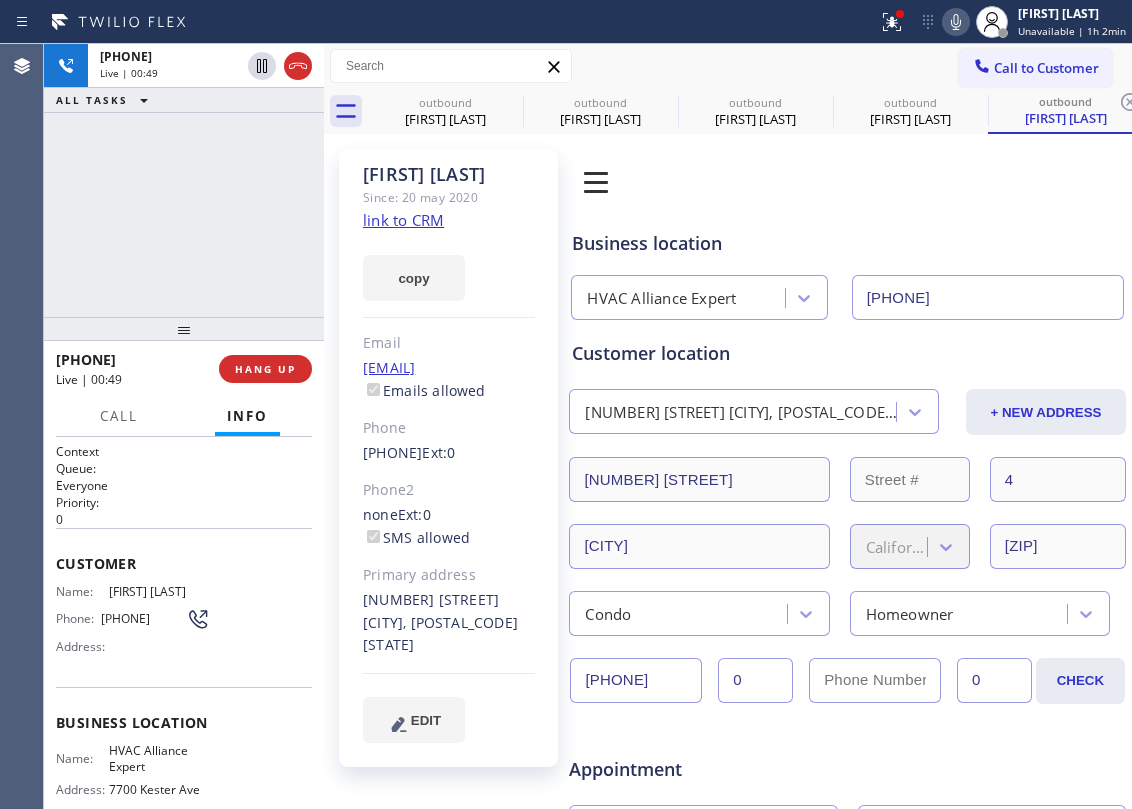 drag, startPoint x: 184, startPoint y: 324, endPoint x: 214, endPoint y: 380, distance: 63.529522 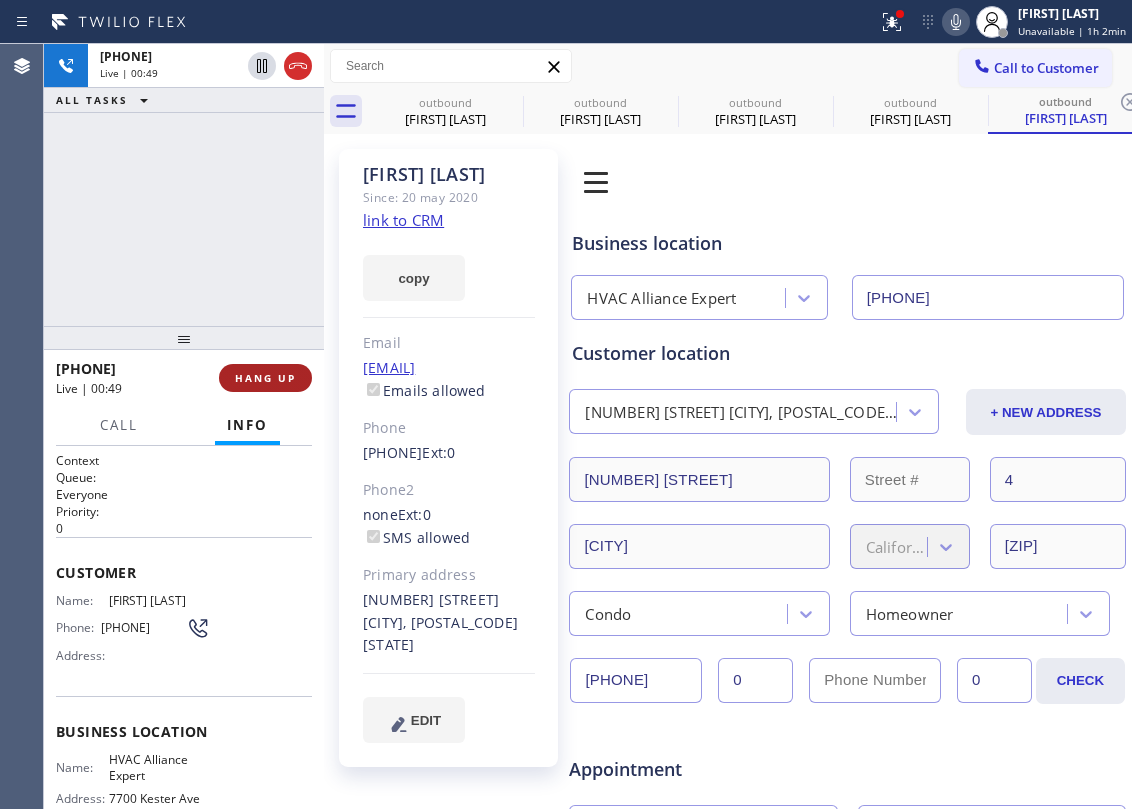 click on "HANG UP" at bounding box center [265, 378] 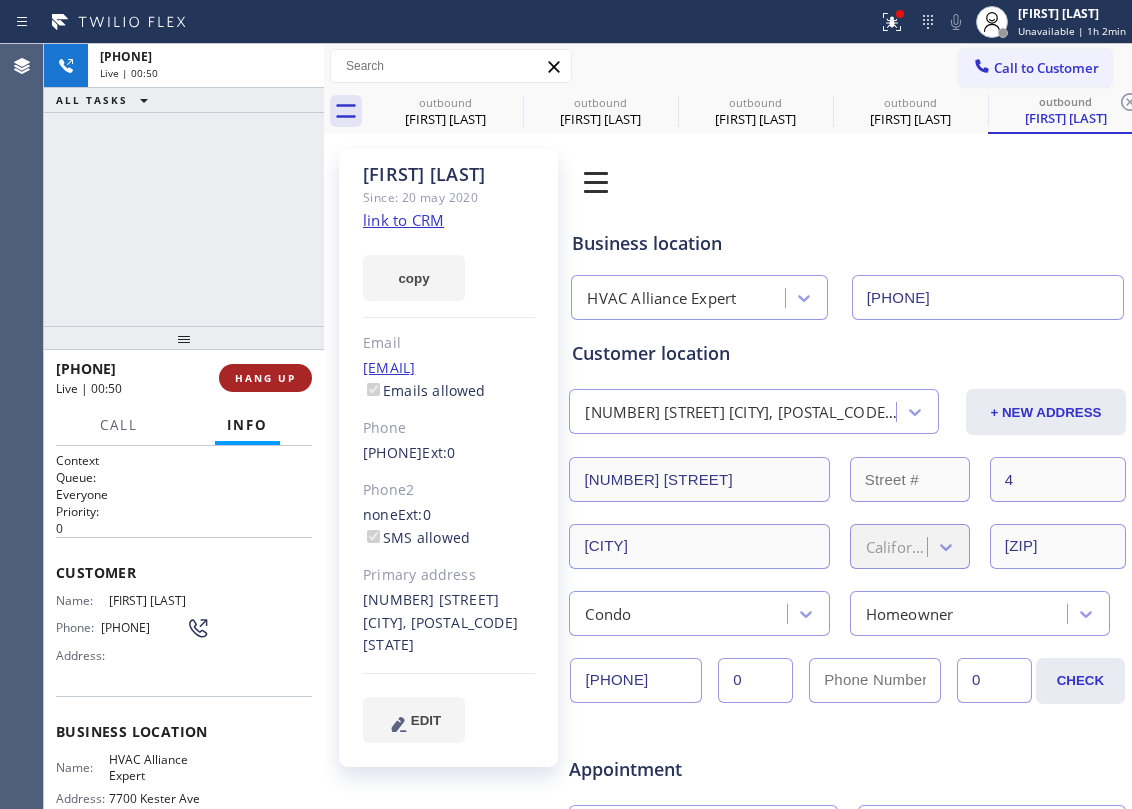 click on "HANG UP" at bounding box center [265, 378] 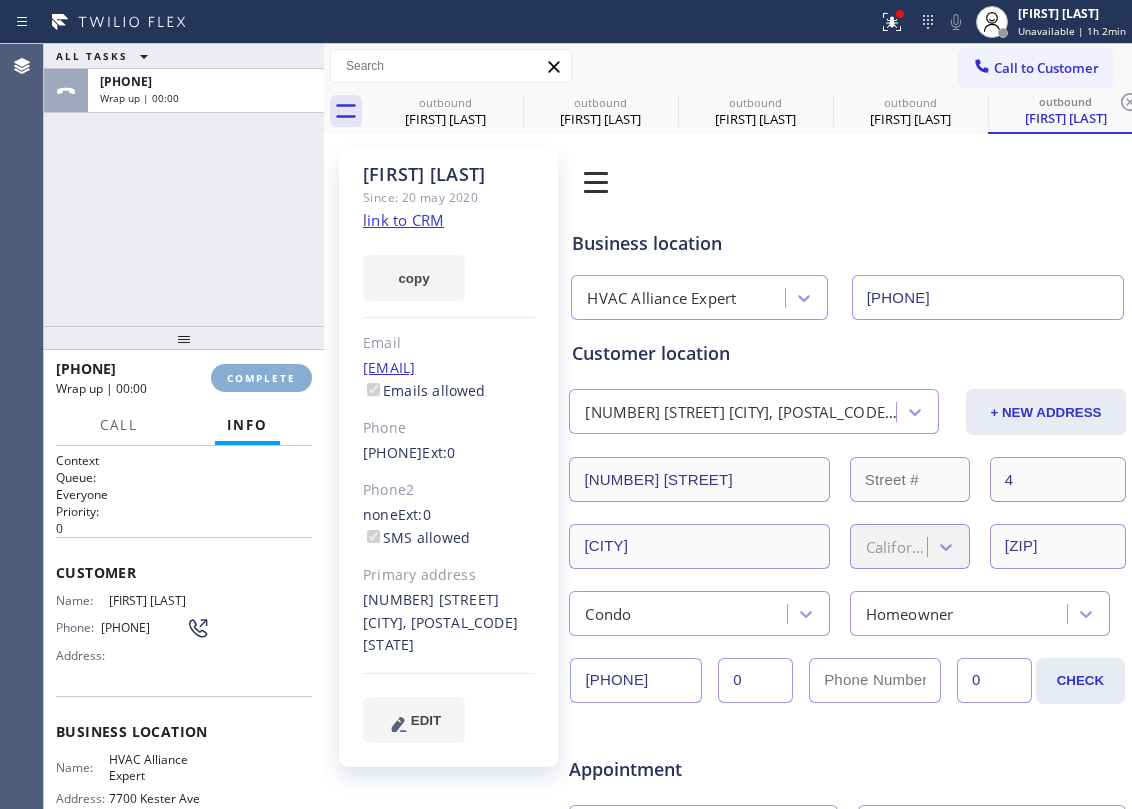 click on "COMPLETE" at bounding box center [261, 378] 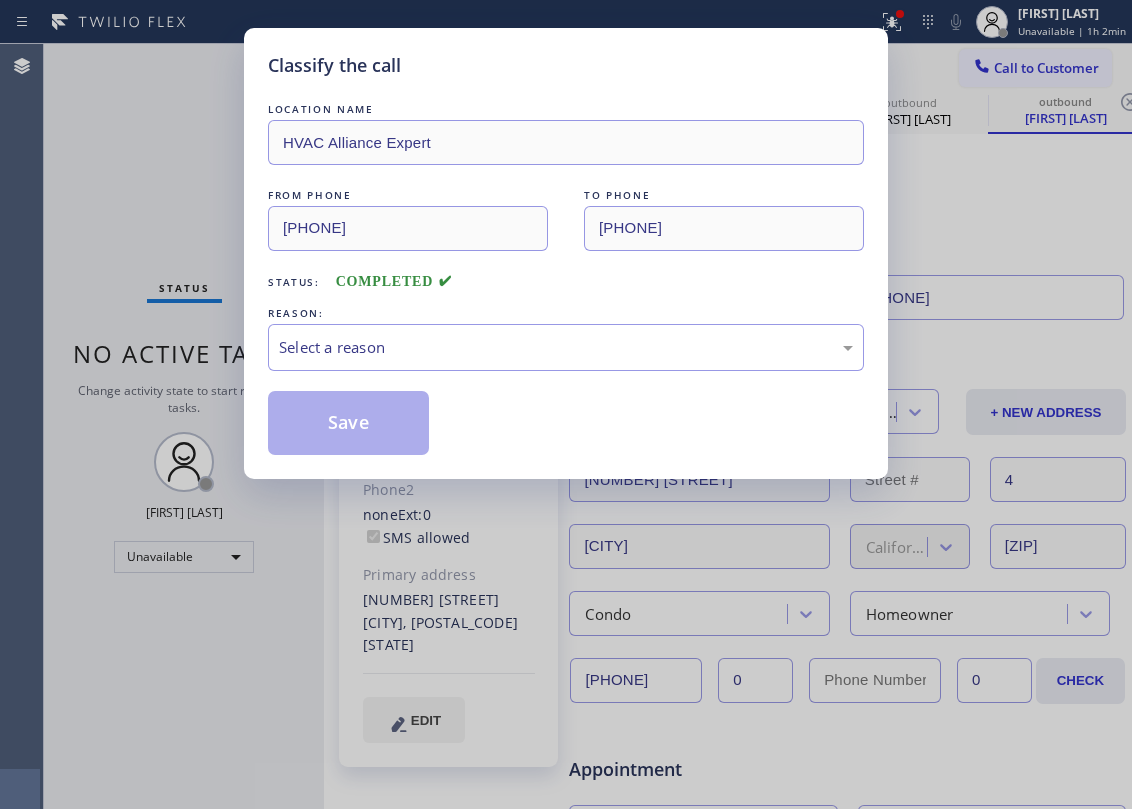 click on "LOCATION NAME HVAC Alliance Expert FROM PHONE [PHONE] TO PHONE [PHONE] Status: COMPLETED REASON: Select a reason Save" at bounding box center [566, 277] 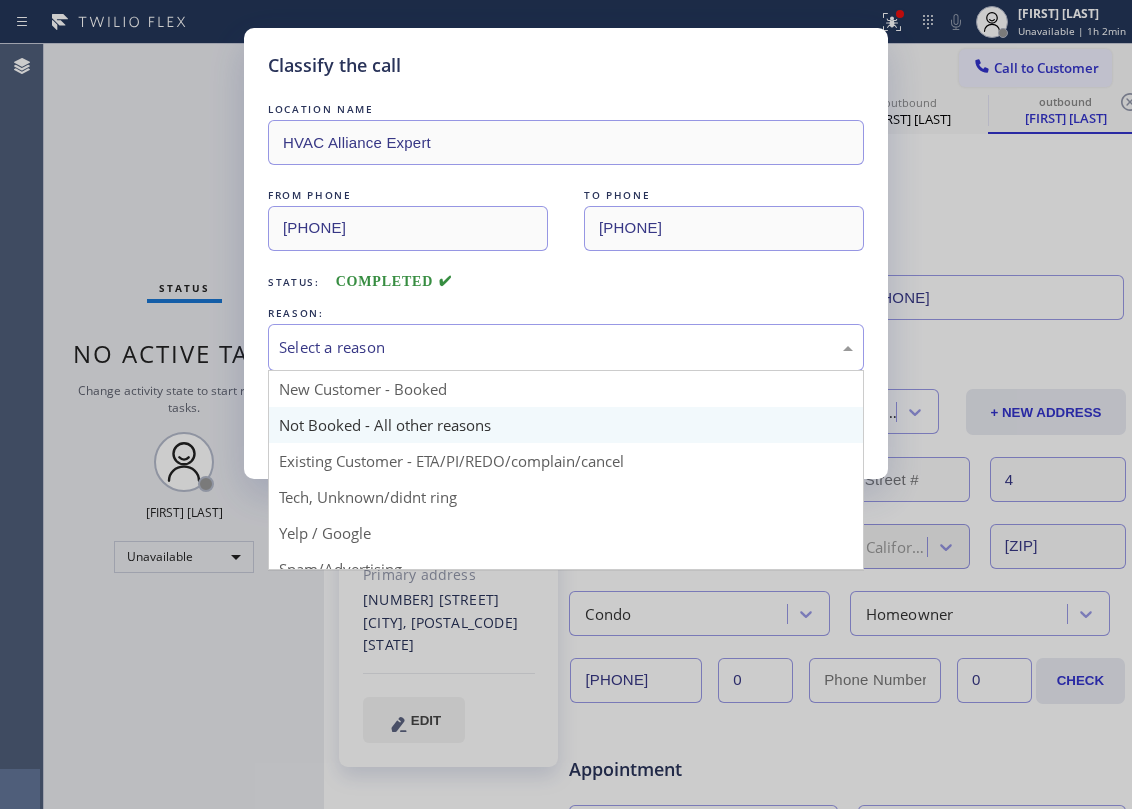 drag, startPoint x: 496, startPoint y: 361, endPoint x: 509, endPoint y: 441, distance: 81.04937 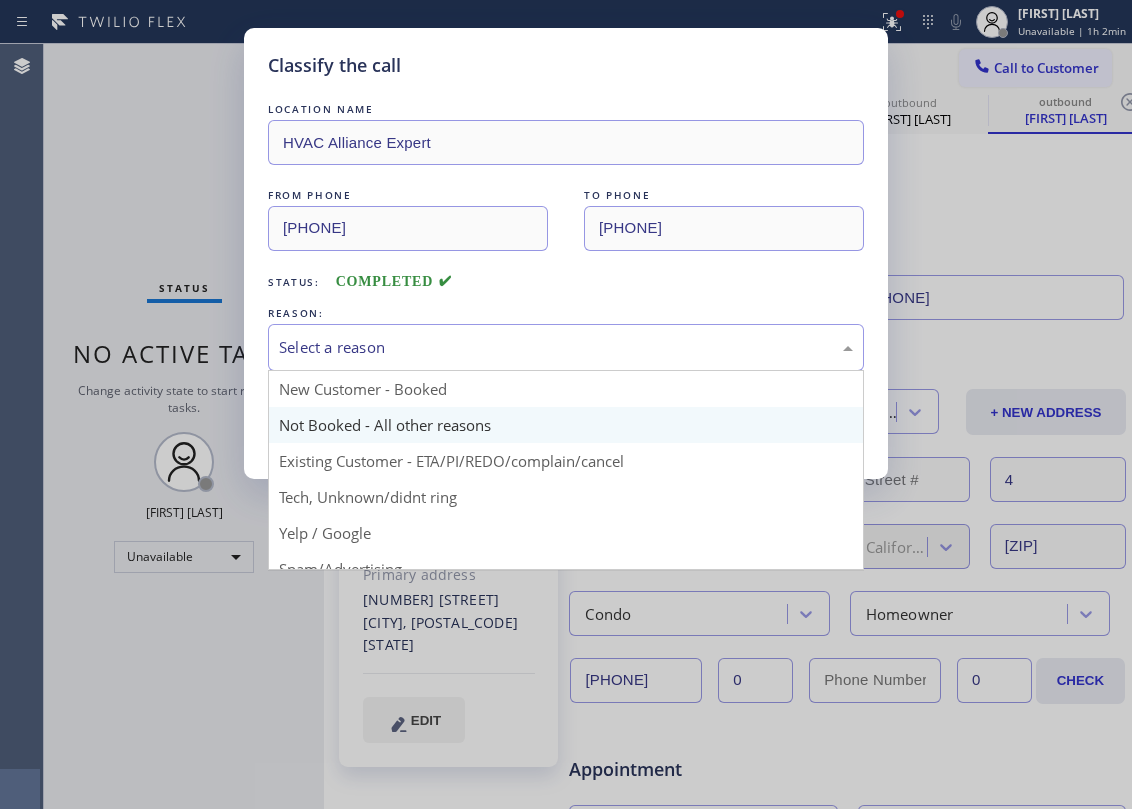 click on "Select a reason" at bounding box center (566, 347) 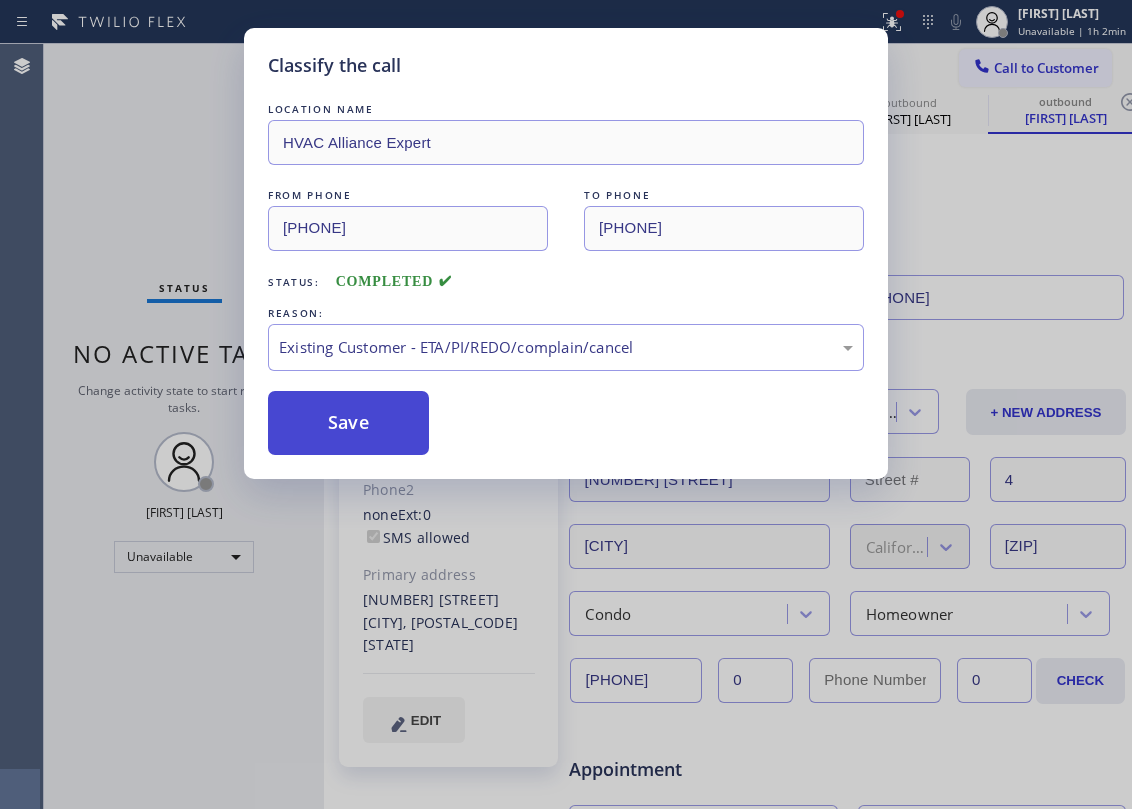 click on "Save" at bounding box center (348, 423) 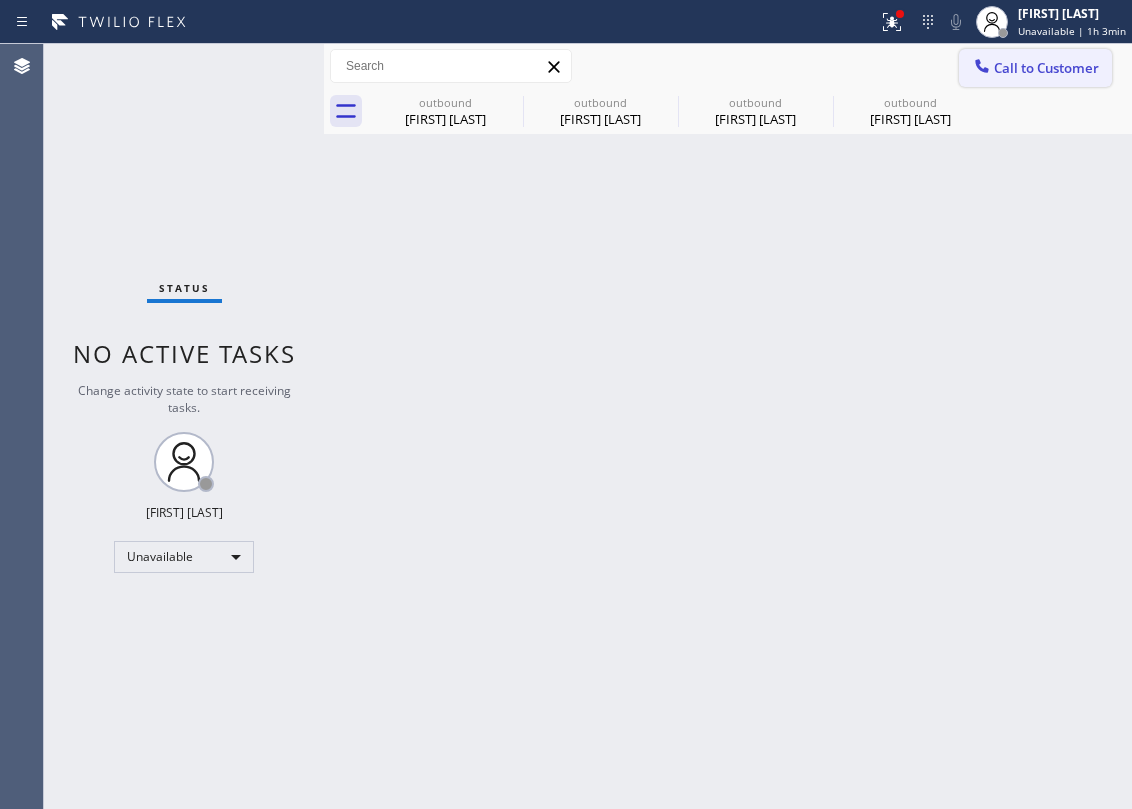 click on "Call to Customer" at bounding box center (1046, 68) 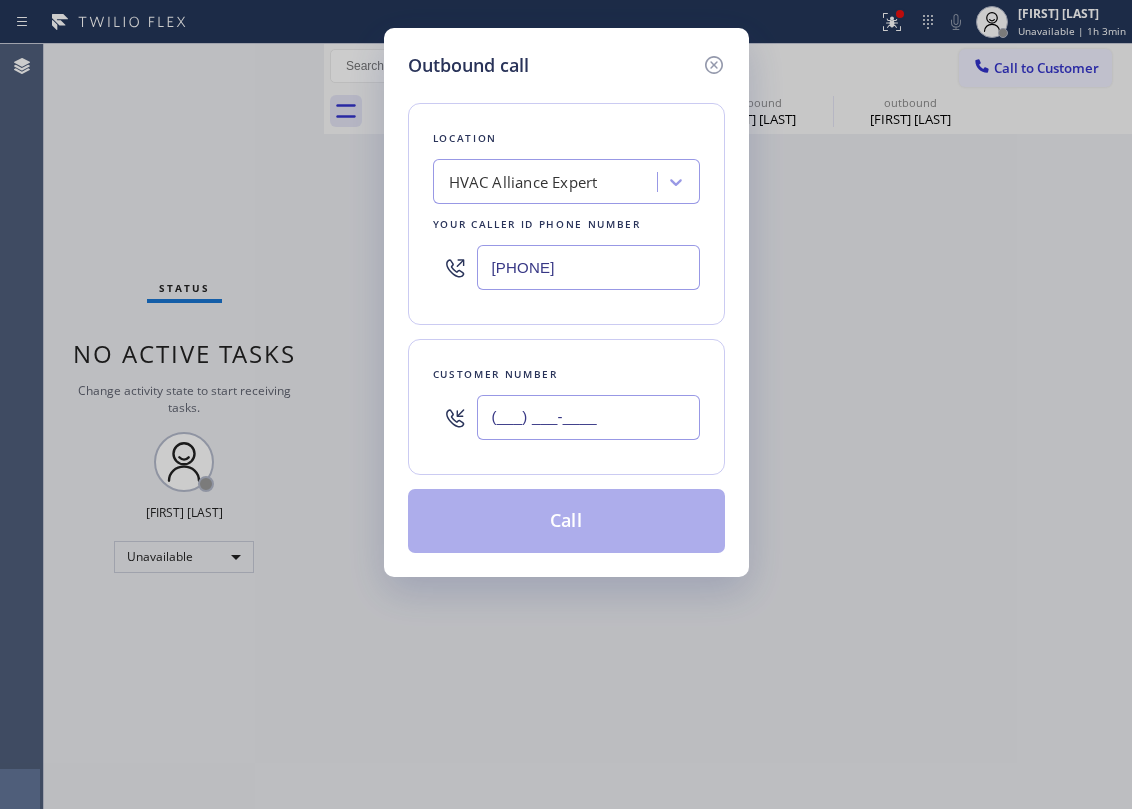 click on "(___) ___-____" at bounding box center (588, 417) 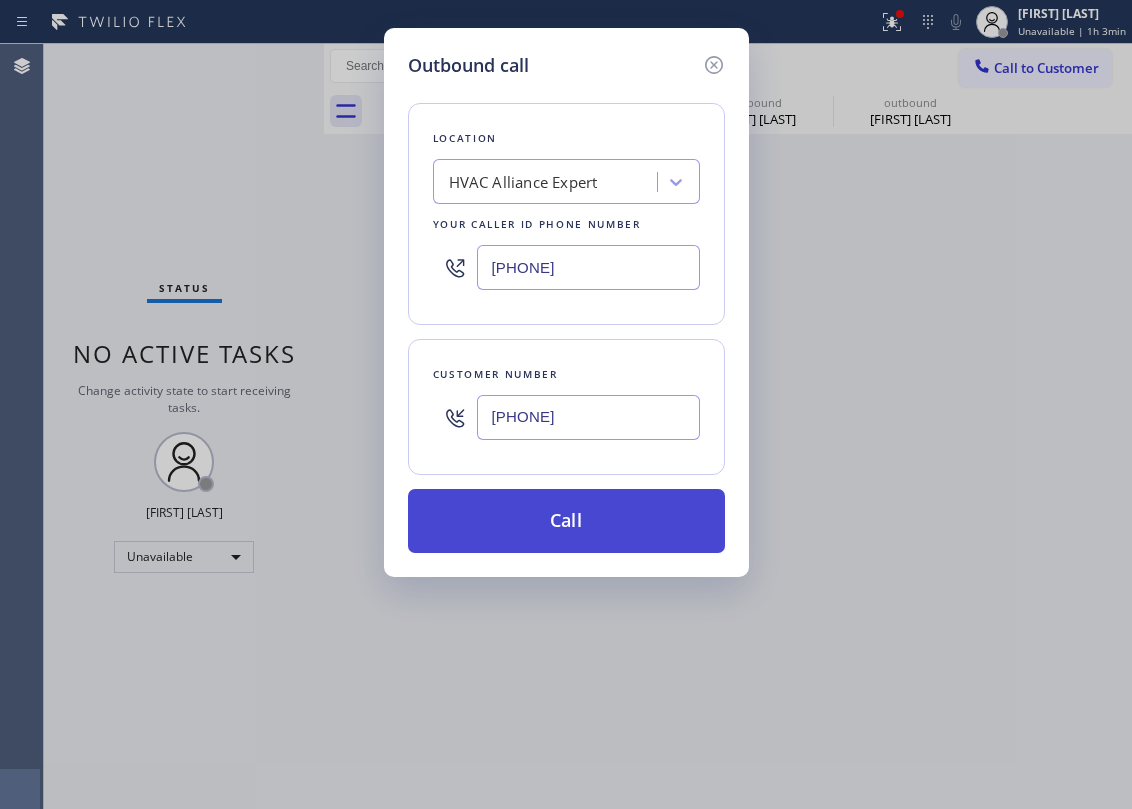 type on "[PHONE]" 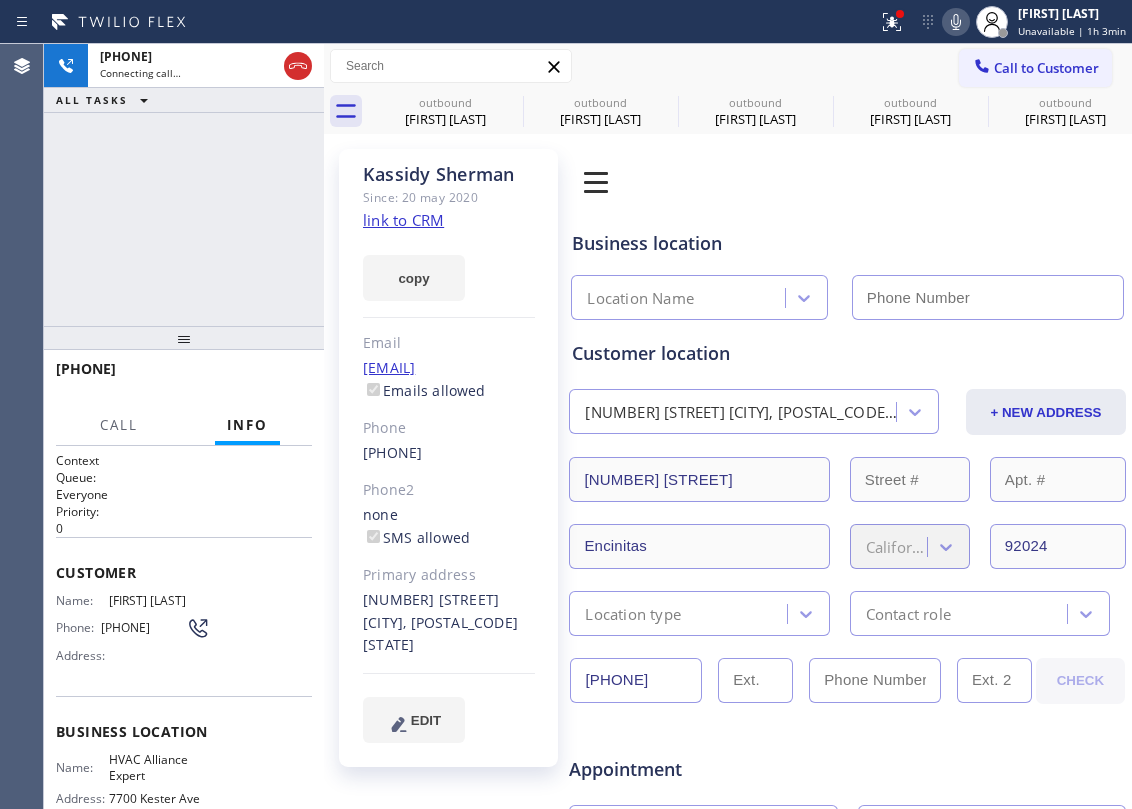 type on "[PHONE]" 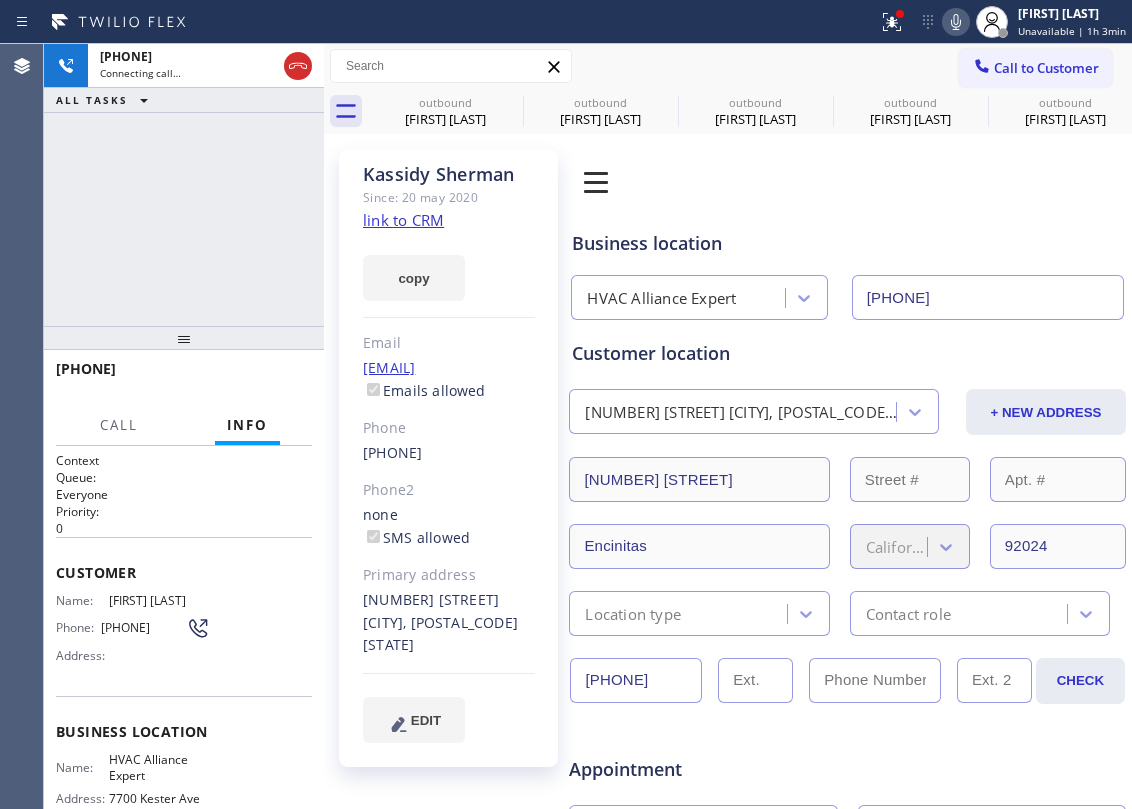 click 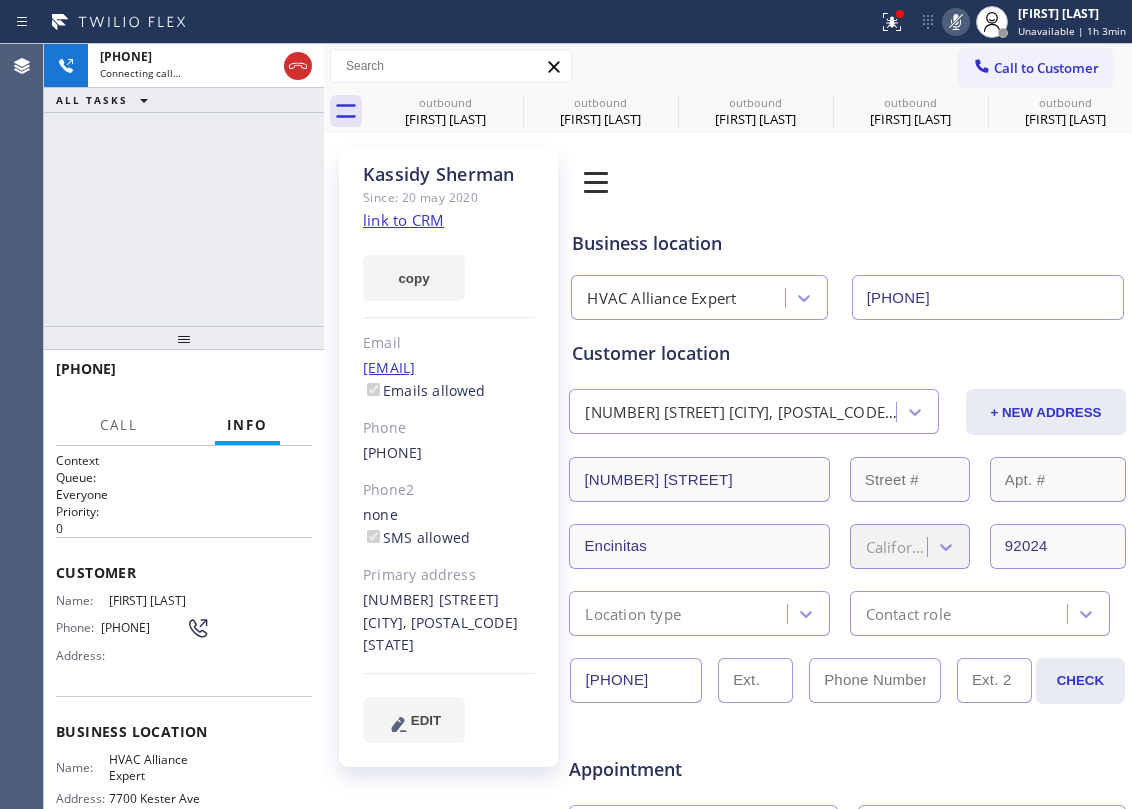 click on "Since: 20 may 2020" 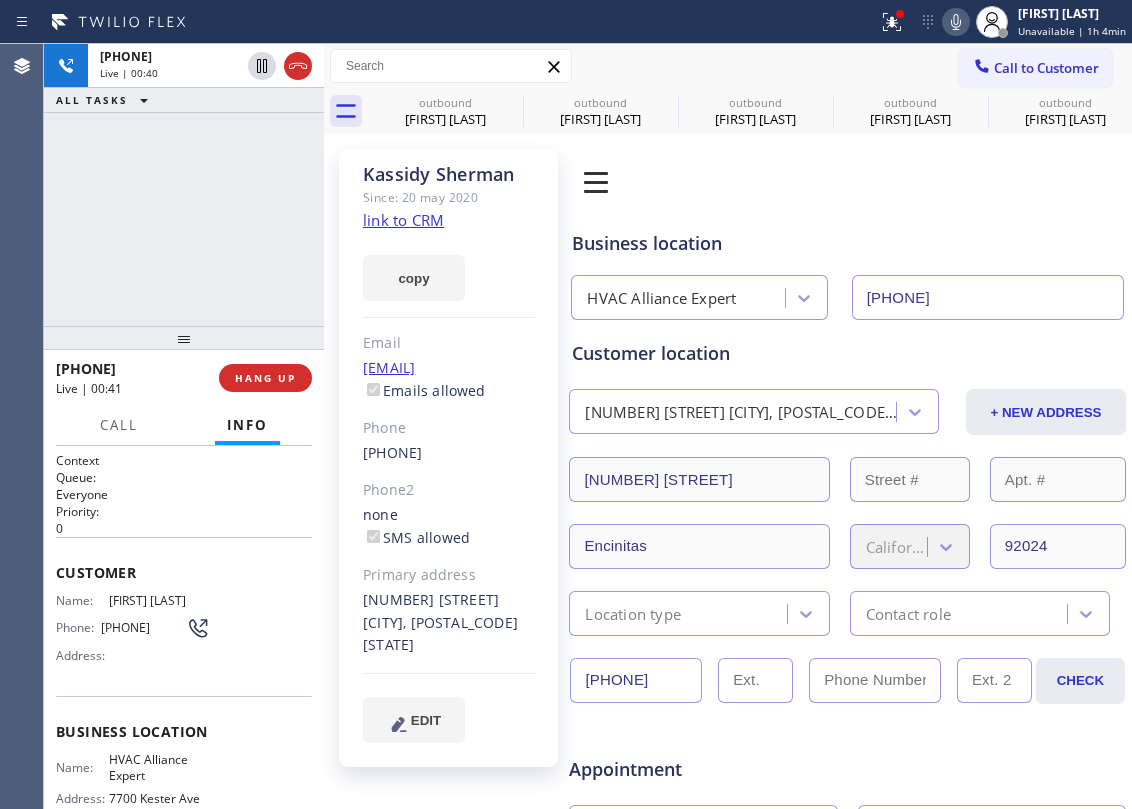 drag, startPoint x: 82, startPoint y: 312, endPoint x: 140, endPoint y: 333, distance: 61.68468 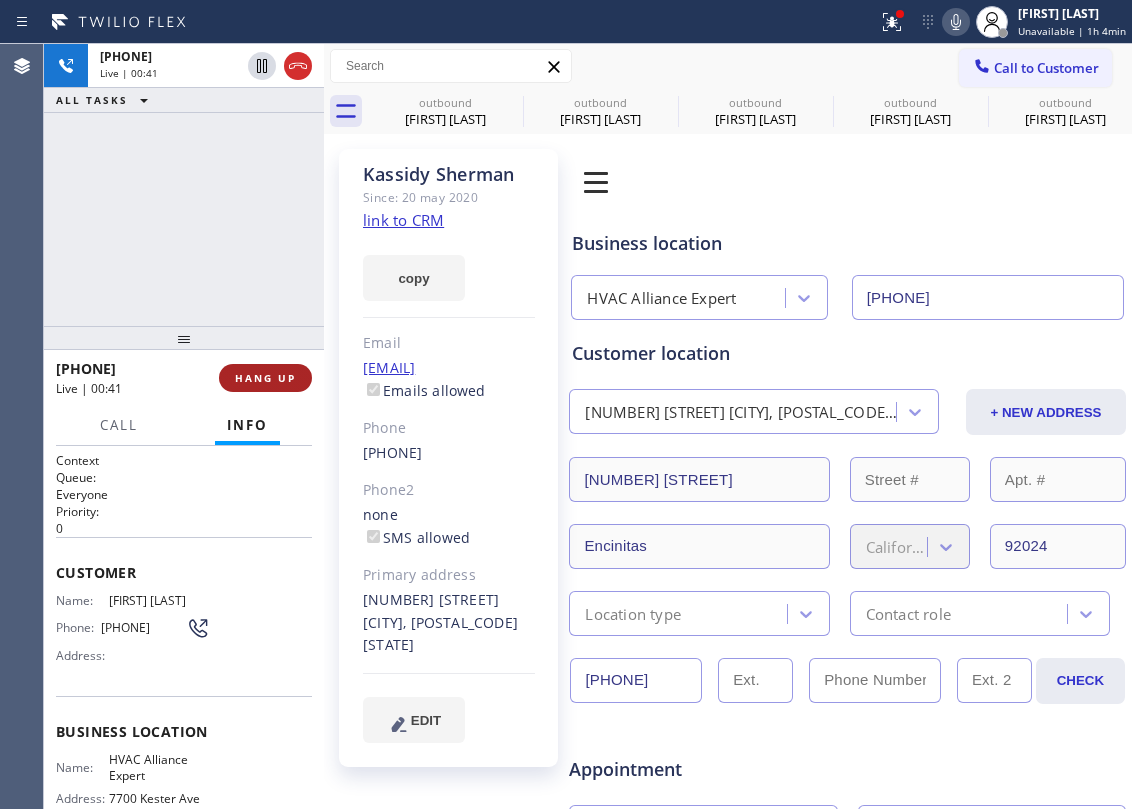 click on "HANG UP" at bounding box center (265, 378) 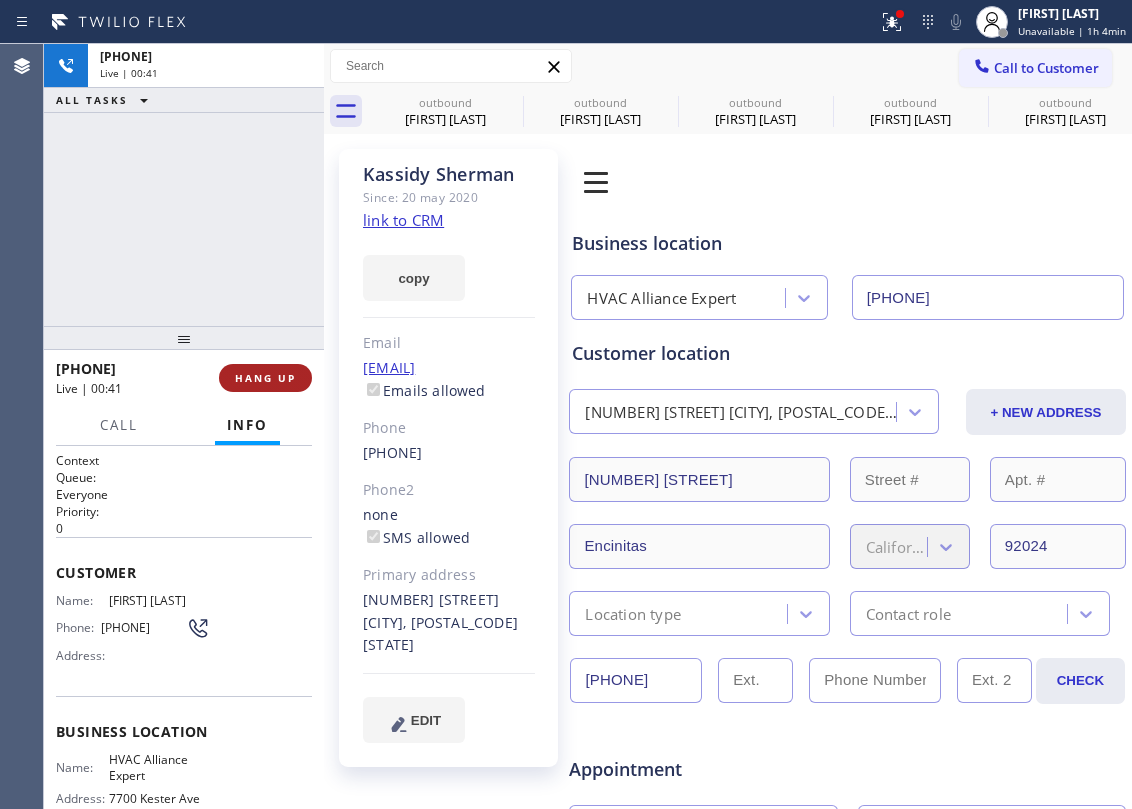click on "HANG UP" at bounding box center [265, 378] 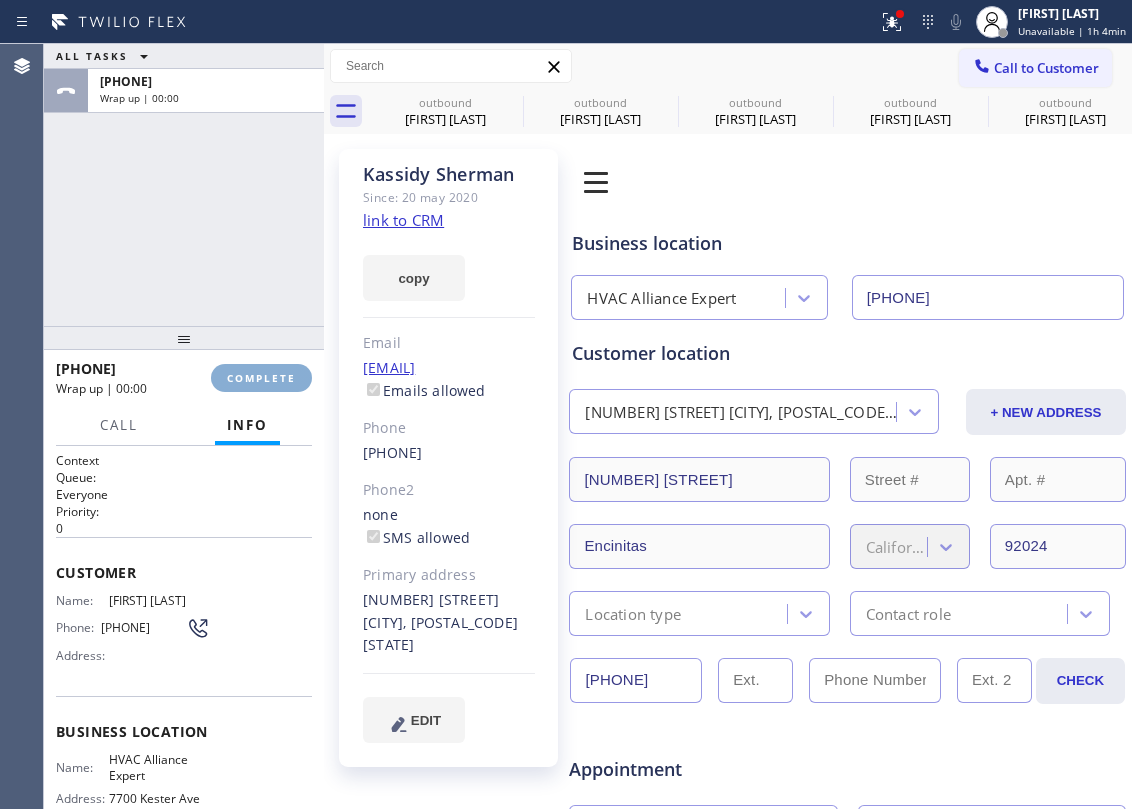 click on "COMPLETE" at bounding box center [261, 378] 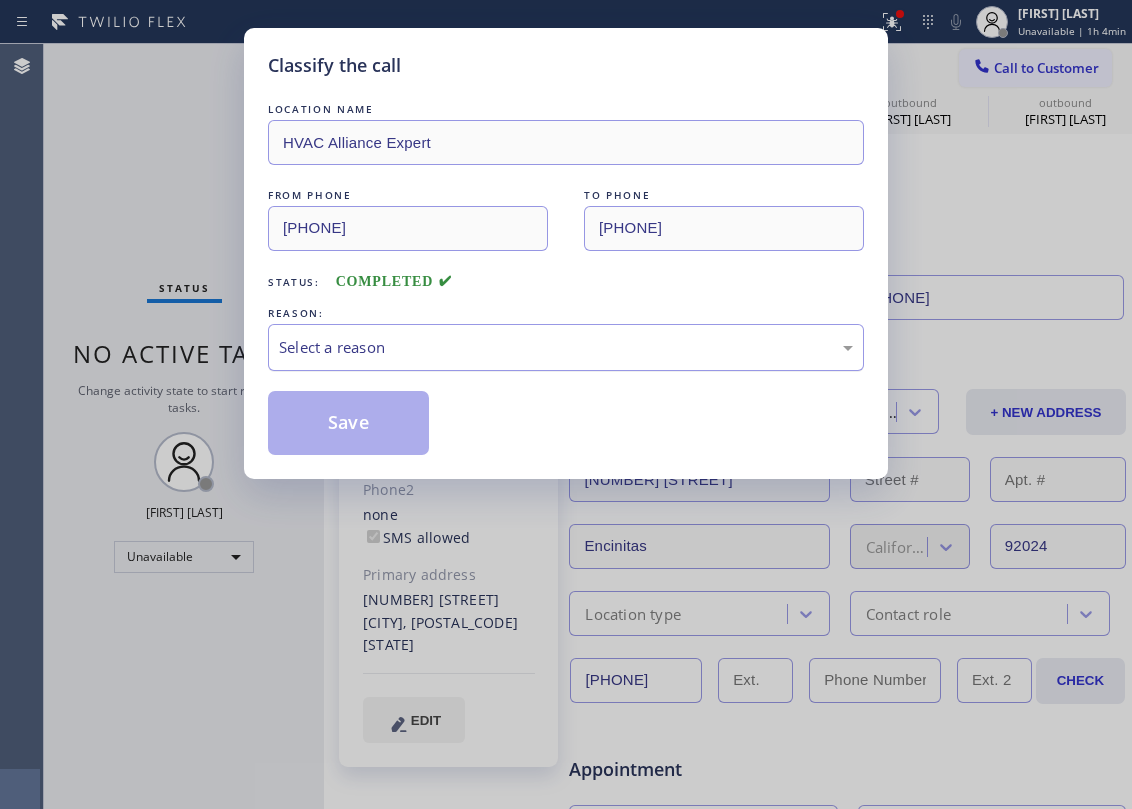 drag, startPoint x: 392, startPoint y: 362, endPoint x: 412, endPoint y: 364, distance: 20.09975 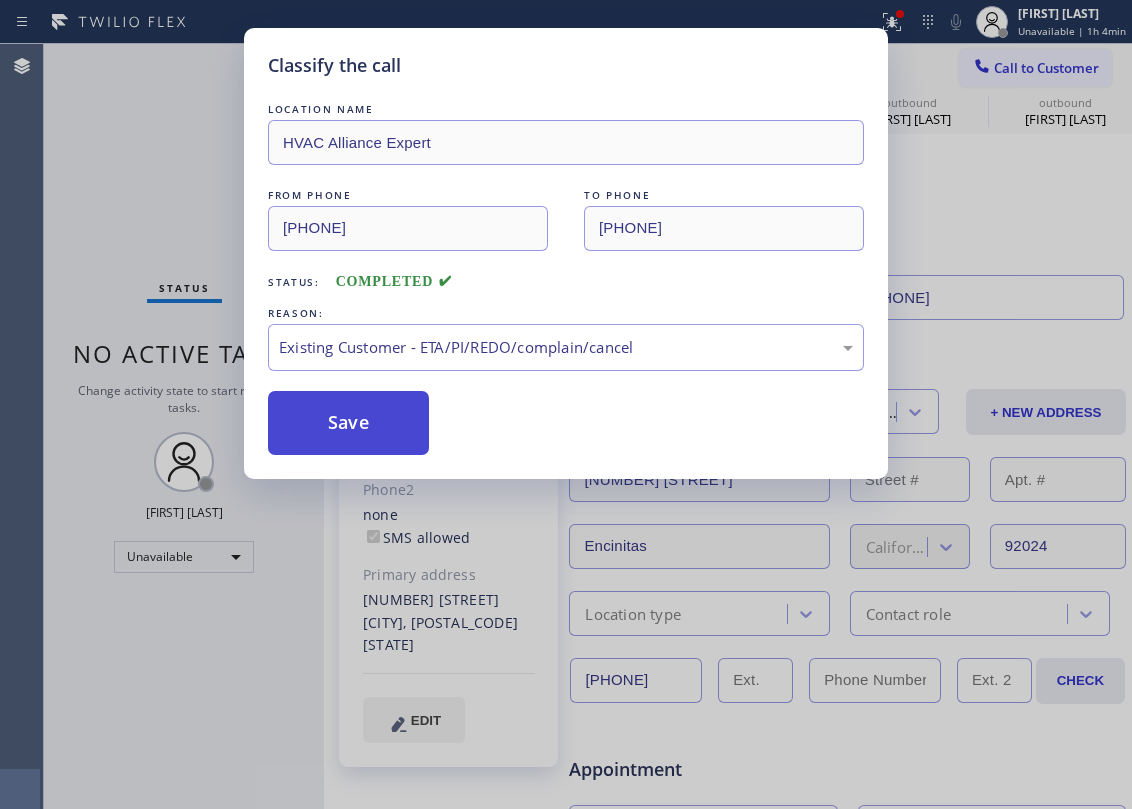 click on "Save" at bounding box center [348, 423] 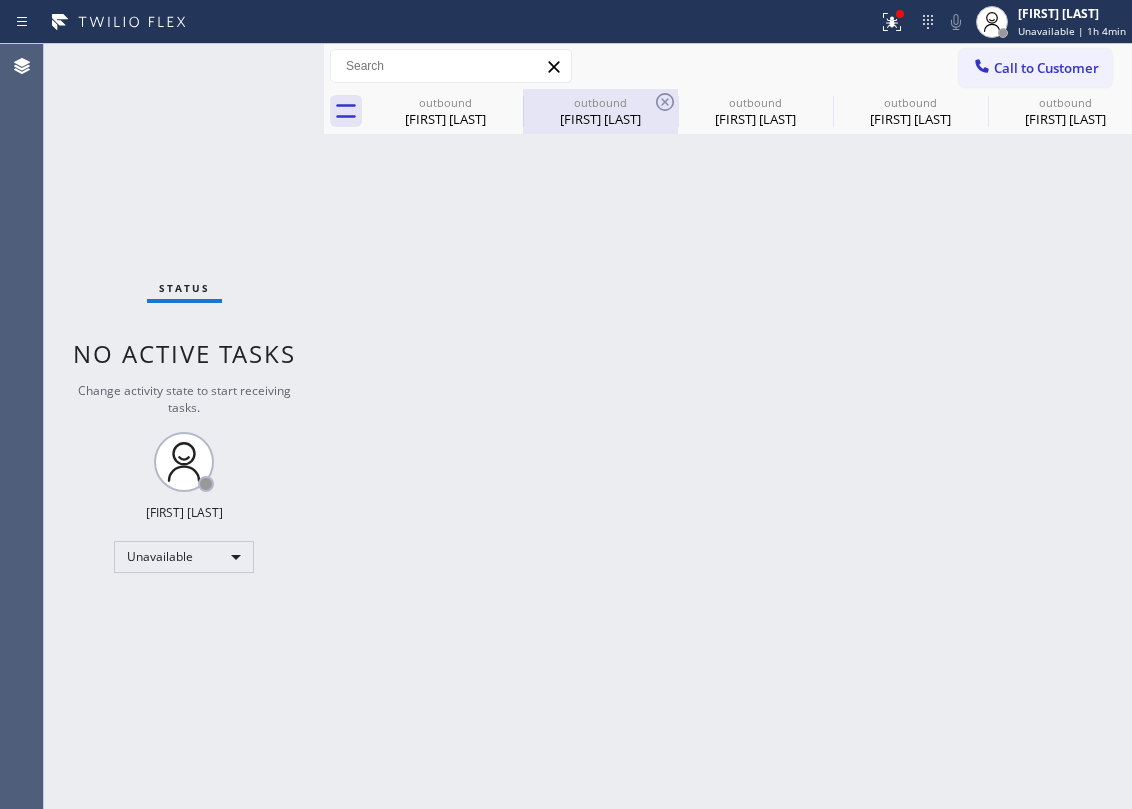 drag, startPoint x: 425, startPoint y: 117, endPoint x: 541, endPoint y: 98, distance: 117.54574 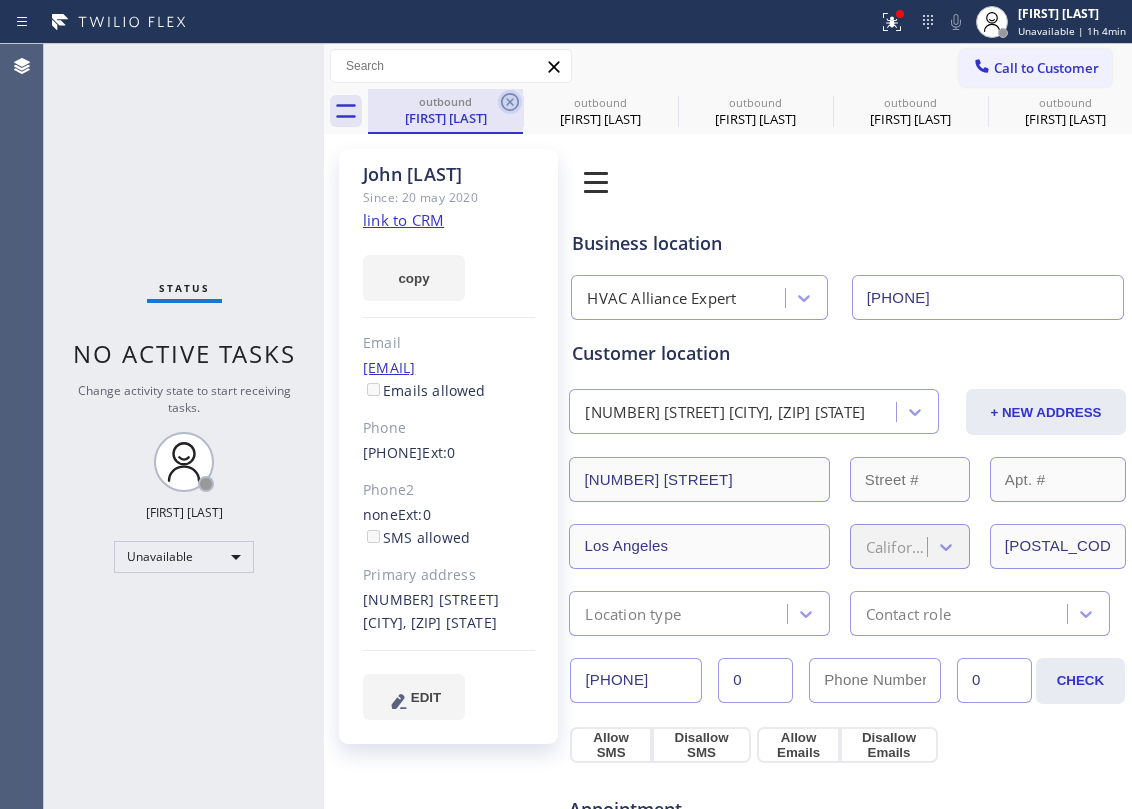 click 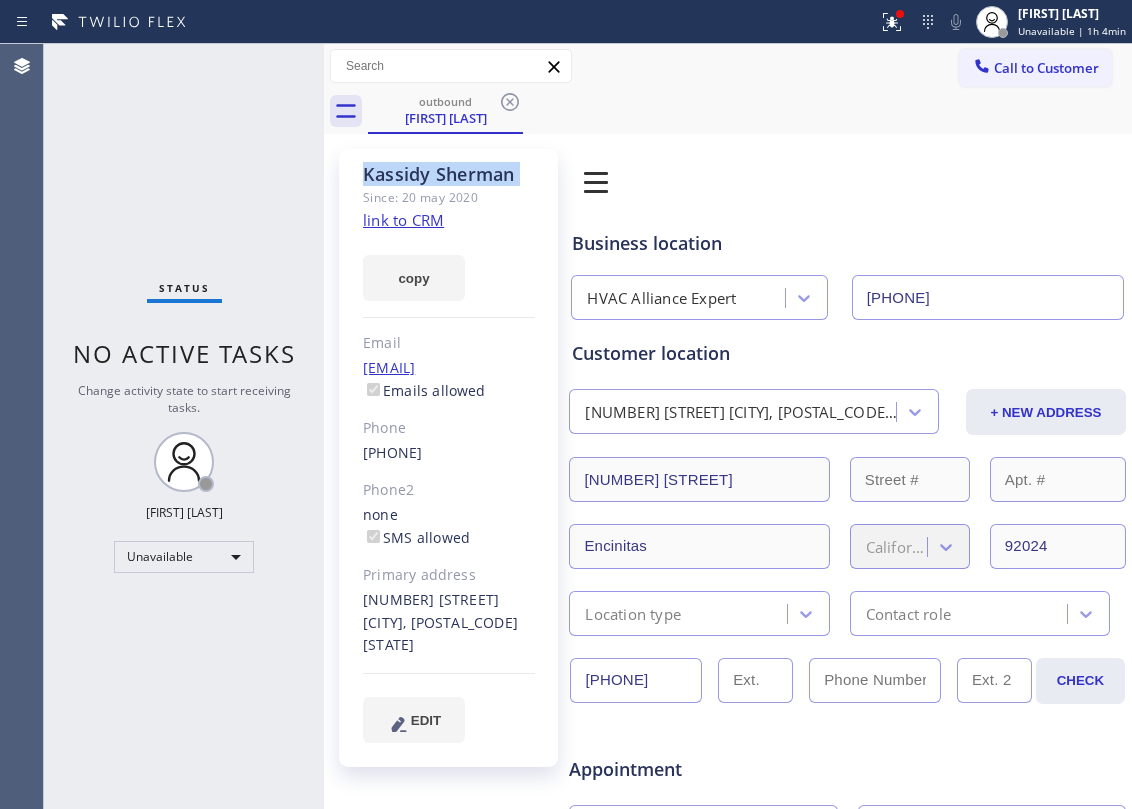 click 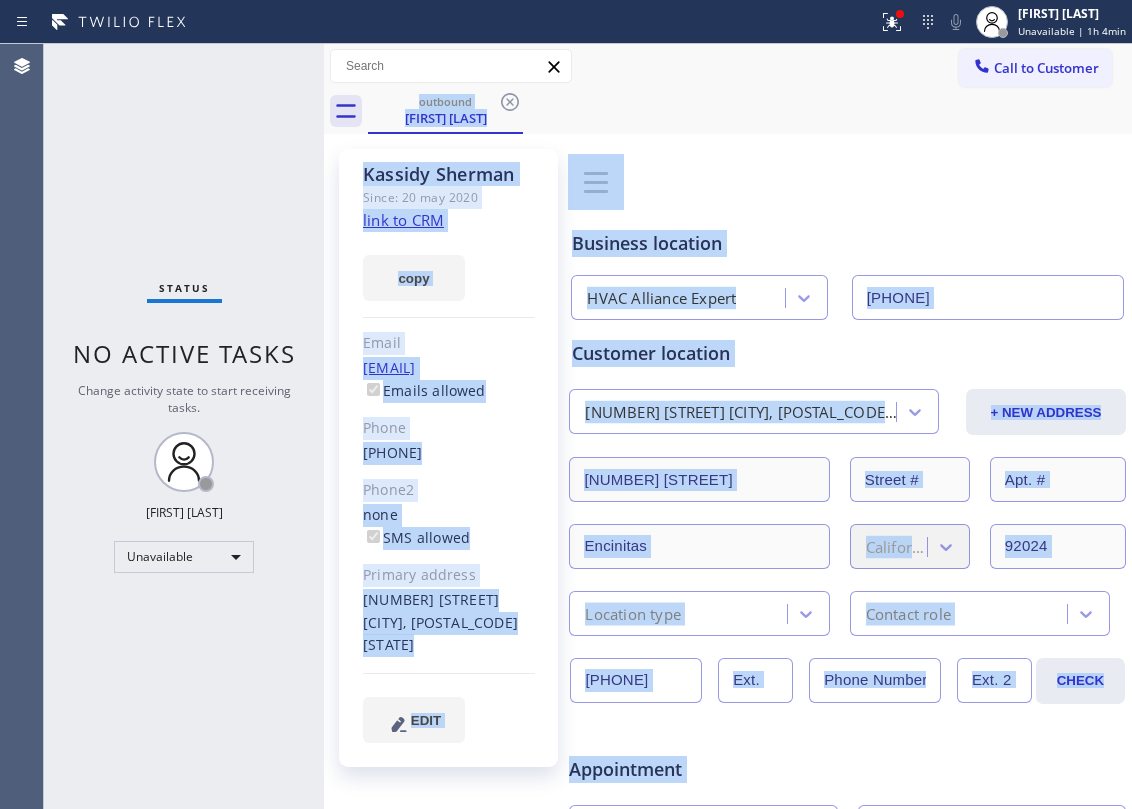 click on "outbound [FIRST] [LAST]" at bounding box center (750, 111) 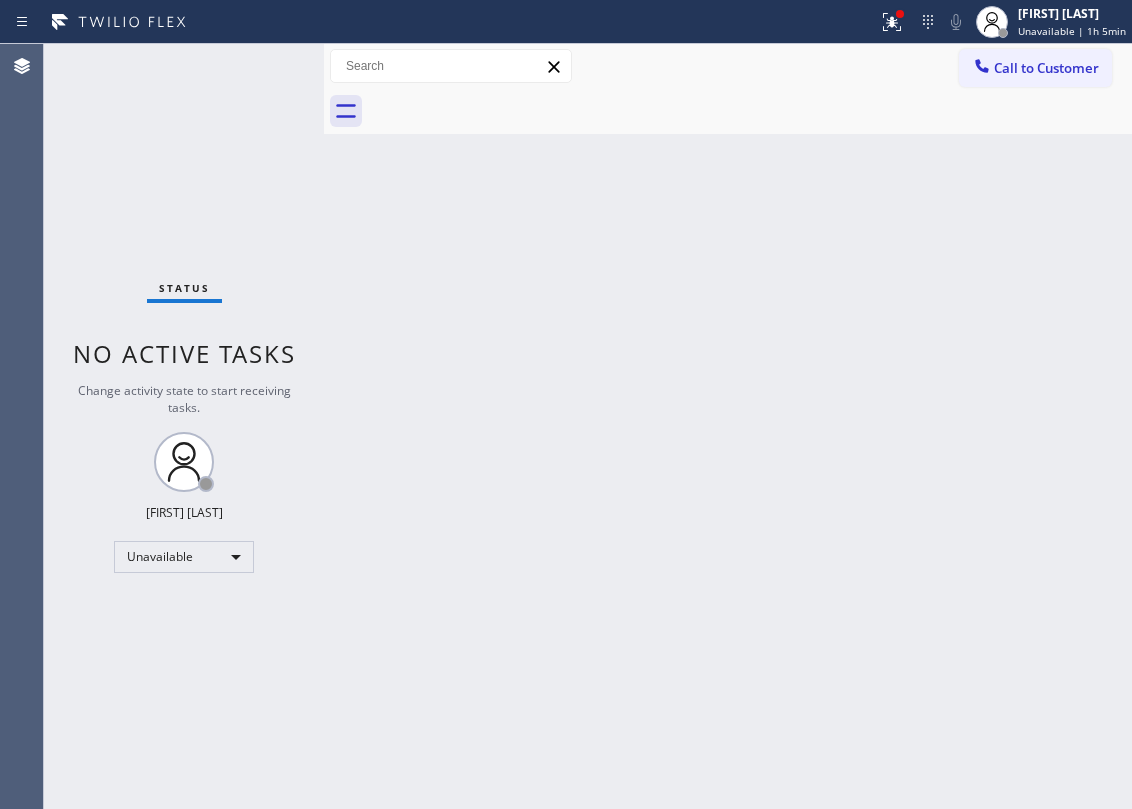 drag, startPoint x: 481, startPoint y: 268, endPoint x: 593, endPoint y: 252, distance: 113.137085 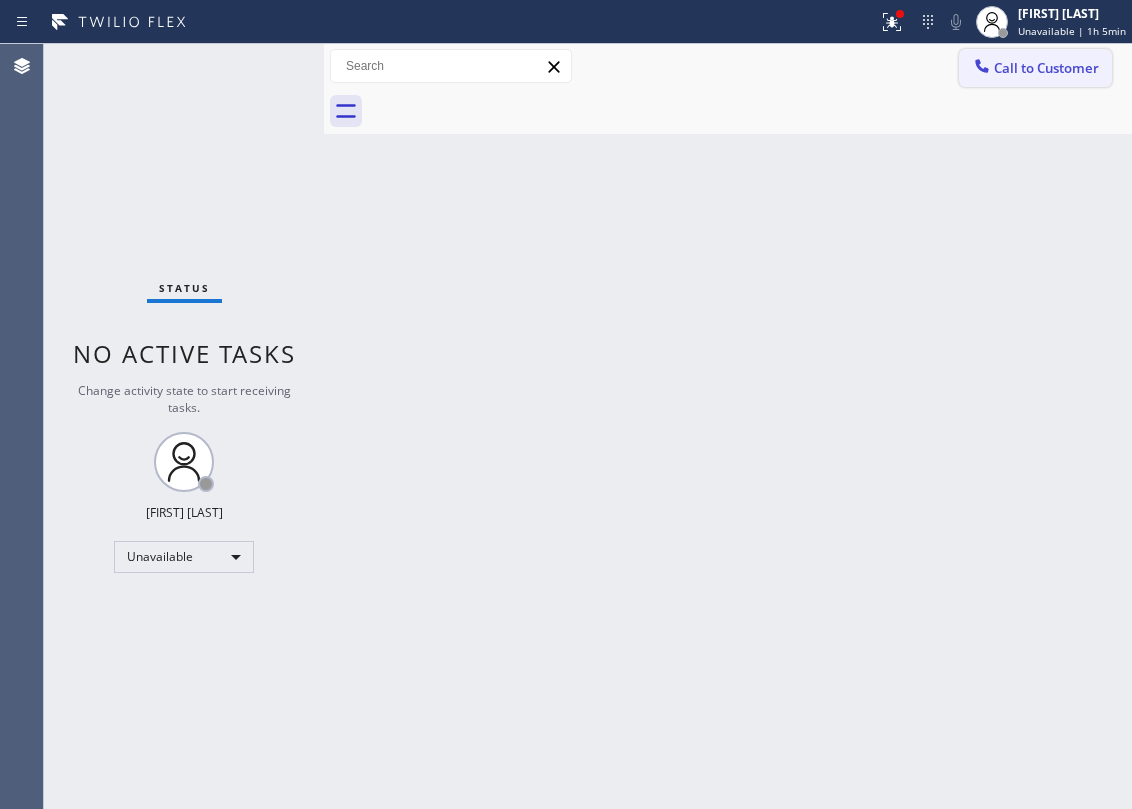 click 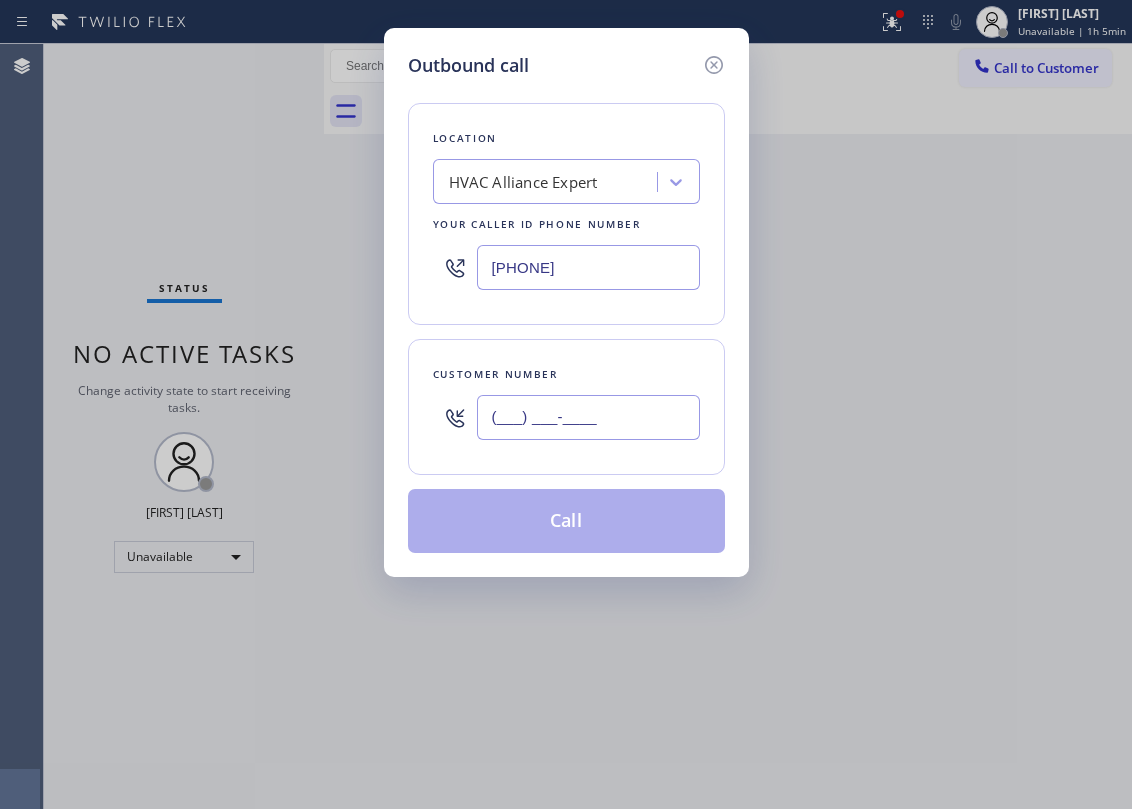 click on "(___) ___-____" at bounding box center [588, 417] 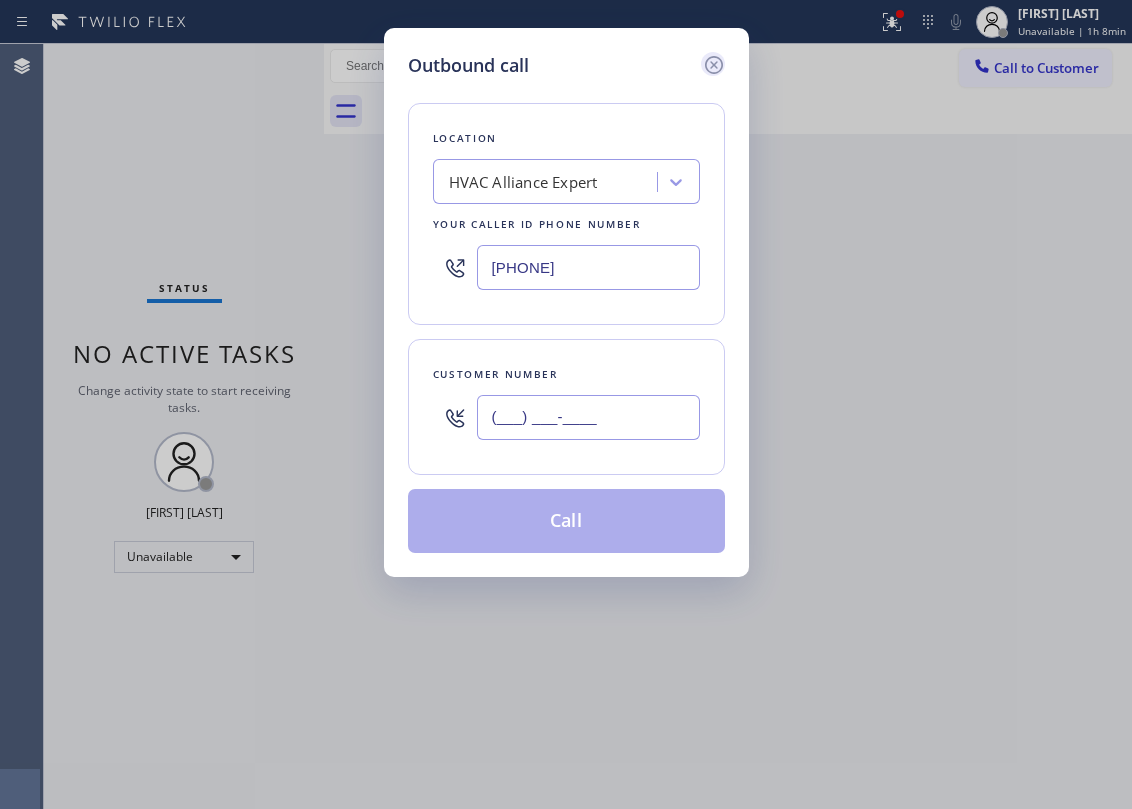 type on "(___) ___-____" 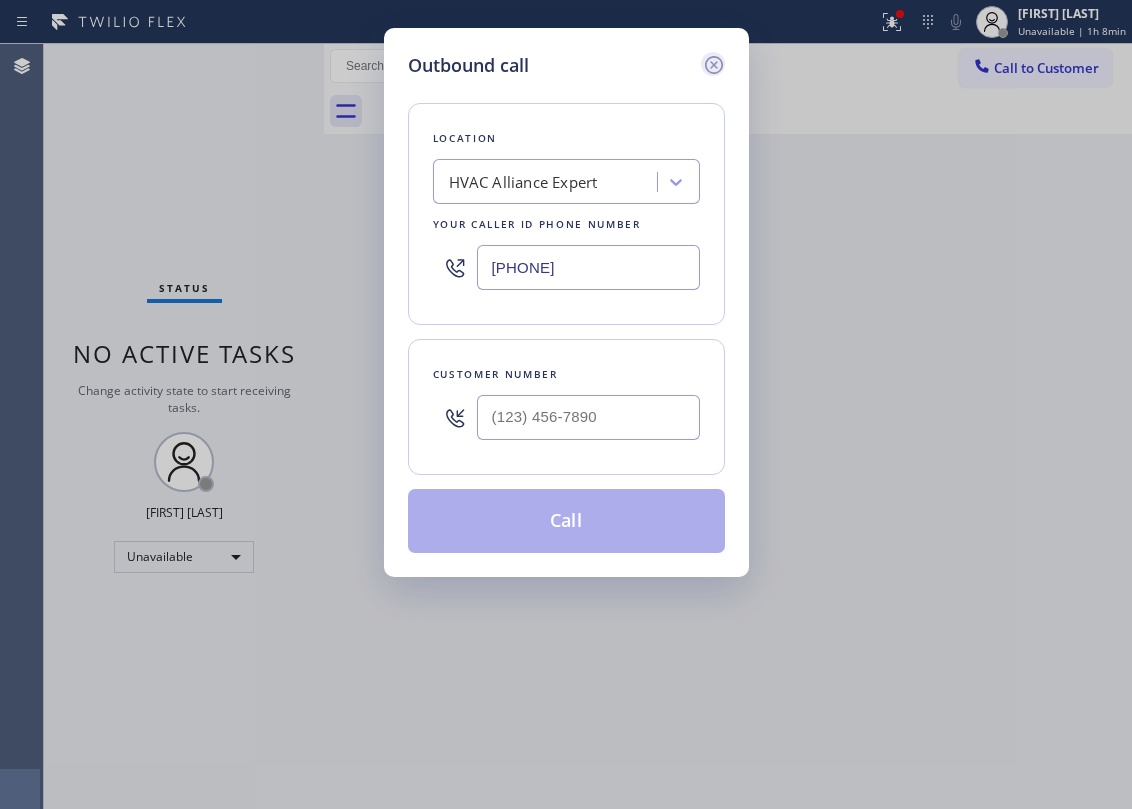 click 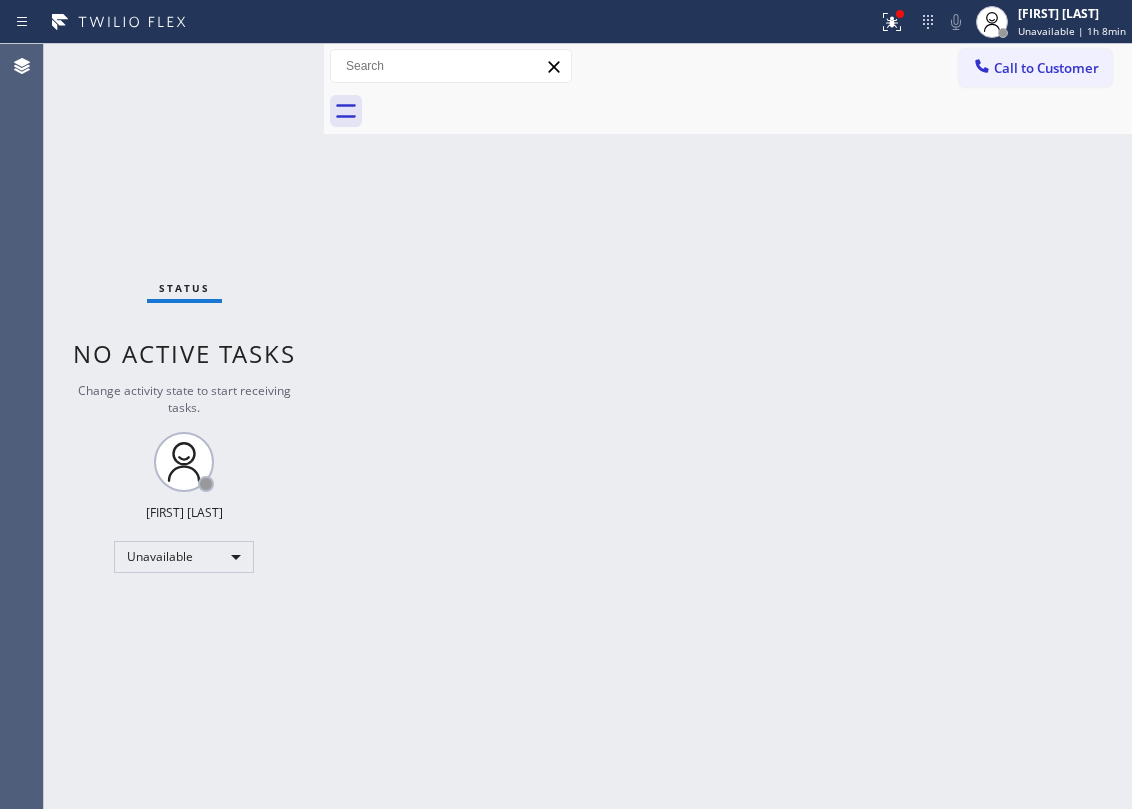 click on "Back to Dashboard Change Sender ID Customers Technicians Select a contact Outbound call Location Search location Your caller id phone number Customer number Call Customer info Name Phone none Address none Change Sender ID HVAC [PHONE] 5 Star Appliance [PHONE] Appliance Repair [PHONE] Plumbing [PHONE] Air Duct Cleaning [PHONE] Electricians [PHONE] Cancel Change Check personal SMS Reset Change No tabs Call to Customer Outbound call Location HVAC Alliance Expert Your caller id phone number [PHONE] Customer number Call Outbound call Technician Search Technician Your caller id phone number Your caller id phone number Call" at bounding box center [728, 426] 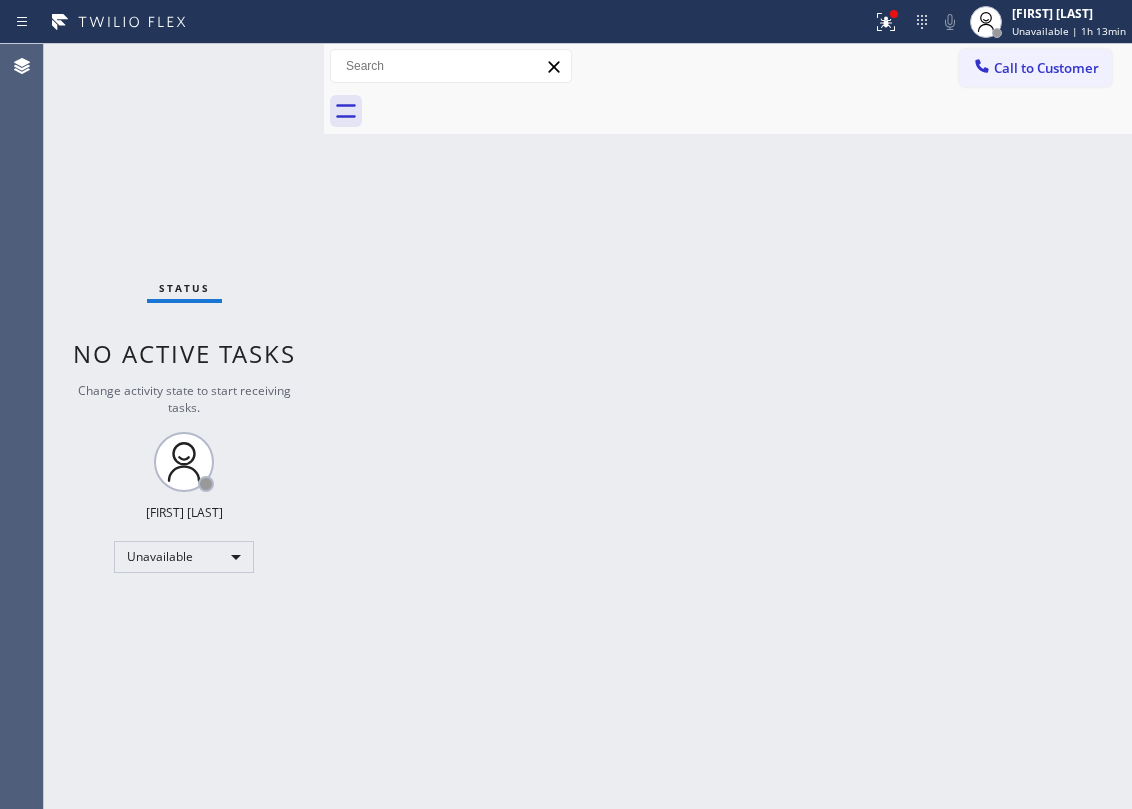 click on "Back to Dashboard Change Sender ID Customers Technicians Select a contact Outbound call Location Search location Your caller id phone number Customer number Call Customer info Name Phone none Address none Change Sender ID HVAC [PHONE] 5 Star Appliance [PHONE] Appliance Repair [PHONE] Plumbing [PHONE] Air Duct Cleaning [PHONE] Electricians [PHONE] Cancel Change Check personal SMS Reset Change No tabs Call to Customer Outbound call Location HVAC Alliance Expert Your caller id phone number [PHONE] Customer number Call Outbound call Technician Search Technician Your caller id phone number Your caller id phone number Call" at bounding box center (728, 426) 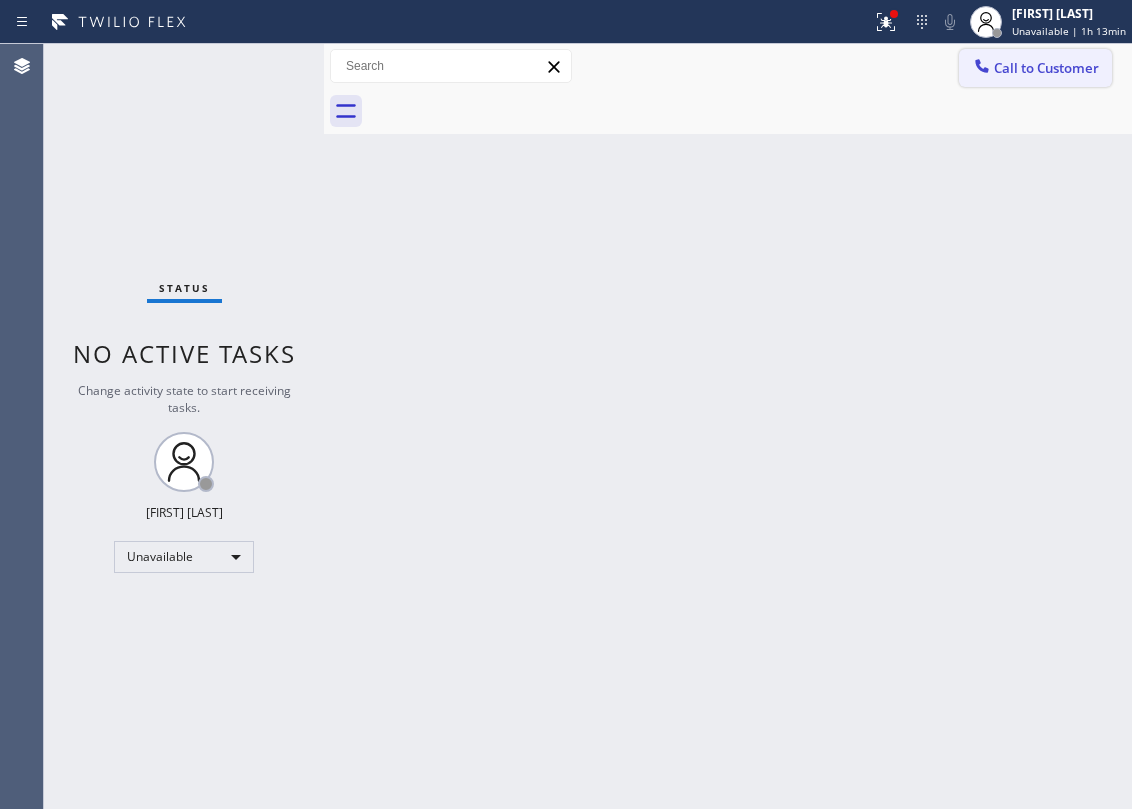 click on "Call to Customer" at bounding box center (1046, 68) 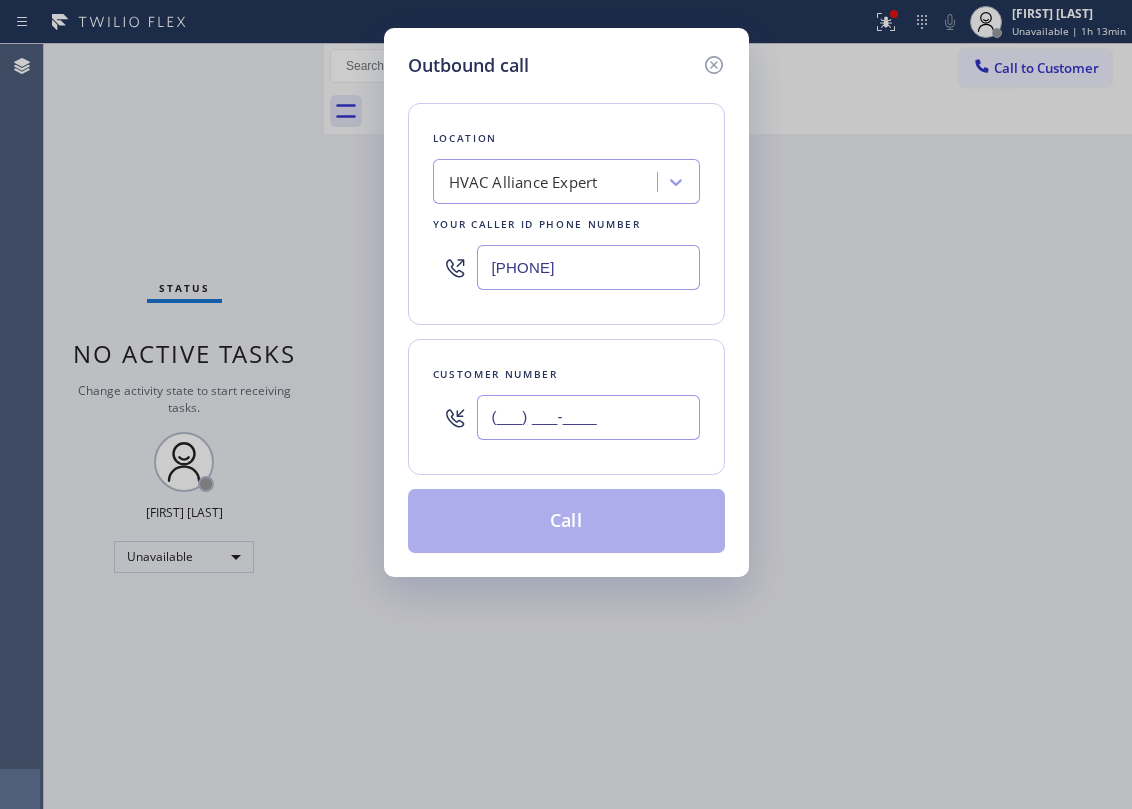 click on "(___) ___-____" at bounding box center (588, 417) 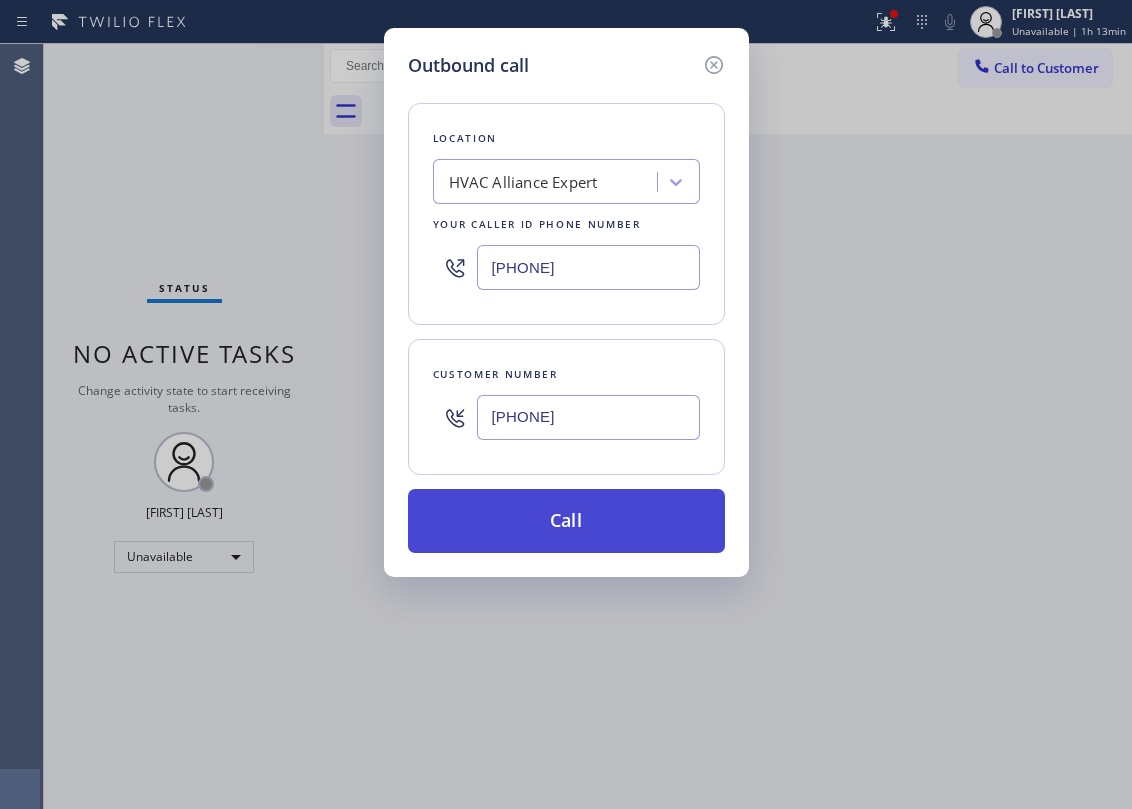 type on "[PHONE]" 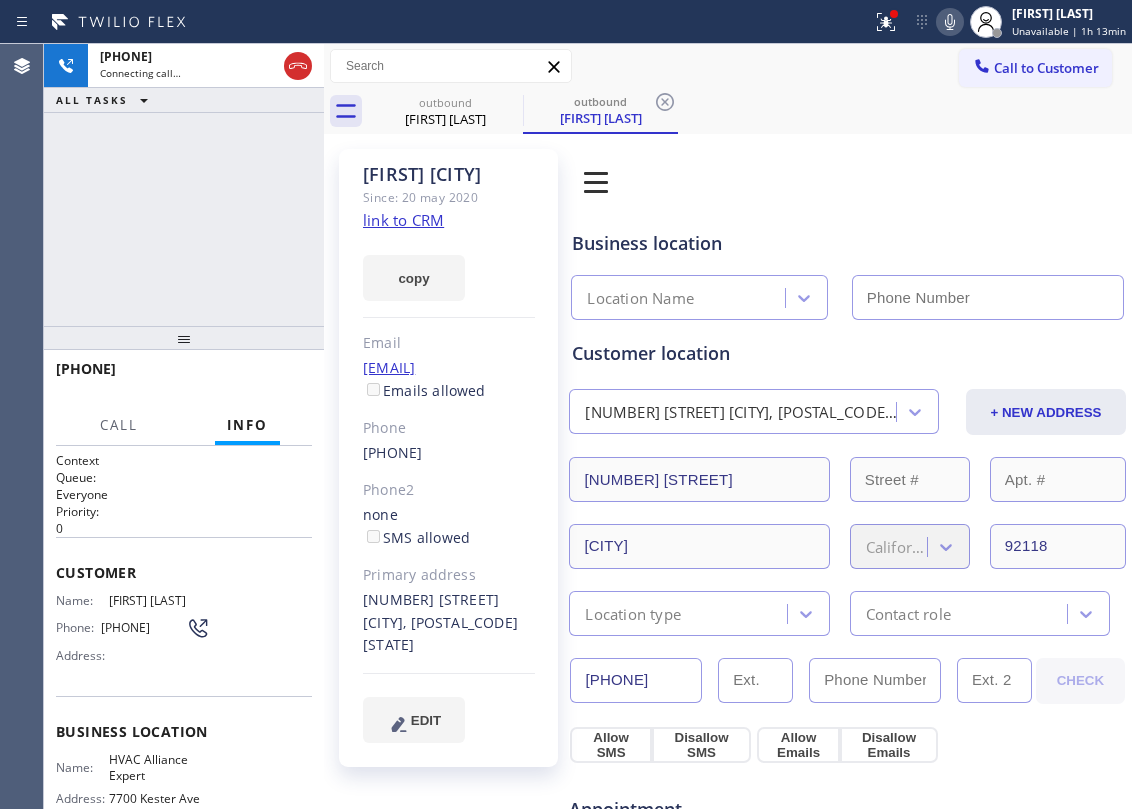 type on "[PHONE]" 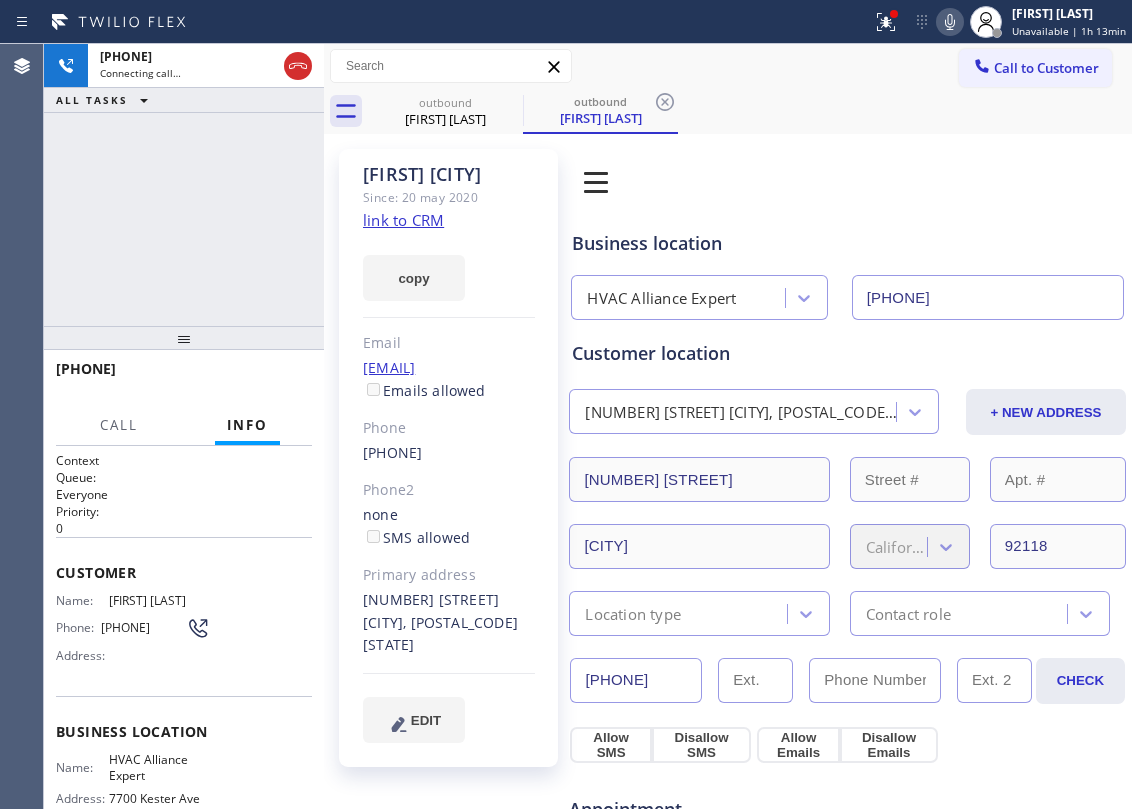click on "[PHONE]" at bounding box center (184, 185) 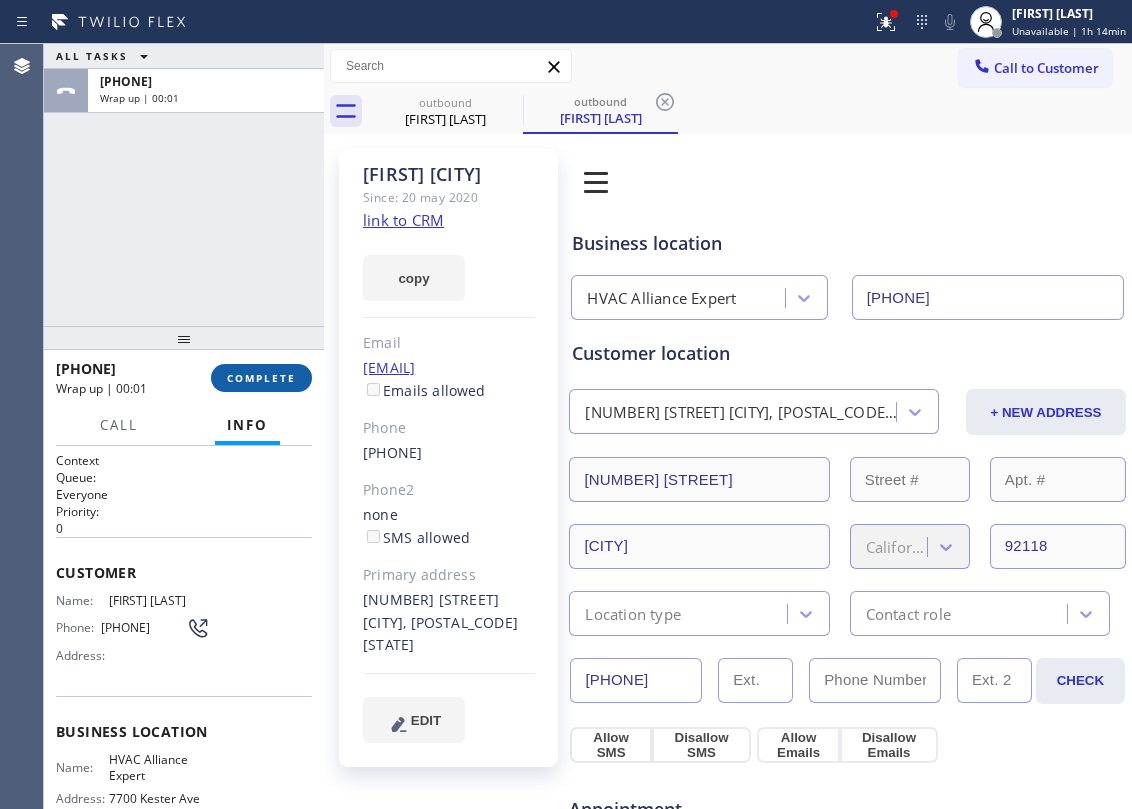 click on "COMPLETE" at bounding box center [261, 378] 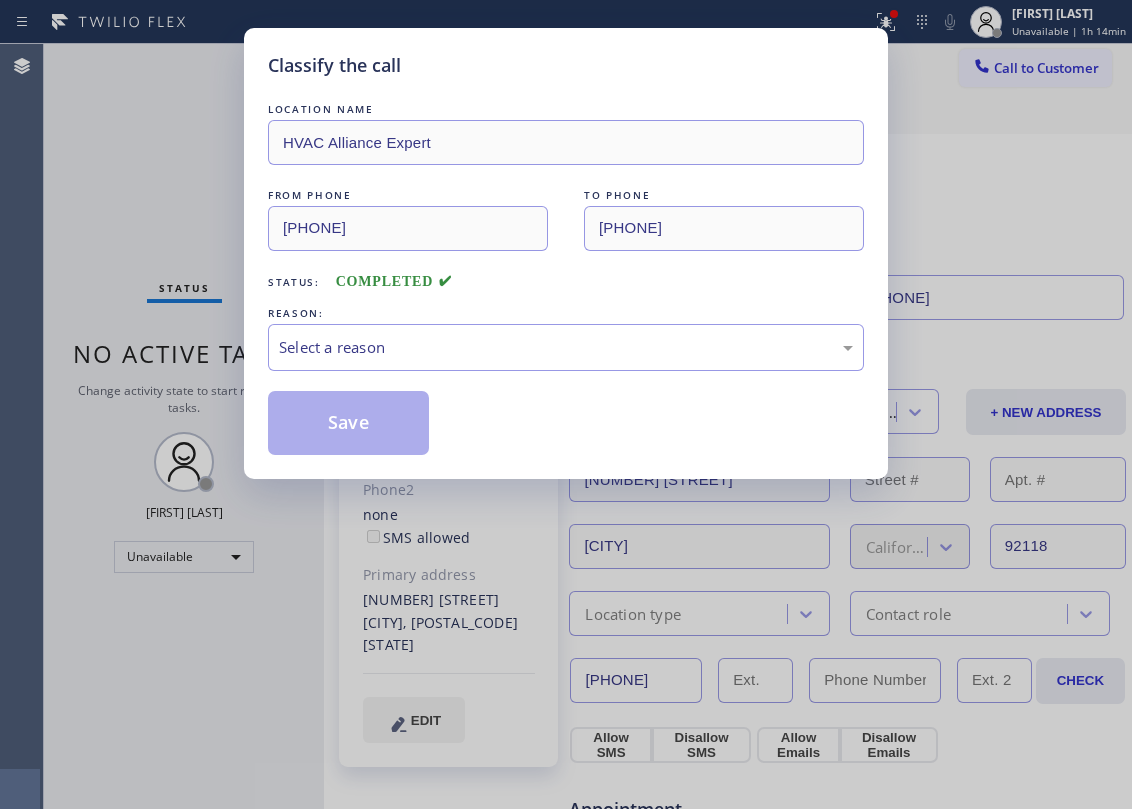drag, startPoint x: 264, startPoint y: 385, endPoint x: 281, endPoint y: 373, distance: 20.808653 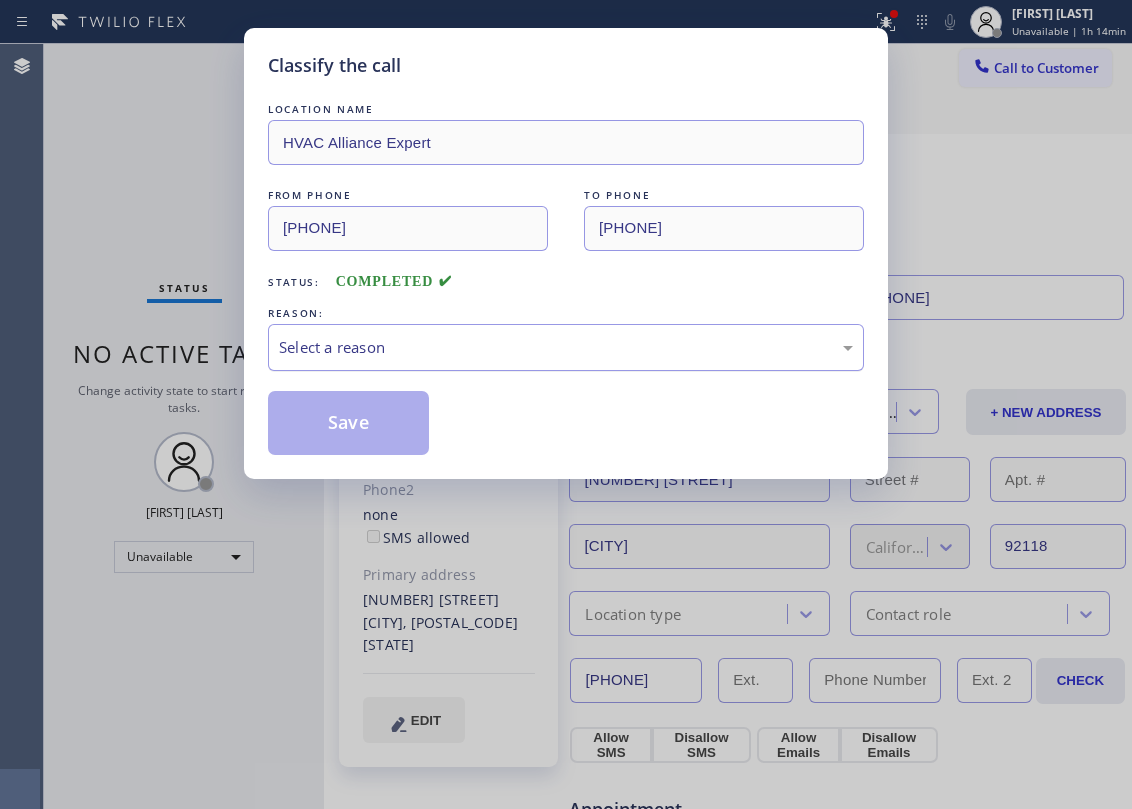 click on "Select a reason" at bounding box center [566, 347] 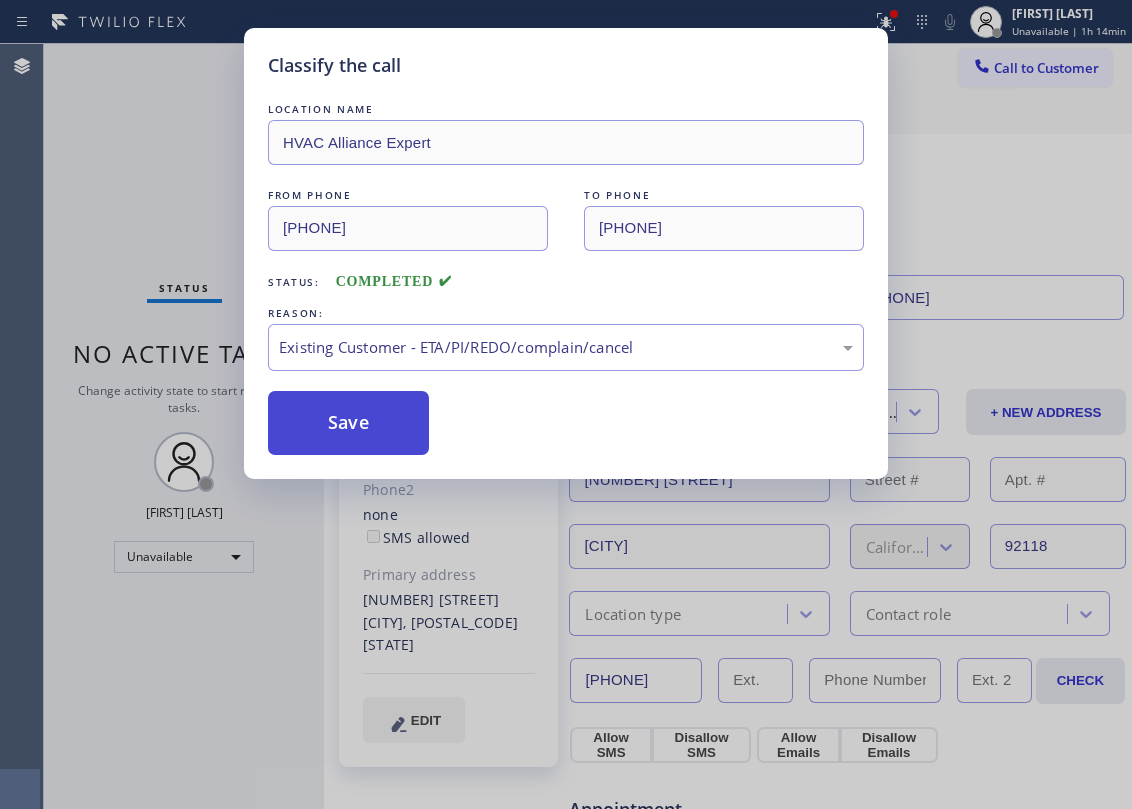 click on "Save" at bounding box center (348, 423) 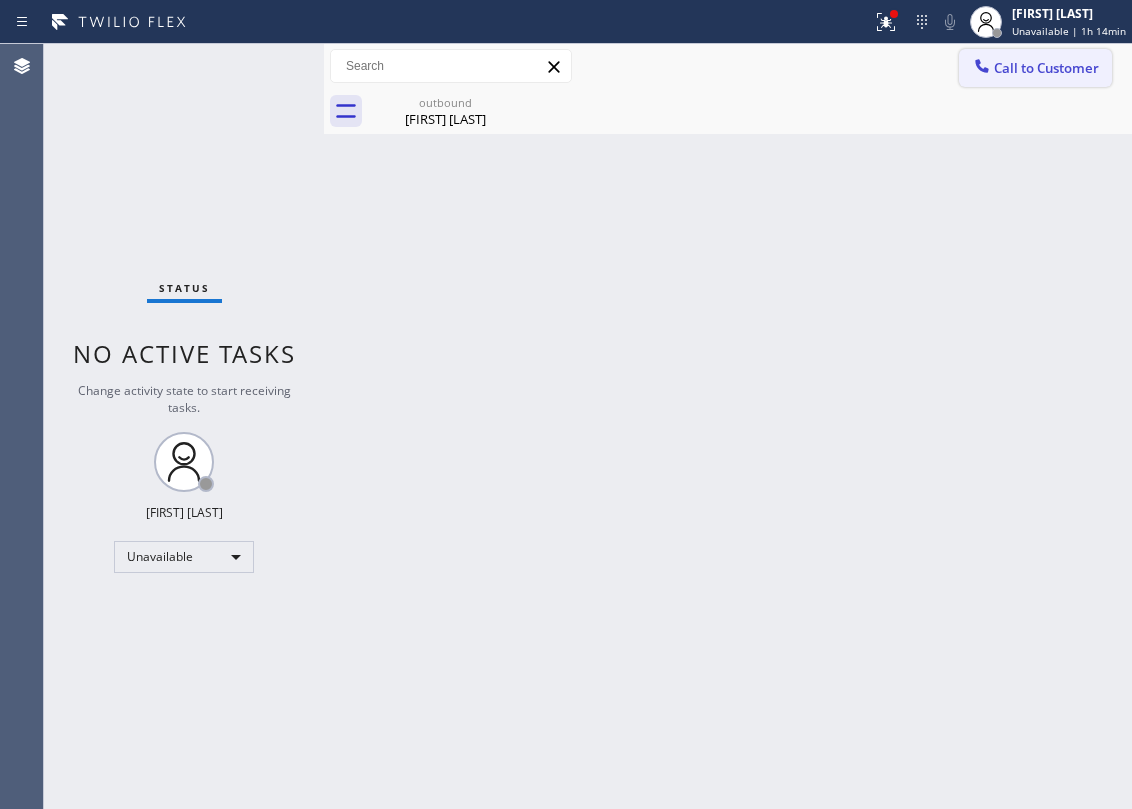 click on "Call to Customer Outbound call Location HVAC Alliance Expert Your caller id phone number [PHONE] Customer number Call Outbound call Technician Search Technician Your caller id phone number Your caller id phone number Call" at bounding box center (728, 66) 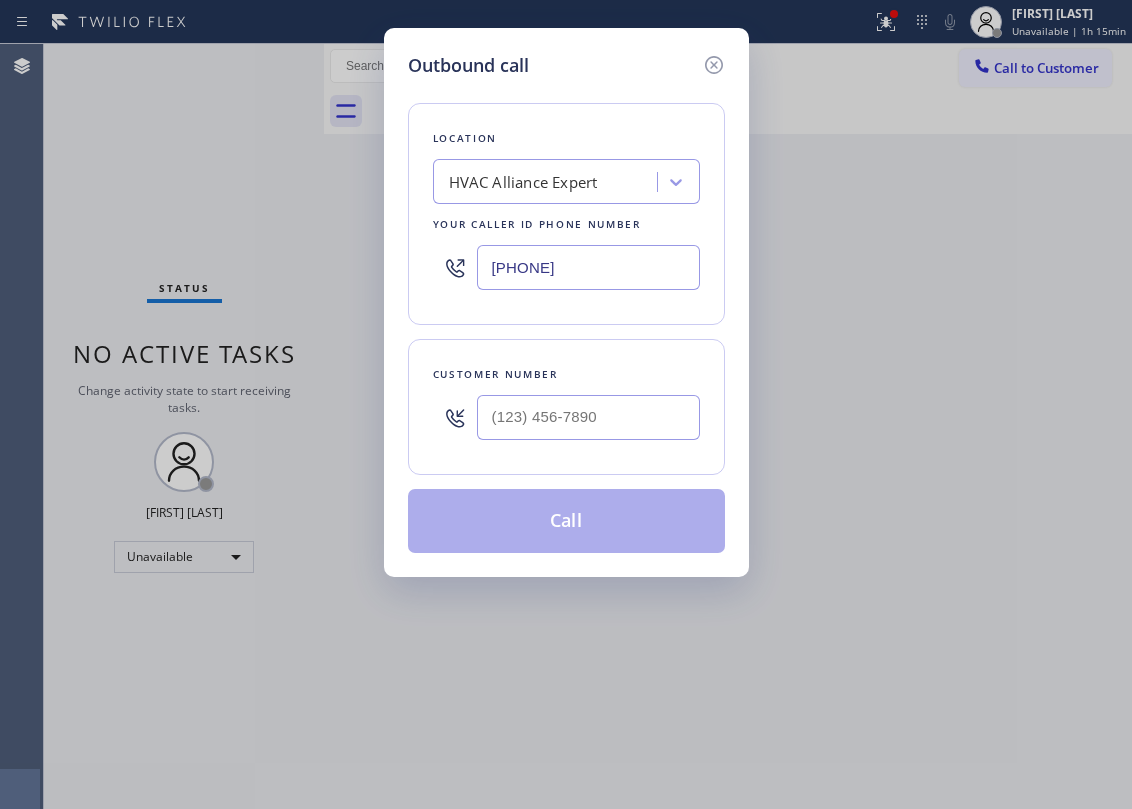 click at bounding box center [588, 417] 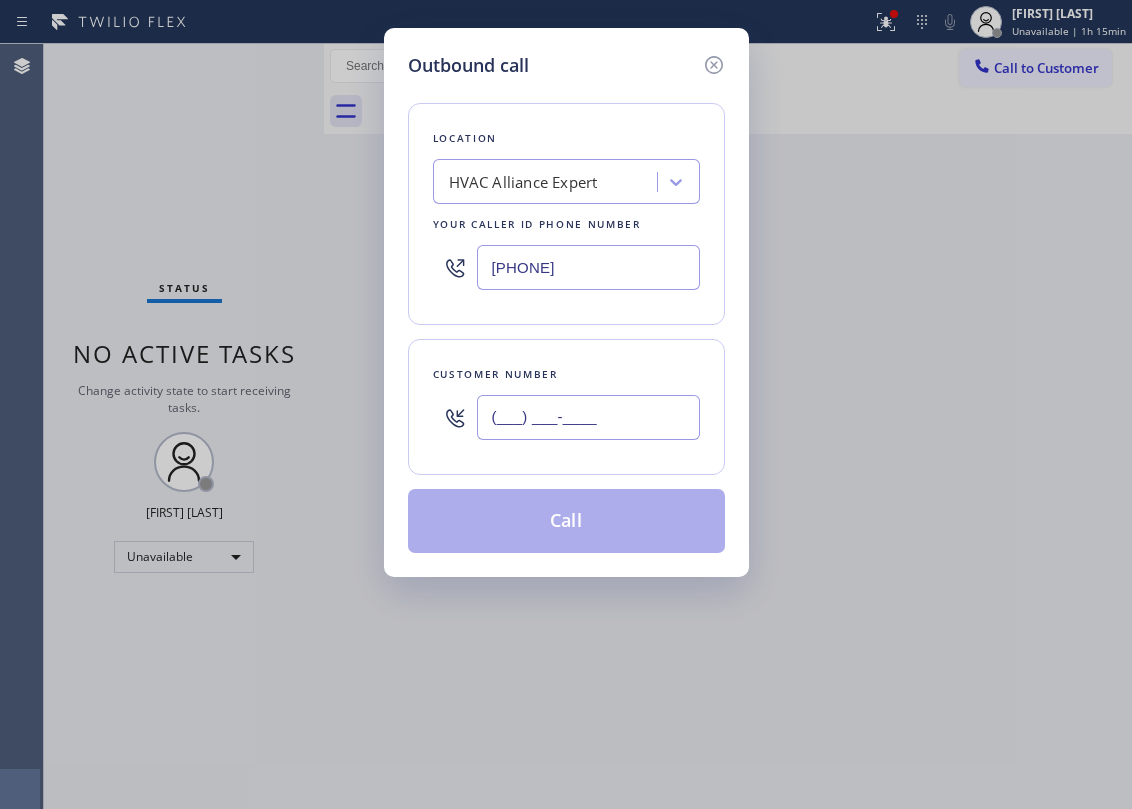 click on "(___) ___-____" at bounding box center [588, 417] 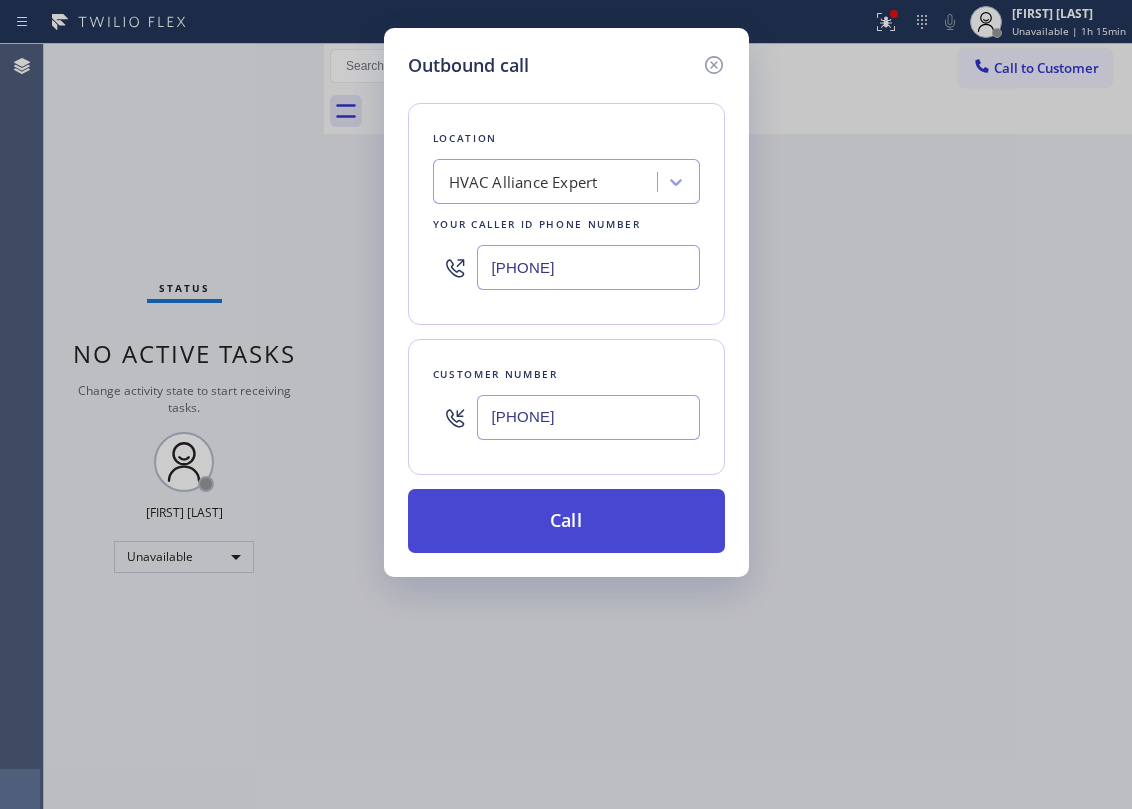 type on "[PHONE]" 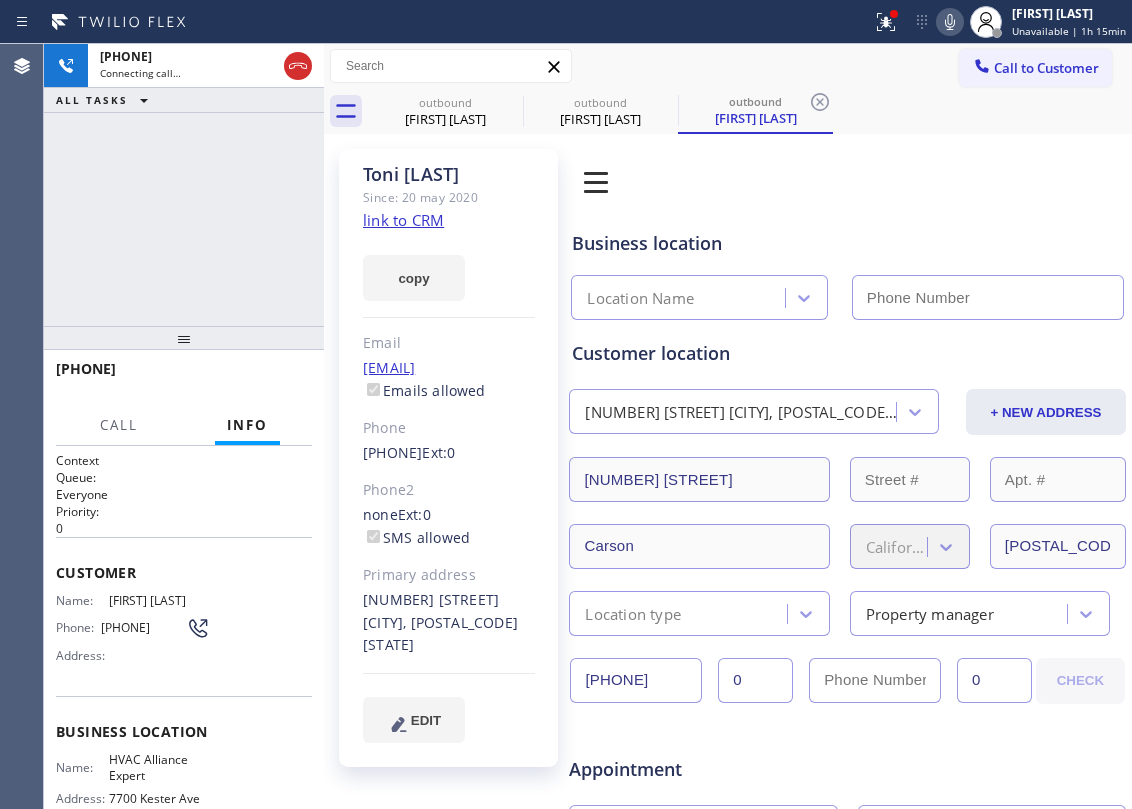 type on "[PHONE]" 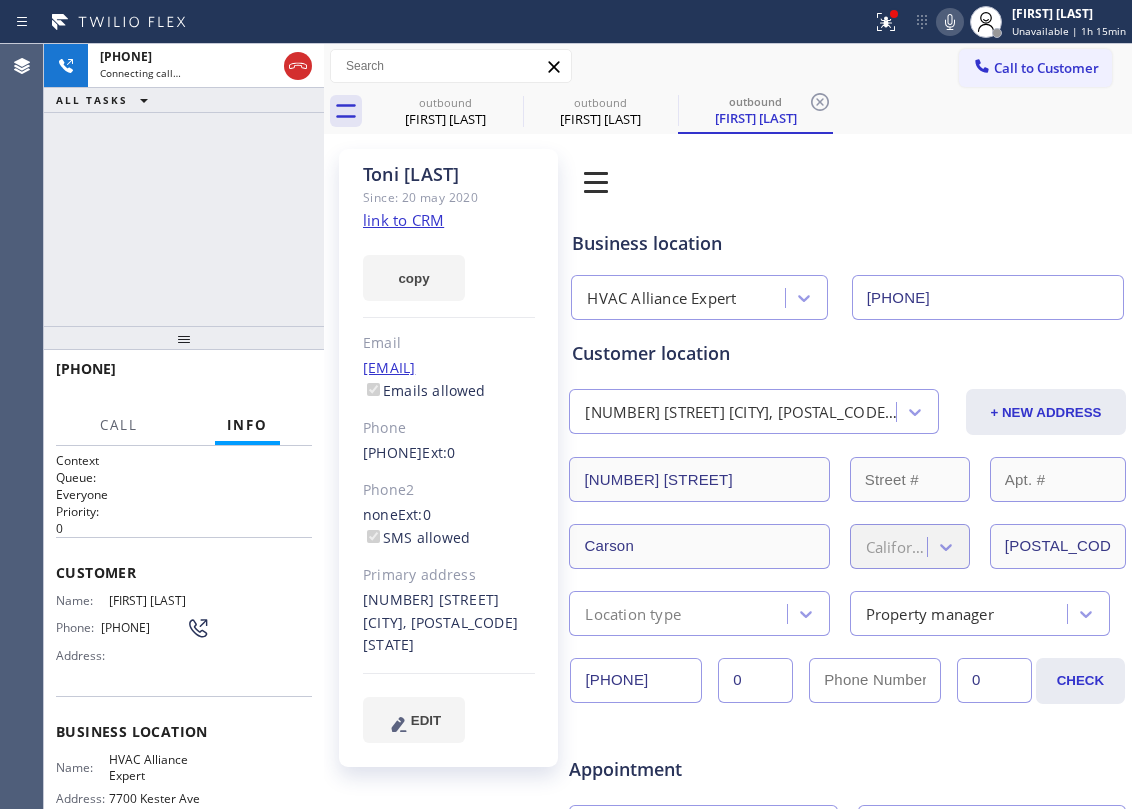 click on "link to CRM" 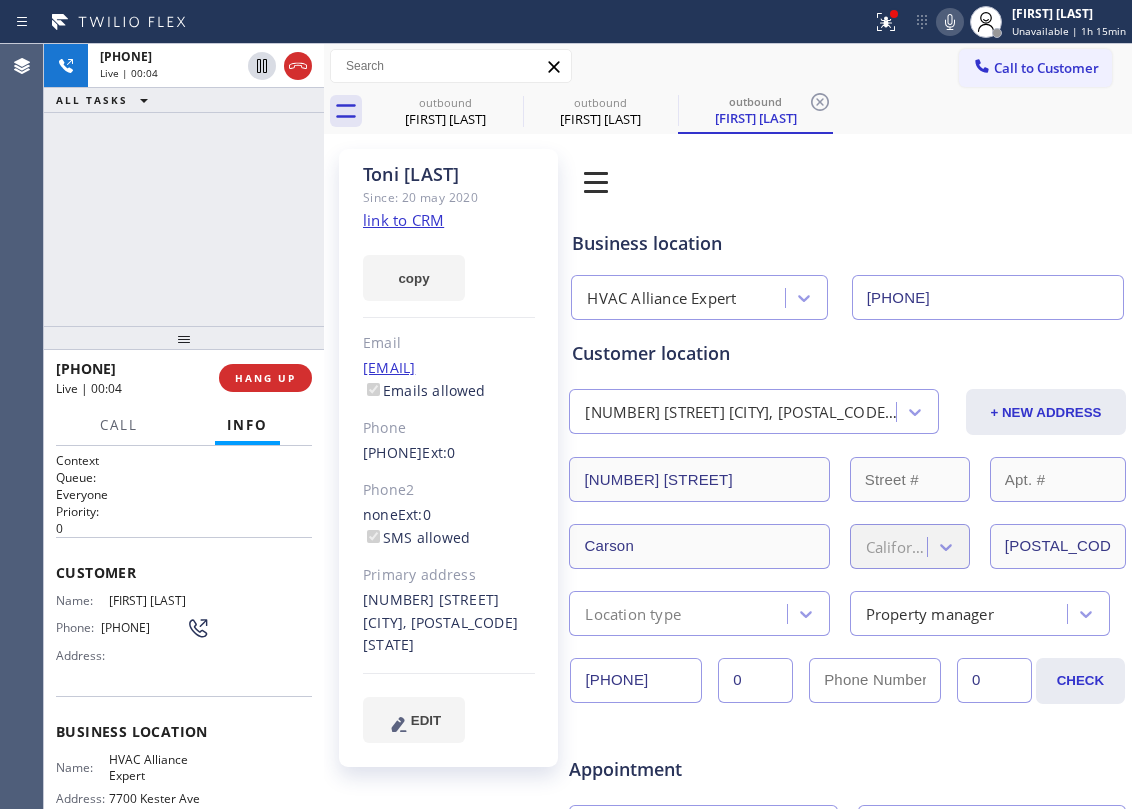 click on "link to CRM" 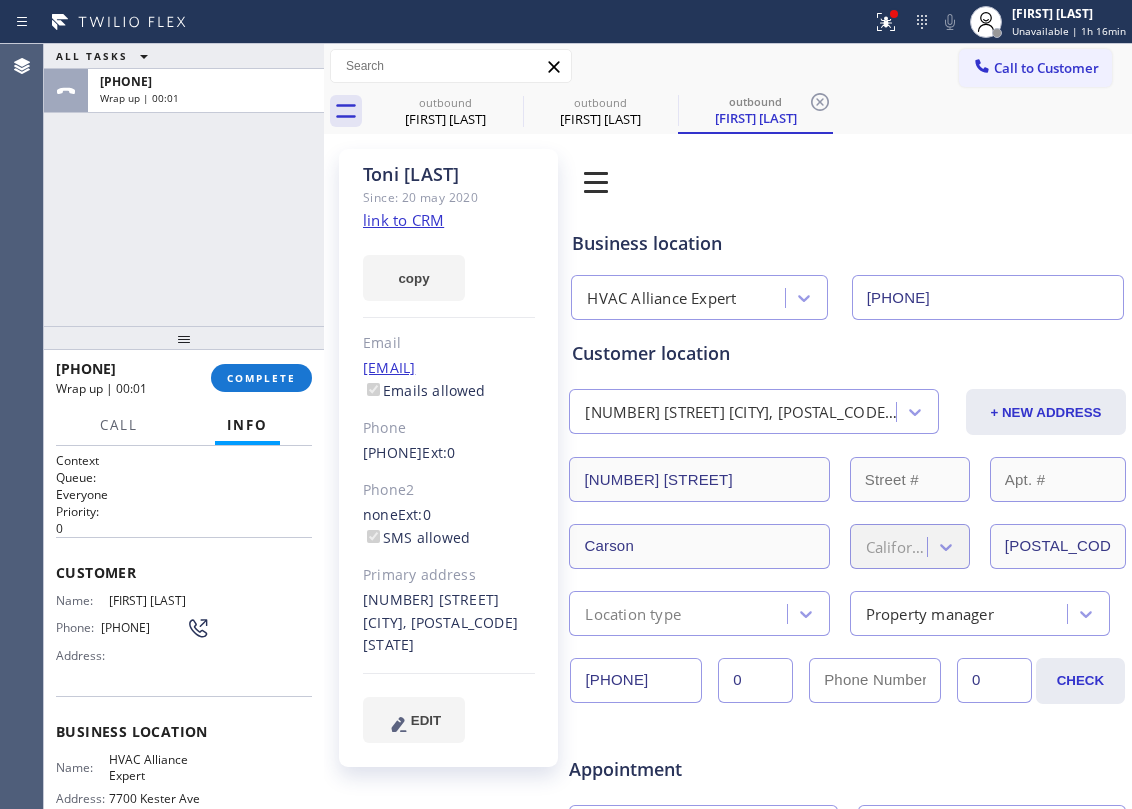 drag, startPoint x: 106, startPoint y: 161, endPoint x: 261, endPoint y: 476, distance: 351.0698 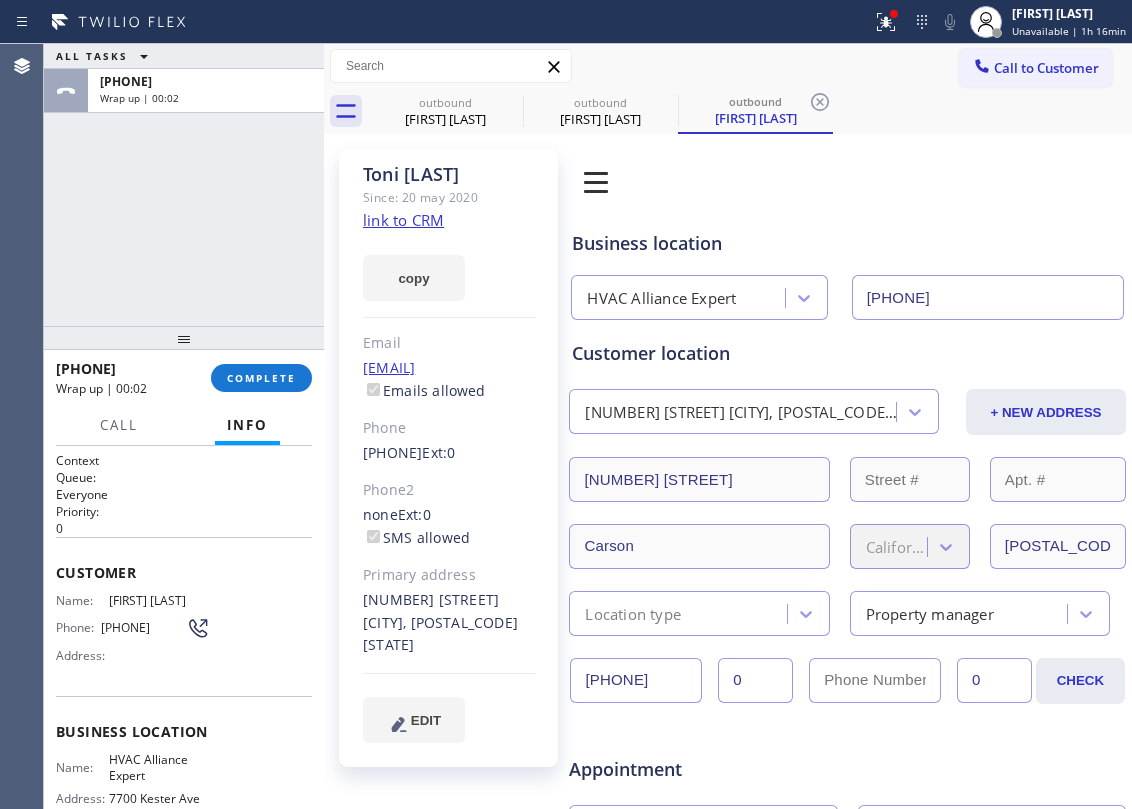 click on "[PHONE] Wrap up | 00:02 COMPLETE" at bounding box center [184, 378] 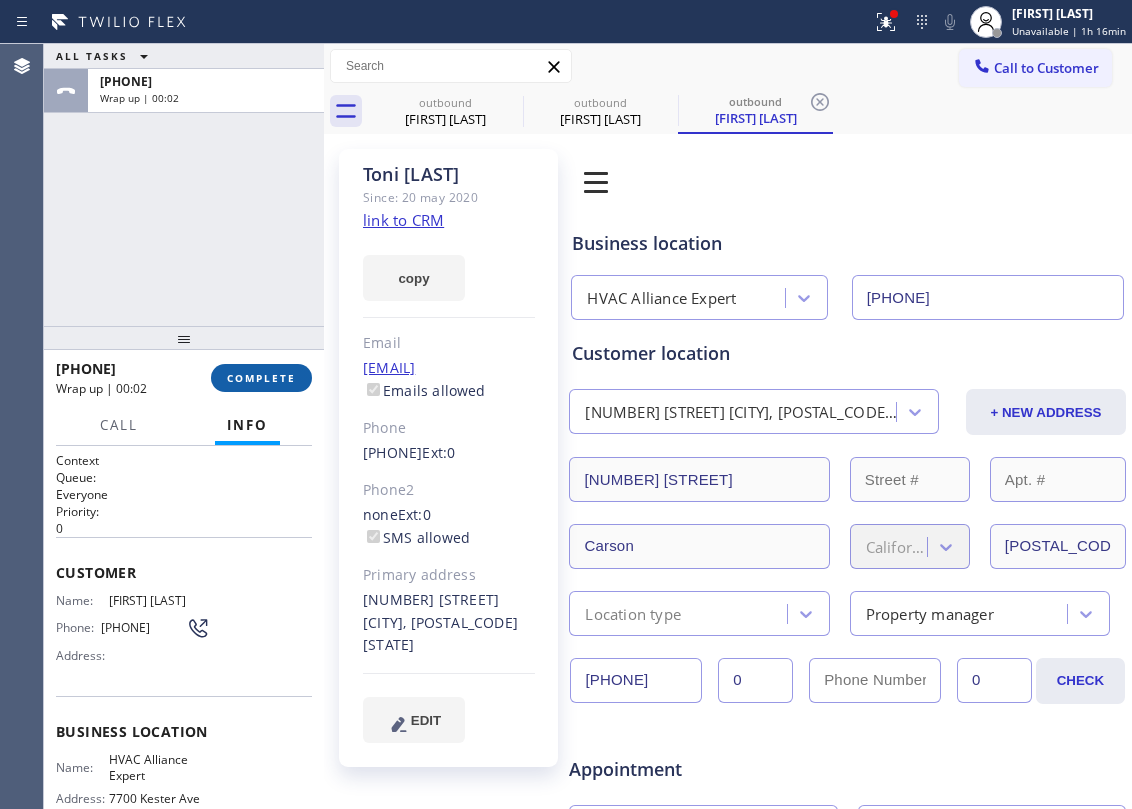 click on "COMPLETE" at bounding box center (261, 378) 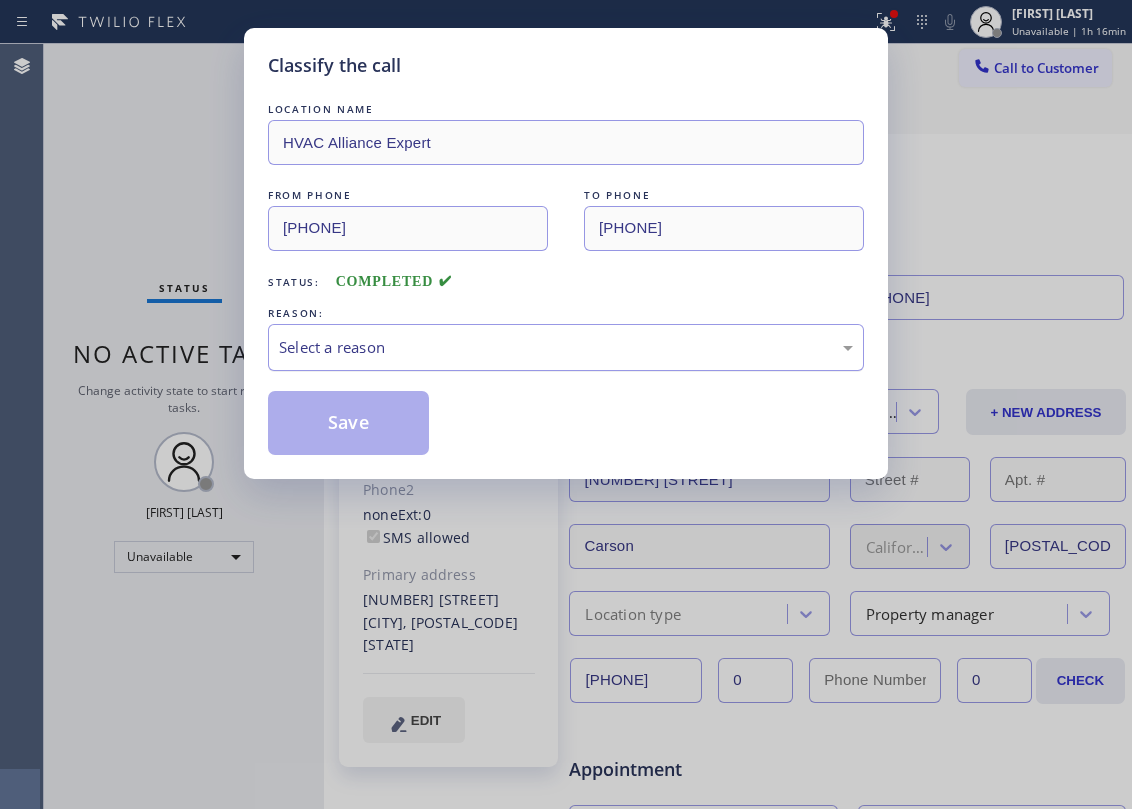 click on "Select a reason" at bounding box center [566, 347] 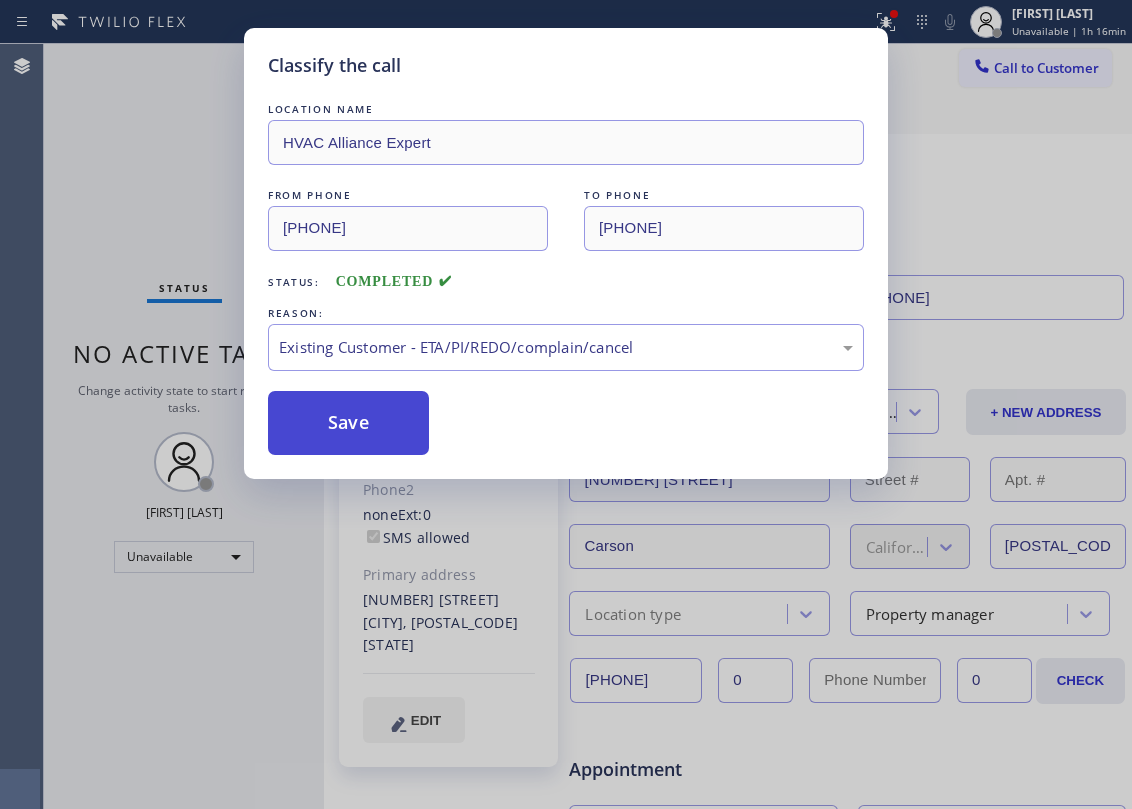 click on "Save" at bounding box center (348, 423) 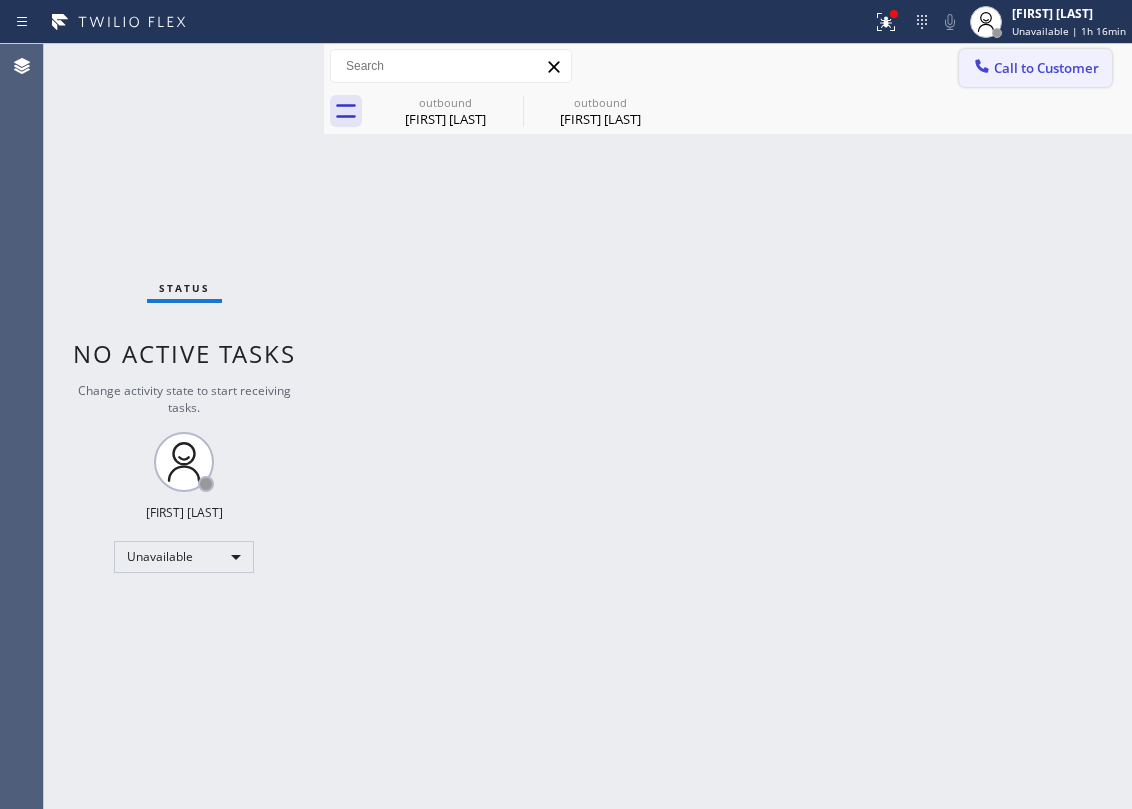 click on "Call to Customer" at bounding box center [1046, 68] 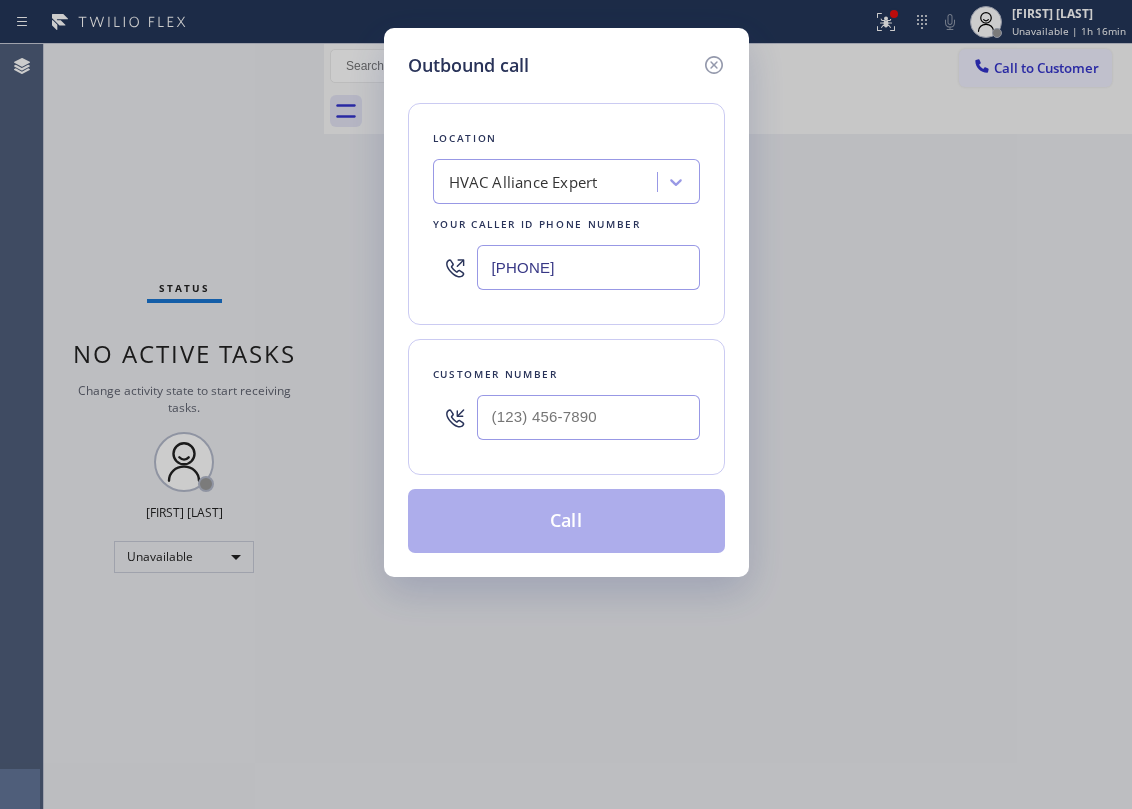 click at bounding box center (588, 417) 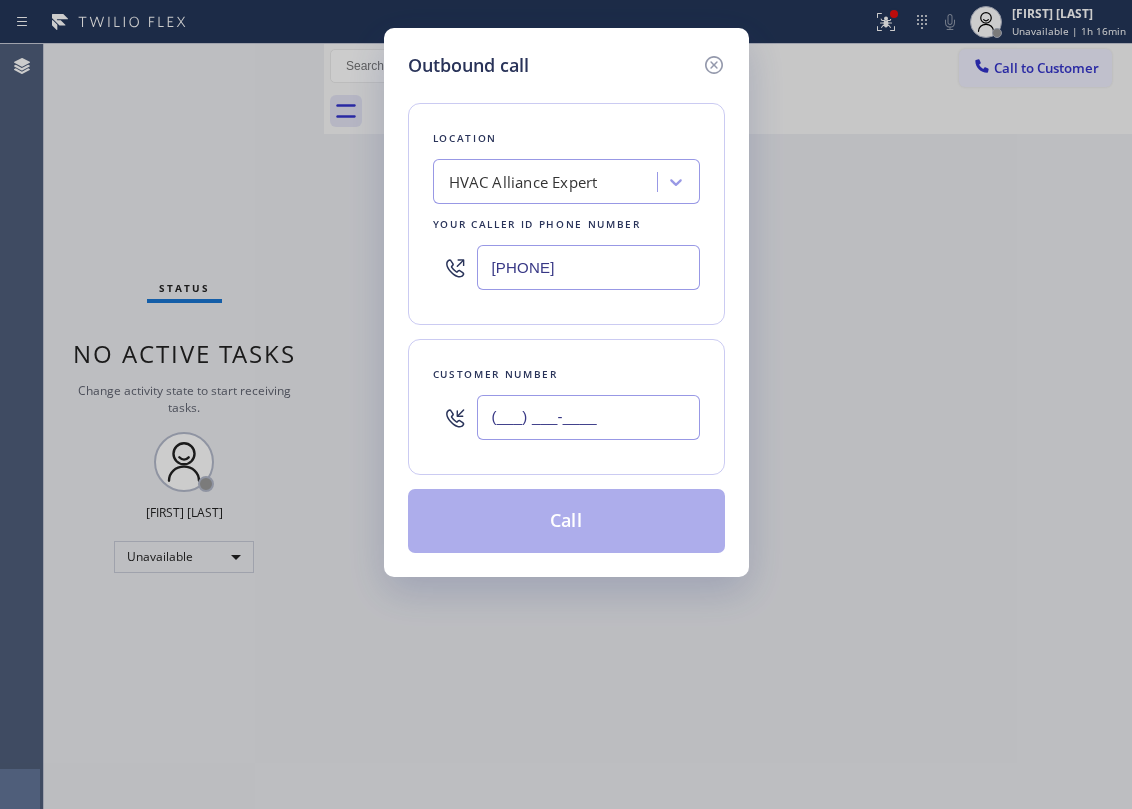click on "(___) ___-____" at bounding box center (588, 417) 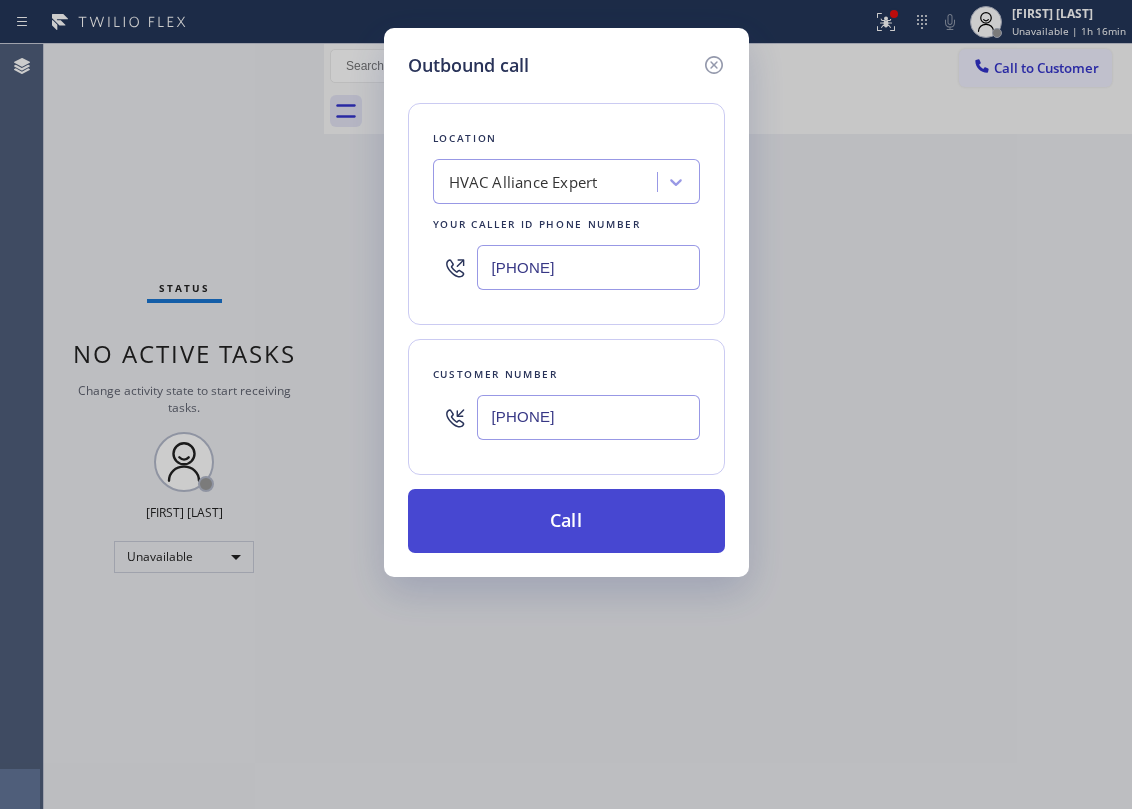 type on "[PHONE]" 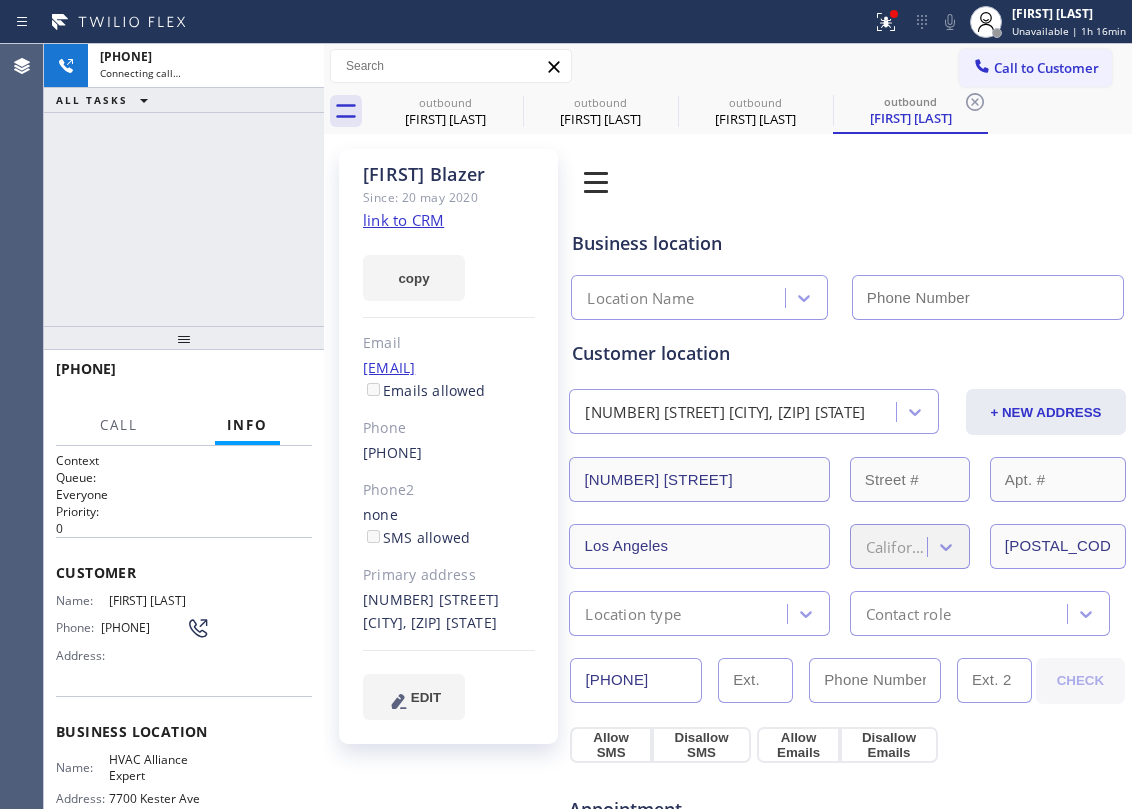 click on "link to CRM" 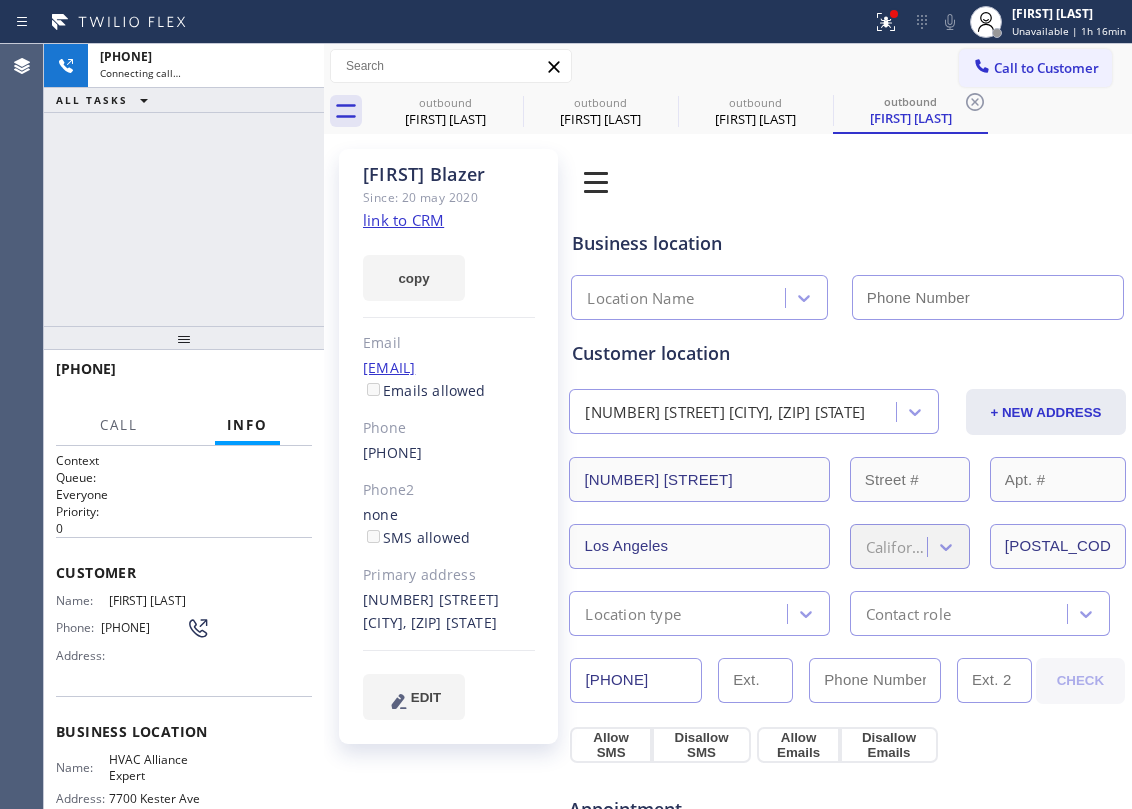 type on "[PHONE]" 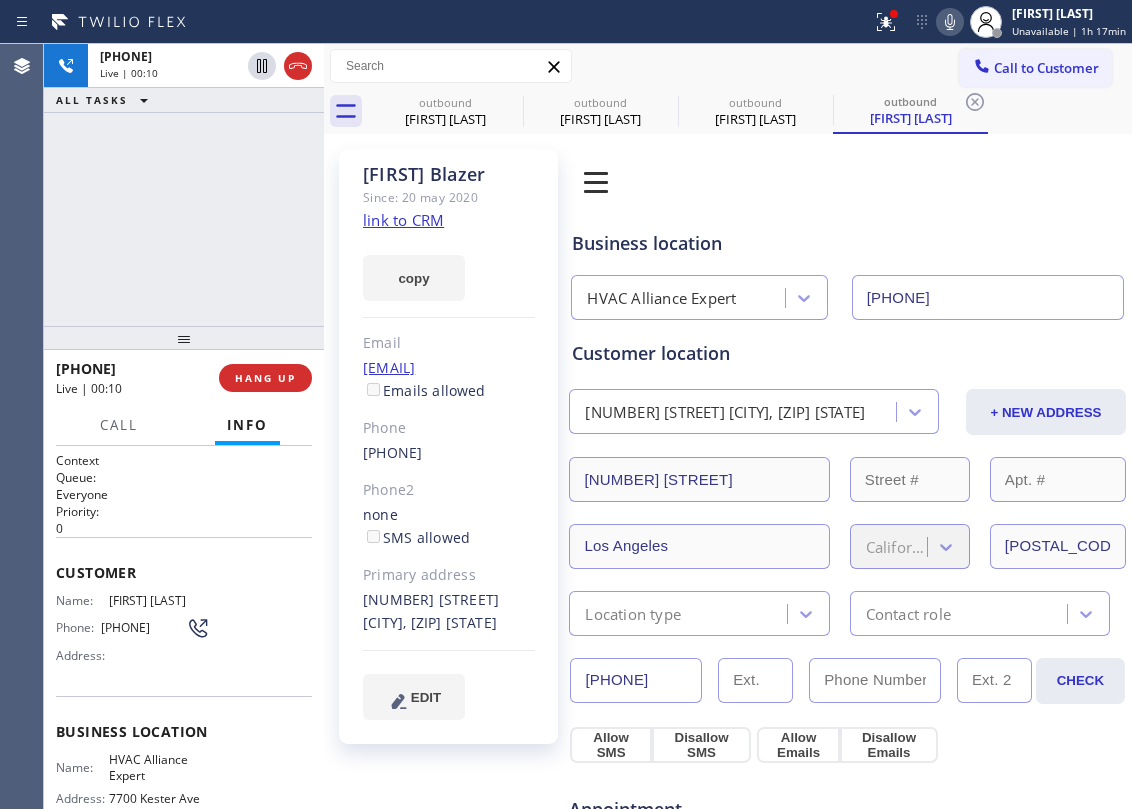 drag, startPoint x: 200, startPoint y: 216, endPoint x: 214, endPoint y: 204, distance: 18.439089 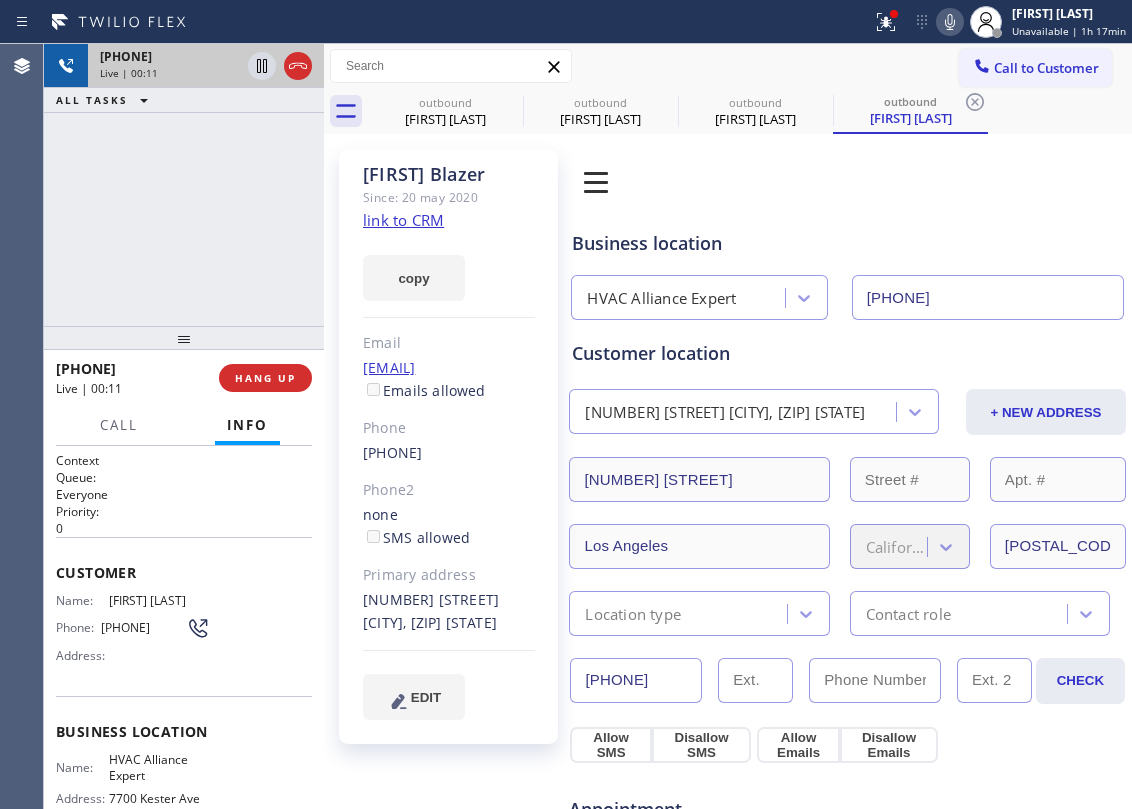 drag, startPoint x: 318, startPoint y: 53, endPoint x: 313, endPoint y: 72, distance: 19.646883 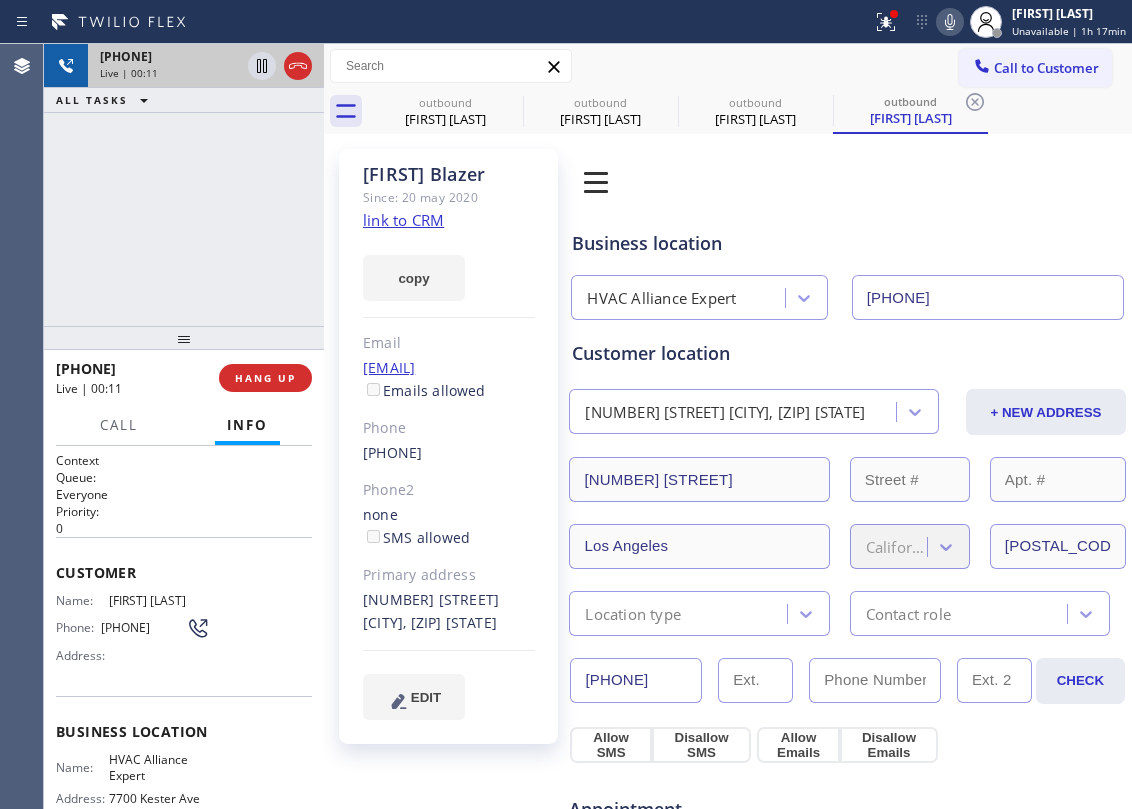 click at bounding box center [324, 426] 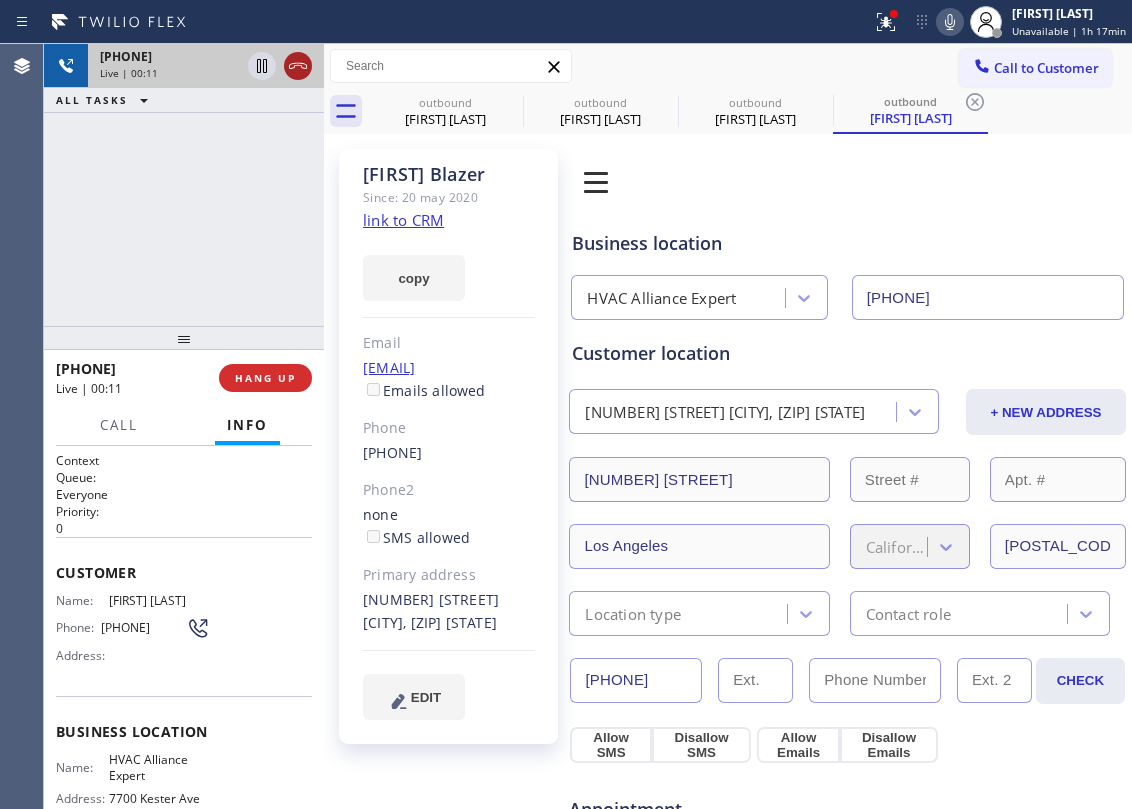click at bounding box center (298, 66) 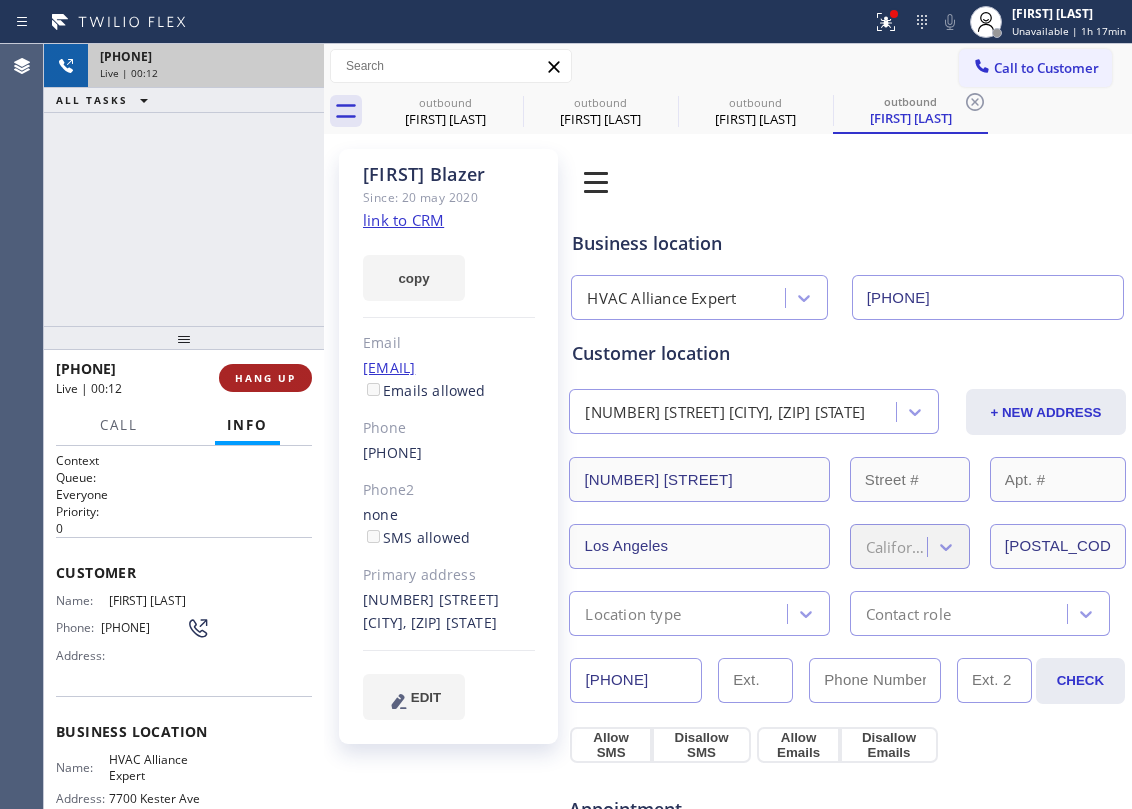 click on "HANG UP" at bounding box center (265, 378) 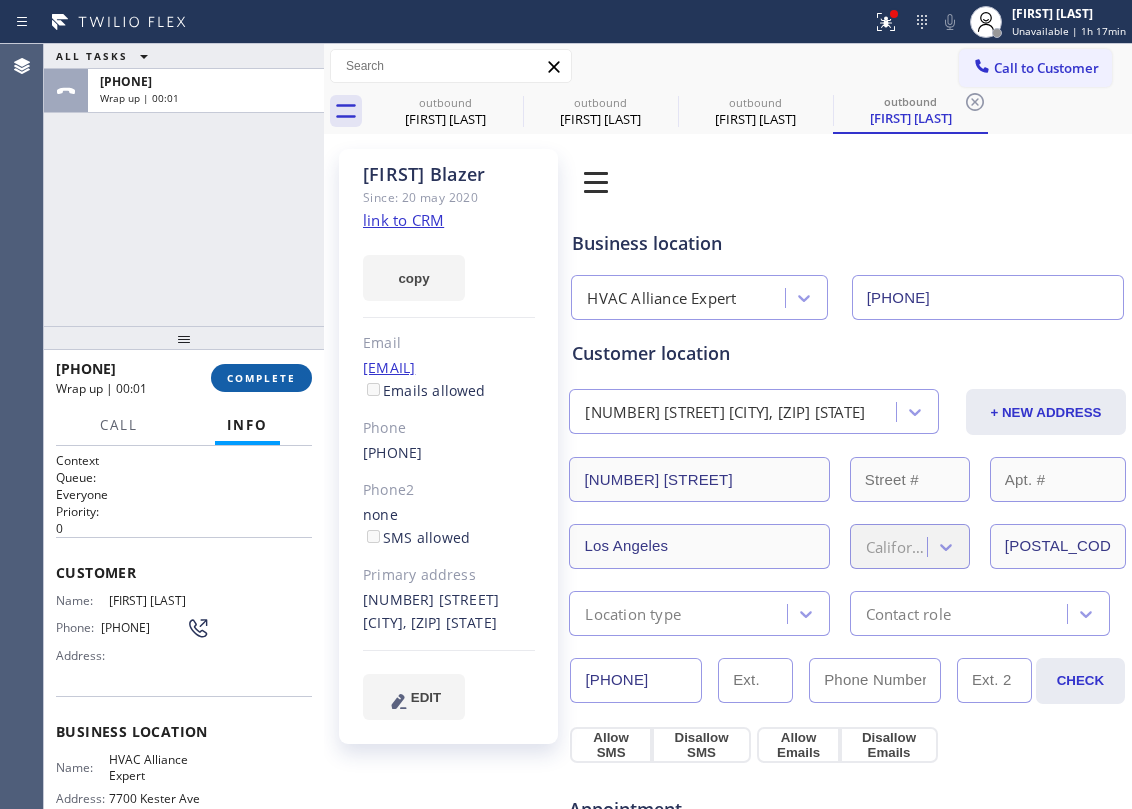 click on "COMPLETE" at bounding box center (261, 378) 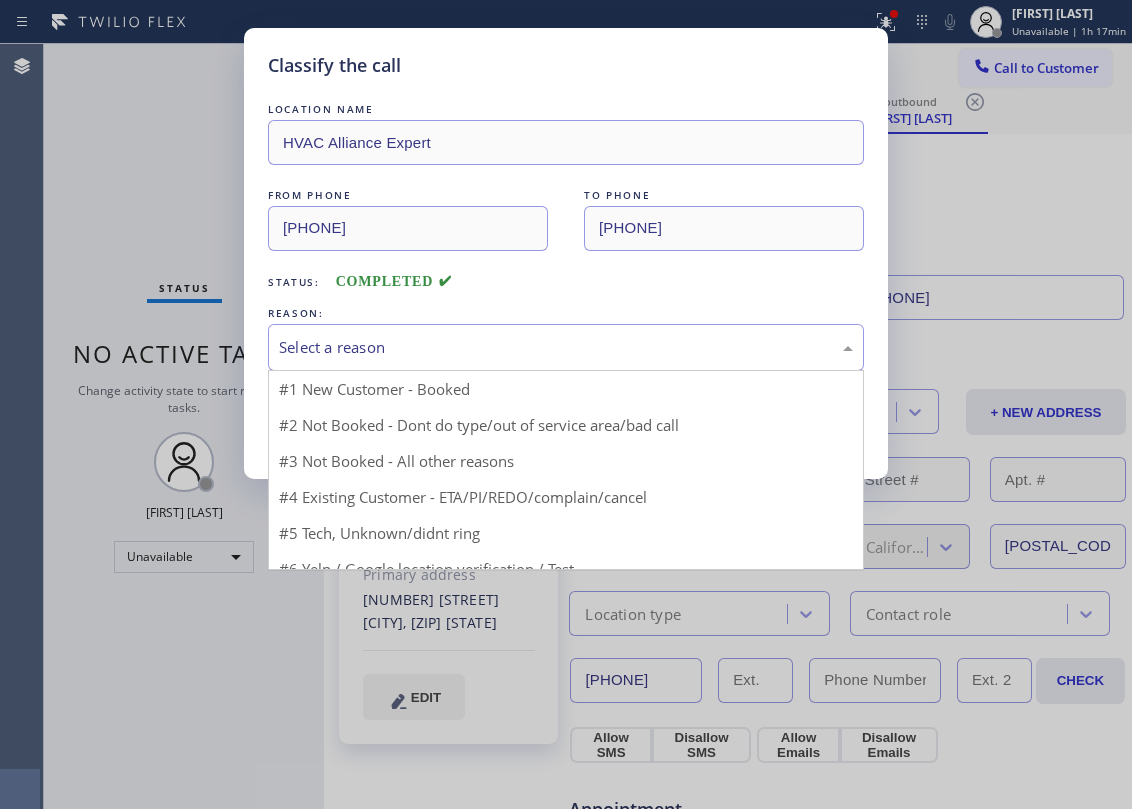 click on "Select a reason" at bounding box center [566, 347] 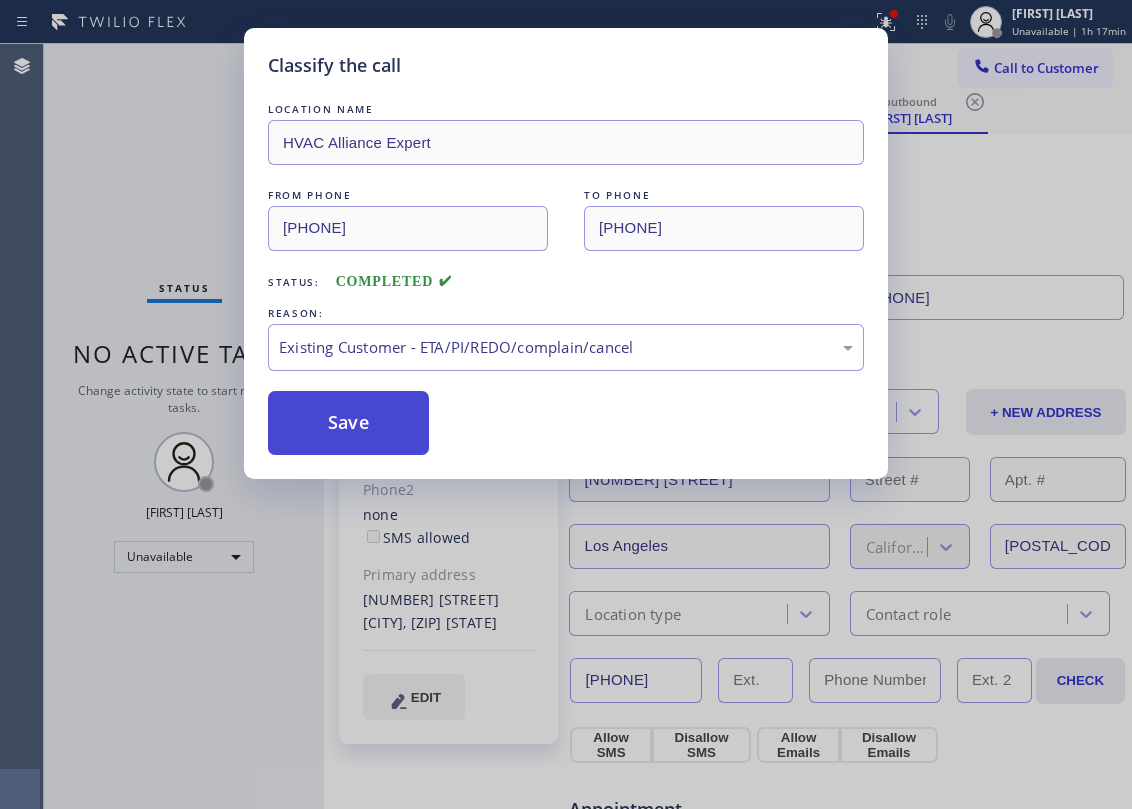 click on "Save" at bounding box center (348, 423) 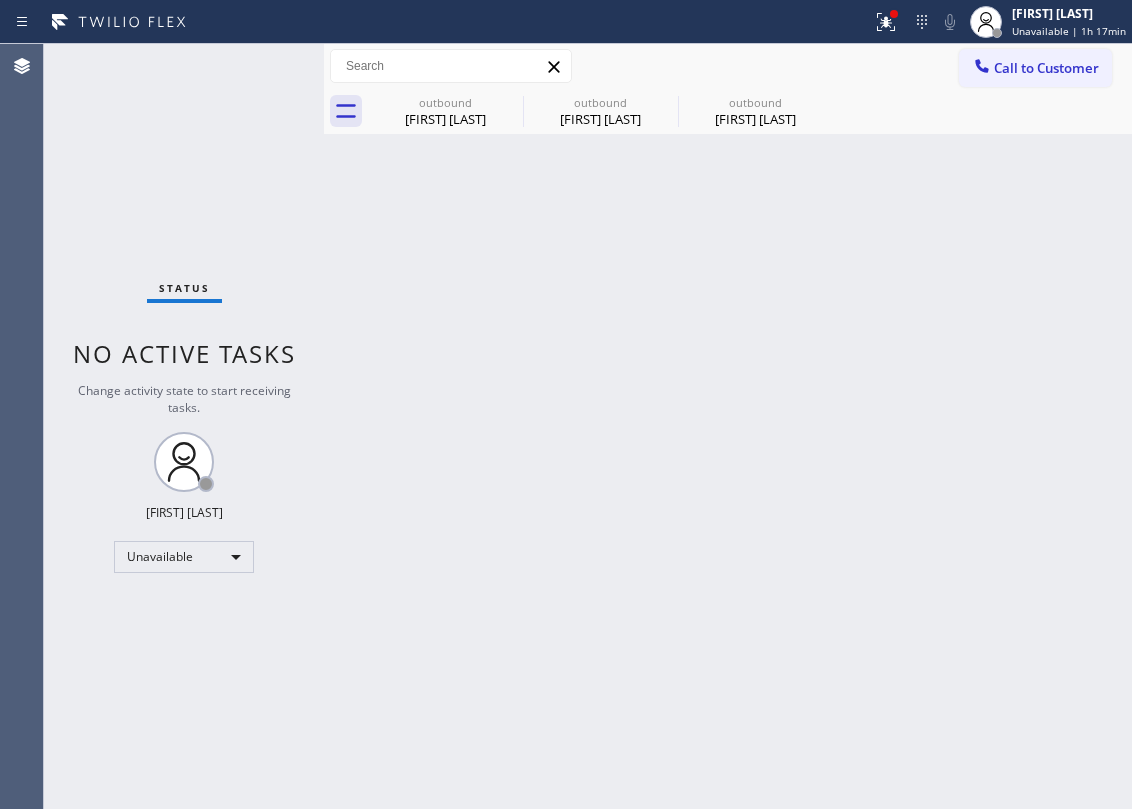 click on "Call to Customer" at bounding box center (1046, 68) 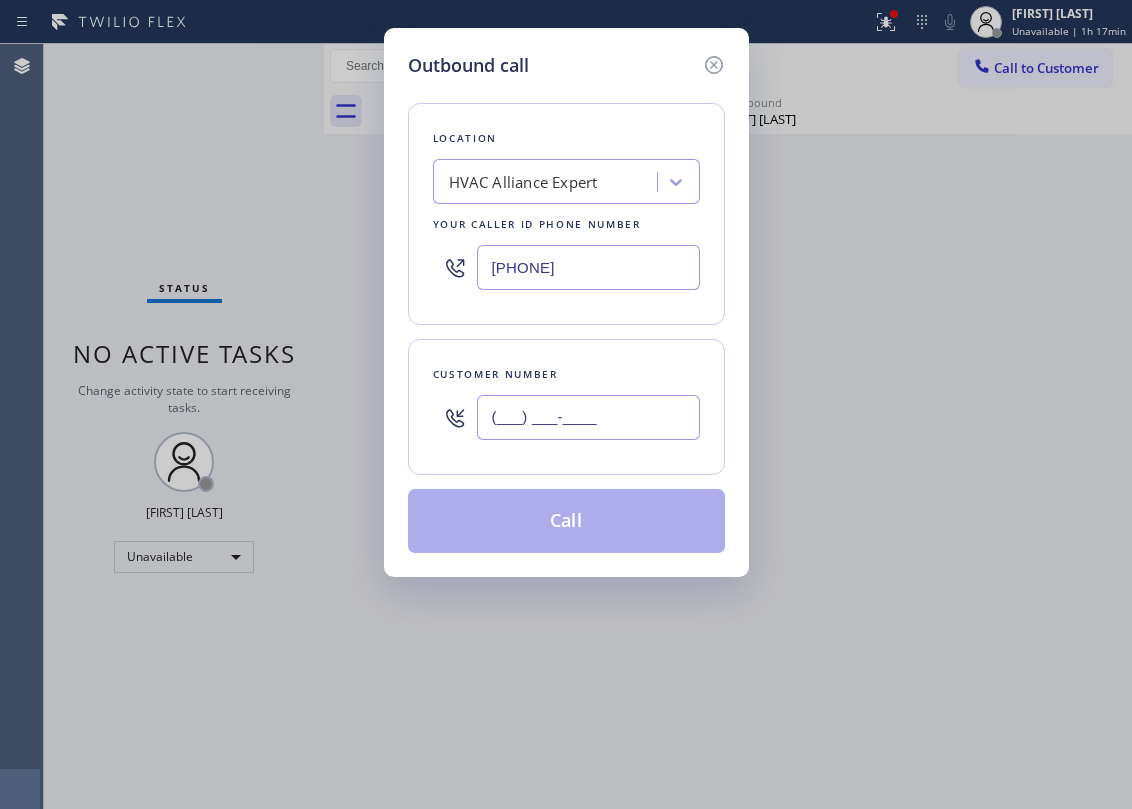 click on "(___) ___-____" at bounding box center (588, 417) 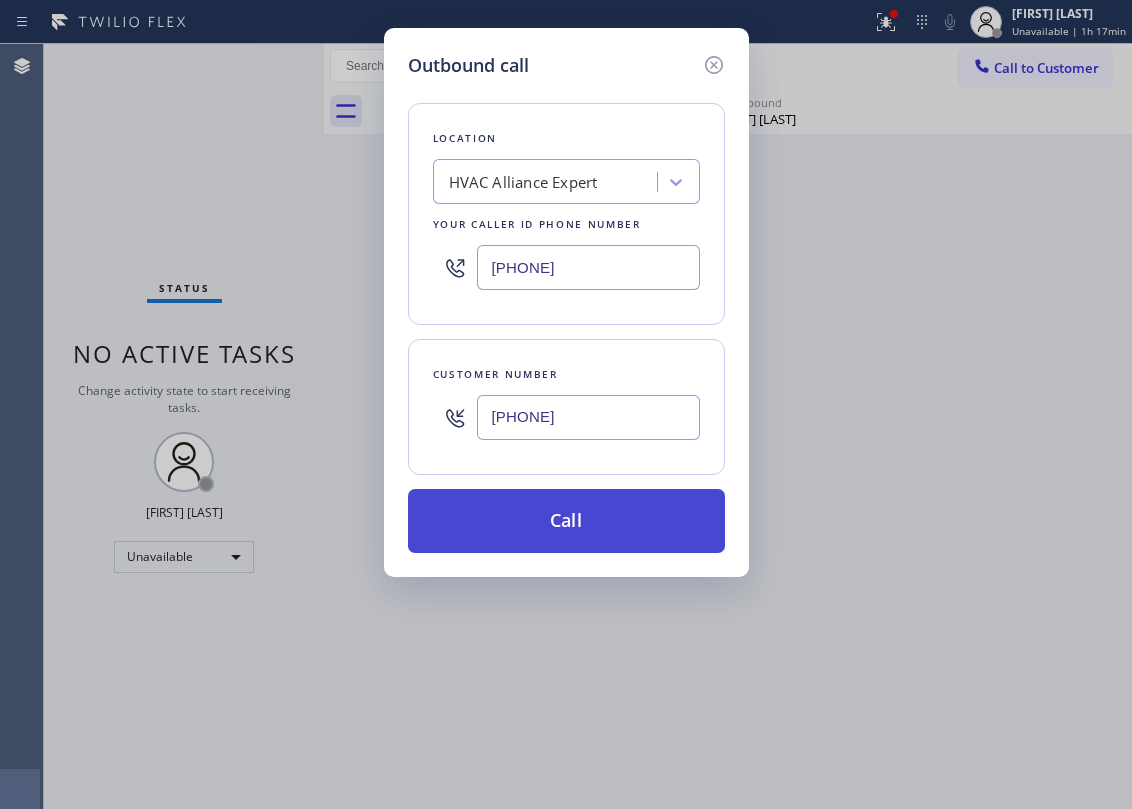 type on "[PHONE]" 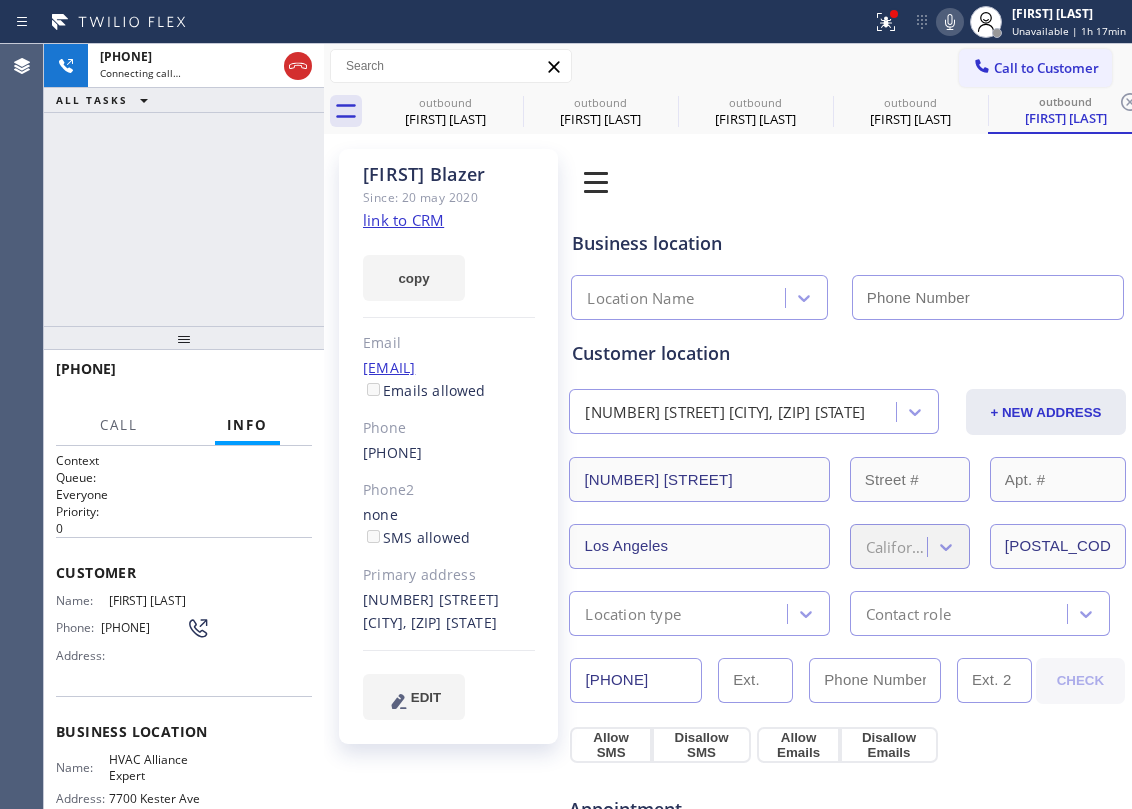 type on "[PHONE]" 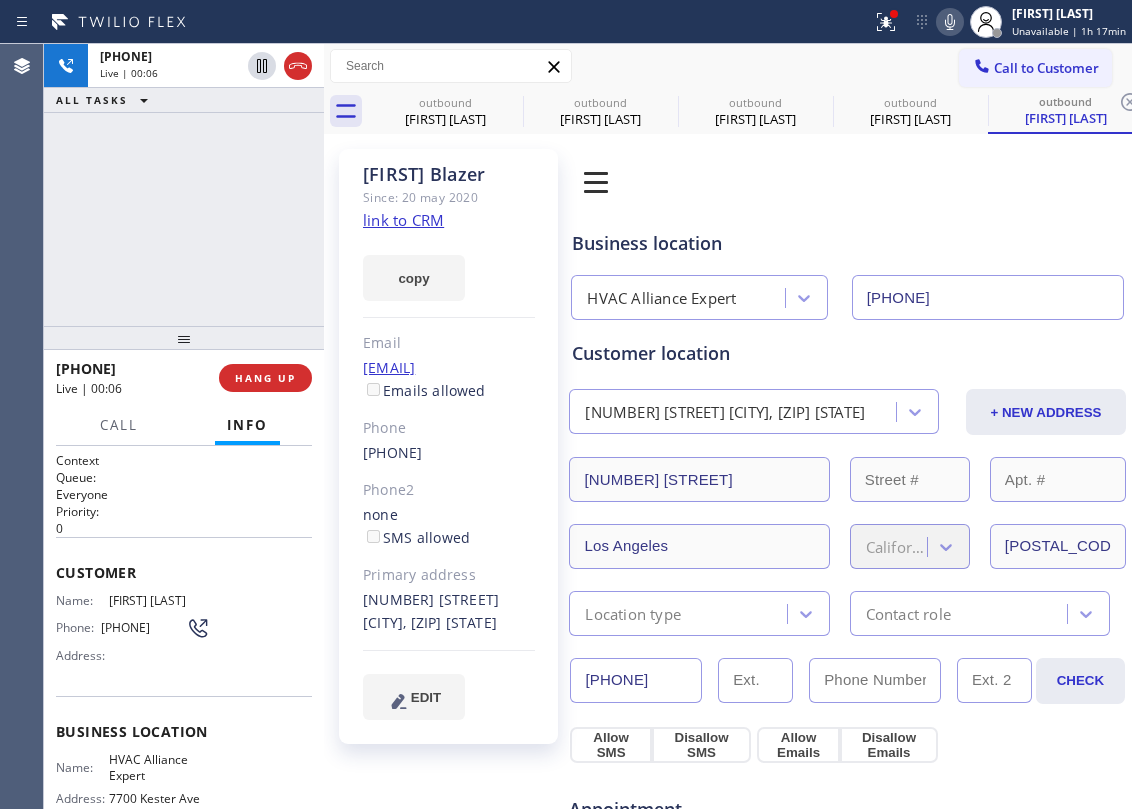 drag, startPoint x: 178, startPoint y: 276, endPoint x: 430, endPoint y: 349, distance: 262.36044 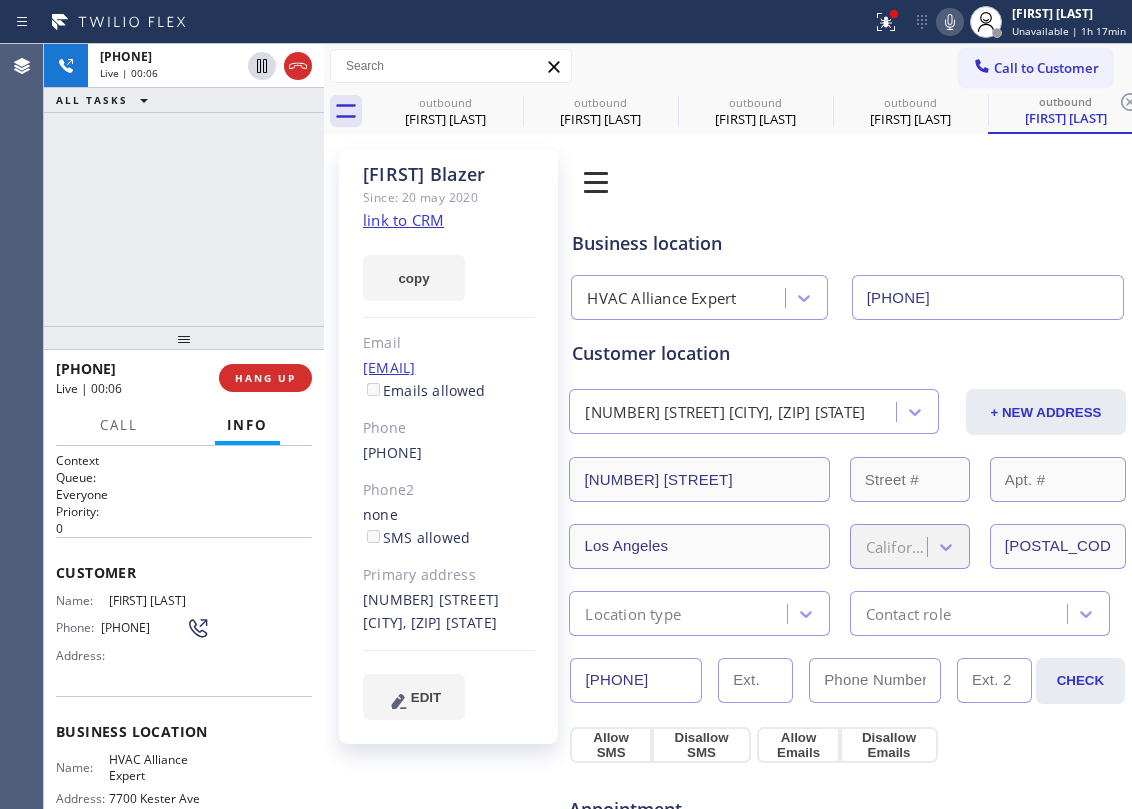 click on "[PHONE]" at bounding box center [184, 185] 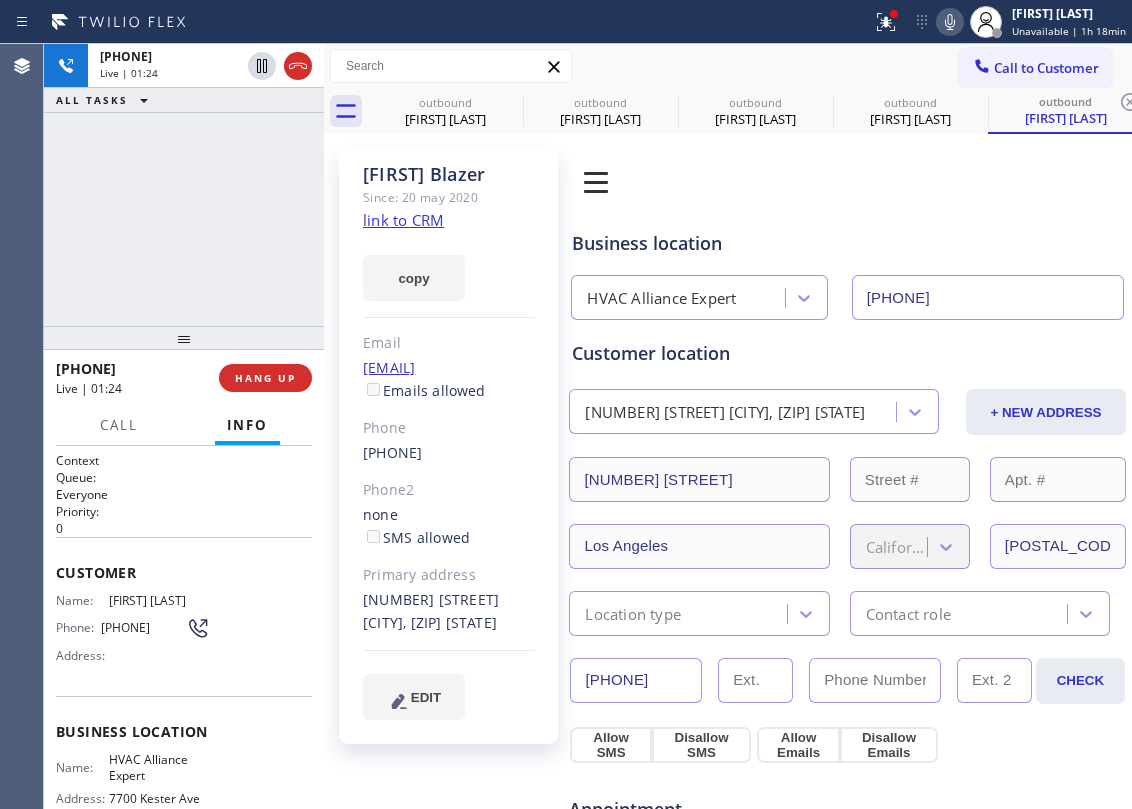 click on "[PHONE] Live | 01:24 ALL TASKS ALL TASKS ACTIVE TASKS TASKS IN WRAP UP" at bounding box center [184, 185] 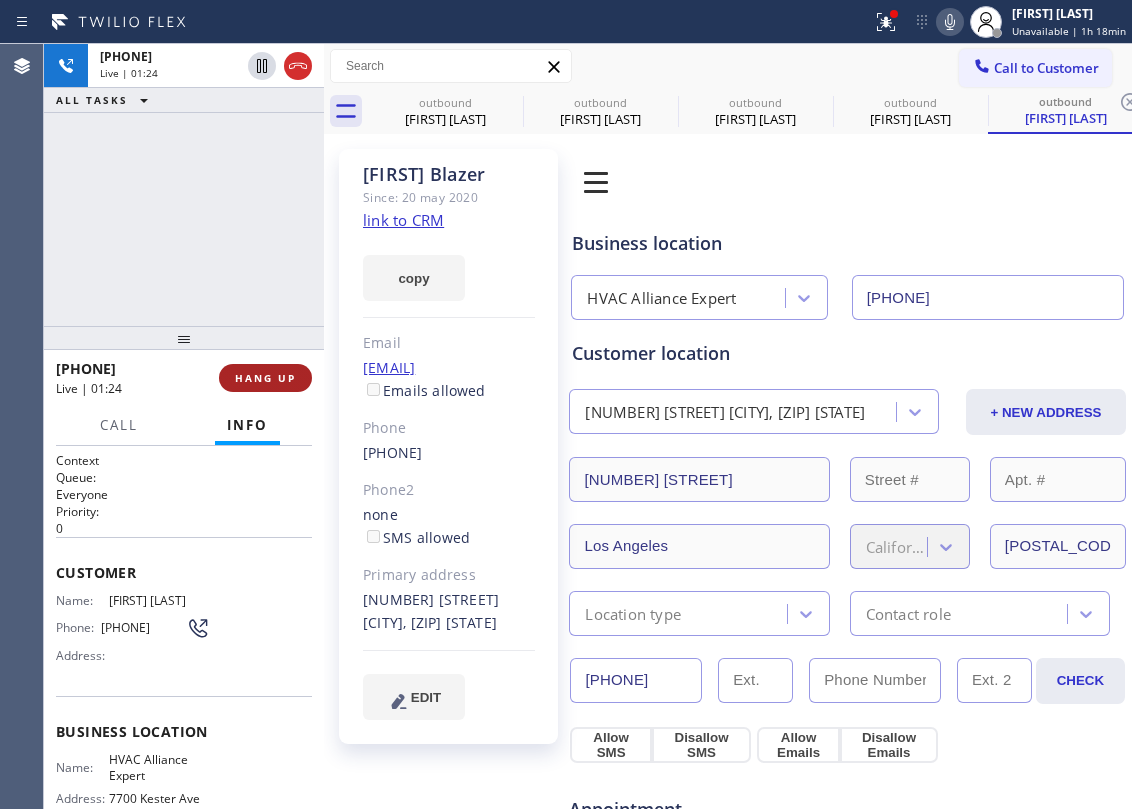 click on "HANG UP" at bounding box center [265, 378] 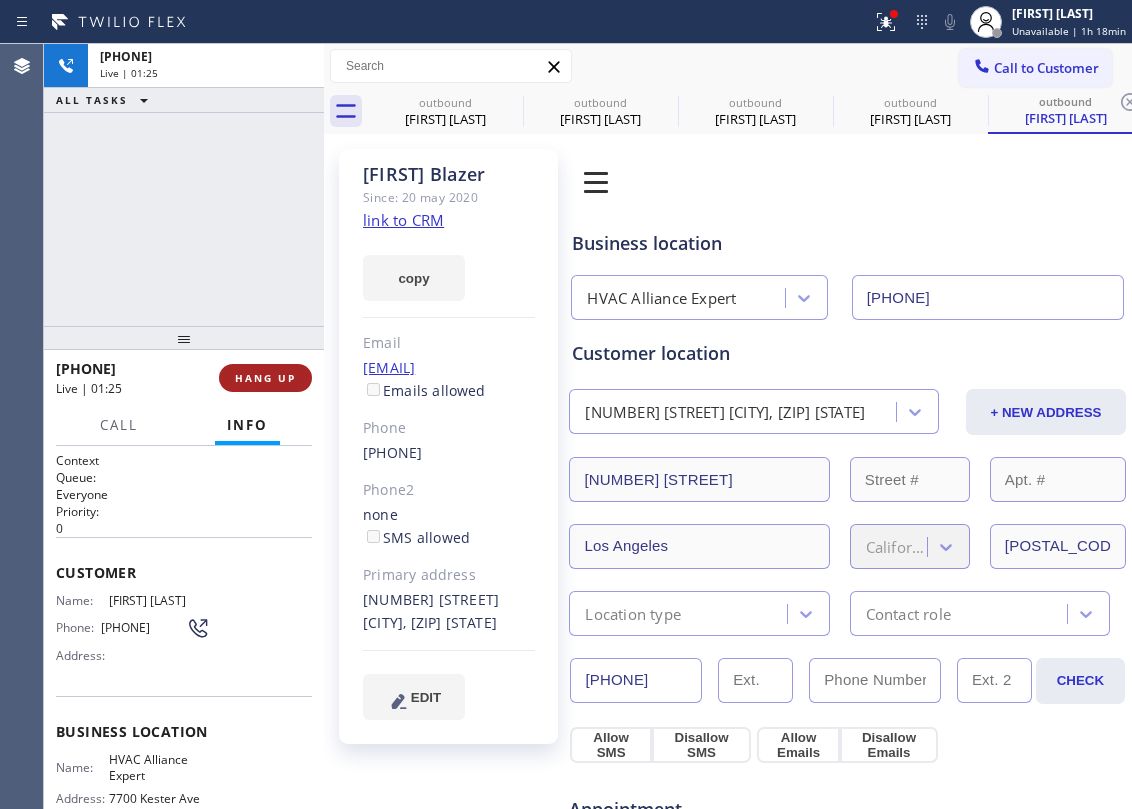 click on "HANG UP" at bounding box center (265, 378) 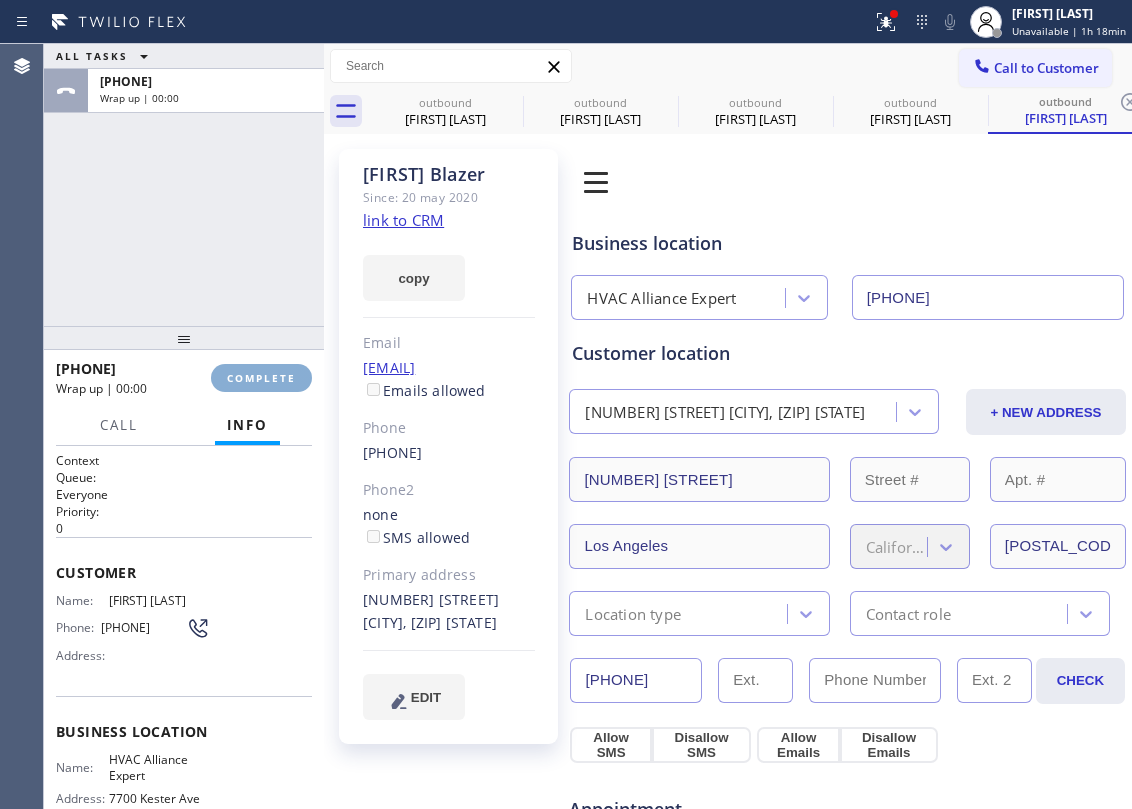 click on "COMPLETE" at bounding box center [261, 378] 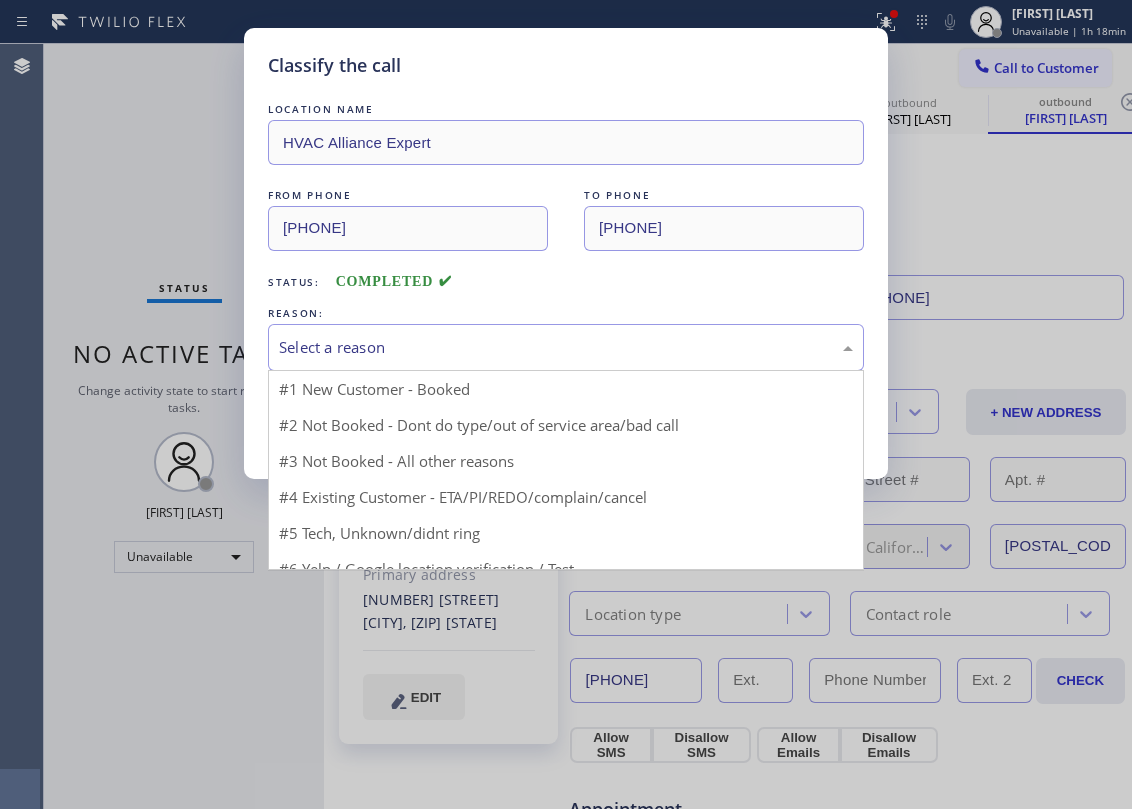 click on "Select a reason" at bounding box center [566, 347] 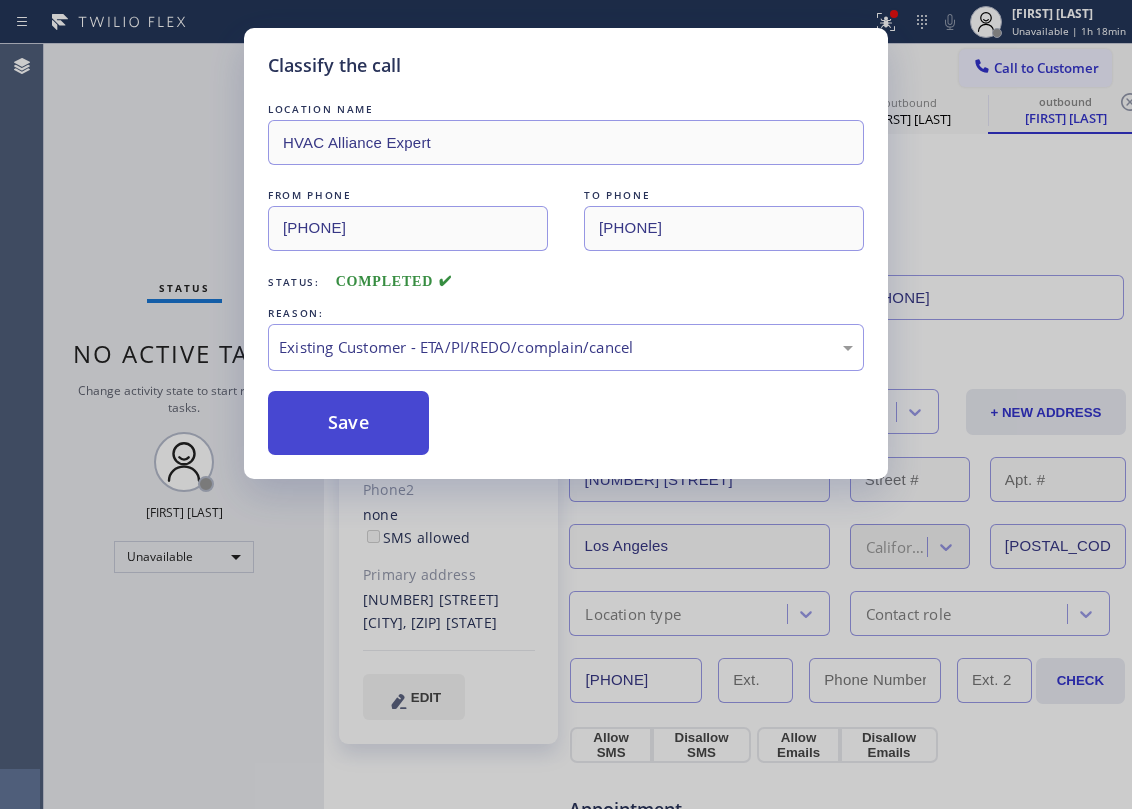 click on "Save" at bounding box center [348, 423] 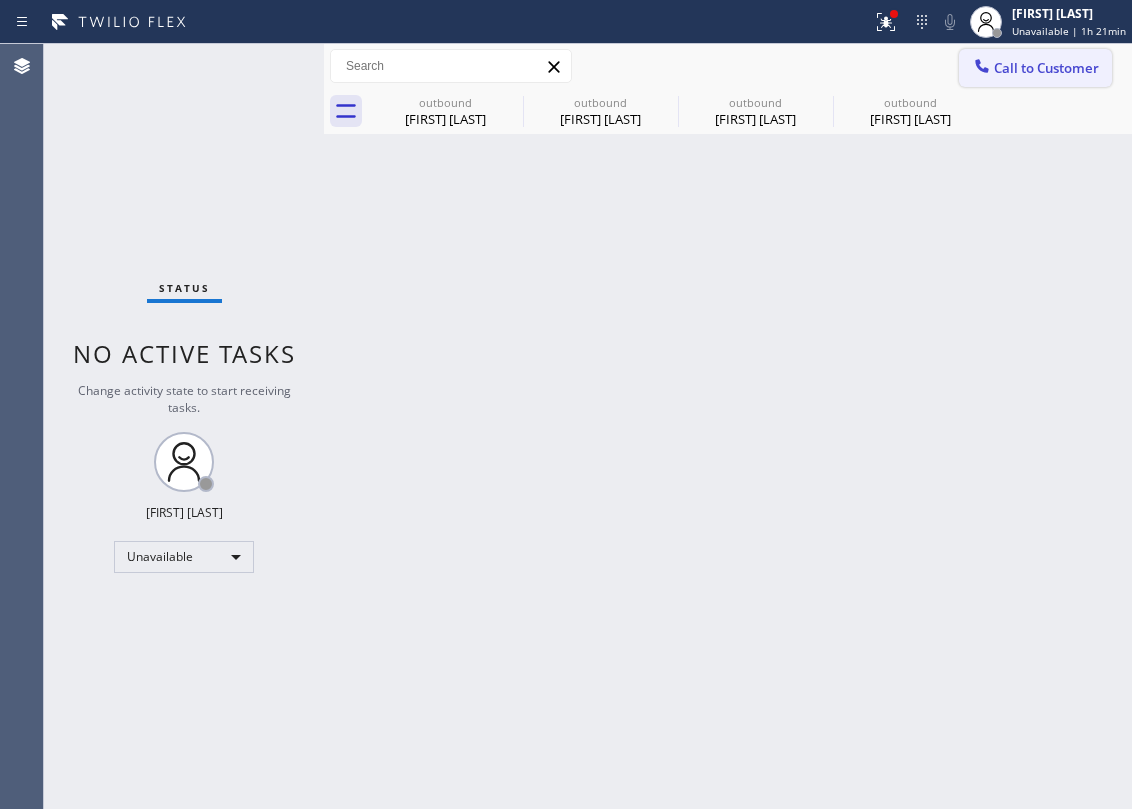 click on "Call to Customer" at bounding box center (1035, 68) 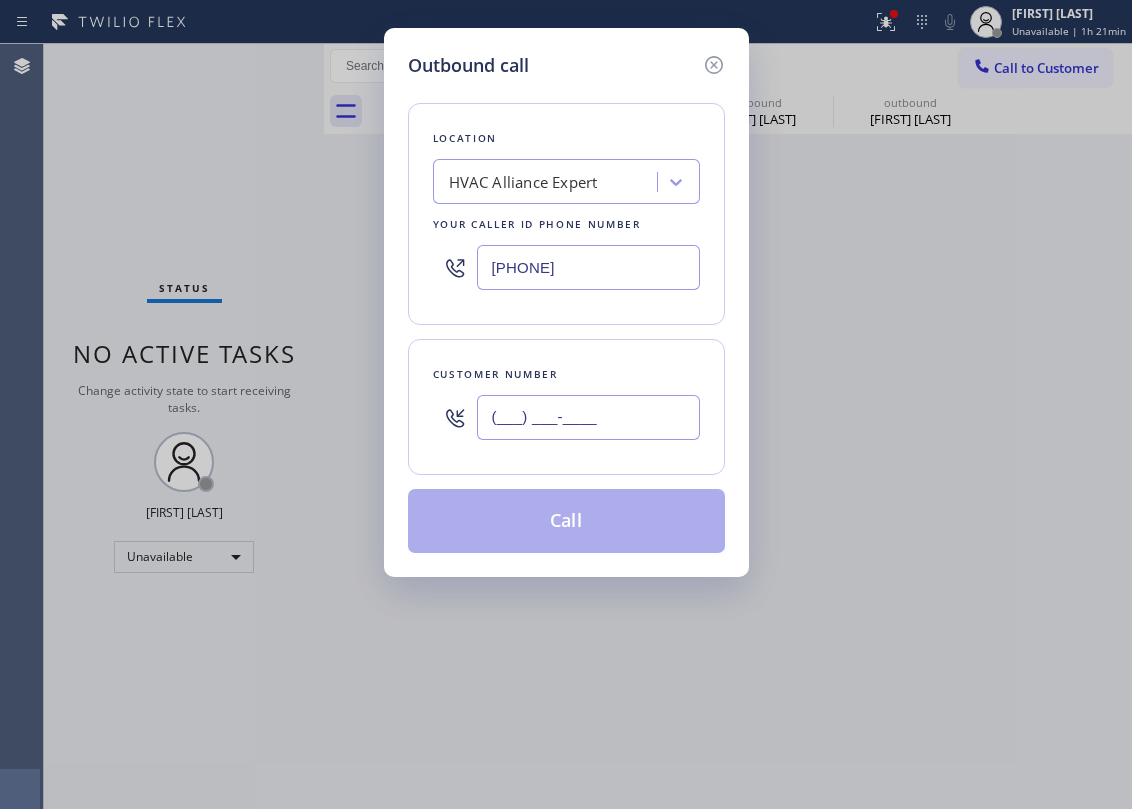 click on "(___) ___-____" at bounding box center [588, 417] 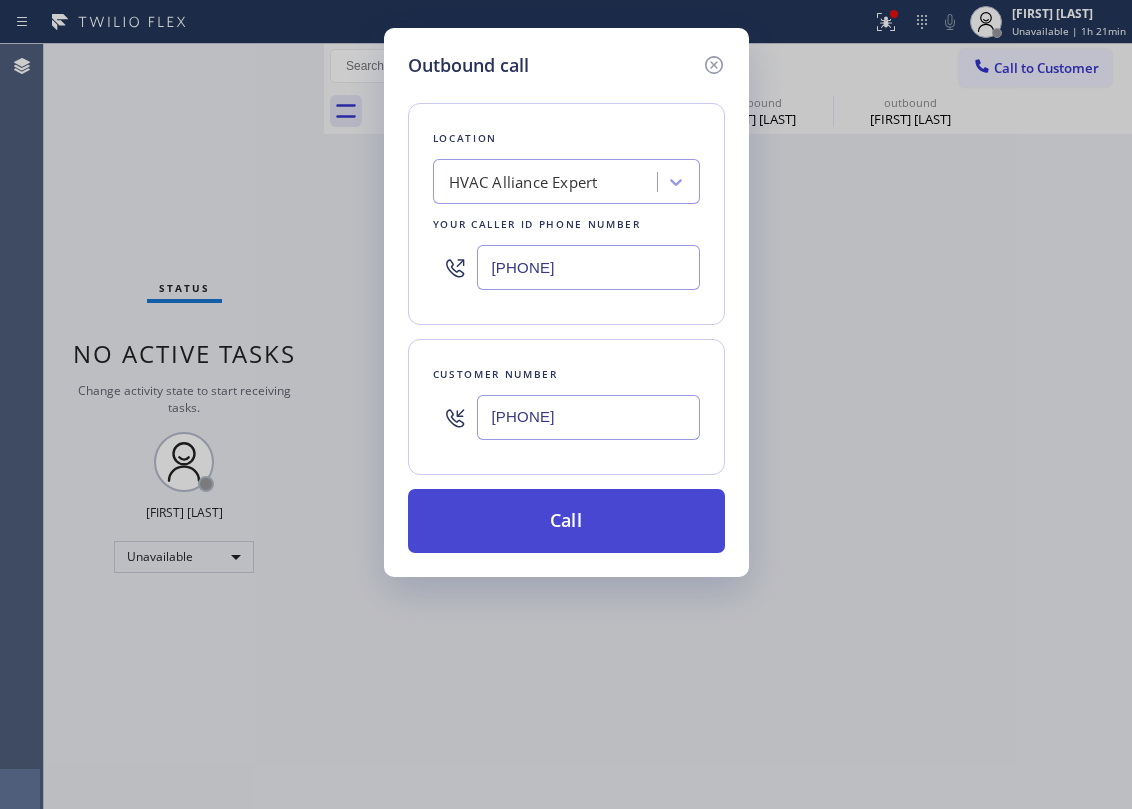 type on "[PHONE]" 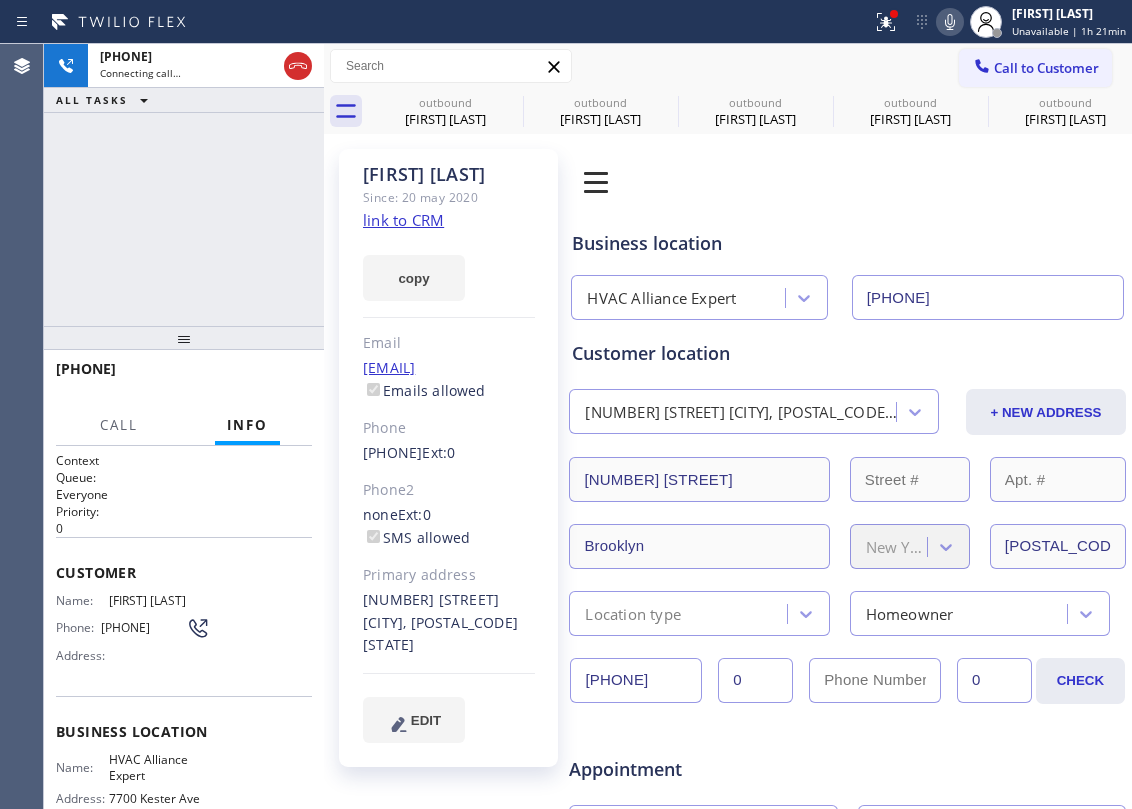 type on "[PHONE]" 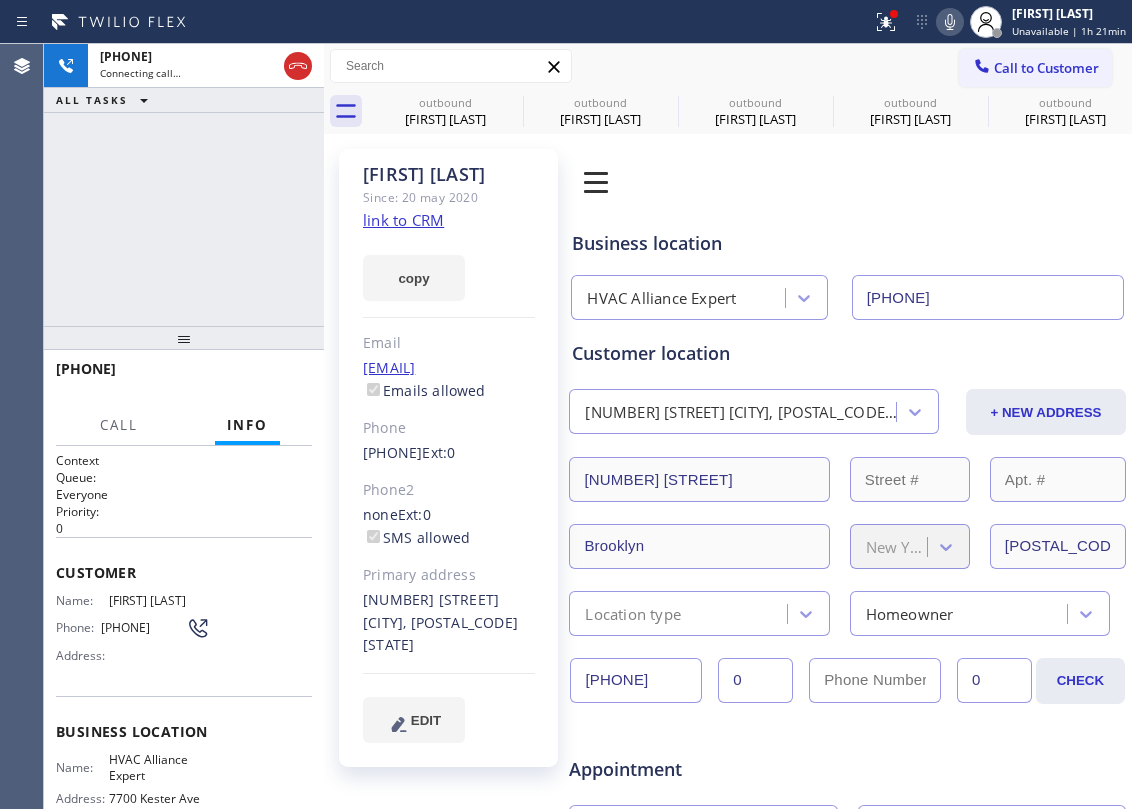 click on "[PHONE] Connecting call… ALL TASKS ALL TASKS ACTIVE TASKS TASKS IN WRAP UP" at bounding box center [184, 185] 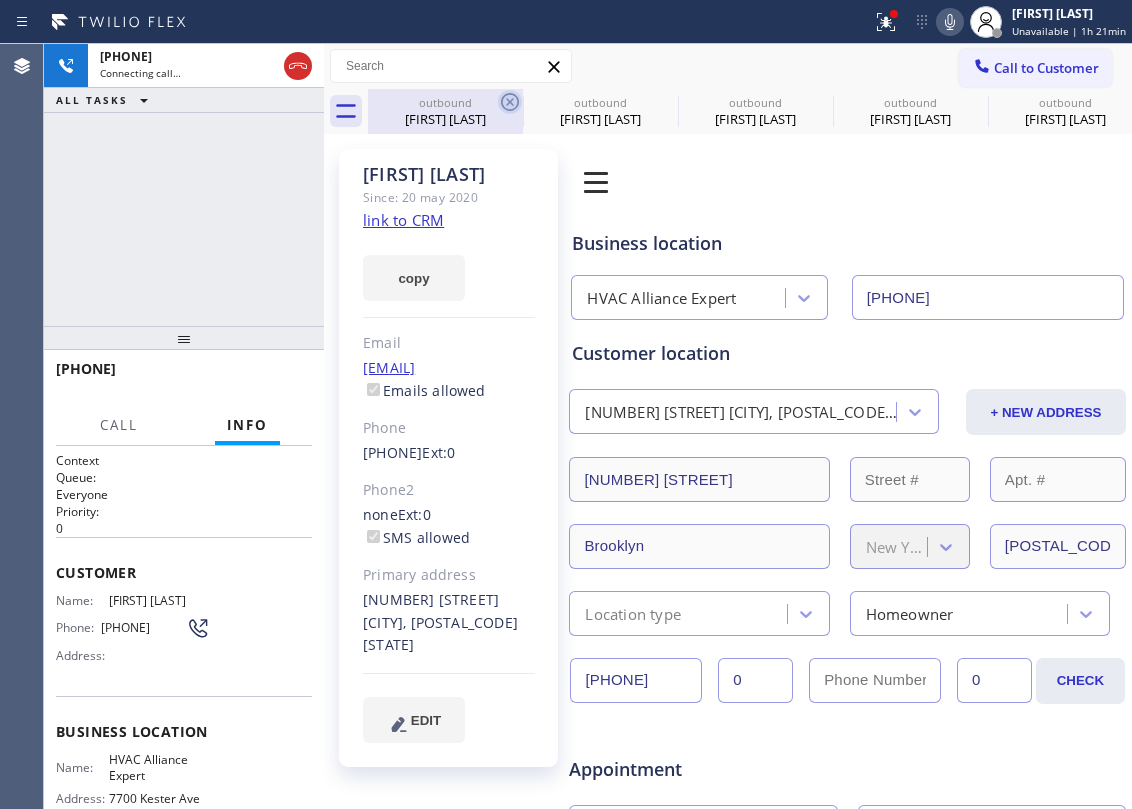 click on "[FIRST] [LAST]" at bounding box center [445, 119] 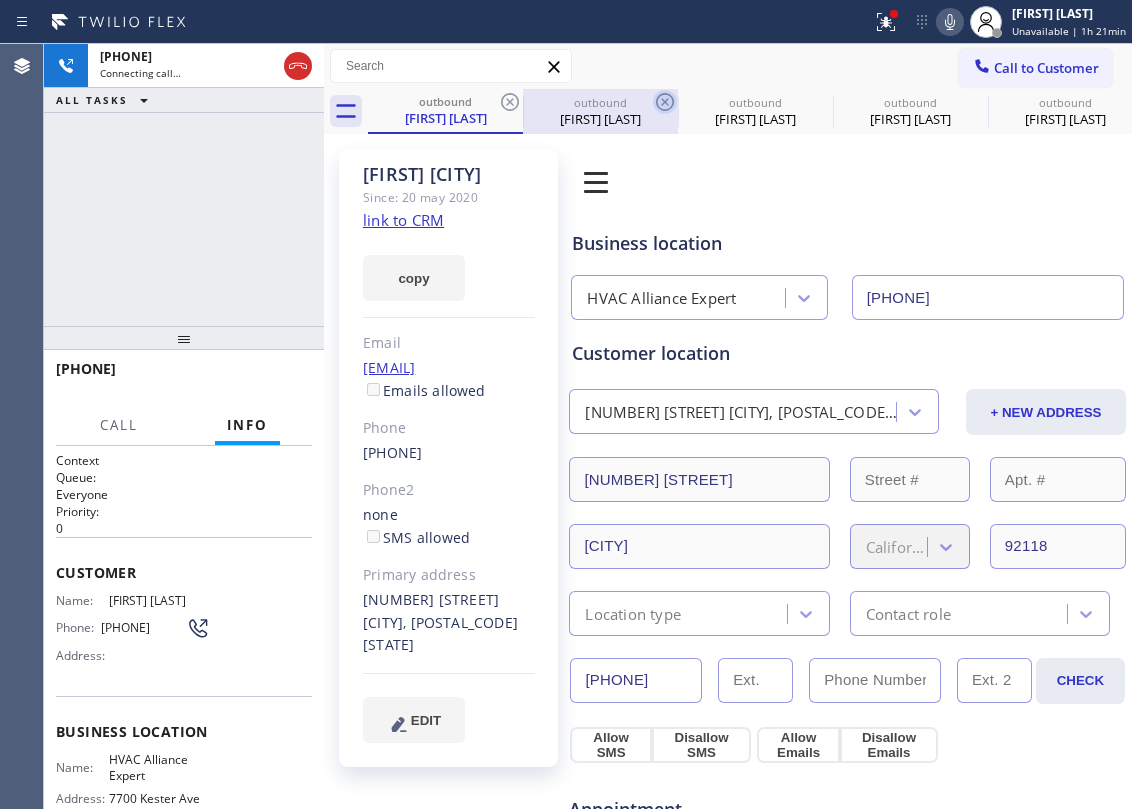 click 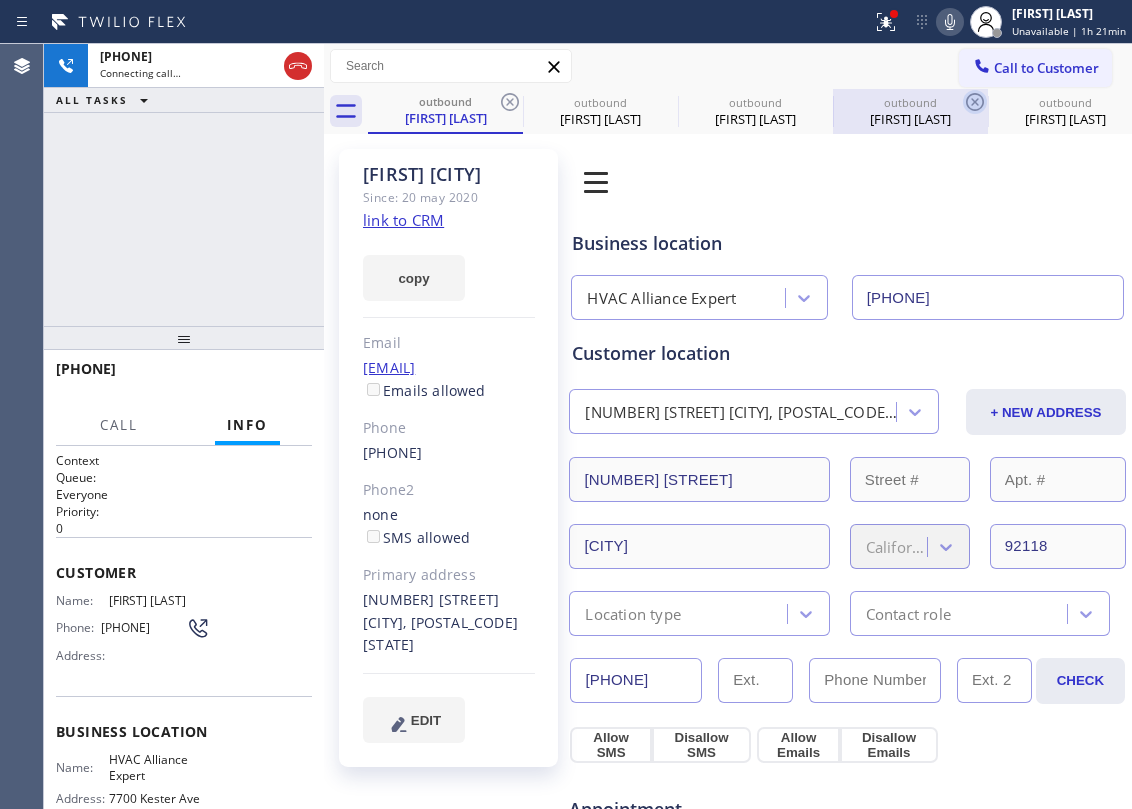 click 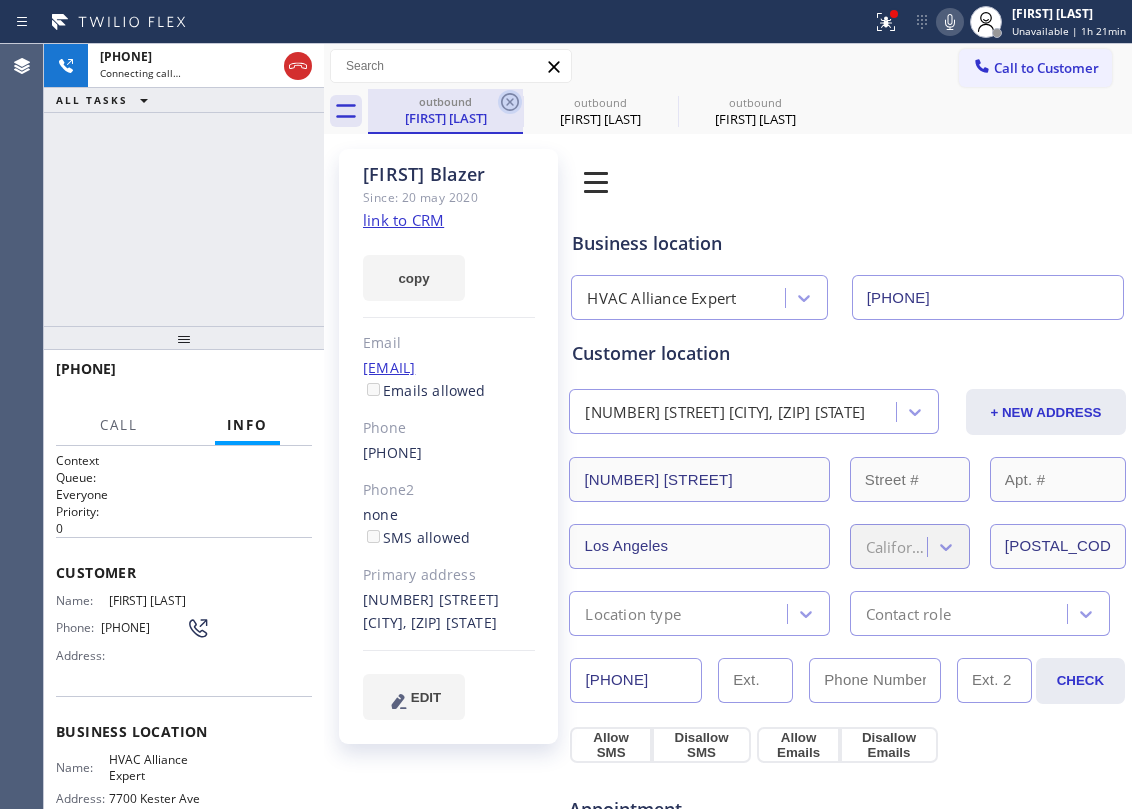 click 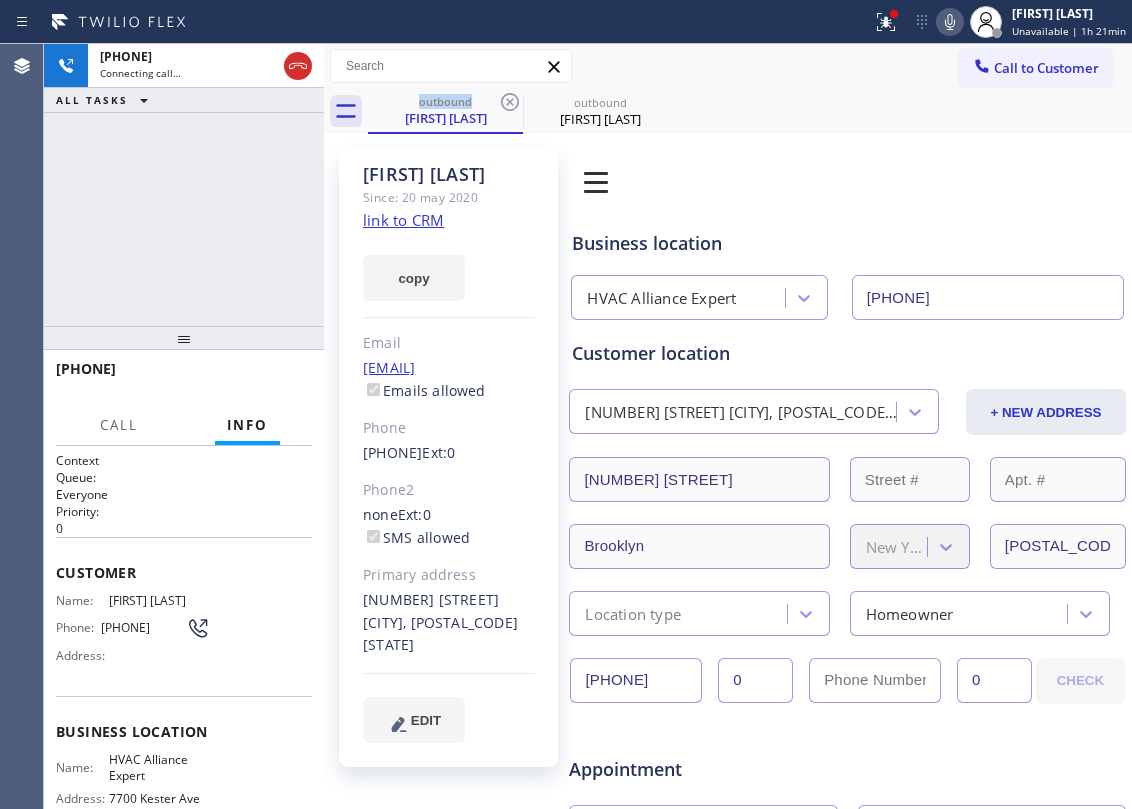 click on "[PHONE] Connecting call… ALL TASKS ALL TASKS ACTIVE TASKS TASKS IN WRAP UP" at bounding box center (184, 185) 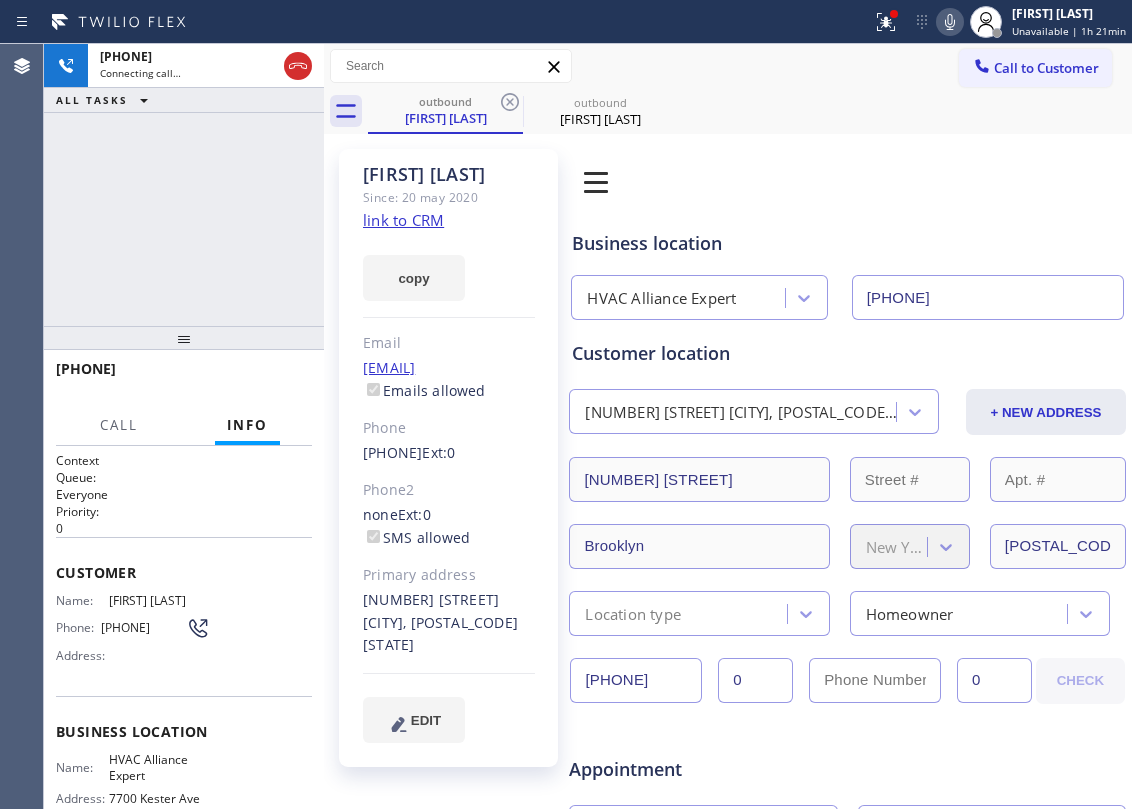 click on "link to CRM" 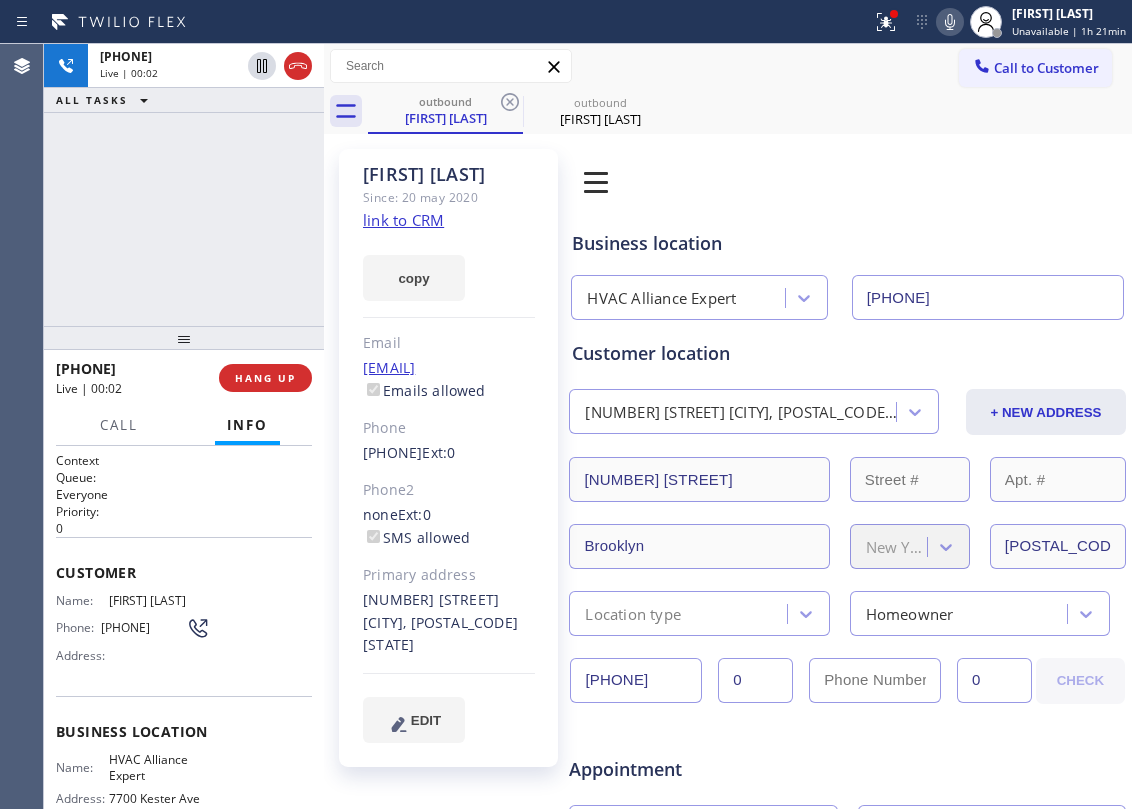 click on "[PHONE] Live | 00:02 ALL TASKS ALL TASKS ACTIVE TASKS TASKS IN WRAP UP" at bounding box center [184, 185] 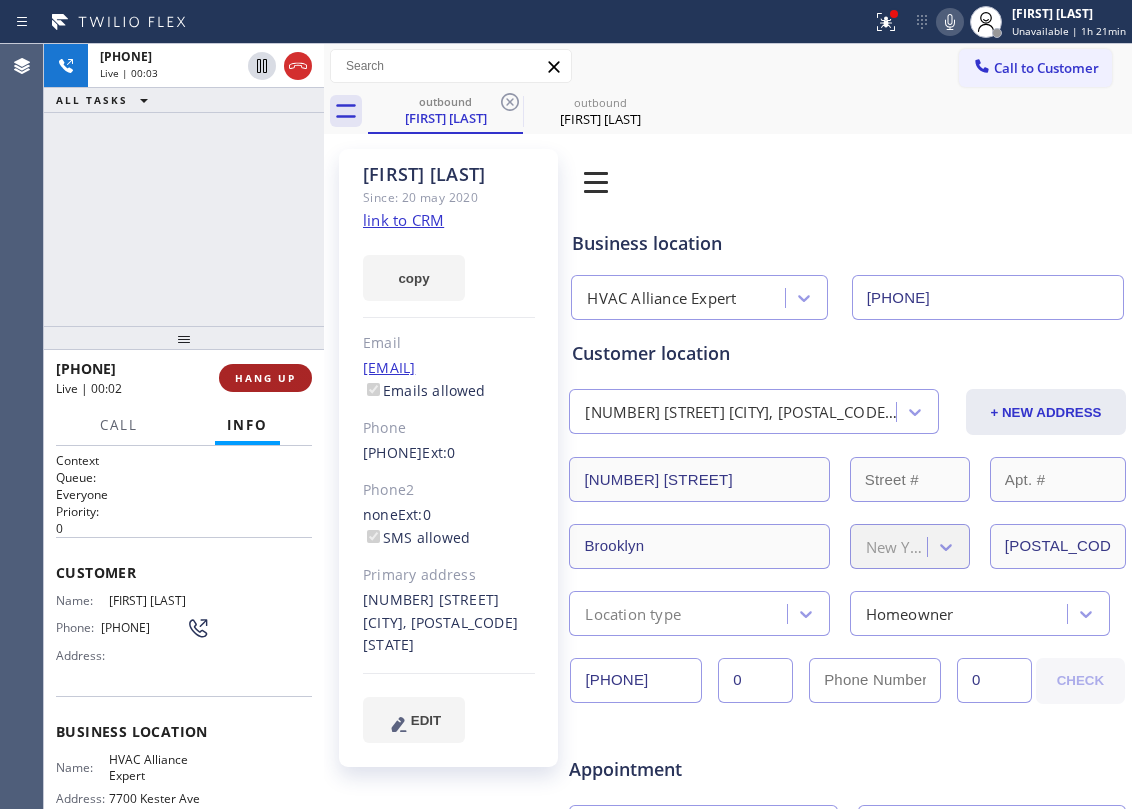click on "HANG UP" at bounding box center (265, 378) 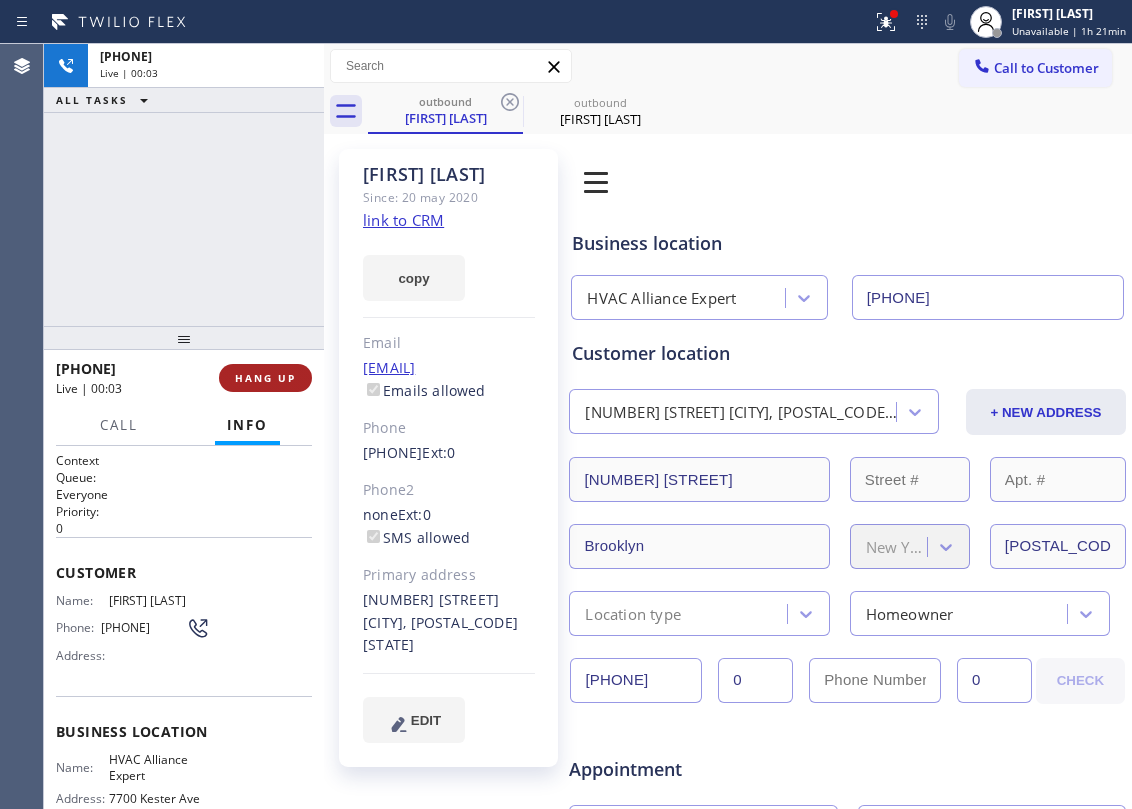 click on "HANG UP" at bounding box center (265, 378) 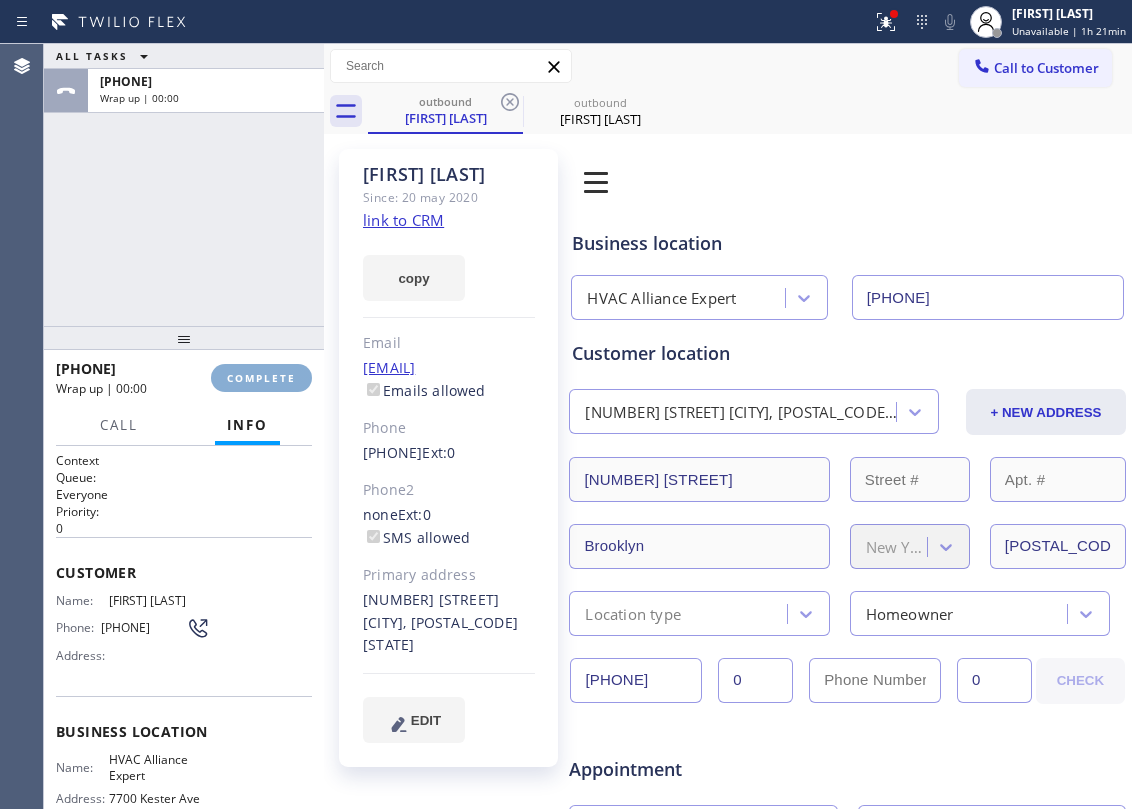 click on "COMPLETE" at bounding box center [261, 378] 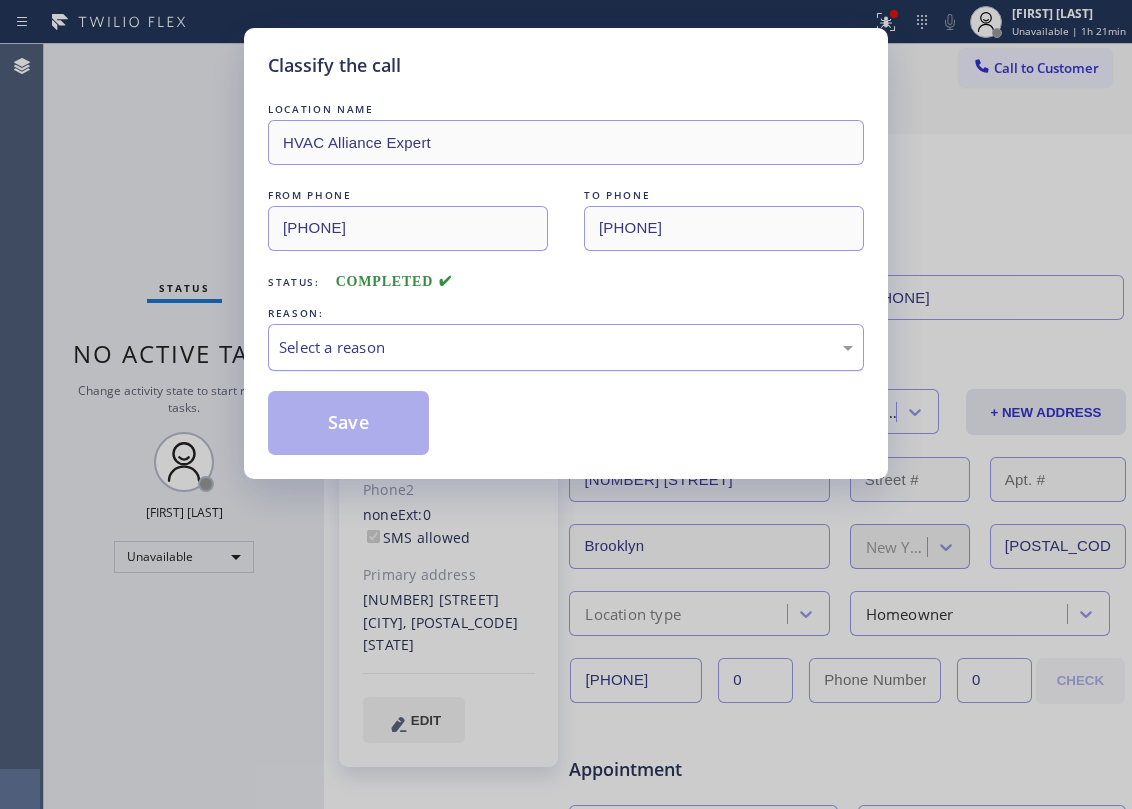 click on "Select a reason" at bounding box center [566, 347] 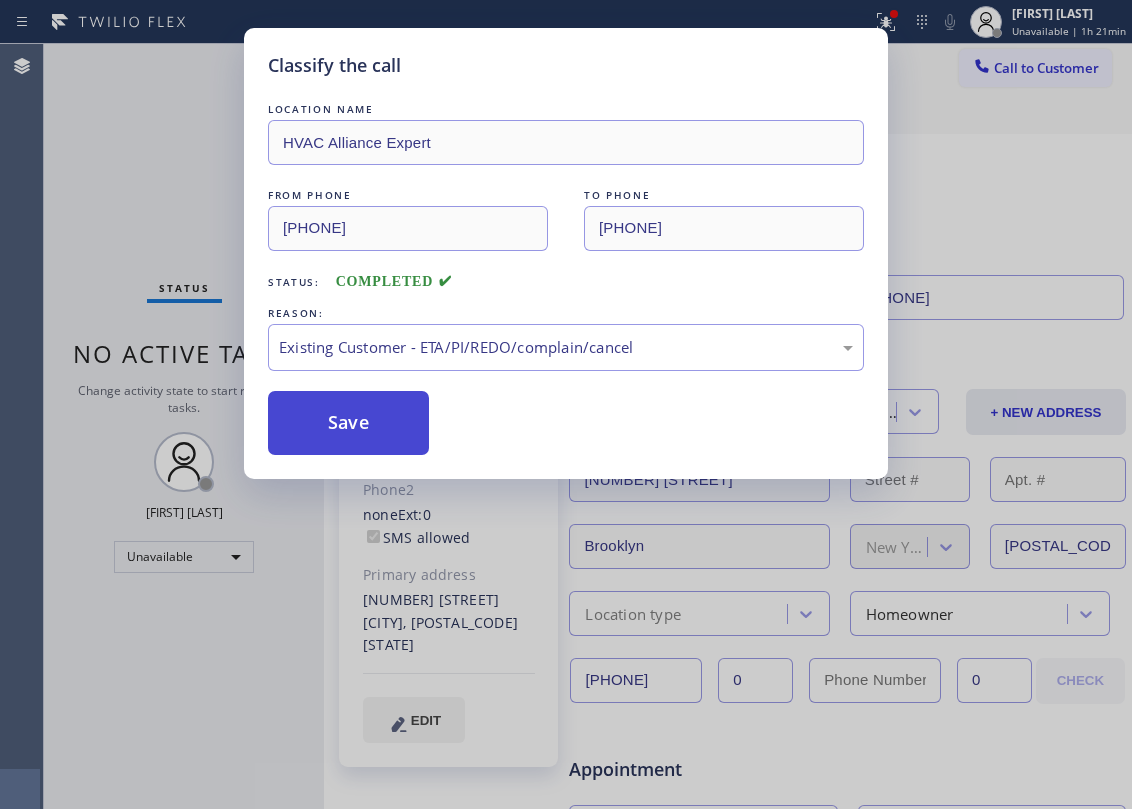click on "Save" at bounding box center (348, 423) 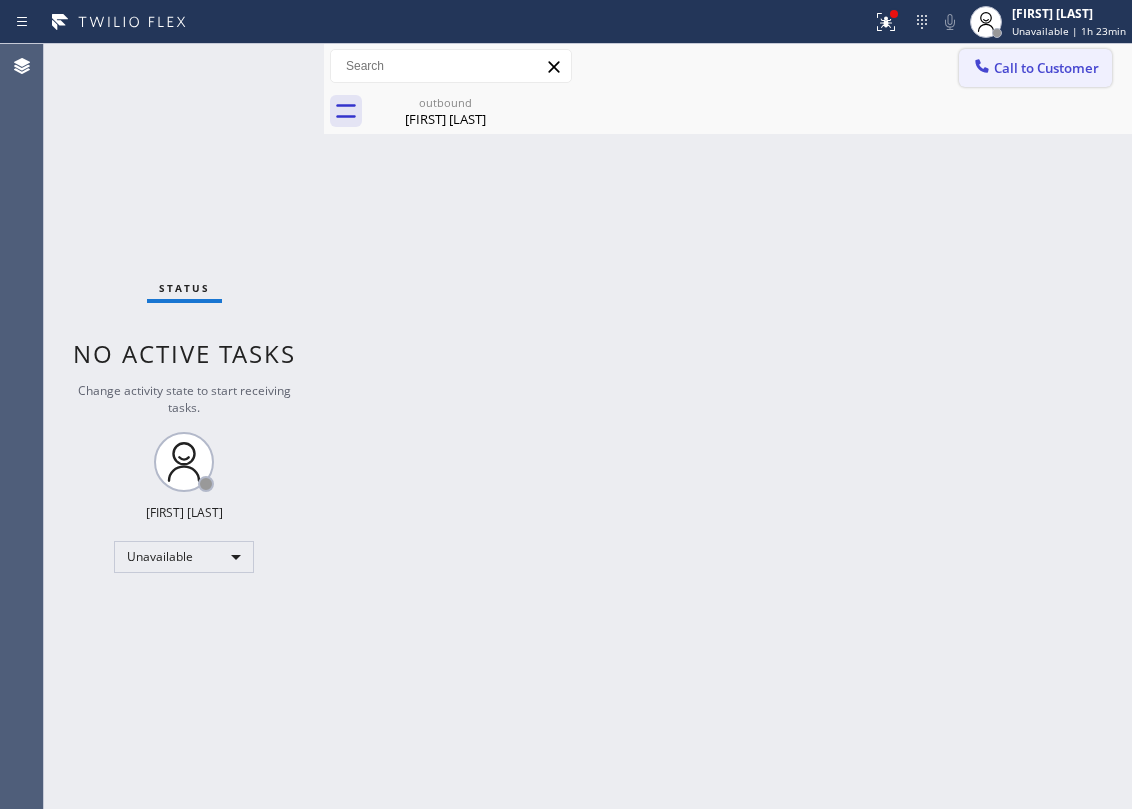 click on "Call to Customer" at bounding box center [1035, 68] 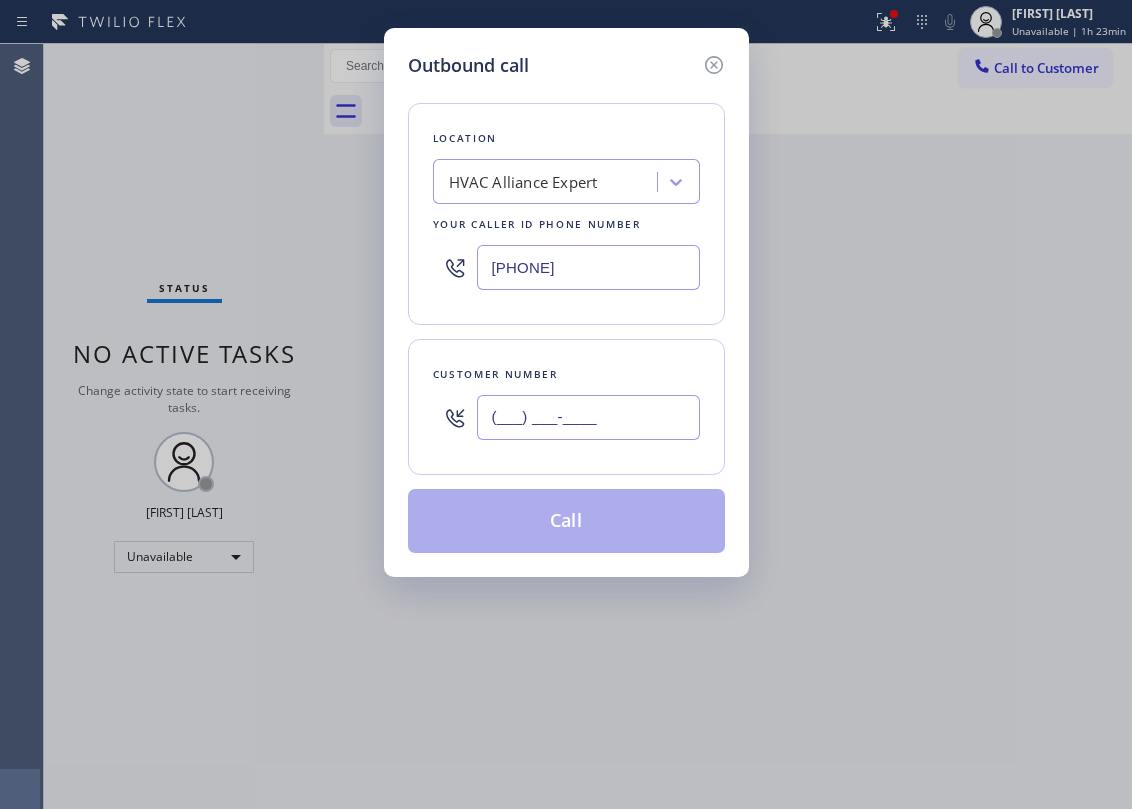 click on "(___) ___-____" at bounding box center [588, 417] 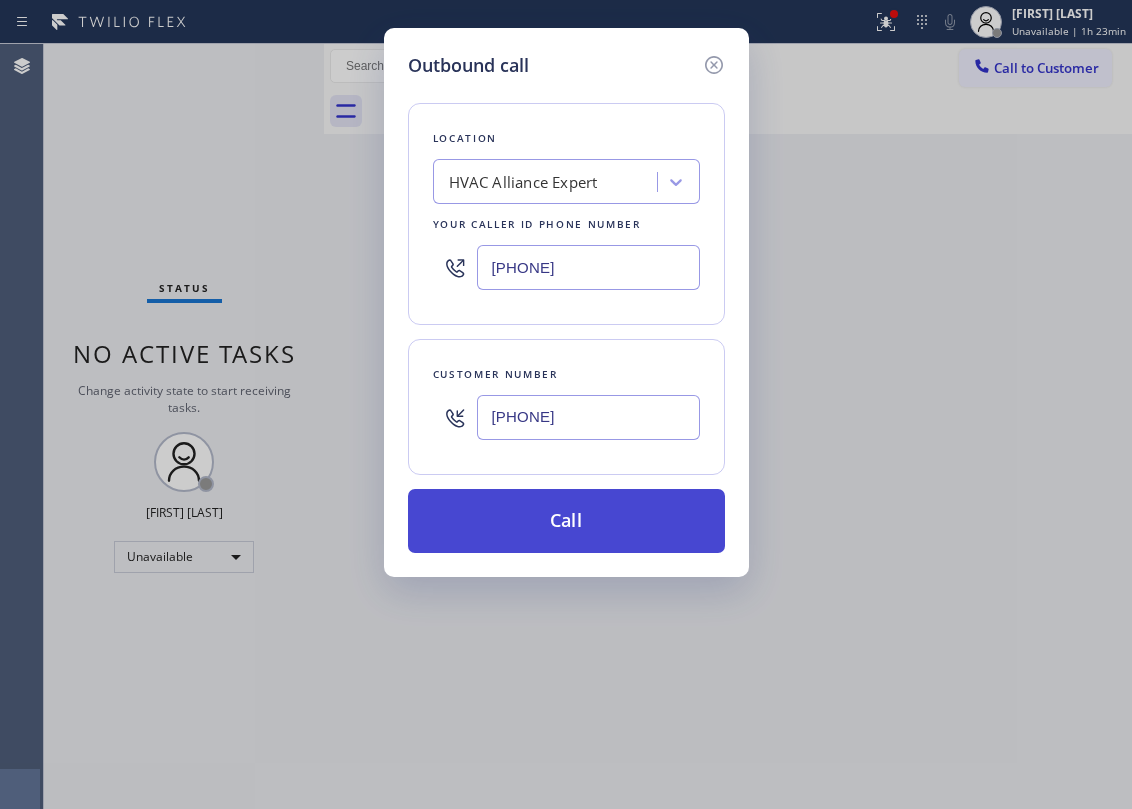 type on "[PHONE]" 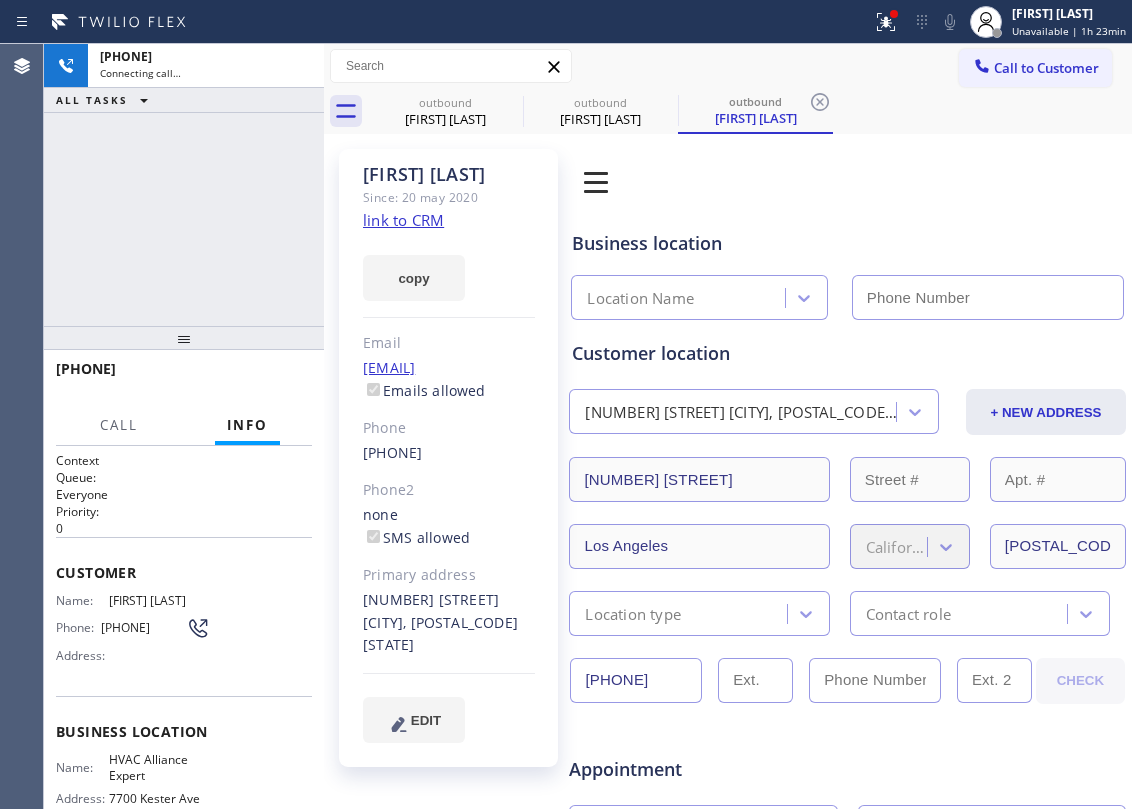 type on "[PHONE]" 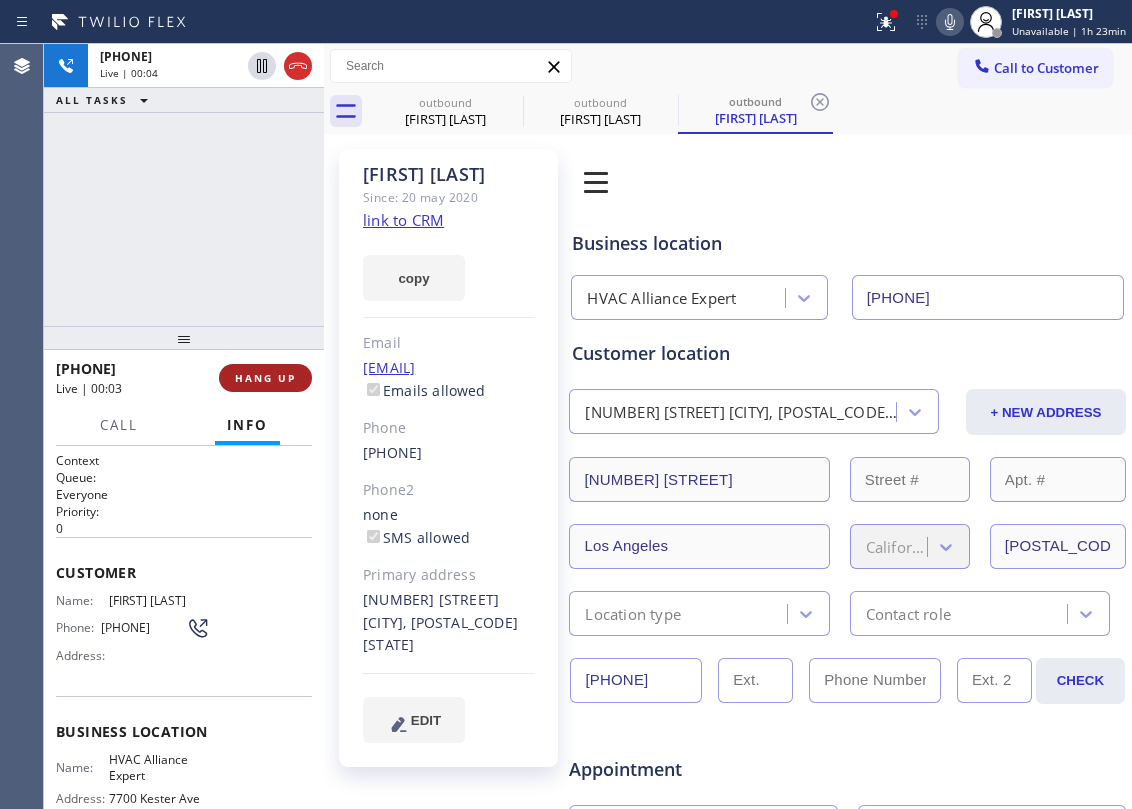 click on "HANG UP" at bounding box center (265, 378) 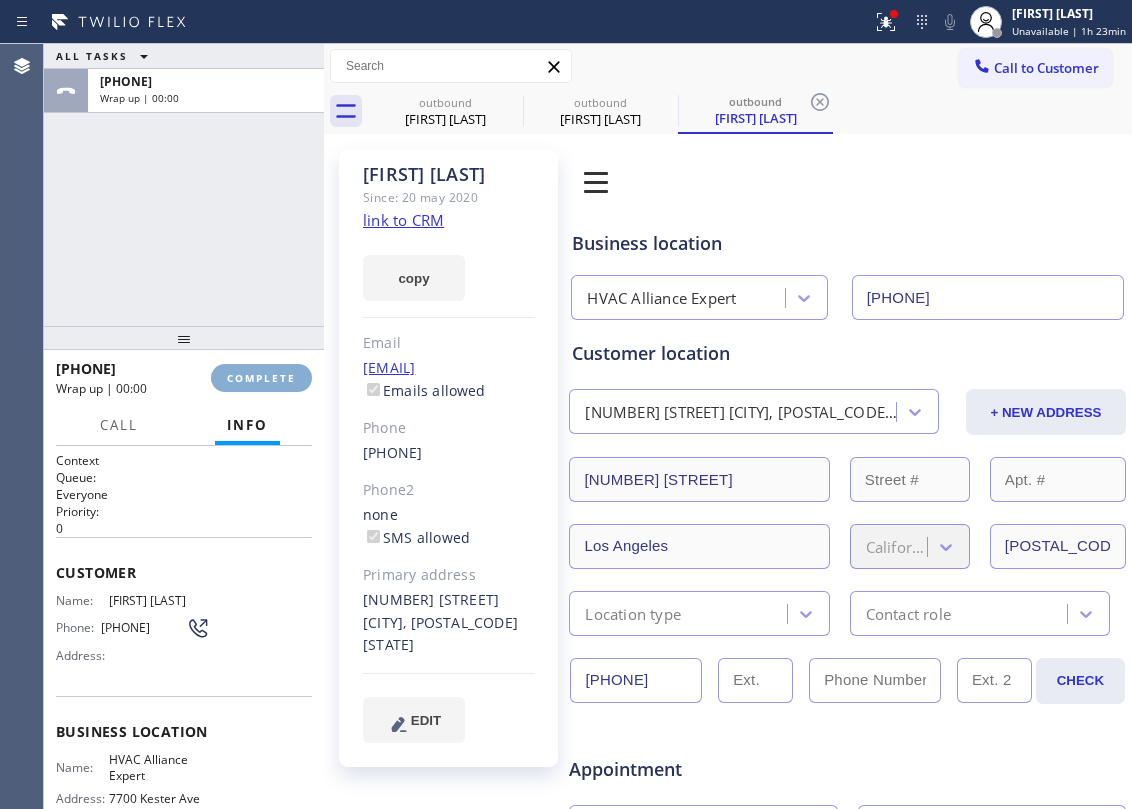 click on "COMPLETE" at bounding box center [261, 378] 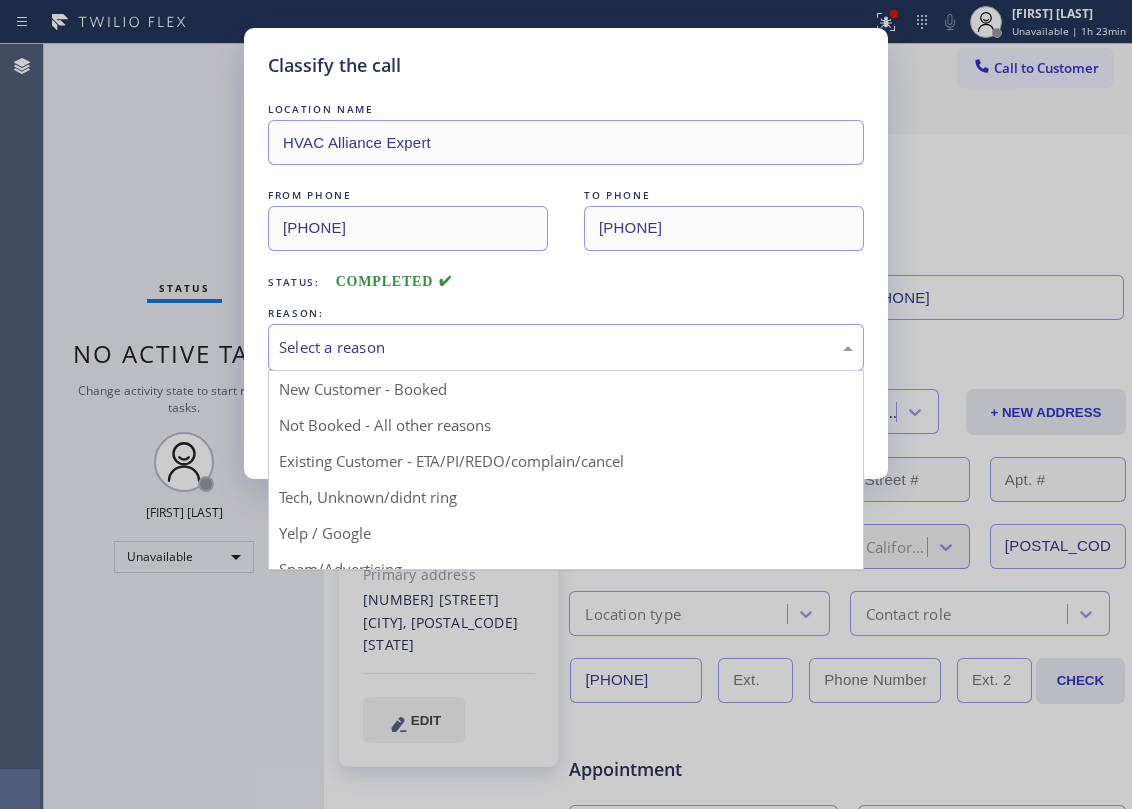 click on "Select a reason" at bounding box center (566, 347) 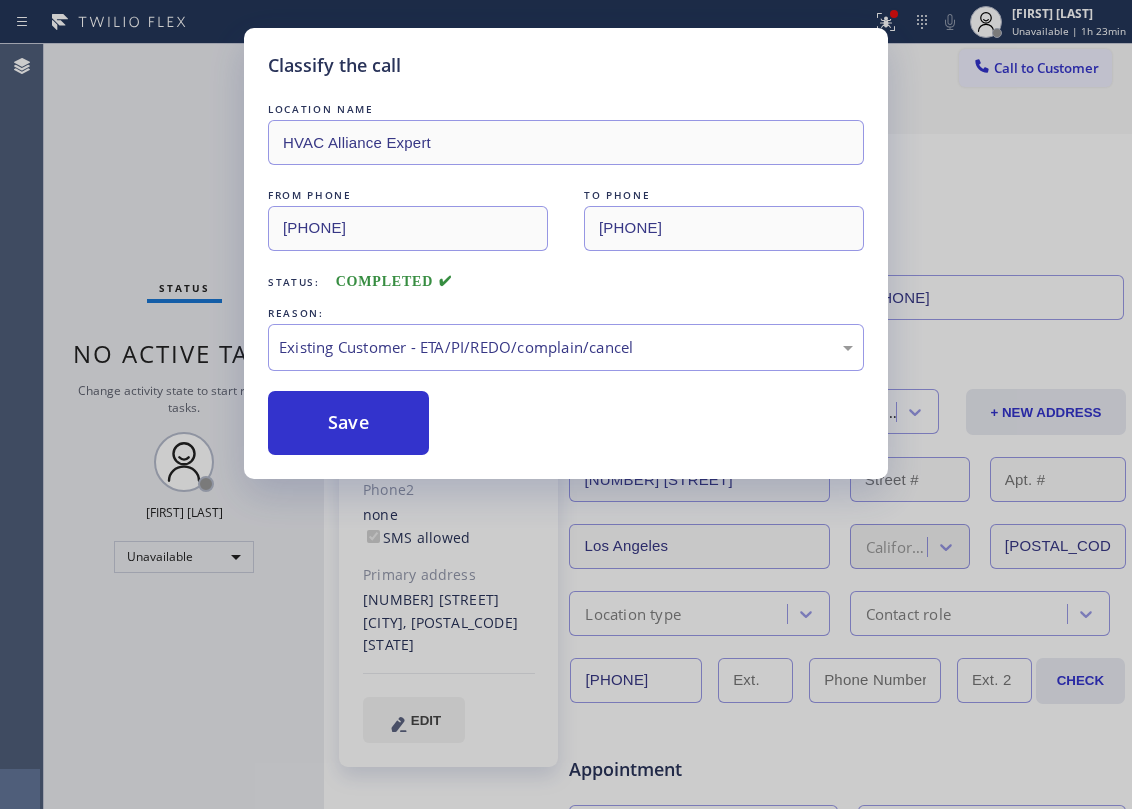 click on "Save" at bounding box center [348, 423] 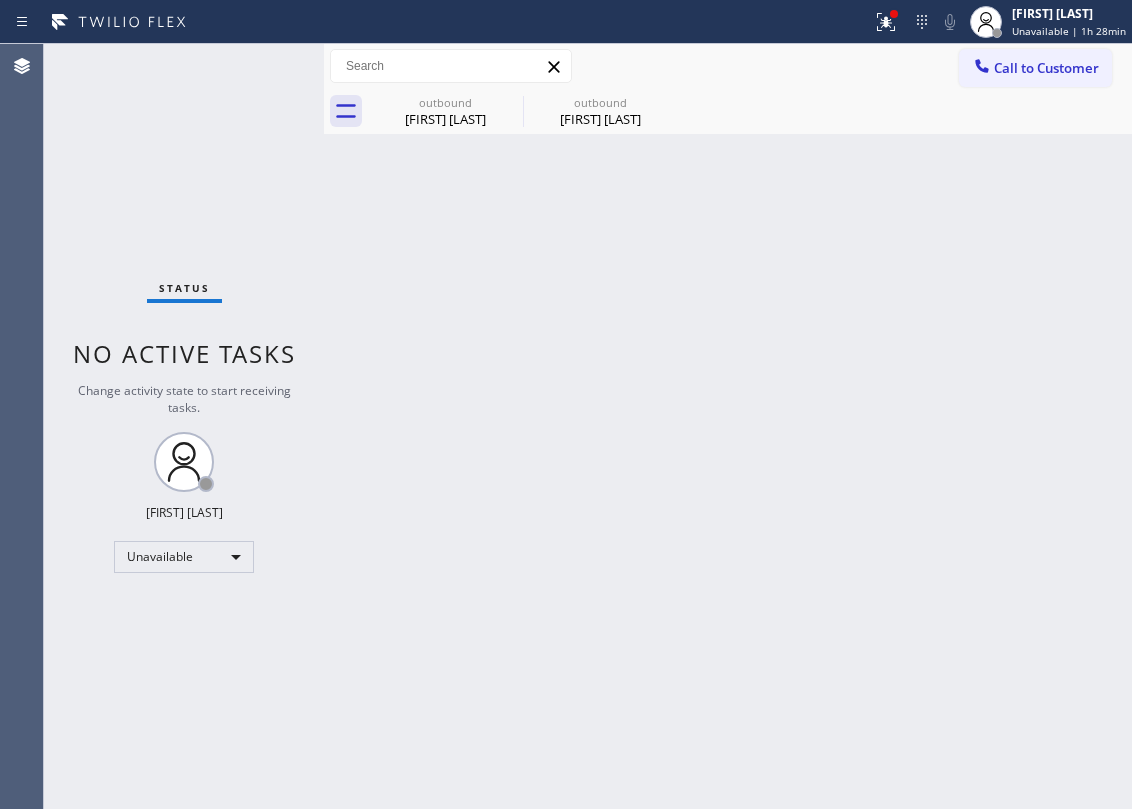 click on "Back to Dashboard Change Sender ID Customers Technicians Select a contact Outbound call Location Search location Your caller id phone number Customer number Call Customer info Name   Phone none Address none Change Sender ID HVAC [PHONE] 5 Star Appliance [PHONE] Appliance Repair [PHONE] Plumbing [PHONE] Air Duct Cleaning [PHONE]  Electricians [PHONE]  Cancel Change Check personal SMS Reset Change Outbound call Location HVAC Alliance Expert Your caller id phone number [PHONE] Customer number Call Outbound call Technician Search Technician Your caller id phone number Your caller id phone number Call outbound [FIRST] [LAST] outbound [FIRST] [LAST] [FIRST]   [LAST] Since: [DATE] link to CRM copy Email [EMAIL]  Emails allowed Phone [PHONE]  Ext:  0 Phone2 none  Ext:  0  SMS allowed Primary address  [NUMBER] [STREET] [CITY], [POSTAL_CODE] [STATE] EDIT Outbound call Location HVAC Alliance Expert [PHONE] Call Leads" at bounding box center (728, 426) 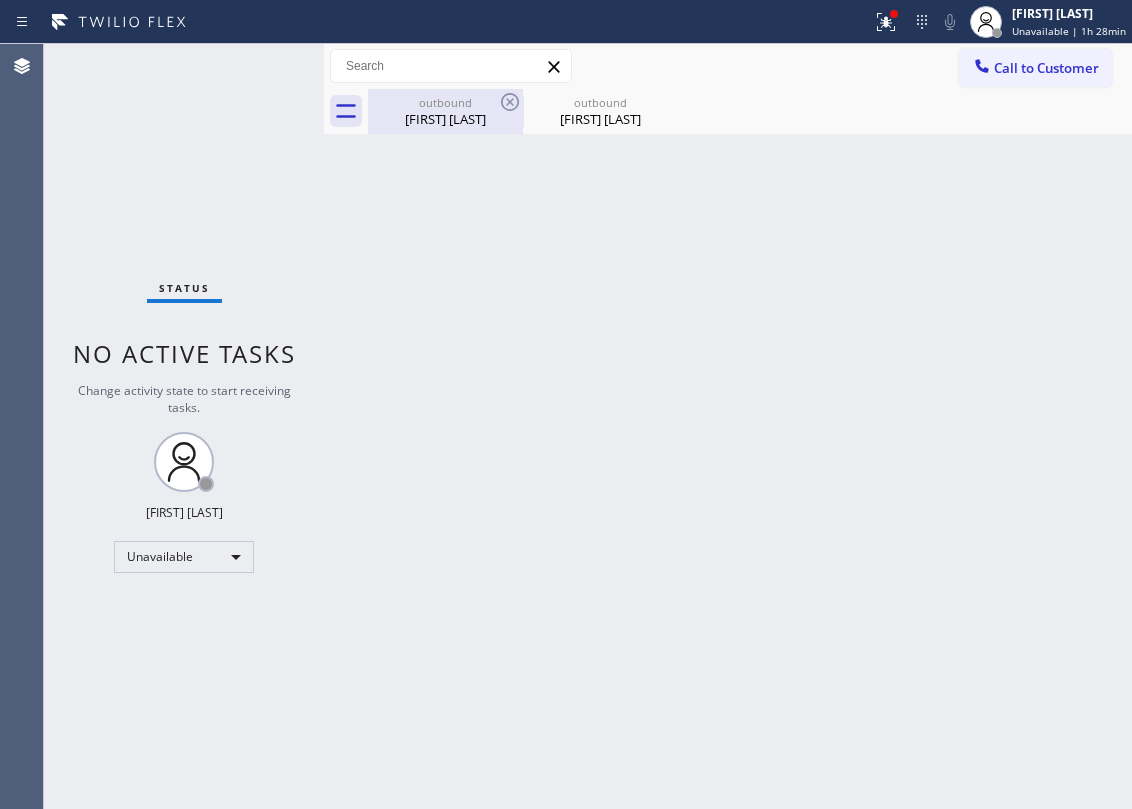 click on "outbound" at bounding box center [445, 102] 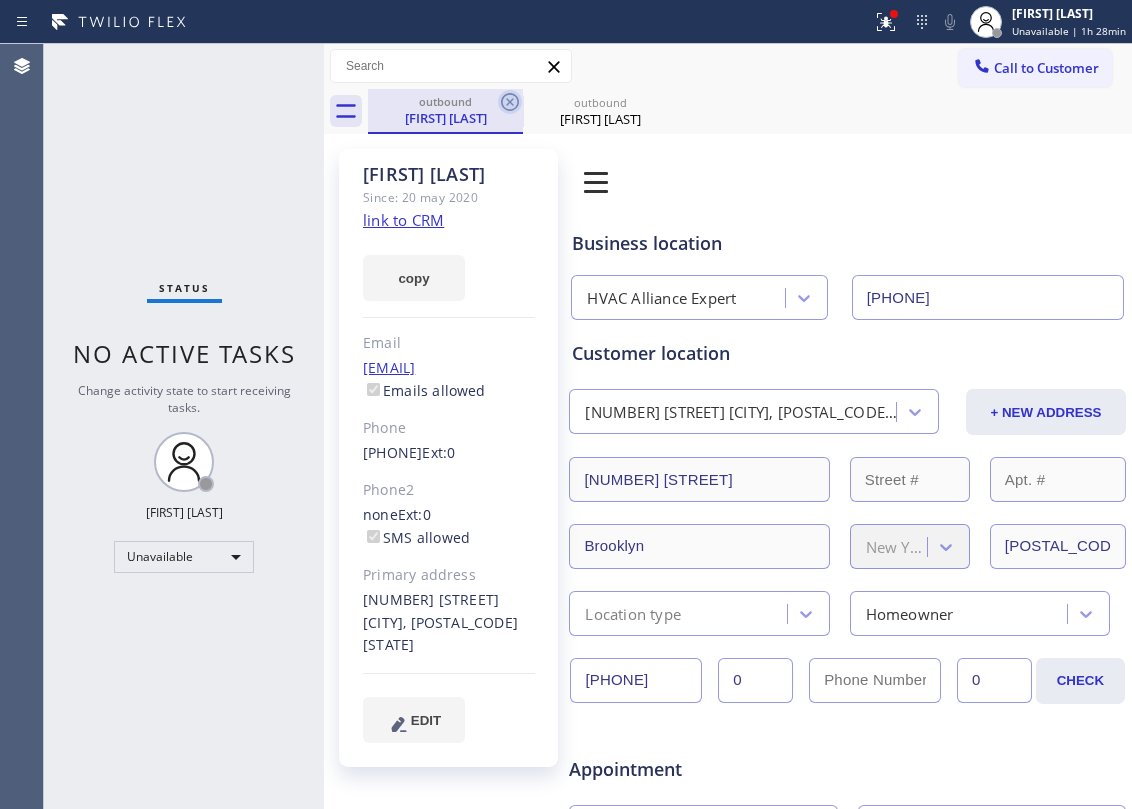 click 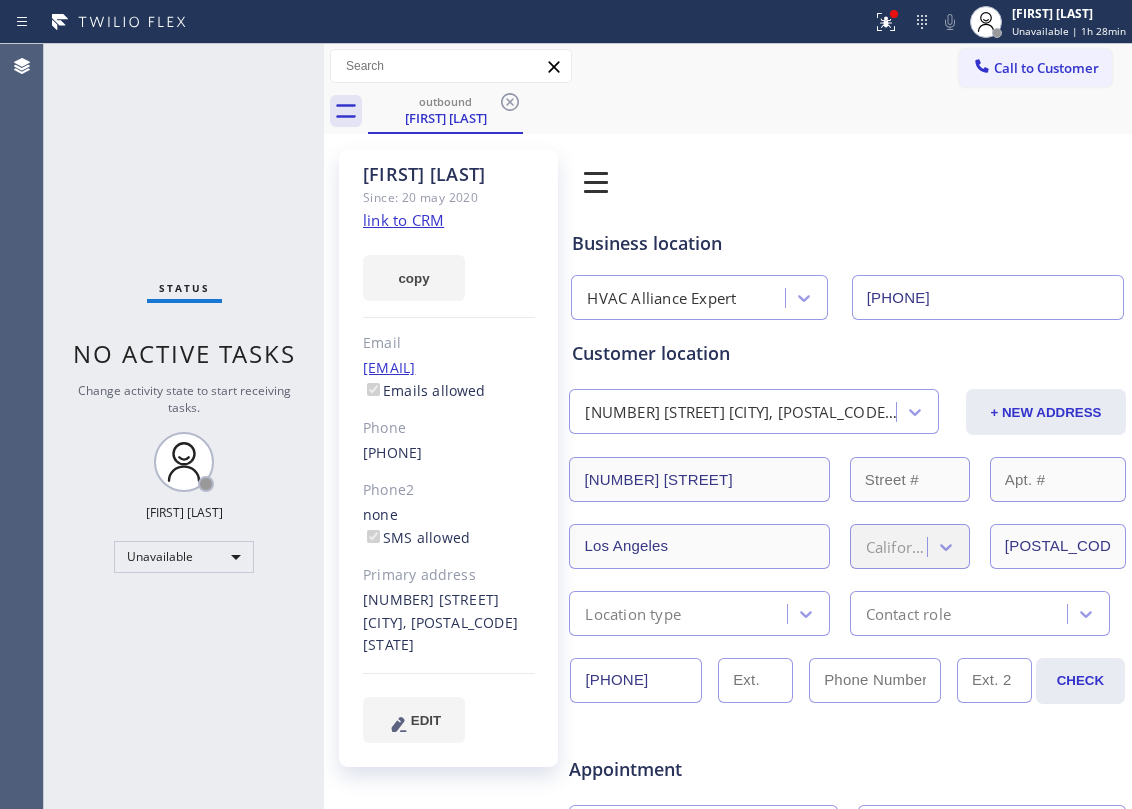 click 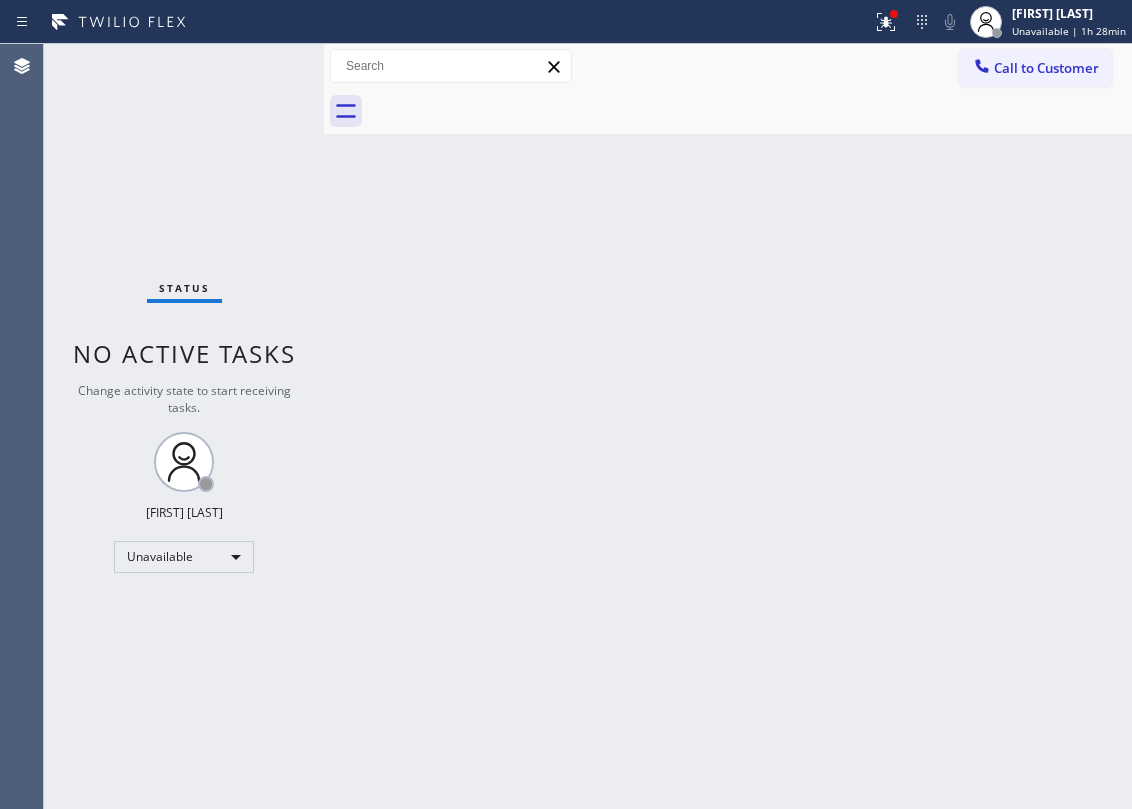 click on "Call to Customer" at bounding box center (1046, 68) 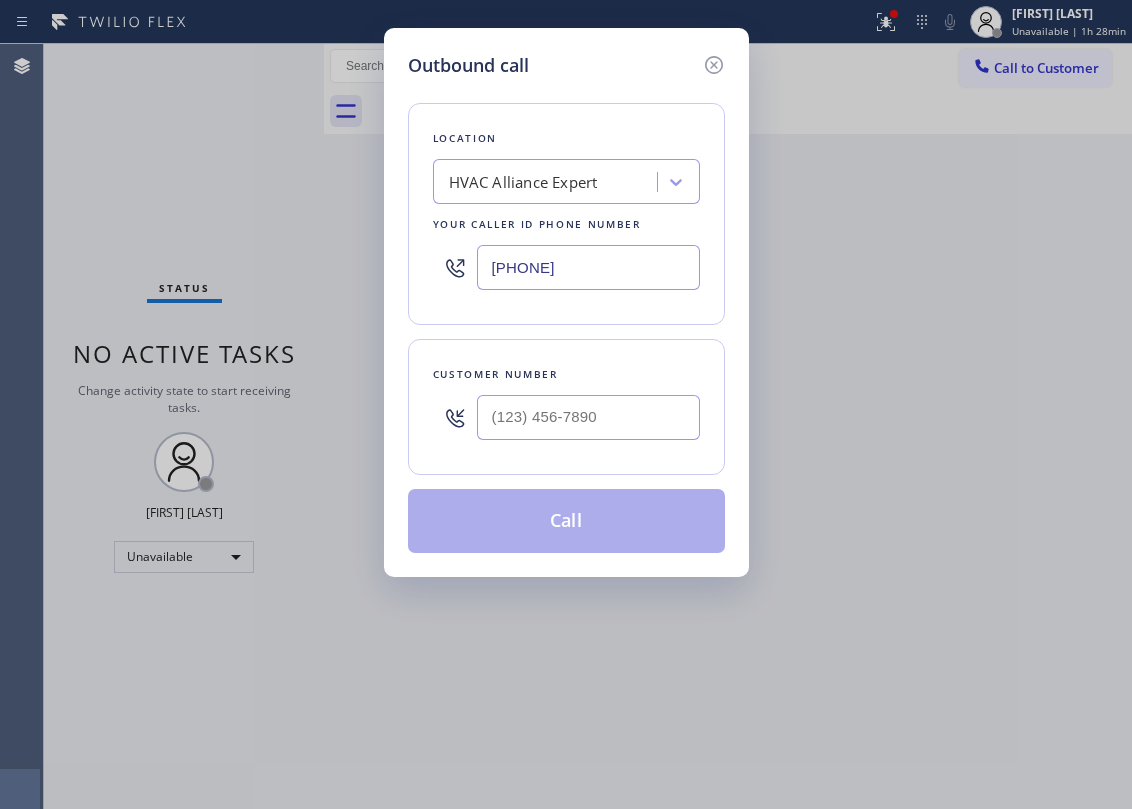 click on "Customer number" at bounding box center [566, 374] 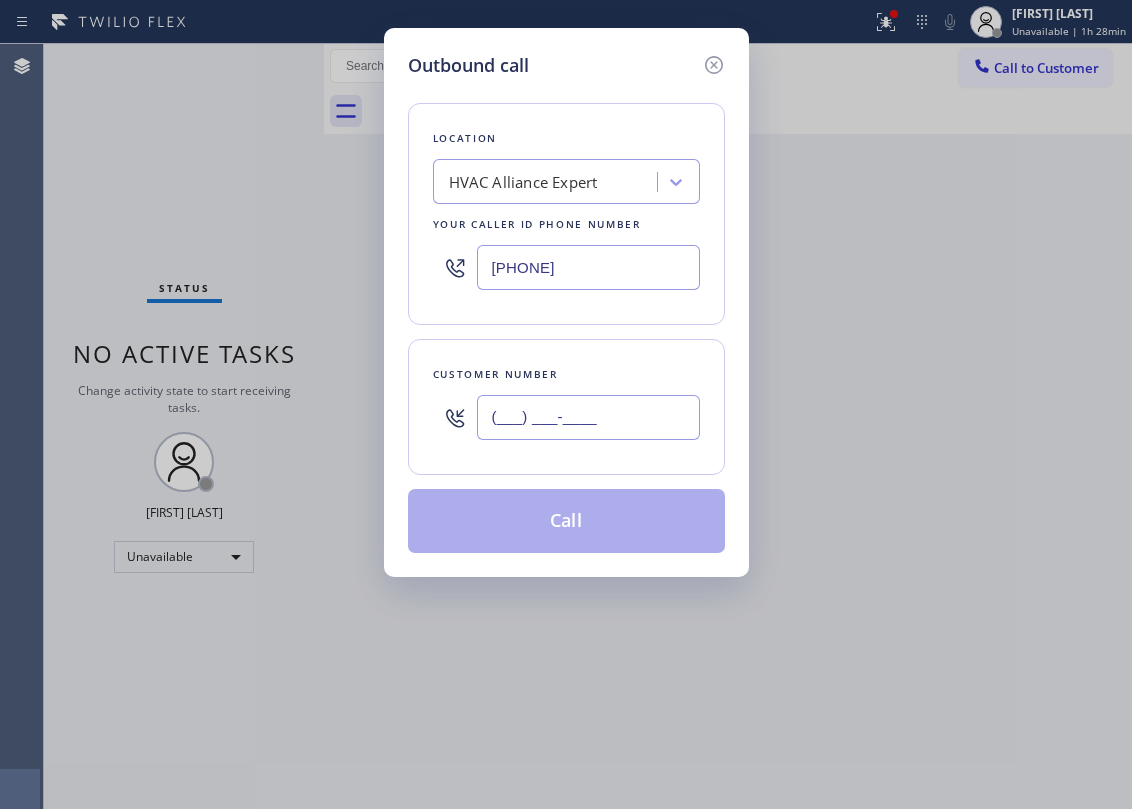 click on "(___) ___-____" at bounding box center [588, 417] 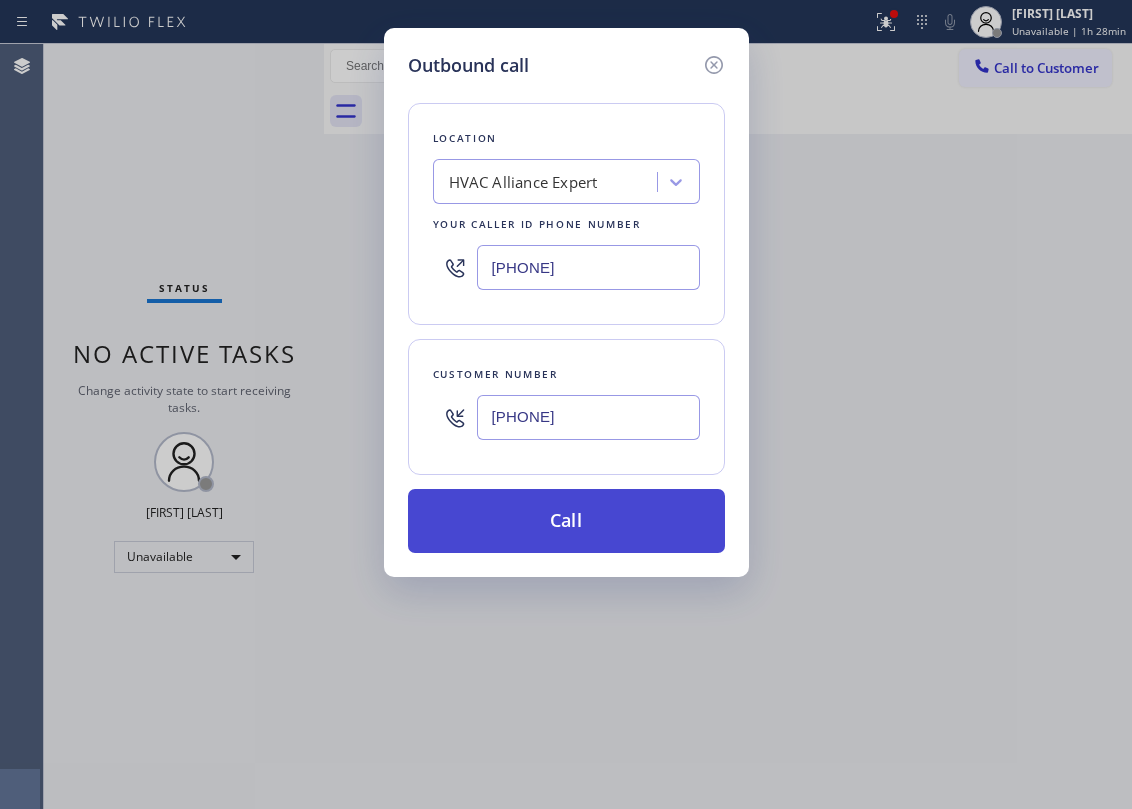 type on "[PHONE]" 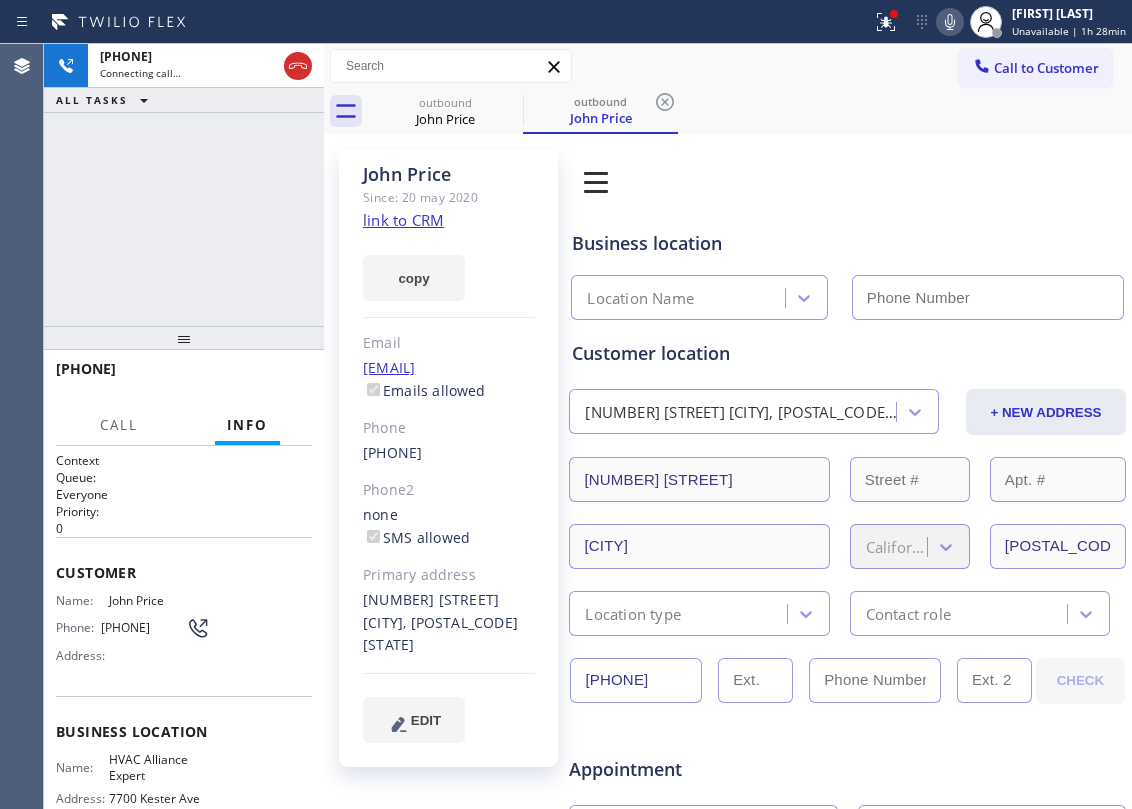 type on "[PHONE]" 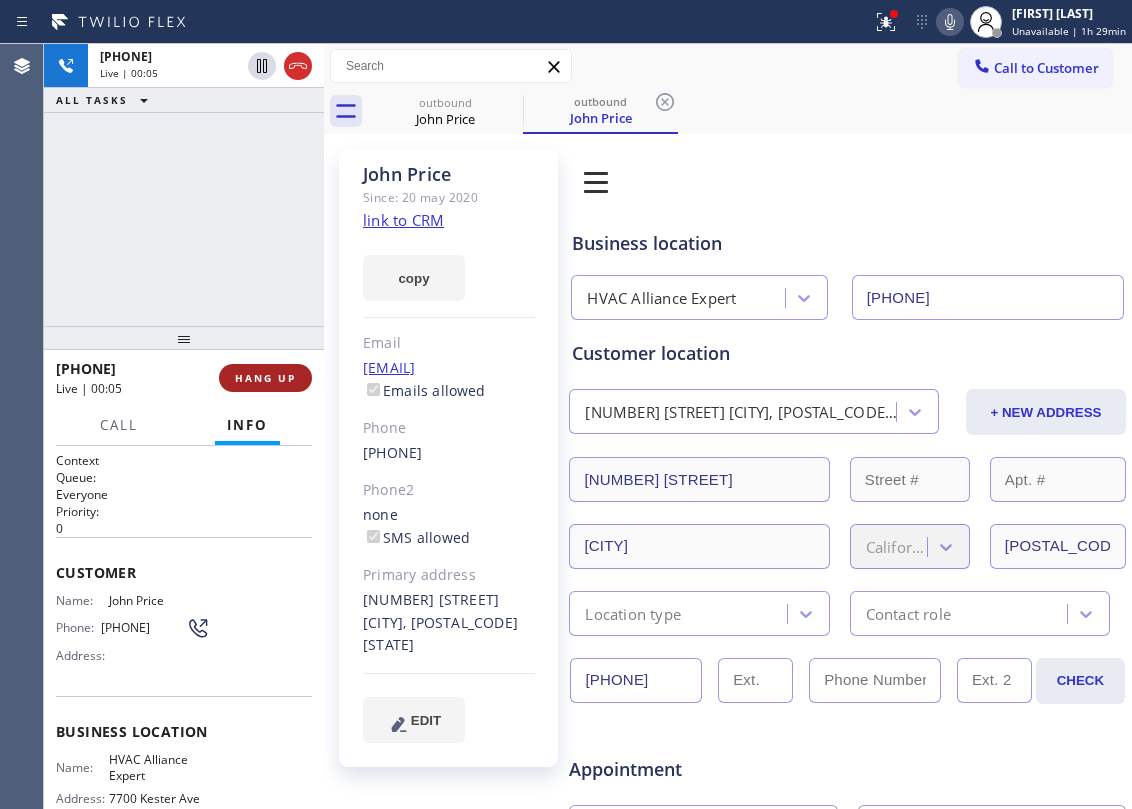 click on "HANG UP" at bounding box center (265, 378) 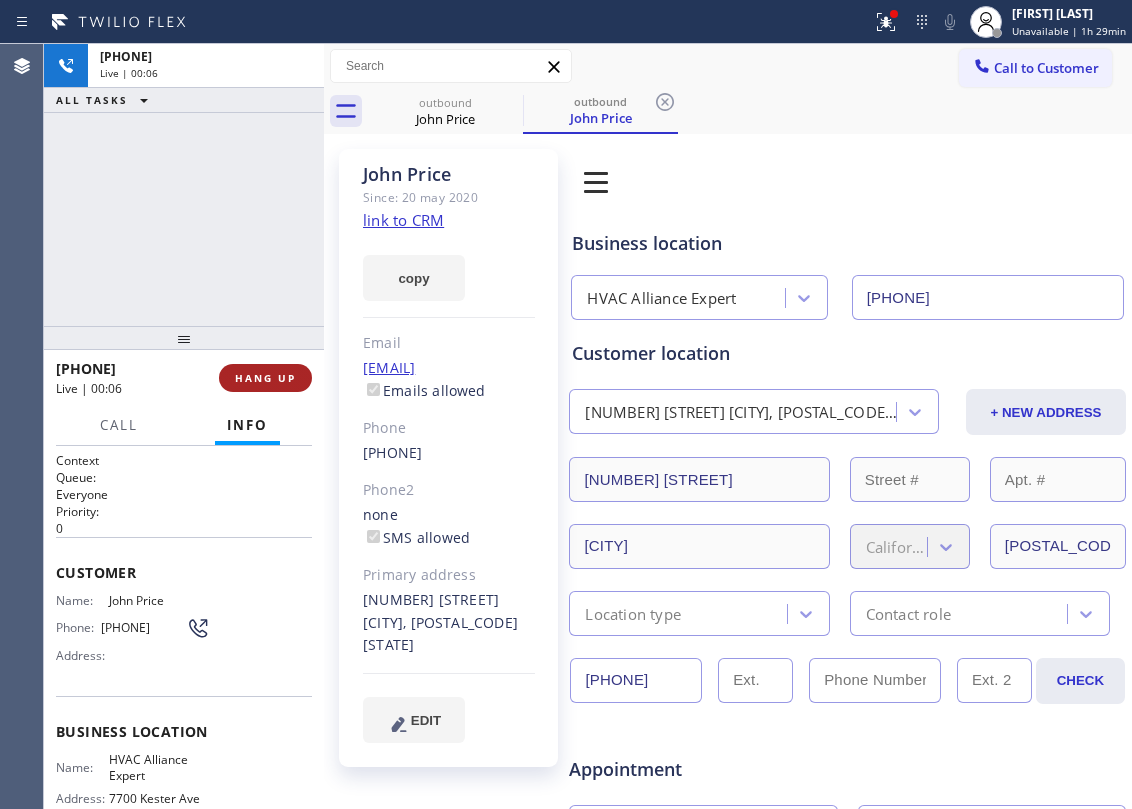 click on "HANG UP" at bounding box center [265, 378] 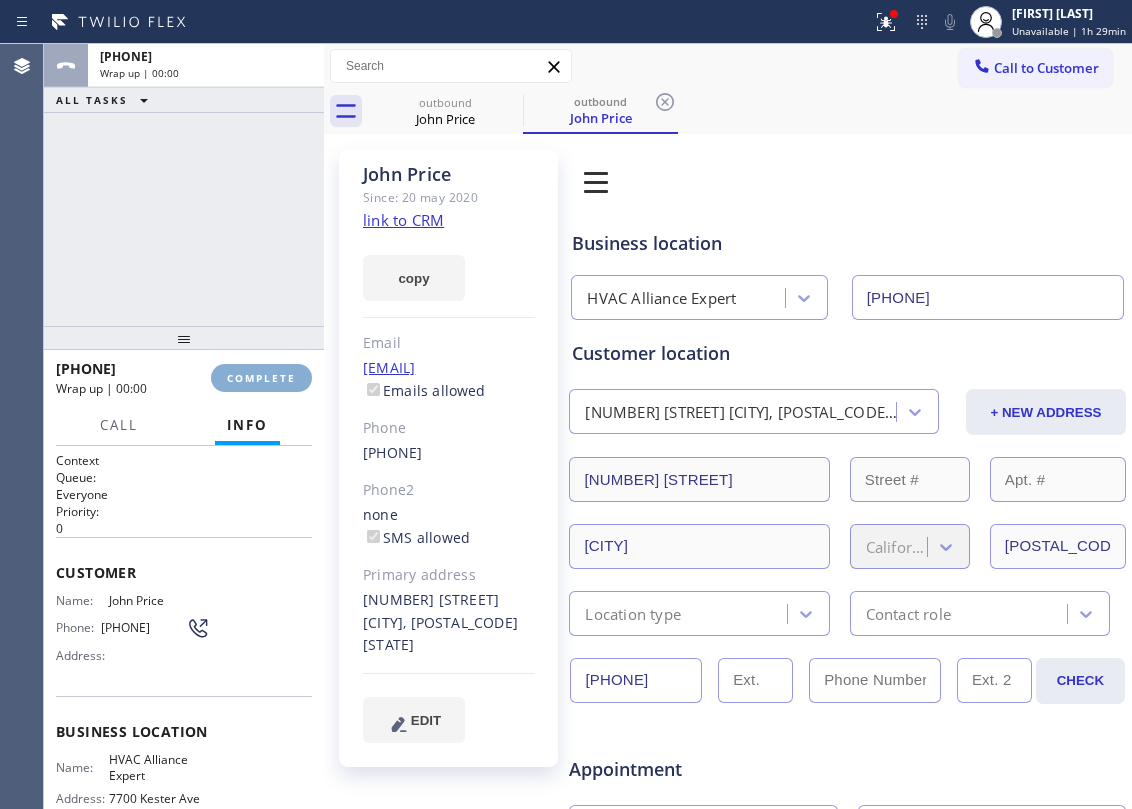 click on "COMPLETE" at bounding box center [261, 378] 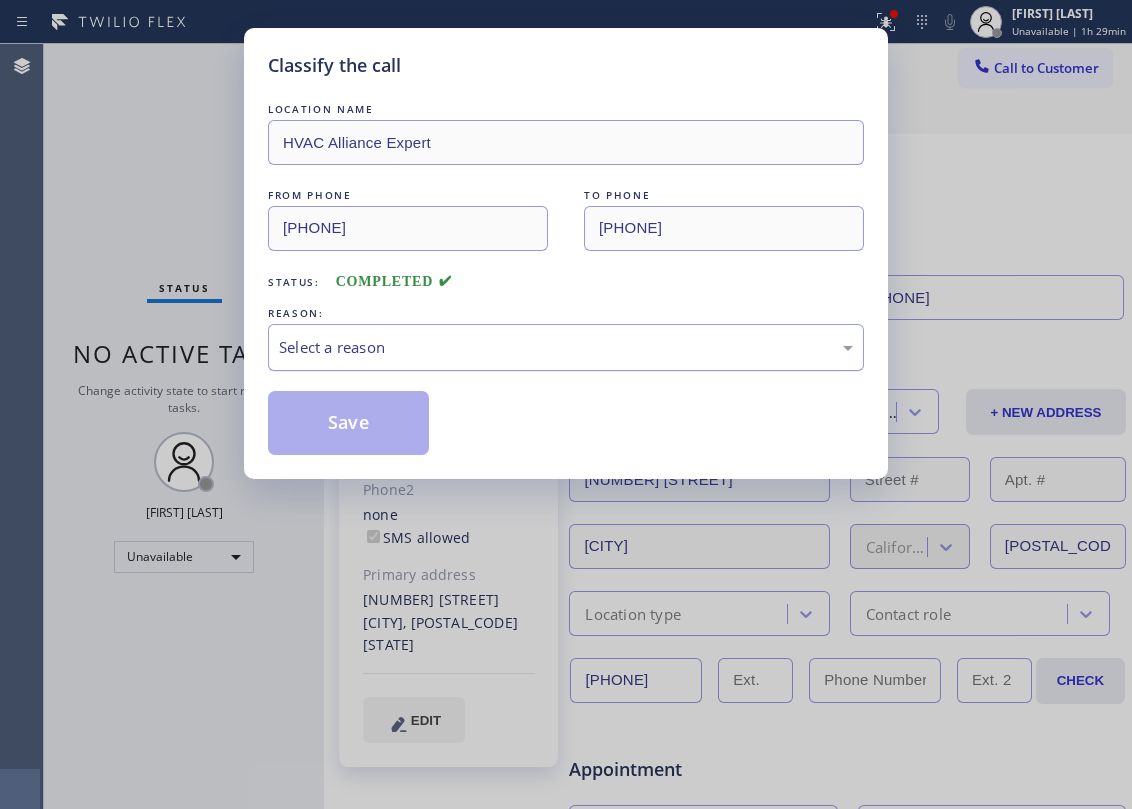 click on "Select a reason" at bounding box center [566, 347] 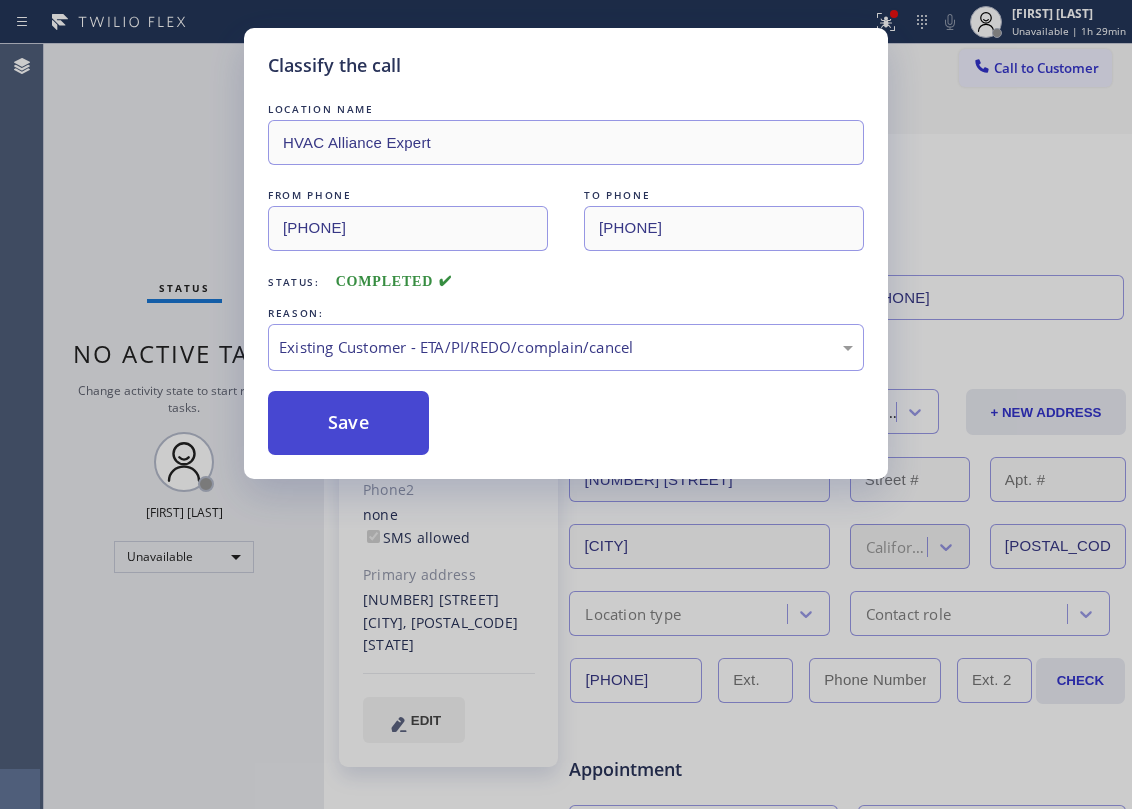 click on "Save" at bounding box center (348, 423) 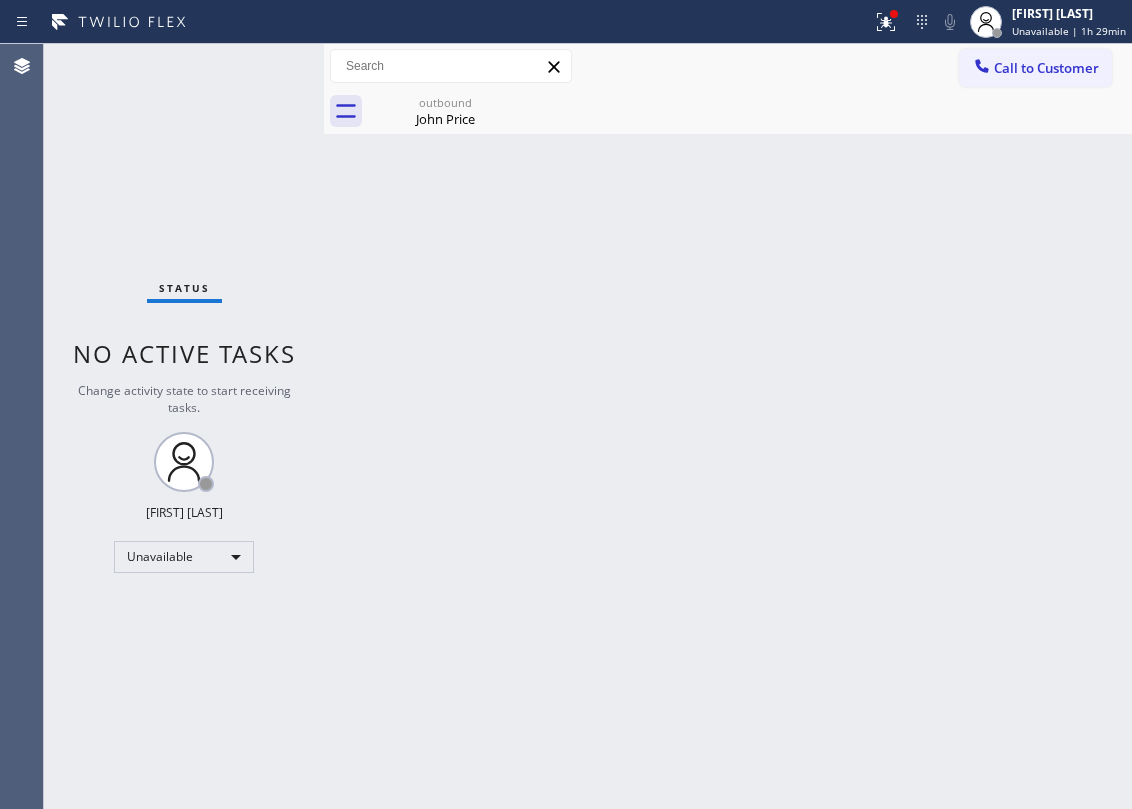 click on "Back to Dashboard Change Sender ID Customers Technicians Select a contact Outbound call Location Search location Your caller id phone number Customer number Call Customer info Name Phone none Address none Change Sender ID HVAC [PHONE] 5 Star Appliance [PHONE] Appliance Repair [PHONE] Plumbing [PHONE] Air Duct Cleaning [PHONE] Electricians [PHONE] Cancel Change Check personal SMS Reset Change outbound John Price Call to Customer Outbound call Location HVAC Alliance Expert Your caller id phone number [PHONE] Customer number Call Outbound call Technician Search Technician Your caller id phone number Your caller id phone number Call outbound John Price John Price Since: 20 may 2020 link to CRM copy Email johnprice0321@example.com Emails allowed Phone [PHONE] Phone2 none SMS allowed Primary address 307 S Agate St Anaheim, 92804 CA EDIT Outbound call Location HVAC Alliance Expert Your caller id phone number [PHONE] Customer number Call Benefits Addresses" at bounding box center [728, 426] 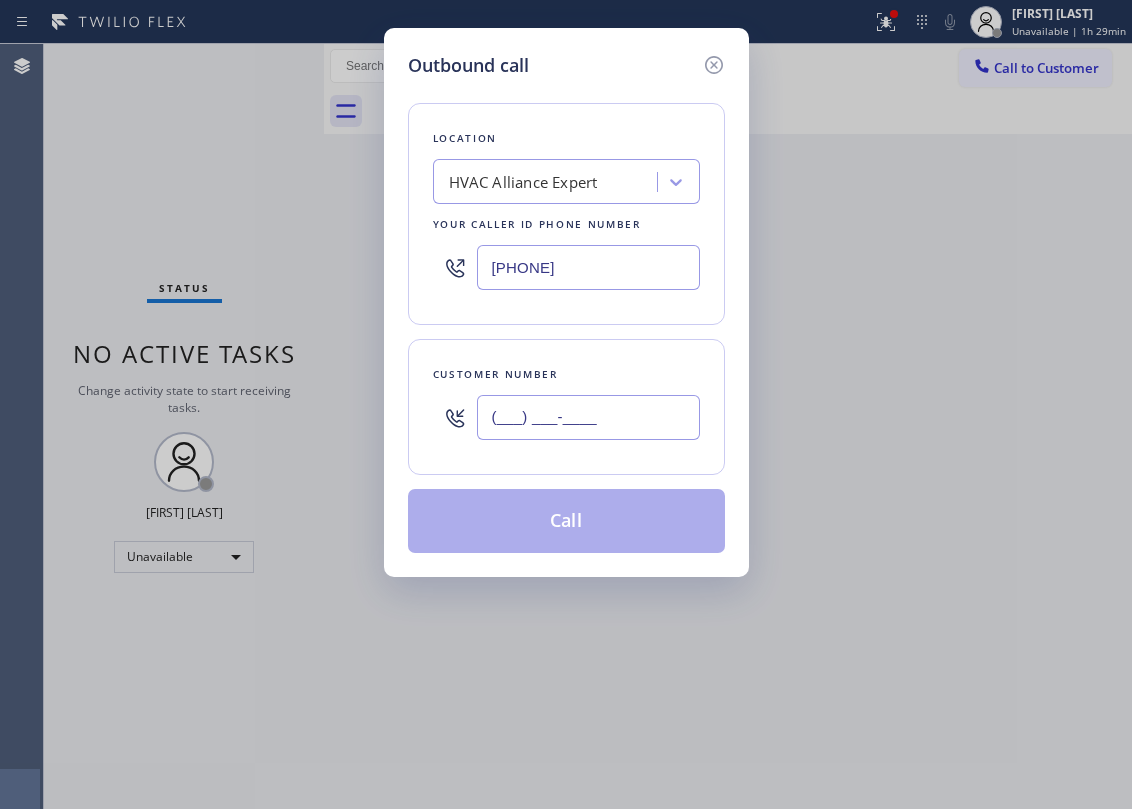 click on "(___) ___-____" at bounding box center [588, 417] 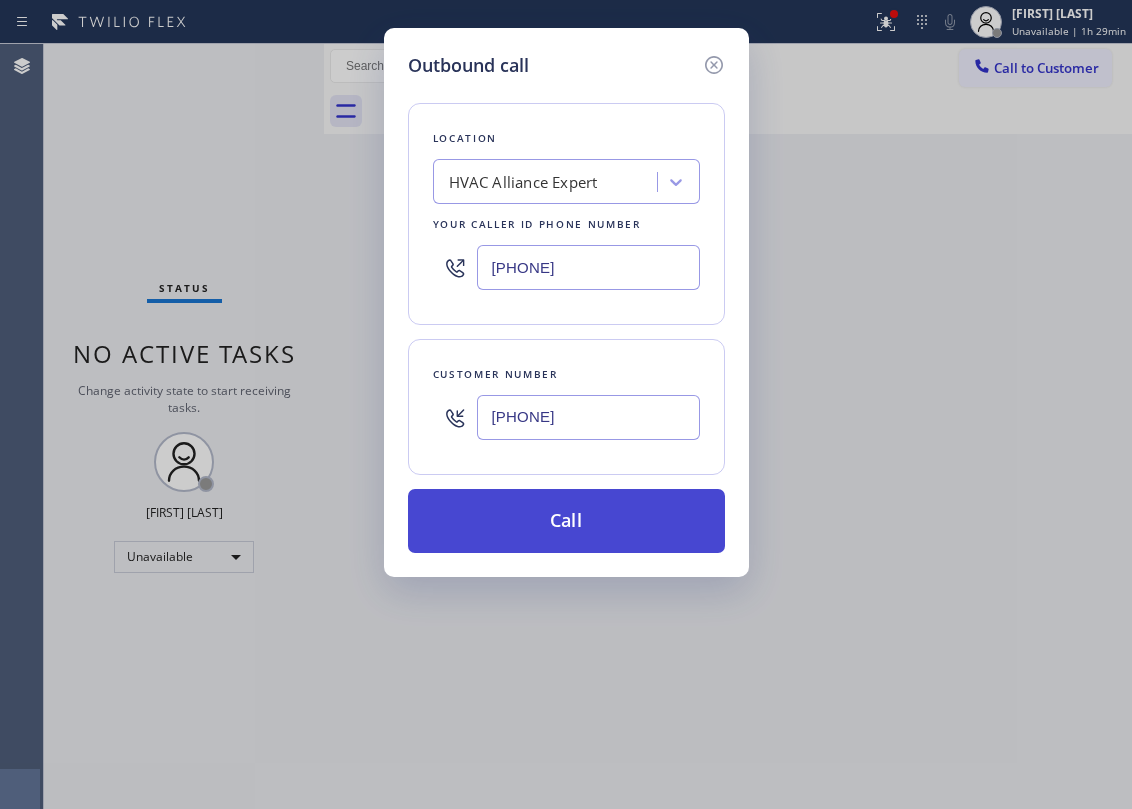 type on "[PHONE]" 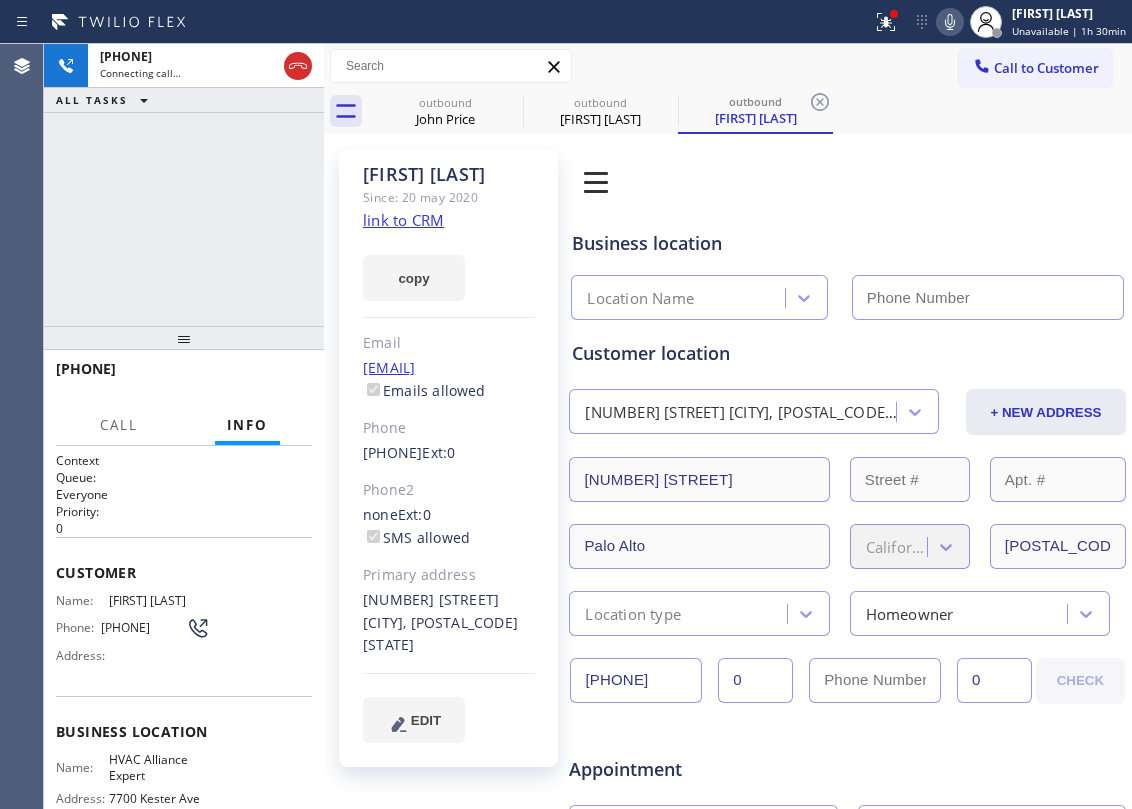 type on "[PHONE]" 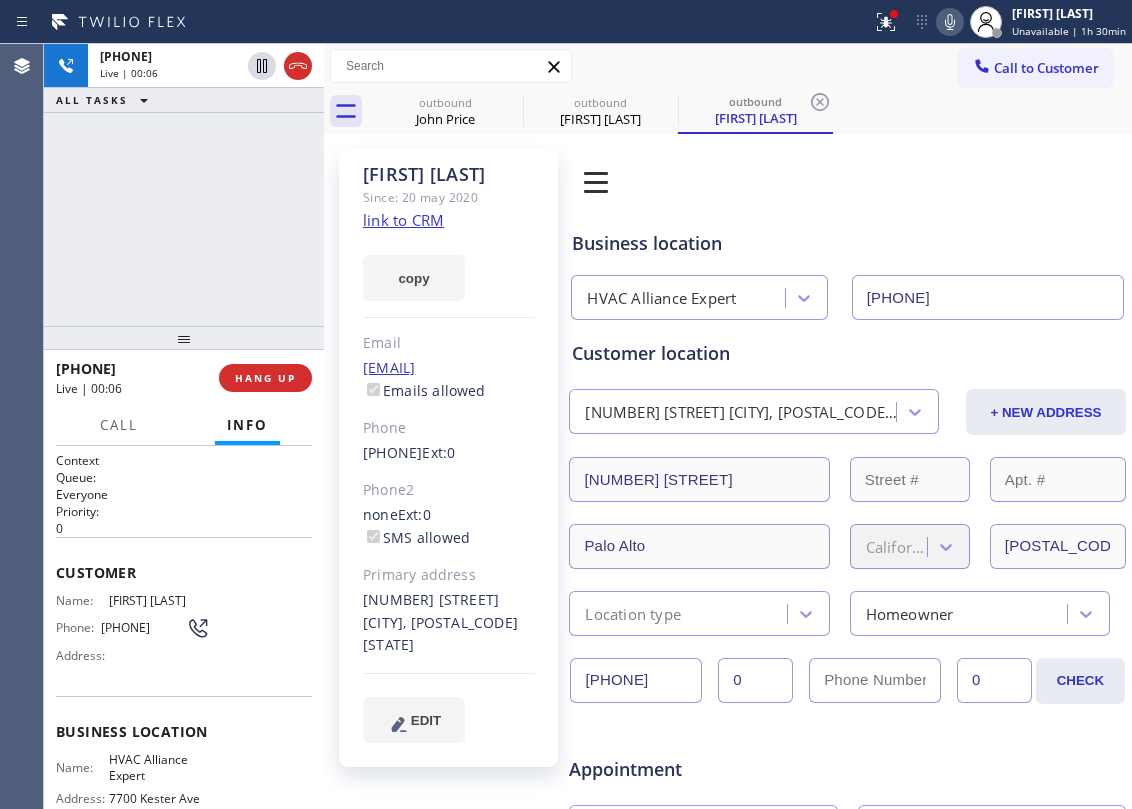 drag, startPoint x: 229, startPoint y: 240, endPoint x: 250, endPoint y: 322, distance: 84.646324 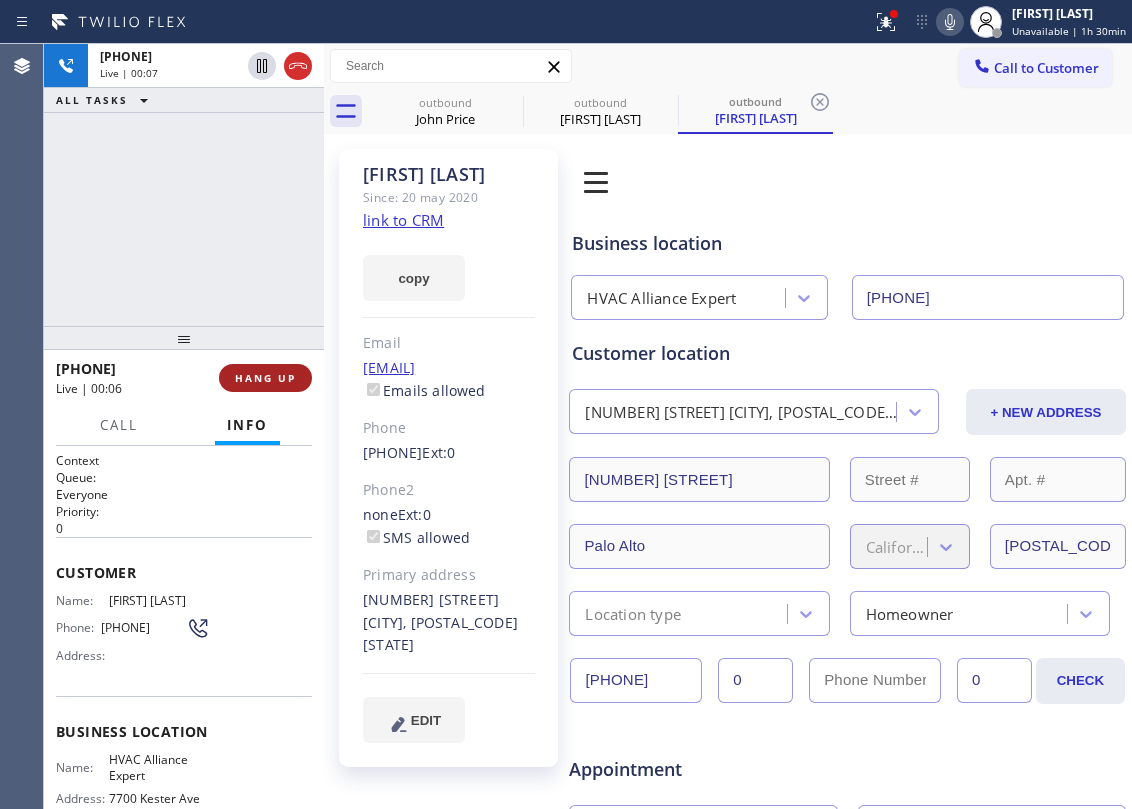 click on "HANG UP" at bounding box center (265, 378) 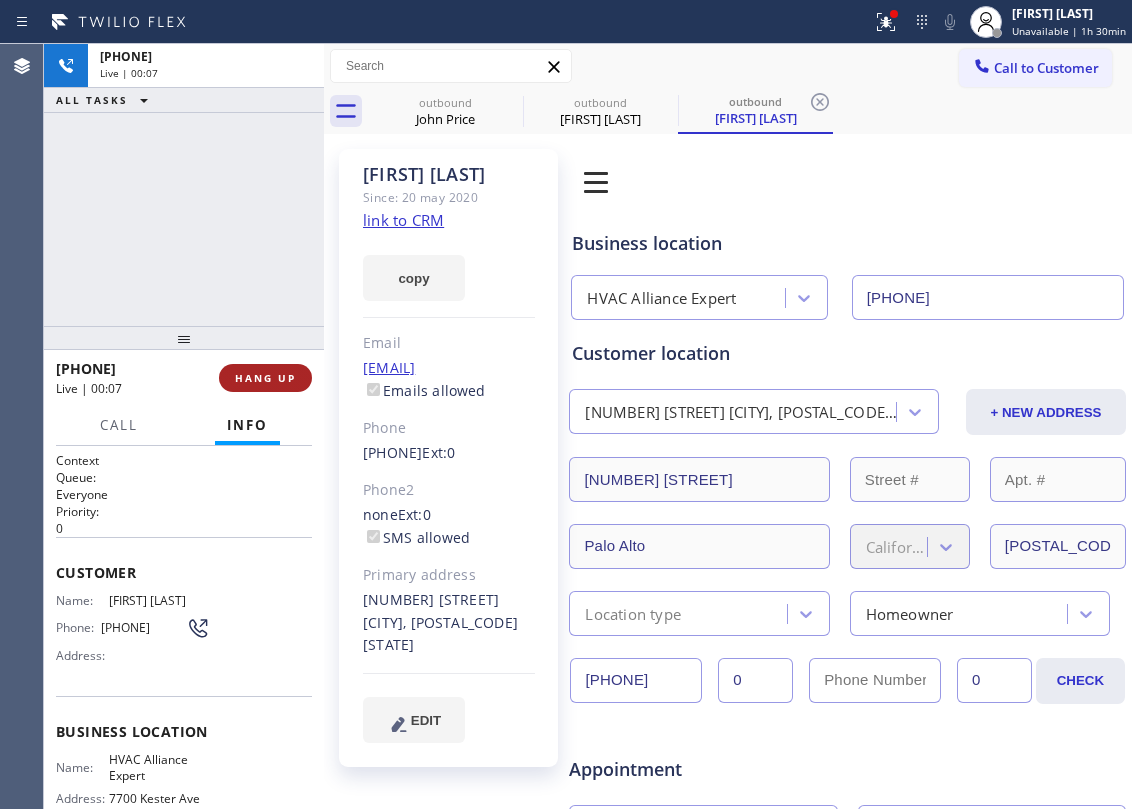 click on "HANG UP" at bounding box center (265, 378) 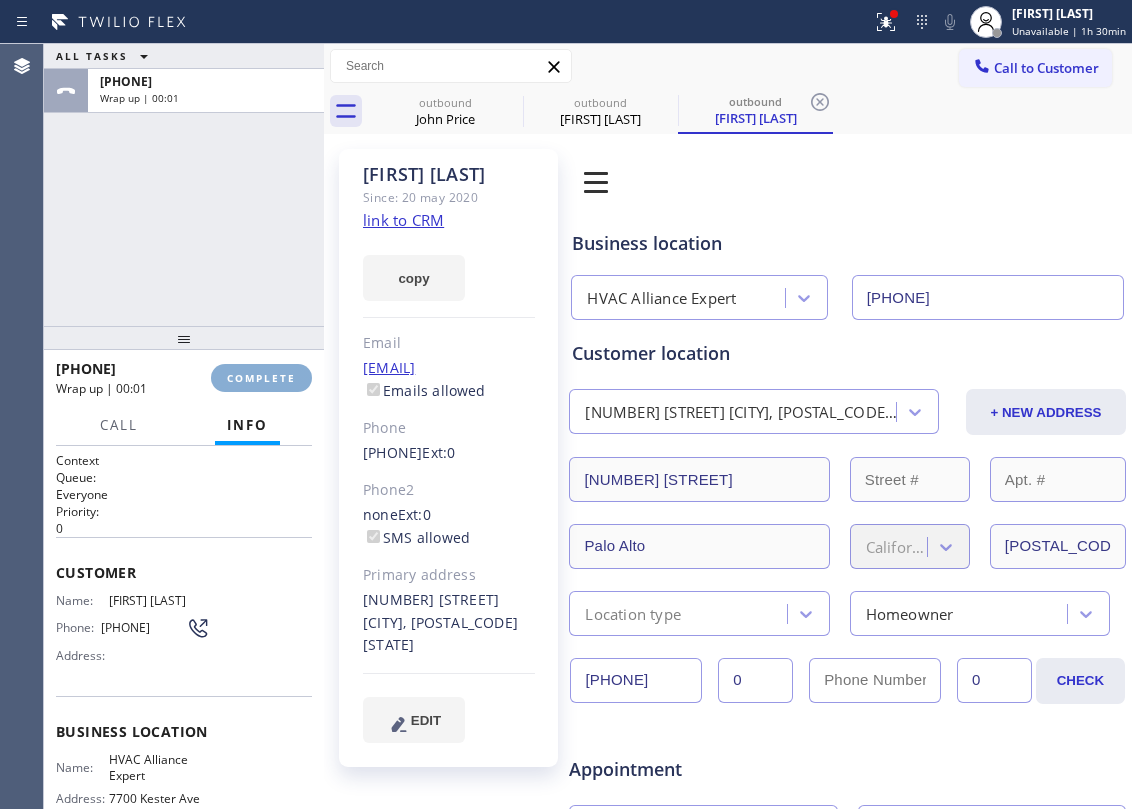 click on "COMPLETE" at bounding box center (261, 378) 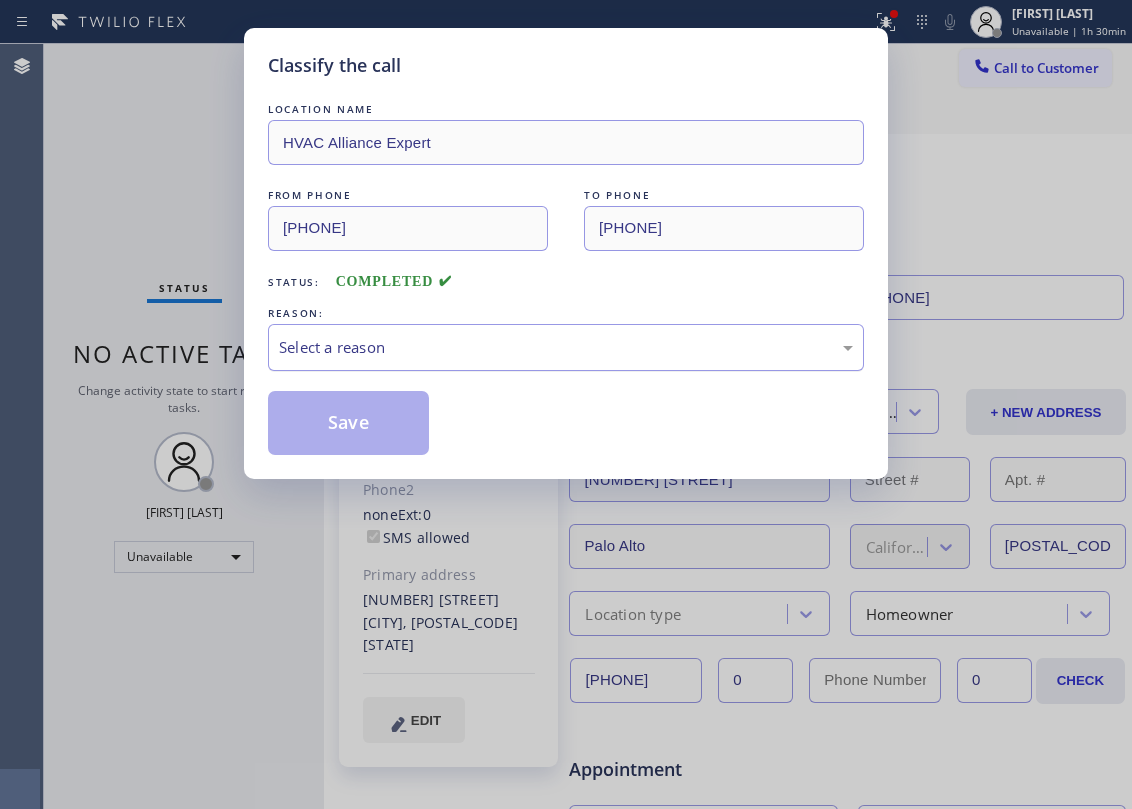 click on "Select a reason" at bounding box center (566, 347) 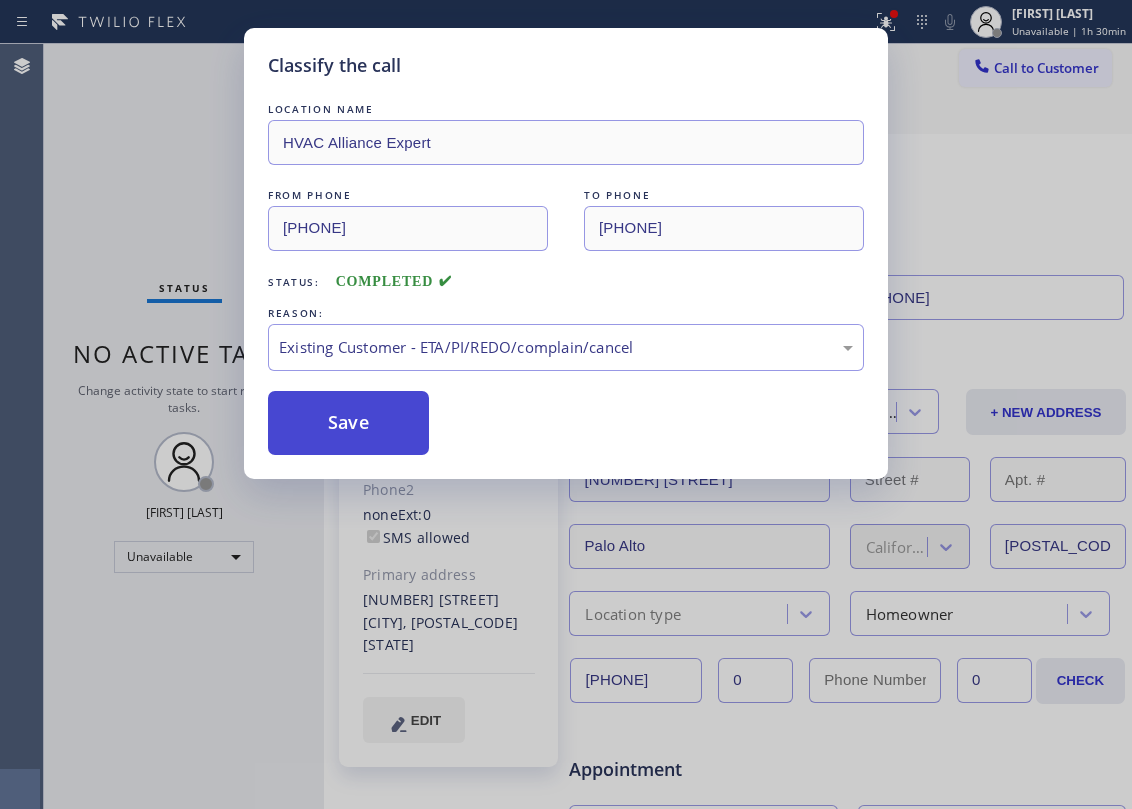 click on "Save" at bounding box center [348, 423] 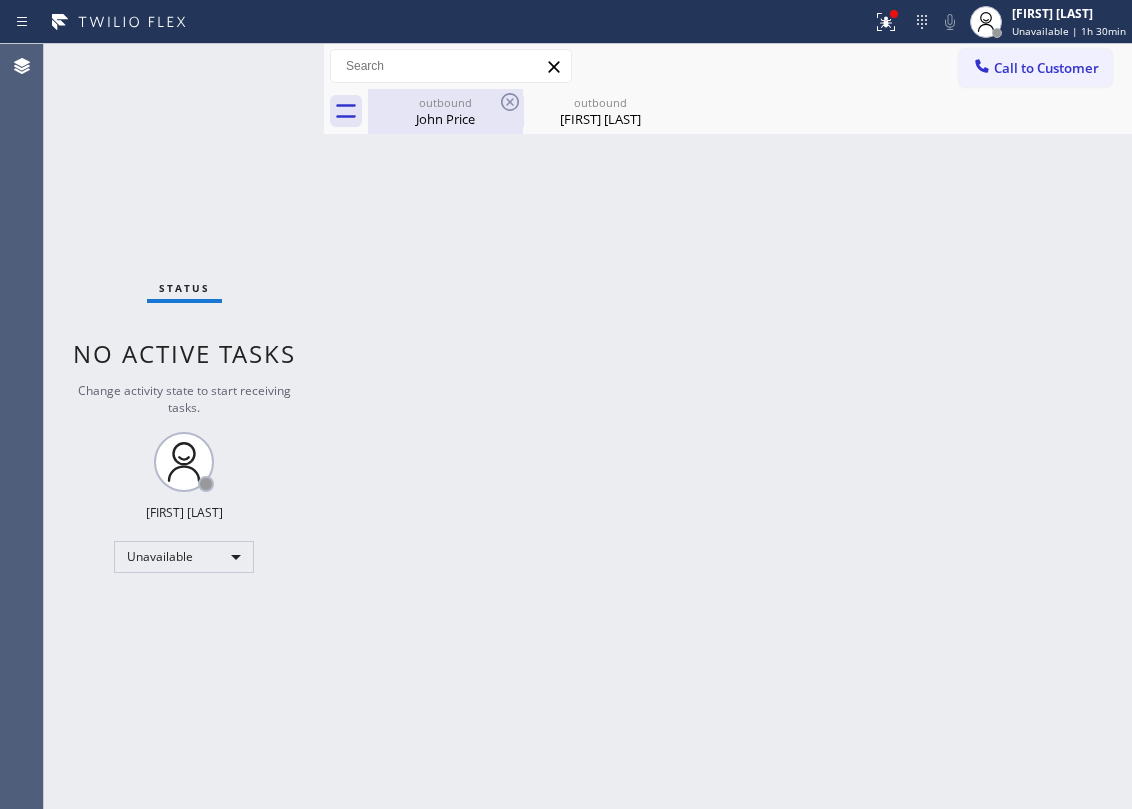 click on "John  Price" at bounding box center [445, 119] 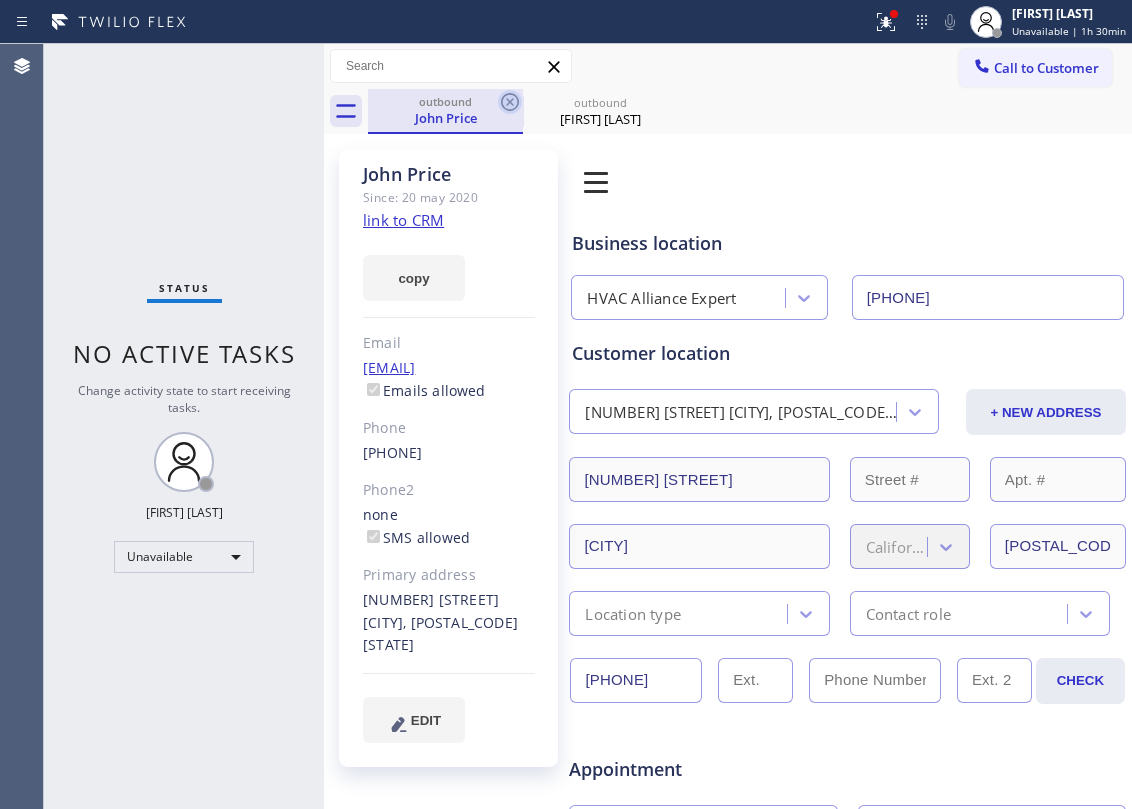 drag, startPoint x: 504, startPoint y: 102, endPoint x: 237, endPoint y: 224, distance: 293.55237 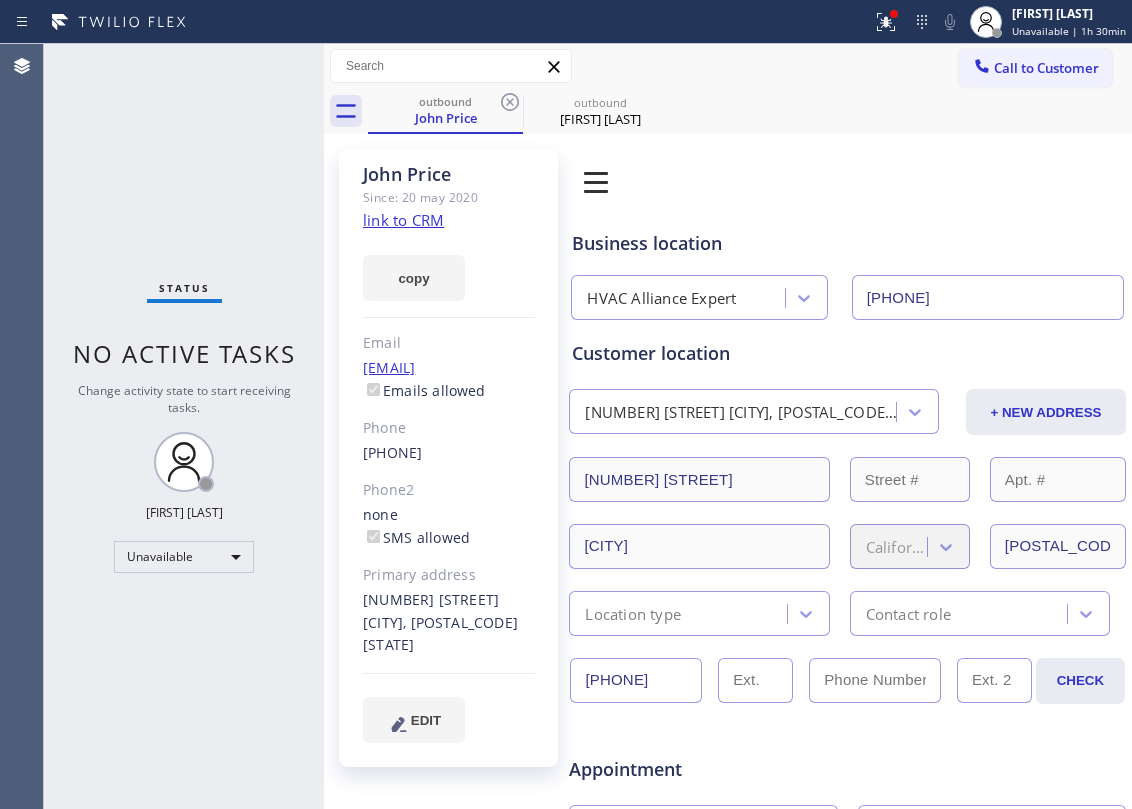 click 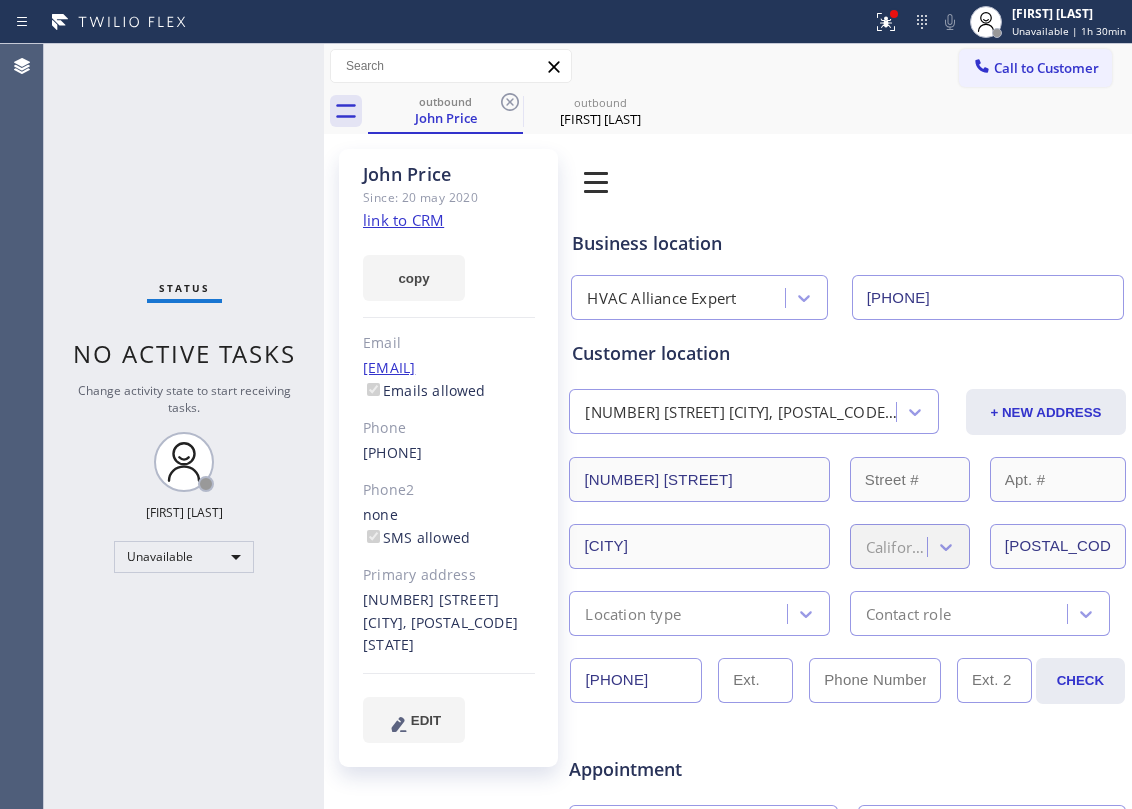 click on "Status   No active tasks     Change activity state to start receiving tasks.   Jesica Jumao-as Unavailable" at bounding box center (184, 426) 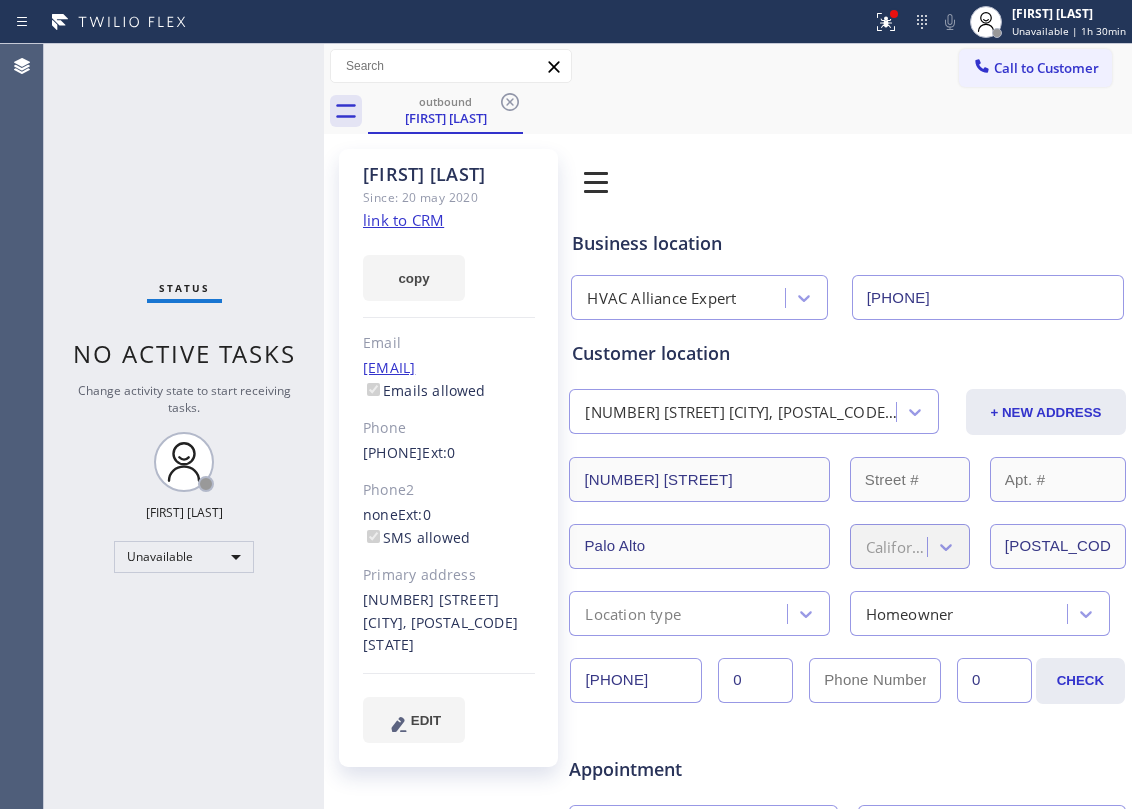 click on "link to CRM" 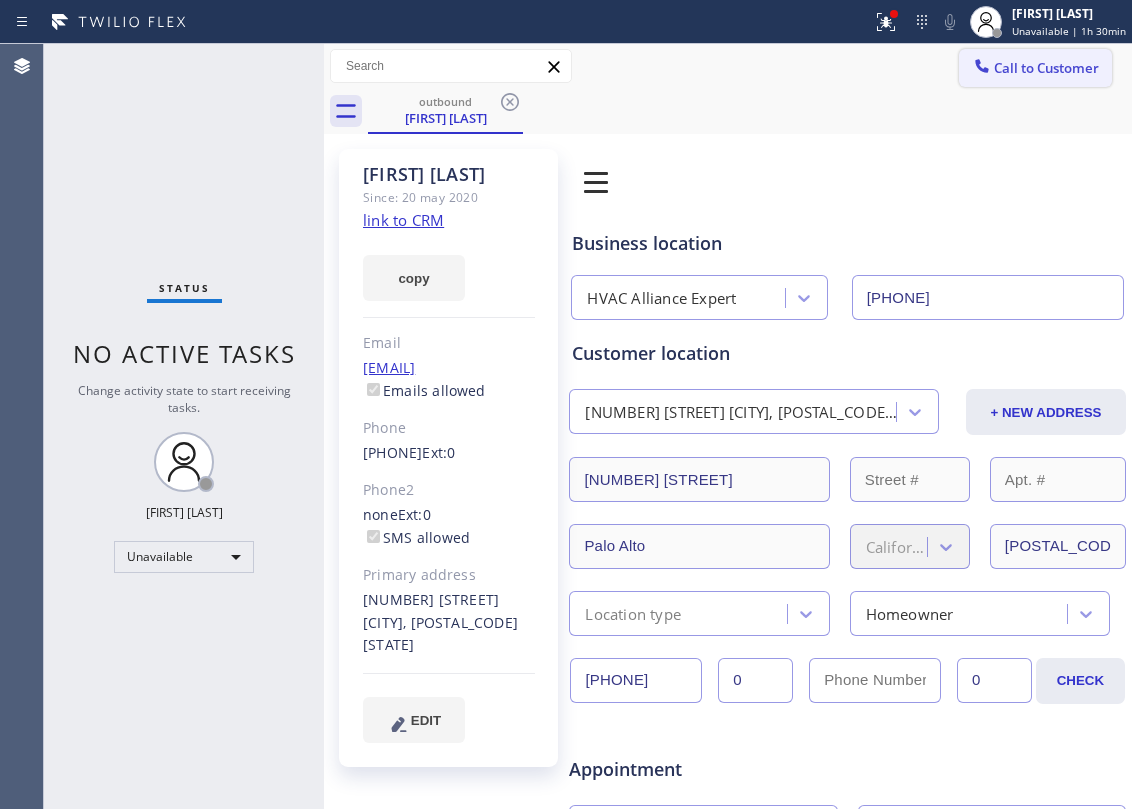 click on "Call to Customer" at bounding box center (1046, 68) 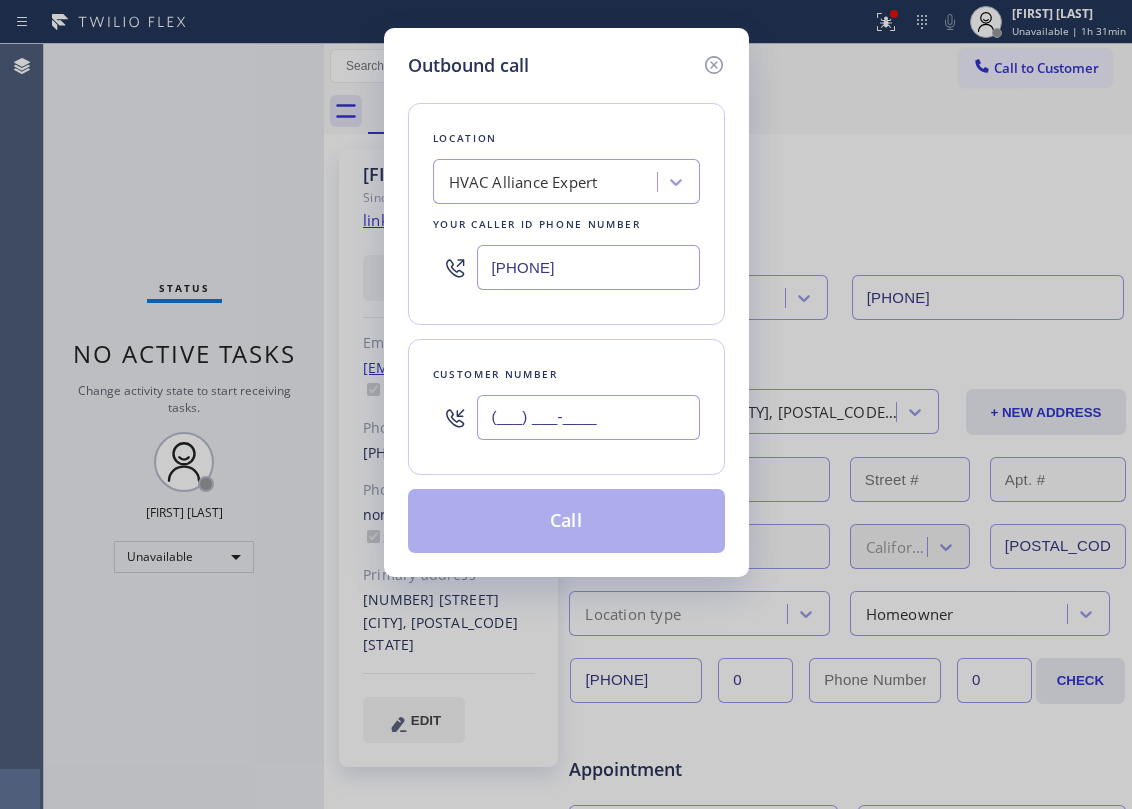 click on "(___) ___-____" at bounding box center (588, 417) 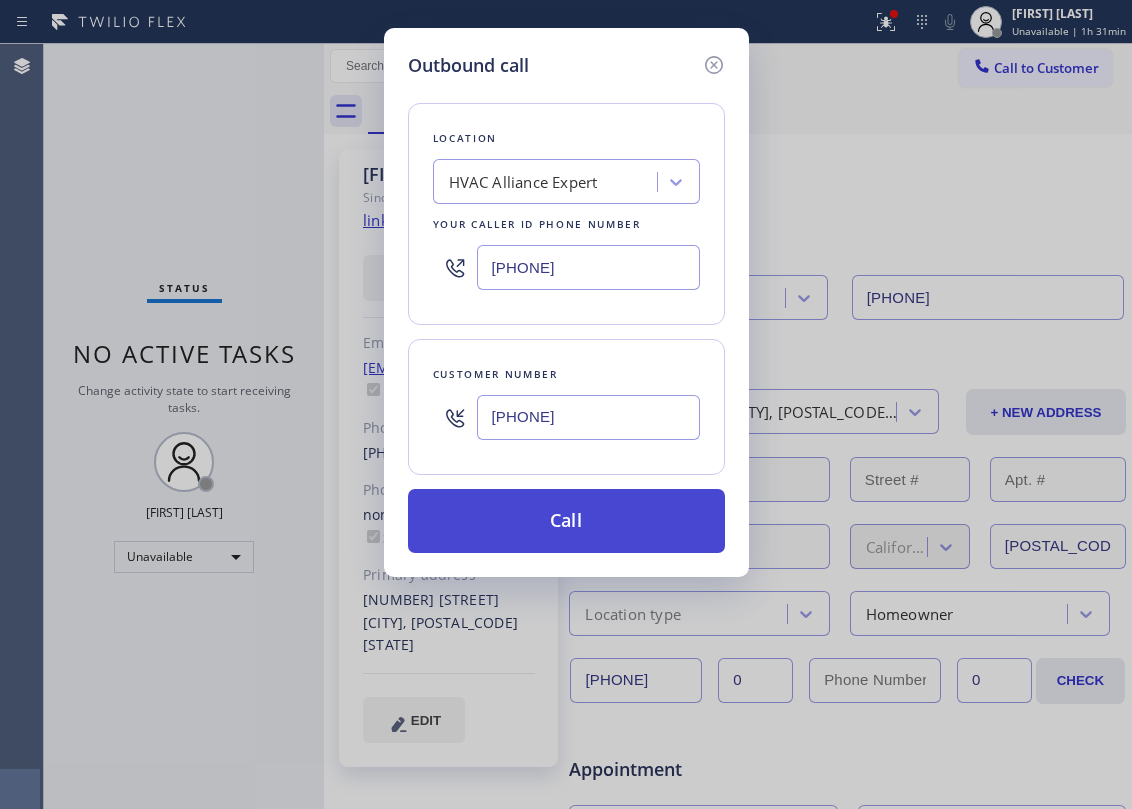type on "[PHONE]" 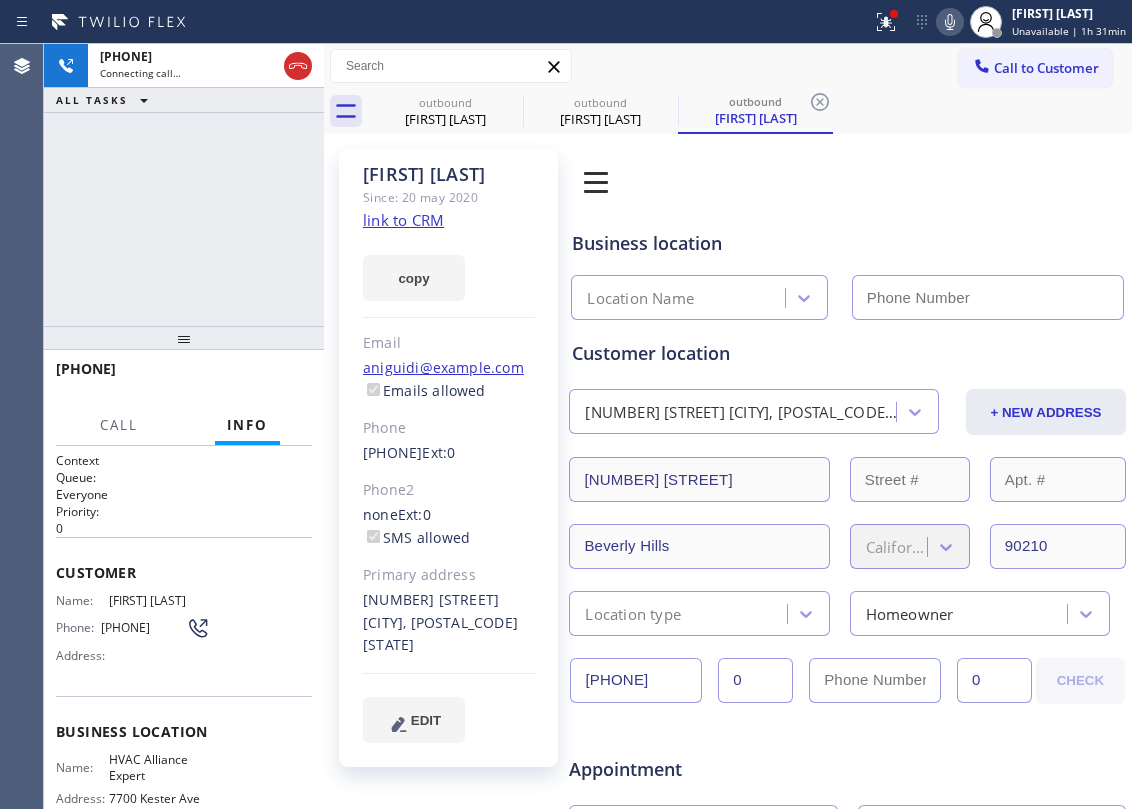 type on "[PHONE]" 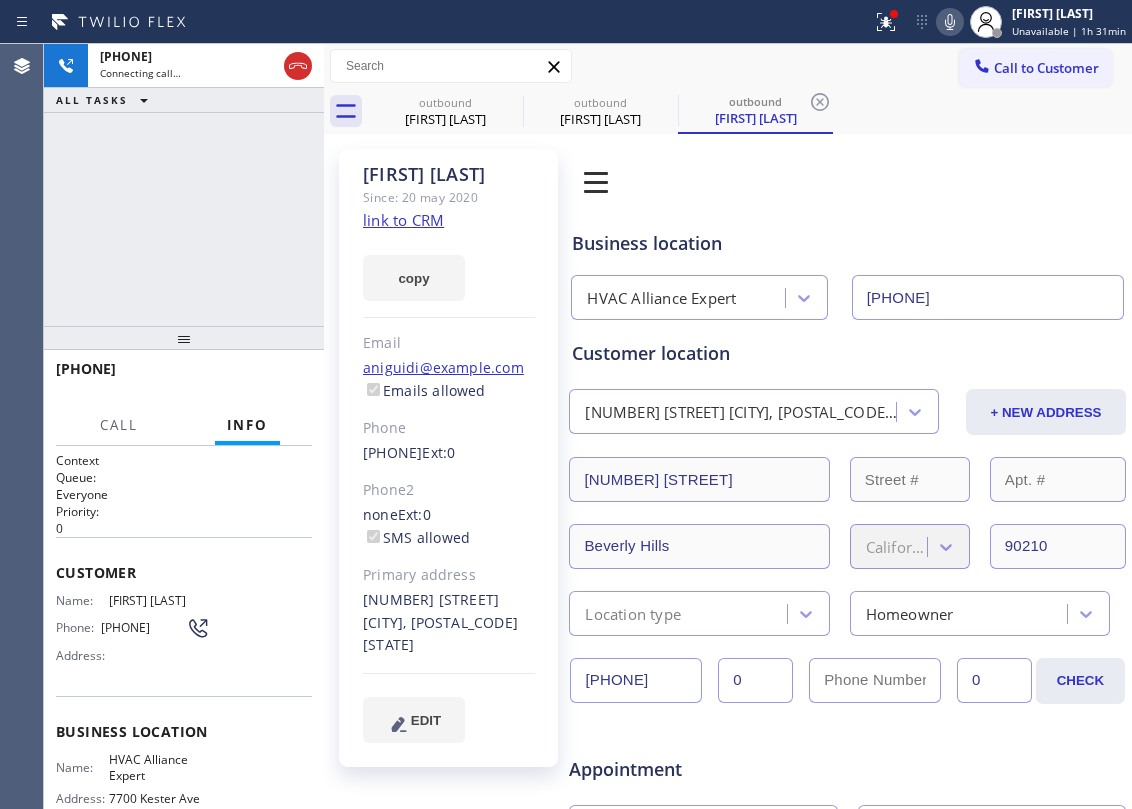 drag, startPoint x: 413, startPoint y: 122, endPoint x: 332, endPoint y: 196, distance: 109.713264 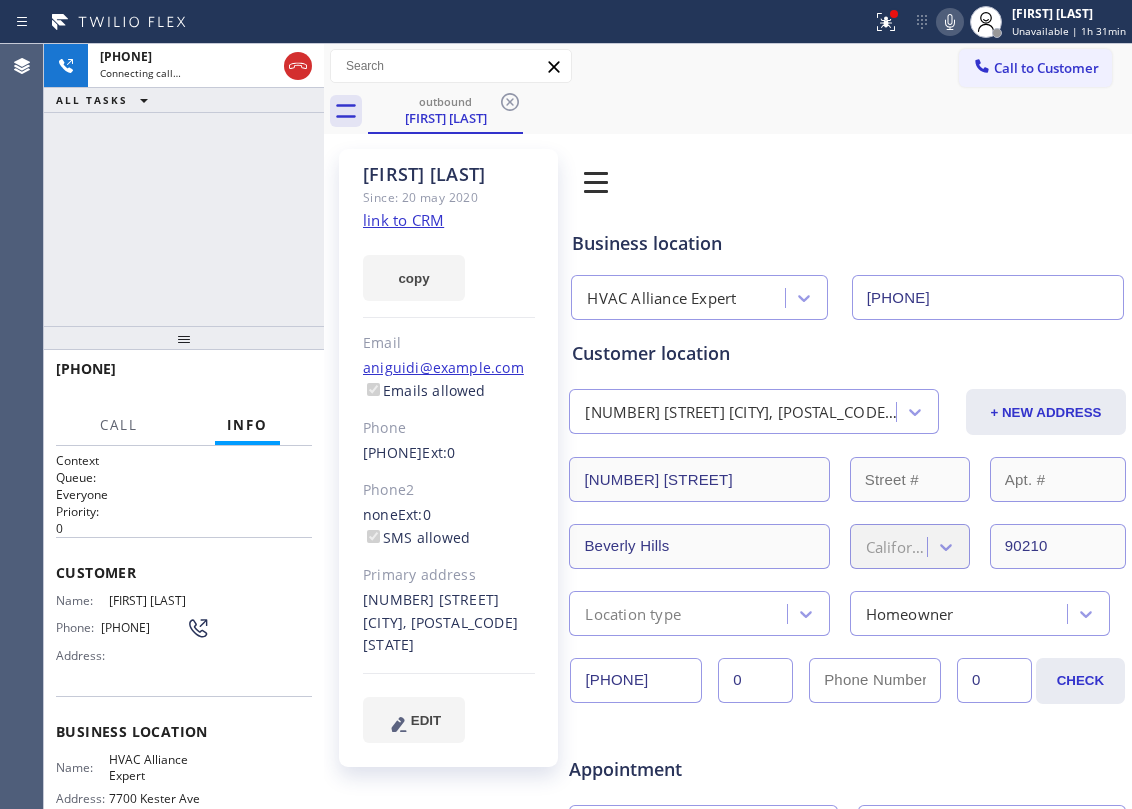 click on "link to CRM" 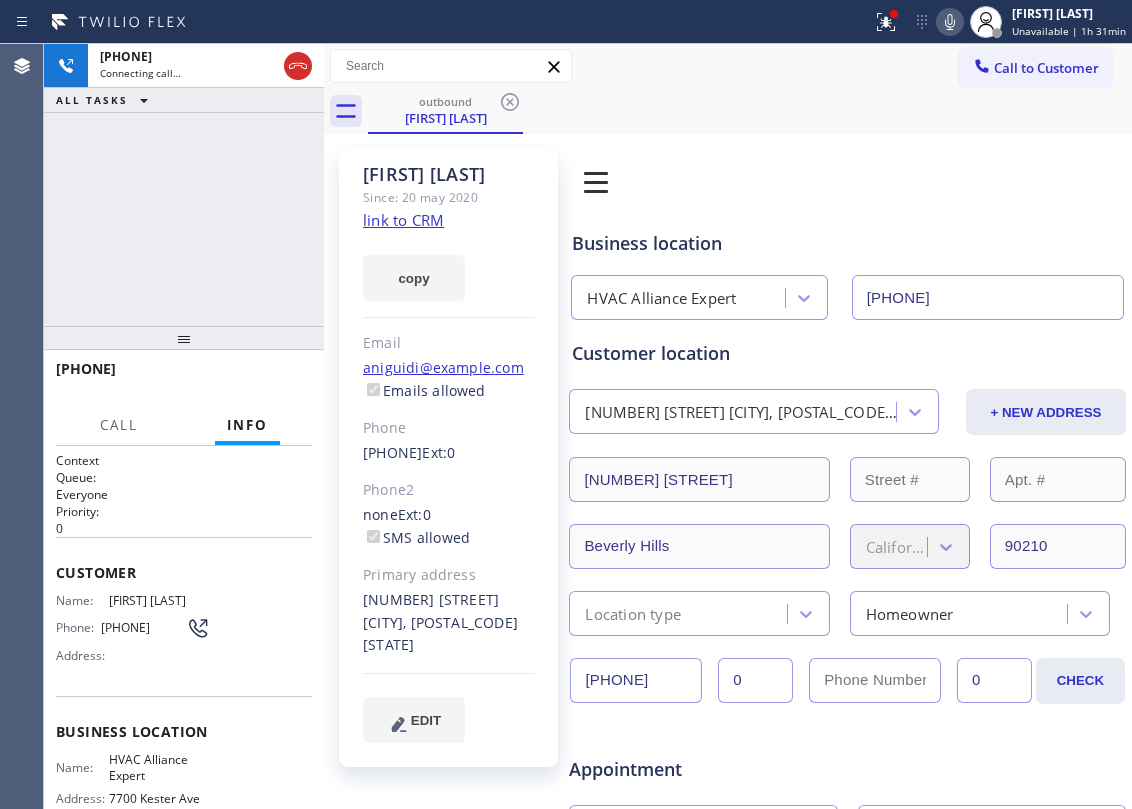 click on "[PHONE] Connecting call… ALL TASKS ALL TASKS ACTIVE TASKS TASKS IN WRAP UP" at bounding box center [184, 185] 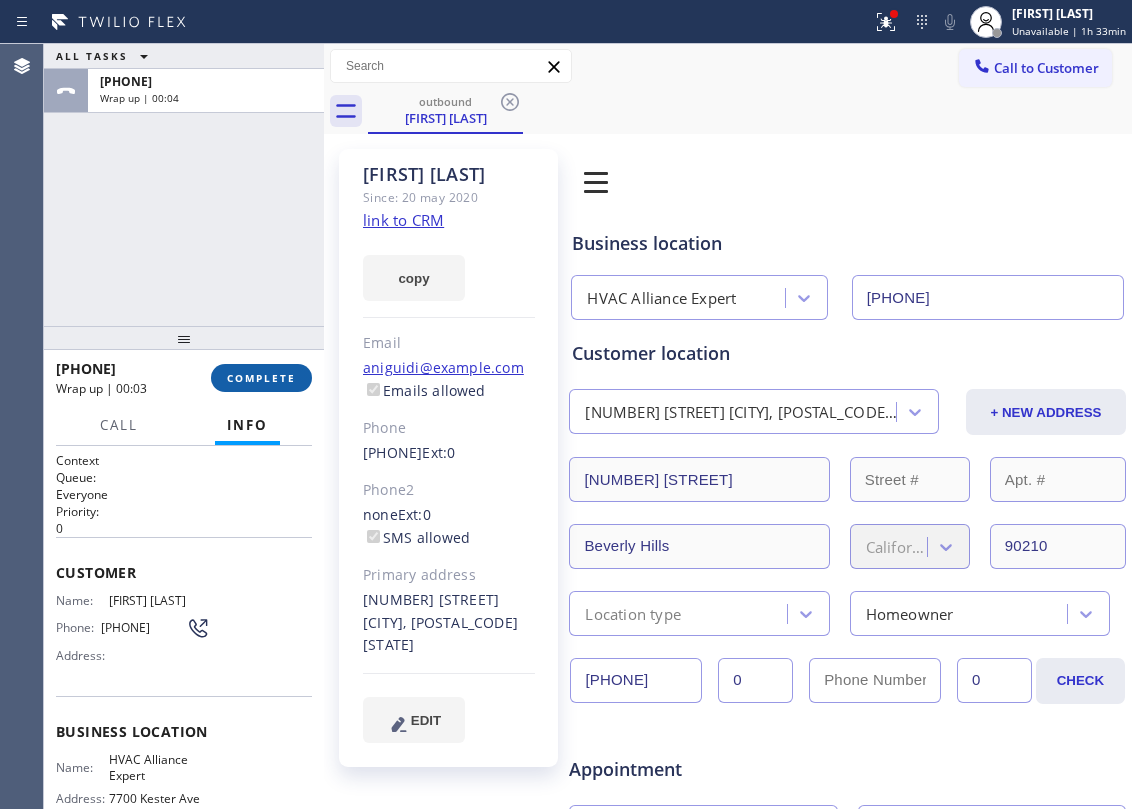 click on "ALL TASKS ALL TASKS ACTIVE TASKS TASKS IN WRAP UP [PHONE] Wrap up | 00:04" at bounding box center (184, 185) 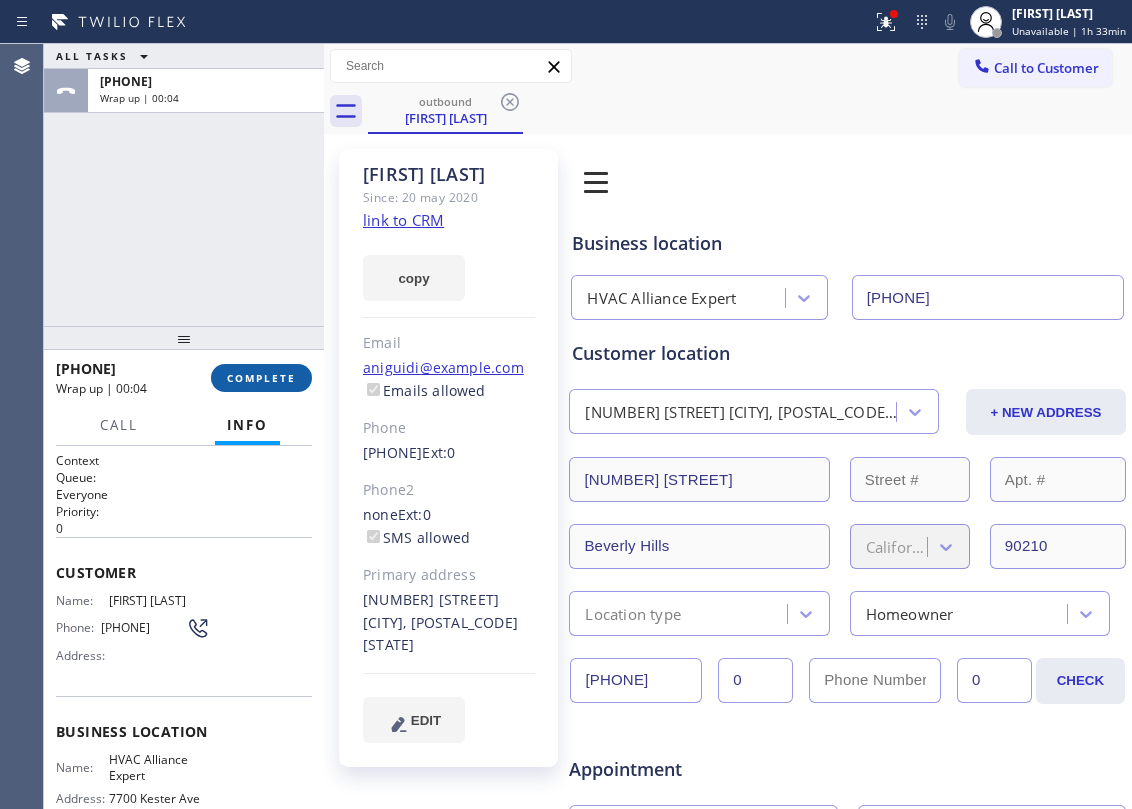 click on "COMPLETE" at bounding box center (261, 378) 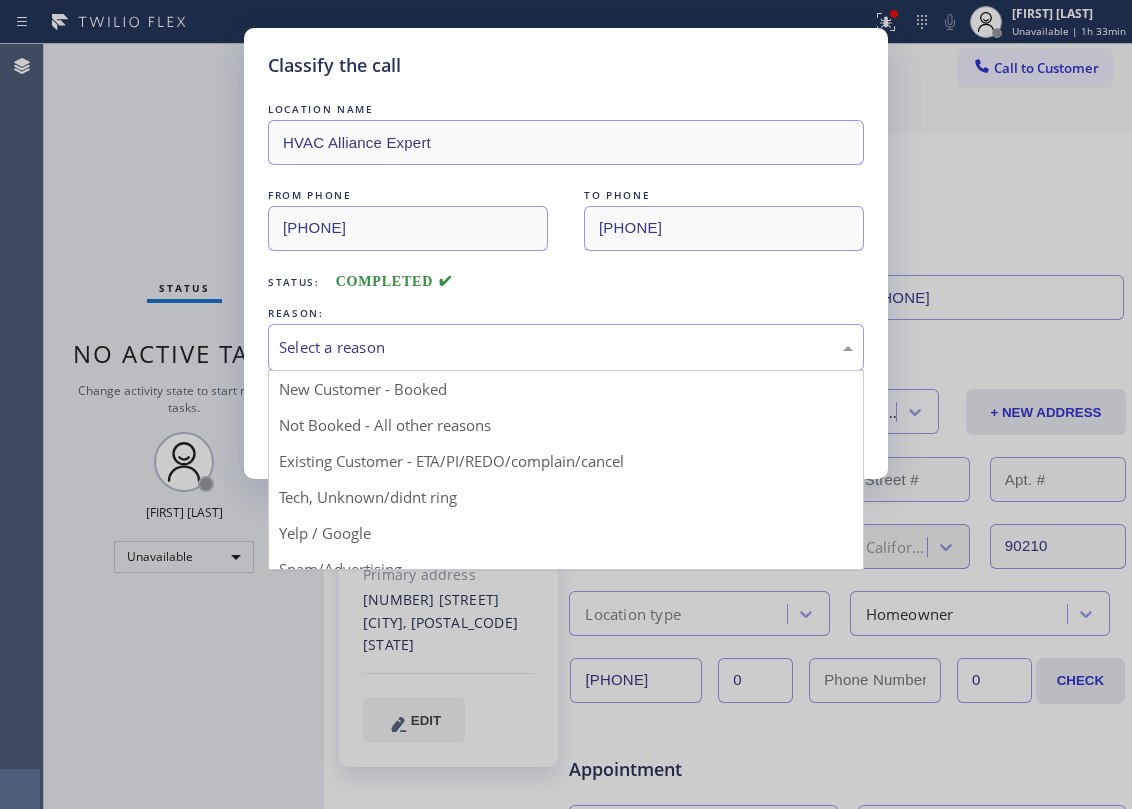 click on "Select a reason" at bounding box center (566, 347) 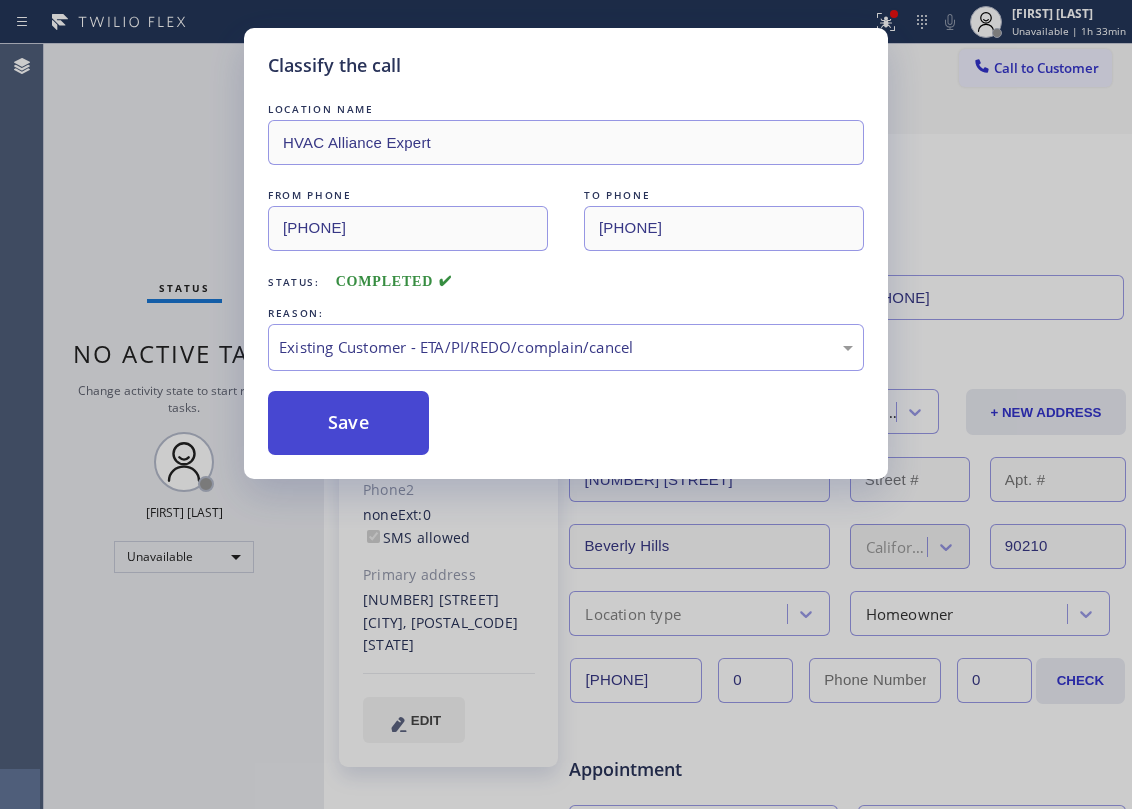 click on "Save" at bounding box center (348, 423) 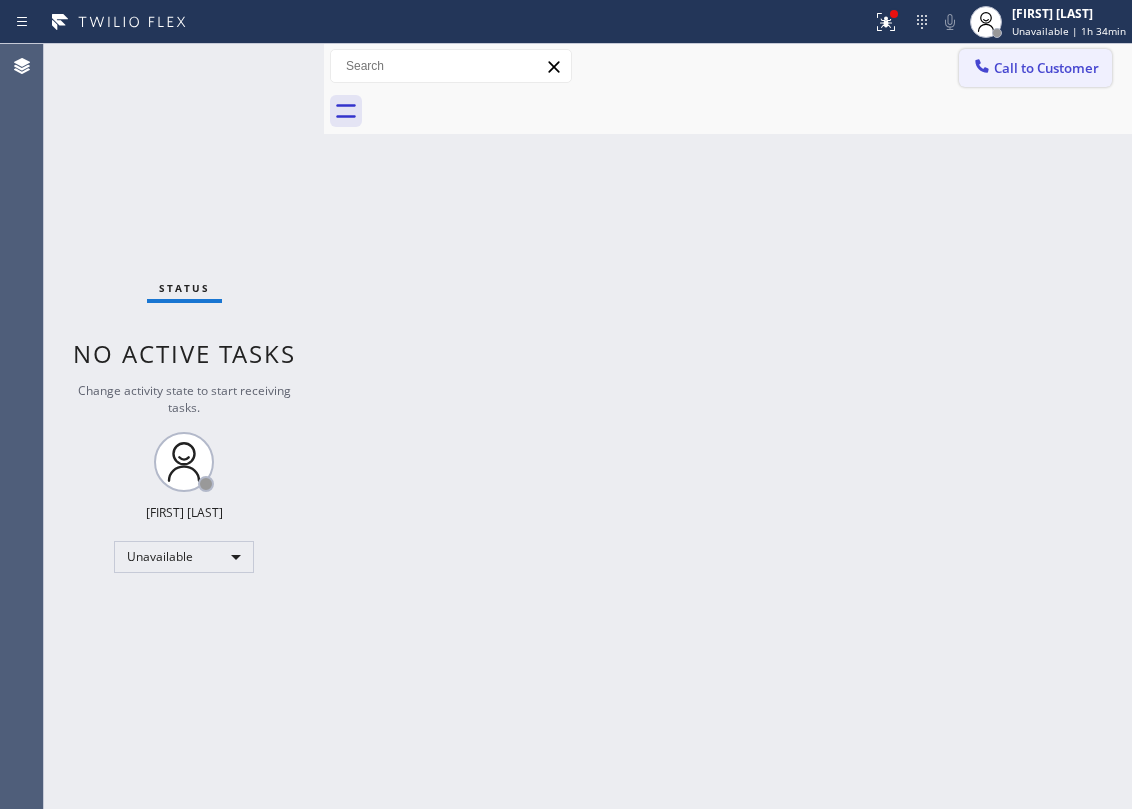 click 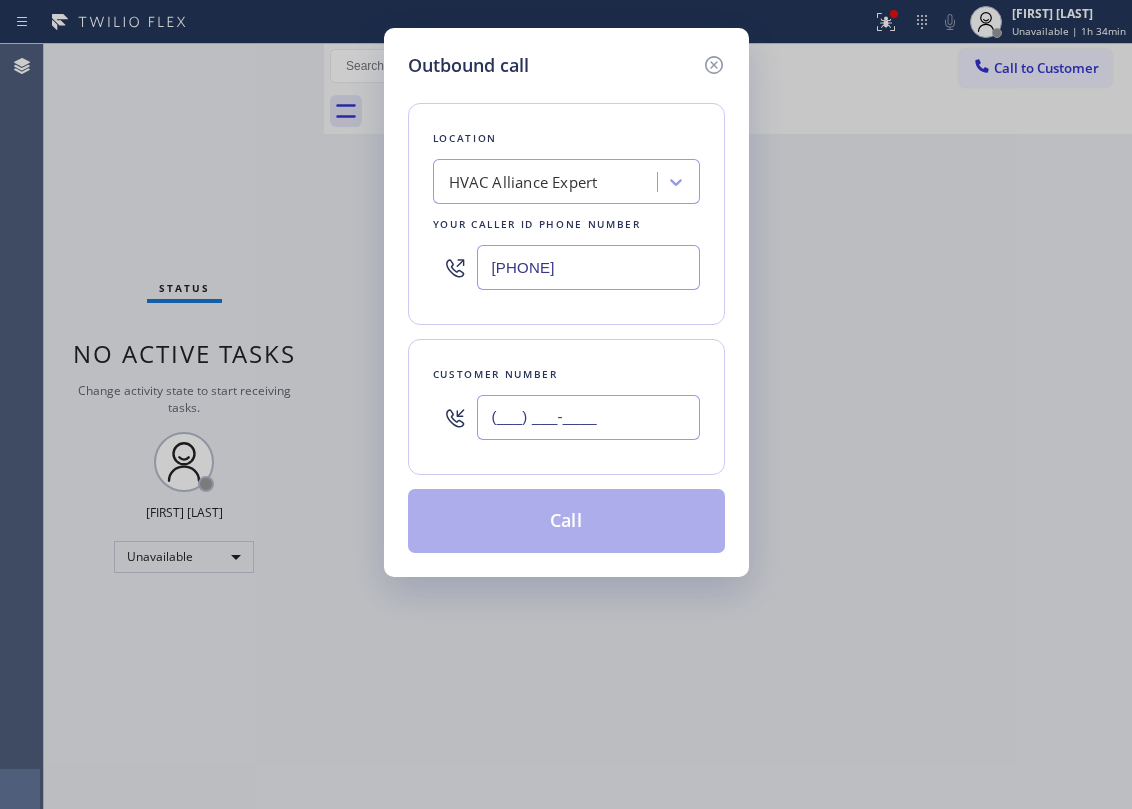 click on "(___) ___-____" at bounding box center [588, 417] 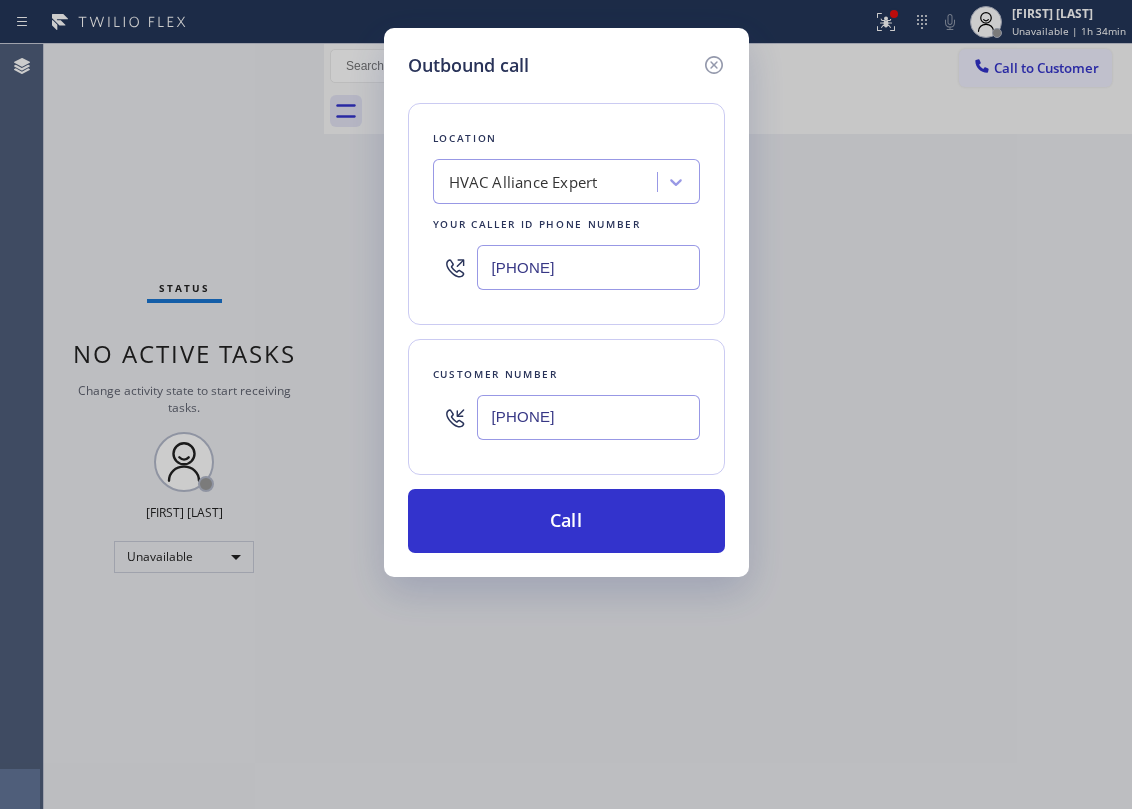 type on "[PHONE]" 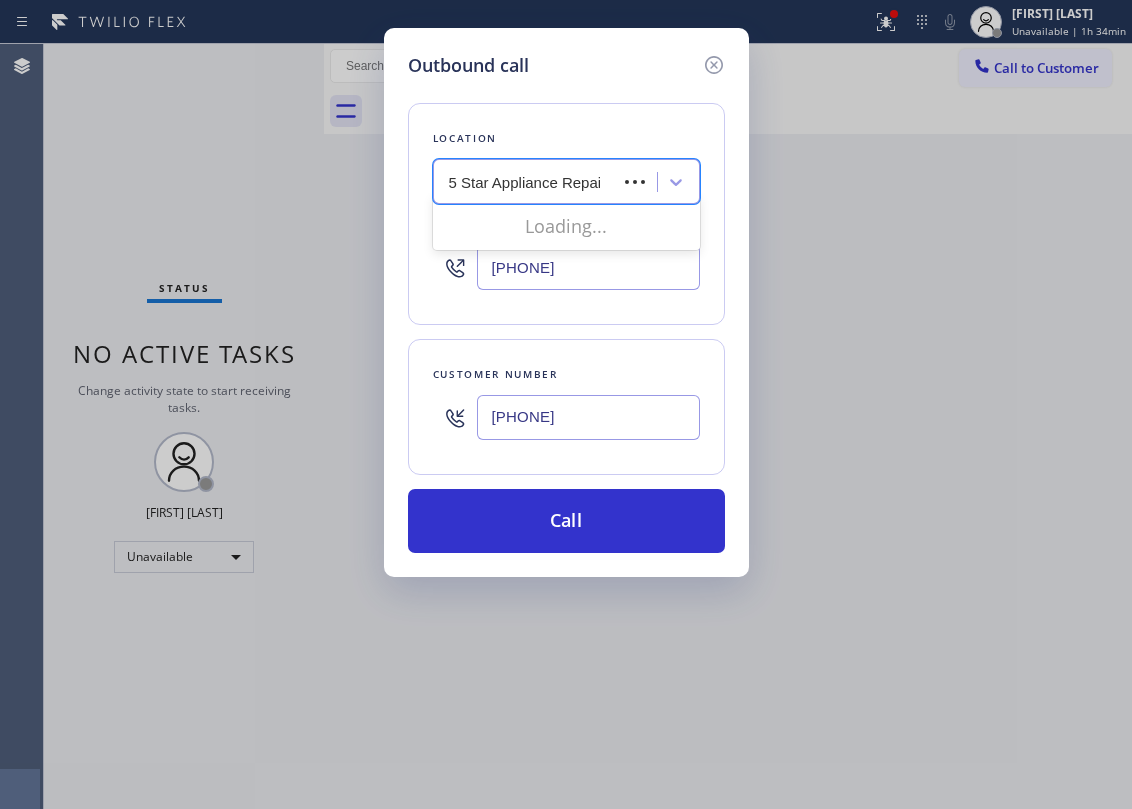 type on "5 Star Appliance Repair" 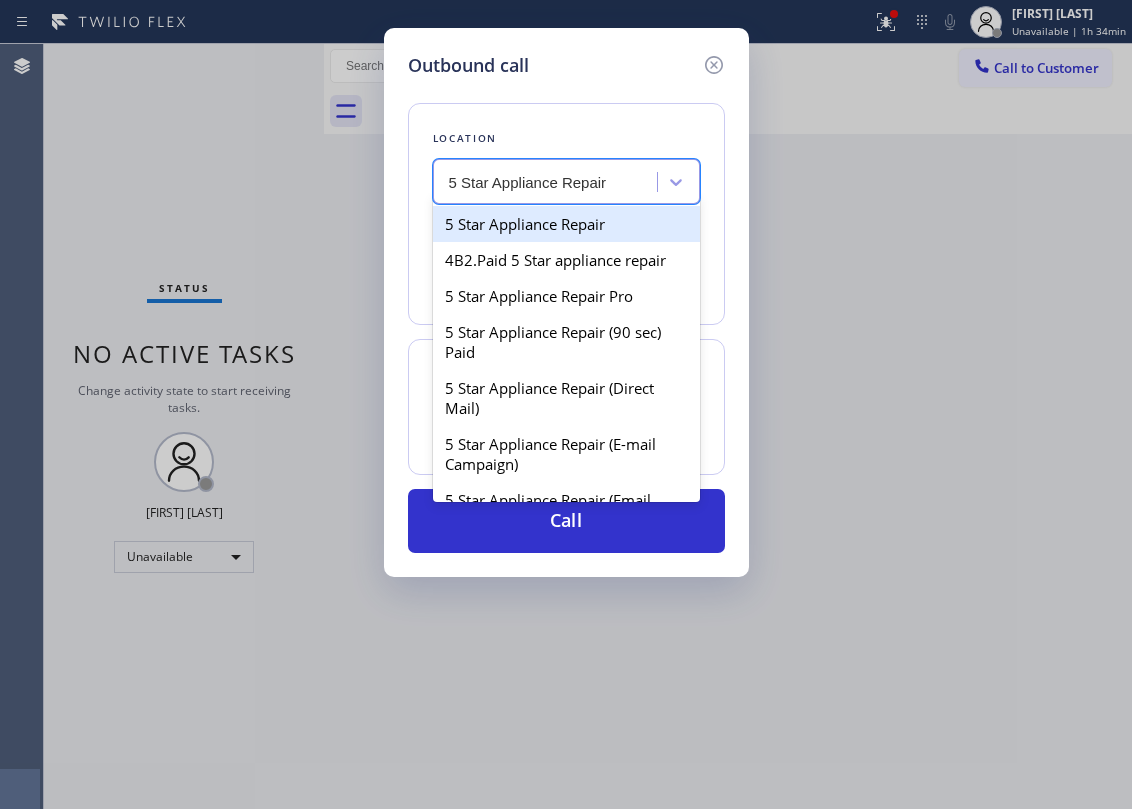 click on "5 Star Appliance Repair" at bounding box center (566, 224) 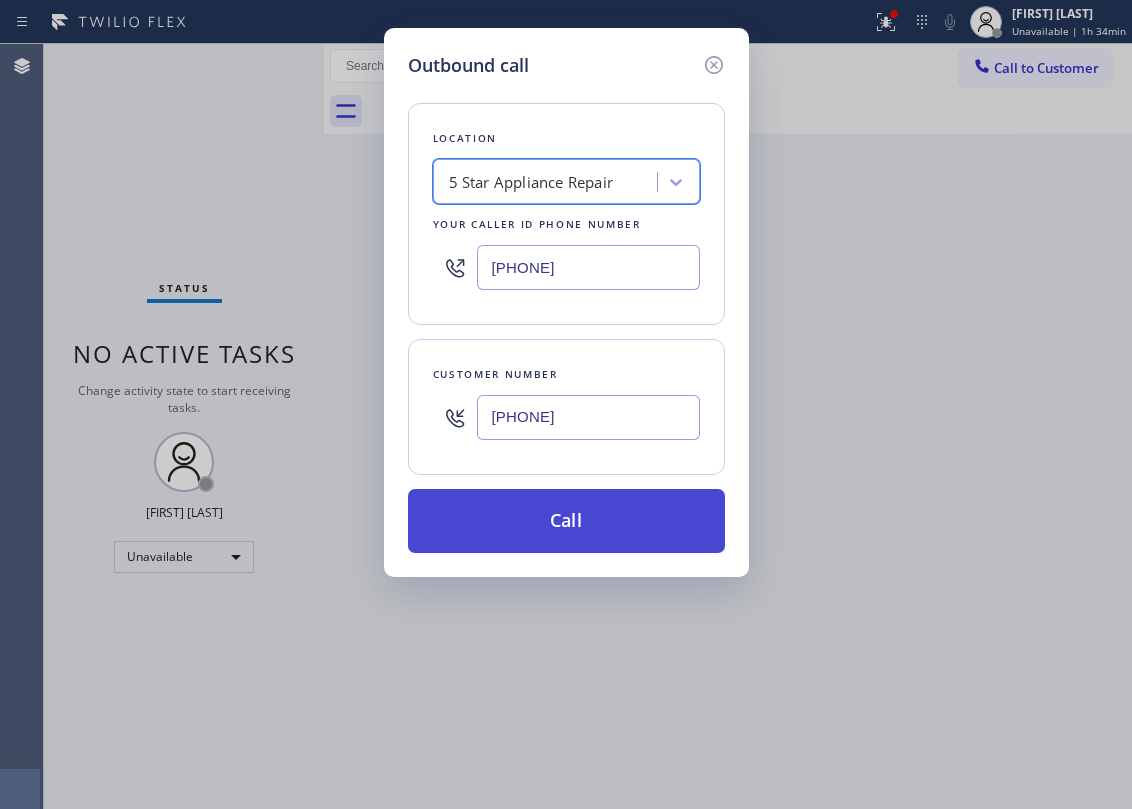 click on "Call" at bounding box center (566, 521) 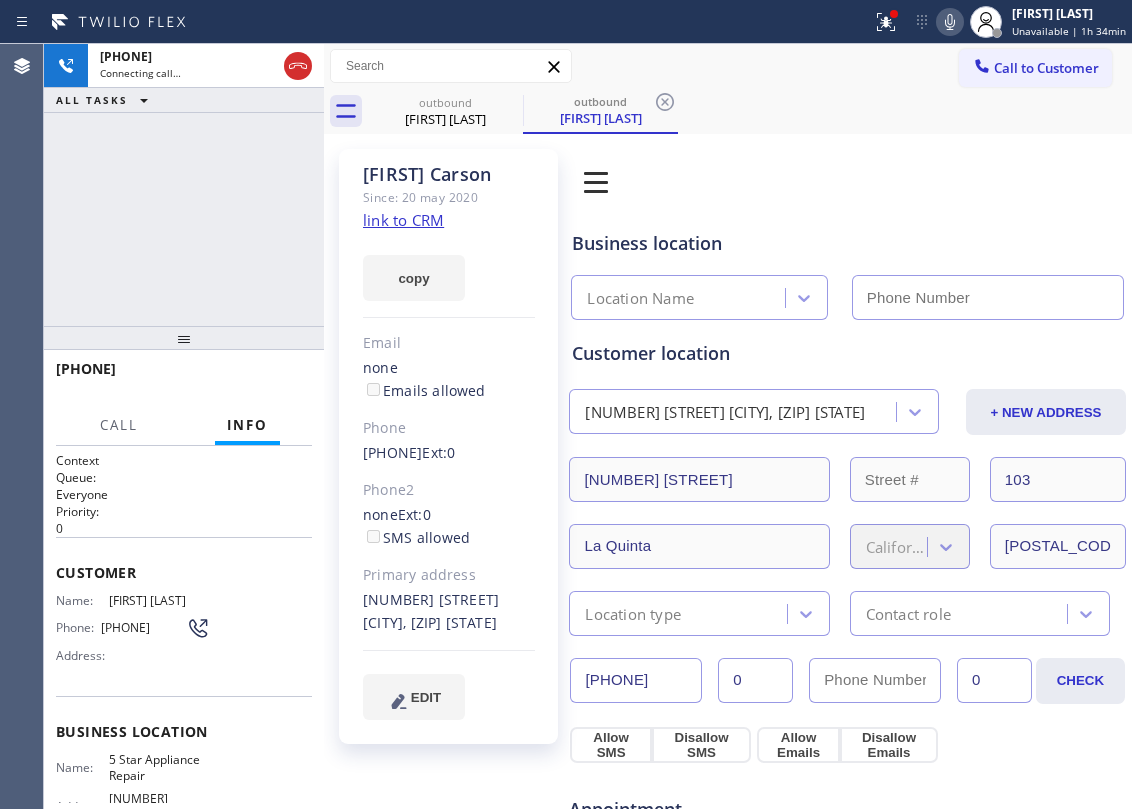 type on "[PHONE]" 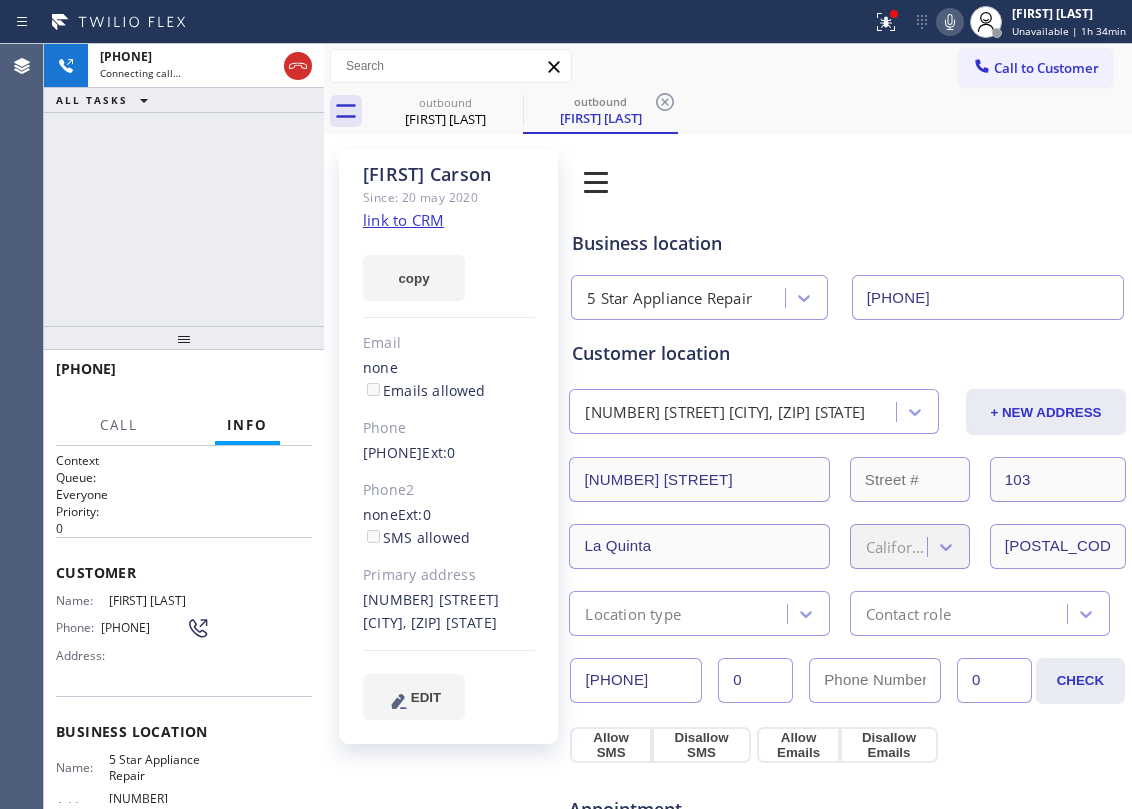 click on "link to CRM" 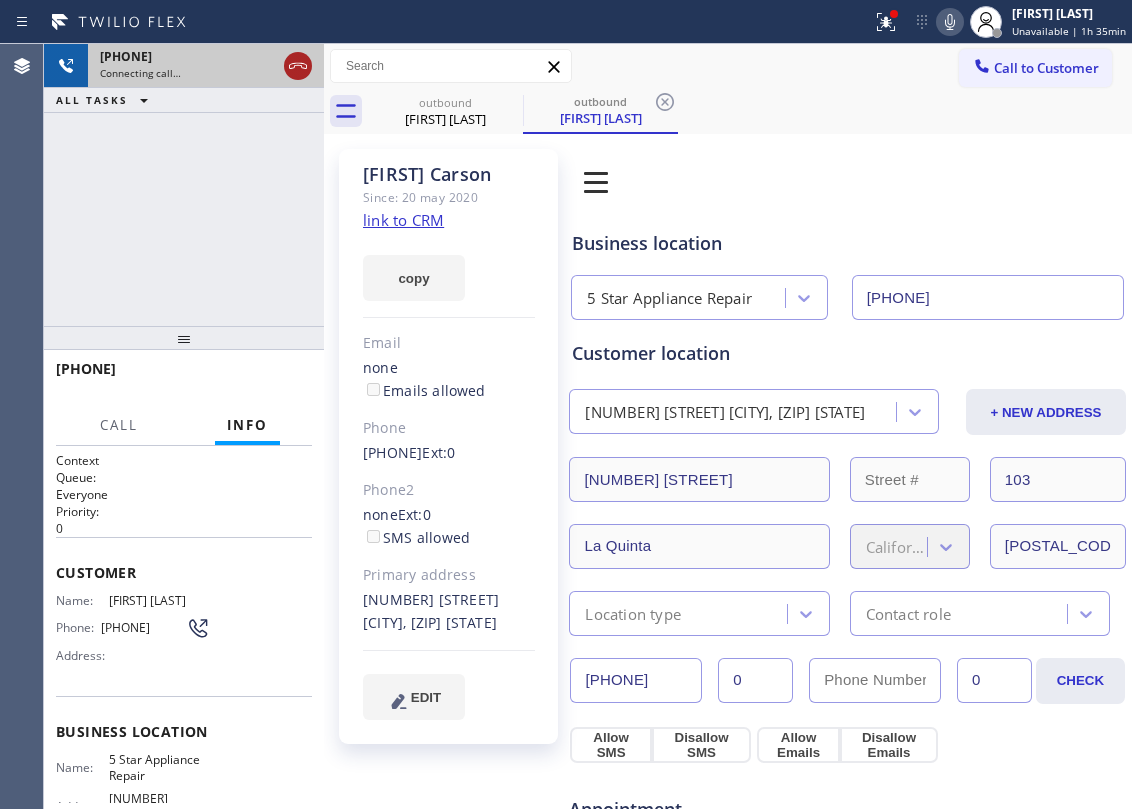 click at bounding box center (298, 66) 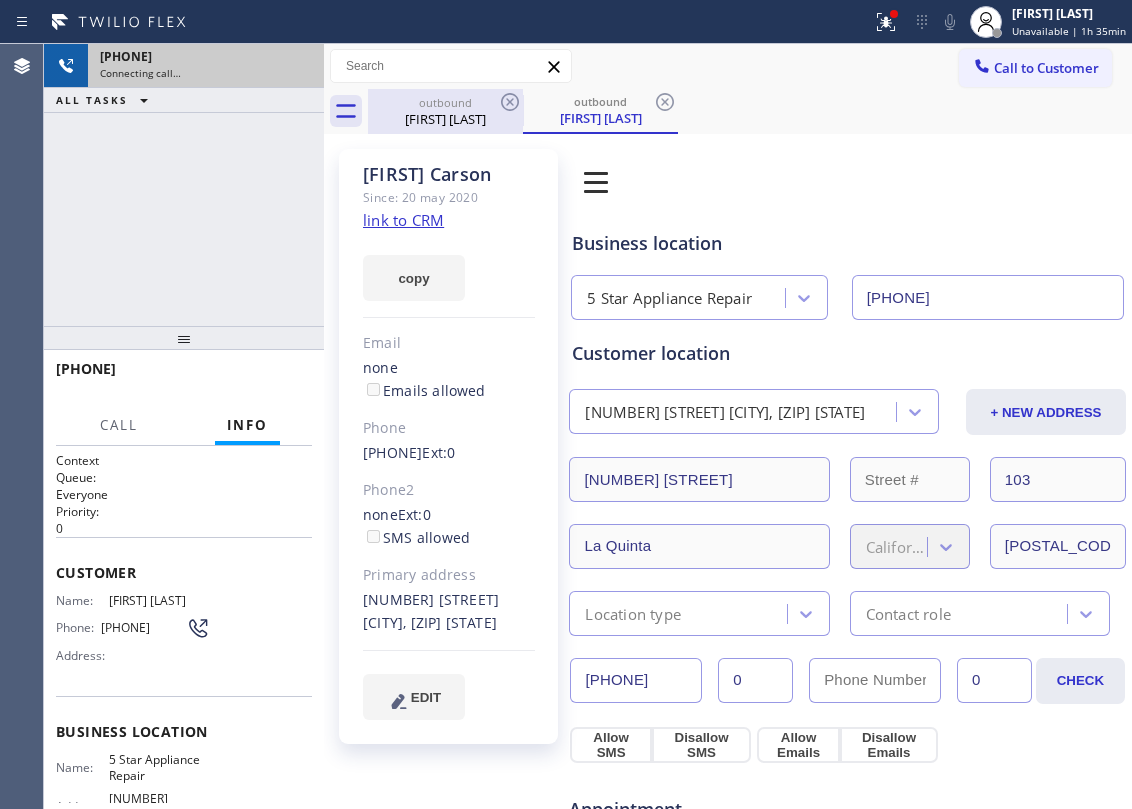 drag, startPoint x: 424, startPoint y: 116, endPoint x: 478, endPoint y: 113, distance: 54.08327 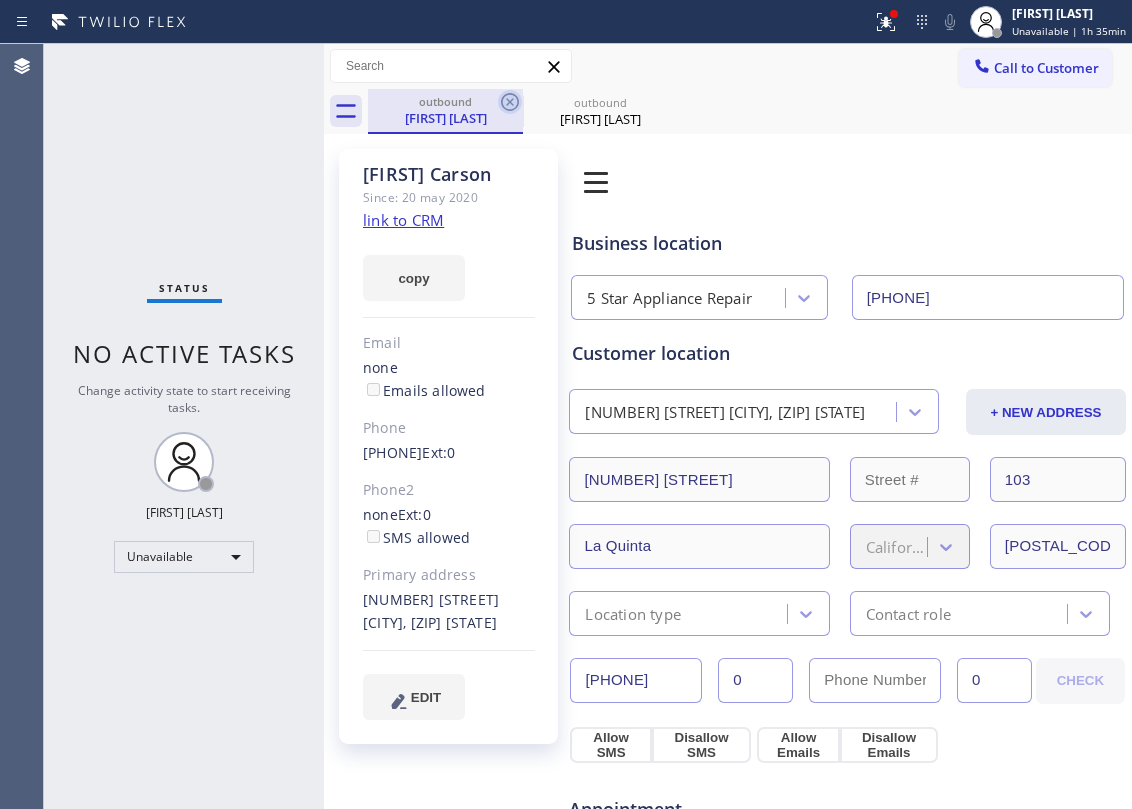 click 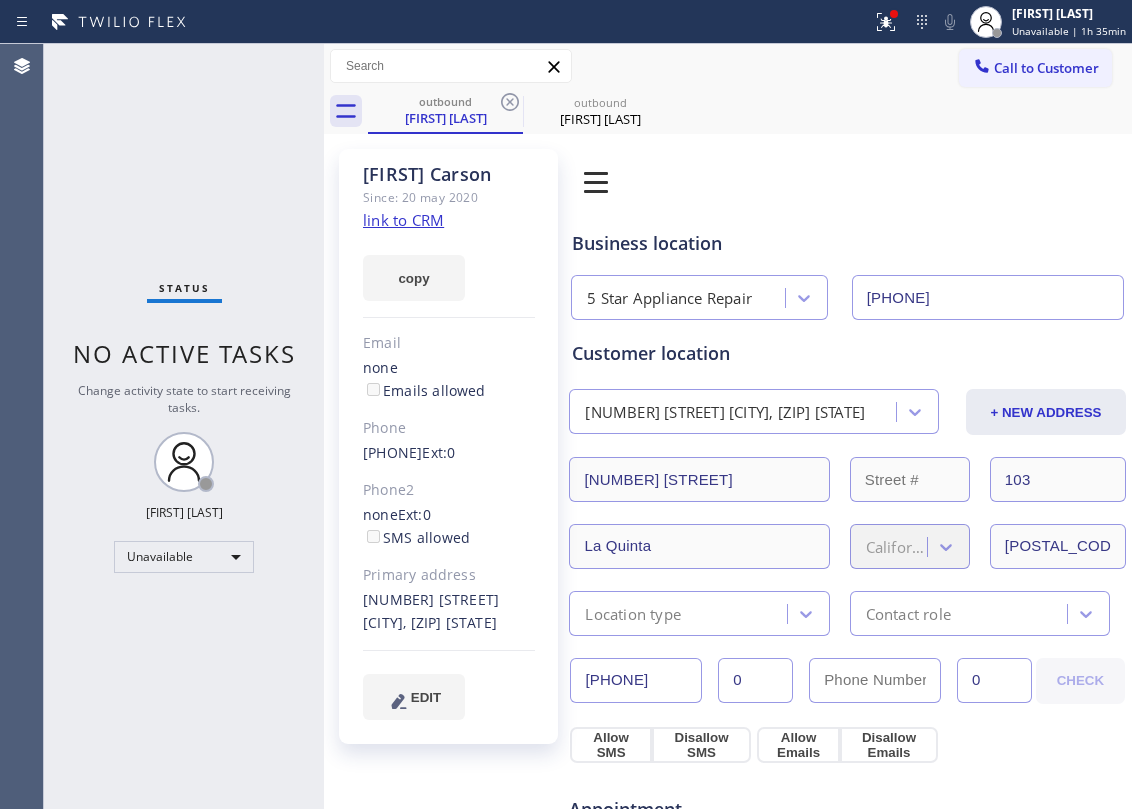 click 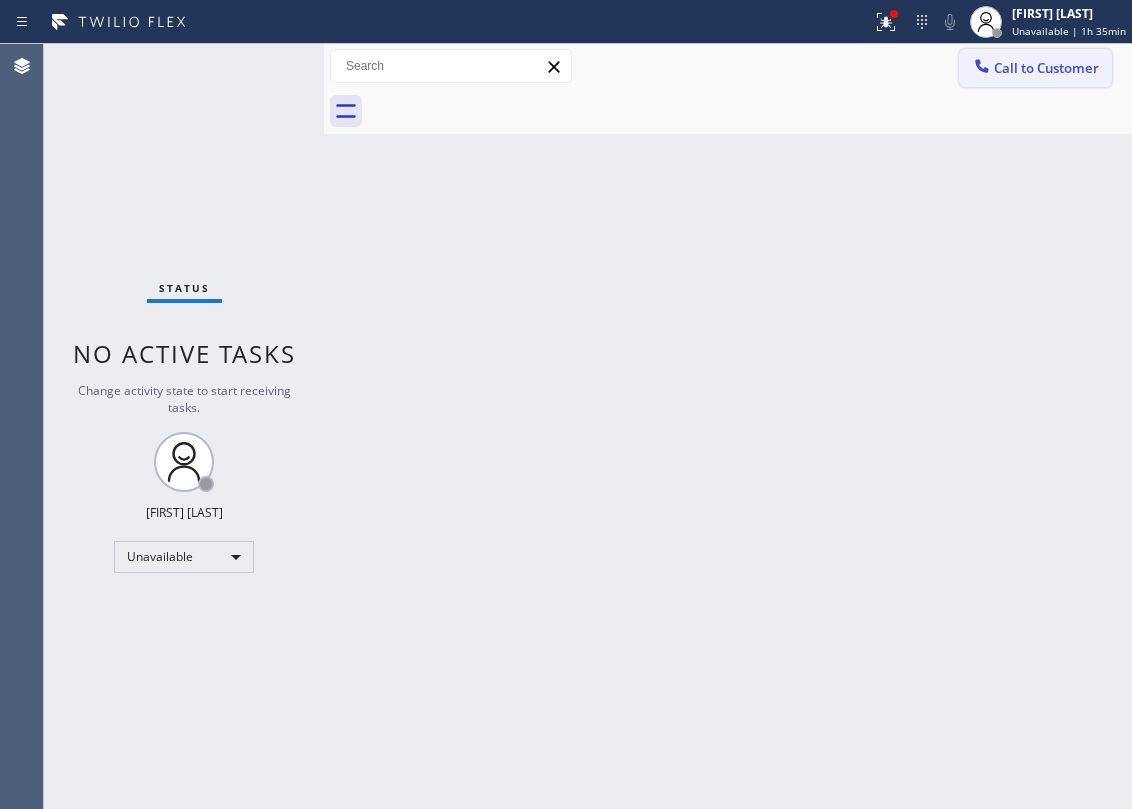 click on "Call to Customer" at bounding box center [1046, 68] 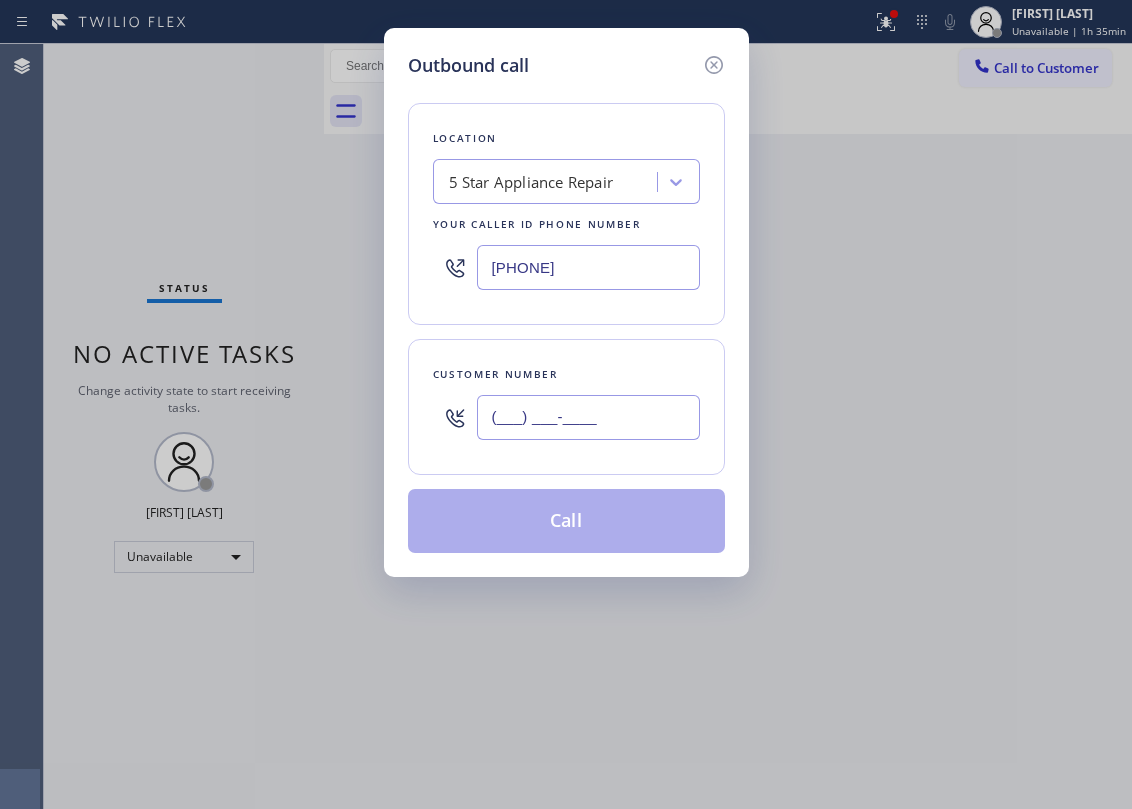 click on "(___) ___-____" at bounding box center [588, 417] 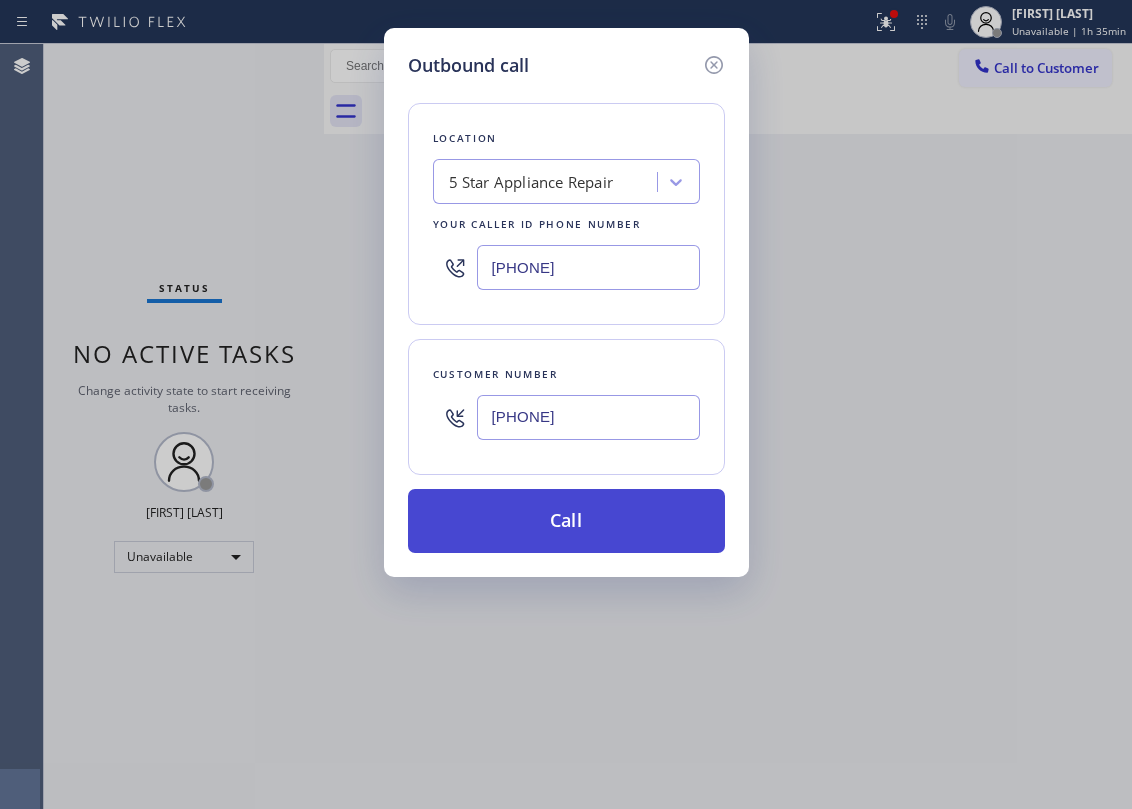 type on "[PHONE]" 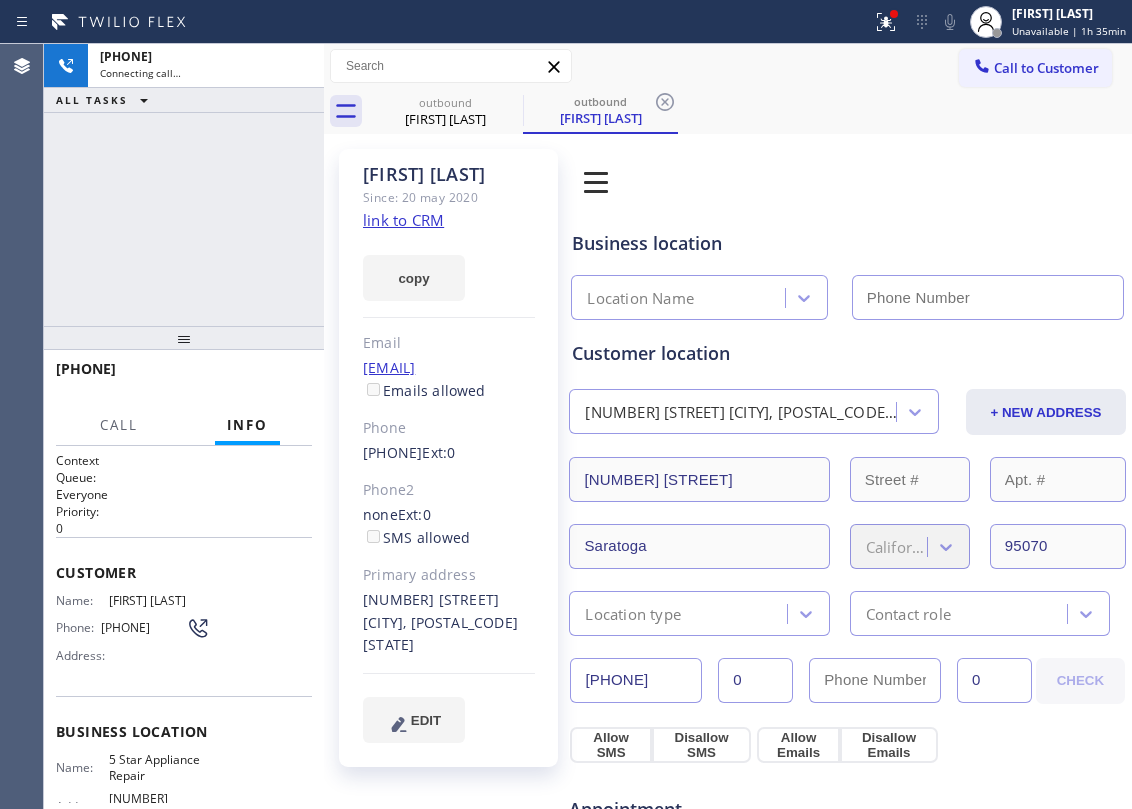 type on "[PHONE]" 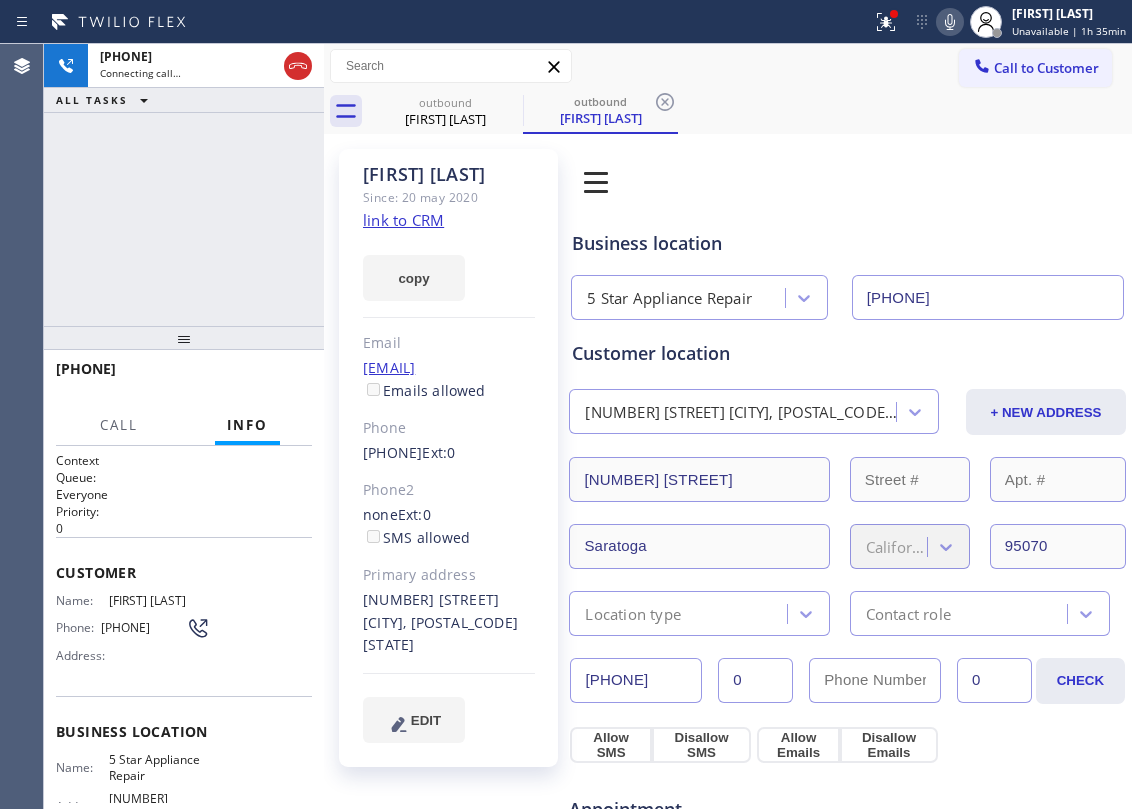 click 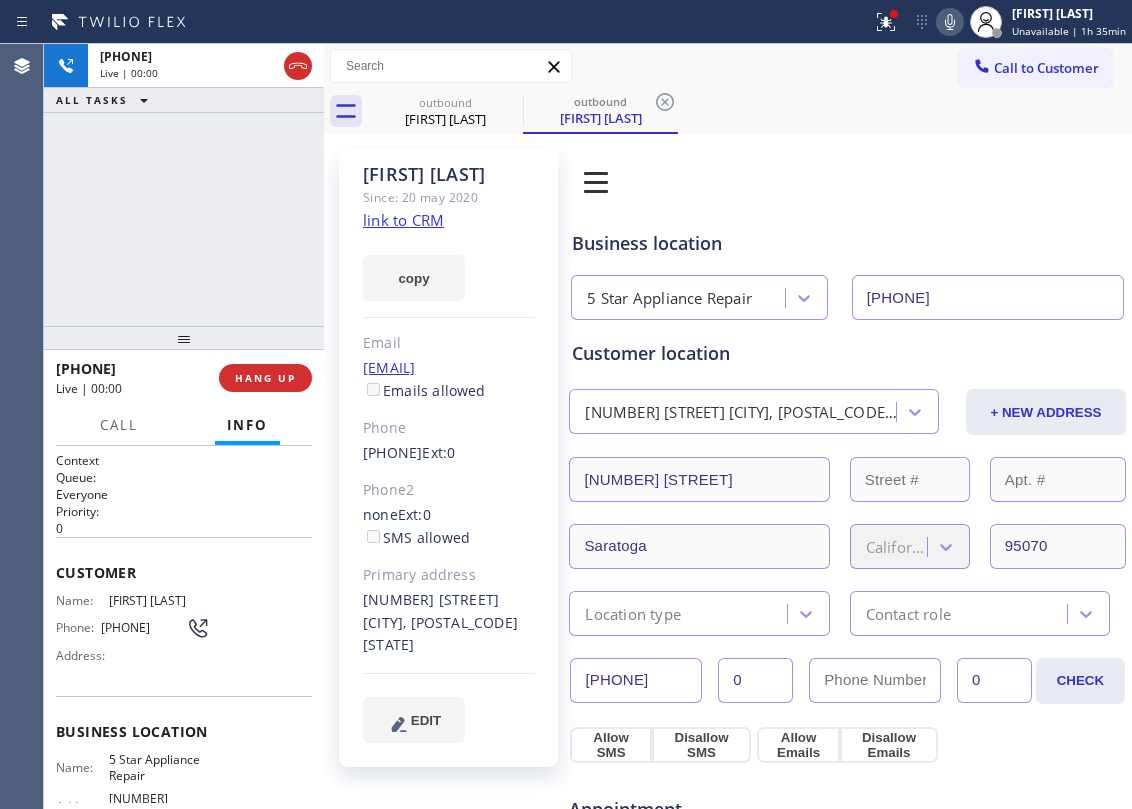 click on "Personal information [FIRST] [LAST] [EMAIL] Emails allowed Phone [PHONE]  Ext:  0 Phone2 none  Ext:  0  SMS allowed Primary address  [NUMBER] [STREET] [CITY], [POSTAL_CODE] [STATE] EDIT Outbound call Location 5 Star Appliance Repair Your caller id phone number [PHONE] Customer number Call Benefits  Book Appointment Addresses Leads Membership Business location 5 Star Appliance Repair [PHONE] Personal information [FIRST] [LAST] [EMAIL] Customer location  [NUMBER] [STREET] [CITY], [POSTAL_CODE] [STATE] + NEW ADDRESS [NUMBER] [STREET] [CITY] [STATE] [POSTAL_CODE] Location type Contact role [PHONE] 0 0 CHECK Allow SMS Disallow SMS Allow Emails Disallow Emails Appointment 5 Star Appliance - choose type of job - - choose brand - Age of Equipment - choose time - Credit card Select Credit Card + NEW CARD CANCEL SAVE Other Where did you find us? Call before tech arrives Save as Lost Create Lead Success! Booking Success! close copy link Save lead as lost Type Reason MON -" 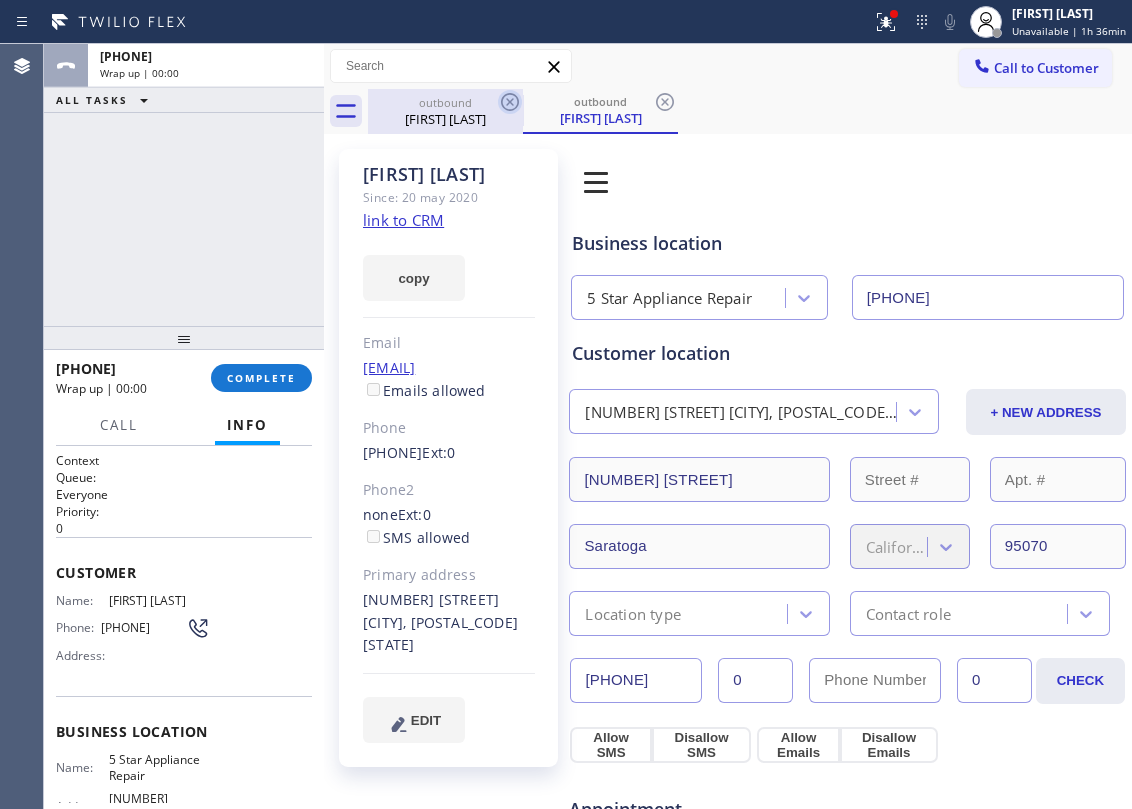 click 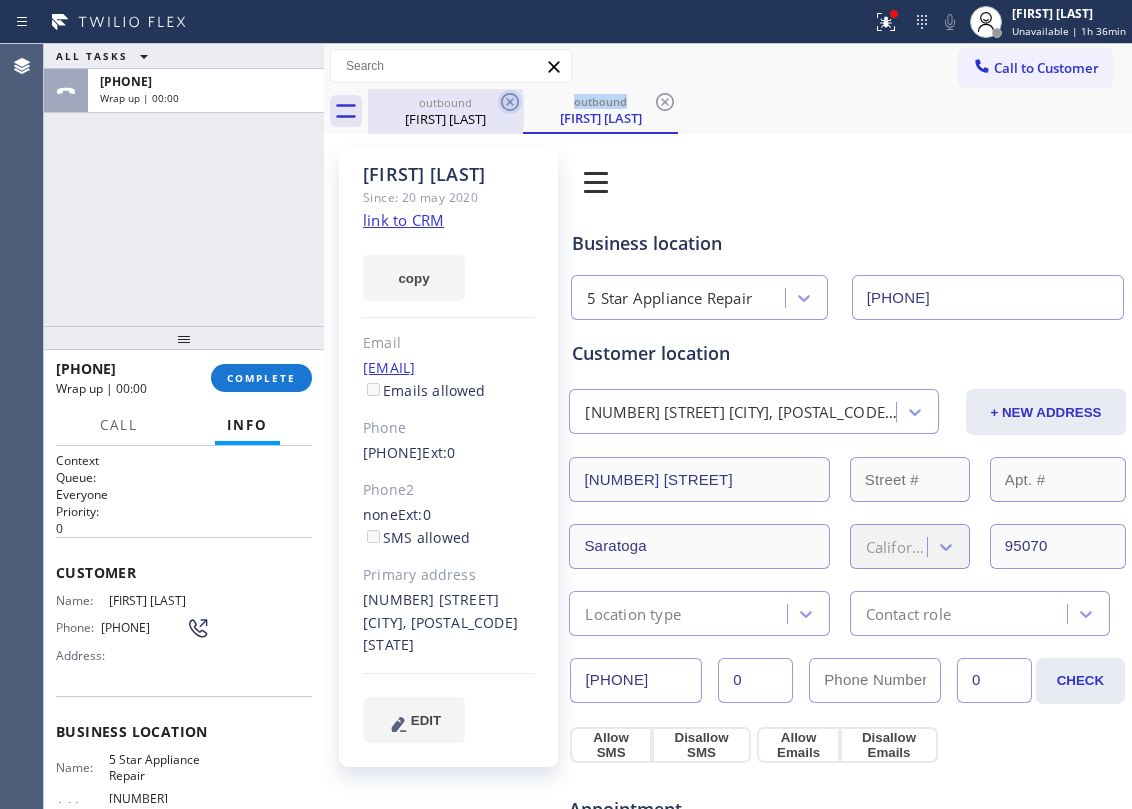 click 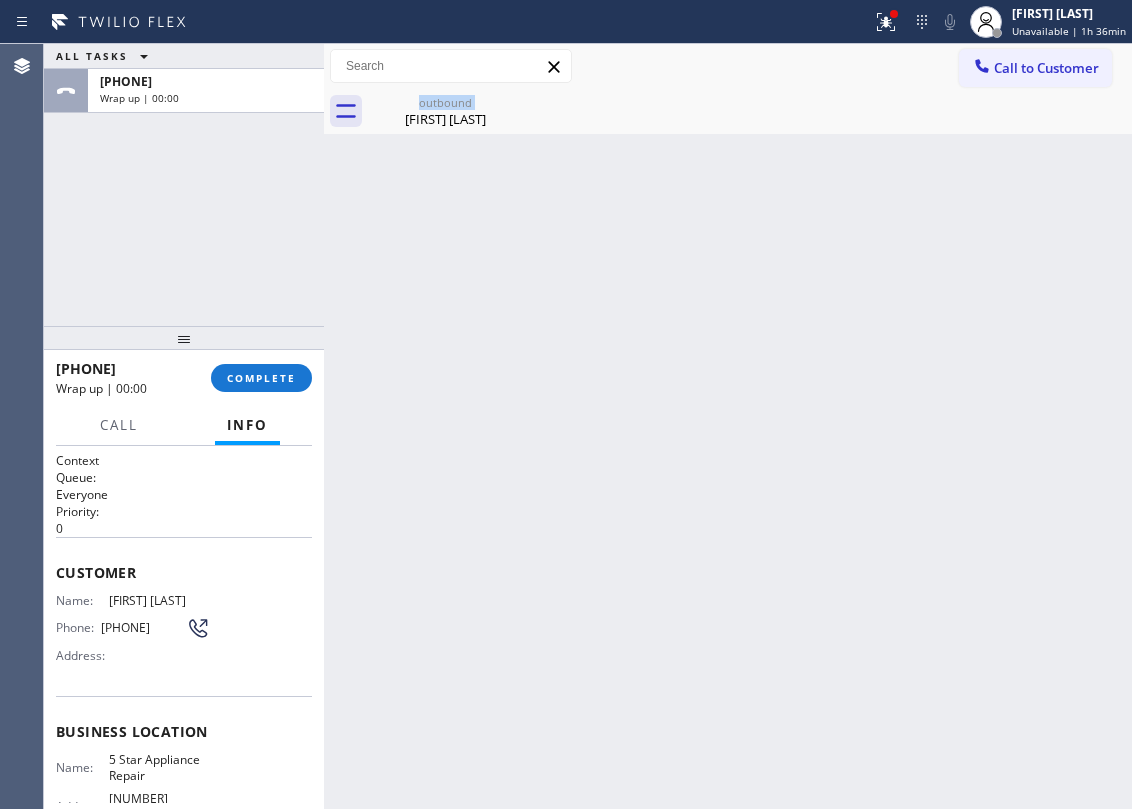 click on "outbound [FIRST] [LAST]" at bounding box center [445, 111] 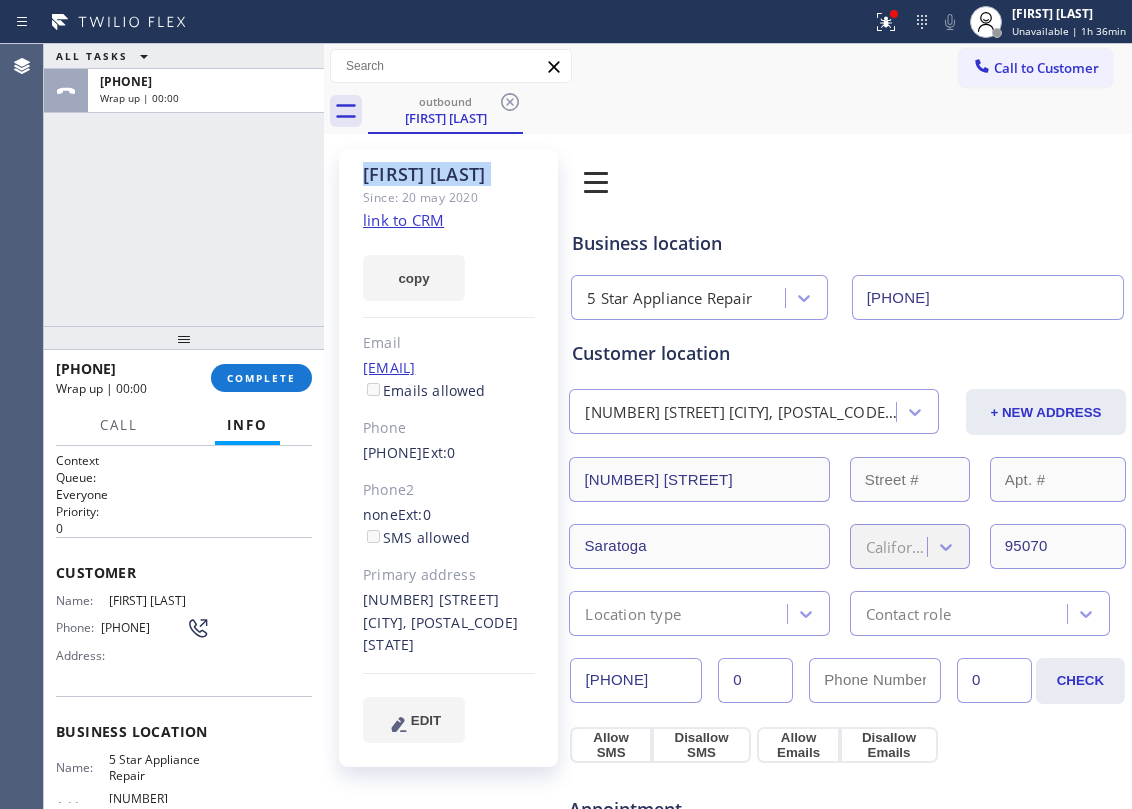 click 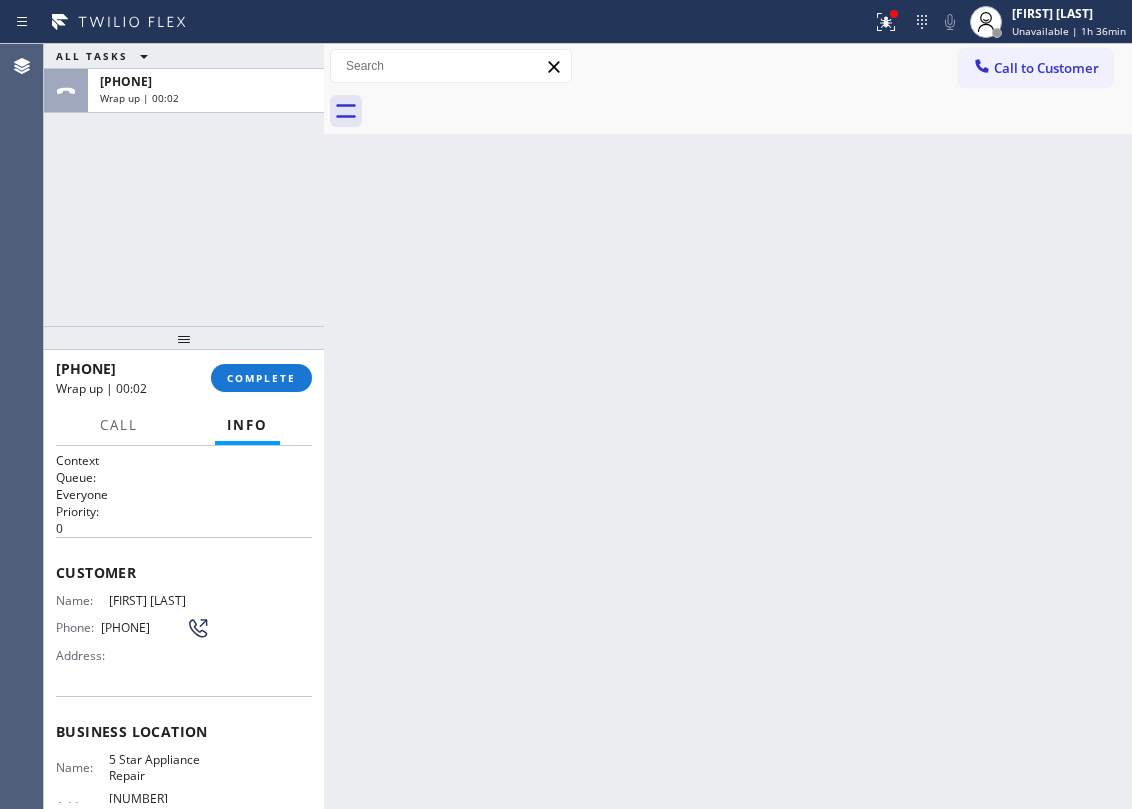 drag, startPoint x: 270, startPoint y: 398, endPoint x: 281, endPoint y: 386, distance: 16.27882 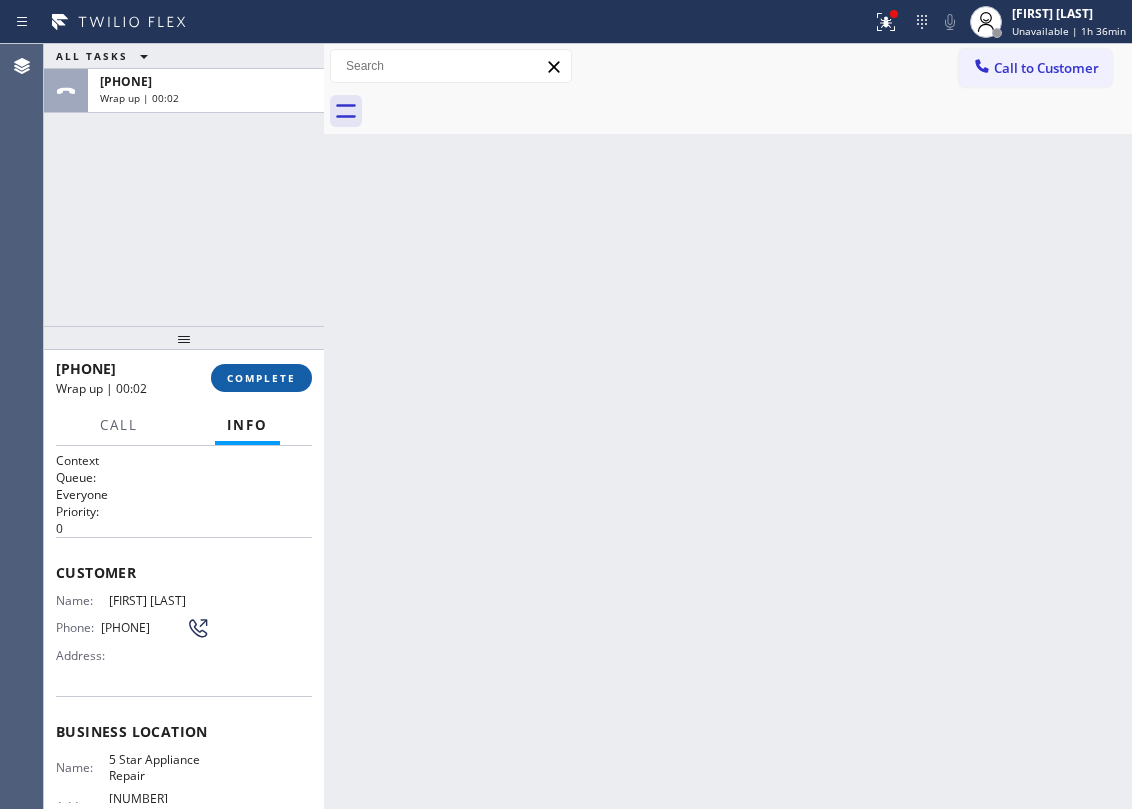 click on "[PHONE] Wrap up | [TIME] COMPLETE" at bounding box center [184, 378] 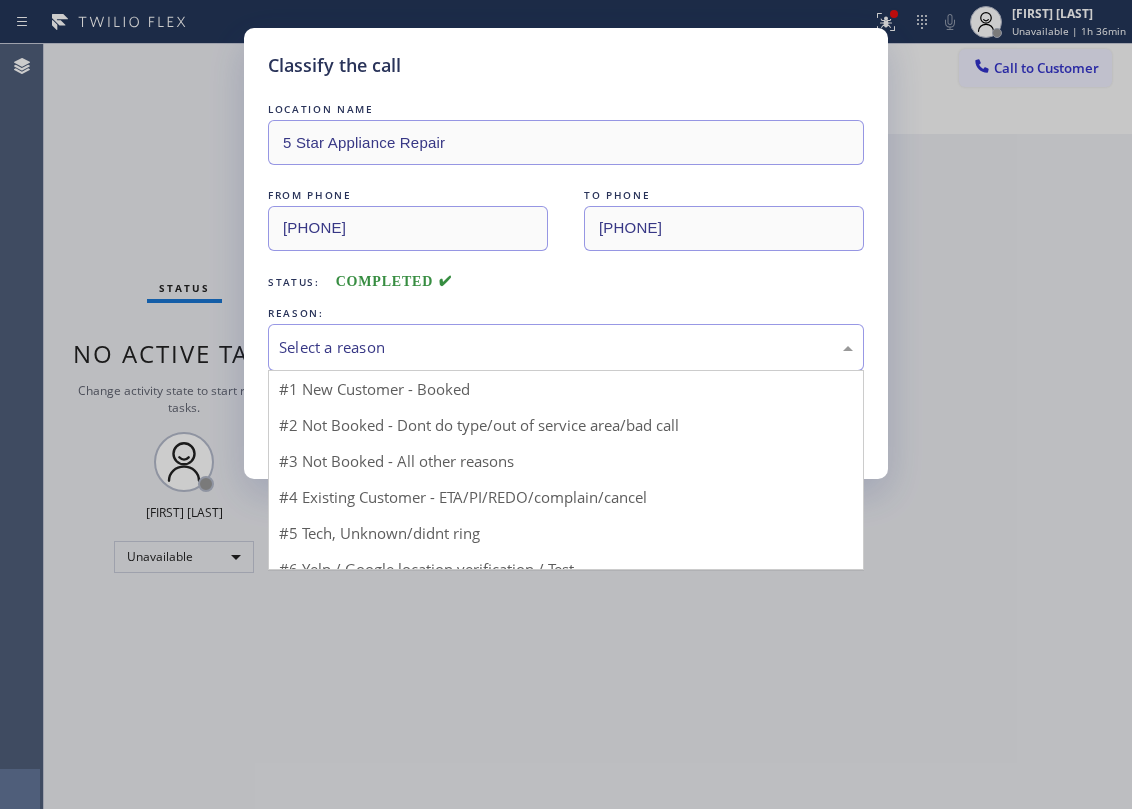 drag, startPoint x: 398, startPoint y: 342, endPoint x: 482, endPoint y: 473, distance: 155.61812 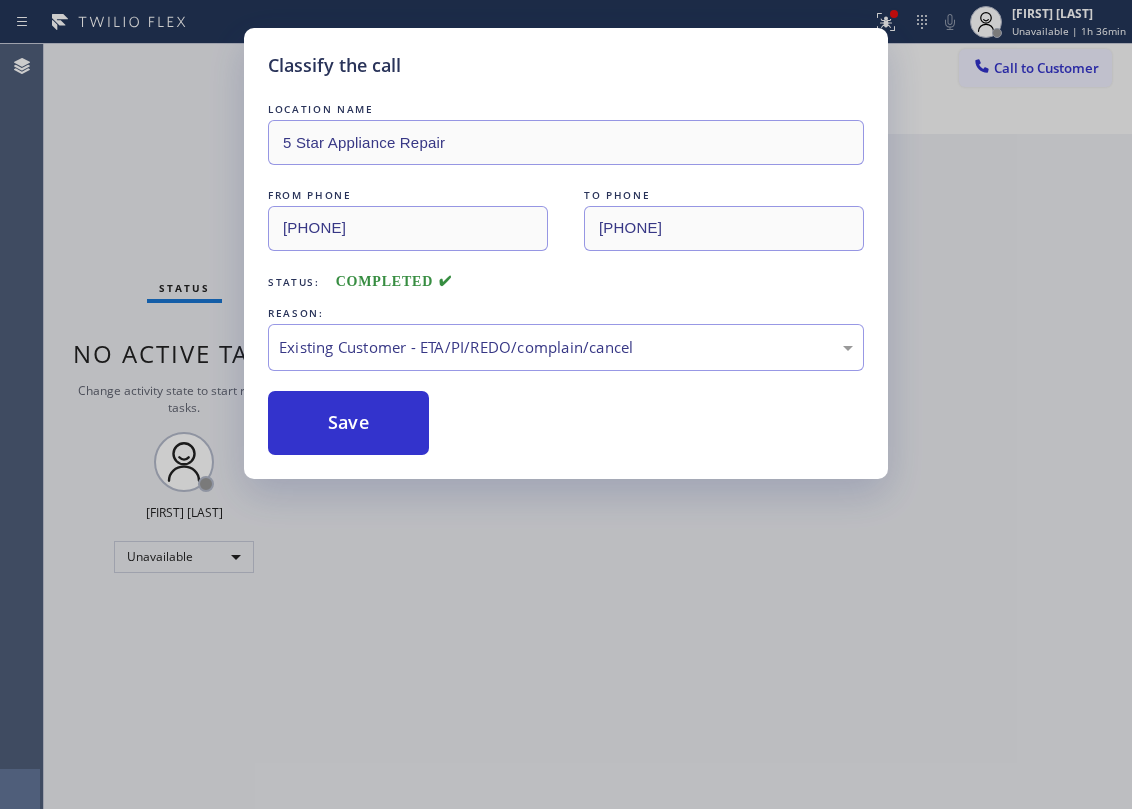click on "LOCATION NAME 5 Star Appliance Repair FROM PHONE [PHONE] TO PHONE [PHONE] Status: COMPLETED REASON: Existing Customer - ETA/PI/REDO/complain/cancel Save" at bounding box center (566, 277) 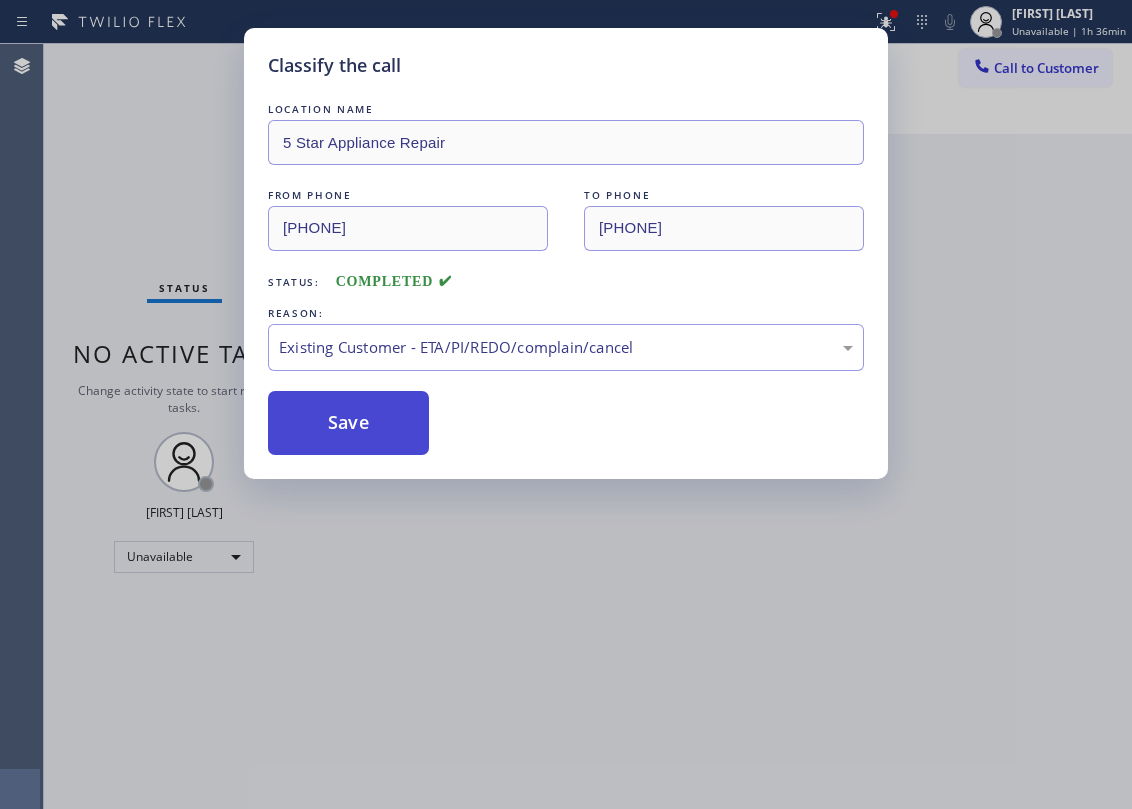 click on "Save" at bounding box center (348, 423) 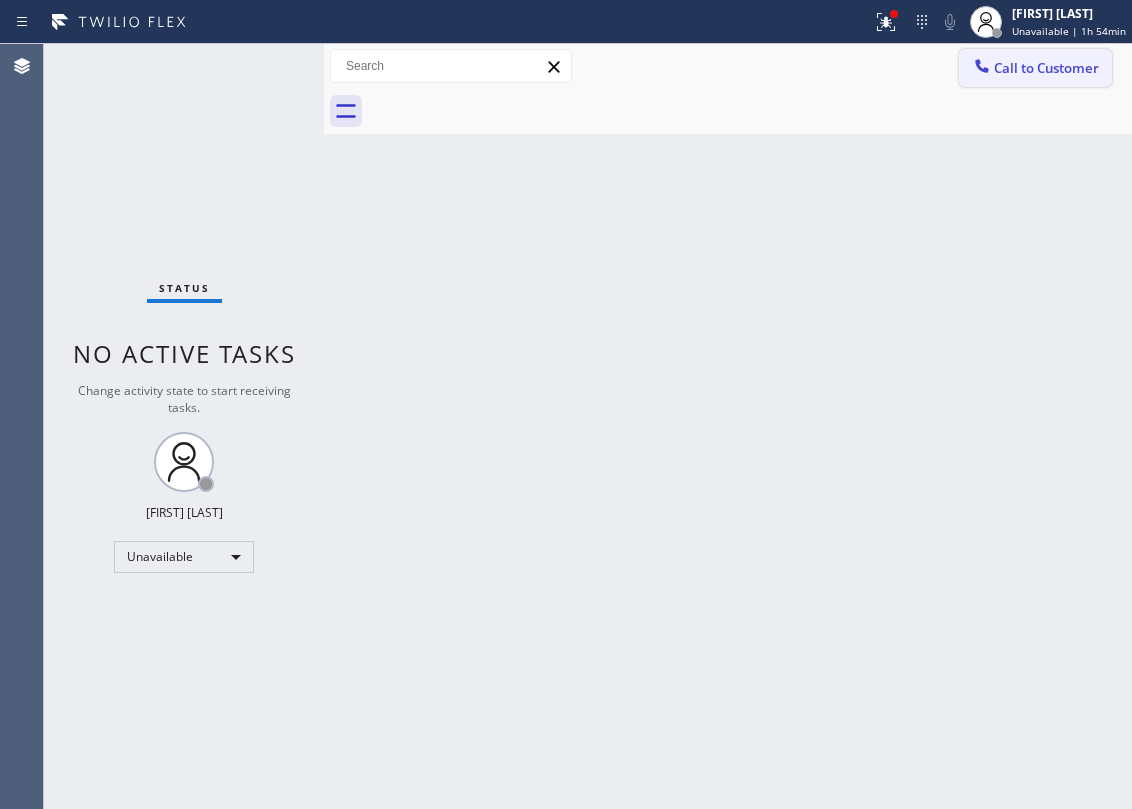 click on "Call to Customer" at bounding box center (1046, 68) 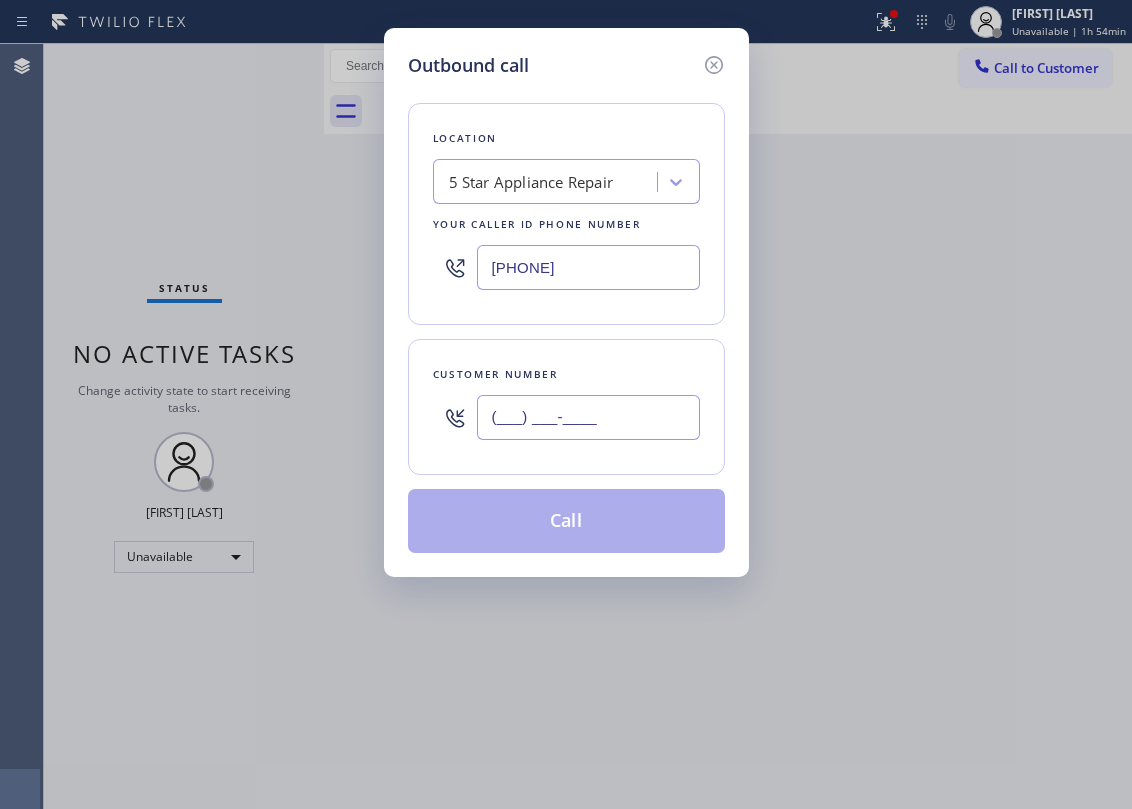 click on "(___) ___-____" at bounding box center (588, 417) 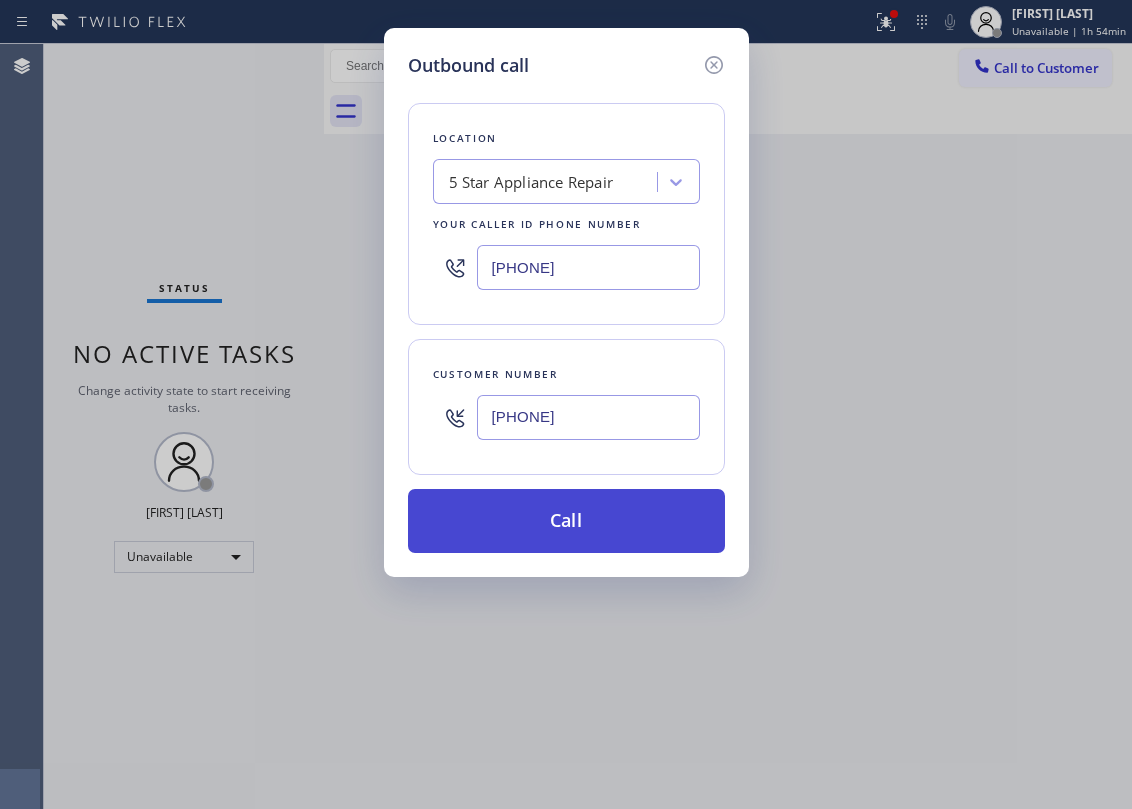 type on "[PHONE]" 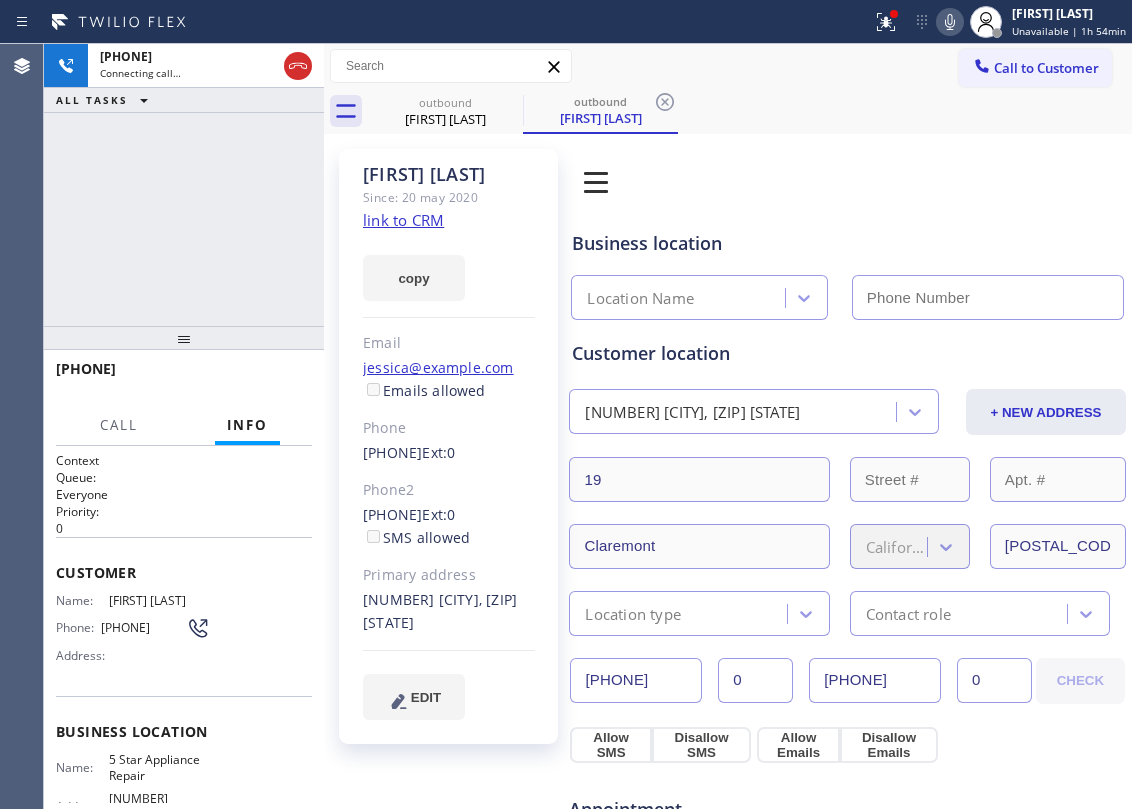 type on "[PHONE]" 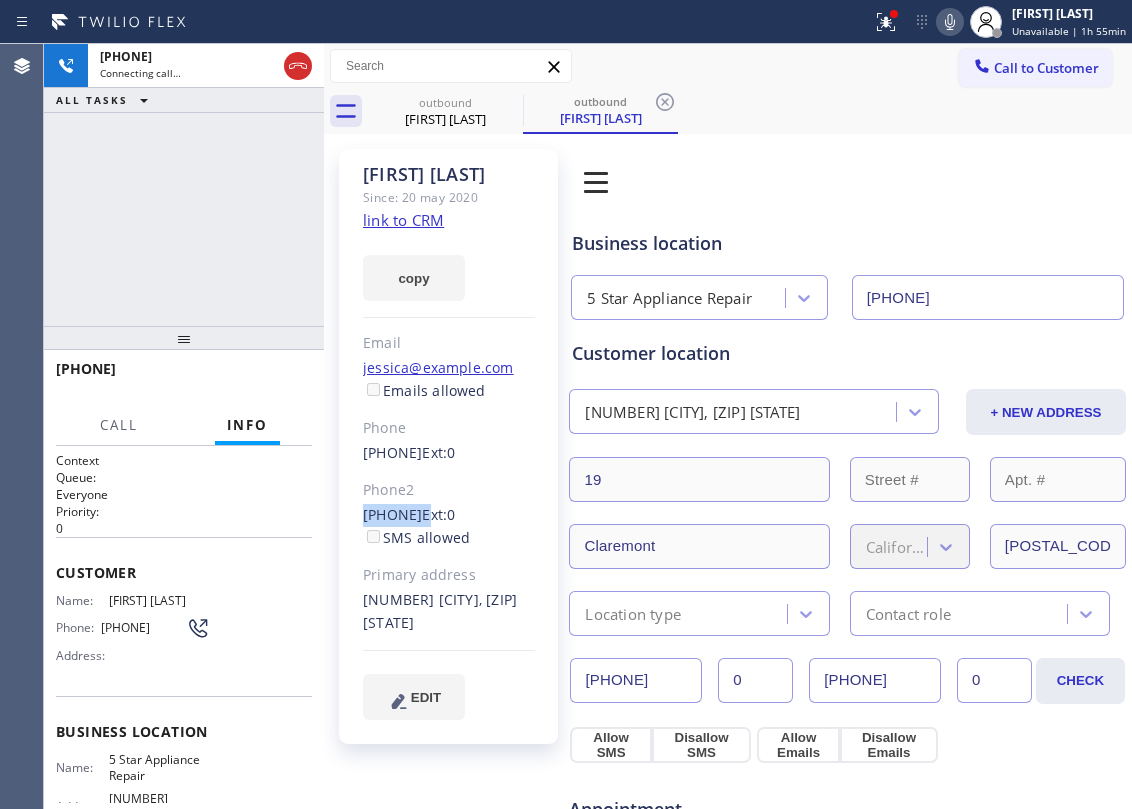 drag, startPoint x: 356, startPoint y: 513, endPoint x: 464, endPoint y: 525, distance: 108.66462 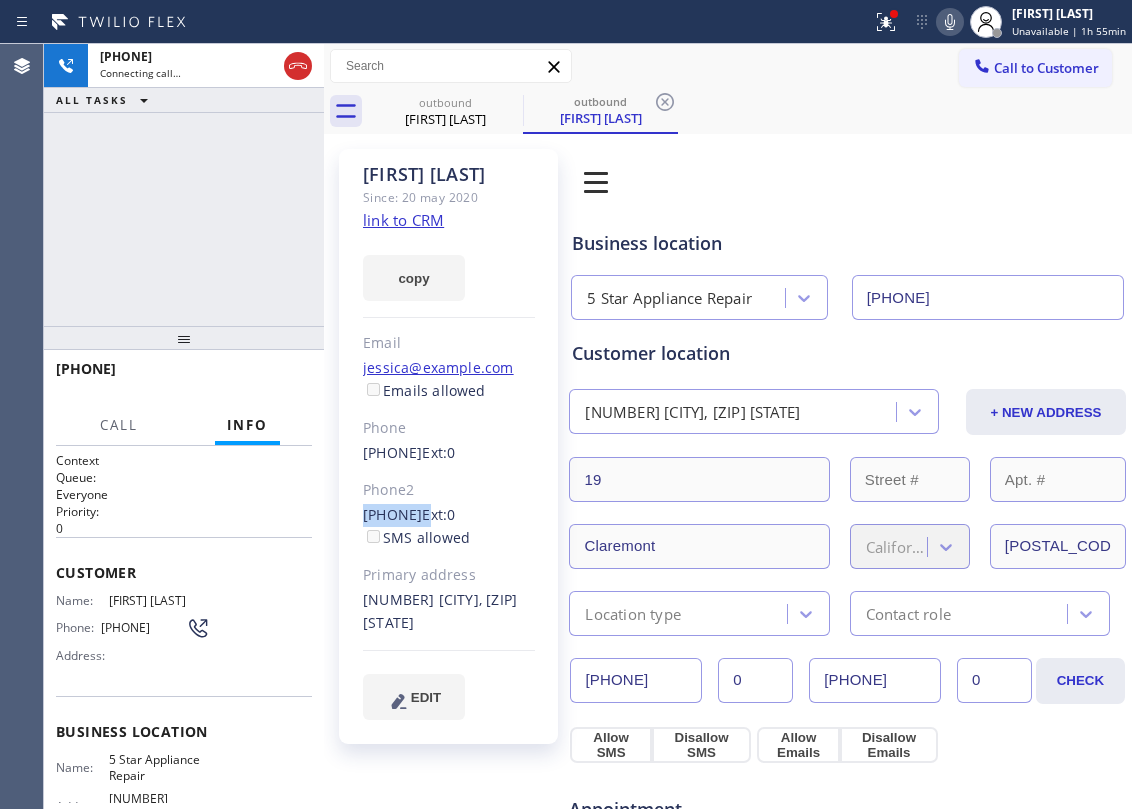 copy on "[PHONE]" 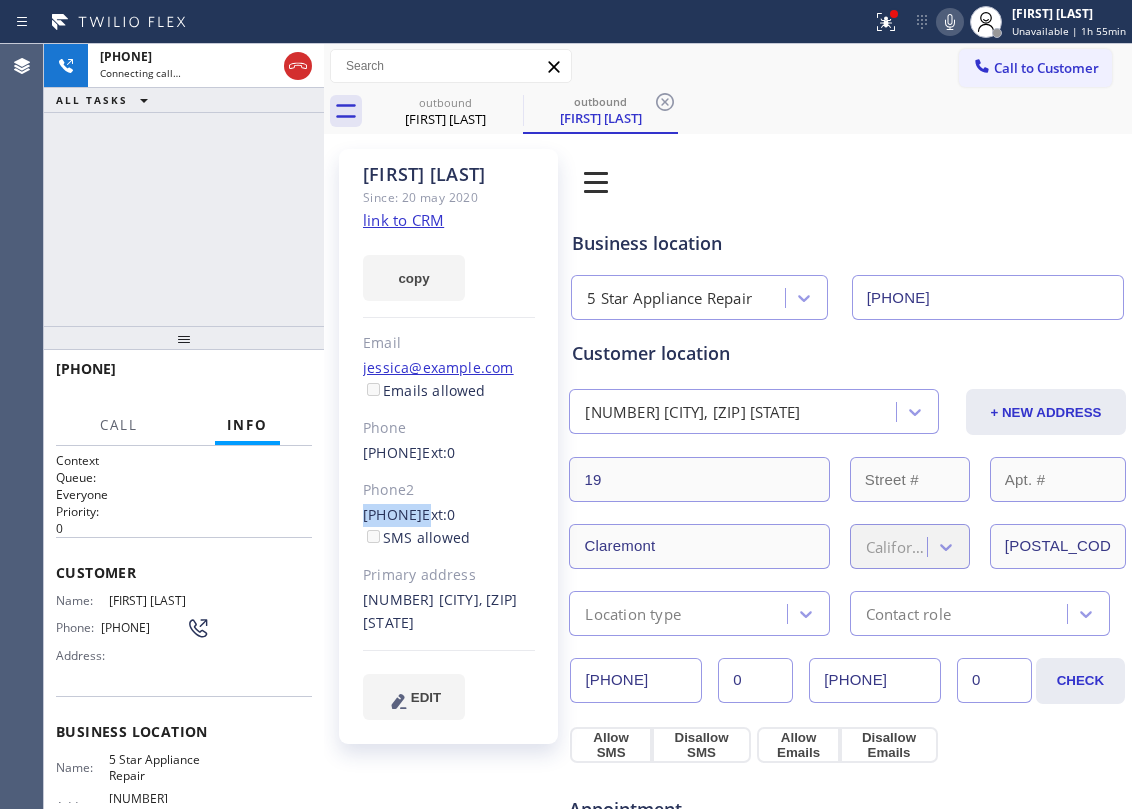 click on "[PHONE] Connecting call… ALL TASKS ALL TASKS ACTIVE TASKS TASKS IN WRAP UP" at bounding box center [184, 185] 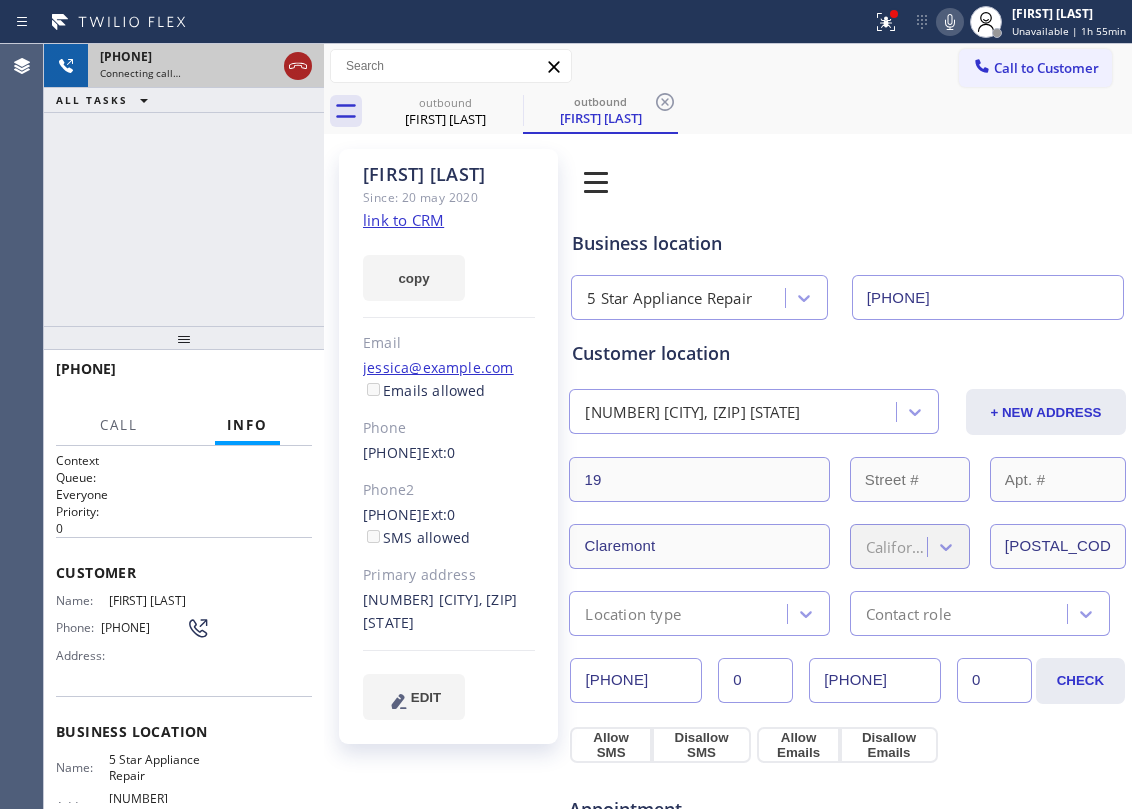 click 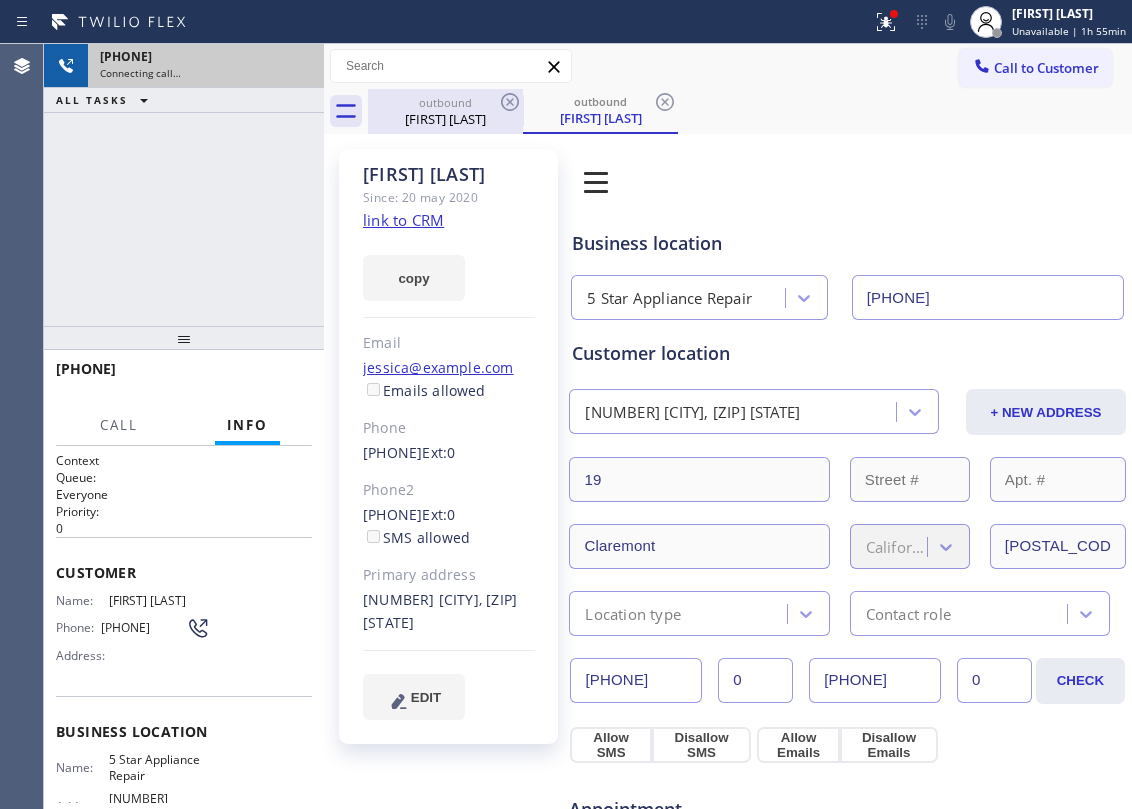 click on "[FIRST] [LAST]" at bounding box center [445, 119] 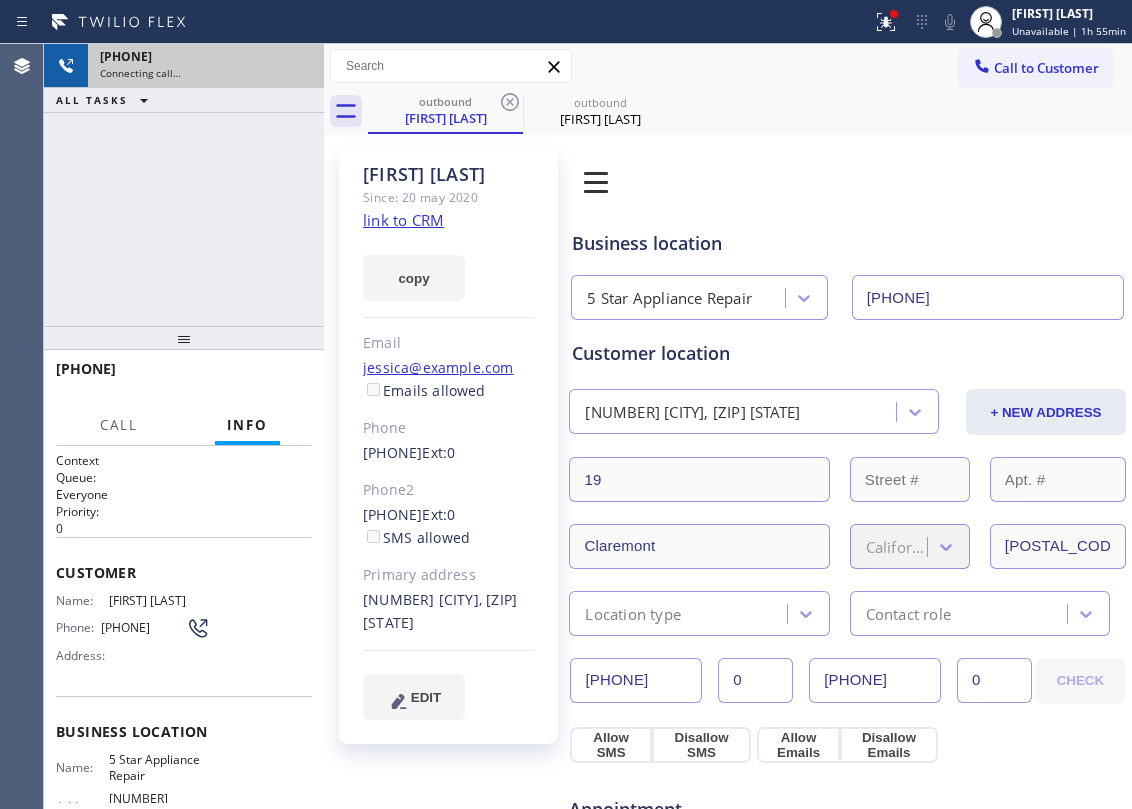 click 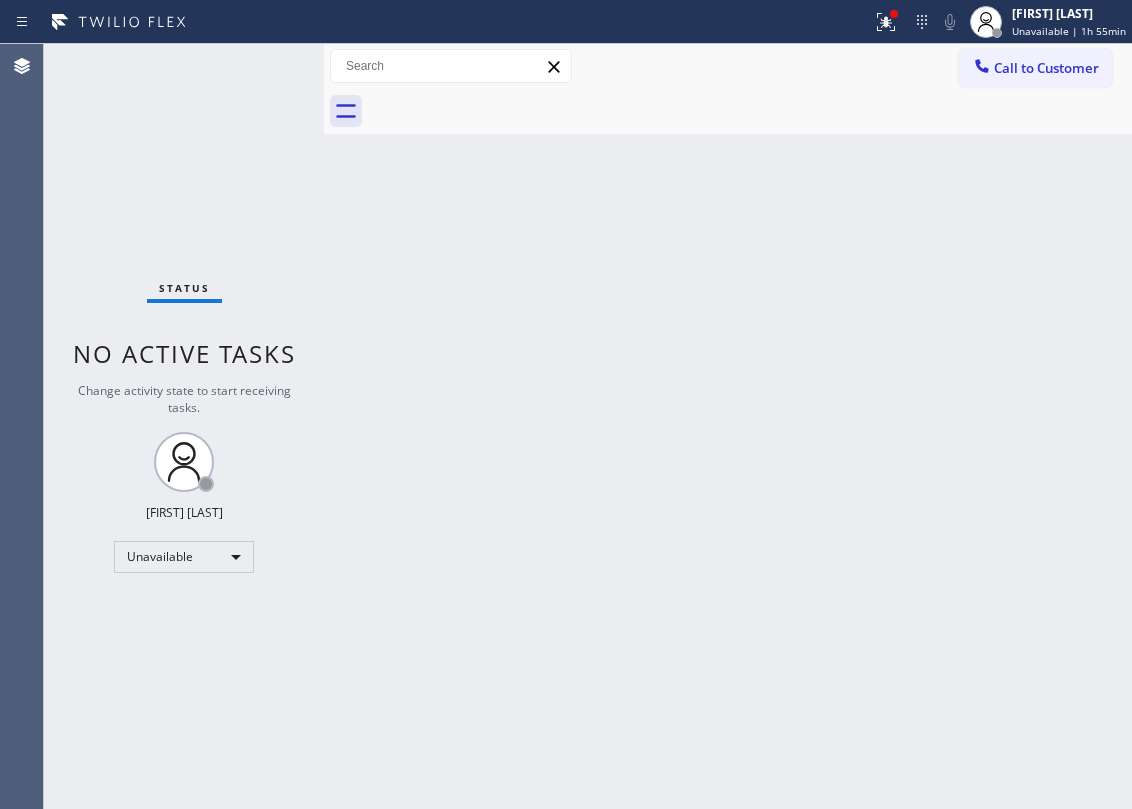 click at bounding box center [750, 111] 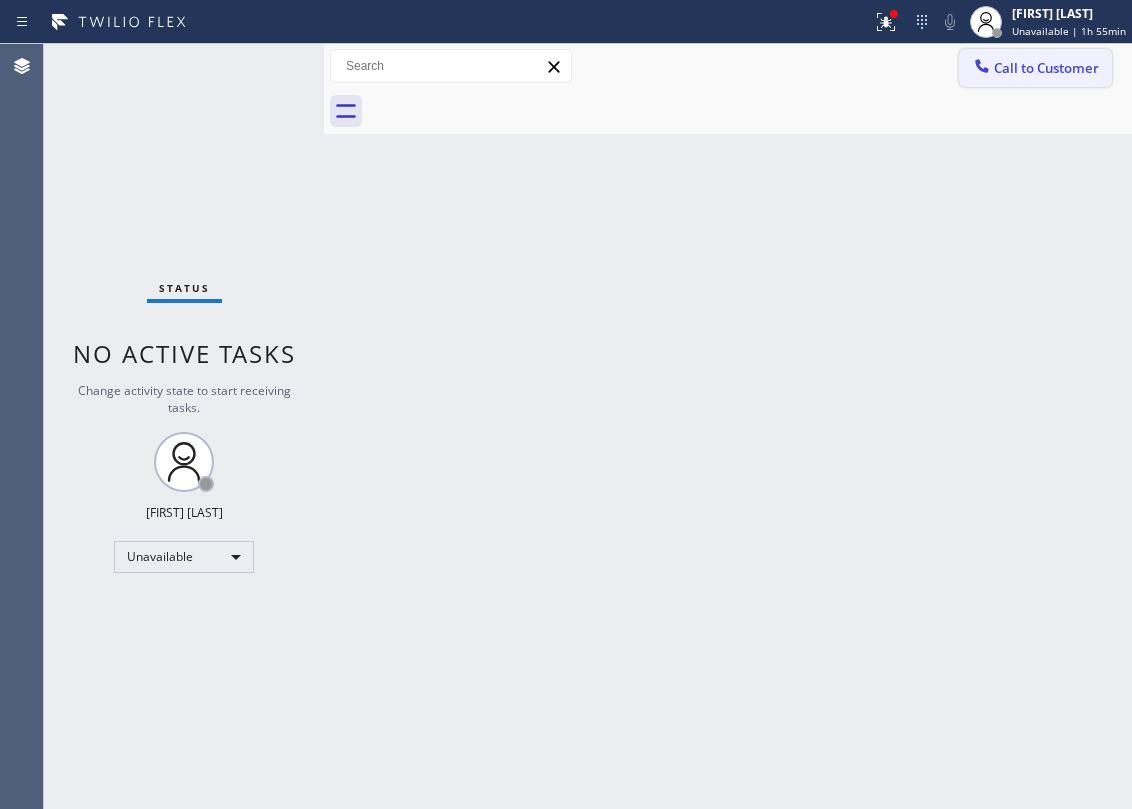 click on "Call to Customer" at bounding box center (1046, 68) 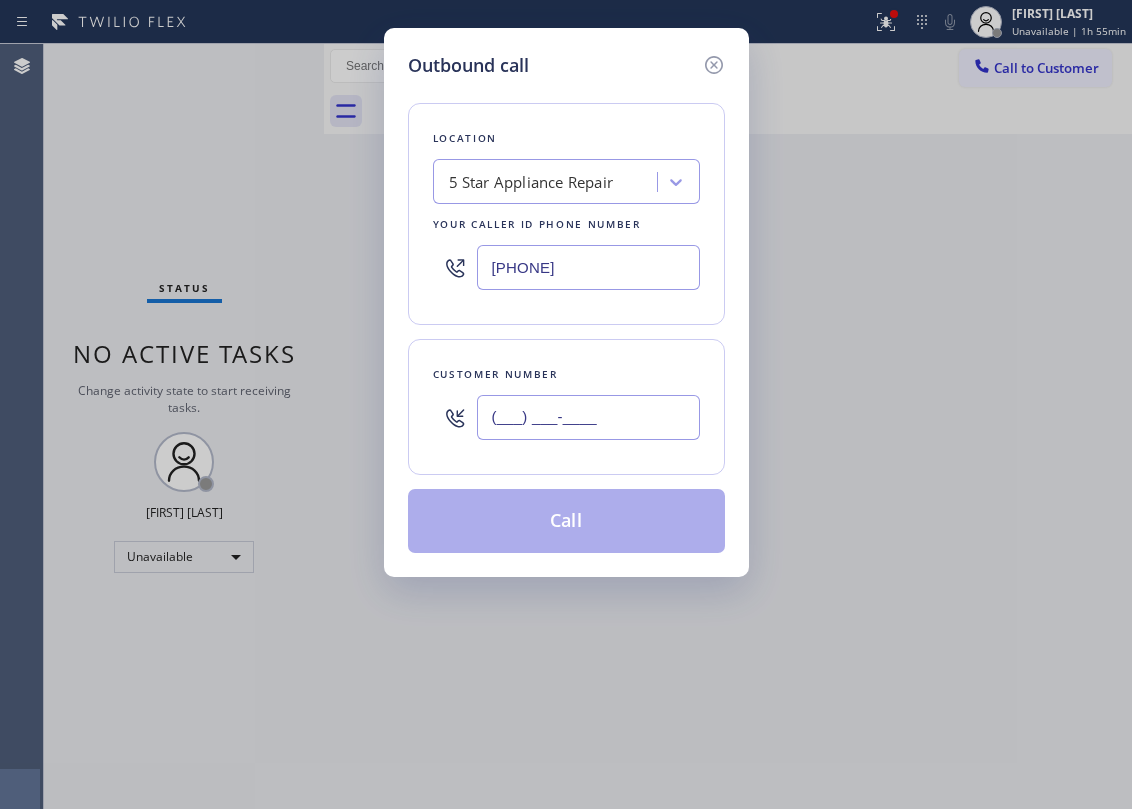 click on "(___) ___-____" at bounding box center [588, 417] 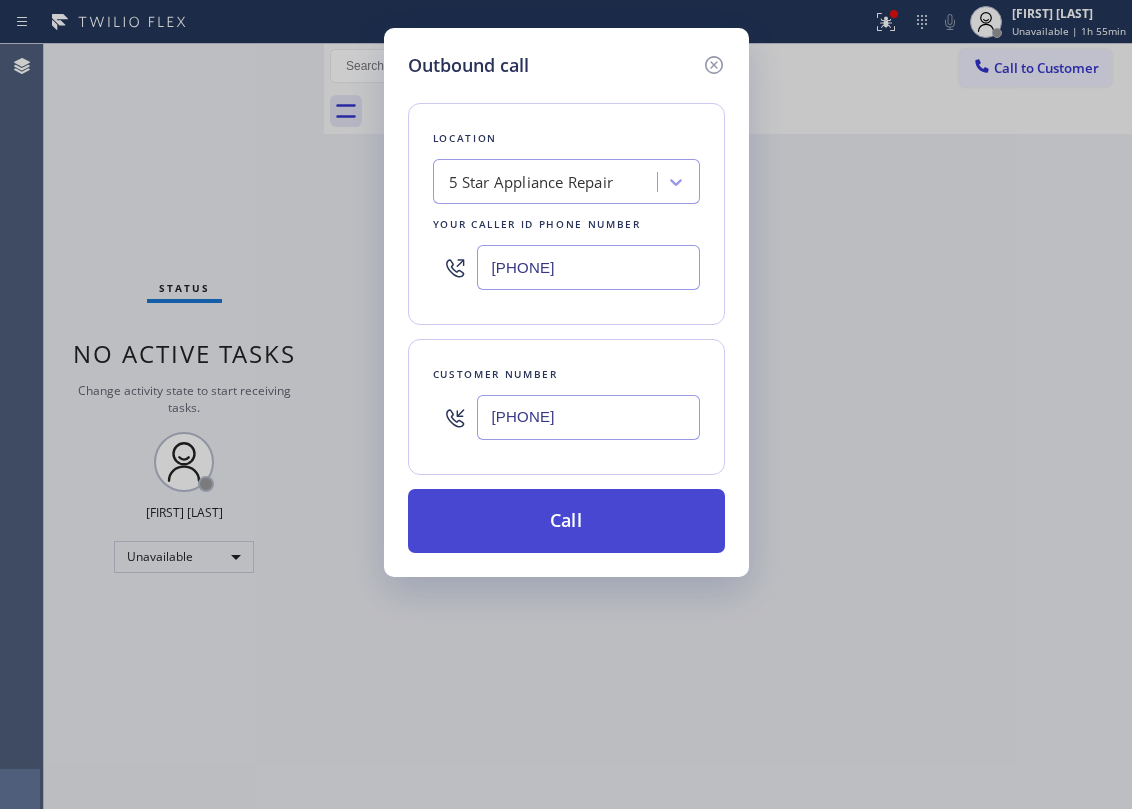 type on "[PHONE]" 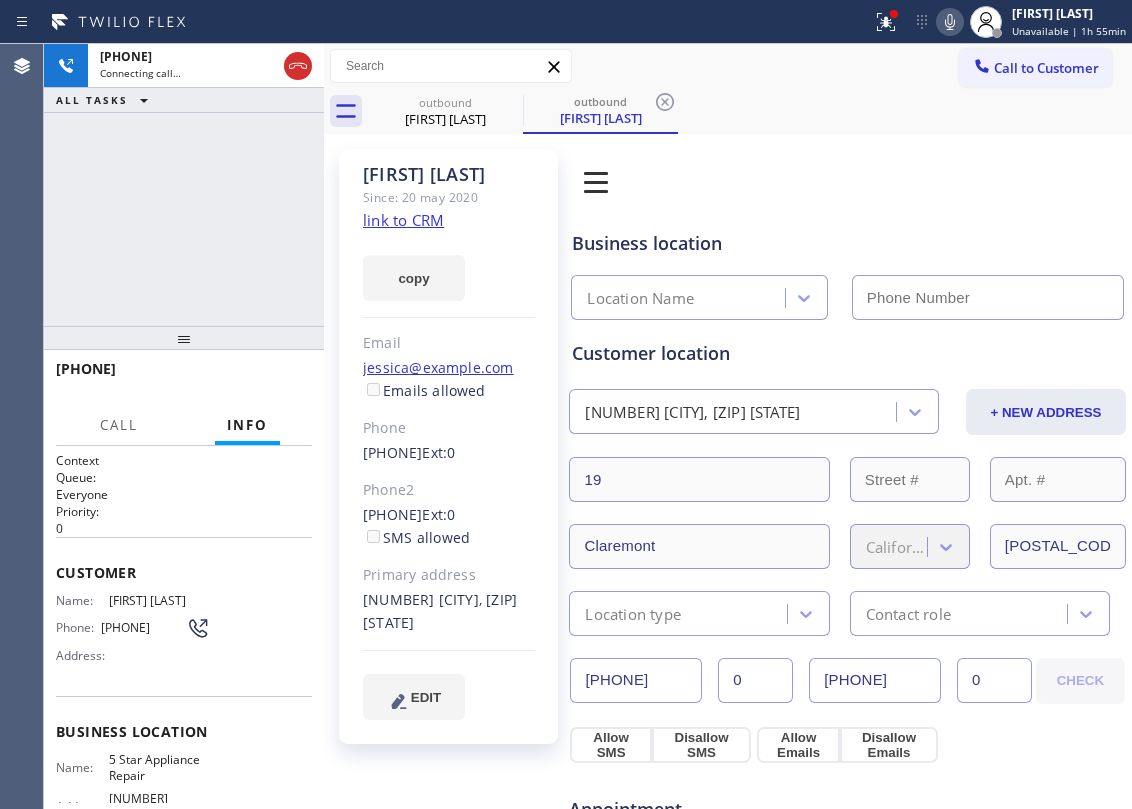 type on "[PHONE]" 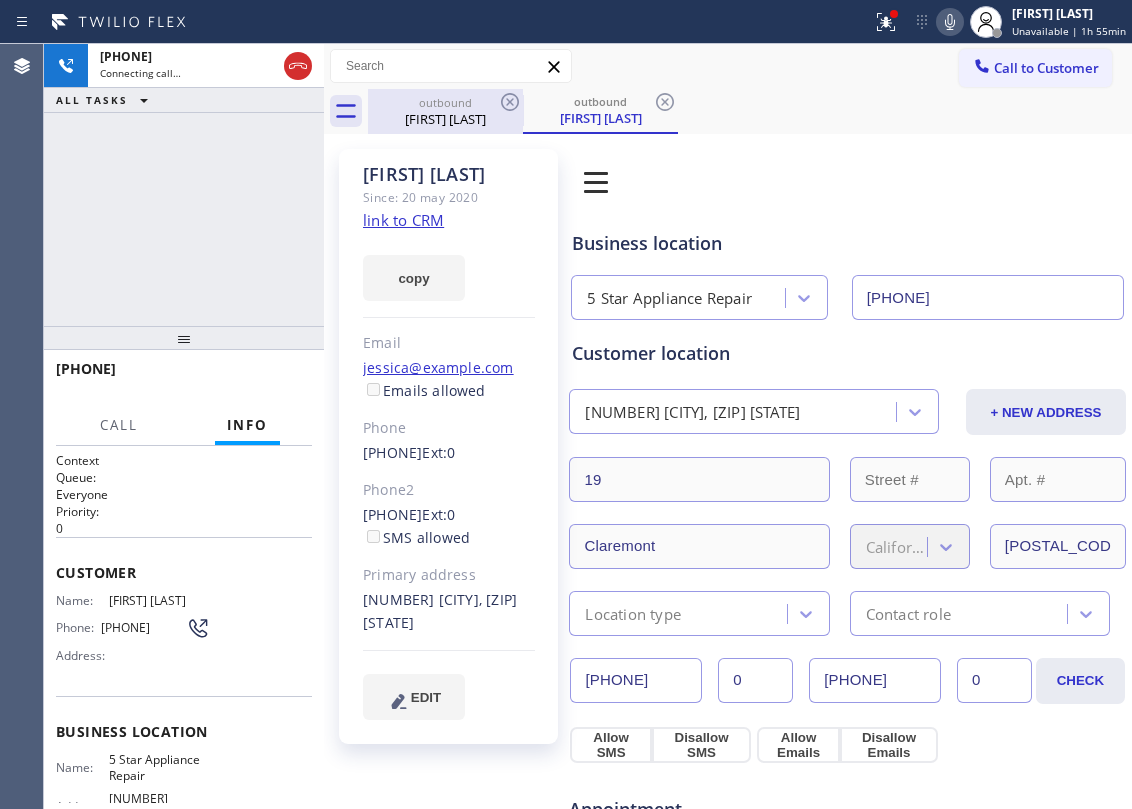 click on "[FIRST] [LAST]" at bounding box center [445, 119] 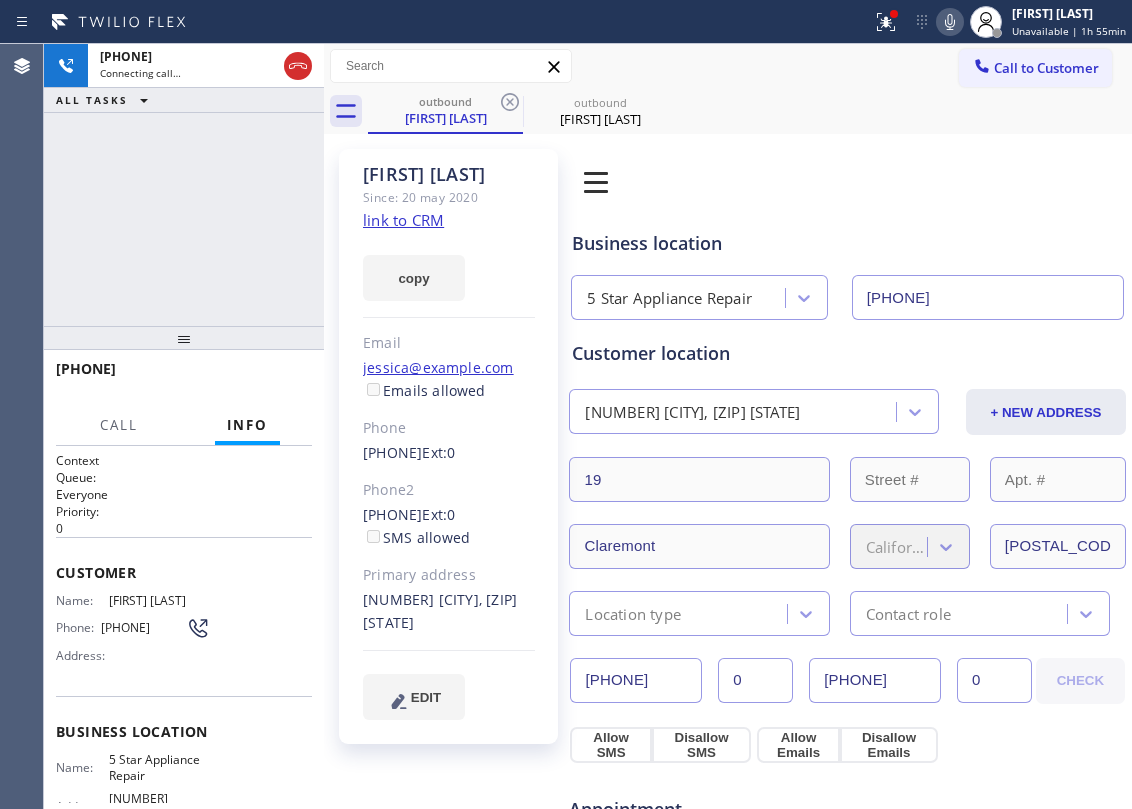 drag, startPoint x: 513, startPoint y: 106, endPoint x: 529, endPoint y: 117, distance: 19.416489 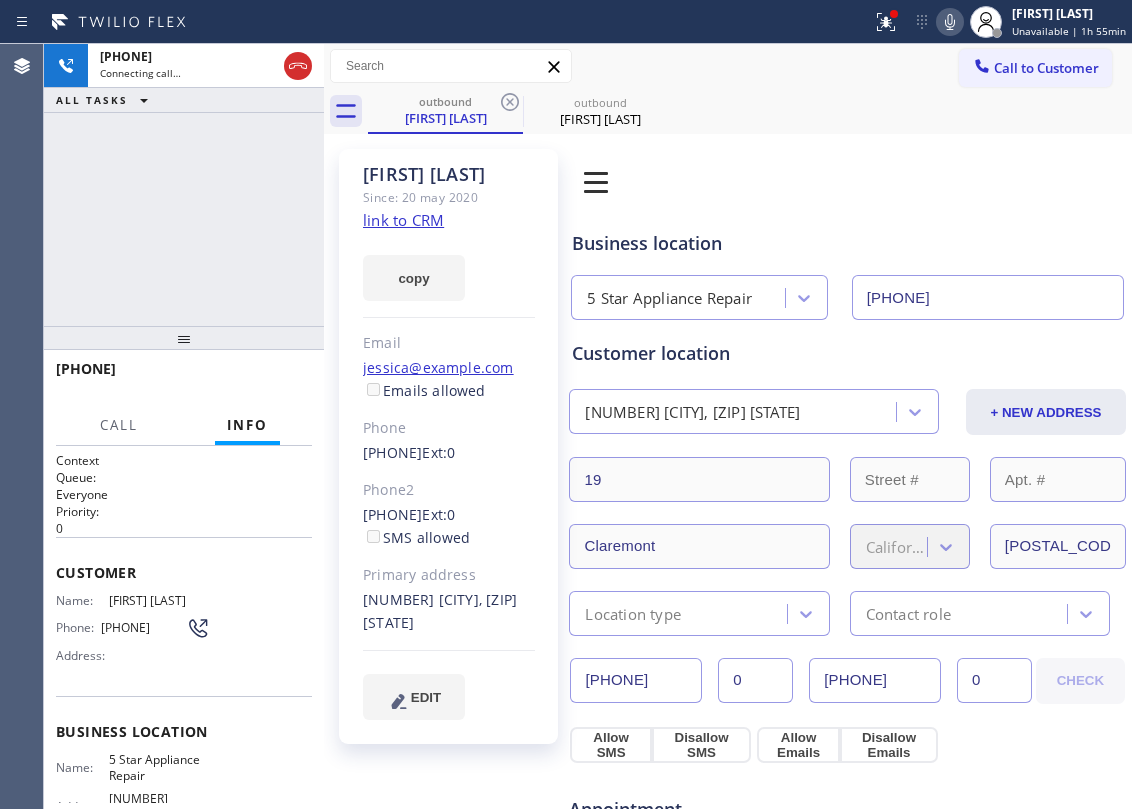click 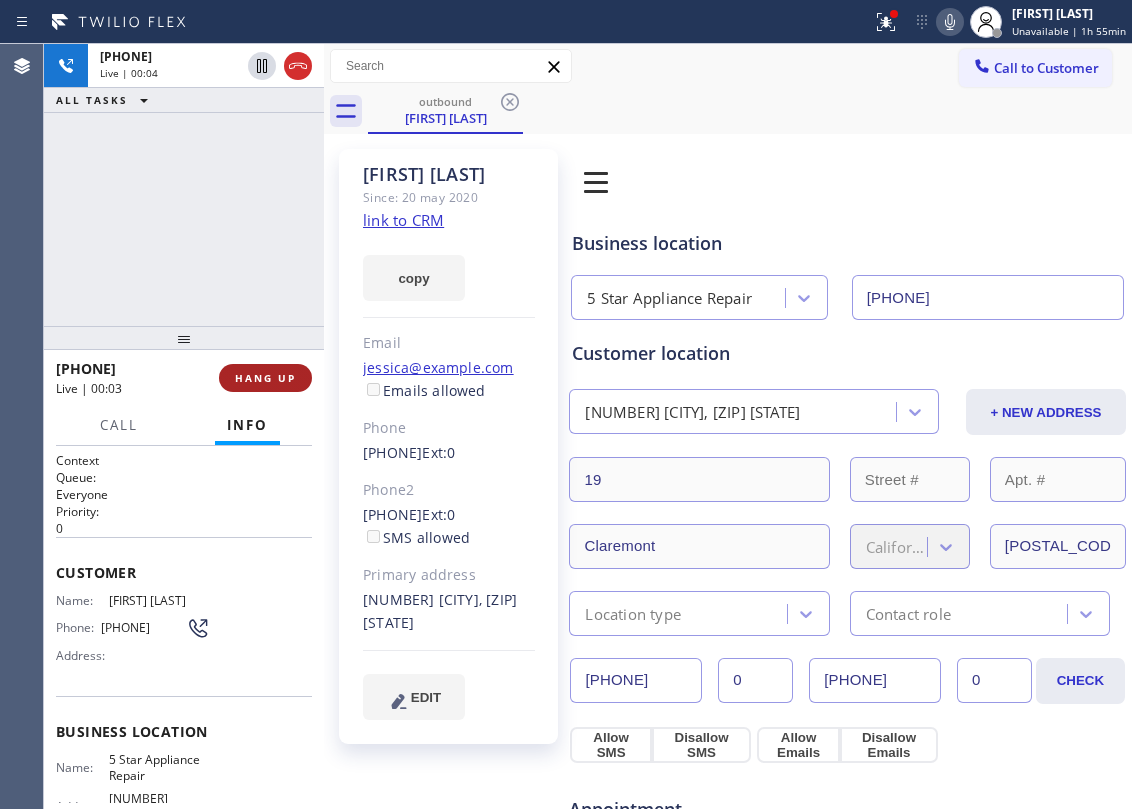 click on "HANG UP" at bounding box center (265, 378) 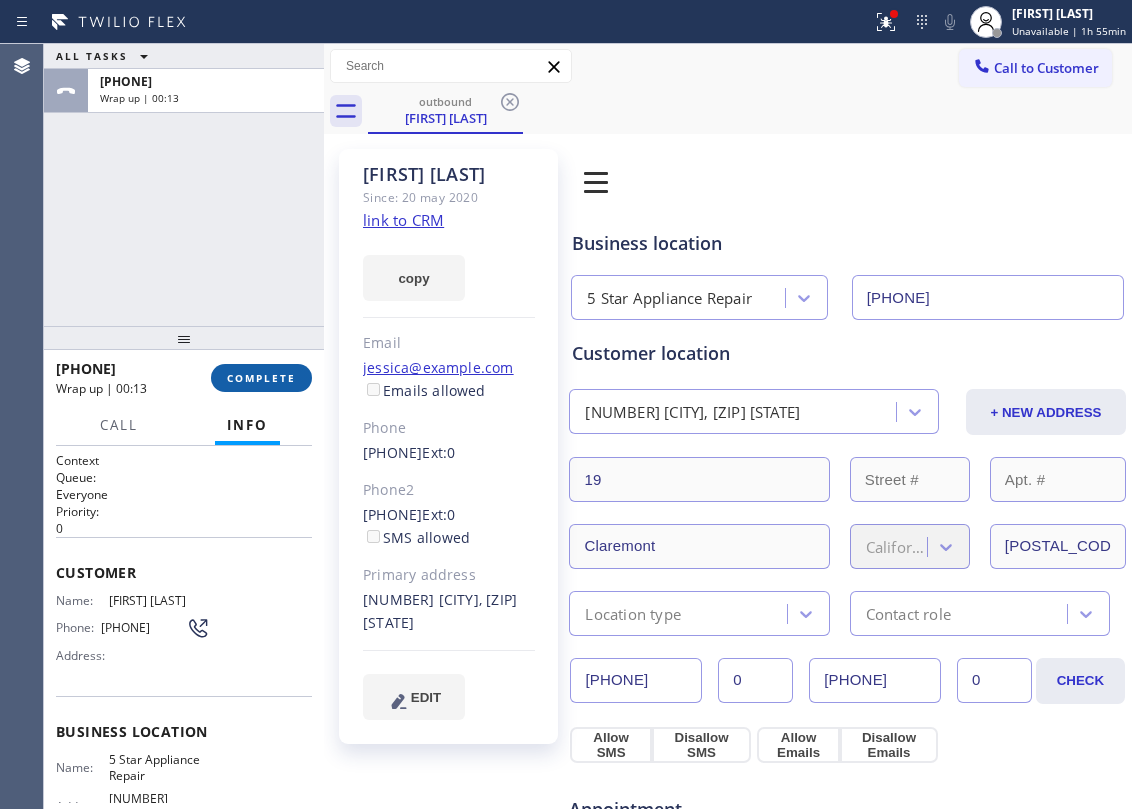 click on "COMPLETE" at bounding box center (261, 378) 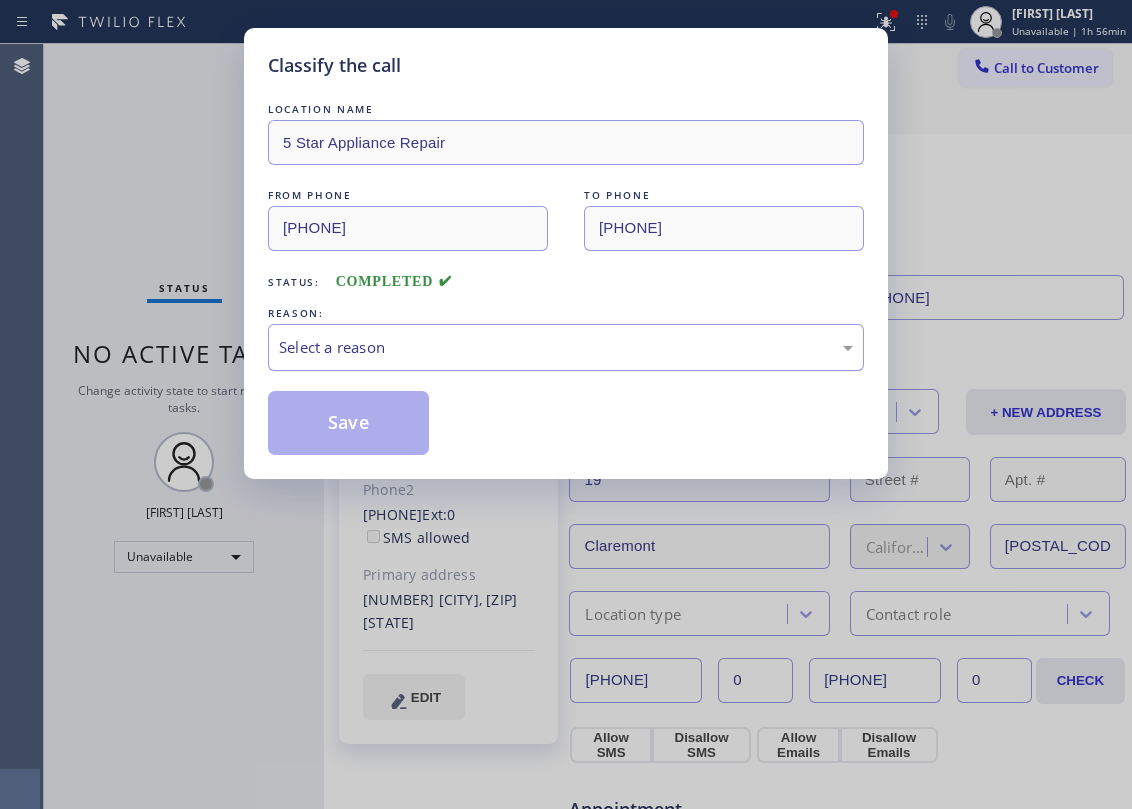 click on "Select a reason" at bounding box center [566, 347] 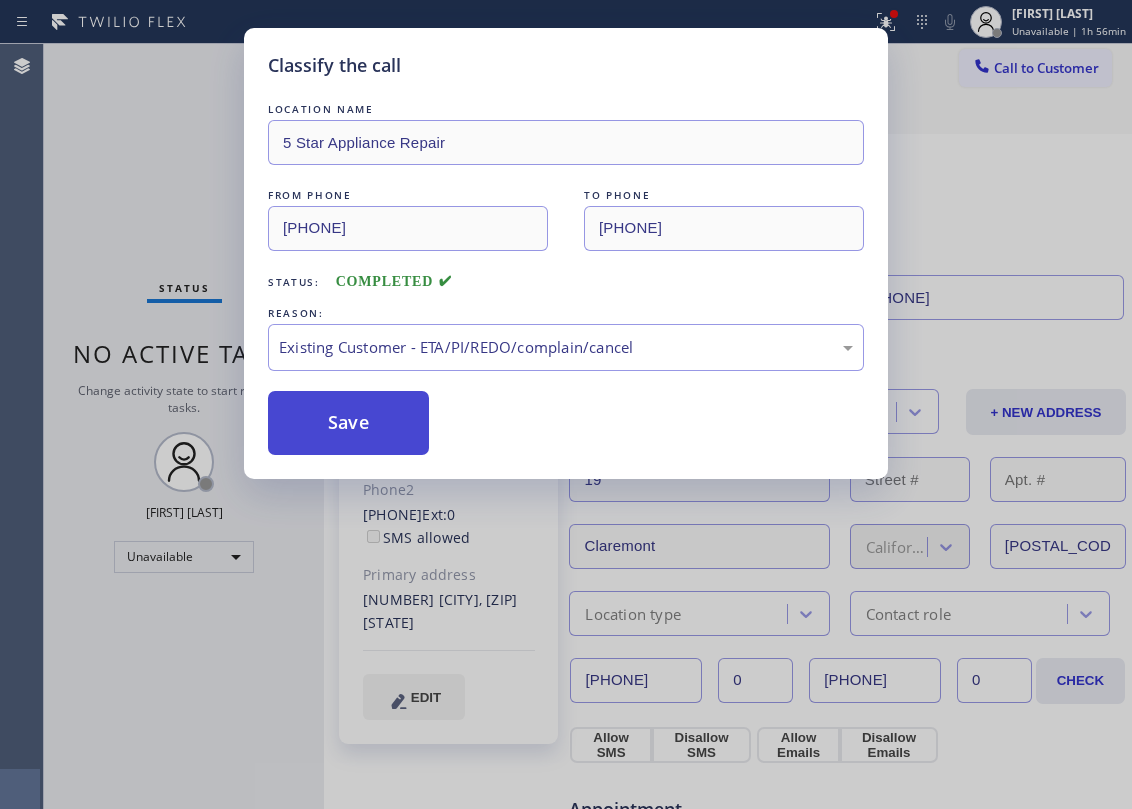 click on "Save" at bounding box center (348, 423) 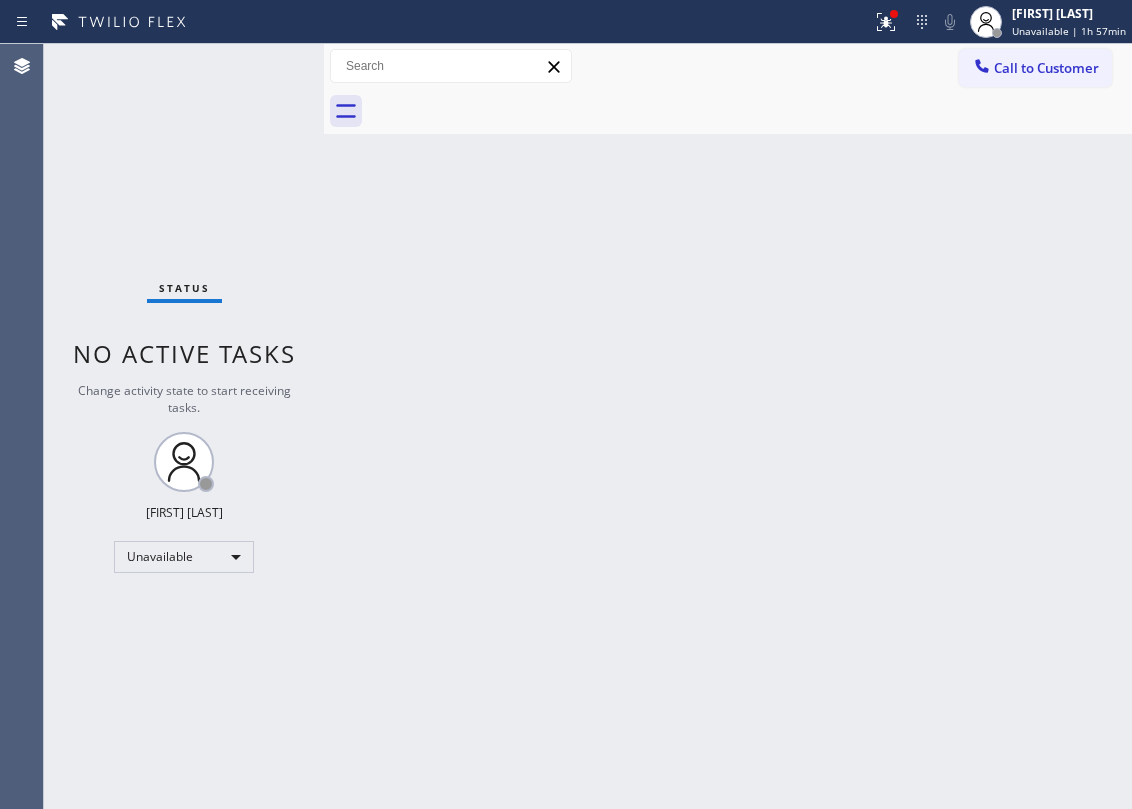 drag, startPoint x: 514, startPoint y: 384, endPoint x: 446, endPoint y: 593, distance: 219.78398 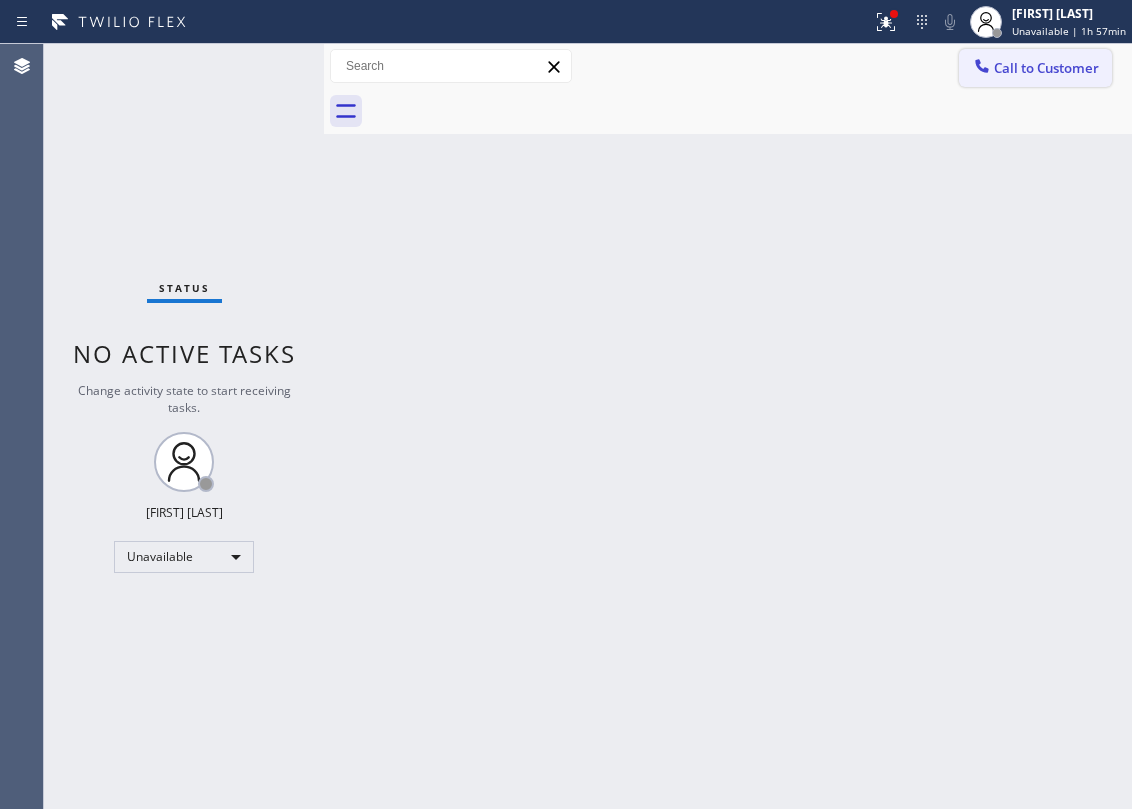 click on "Call to Customer" at bounding box center (1035, 68) 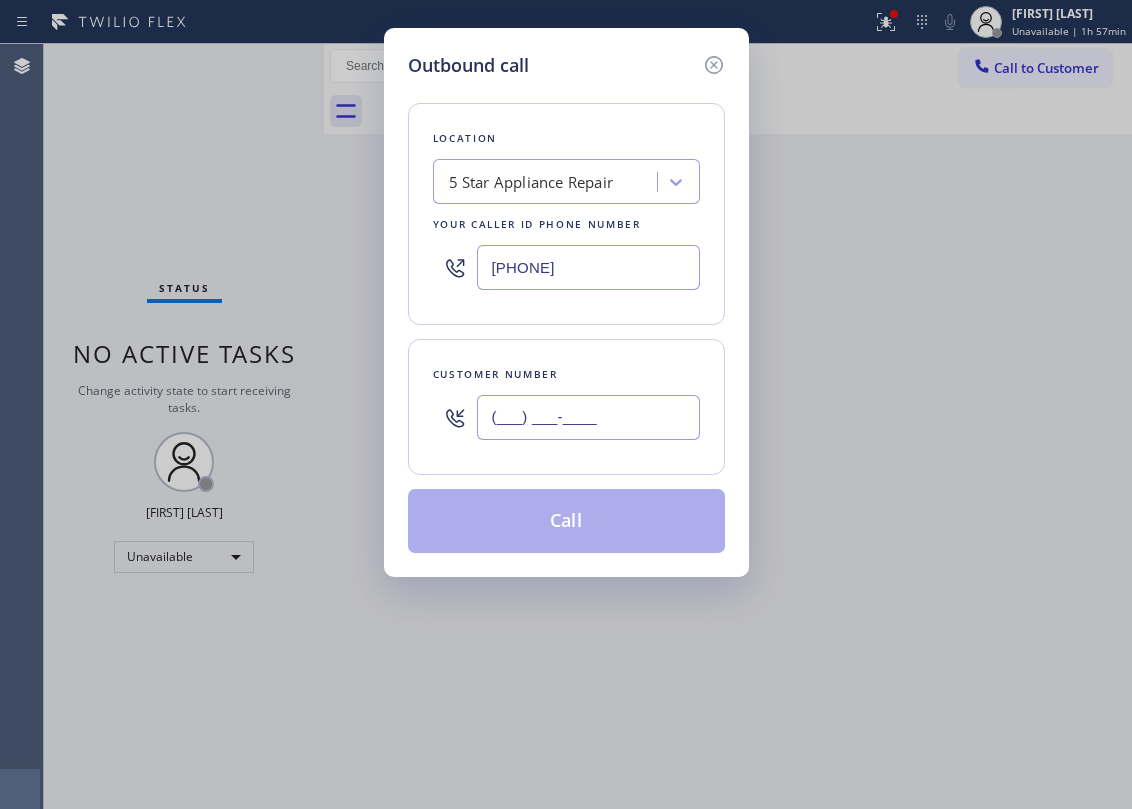 click on "(___) ___-____" at bounding box center (588, 417) 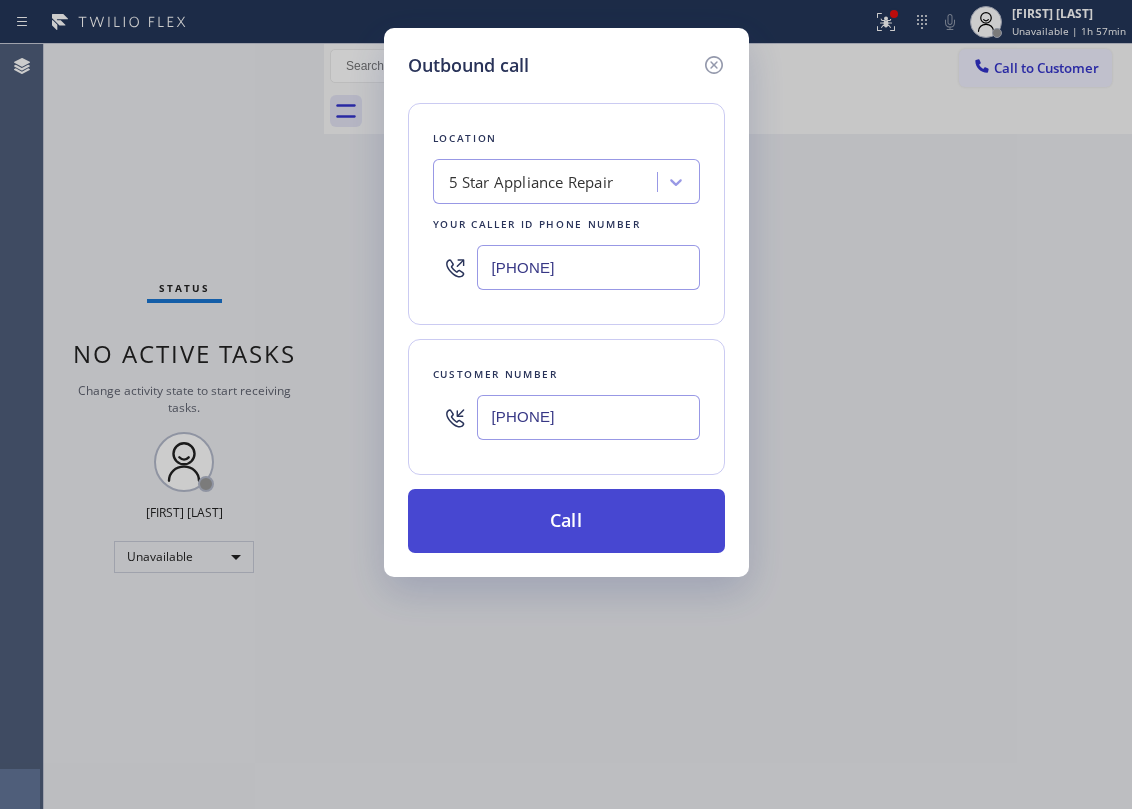 type on "[PHONE]" 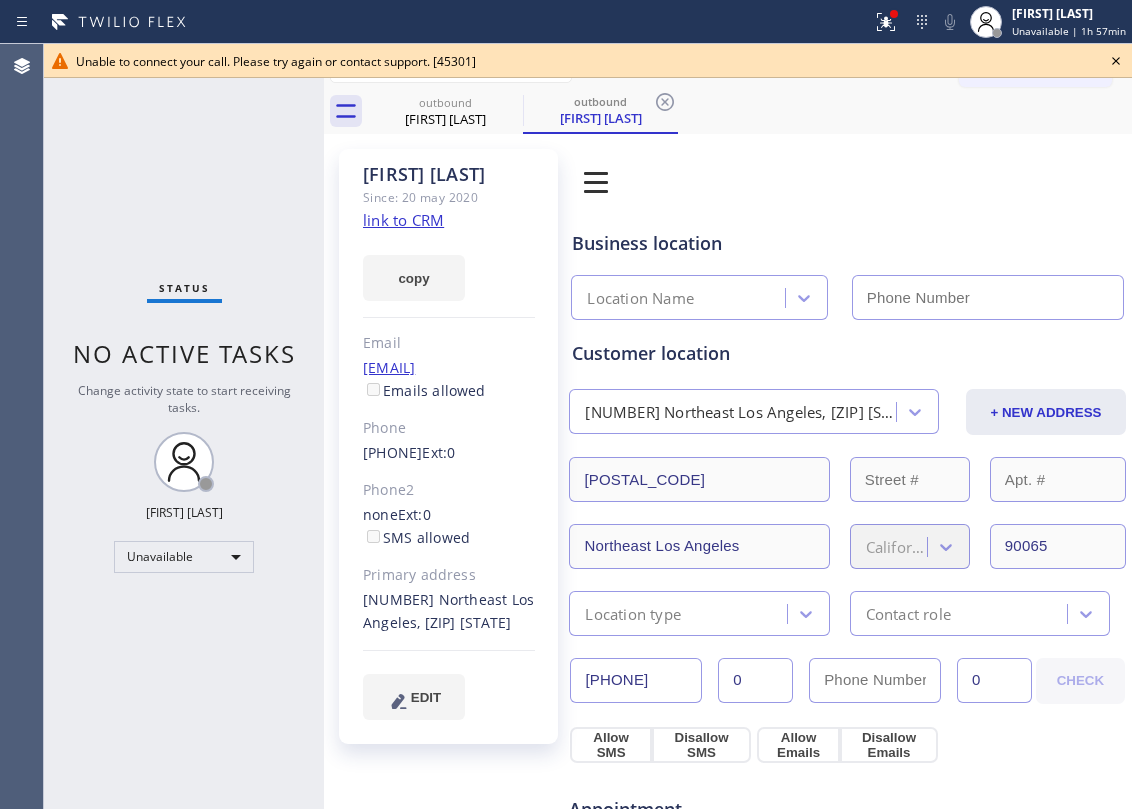 type on "[PHONE]" 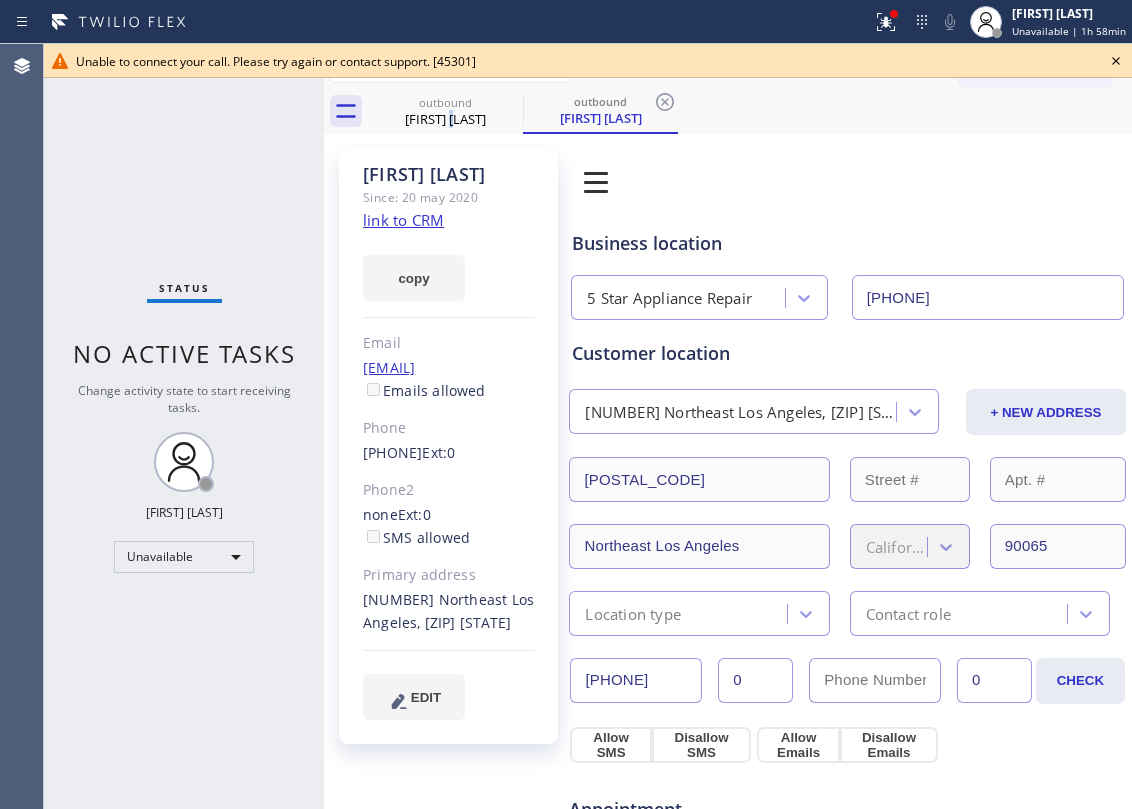 click on "[FIRST] [LAST]" at bounding box center (445, 119) 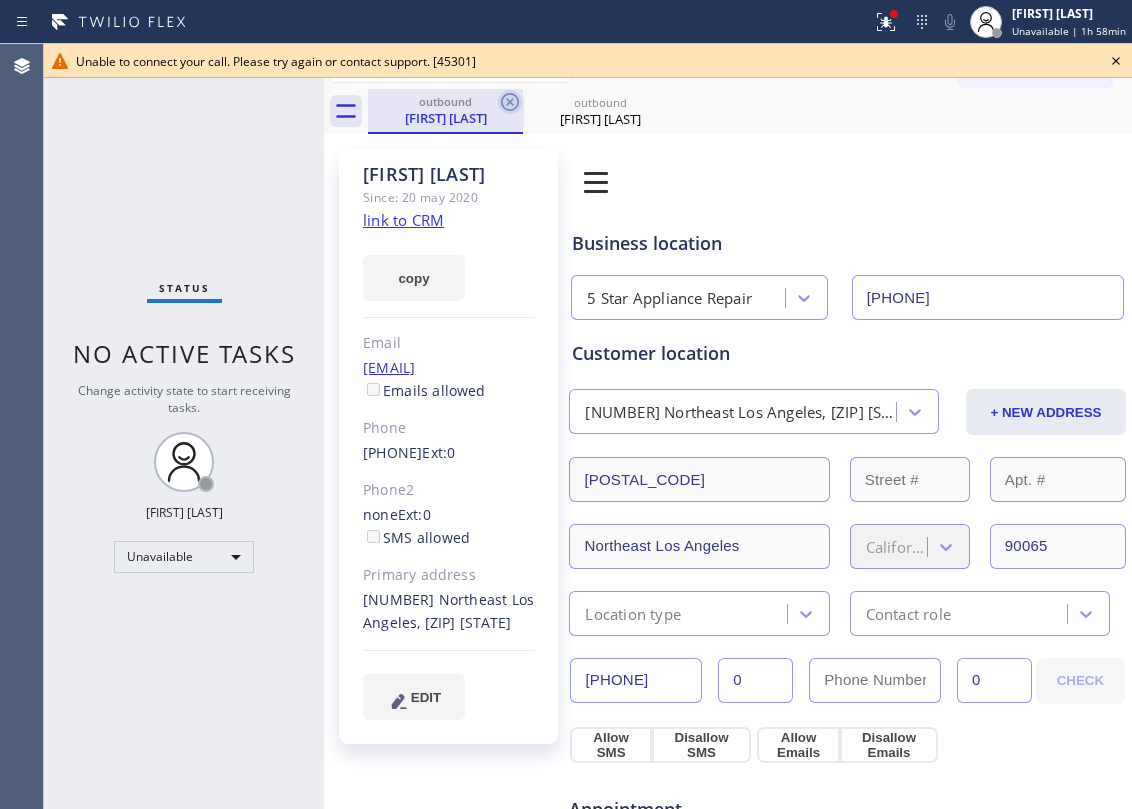 click 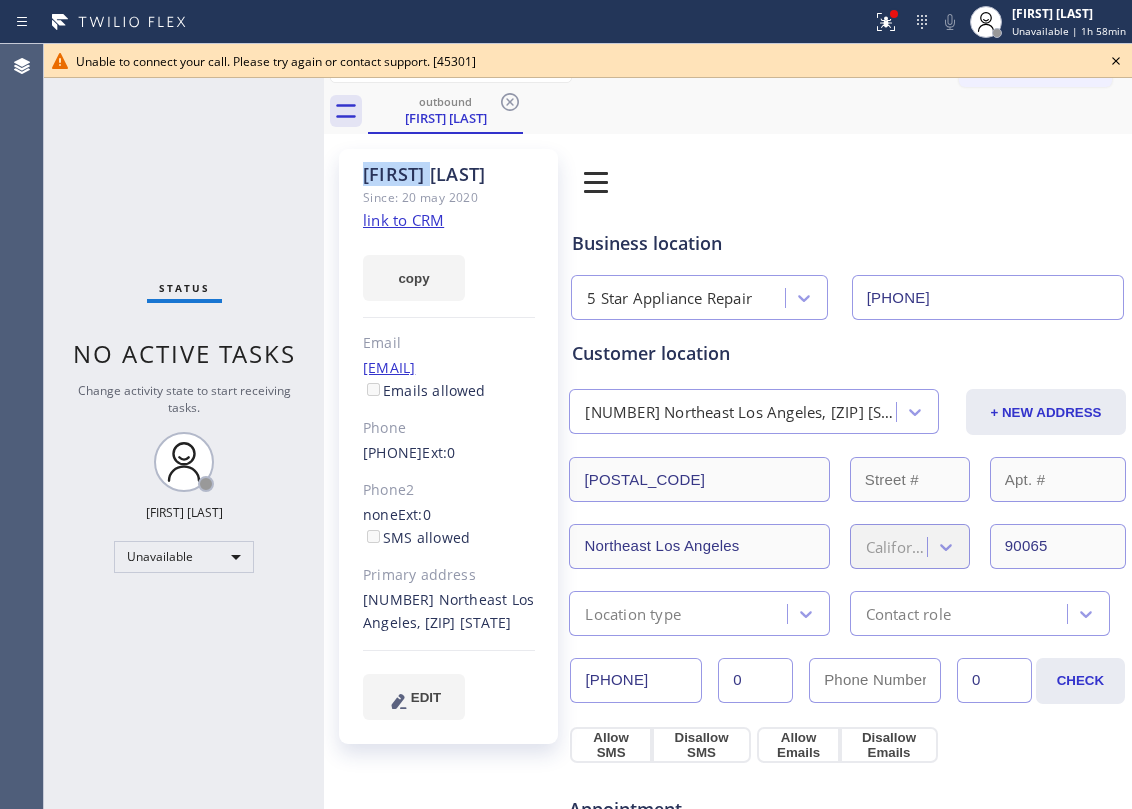 click 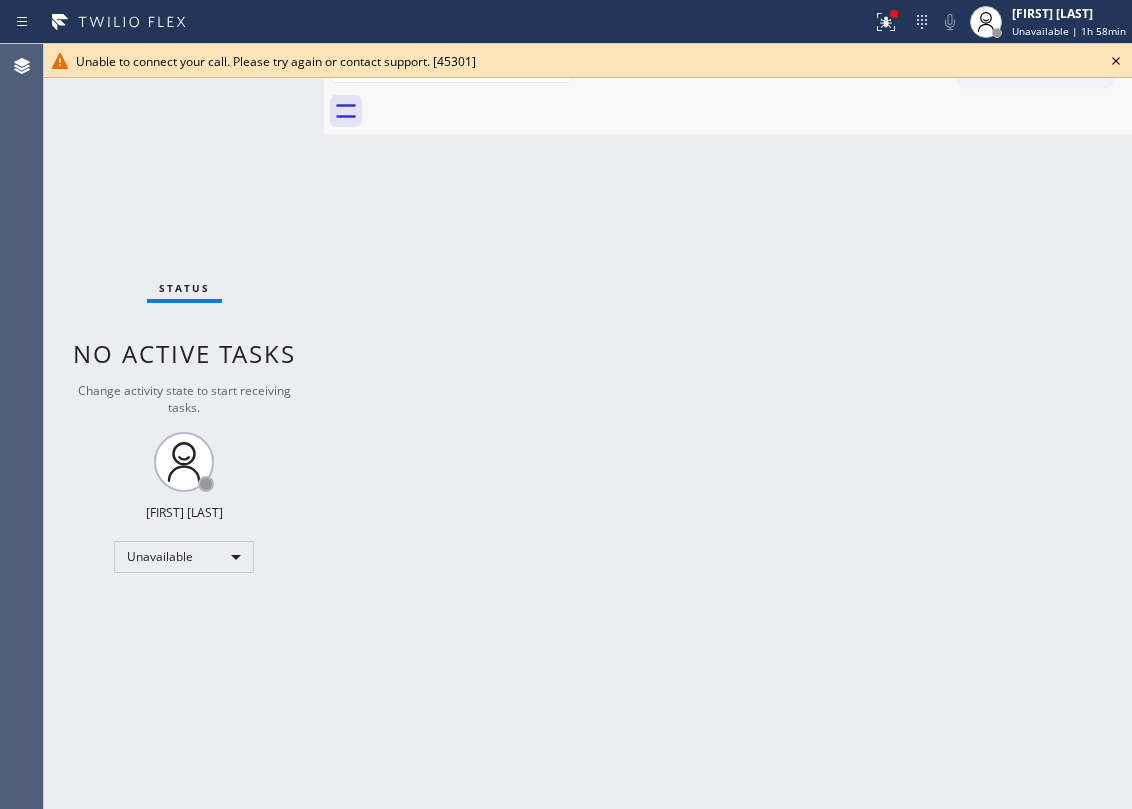click at bounding box center [750, 111] 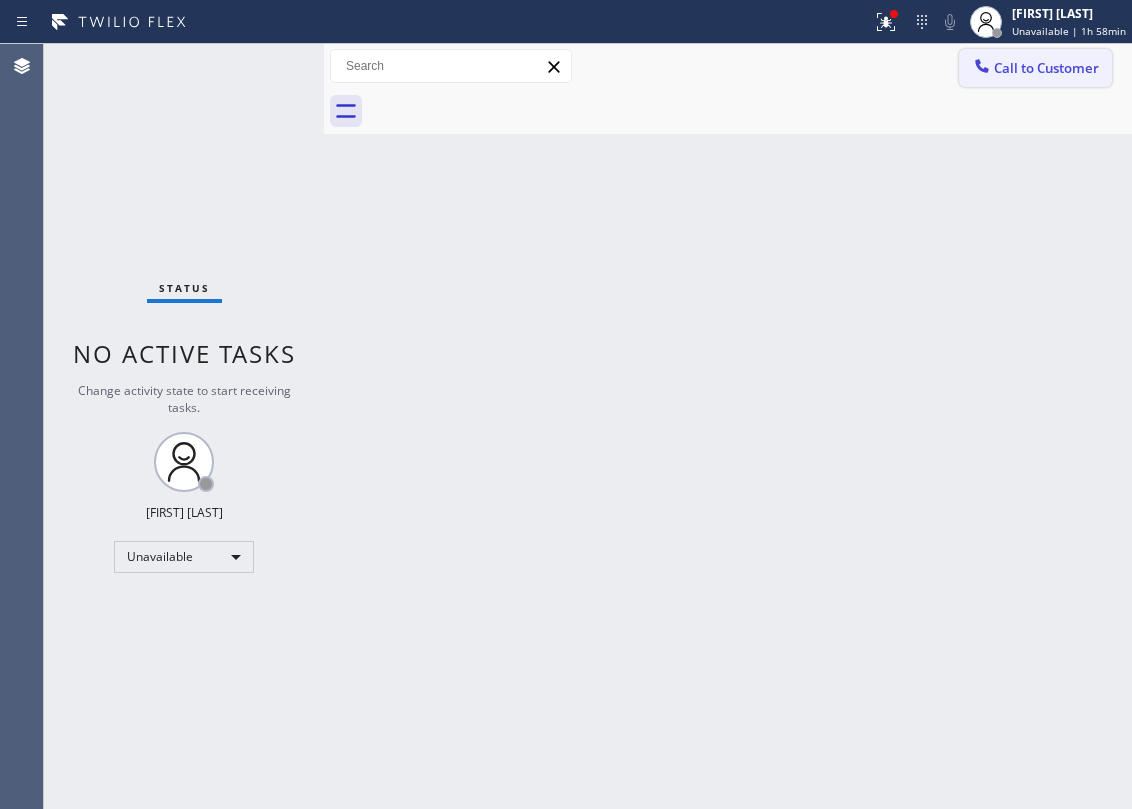 click on "Call to Customer" at bounding box center (1046, 68) 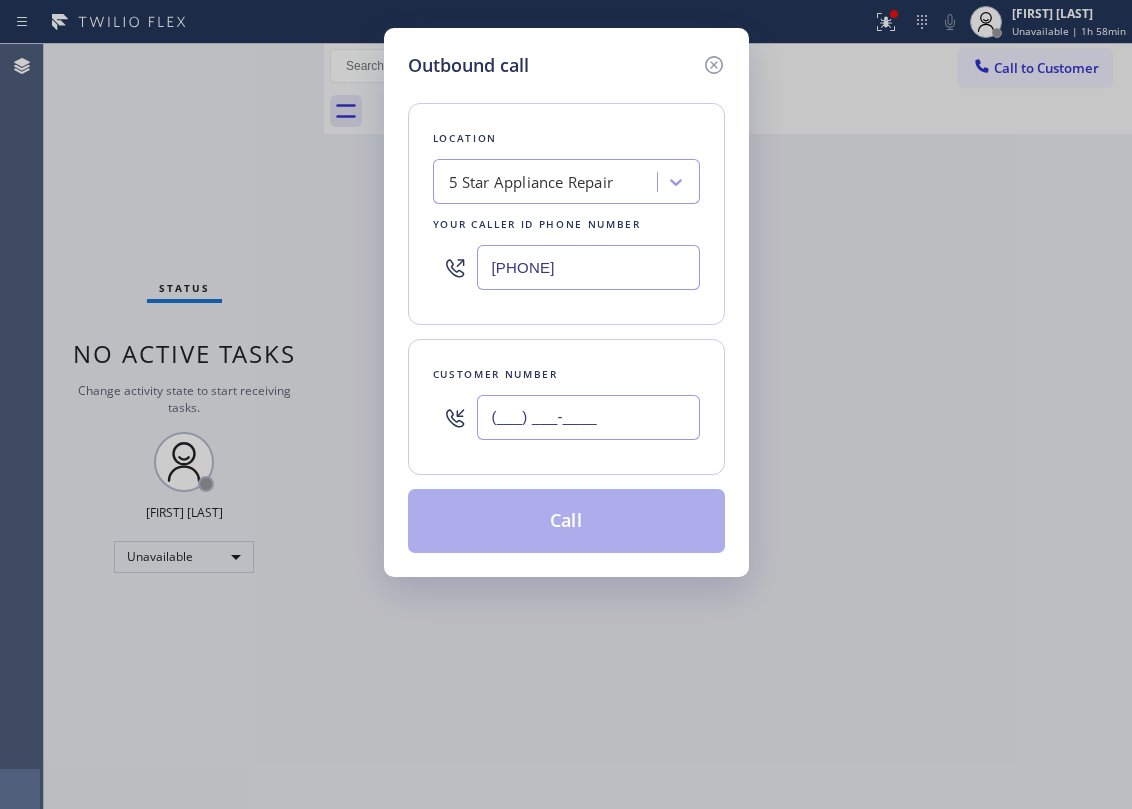 click on "(___) ___-____" at bounding box center [588, 417] 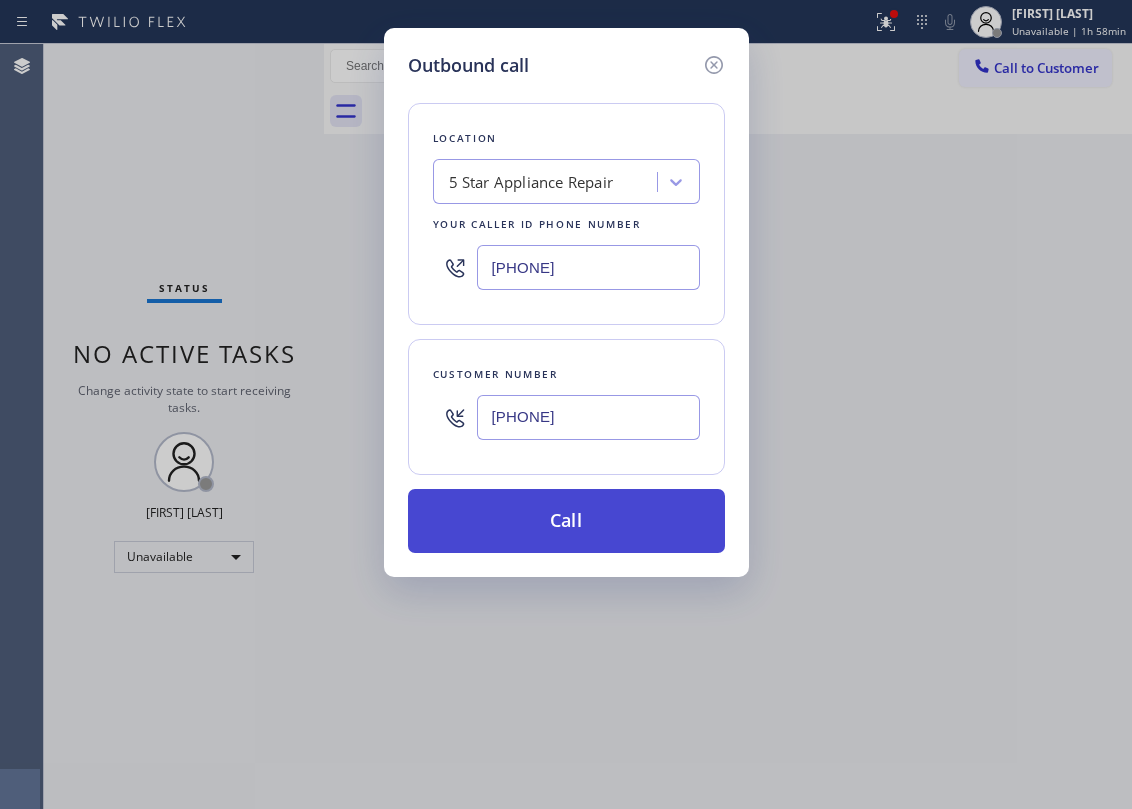 type on "[PHONE]" 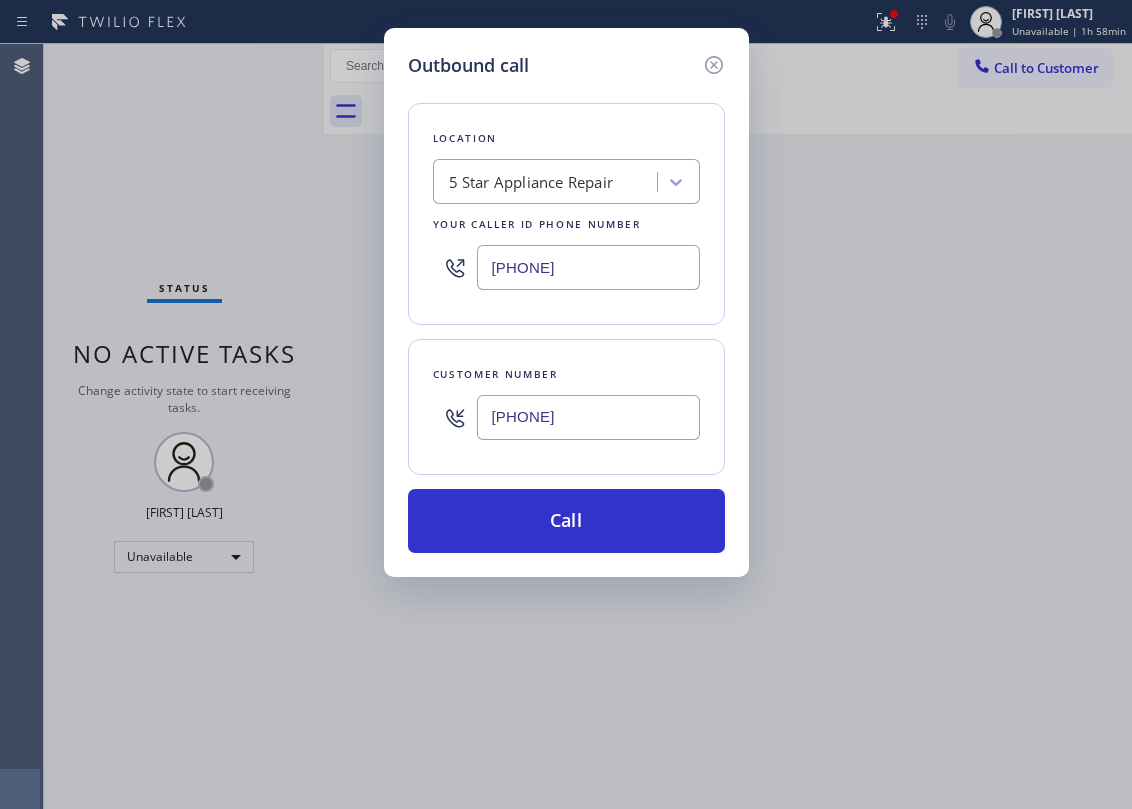 drag, startPoint x: 586, startPoint y: 517, endPoint x: 1078, endPoint y: 568, distance: 494.63623 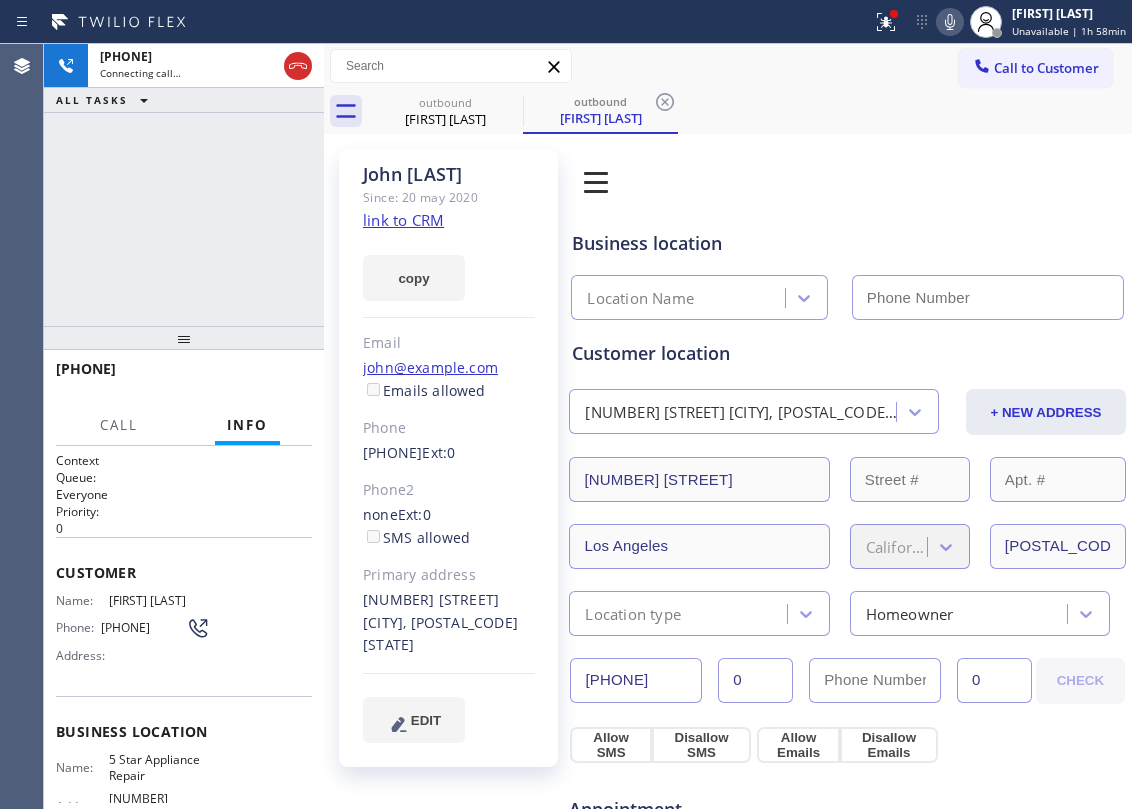 type on "[PHONE]" 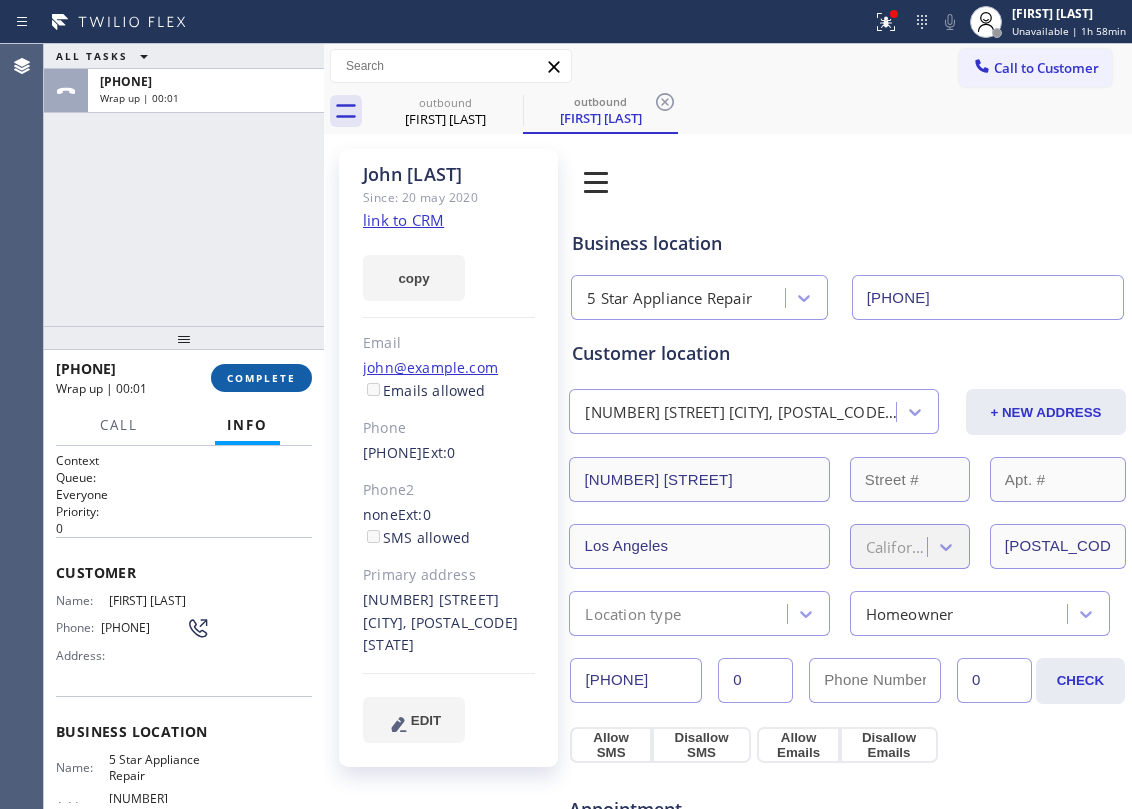 drag, startPoint x: 254, startPoint y: 372, endPoint x: 265, endPoint y: 366, distance: 12.529964 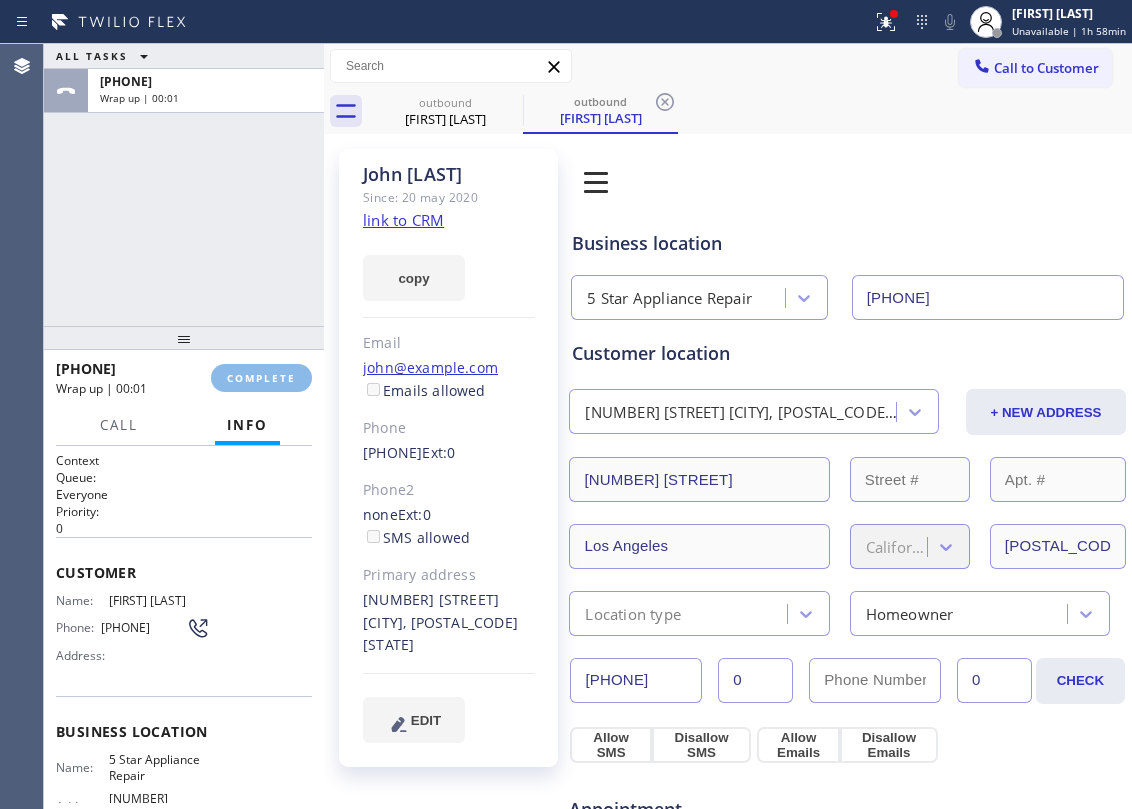 click on "[PHONE]" at bounding box center [184, 185] 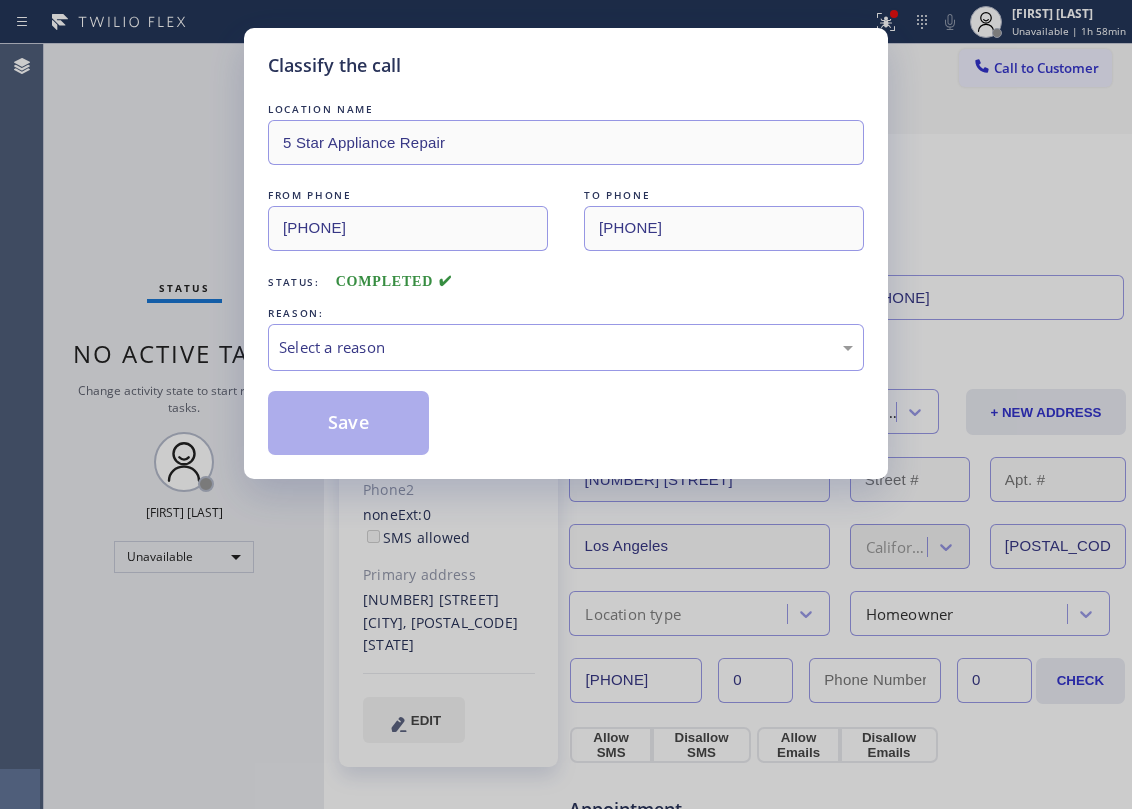 click on "REASON:" at bounding box center (566, 313) 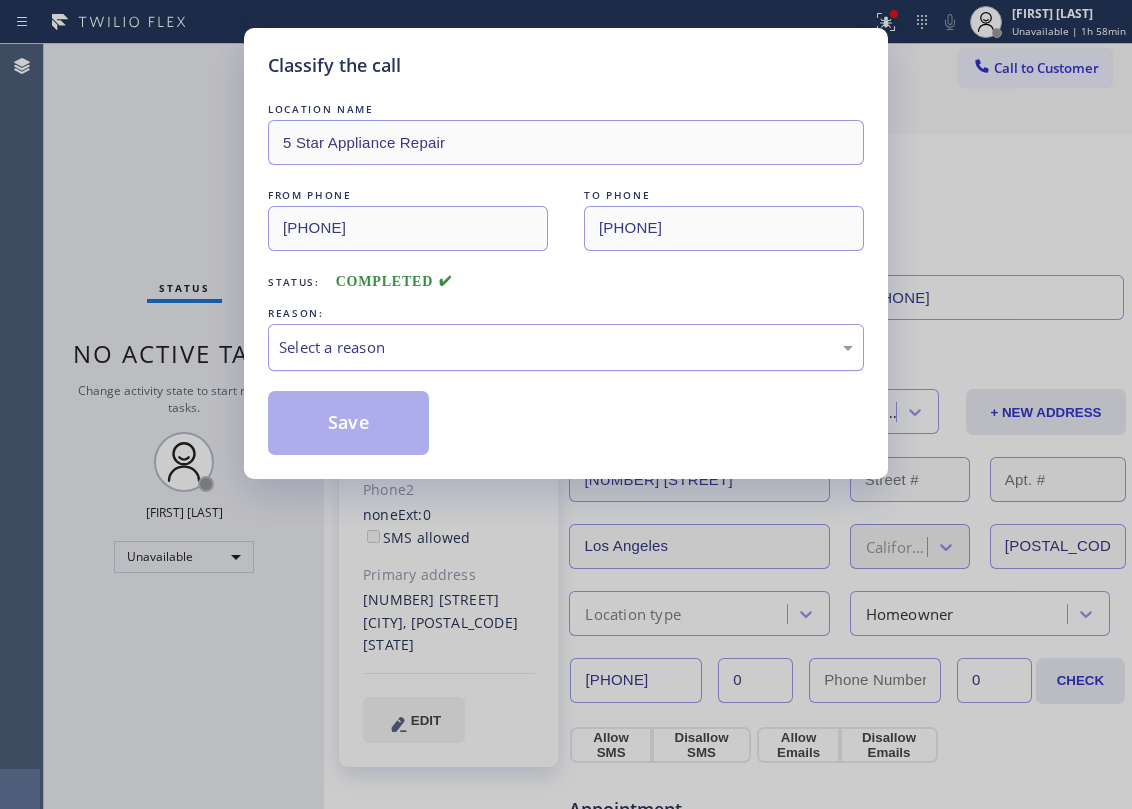 click on "Select a reason" at bounding box center (566, 347) 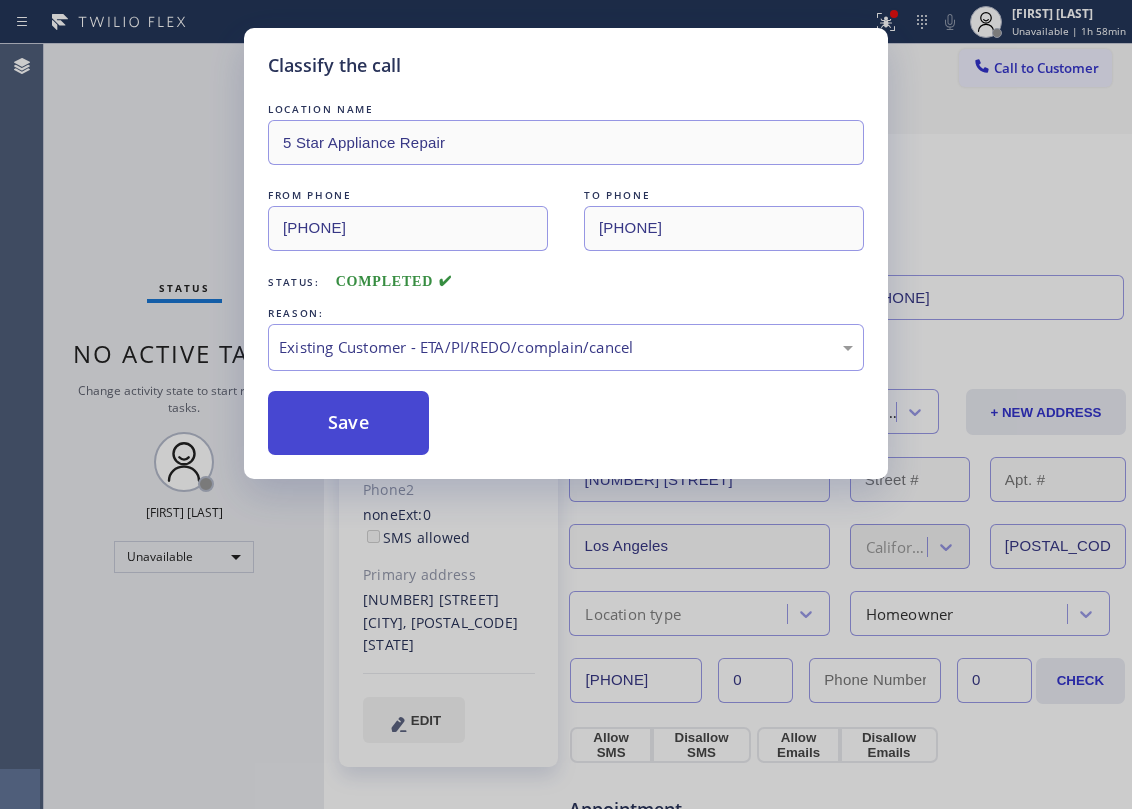 click on "Save" at bounding box center (348, 423) 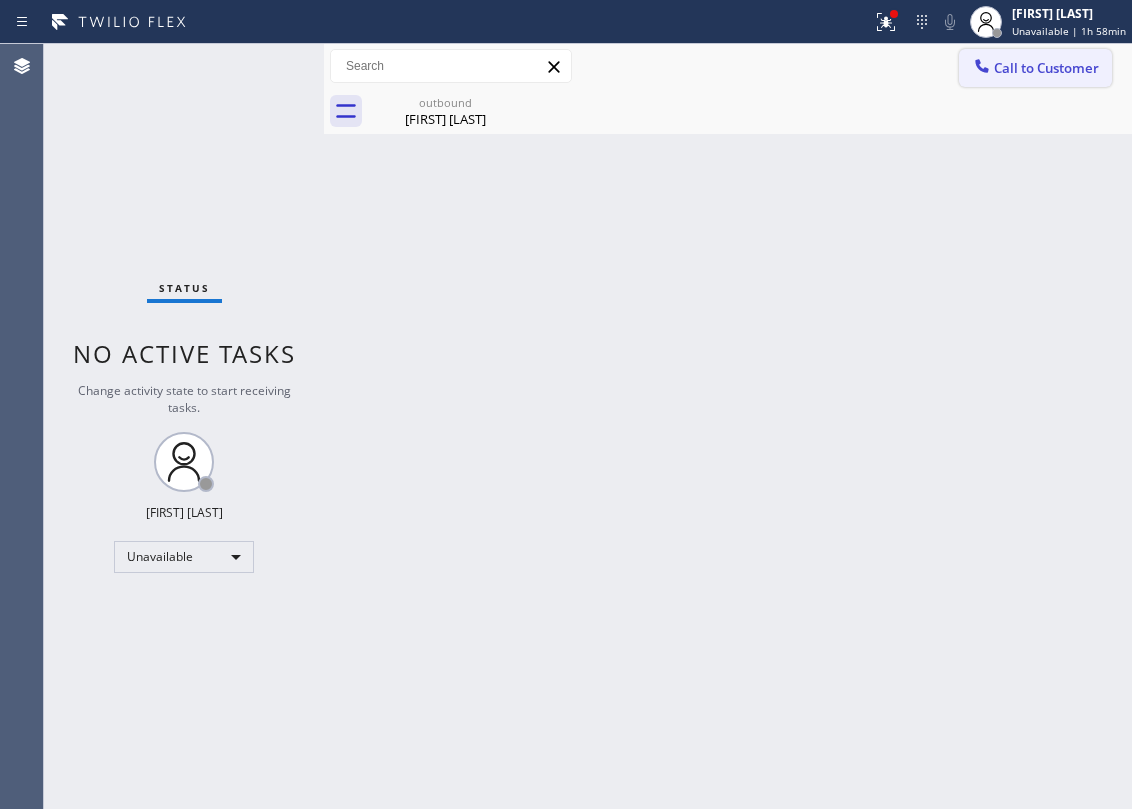 click on "Call to Customer" at bounding box center (1046, 68) 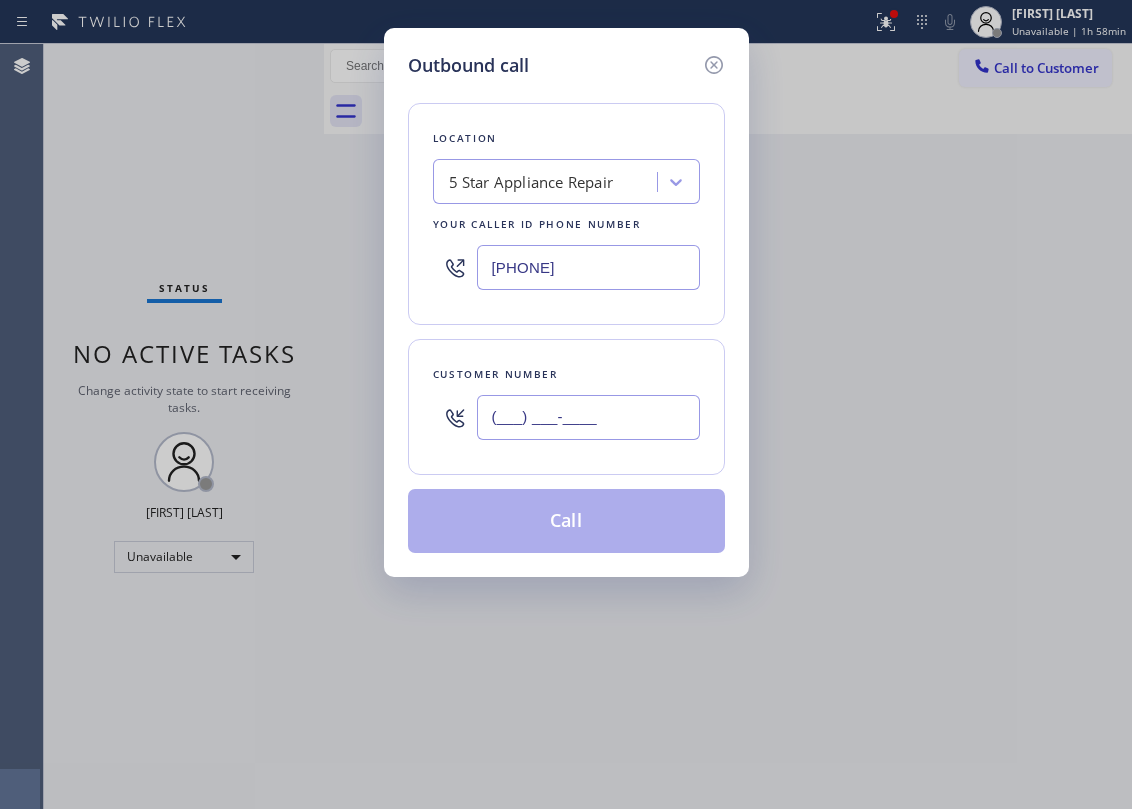click on "(___) ___-____" at bounding box center (588, 417) 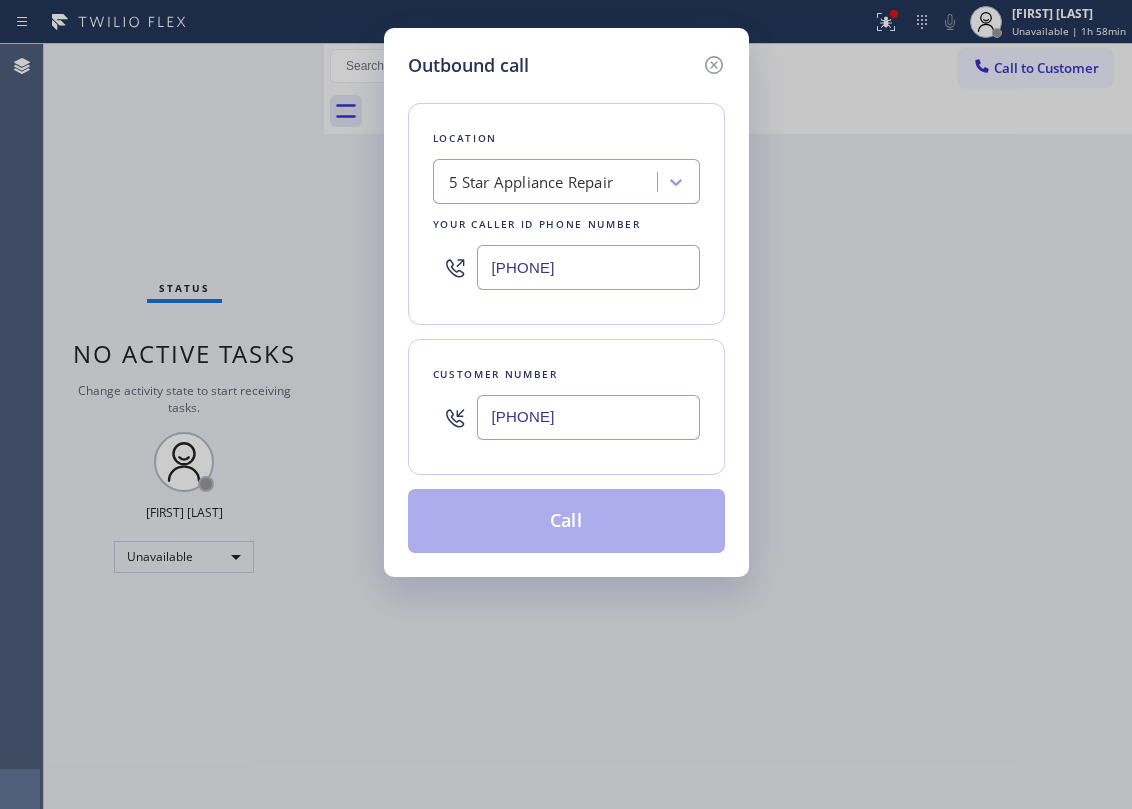 type on "[PHONE]" 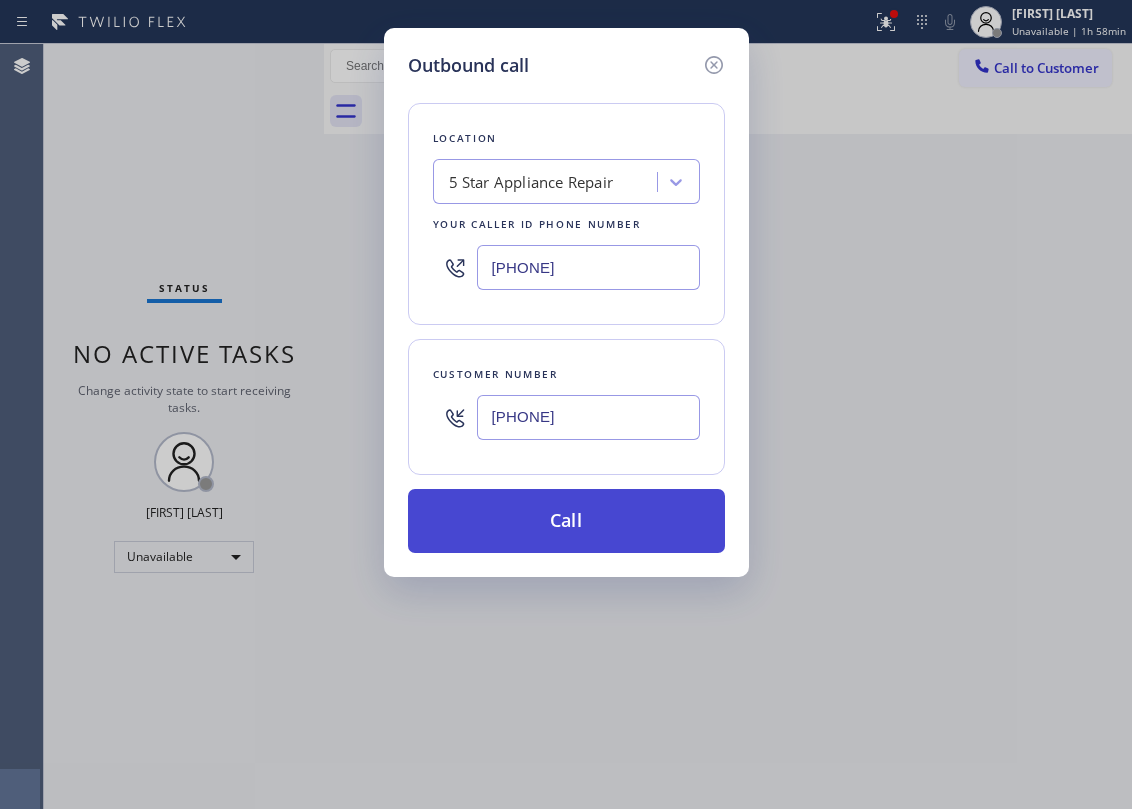 click on "Call" at bounding box center (566, 521) 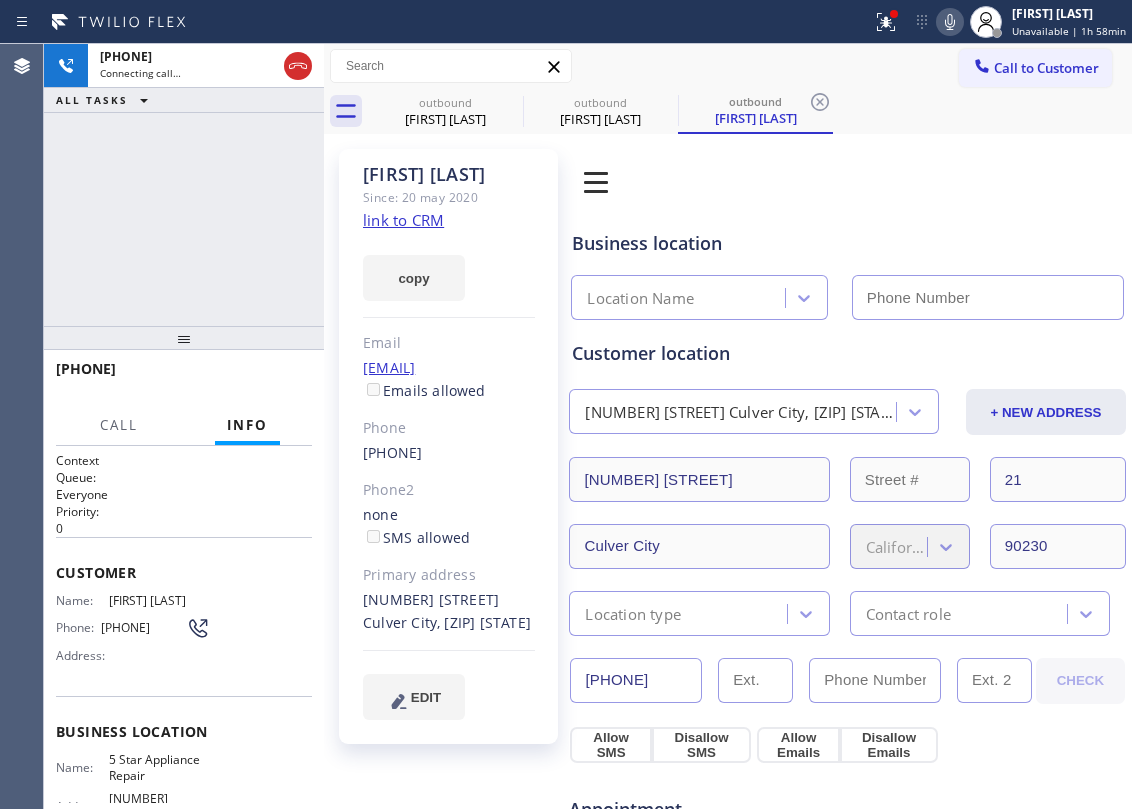 type on "[PHONE]" 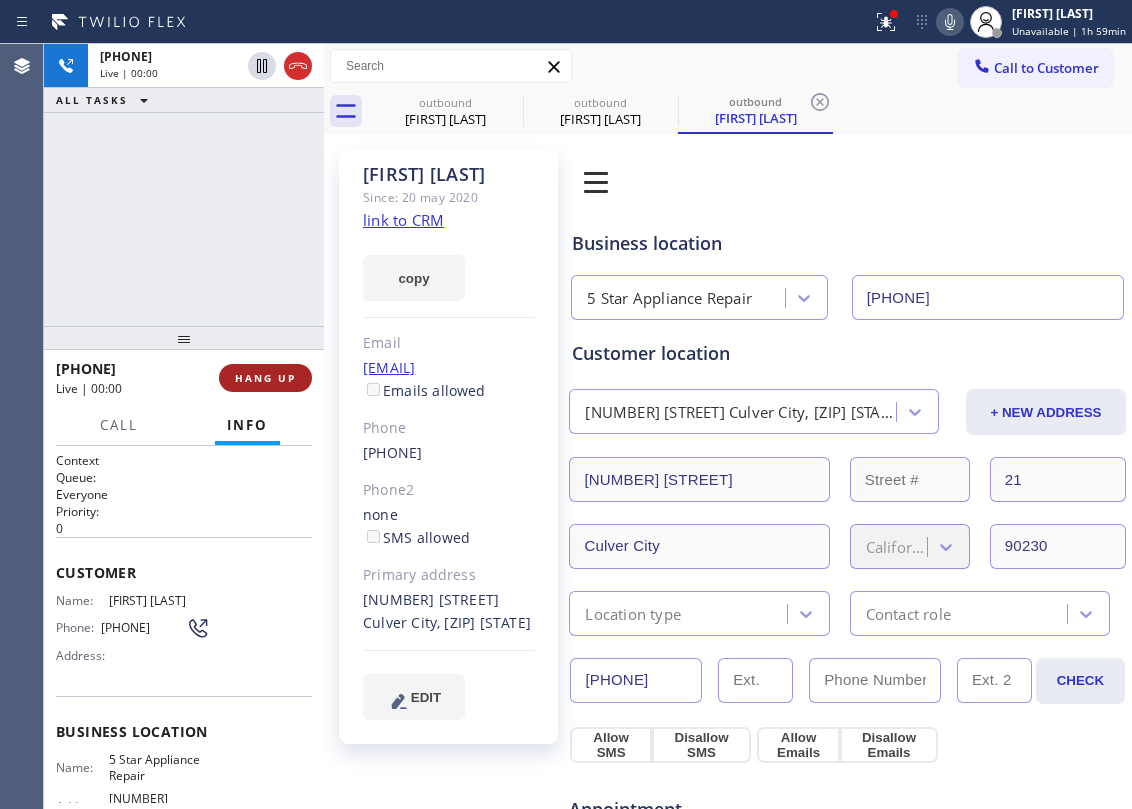 click on "HANG UP" at bounding box center [265, 378] 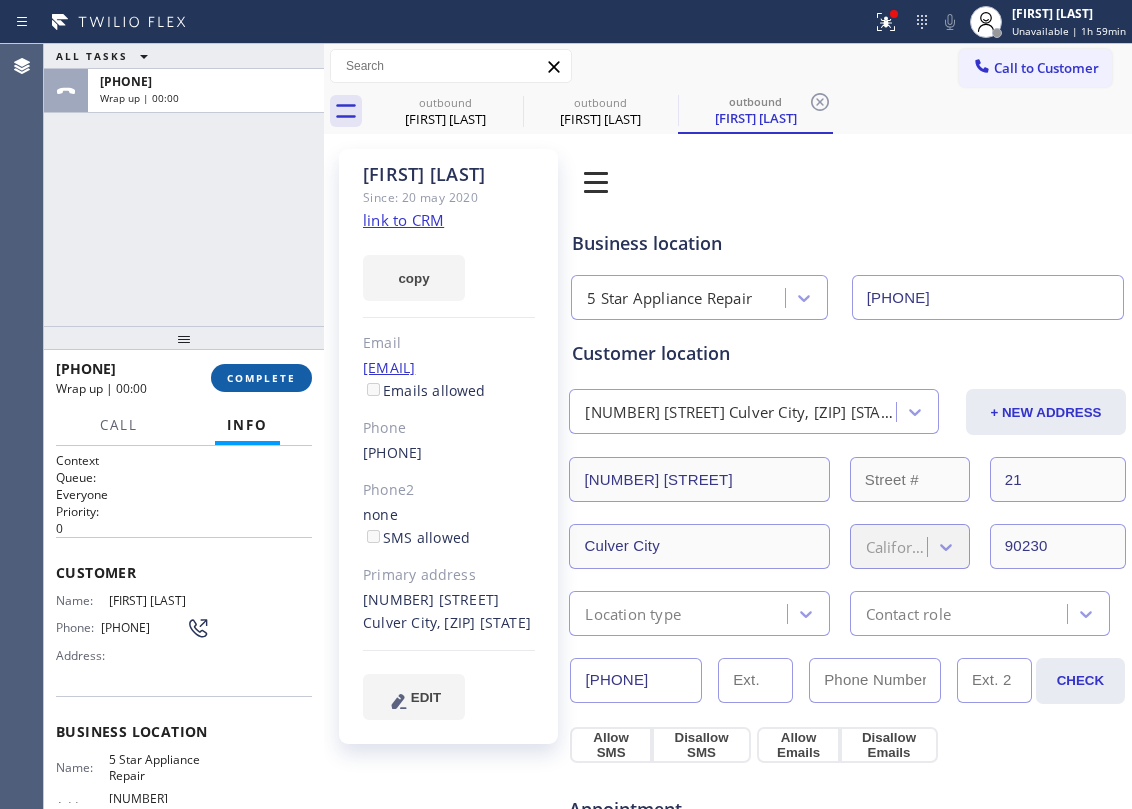 click on "COMPLETE" at bounding box center [261, 378] 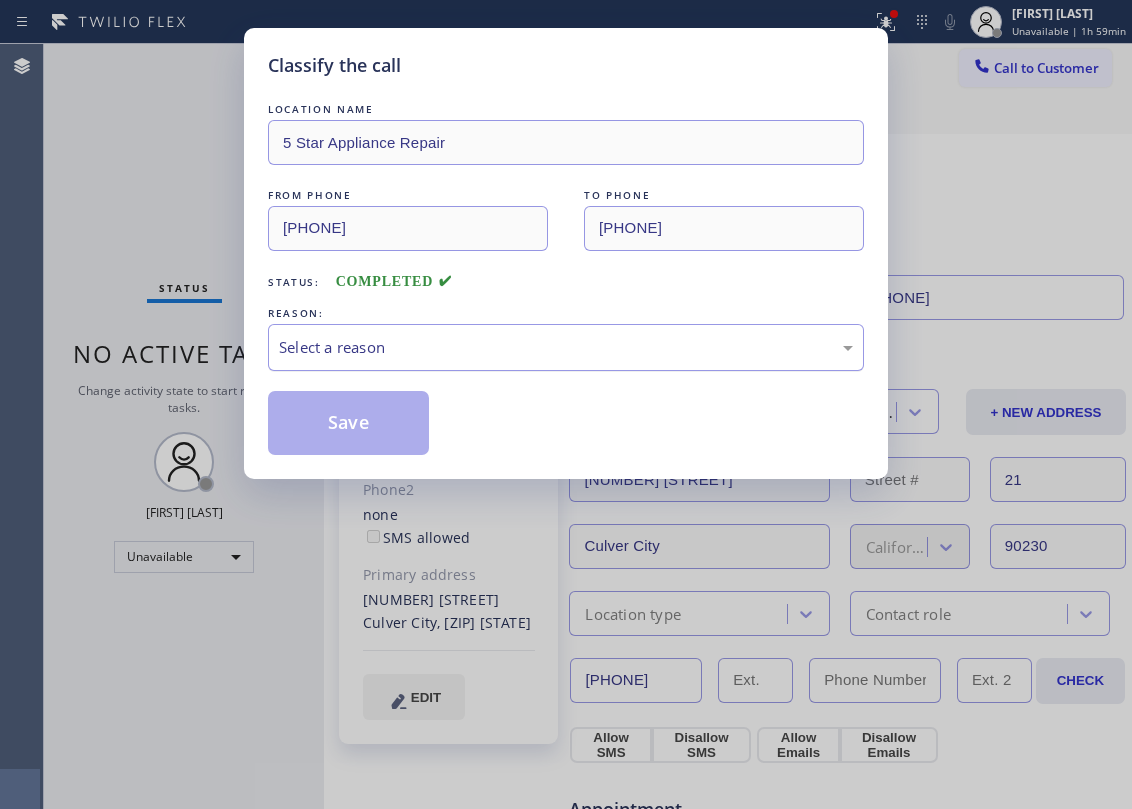 click on "Select a reason" at bounding box center (566, 347) 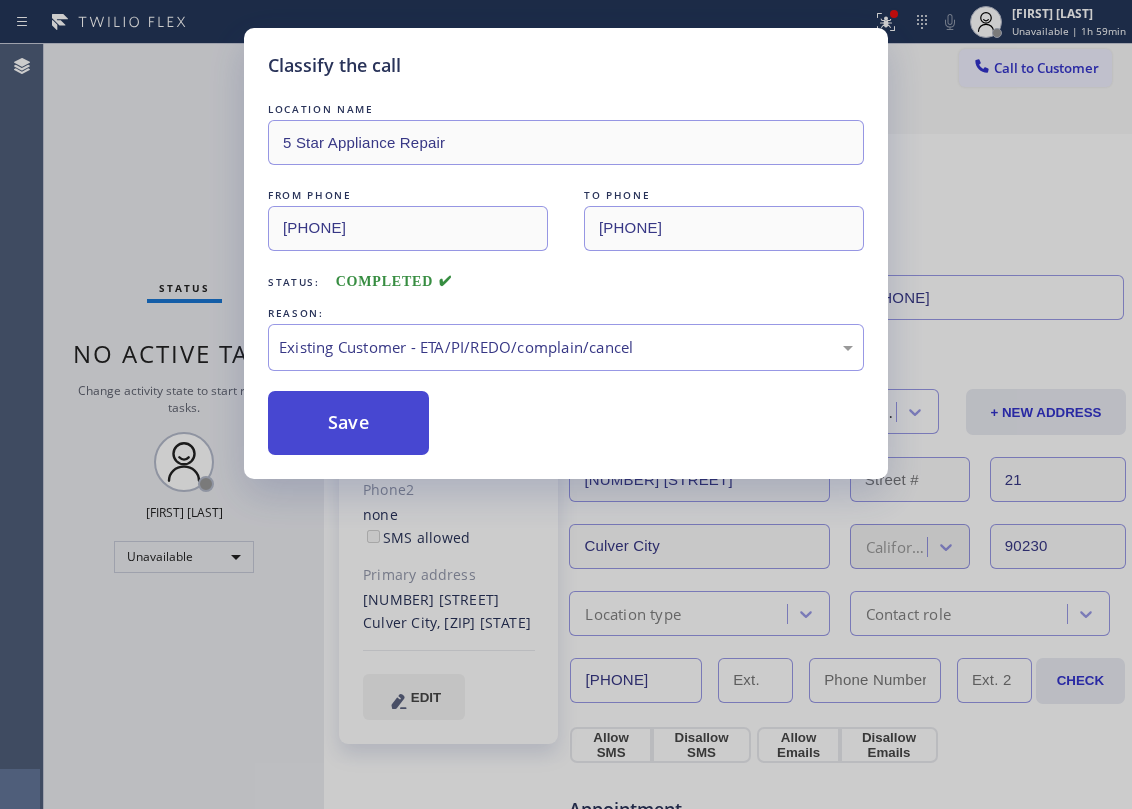 click on "Save" at bounding box center (348, 423) 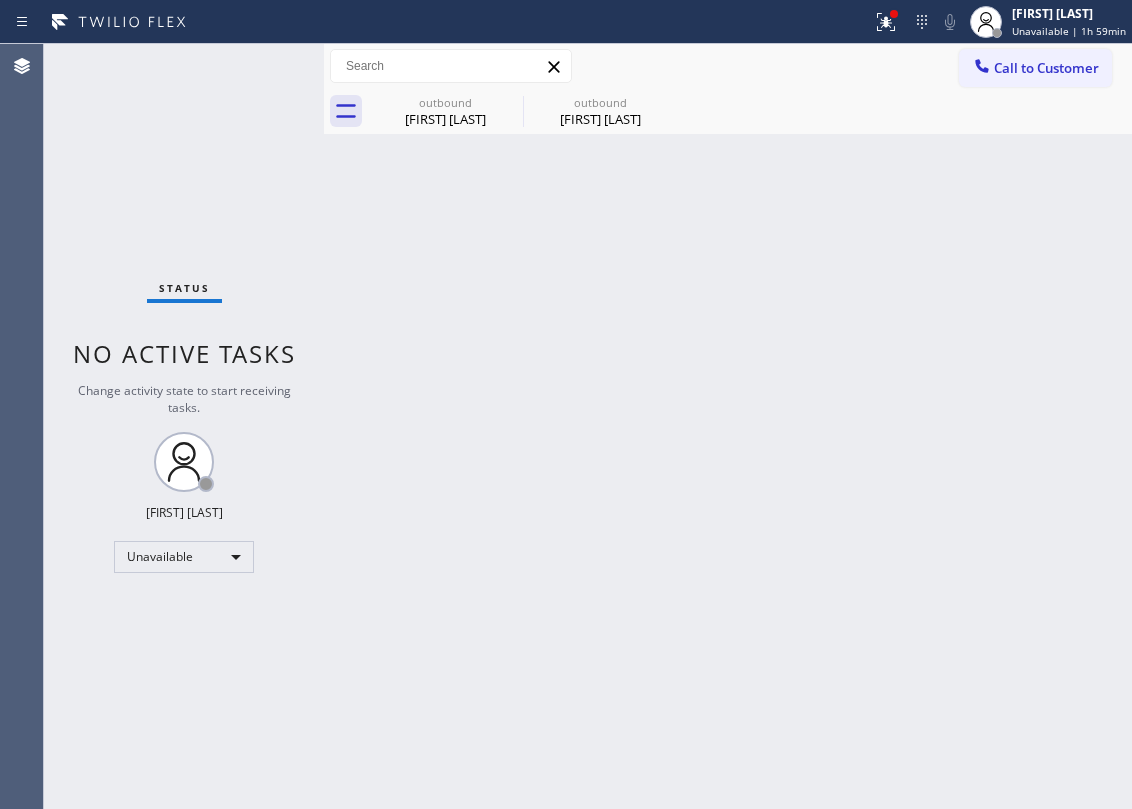 drag, startPoint x: 424, startPoint y: 105, endPoint x: 508, endPoint y: 104, distance: 84.00595 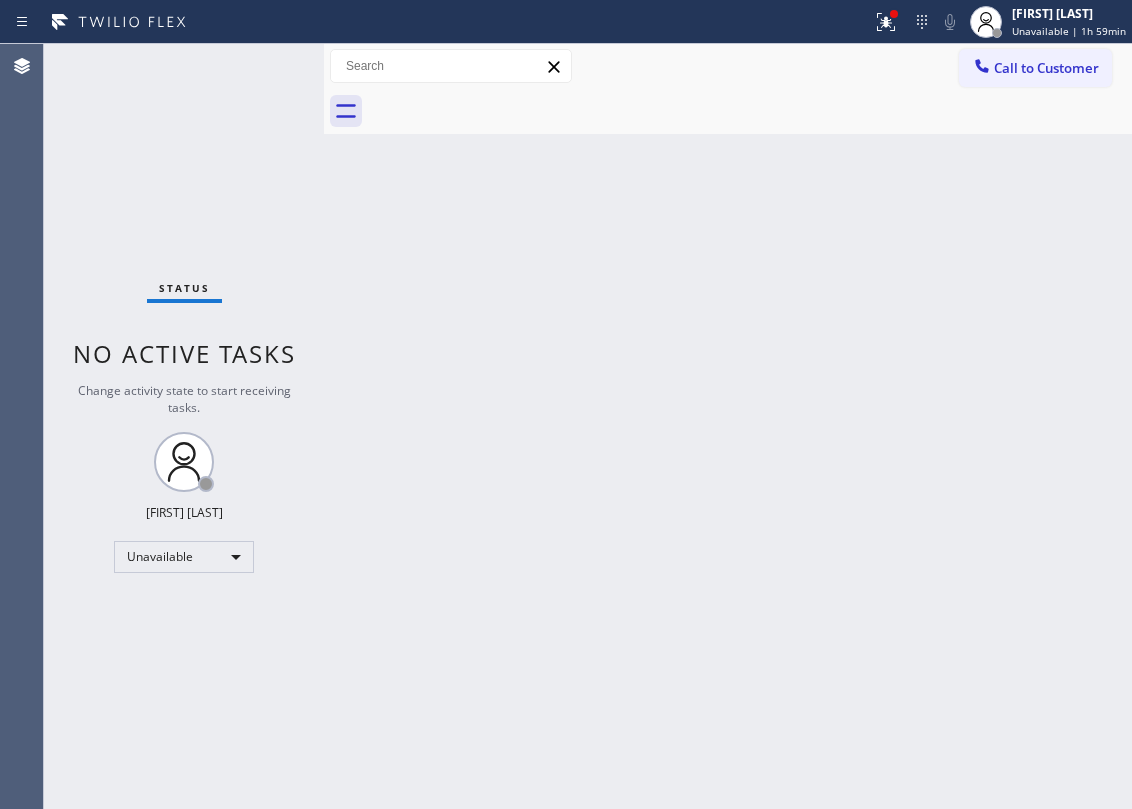 click on "Back to Dashboard Change Sender ID Customers Technicians Select a contact Outbound call Location Search location Your caller id phone number Customer number Call Customer info Name   Phone none Address none Change Sender ID HVAC [PHONE] 5 Star Appliance [PHONE] Appliance Repair [PHONE] Plumbing [PHONE] Air Duct Cleaning [PHONE]  Electricians [PHONE]  Cancel Change Check personal SMS Reset Change No tabs Call to Customer Outbound call Location 5 Star Appliance Repair Your caller id phone number [PHONE] Customer number Call Outbound call Technician Search Technician Your caller id phone number Your caller id phone number Call" at bounding box center [728, 426] 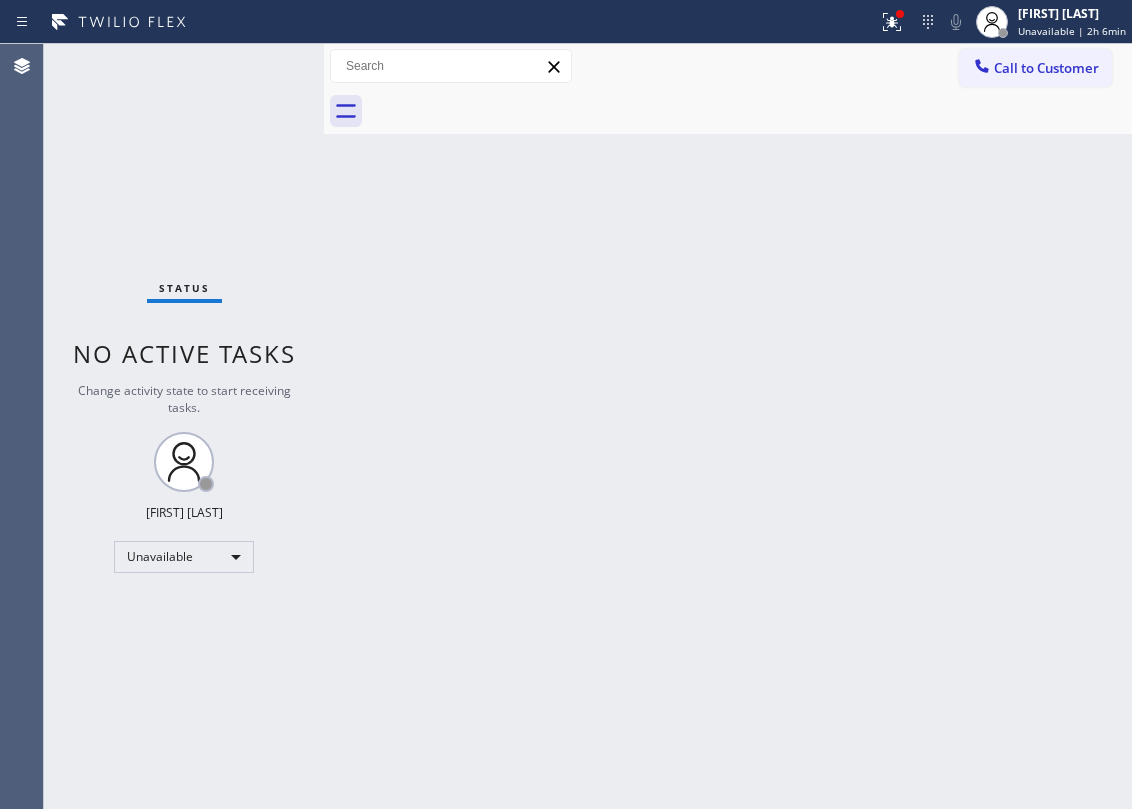 click on "Back to Dashboard Change Sender ID Customers Technicians Select a contact Outbound call Location Search location Your caller id phone number Customer number Call Customer info Name   Phone none Address none Change Sender ID HVAC [PHONE] 5 Star Appliance [PHONE] Appliance Repair [PHONE] Plumbing [PHONE] Air Duct Cleaning [PHONE]  Electricians [PHONE]  Cancel Change Check personal SMS Reset Change No tabs Call to Customer Outbound call Location 5 Star Appliance Repair Your caller id phone number [PHONE] Customer number Call Outbound call Technician Search Technician Your caller id phone number Your caller id phone number Call" at bounding box center (728, 426) 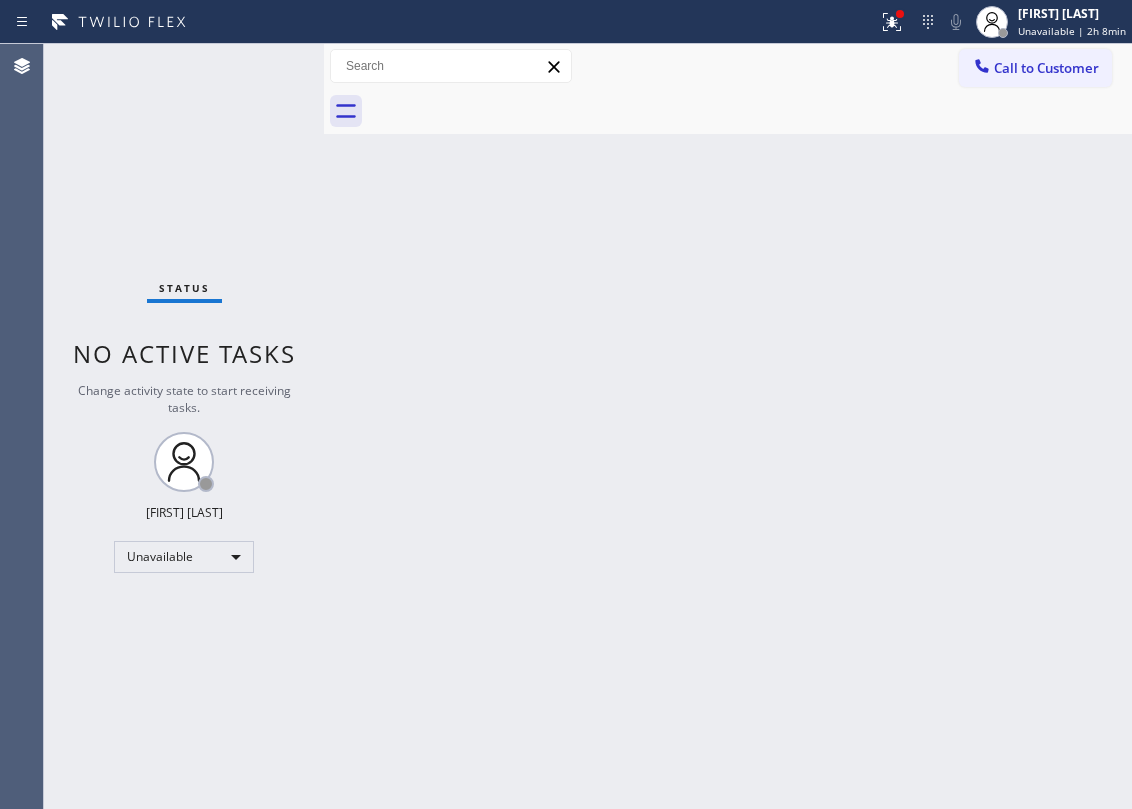 click at bounding box center (750, 111) 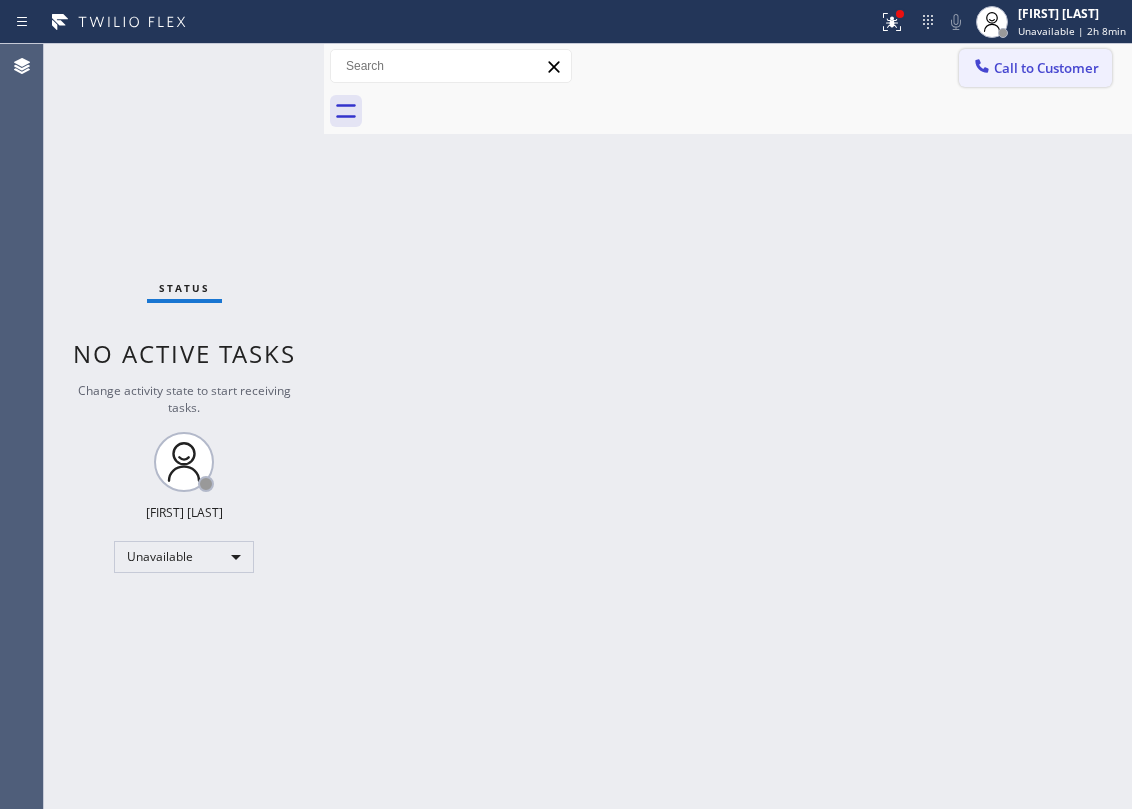 click on "Call to Customer" at bounding box center [1046, 68] 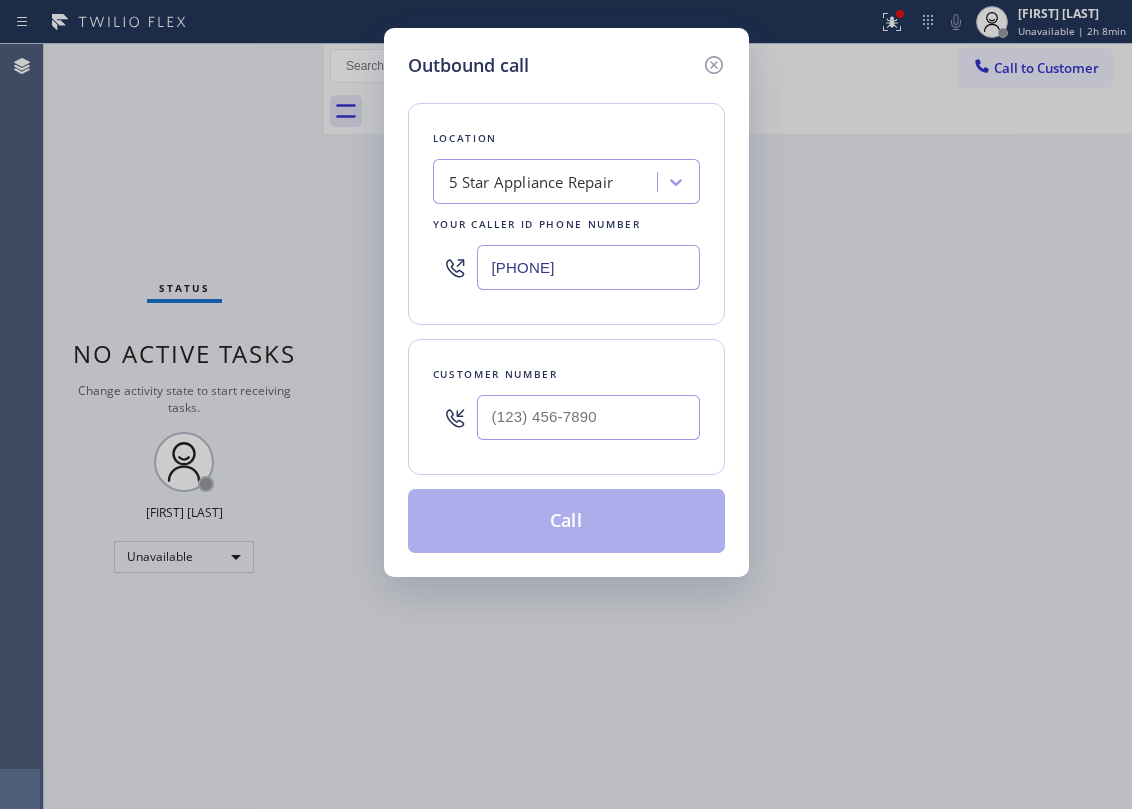 drag, startPoint x: 594, startPoint y: 445, endPoint x: 596, endPoint y: 430, distance: 15.132746 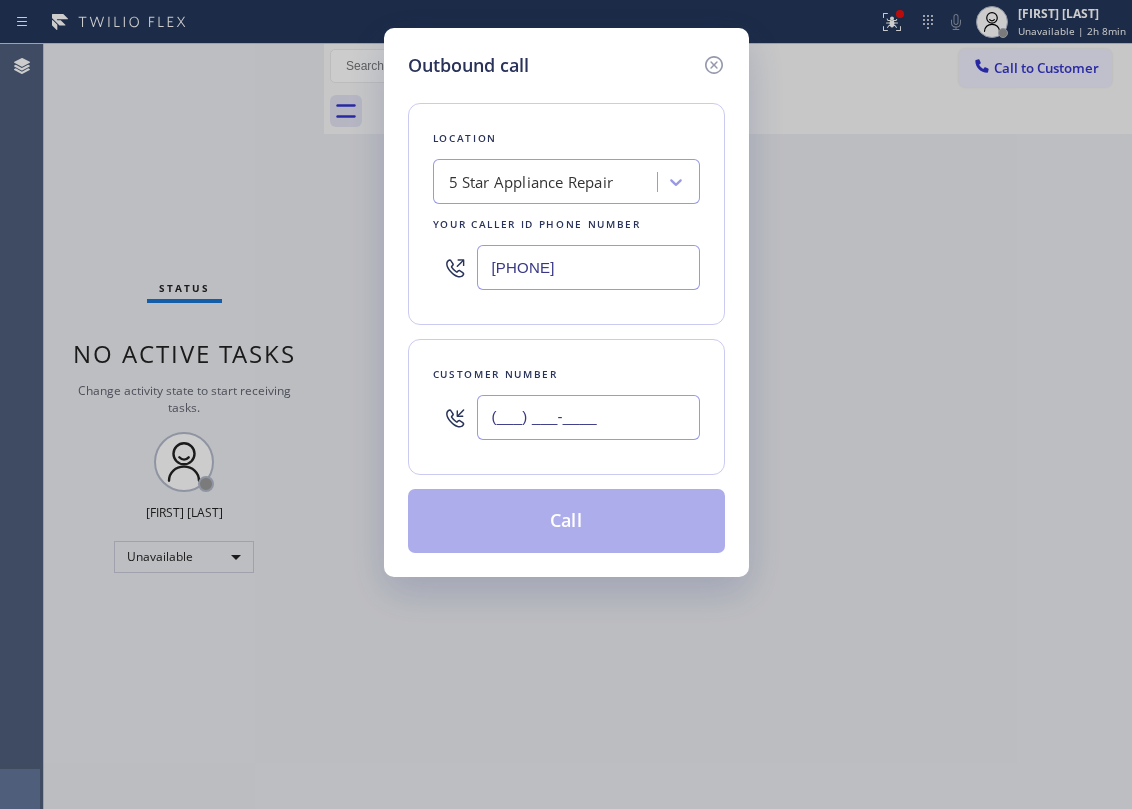 click on "(___) ___-____" at bounding box center (588, 417) 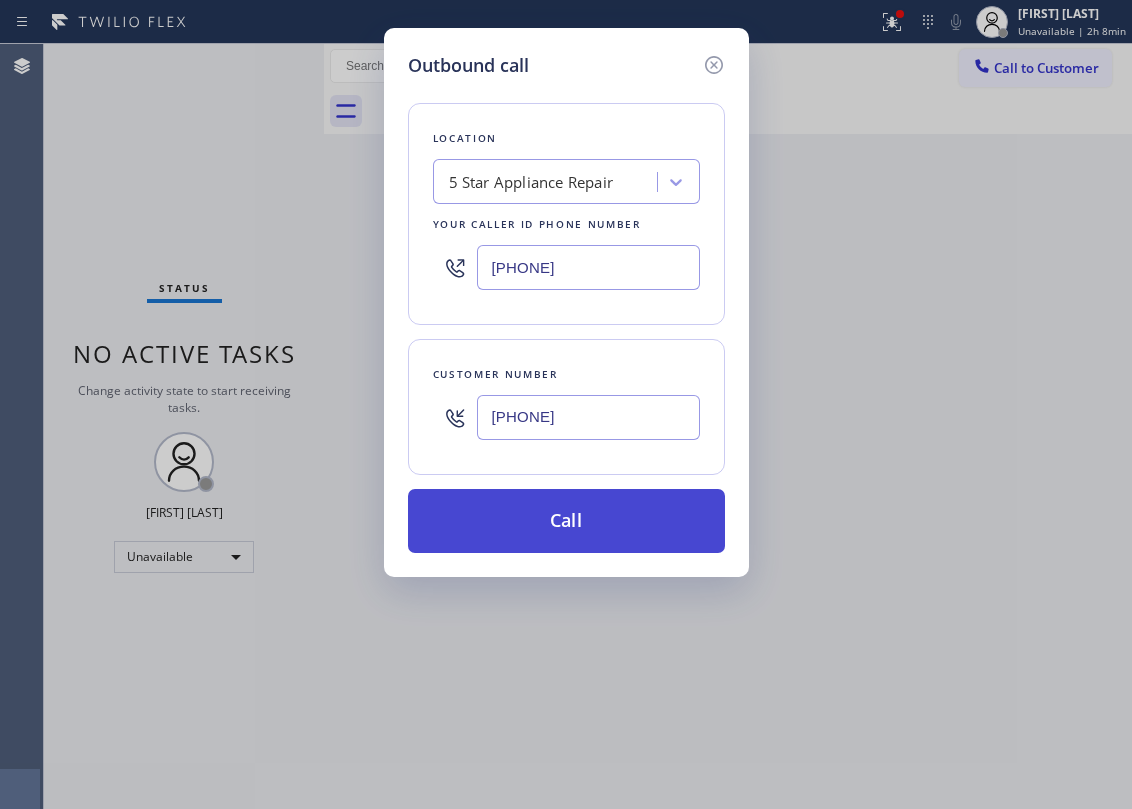 type on "[PHONE]" 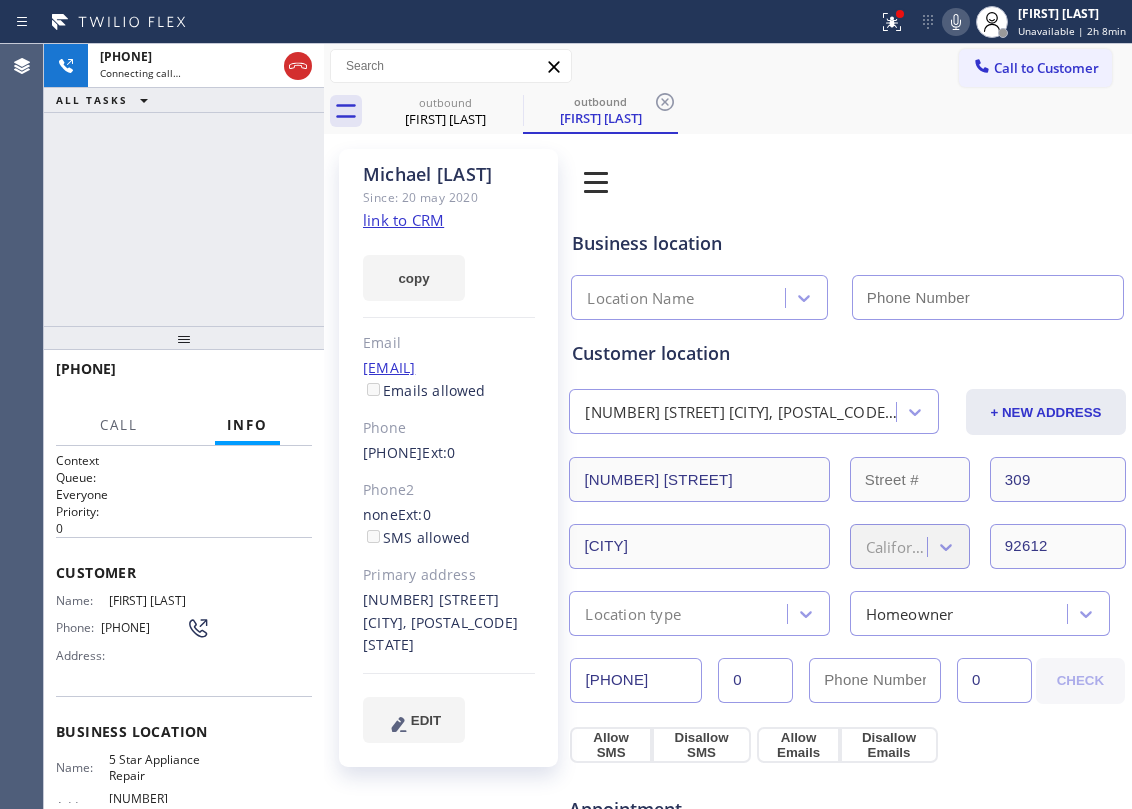 type on "[PHONE]" 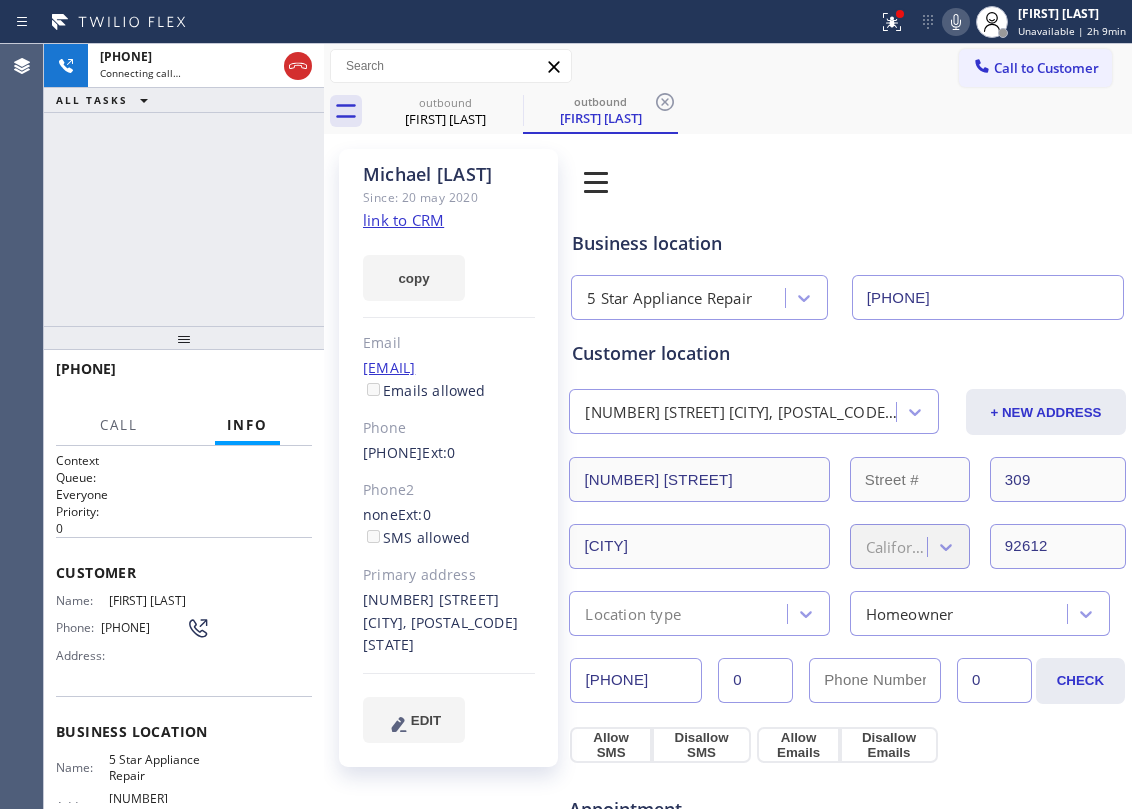 click on "link to CRM" 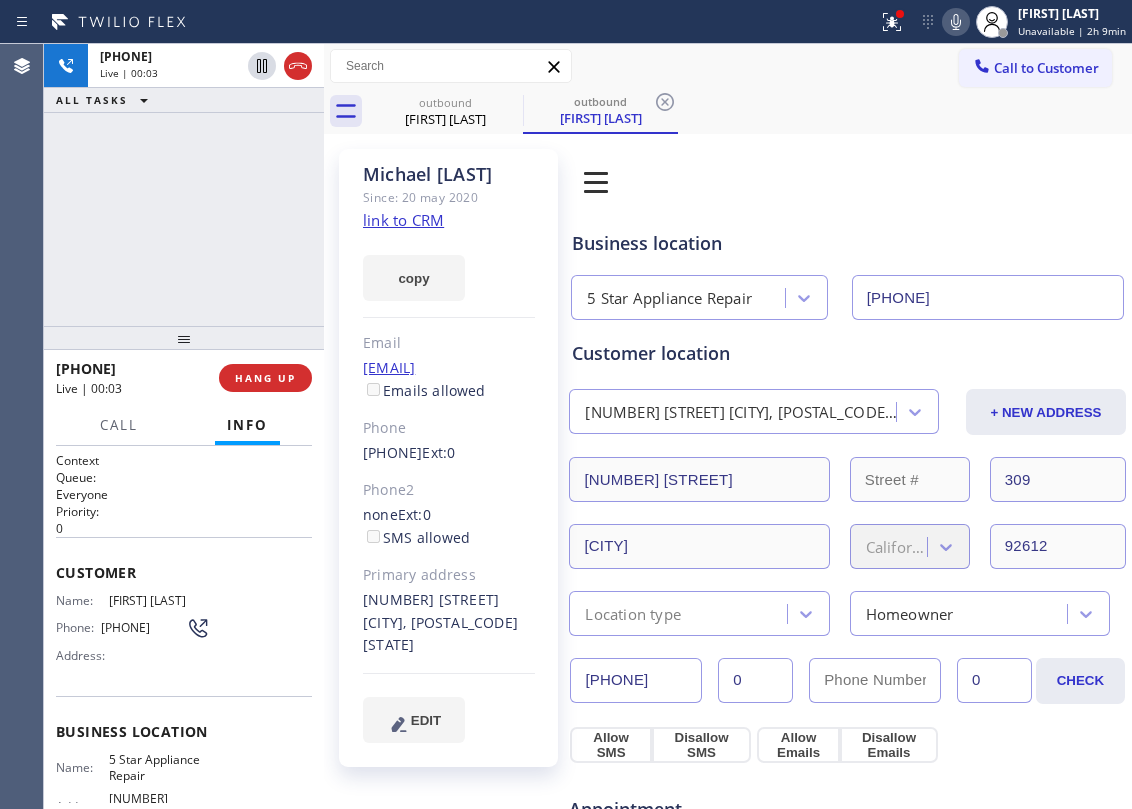 drag, startPoint x: 116, startPoint y: 181, endPoint x: 154, endPoint y: 202, distance: 43.416588 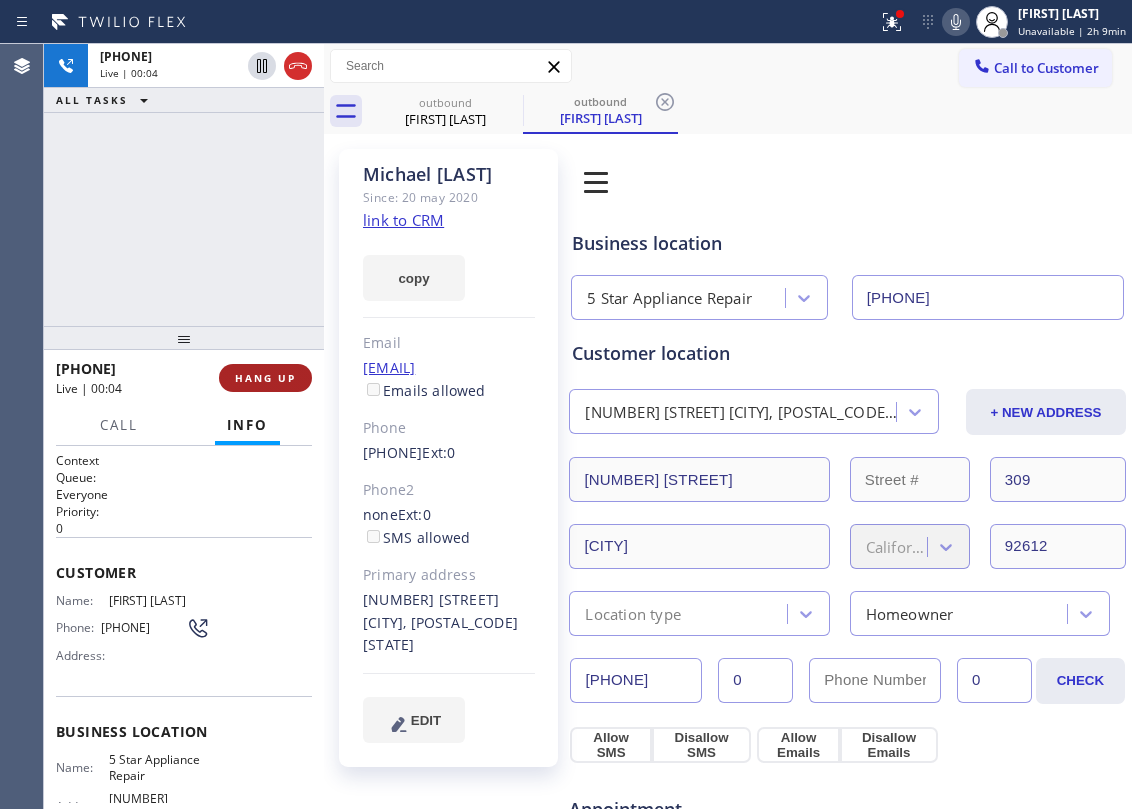 click on "HANG UP" at bounding box center (265, 378) 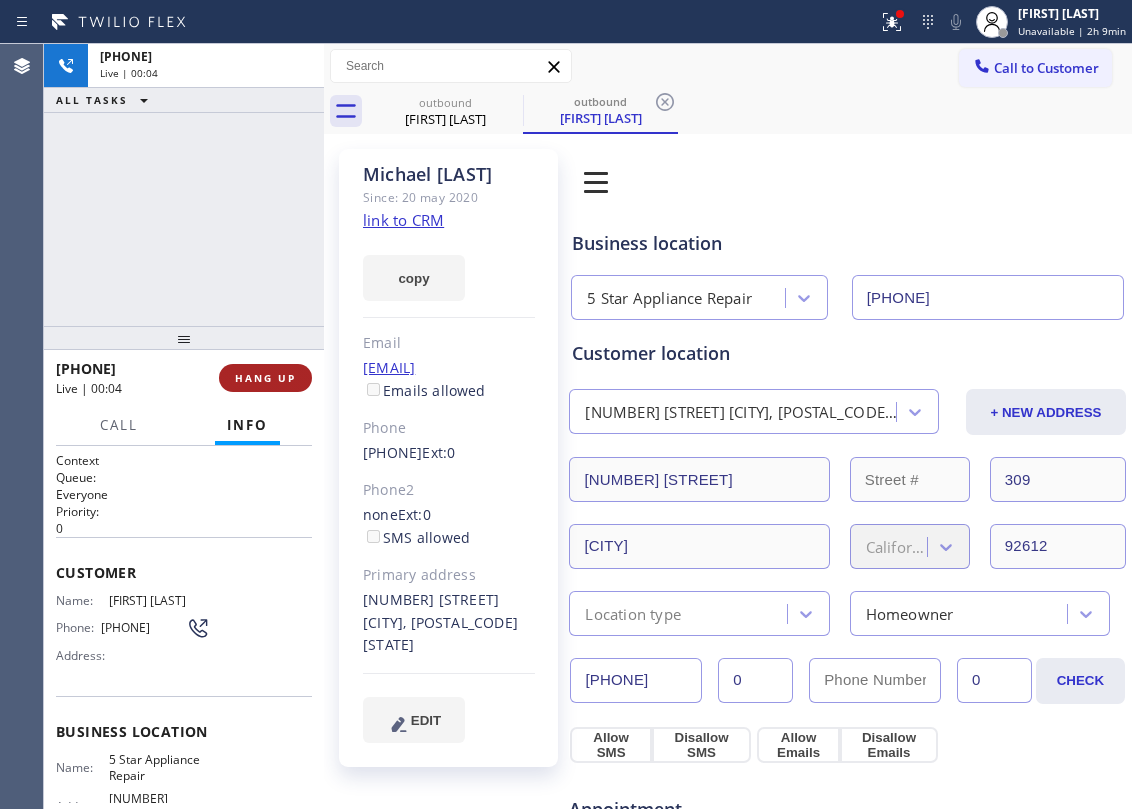 click on "HANG UP" at bounding box center (265, 378) 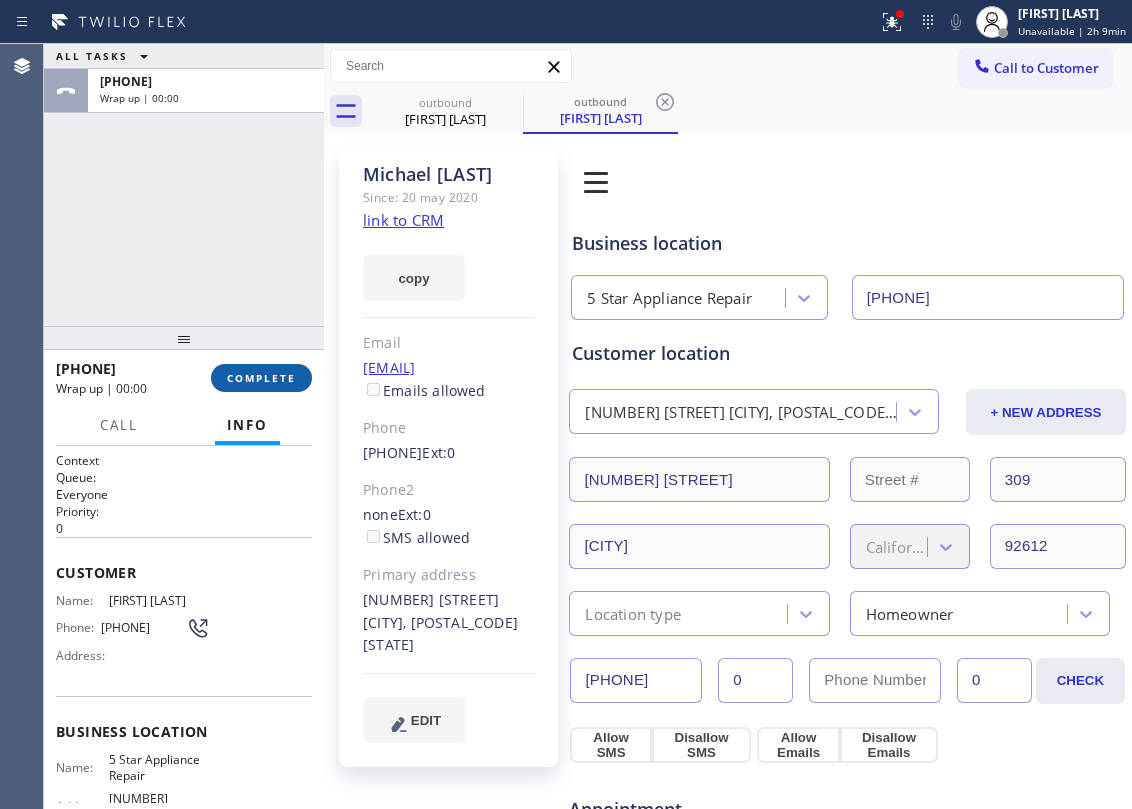 click on "COMPLETE" at bounding box center [261, 378] 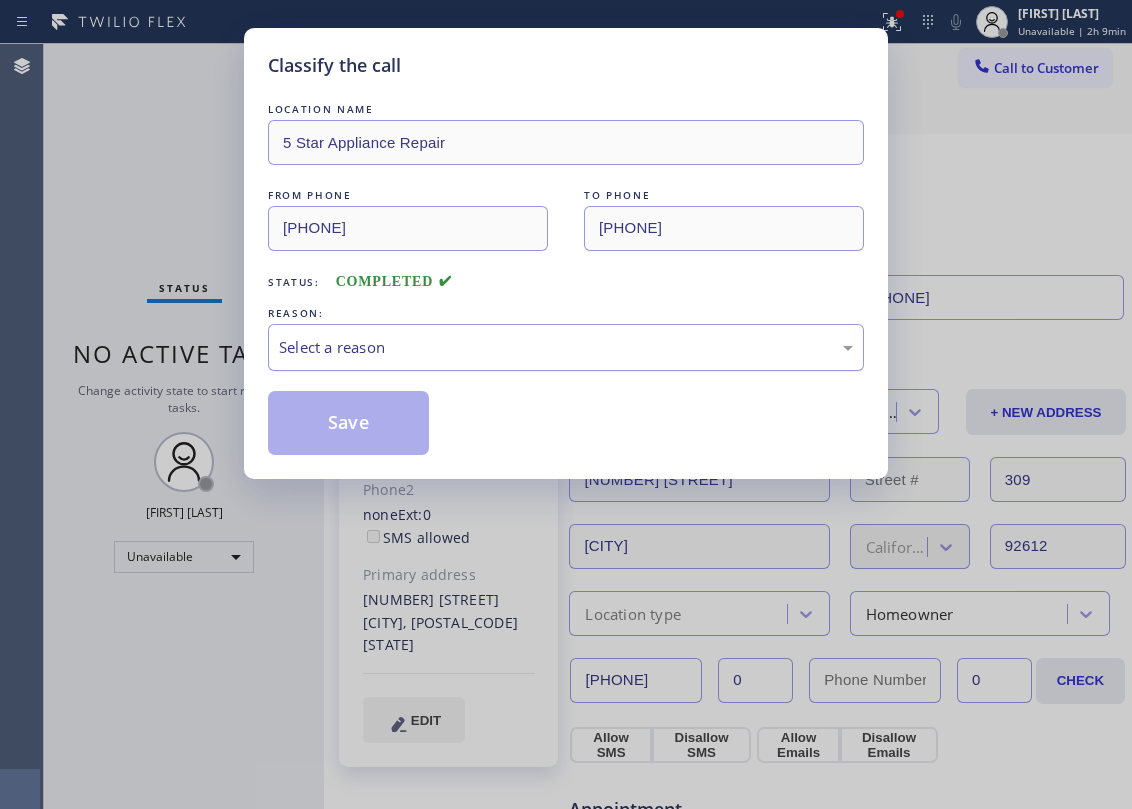 click on "Select a reason" at bounding box center [566, 347] 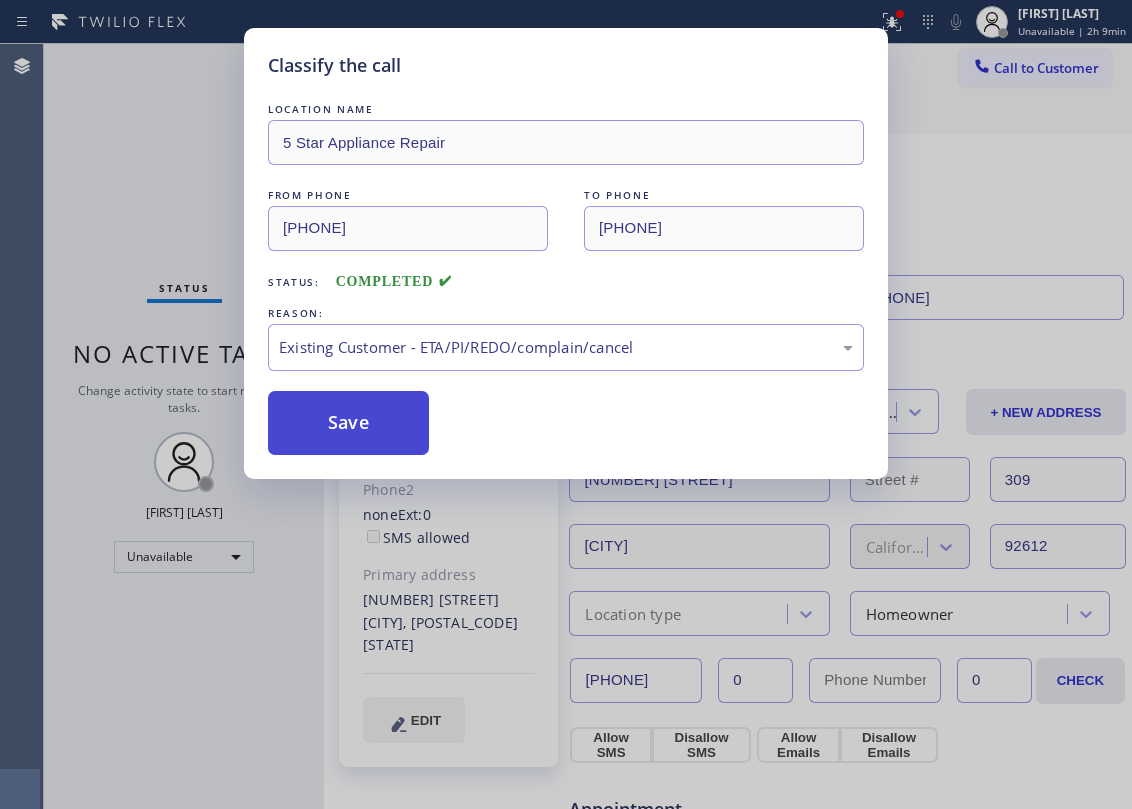 click on "Save" at bounding box center [348, 423] 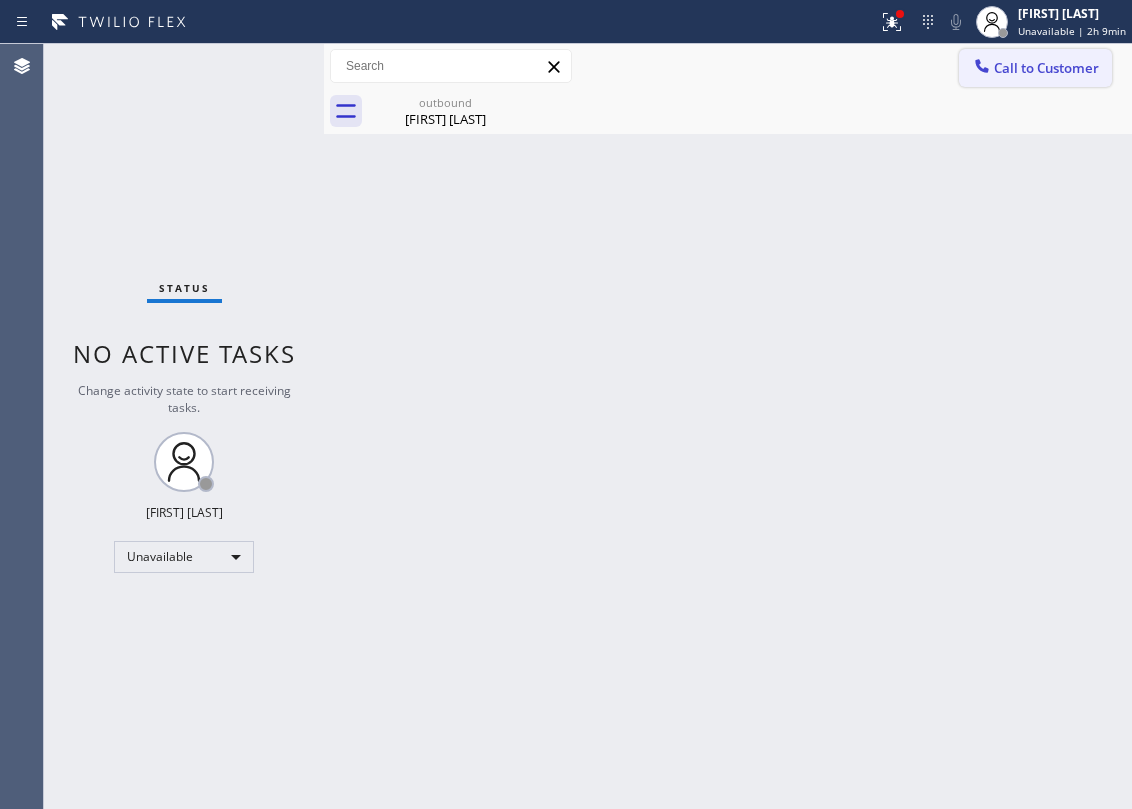 click on "Call to Customer" at bounding box center [1046, 68] 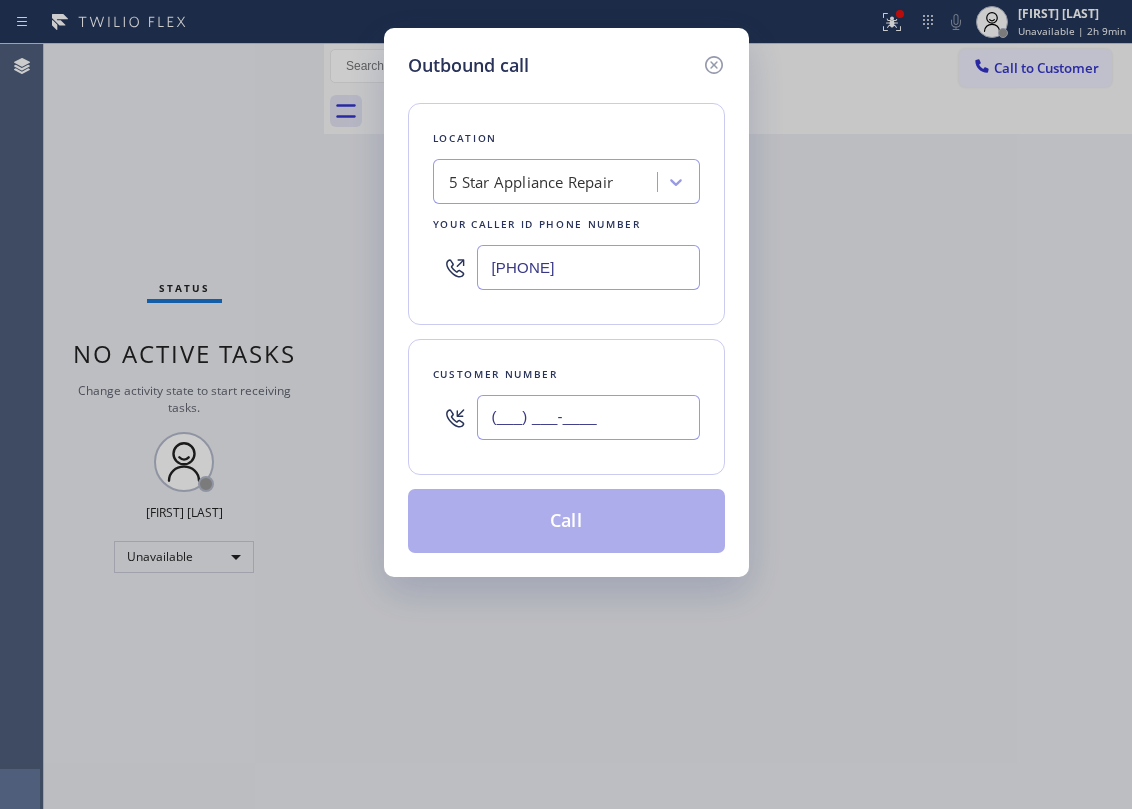click on "(___) ___-____" at bounding box center [588, 417] 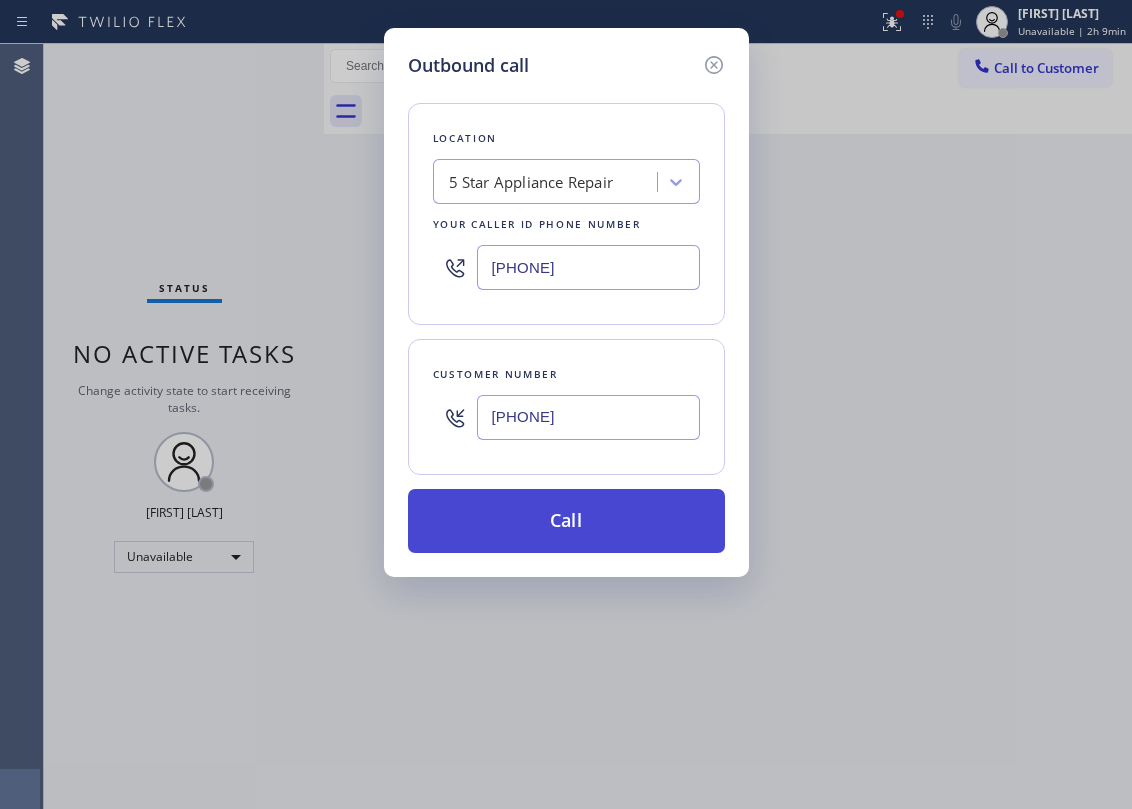 type on "[PHONE]" 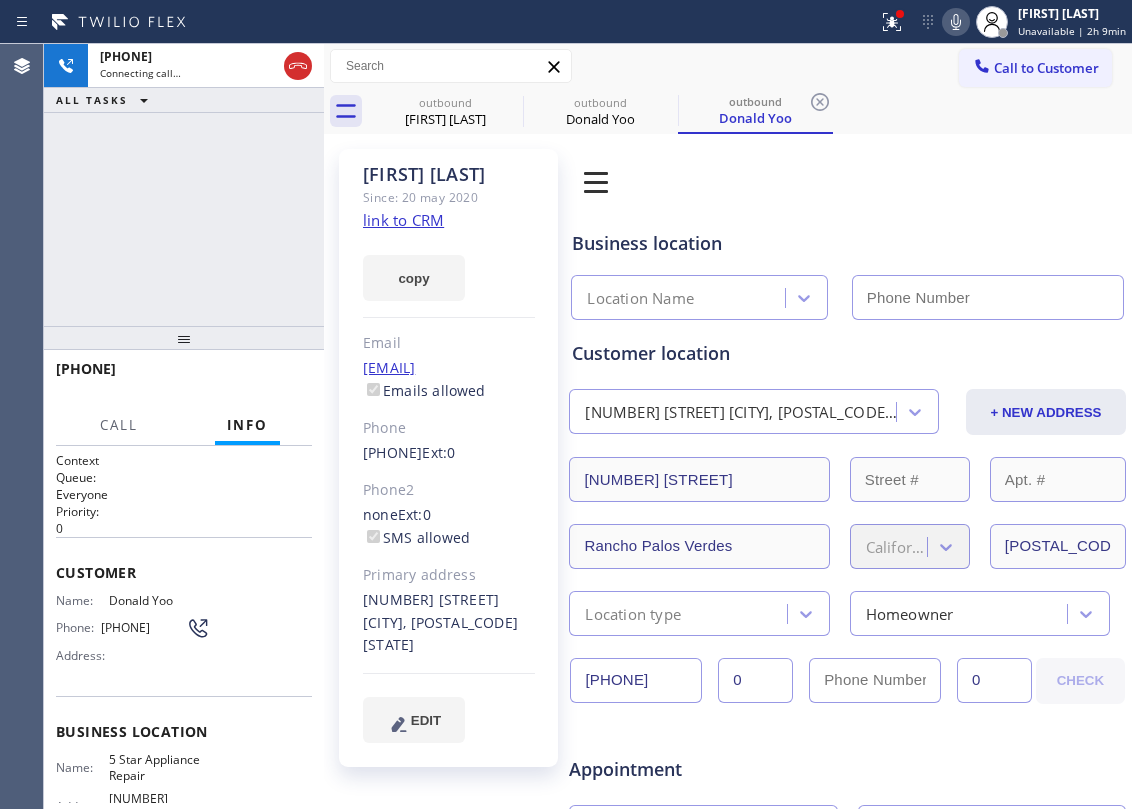 click on "link to CRM" 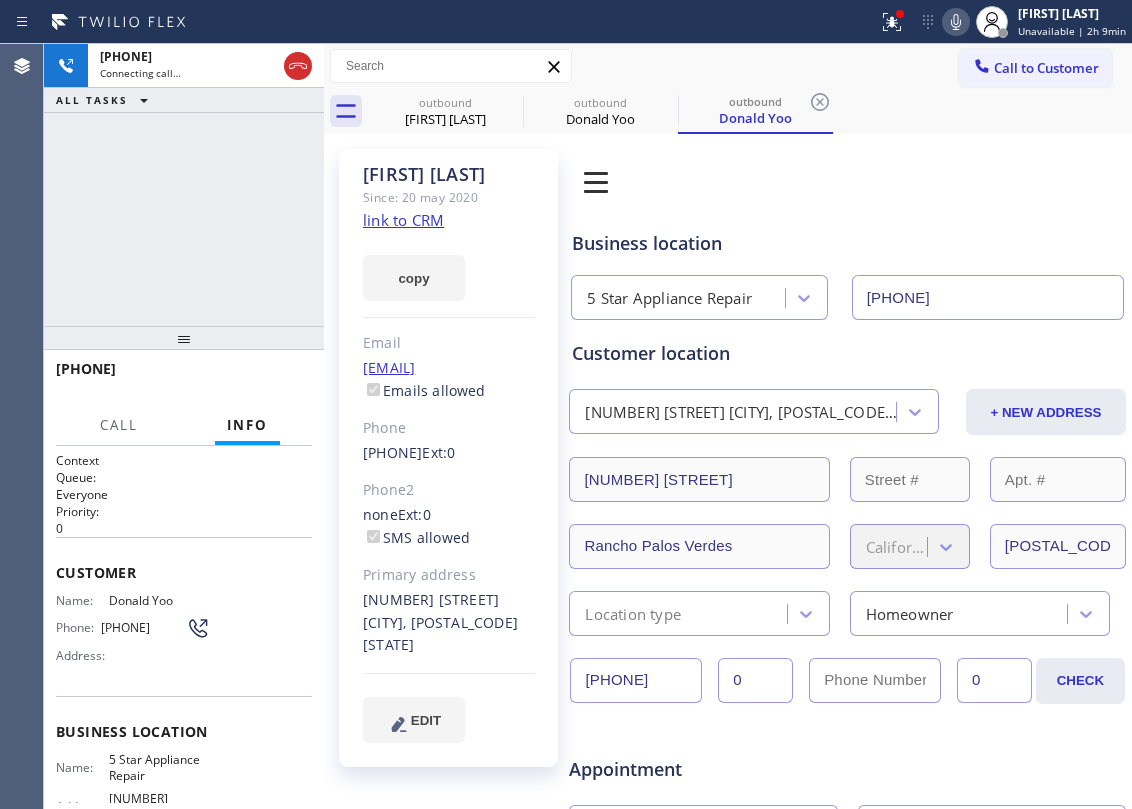 type on "[PHONE]" 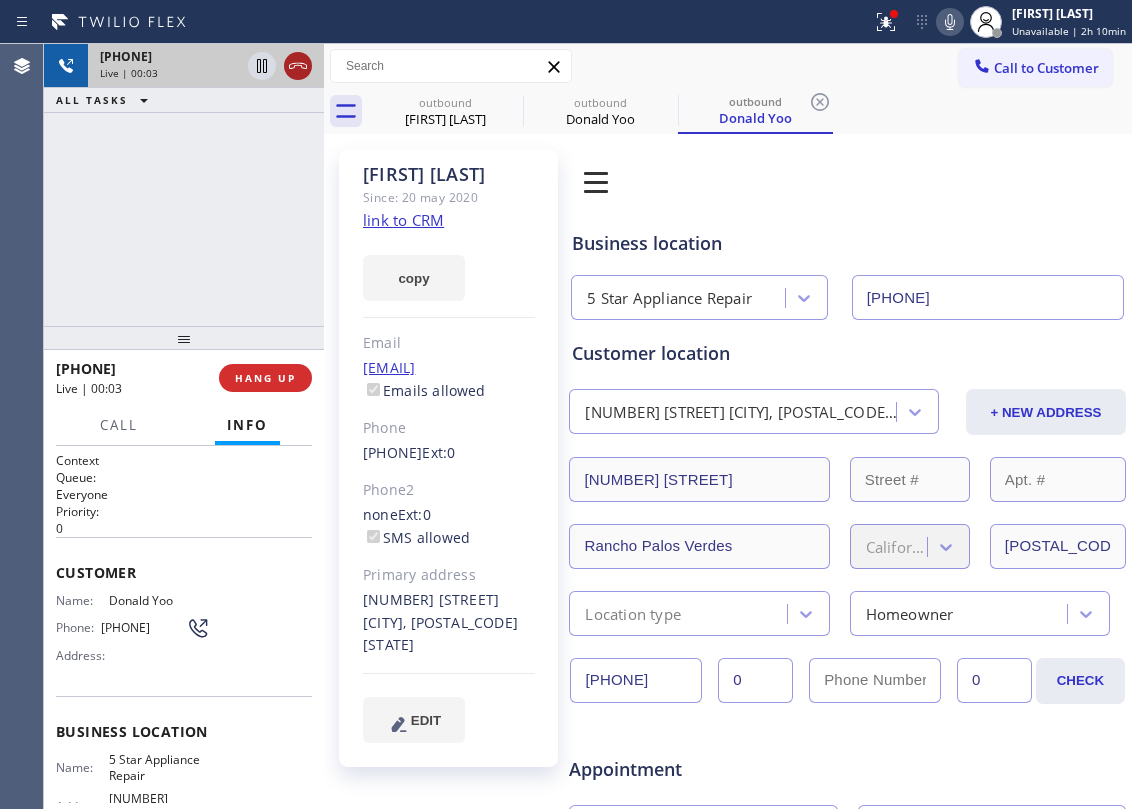 click 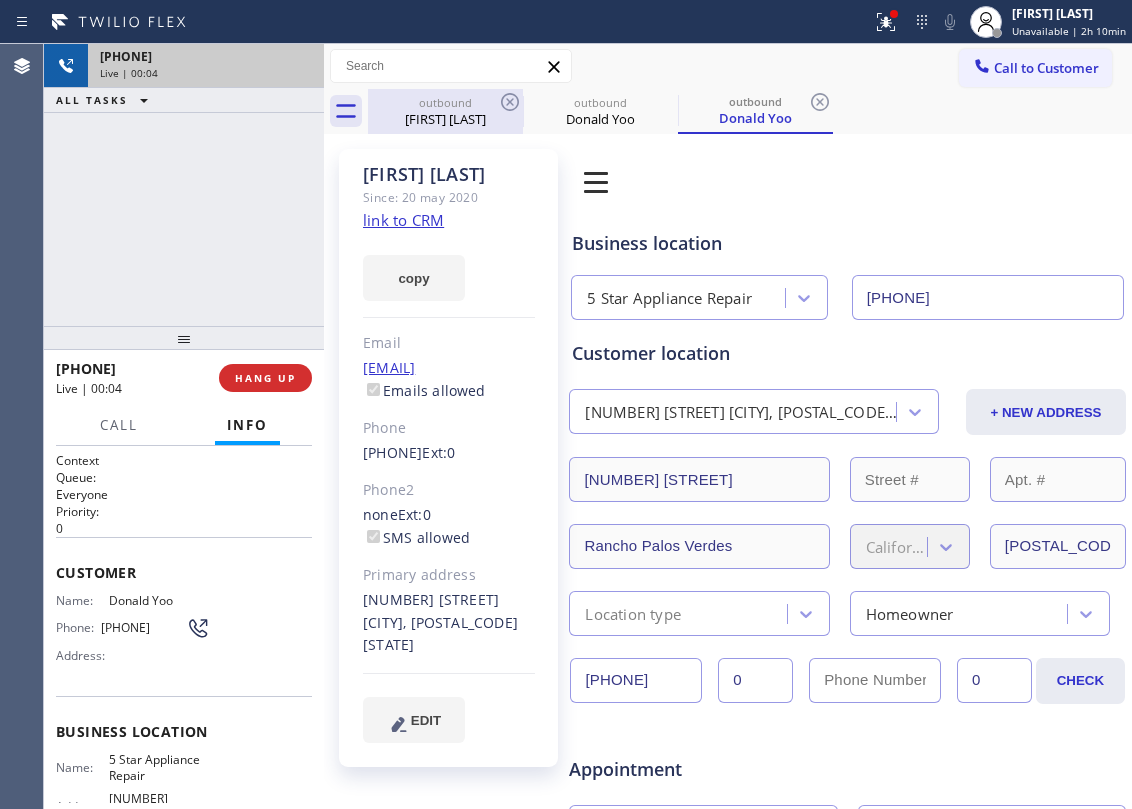 click on "outbound" at bounding box center [445, 102] 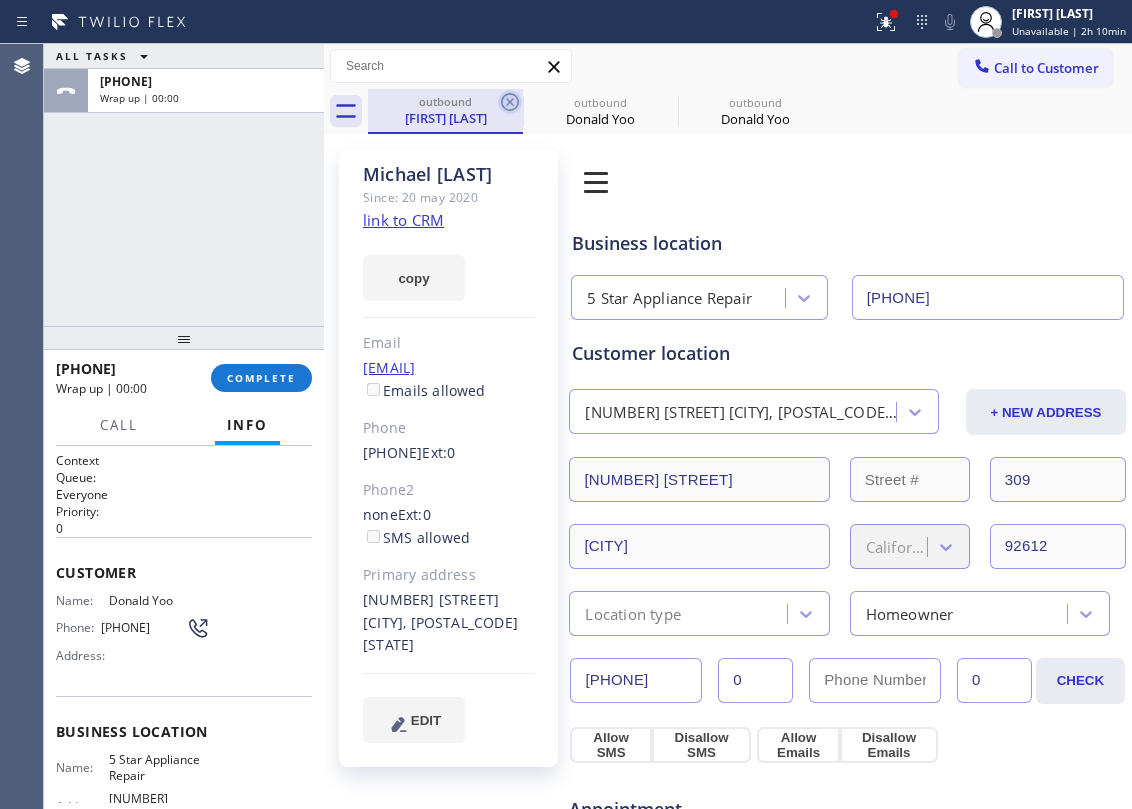 click 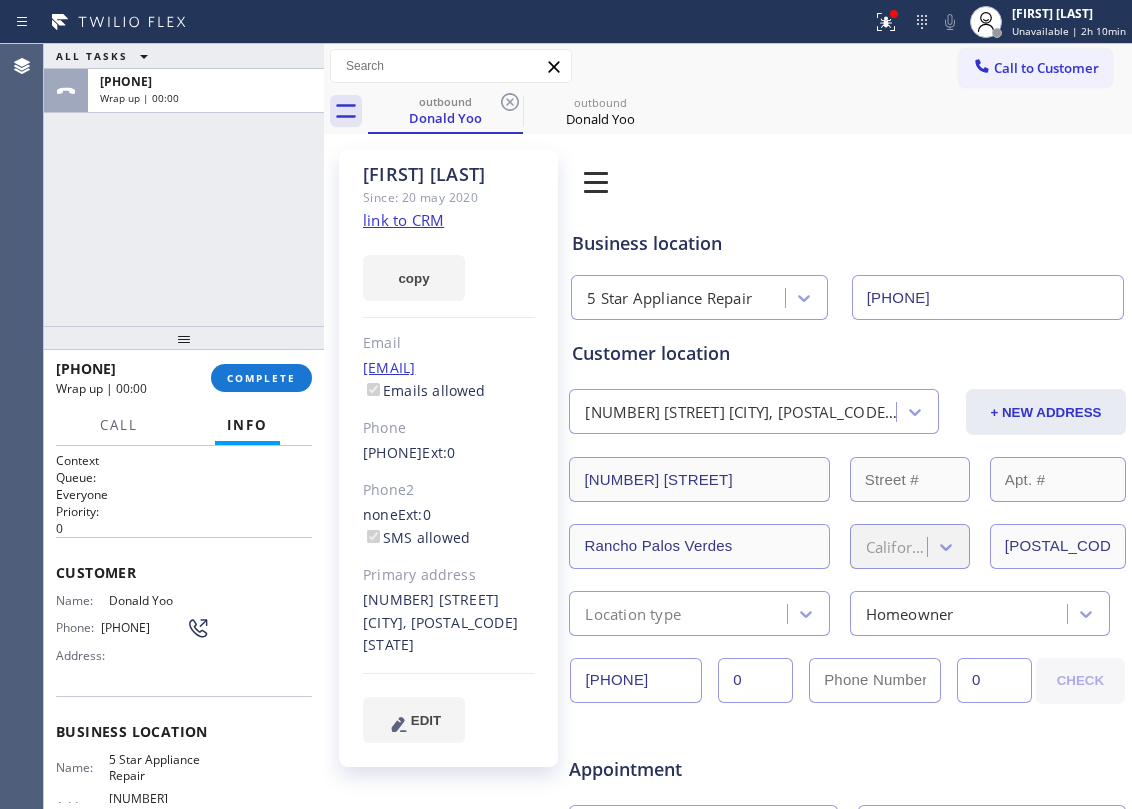 click 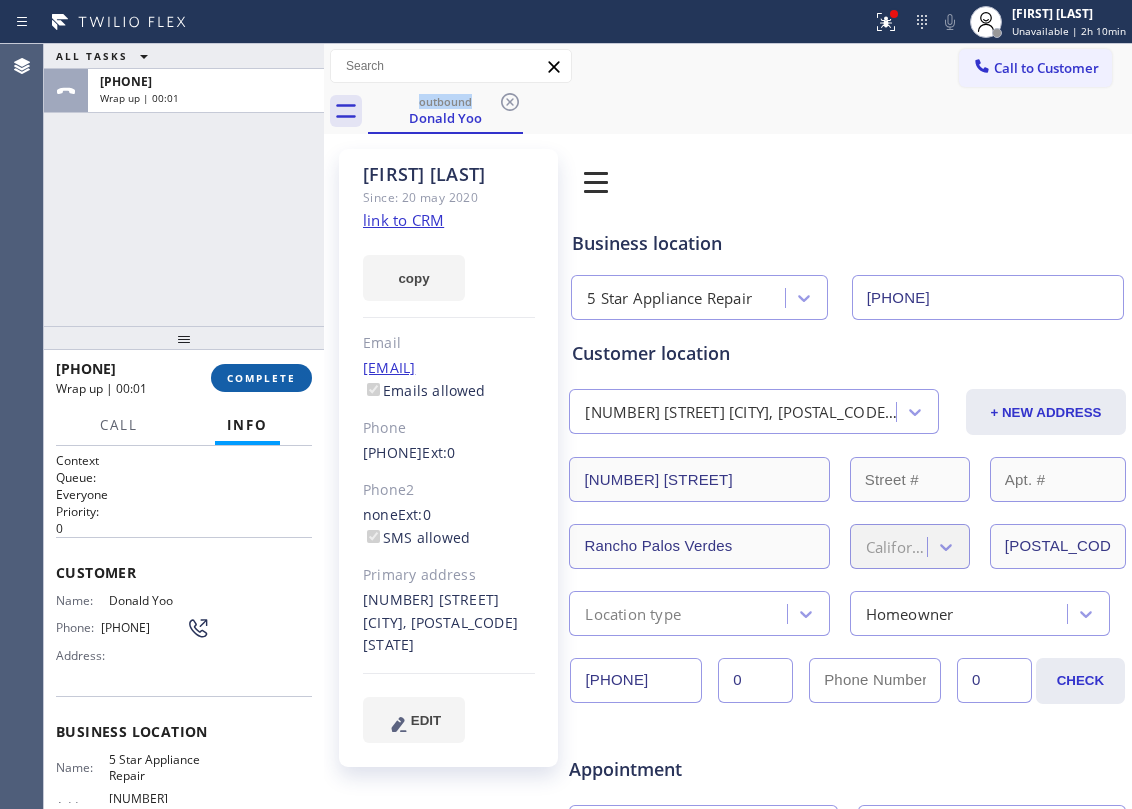 click on "COMPLETE" at bounding box center [261, 378] 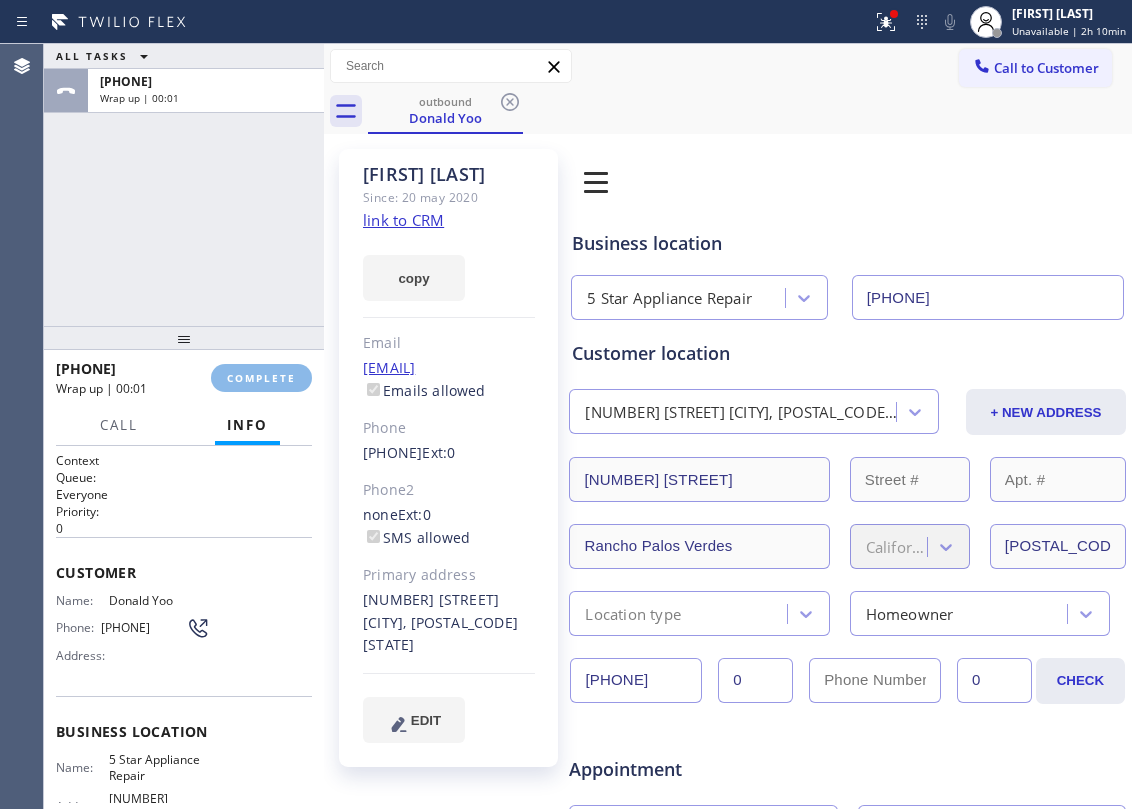 click at bounding box center [184, 338] 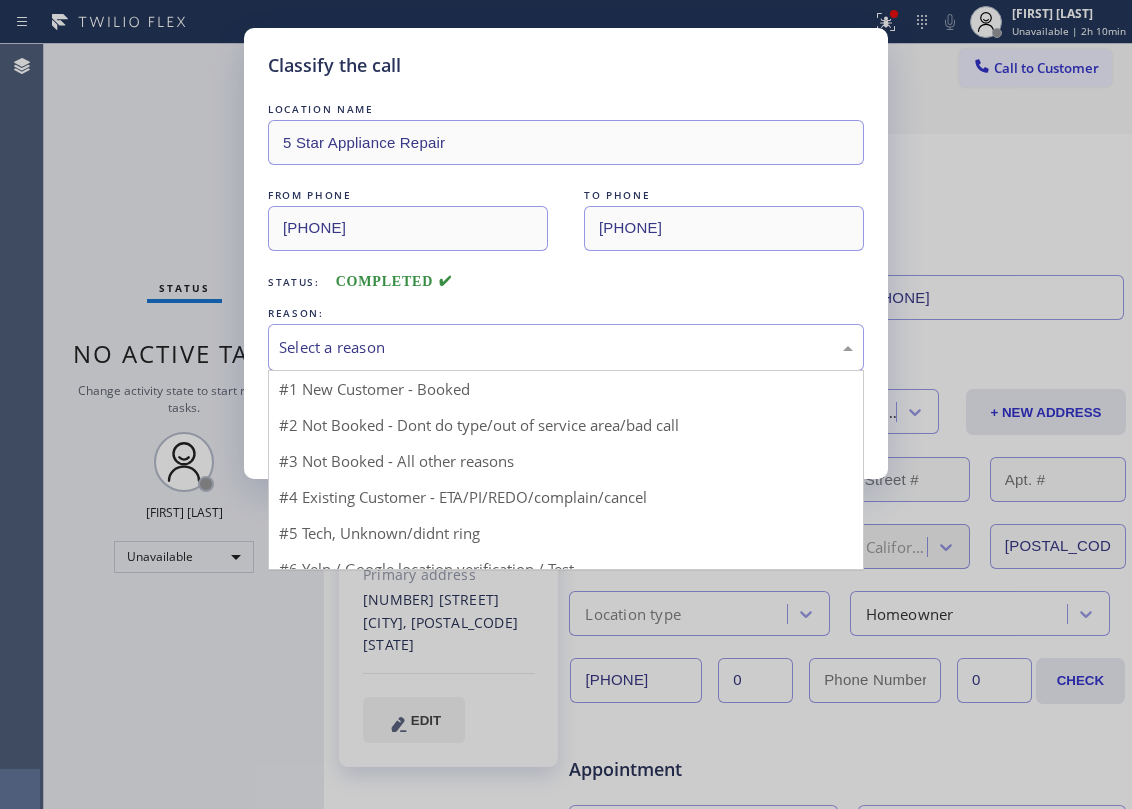 click on "Select a reason" at bounding box center (566, 347) 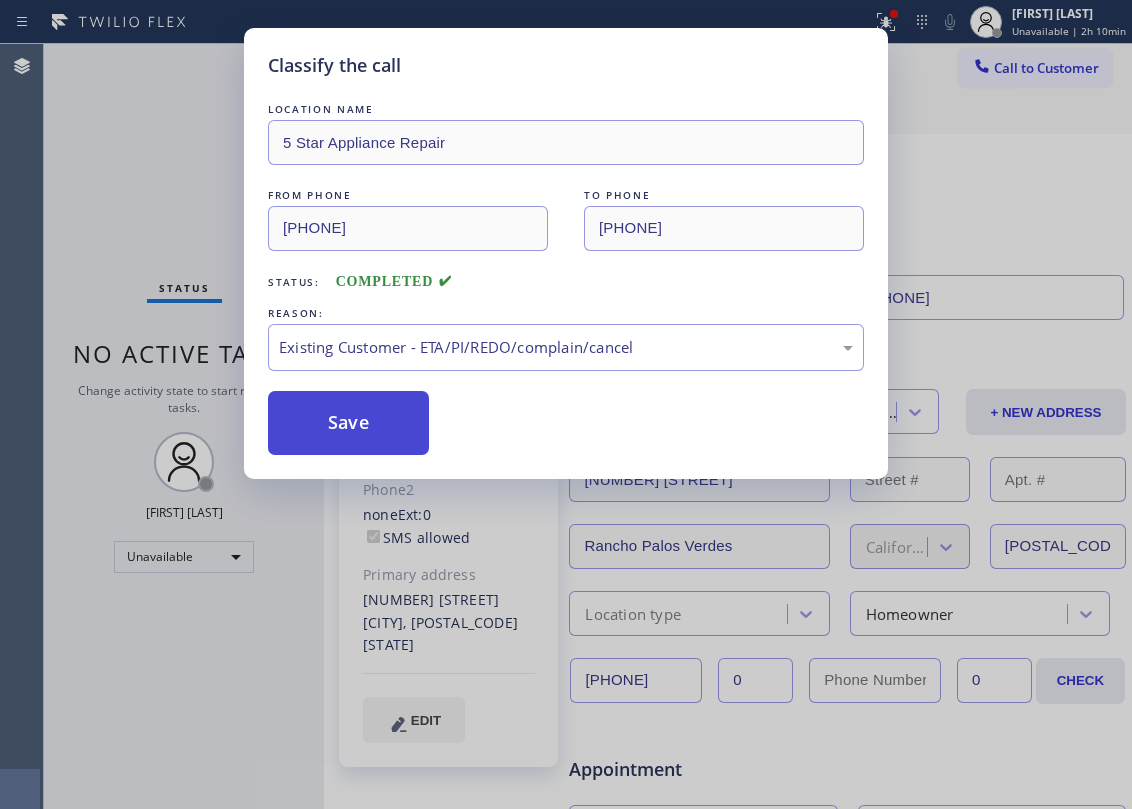 click on "Save" at bounding box center [348, 423] 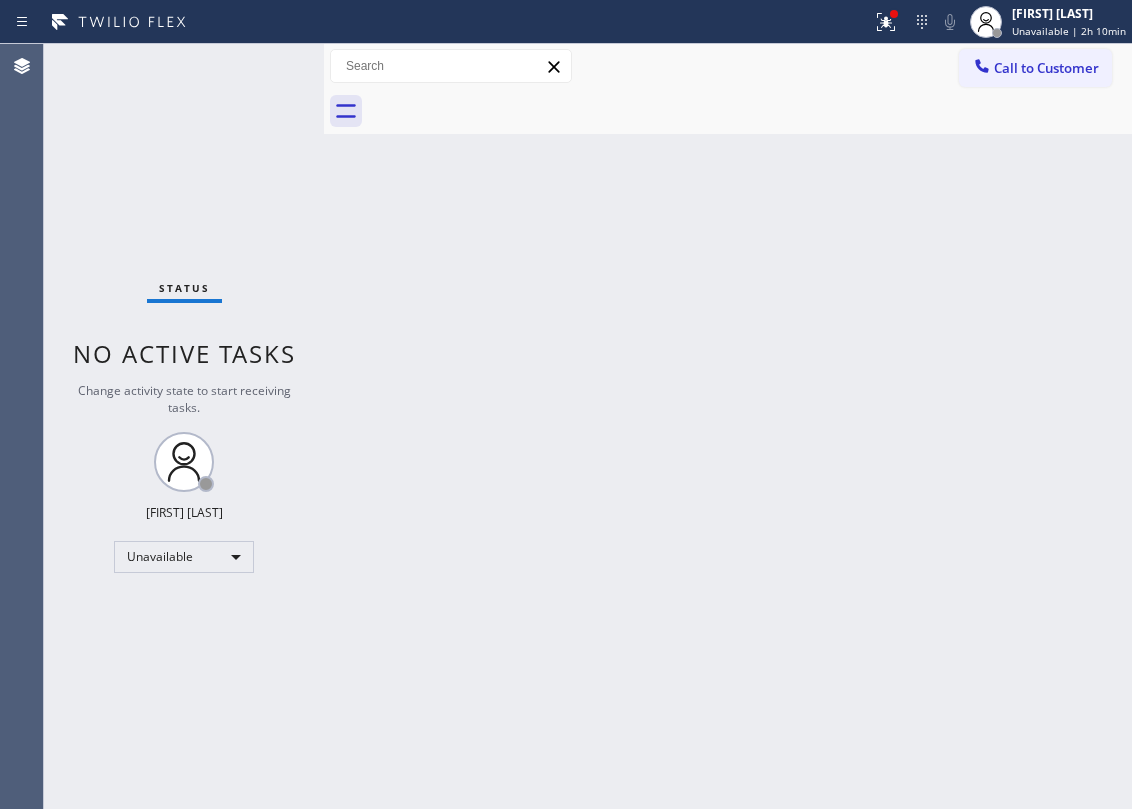 click on "Call to Customer Outbound call Location 5 Star Appliance Repair Your caller id phone number (855) 731-4952 Customer number Call Outbound call Technician Search Technician Your caller id phone number Your caller id phone number Call" at bounding box center [728, 66] 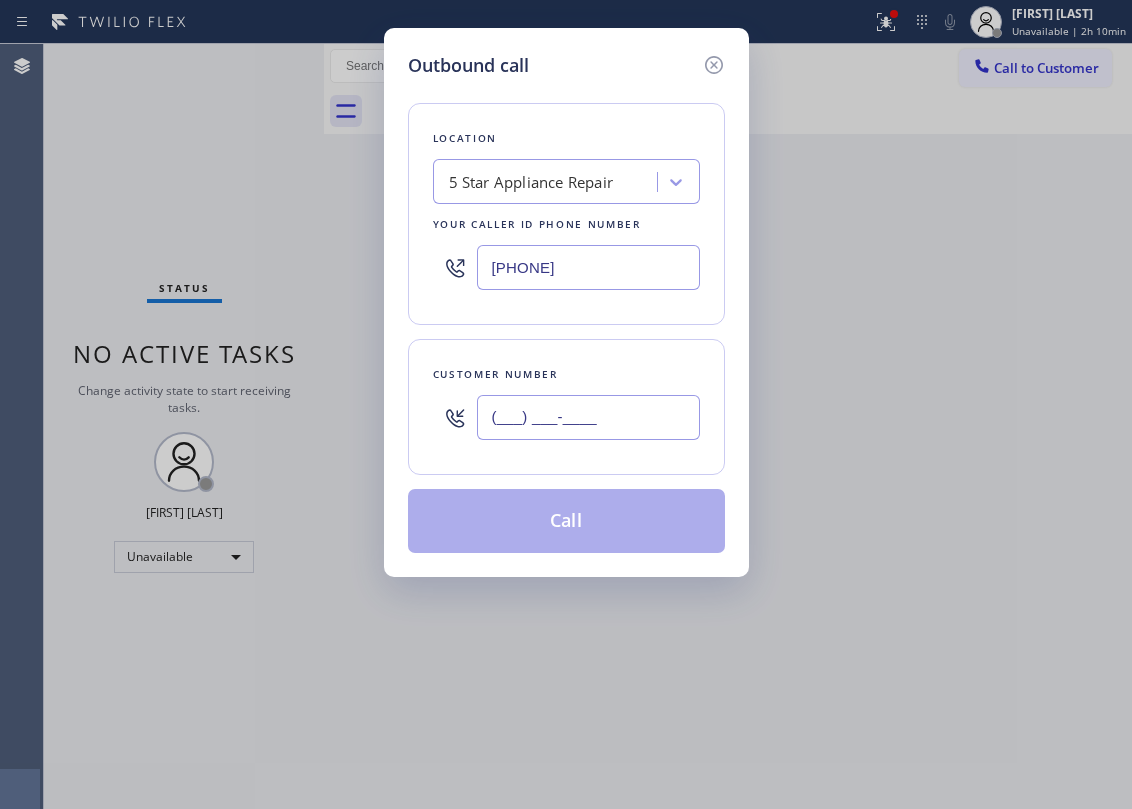 click on "(___) ___-____" at bounding box center [588, 417] 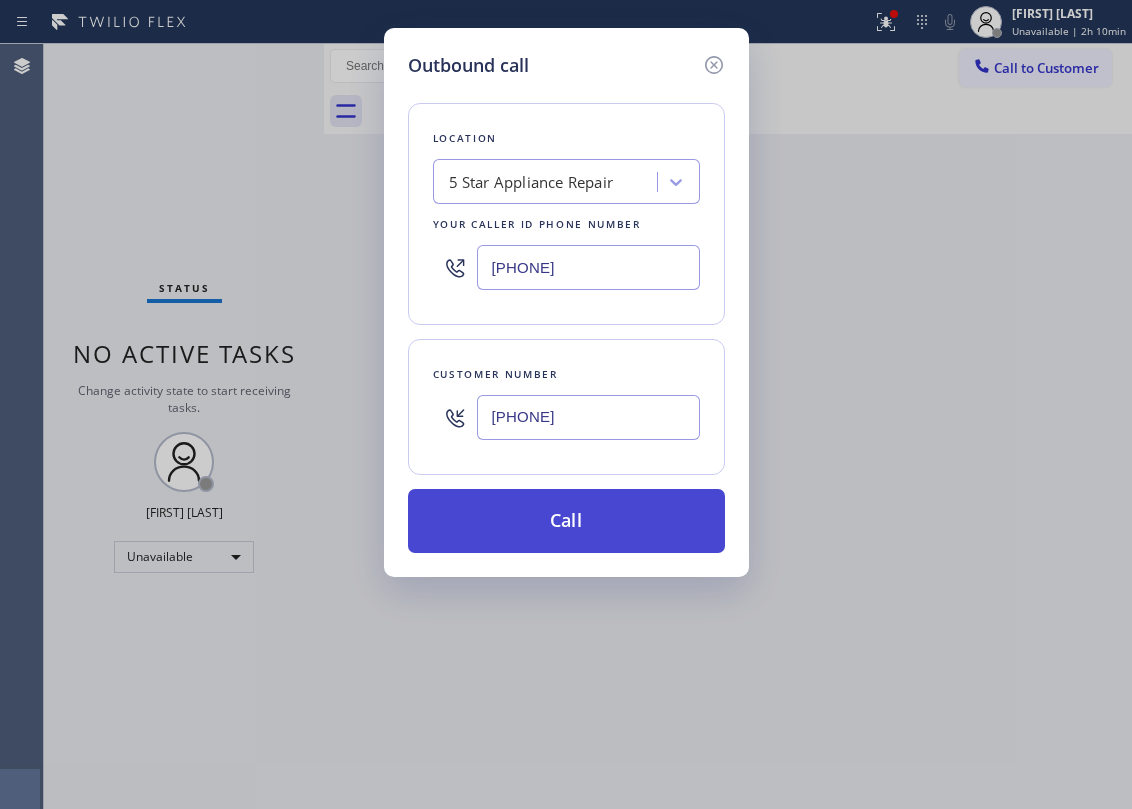 type on "[PHONE]" 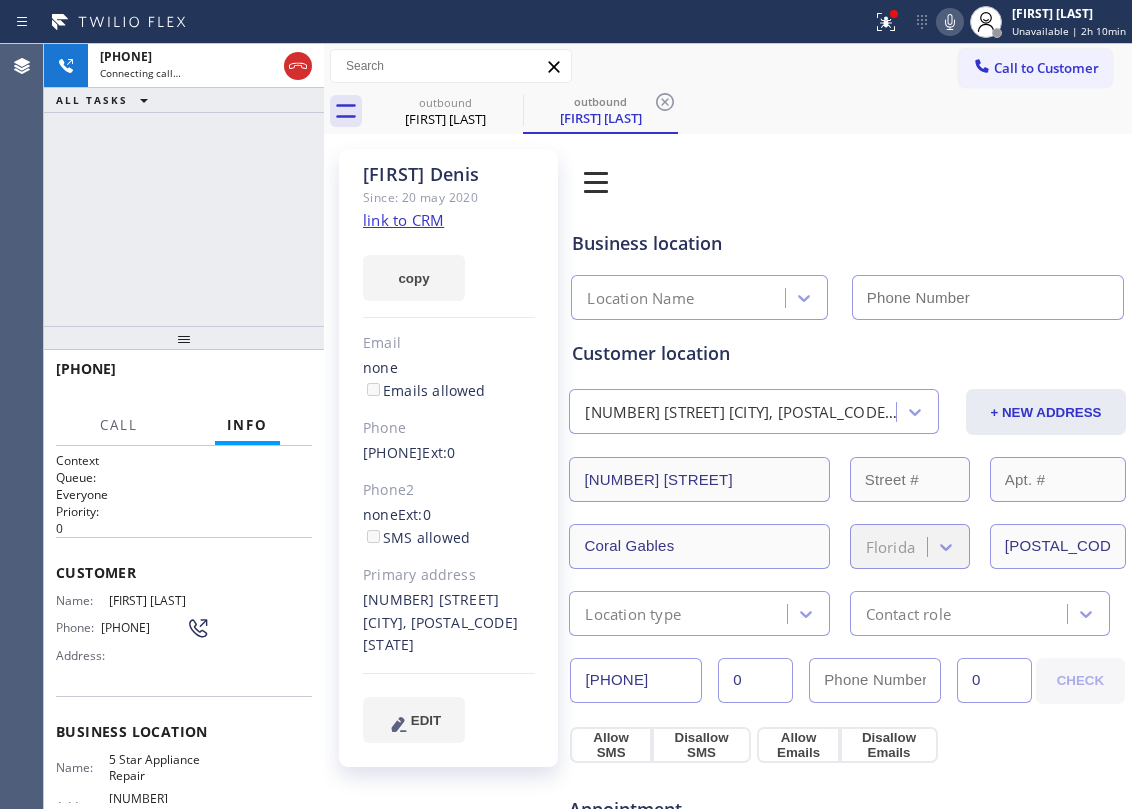 type on "[PHONE]" 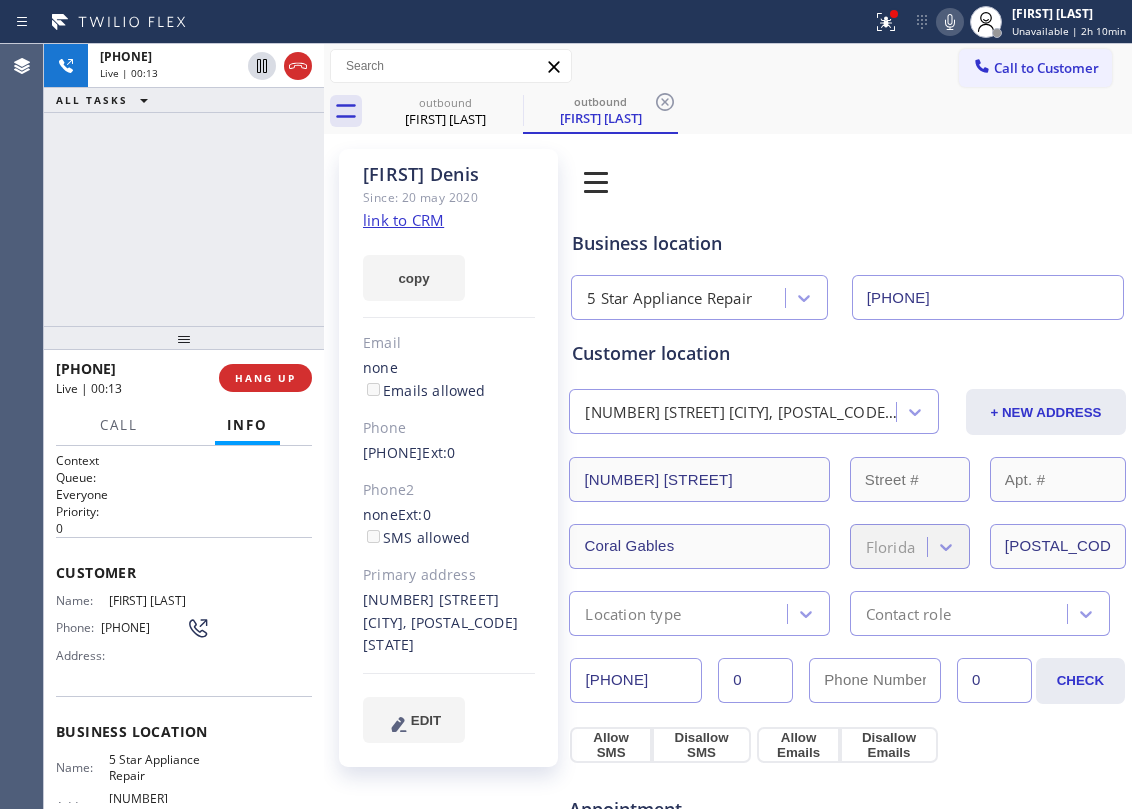 click on "[PHONE] Live | [TIME]" at bounding box center [184, 185] 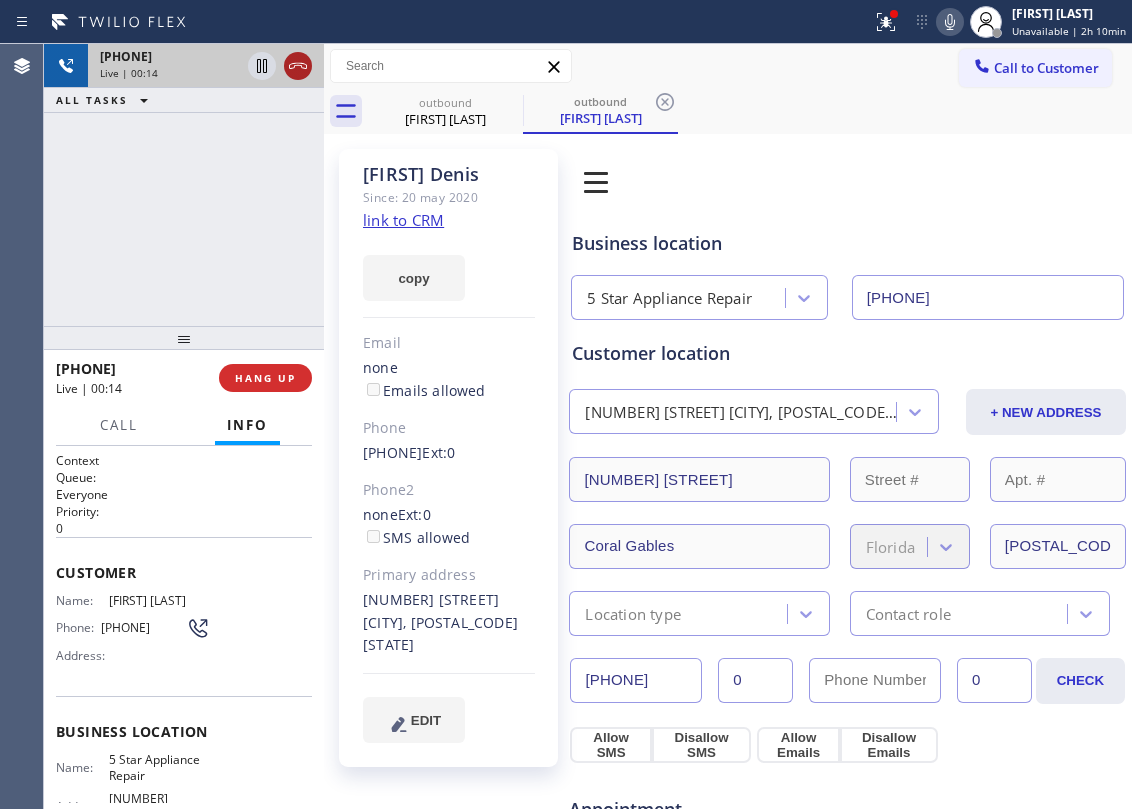 click 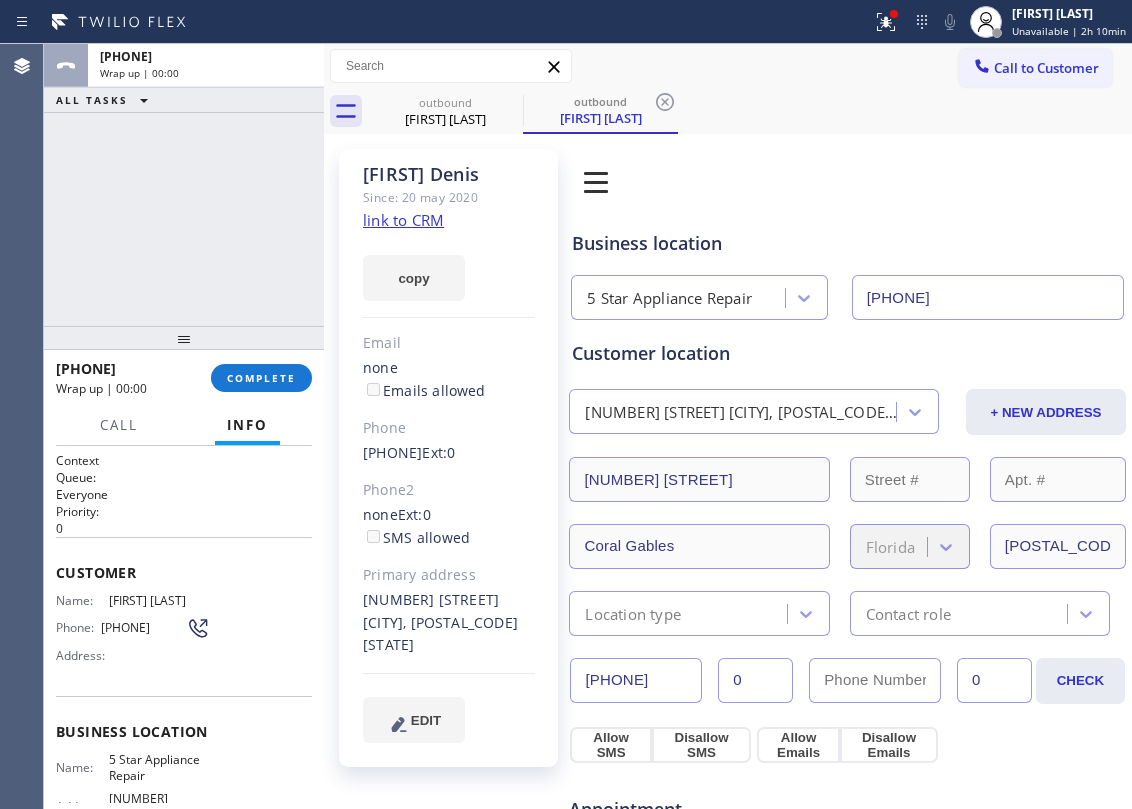 click on "[PHONE] Wrap up | 00:00 COMPLETE" at bounding box center [184, 378] 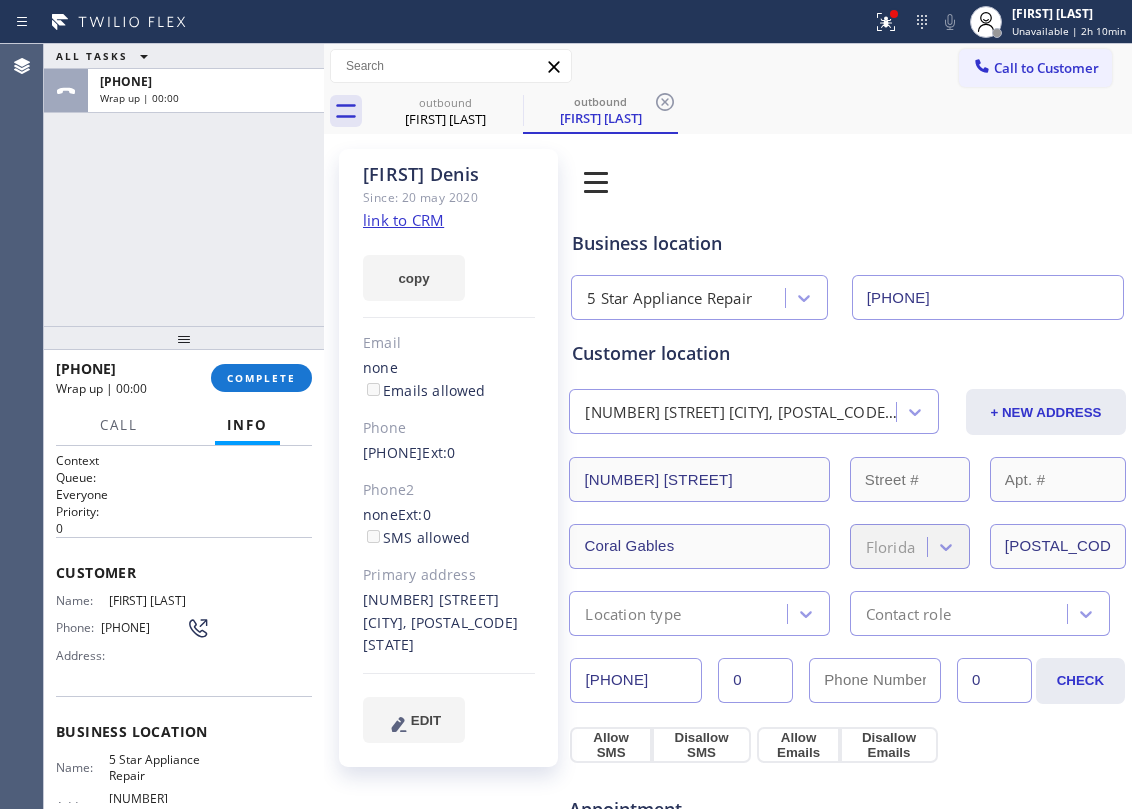 click on "[PHONE] Wrap up | 00:00 COMPLETE" at bounding box center (184, 378) 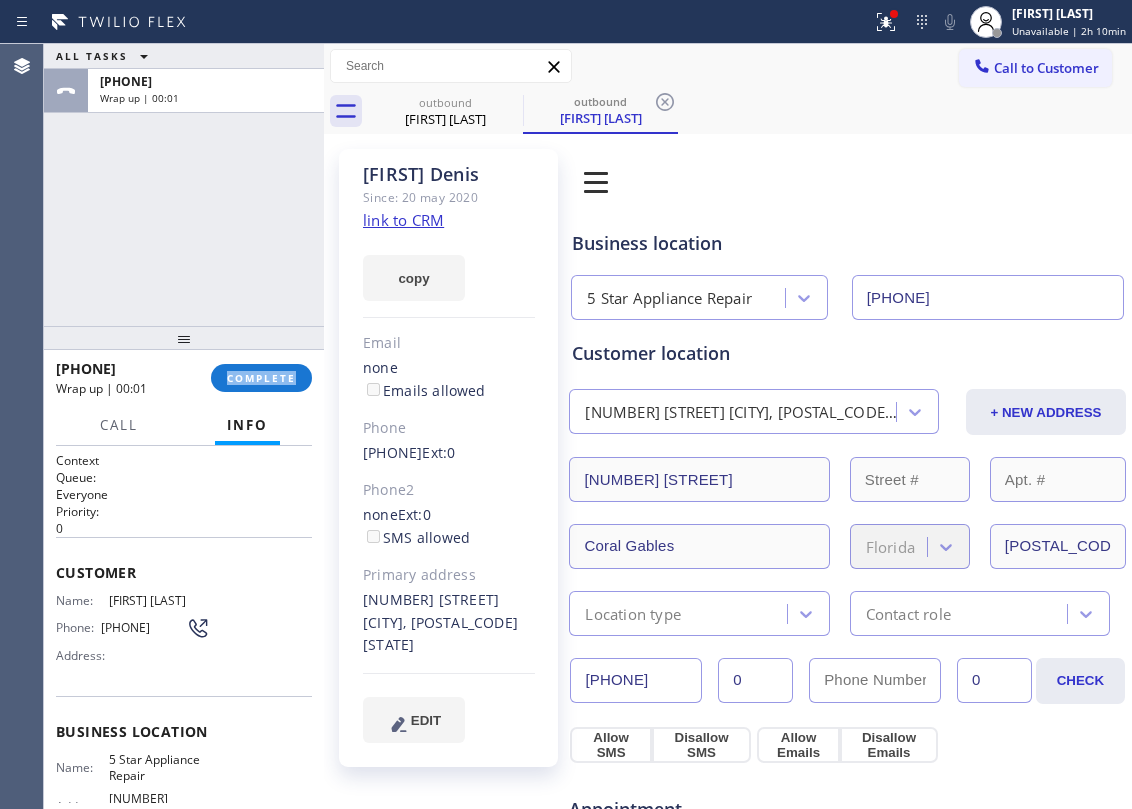 click on "[PHONE] Wrap up | 00:01 COMPLETE" at bounding box center (184, 378) 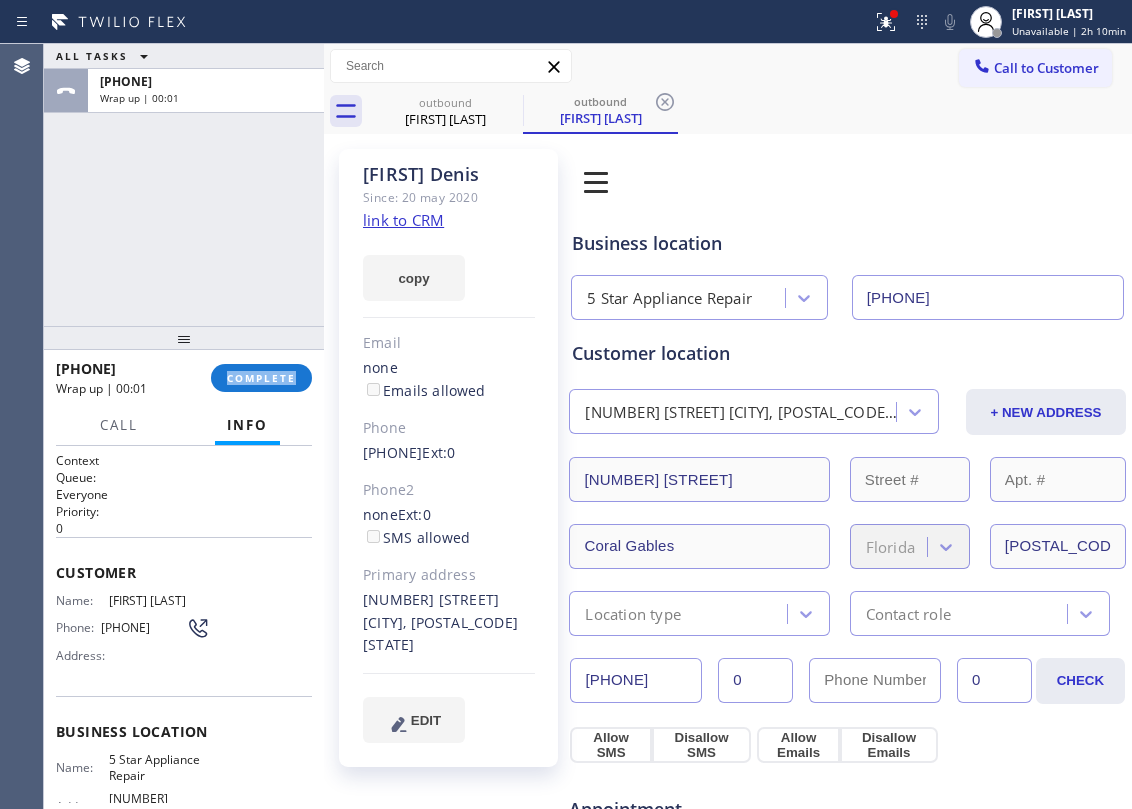 click on "[PHONE] Wrap up | 00:01 COMPLETE" at bounding box center (184, 378) 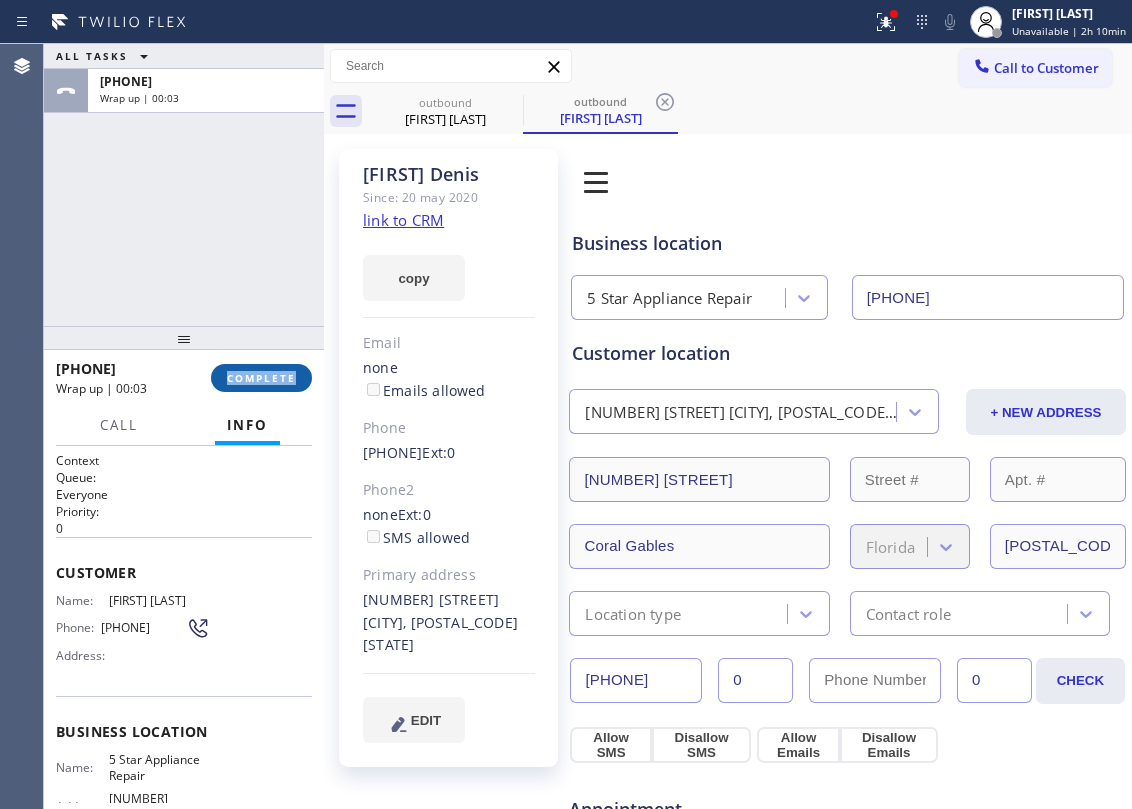 click on "COMPLETE" at bounding box center (261, 378) 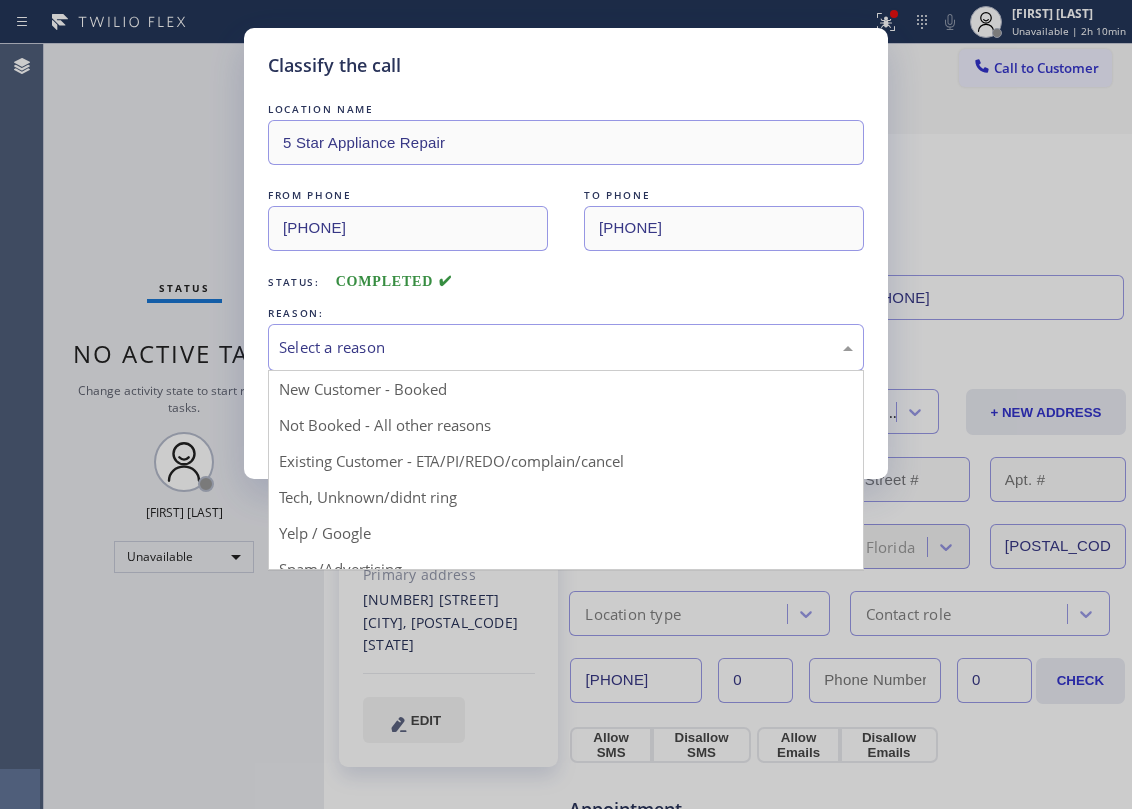 click on "Select a reason" at bounding box center (566, 347) 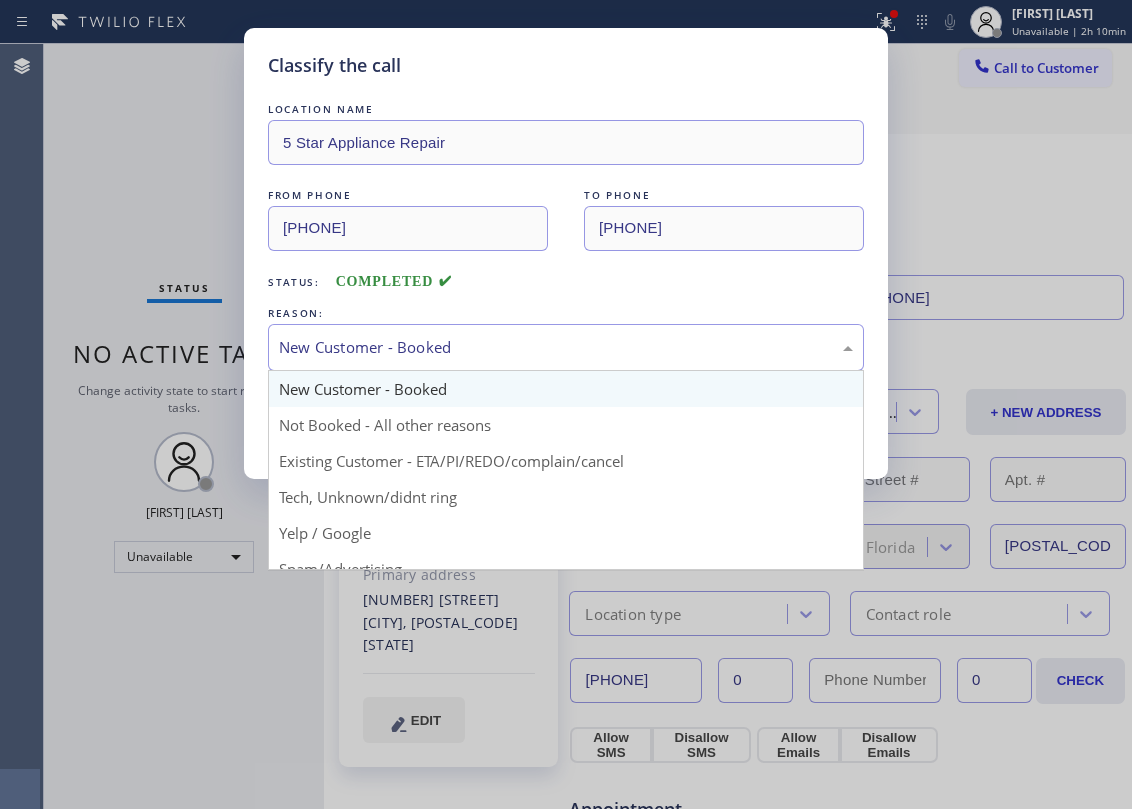 click on "New Customer - Booked" at bounding box center [566, 347] 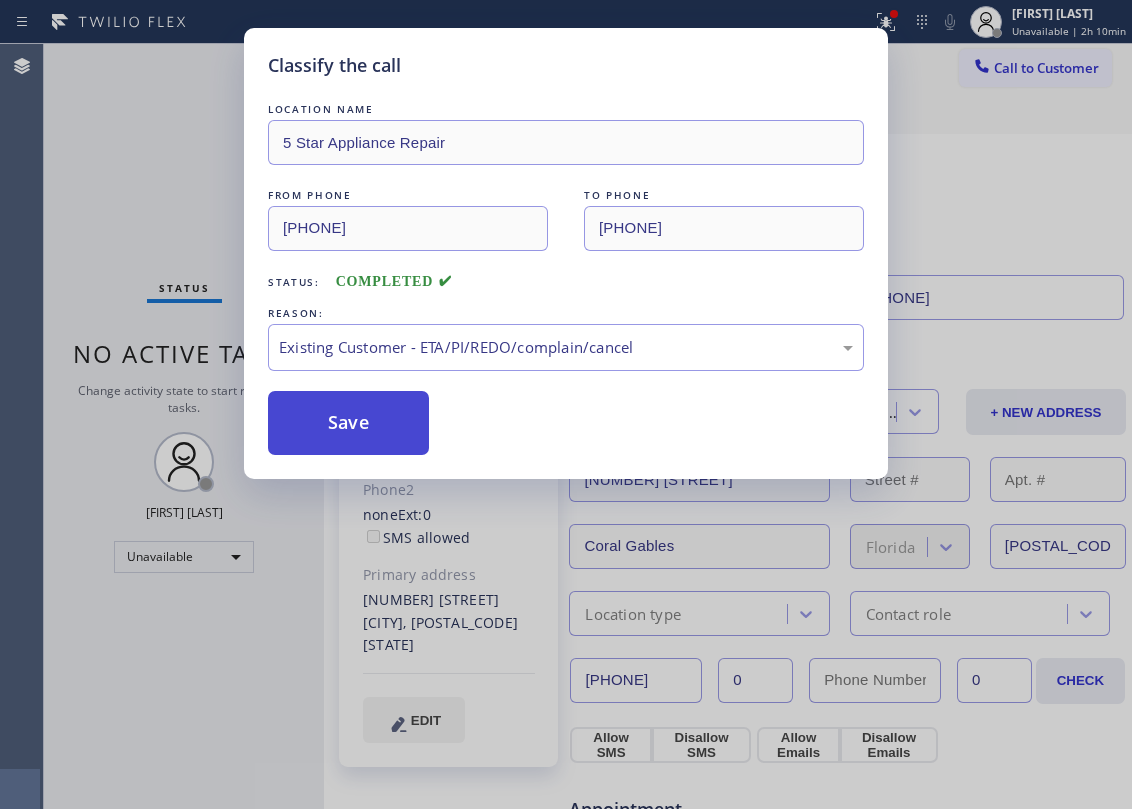 click on "Save" at bounding box center [348, 423] 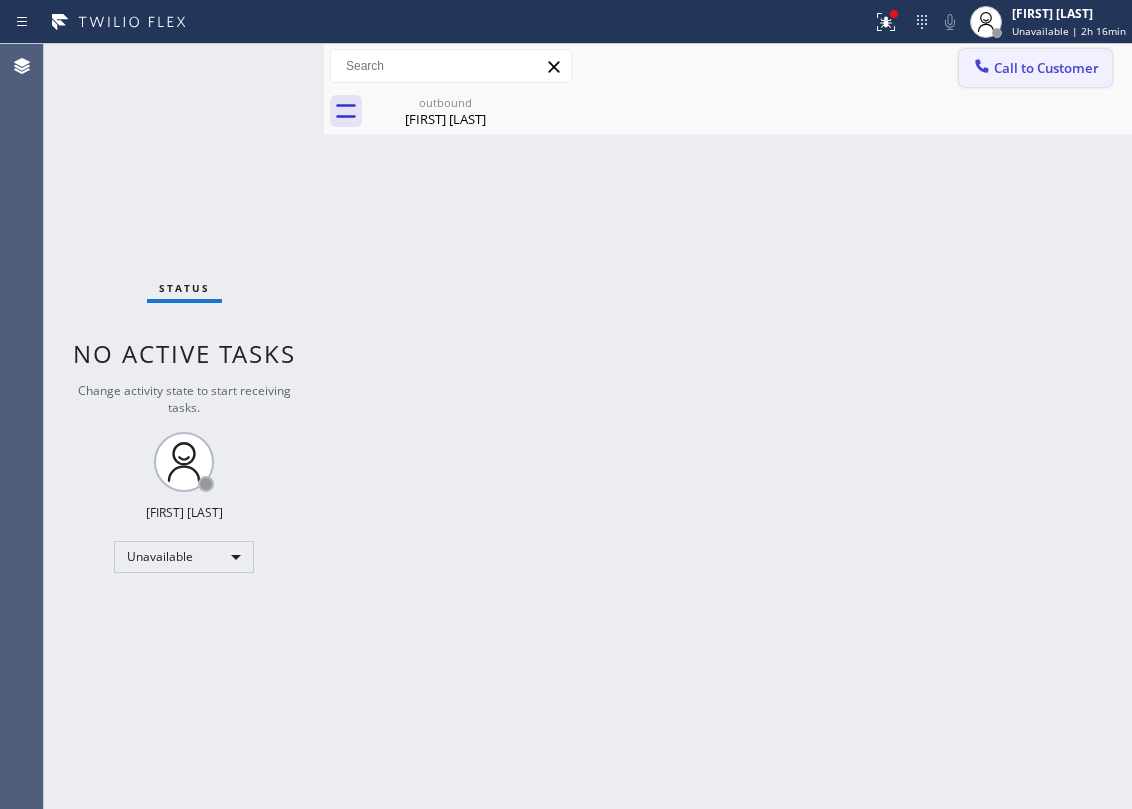 click on "Call to Customer" at bounding box center [1035, 68] 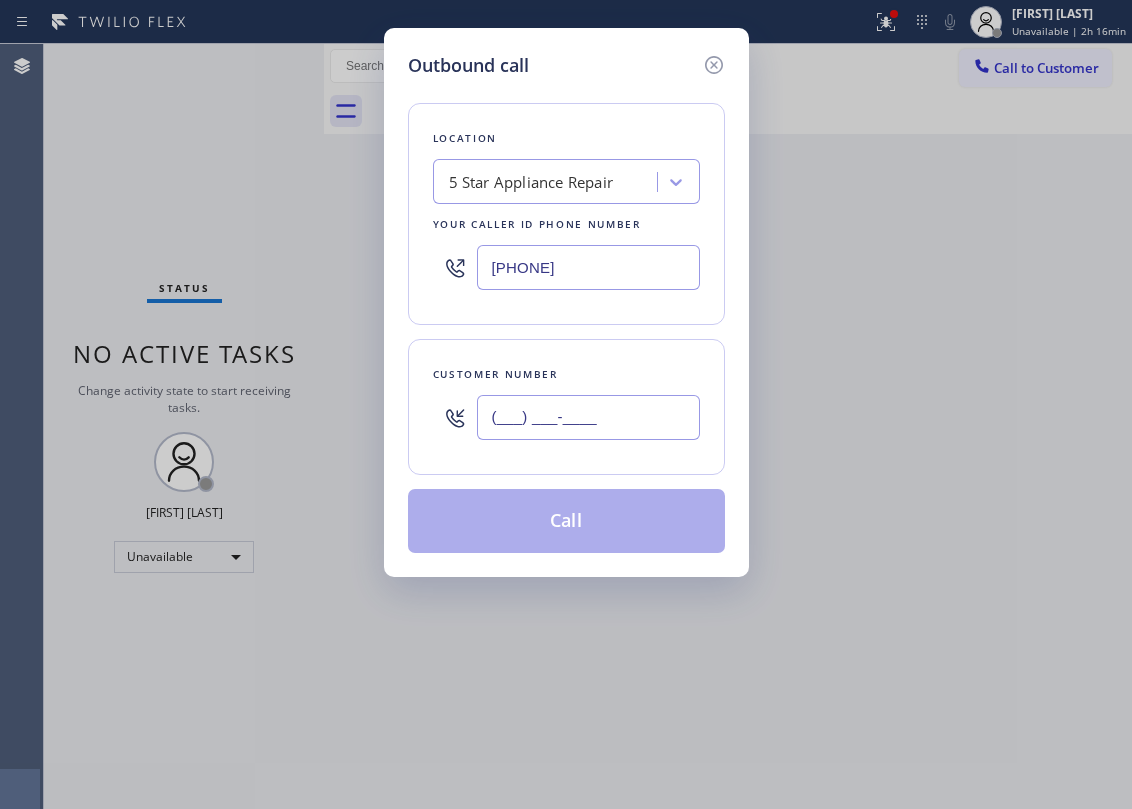click on "(___) ___-____" at bounding box center [588, 417] 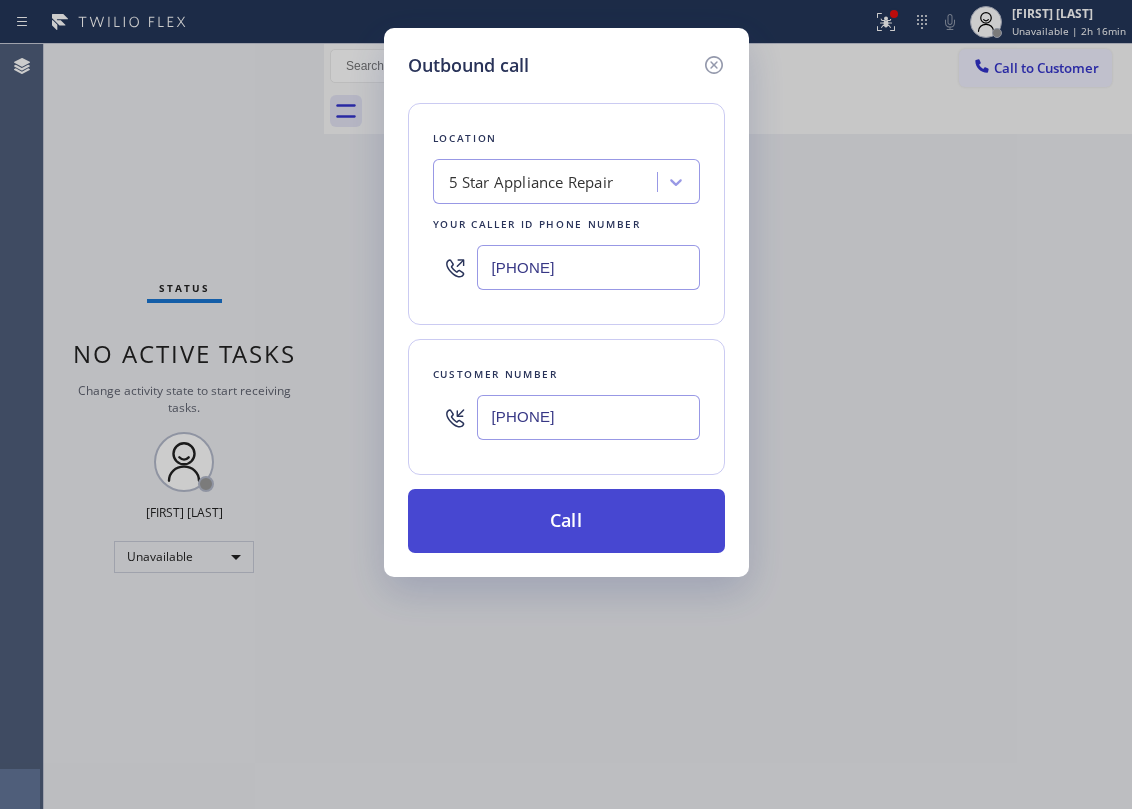 type on "[PHONE]" 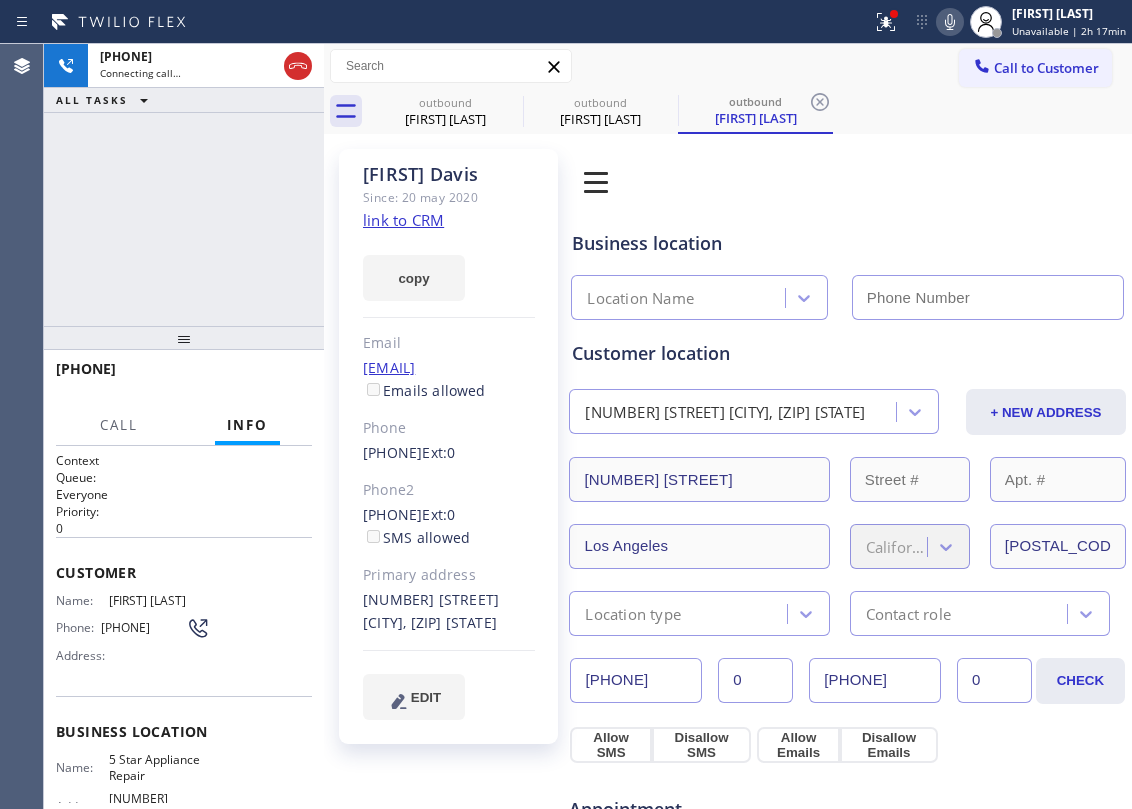 type on "[PHONE]" 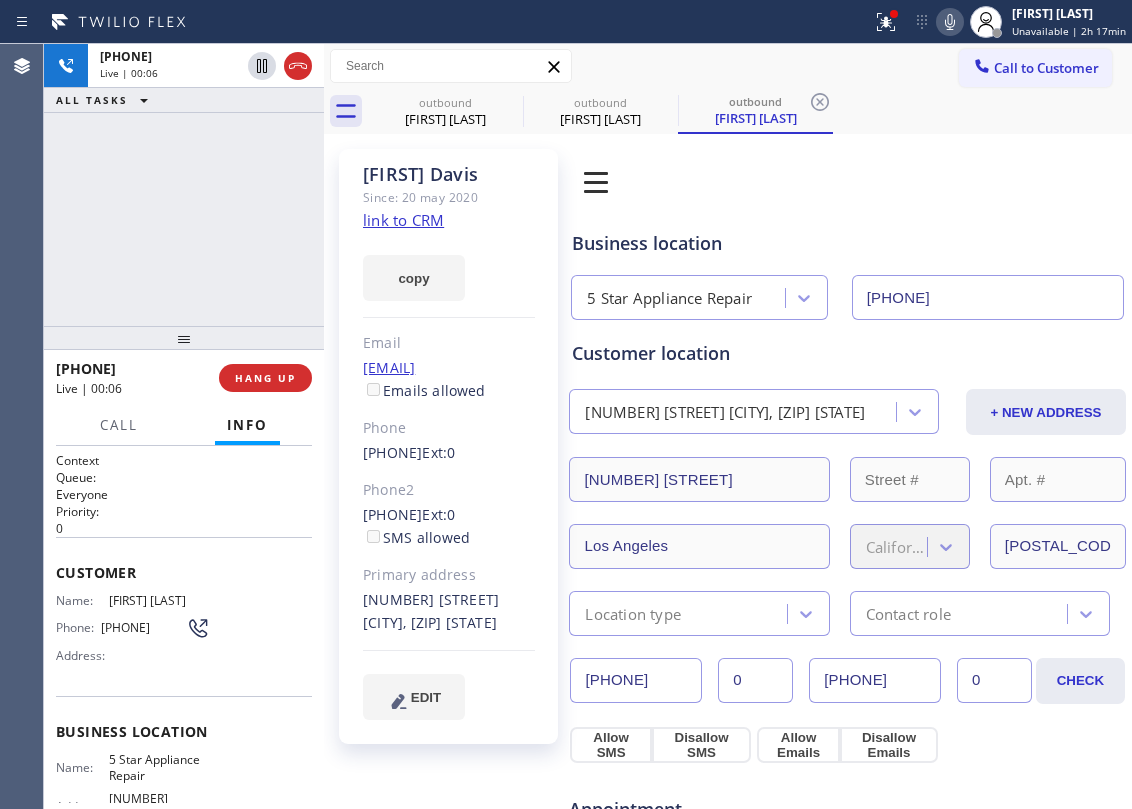 click on "[PHONE]" at bounding box center (184, 378) 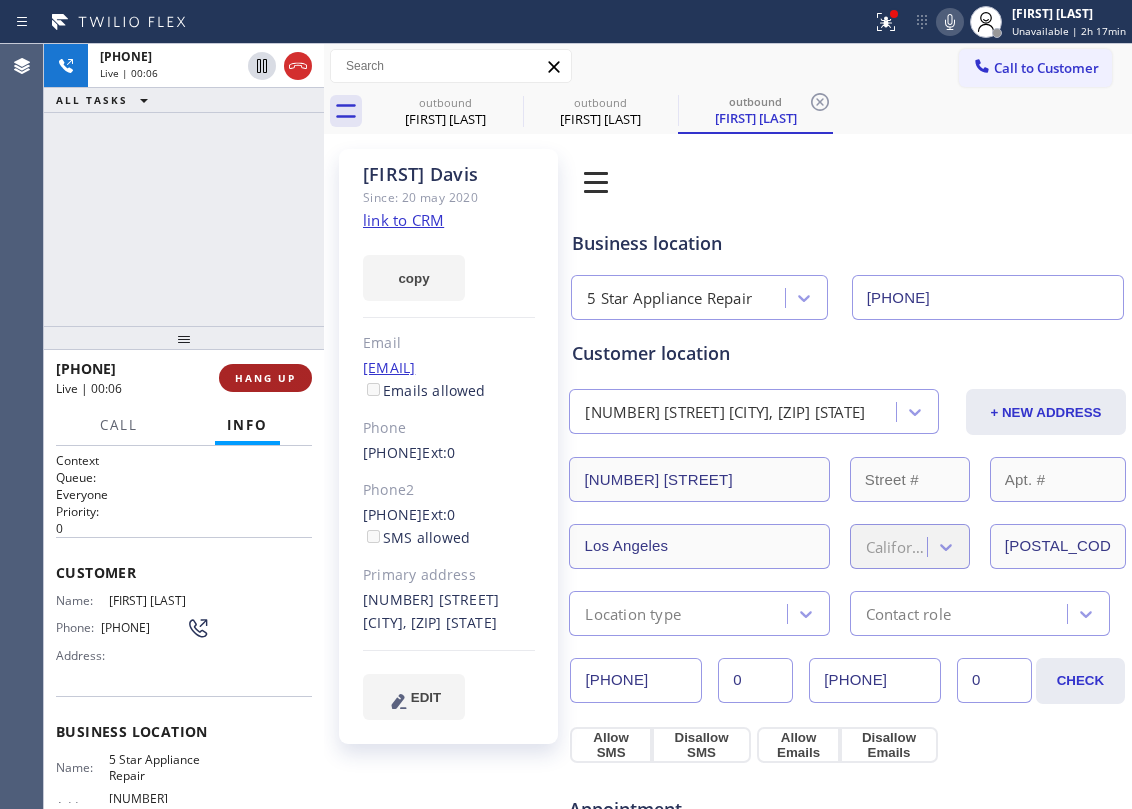 click on "HANG UP" at bounding box center (265, 378) 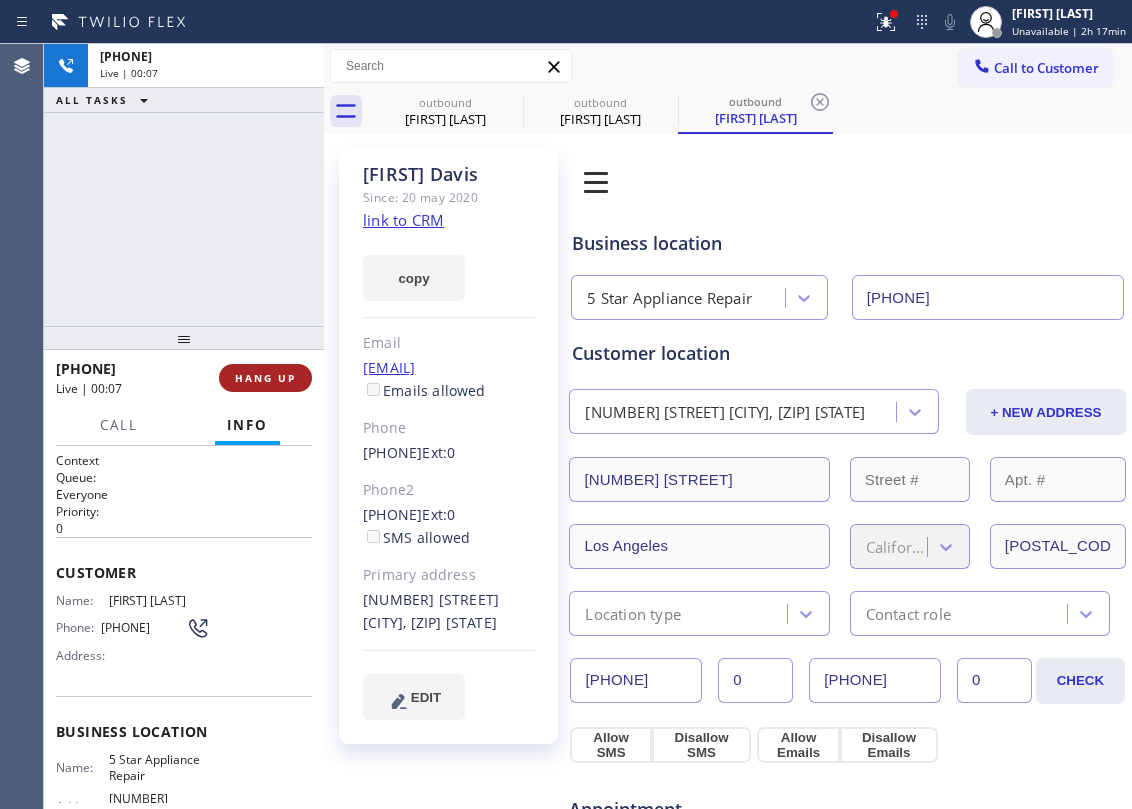 click on "HANG UP" at bounding box center (265, 378) 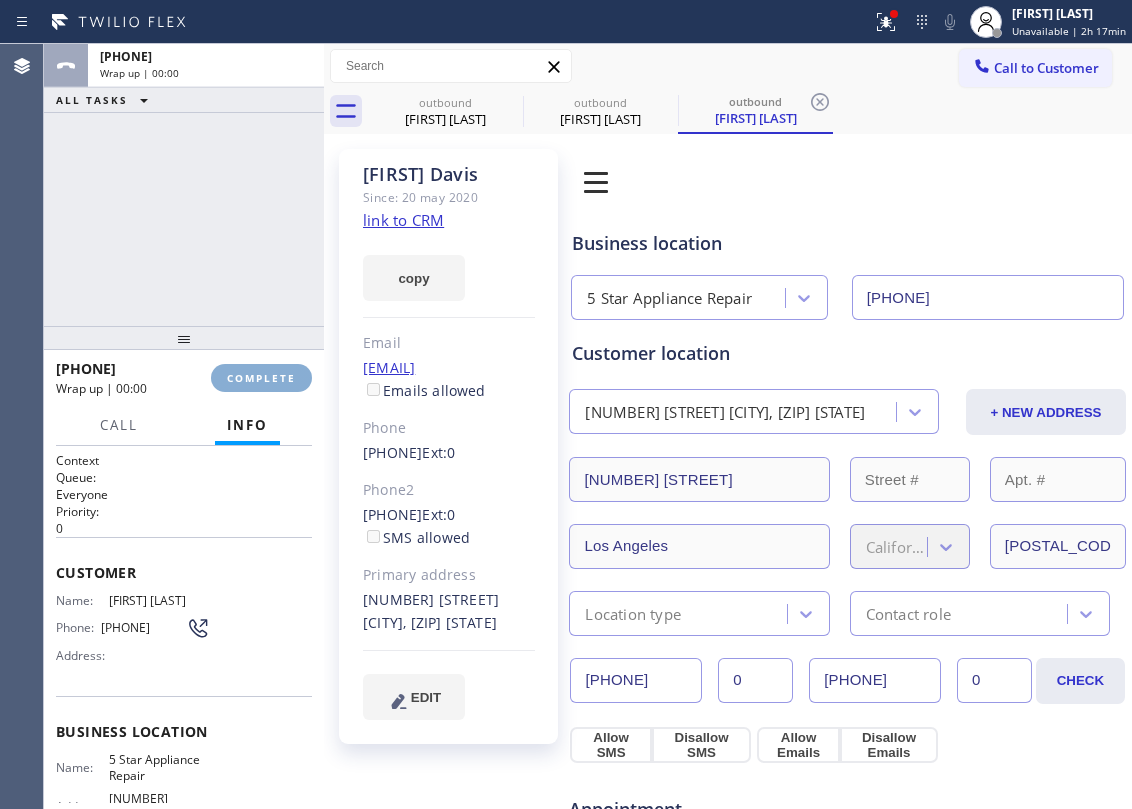 click on "COMPLETE" at bounding box center (261, 378) 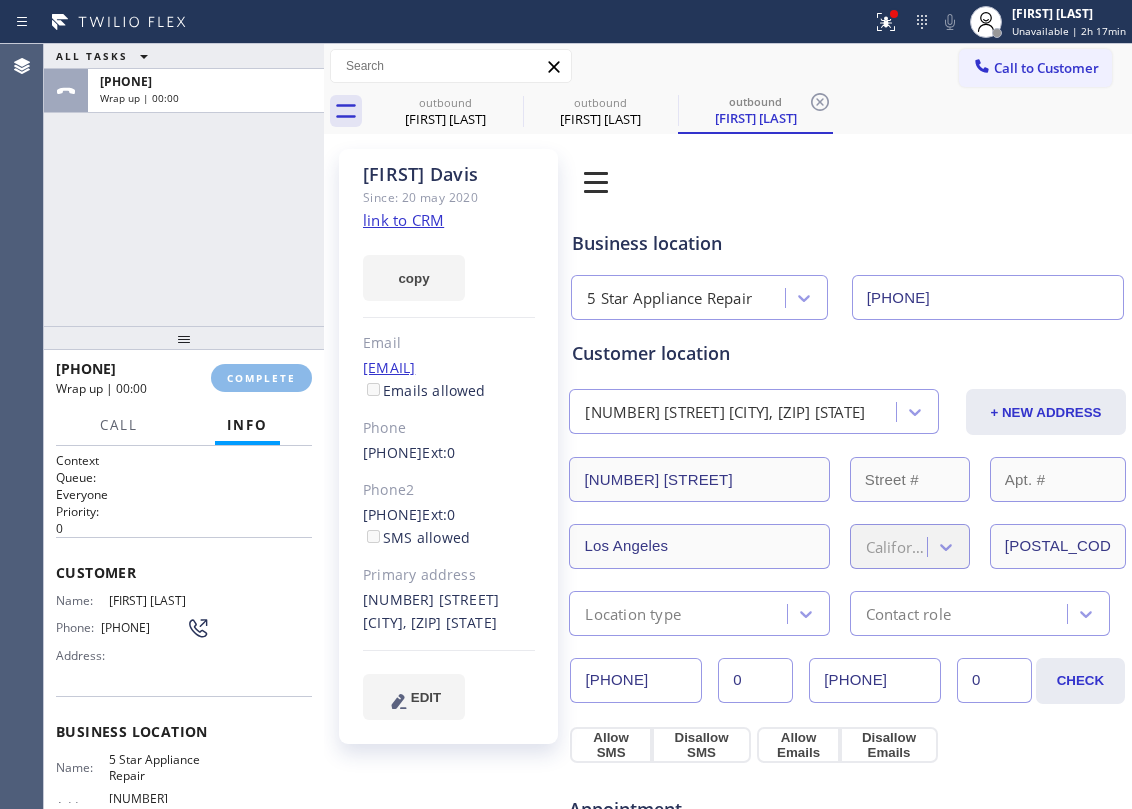 click on "[PHONE]" at bounding box center [184, 378] 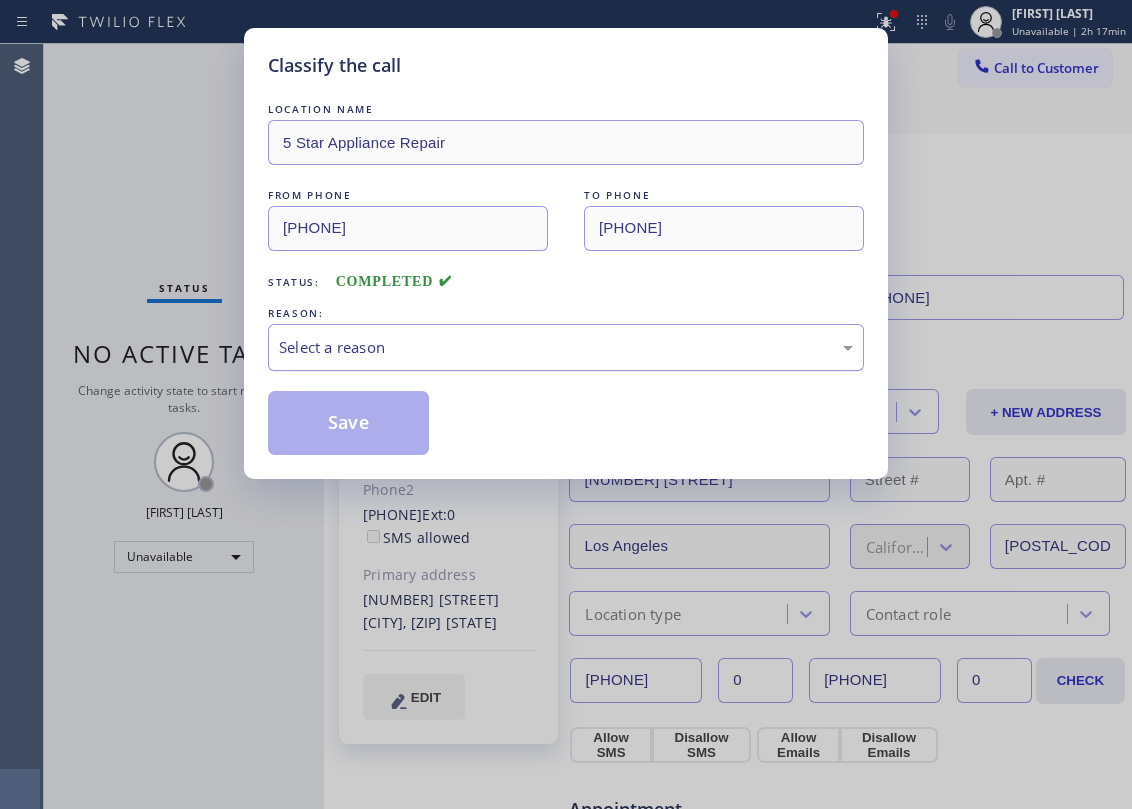 click on "Select a reason" at bounding box center [566, 347] 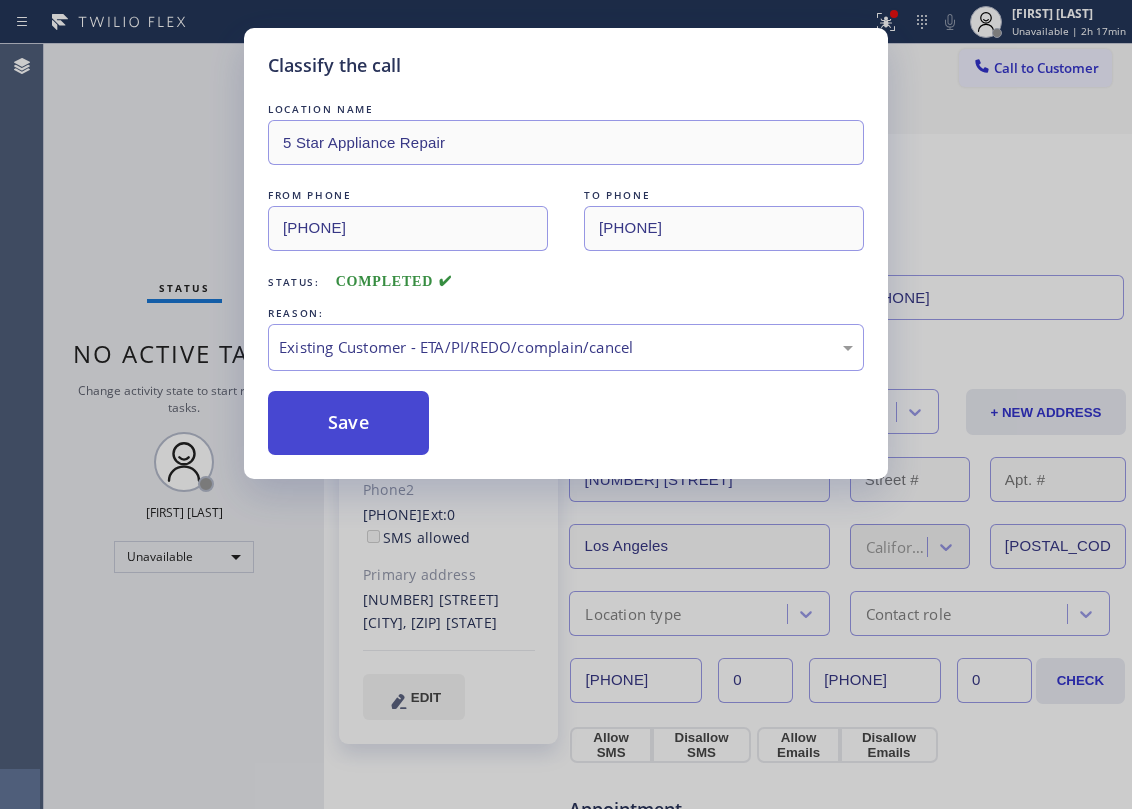 click on "Save" at bounding box center (348, 423) 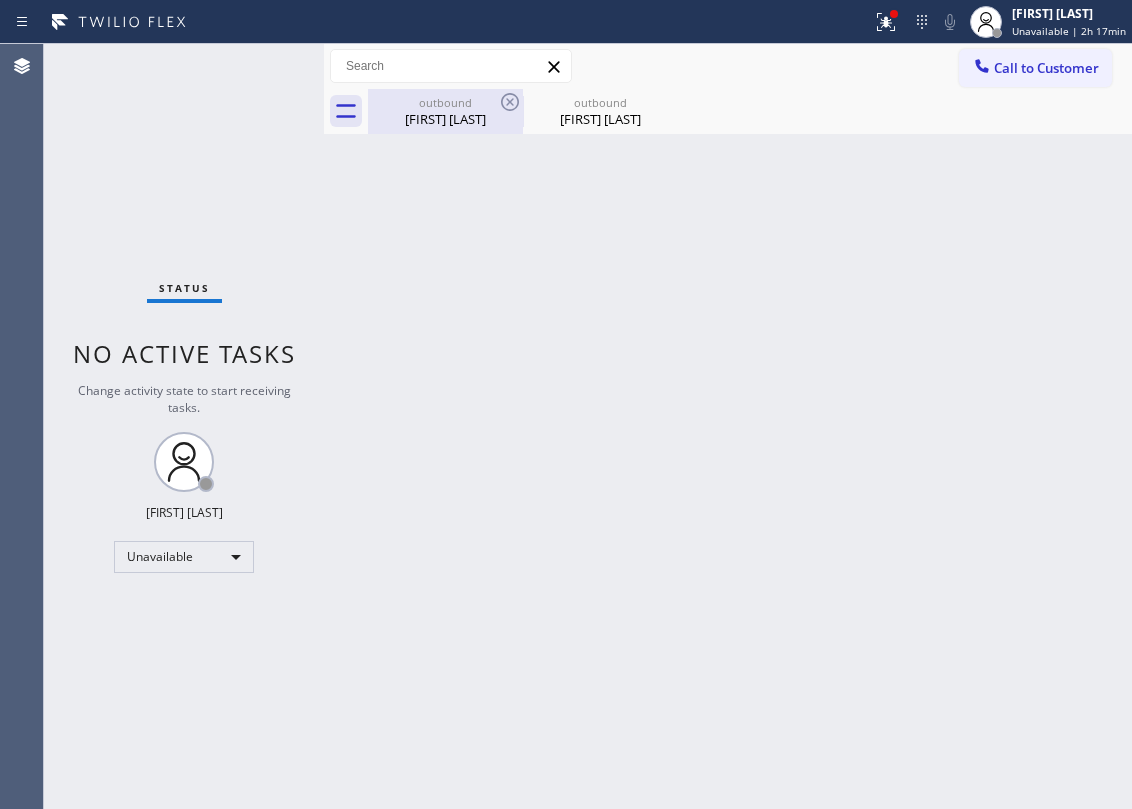 click on "outbound" at bounding box center [445, 102] 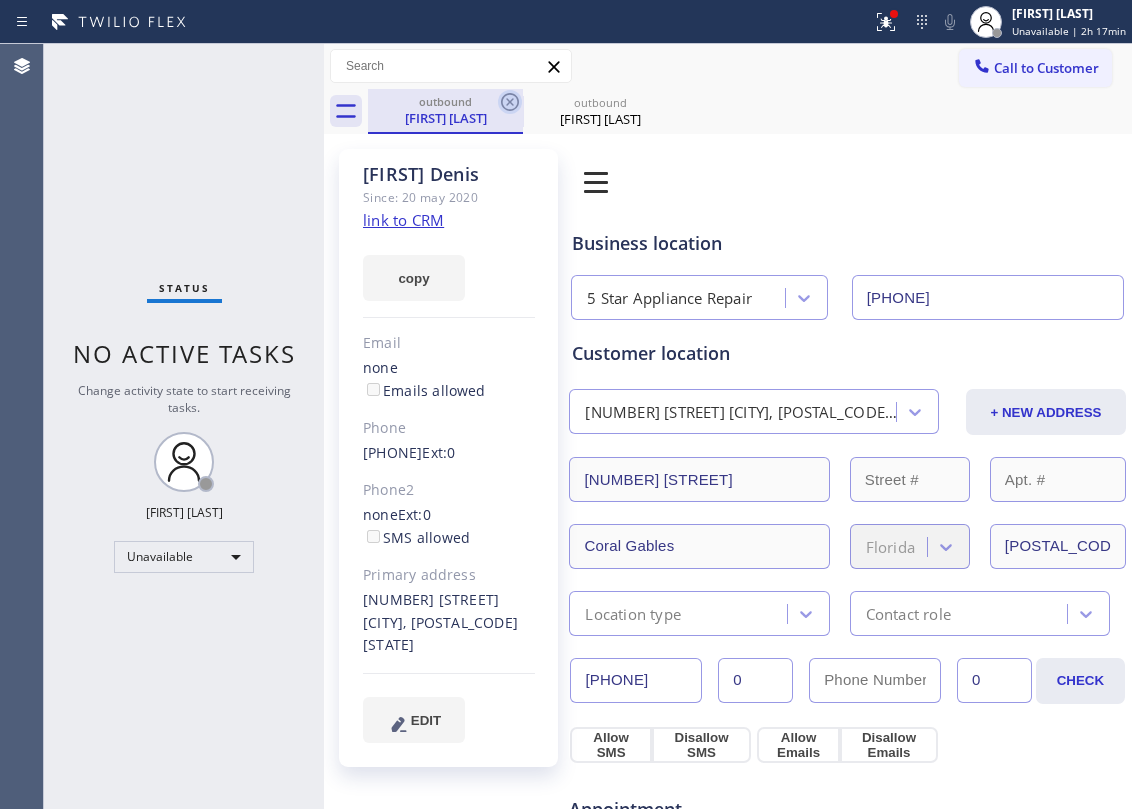 click 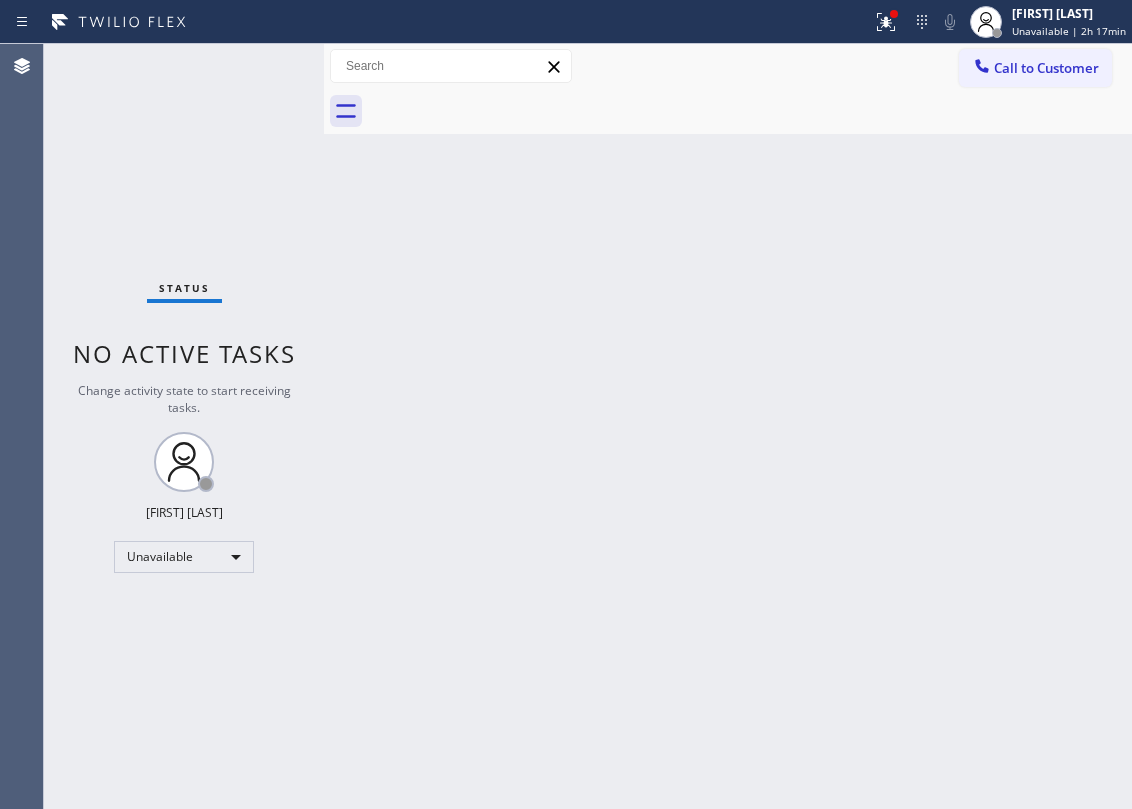 click at bounding box center (750, 111) 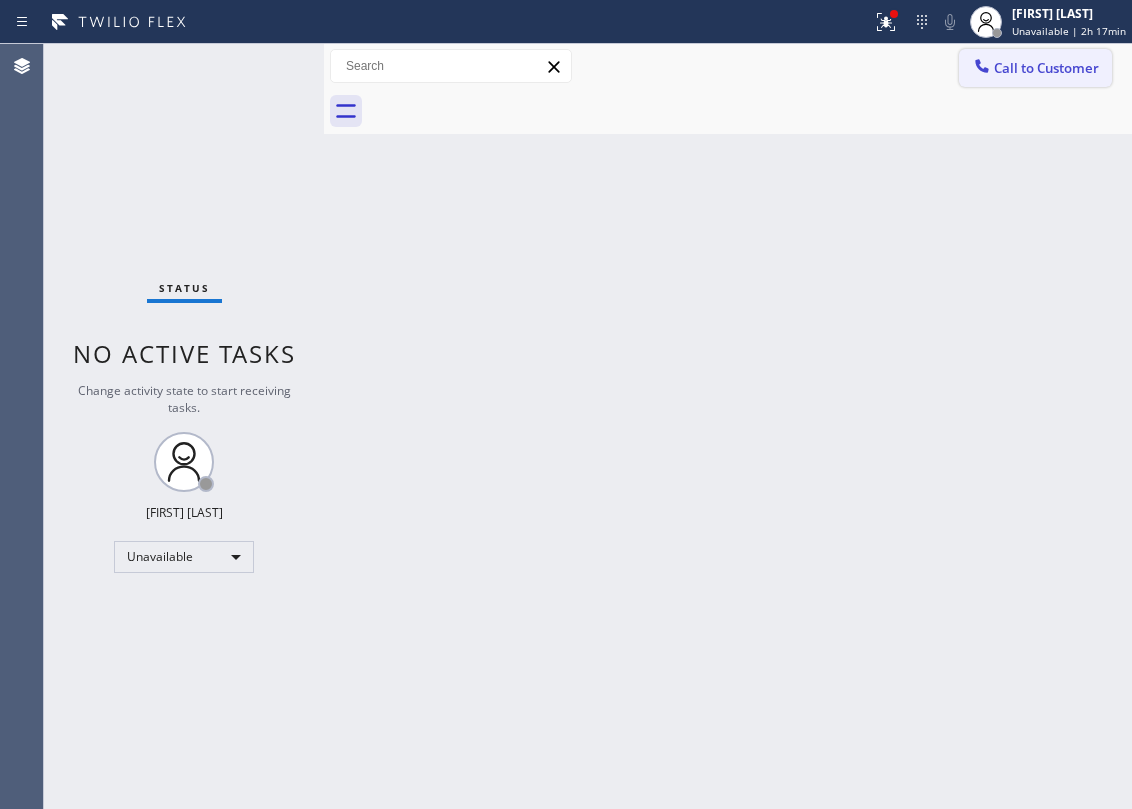 click on "Call to Customer" at bounding box center (1046, 68) 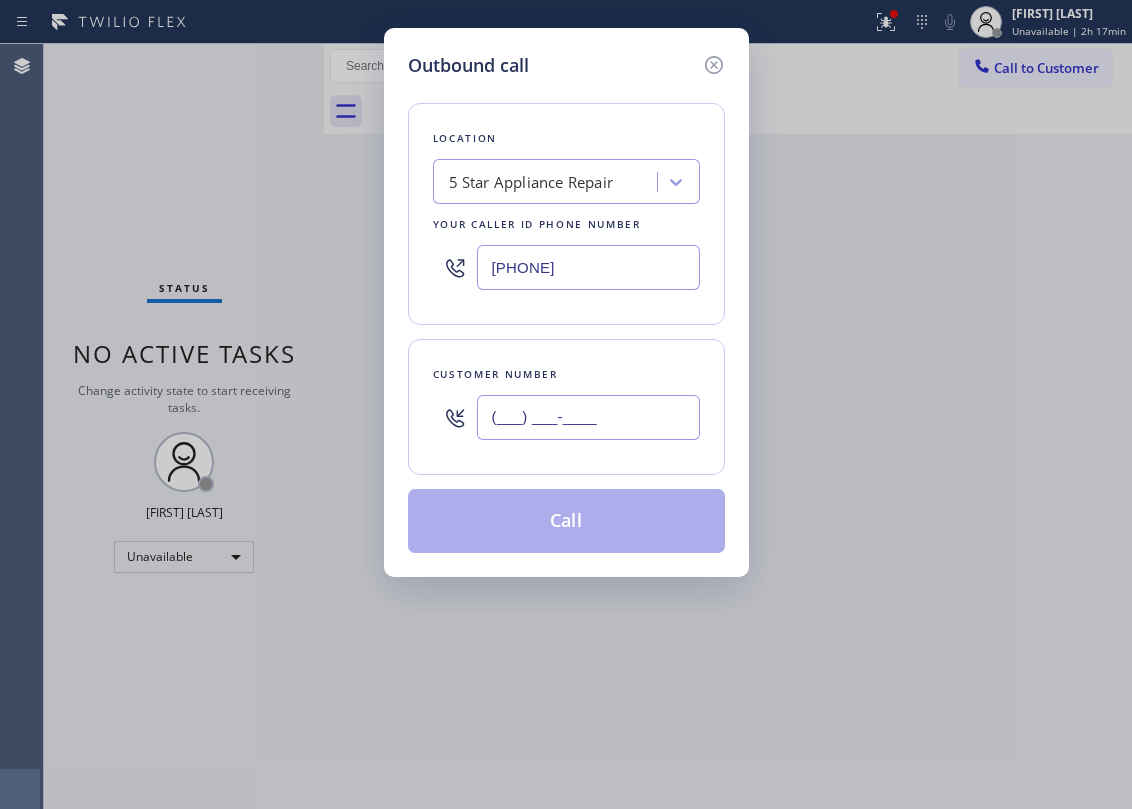 click on "(___) ___-____" at bounding box center (588, 417) 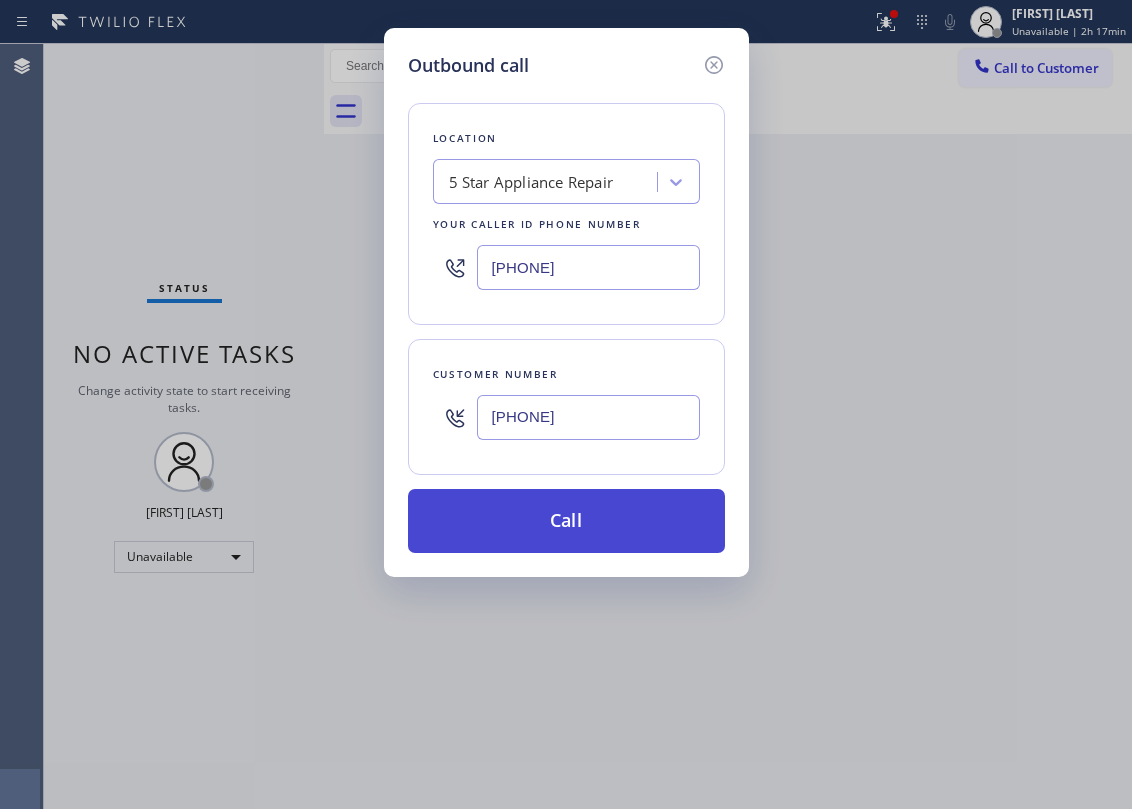 type on "[PHONE]" 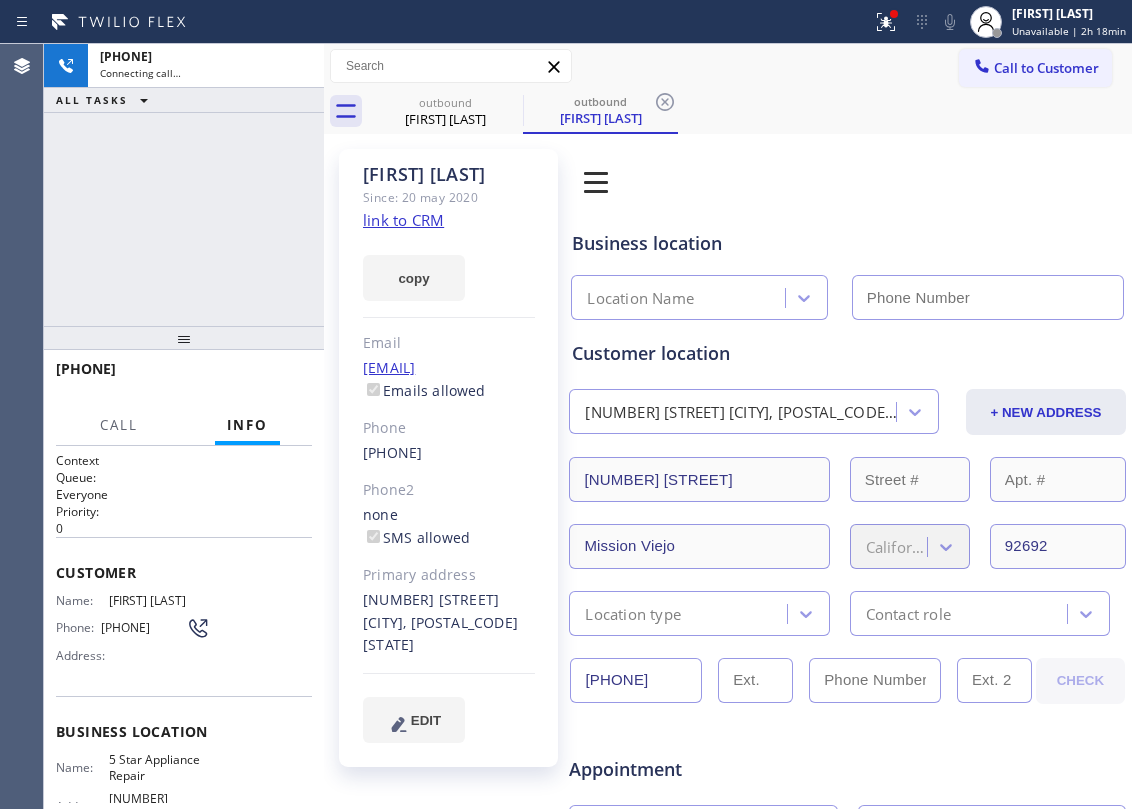 type on "[PHONE]" 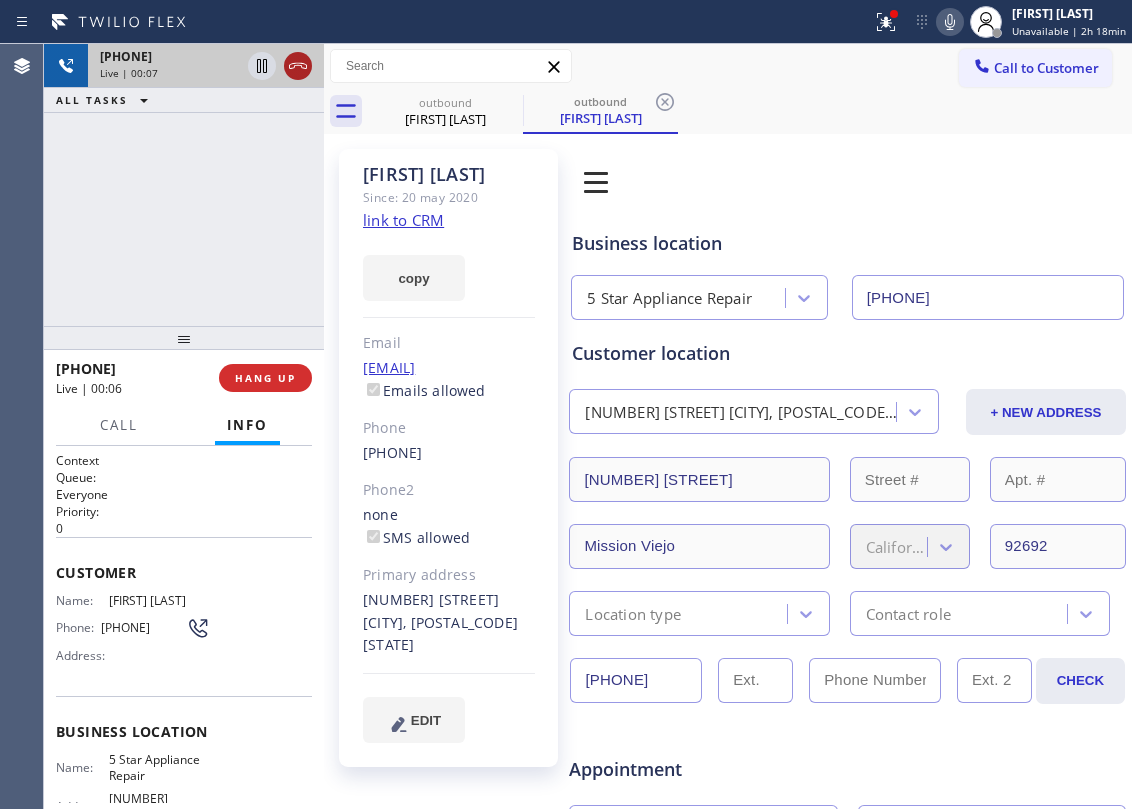 click 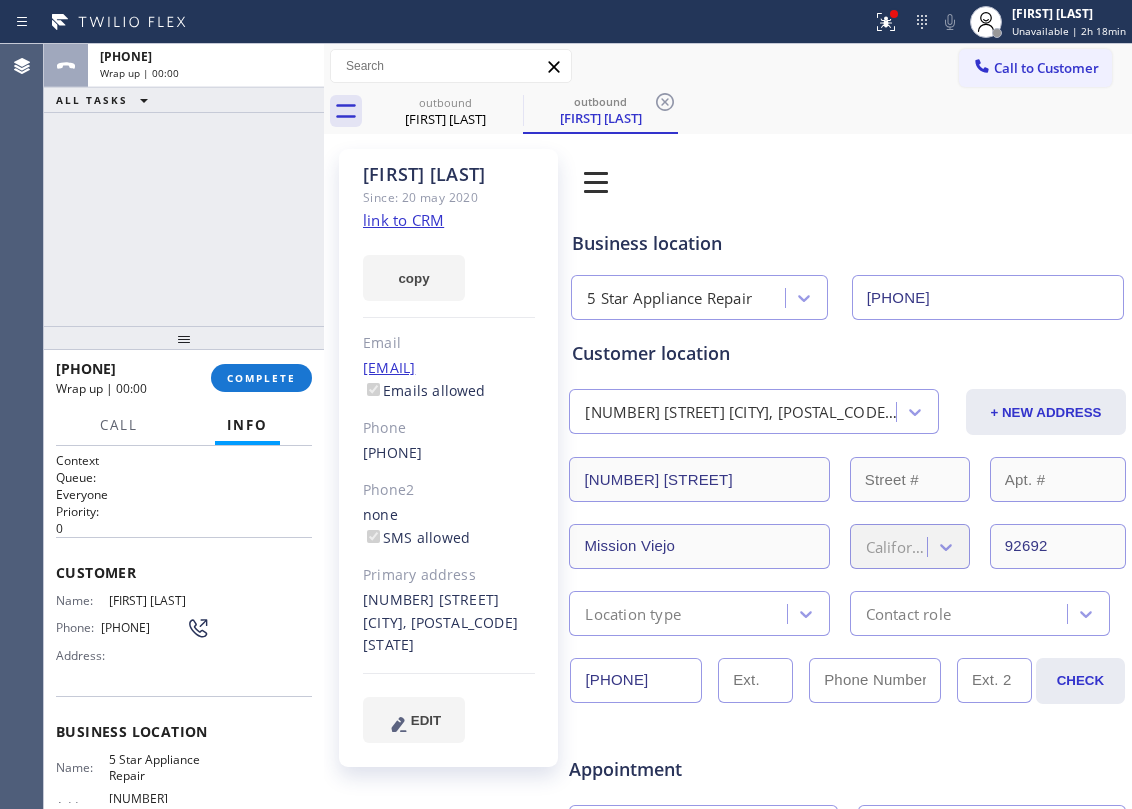 click at bounding box center [184, 338] 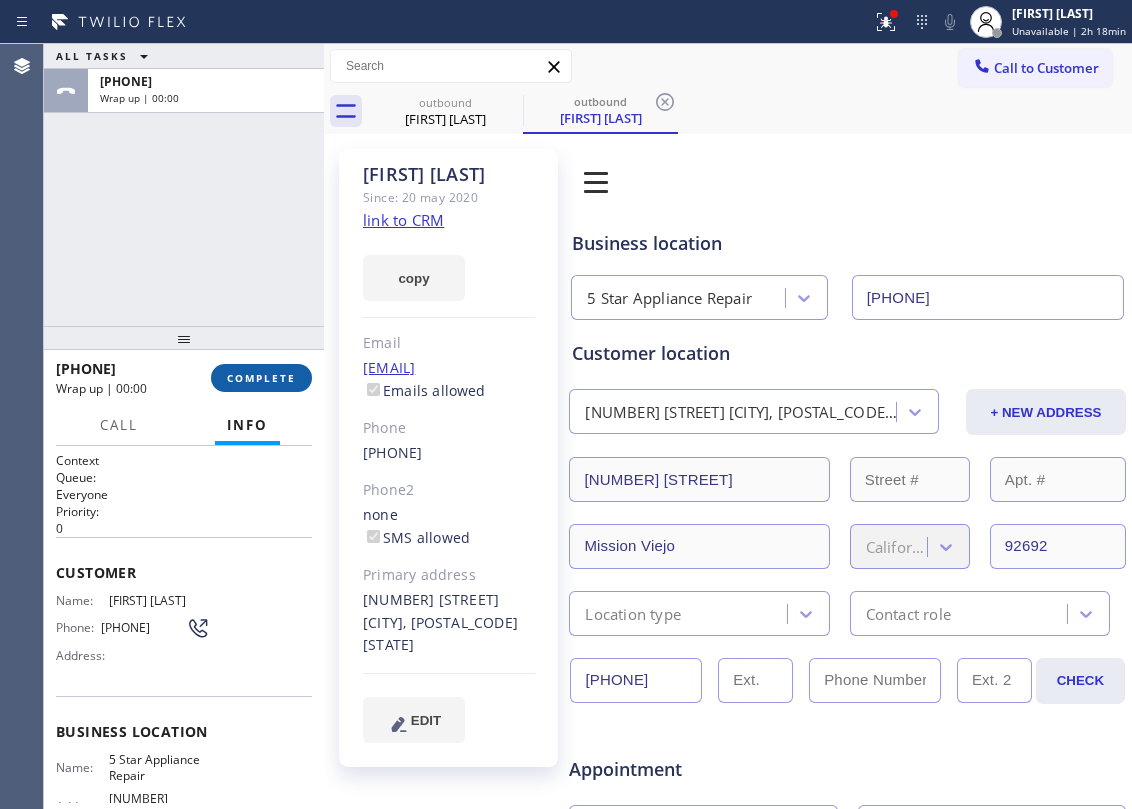 click on "COMPLETE" at bounding box center [261, 378] 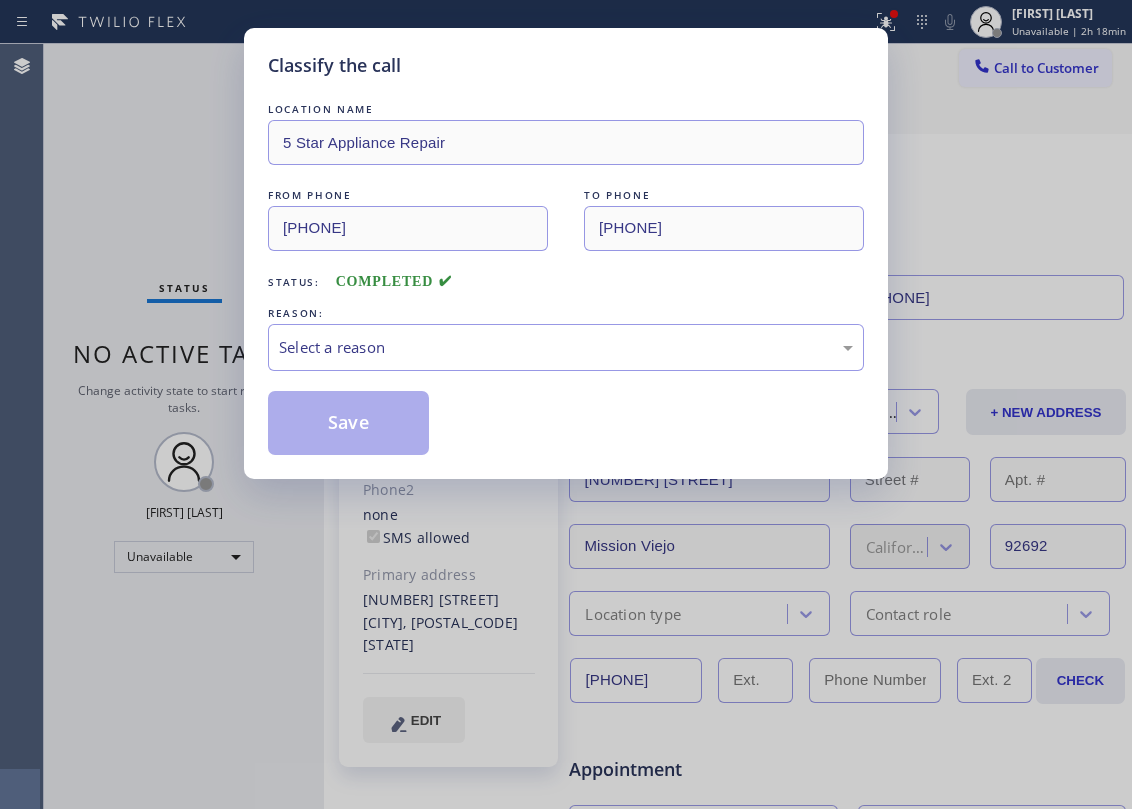 click on "LOCATION NAME 5 Star Appliance Repair FROM PHONE [PHONE] TO PHONE [PHONE] Status: COMPLETED REASON: Select a reason Save" at bounding box center [566, 277] 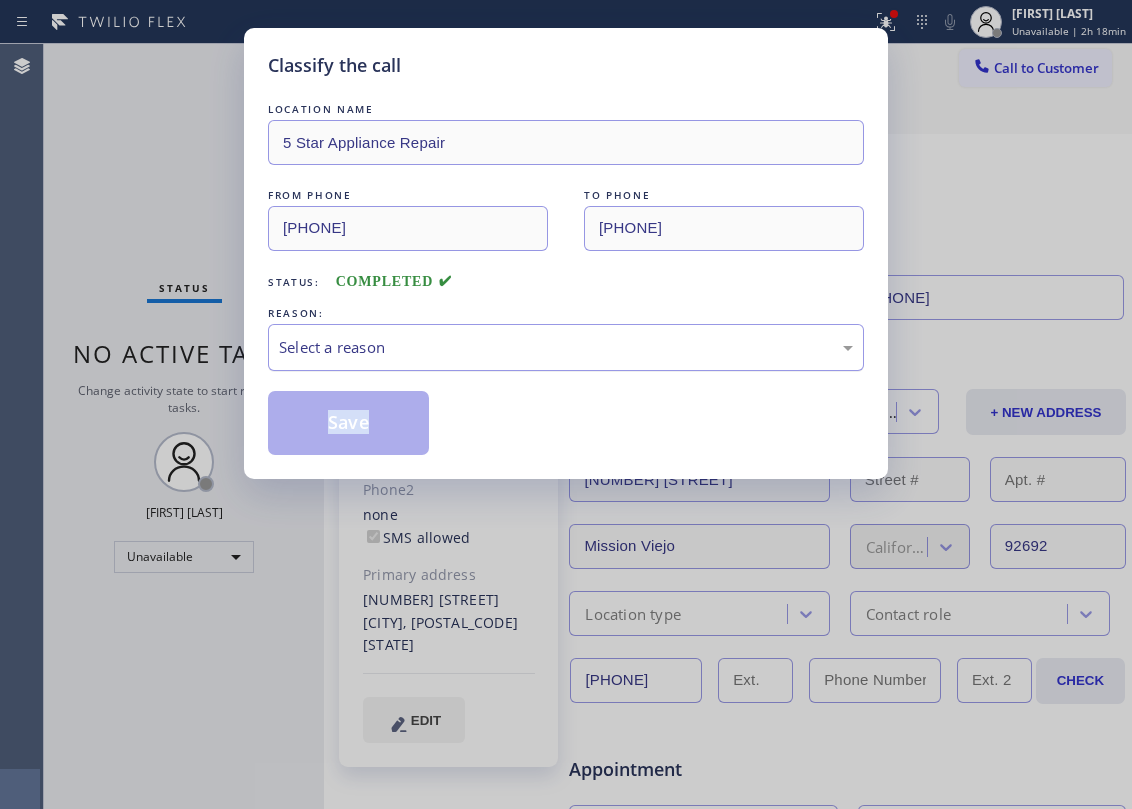 click on "Select a reason" at bounding box center (566, 347) 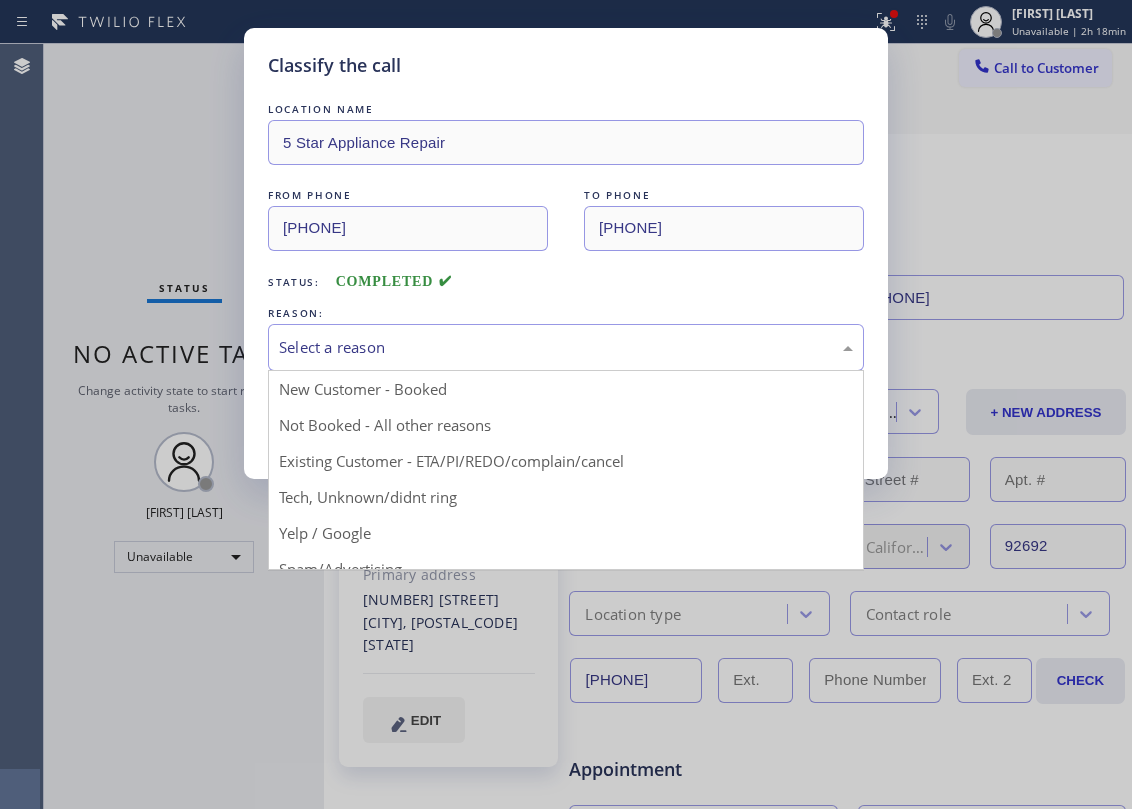 drag, startPoint x: 454, startPoint y: 458, endPoint x: 444, endPoint y: 452, distance: 11.661903 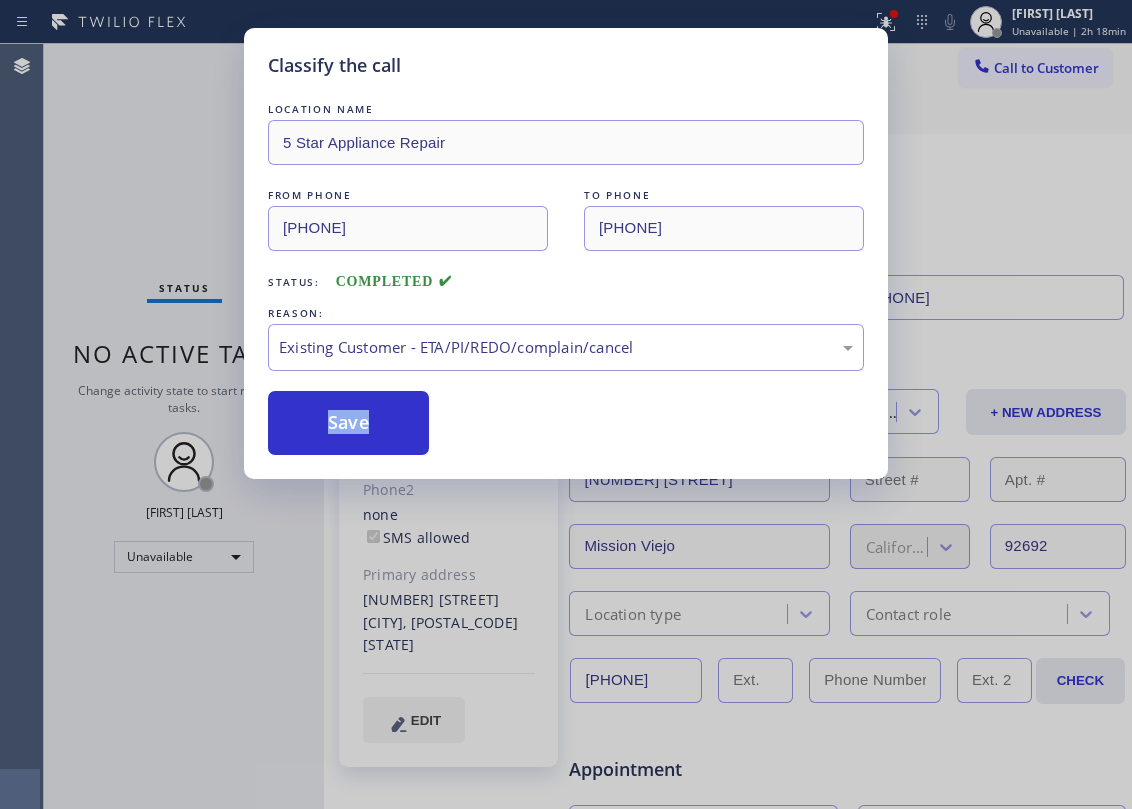 drag, startPoint x: 341, startPoint y: 425, endPoint x: 1021, endPoint y: 514, distance: 685.79956 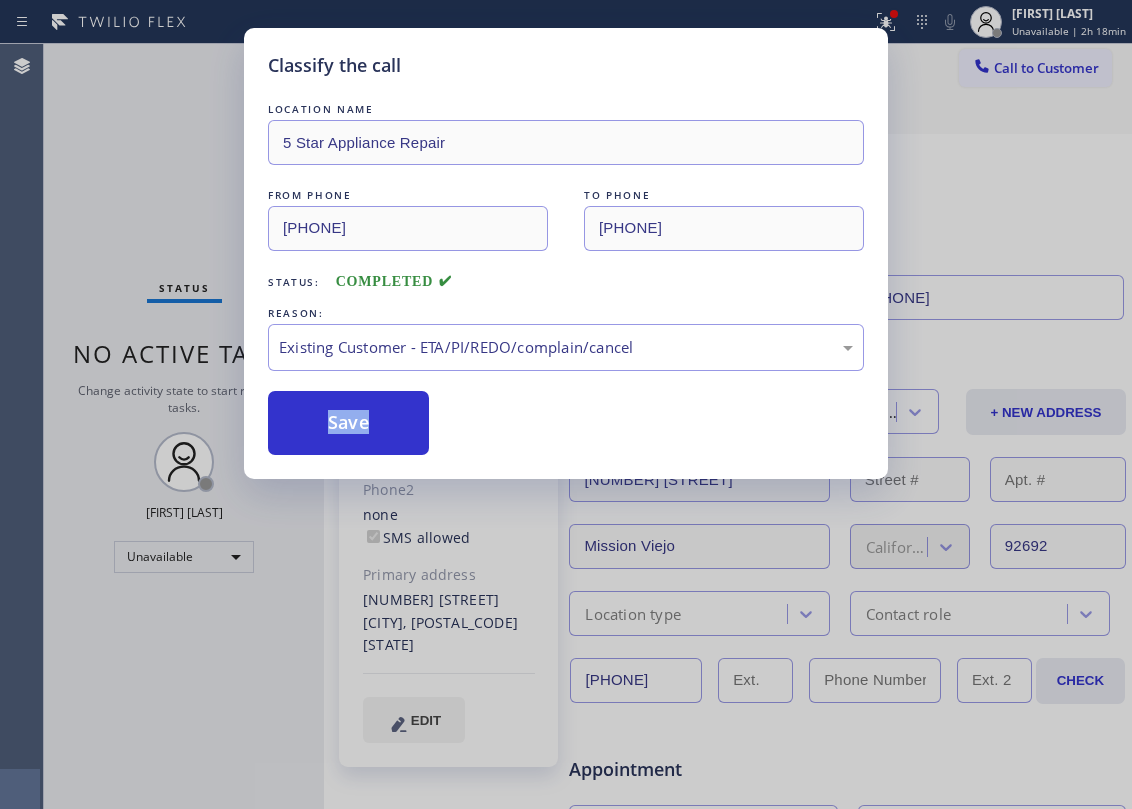 click on "Save" at bounding box center (348, 423) 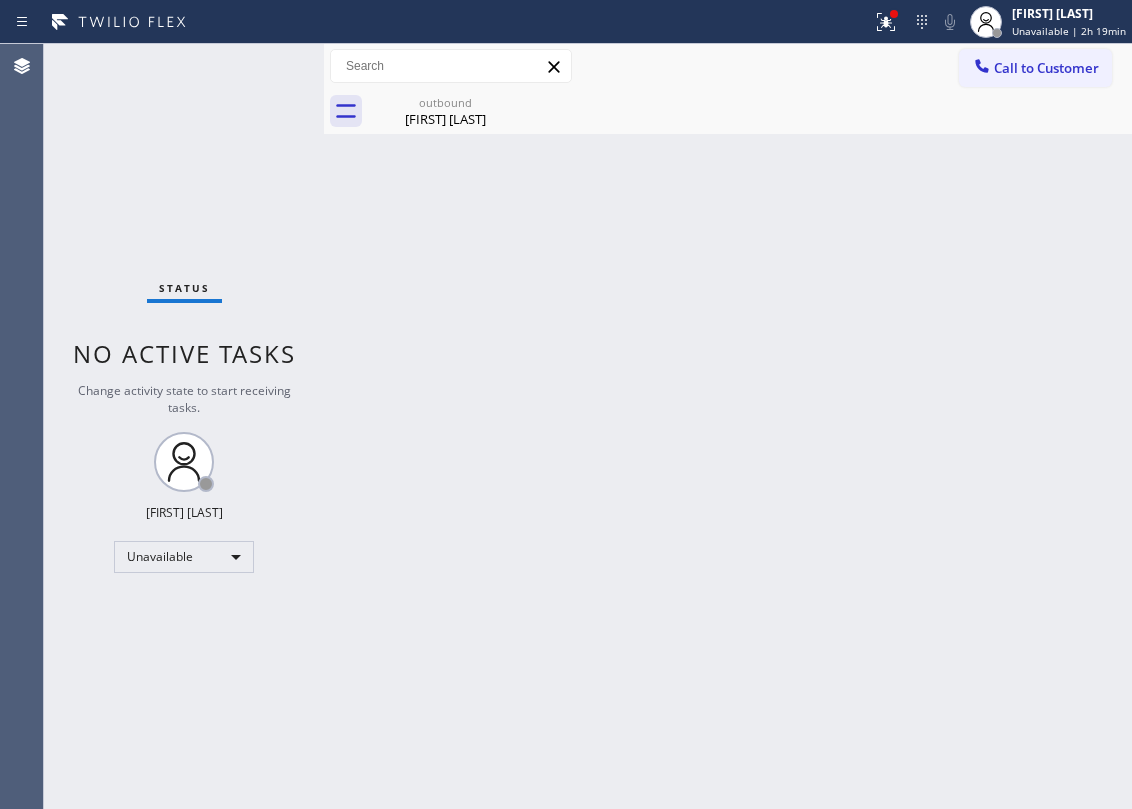click on "Back to Dashboard Change Sender ID Customers Technicians Select a contact Outbound call Location Search location Your caller id phone number Customer number Call Customer info Name   Phone none Address none Change Sender ID HVAC +18559994417 5 Star Appliance +18557314952 Appliance Repair +18554611149 Plumbing +18889090120 Air Duct Cleaning +18006865038  Electricians +18005688664 Cancel Change Check personal SMS Reset Change outbound [FIRST] [LAST] Call to Customer Outbound call Location 5 Star Appliance Repair Your caller id phone number [PHONE] Customer number Call Outbound call Technician Search Technician Your caller id phone number Your caller id phone number Call outbound [FIRST] [LAST] [FIRST]   [LAST] Since: [DATE] link to CRM copy Email [EMAIL]  Emails allowed Phone [PHONE] Phone2 none  SMS allowed Primary address  [NUMBER] [STREET] [CITY], [POSTAL_CODE] [STATE] EDIT Outbound call Location 5 Star Appliance Repair Your caller id phone number [PHONE] Customer number Call Leads -" at bounding box center (728, 426) 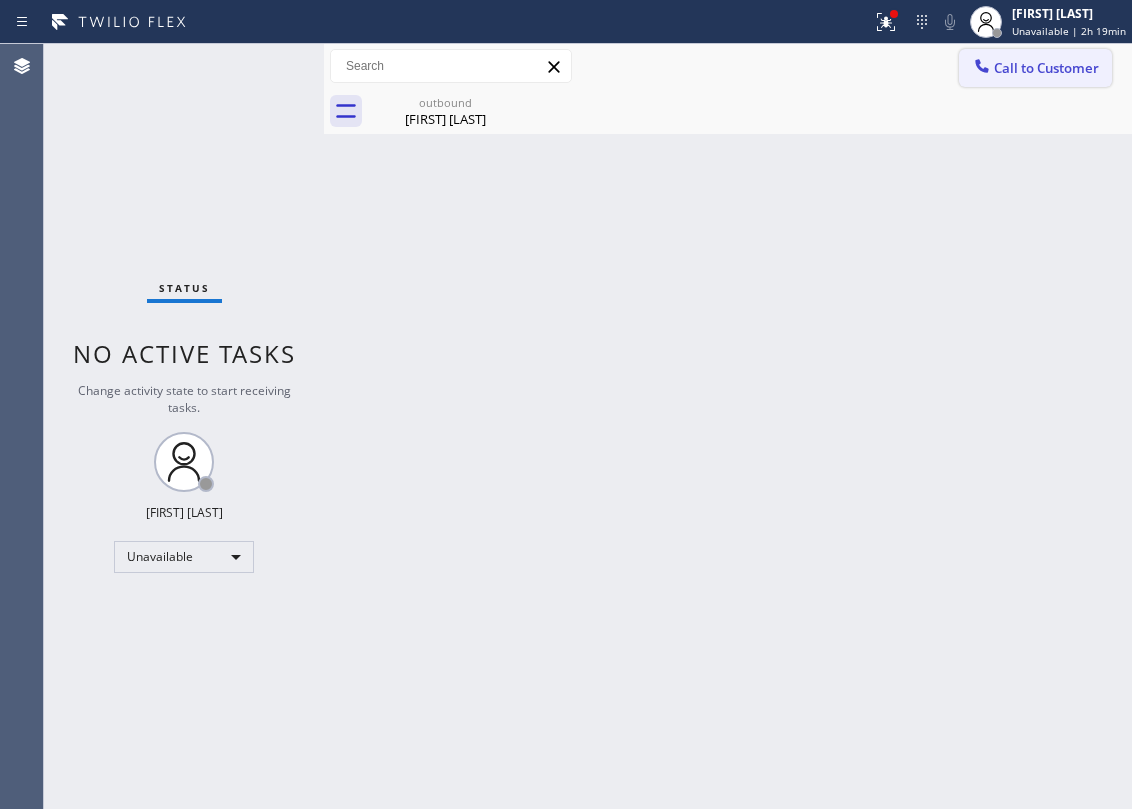 click on "Call to Customer" at bounding box center (1035, 68) 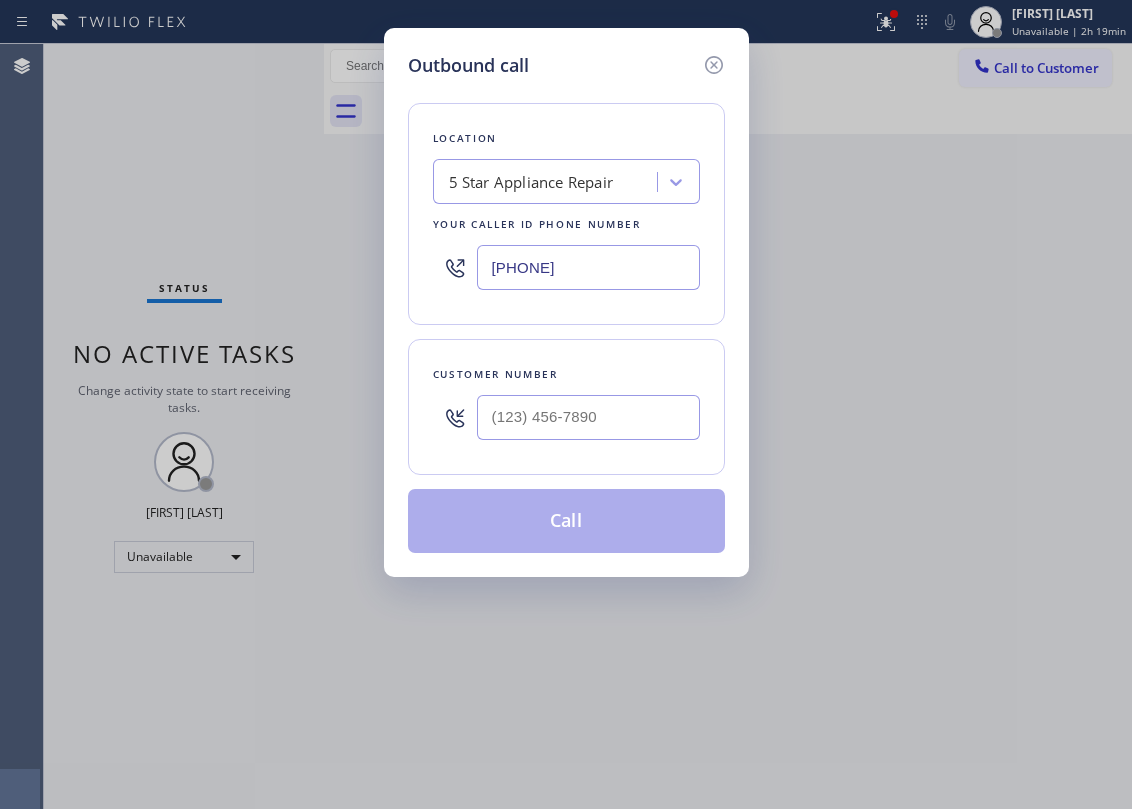 drag, startPoint x: 614, startPoint y: 365, endPoint x: 644, endPoint y: 406, distance: 50.803543 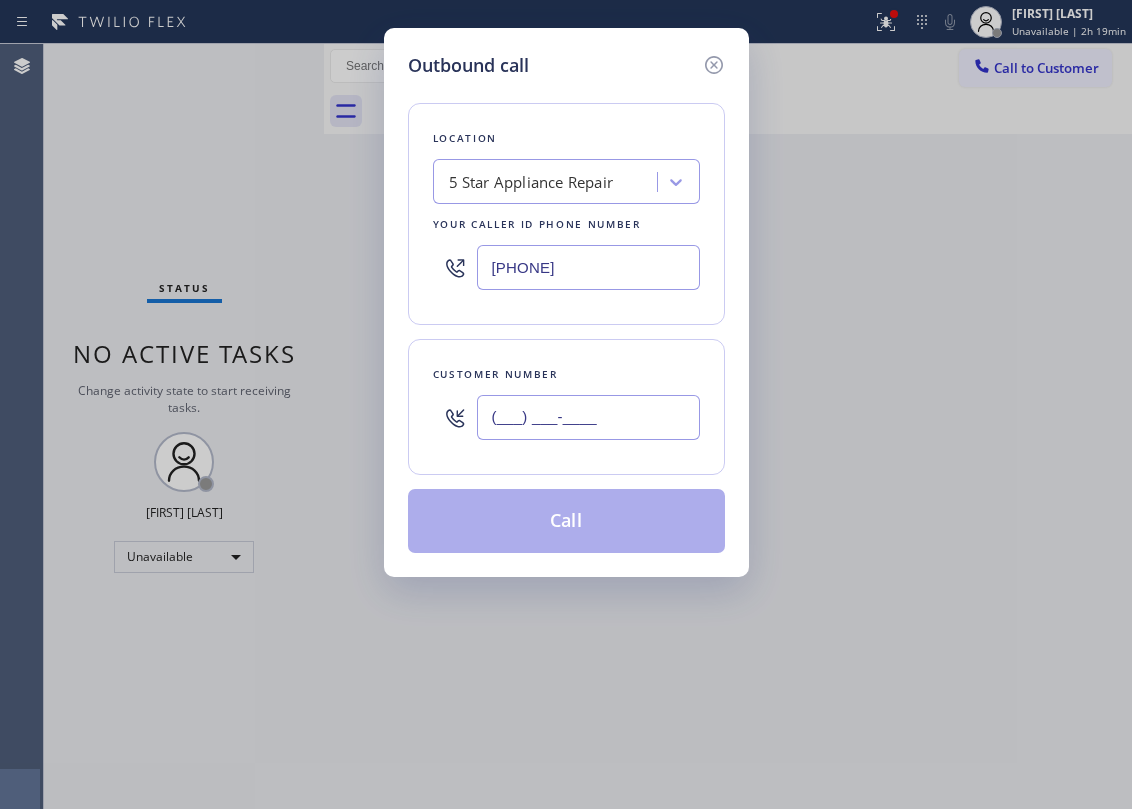 click on "(___) ___-____" at bounding box center [588, 417] 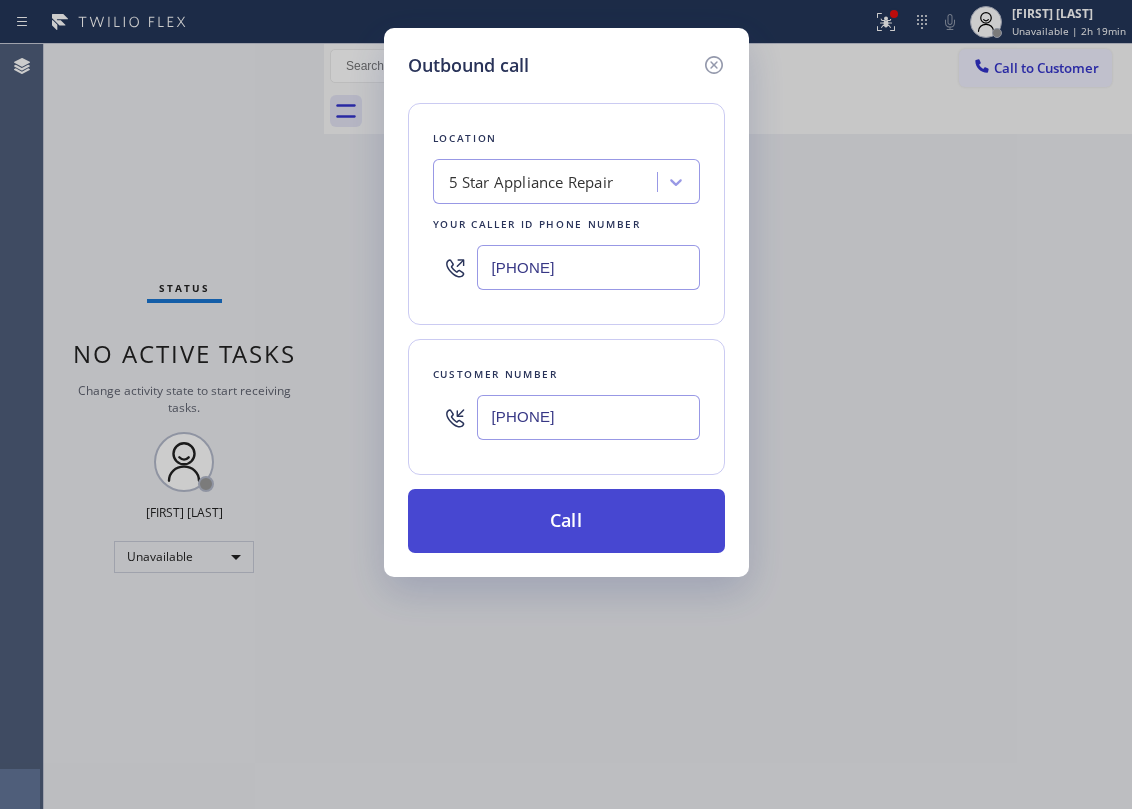 type on "[PHONE]" 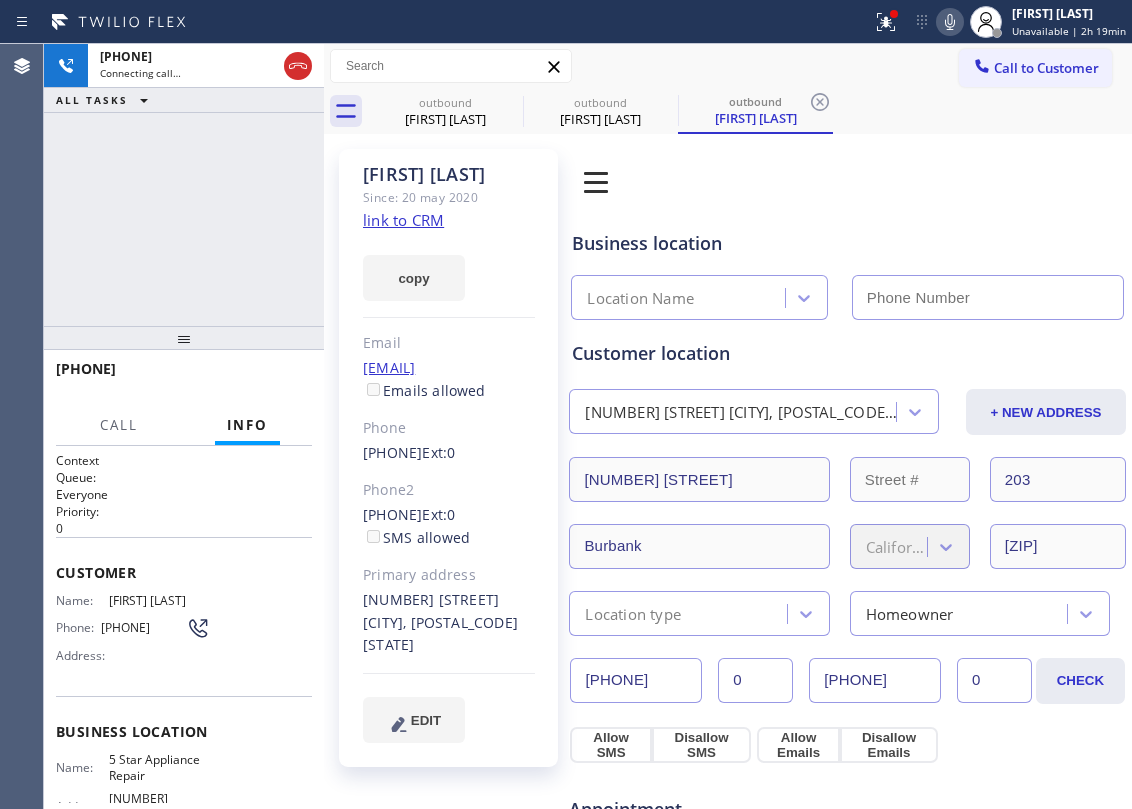 type on "[PHONE]" 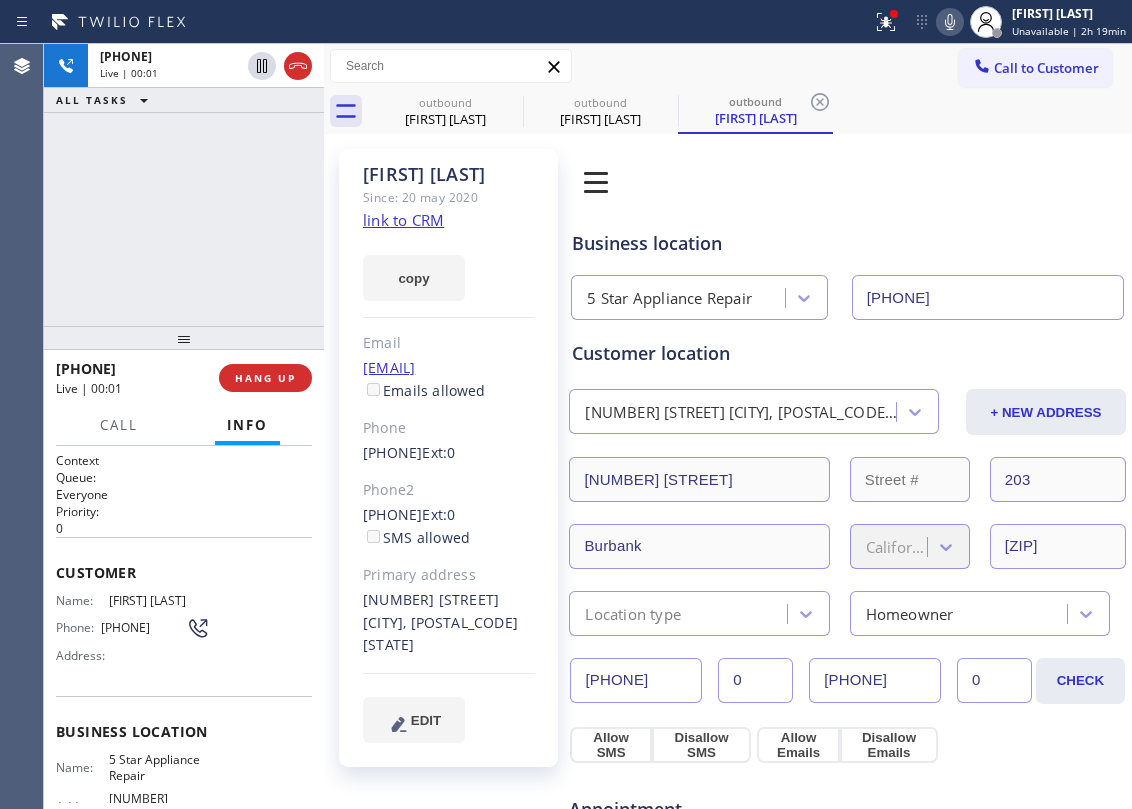 click on "[PHONE] Live | [TIME]" at bounding box center [184, 185] 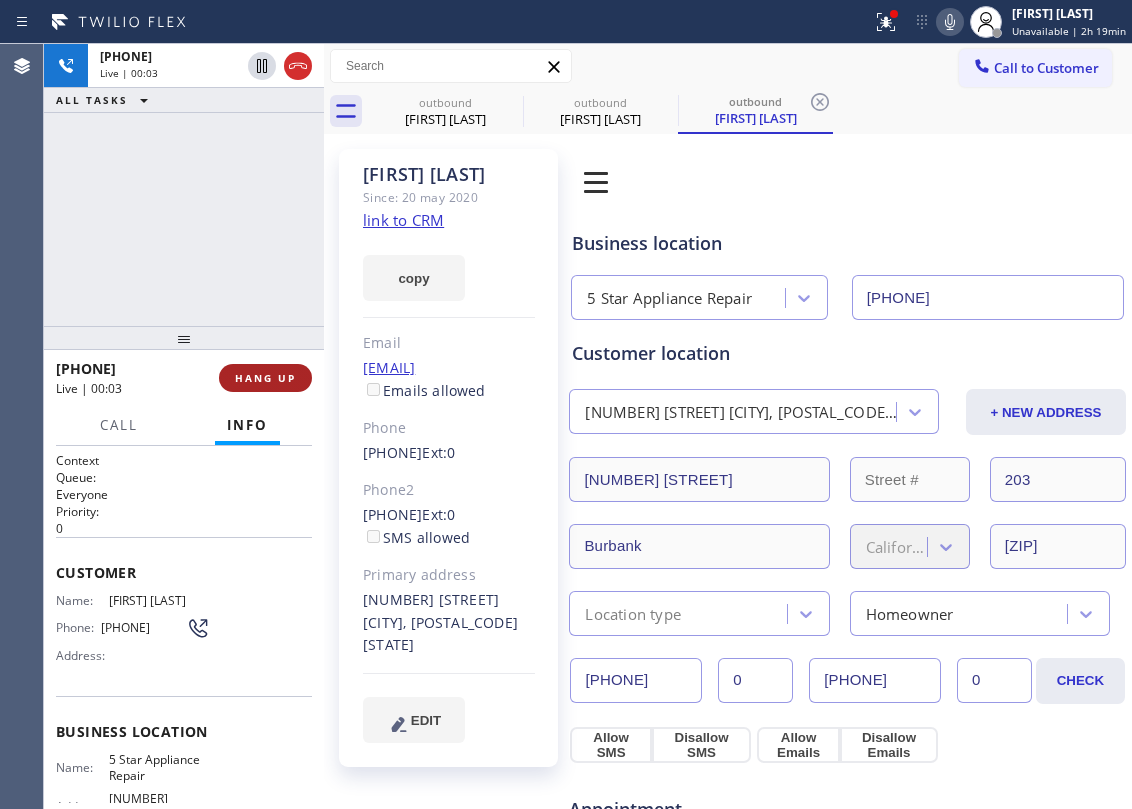 click on "HANG UP" at bounding box center (265, 378) 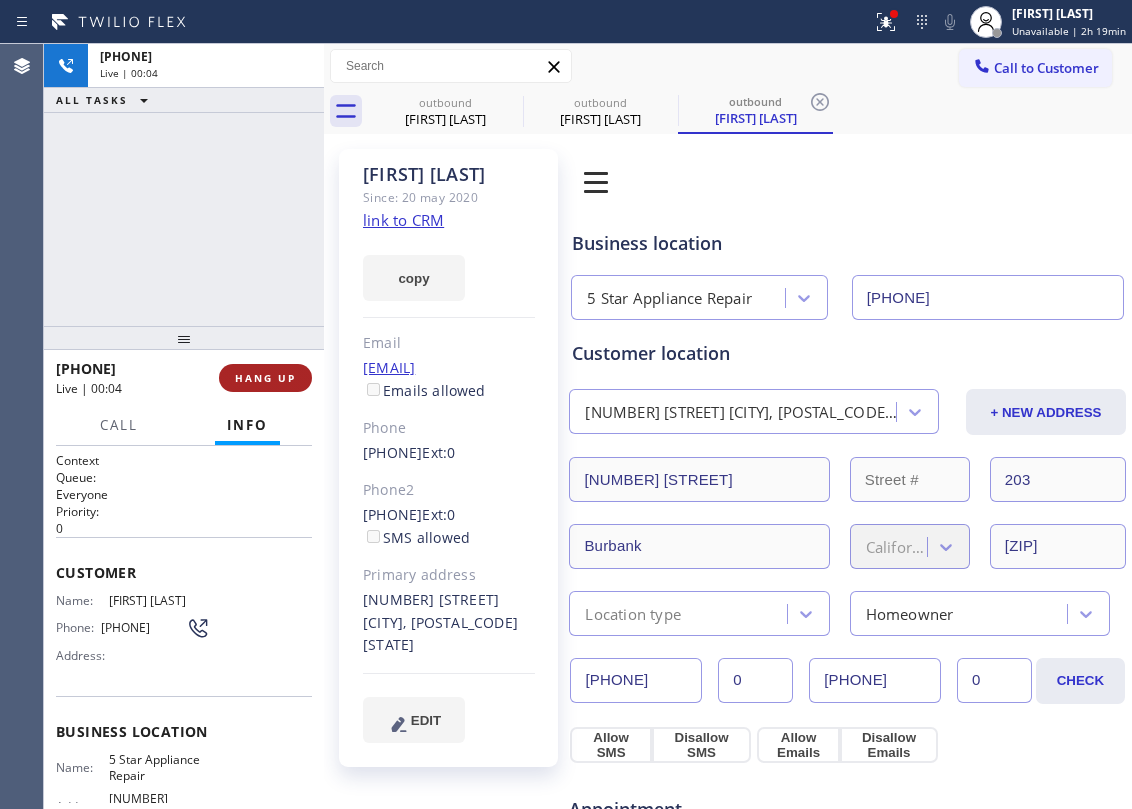 click on "HANG UP" at bounding box center [265, 378] 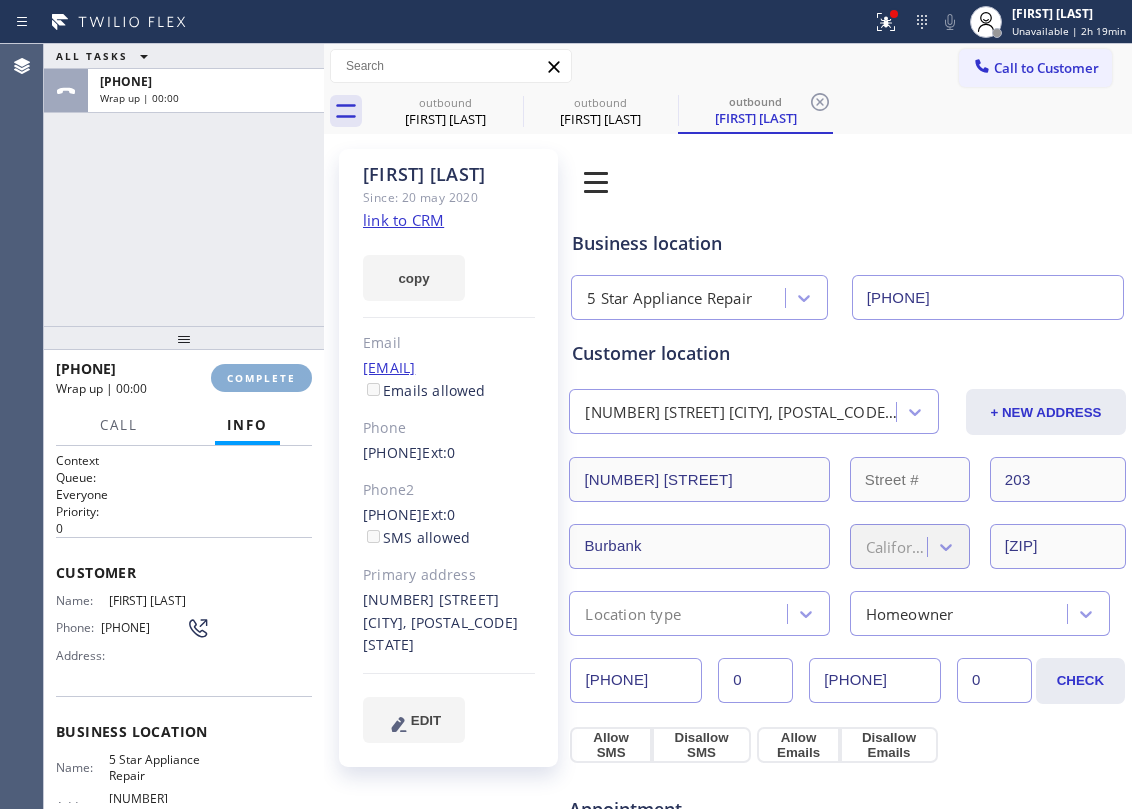 click on "COMPLETE" at bounding box center (261, 378) 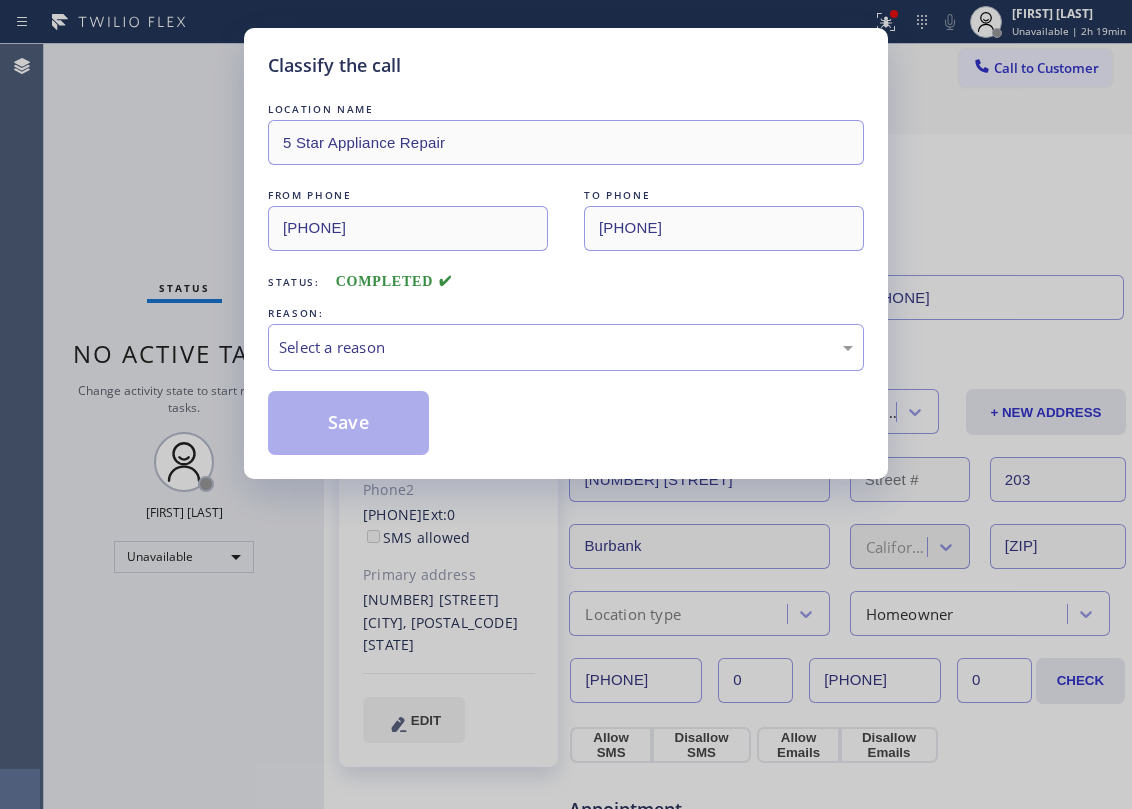 click on "Select a reason" at bounding box center [566, 347] 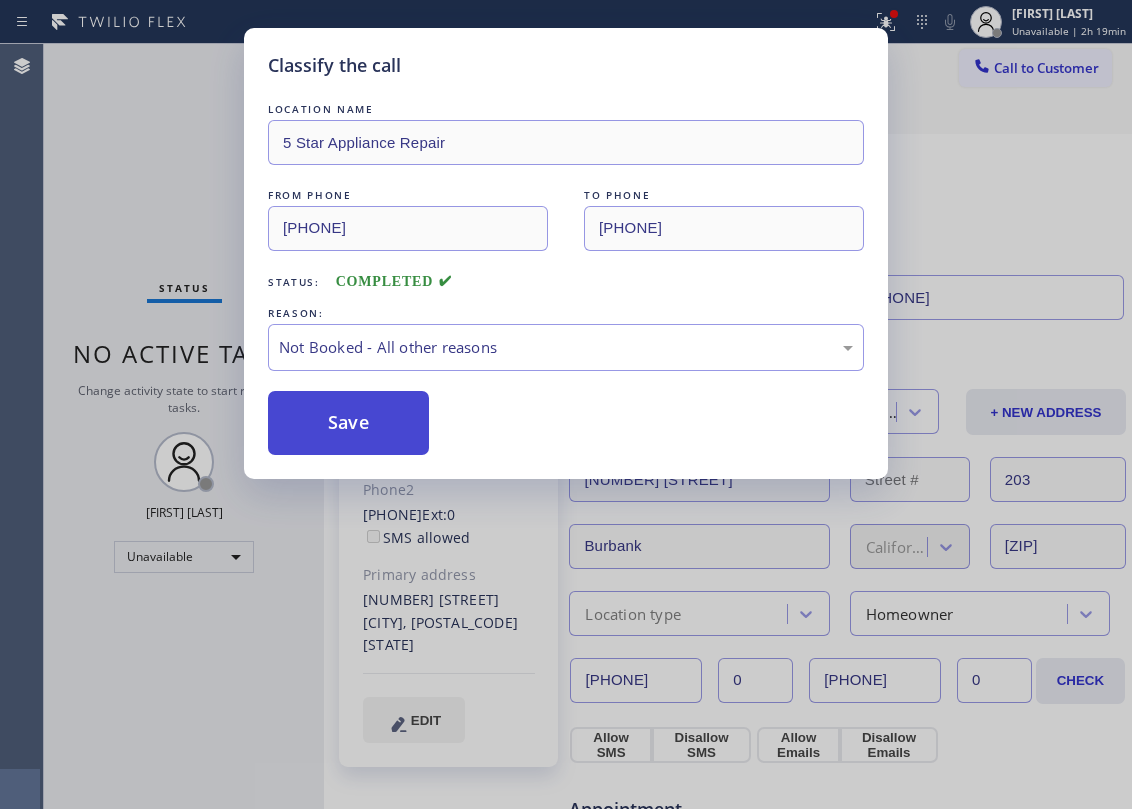 click on "Save" at bounding box center [348, 423] 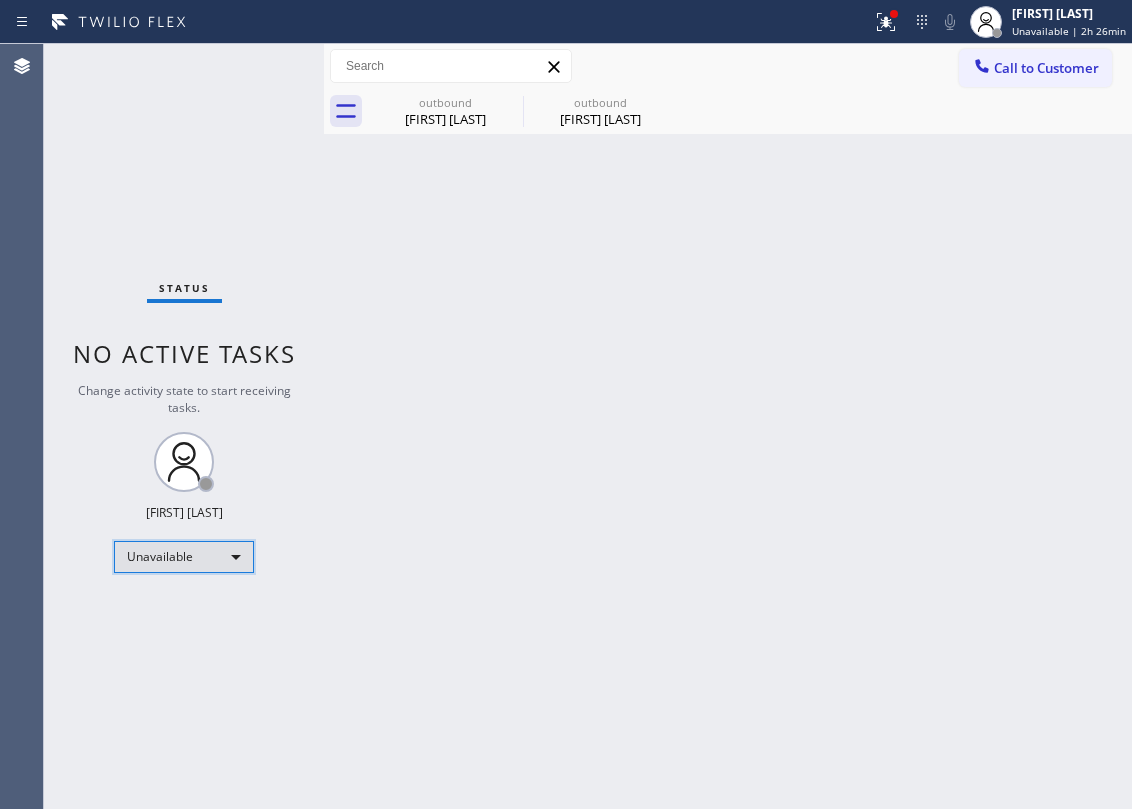 click on "Unavailable" at bounding box center [184, 557] 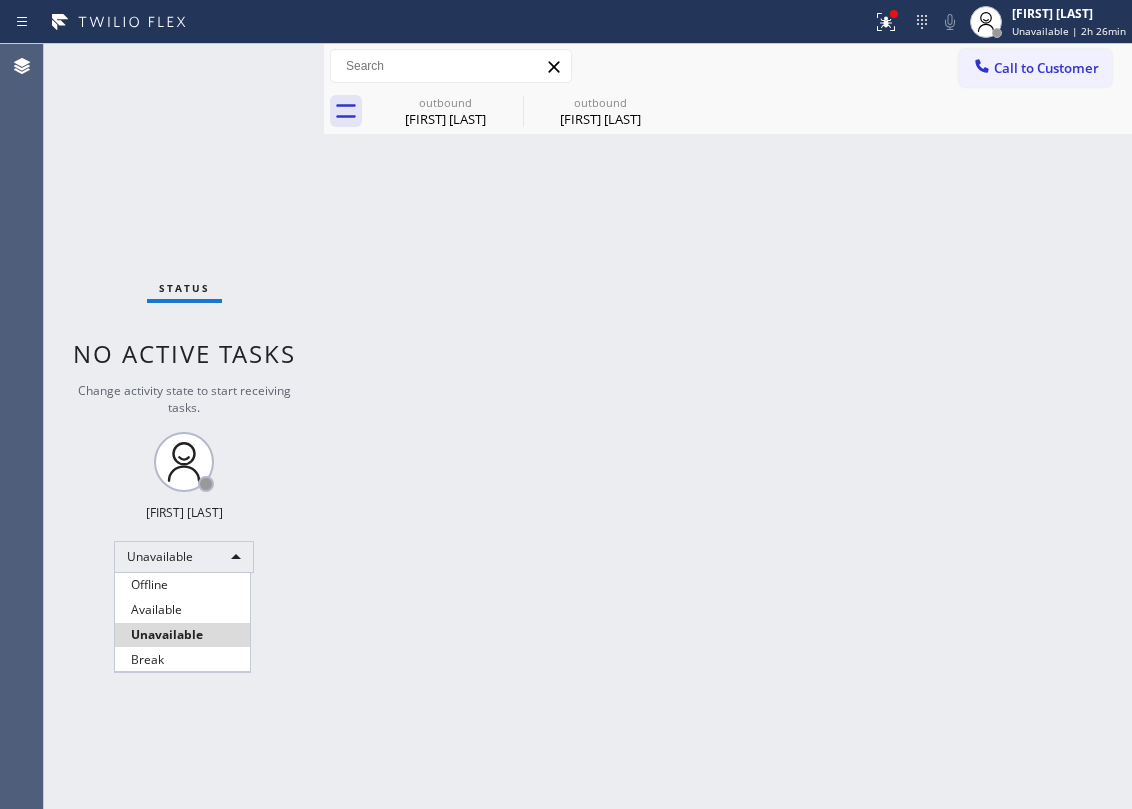 click on "Break" at bounding box center [182, 660] 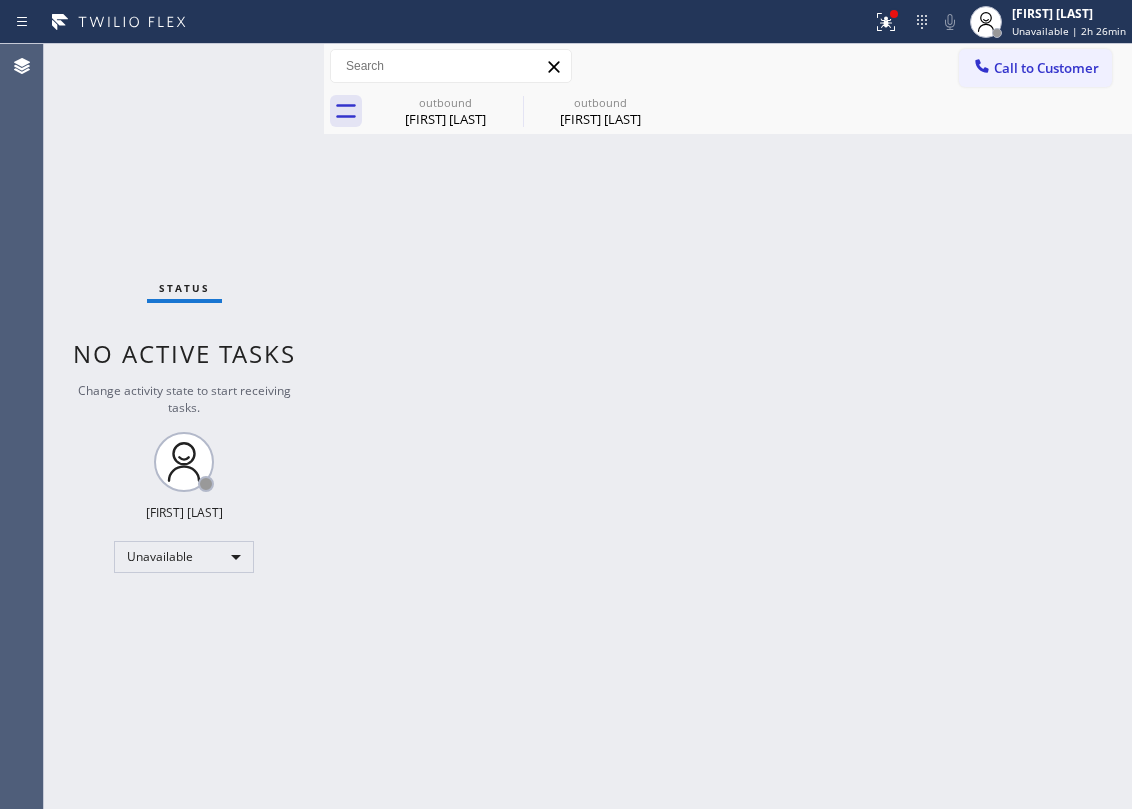 drag, startPoint x: 594, startPoint y: 652, endPoint x: 600, endPoint y: 640, distance: 13.416408 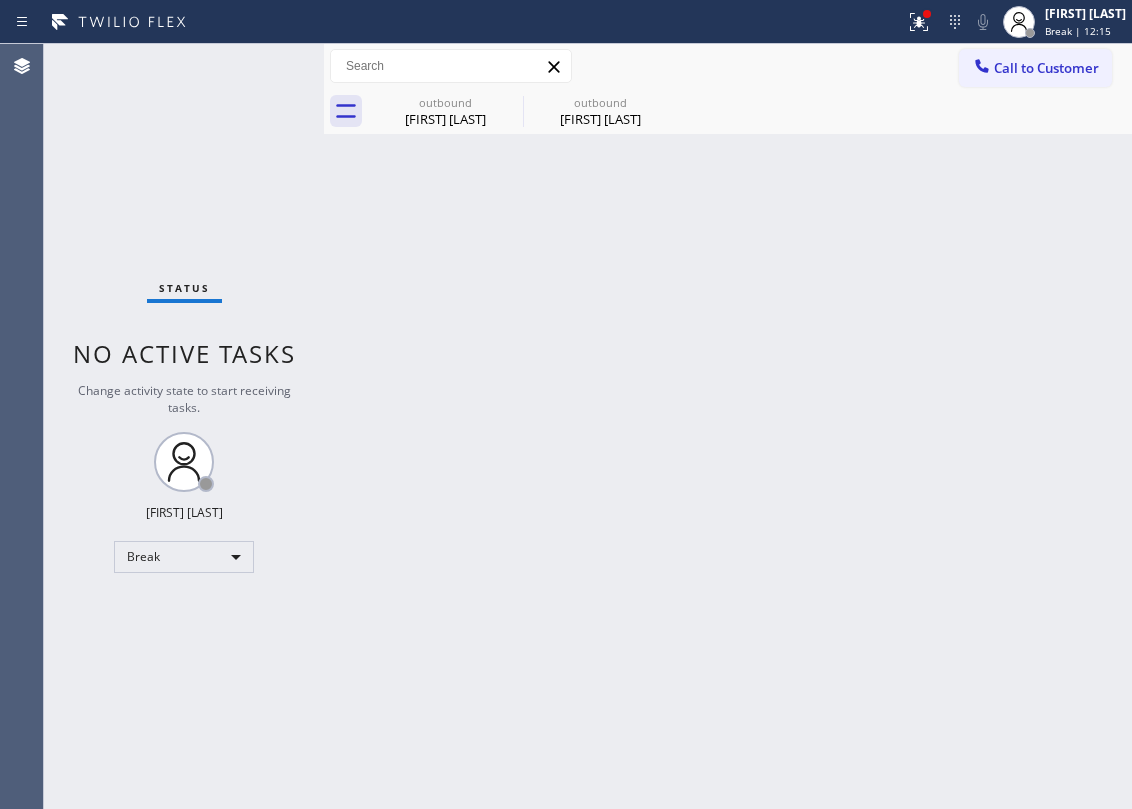 drag, startPoint x: 896, startPoint y: 677, endPoint x: 957, endPoint y: 678, distance: 61.008198 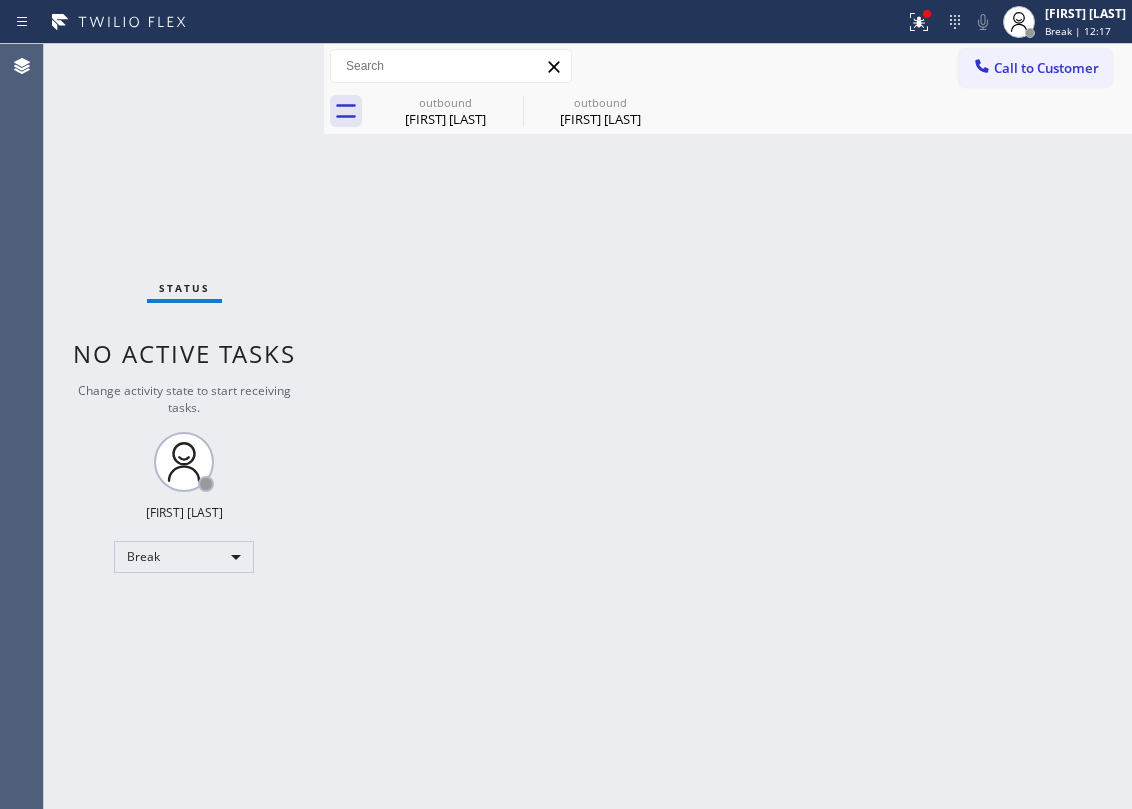 click on "Back to Dashboard Change Sender ID Customers Technicians Select a contact Outbound call Location Search location Your caller id phone number Customer number Call Customer info Name   Phone none Address none Change Sender ID HVAC +18559994417 5 Star Appliance +18557314952 Appliance Repair +18554611149 Plumbing +18889090120 Air Duct Cleaning +18006865038  Electricians +18005688664 Cancel Change Check personal SMS Reset Change outbound [FIRST] [LAST] outbound [FIRST] [LAST] Call to Customer Outbound call Location 5 Star Appliance Repair Your caller id phone number [PHONE] Customer number Call Outbound call Technician Search Technician Your caller id phone number Your caller id phone number Call outbound [FIRST] [LAST] outbound [FIRST] [LAST] [FIRST]   [LAST] Since: [DATE] link to CRM copy Email [EMAIL]  Emails allowed Phone [PHONE] Phone2 none  SMS allowed Primary address  [NUMBER] [STREET] [CITY], [POSTAL_CODE] [STATE] EDIT Outbound call Location 5 Star Appliance Repair Your caller id phone number Call" at bounding box center [728, 426] 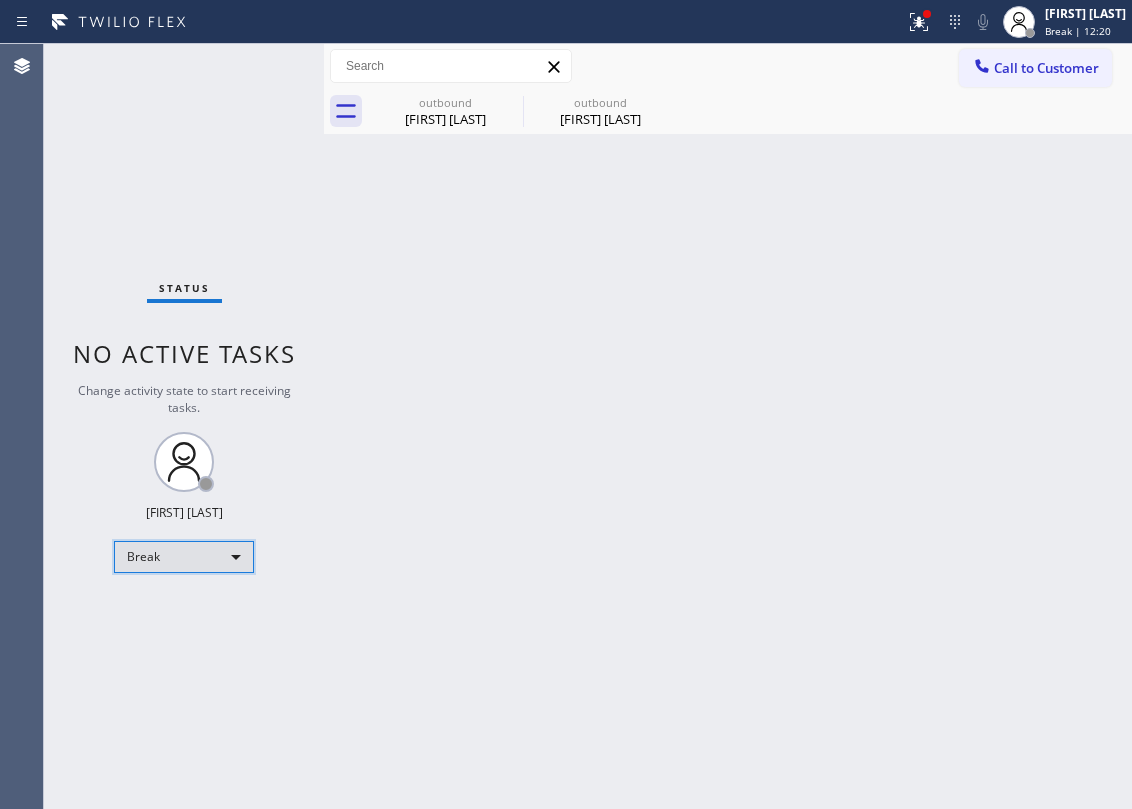 click on "Break" at bounding box center [184, 557] 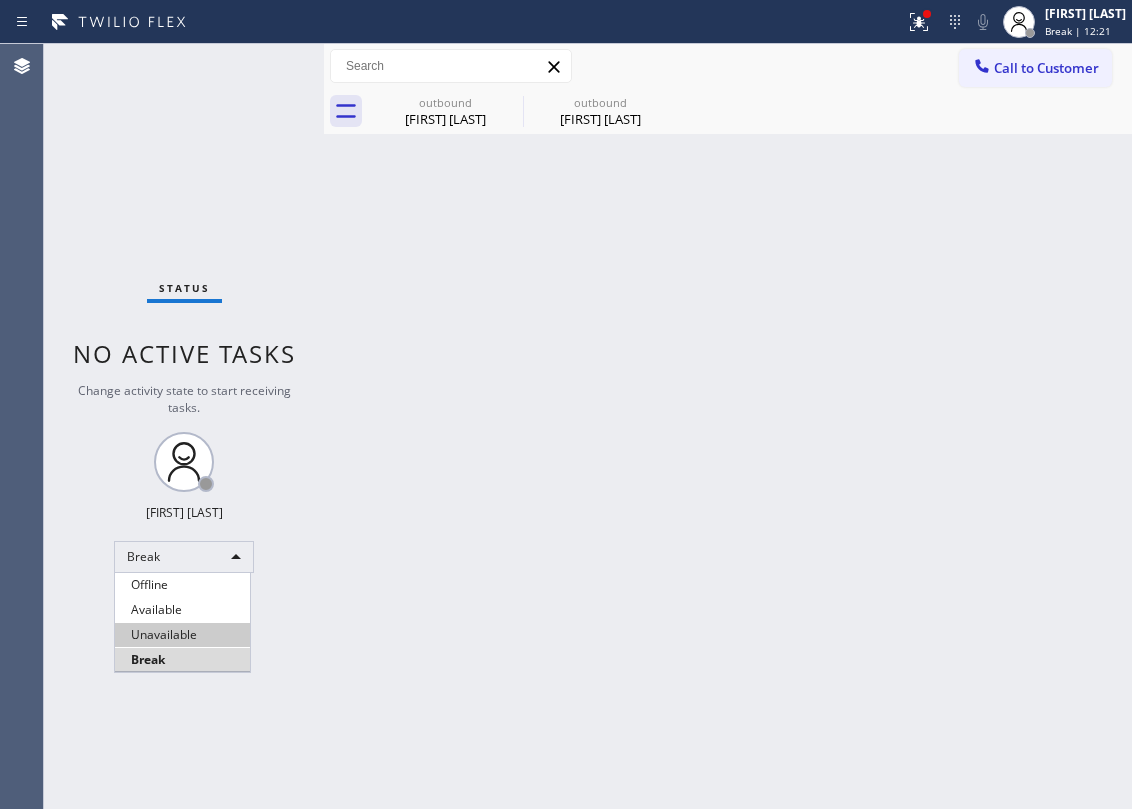 click on "Unavailable" at bounding box center (182, 635) 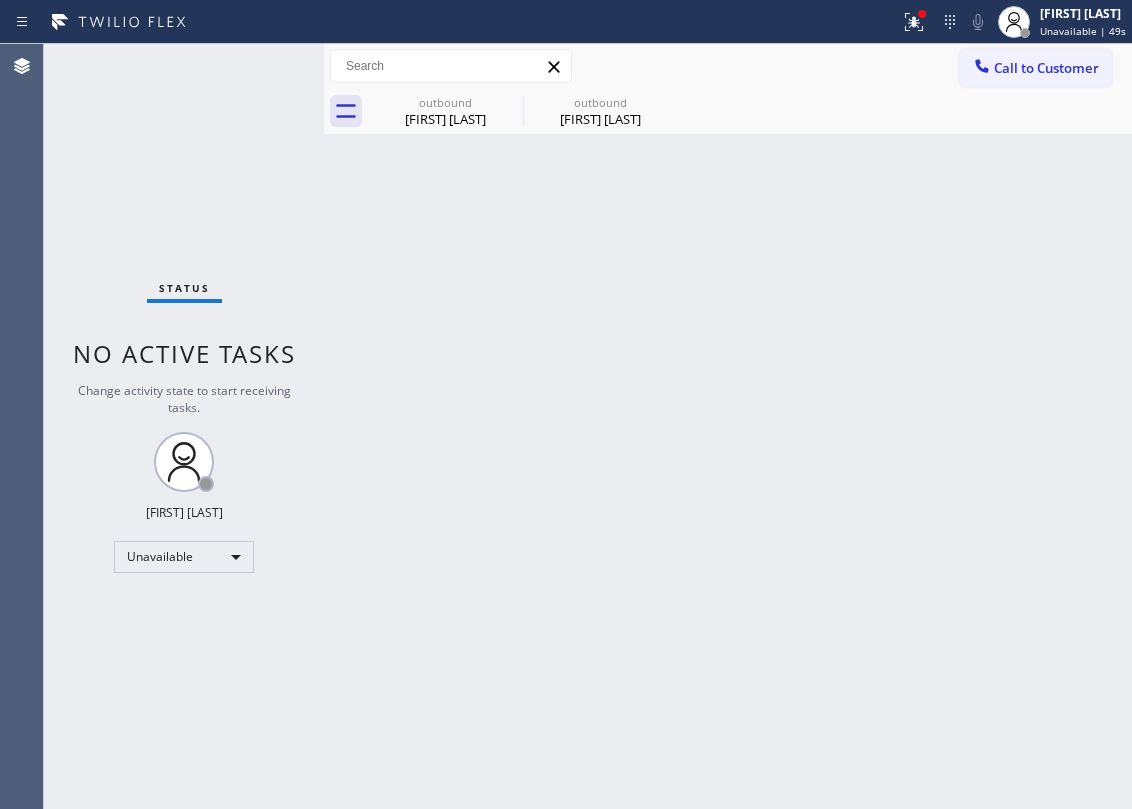 click on "Back to Dashboard Change Sender ID Customers Technicians Select a contact Outbound call Location Search location Your caller id phone number Customer number Call Customer info Name   Phone none Address none Change Sender ID HVAC +18559994417 5 Star Appliance +18557314952 Appliance Repair +18554611149 Plumbing +18889090120 Air Duct Cleaning +18006865038  Electricians +18005688664 Cancel Change Check personal SMS Reset Change outbound [FIRST] [LAST] outbound [FIRST] [LAST] Call to Customer Outbound call Location 5 Star Appliance Repair Your caller id phone number [PHONE] Customer number Call Outbound call Technician Search Technician Your caller id phone number Your caller id phone number Call outbound [FIRST] [LAST] outbound [FIRST] [LAST] [FIRST]   [LAST] Since: [DATE] link to CRM copy Email [EMAIL]  Emails allowed Phone [PHONE] Phone2 none  SMS allowed Primary address  [NUMBER] [STREET] [CITY], [POSTAL_CODE] [STATE] EDIT Outbound call Location 5 Star Appliance Repair Your caller id phone number Call" at bounding box center (728, 426) 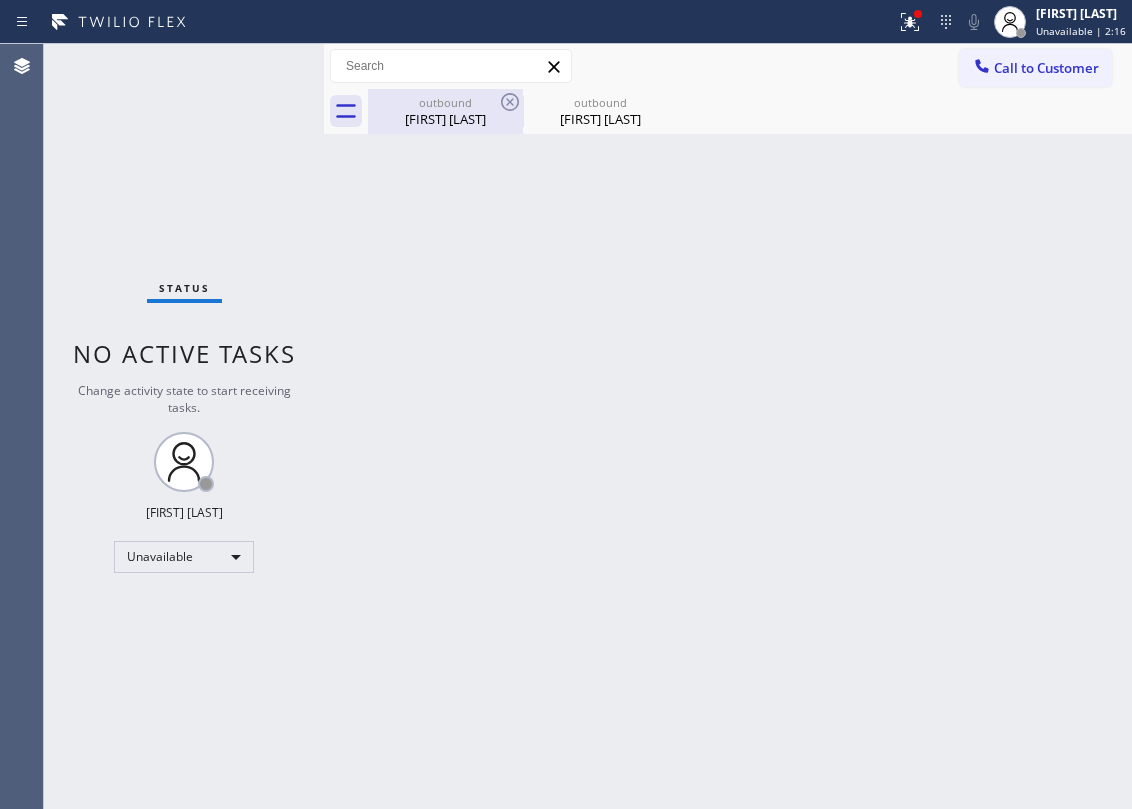 click on "[FIRST] [LAST]" at bounding box center [445, 119] 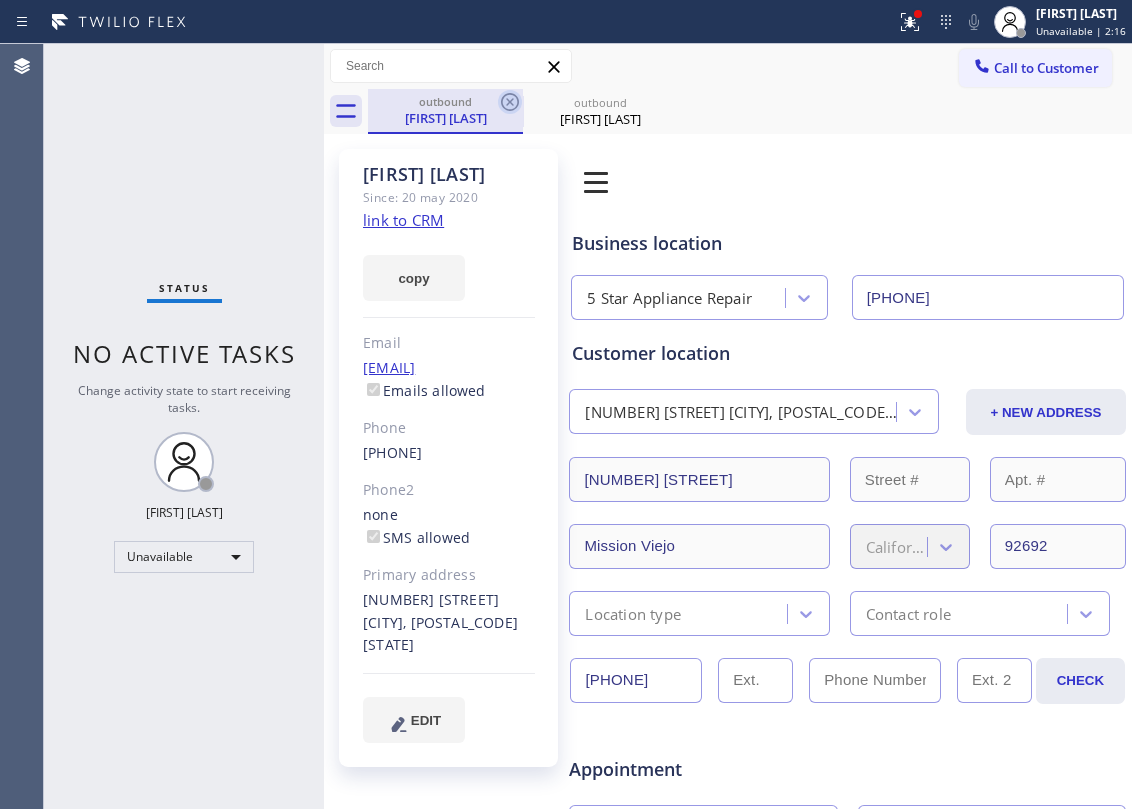 click 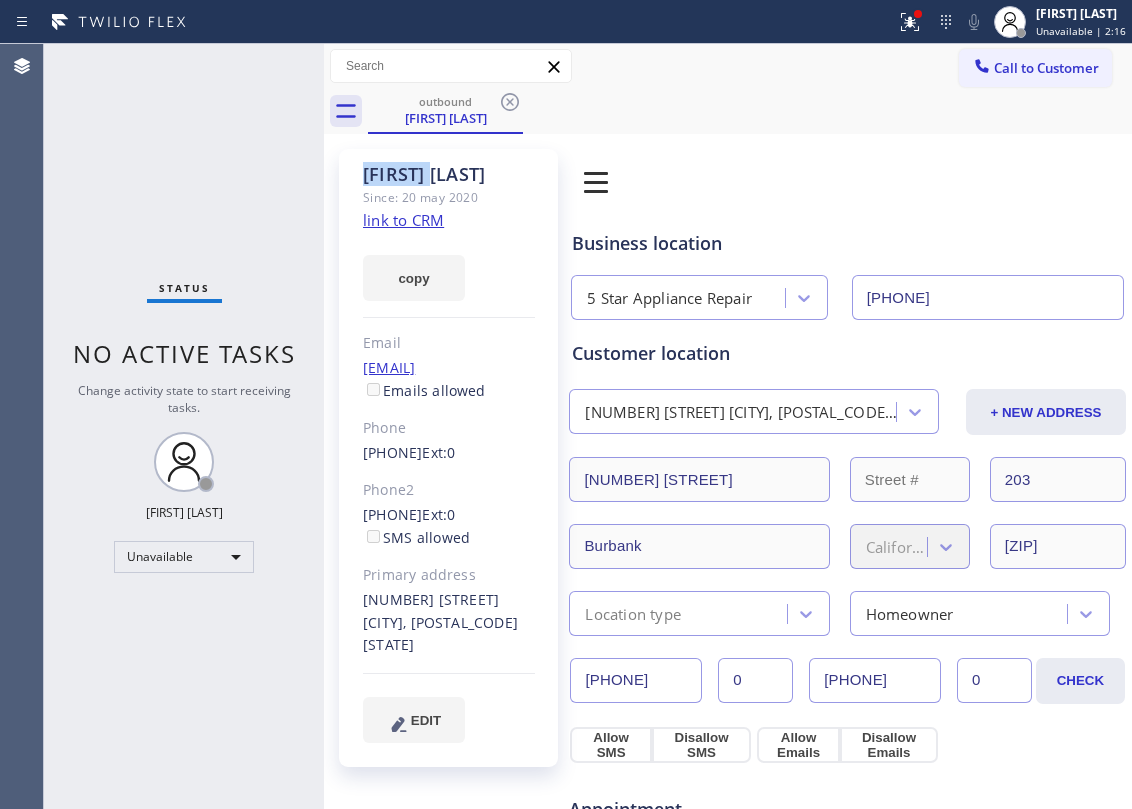 click 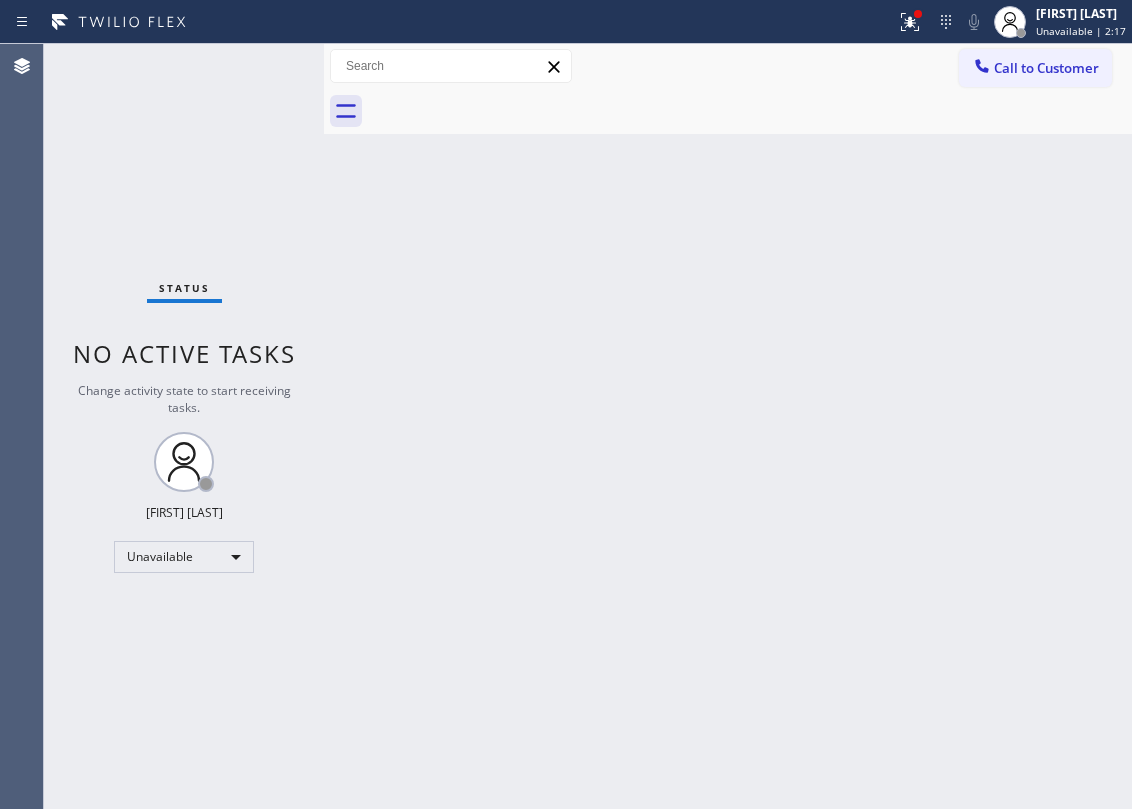 drag, startPoint x: 626, startPoint y: 516, endPoint x: 378, endPoint y: 16, distance: 558.1254 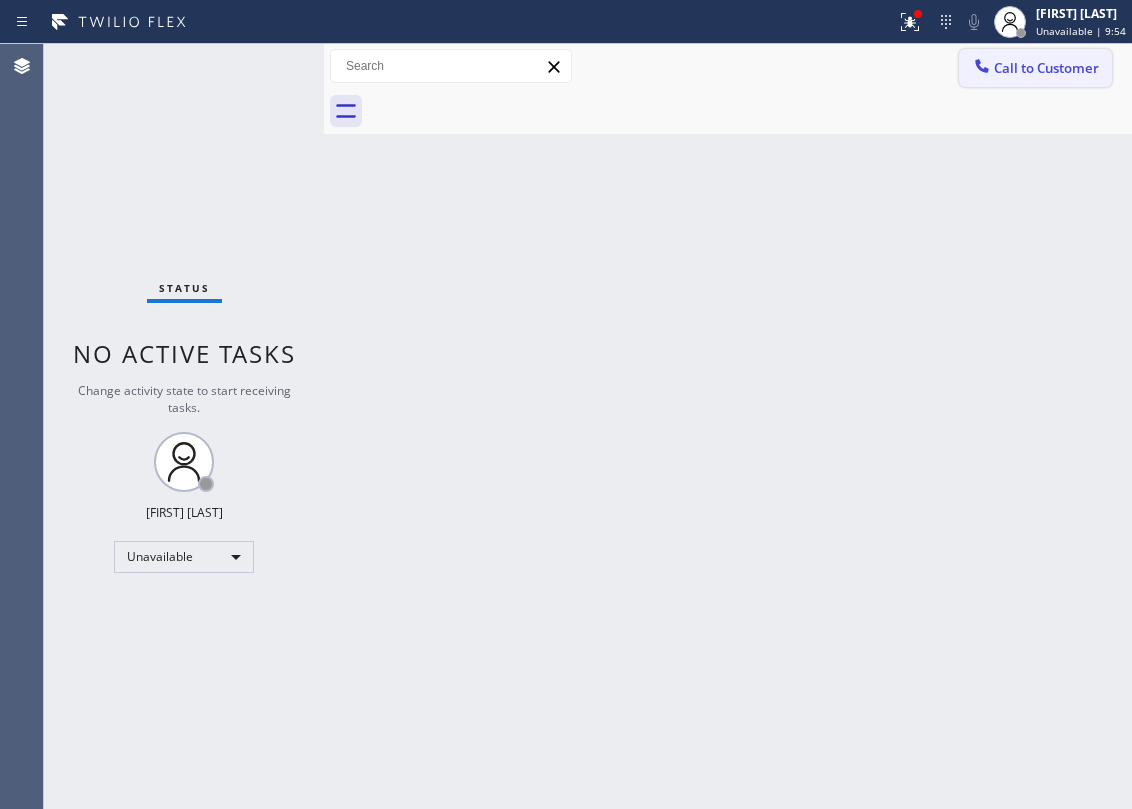 click on "Call to Customer" at bounding box center [1046, 68] 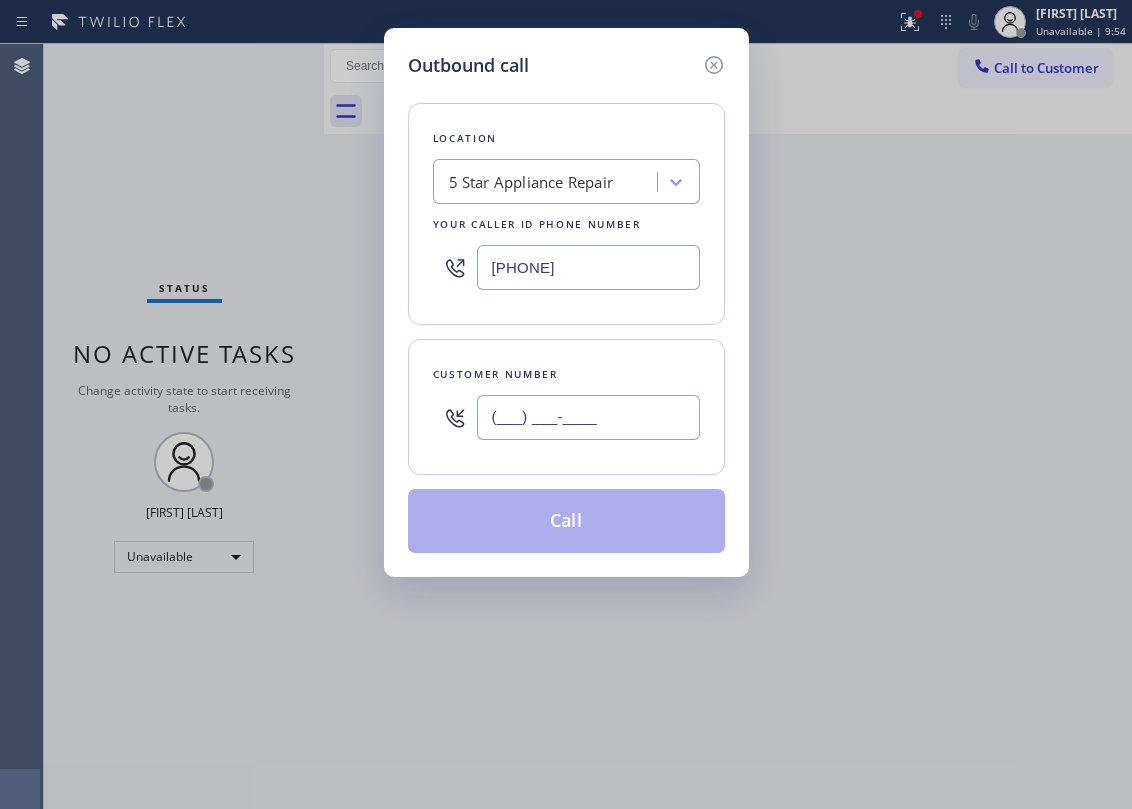 click on "(___) ___-____" at bounding box center [588, 417] 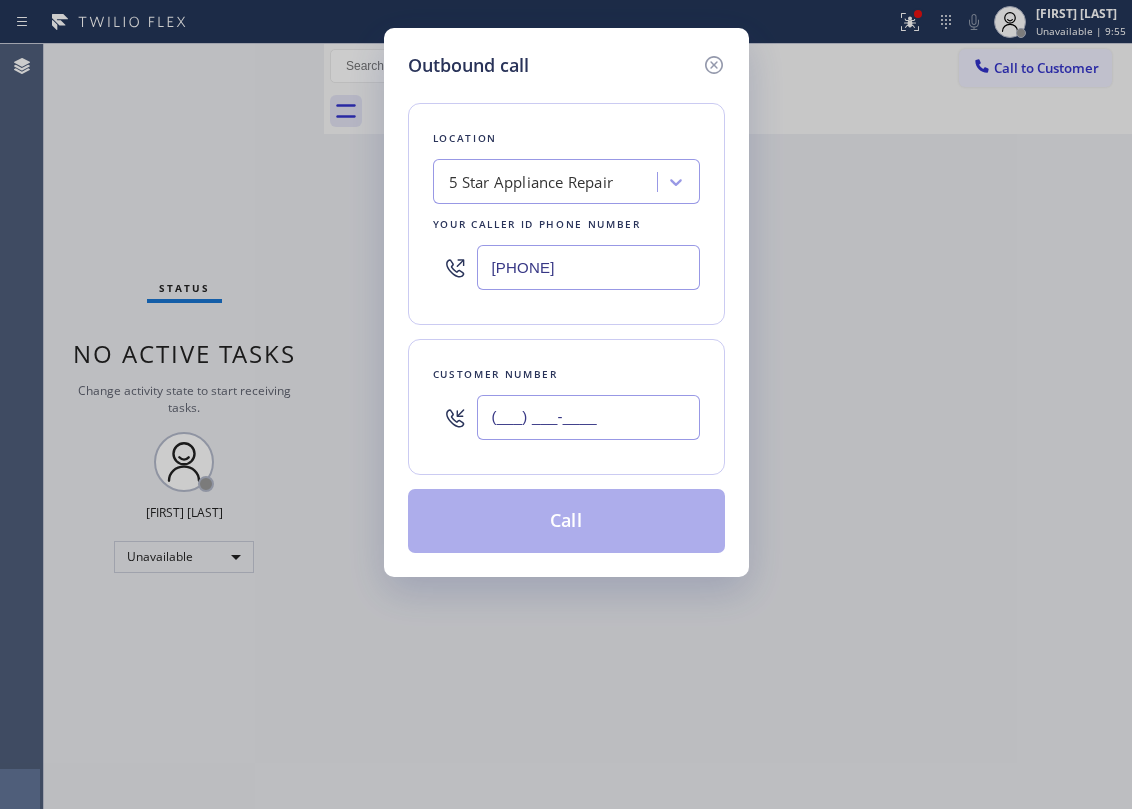 paste on "[PHONE]" 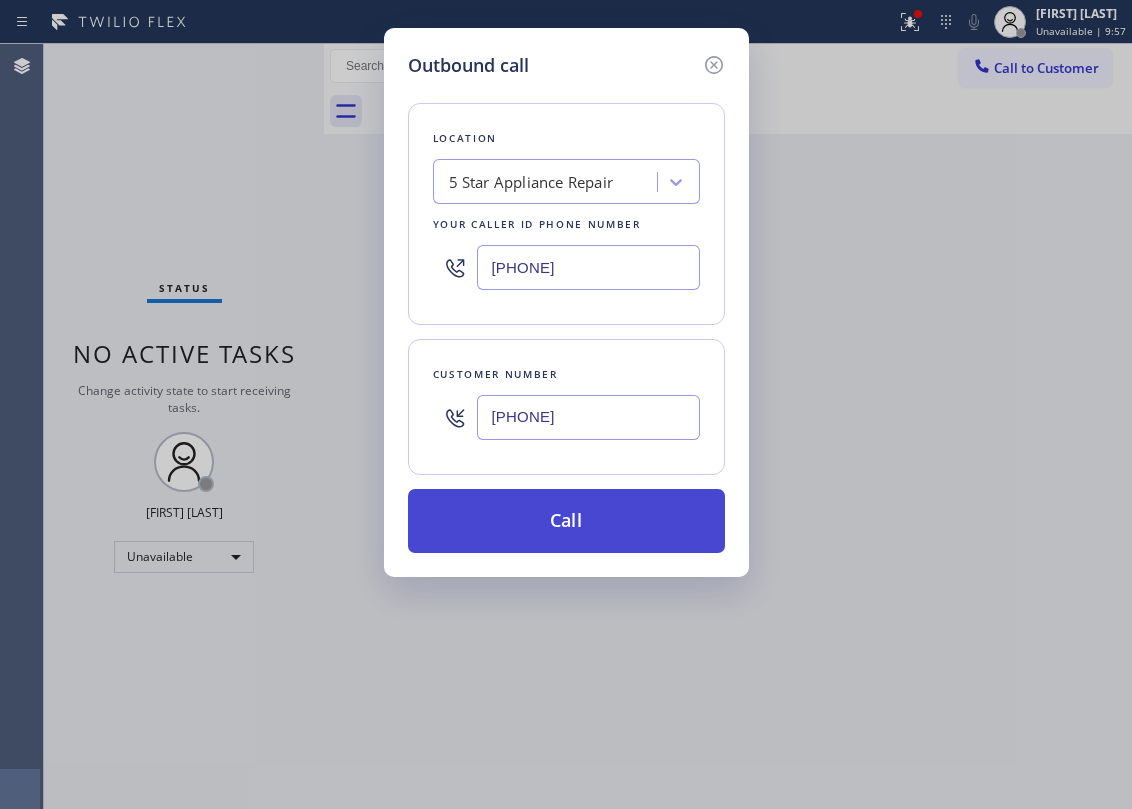type on "[PHONE]" 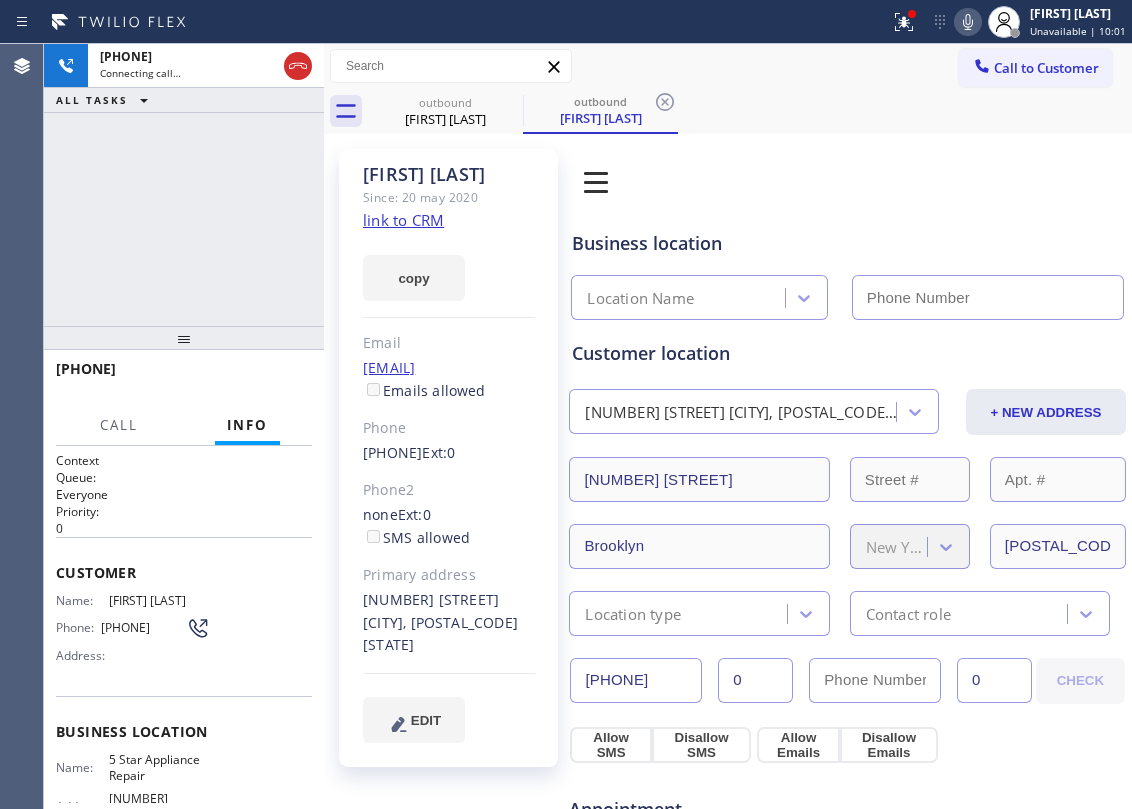drag, startPoint x: 285, startPoint y: 162, endPoint x: 432, endPoint y: 224, distance: 159.53996 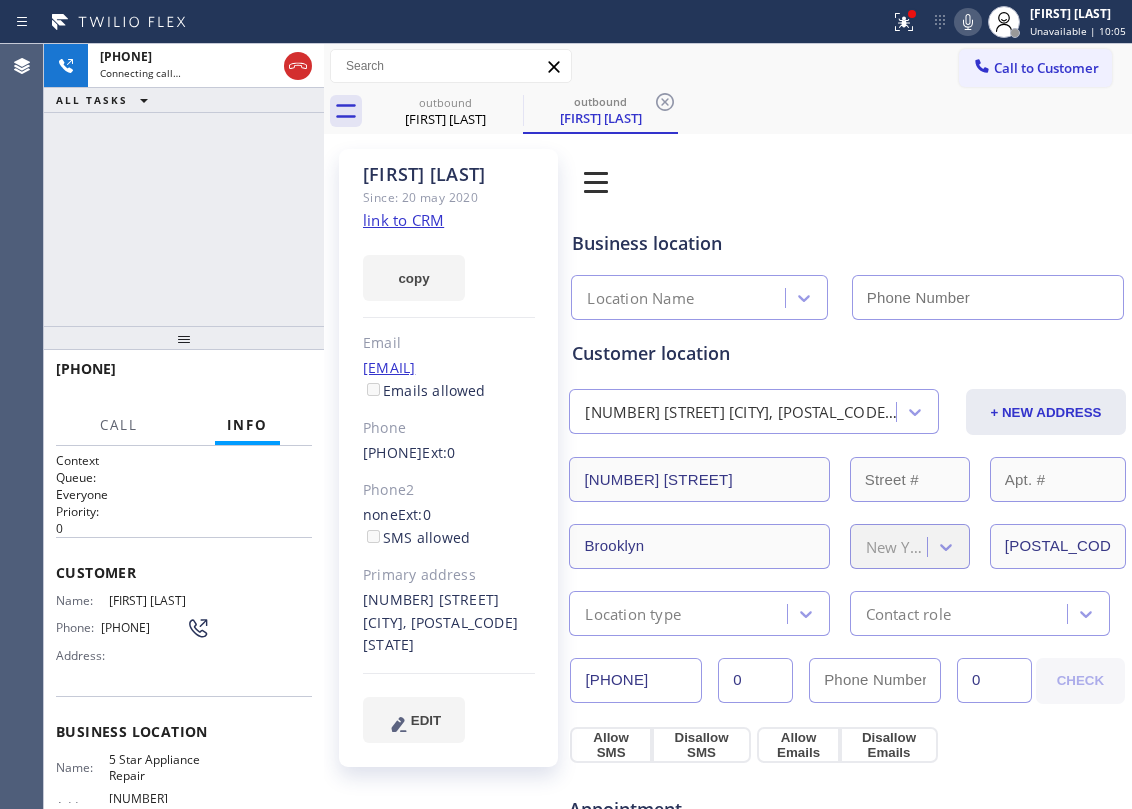 type on "[PHONE]" 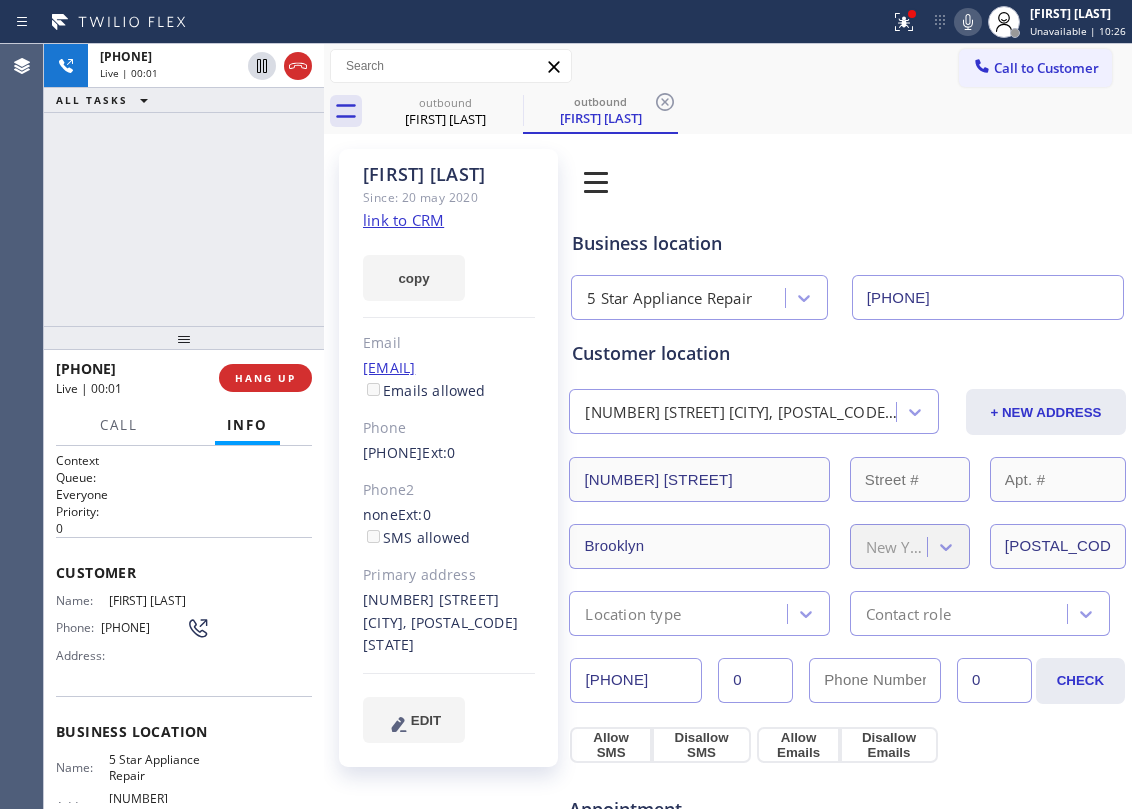 click on "[PHONE] Live | 00:01 ALL TASKS ALL TASKS ACTIVE TASKS TASKS IN WRAP UP" at bounding box center [184, 185] 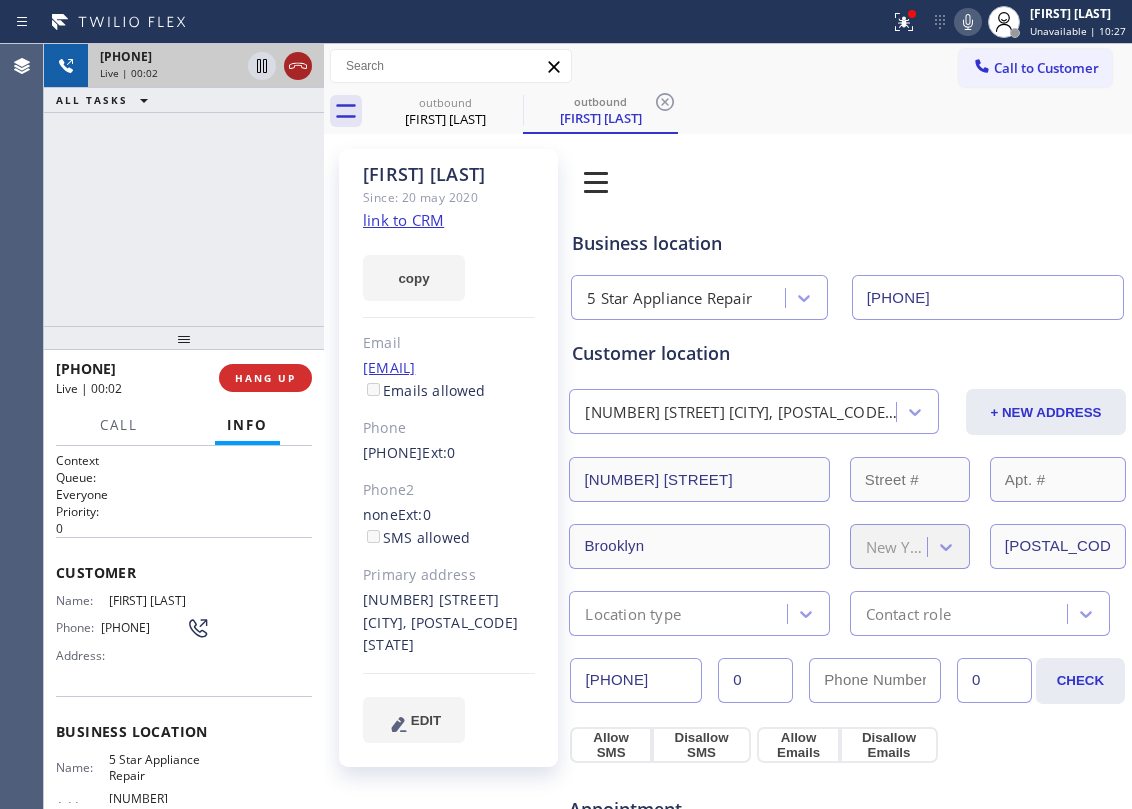 click 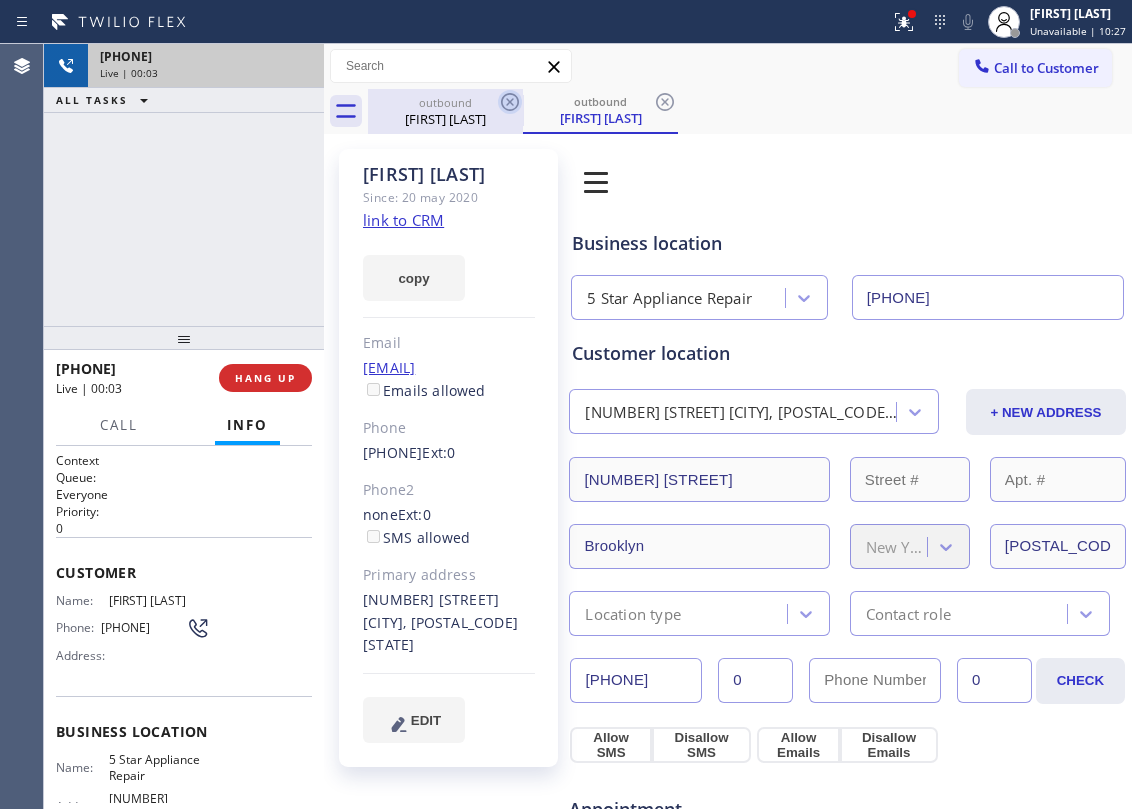 drag, startPoint x: 460, startPoint y: 102, endPoint x: 506, endPoint y: 101, distance: 46.010868 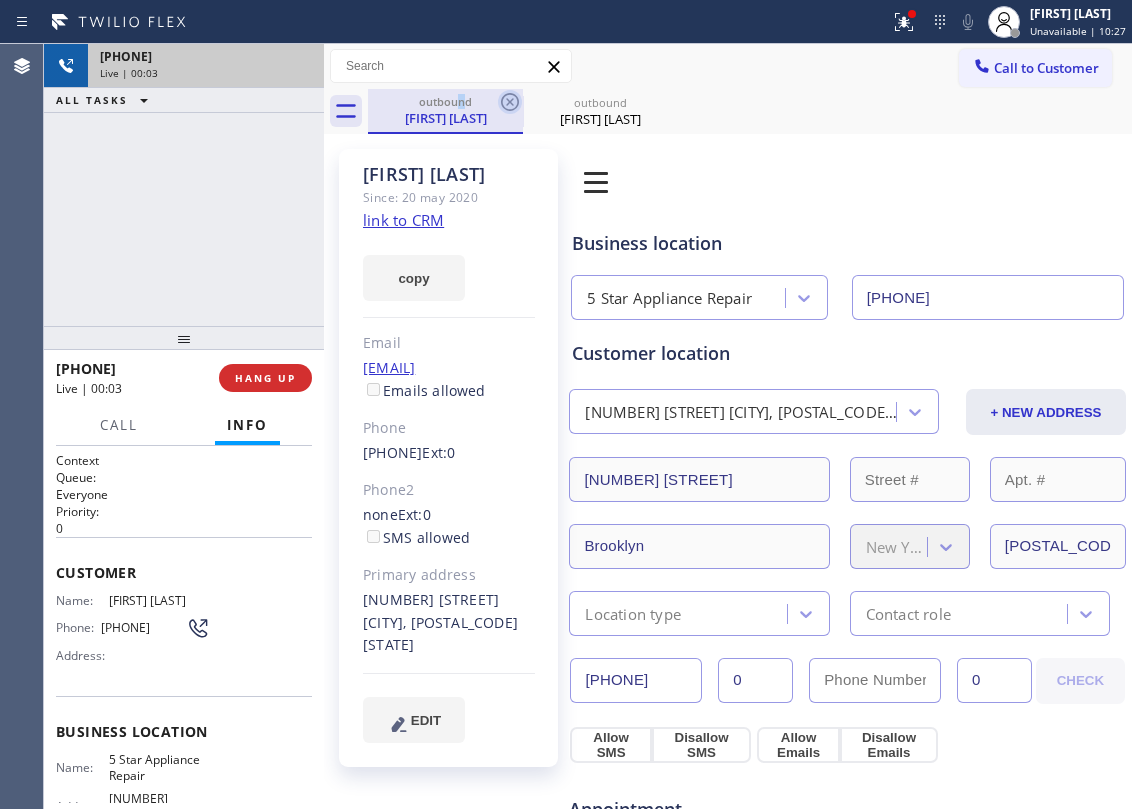 click 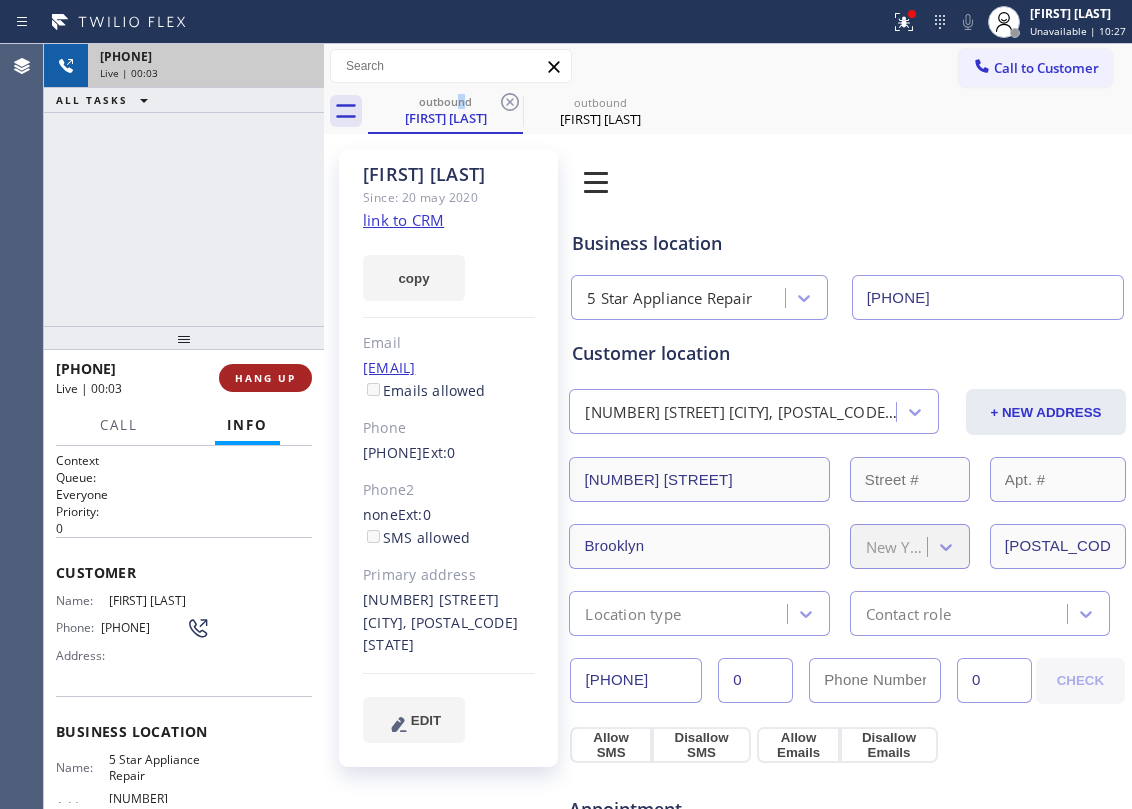 click 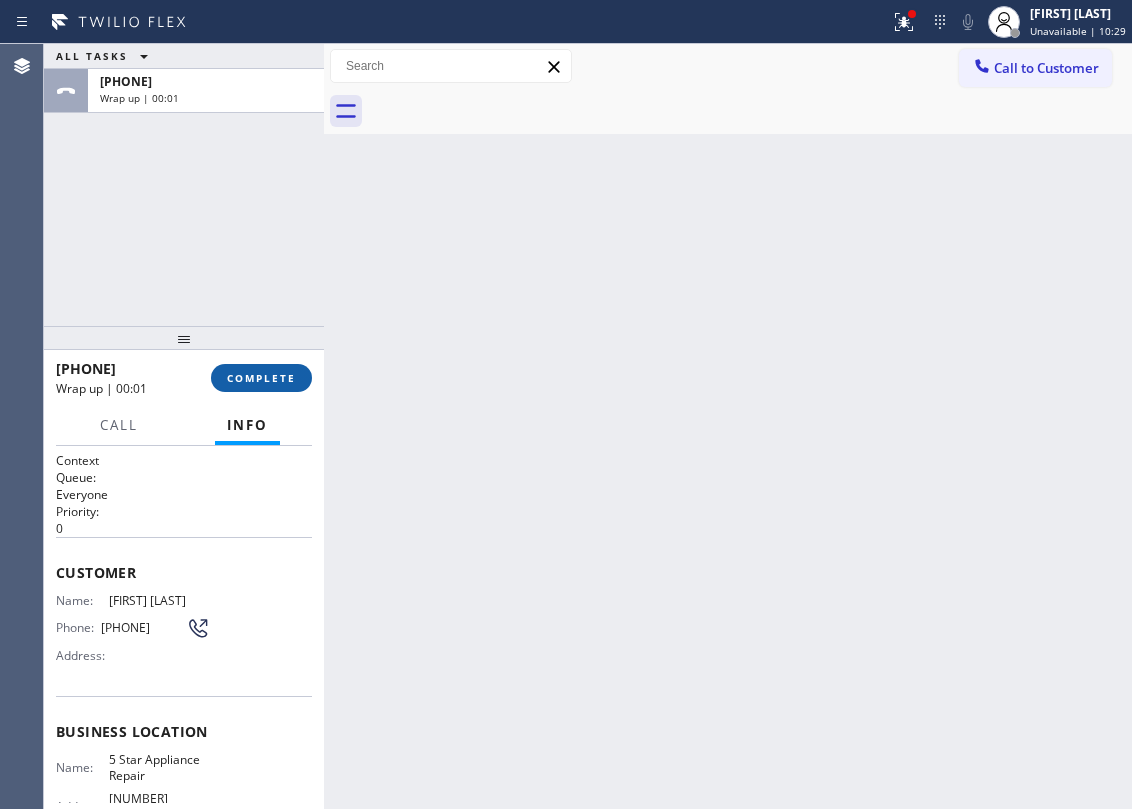 click on "COMPLETE" at bounding box center (261, 378) 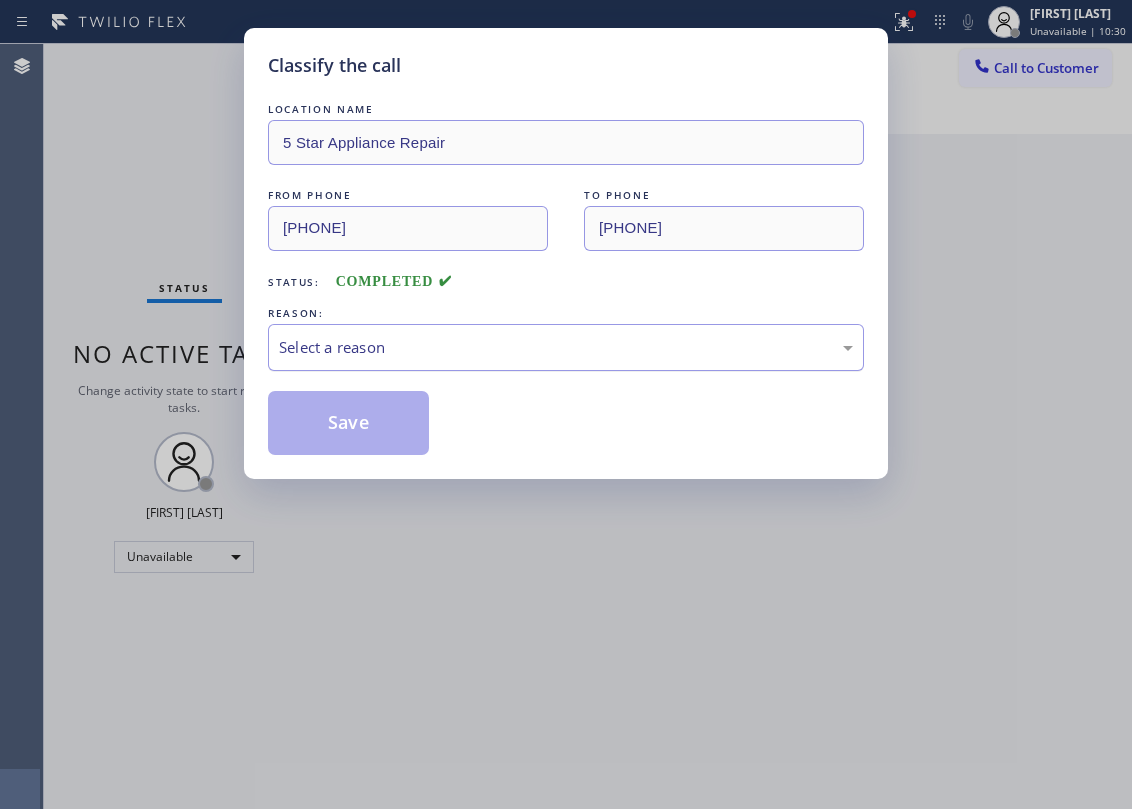 click on "Select a reason" at bounding box center [566, 347] 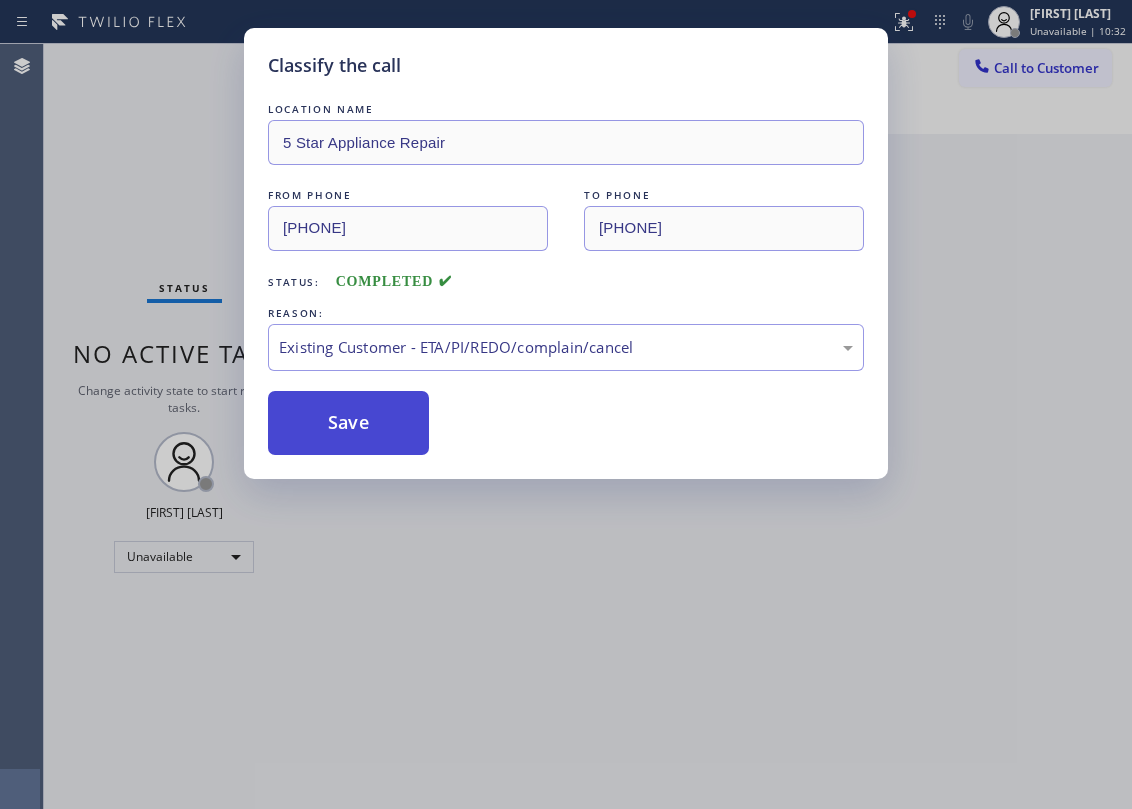 click on "Save" at bounding box center [348, 423] 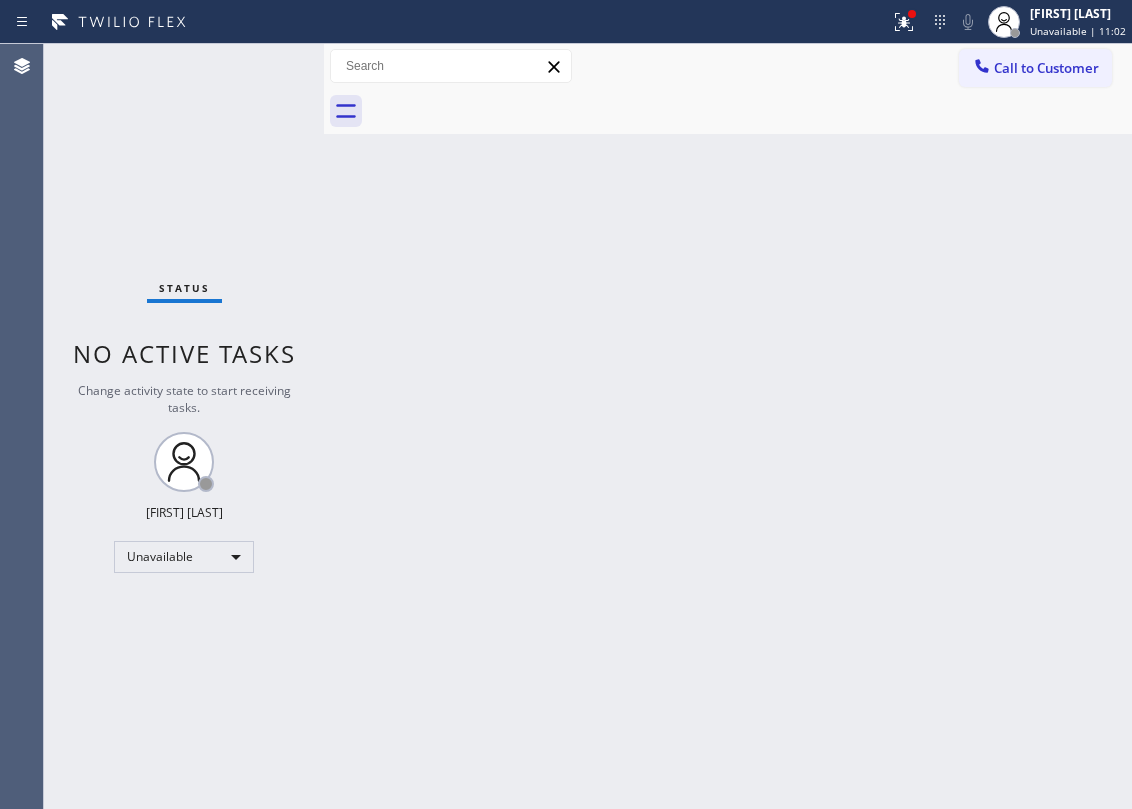 click on "Back to Dashboard Change Sender ID Customers Technicians Select a contact Outbound call Location Search location Your caller id phone number Customer number Call Customer info Name   Phone none Address none Change Sender ID HVAC [PHONE] 5 Star Appliance [PHONE] Appliance Repair [PHONE] Plumbing [PHONE] Air Duct Cleaning [PHONE]  Electricians [PHONE]  Cancel Change Check personal SMS Reset Change No tabs Call to Customer Outbound call Location 5 Star Appliance Repair Your caller id phone number [PHONE] Customer number Call Outbound call Technician Search Technician Your caller id phone number Your caller id phone number Call" at bounding box center (728, 426) 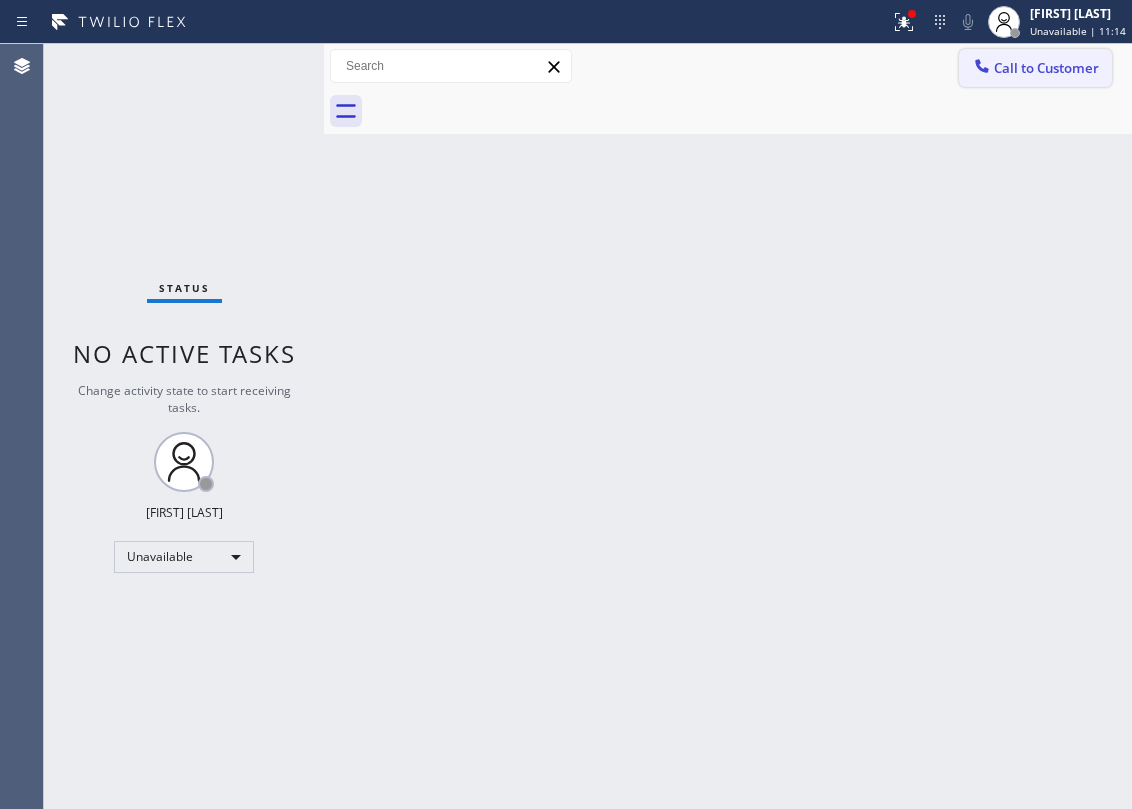 click on "Call to Customer" at bounding box center [1046, 68] 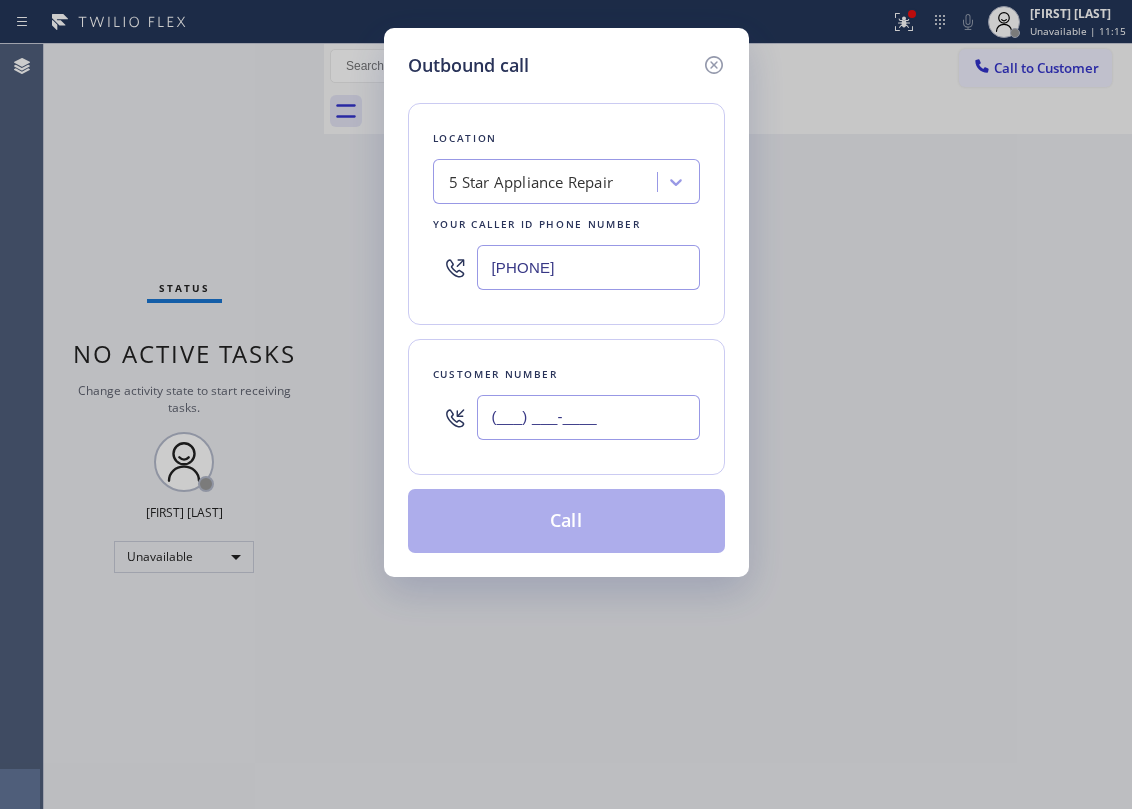 click on "(___) ___-____" at bounding box center [588, 417] 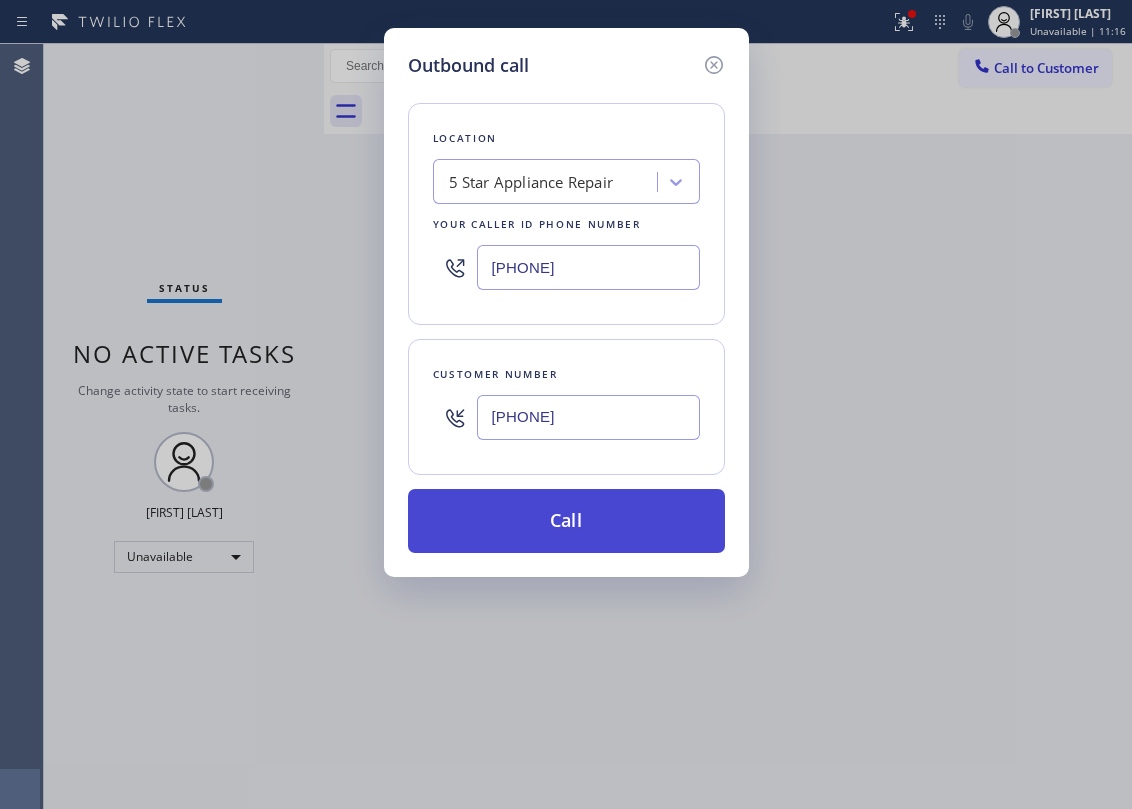 type on "[PHONE]" 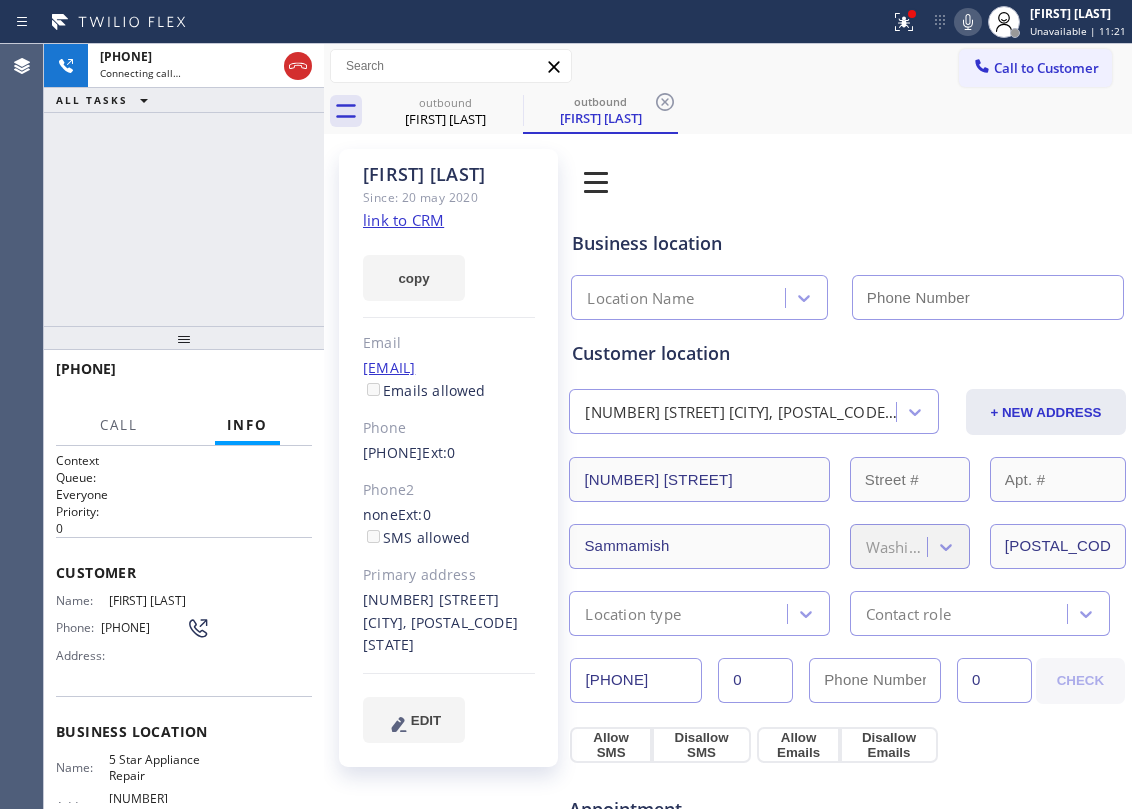 type on "[PHONE]" 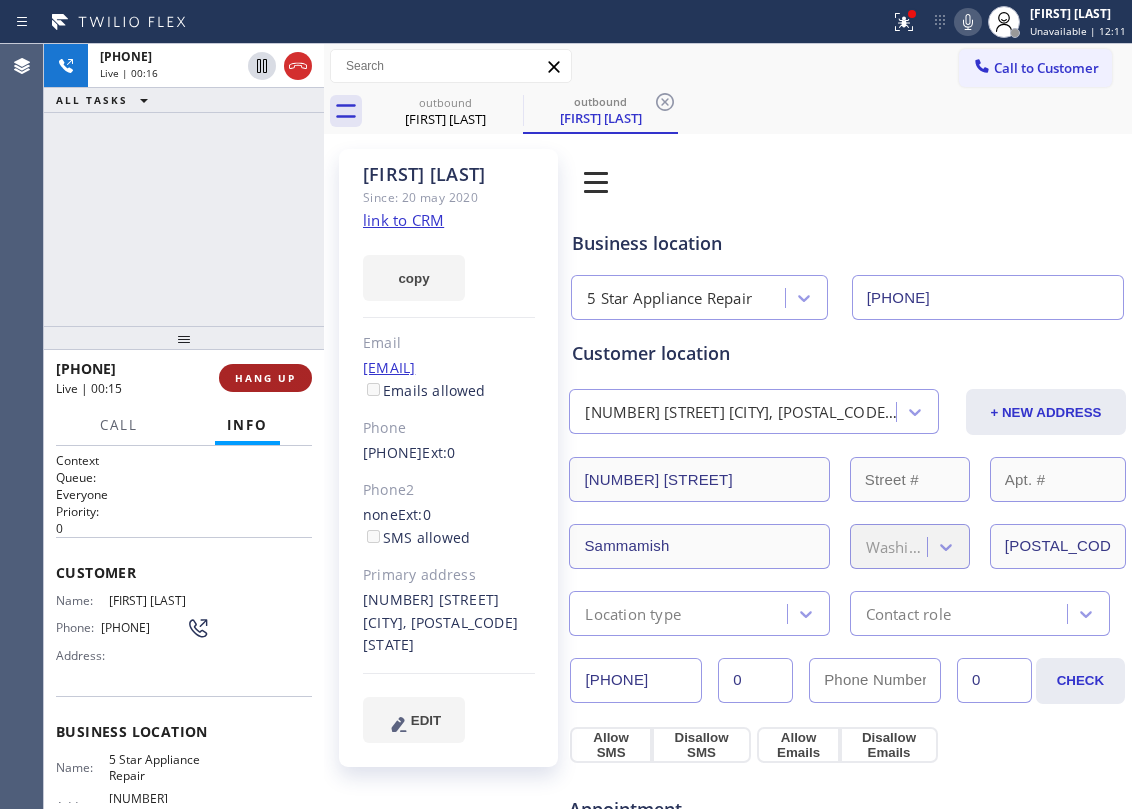 click on "HANG UP" at bounding box center (265, 378) 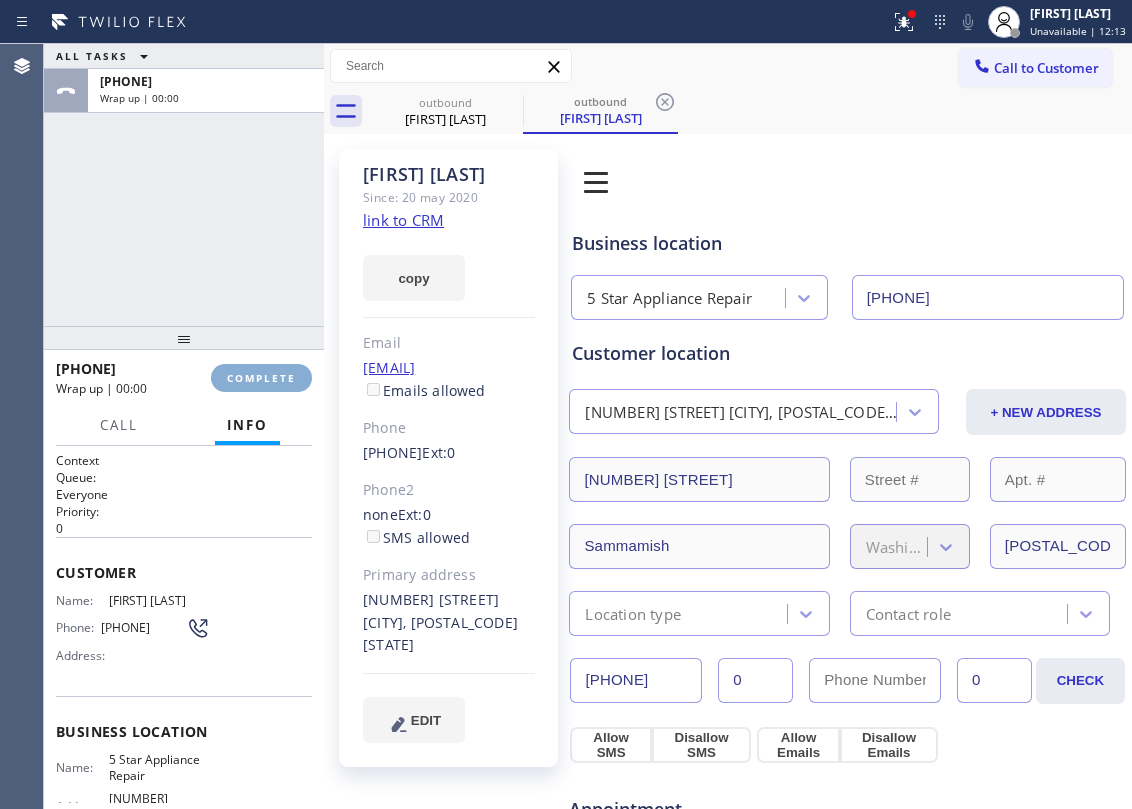 click on "COMPLETE" at bounding box center (261, 378) 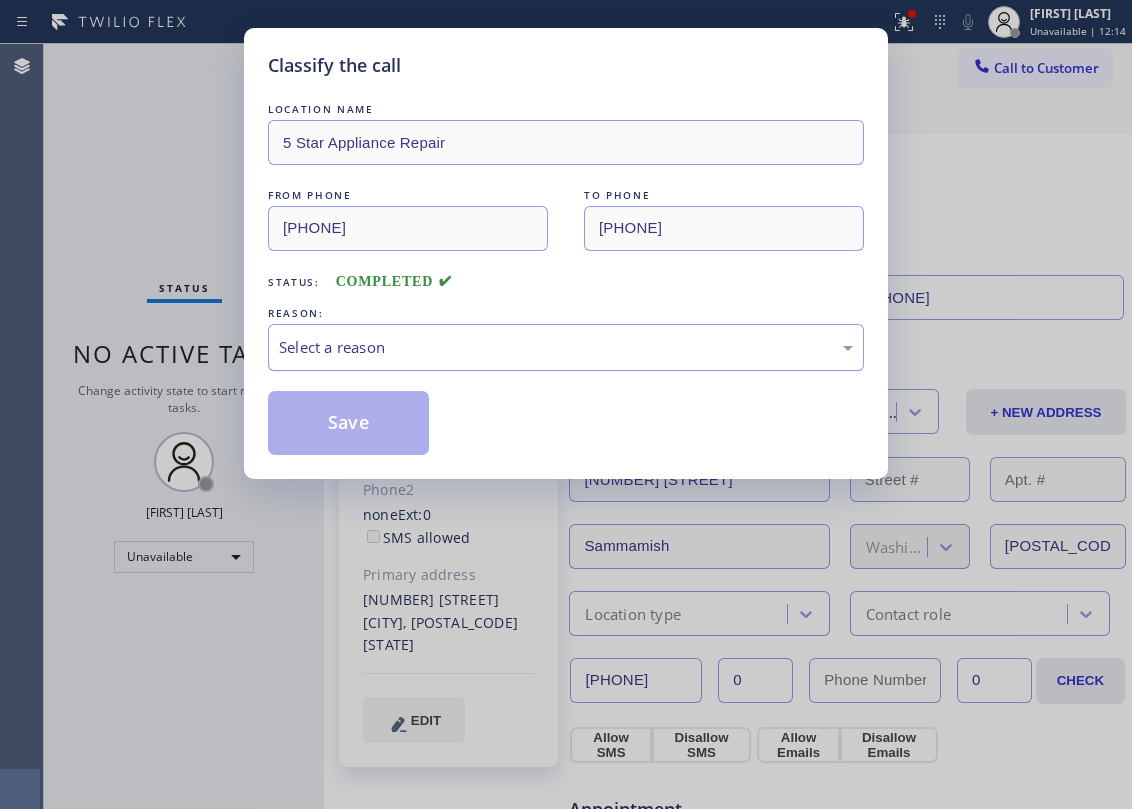 click on "Select a reason" at bounding box center [566, 347] 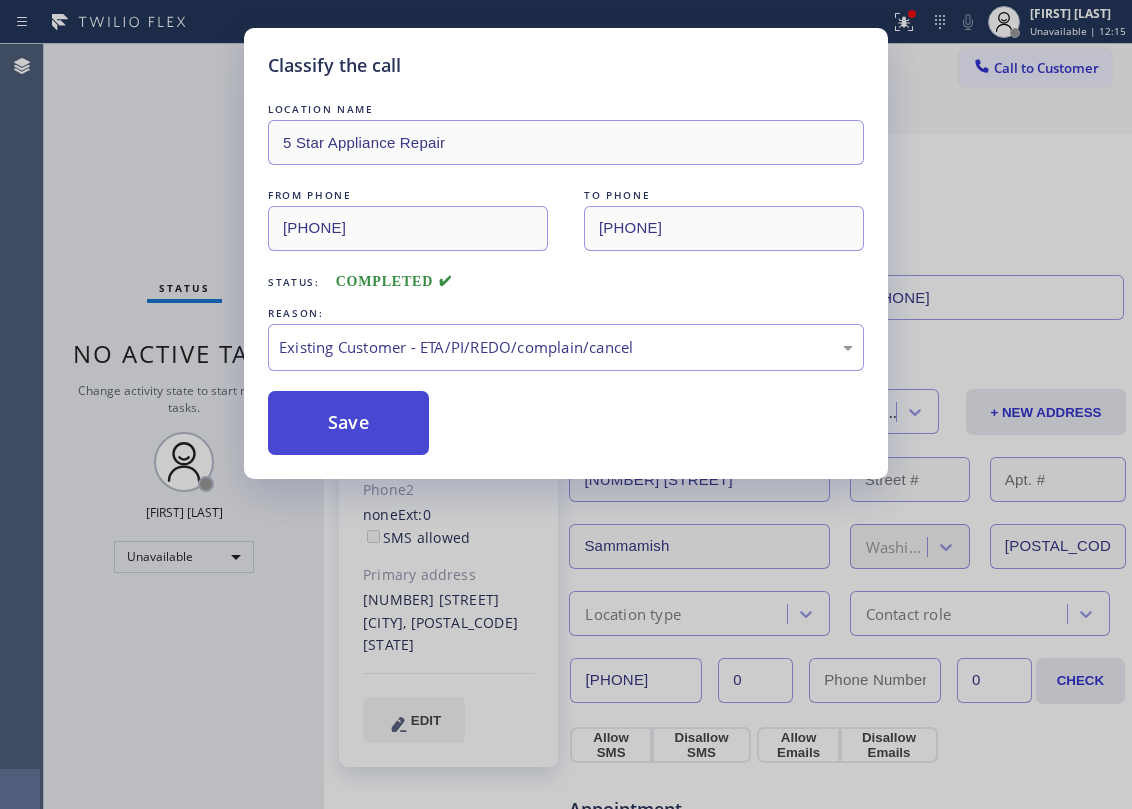 click on "Save" at bounding box center (348, 423) 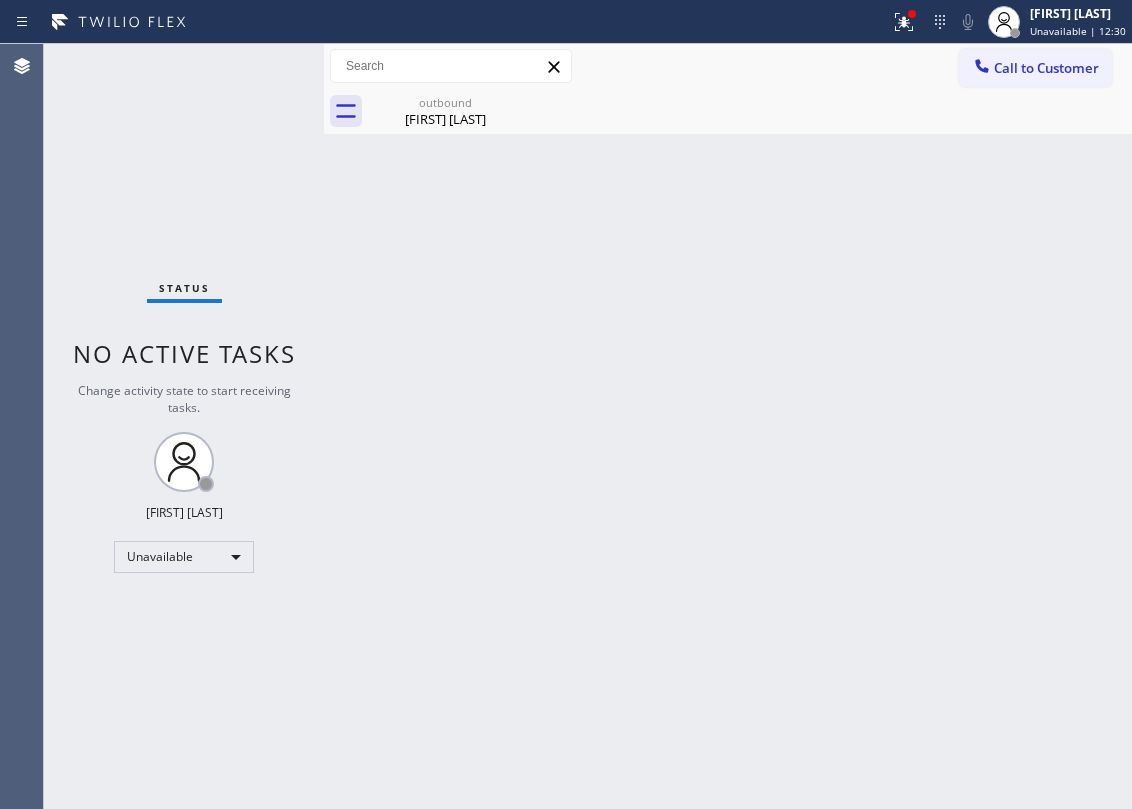 click on "outbound [FIRST] [LAST]" at bounding box center (750, 111) 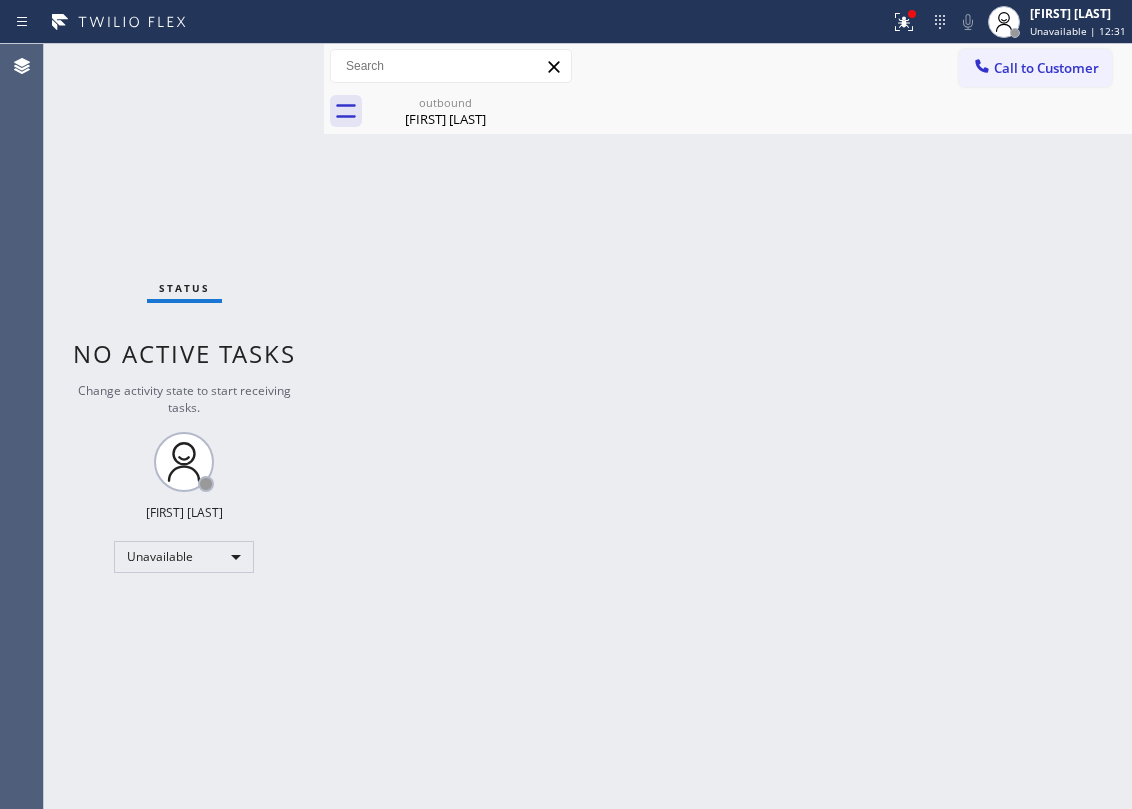 click 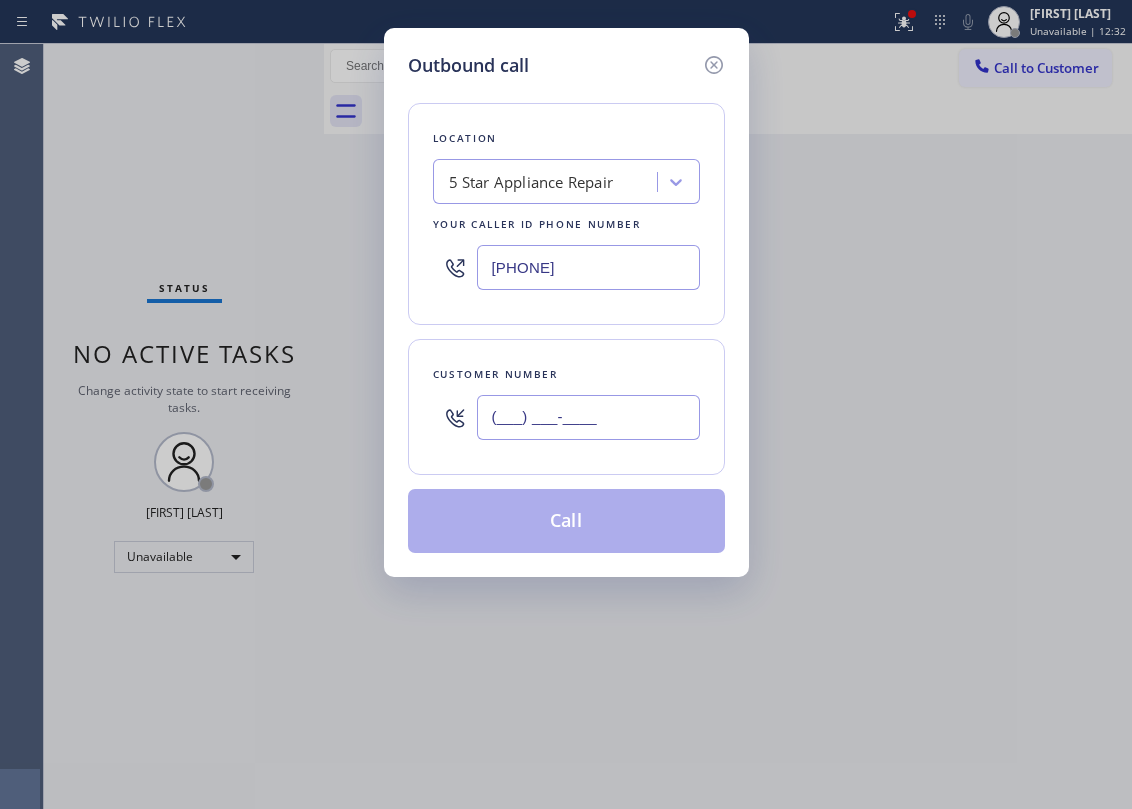 click on "(___) ___-____" at bounding box center [588, 417] 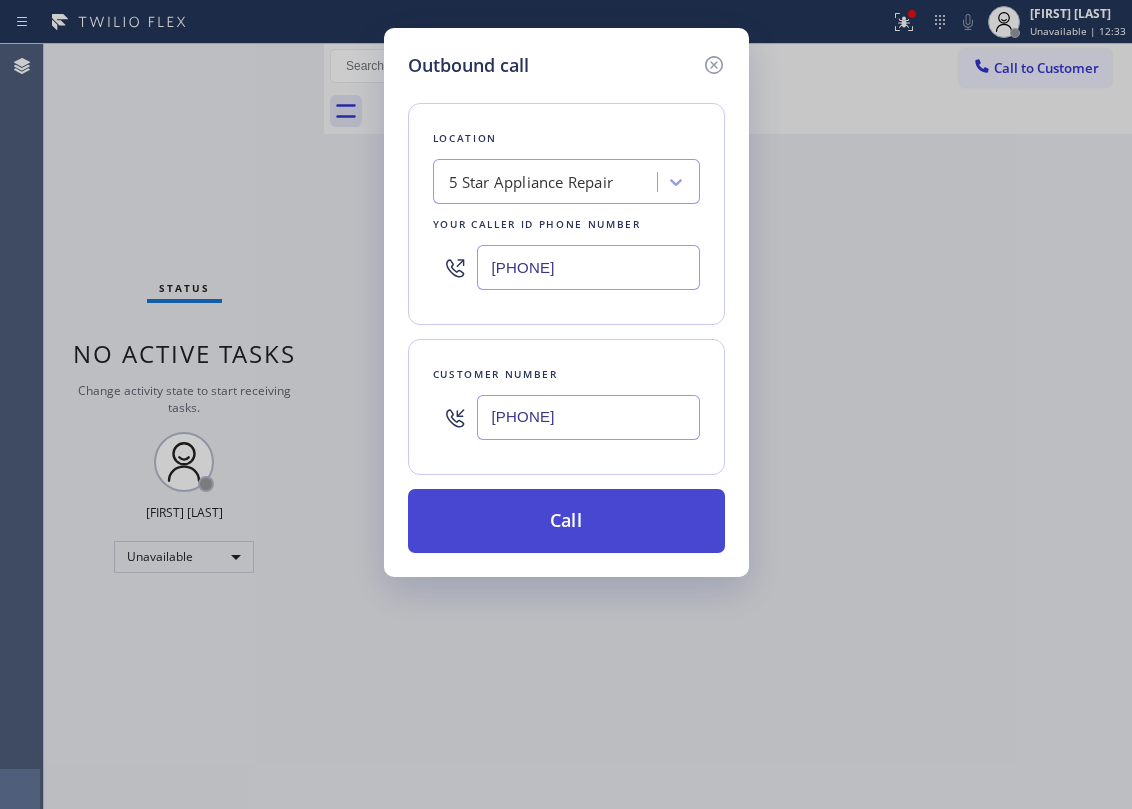 type on "[PHONE]" 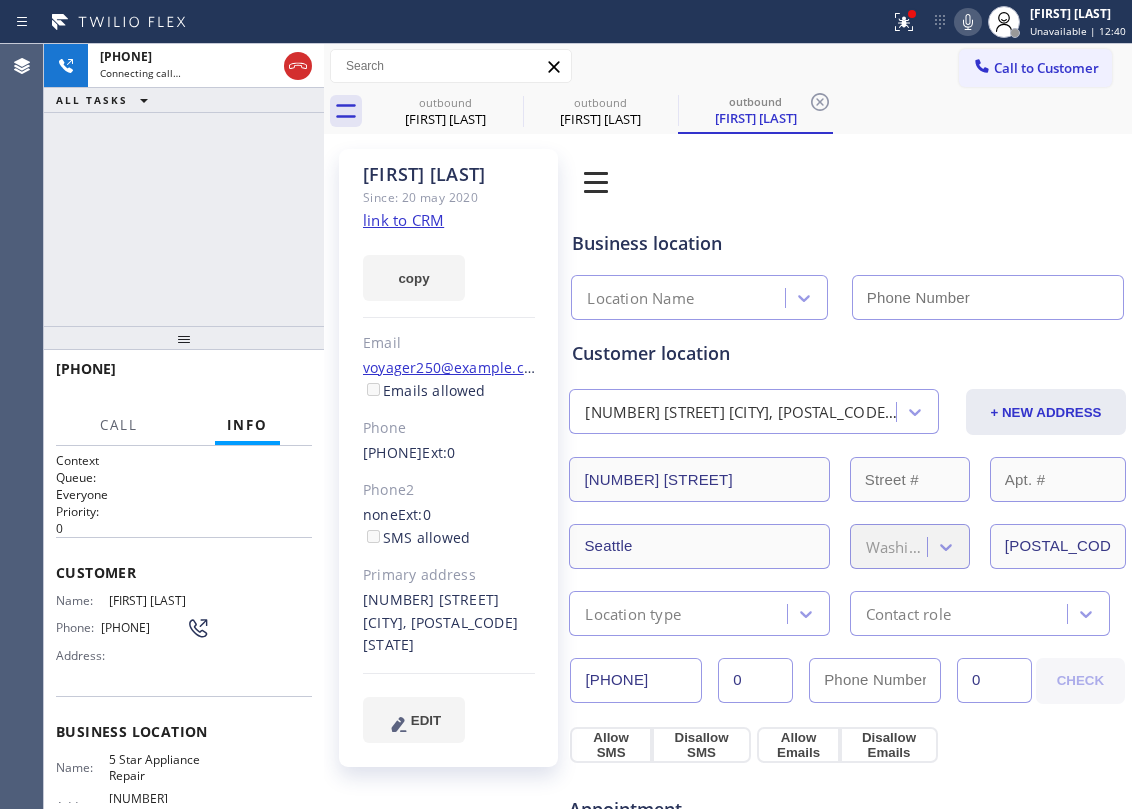 type on "[PHONE]" 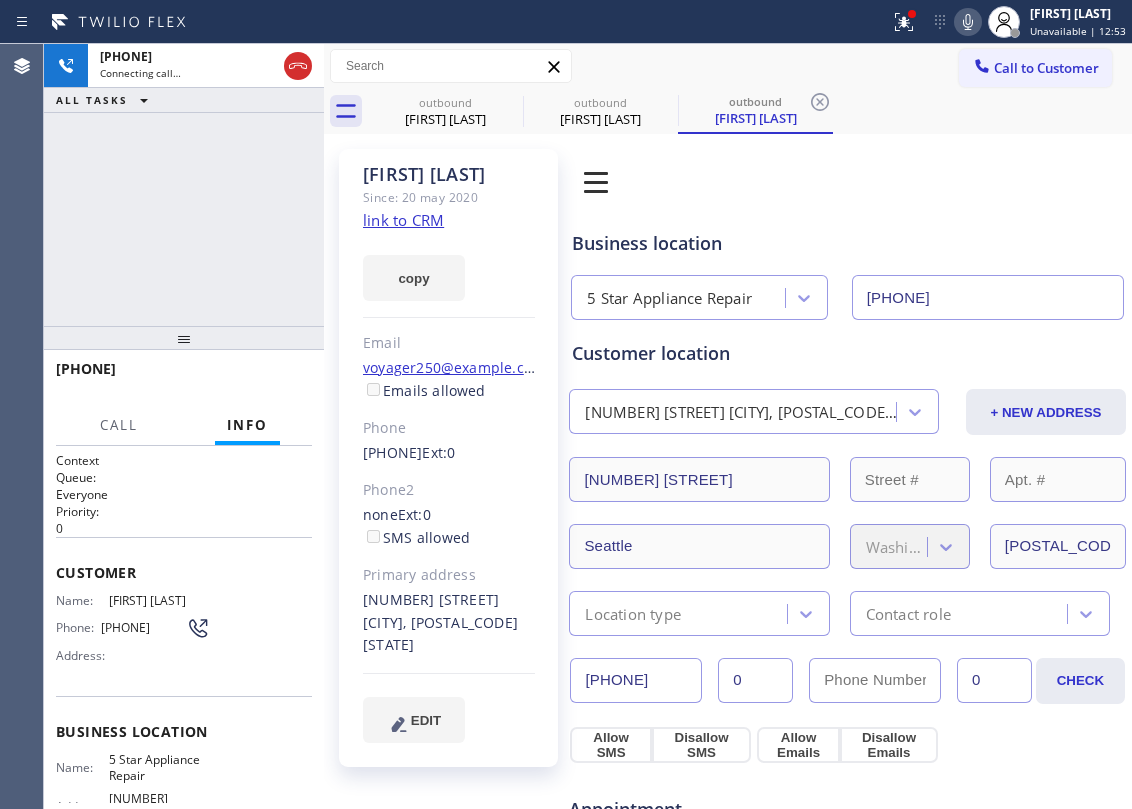 click on "[PHONE]" at bounding box center [184, 185] 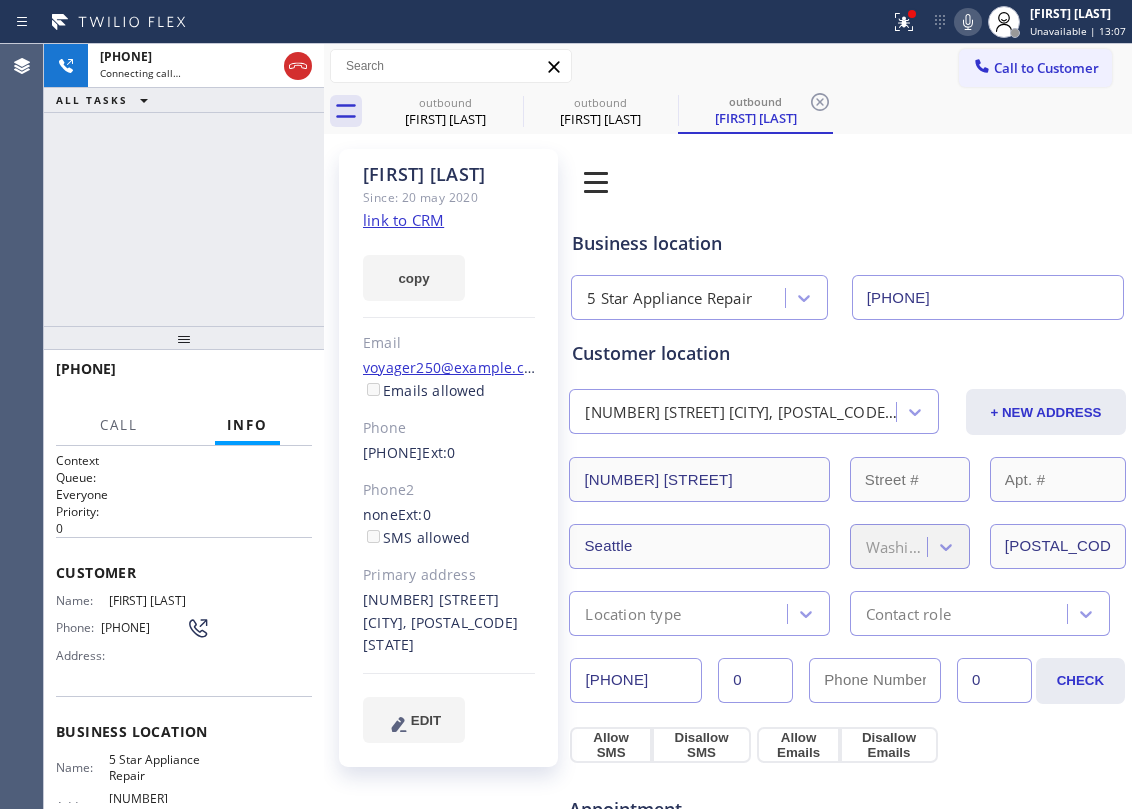 click on "[PHONE]" at bounding box center [184, 185] 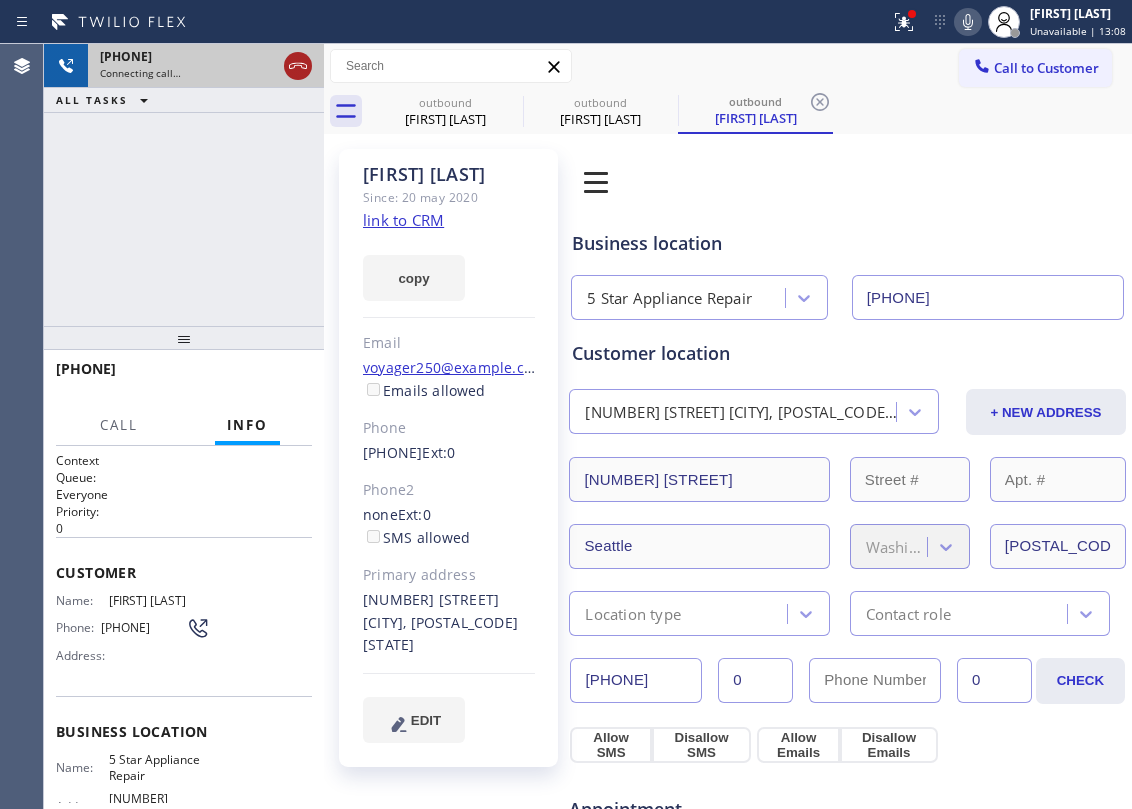 click 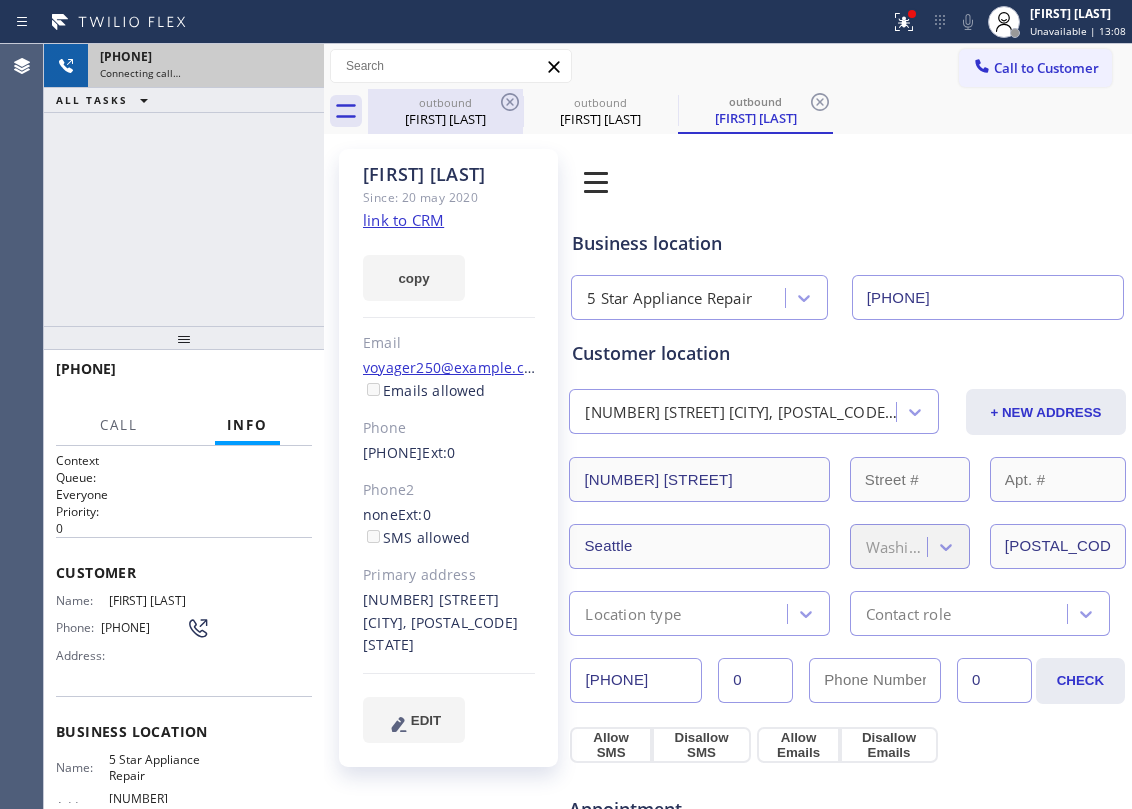 click on "outbound" at bounding box center [445, 102] 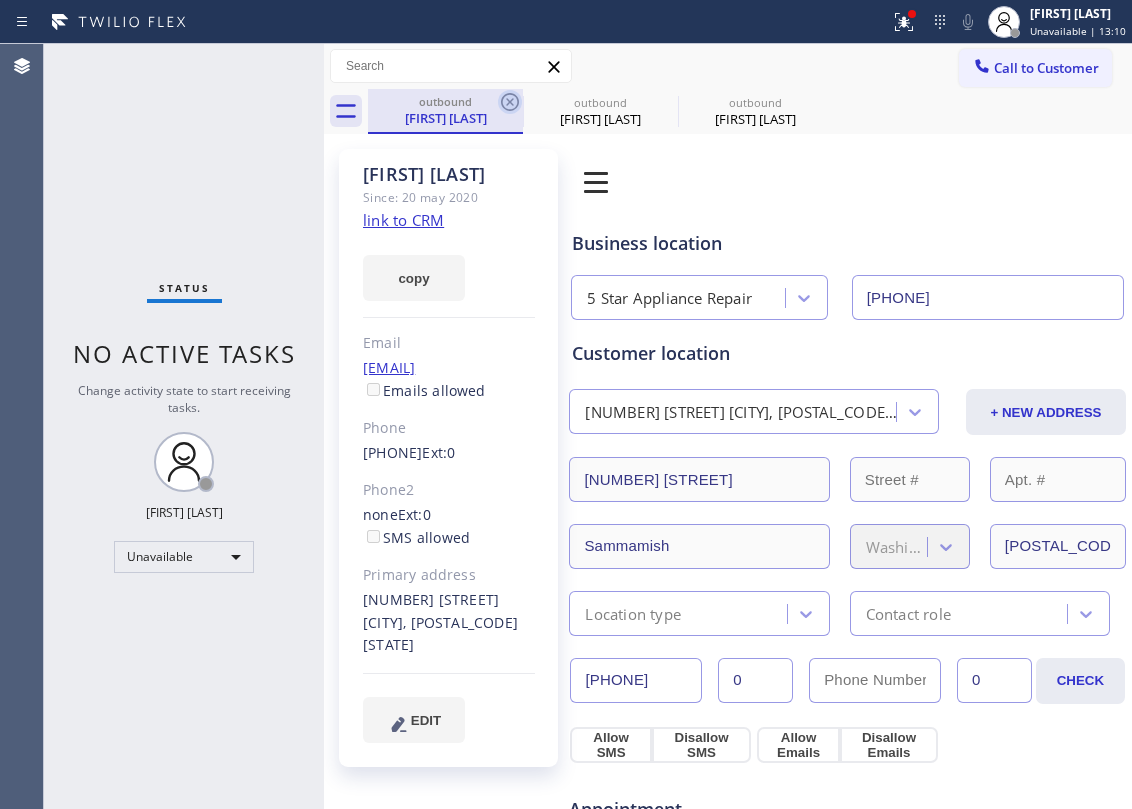 click 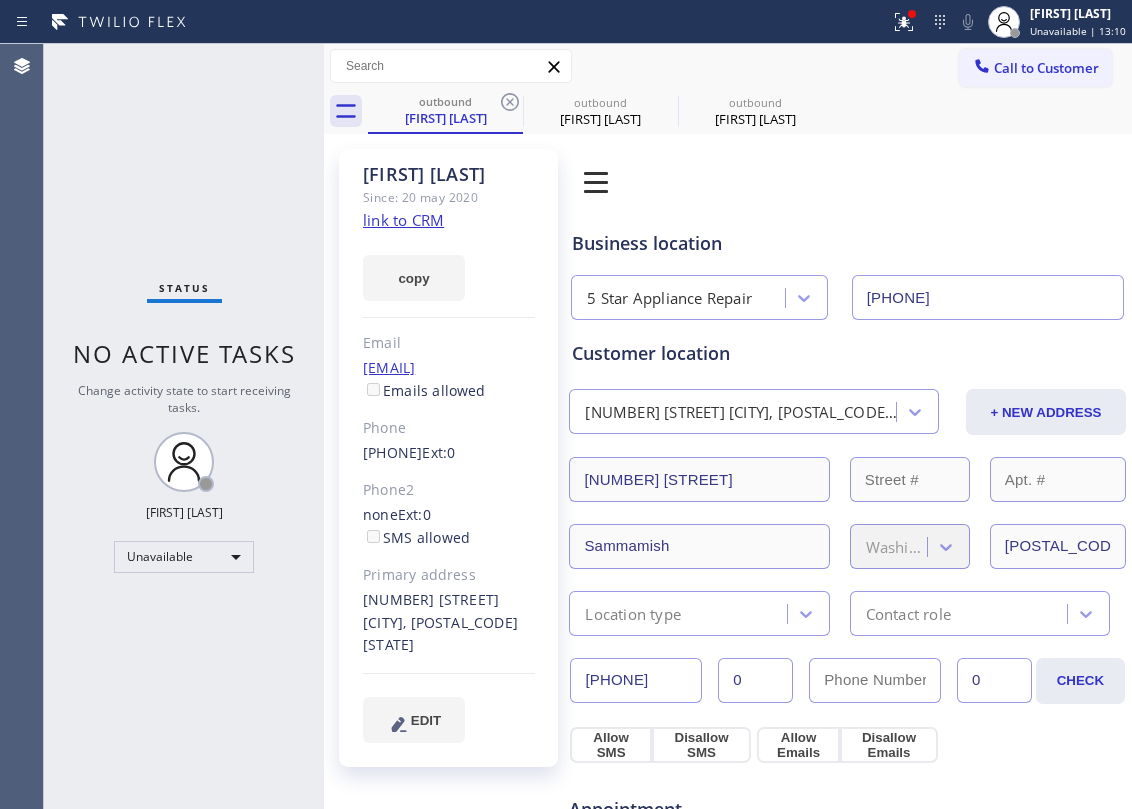 click 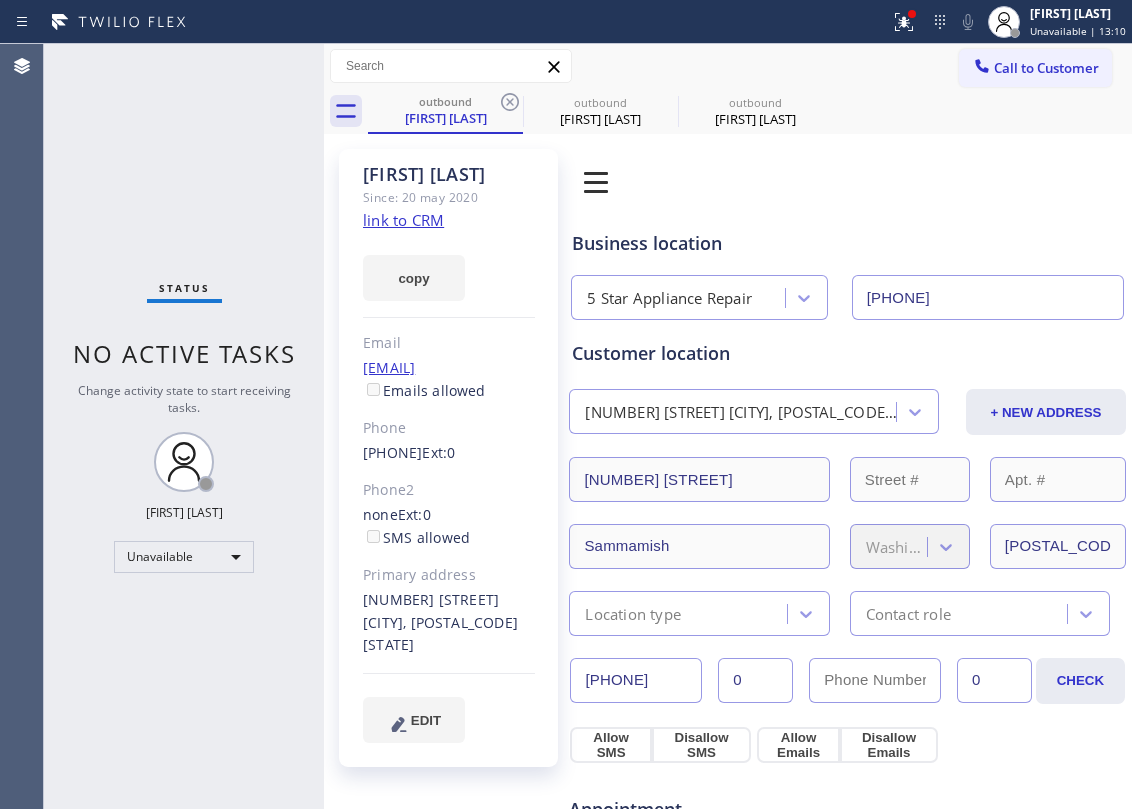 click 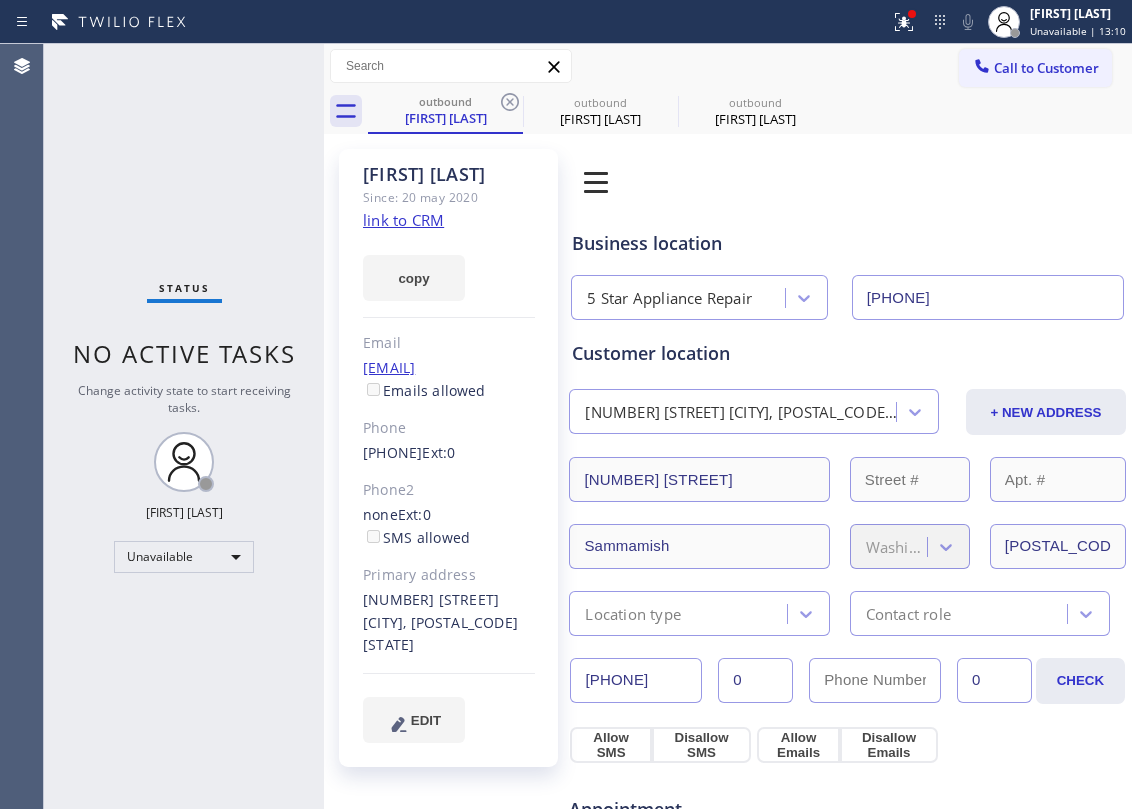 click on "outbound [FIRST] [LAST] outbound [FIRST] [LAST]  outbound [FIRST] [LAST]" at bounding box center (750, 111) 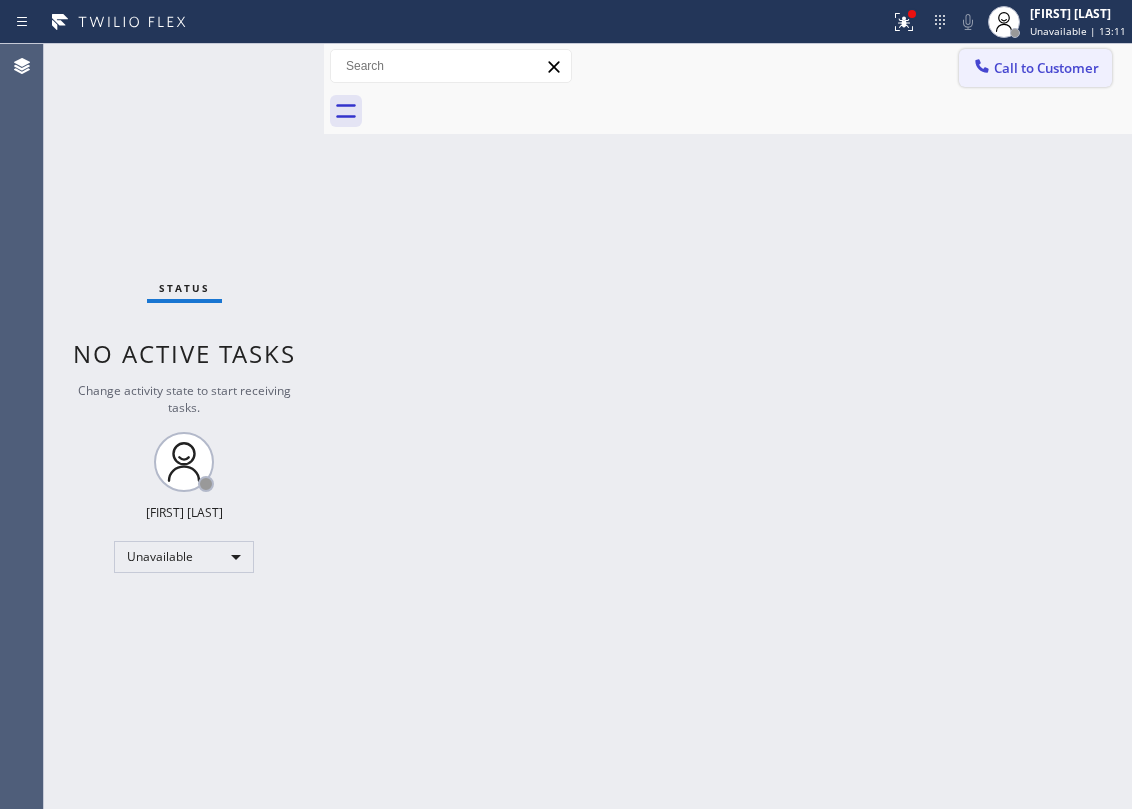 click on "Call to Customer" at bounding box center [1046, 68] 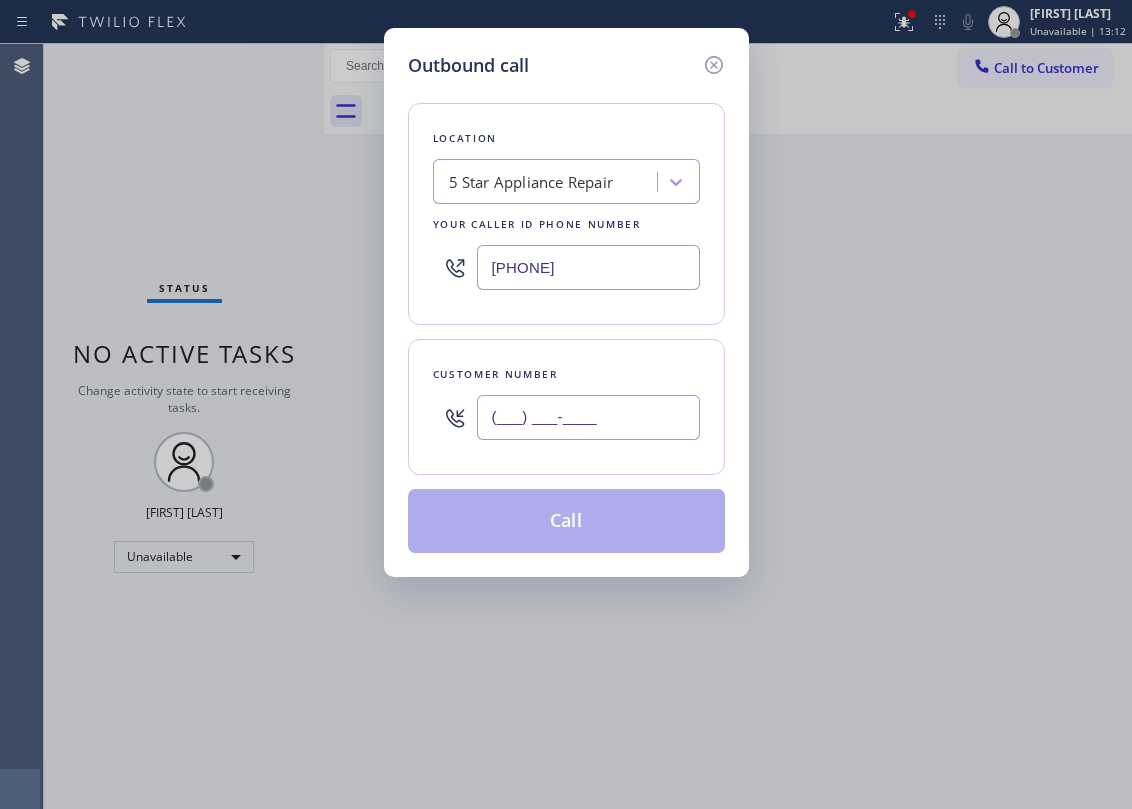 click on "(___) ___-____" at bounding box center (588, 417) 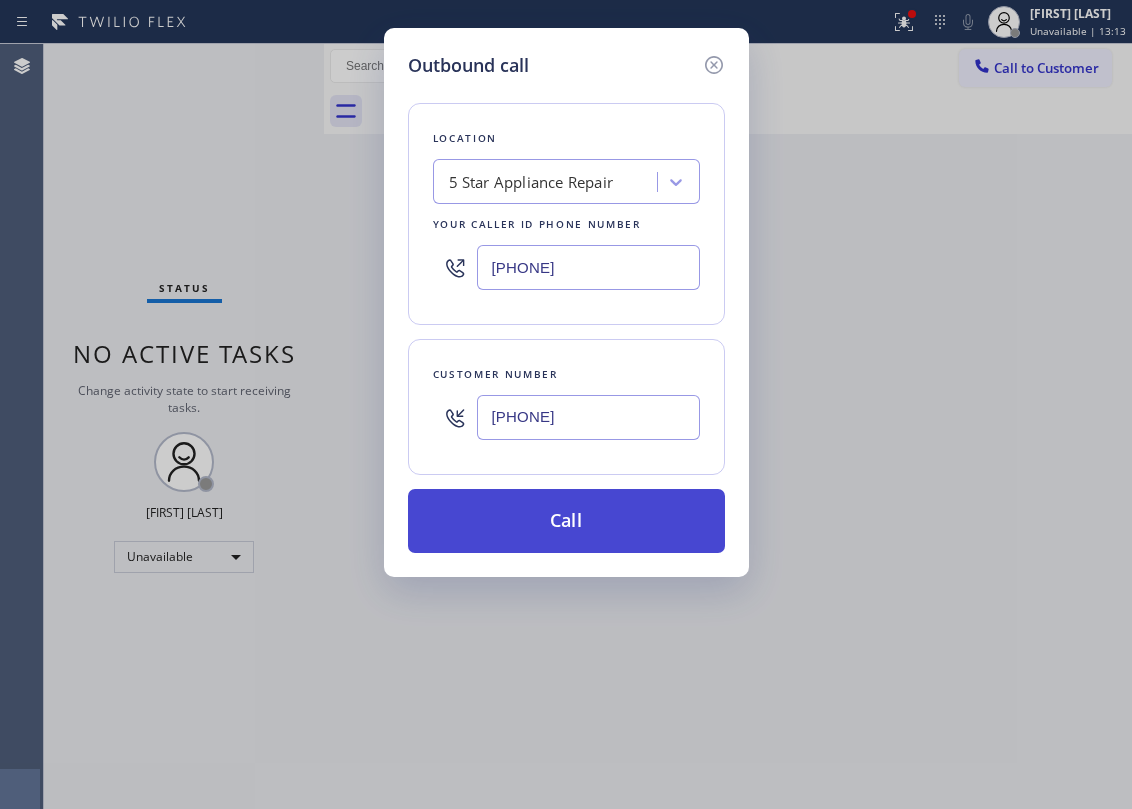 type on "[PHONE]" 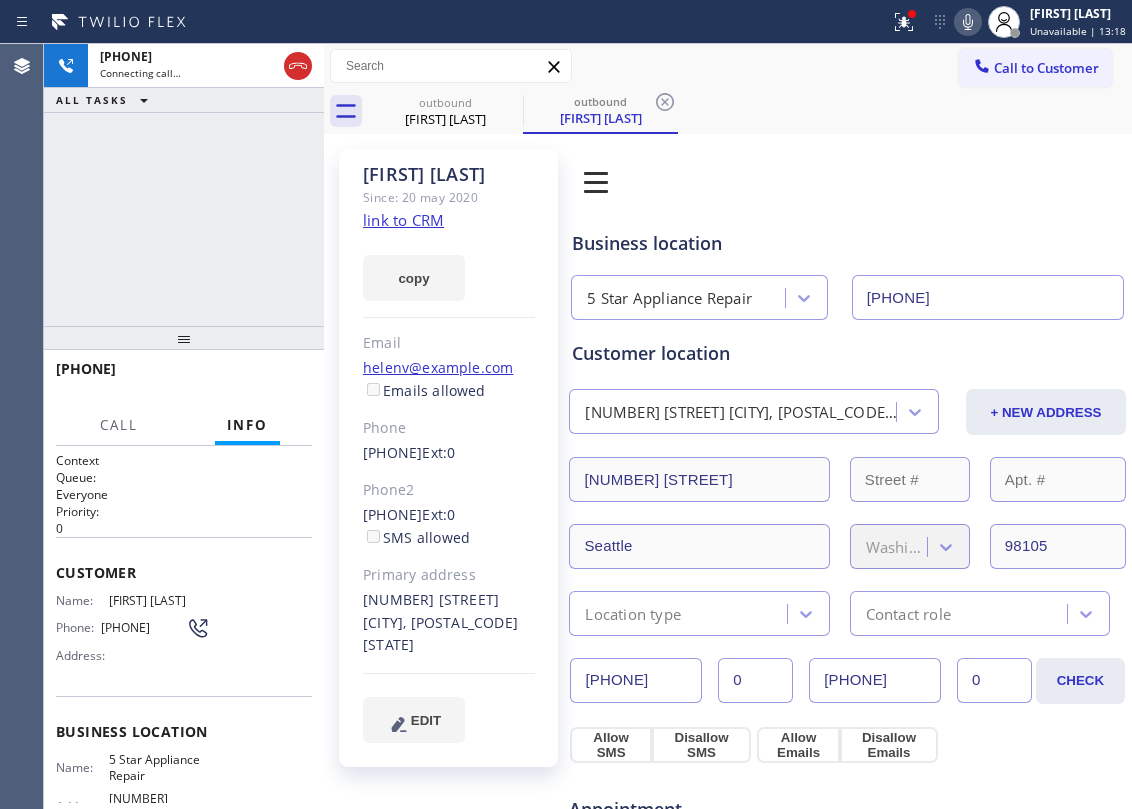 type on "[PHONE]" 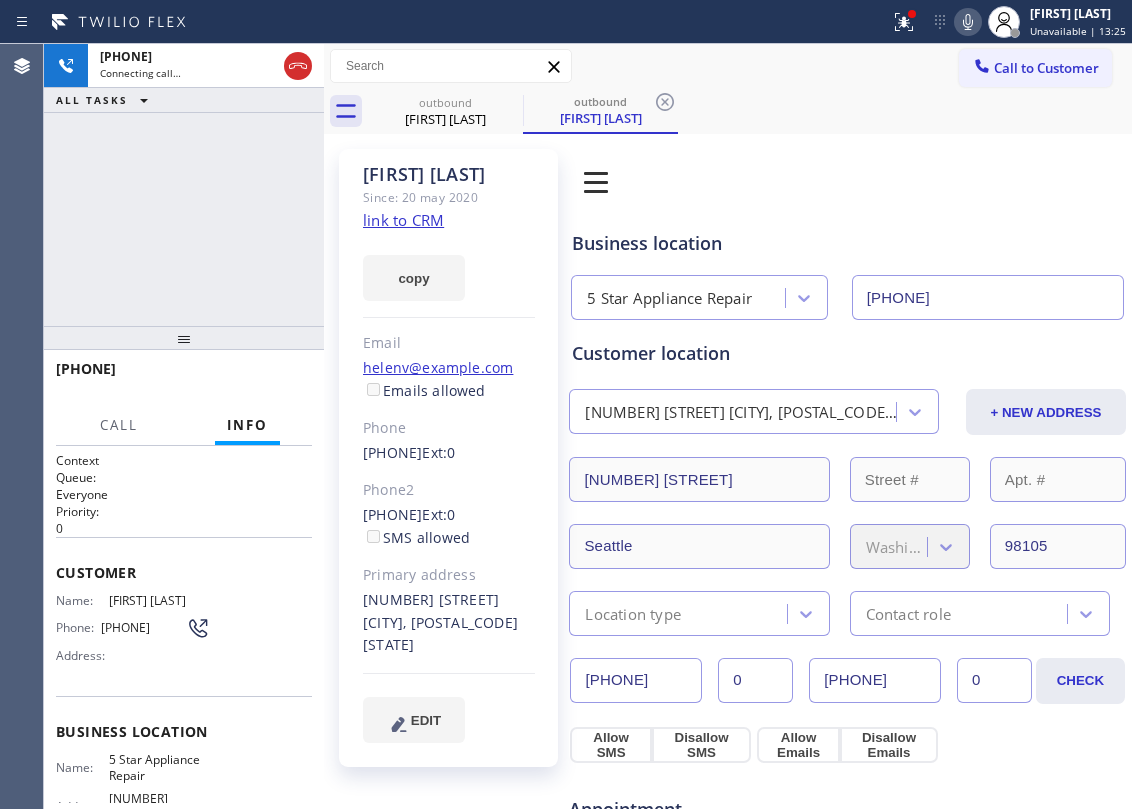 click on "link to CRM" 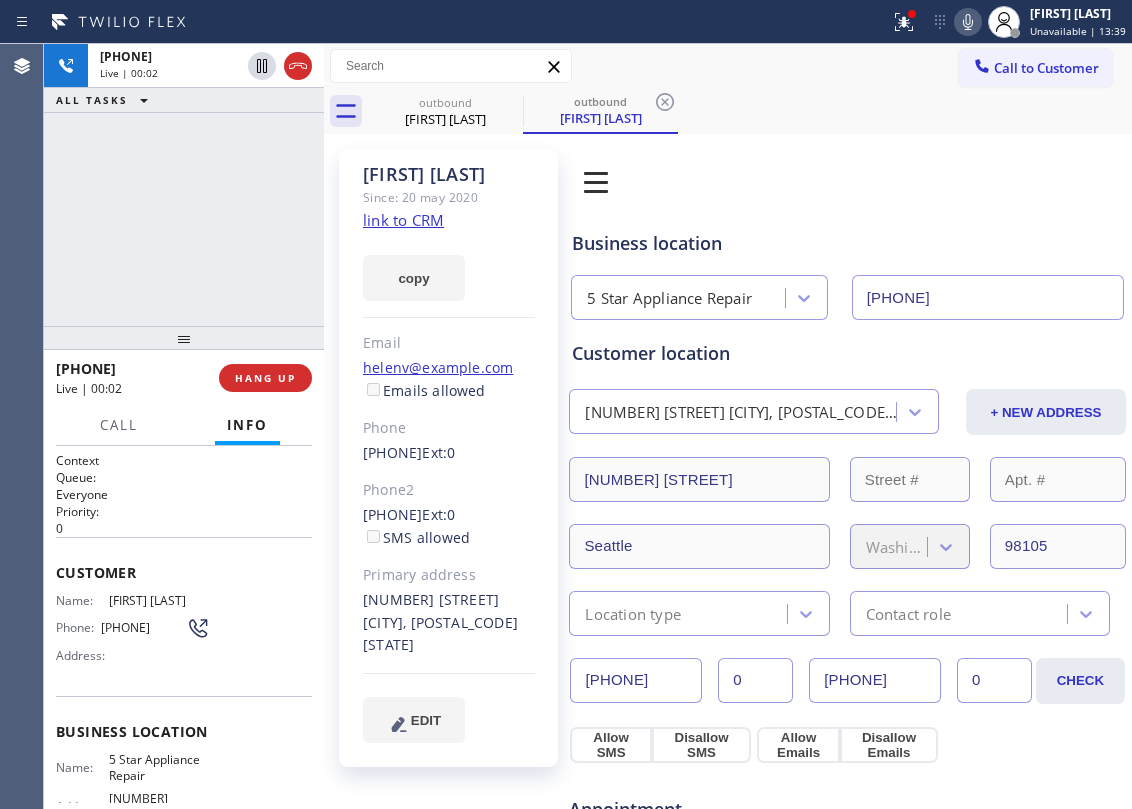 click on "[PHONE] Live | 00:02 ALL TASKS ALL TASKS ACTIVE TASKS TASKS IN WRAP UP" at bounding box center (184, 185) 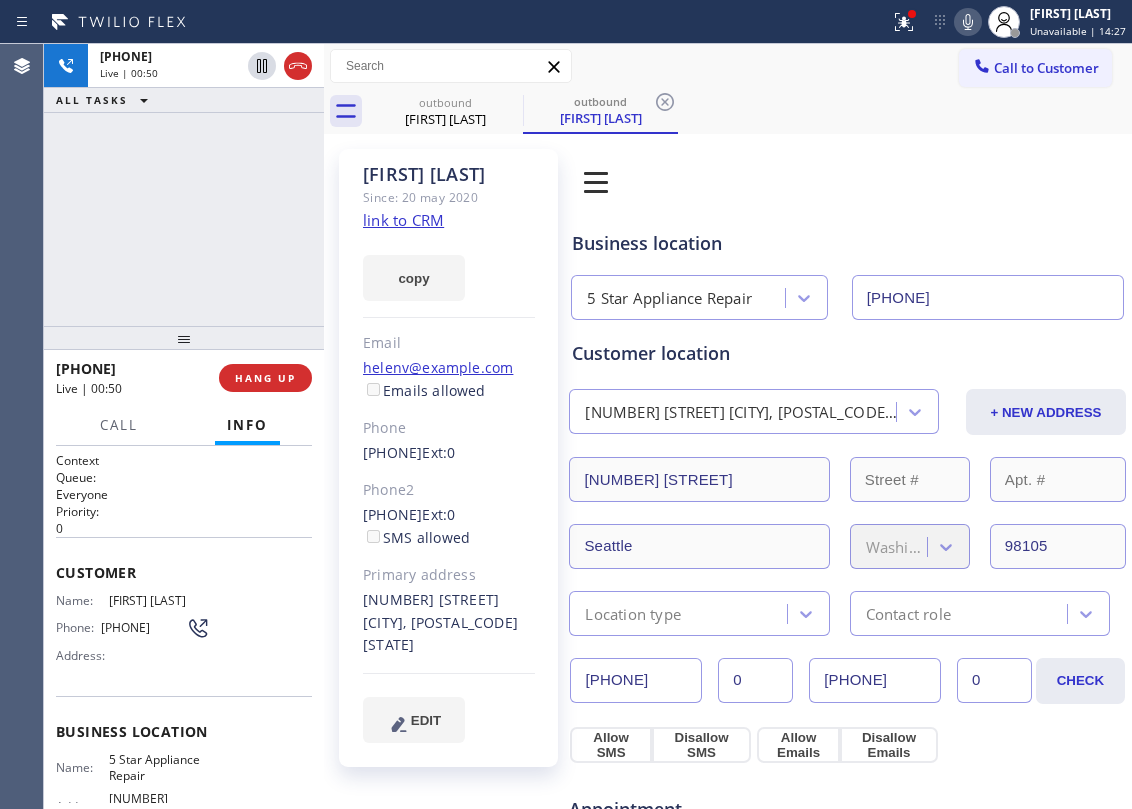 click on "[PHONE] Live | [TIME]" at bounding box center (184, 185) 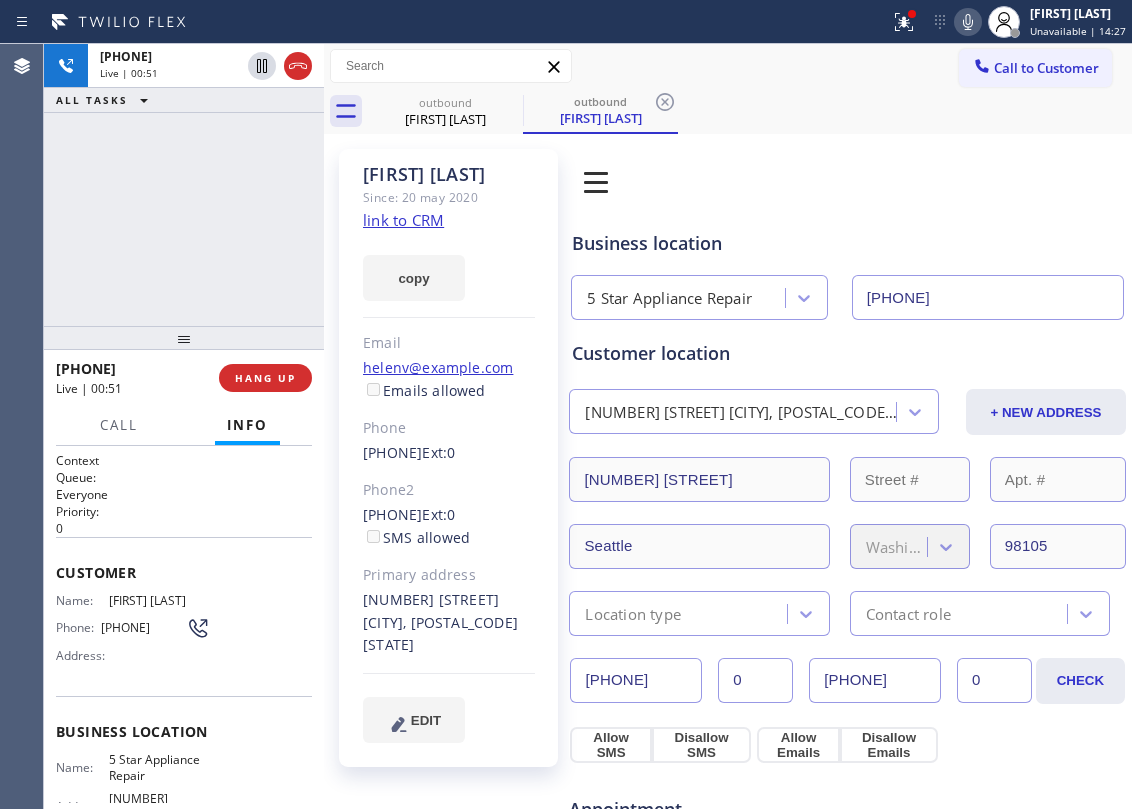 click 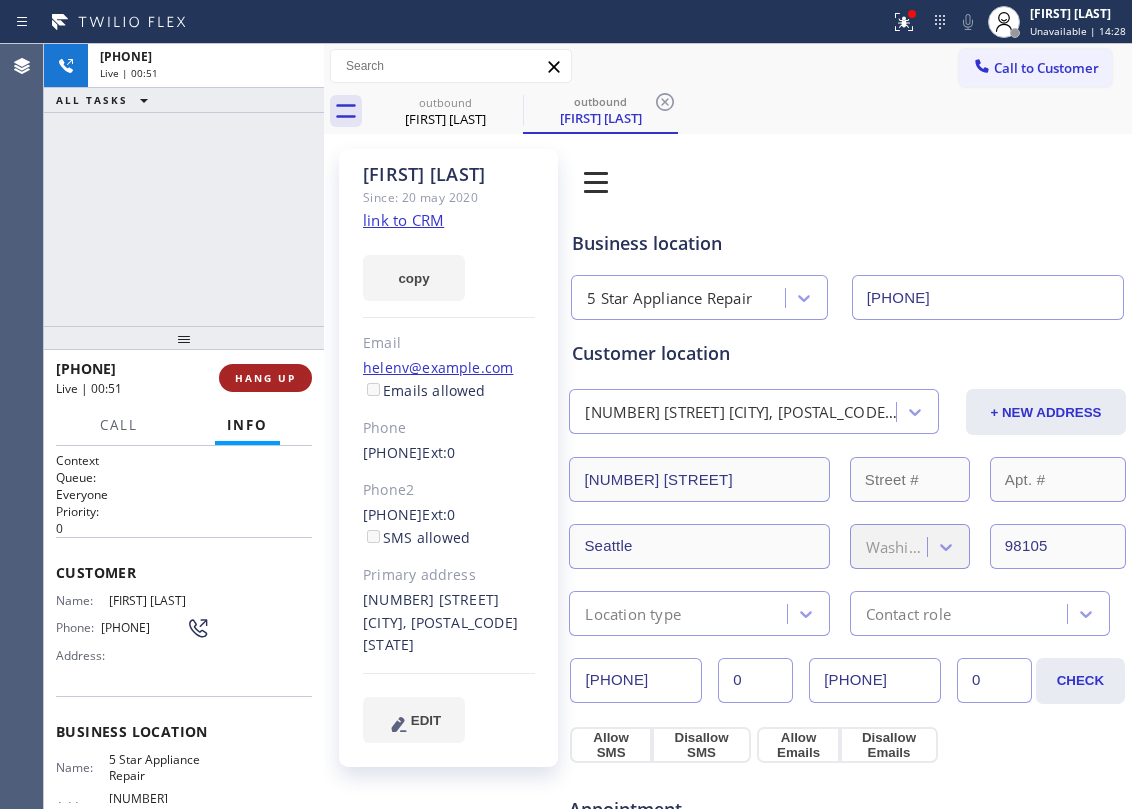 click at bounding box center (184, 338) 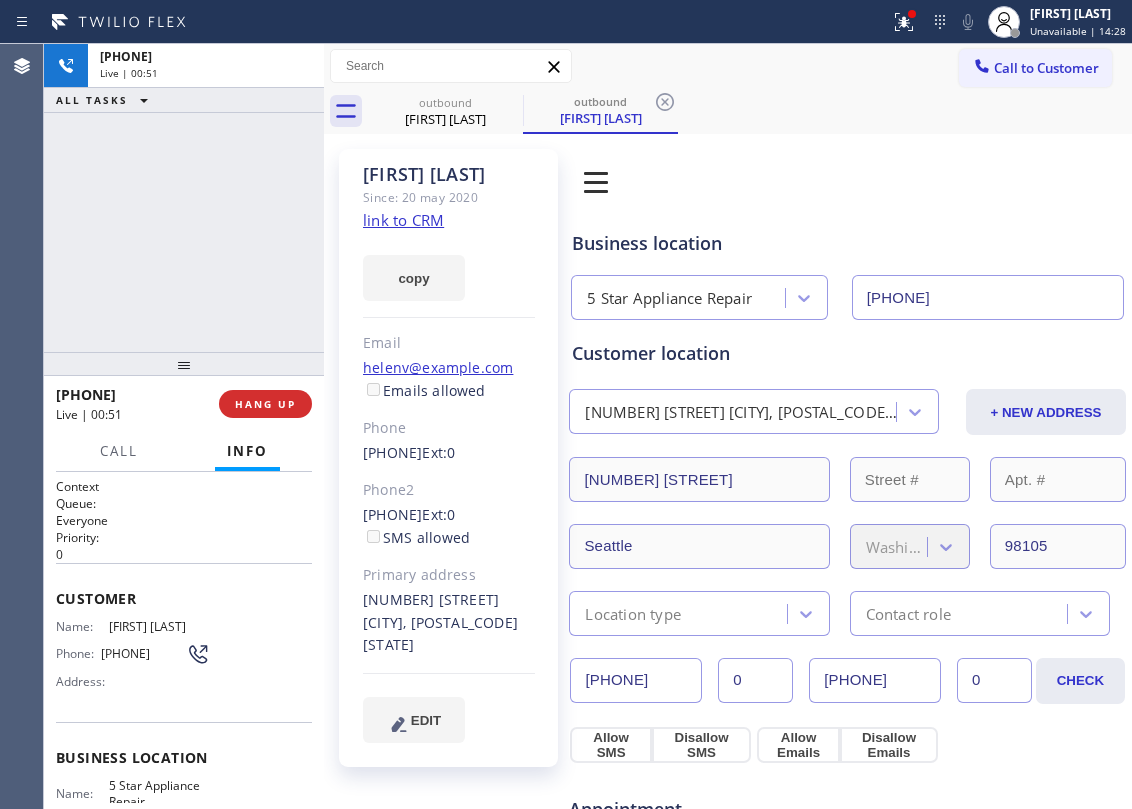 click at bounding box center (184, 364) 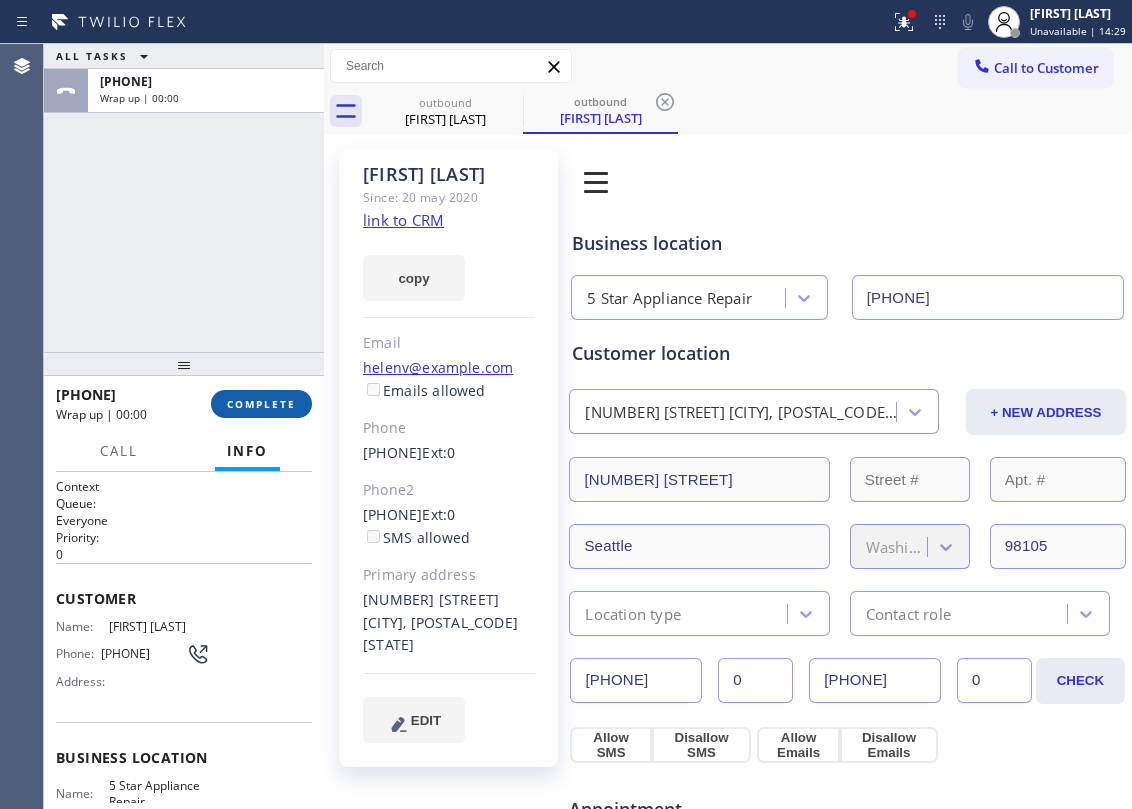 click on "COMPLETE" at bounding box center (261, 404) 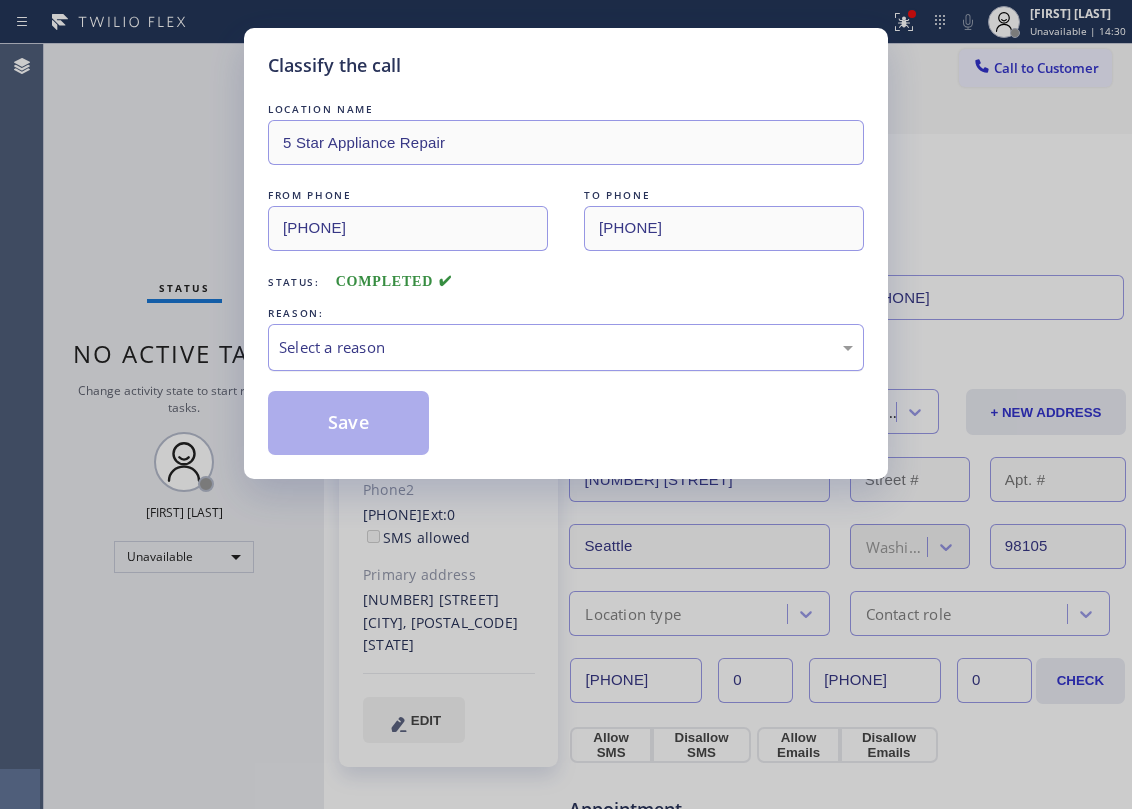 click on "Select a reason" at bounding box center (566, 347) 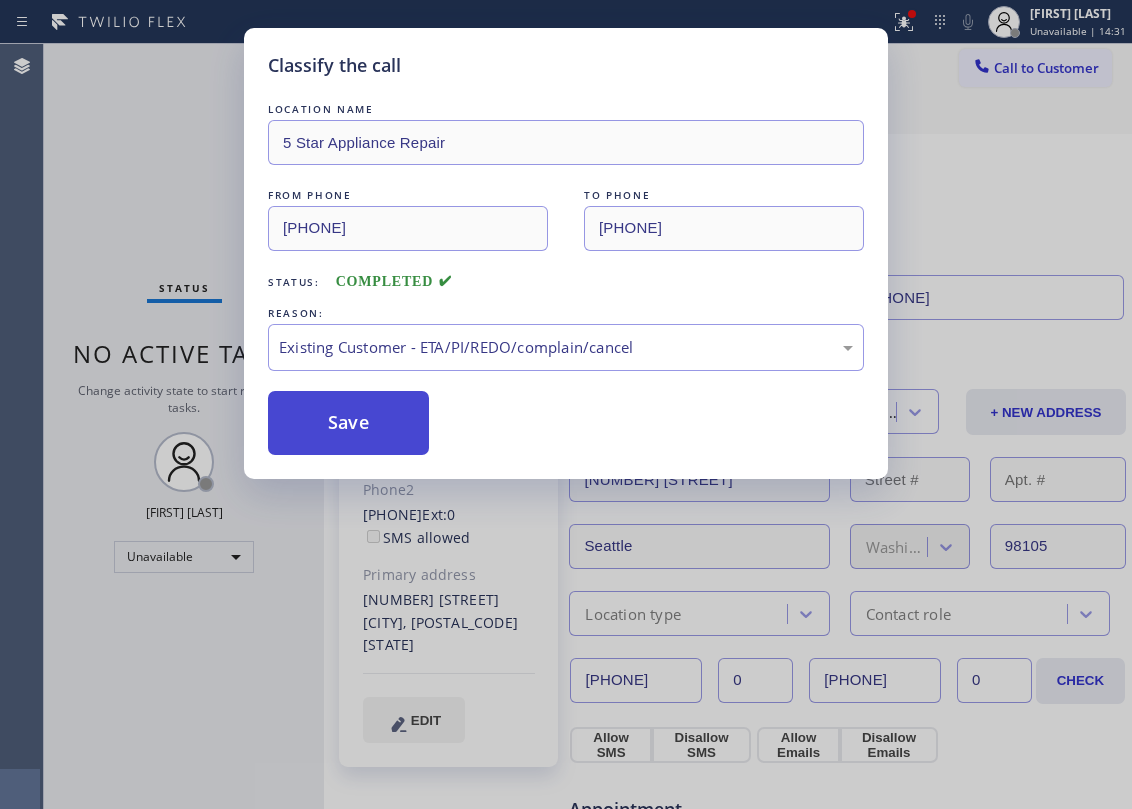 click on "Save" at bounding box center (348, 423) 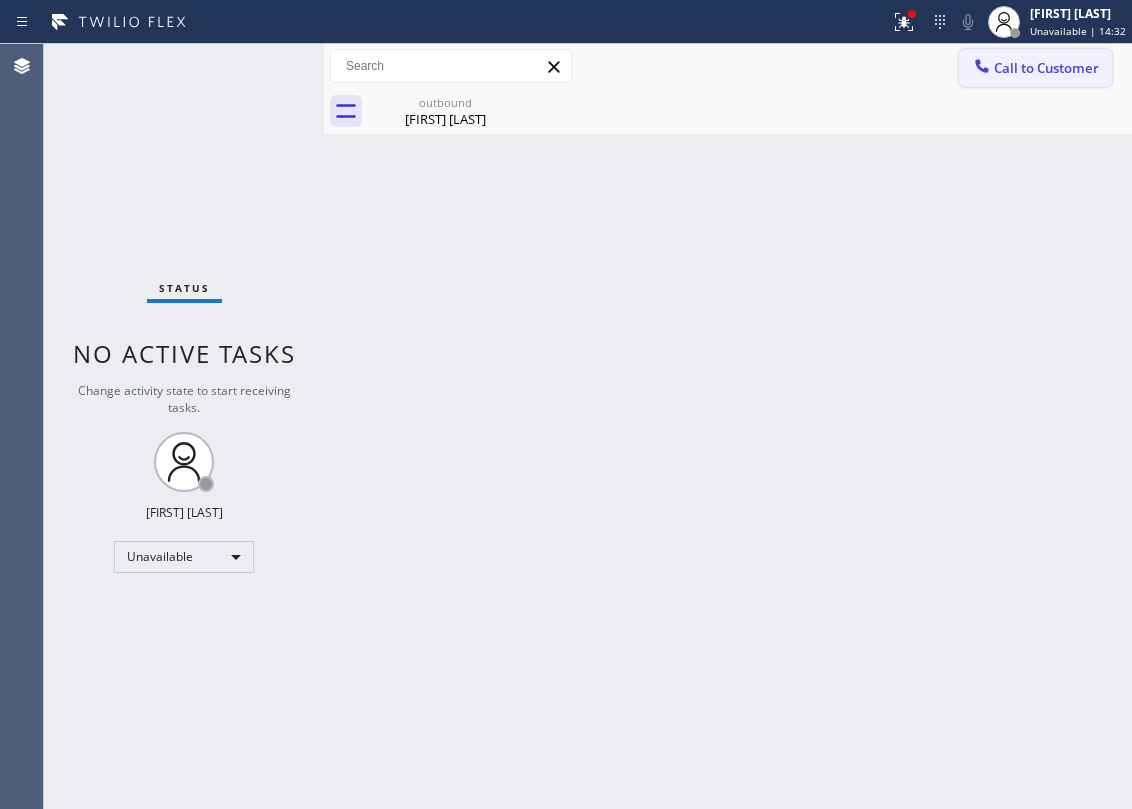 click on "Call to Customer" at bounding box center [1046, 68] 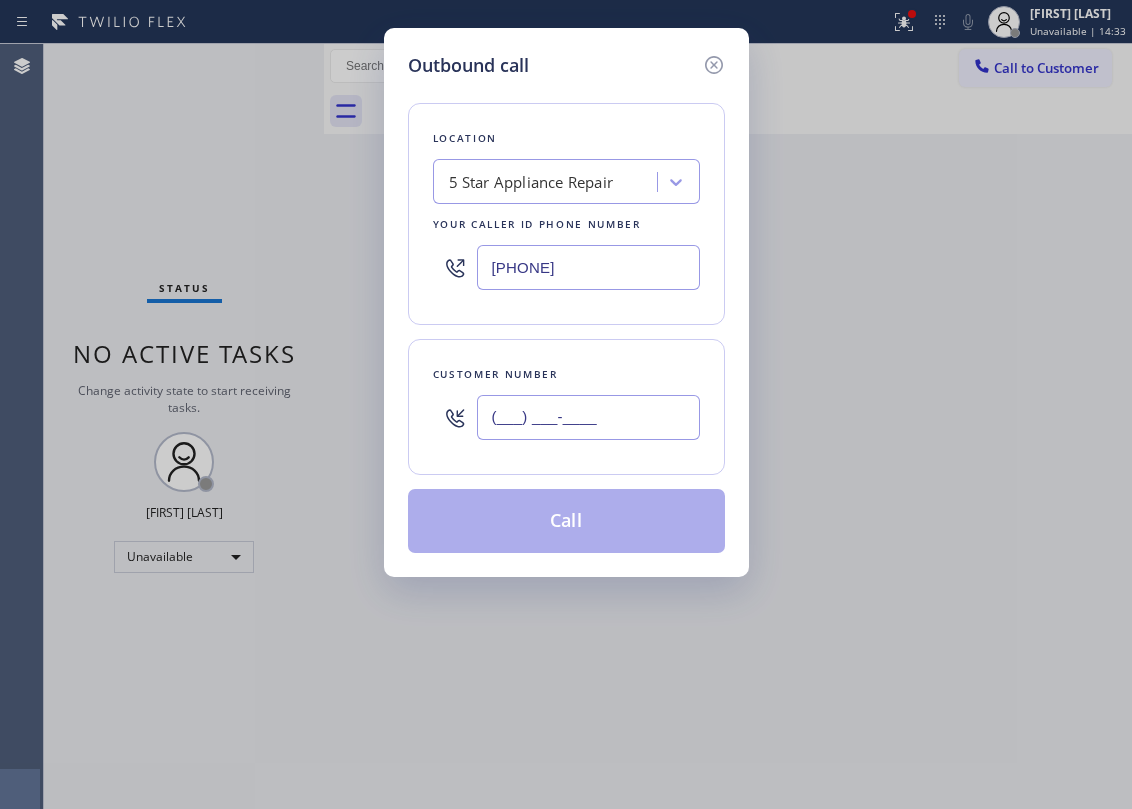 click on "(___) ___-____" at bounding box center (588, 417) 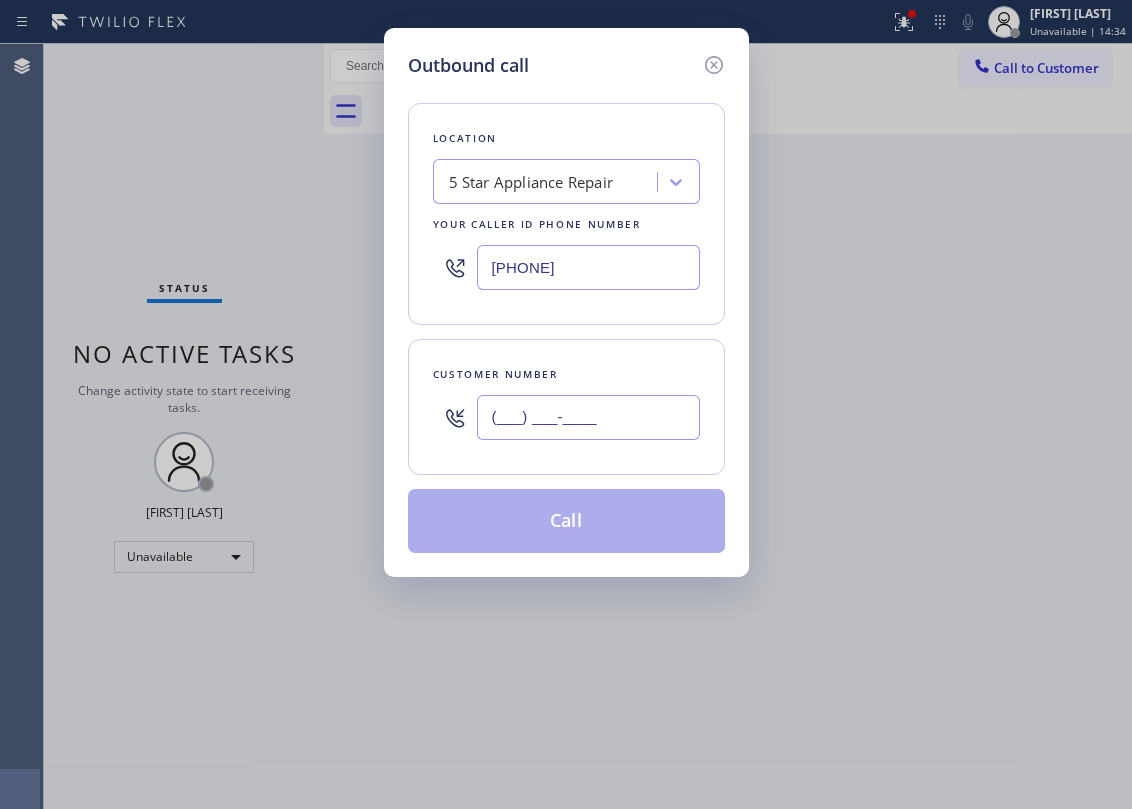 paste on "[PHONE]" 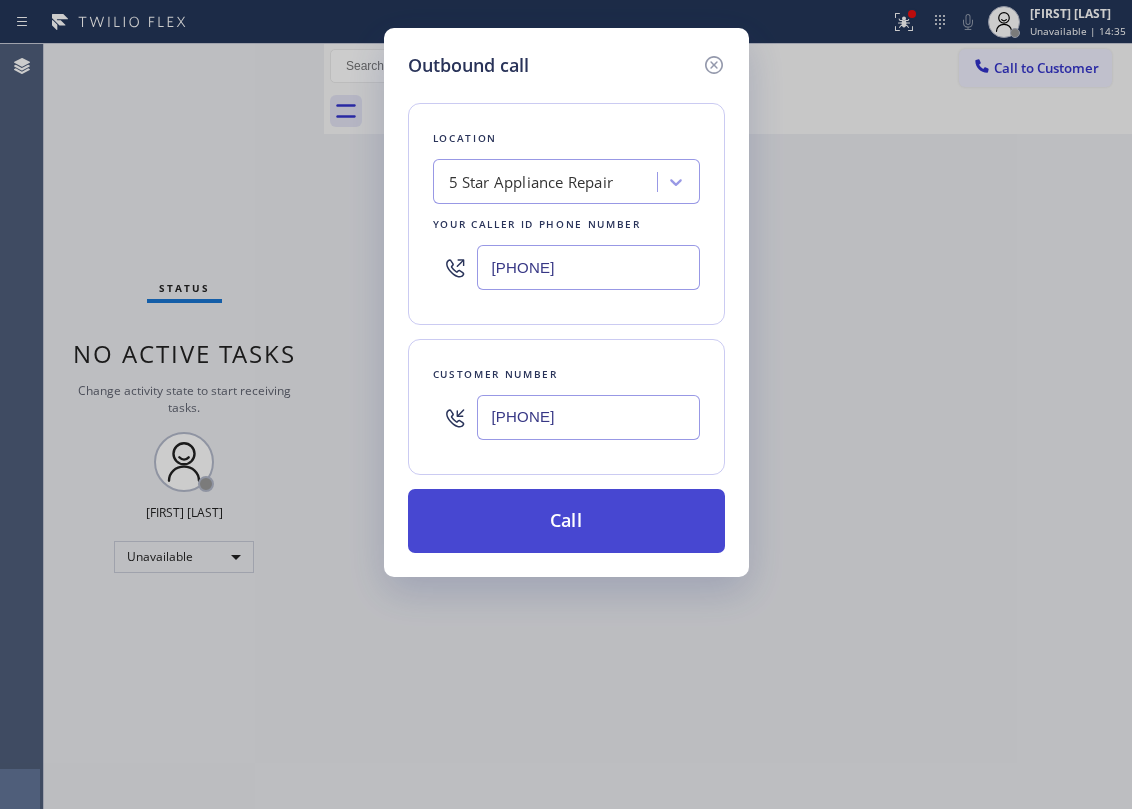 type on "[PHONE]" 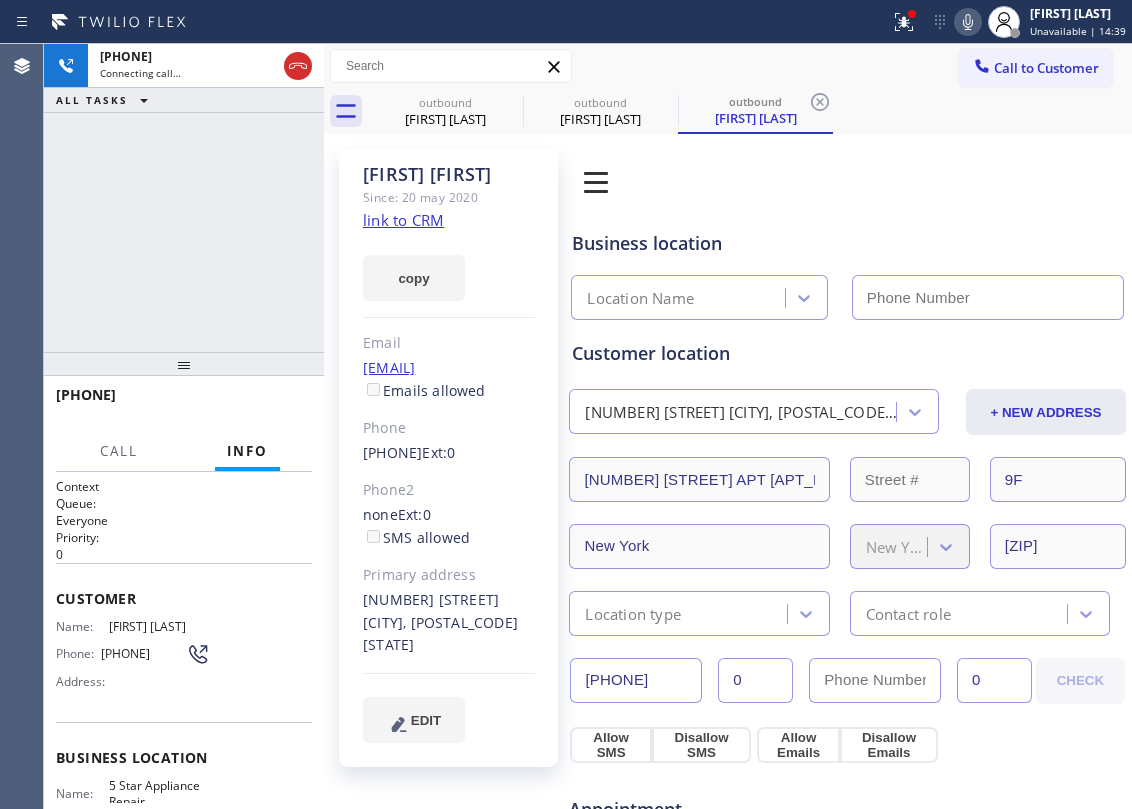 type on "[PHONE]" 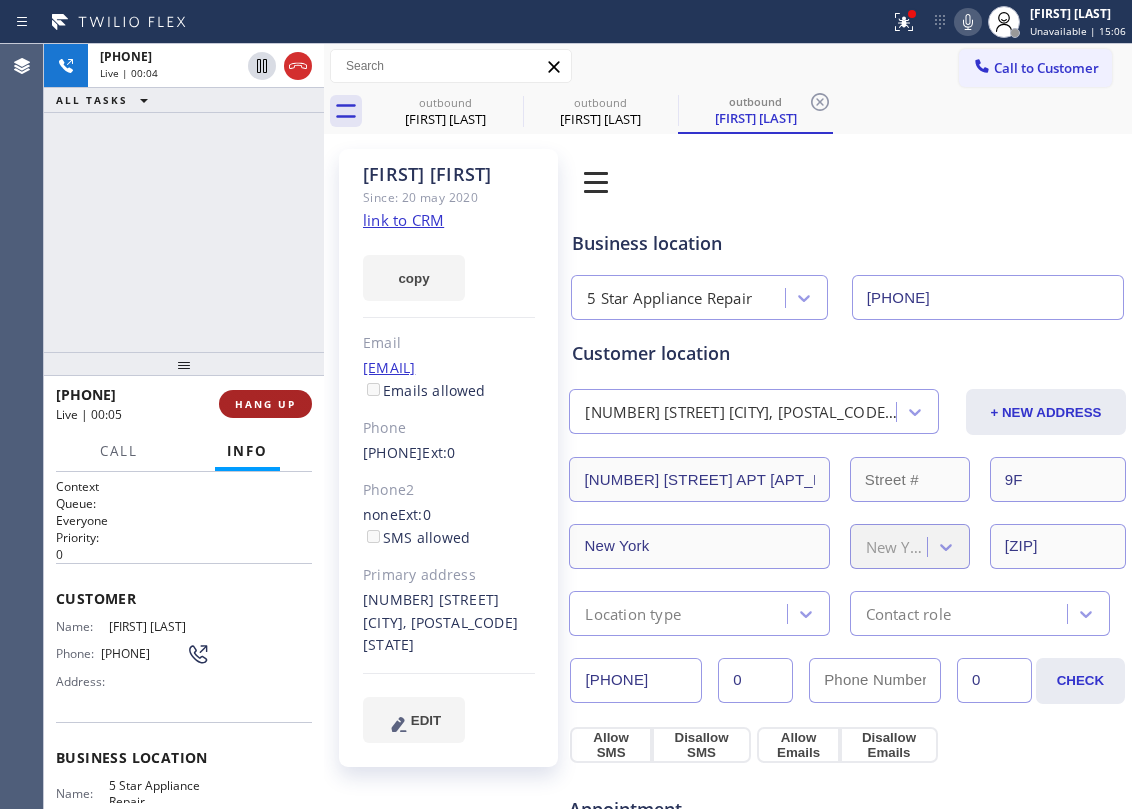 click on "HANG UP" at bounding box center [265, 404] 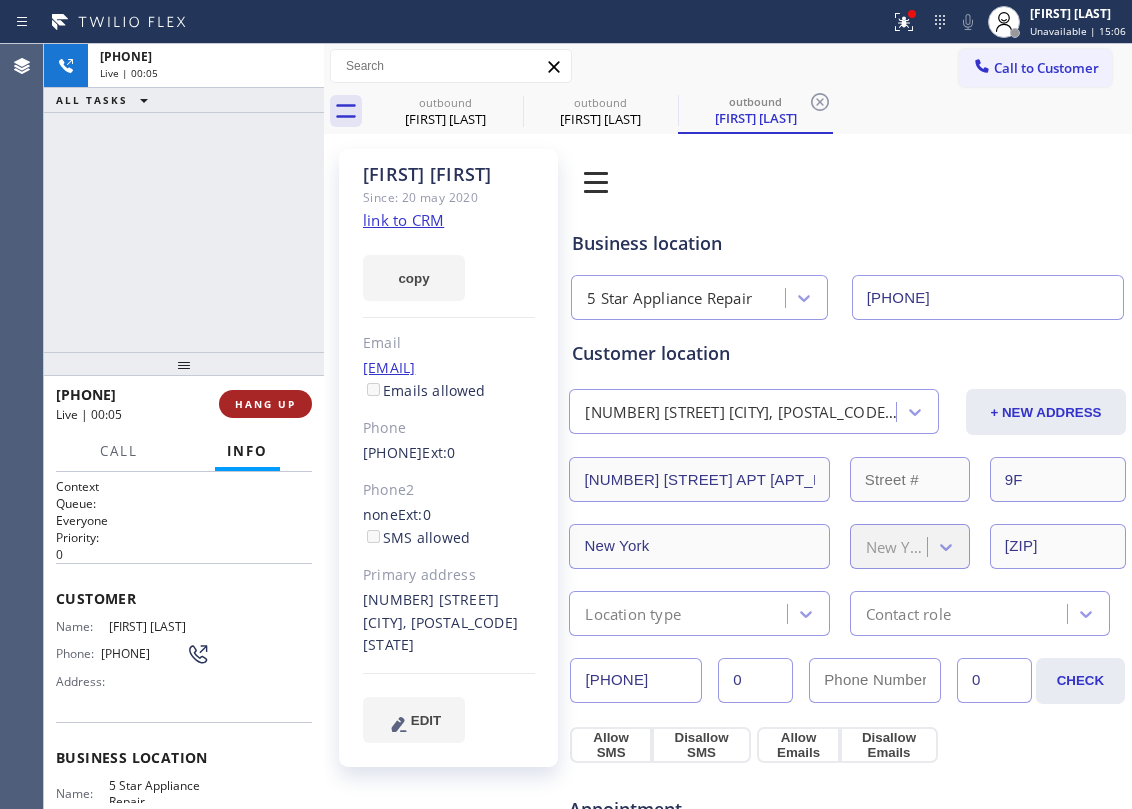 click on "HANG UP" at bounding box center [265, 404] 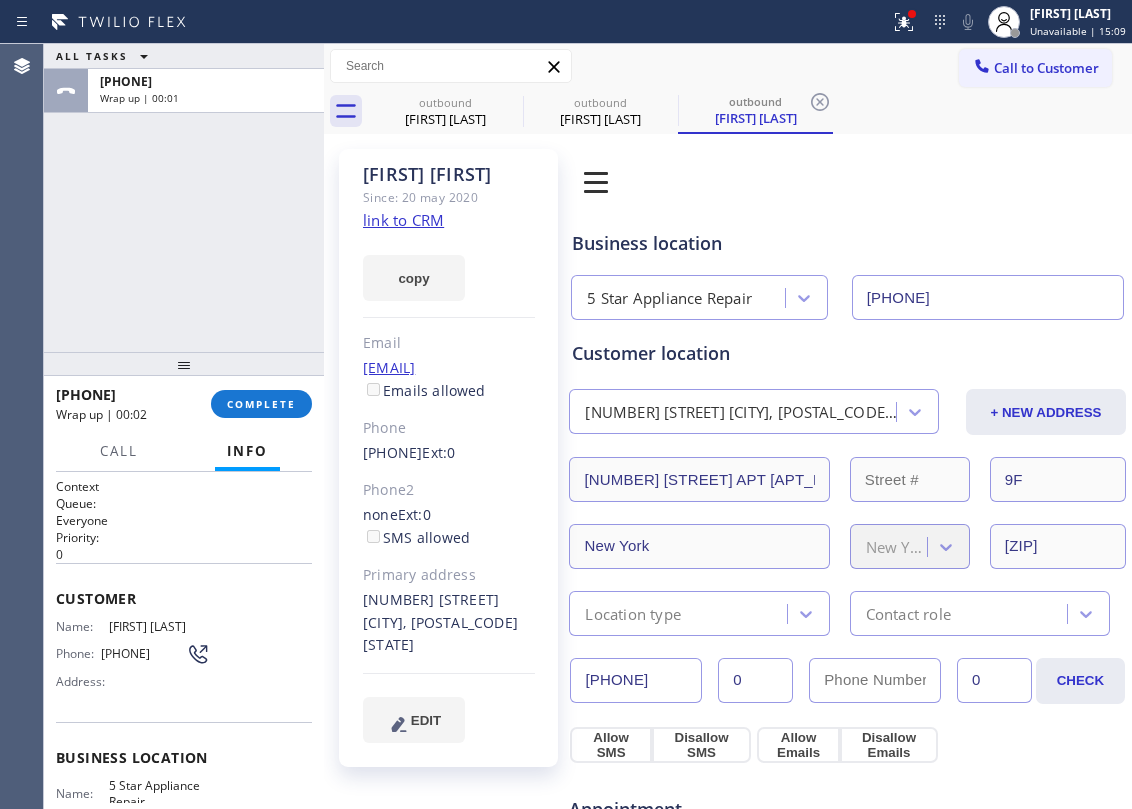 click at bounding box center [184, 364] 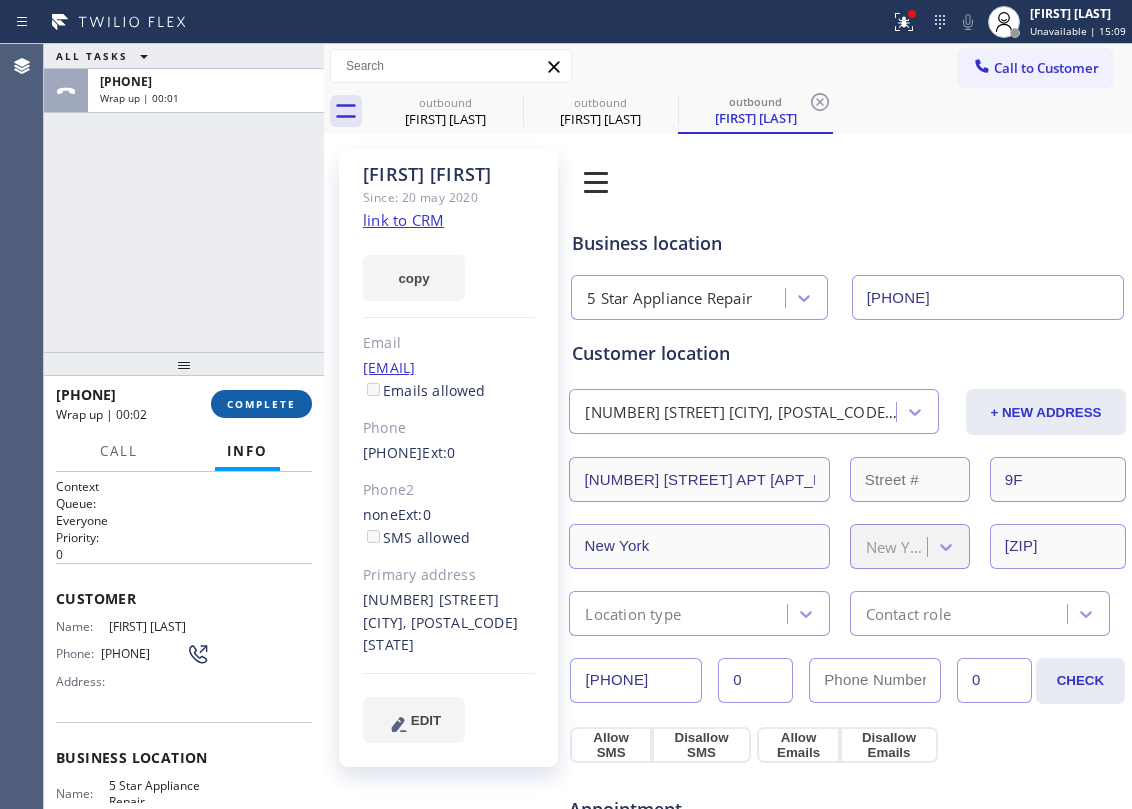 click on "COMPLETE" at bounding box center [261, 404] 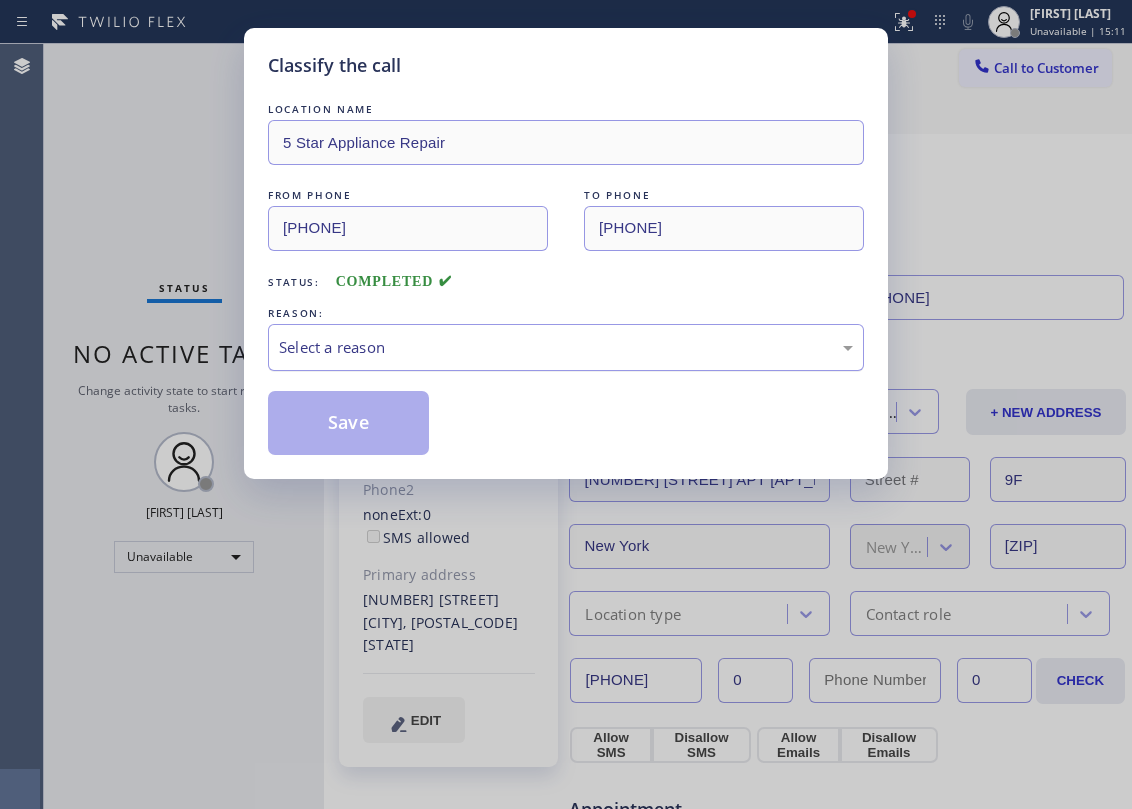 click on "Select a reason" at bounding box center (566, 347) 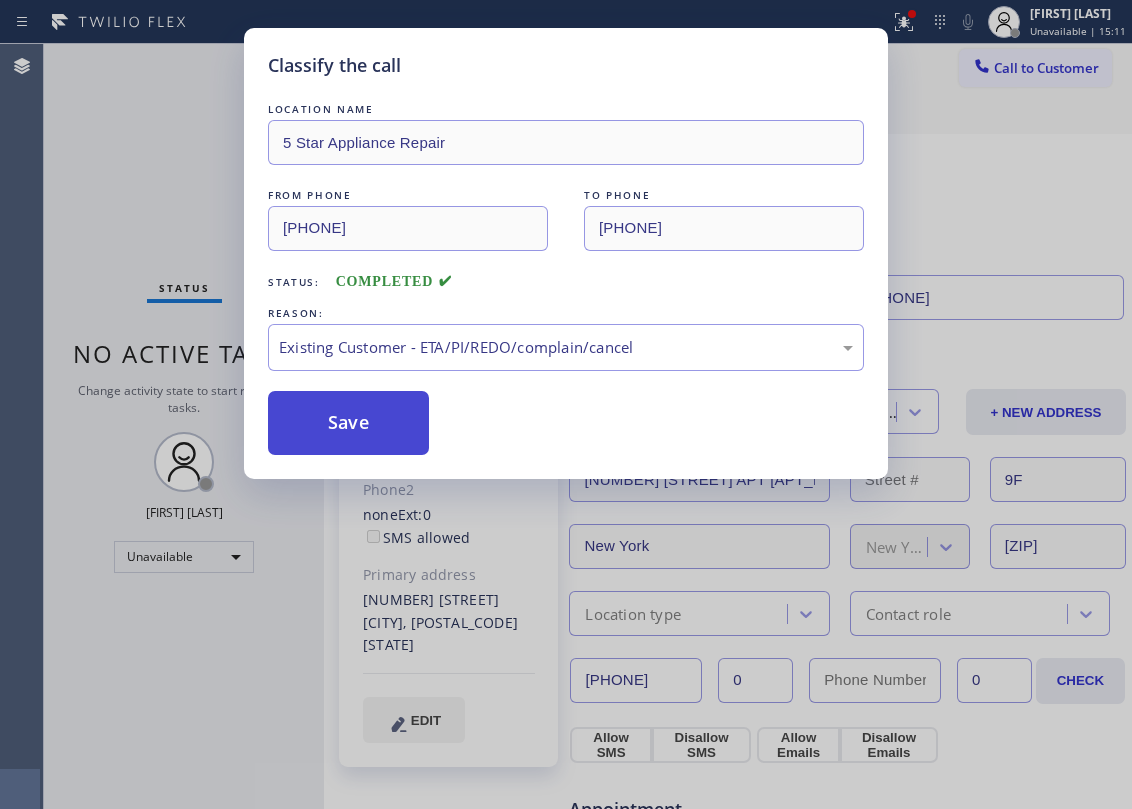 click on "Save" at bounding box center (348, 423) 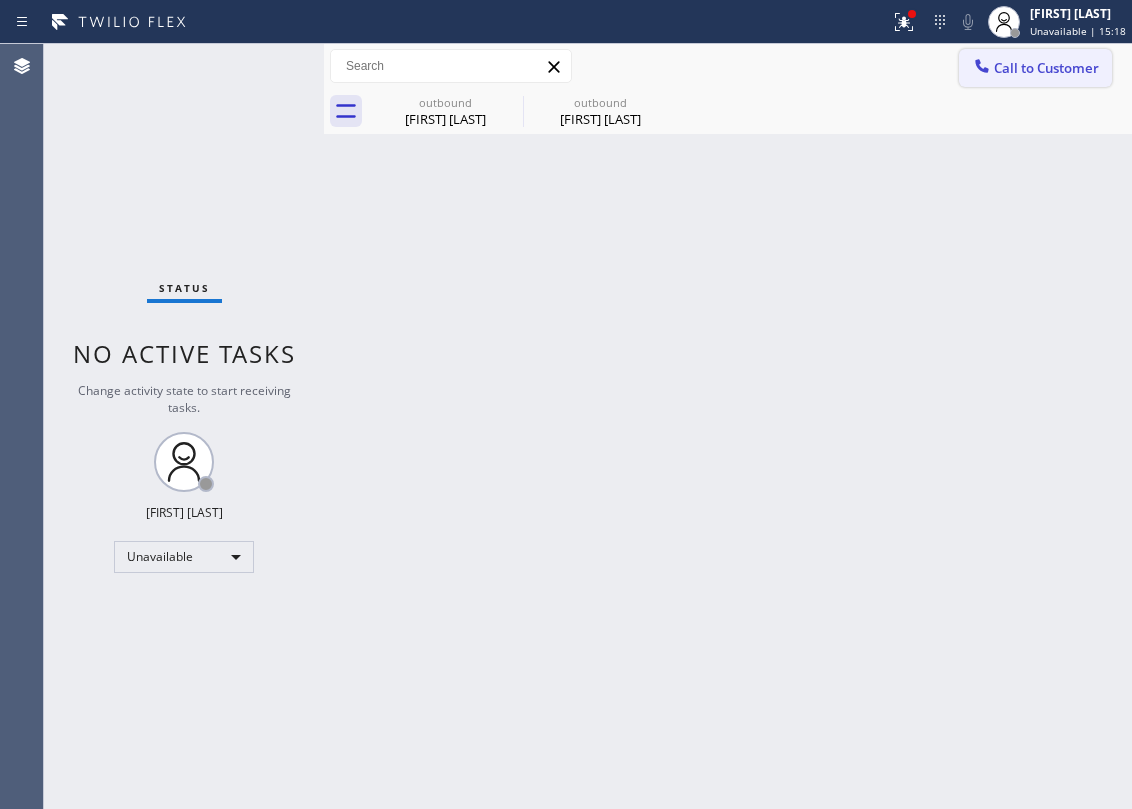 click on "Call to Customer" at bounding box center [1035, 68] 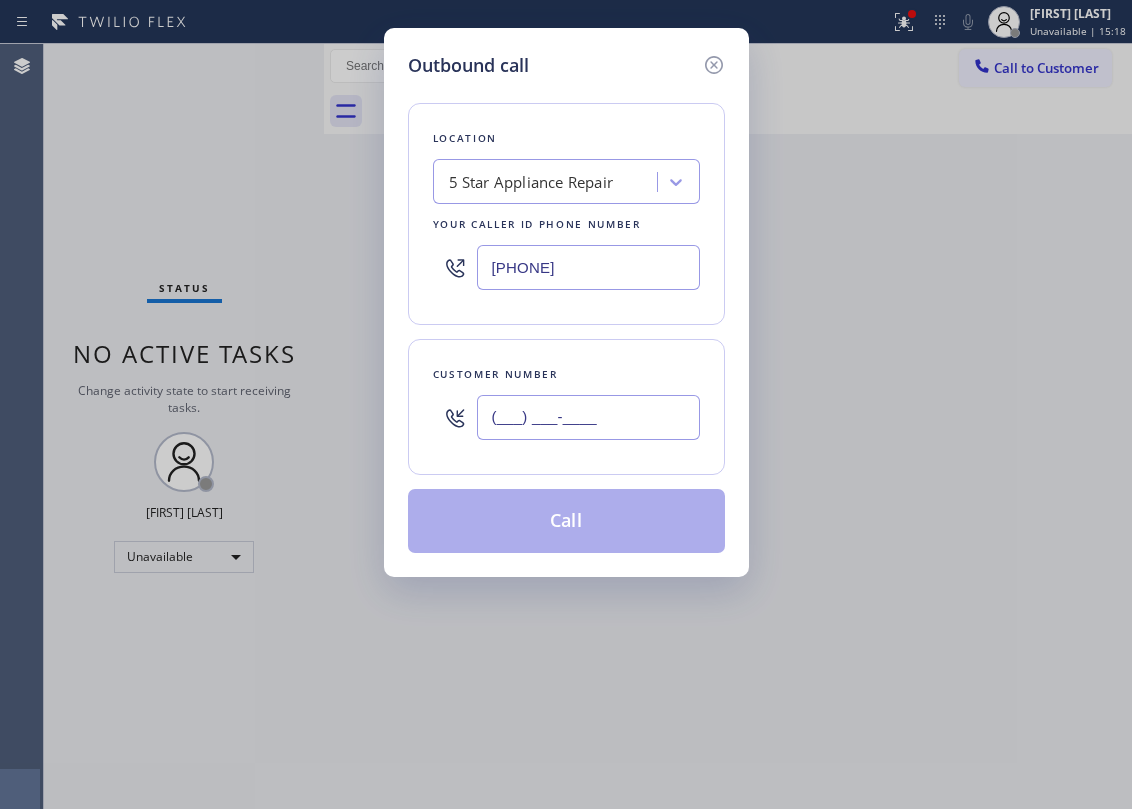 click on "(___) ___-____" at bounding box center [588, 417] 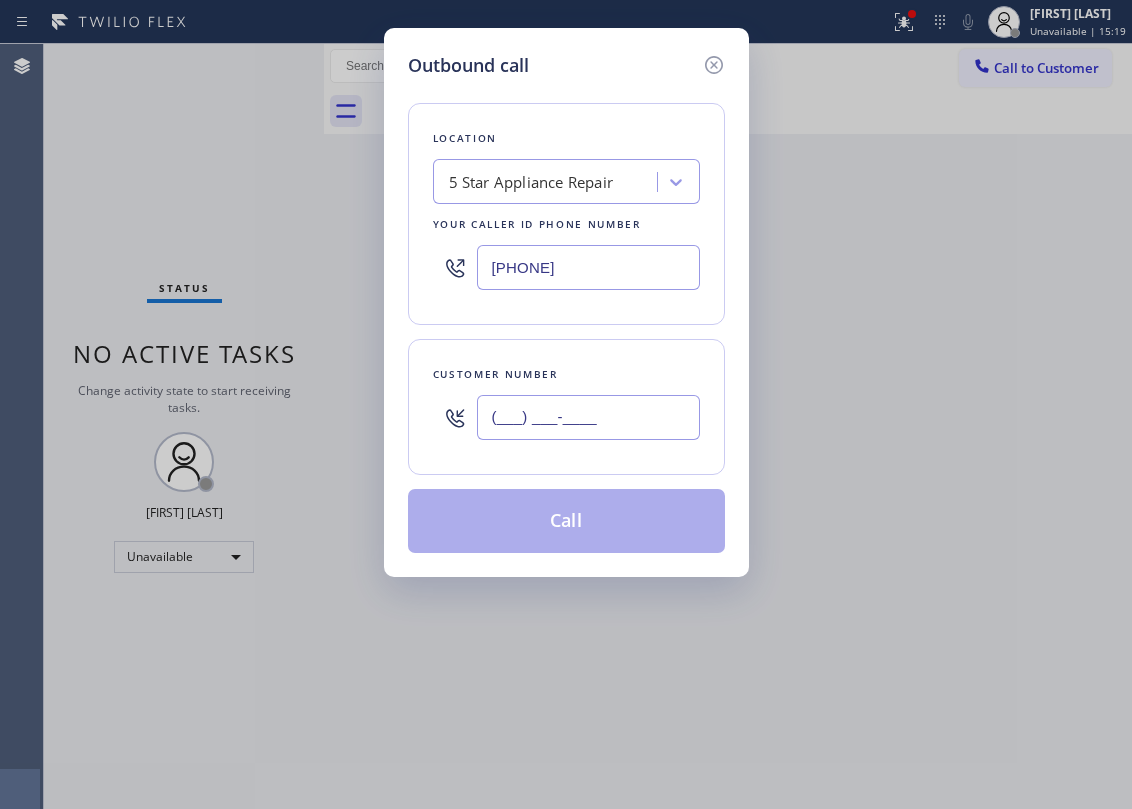 paste on "[PHONE]" 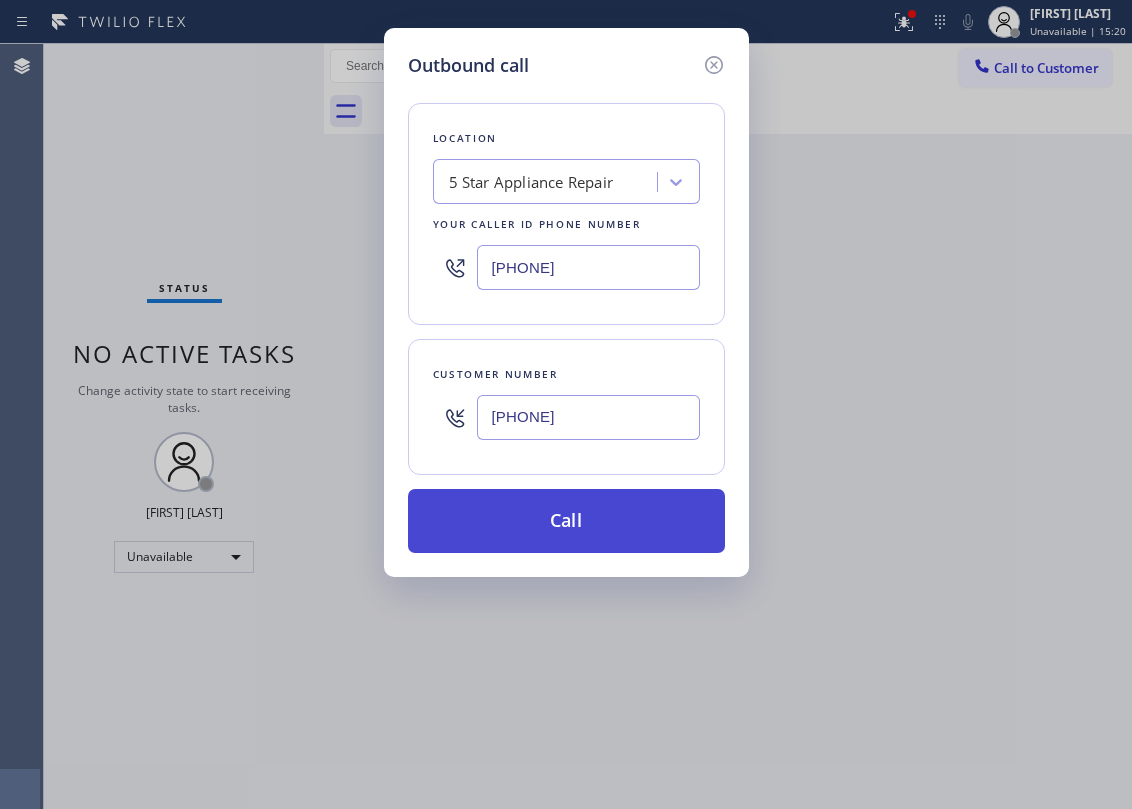 type on "[PHONE]" 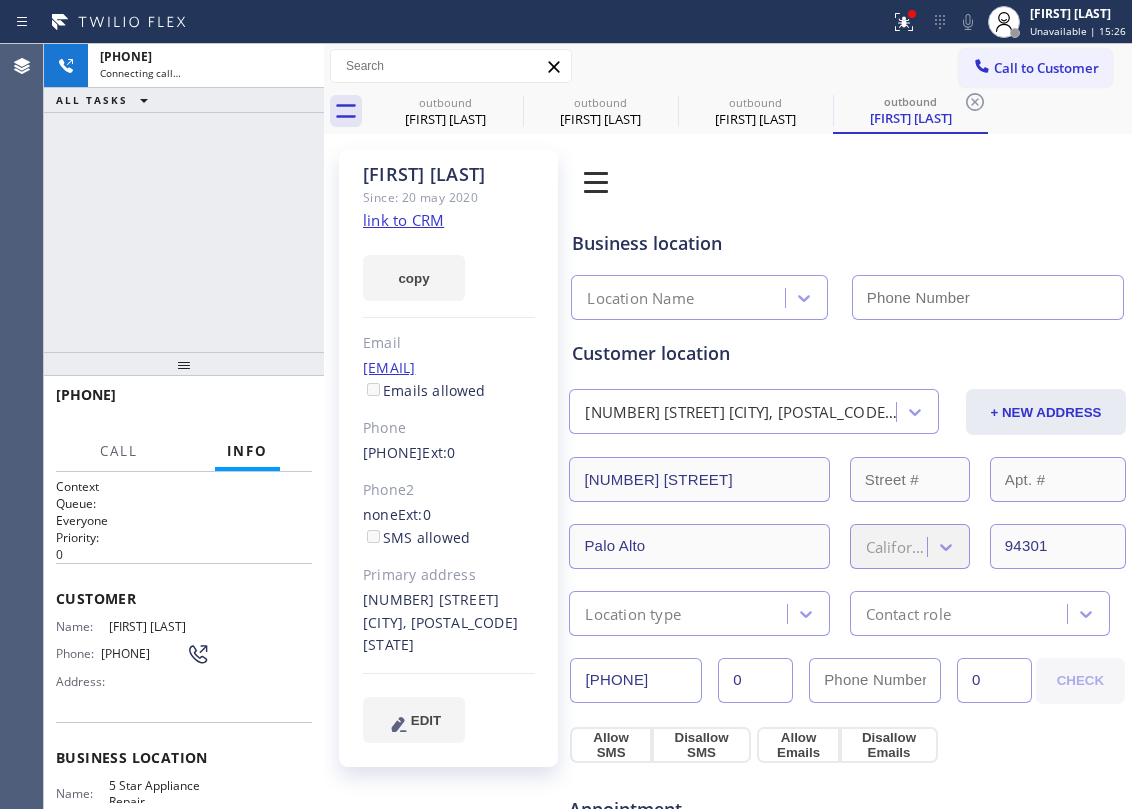 type on "[PHONE]" 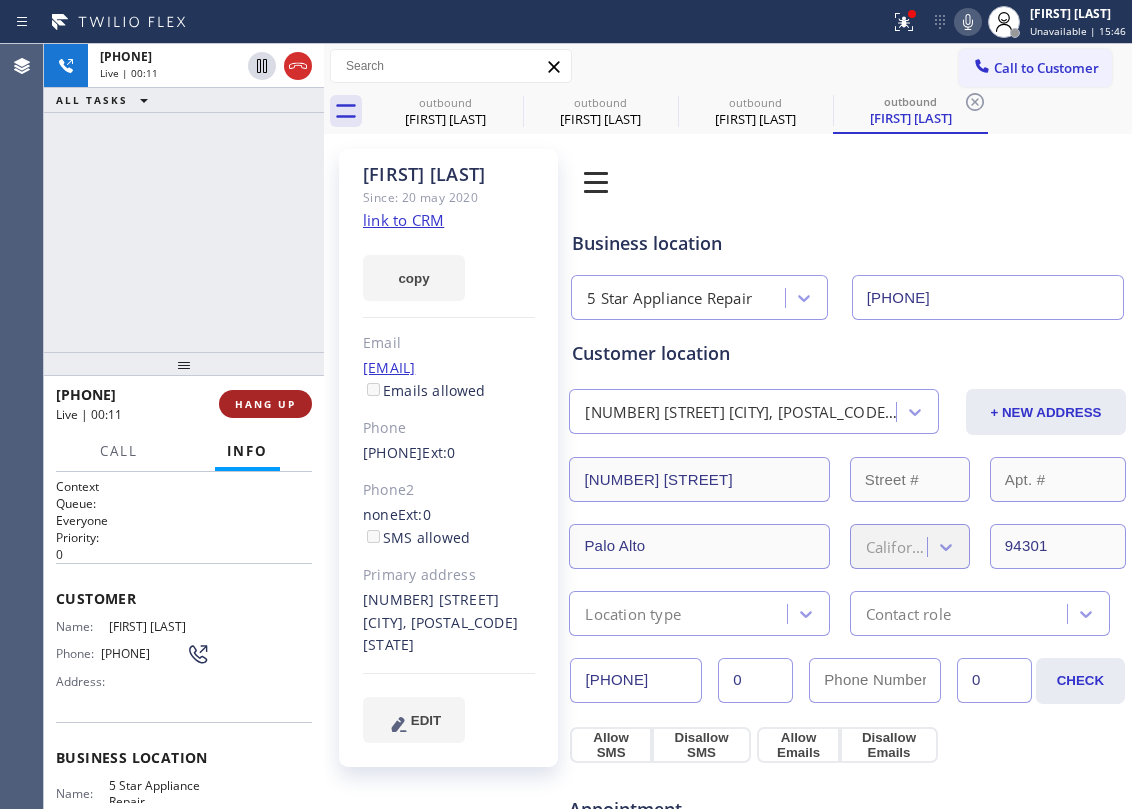 click on "HANG UP" at bounding box center [265, 404] 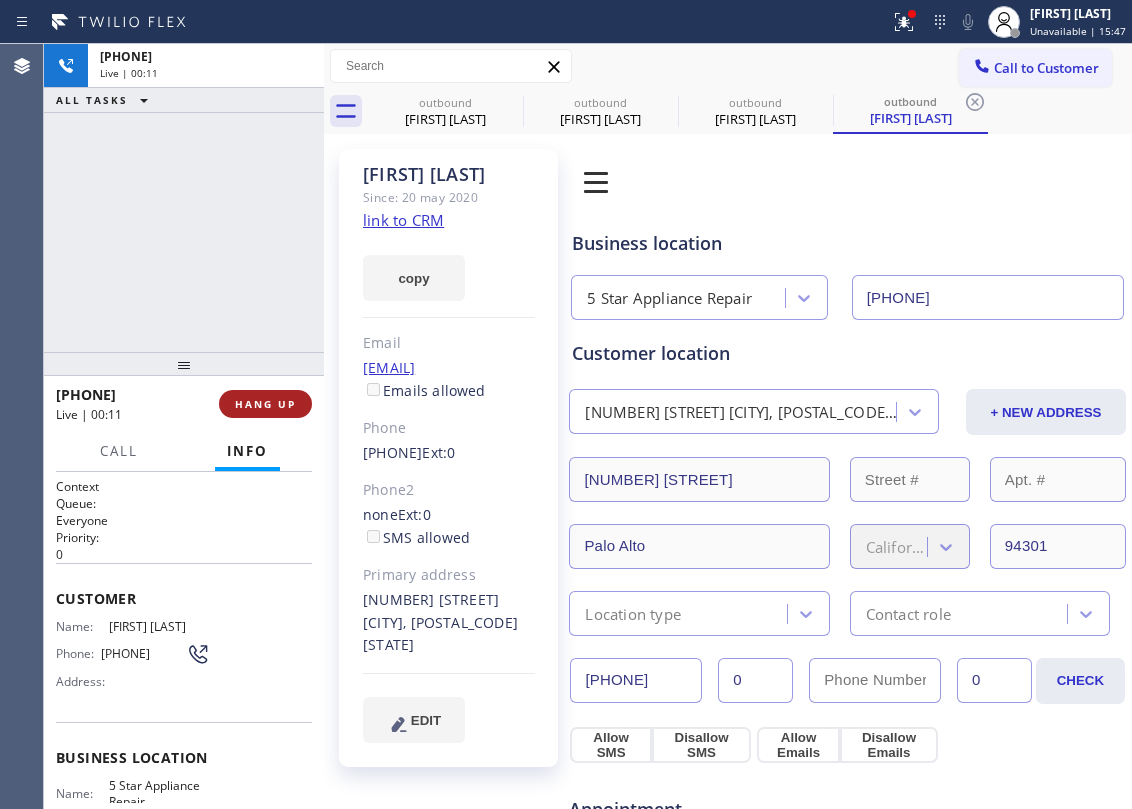 click on "HANG UP" at bounding box center (265, 404) 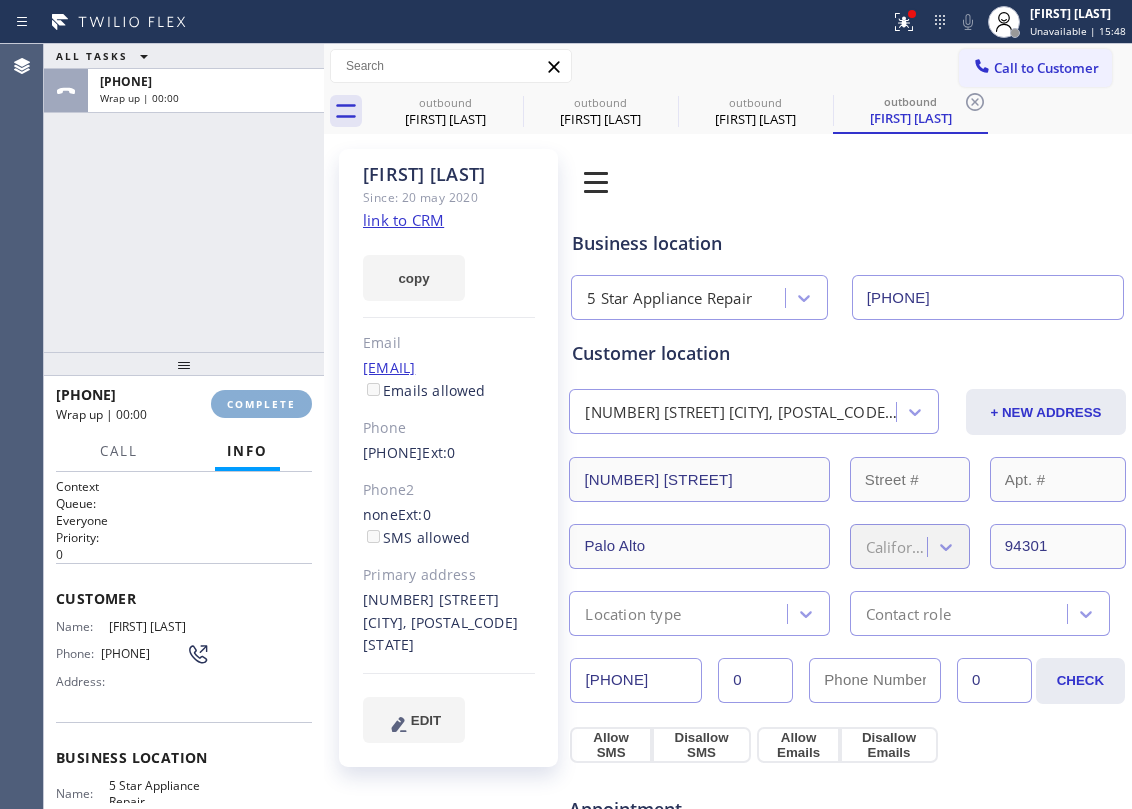click on "COMPLETE" at bounding box center [261, 404] 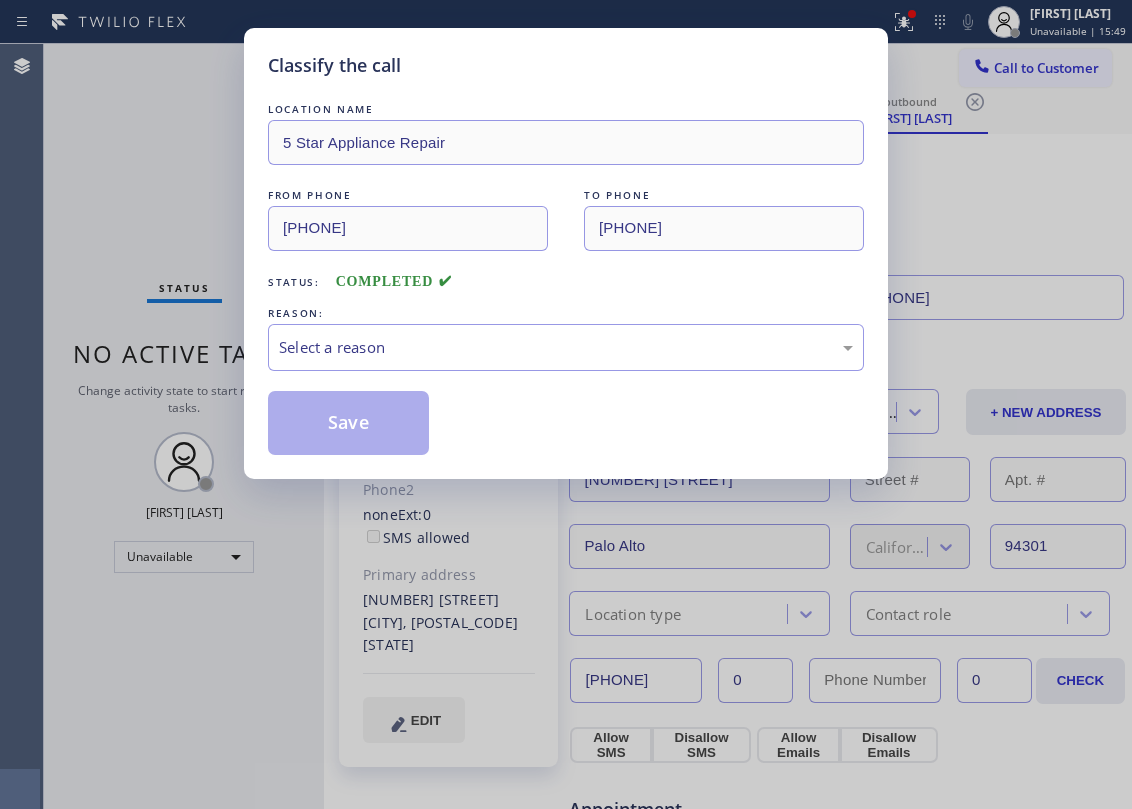 click on "Classify the call LOCATION NAME 5 Star Appliance Repair FROM PHONE [PHONE] TO PHONE [PHONE] Status: COMPLETED REASON: Select a reason Save" at bounding box center (566, 253) 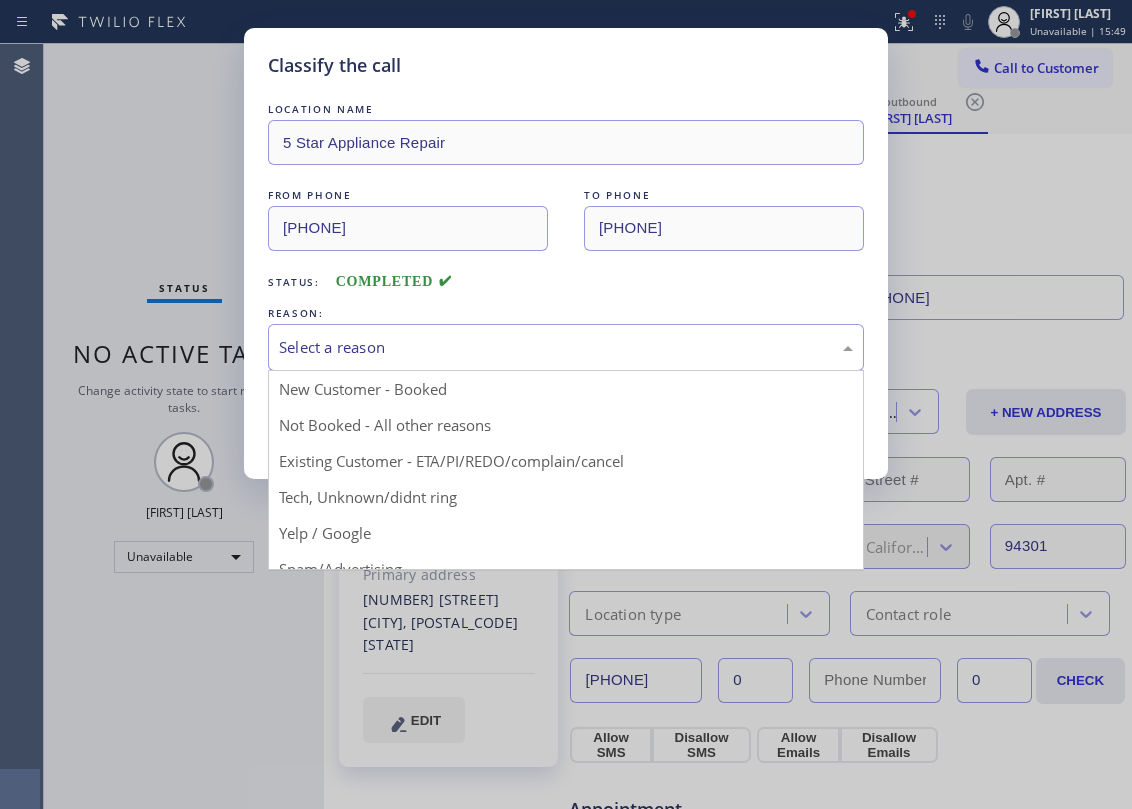 click on "Select a reason" at bounding box center (566, 347) 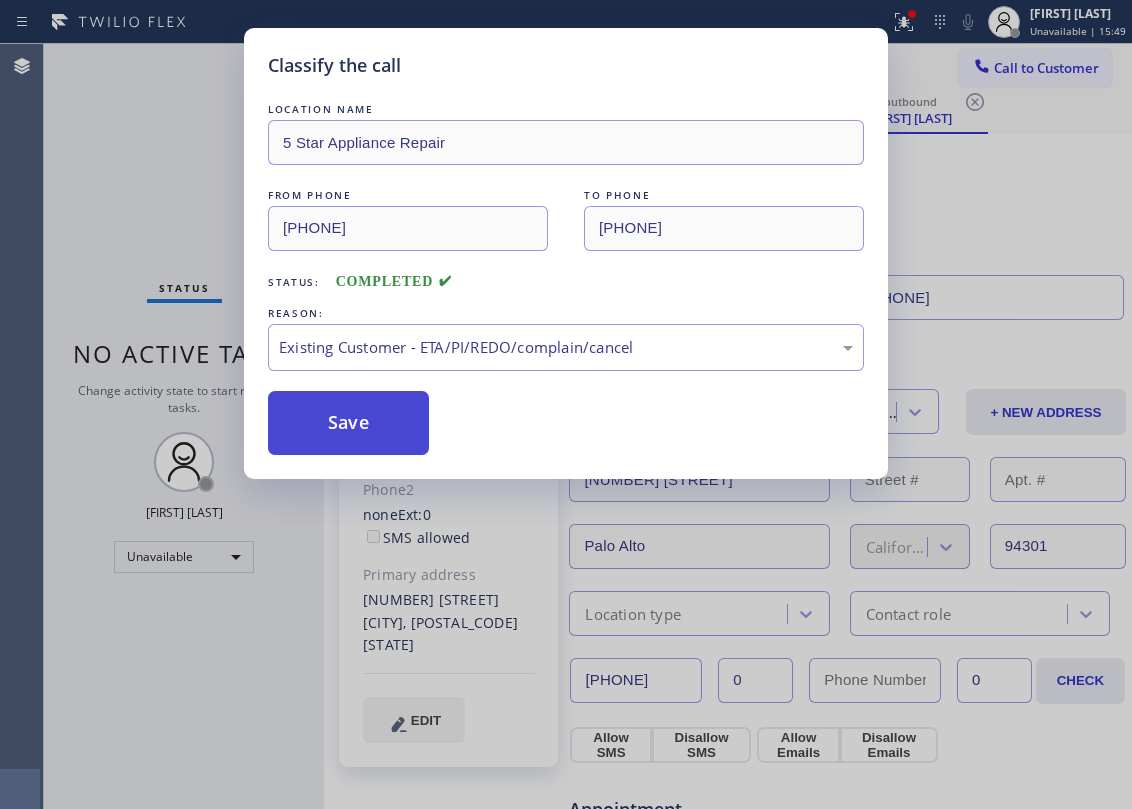 click on "Save" at bounding box center (348, 423) 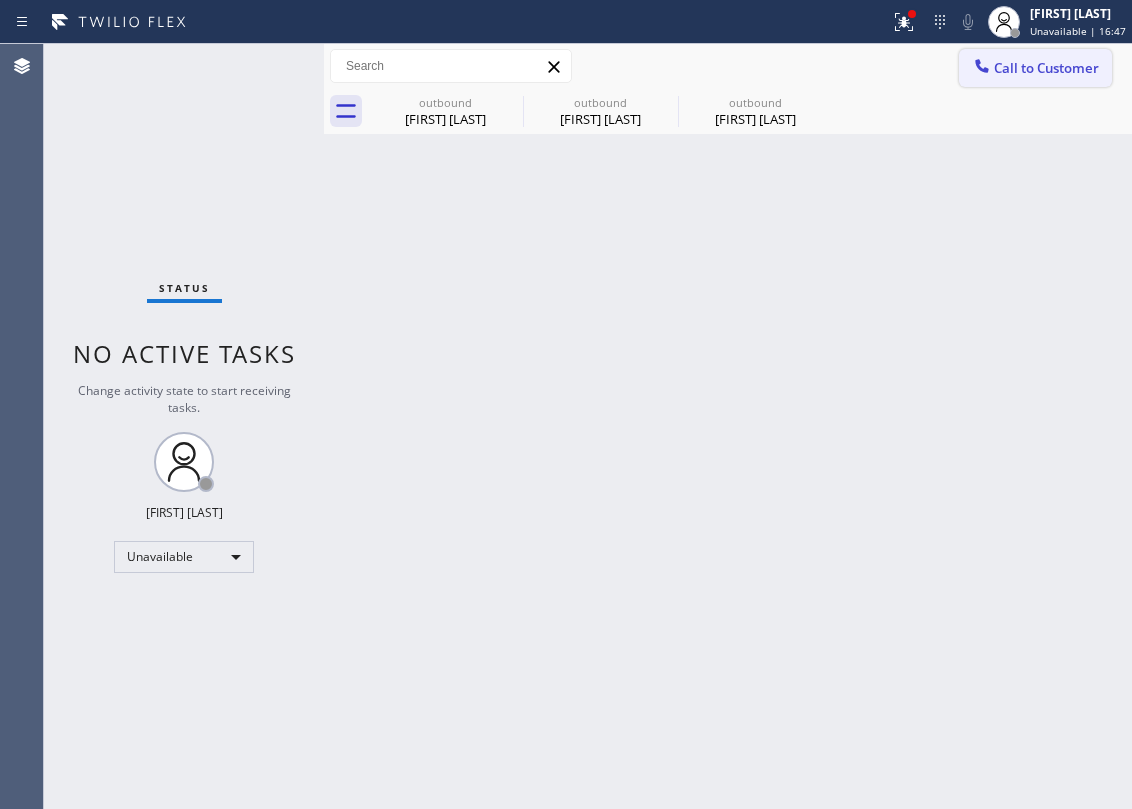 click on "Call to Customer" at bounding box center [1035, 68] 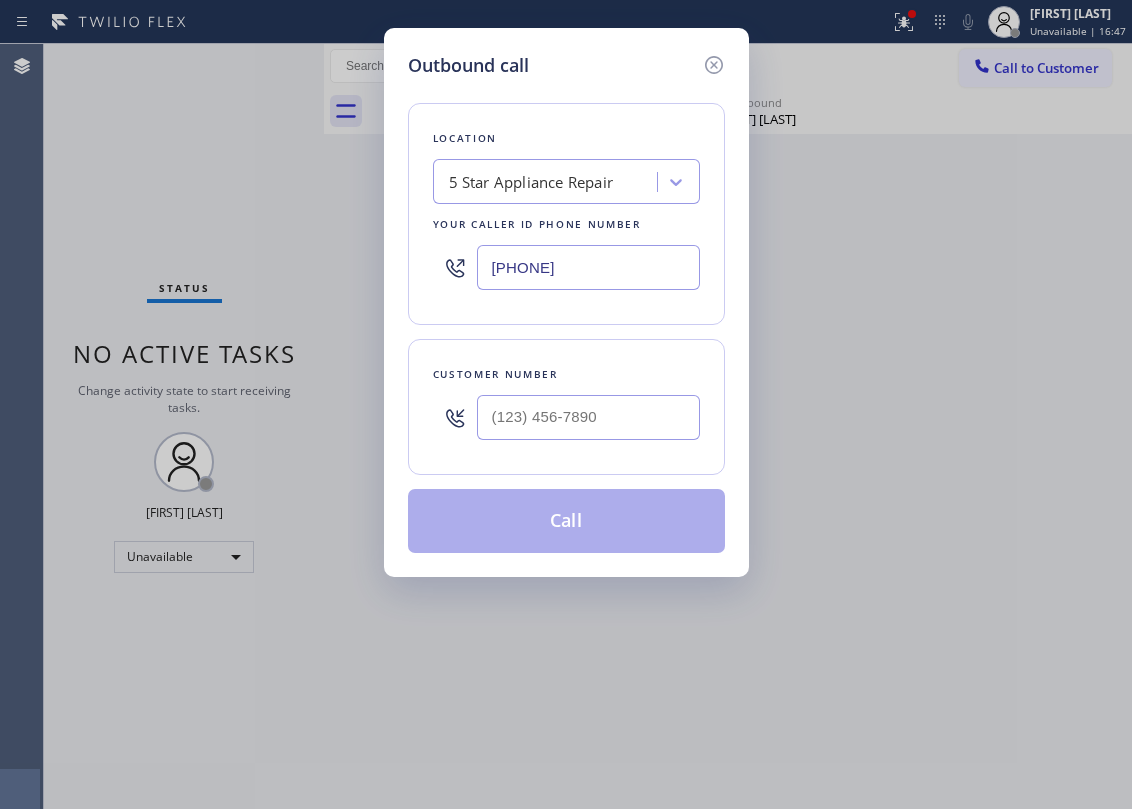 click on "Customer number" at bounding box center (566, 374) 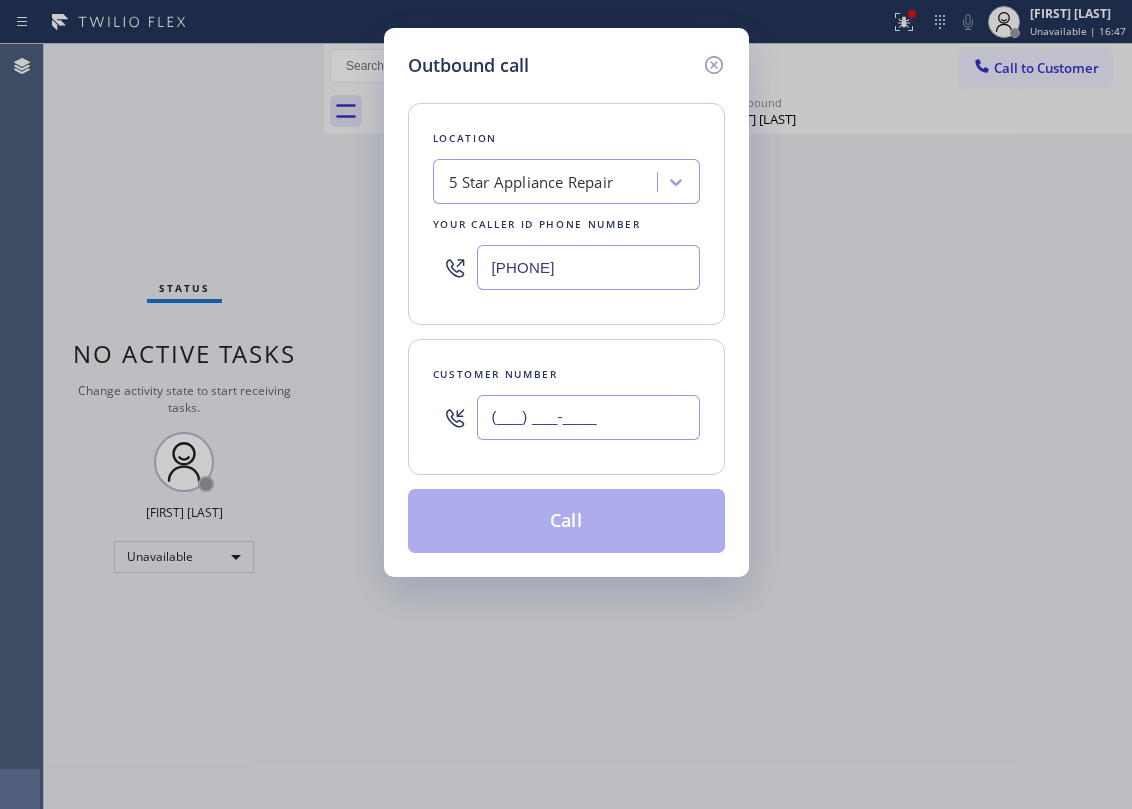 click on "(___) ___-____" at bounding box center (588, 417) 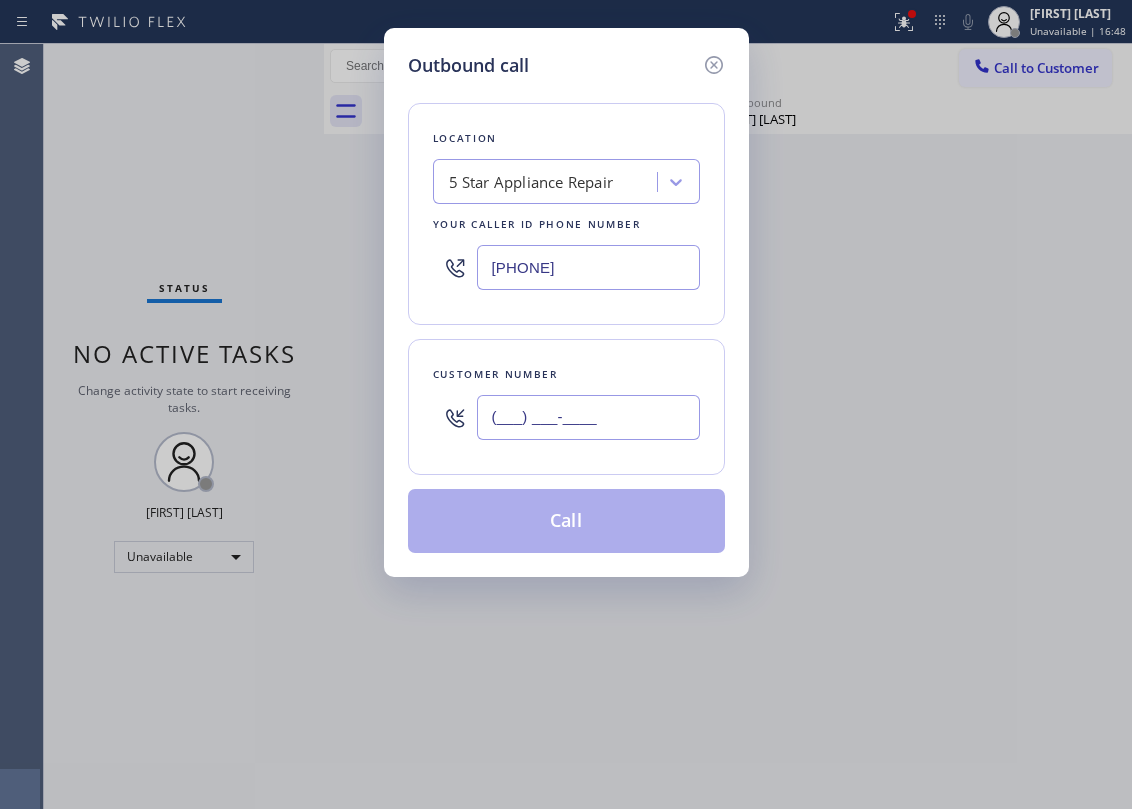paste on "[PHONE]" 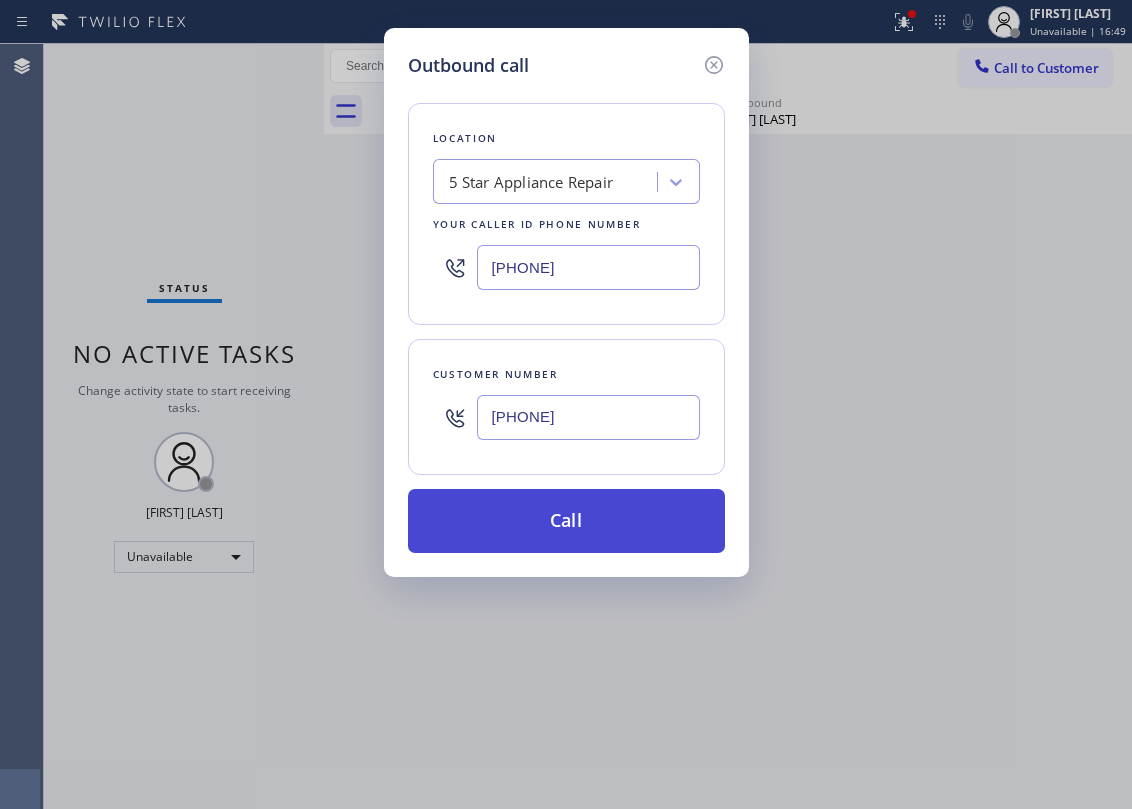 type on "[PHONE]" 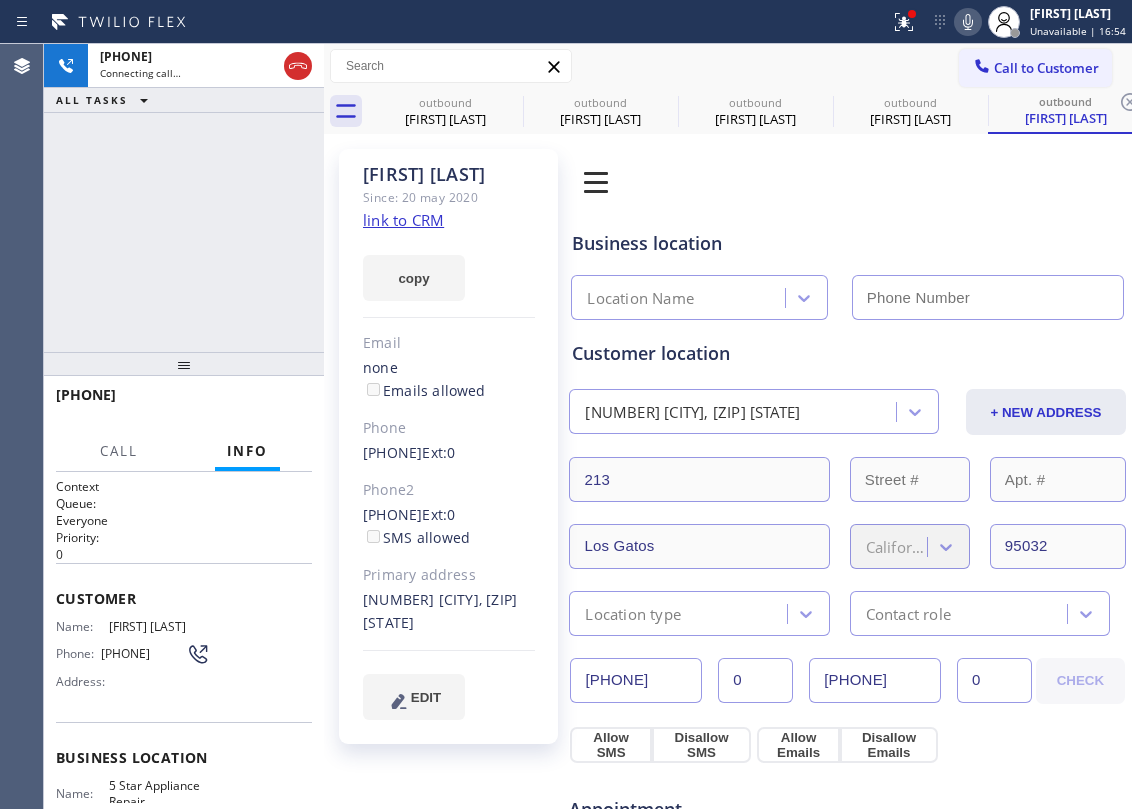type on "[PHONE]" 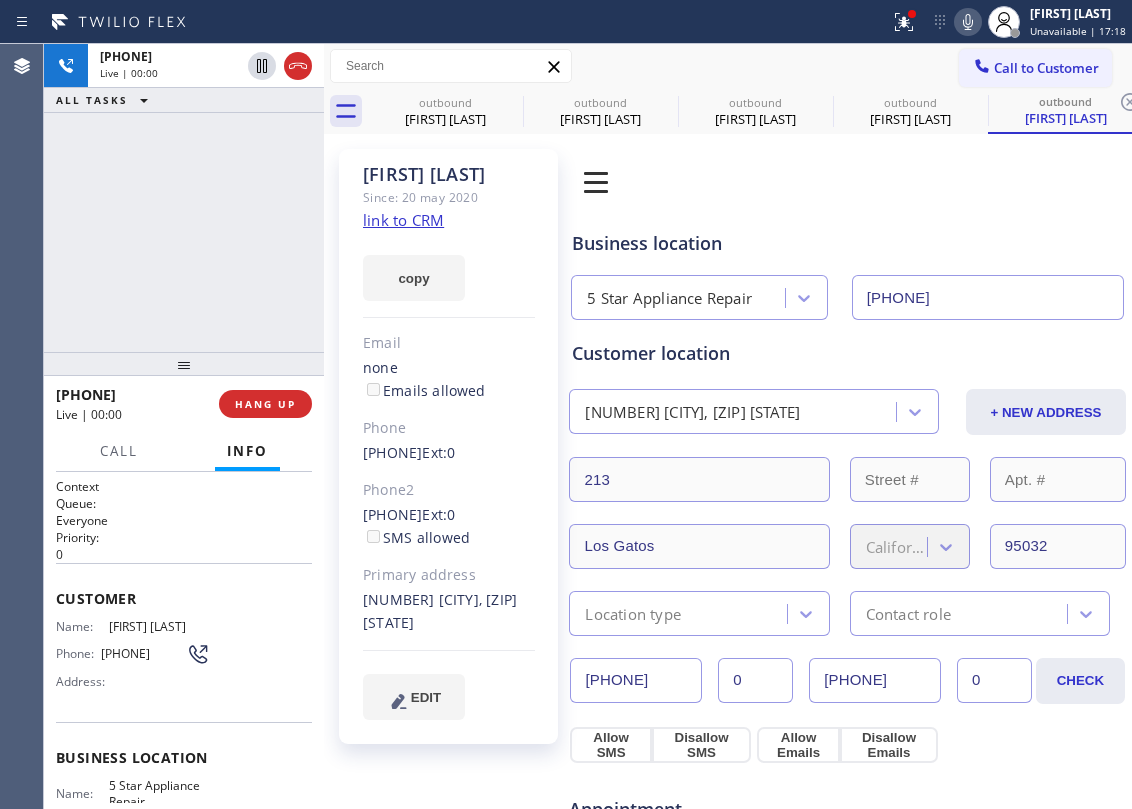 drag, startPoint x: 161, startPoint y: 324, endPoint x: 214, endPoint y: 374, distance: 72.862885 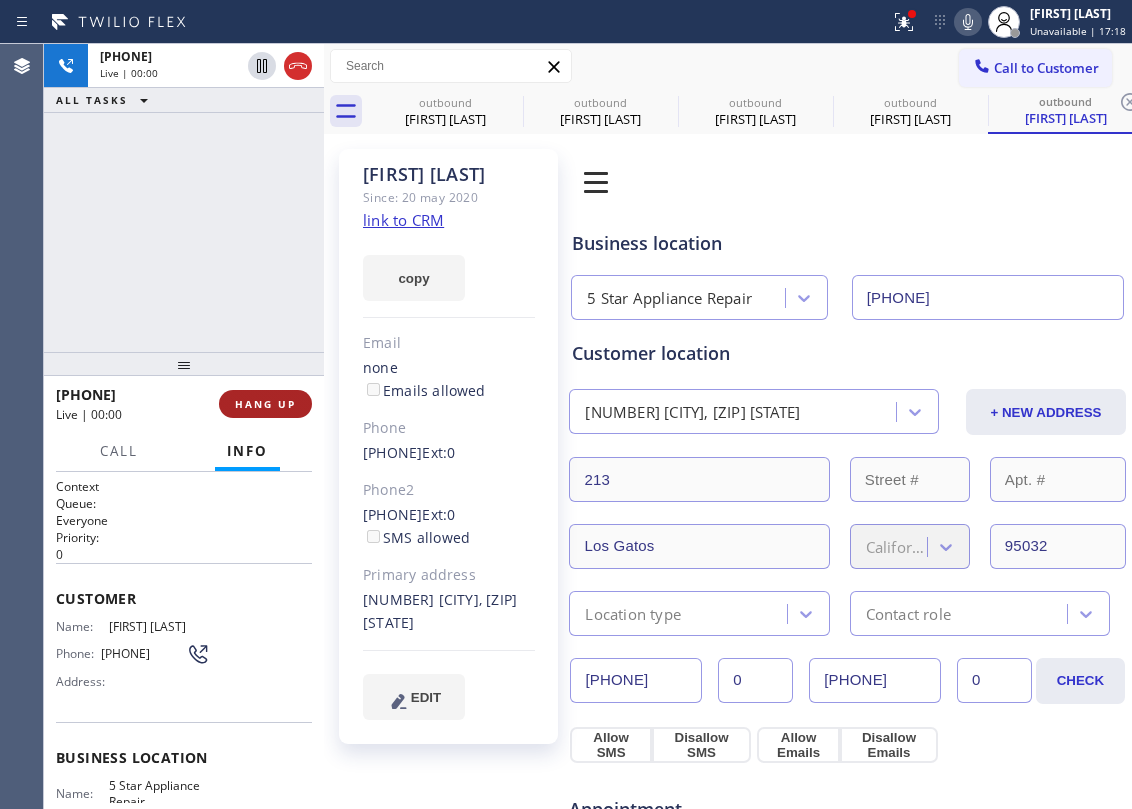 click on "HANG UP" at bounding box center (265, 404) 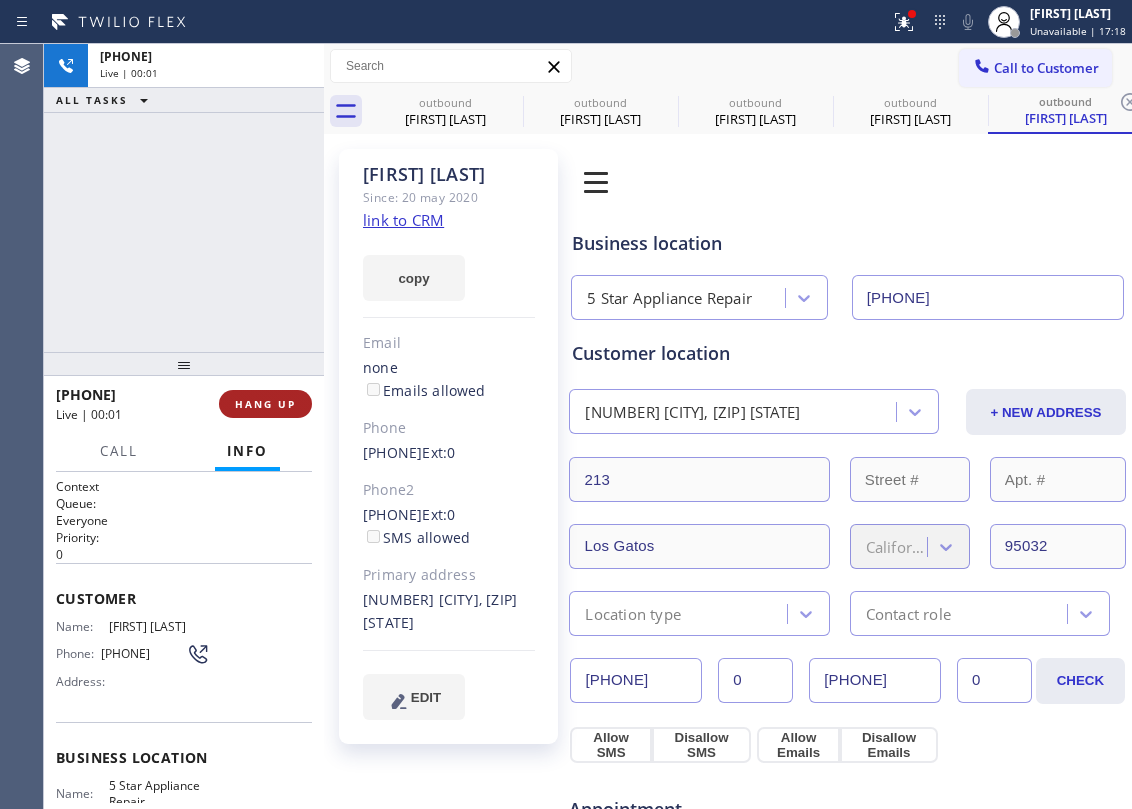 click on "HANG UP" at bounding box center [265, 404] 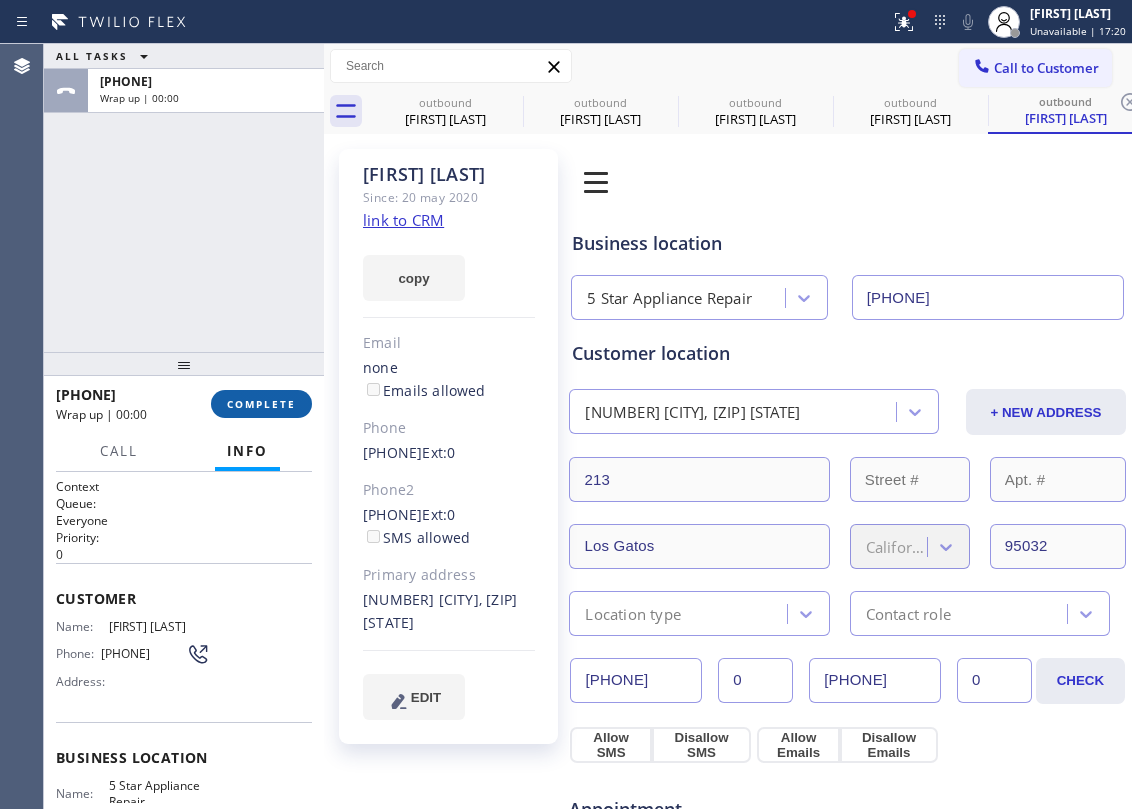 click on "COMPLETE" at bounding box center [261, 404] 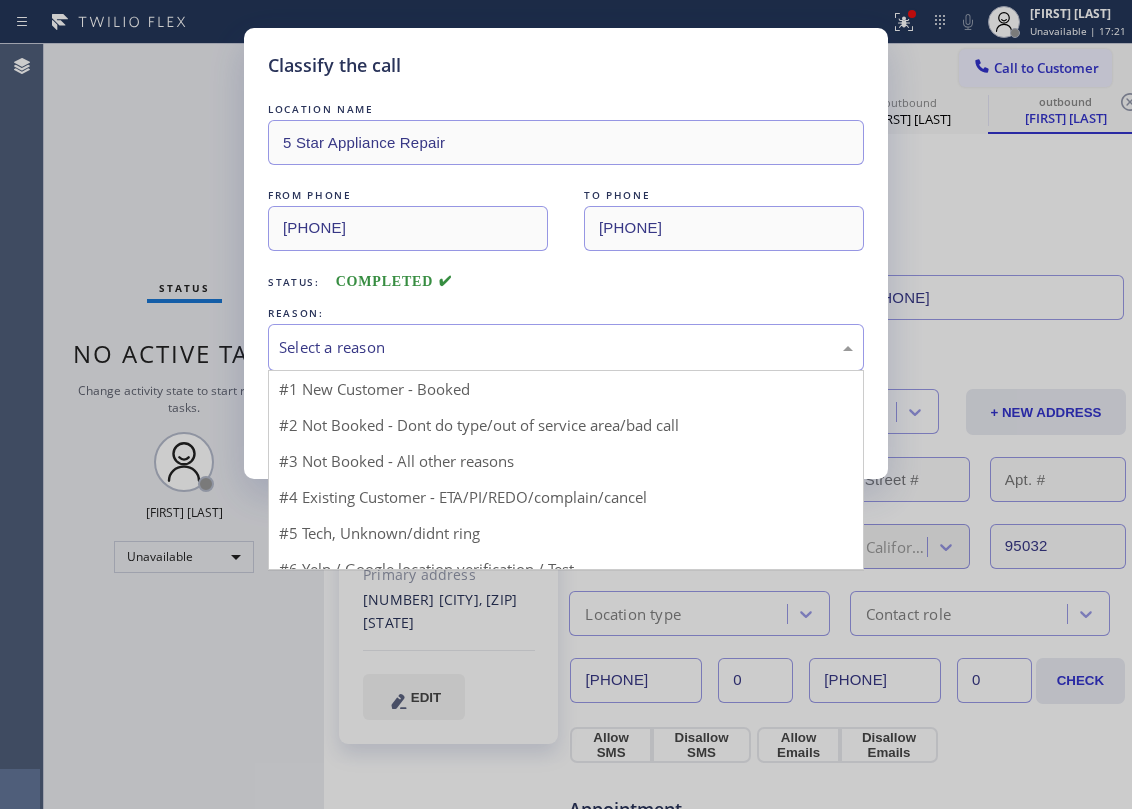 click on "Select a reason" at bounding box center (566, 347) 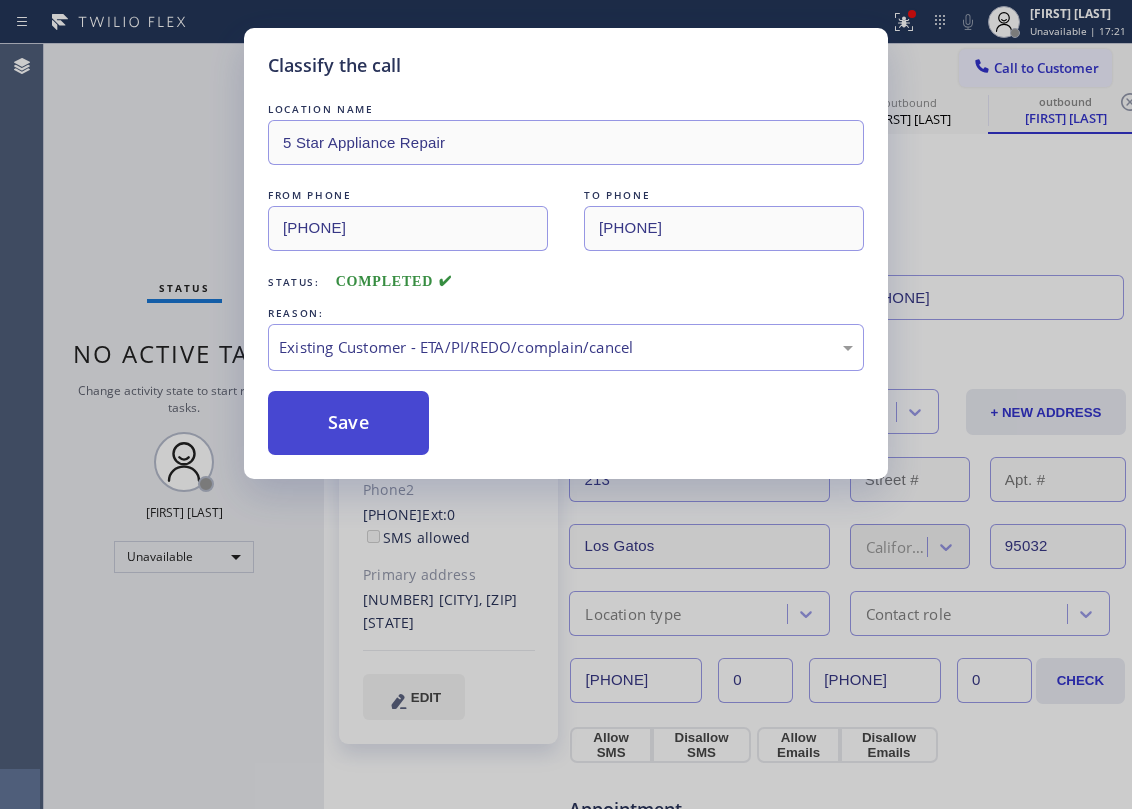 click on "Save" at bounding box center (348, 423) 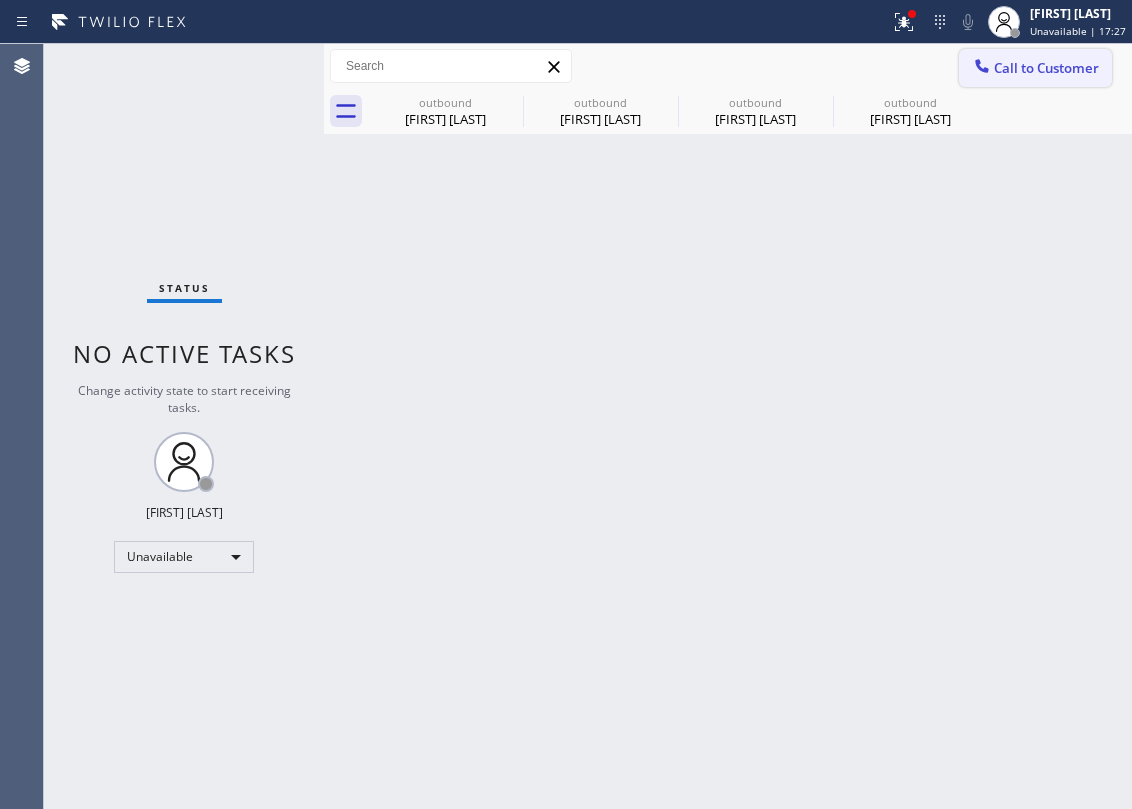click on "Call to Customer" at bounding box center [1046, 68] 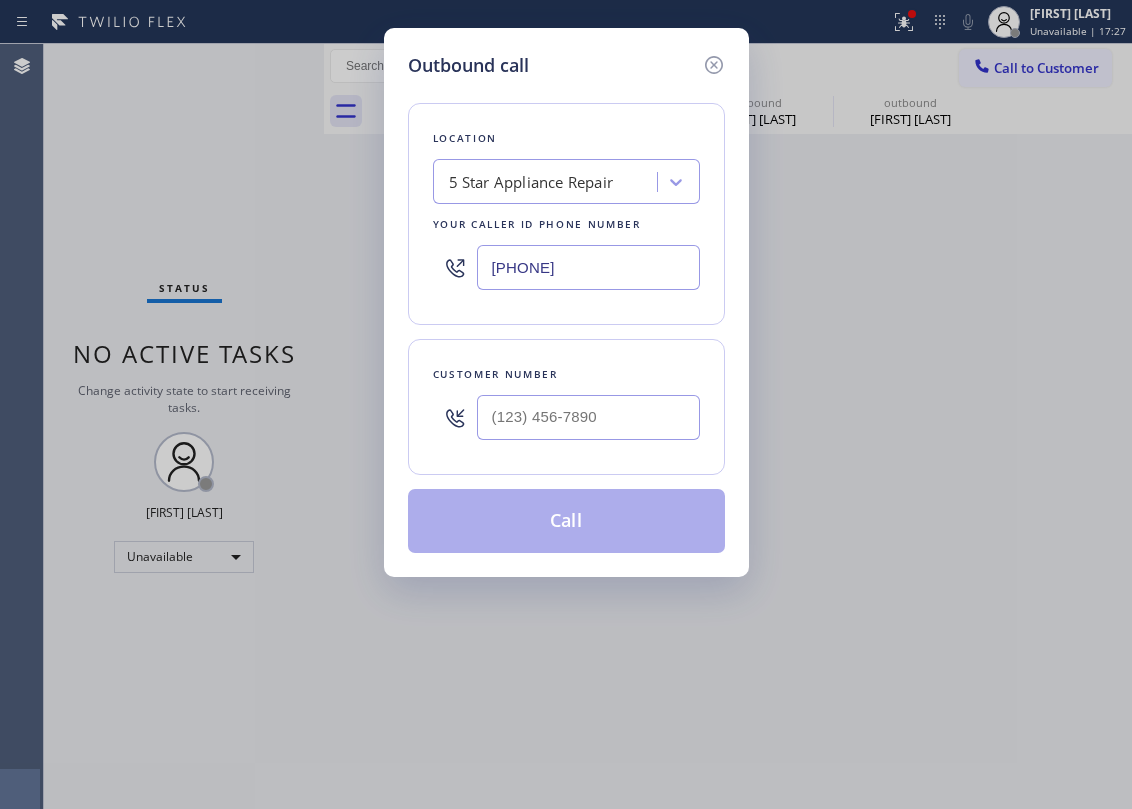 click at bounding box center (588, 417) 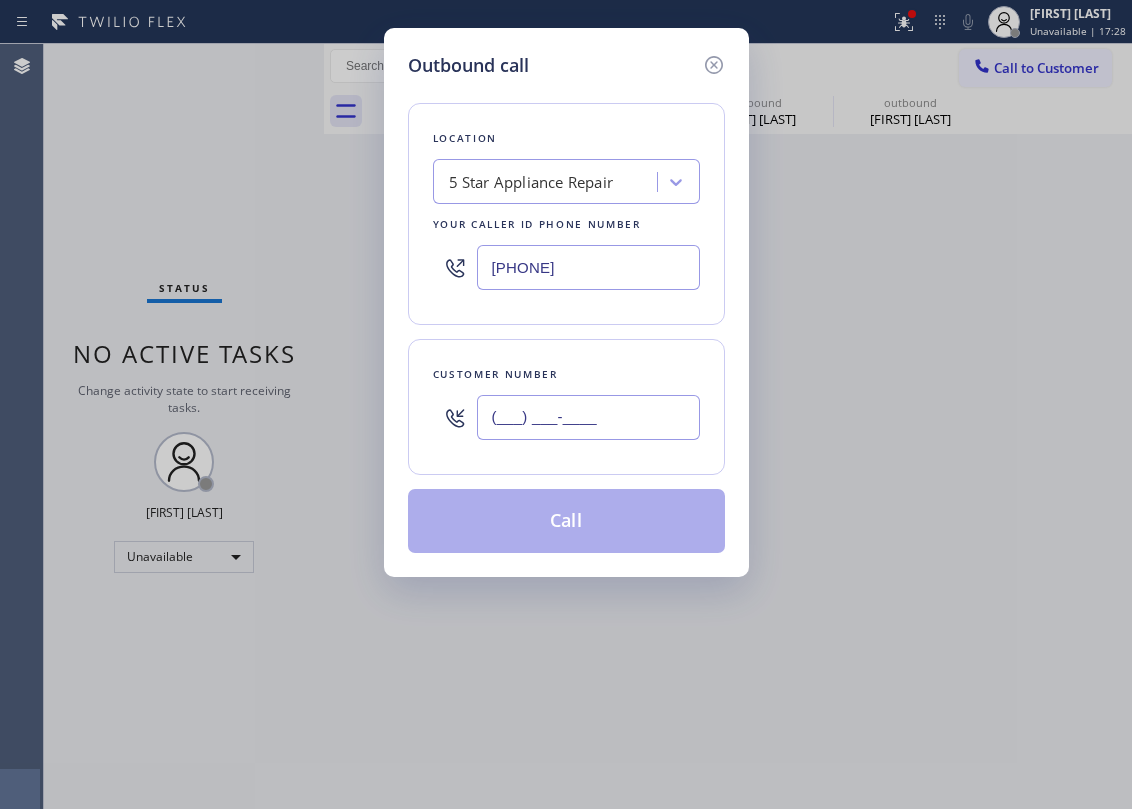 click on "(___) ___-____" at bounding box center (588, 417) 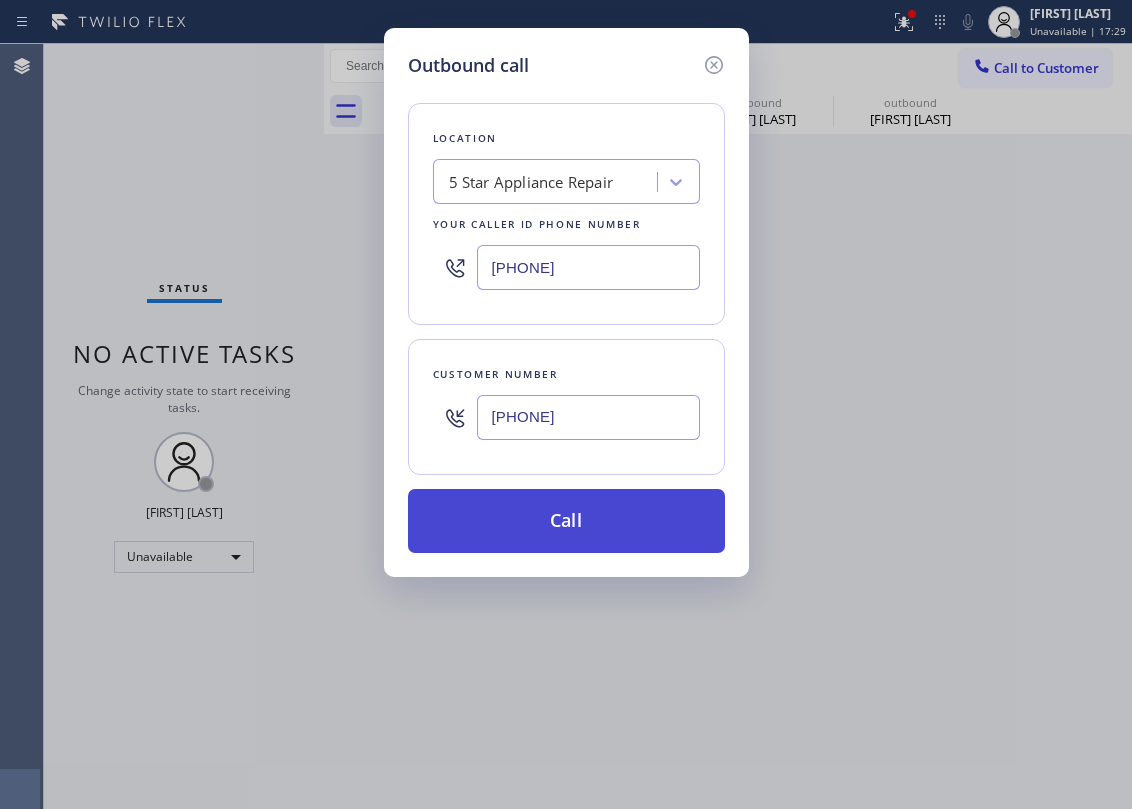 type on "[PHONE]" 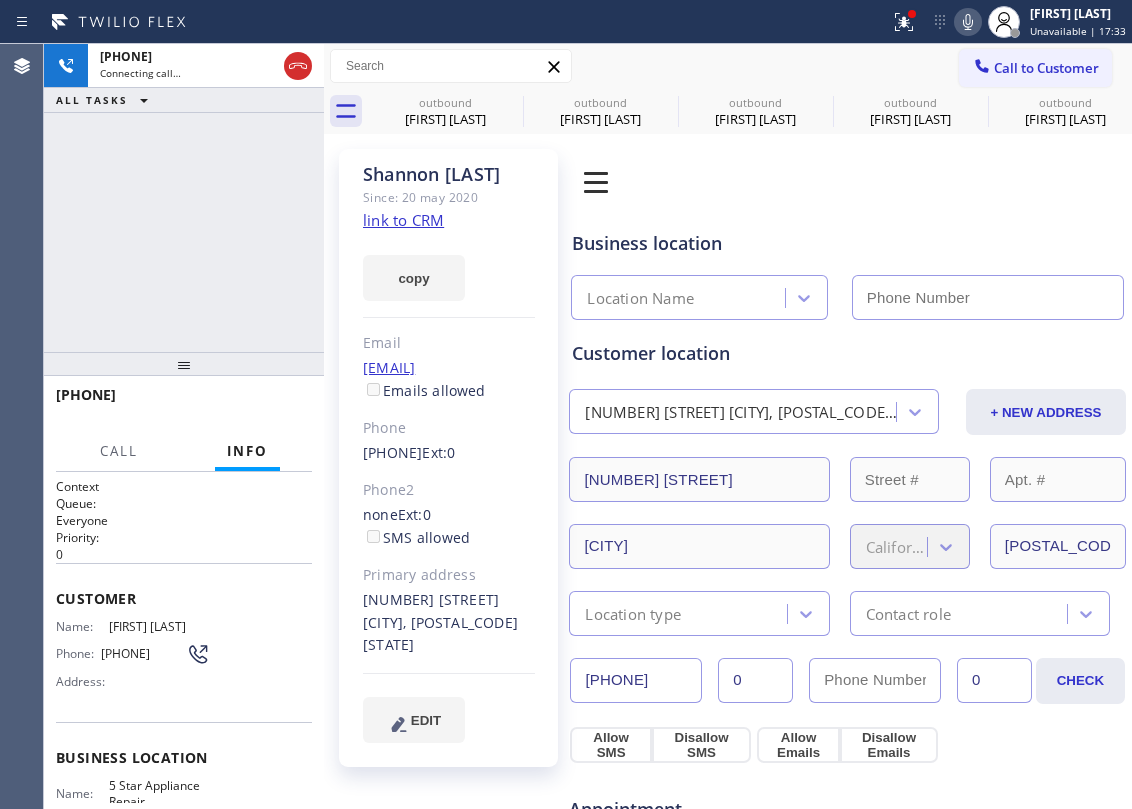 type on "[PHONE]" 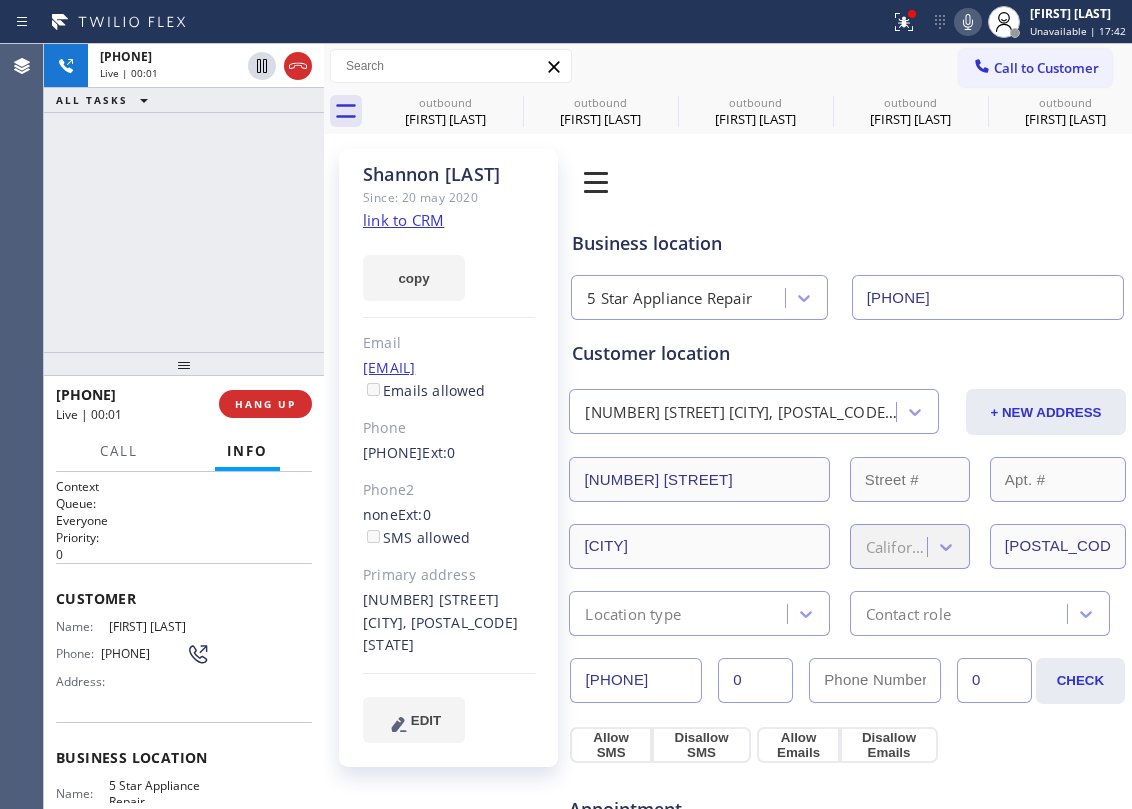 click on "[PHONE] Live | [TIME]" at bounding box center (184, 198) 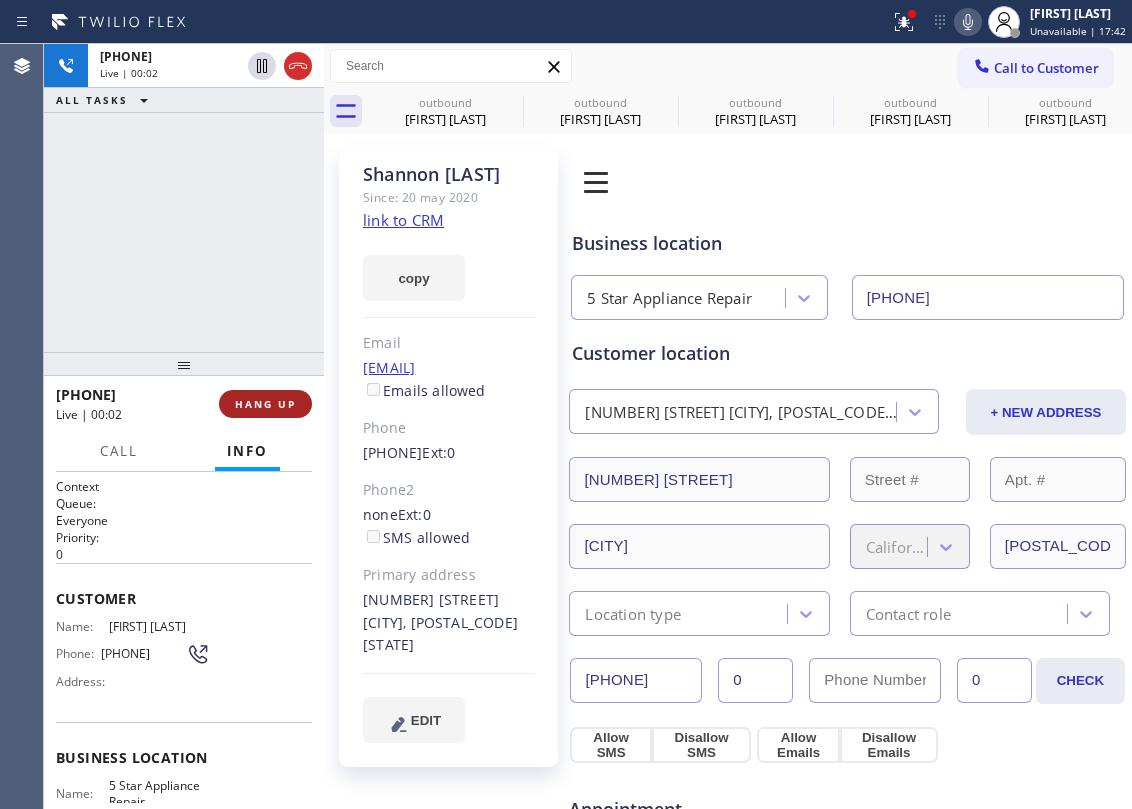click on "HANG UP" at bounding box center (265, 404) 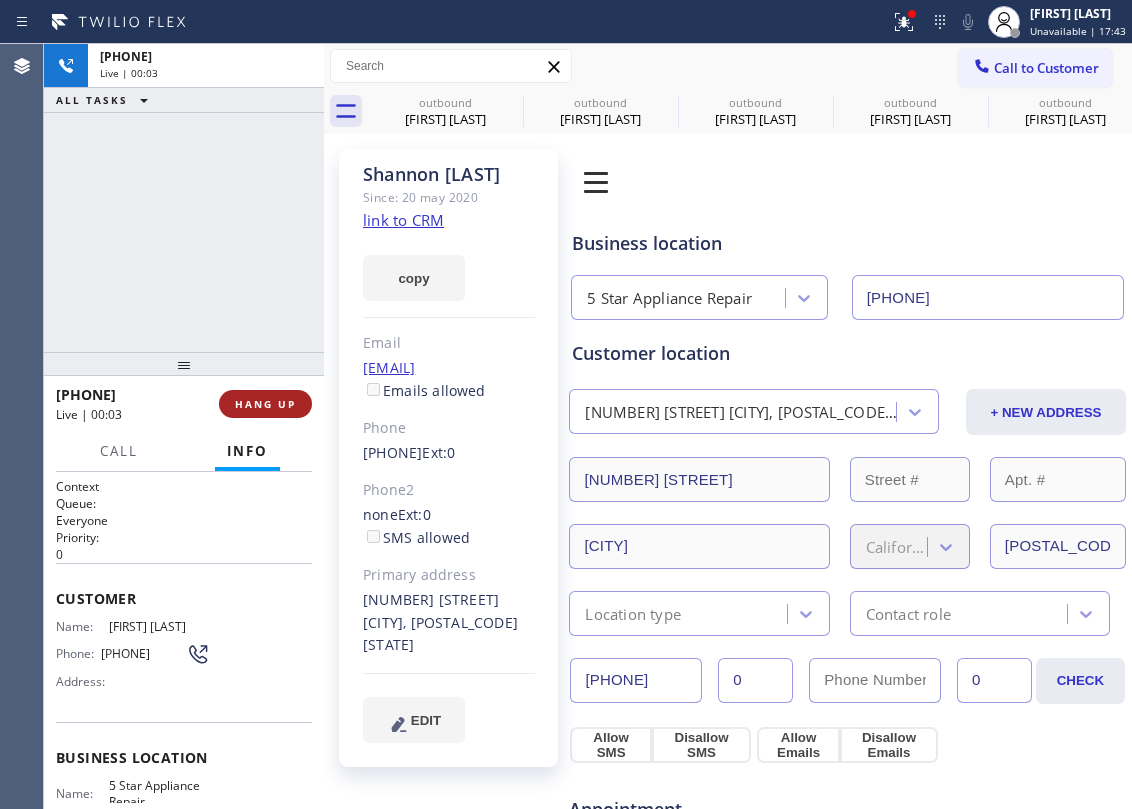 click on "HANG UP" at bounding box center (265, 404) 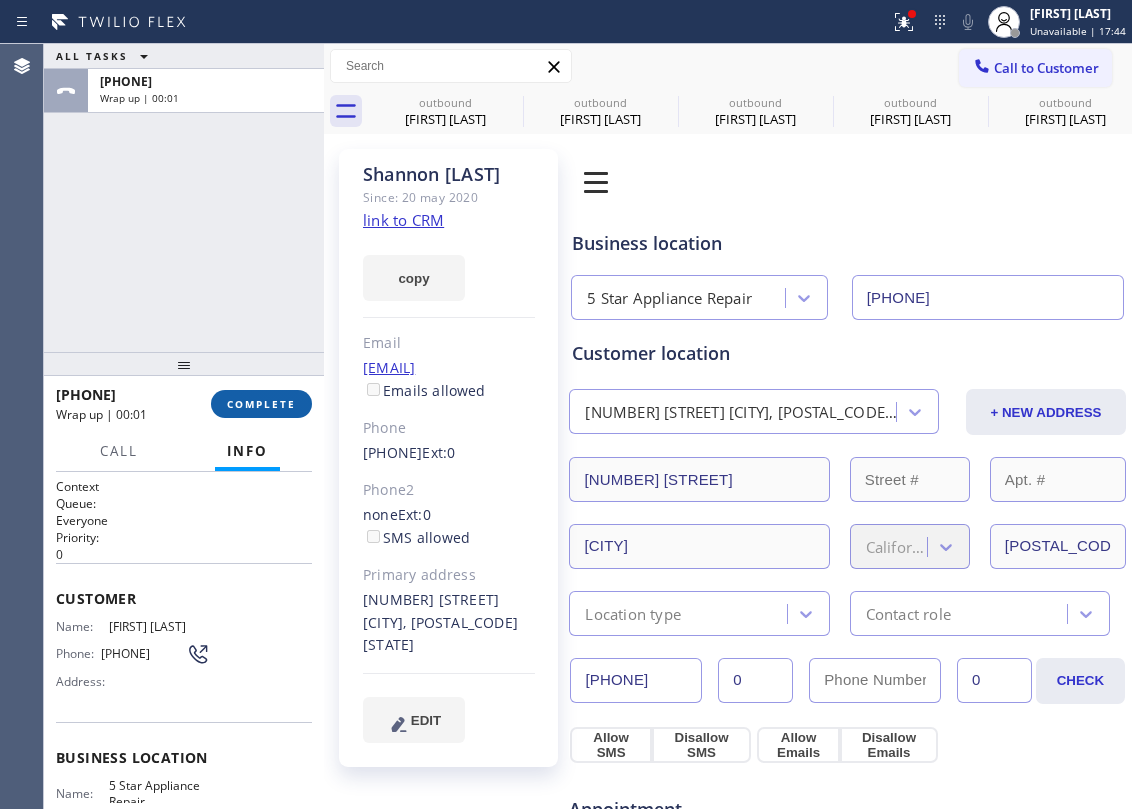 click on "COMPLETE" at bounding box center [261, 404] 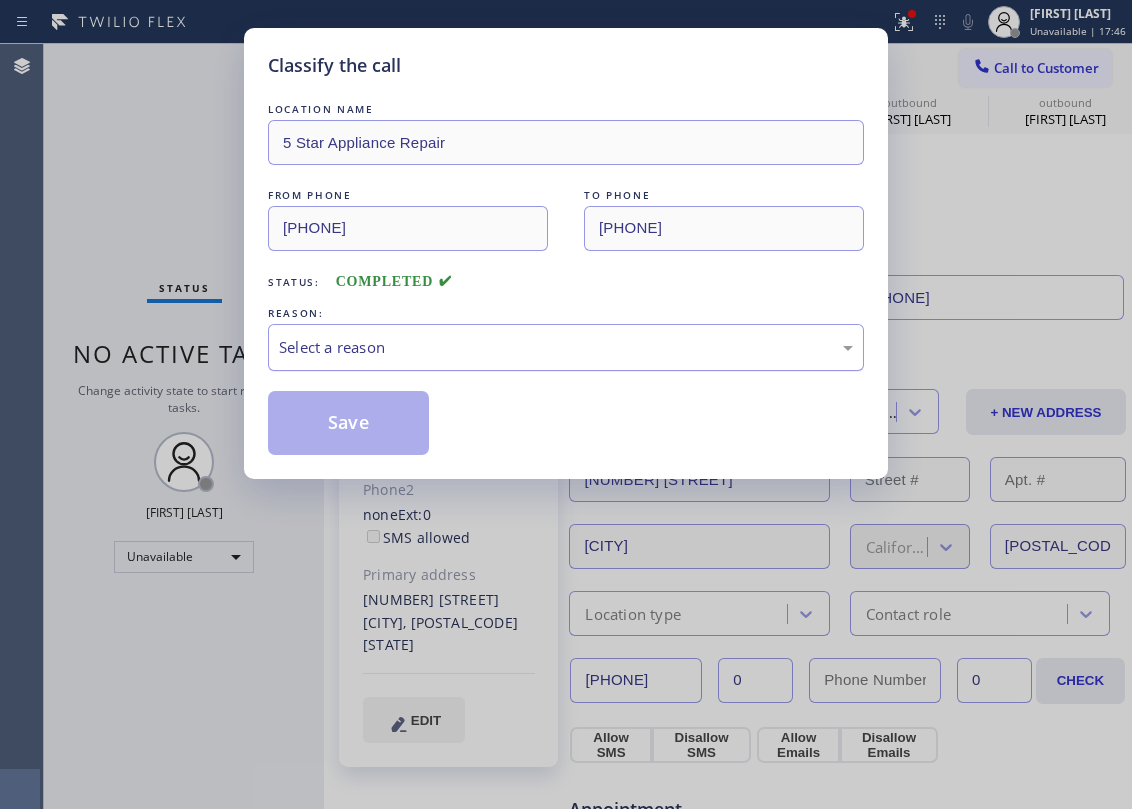 click on "Select a reason" at bounding box center (566, 347) 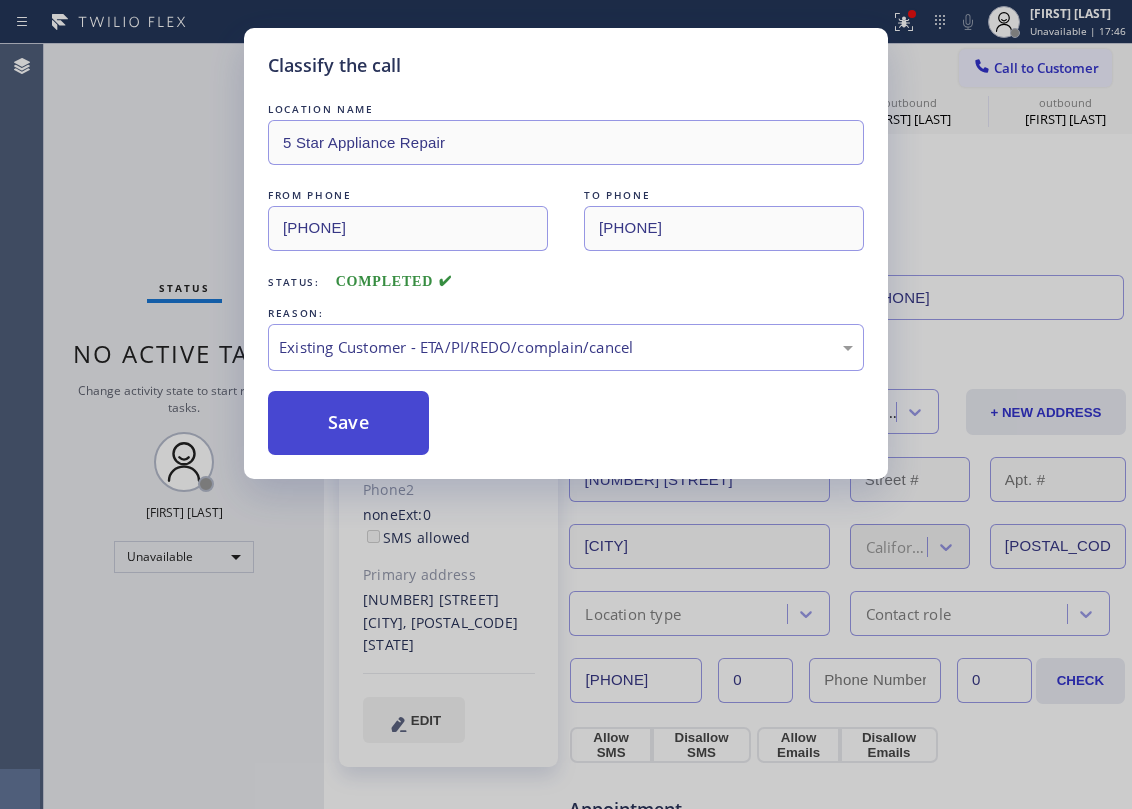 click on "Save" at bounding box center [348, 423] 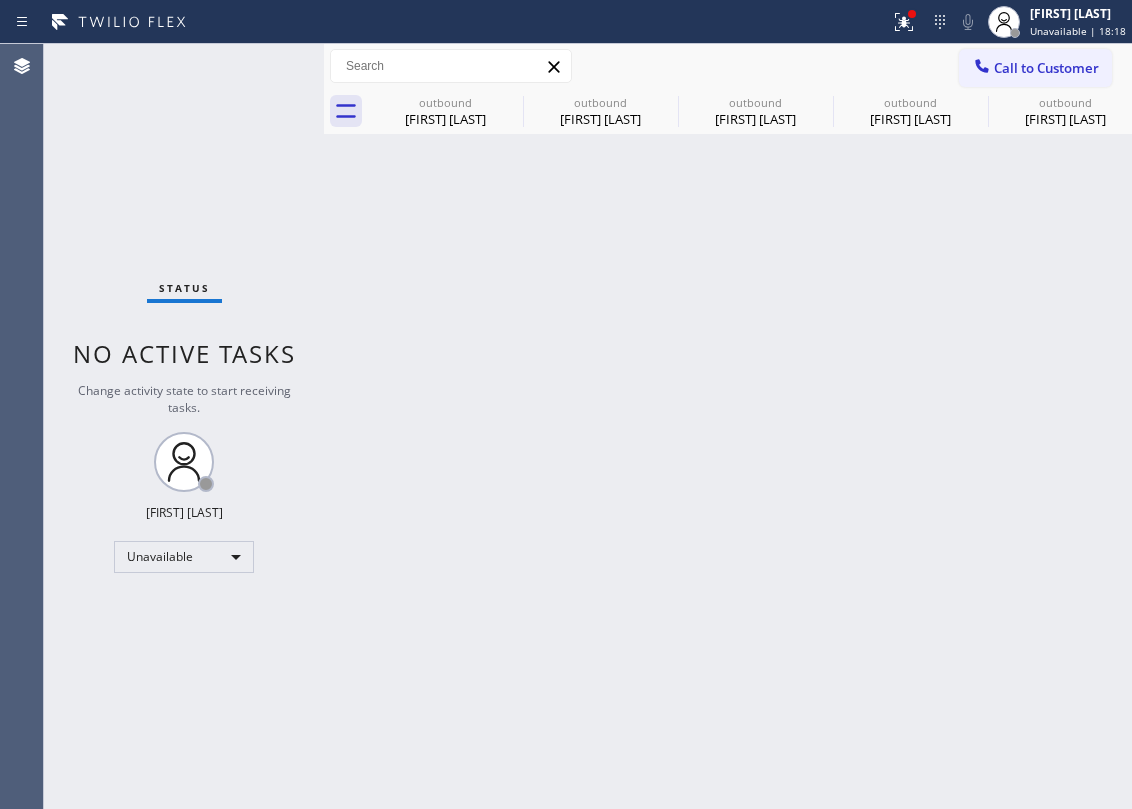 click on "Back to Dashboard Change Sender ID Customers Technicians Select a contact Outbound call Location Search location Your caller id phone number Customer number Call Customer info Name   Phone none Address none Change Sender ID HVAC +18559994417 5 Star Appliance +18557314952 Appliance Repair +18554611149 Plumbing +18889090120 Air Duct Cleaning +18006865038  Electricians +18005688664 Cancel Change Check personal SMS Reset Change outbound [FIRST] [LAST] outbound [FIRST] [LAST] outbound [TITLE] [LAST] outbound [FIRST] [LAST] outbound [FIRST] [LAST] Call to Customer Outbound call Location 5 Star Appliance Repair Your caller id phone number [PHONE] Customer number Call Outbound call Technician Search Technician Your caller id phone number Your caller id phone number Call outbound [FIRST] [LAST] outbound [FIRST] [LAST] outbound [TITLE] [LAST] outbound [FIRST] [LAST] outbound [FIRST] [LAST] [FIRST]   [LAST] Since: [DATE] link to CRM copy Email [EMAIL]  Emails allowed Phone [PHONE]  Ext:  0 Phone2 0 0" at bounding box center (728, 426) 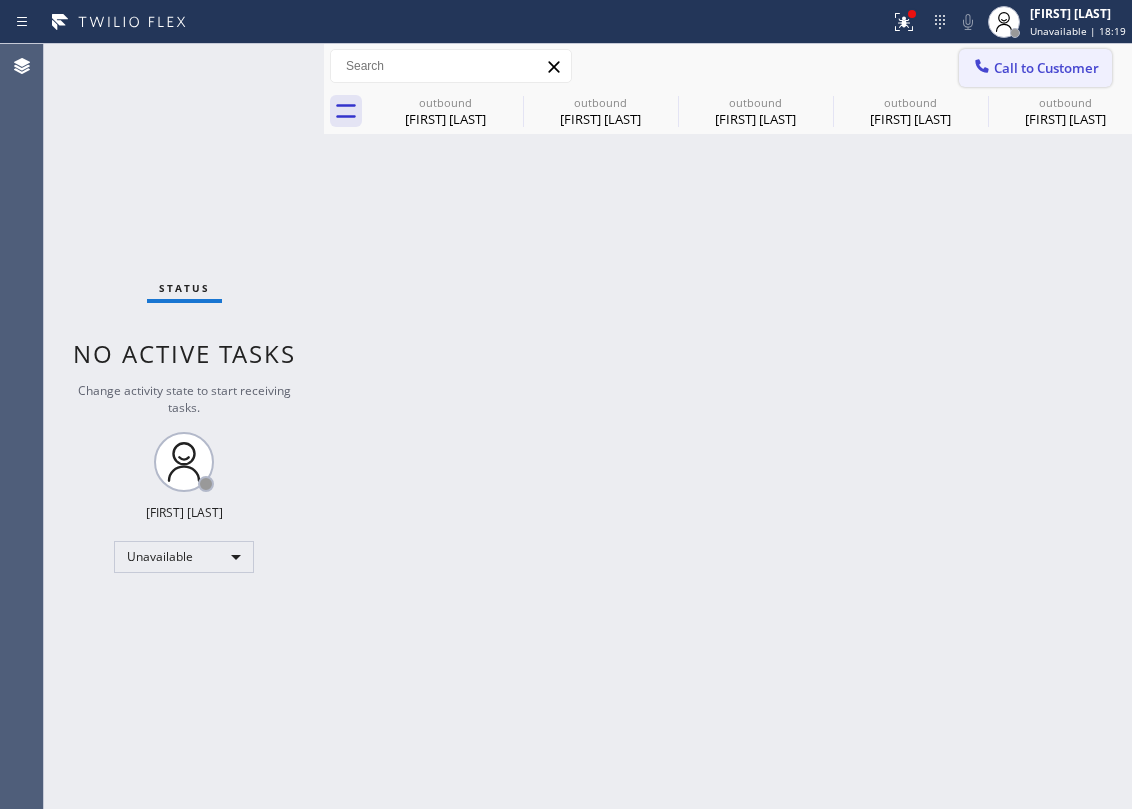 click on "Call to Customer" at bounding box center [1046, 68] 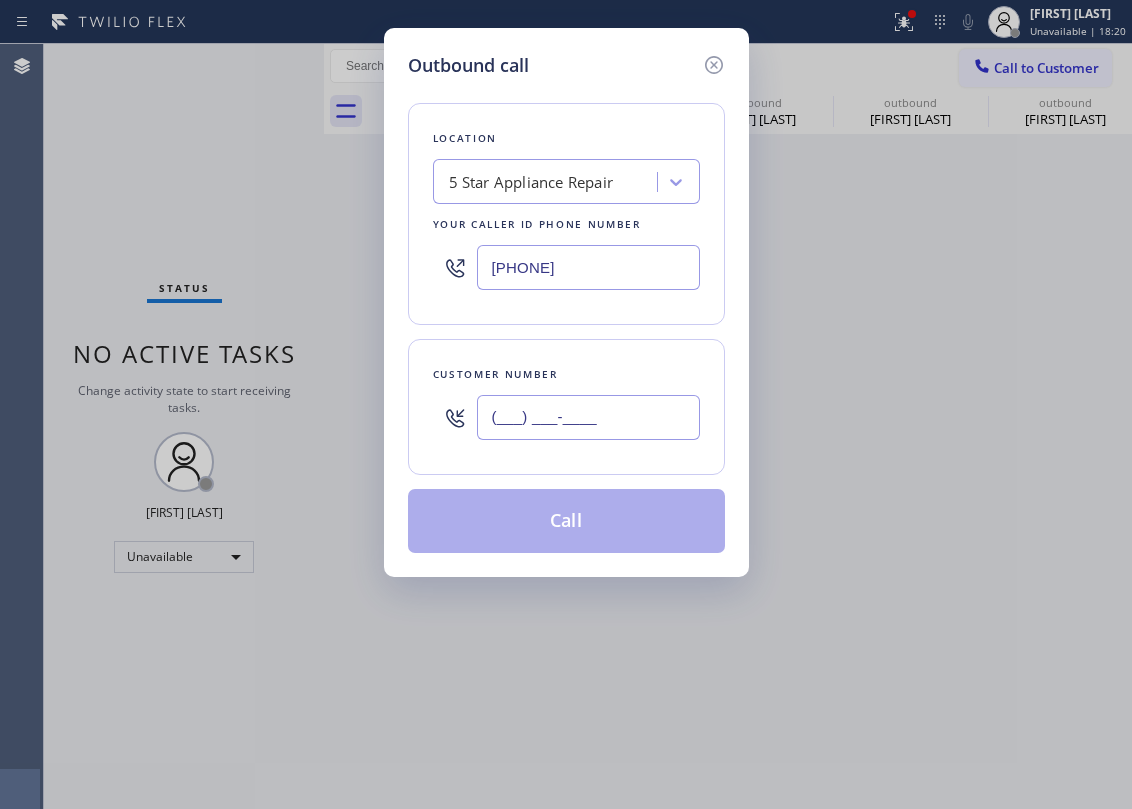click on "(___) ___-____" at bounding box center (588, 417) 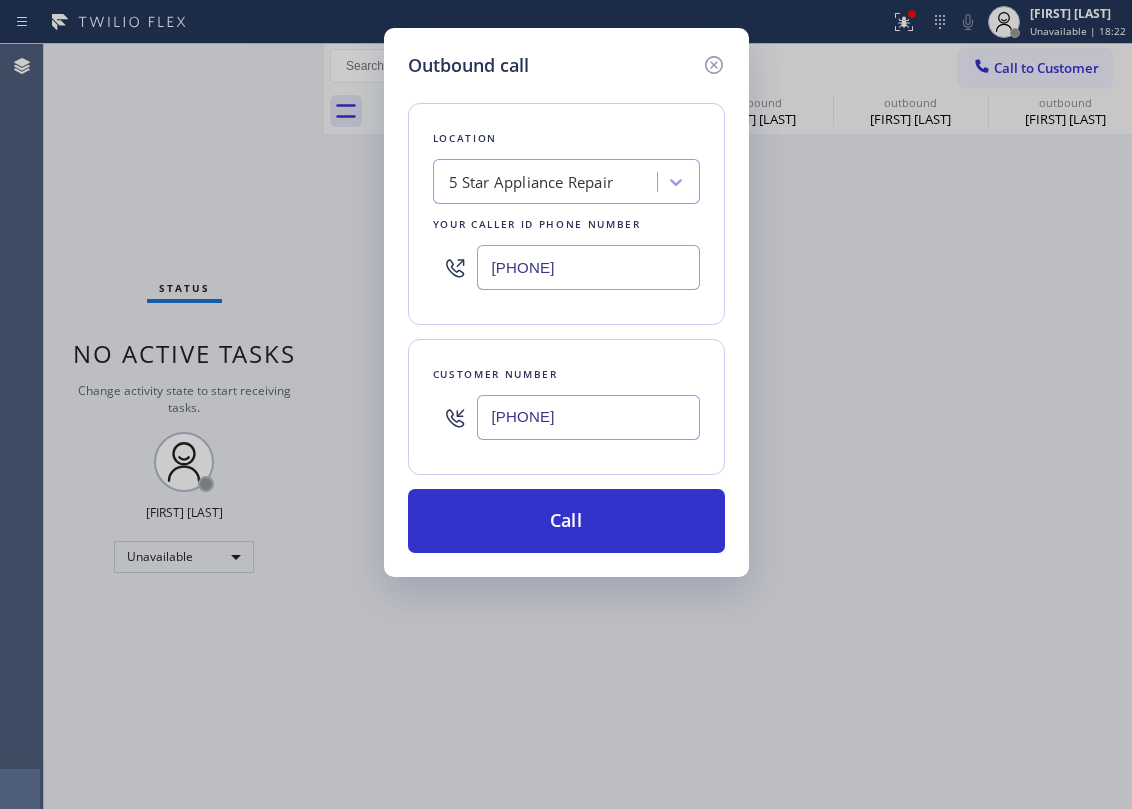 type on "[PHONE]" 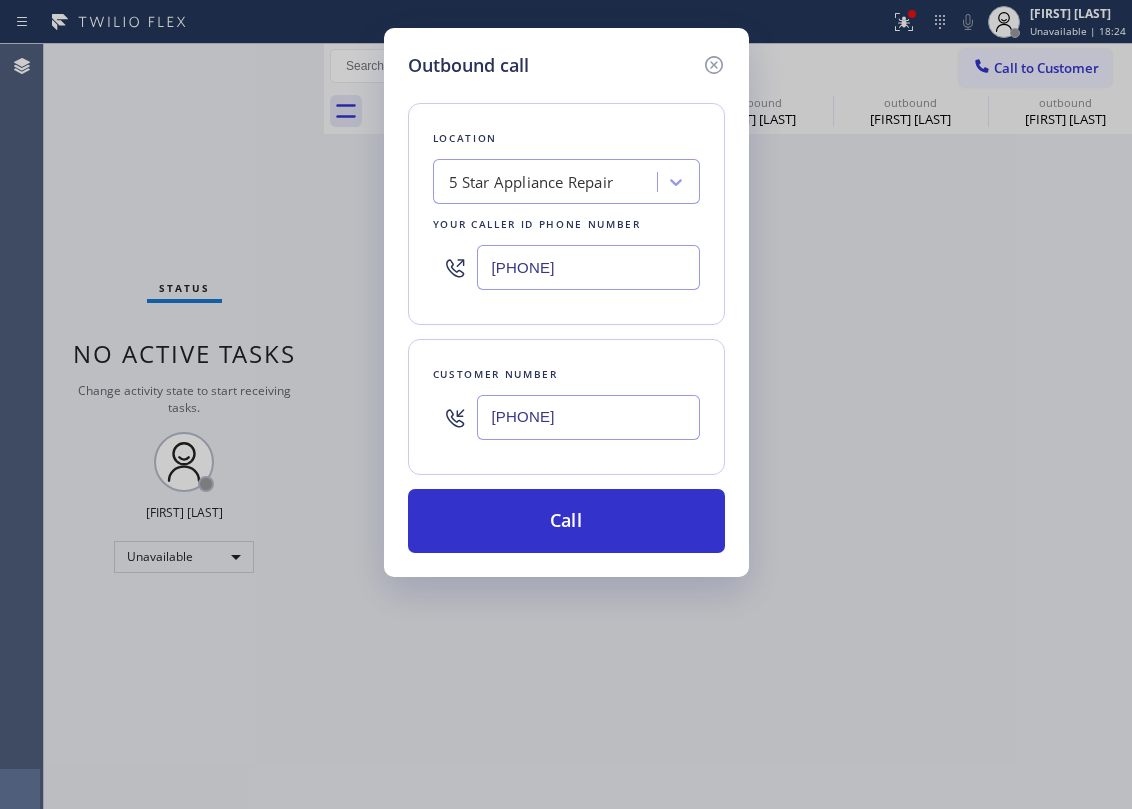 click on "5 Star Appliance Repair" at bounding box center [531, 182] 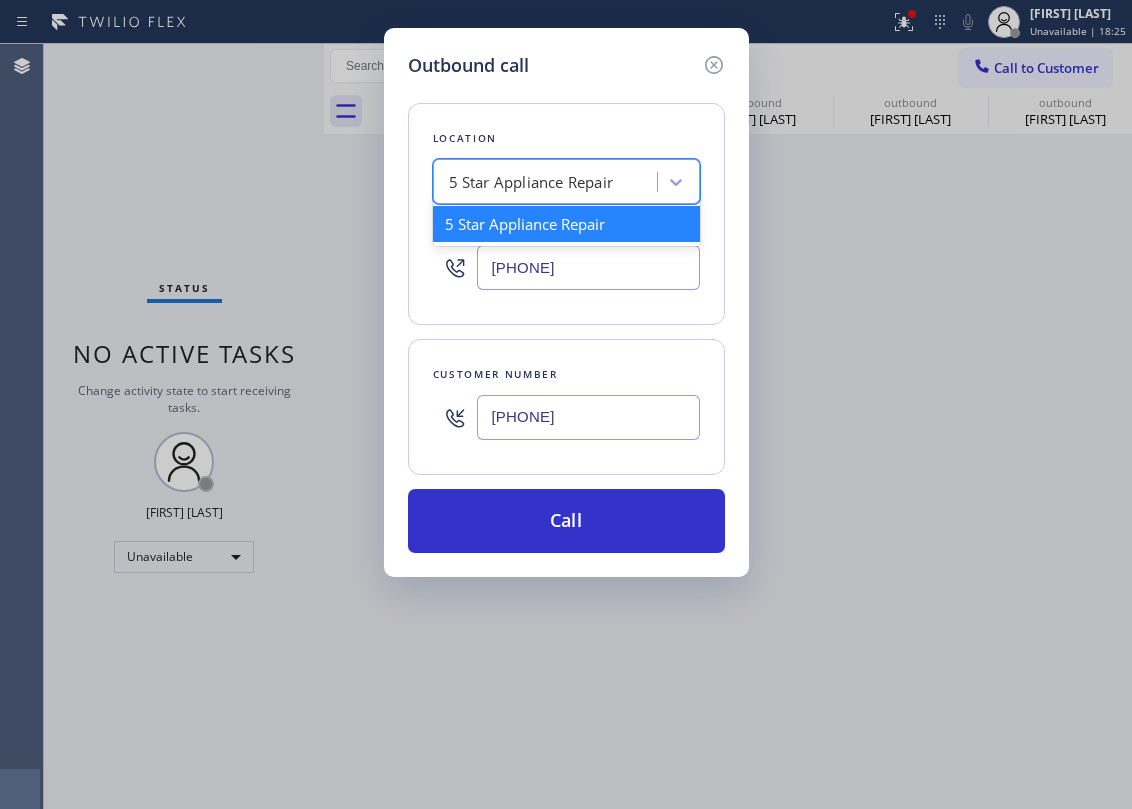 paste on "Orange Appliance Repair" 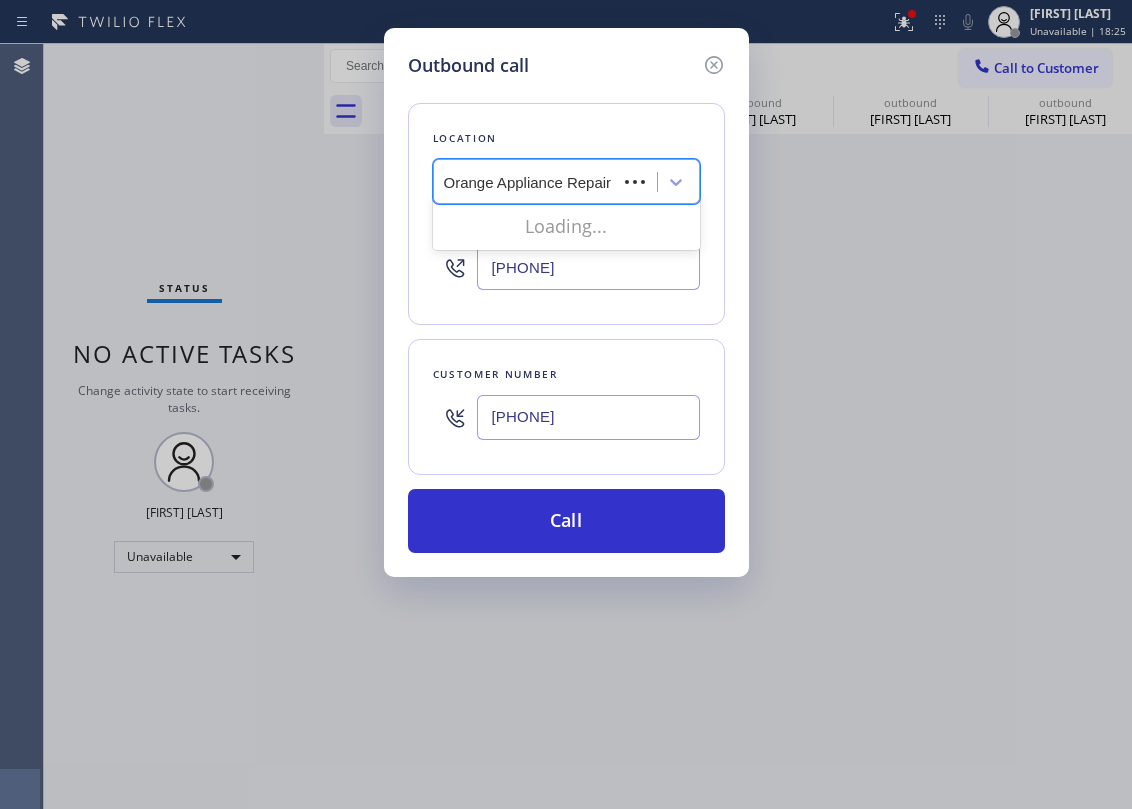 scroll, scrollTop: 0, scrollLeft: 0, axis: both 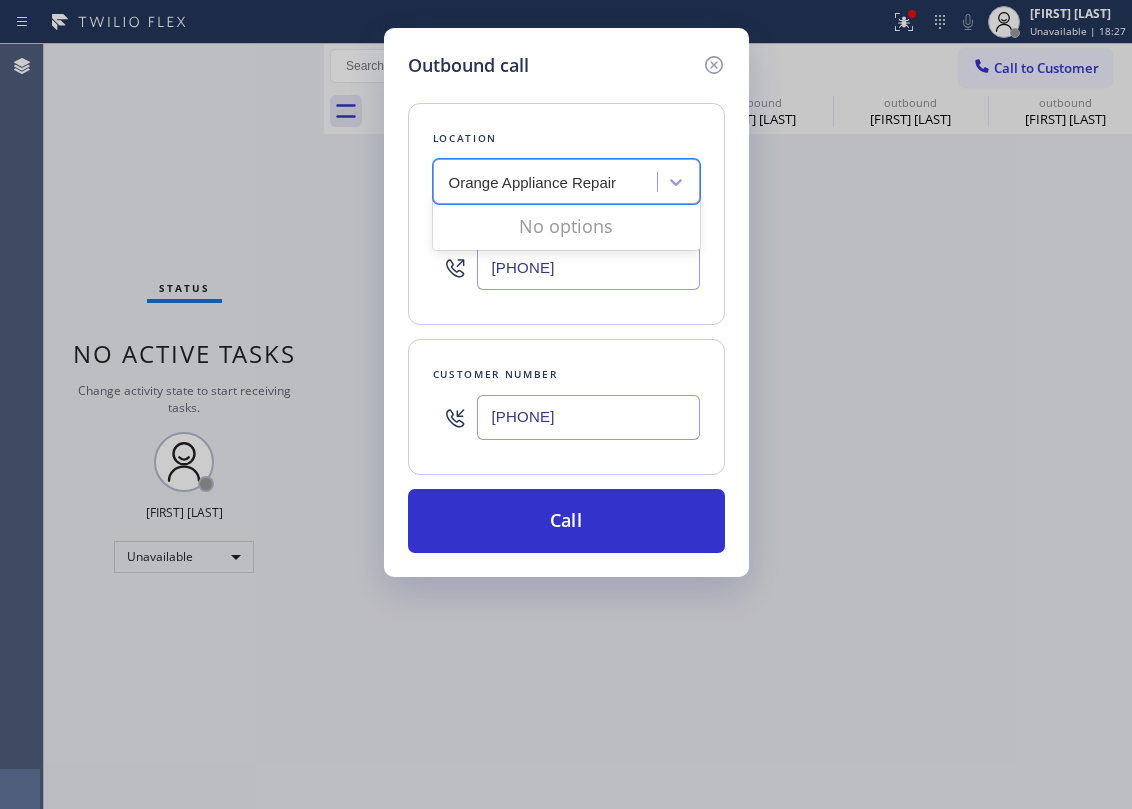 click on "Orange Appliance Repair" at bounding box center [536, 182] 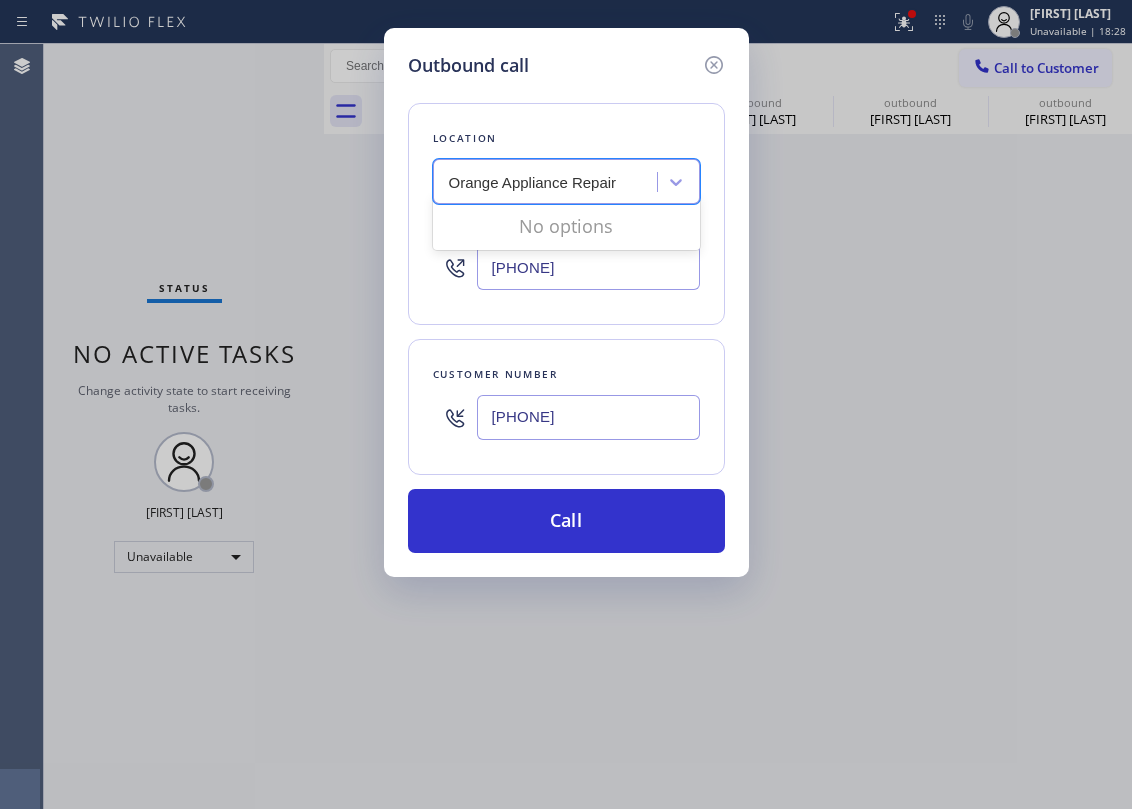 type on "Orange Appliance Repair" 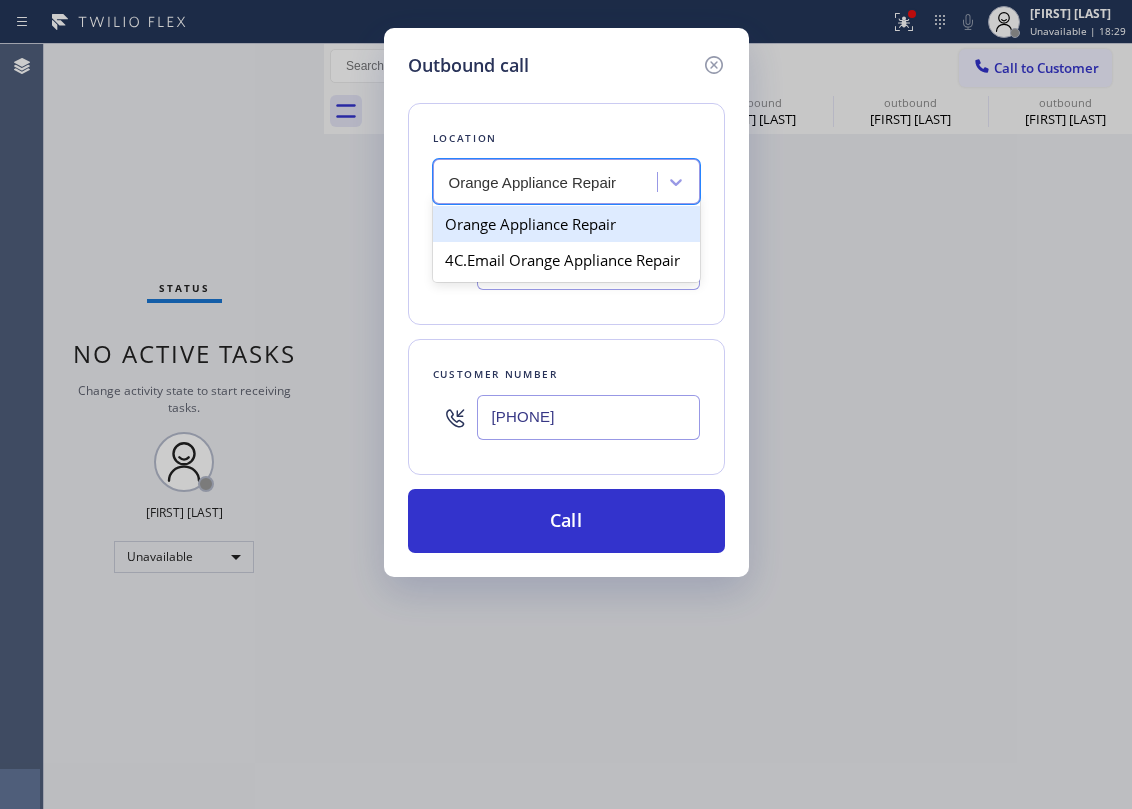 click on "Orange Appliance Repair" at bounding box center (566, 224) 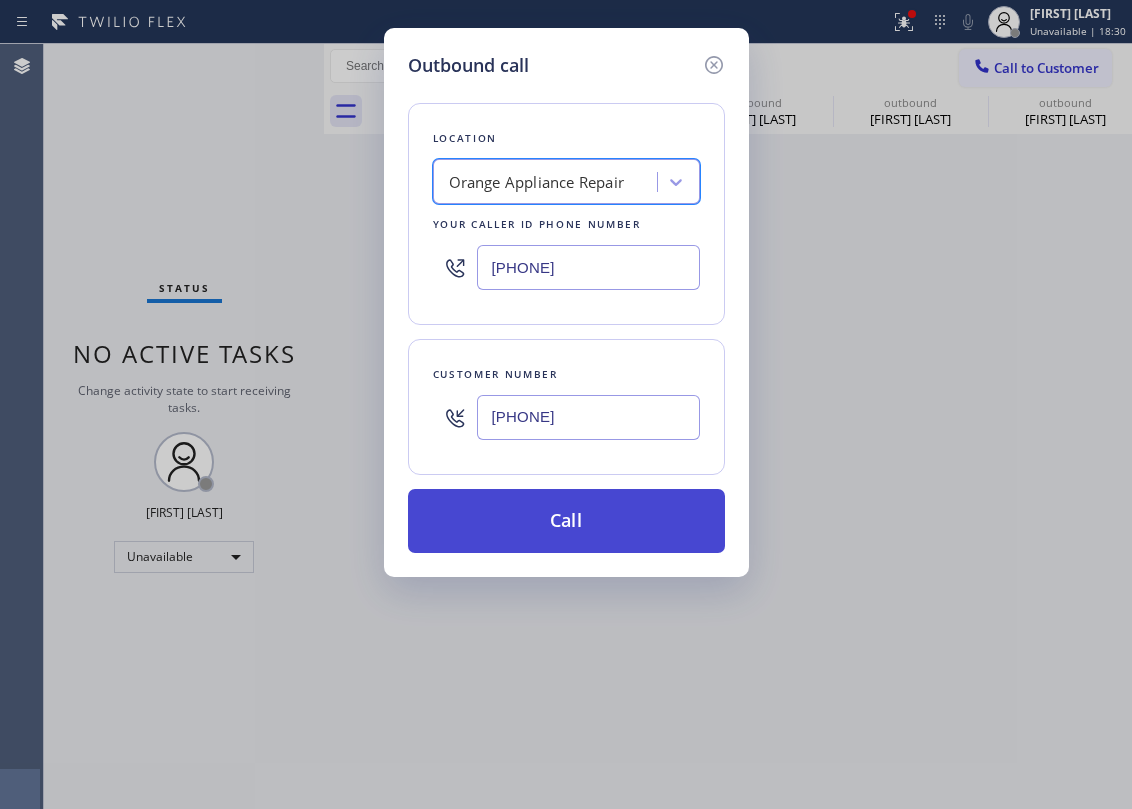 click on "Call" at bounding box center [566, 521] 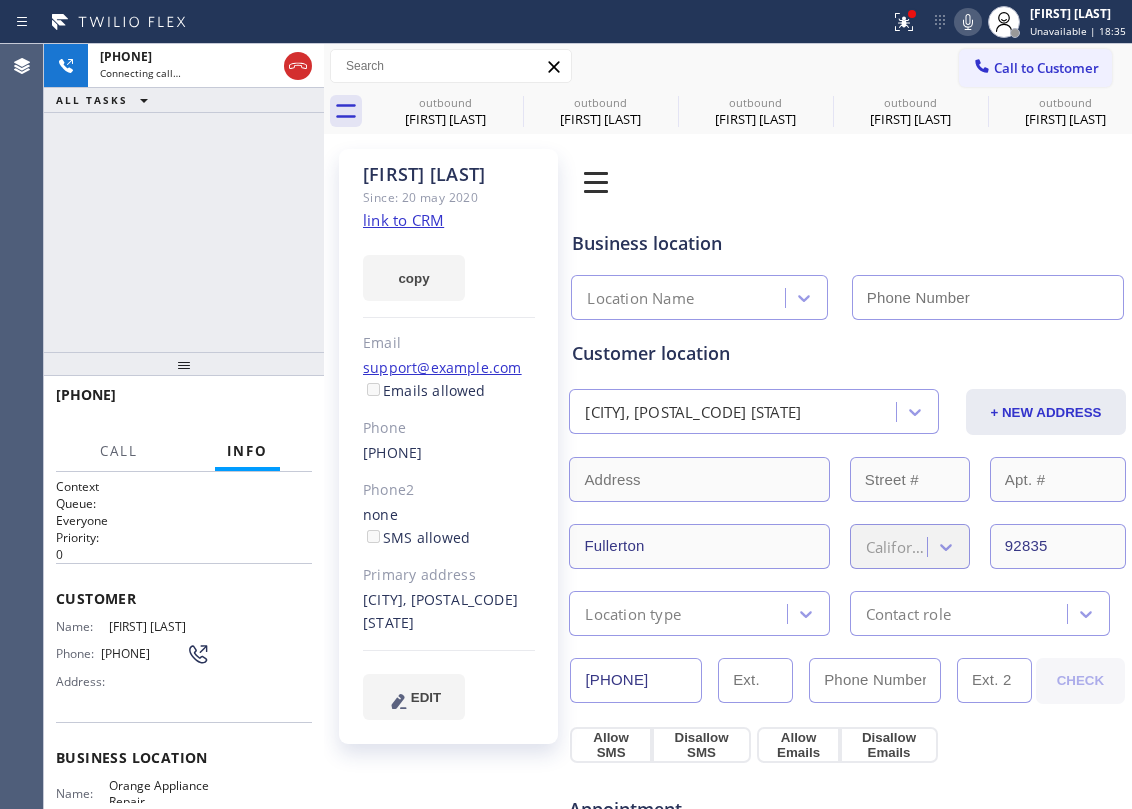 click on "link to CRM" 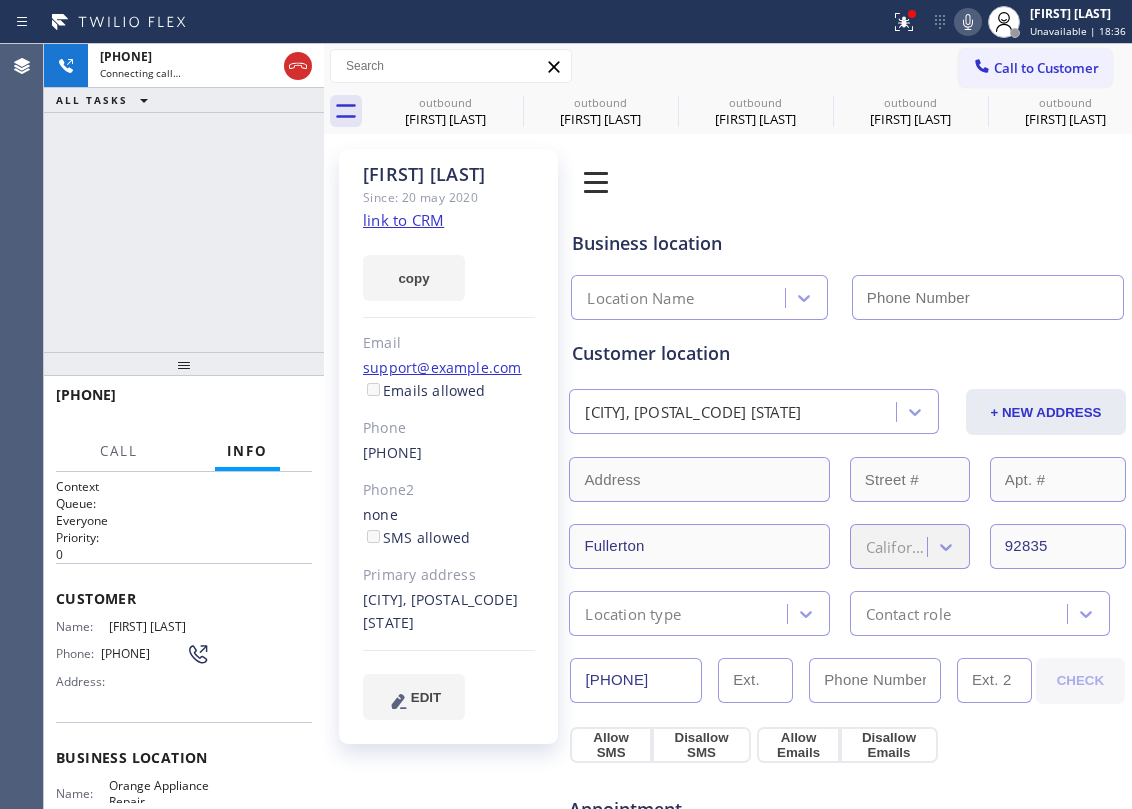 type on "[PHONE]" 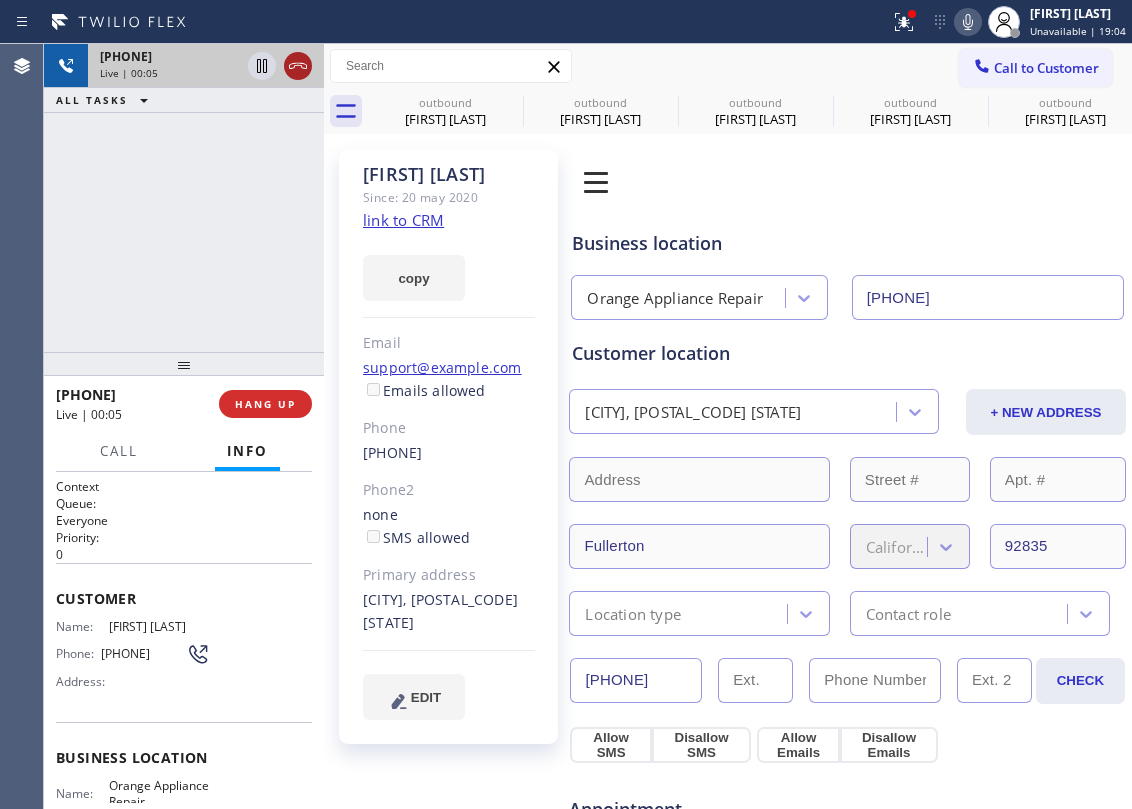 click 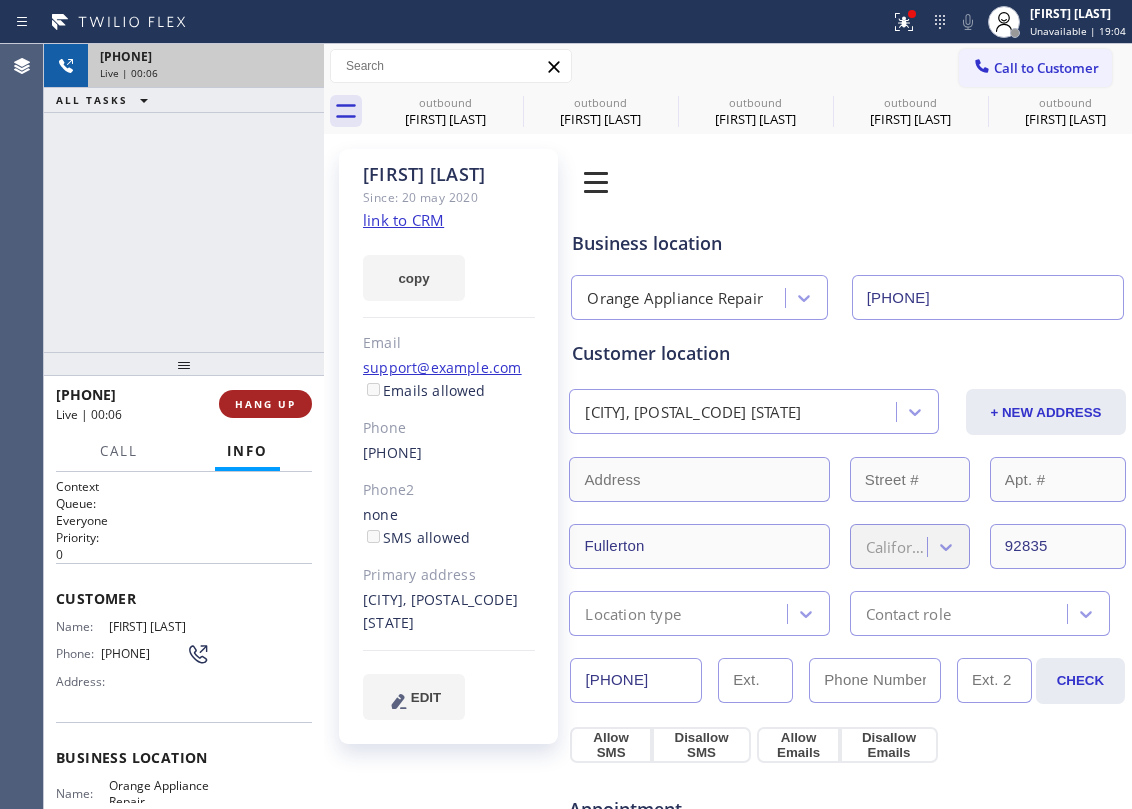 click on "HANG UP" at bounding box center [265, 404] 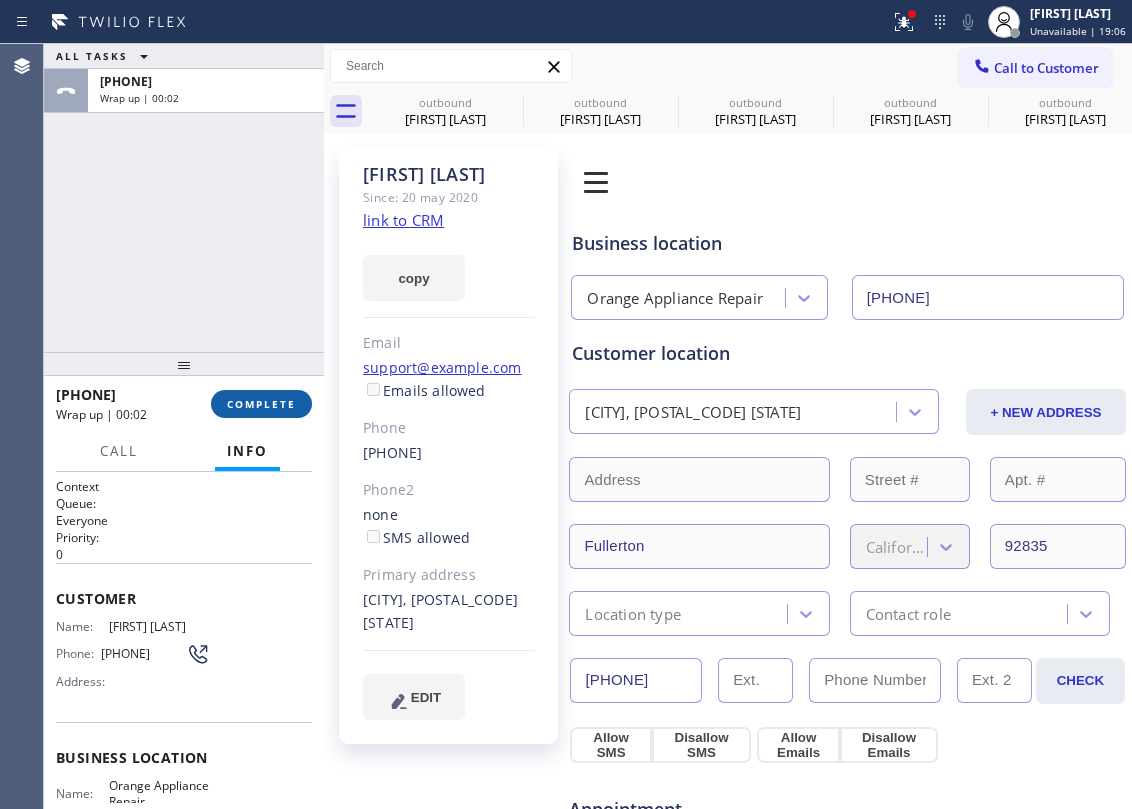 click on "COMPLETE" at bounding box center [261, 404] 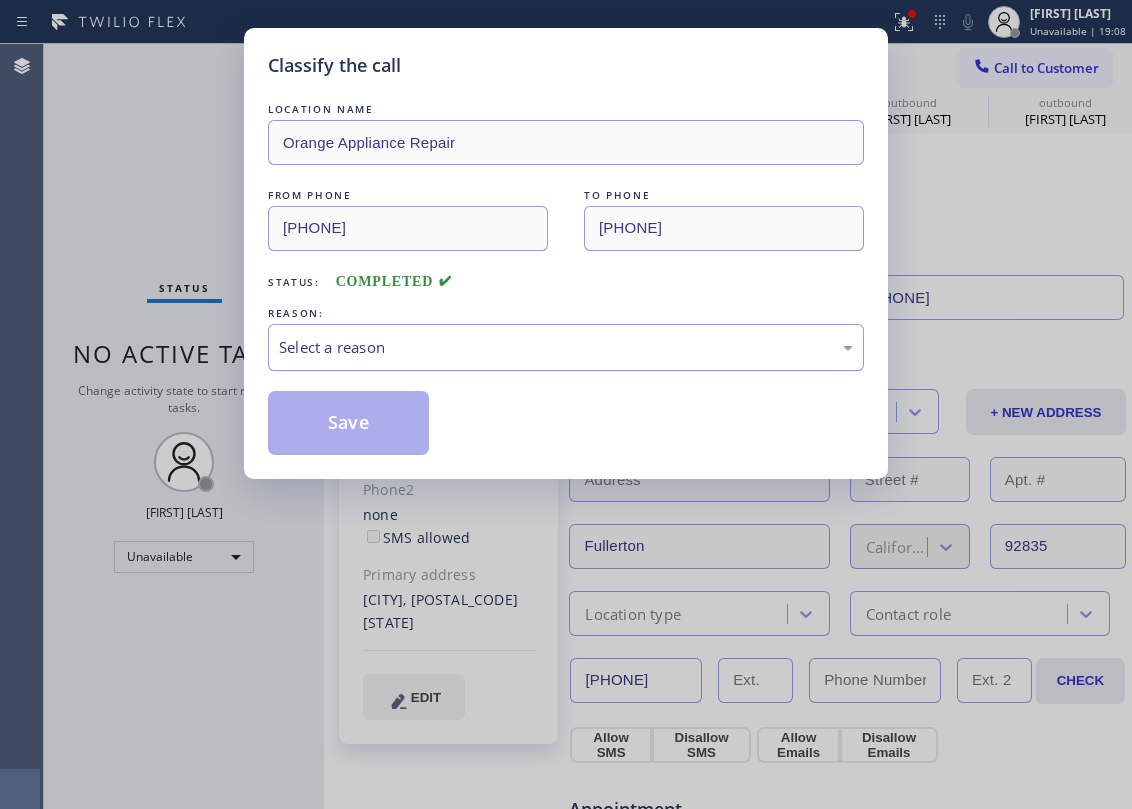 click on "Select a reason" at bounding box center [566, 347] 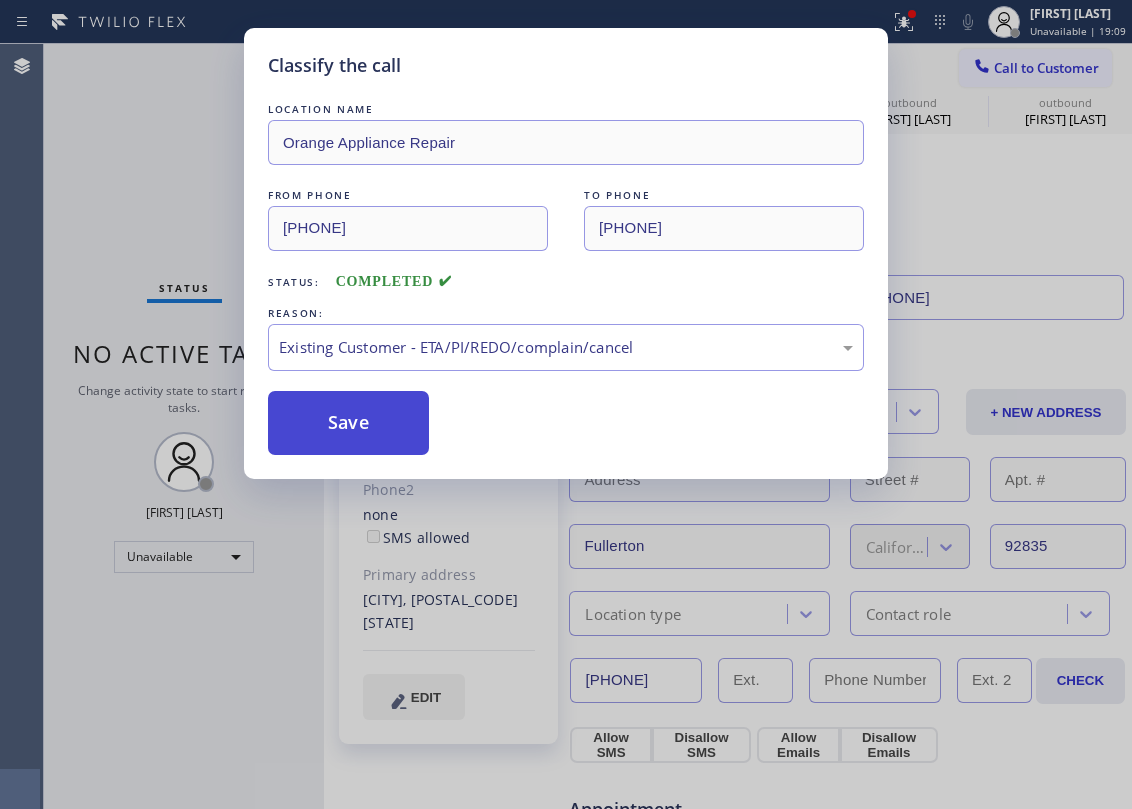 click on "Save" at bounding box center (348, 423) 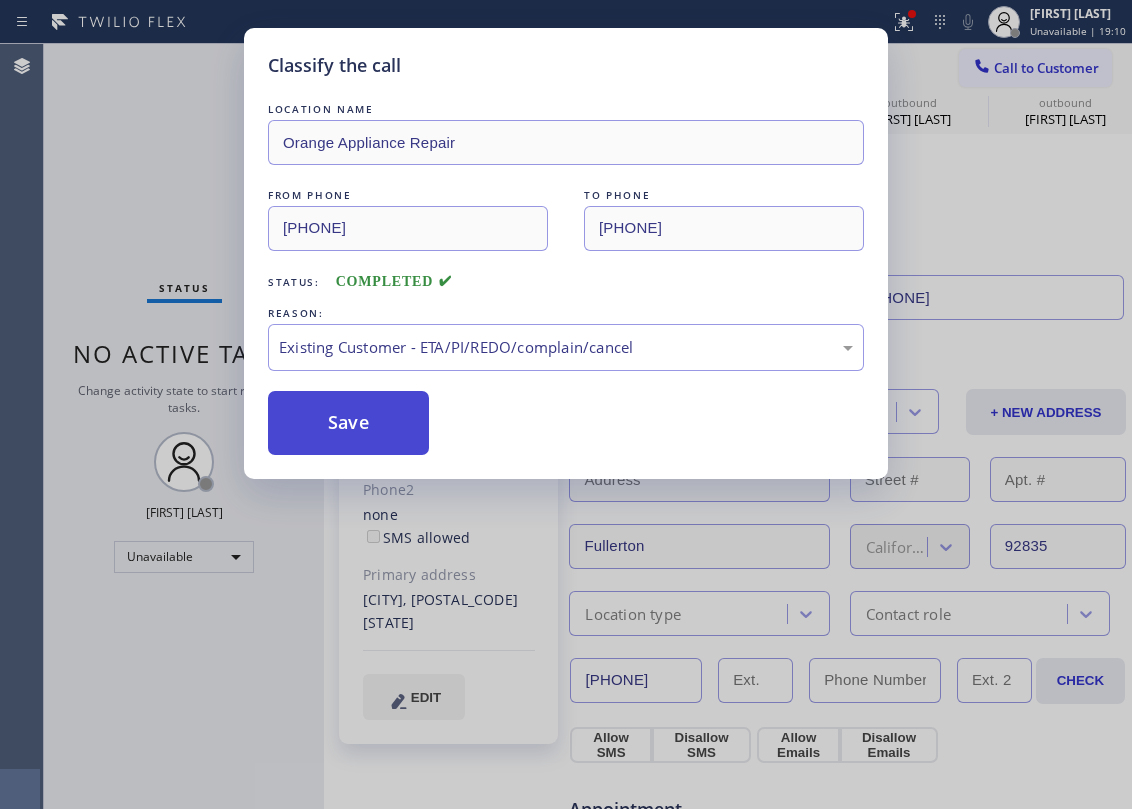 click on "Save" at bounding box center (348, 423) 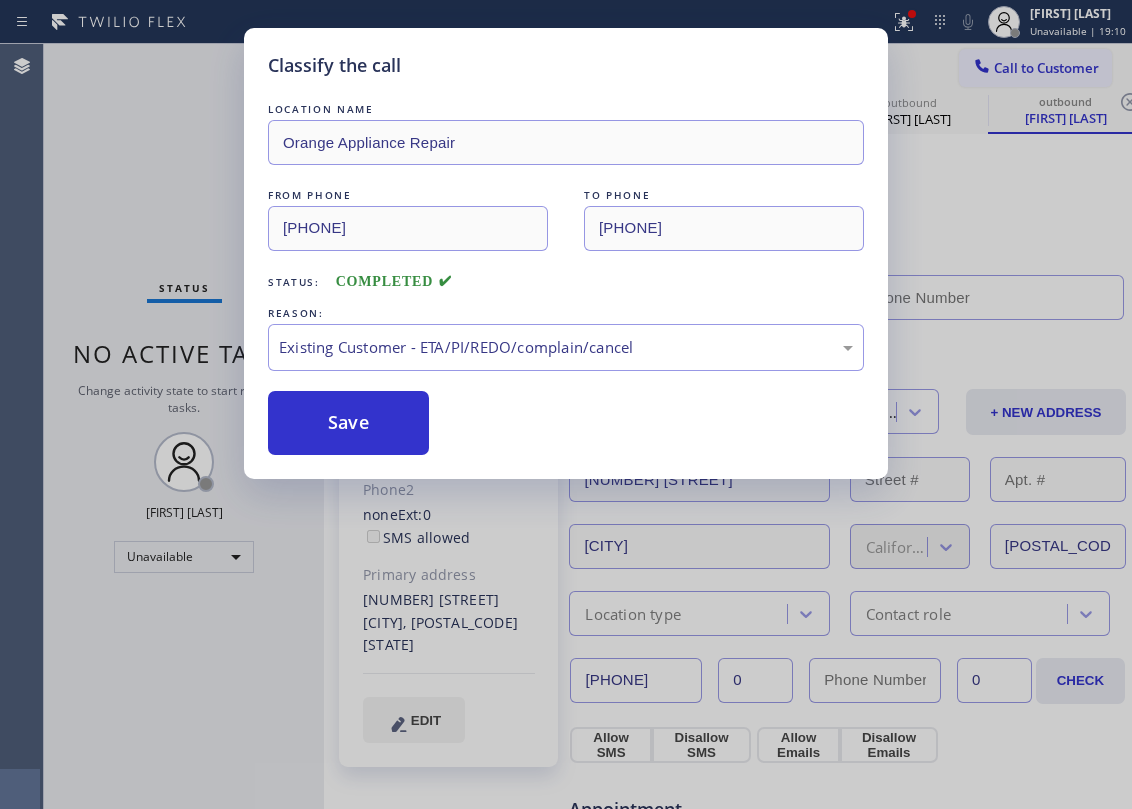 type on "[PHONE]" 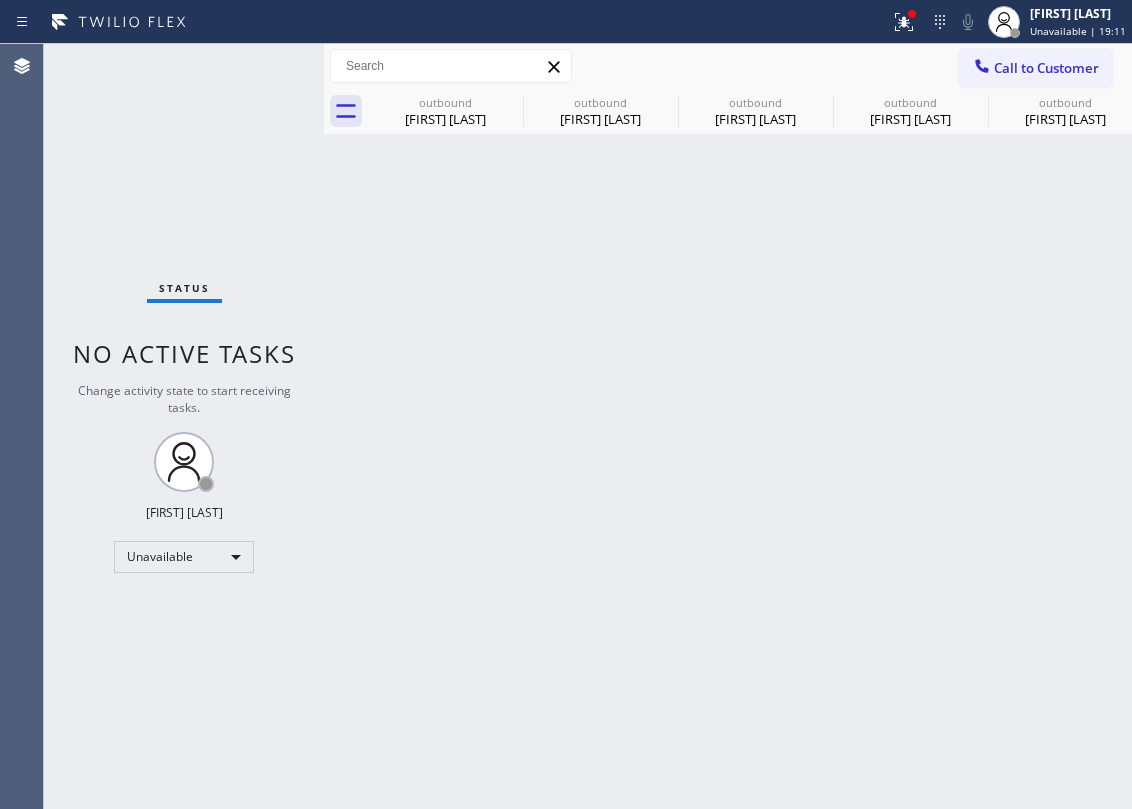 click 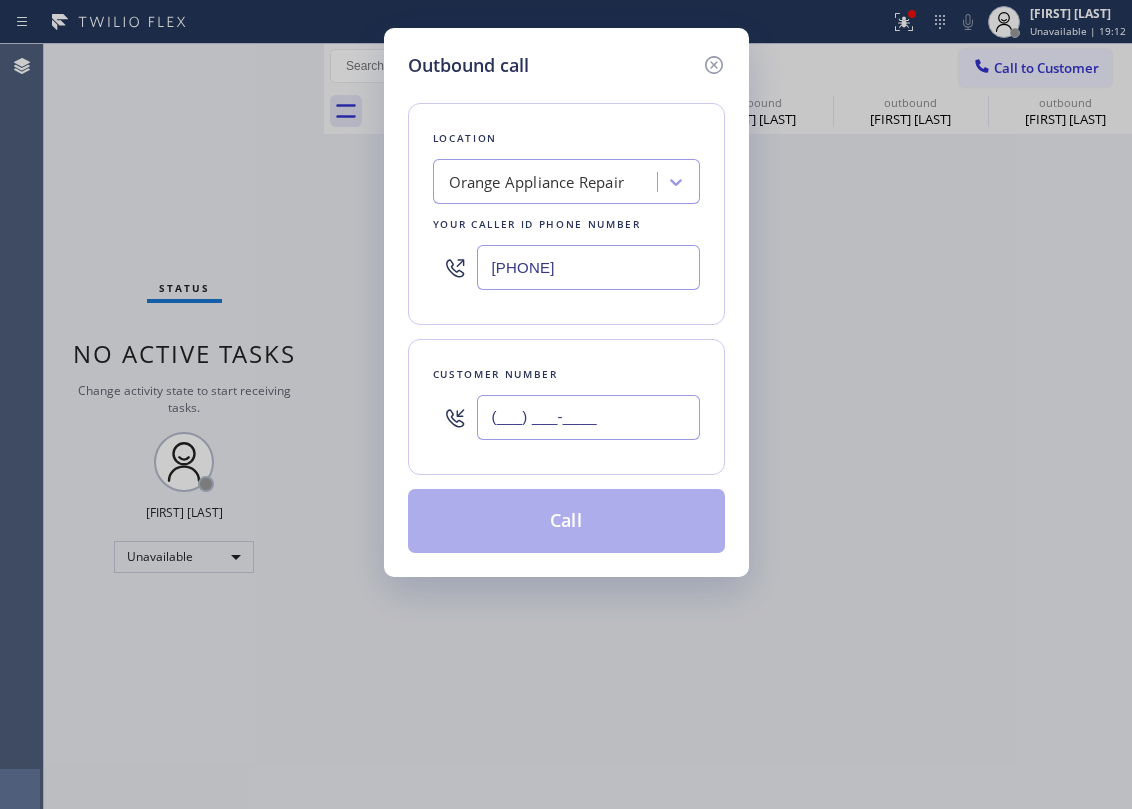 click on "(___) ___-____" at bounding box center (588, 417) 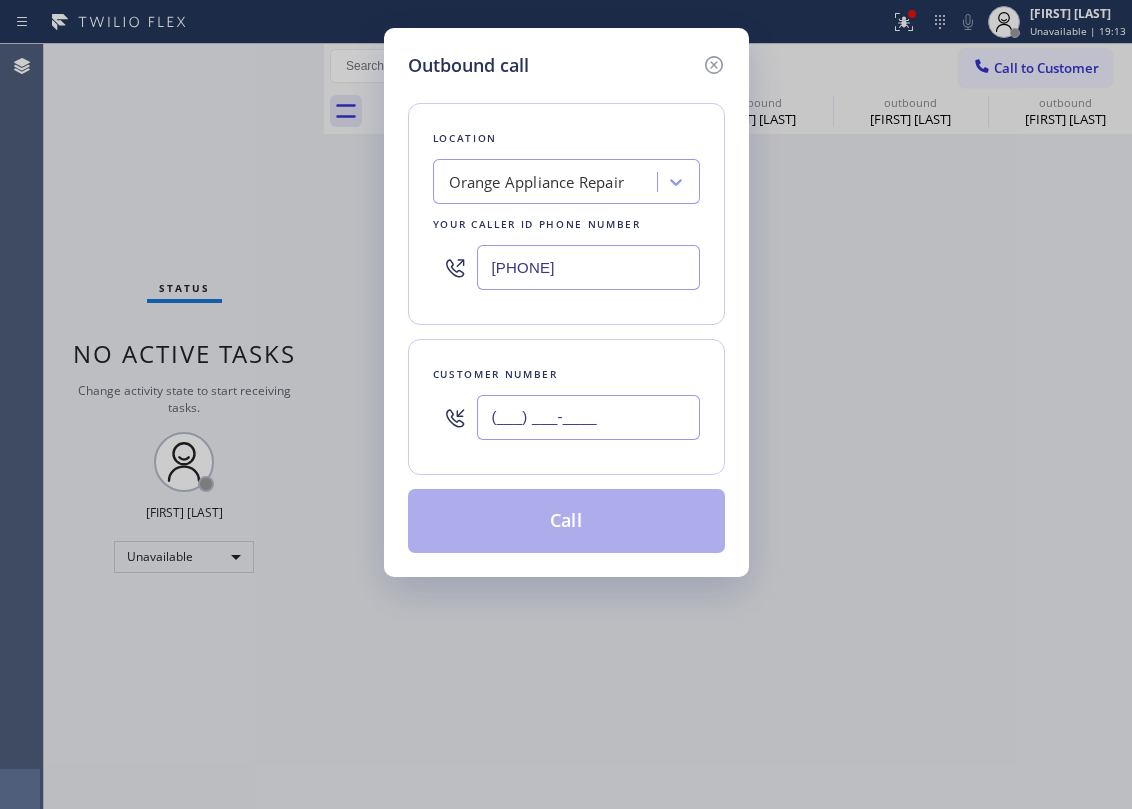 paste on "[PHONE]" 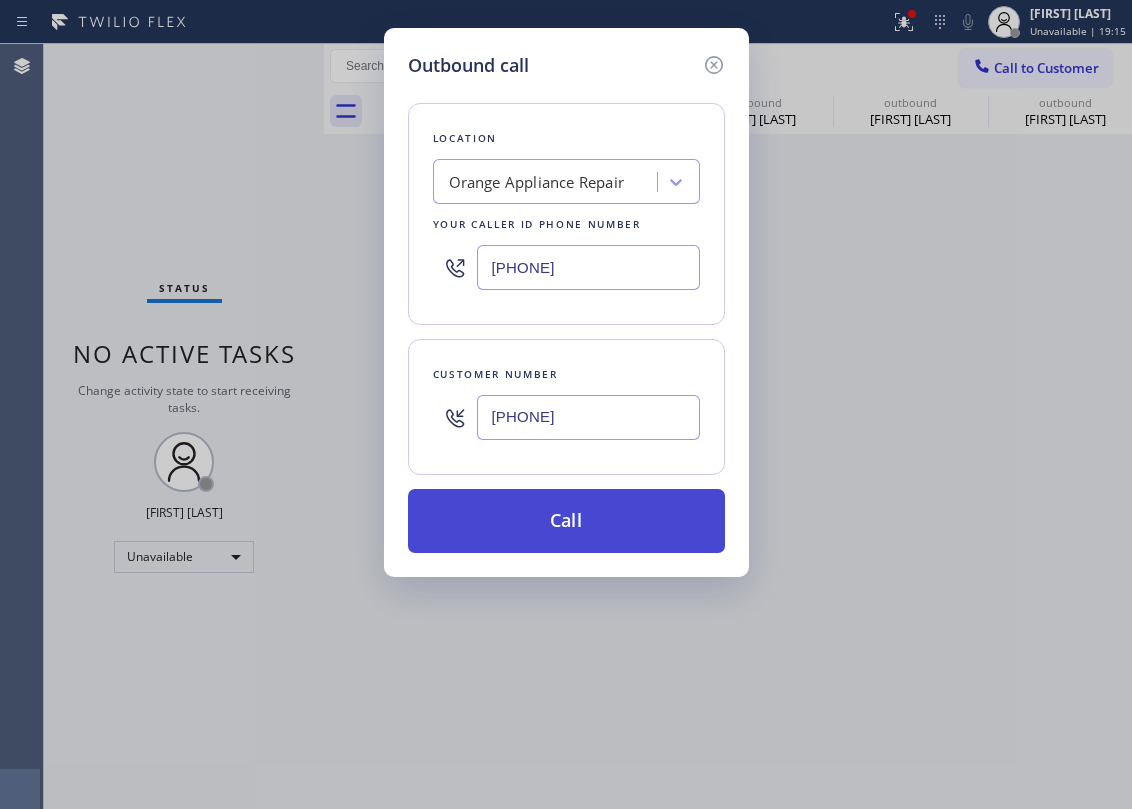 type on "[PHONE]" 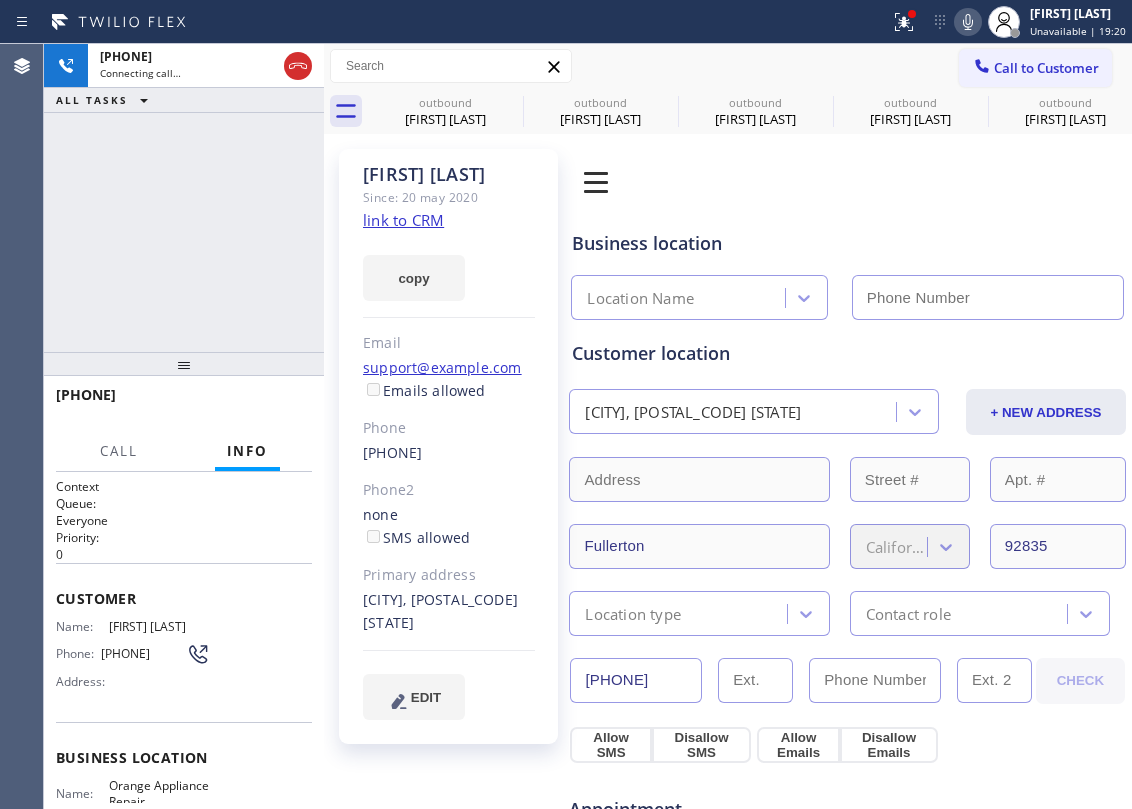 type on "[PHONE]" 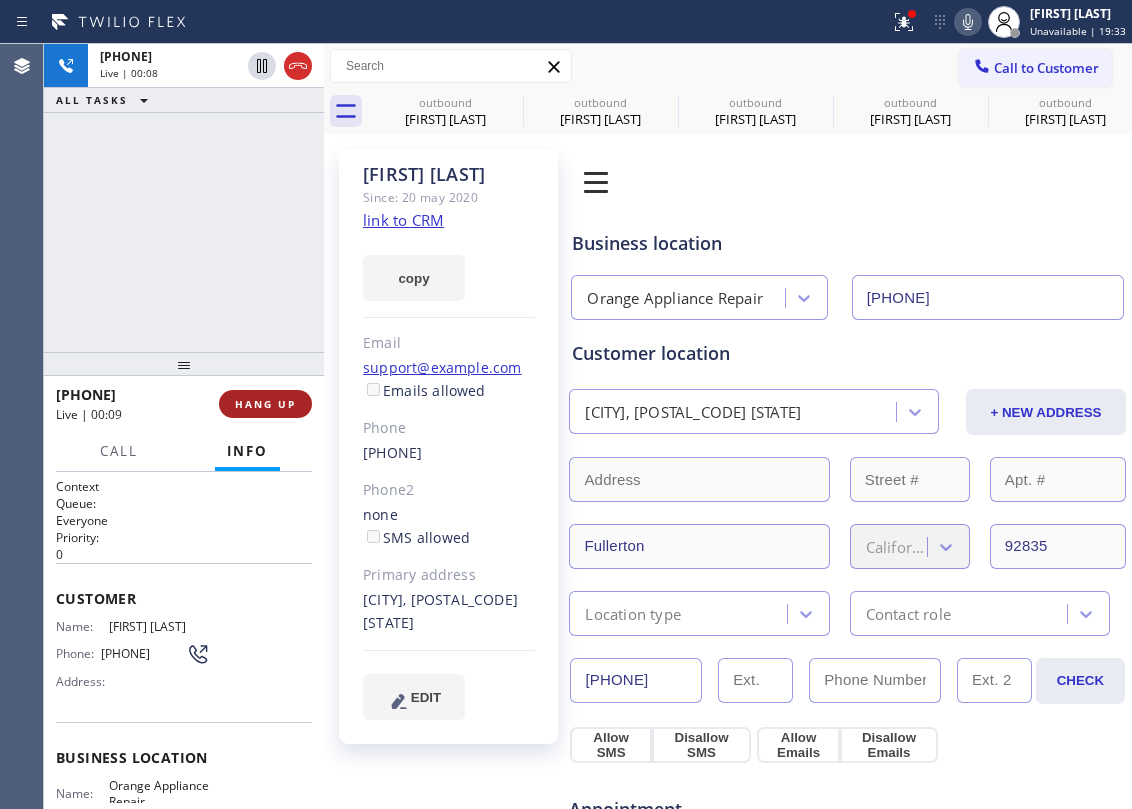 drag, startPoint x: 246, startPoint y: 244, endPoint x: 256, endPoint y: 408, distance: 164.3046 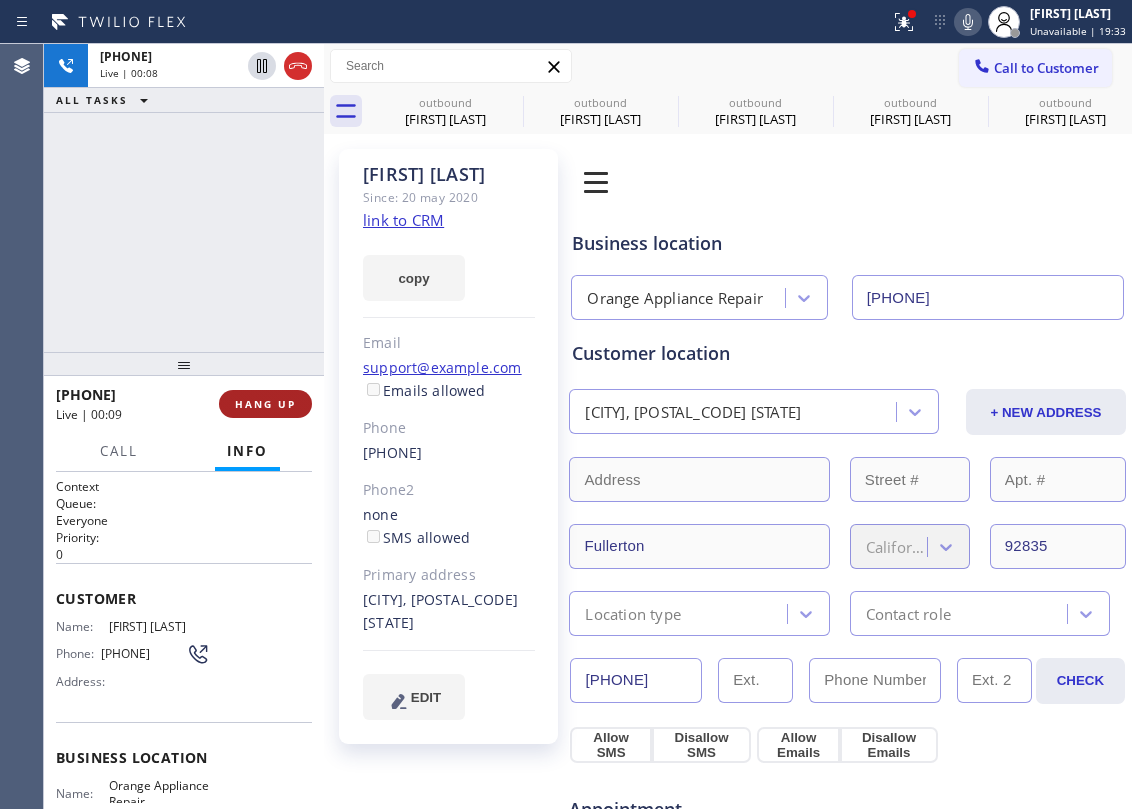 click on "[PHONE] Live | 00:08 ALL TASKS ALL TASKS ACTIVE TASKS TASKS IN WRAP UP" at bounding box center (184, 198) 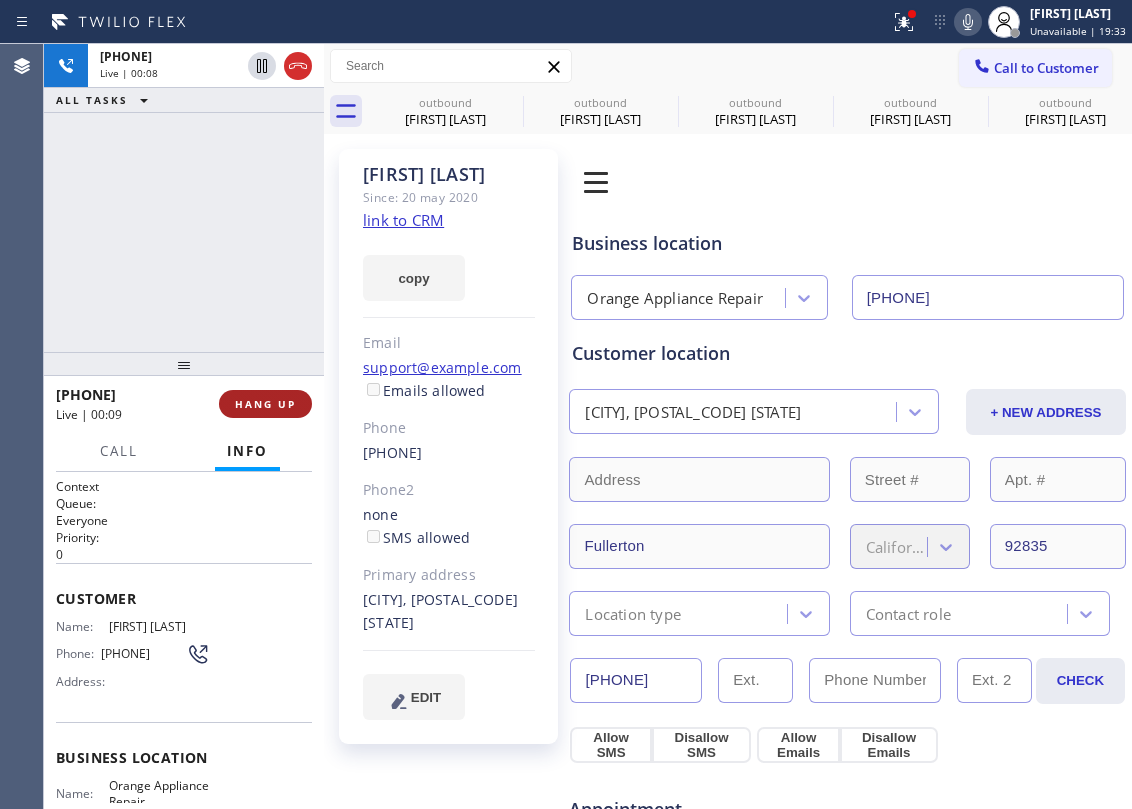 click on "HANG UP" at bounding box center (265, 404) 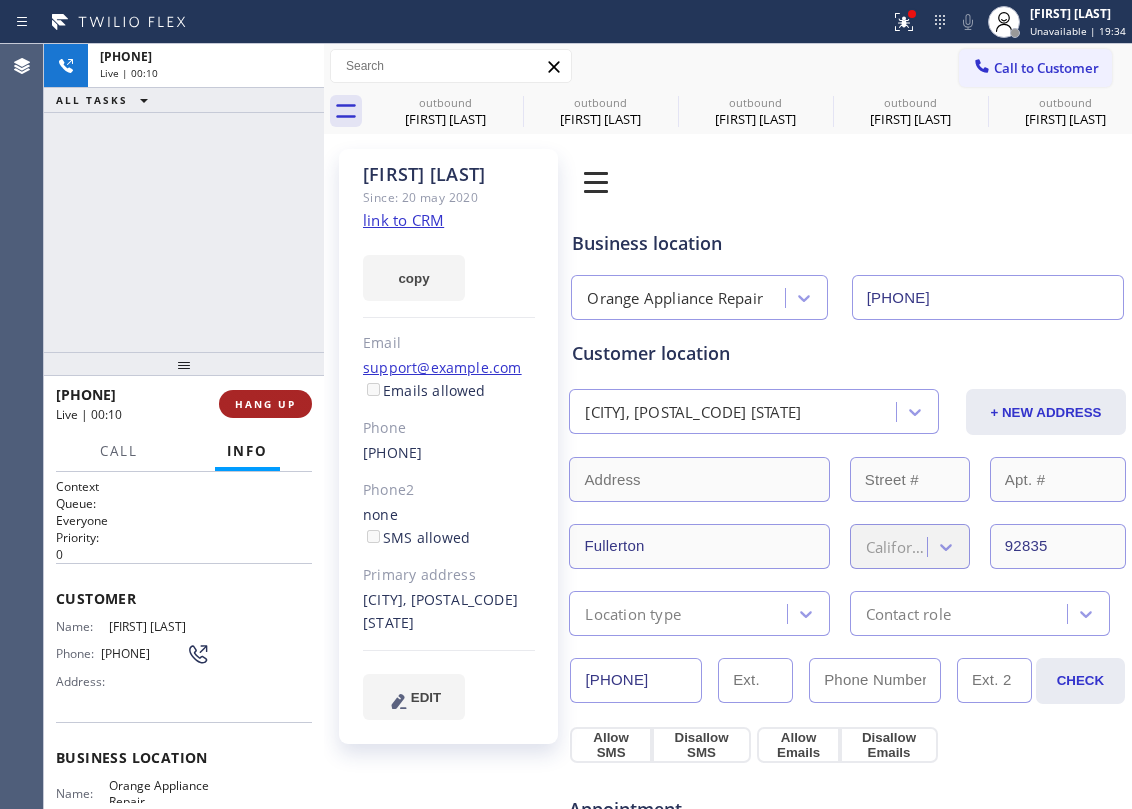 click on "HANG UP" at bounding box center [265, 404] 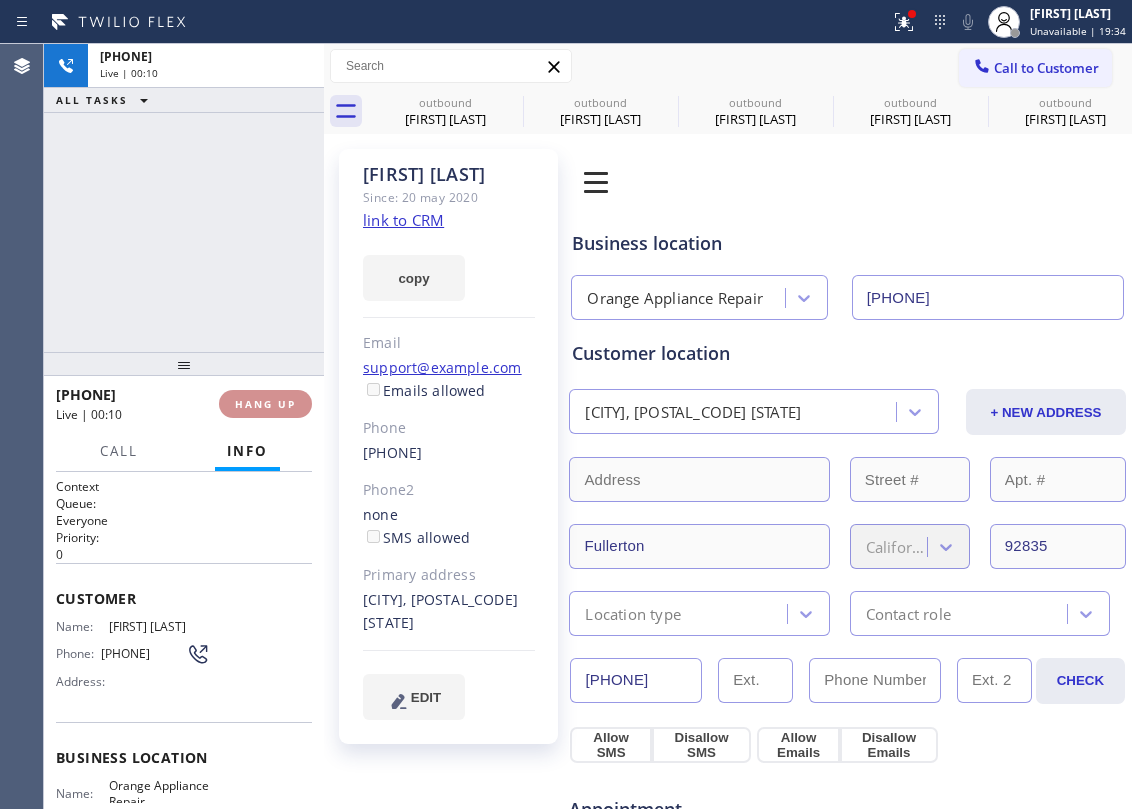 click on "HANG UP" at bounding box center [265, 404] 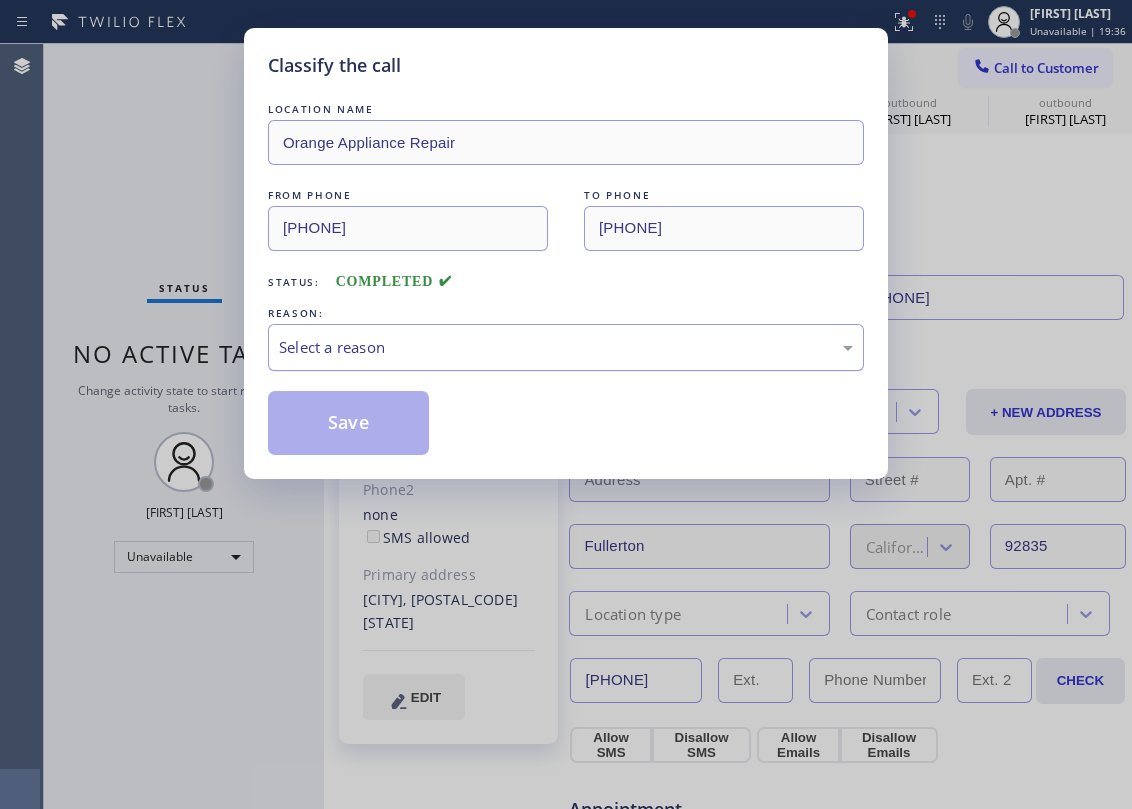click on "Select a reason" at bounding box center (566, 347) 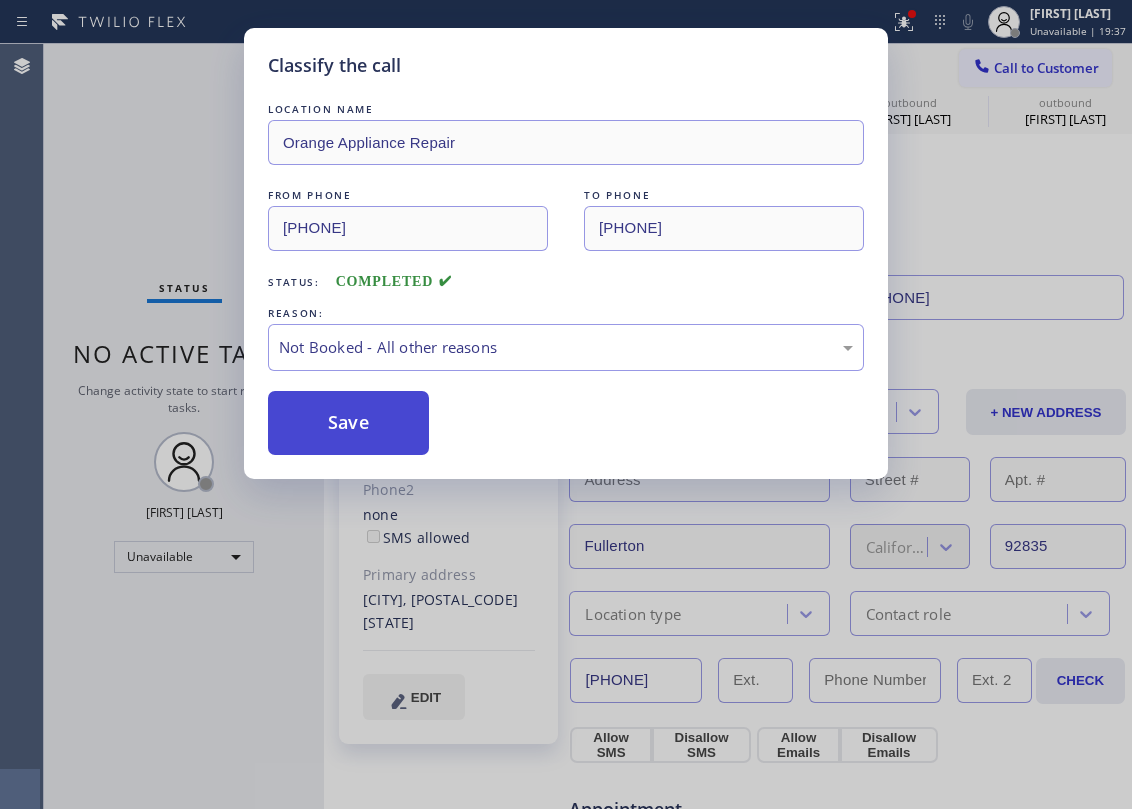 click on "Save" at bounding box center (348, 423) 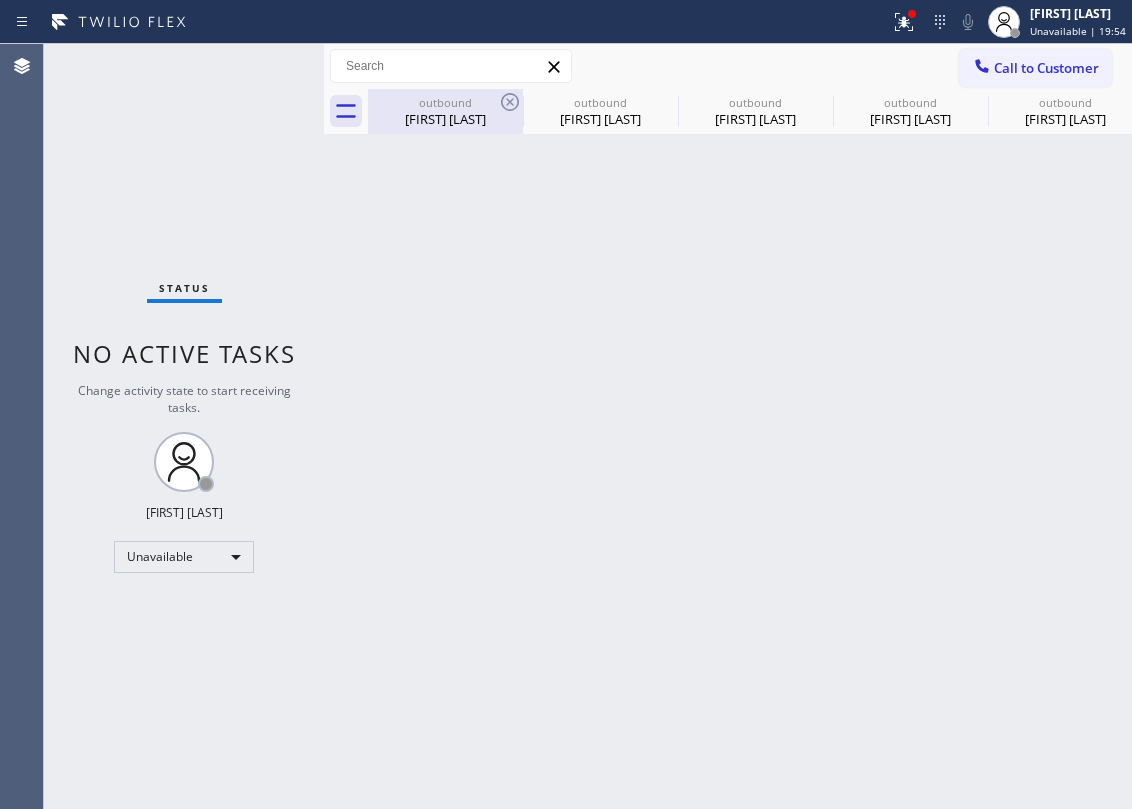 click on "[FIRST] [LAST]" at bounding box center (445, 119) 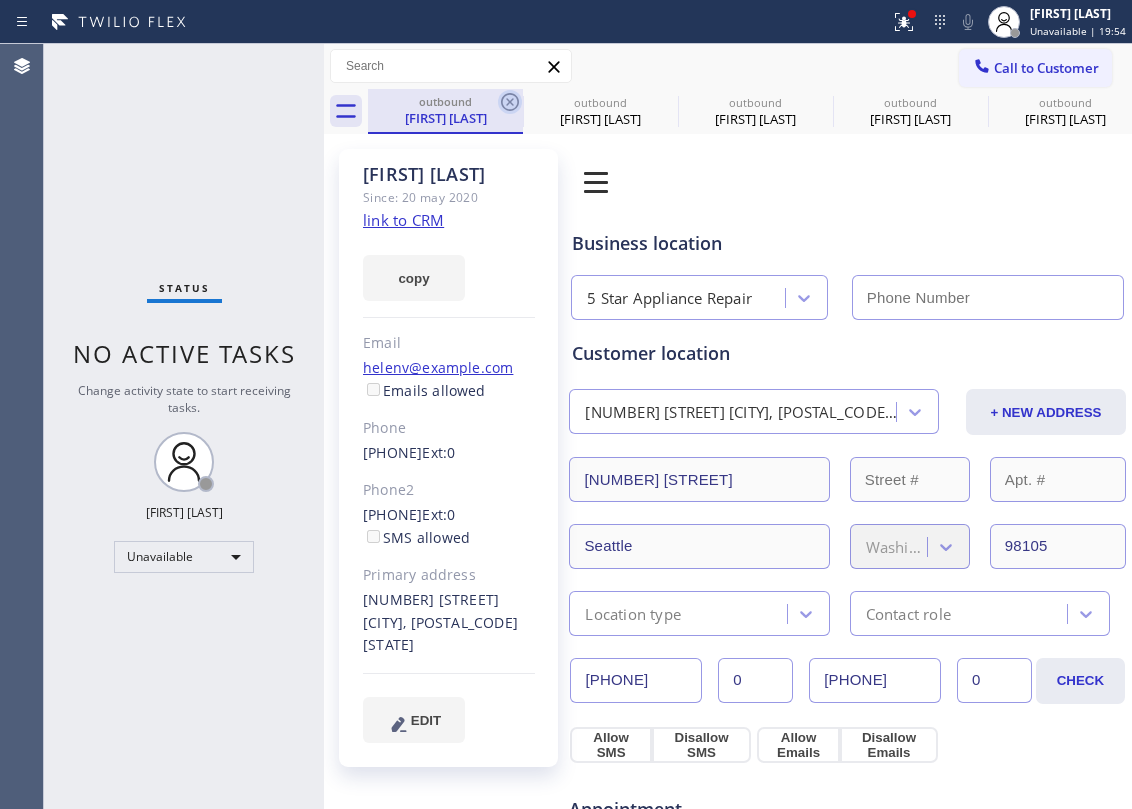 type on "[PHONE]" 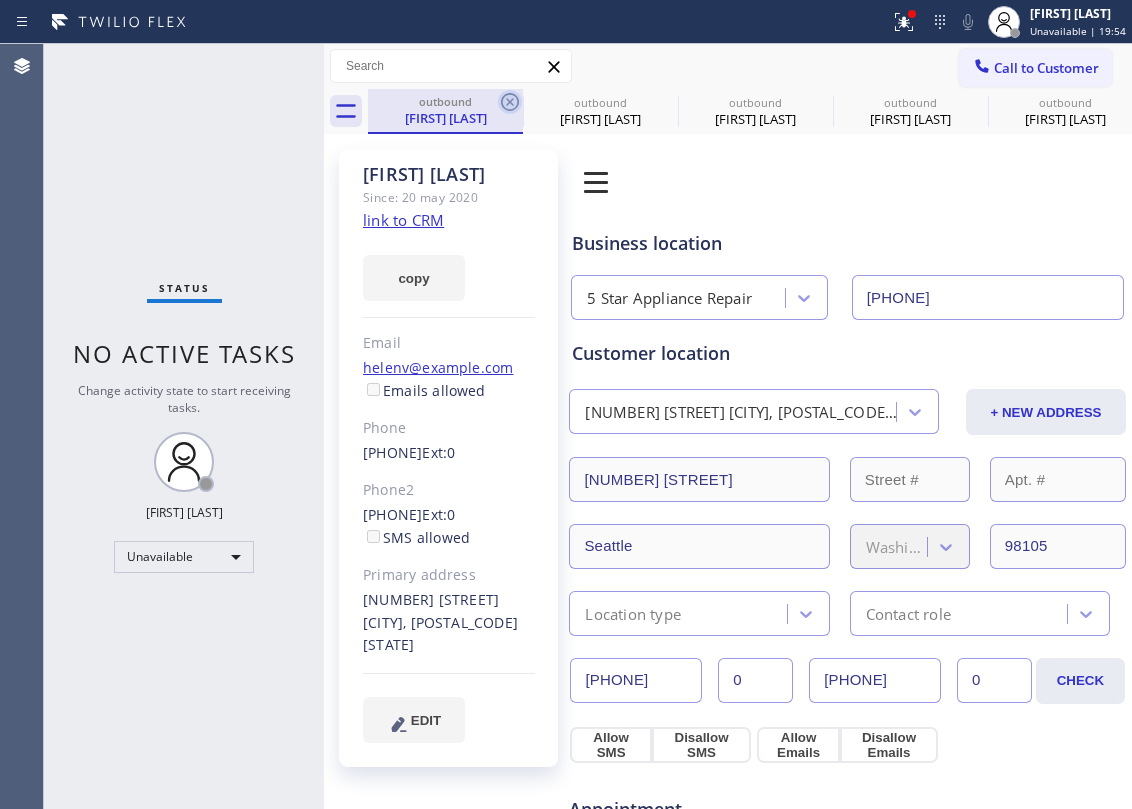 click 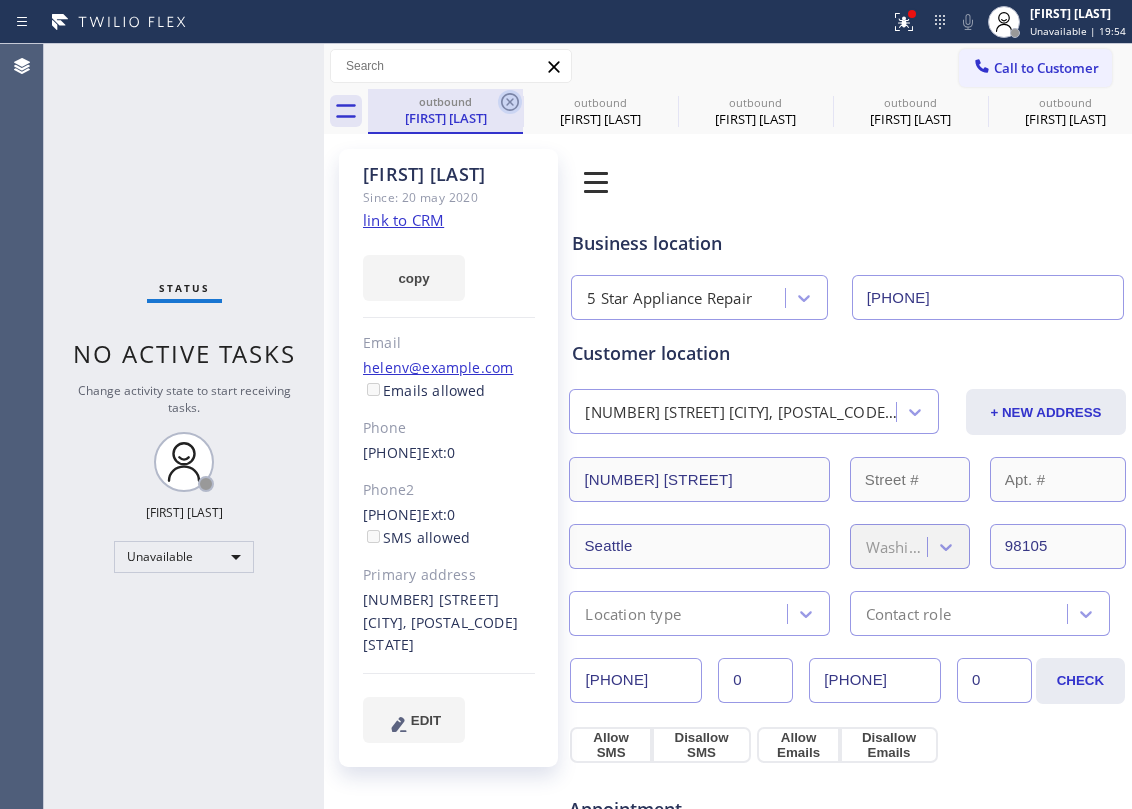 click 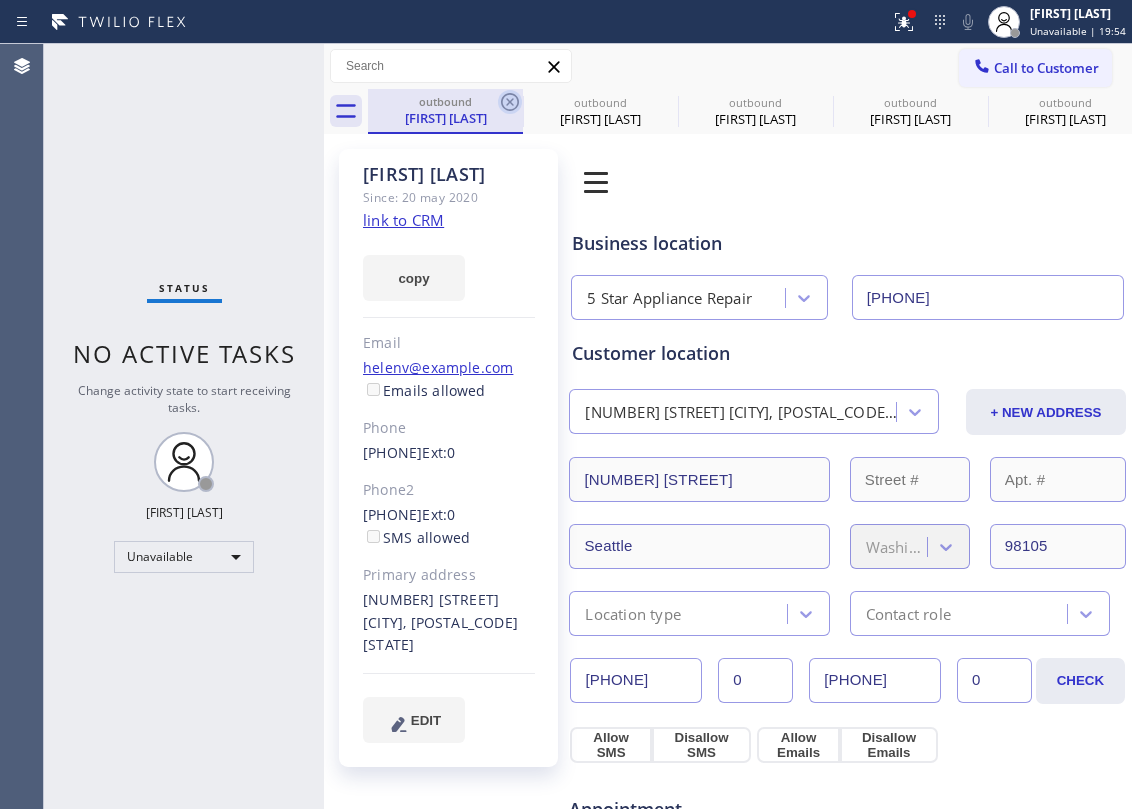 click 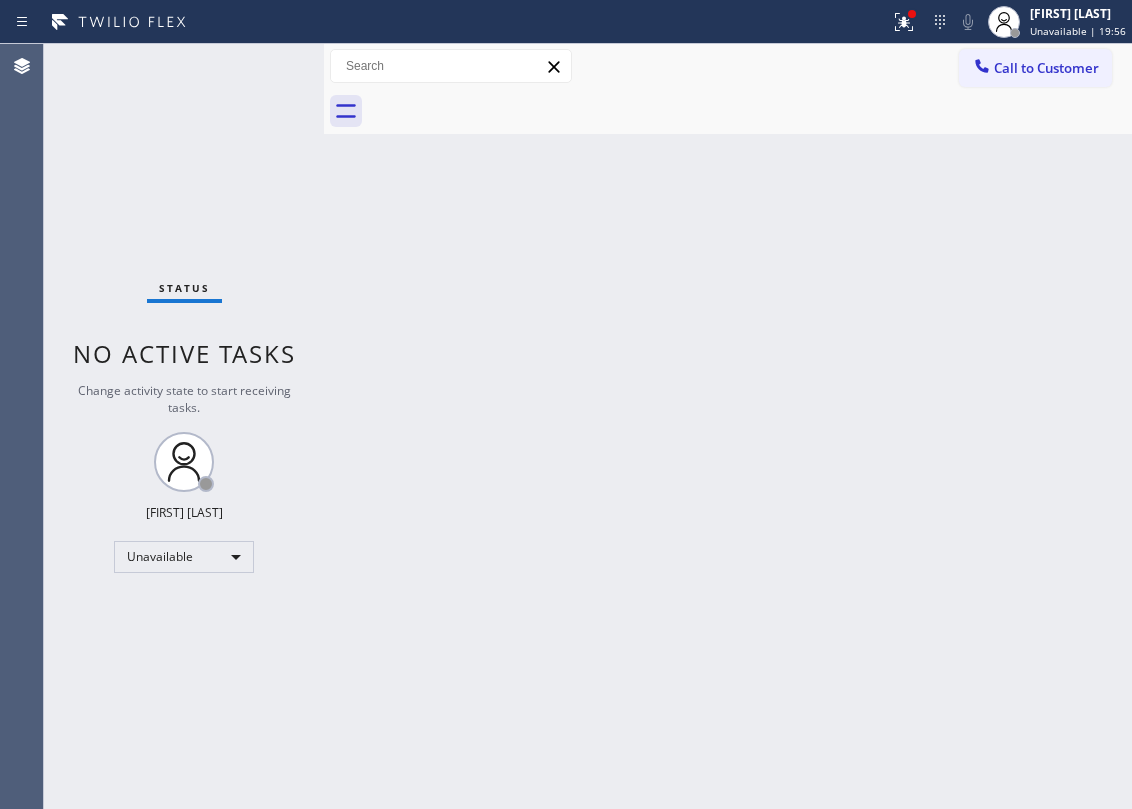 click at bounding box center (750, 111) 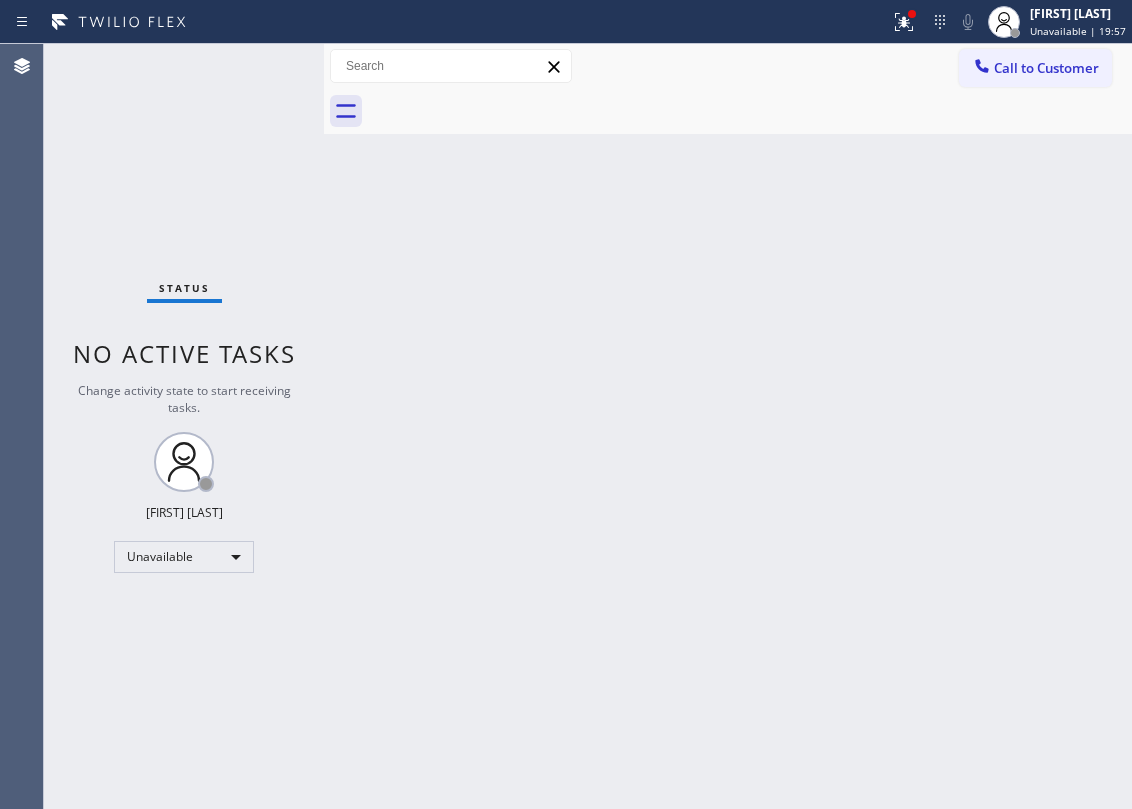 click at bounding box center (750, 111) 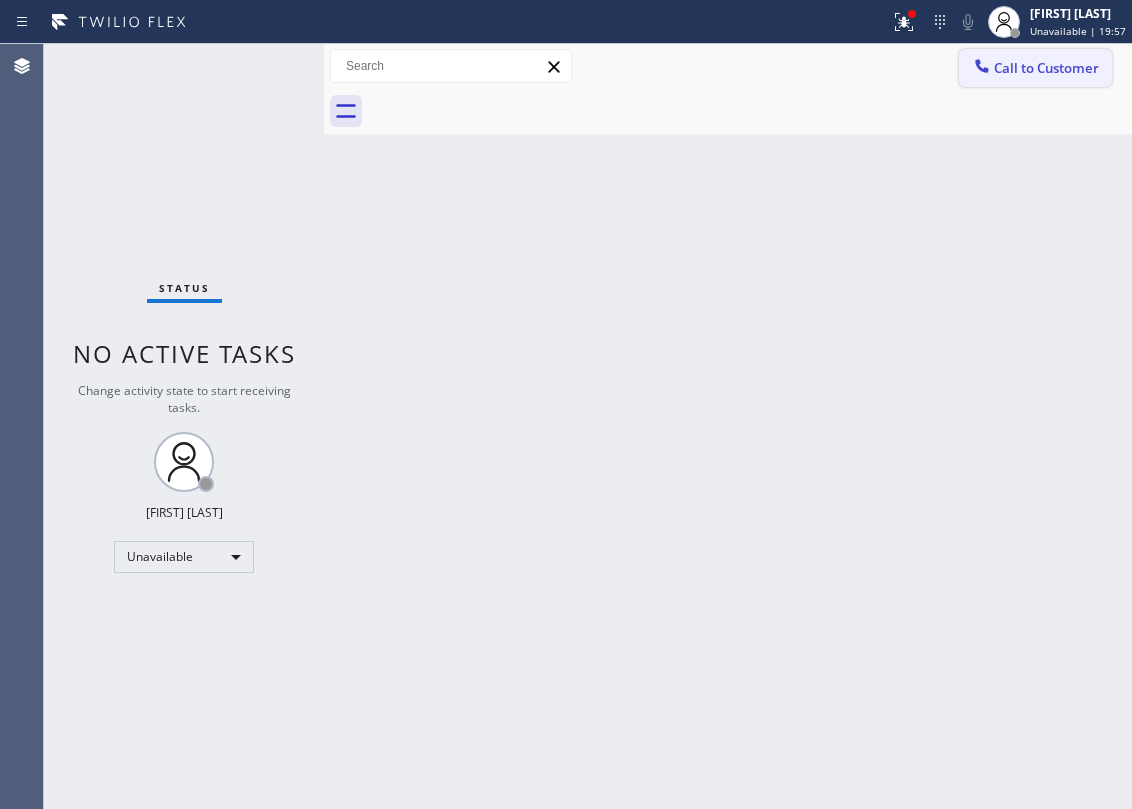 click on "Call to Customer" at bounding box center (1046, 68) 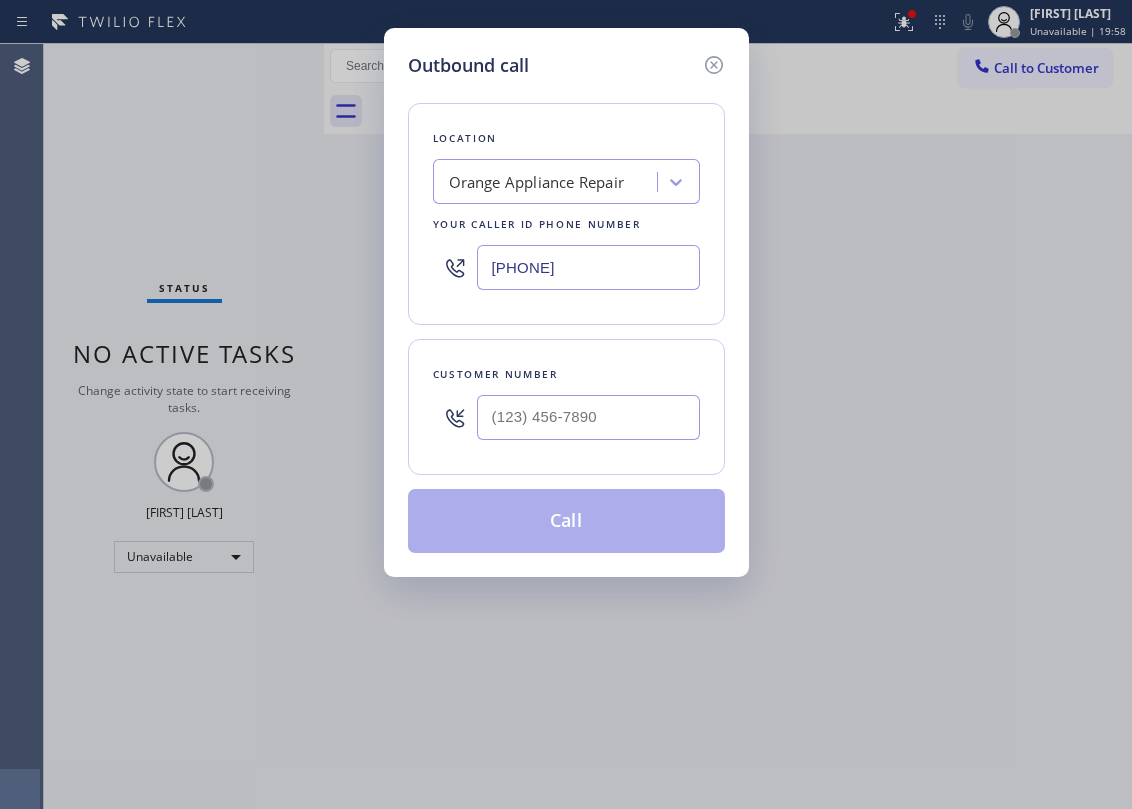 click at bounding box center [588, 417] 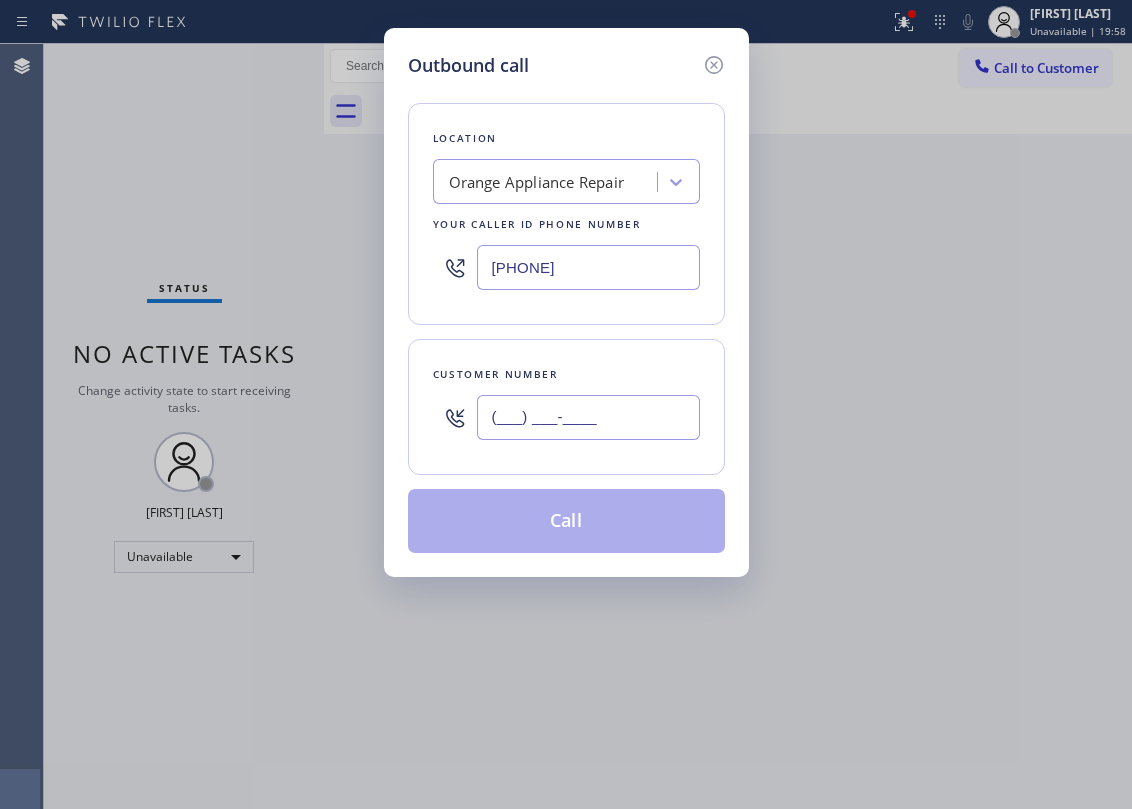click on "(___) ___-____" at bounding box center (588, 417) 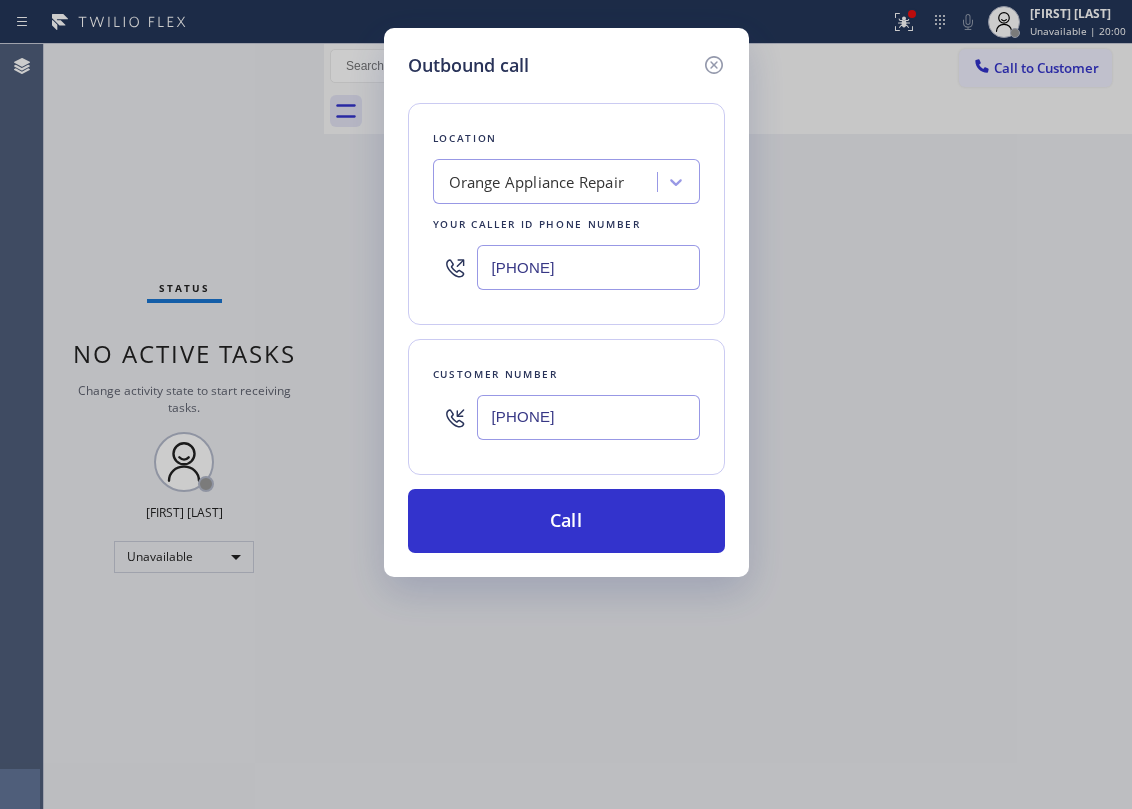 type on "[PHONE]" 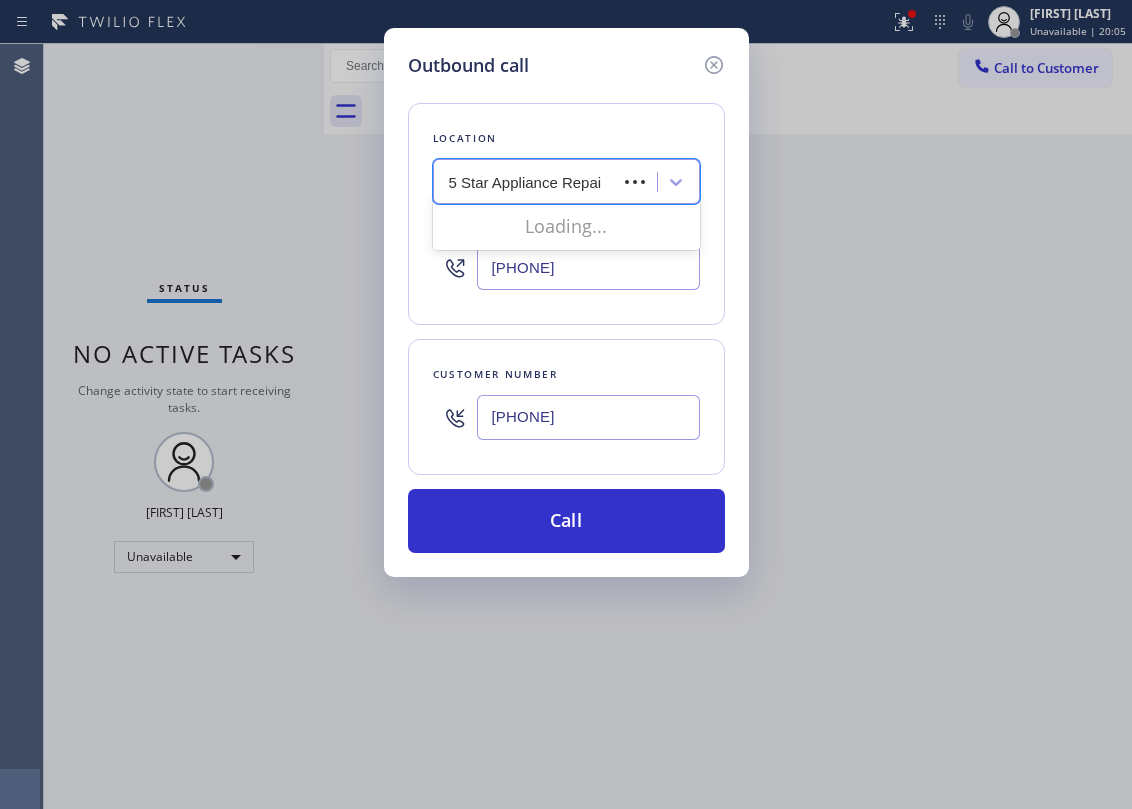 type on "5 Star Appliance Repair" 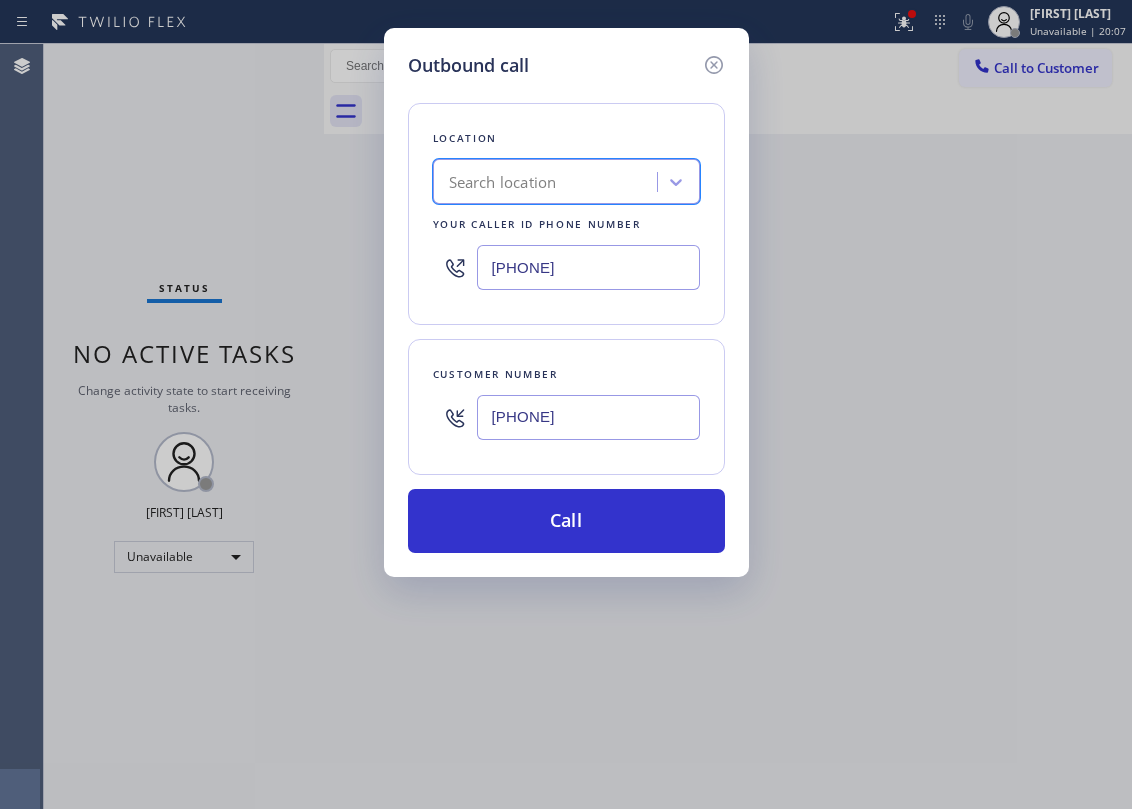 click on "Search location" at bounding box center [548, 182] 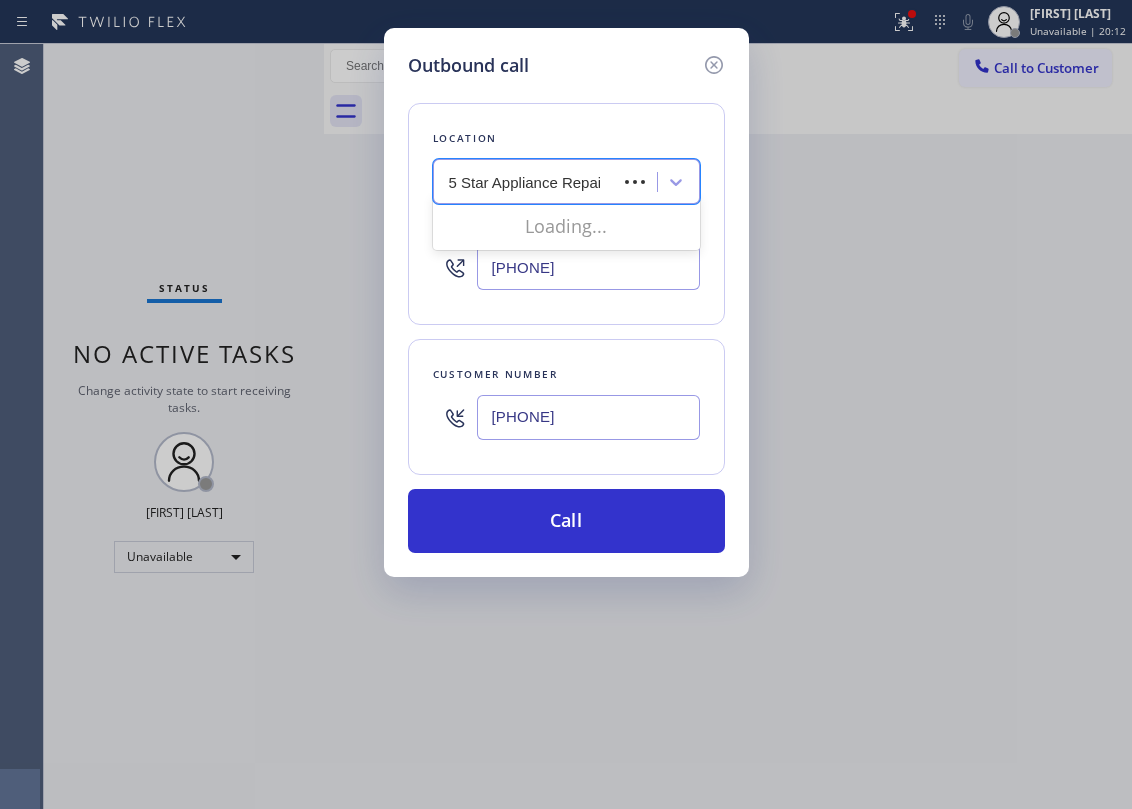 type on "5 Star Appliance Repair" 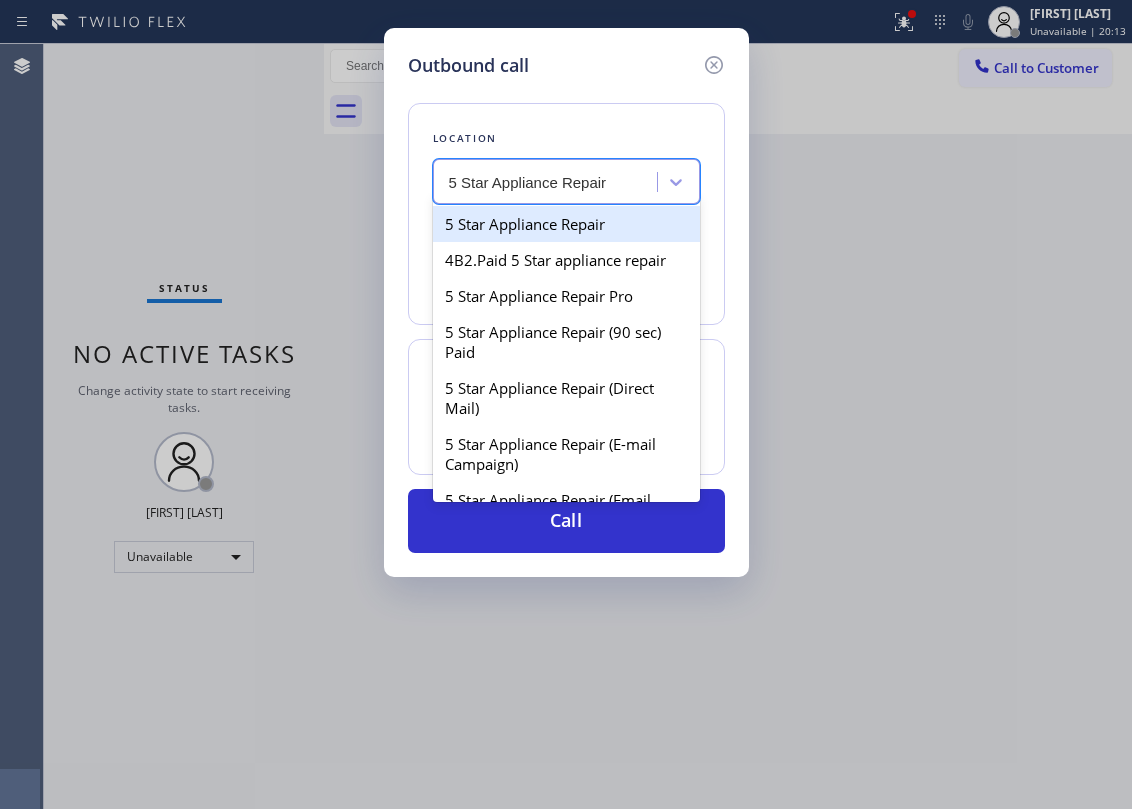 drag, startPoint x: 506, startPoint y: 228, endPoint x: 576, endPoint y: 317, distance: 113.22986 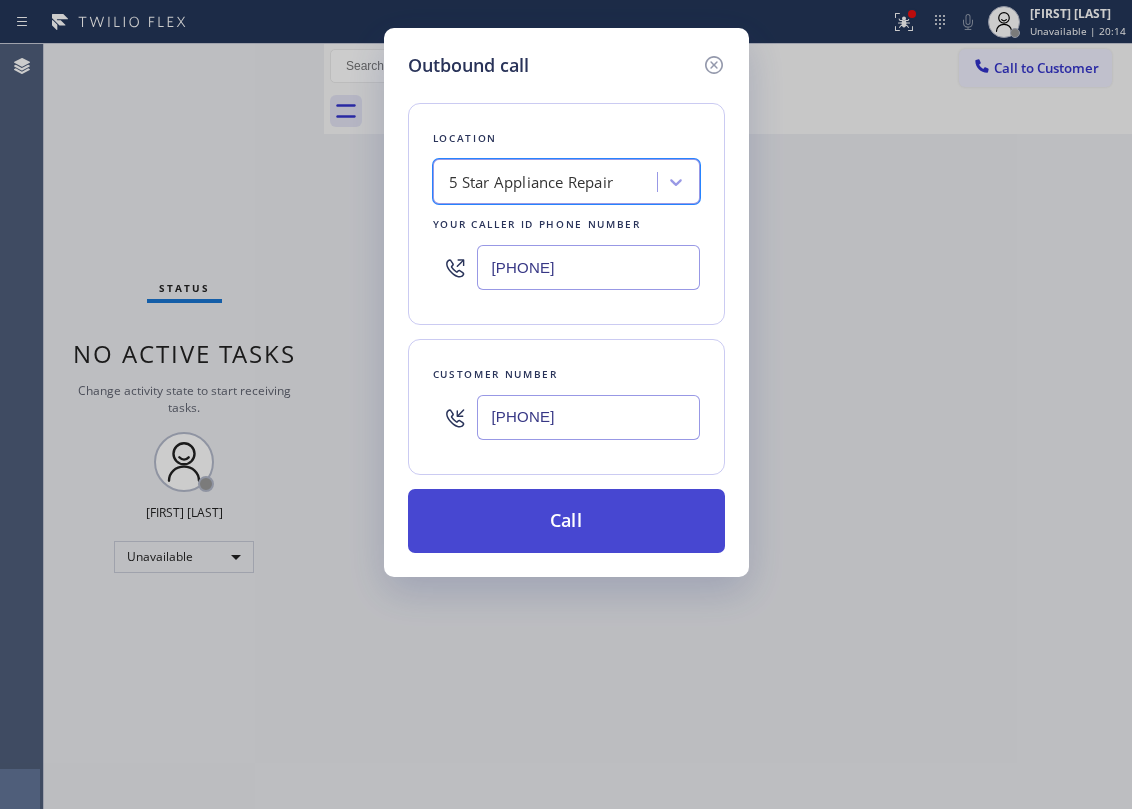 click on "Call" at bounding box center (566, 521) 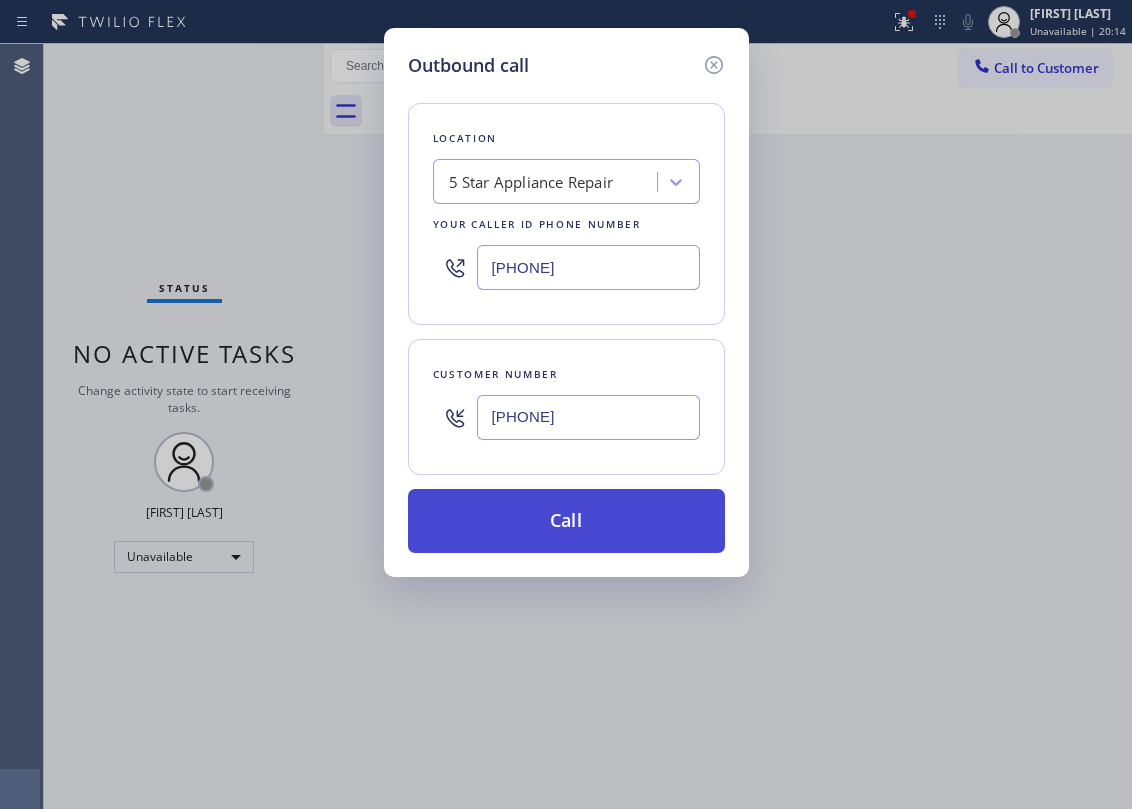 click on "Call" at bounding box center [566, 521] 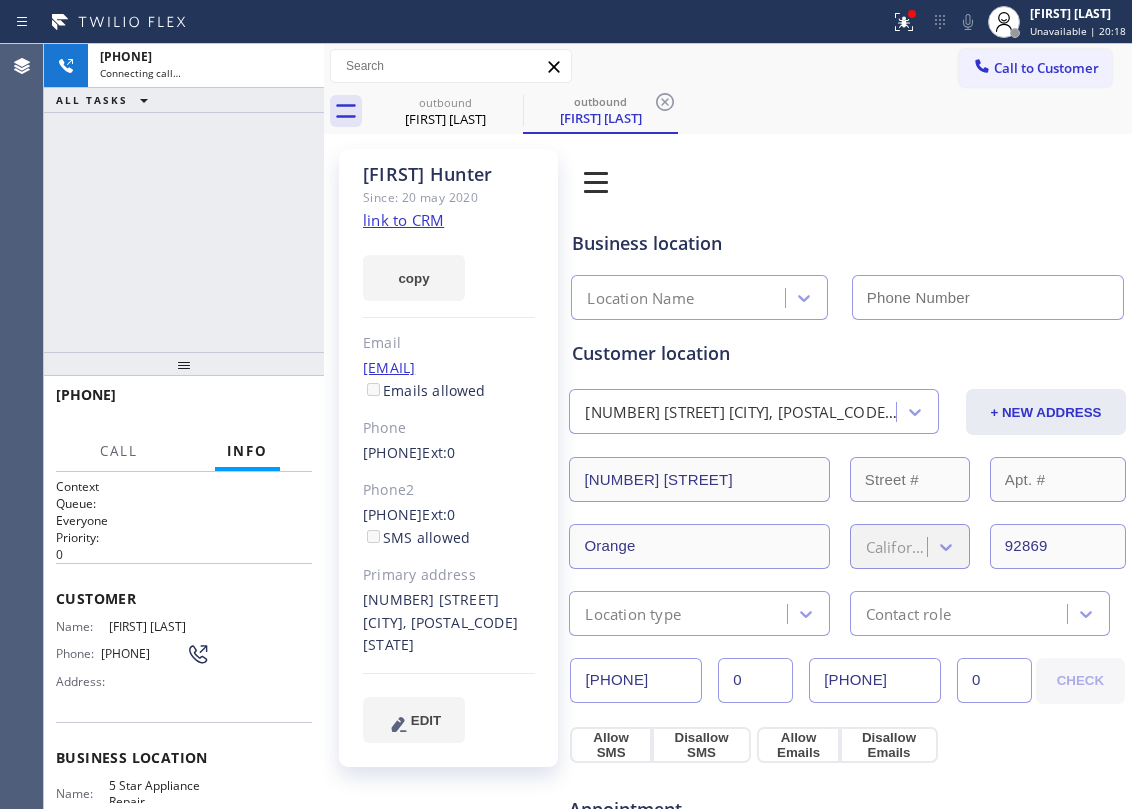 click on "link to CRM" 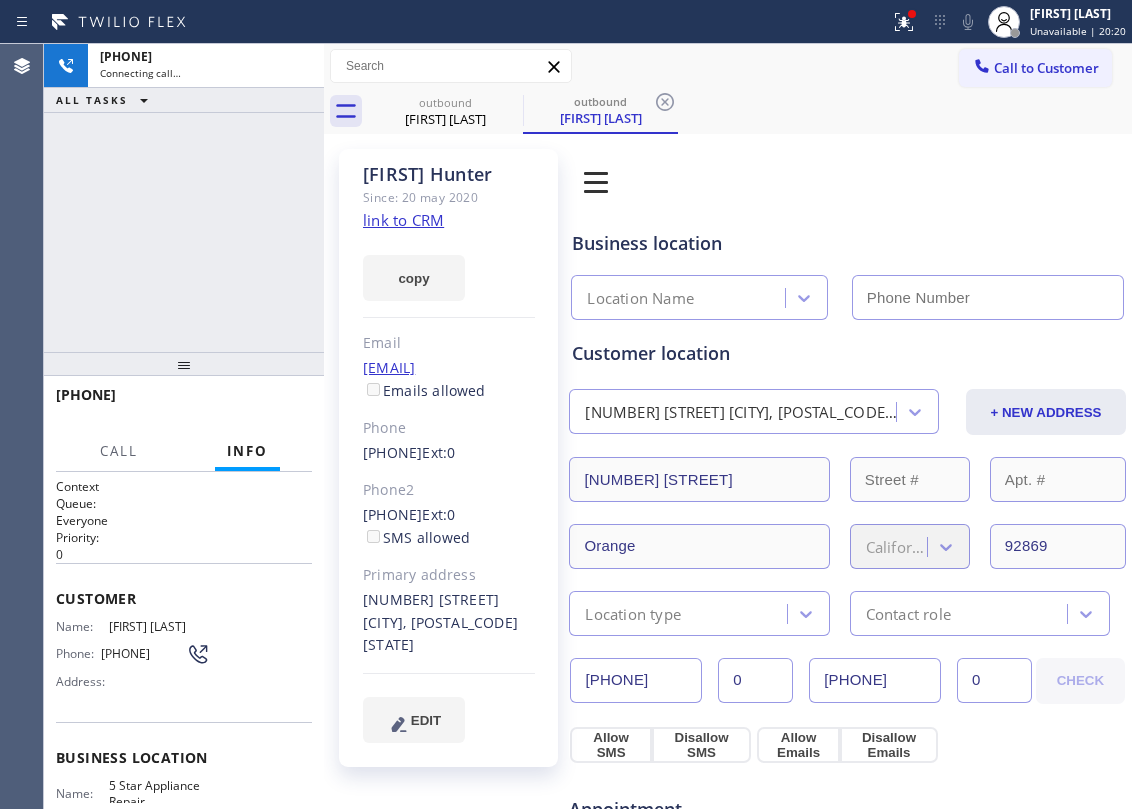 type on "[PHONE]" 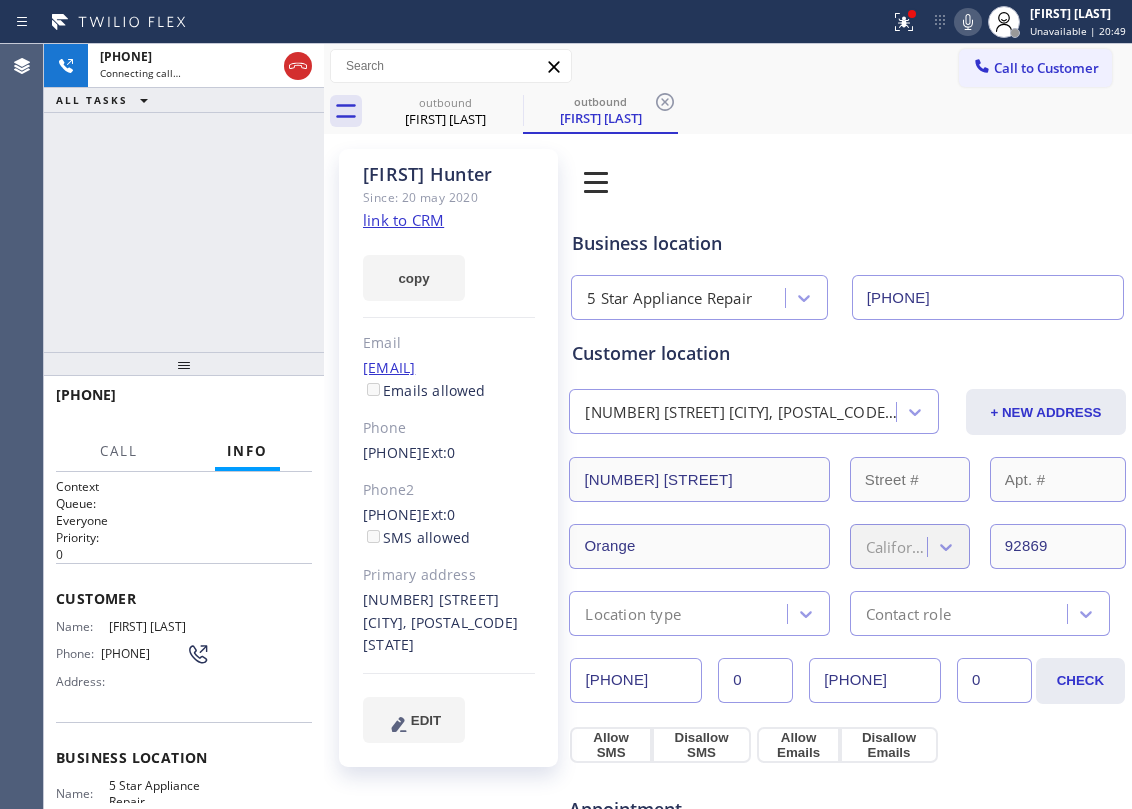 drag, startPoint x: 170, startPoint y: 456, endPoint x: 178, endPoint y: 442, distance: 16.124516 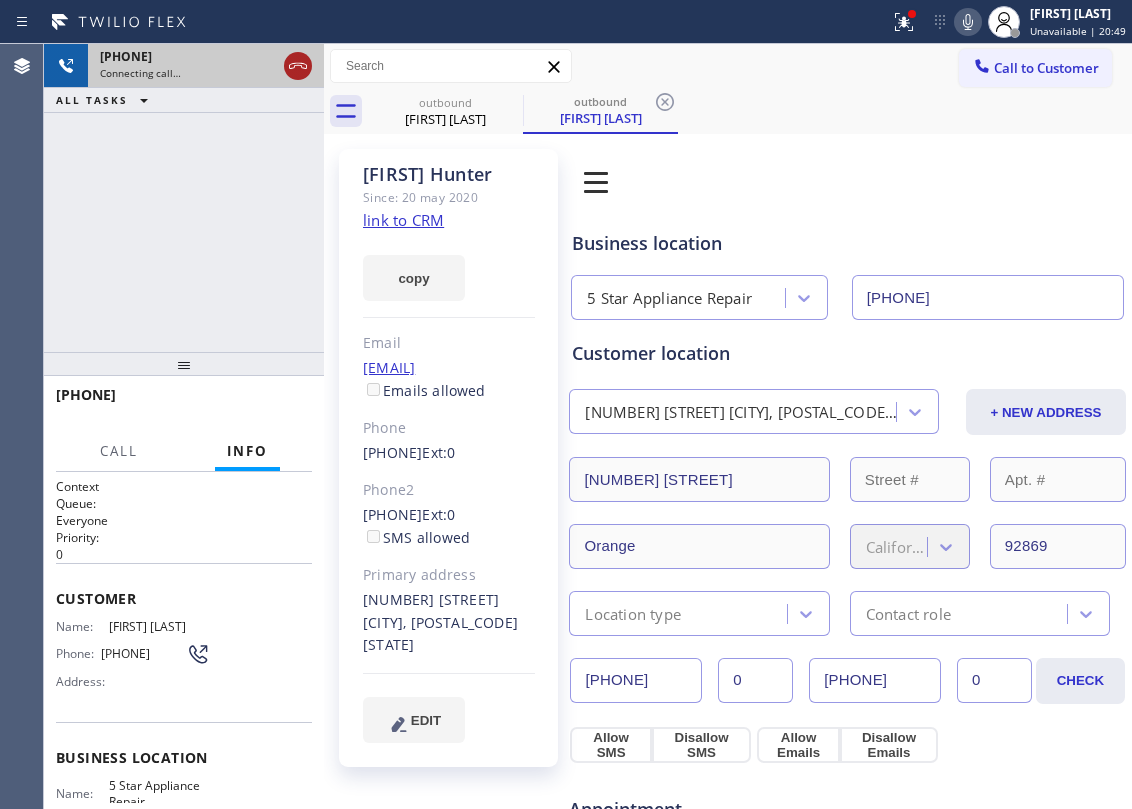 click at bounding box center [298, 66] 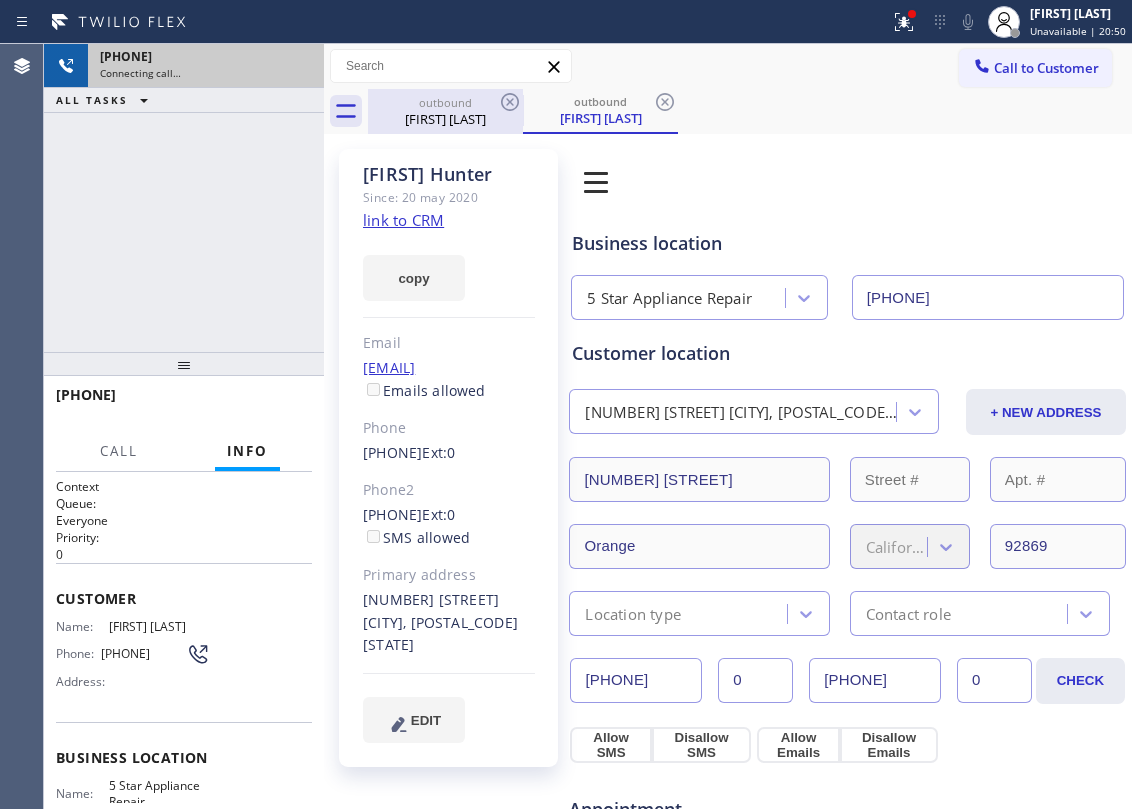 click on "outbound [FIRST] [LAST]" at bounding box center (445, 111) 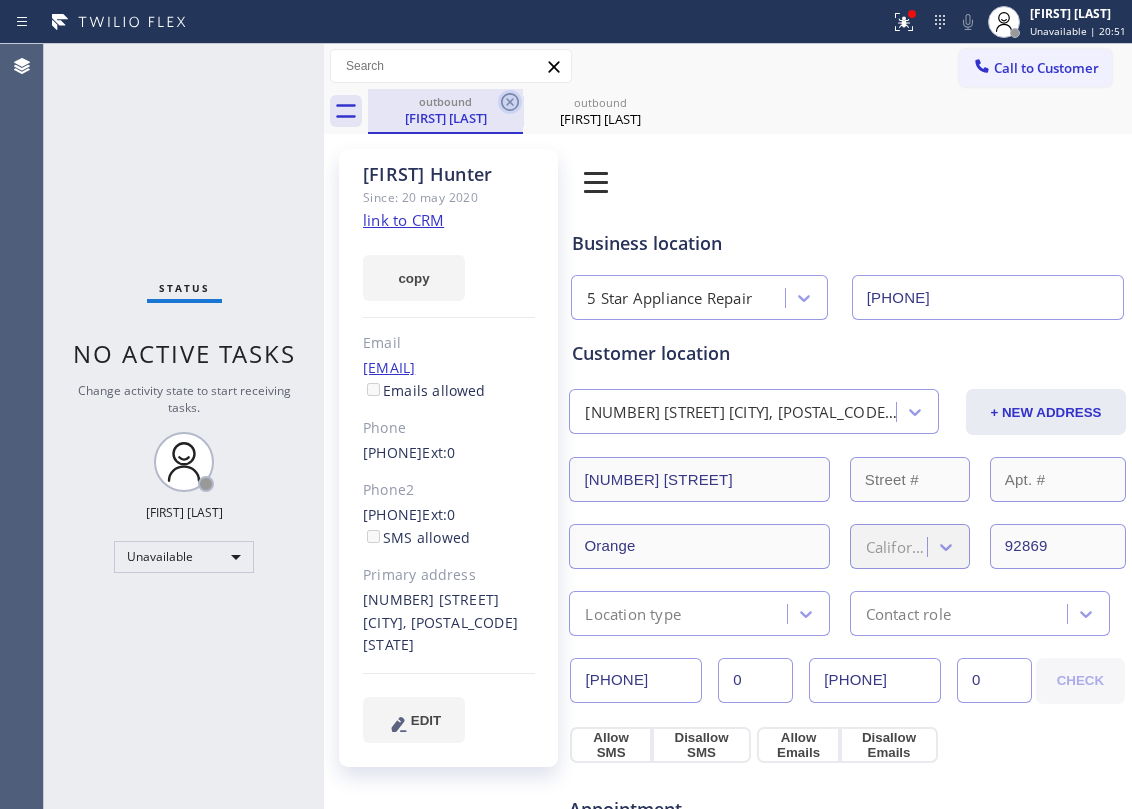click 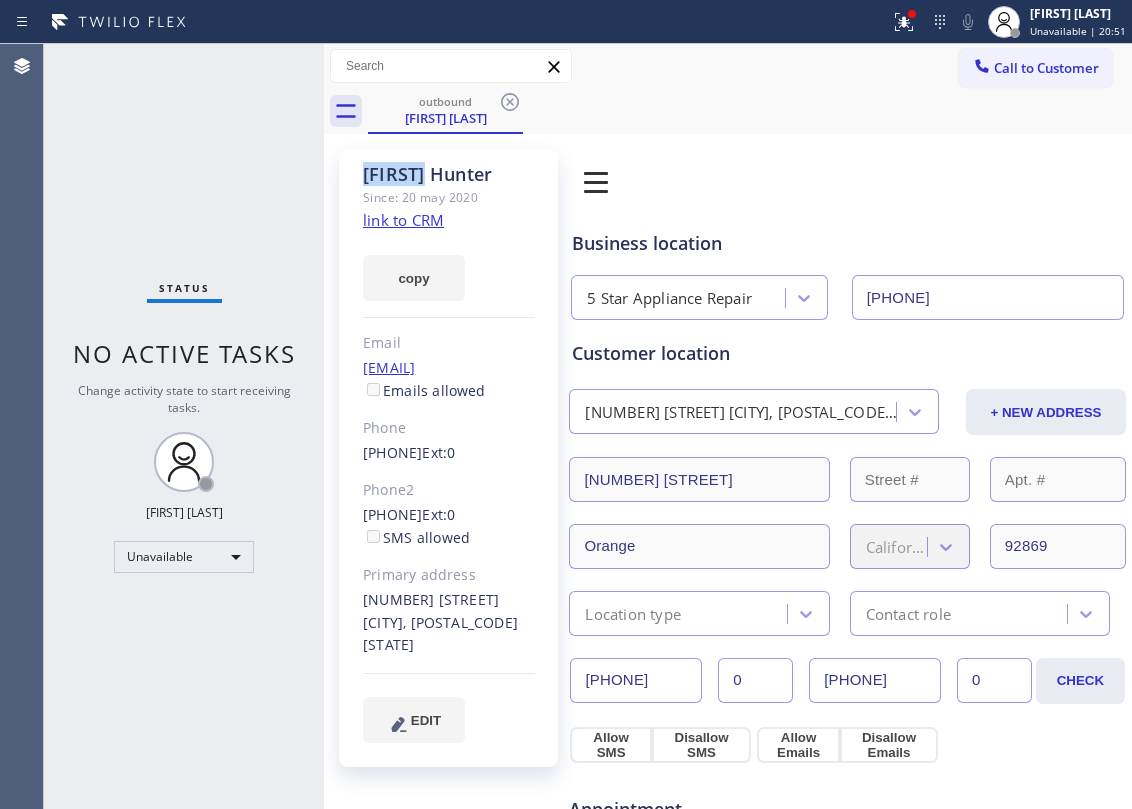 click 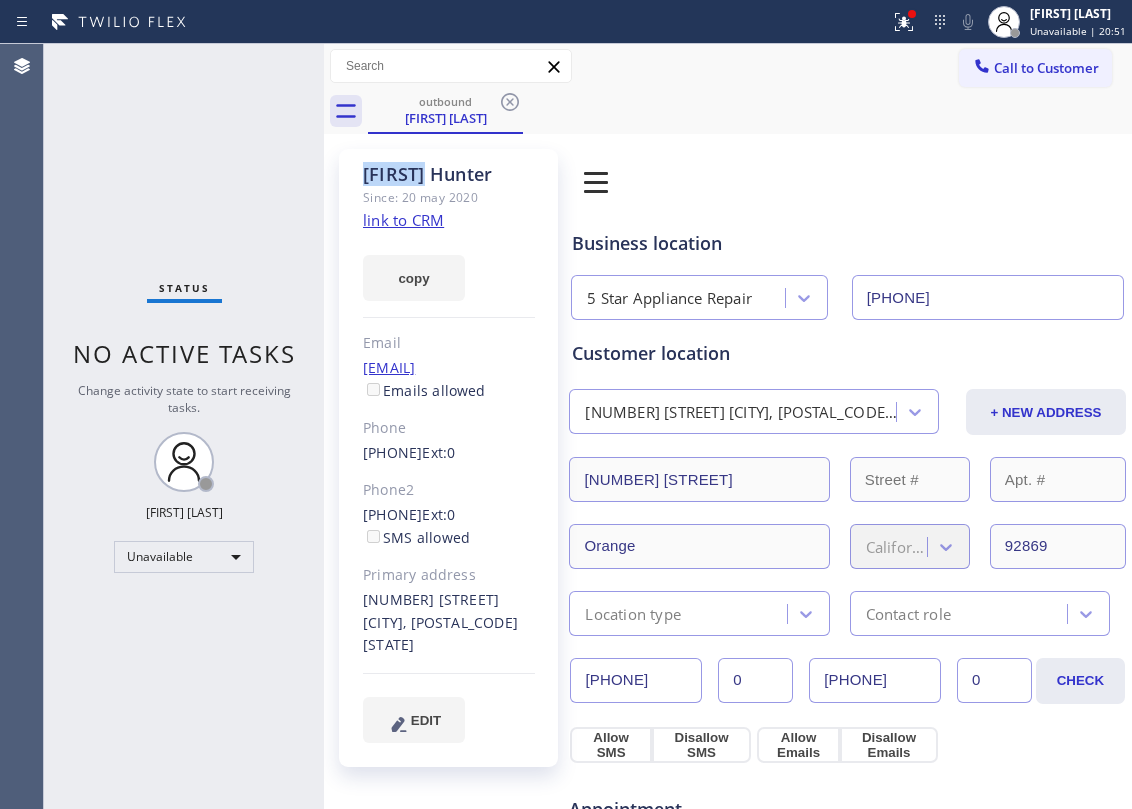 click on "outbound [FIRST] [LAST]" at bounding box center (750, 111) 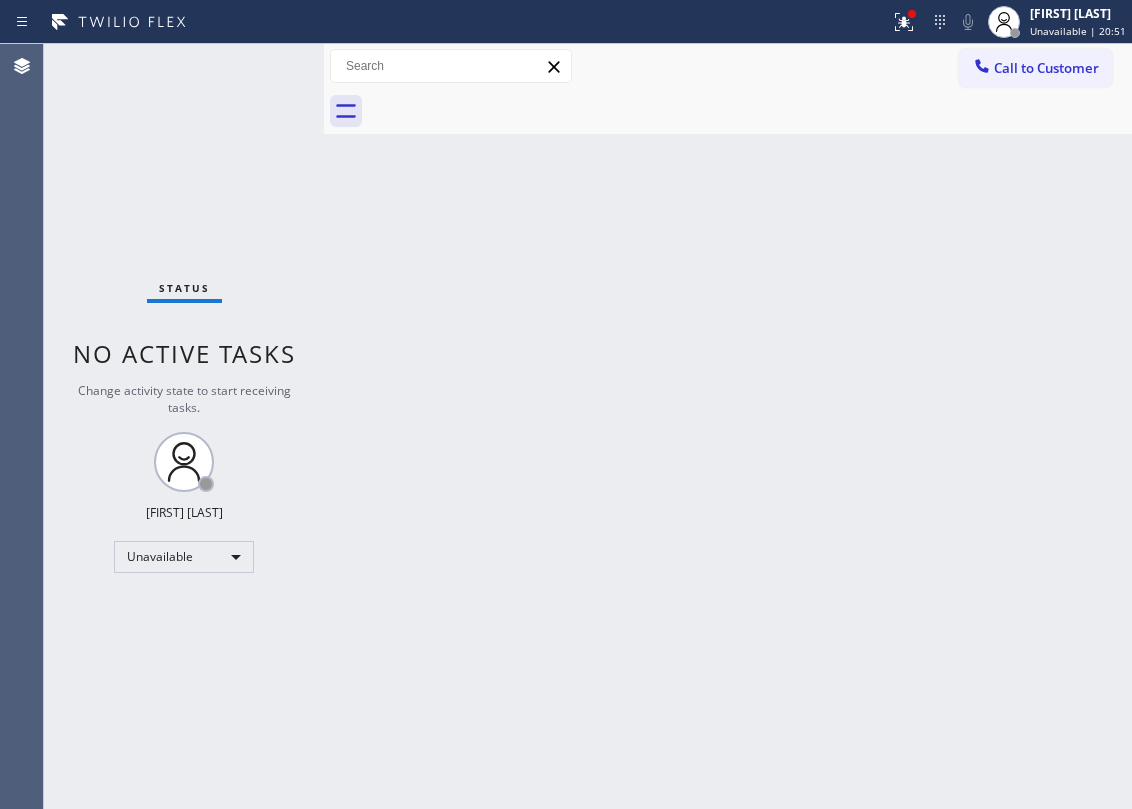 click at bounding box center (750, 111) 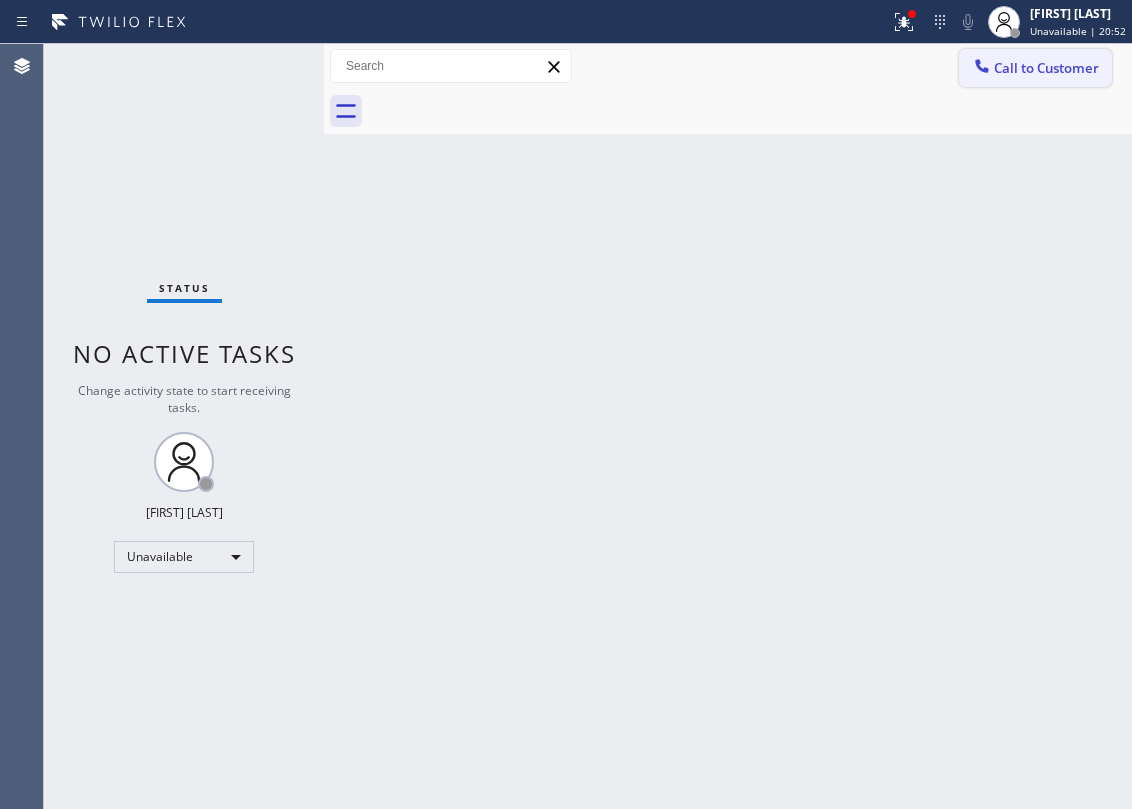 click on "Call to Customer" at bounding box center (1046, 68) 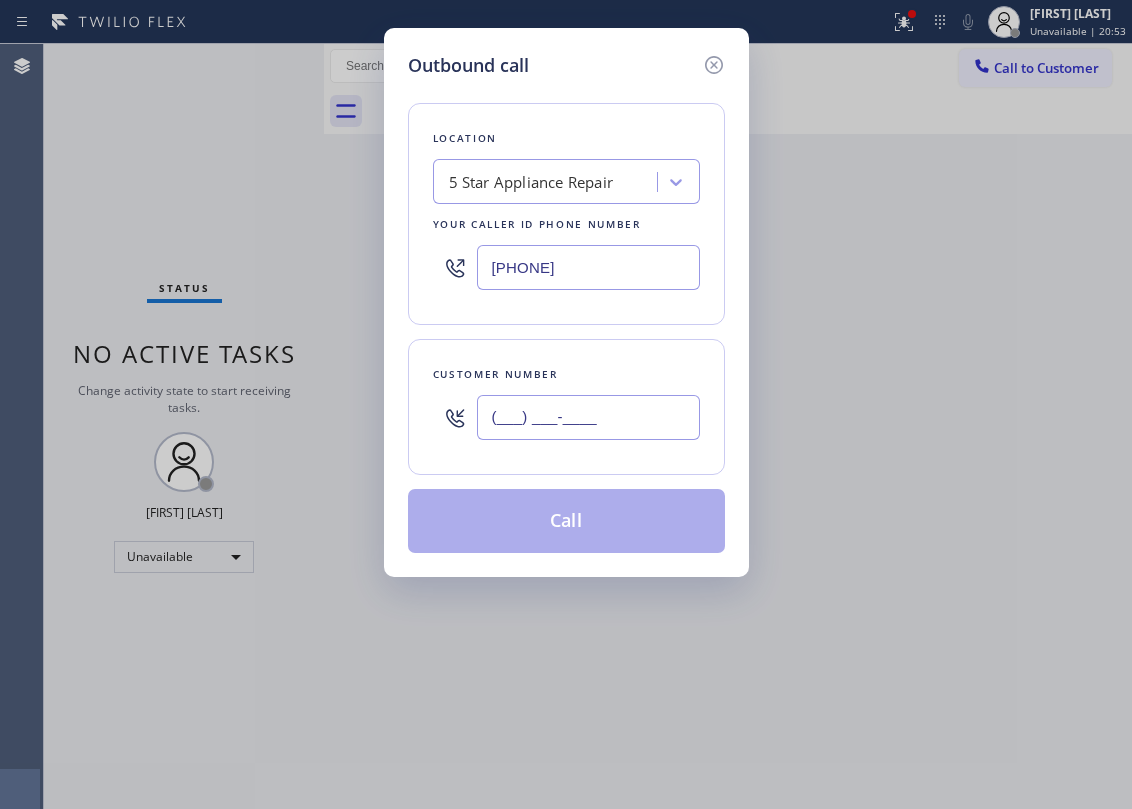 click on "(___) ___-____" at bounding box center [588, 417] 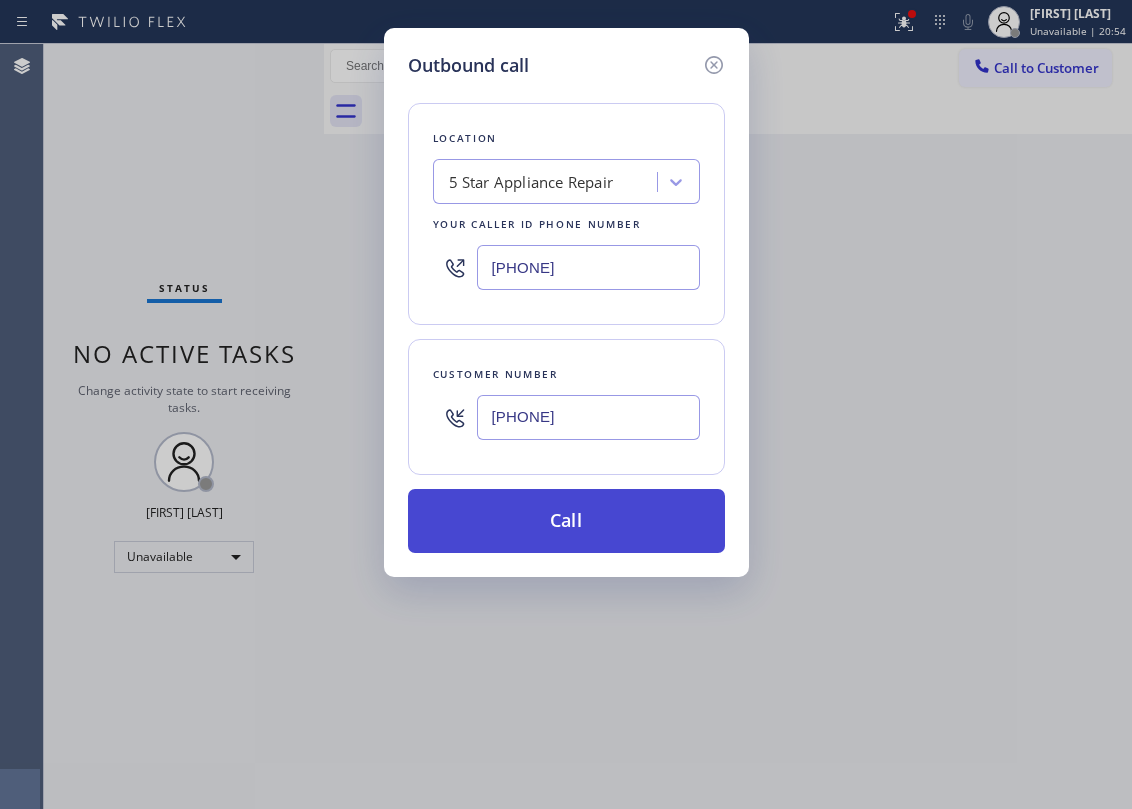 type on "[PHONE]" 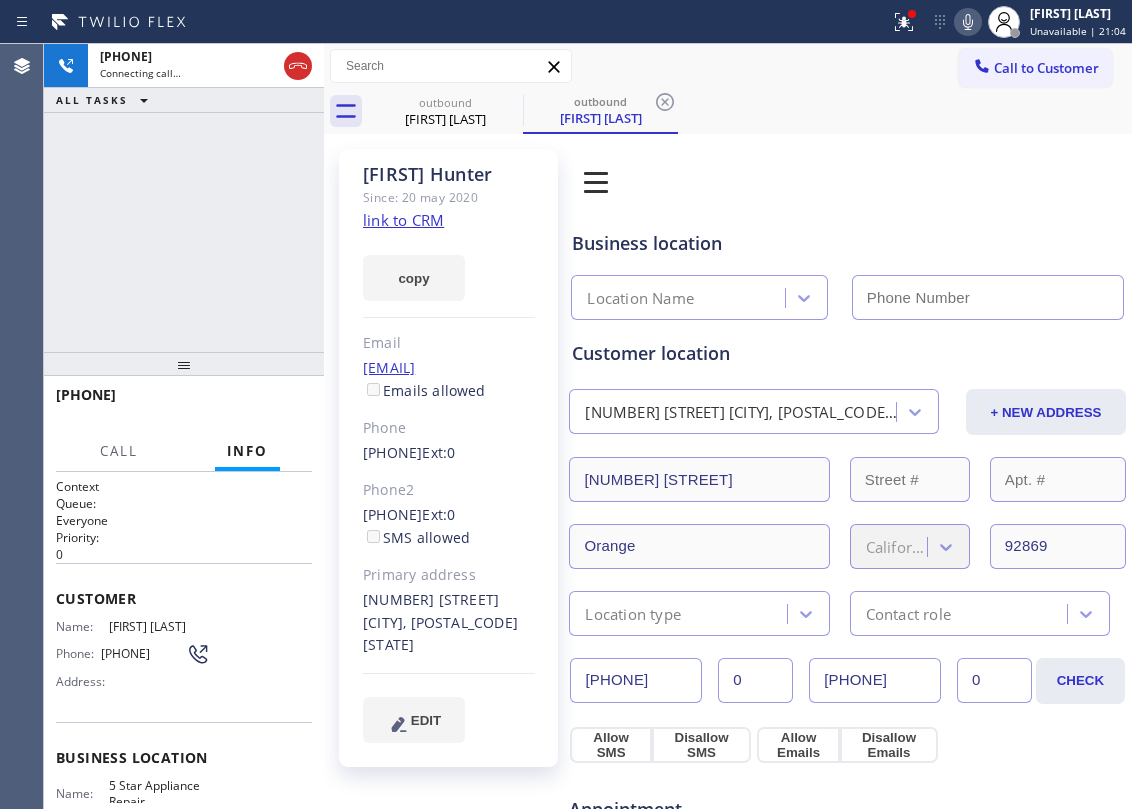 type on "[PHONE]" 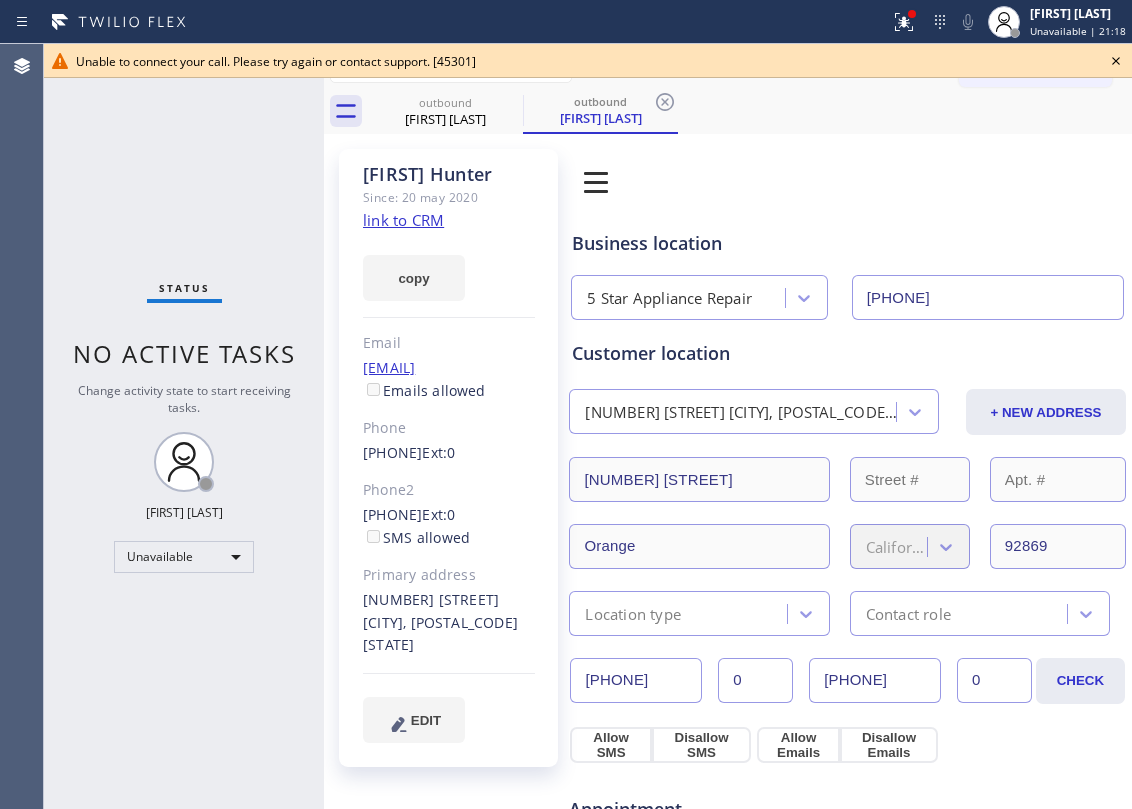 click 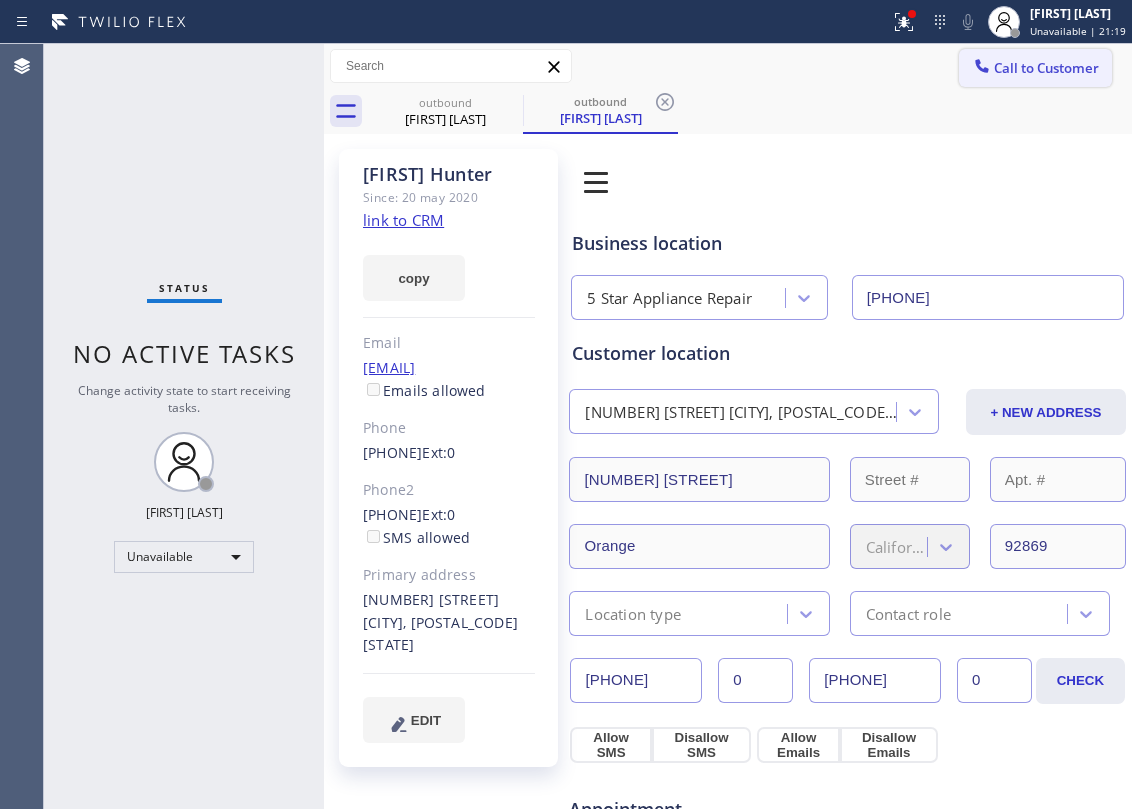 click on "Call to Customer" at bounding box center (1046, 68) 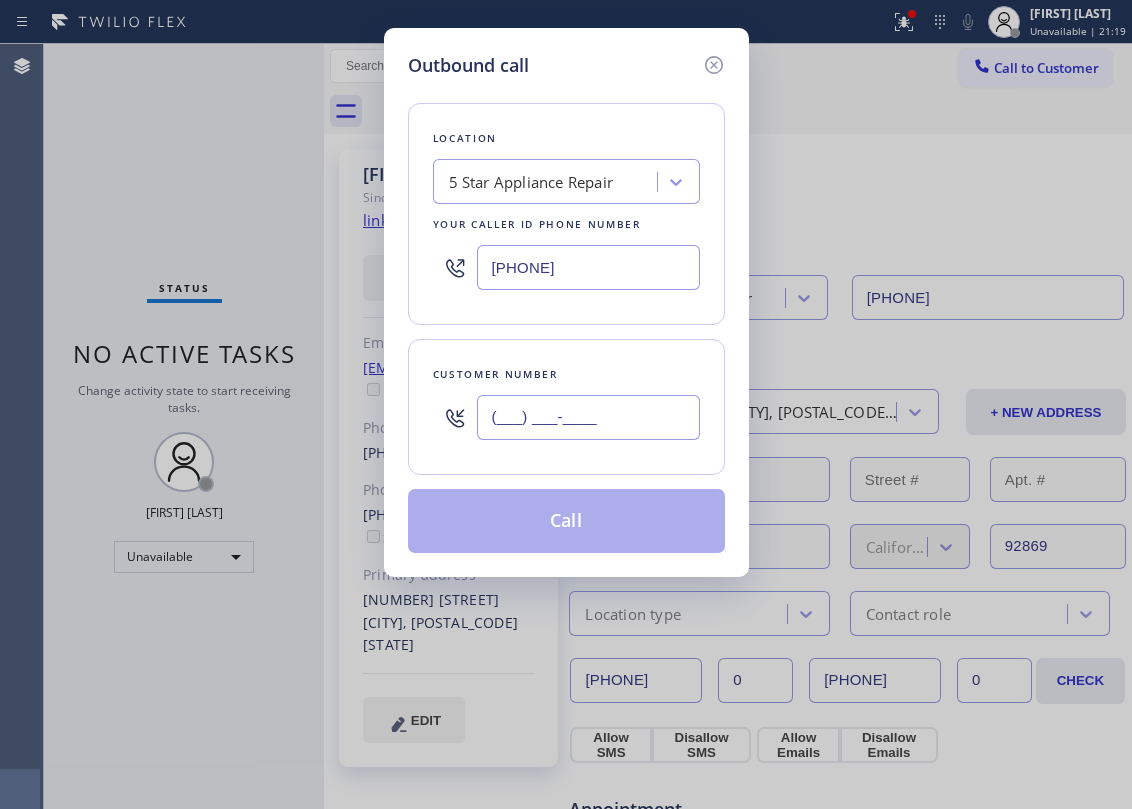 click on "(___) ___-____" at bounding box center [588, 417] 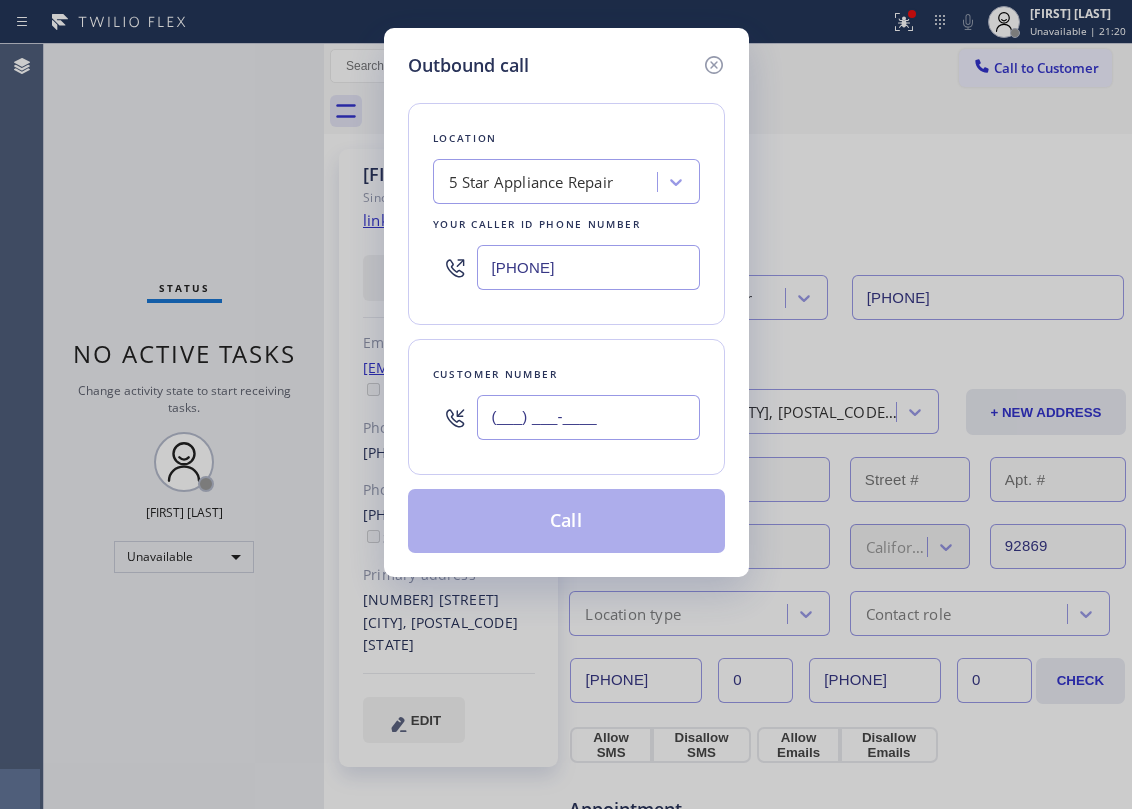 paste on "[PHONE]" 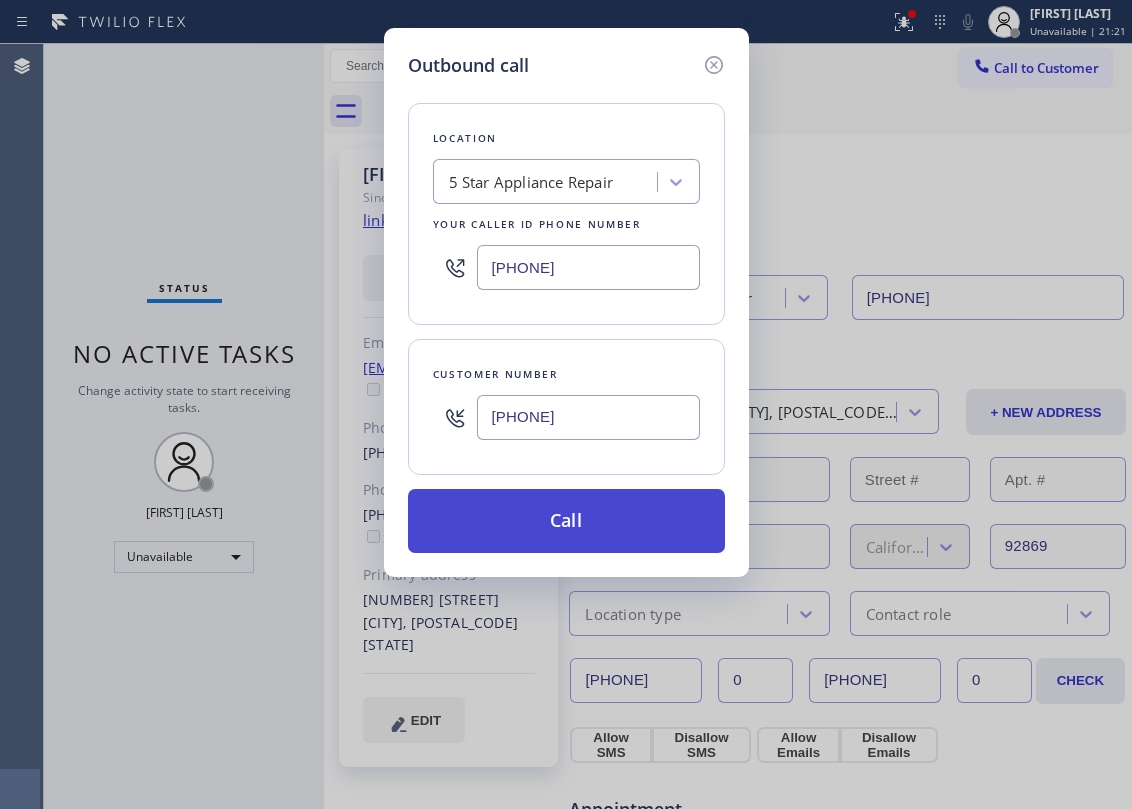 type on "[PHONE]" 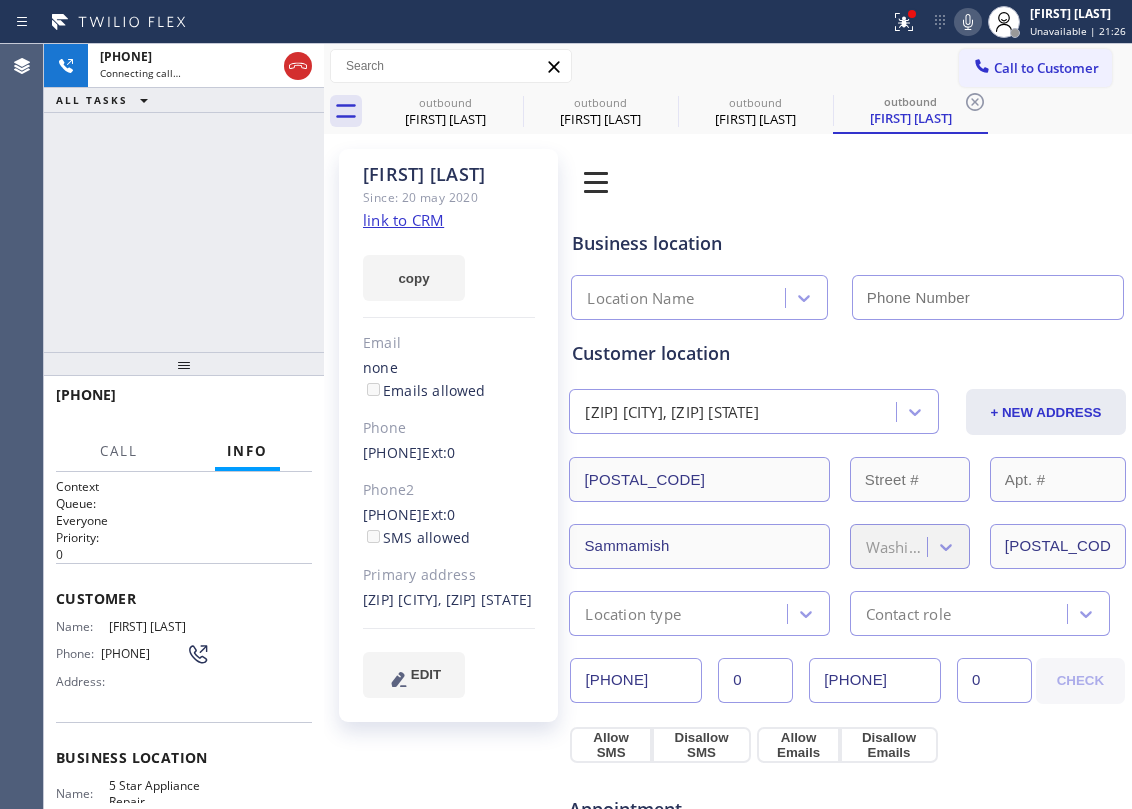type on "[PHONE]" 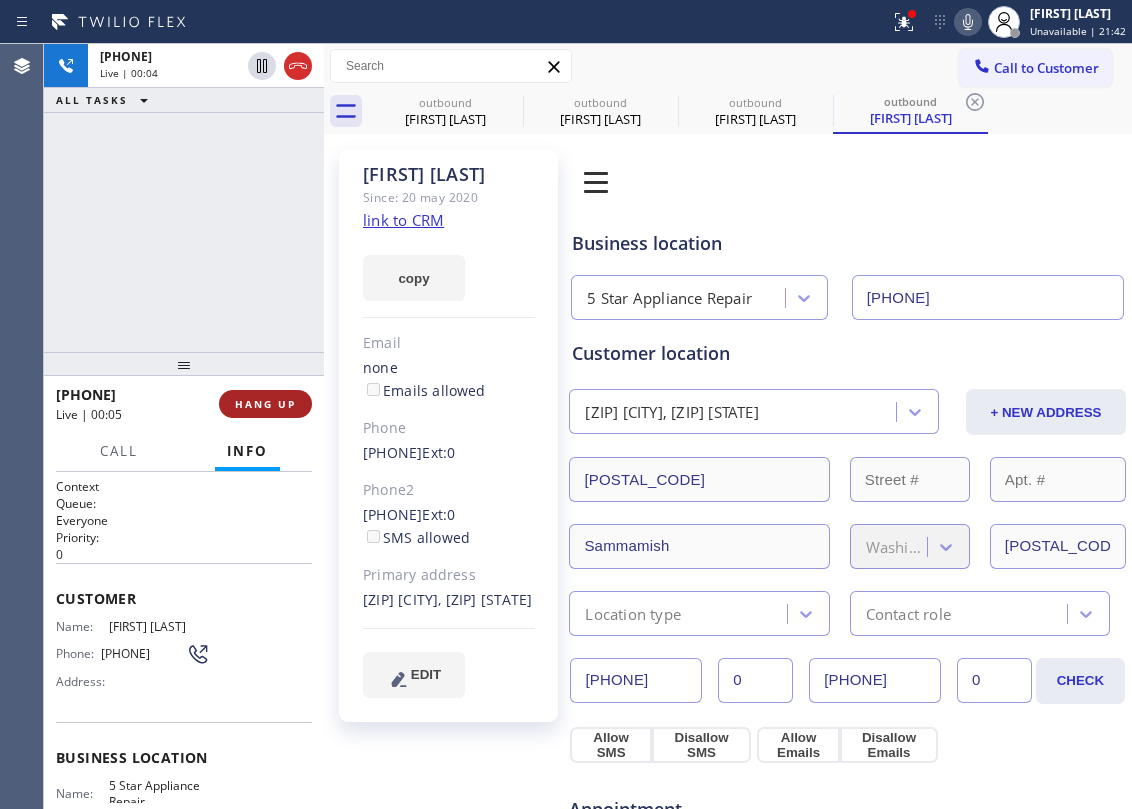 click on "HANG UP" at bounding box center [265, 404] 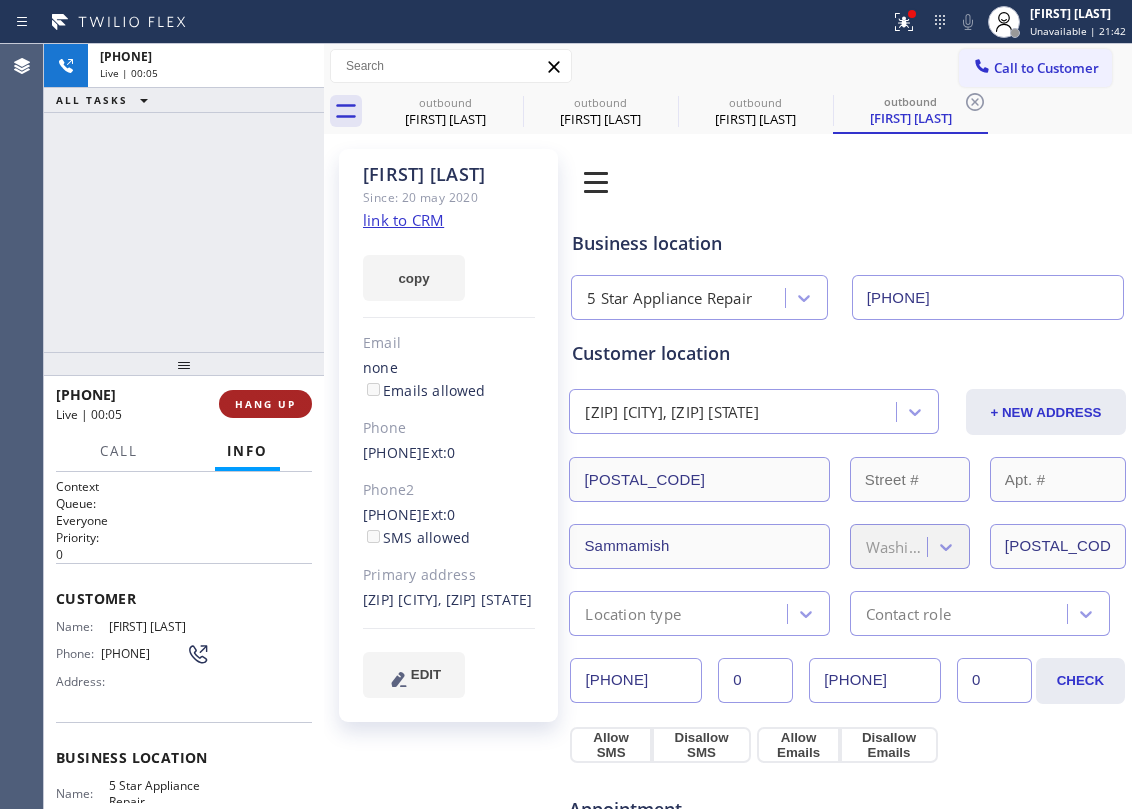 click on "HANG UP" at bounding box center (265, 404) 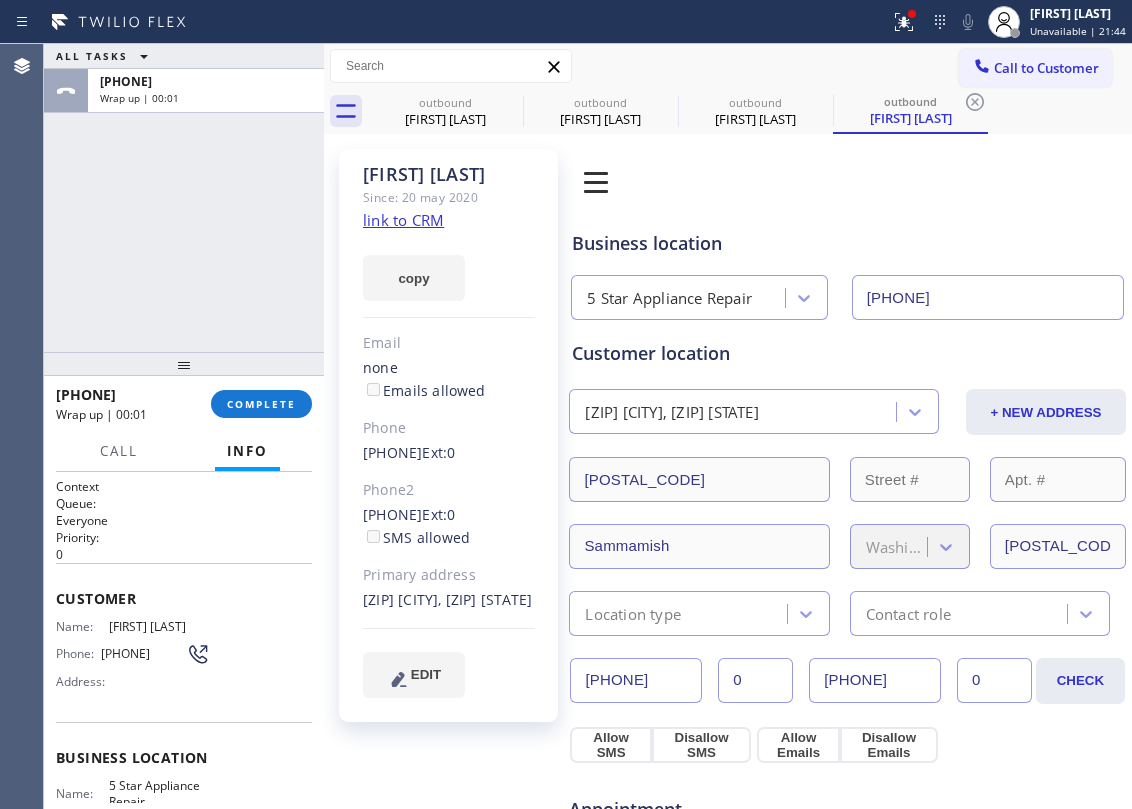 drag, startPoint x: 360, startPoint y: 506, endPoint x: 464, endPoint y: 512, distance: 104.172935 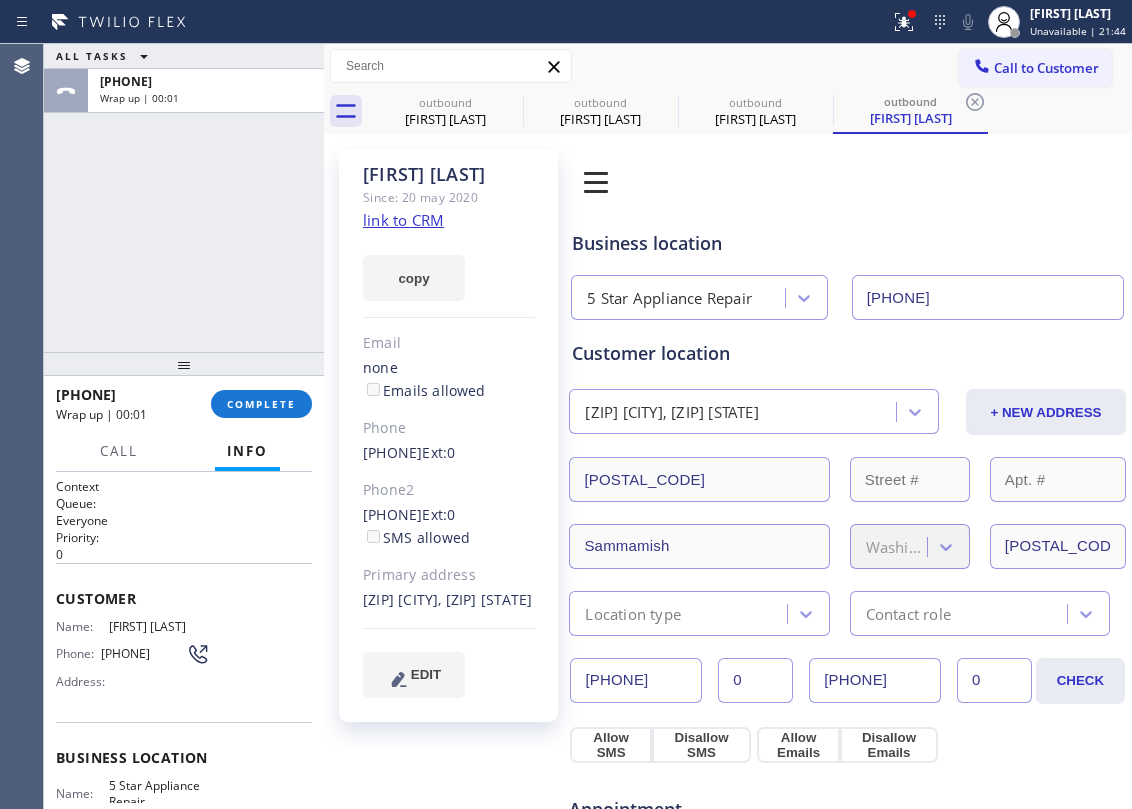 click on "[FIRST]   [LAST] Since: [DATE] link to CRM copy Email none  Emails allowed Phone [PHONE]  Ext:  0 Phone2 [PHONE]  Ext:  0  SMS allowed Primary address  [NUMBER] [CITY], [POSTAL_CODE] [STATE] EDIT" at bounding box center (448, 435) 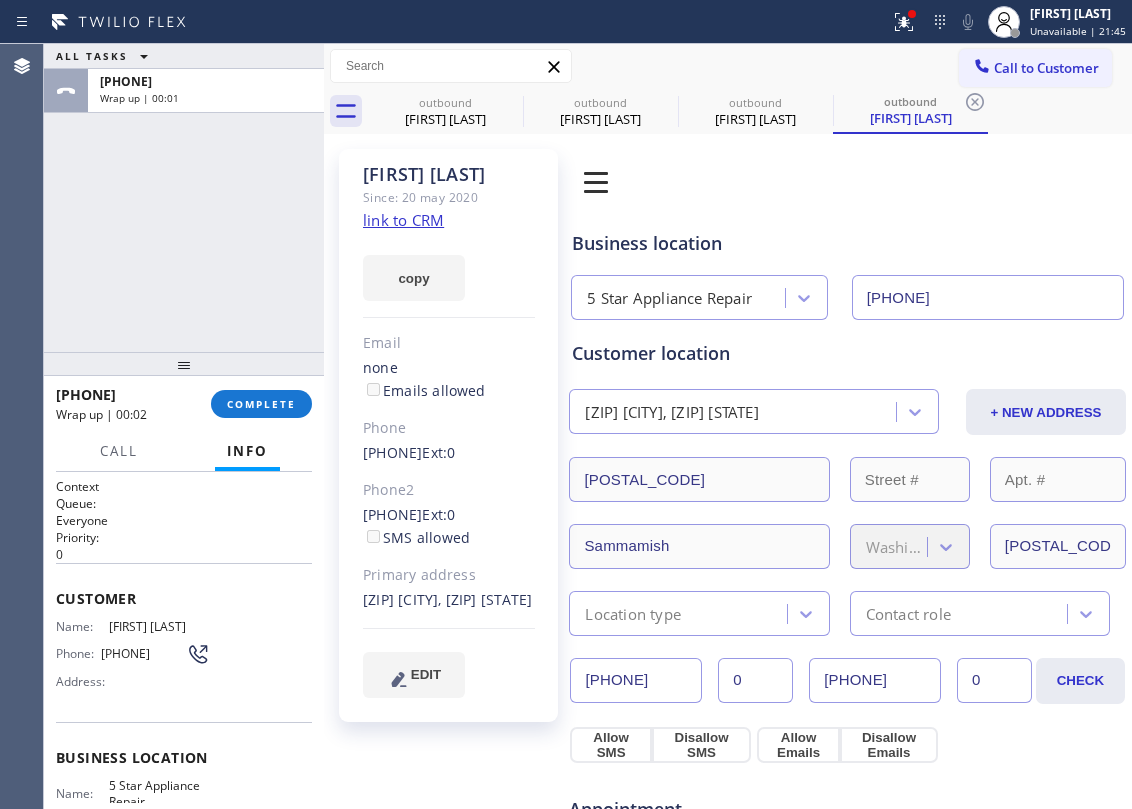 copy on "[PHONE]" 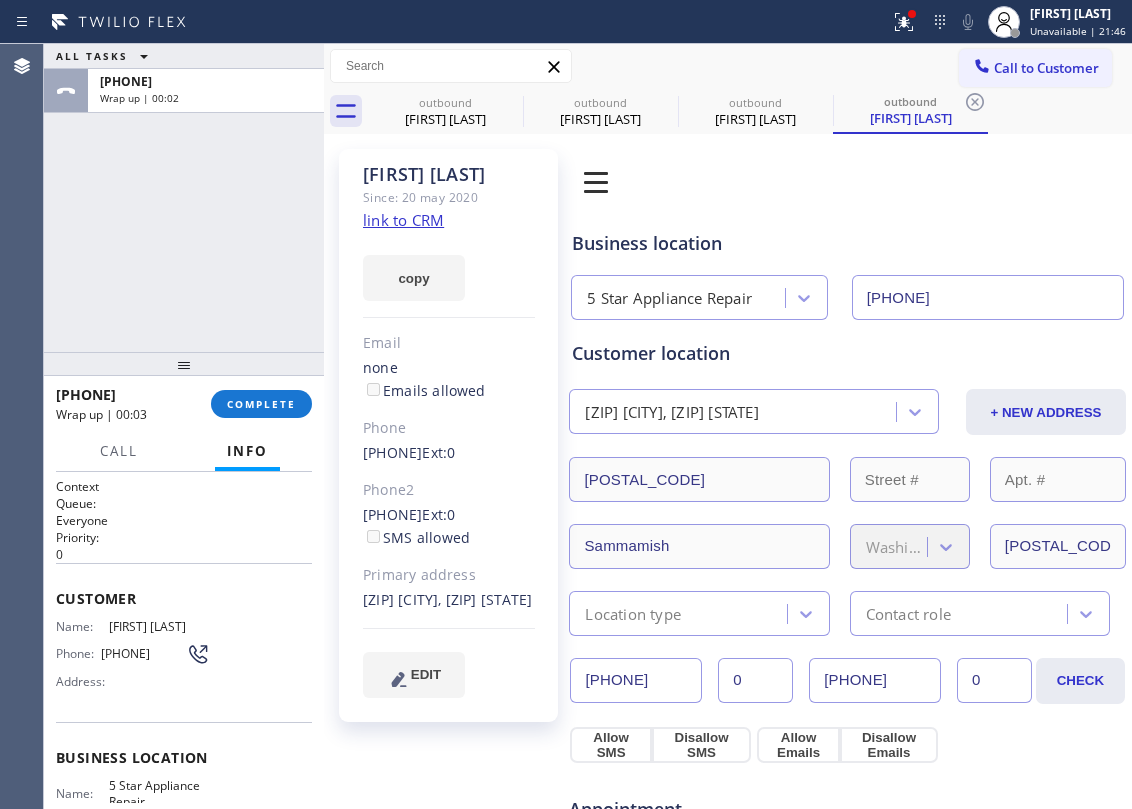 click on "[PHONE] Wrap up | 00:03 COMPLETE" at bounding box center [184, 404] 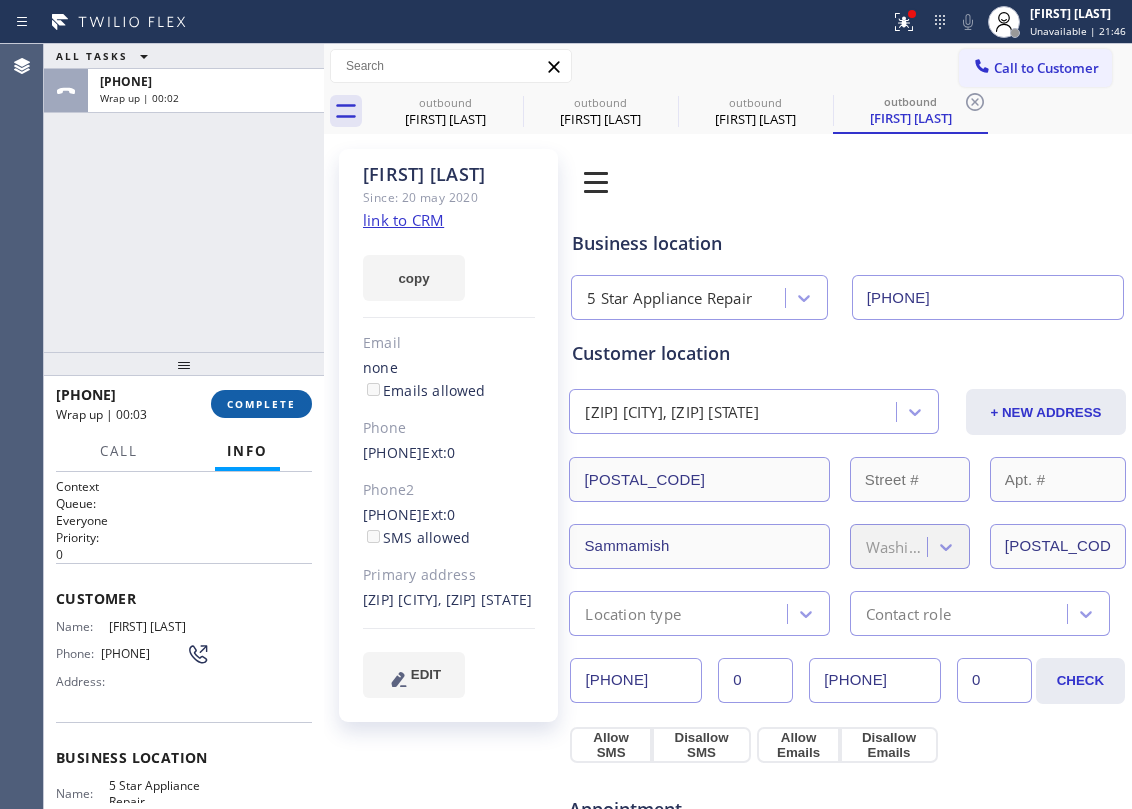 click on "COMPLETE" at bounding box center (261, 404) 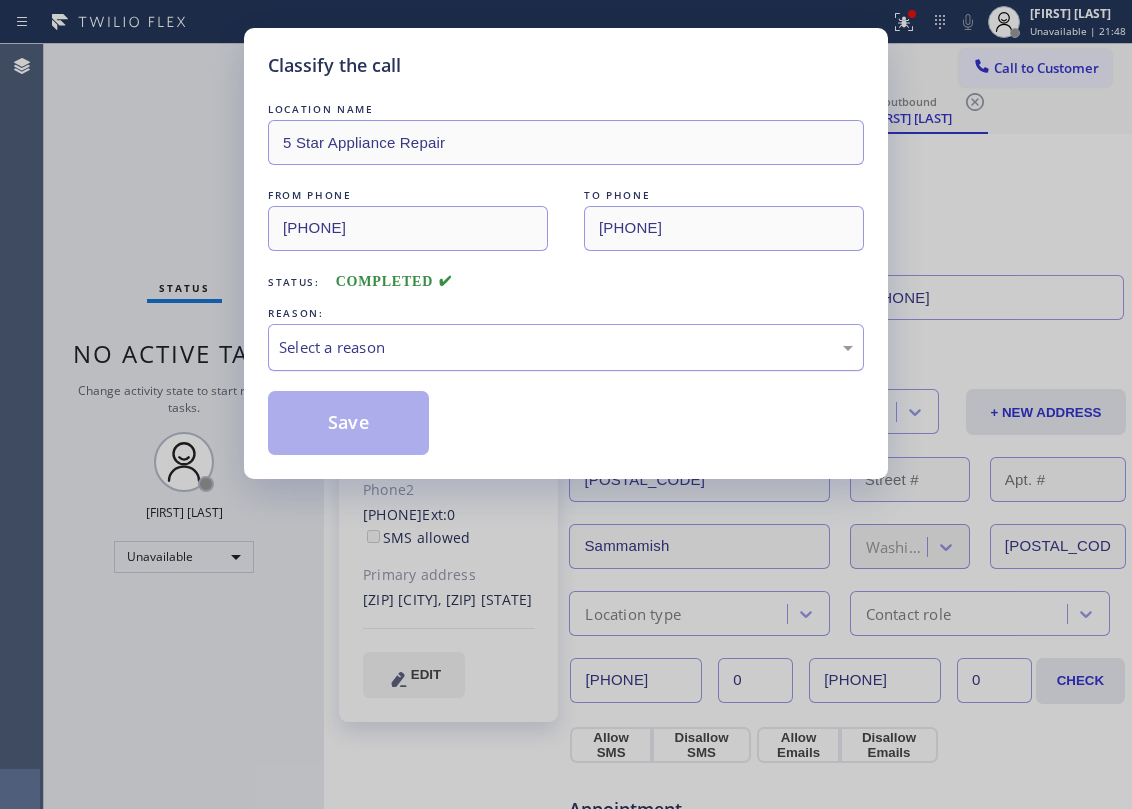 click on "Select a reason" at bounding box center (566, 347) 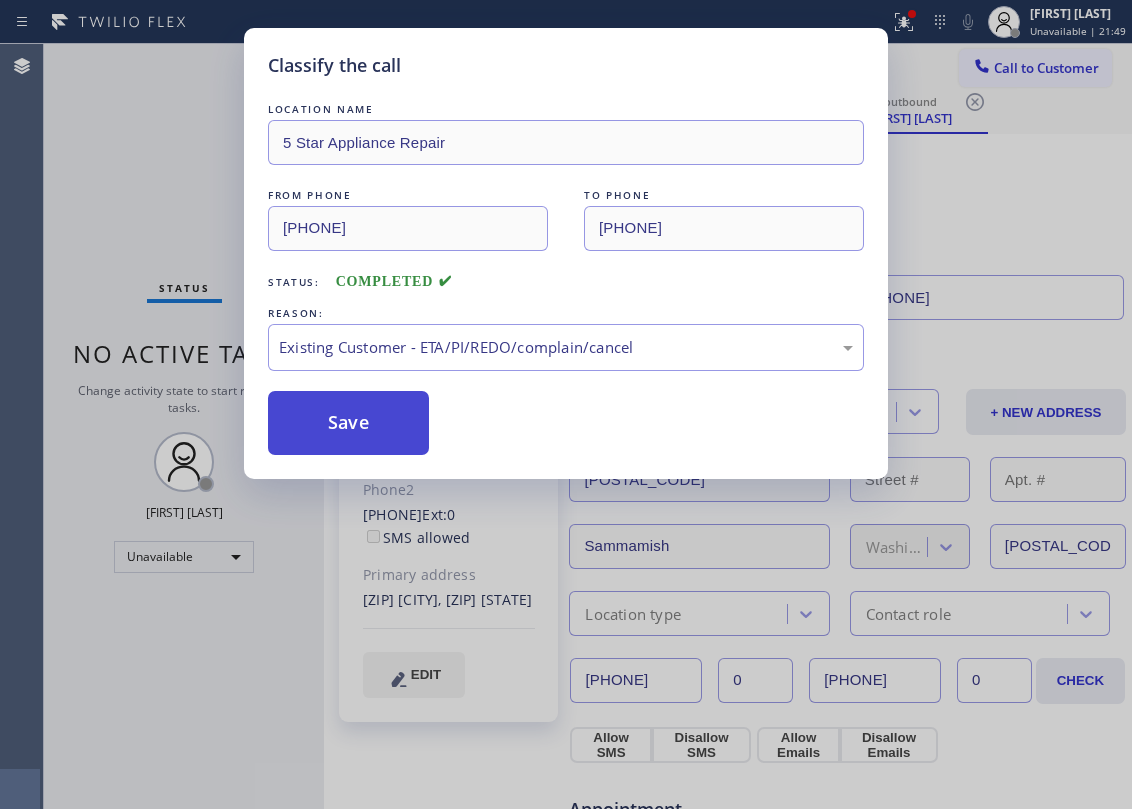 click on "Save" at bounding box center [348, 423] 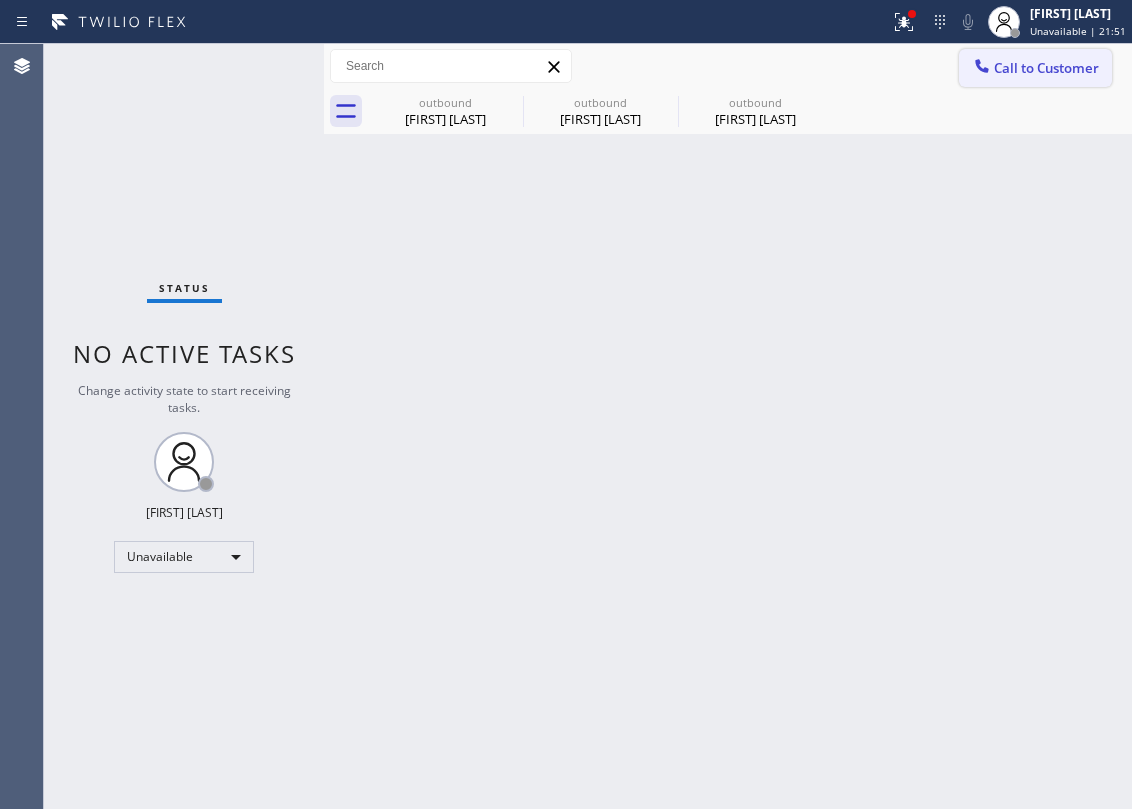 click on "Call to Customer" at bounding box center [1046, 68] 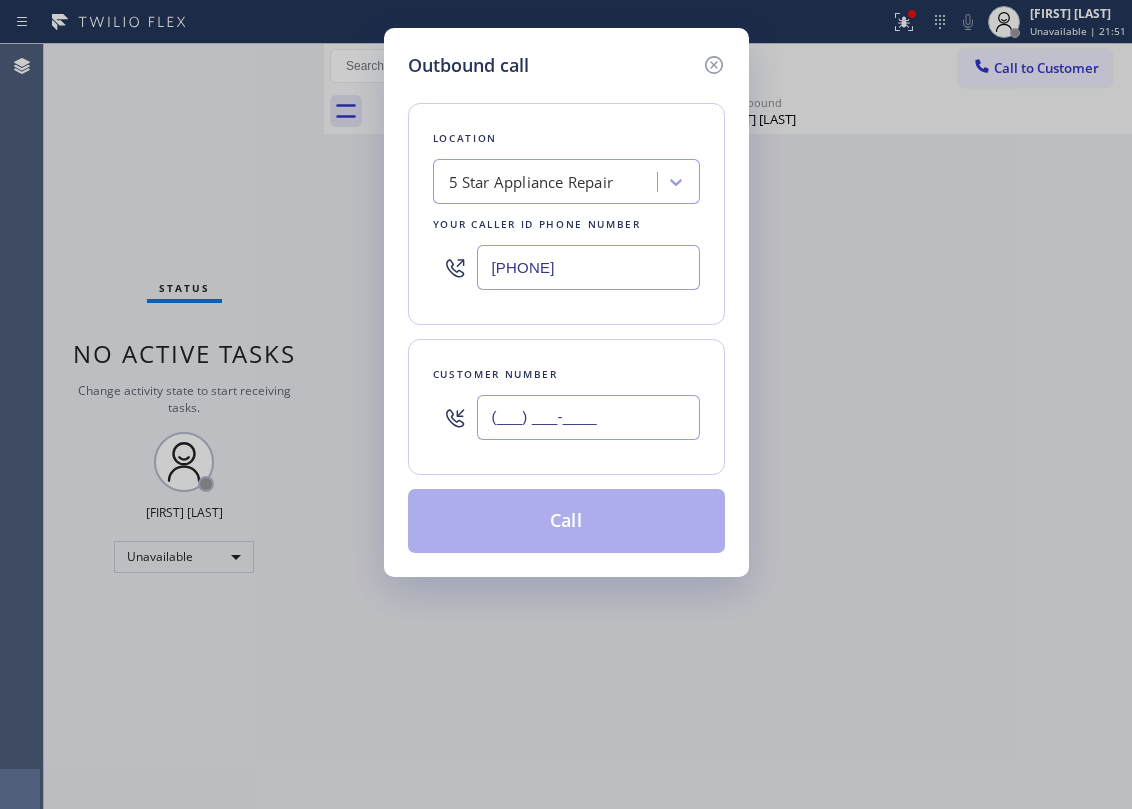 click on "(___) ___-____" at bounding box center (588, 417) 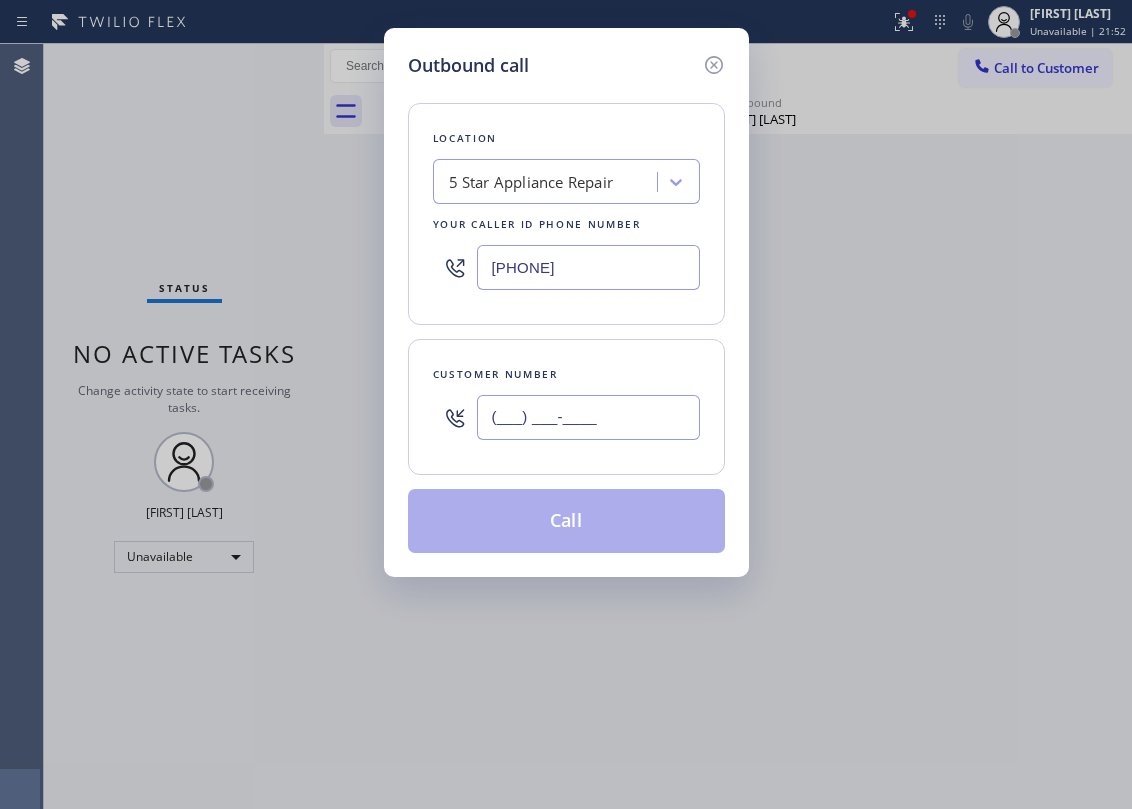 paste on "[PHONE]" 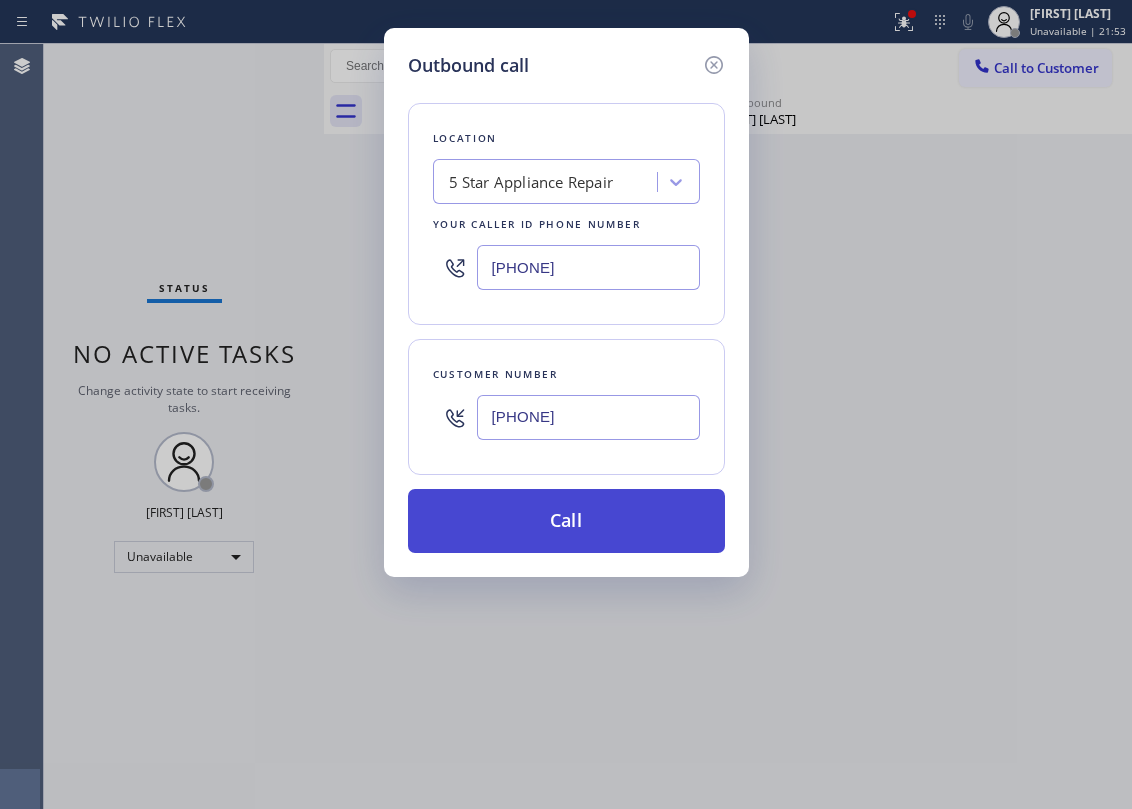 type on "[PHONE]" 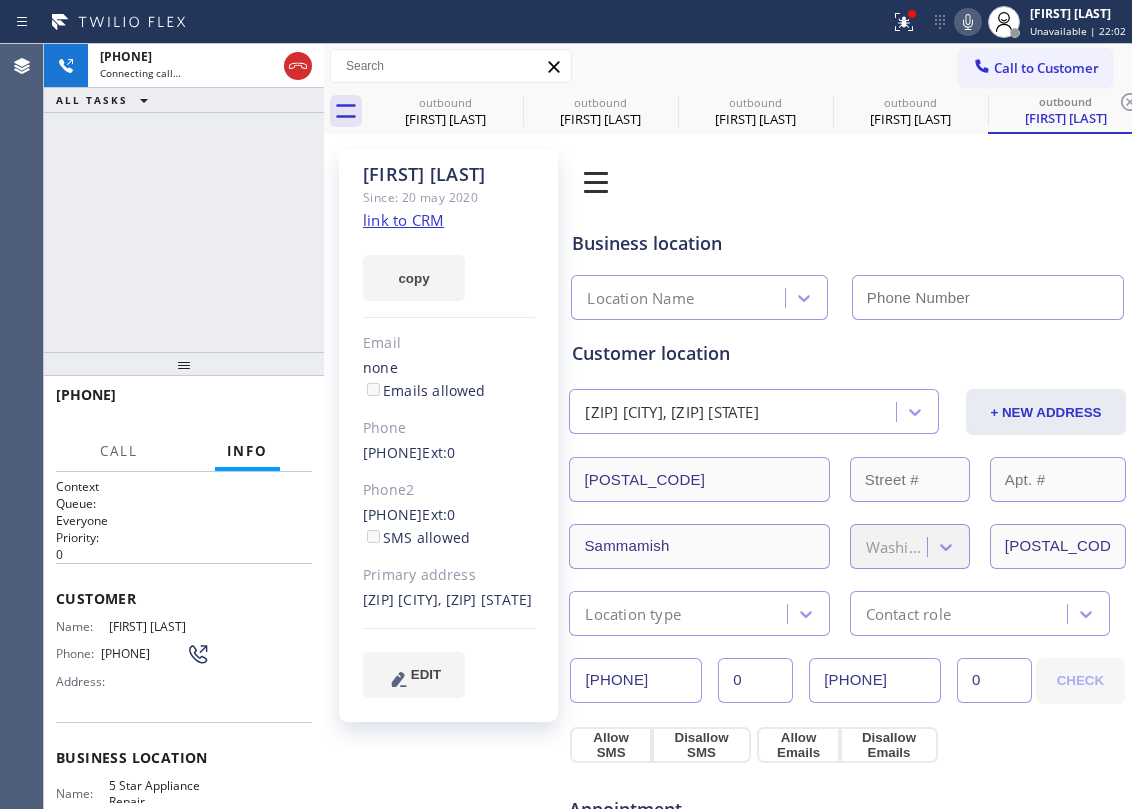 type on "[PHONE]" 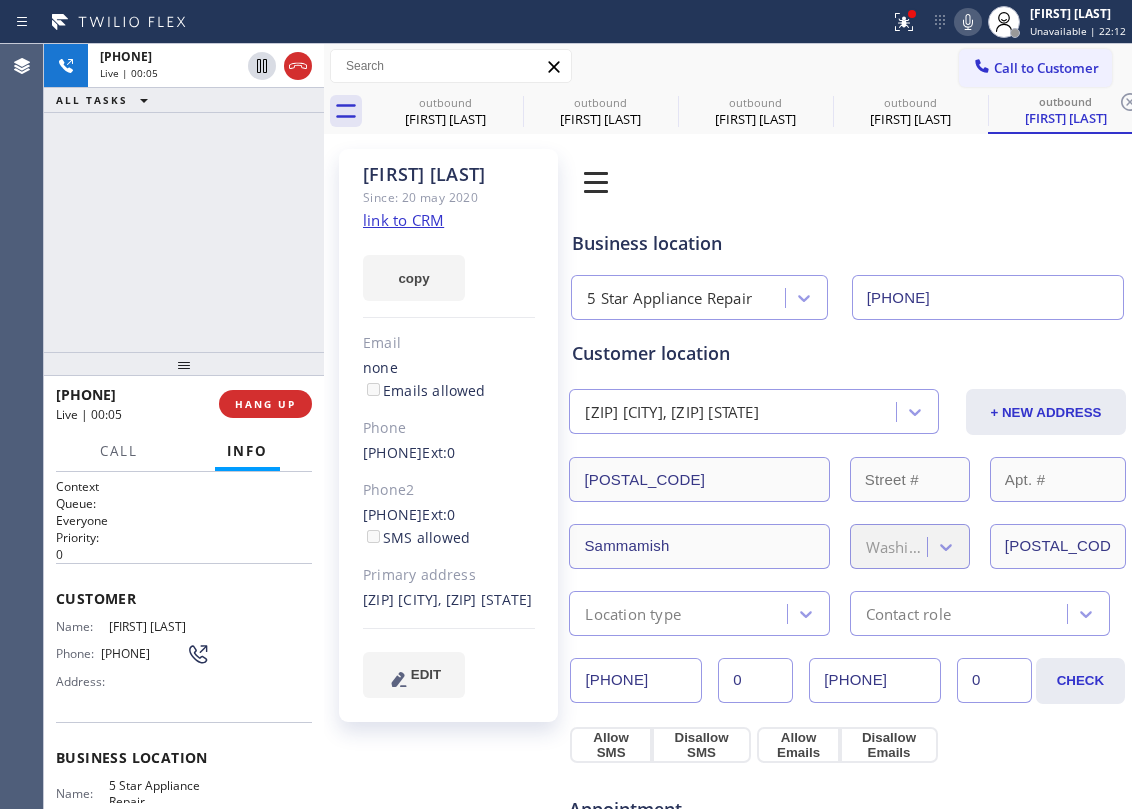 click at bounding box center [184, 364] 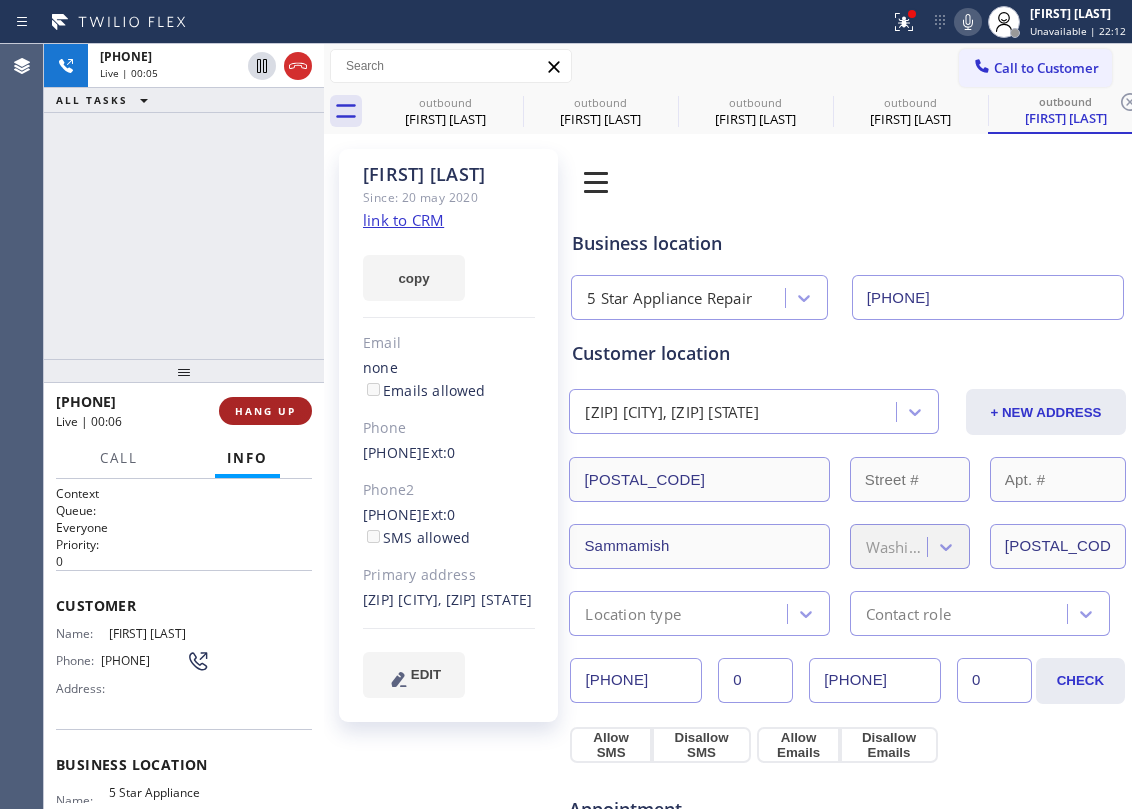 click on "HANG UP" at bounding box center [265, 411] 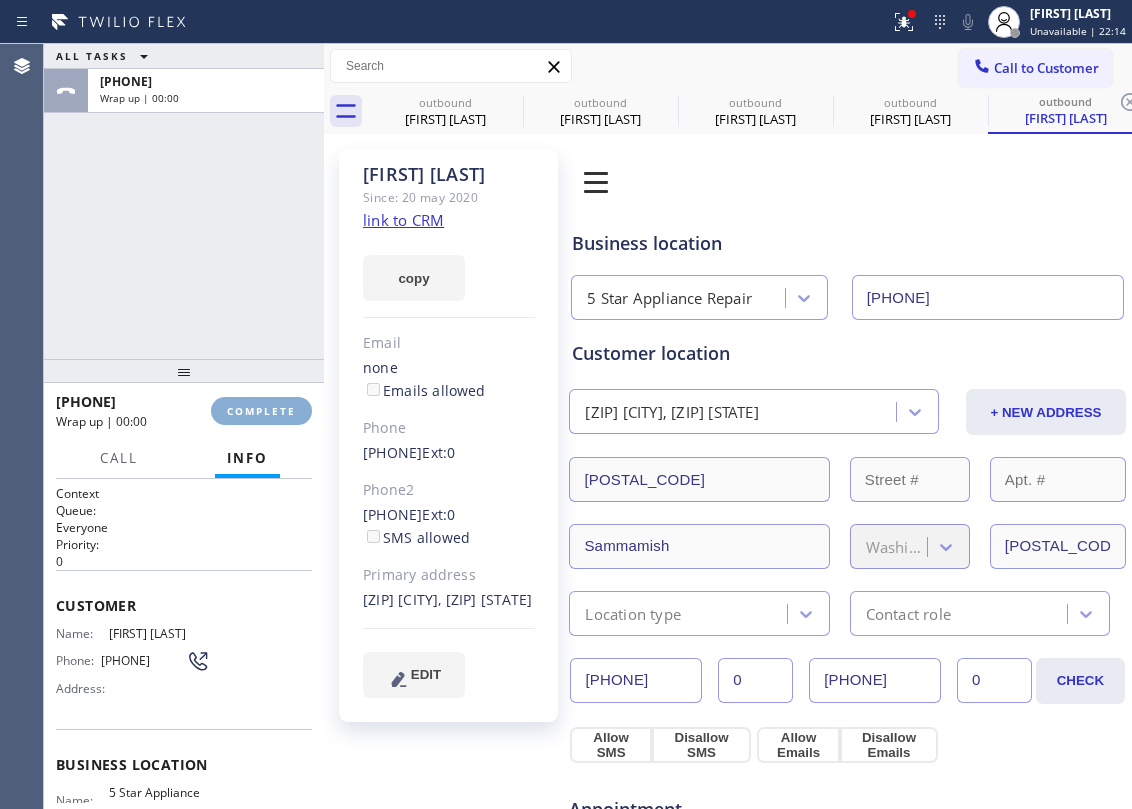 click on "COMPLETE" at bounding box center (261, 411) 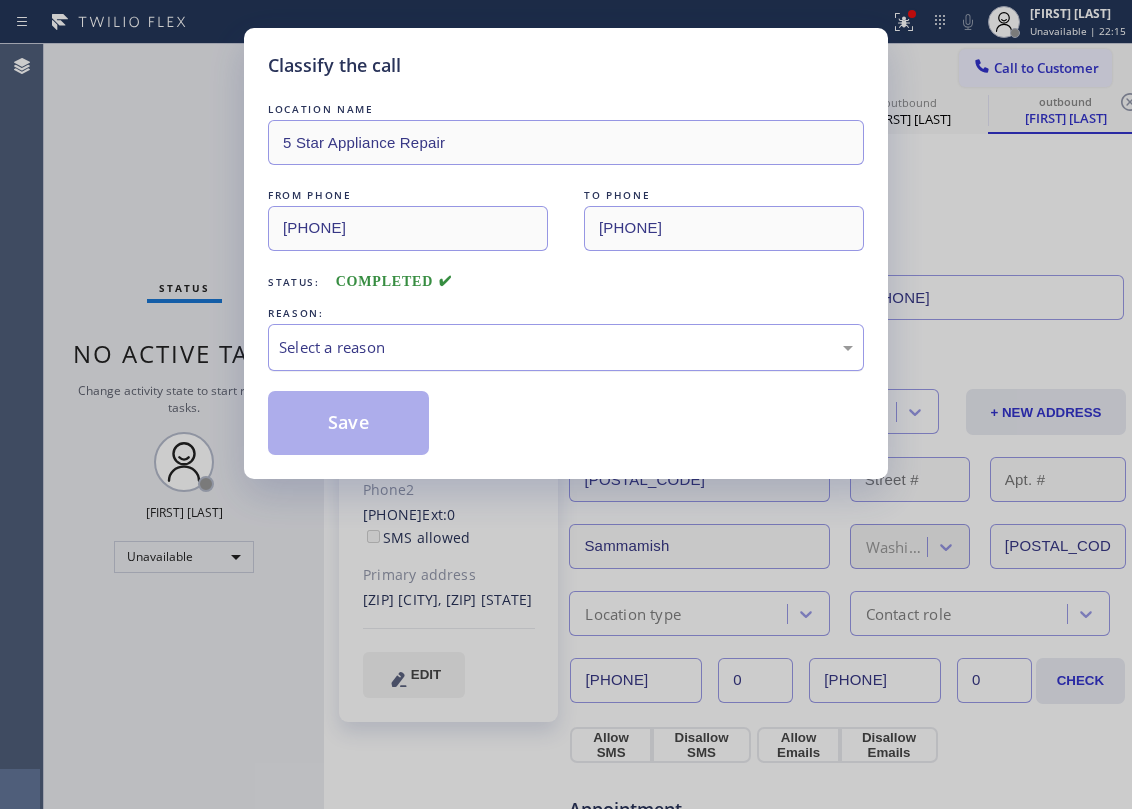 click on "Select a reason" at bounding box center (566, 347) 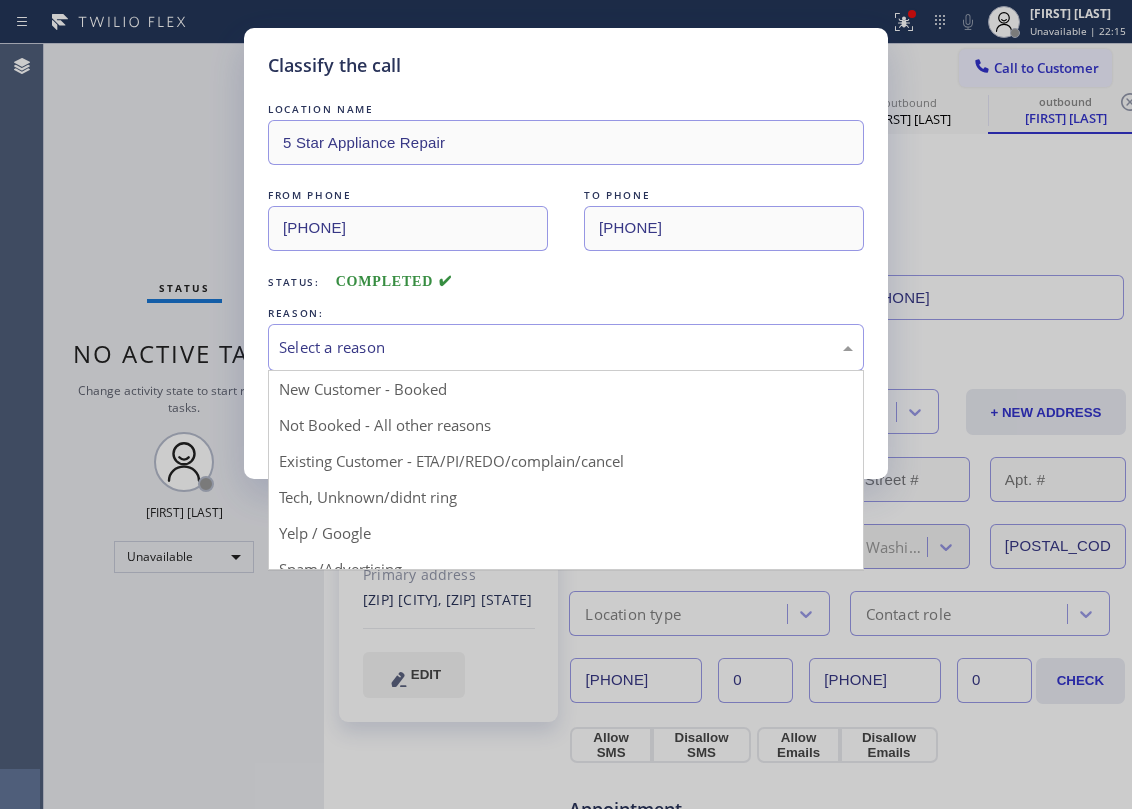 drag, startPoint x: 456, startPoint y: 446, endPoint x: 408, endPoint y: 430, distance: 50.596443 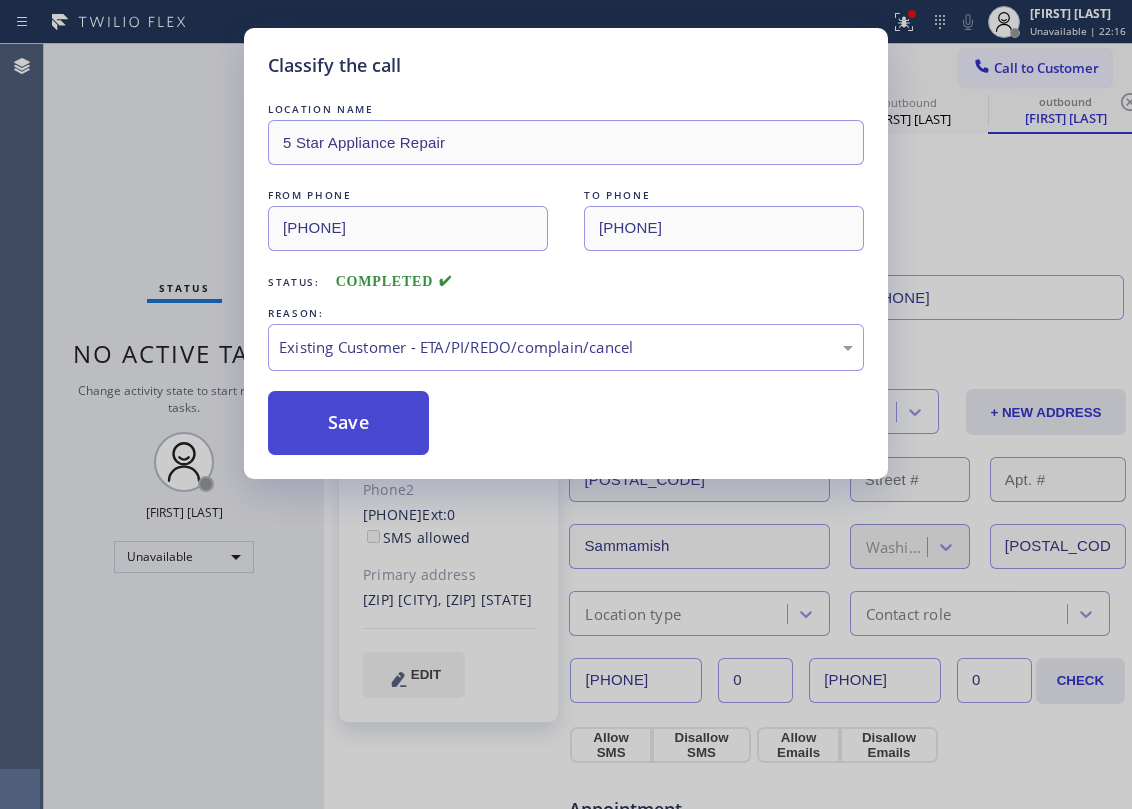 click on "Save" at bounding box center (348, 423) 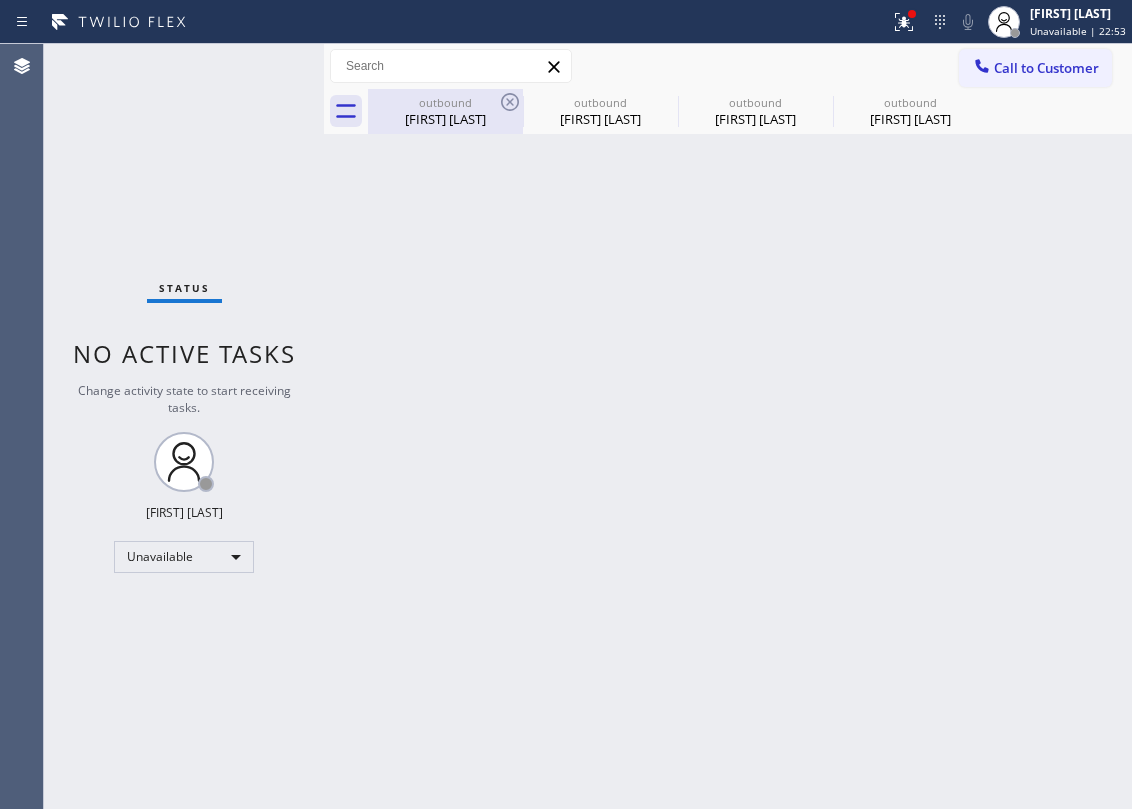 click on "outbound" at bounding box center [445, 102] 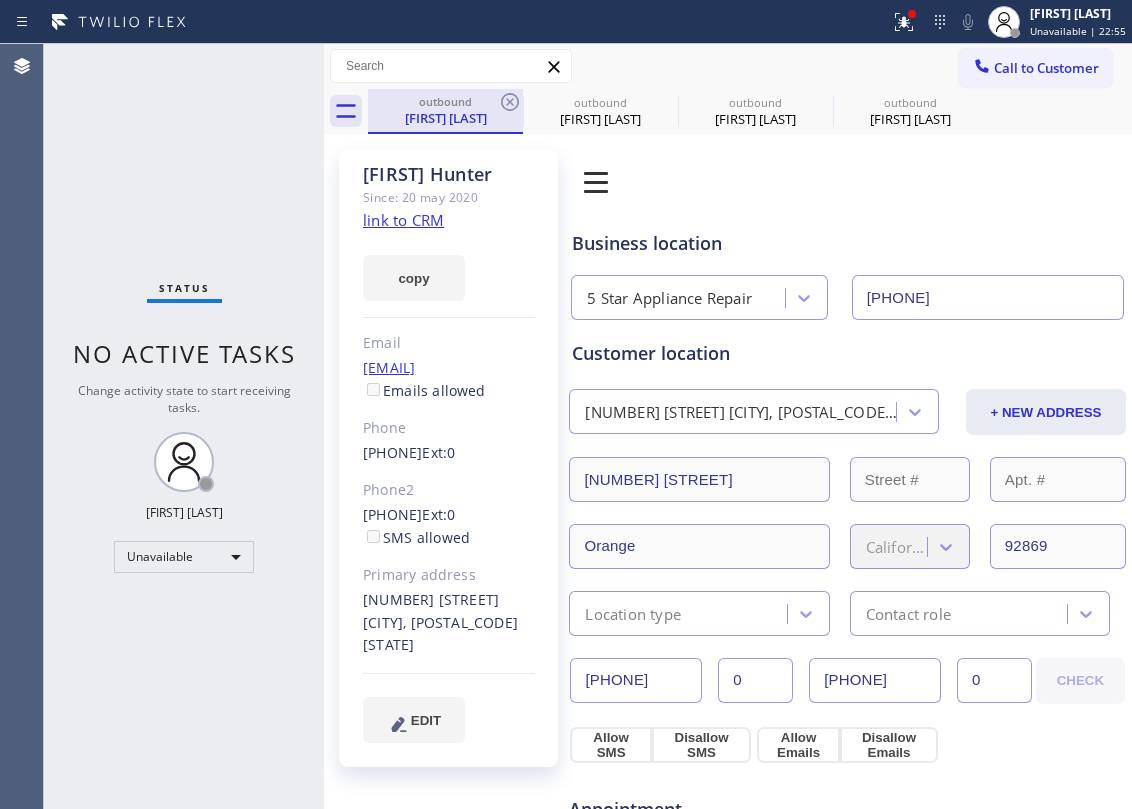 click on "[FIRST] [LAST]" at bounding box center [445, 118] 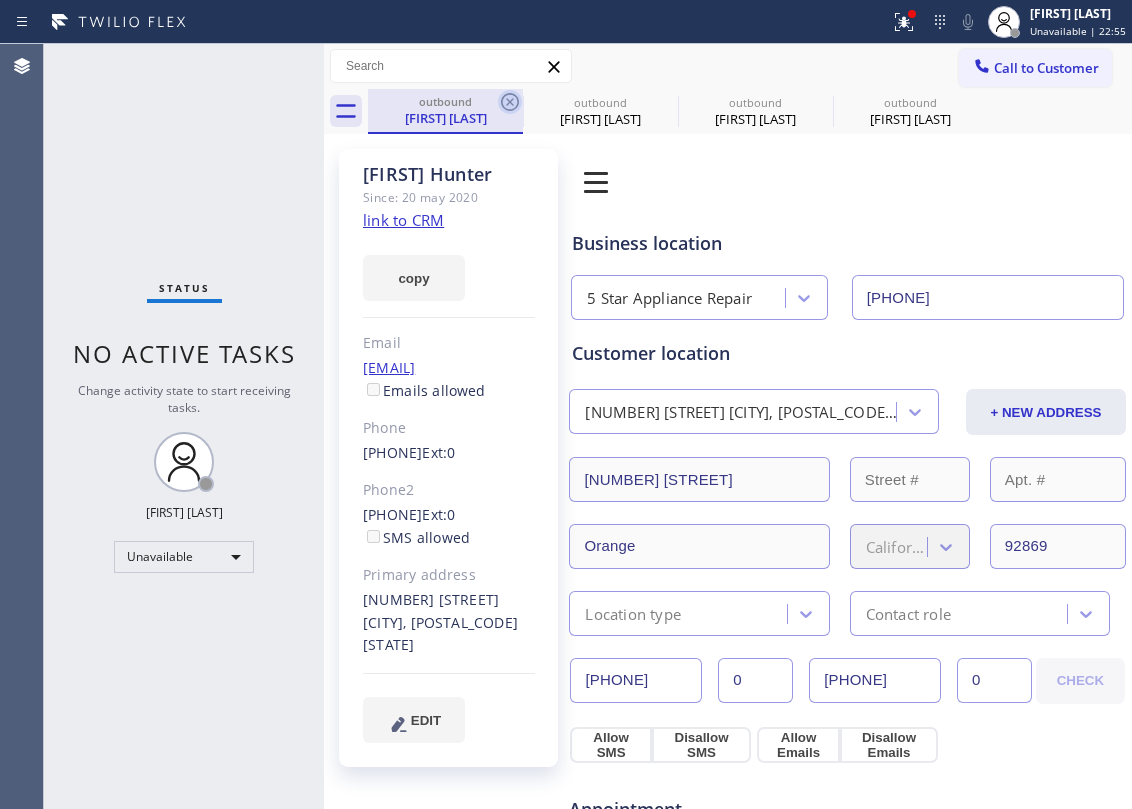click 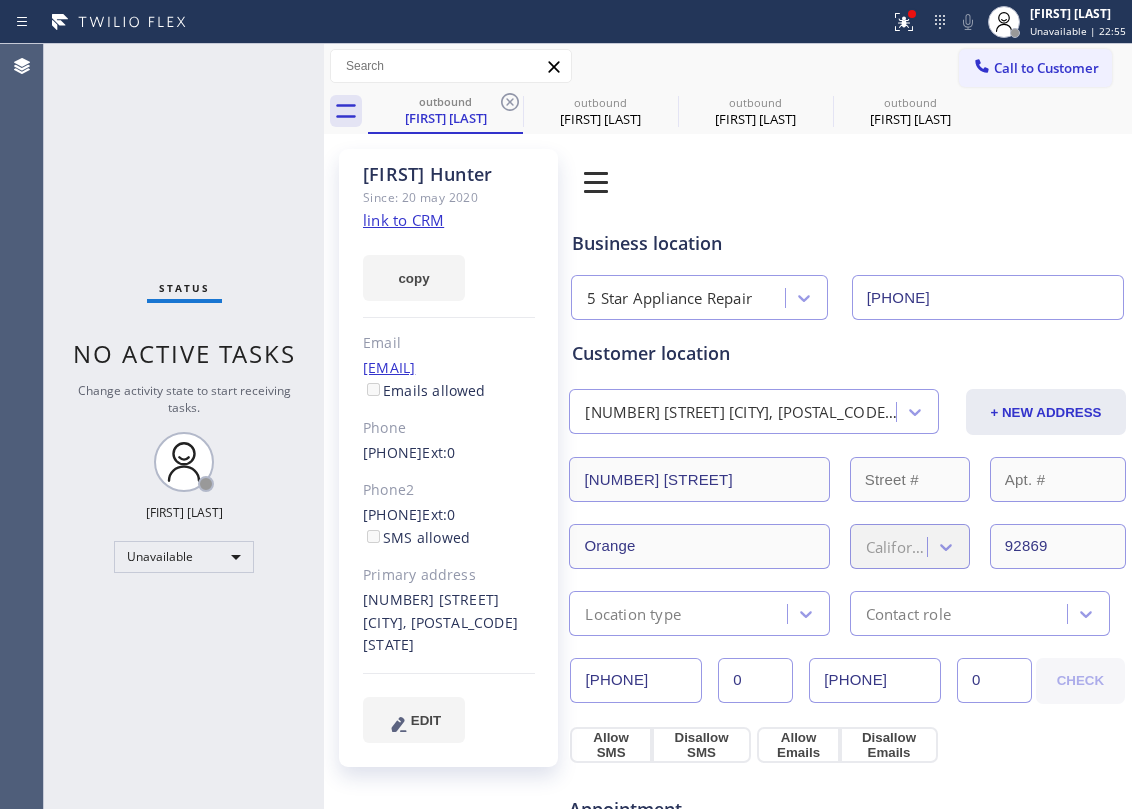 click 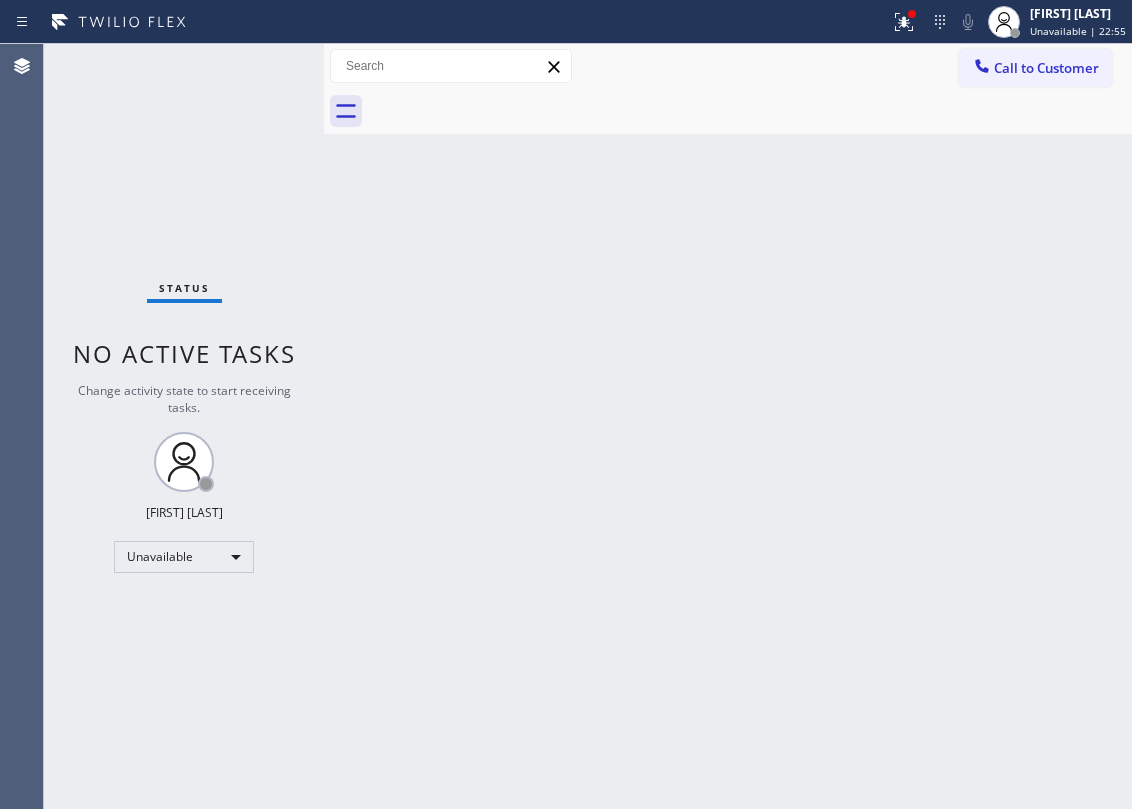 click at bounding box center [750, 111] 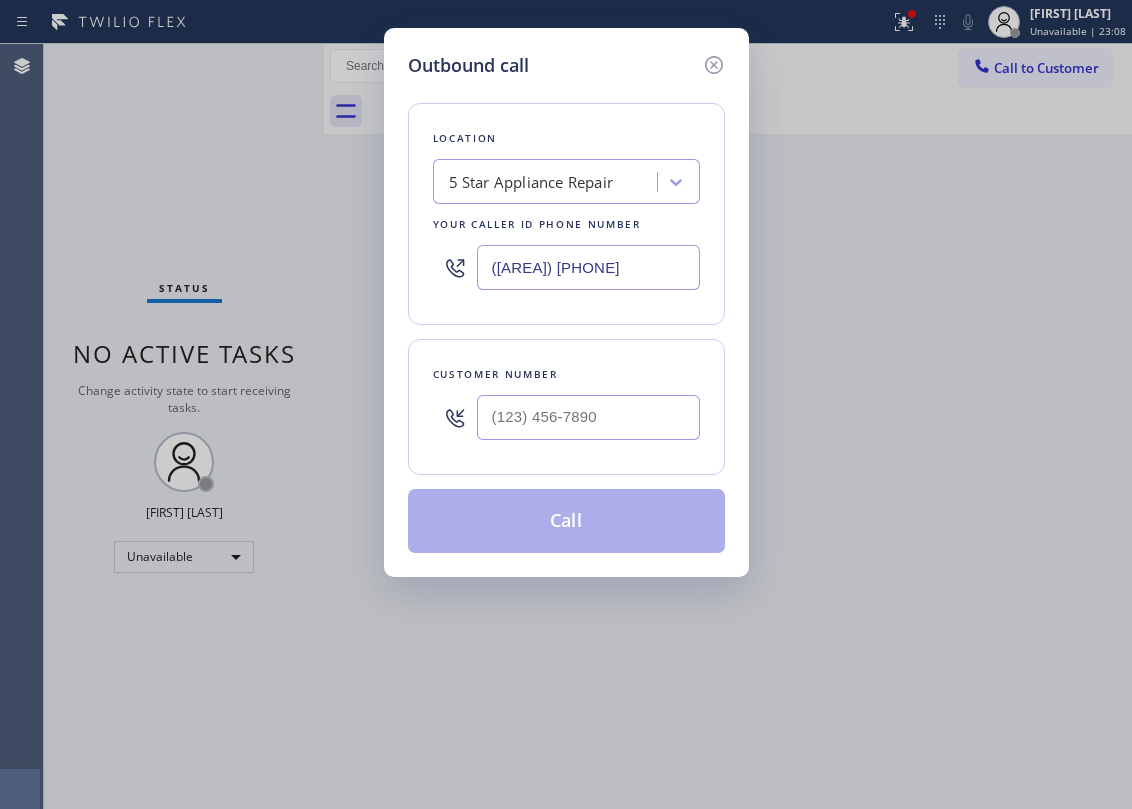 scroll, scrollTop: 0, scrollLeft: 0, axis: both 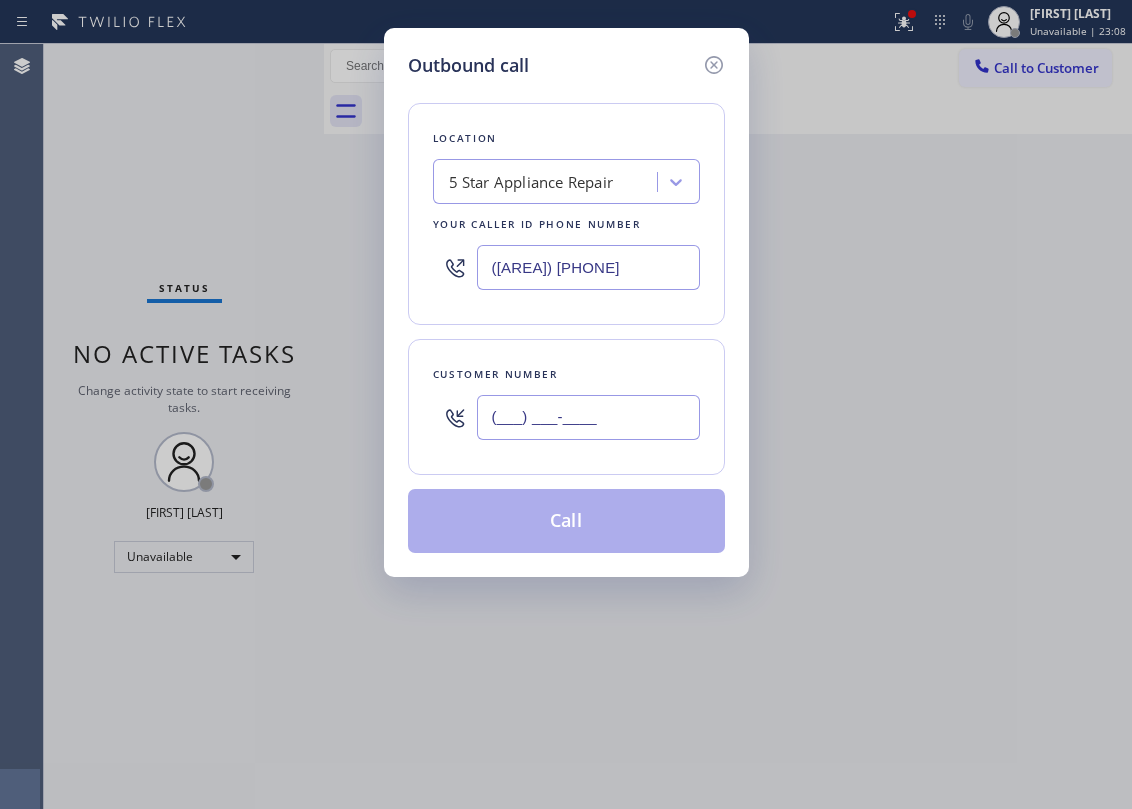 click on "(___) ___-____" at bounding box center [588, 417] 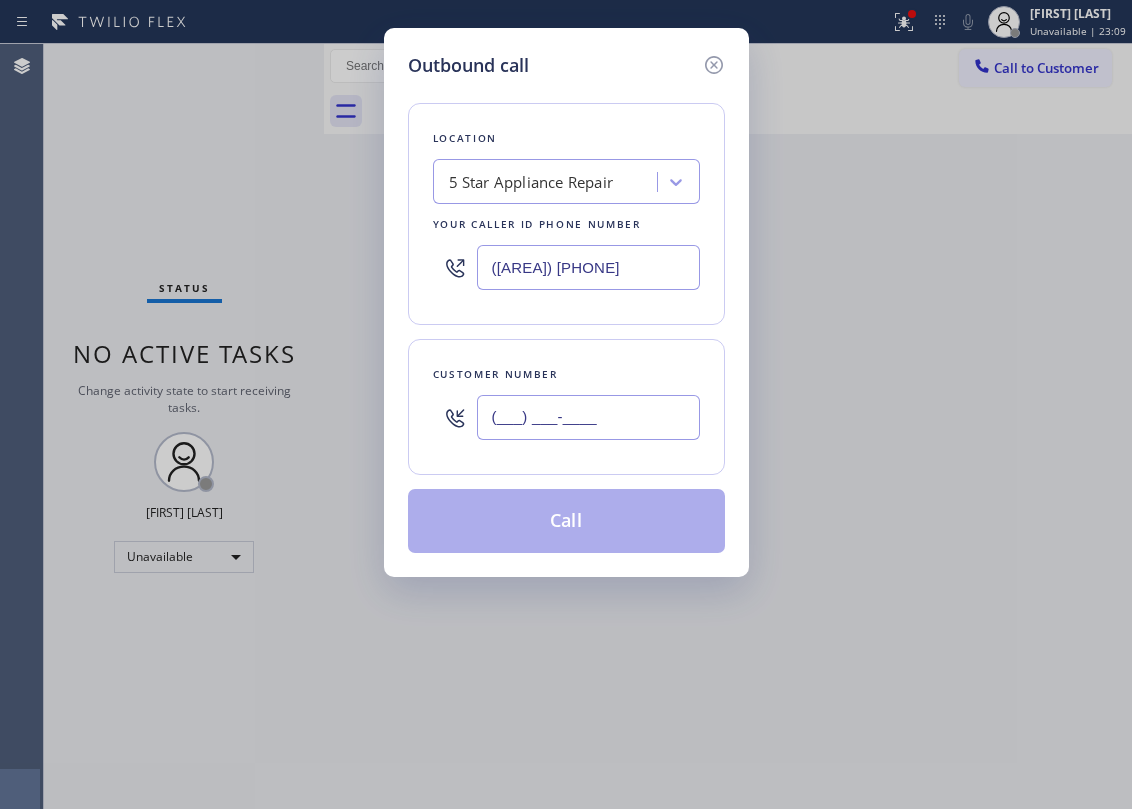 paste on "[PHONE]" 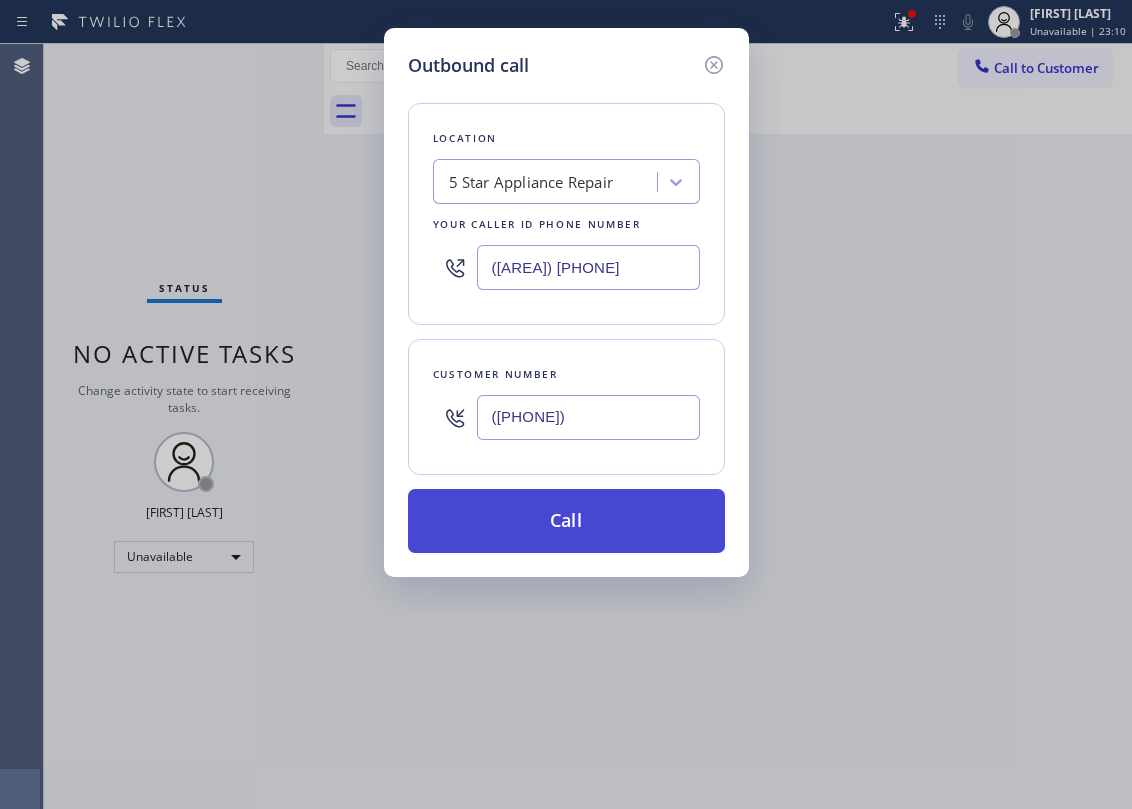 type on "([PHONE])" 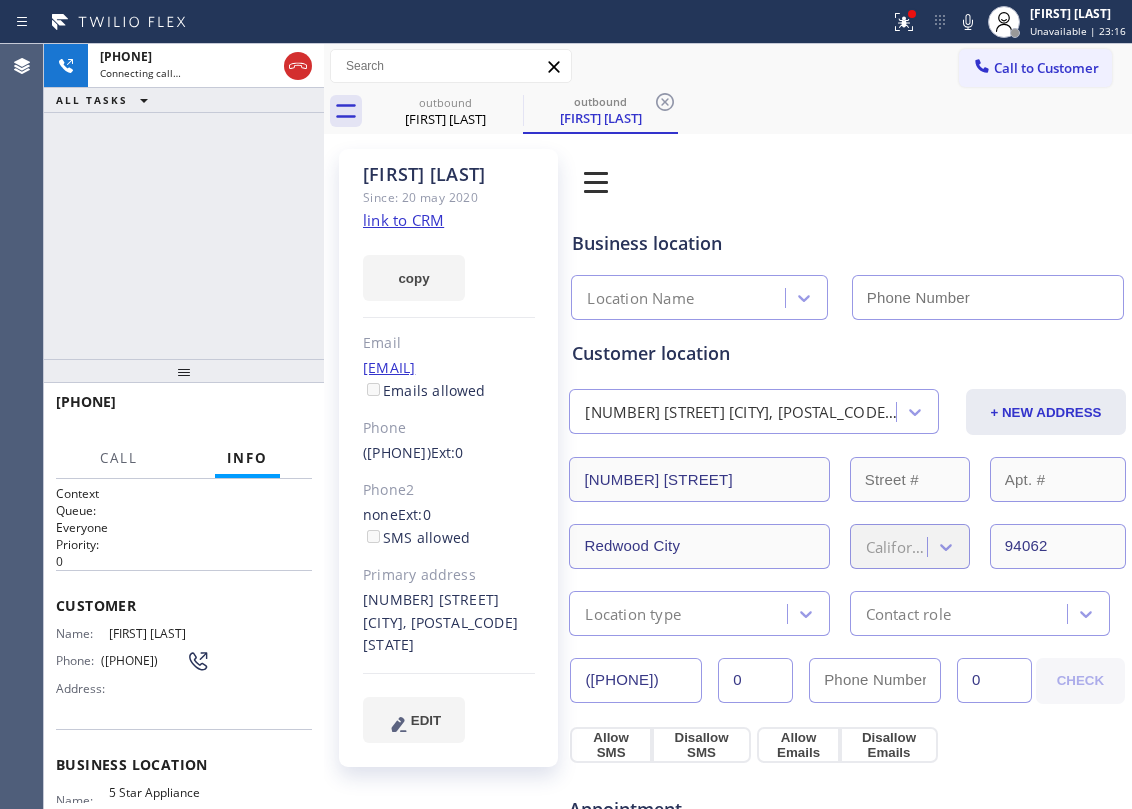type on "([AREA]) [PHONE]" 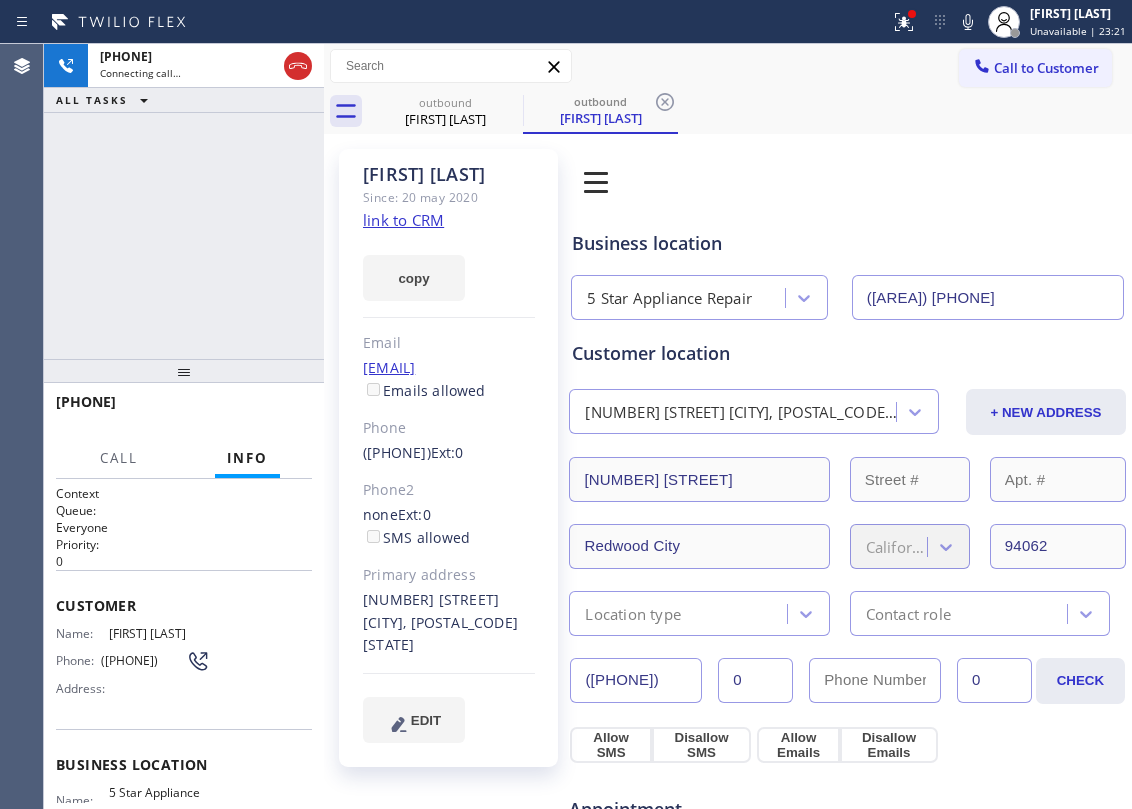 click on "[PHONE] Connecting call… ALL TASKS ALL TASKS ACTIVE TASKS TASKS IN WRAP UP" at bounding box center (184, 201) 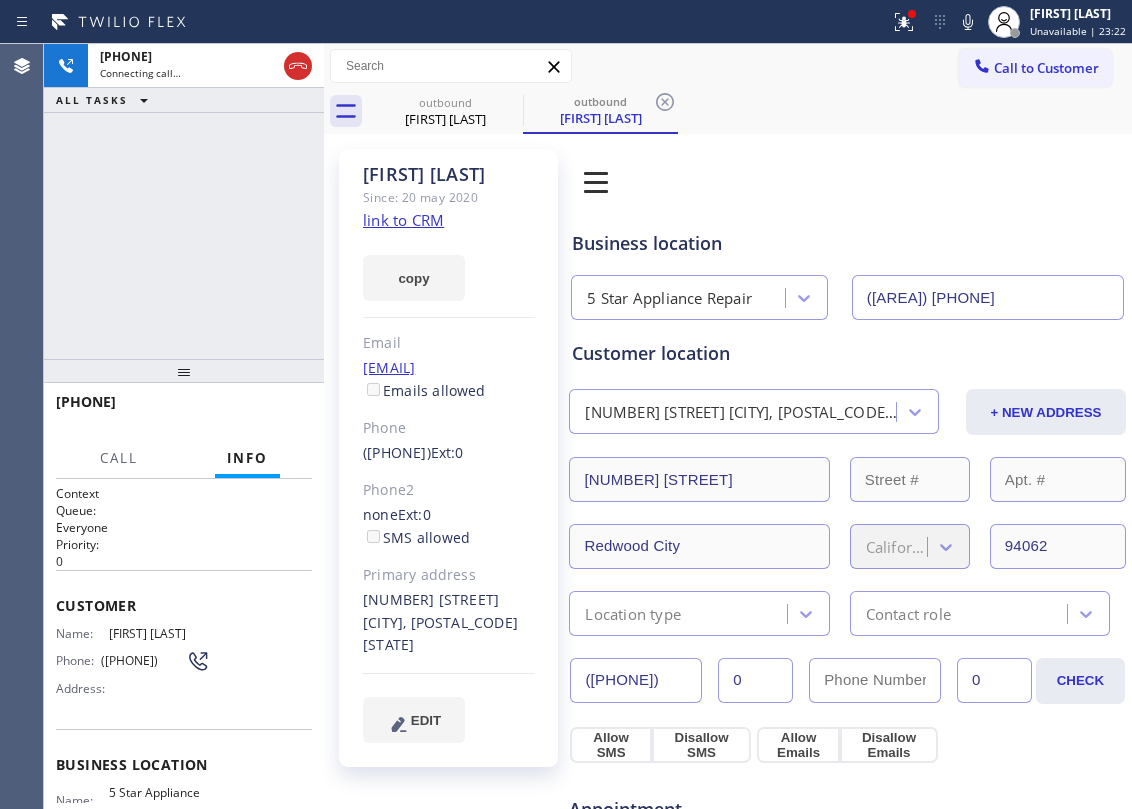 click on "copy" at bounding box center (449, 266) 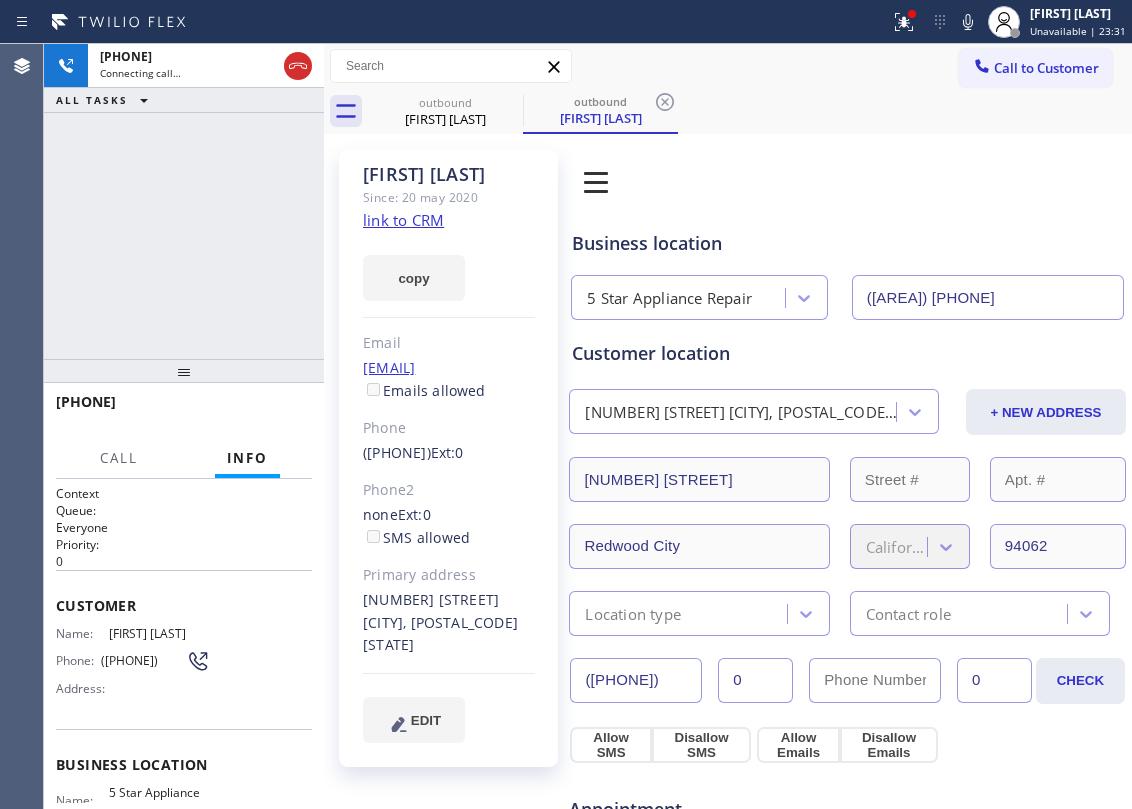 click on "Since: 20 may 2020" 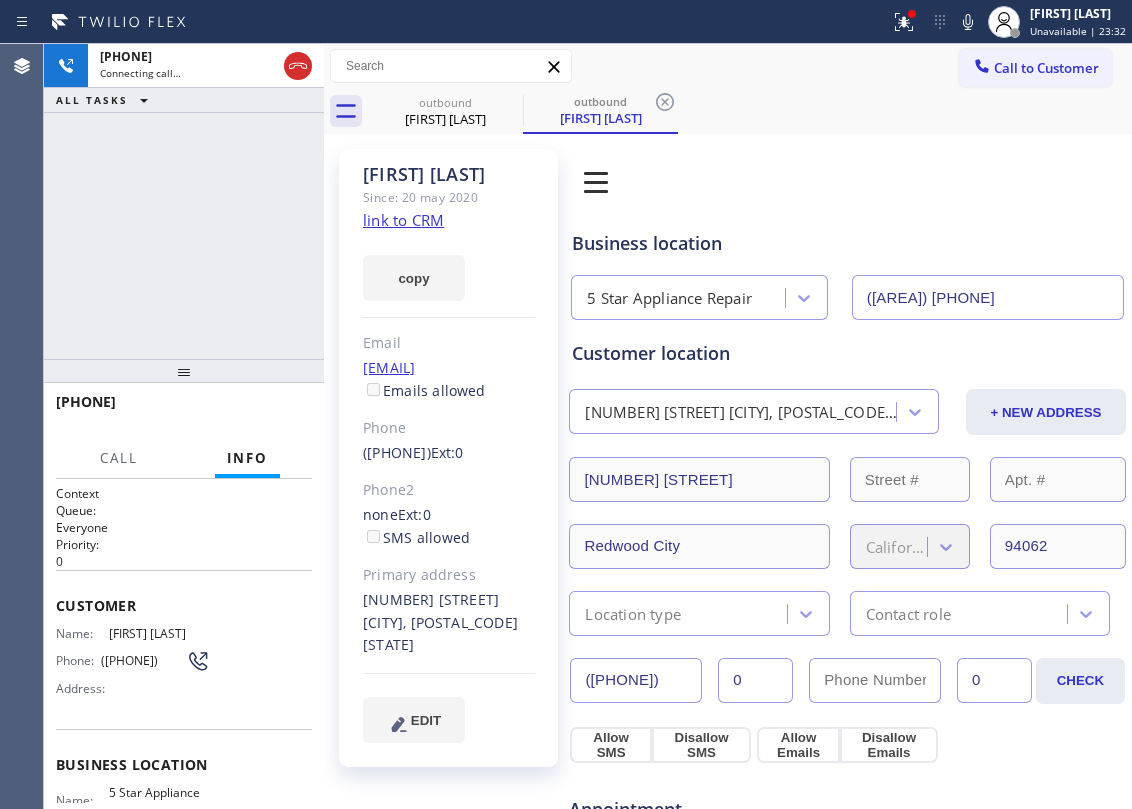 click on "link to CRM" 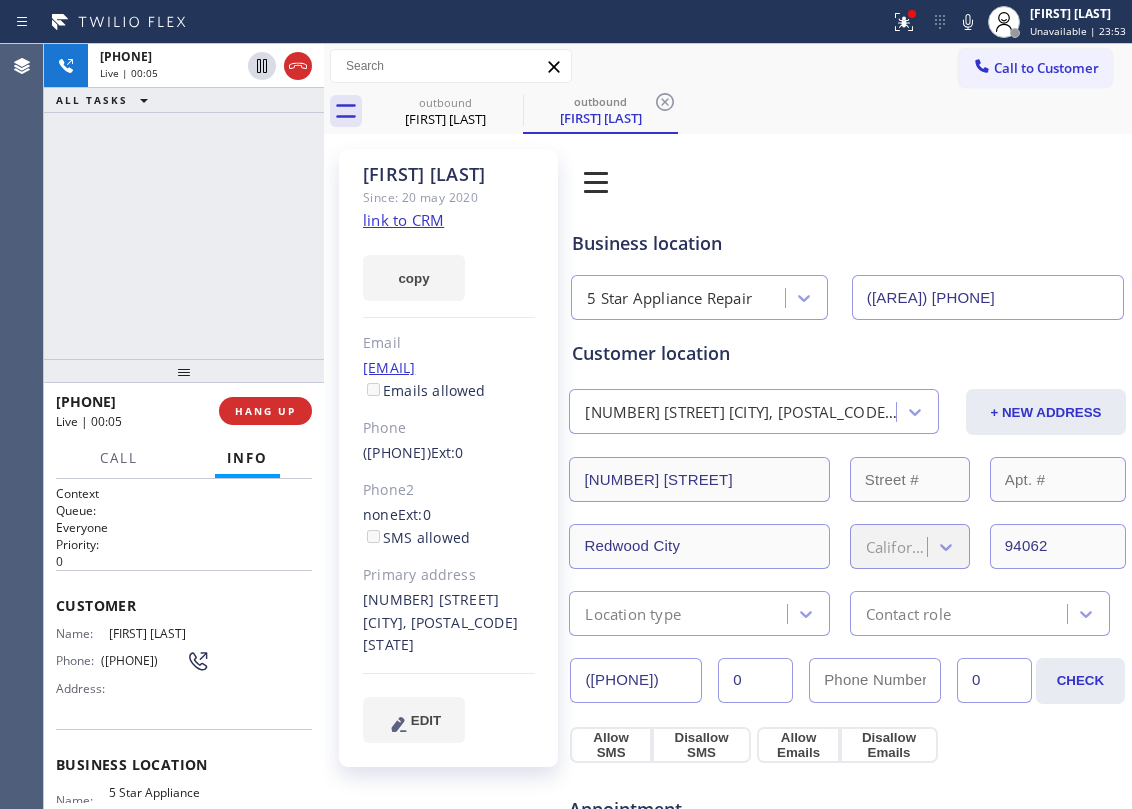 click on "HANG UP" at bounding box center [265, 411] 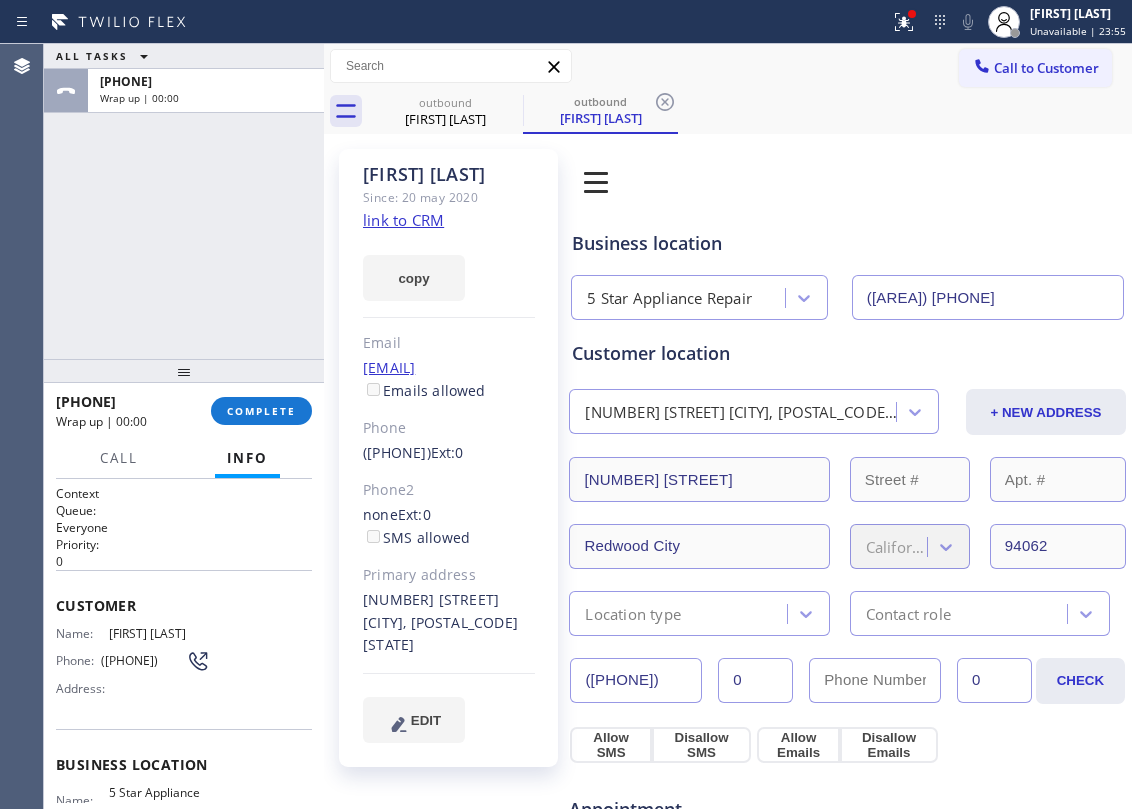click on "Info" at bounding box center [247, 458] 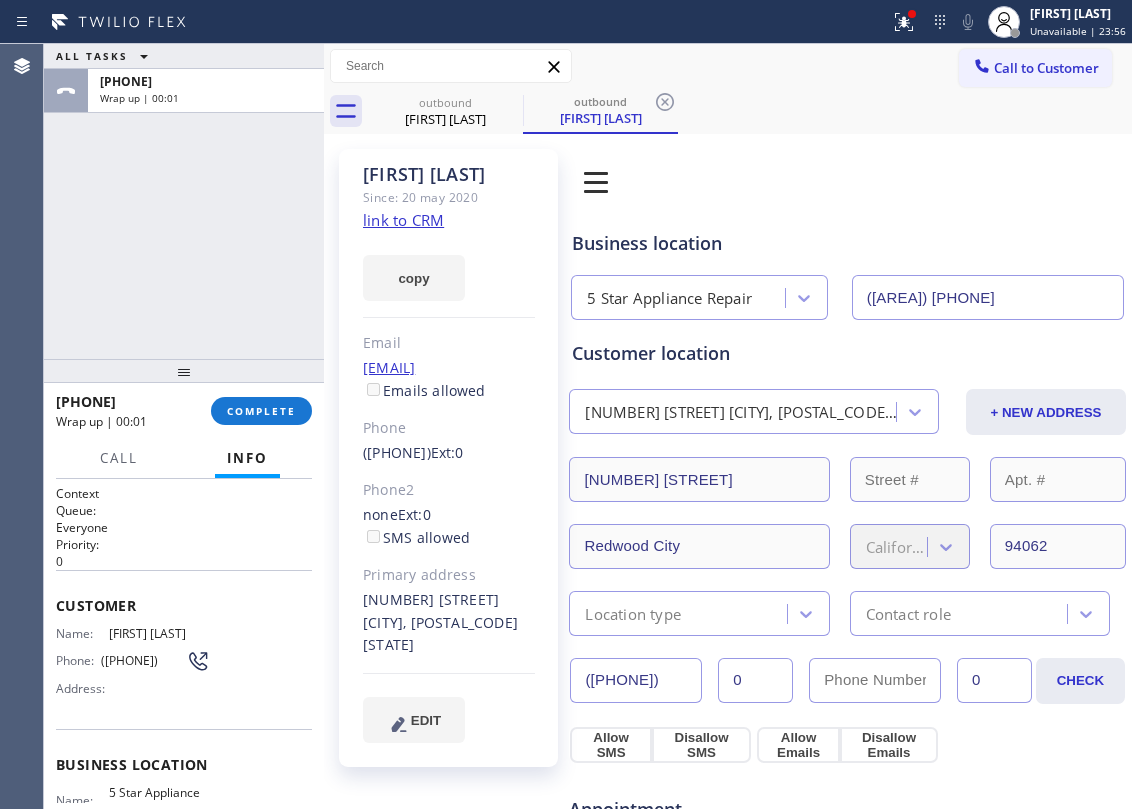 click on "COMPLETE" at bounding box center (261, 411) 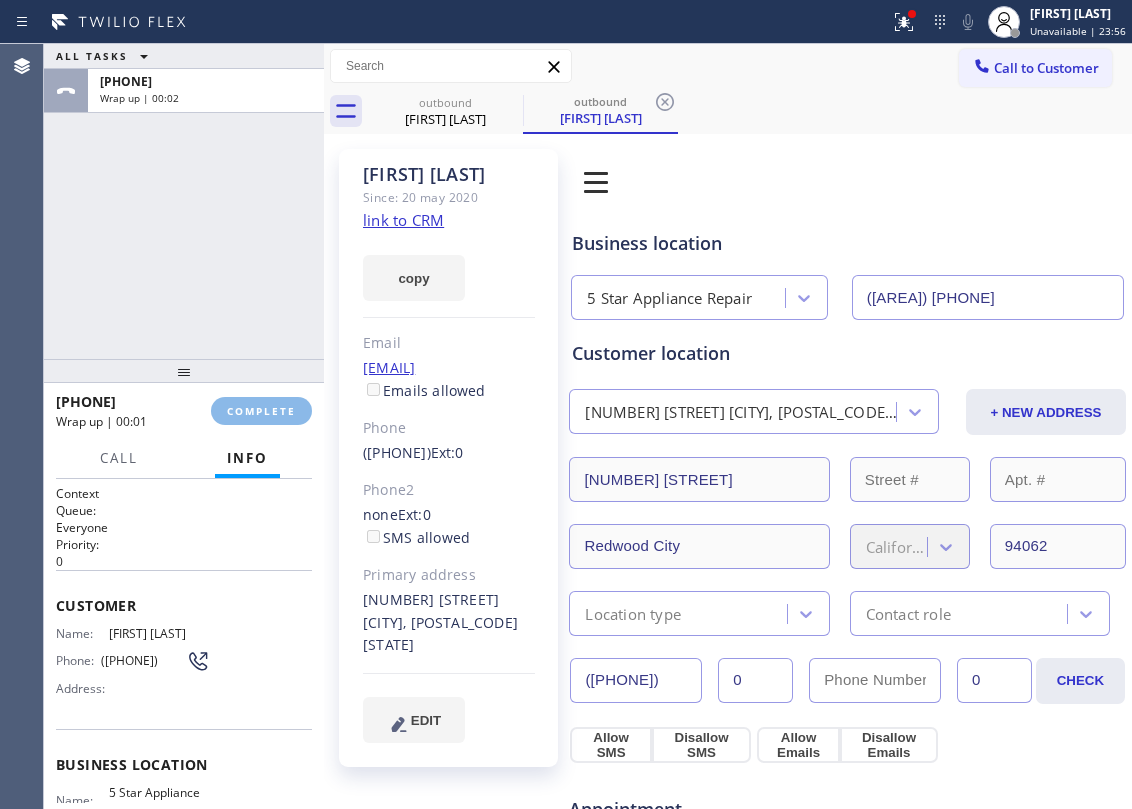 click on "+16502817061 Wrap up | 00:01 COMPLETE" at bounding box center [184, 411] 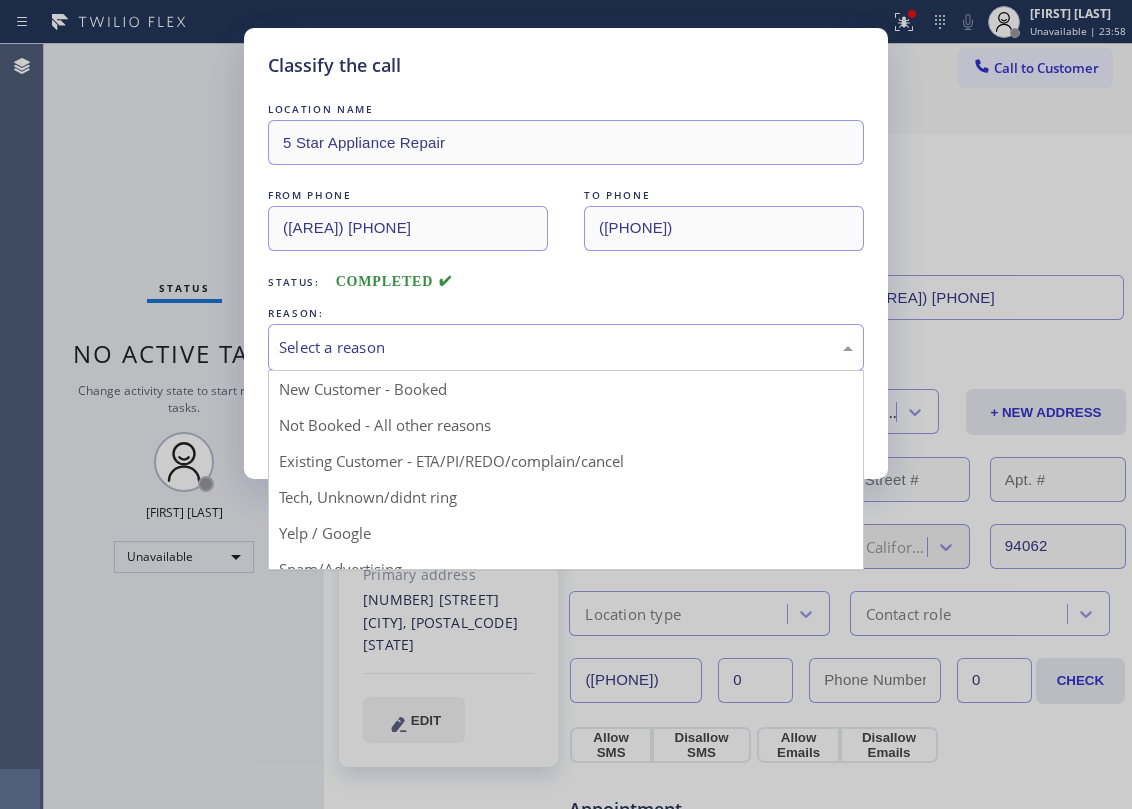 click on "Select a reason" at bounding box center [566, 347] 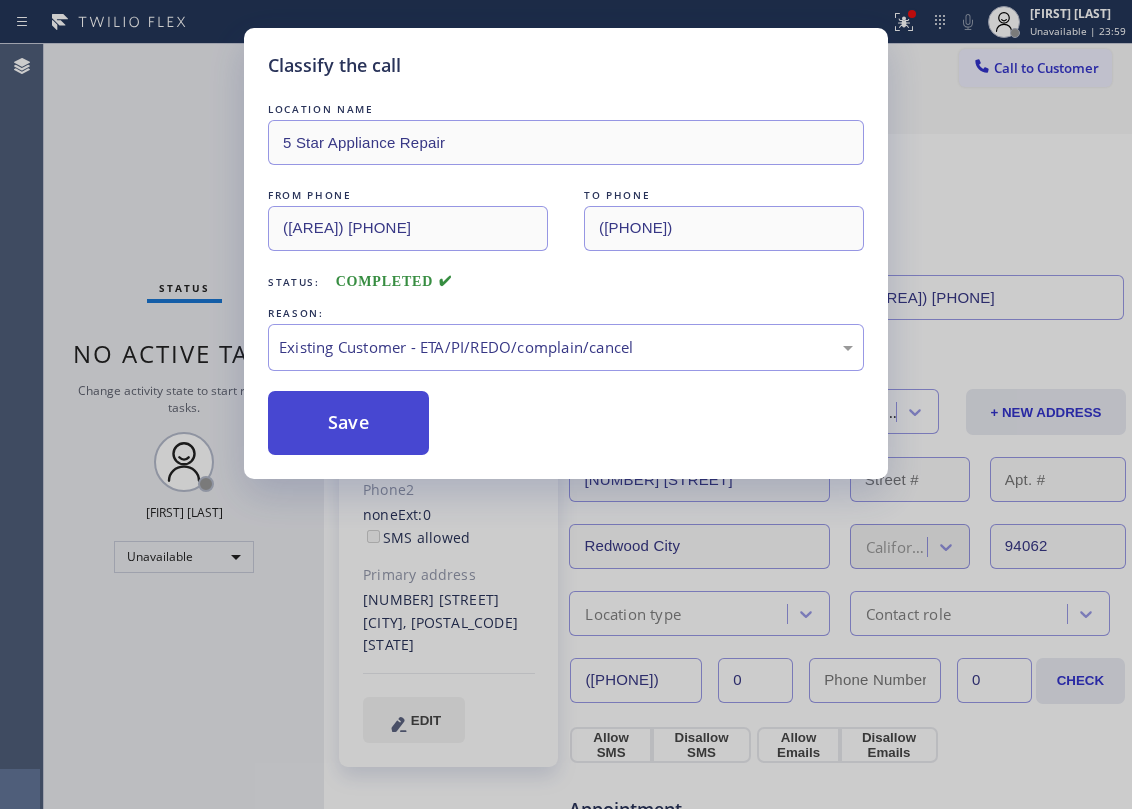 click on "Save" at bounding box center (348, 423) 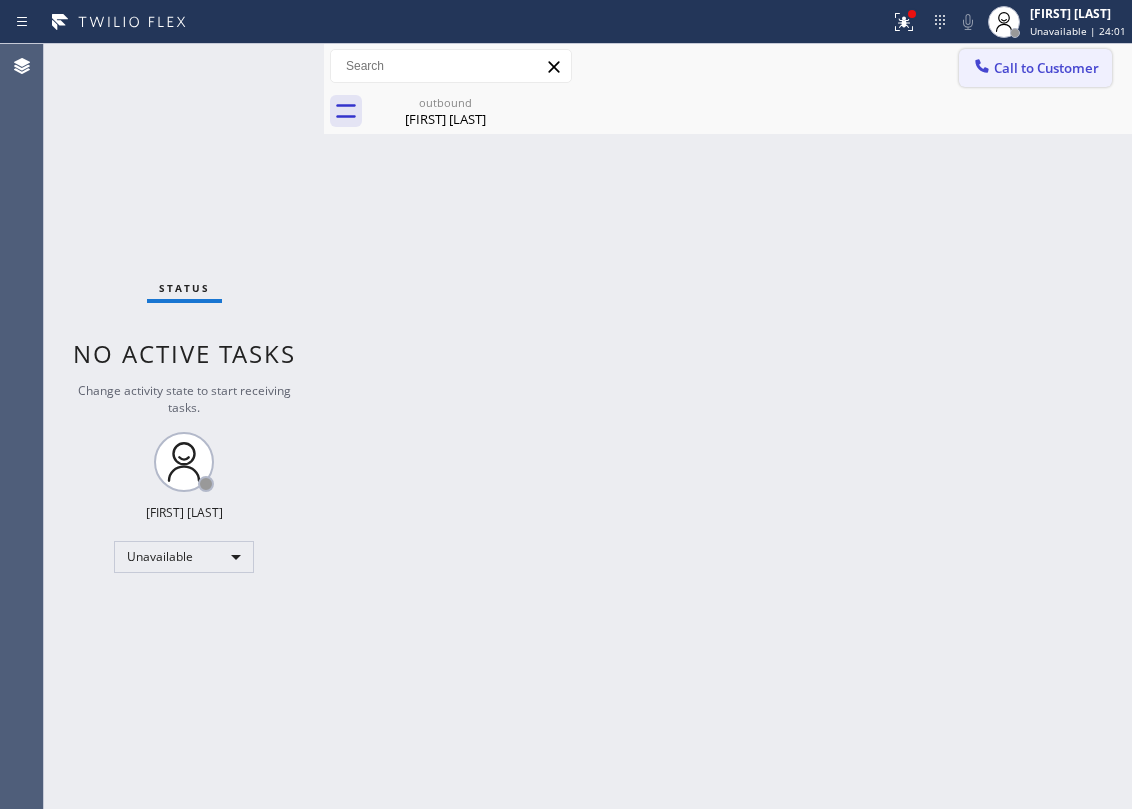 click on "Call to Customer" at bounding box center (1046, 68) 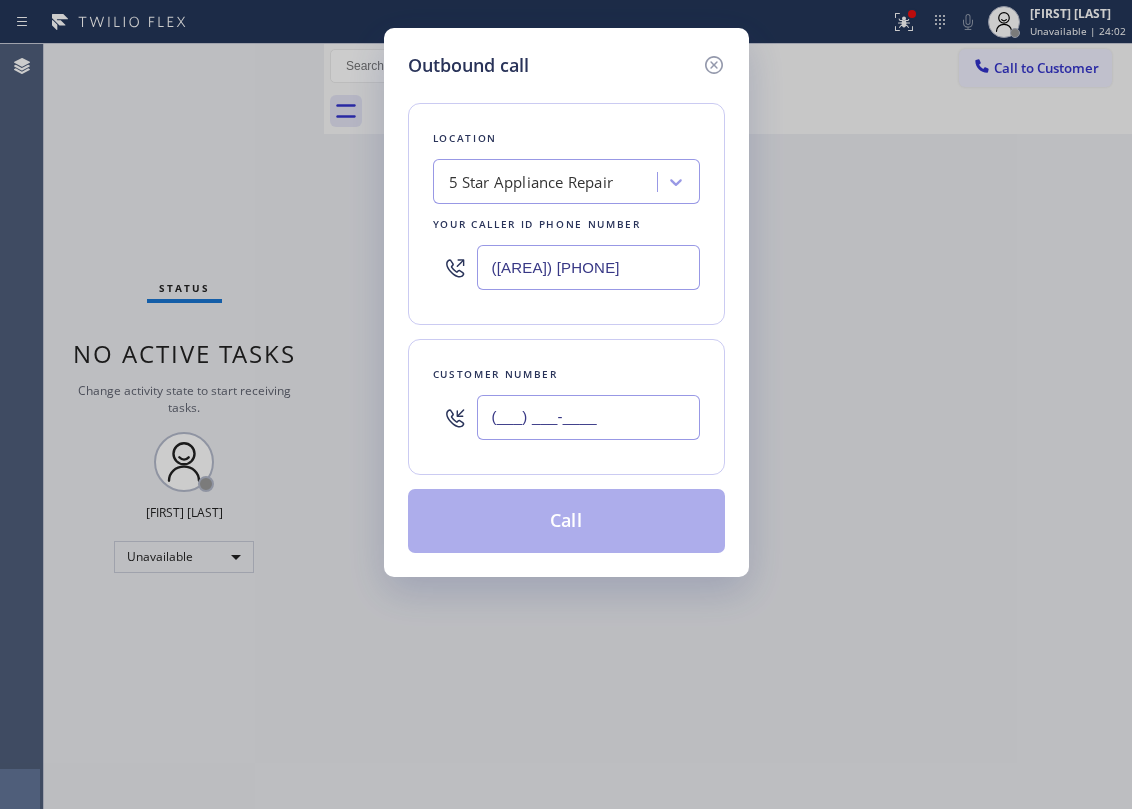 click on "(___) ___-____" at bounding box center (588, 417) 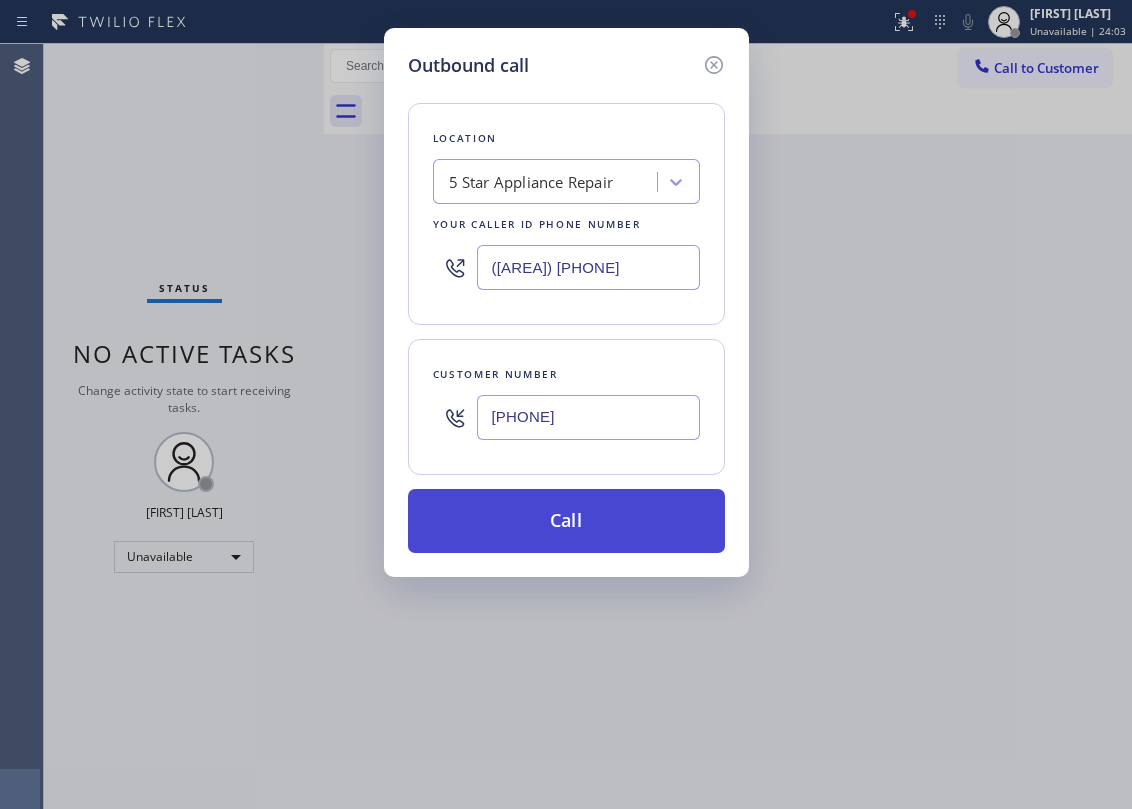 type on "(818) 699-4113" 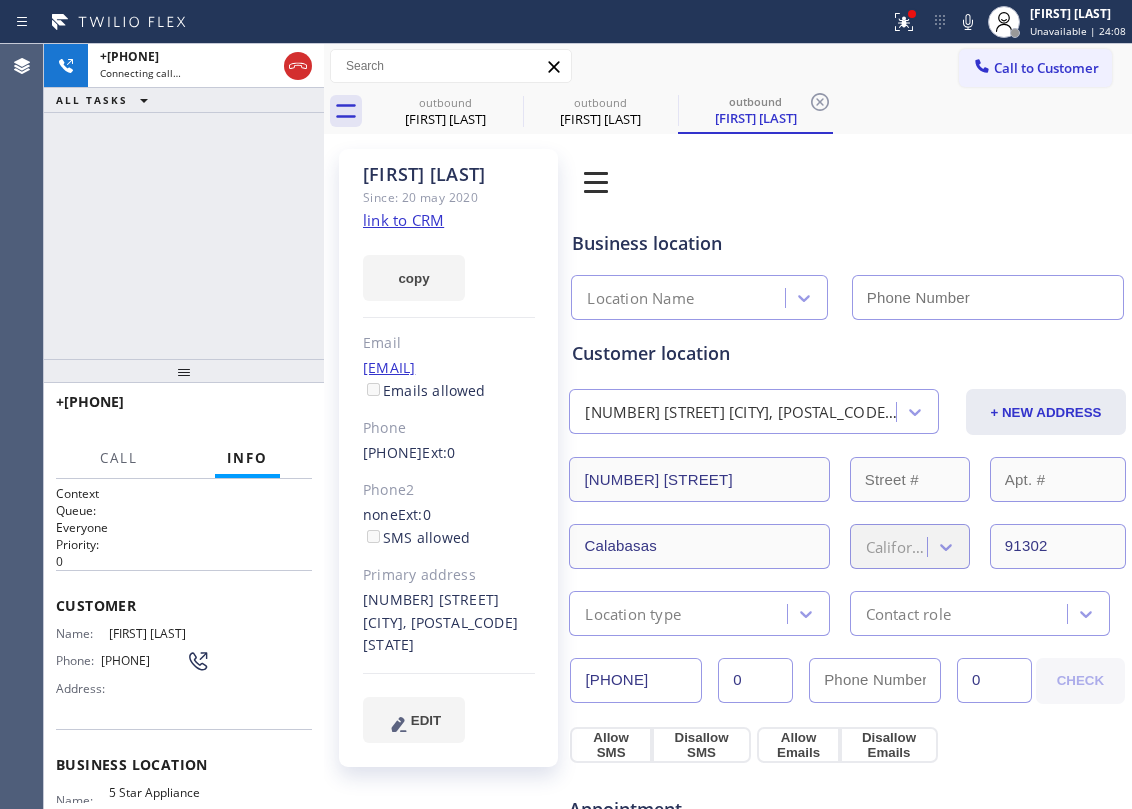 type on "[PHONE]" 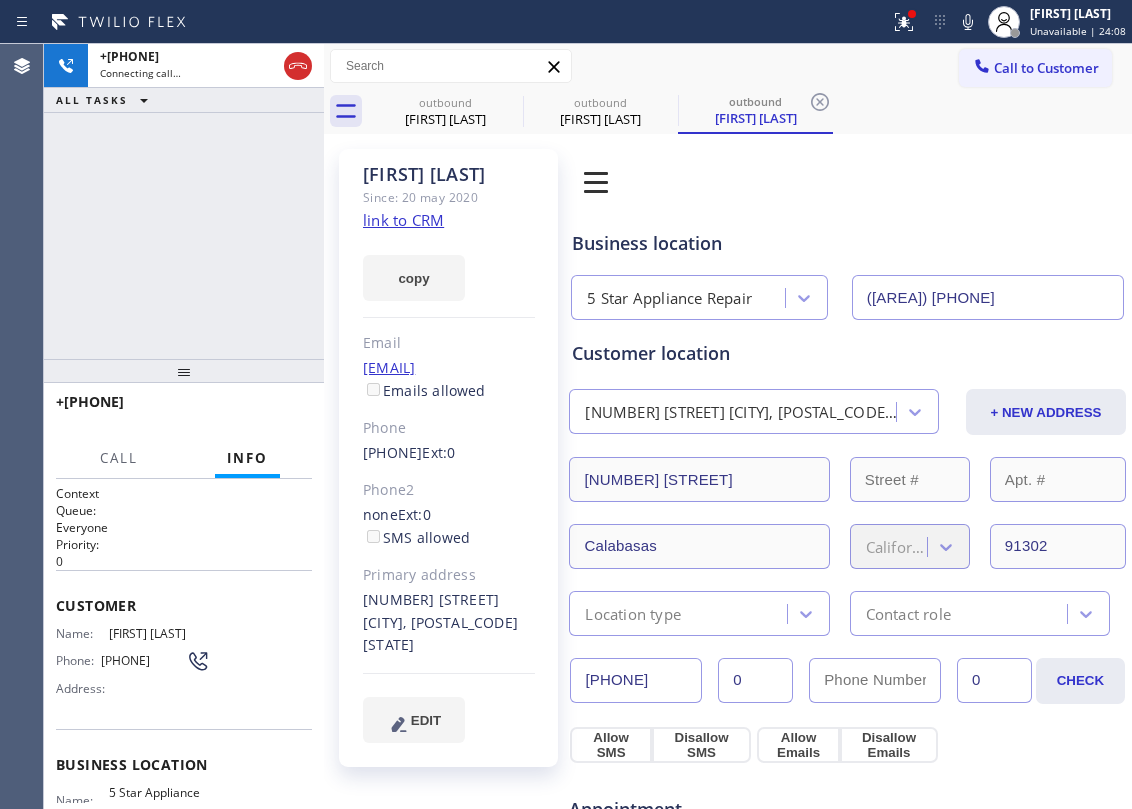 click on "link to CRM" 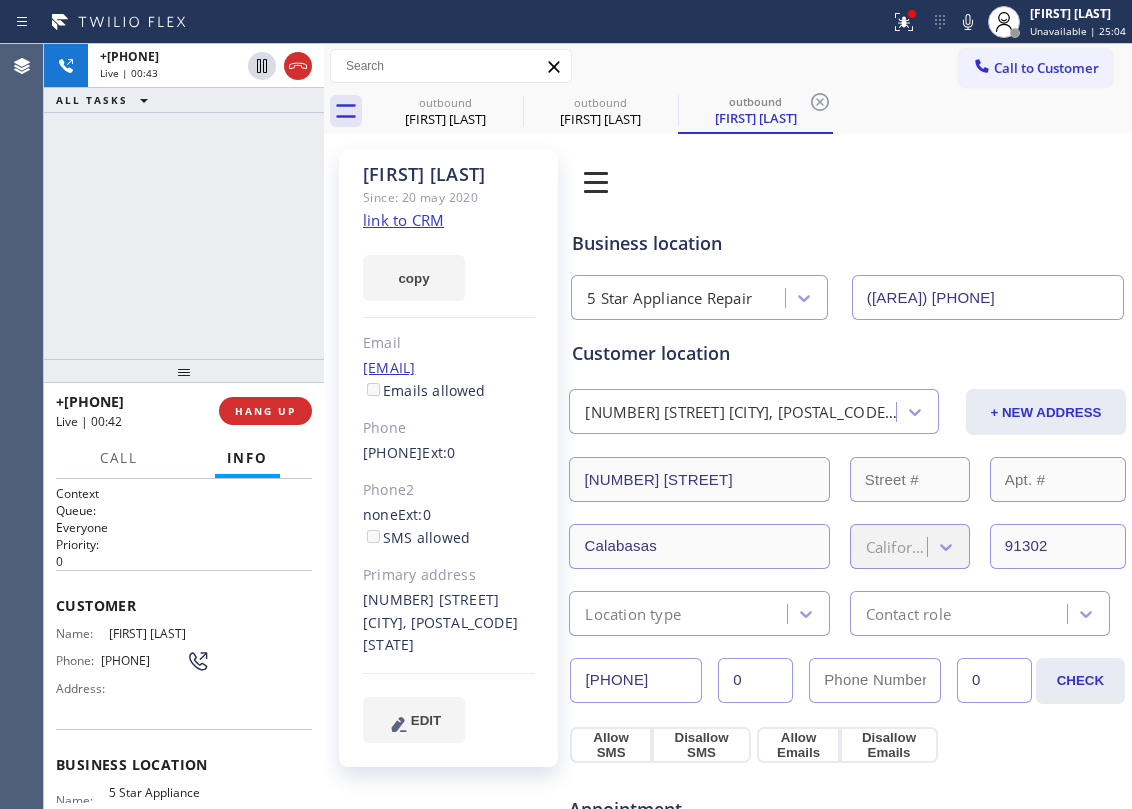 click on "+18186994113 Live | 00:43 ALL TASKS ALL TASKS ACTIVE TASKS TASKS IN WRAP UP" at bounding box center (184, 201) 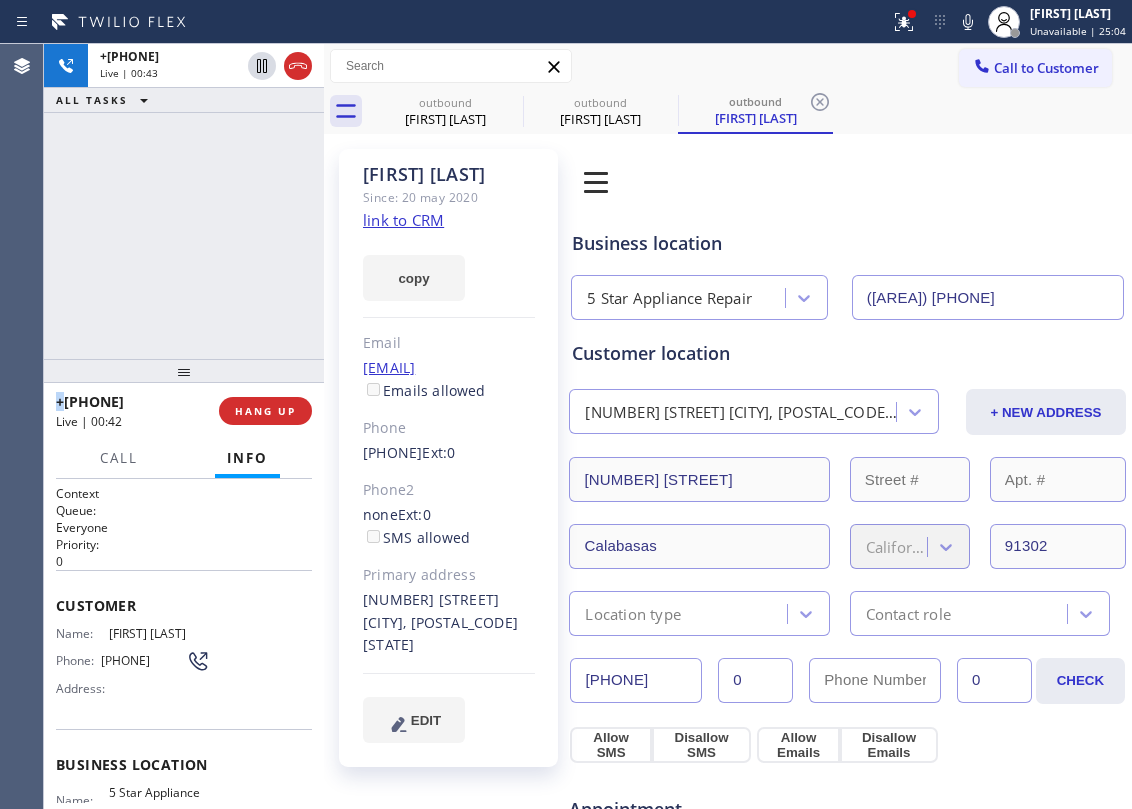 click on "+18186994113 Live | 00:43 ALL TASKS ALL TASKS ACTIVE TASKS TASKS IN WRAP UP" at bounding box center (184, 201) 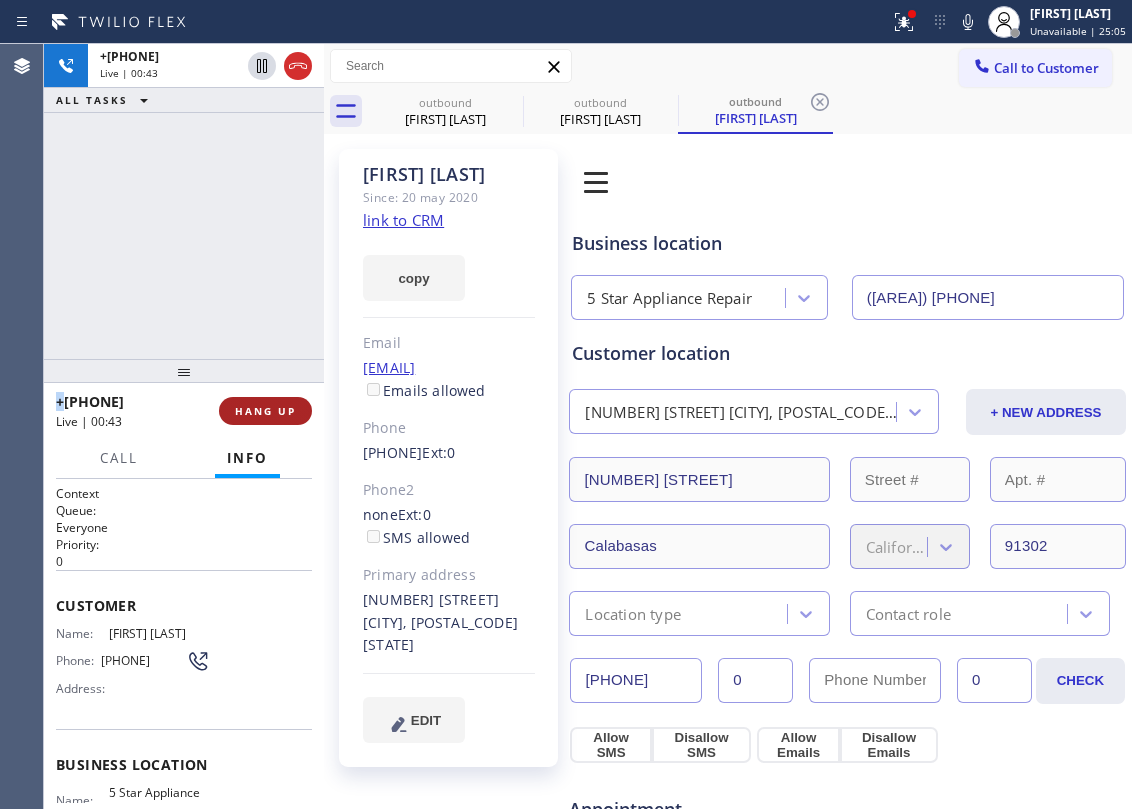 click on "HANG UP" at bounding box center (265, 411) 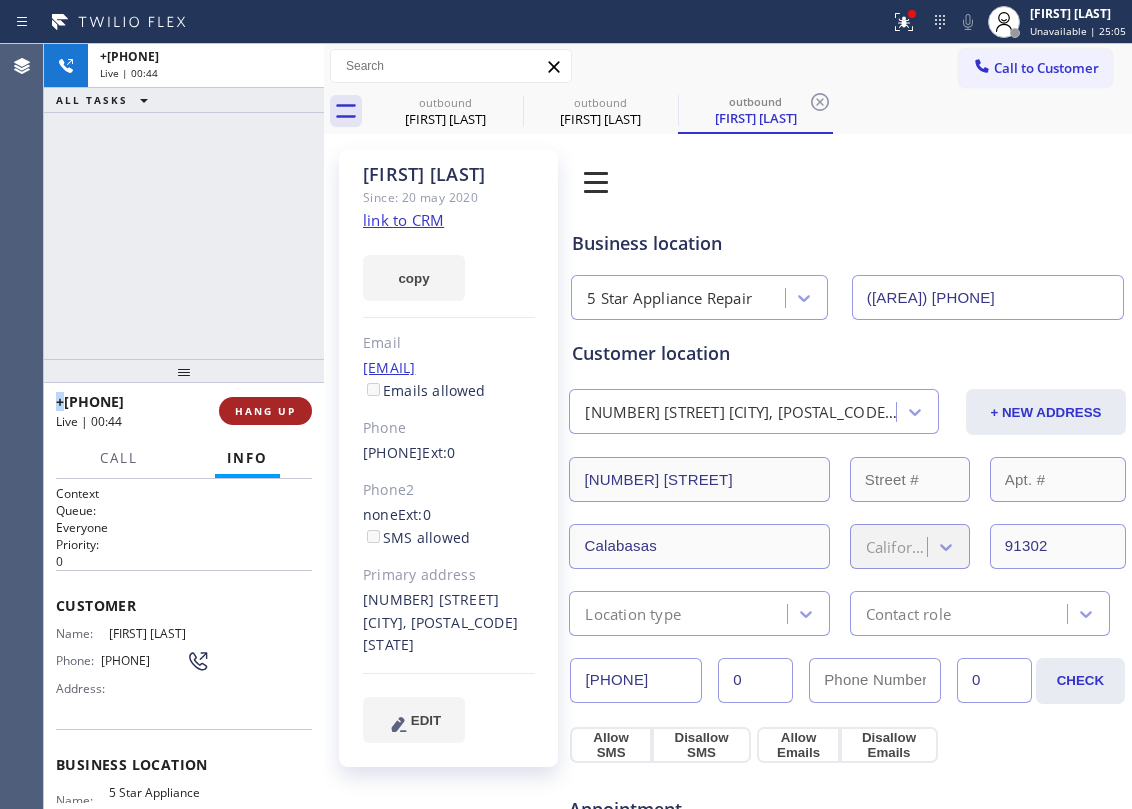 click on "HANG UP" at bounding box center [265, 411] 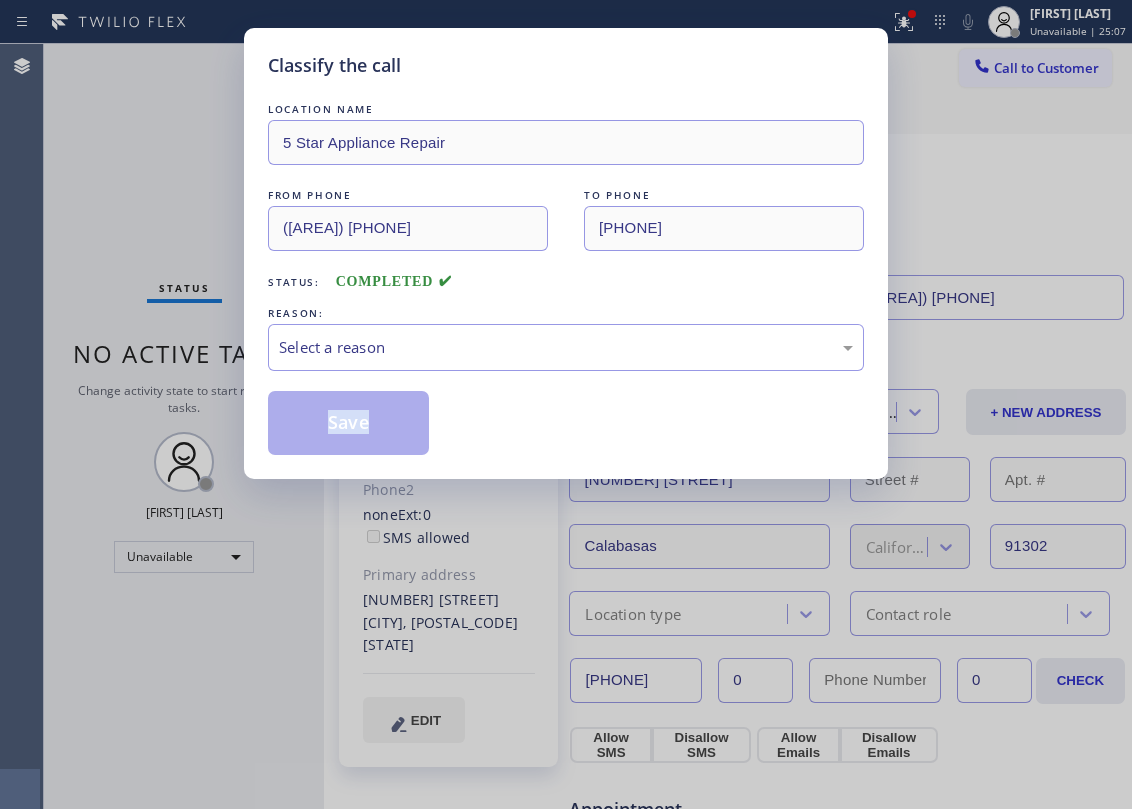 click on "Classify the call LOCATION NAME 5 Star Appliance Repair FROM PHONE (855) 731-4952 TO PHONE (818) 699-4113 Status: COMPLETED REASON: Select a reason Save" at bounding box center (566, 253) 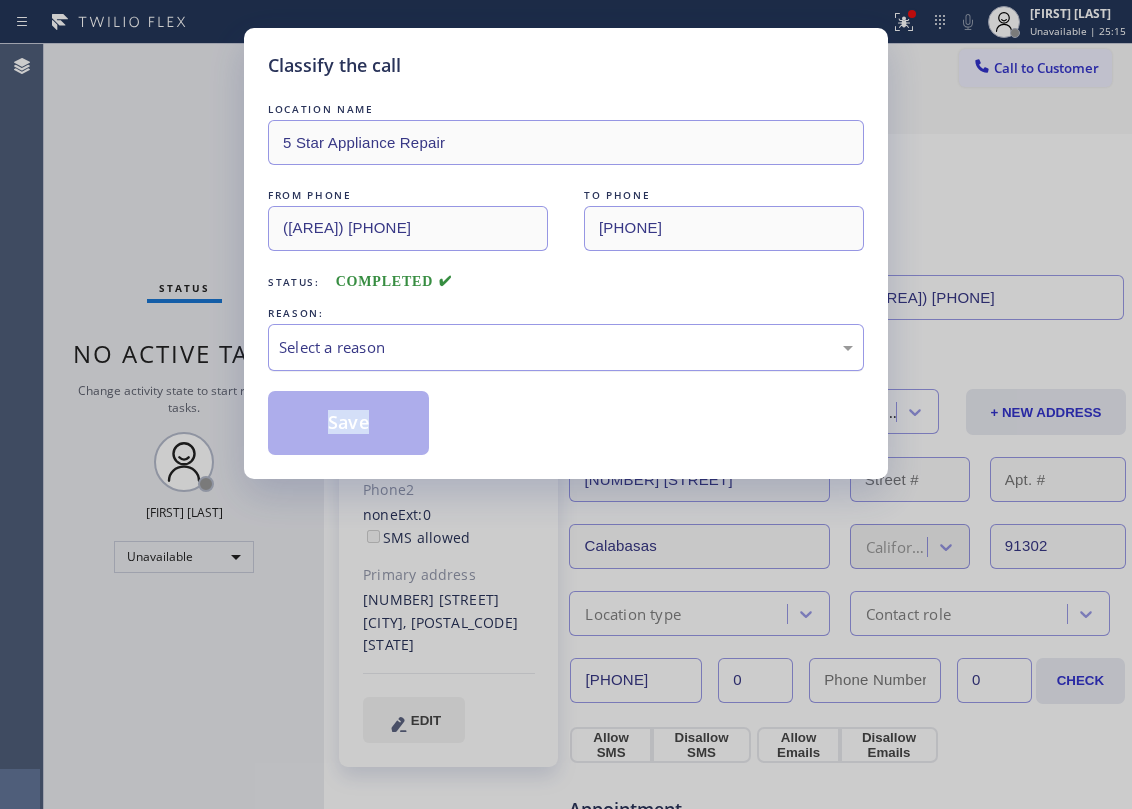 click on "Select a reason" at bounding box center [566, 347] 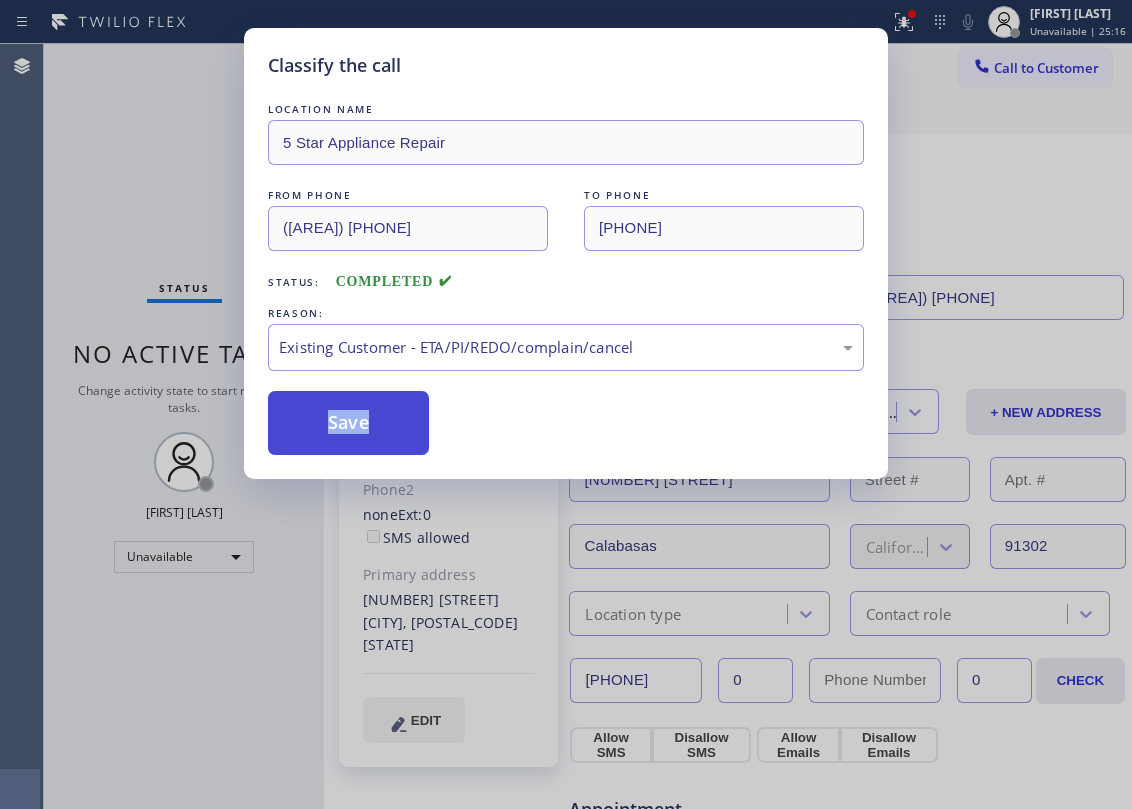 click on "Save" at bounding box center [348, 423] 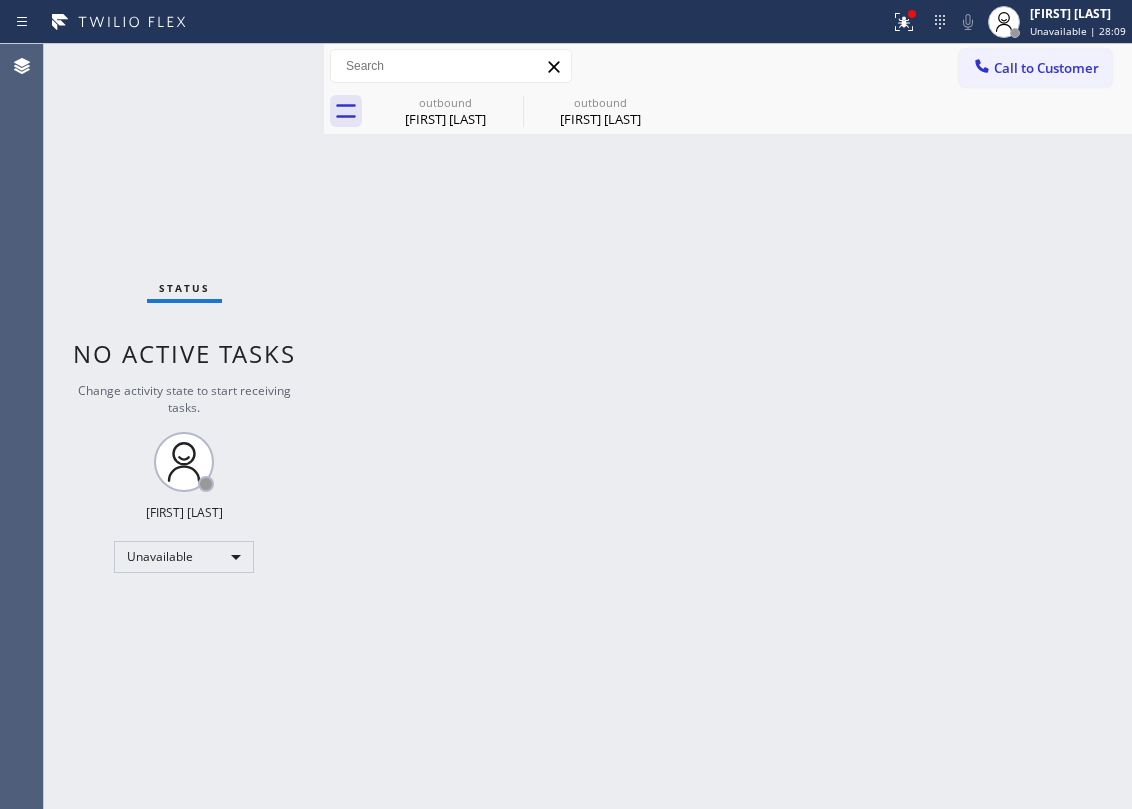 click on "Call to Customer" at bounding box center (1046, 68) 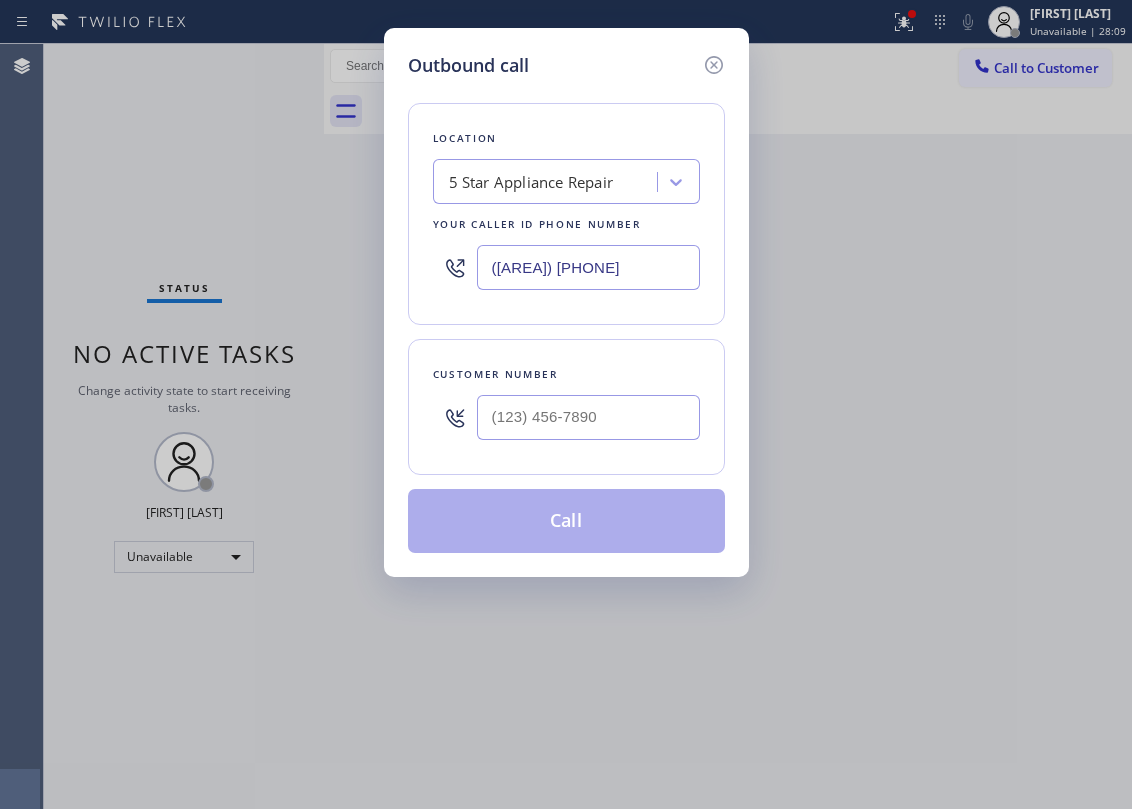 click at bounding box center (588, 417) 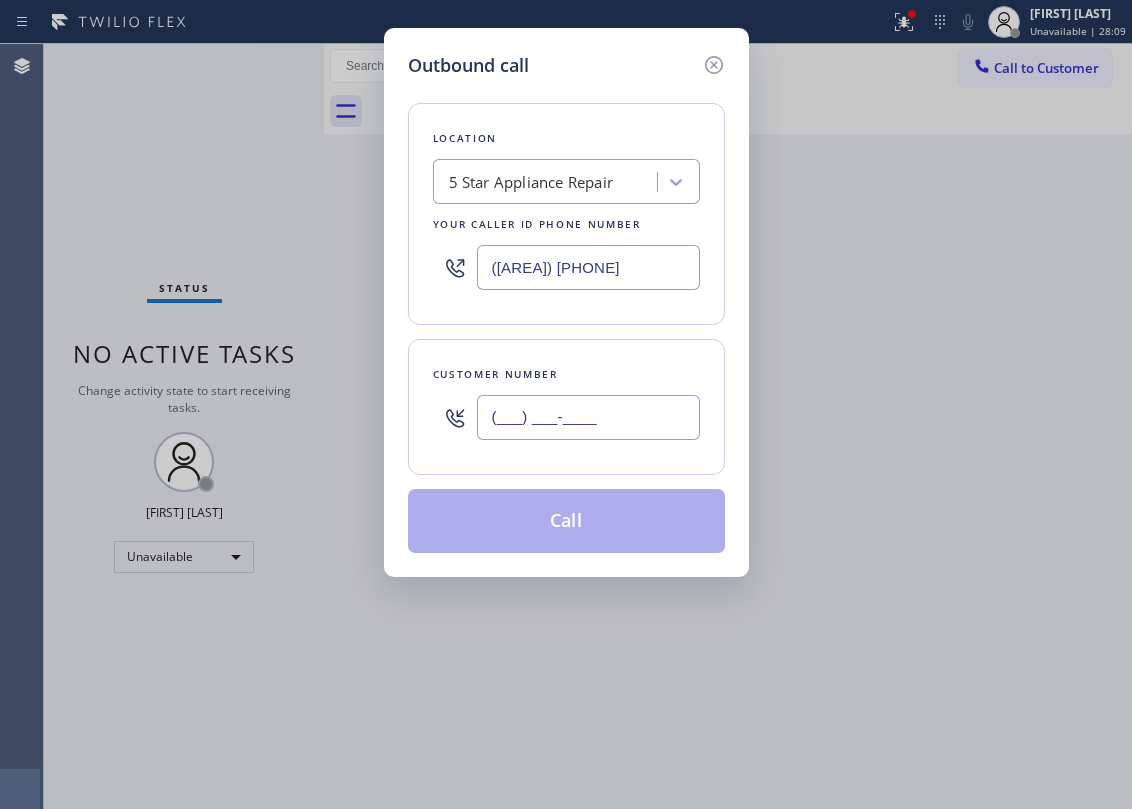 click on "(___) ___-____" at bounding box center [588, 417] 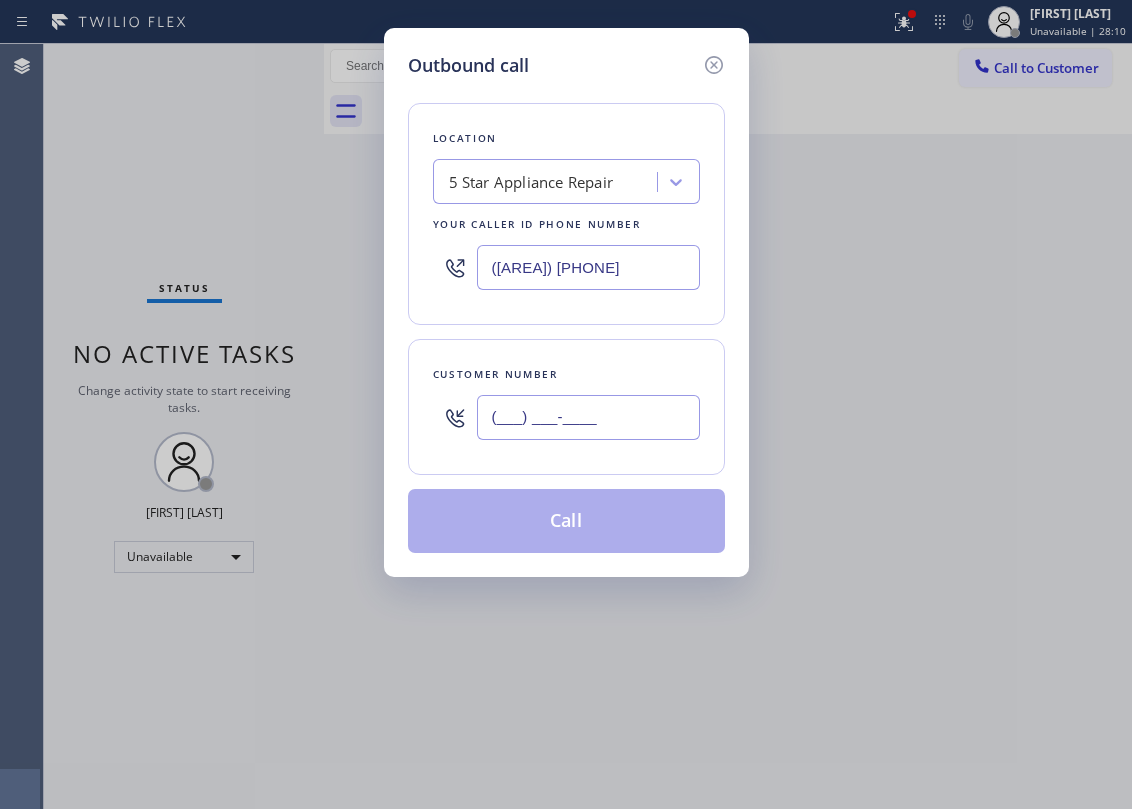paste on "650) 504-6412" 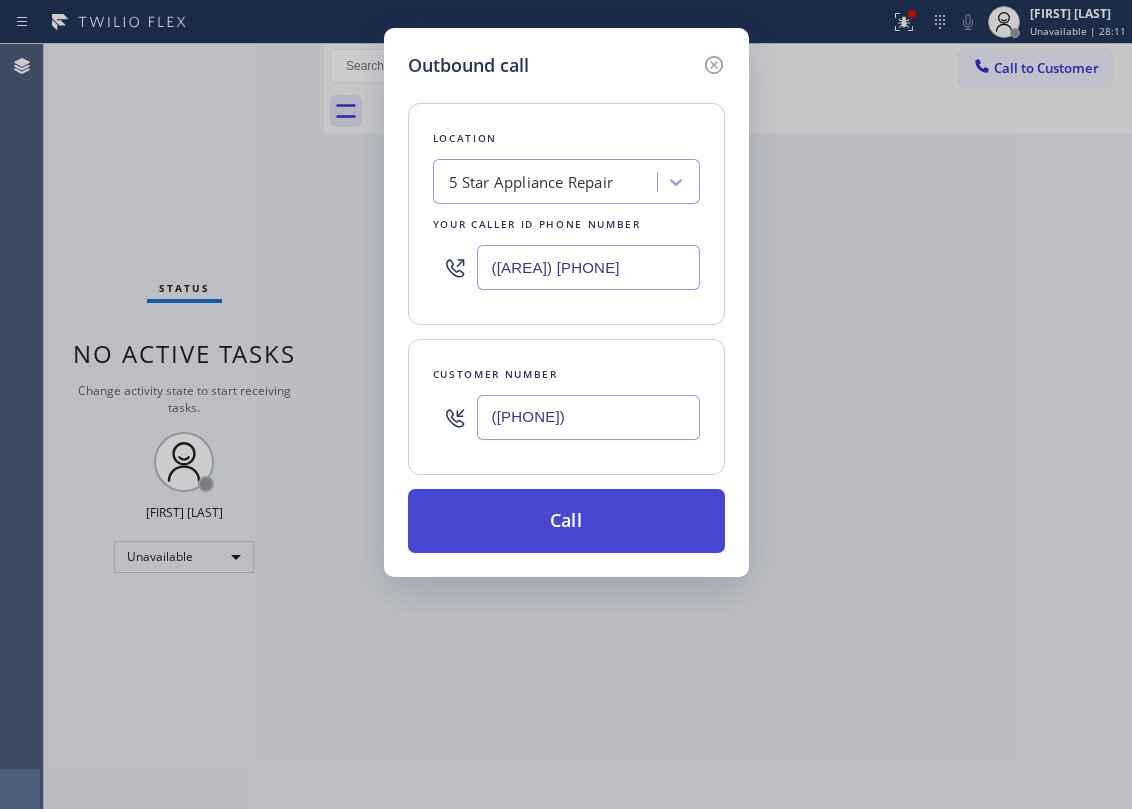 type on "(650) 504-6412" 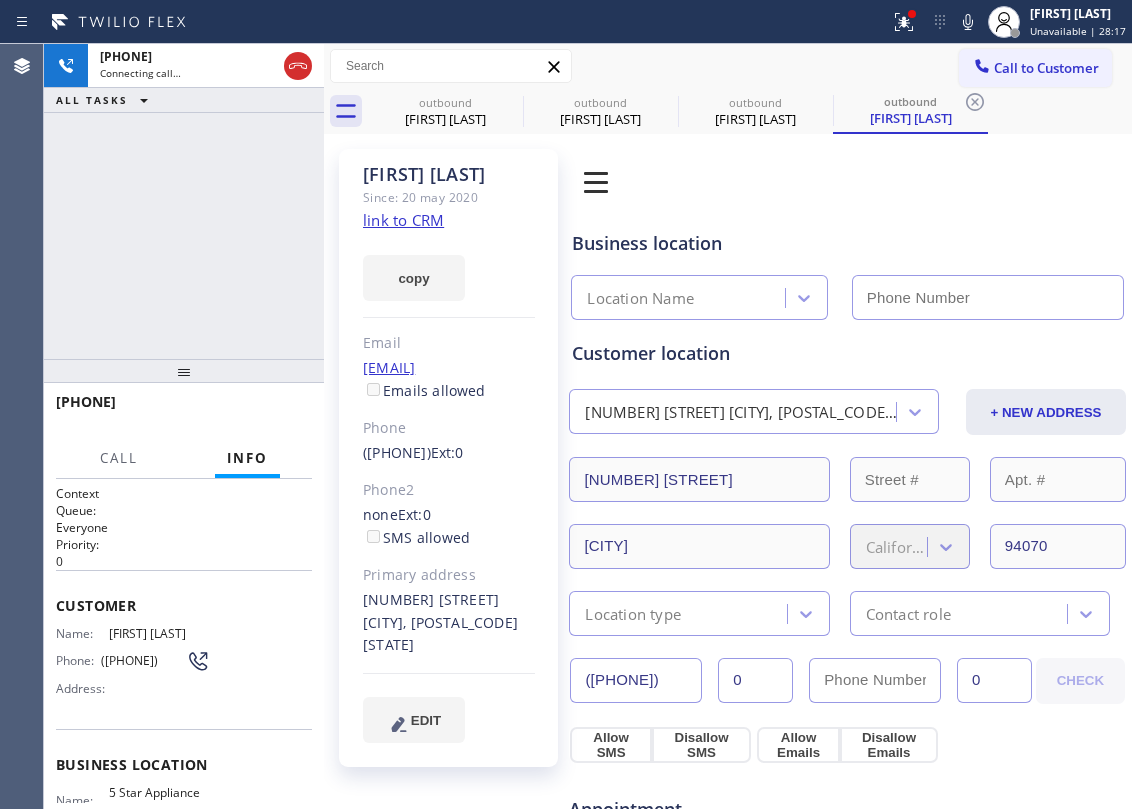 type on "[PHONE]" 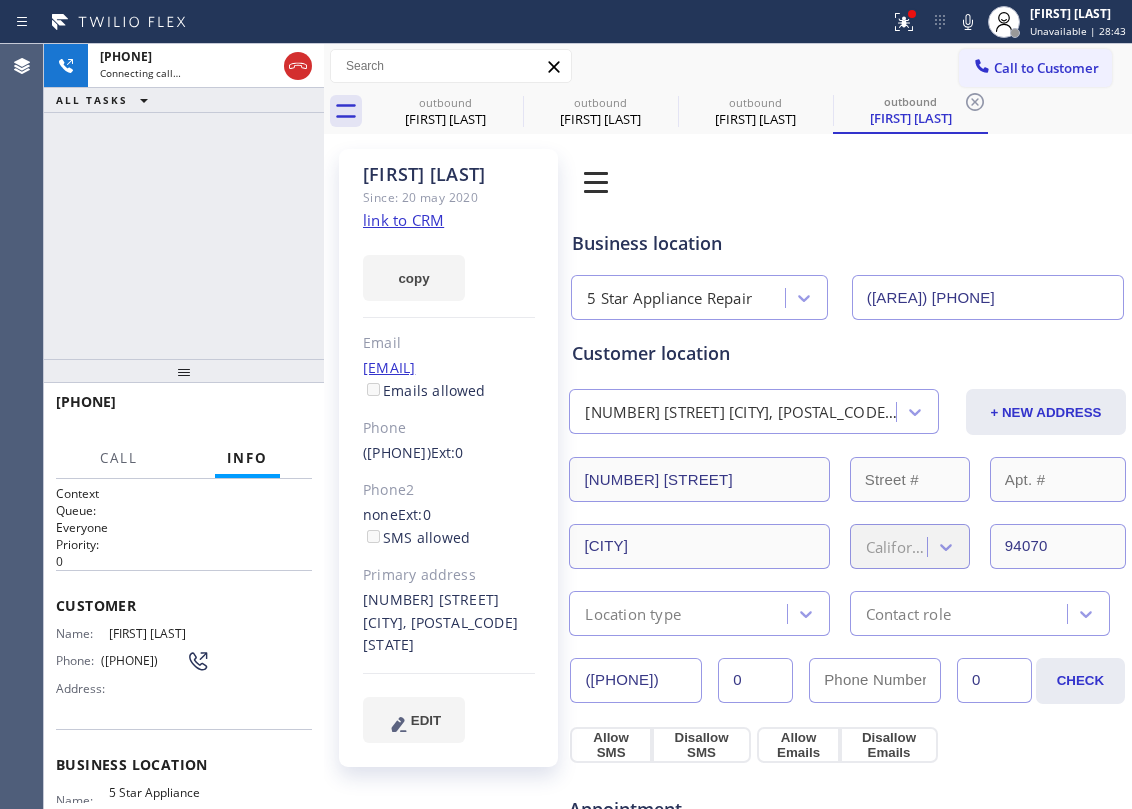 click on "+16505046412 Connecting call… ALL TASKS ALL TASKS ACTIVE TASKS TASKS IN WRAP UP" at bounding box center [184, 201] 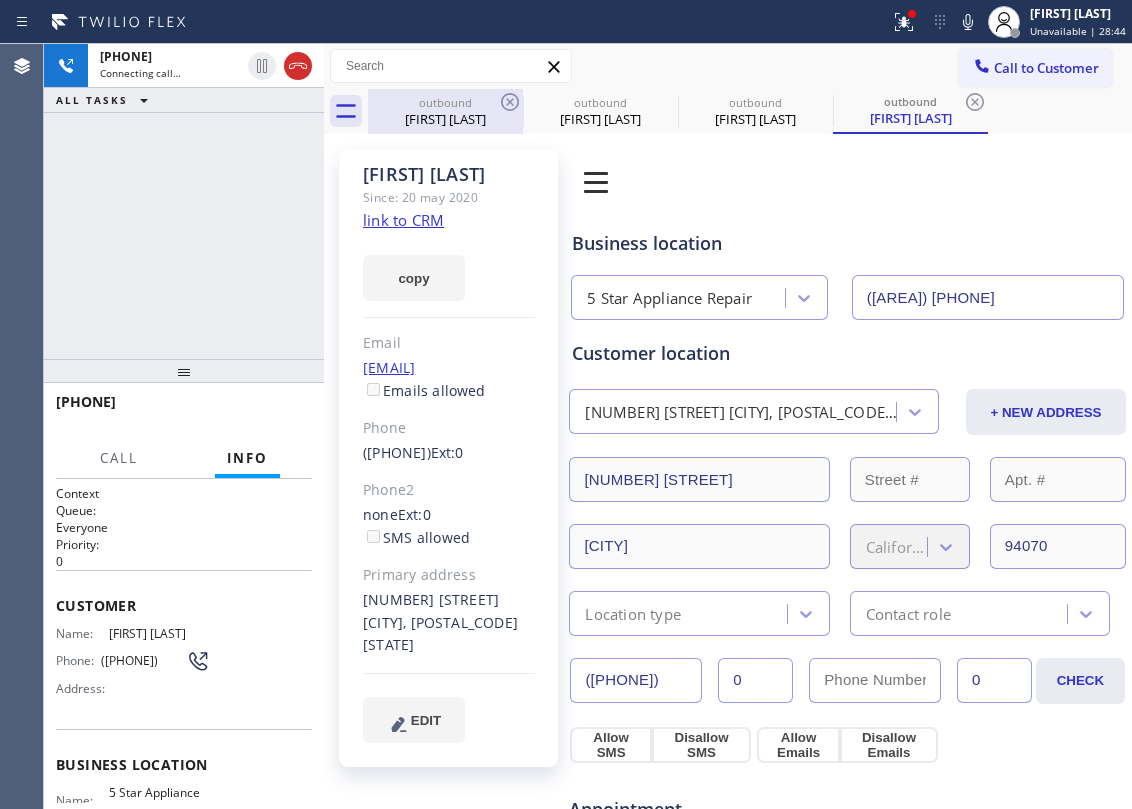 click 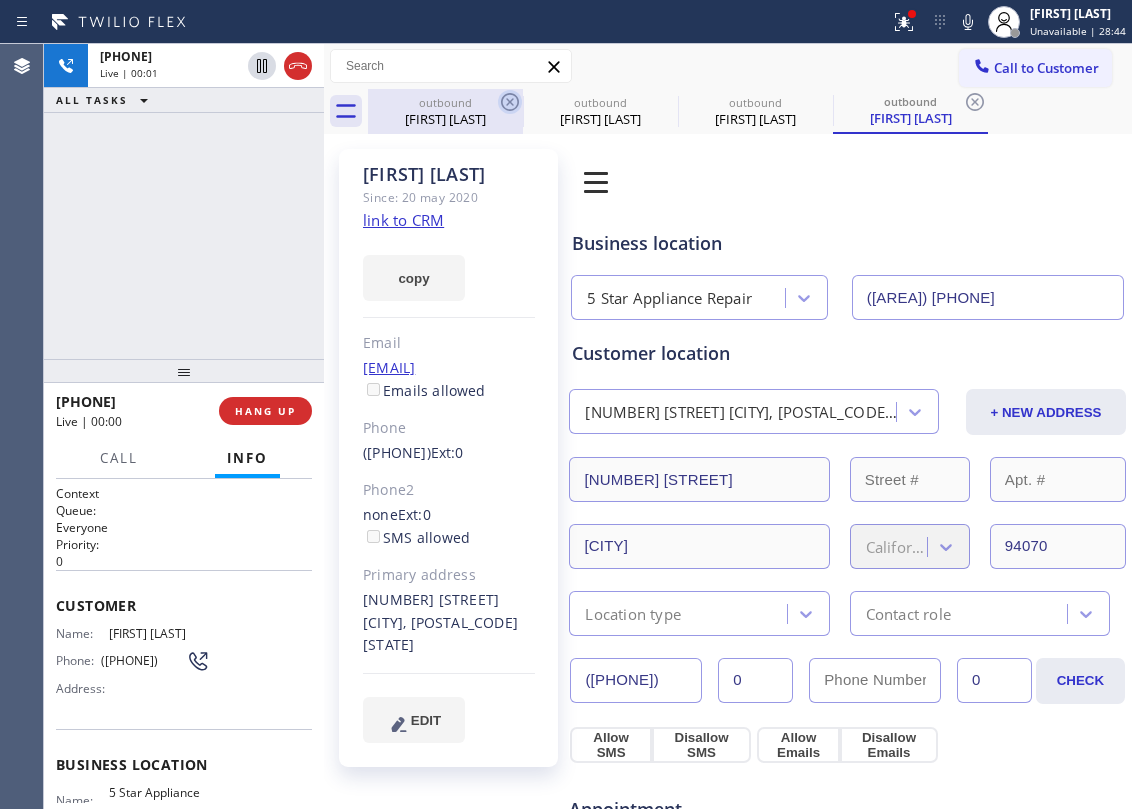 click on "Meera Subram" at bounding box center (445, 119) 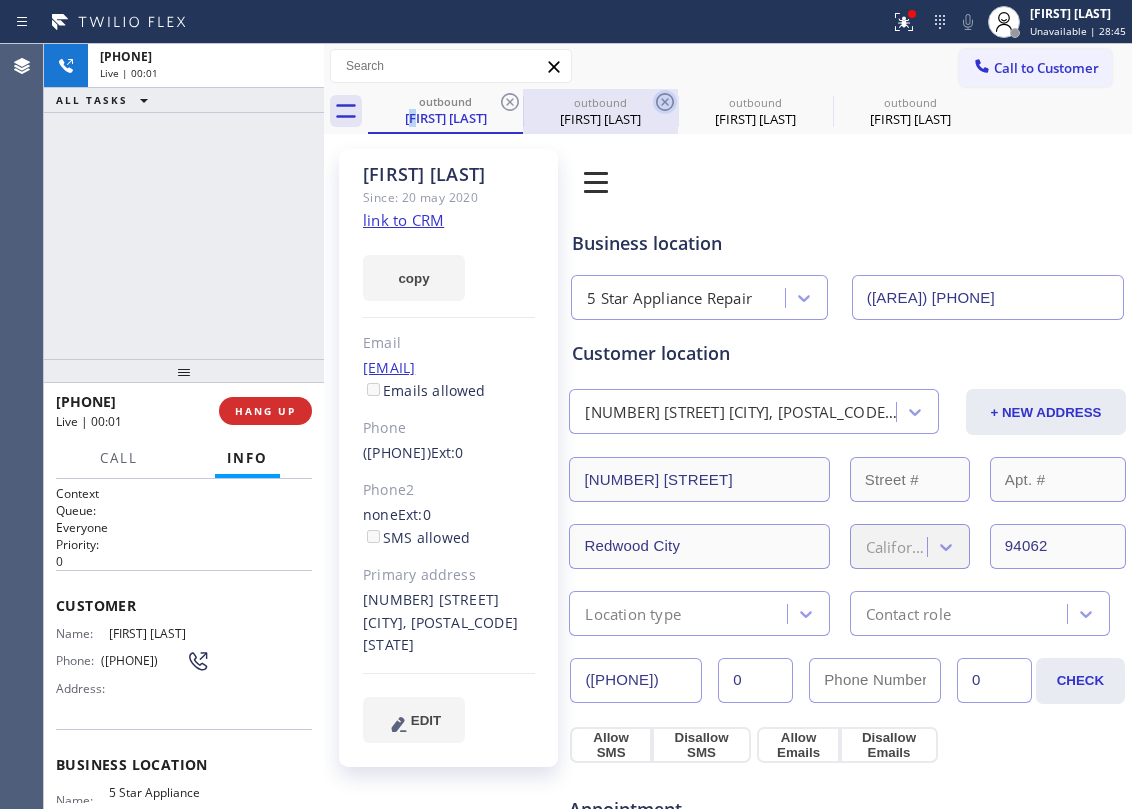 click 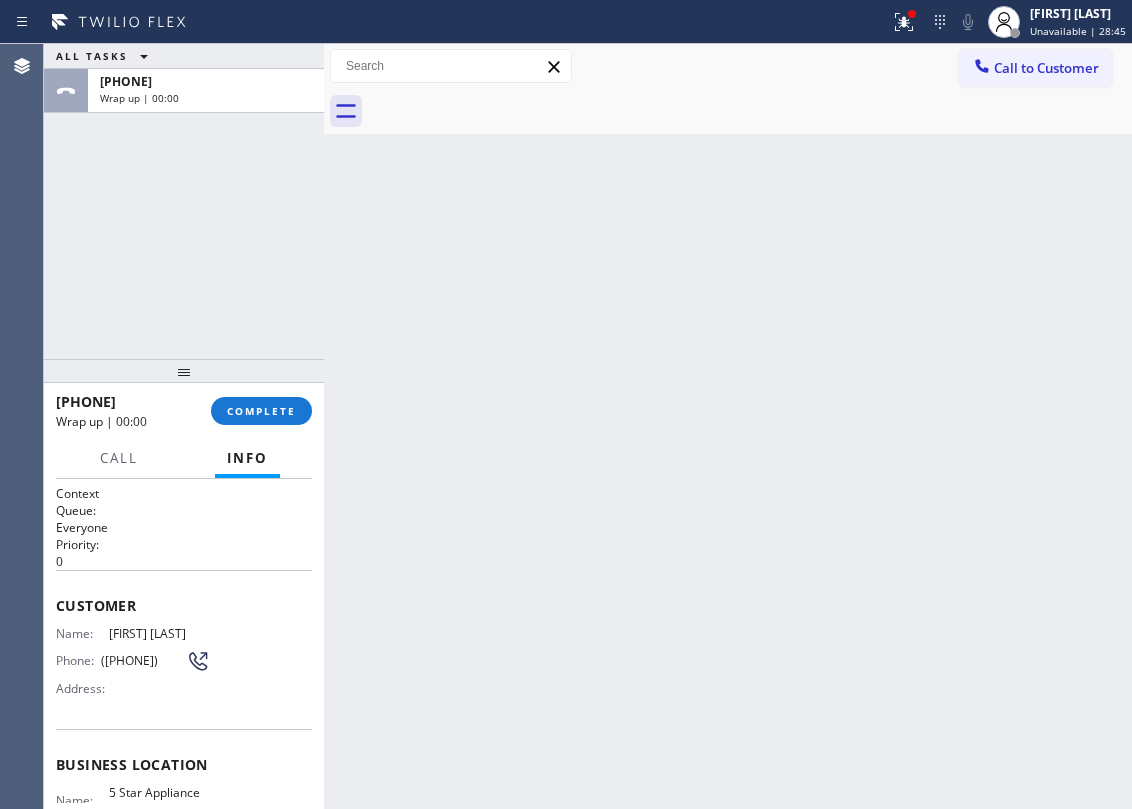 click at bounding box center [750, 111] 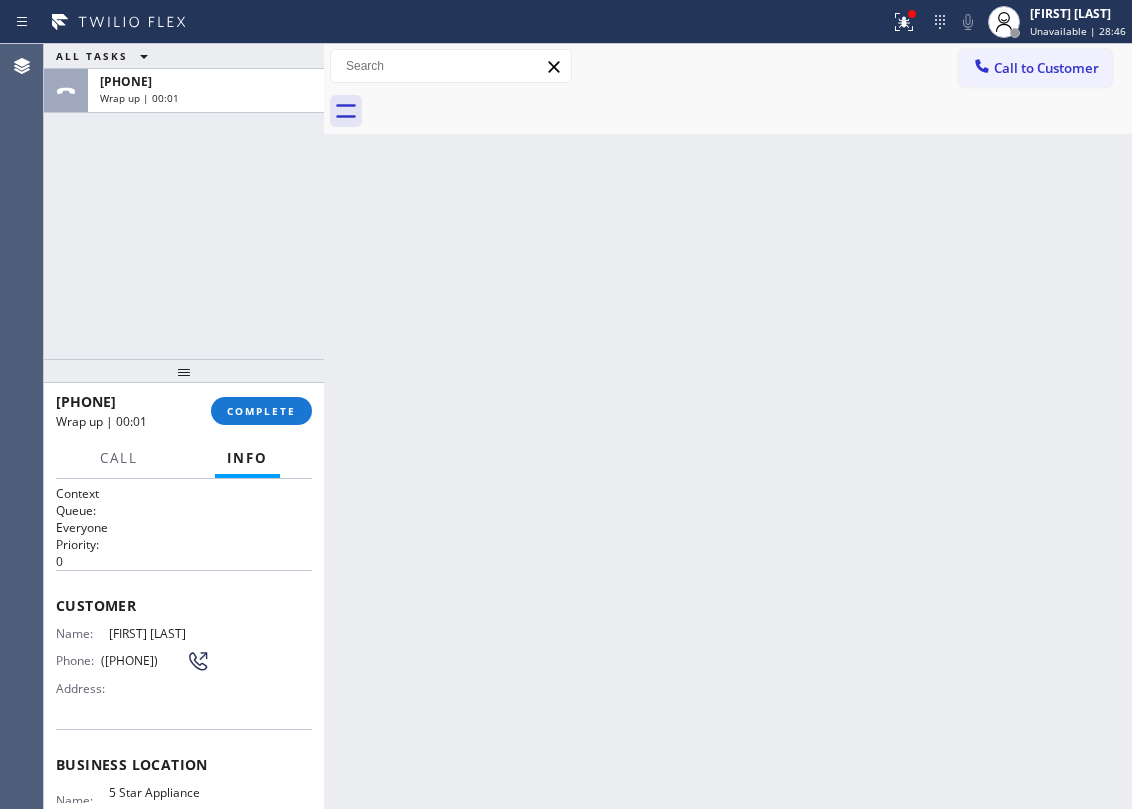 click on "ALL TASKS ALL TASKS ACTIVE TASKS TASKS IN WRAP UP +16505046412 Wrap up | 00:01" at bounding box center (184, 201) 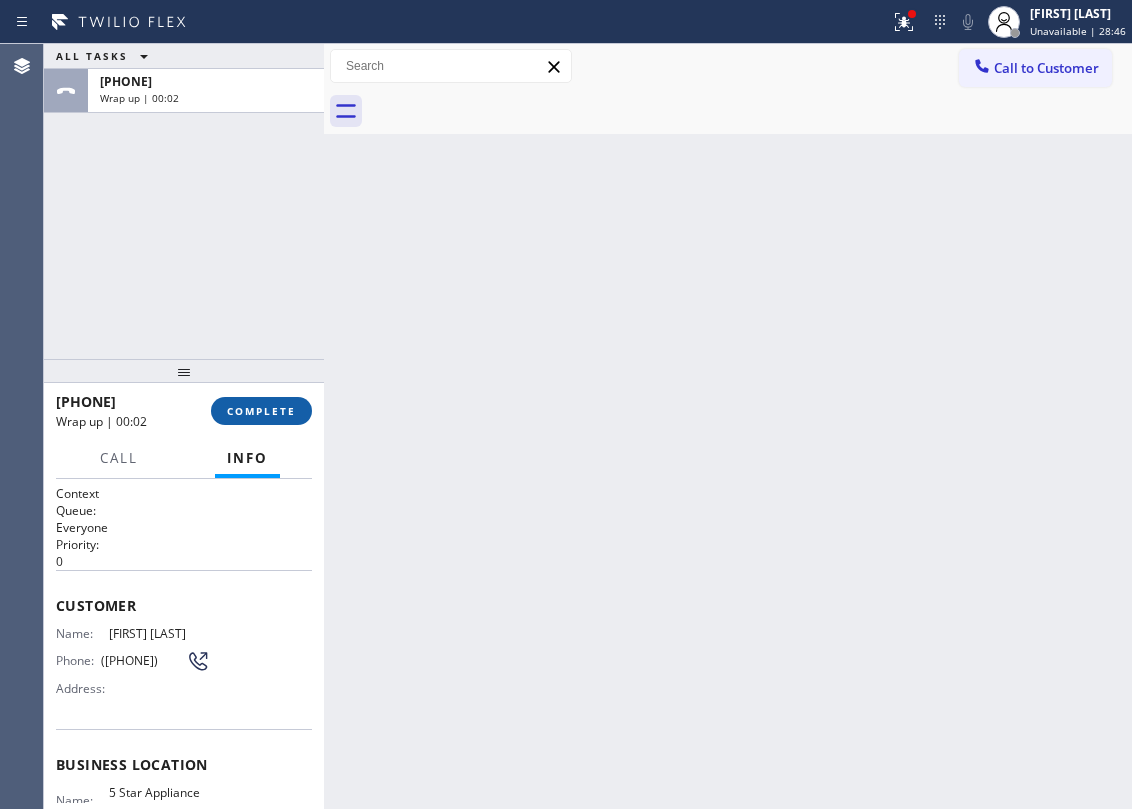 click on "COMPLETE" at bounding box center [261, 411] 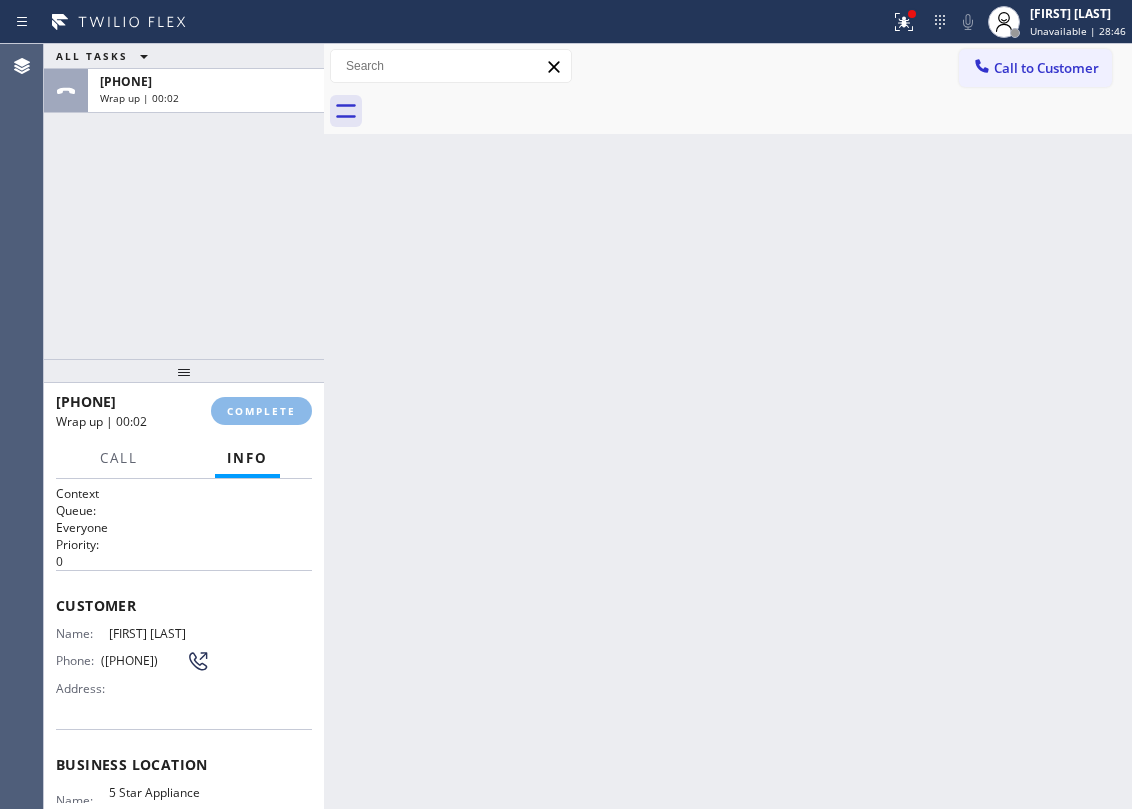 click on "ALL TASKS ALL TASKS ACTIVE TASKS TASKS IN WRAP UP +16505046412 Wrap up | 00:02" at bounding box center [184, 201] 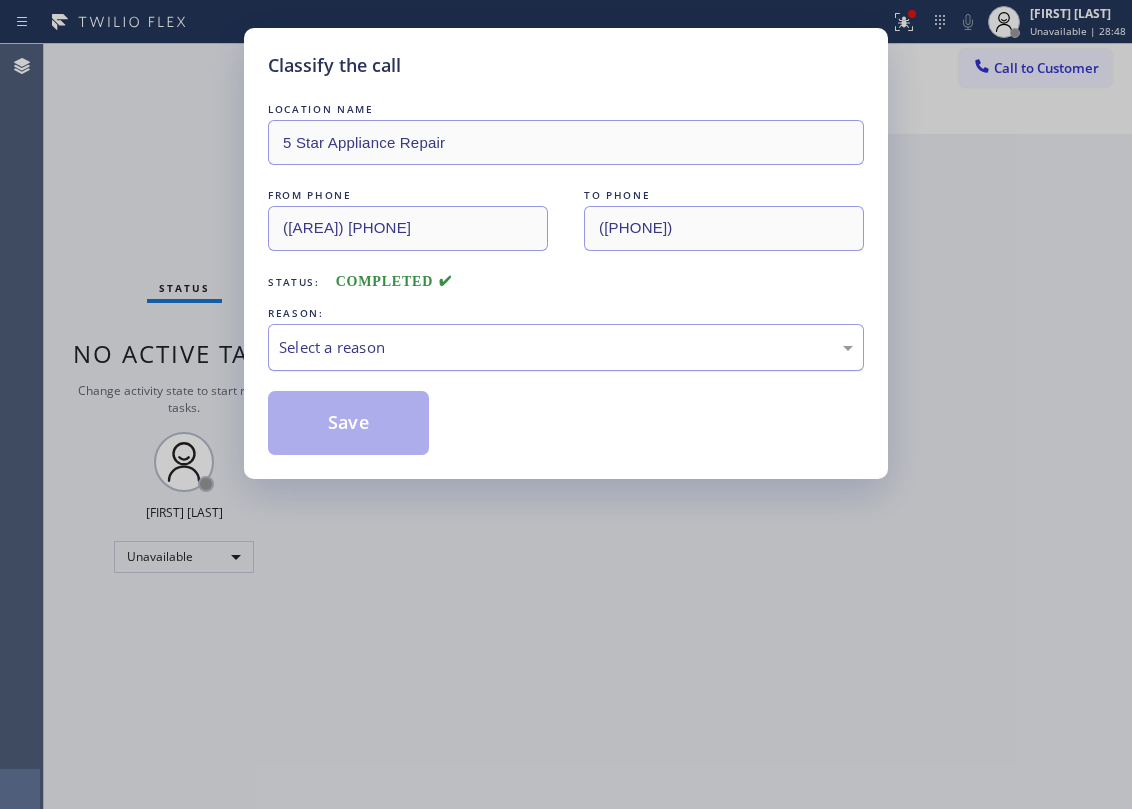 click on "LOCATION NAME 5 Star Appliance Repair FROM PHONE (855) 731-4952 TO PHONE (650) 504-6412 Status: COMPLETED REASON: Select a reason Save" at bounding box center [566, 277] 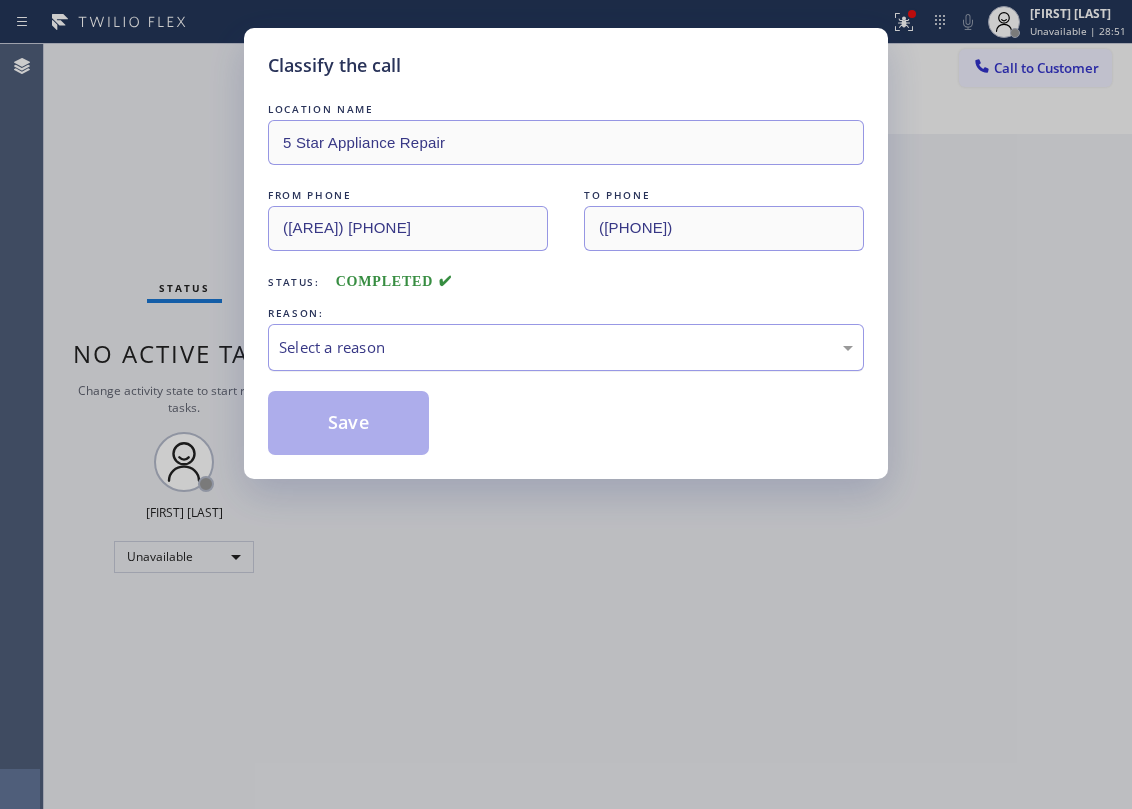 click on "Select a reason" at bounding box center [566, 347] 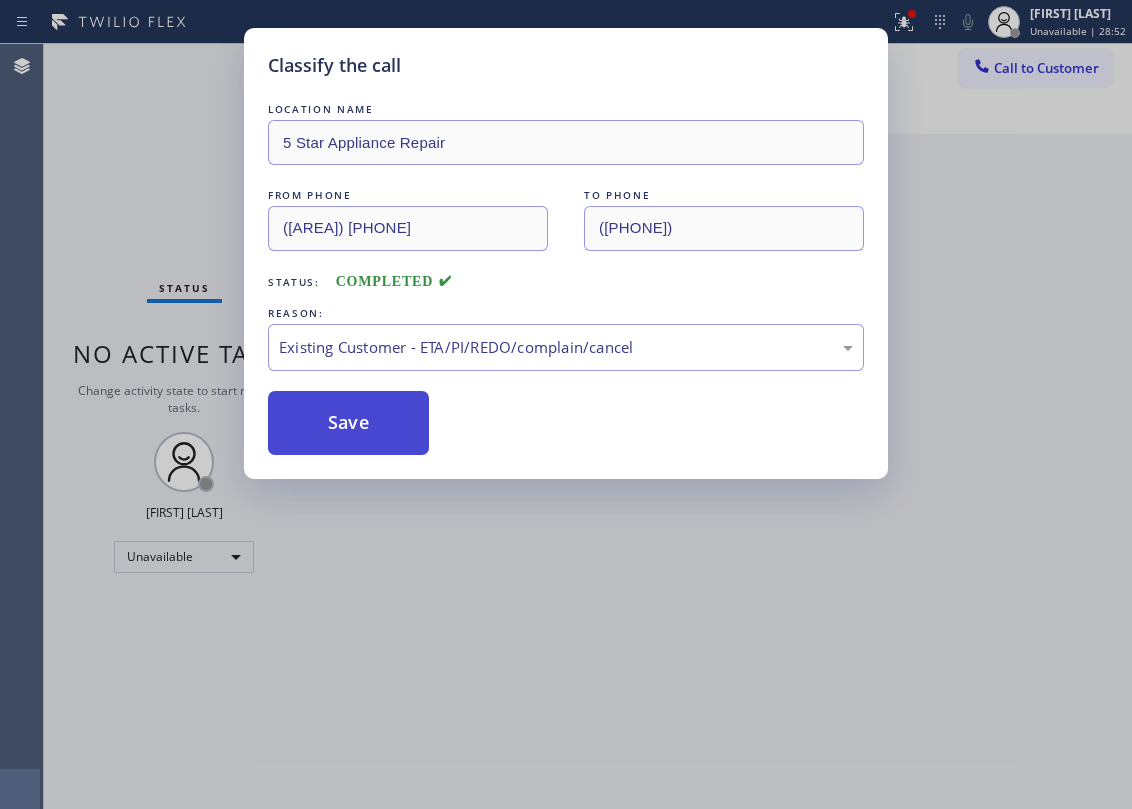 click on "Save" at bounding box center (348, 423) 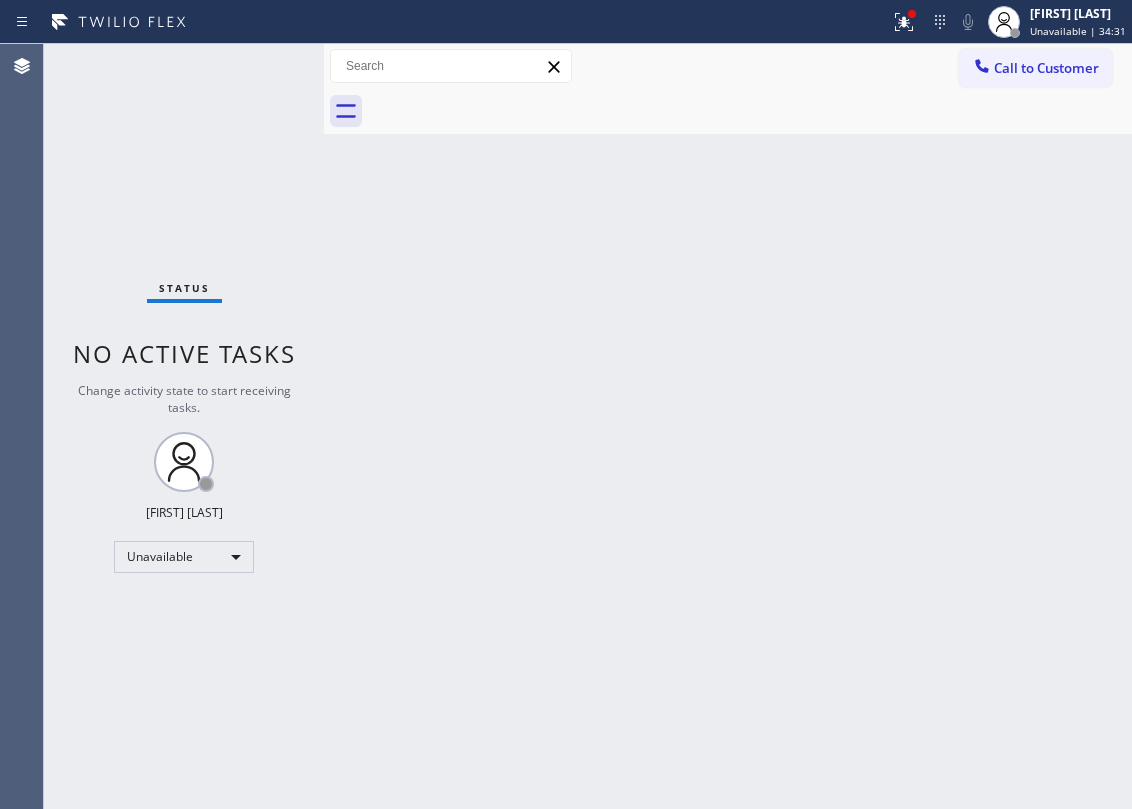 click on "Status   No active tasks     Change activity state to start receiving tasks.   Jesica Jumao-as Unavailable" at bounding box center (184, 426) 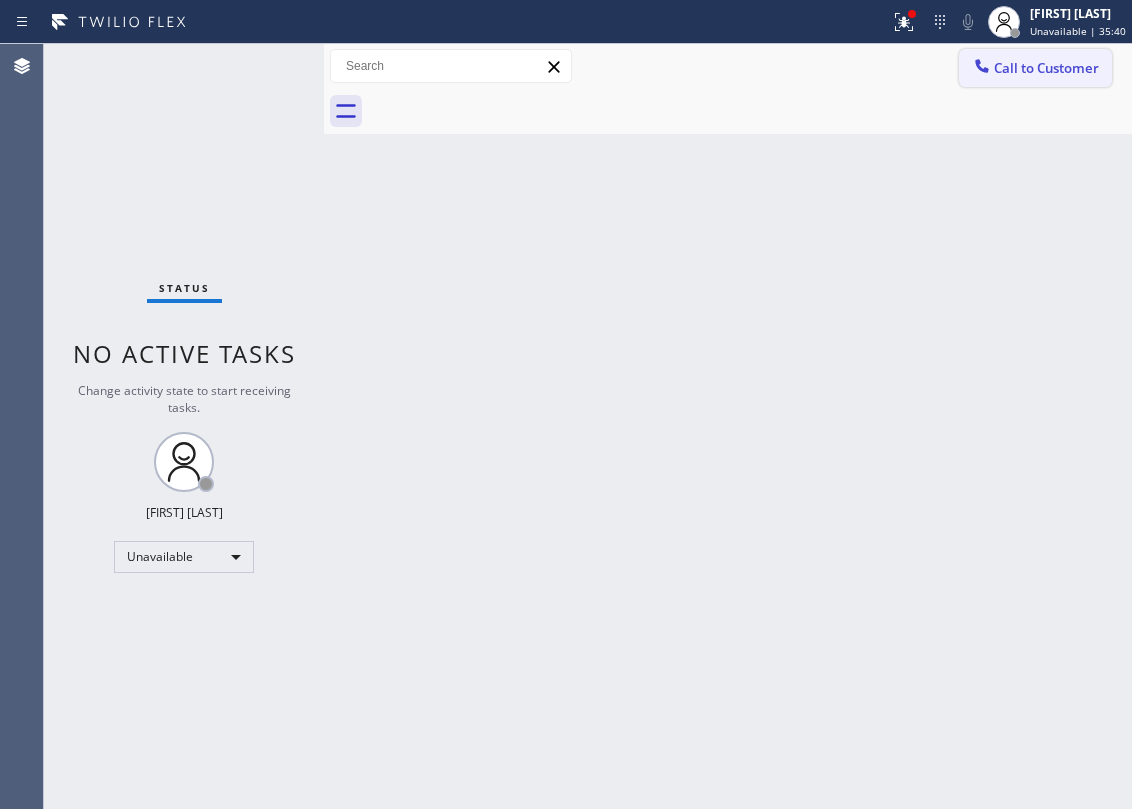 click on "Call to Customer" at bounding box center (1046, 68) 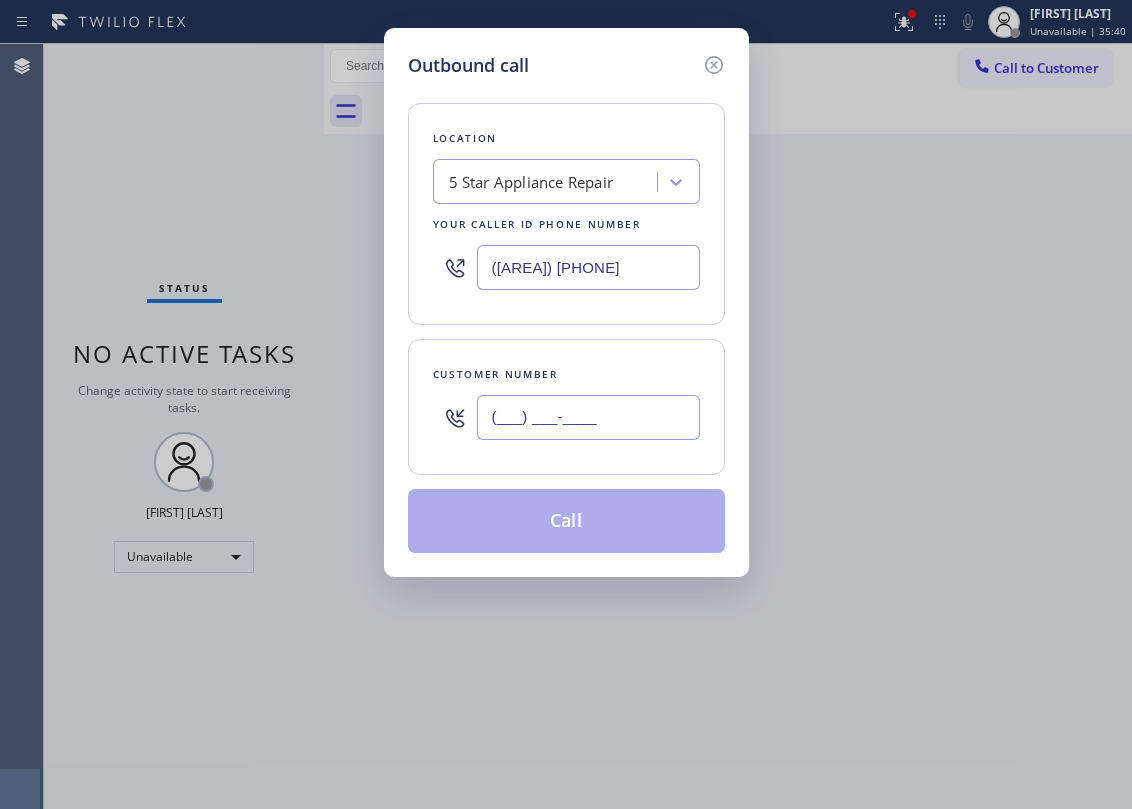 click on "(___) ___-____" at bounding box center [588, 417] 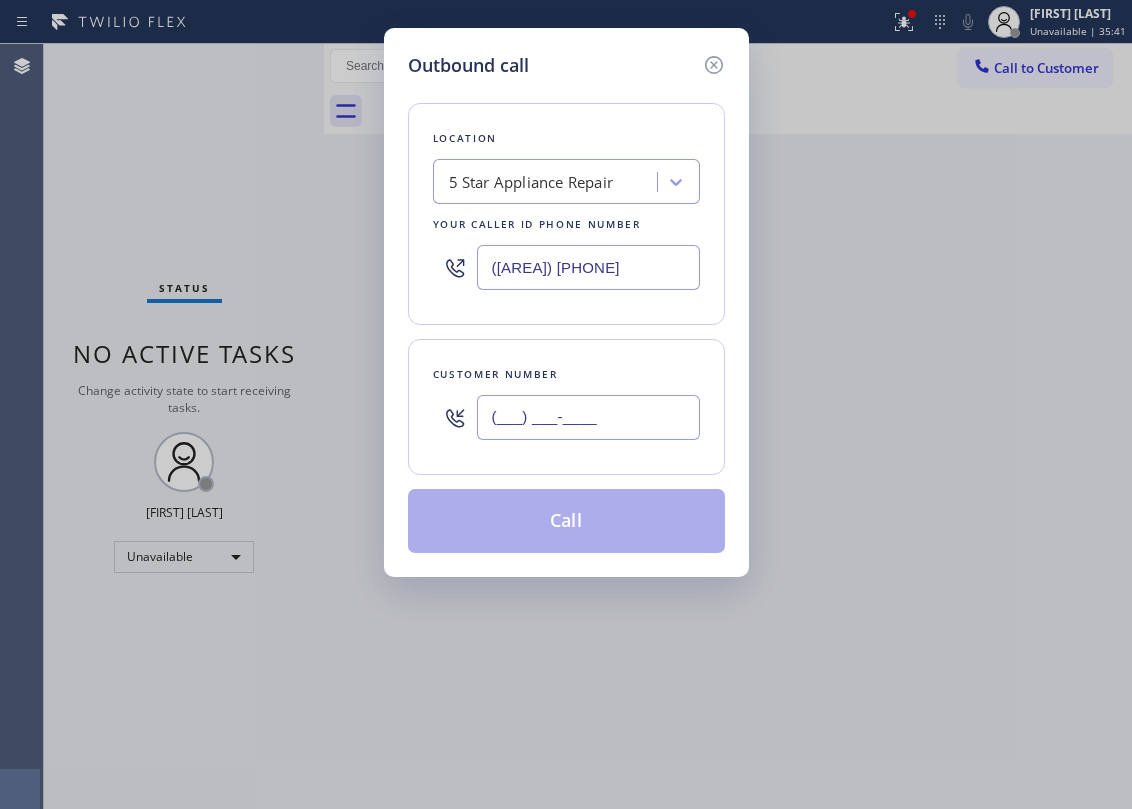 paste on "626) 319-5945" 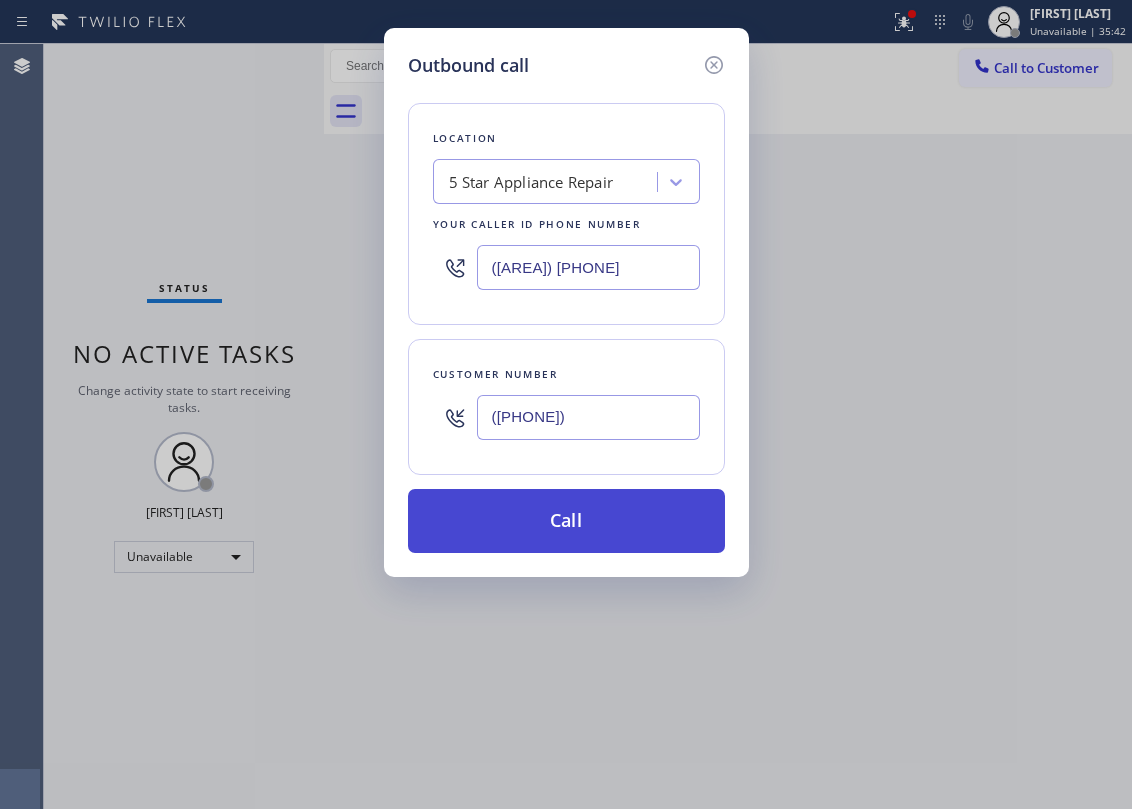 type on "(626) 319-5945" 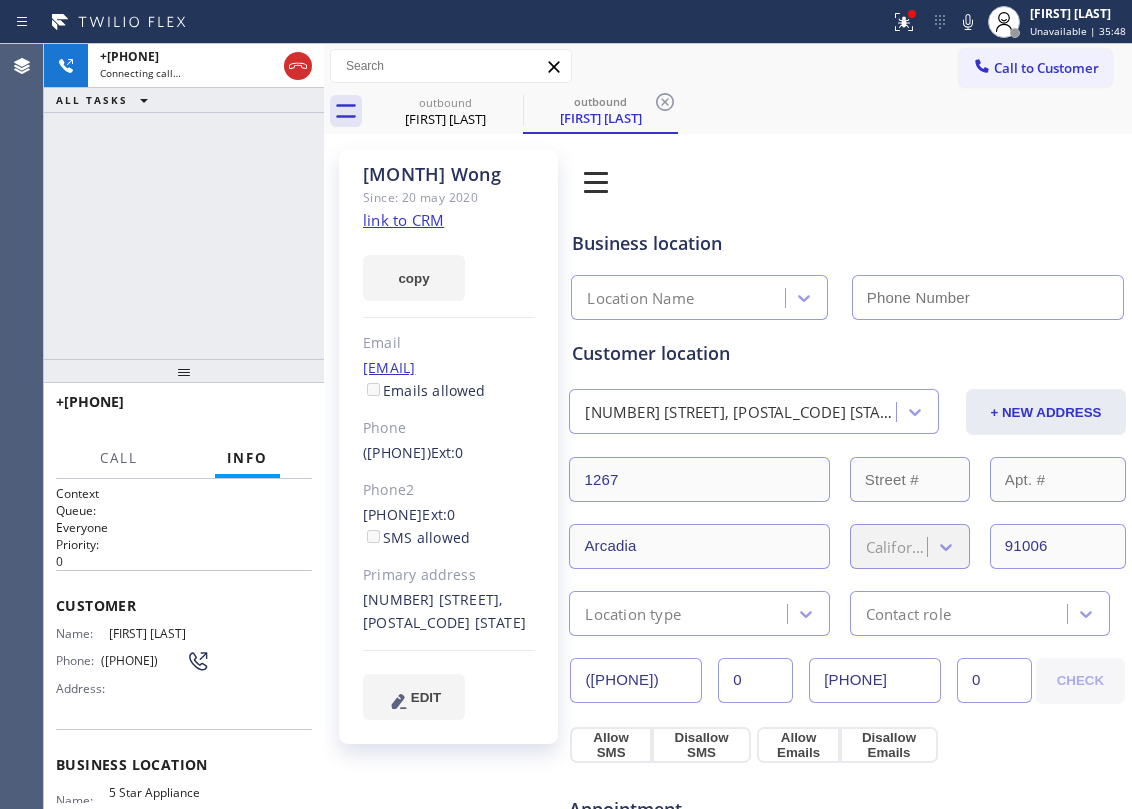 type on "[PHONE]" 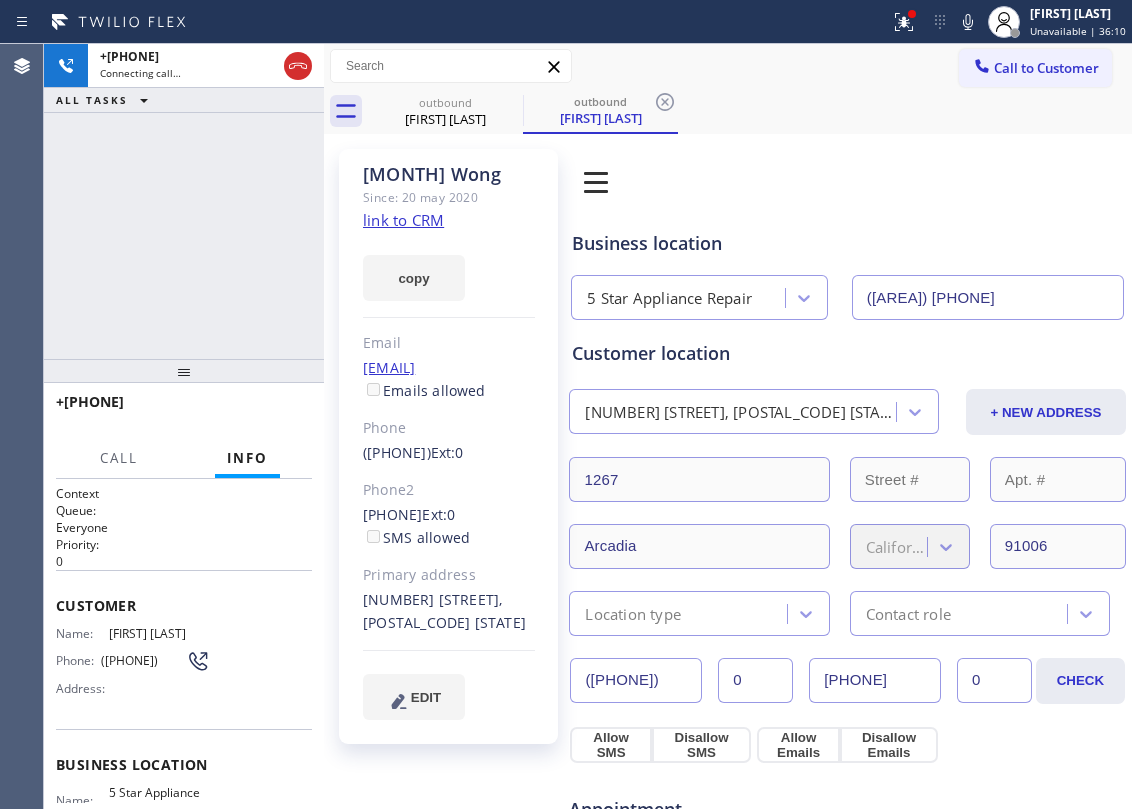 click on "+16263195945 Connecting call… ALL TASKS ALL TASKS ACTIVE TASKS TASKS IN WRAP UP" at bounding box center [184, 201] 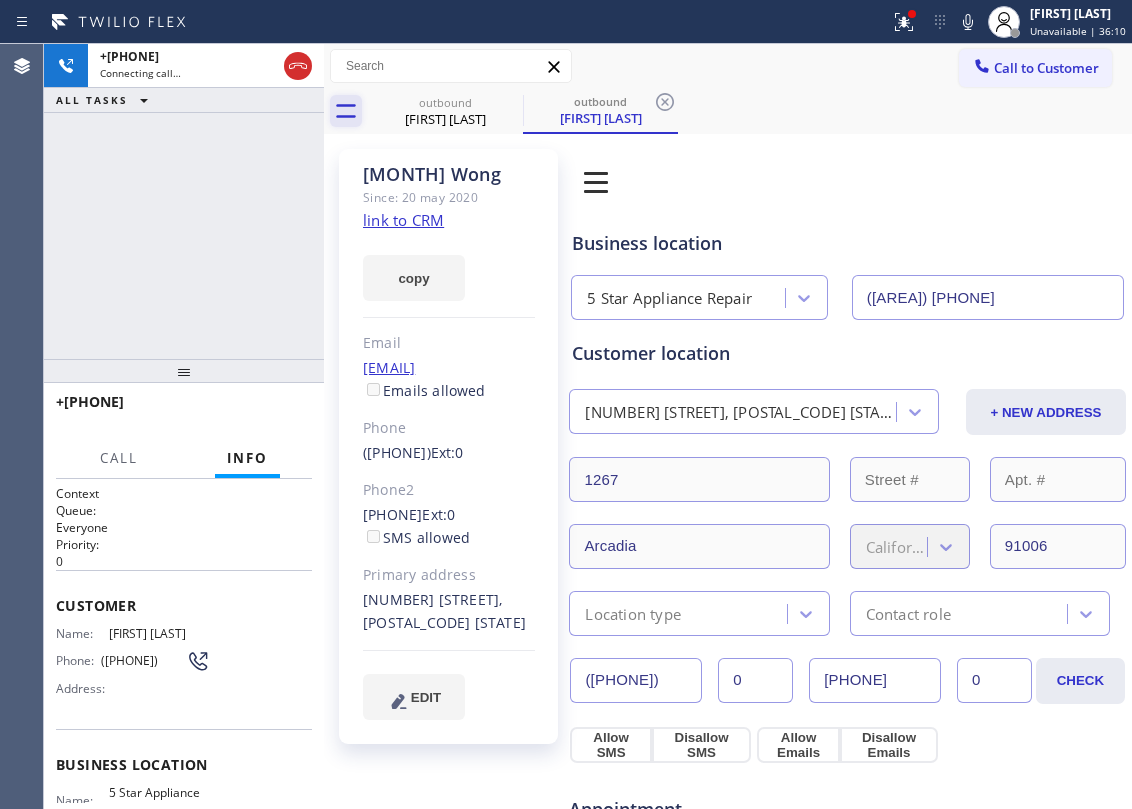click on "May Wong" at bounding box center (445, 119) 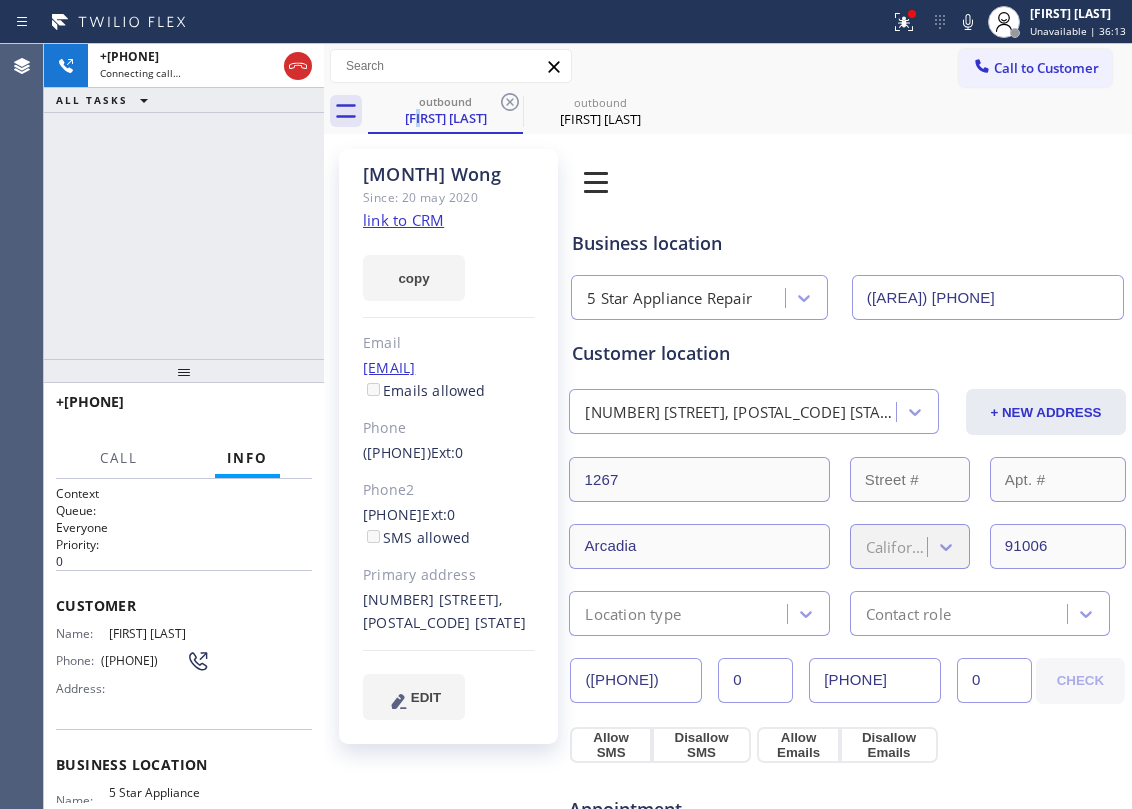 drag, startPoint x: 404, startPoint y: 508, endPoint x: 462, endPoint y: 510, distance: 58.034473 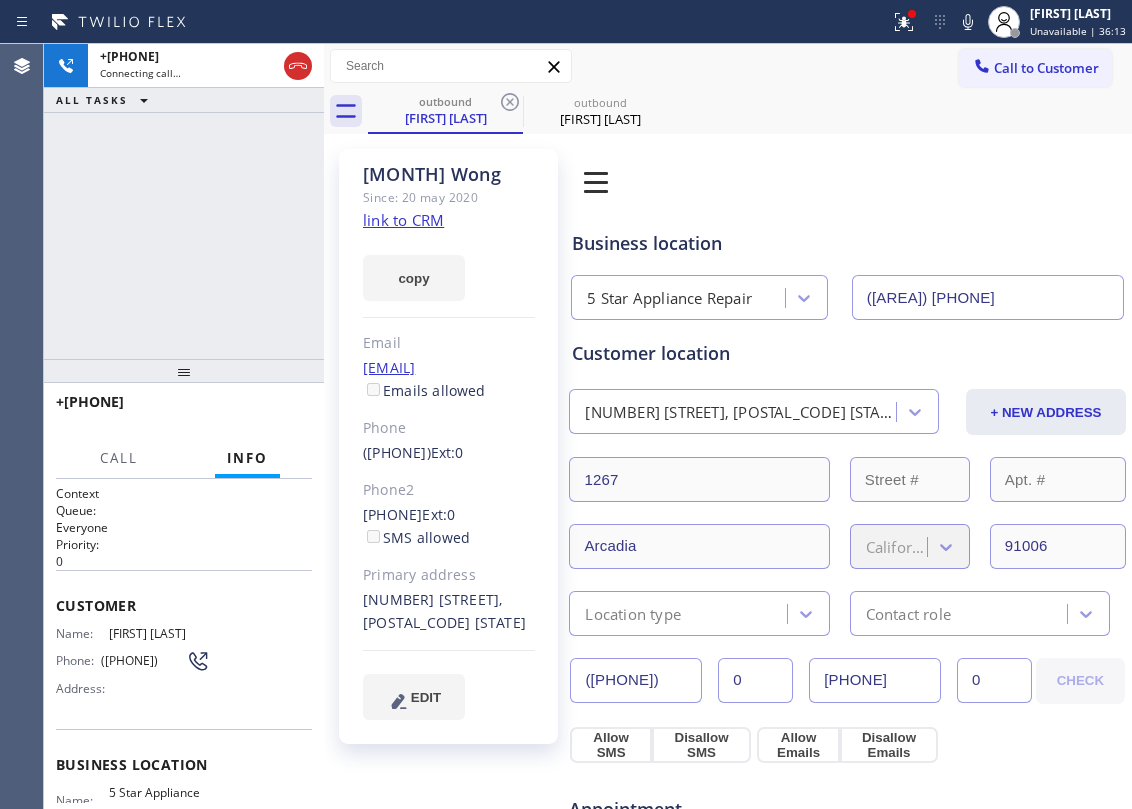 click on "Ext:  0" at bounding box center (438, 514) 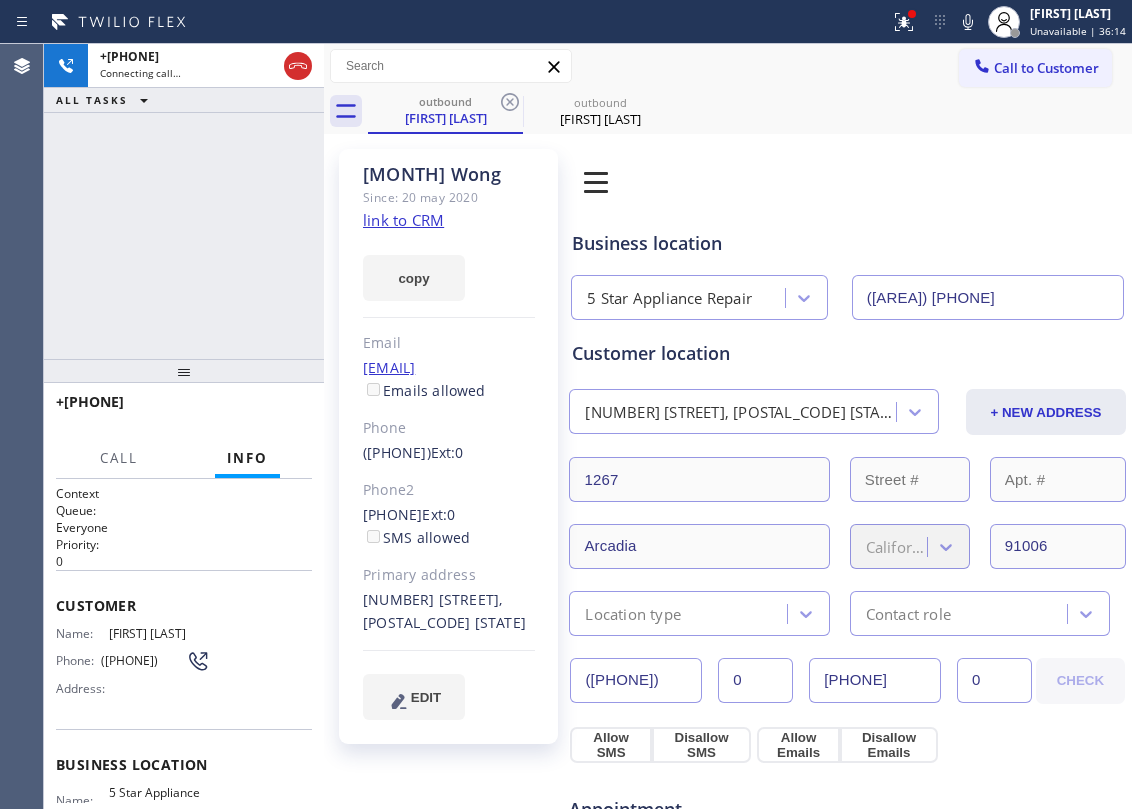 click on "May   Wong Since: 20 may 2020 link to CRM copy Email speedymaysan@yahoo.com  Emails allowed Phone (626) 319-5945  Ext:  0 Phone2 (626) 358-5189  Ext:  0  SMS allowed Primary address  1267 Arcadia, 91006 CA EDIT" at bounding box center [448, 446] 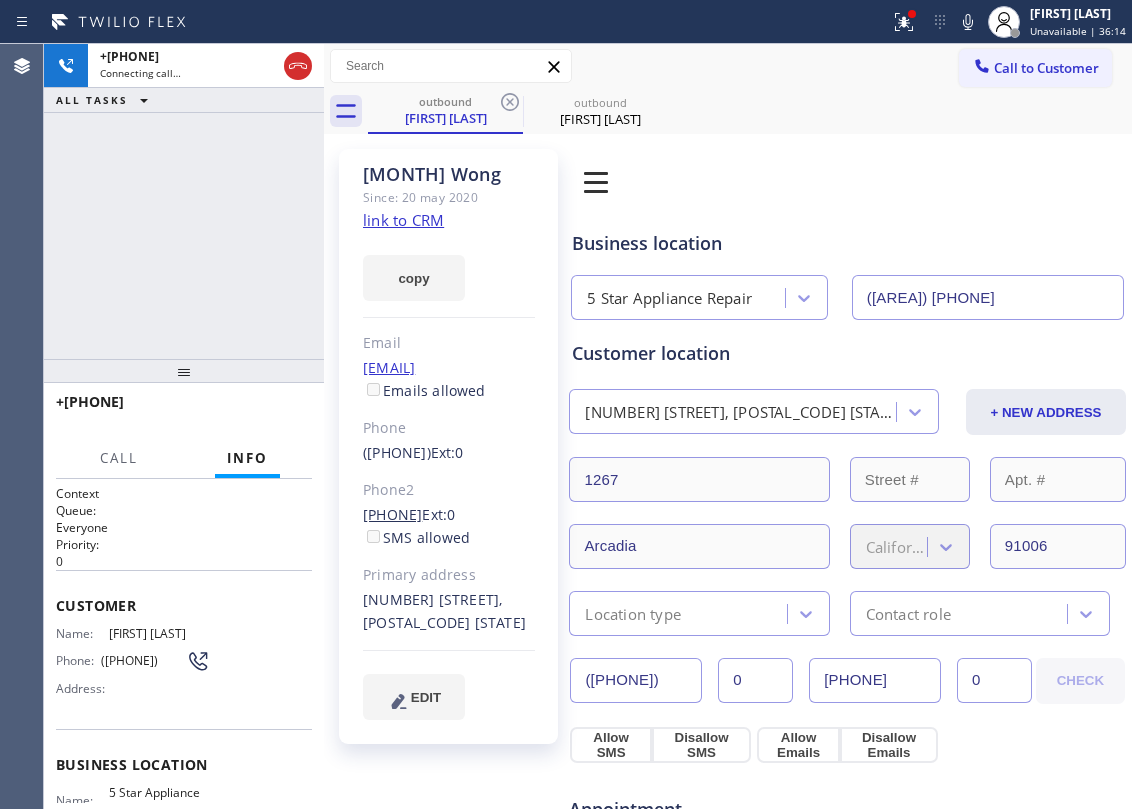 drag, startPoint x: 354, startPoint y: 505, endPoint x: 457, endPoint y: 508, distance: 103.04368 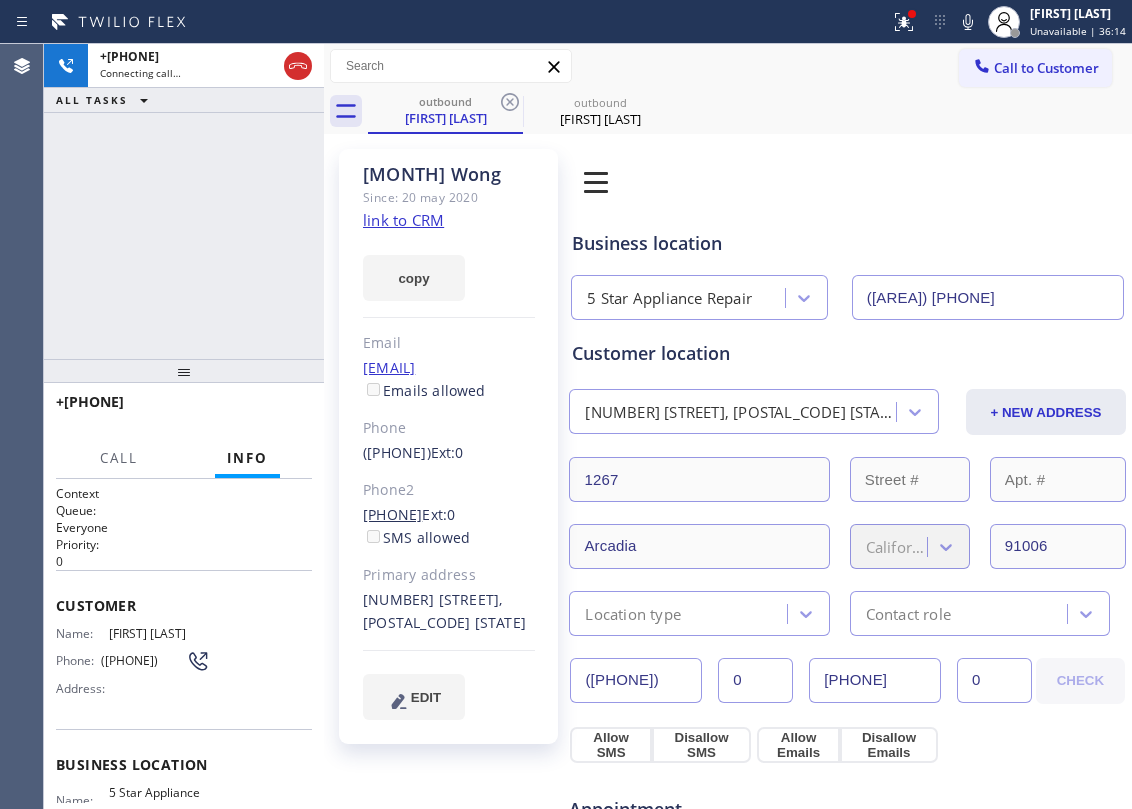 click on "May   Wong Since: 20 may 2020 link to CRM copy Email speedymaysan@yahoo.com  Emails allowed Phone (626) 319-5945  Ext:  0 Phone2 (626) 358-5189  Ext:  0  SMS allowed Primary address  1267 Arcadia, 91006 CA EDIT" at bounding box center [448, 446] 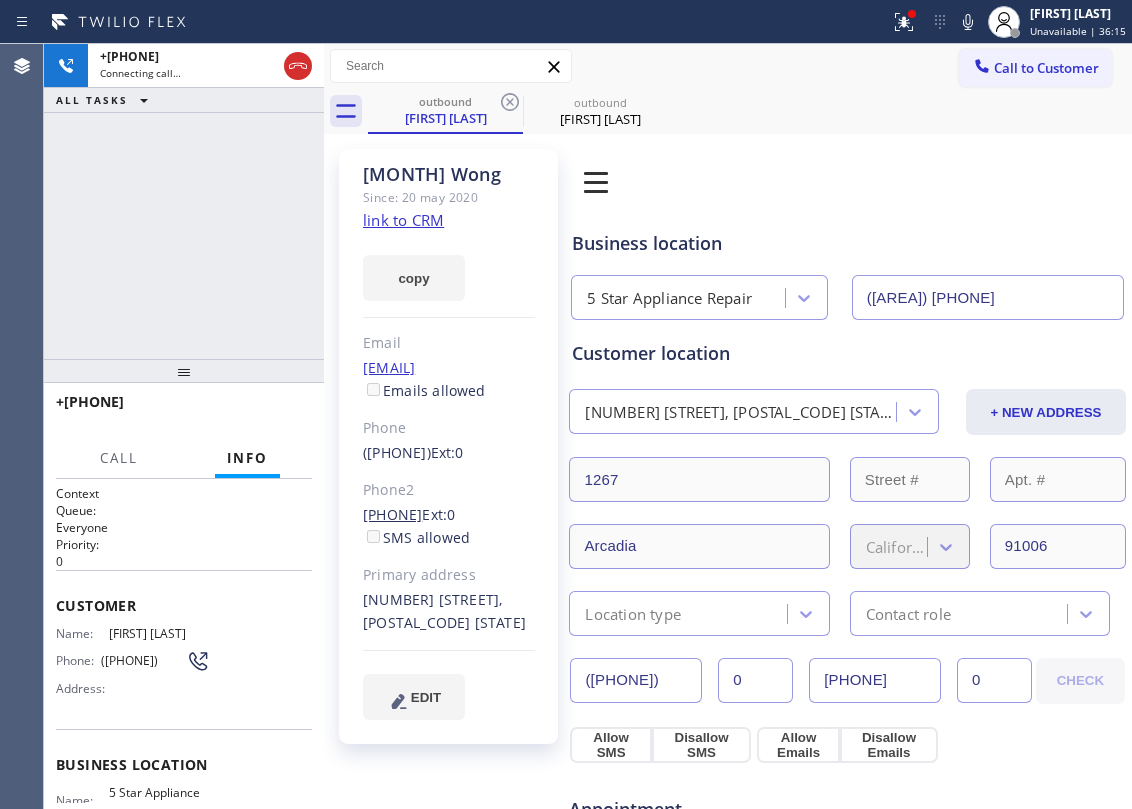 click on "(626) 358-5189" at bounding box center (392, 514) 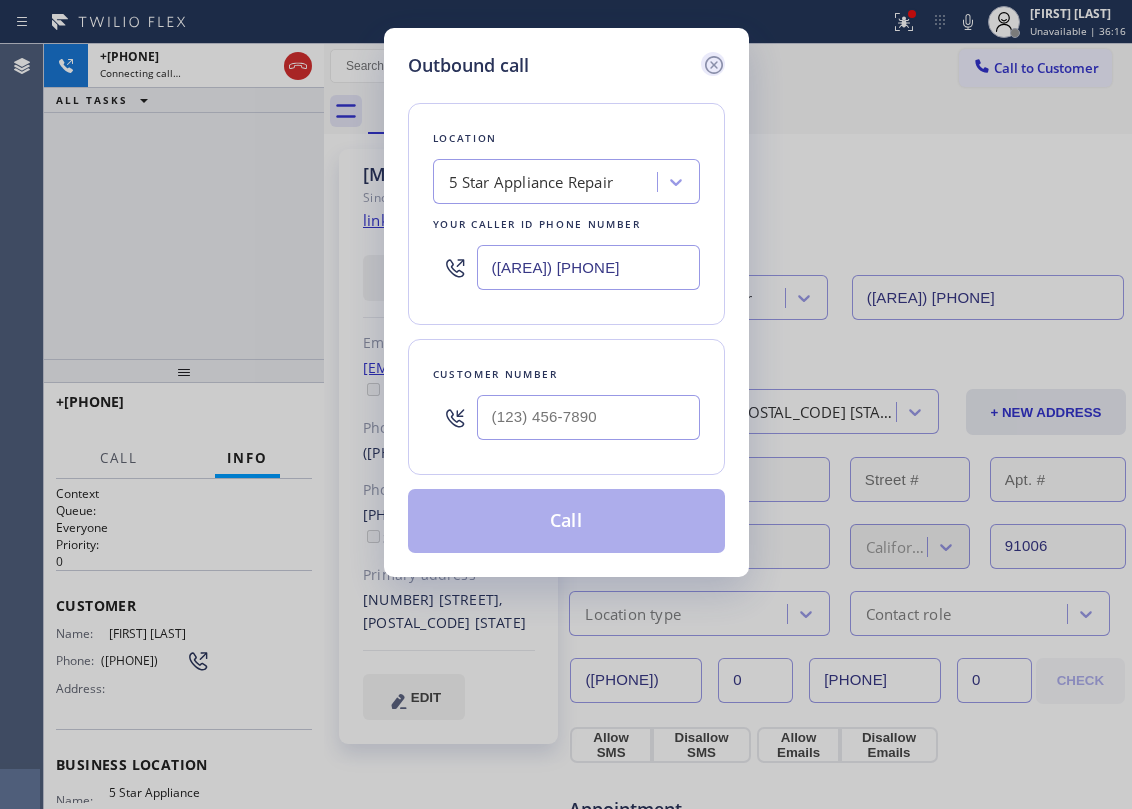 type on "(626) 358-5189" 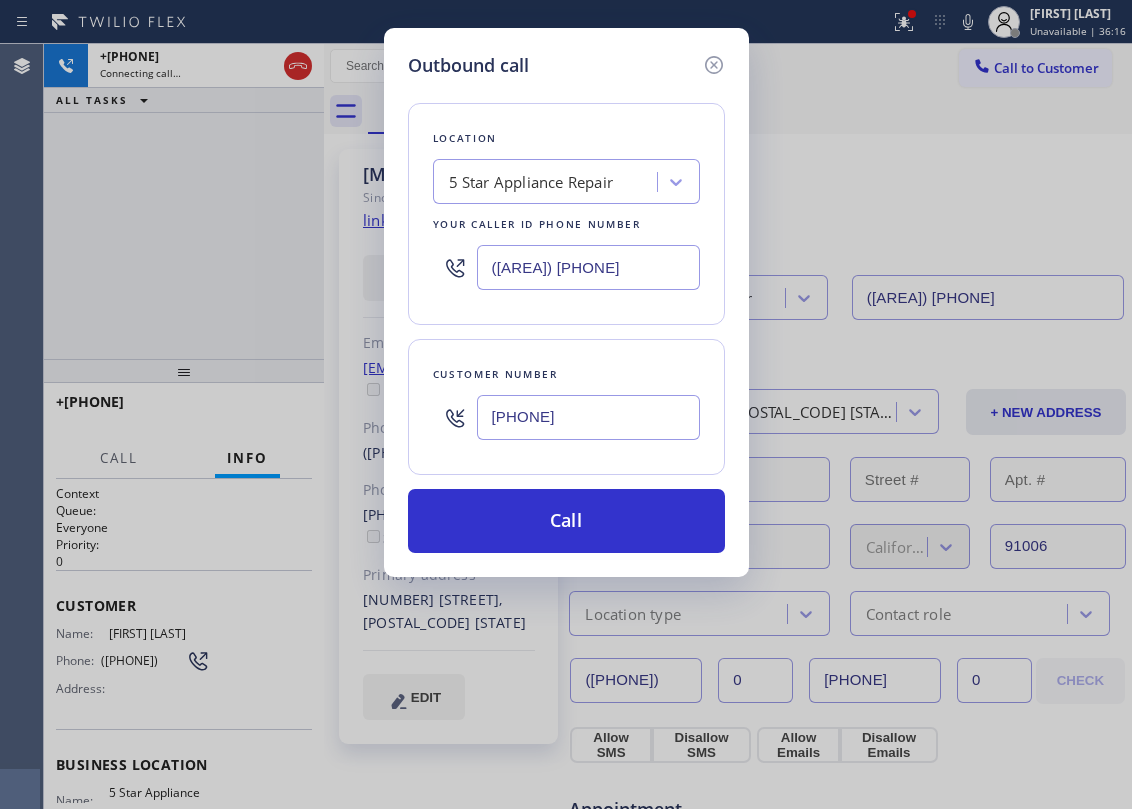 click 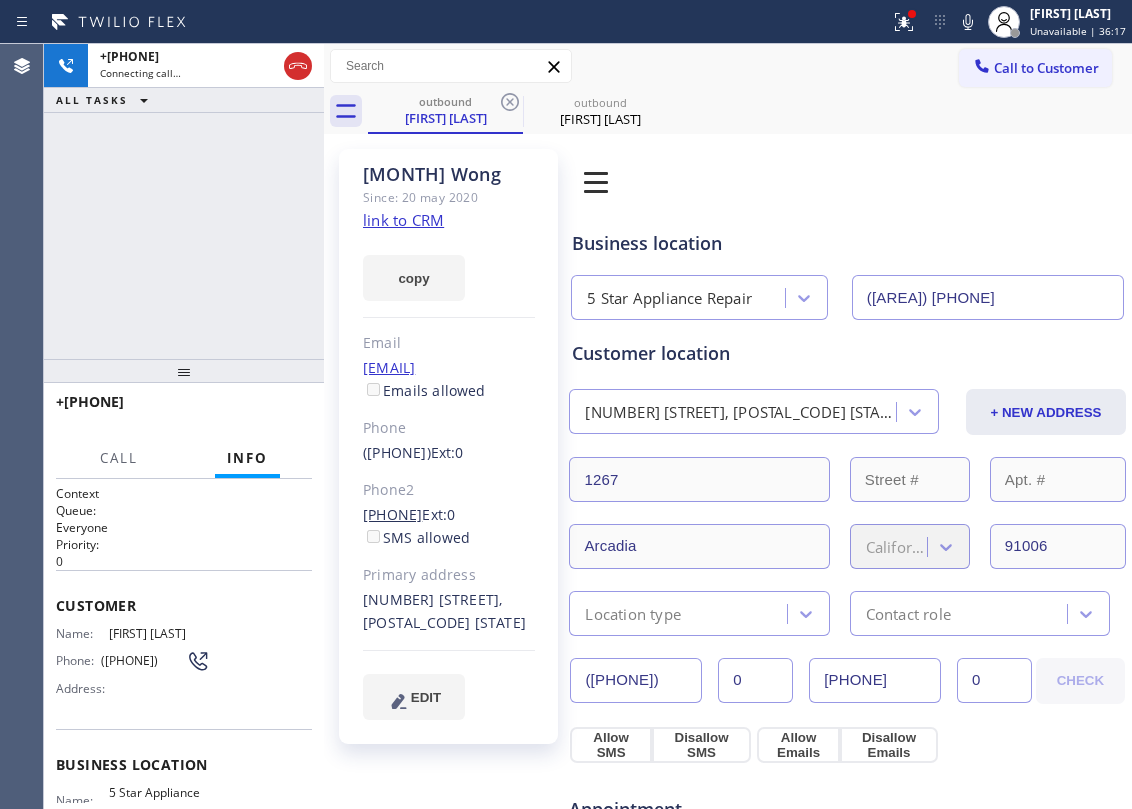 drag, startPoint x: 349, startPoint y: 514, endPoint x: 393, endPoint y: 513, distance: 44.011364 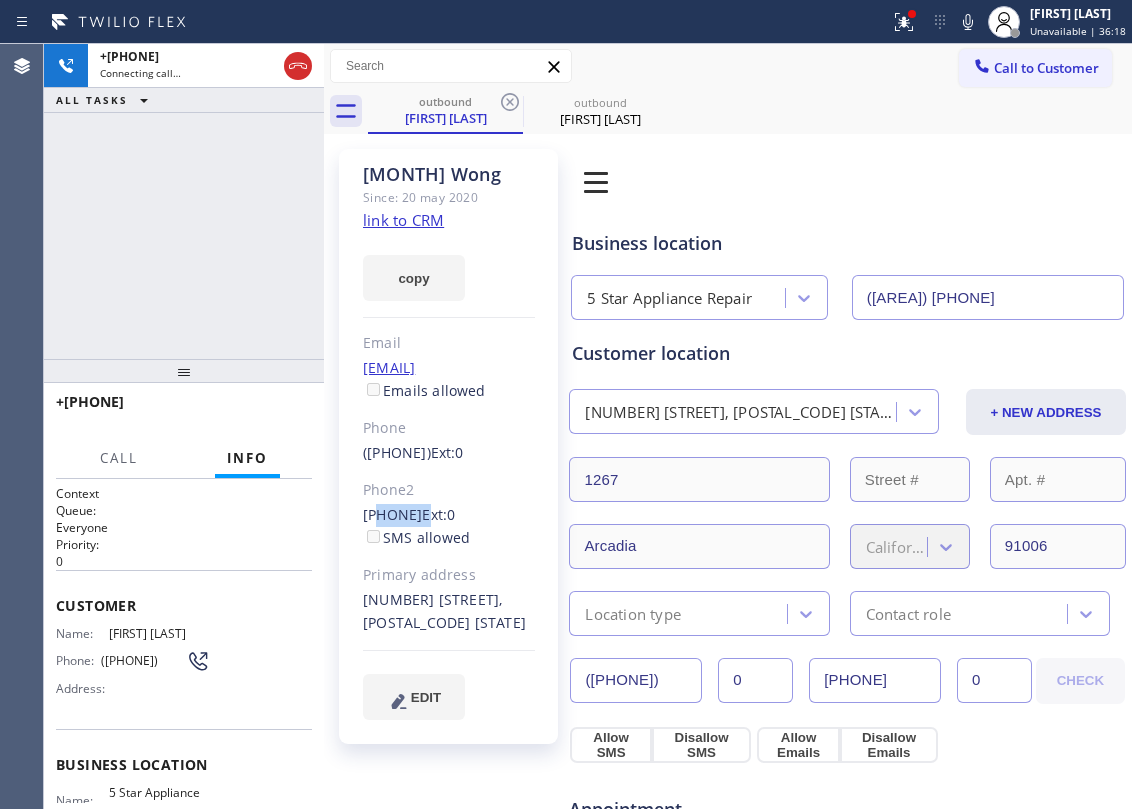 drag, startPoint x: 393, startPoint y: 513, endPoint x: 466, endPoint y: 516, distance: 73.061615 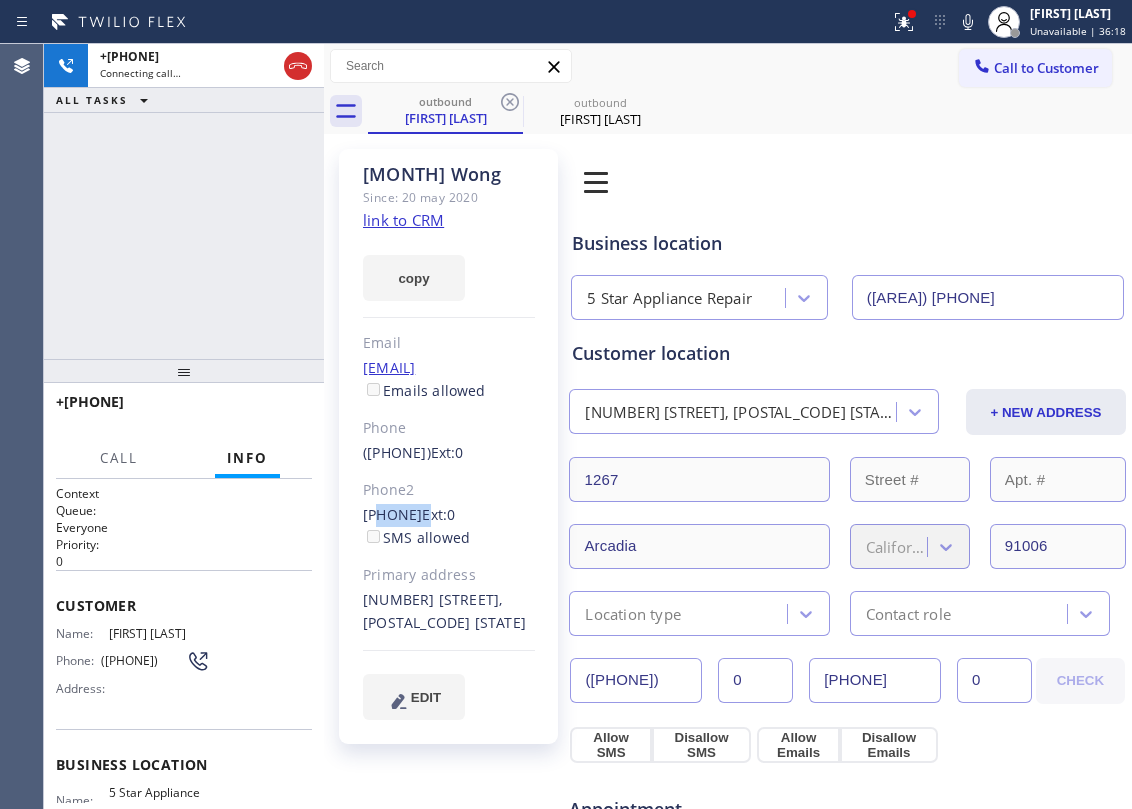 click on "(626) 358-5189  Ext:  0  SMS allowed" 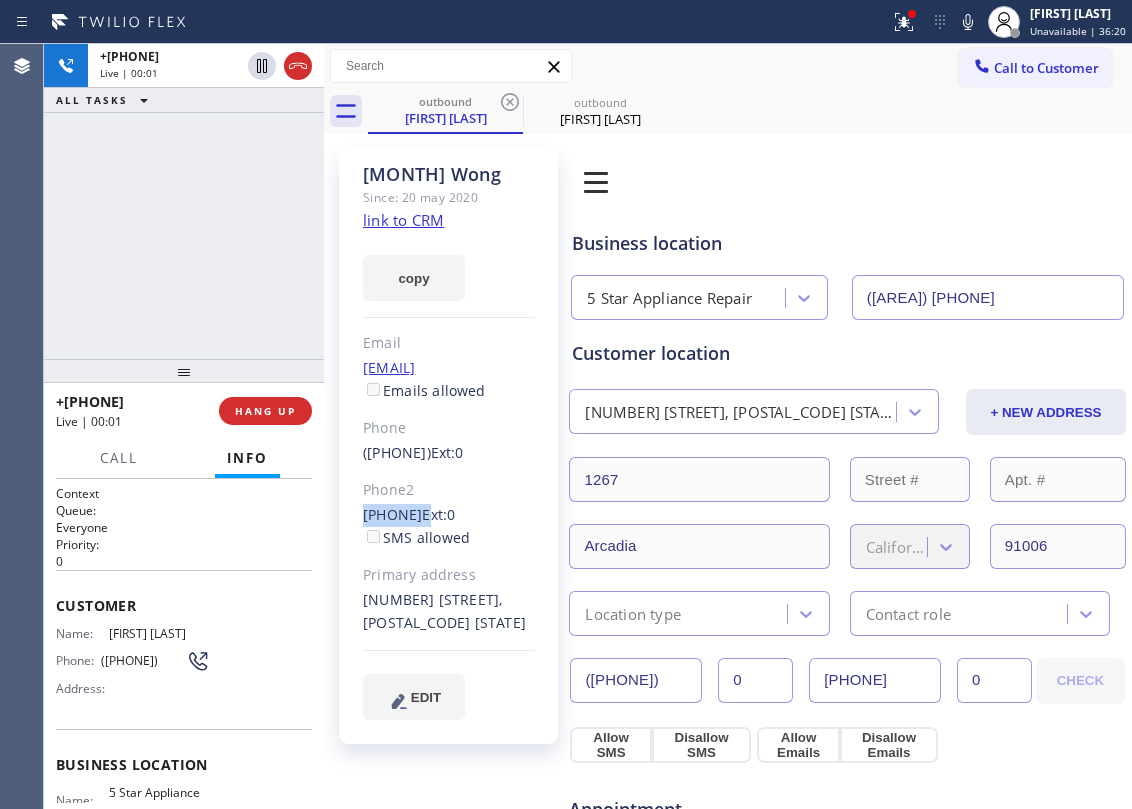 drag, startPoint x: 392, startPoint y: 510, endPoint x: 465, endPoint y: 514, distance: 73.109505 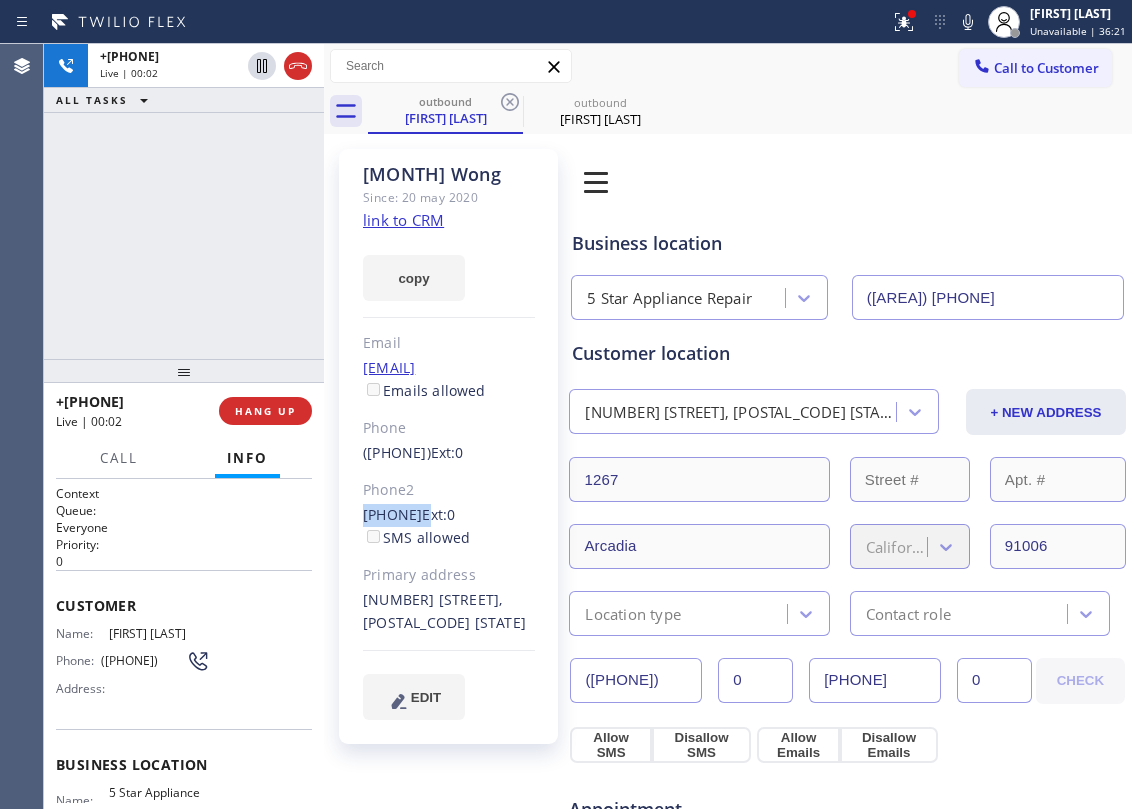 copy on "(626) 358-5189" 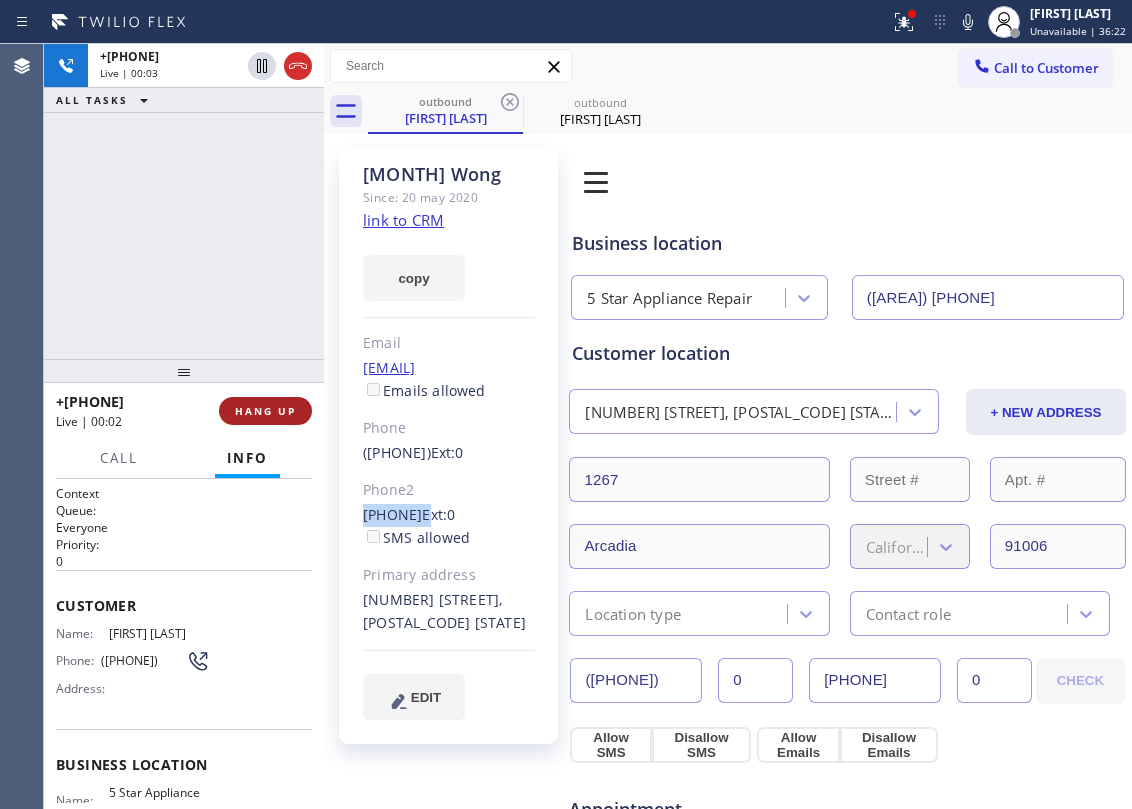 click on "HANG UP" at bounding box center [265, 411] 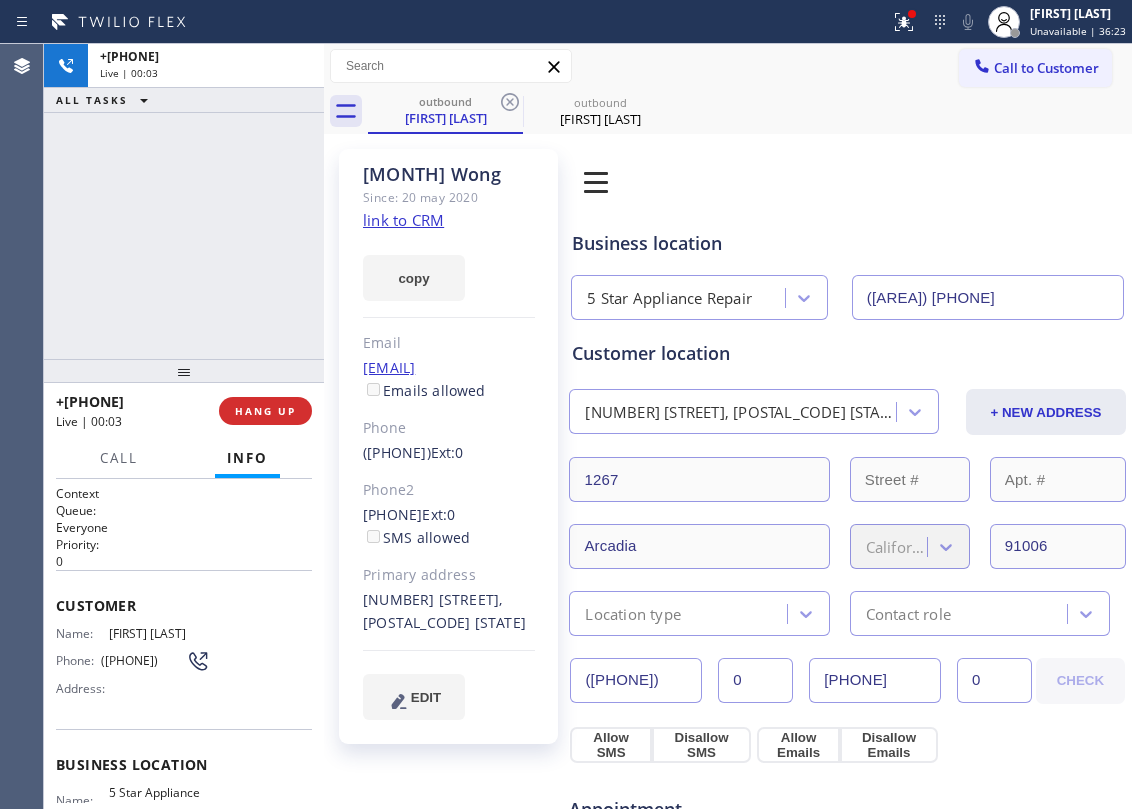 click at bounding box center (184, 371) 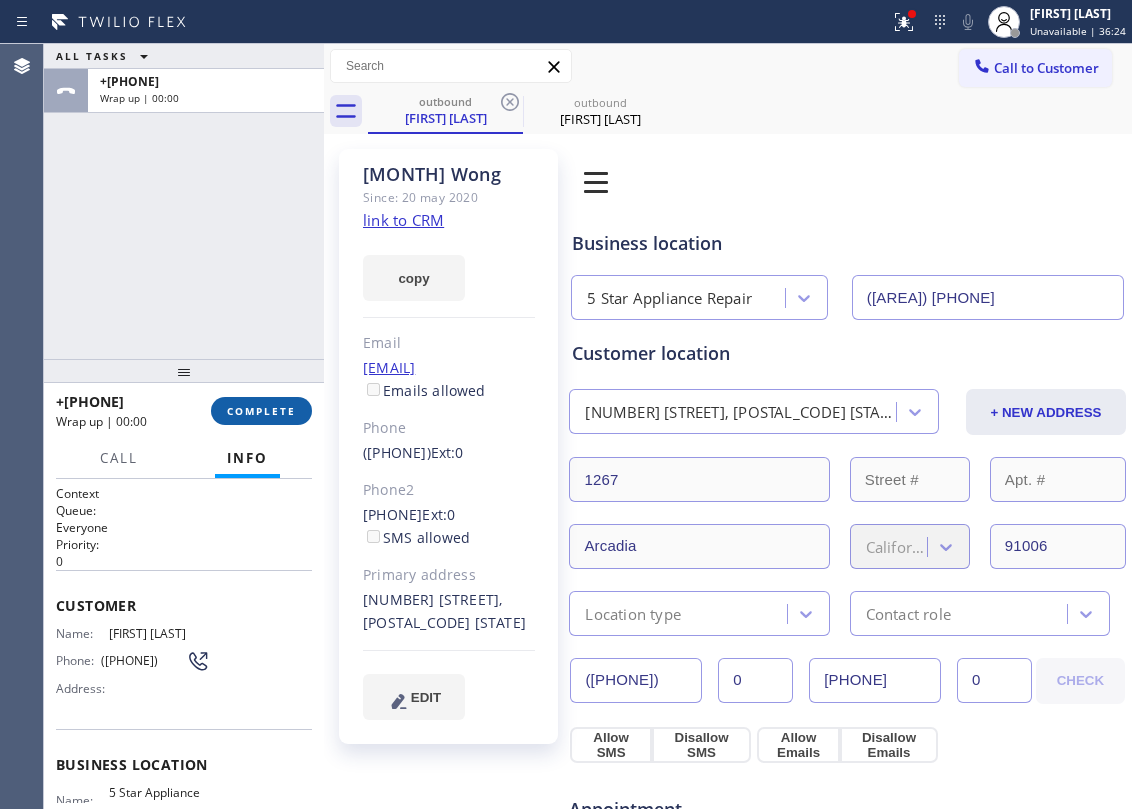 click on "COMPLETE" at bounding box center (261, 411) 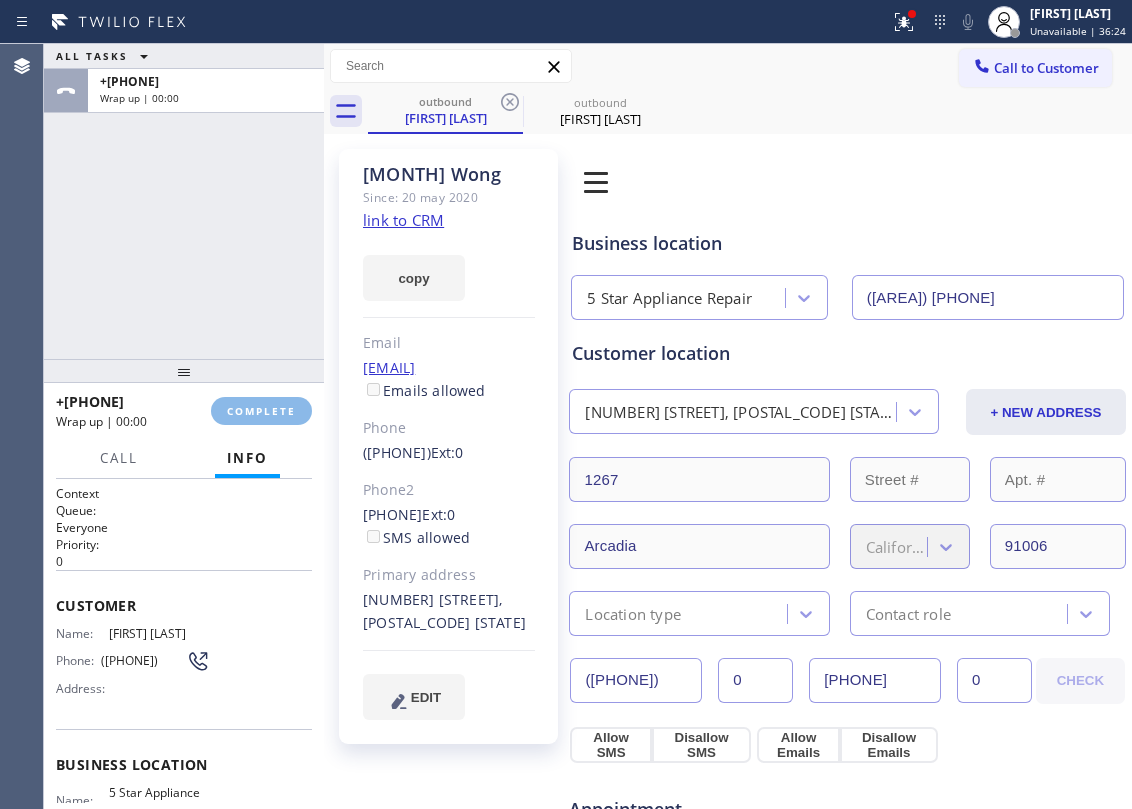click on "ALL TASKS ALL TASKS ACTIVE TASKS TASKS IN WRAP UP +16263195945 Wrap up | 00:00" at bounding box center [184, 201] 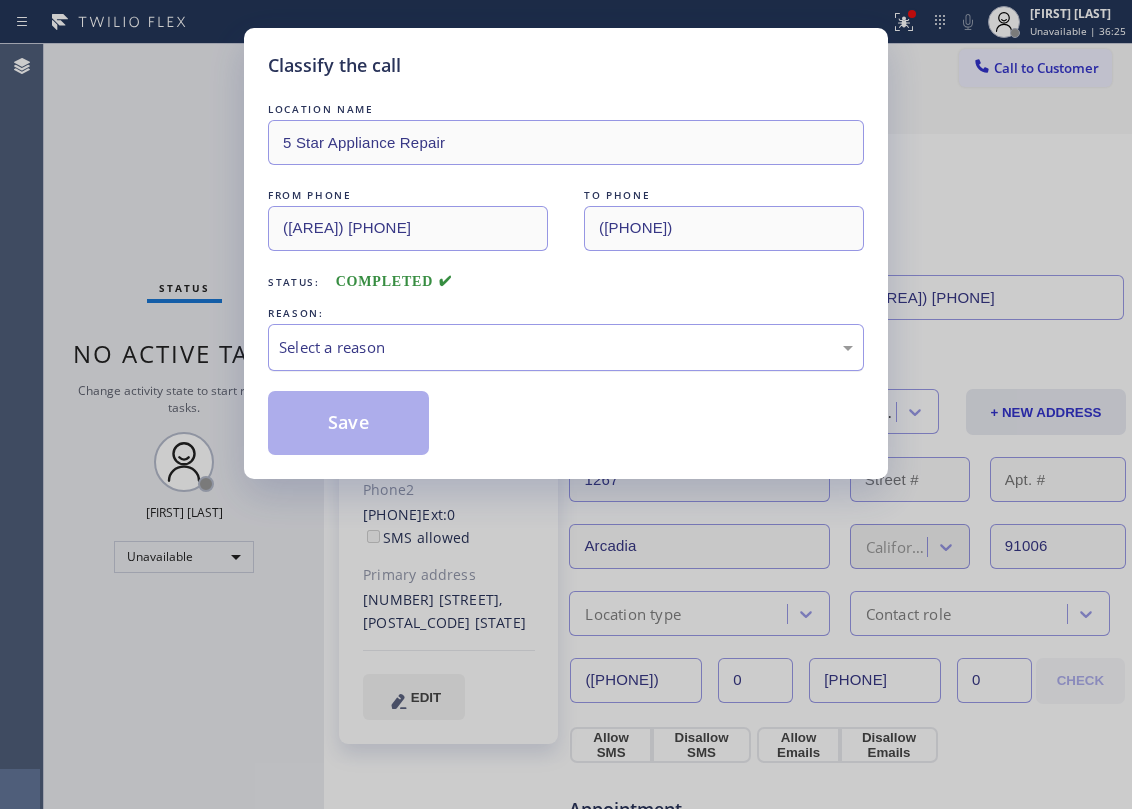 click on "Select a reason" at bounding box center (566, 347) 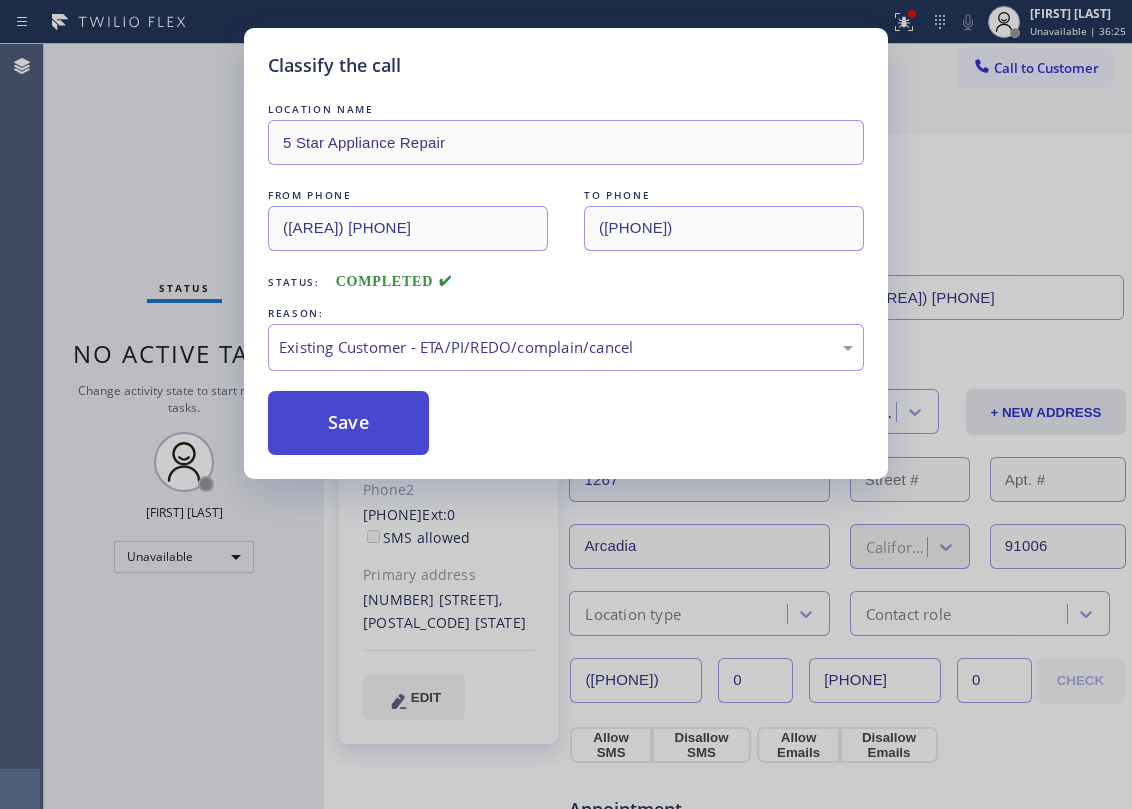 click on "Save" at bounding box center (348, 423) 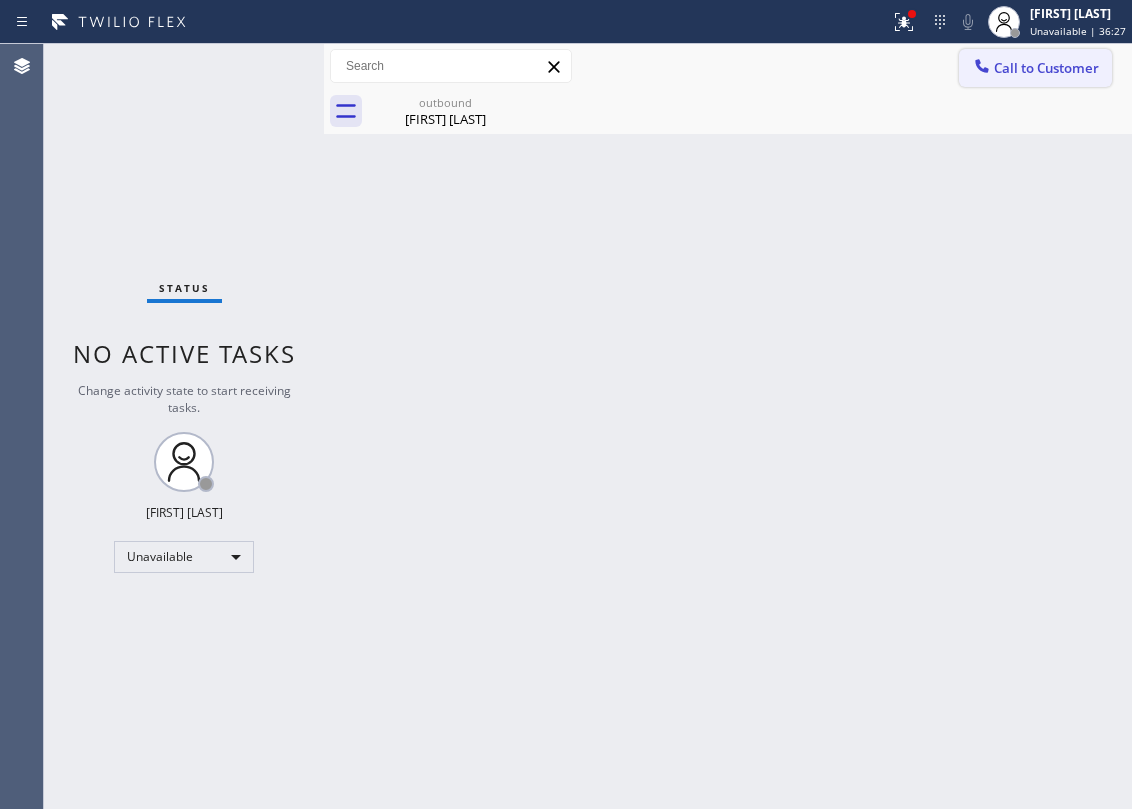 click on "Call to Customer" at bounding box center (1046, 68) 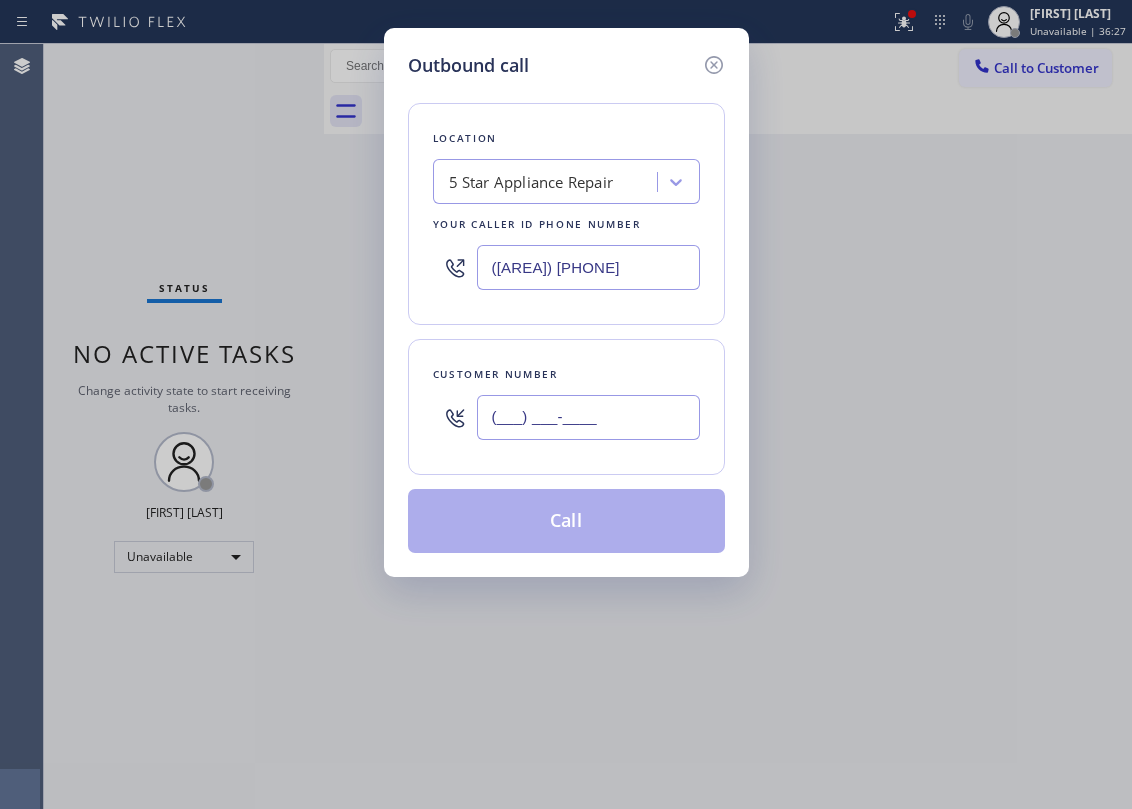 click on "(___) ___-____" at bounding box center (588, 417) 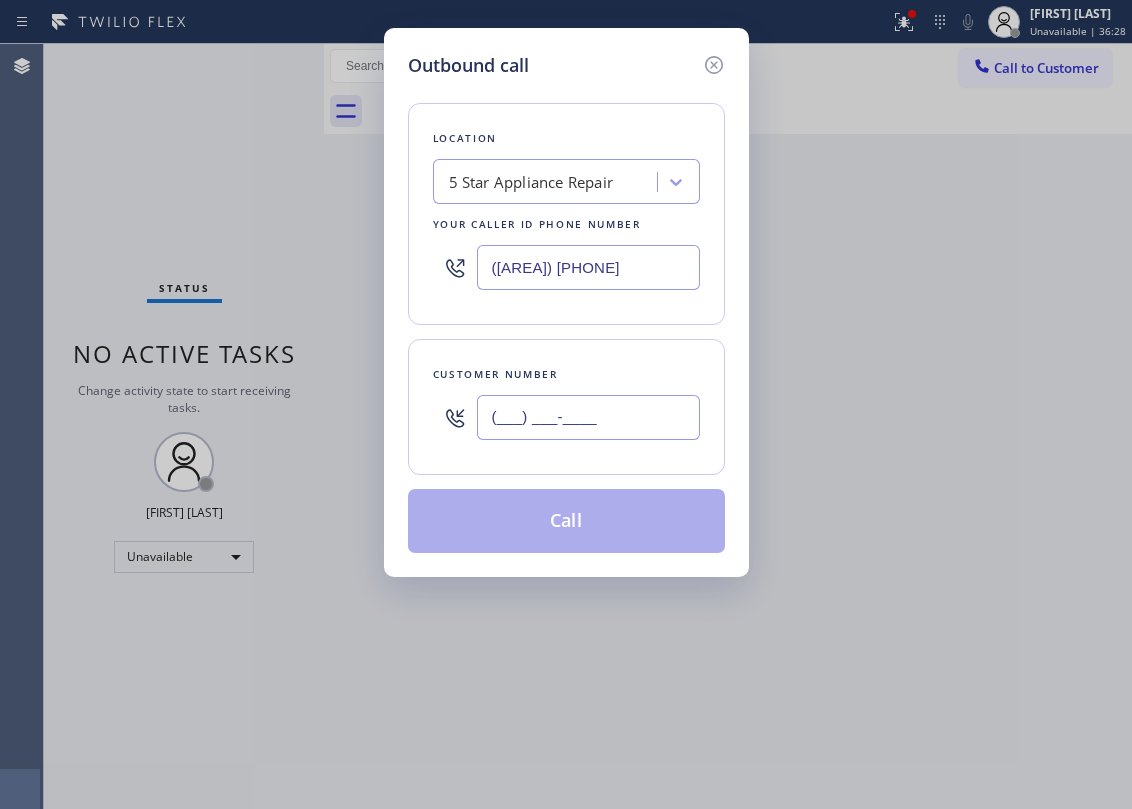 paste on "626) 358-5189" 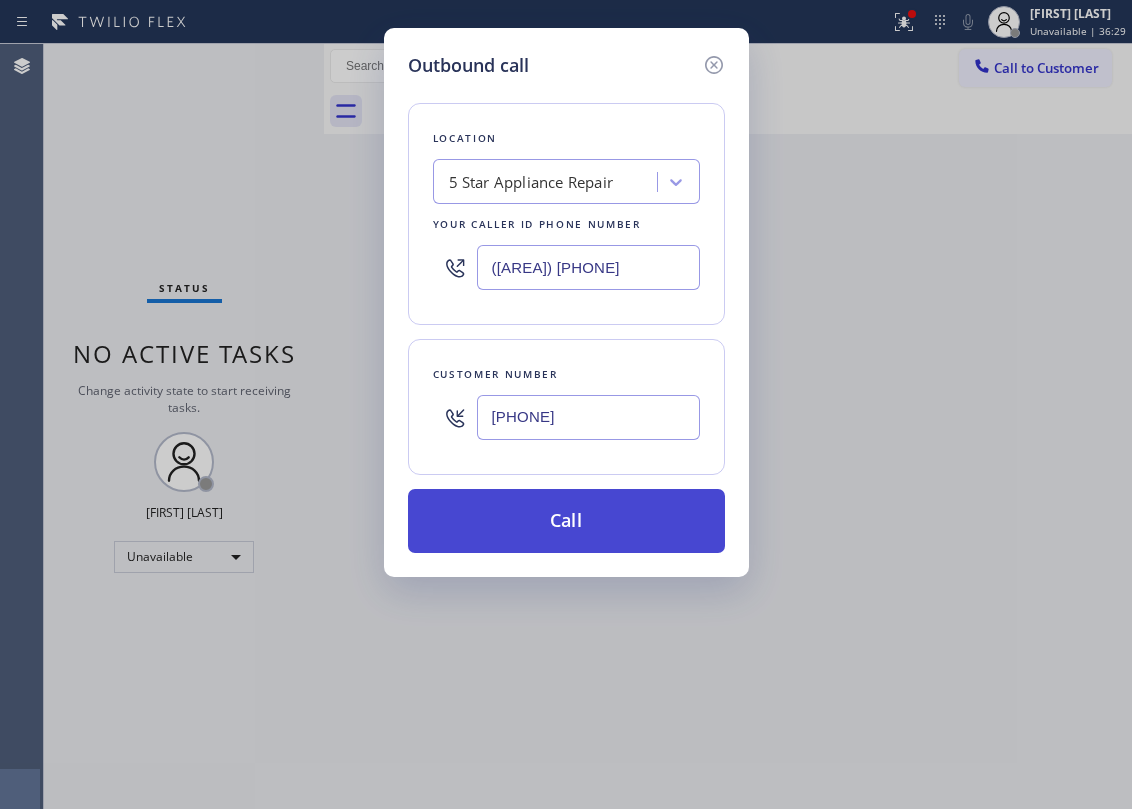 type on "(626) 358-5189" 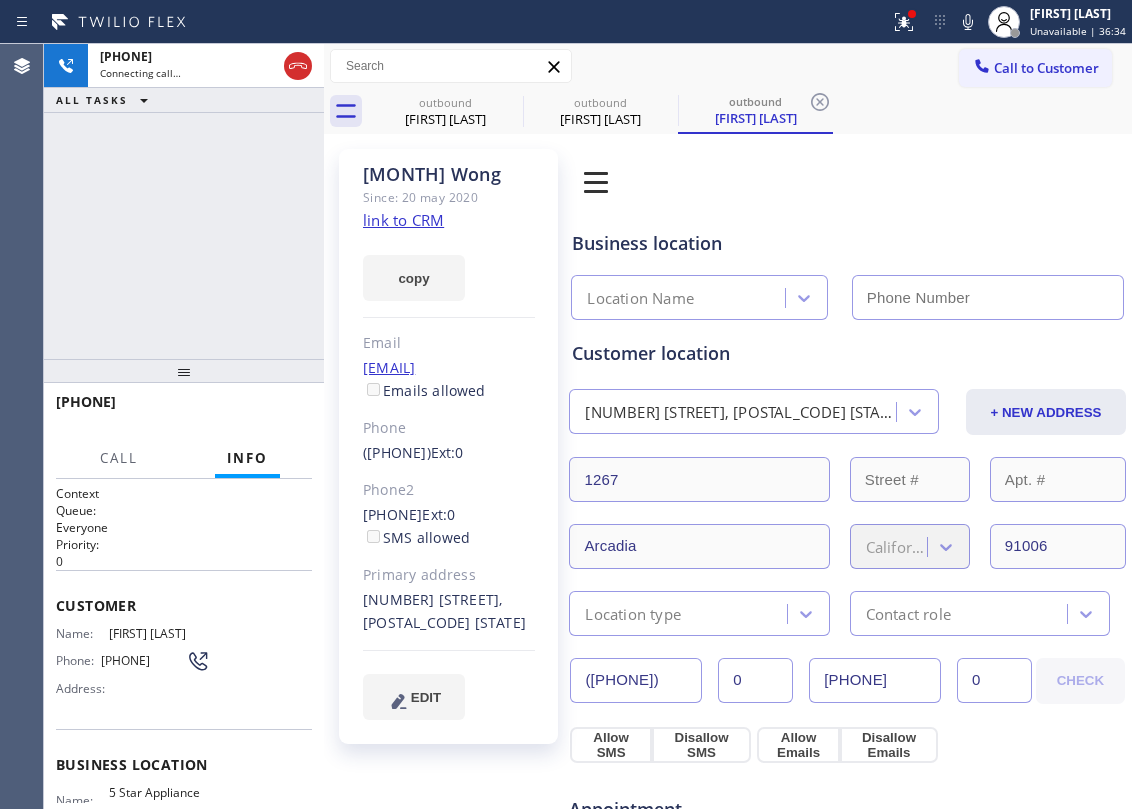 type on "[PHONE]" 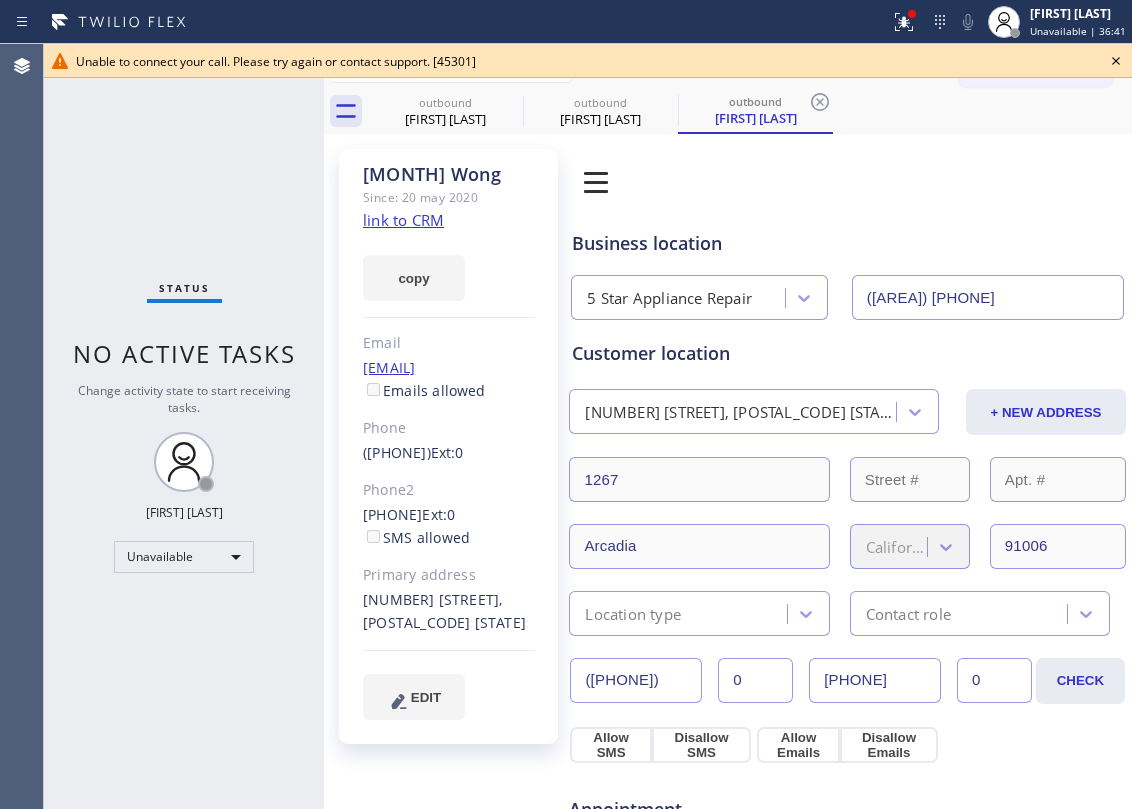 click on "Status   No active tasks     Change activity state to start receiving tasks.   Jesica Jumao-as Unavailable" at bounding box center (184, 426) 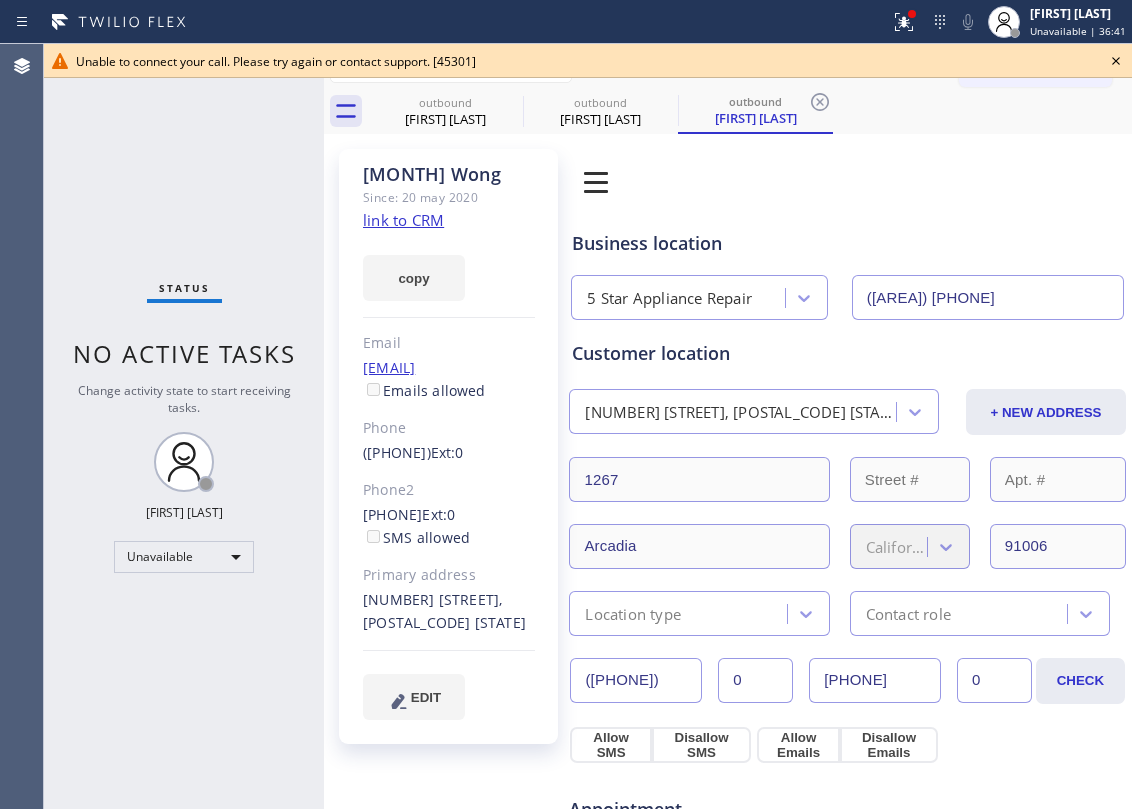 click 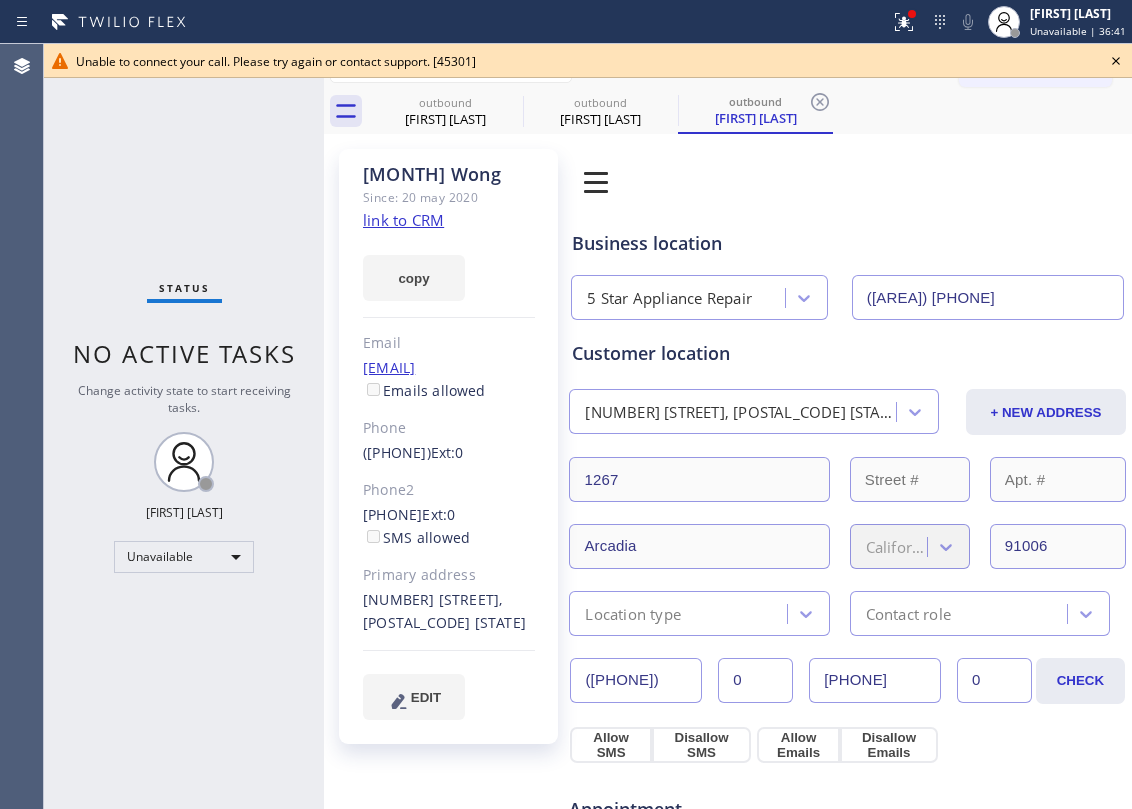 click 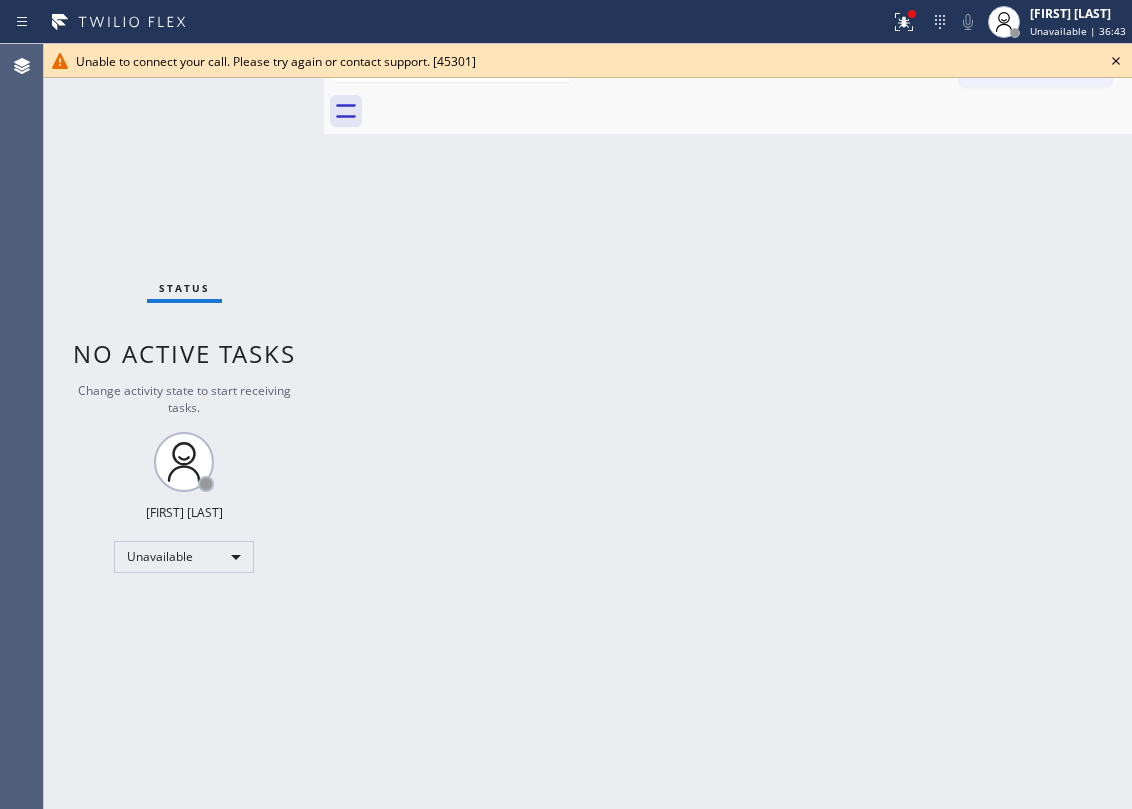 click on "Back to Dashboard Change Sender ID Customers Technicians Select a contact Outbound call Location Search location Your caller id phone number Customer number Call Customer info Name   Phone none Address none Change Sender ID HVAC [PHONE] 5 Star Appliance [PHONE] Appliance Repair [PHONE] Plumbing [PHONE] Air Duct Cleaning [PHONE]  Electricians [PHONE]  Cancel Change Check personal SMS Reset Change No tabs Call to Customer Outbound call Location 5 Star Appliance Repair Your caller id phone number [PHONE] Customer number Call Outbound call Technician Search Technician Your caller id phone number Your caller id phone number Call" at bounding box center [728, 426] 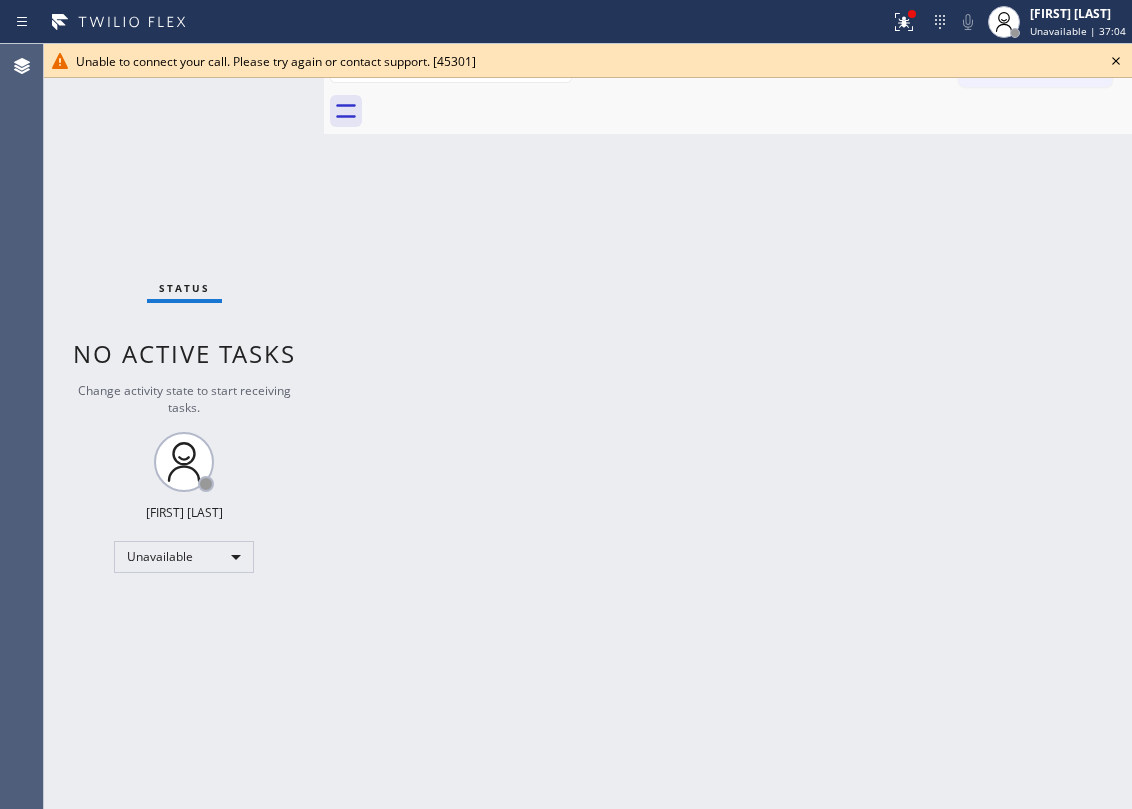 click on "Back to Dashboard Change Sender ID Customers Technicians Select a contact Outbound call Location Search location Your caller id phone number Customer number Call Customer info Name   Phone none Address none Change Sender ID HVAC [PHONE] 5 Star Appliance [PHONE] Appliance Repair [PHONE] Plumbing [PHONE] Air Duct Cleaning [PHONE]  Electricians [PHONE]  Cancel Change Check personal SMS Reset Change No tabs Call to Customer Outbound call Location 5 Star Appliance Repair Your caller id phone number [PHONE] Customer number Call Outbound call Technician Search Technician Your caller id phone number Your caller id phone number Call" at bounding box center [728, 426] 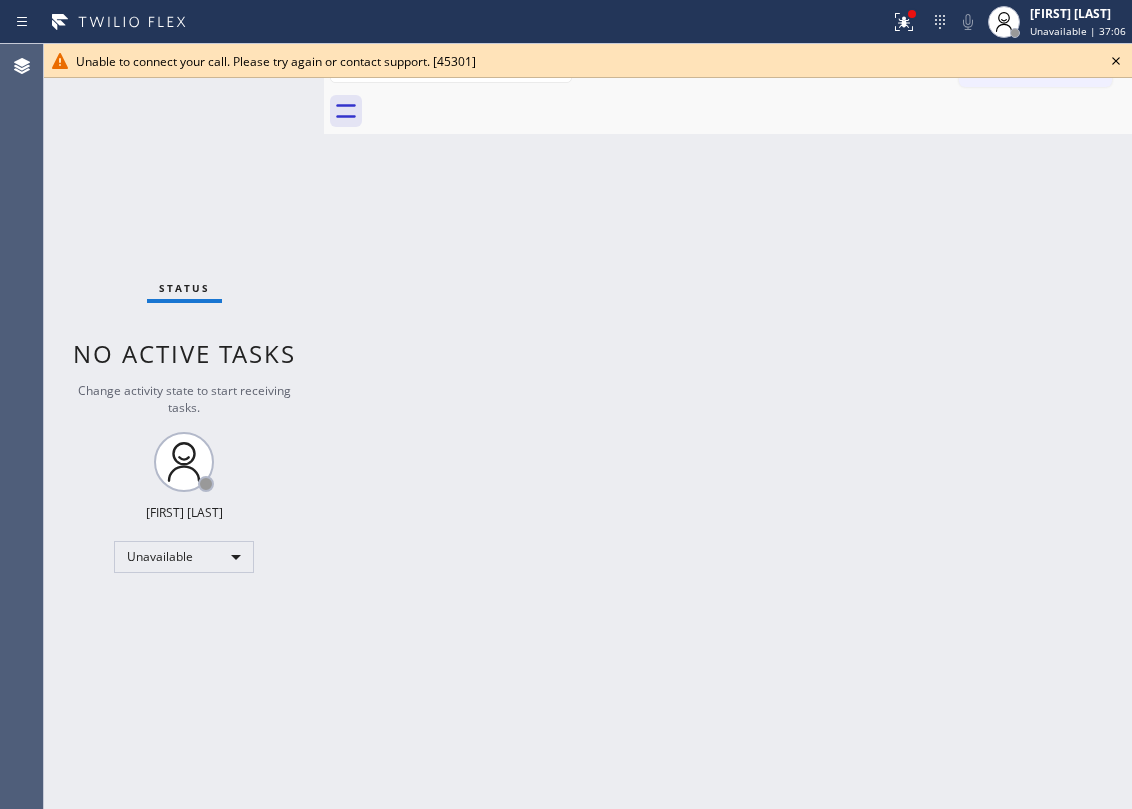 click 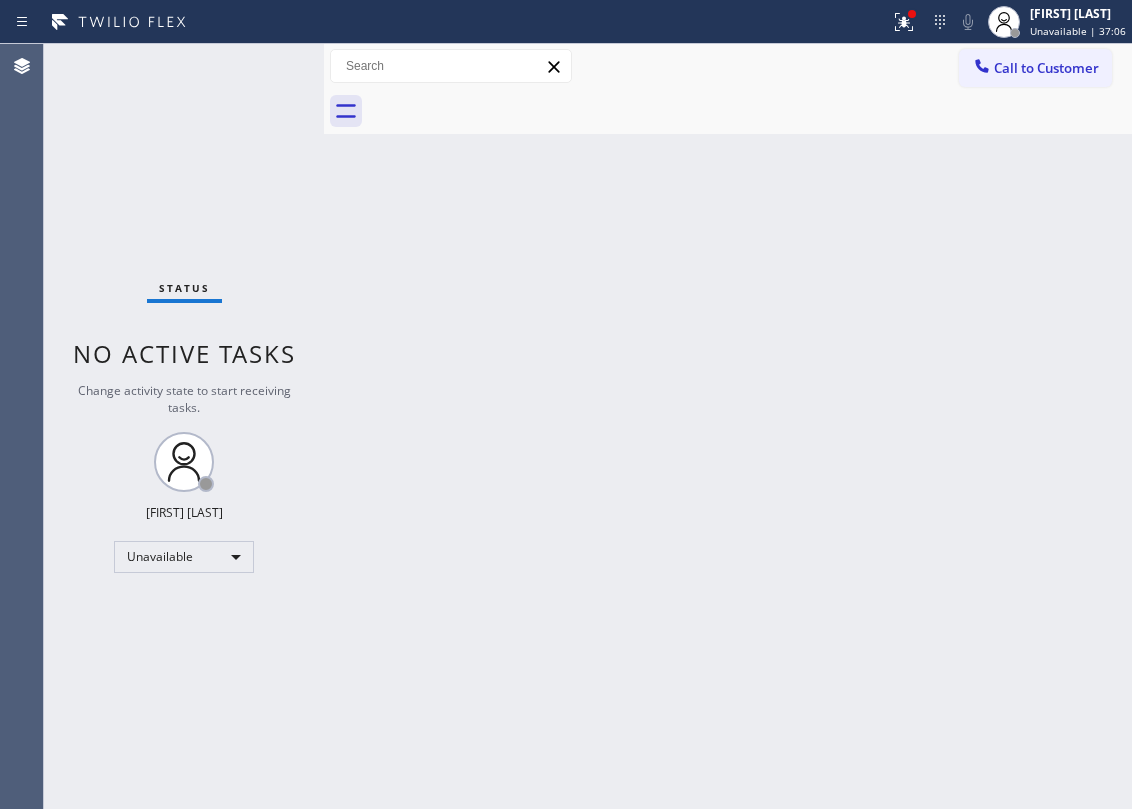 click on "Back to Dashboard Change Sender ID Customers Technicians Select a contact Outbound call Location Search location Your caller id phone number Customer number Call Customer info Name   Phone none Address none Change Sender ID HVAC [PHONE] 5 Star Appliance [PHONE] Appliance Repair [PHONE] Plumbing [PHONE] Air Duct Cleaning [PHONE]  Electricians [PHONE]  Cancel Change Check personal SMS Reset Change No tabs Call to Customer Outbound call Location 5 Star Appliance Repair Your caller id phone number [PHONE] Customer number Call Outbound call Technician Search Technician Your caller id phone number Your caller id phone number Call" at bounding box center (728, 426) 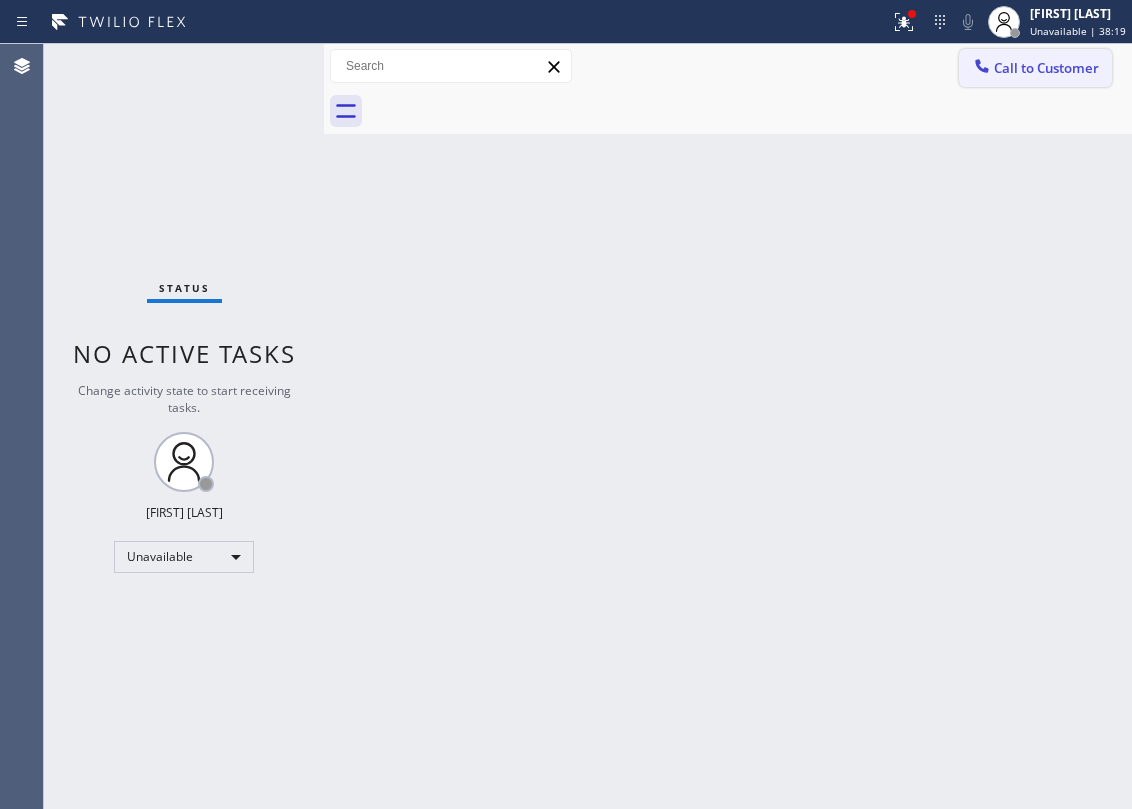 click on "Call to Customer" at bounding box center [1046, 68] 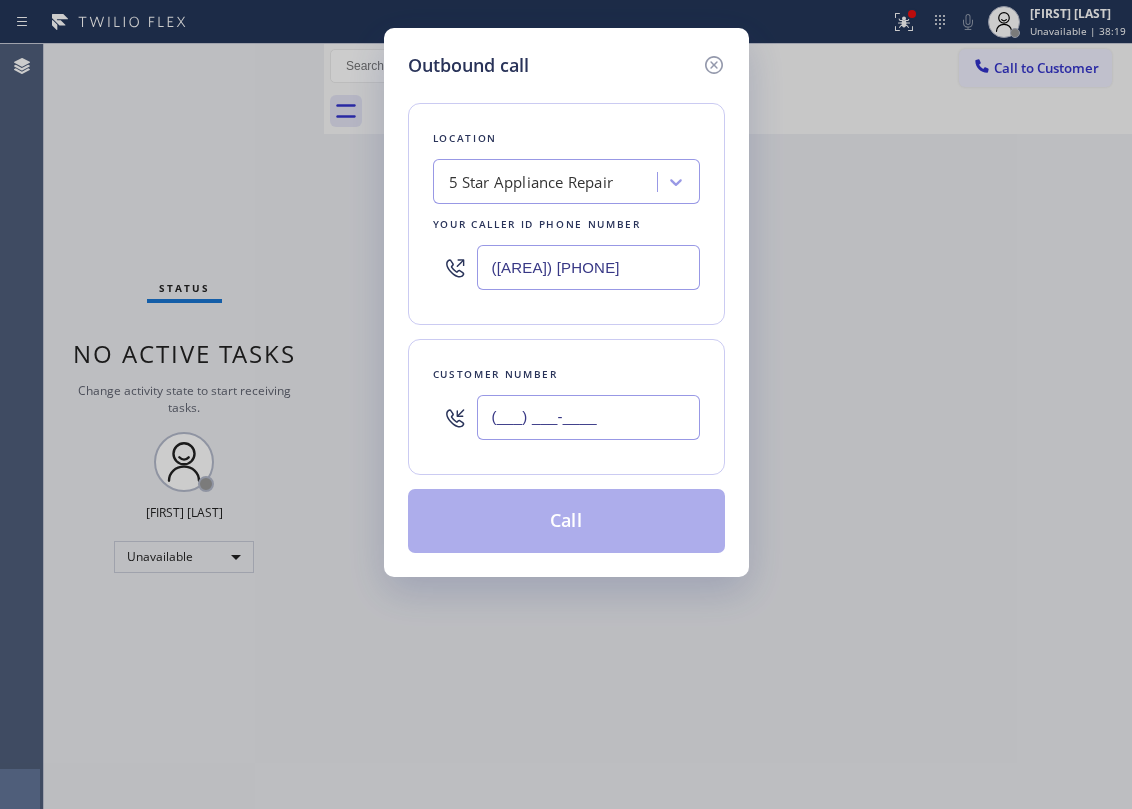 click on "(___) ___-____" at bounding box center (588, 417) 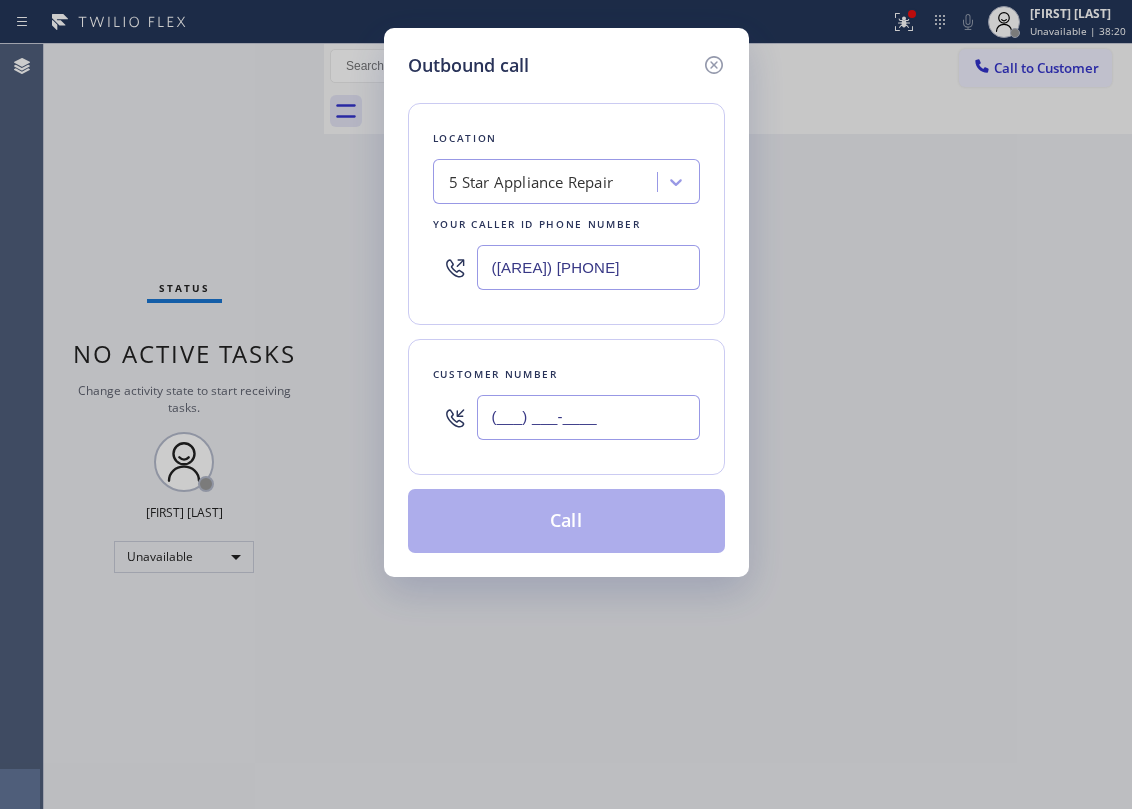 paste on "626) 358-5189" 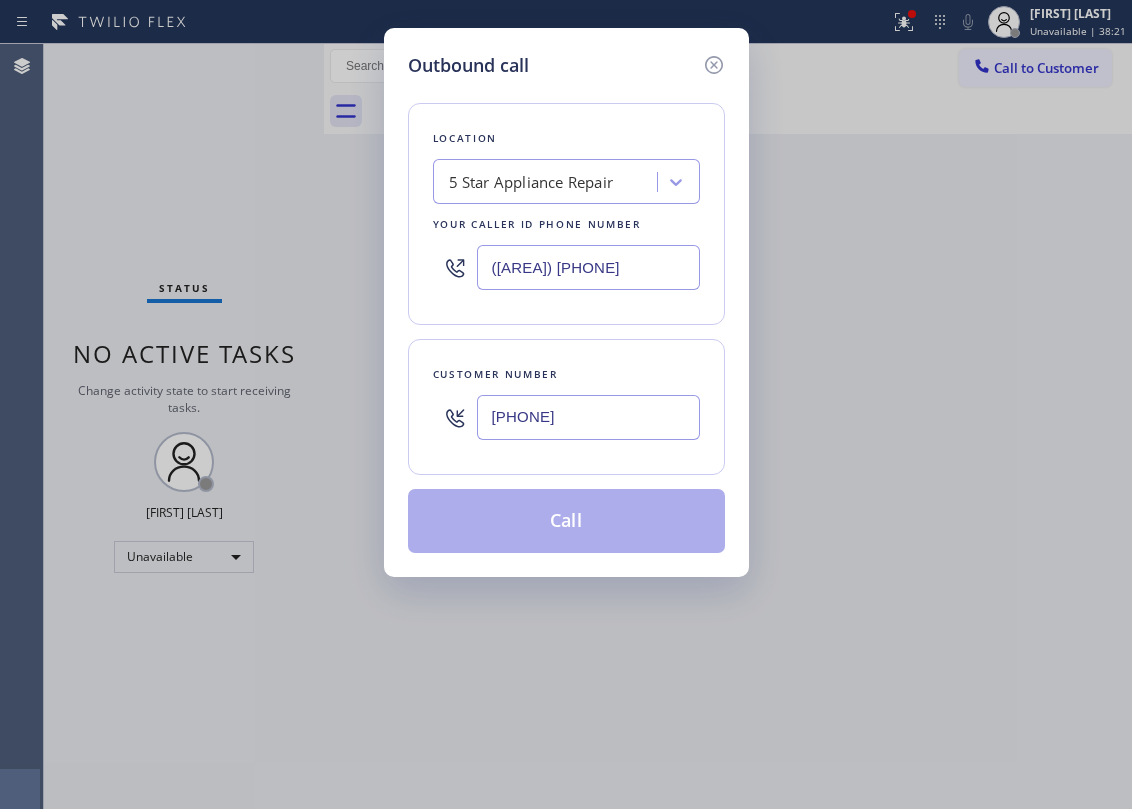type on "(626) 358-5189" 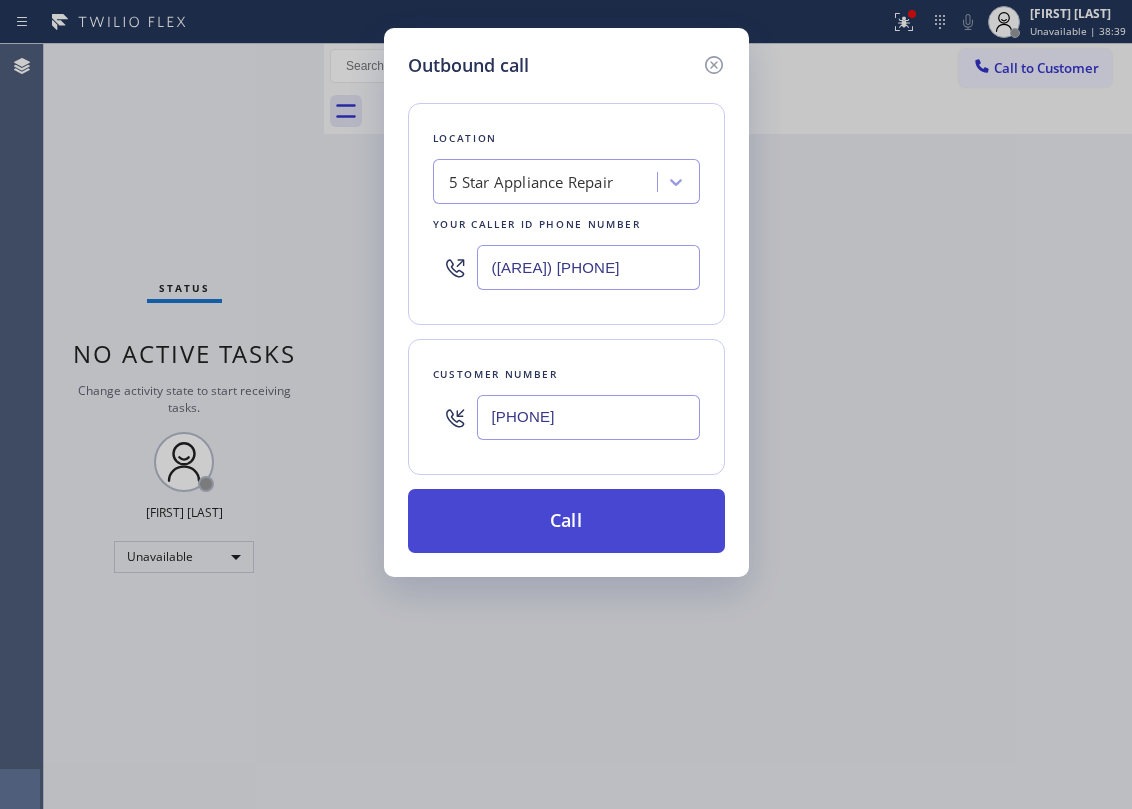 click on "Call" at bounding box center [566, 521] 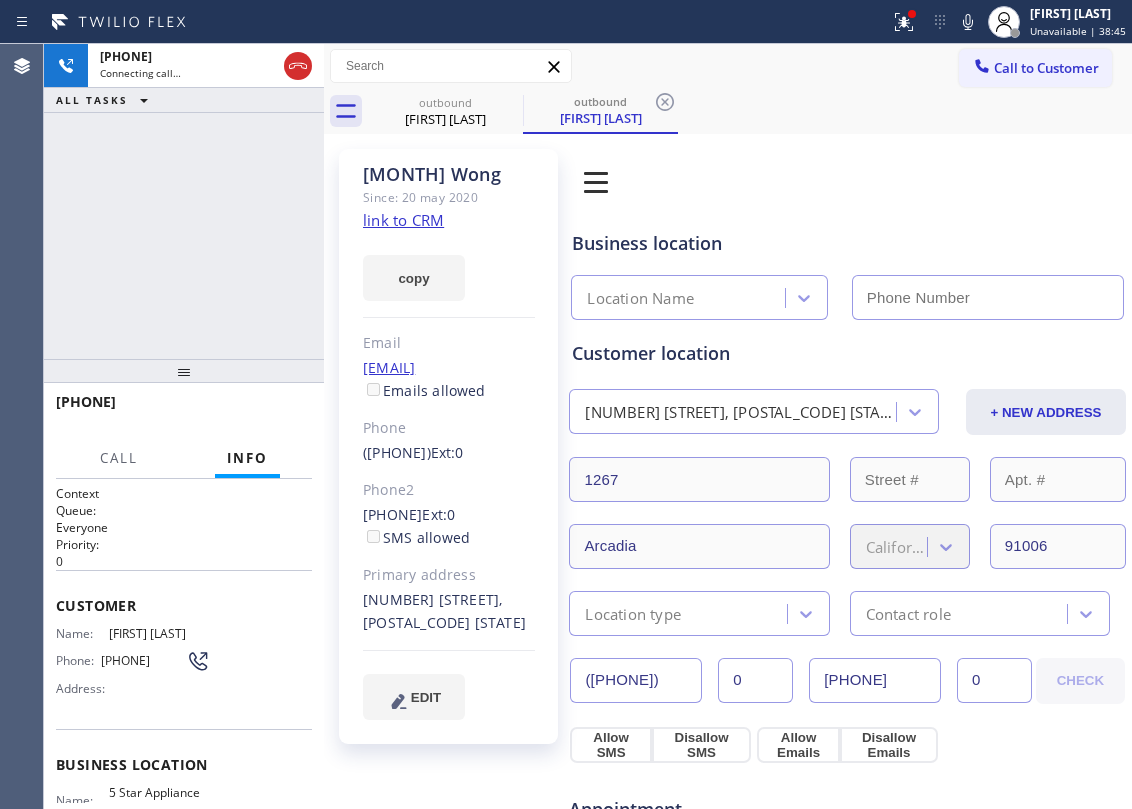 type on "[PHONE]" 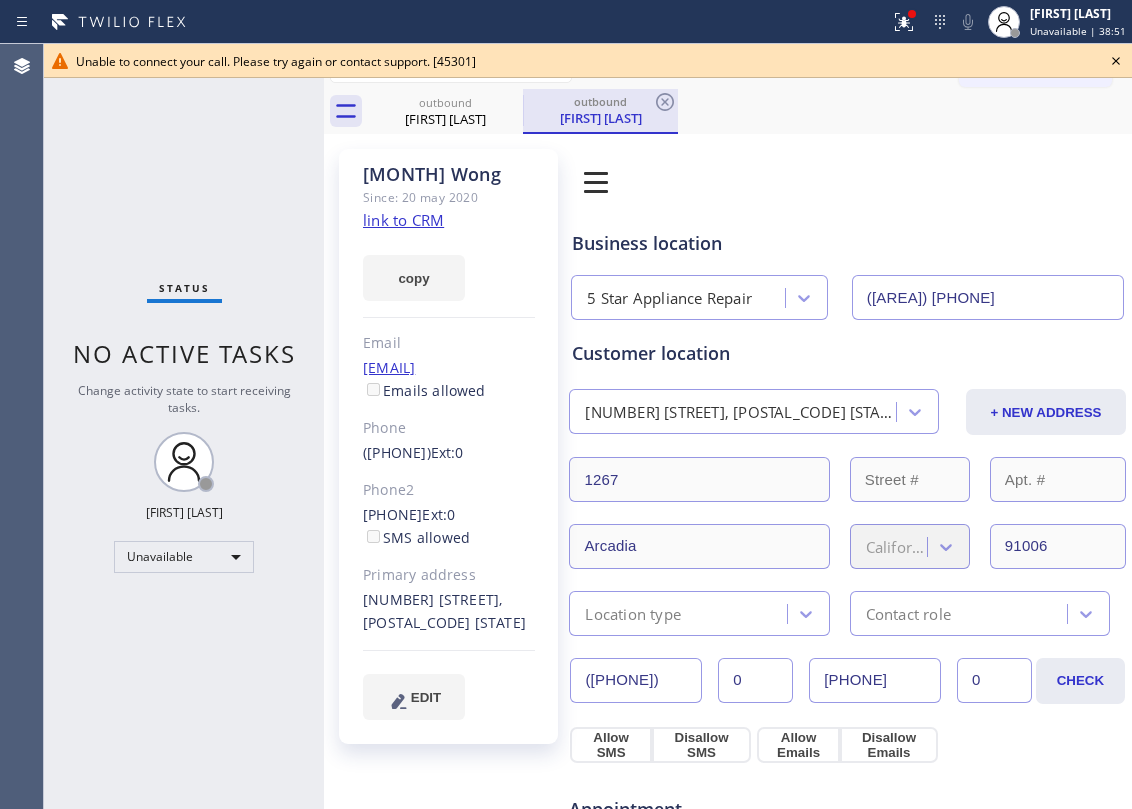 drag, startPoint x: 442, startPoint y: 109, endPoint x: 549, endPoint y: 110, distance: 107.00467 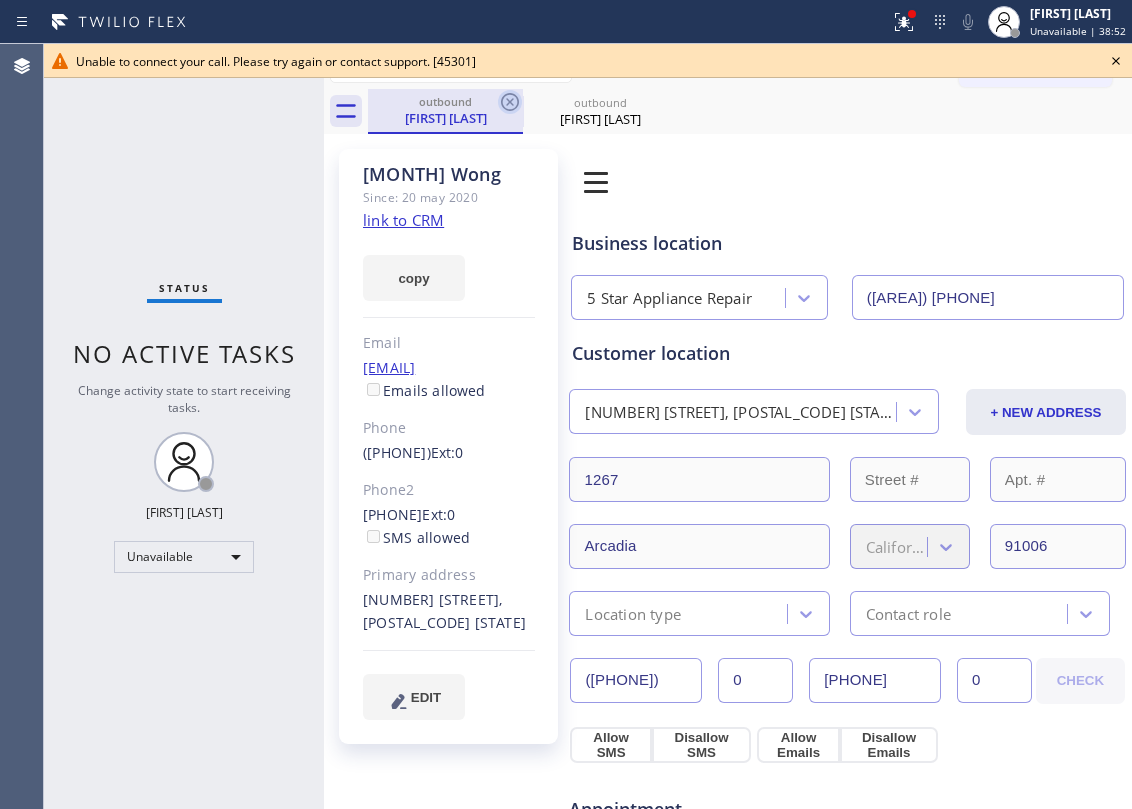 click 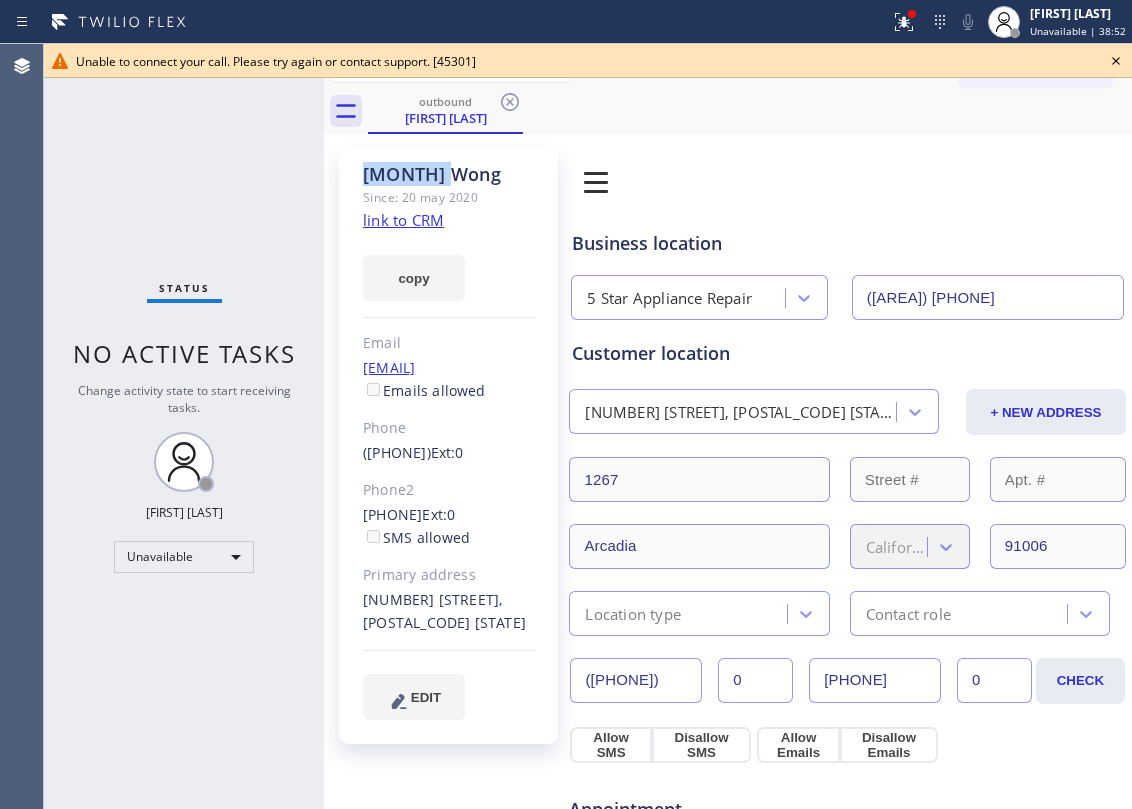 click 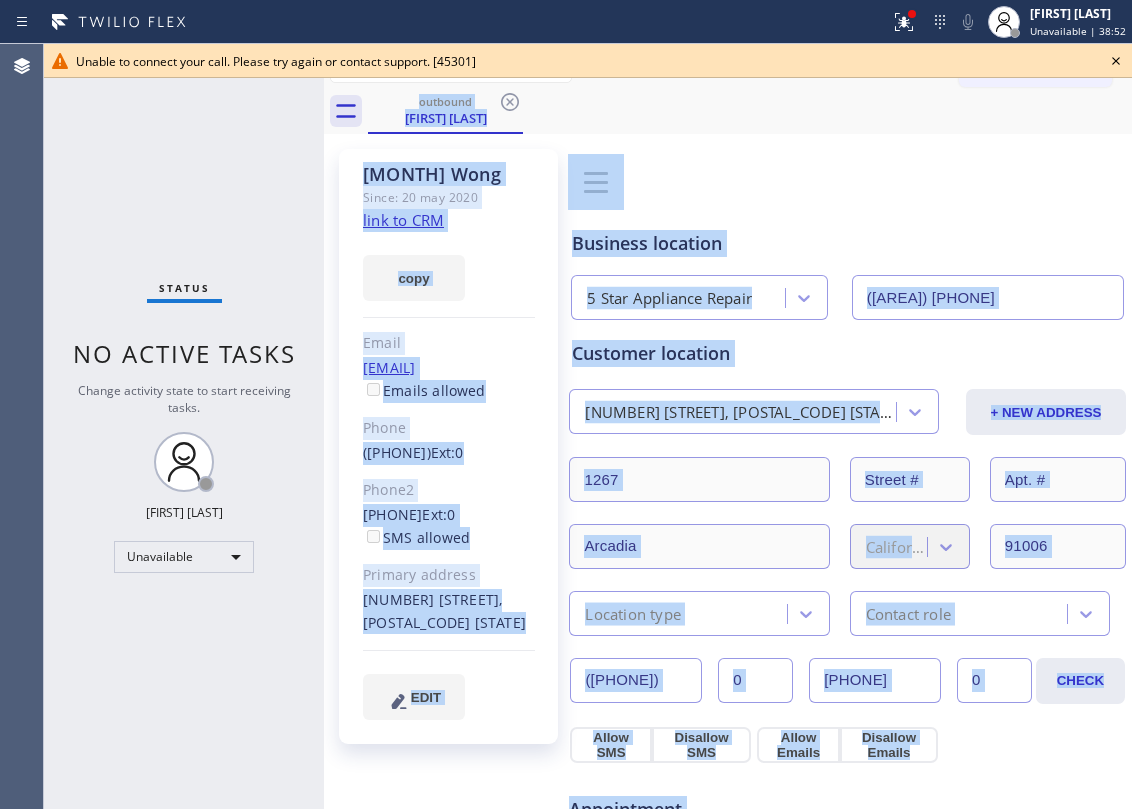 click on "outbound May Wong" at bounding box center [750, 111] 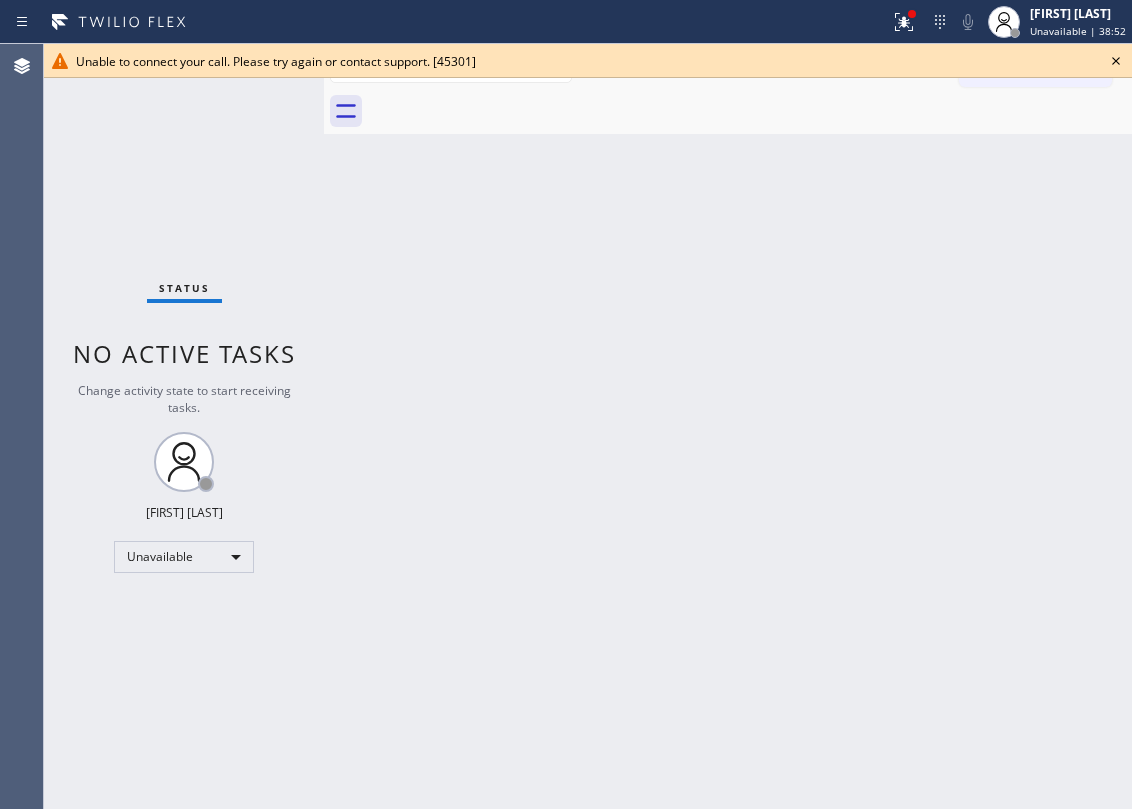 click at bounding box center (750, 111) 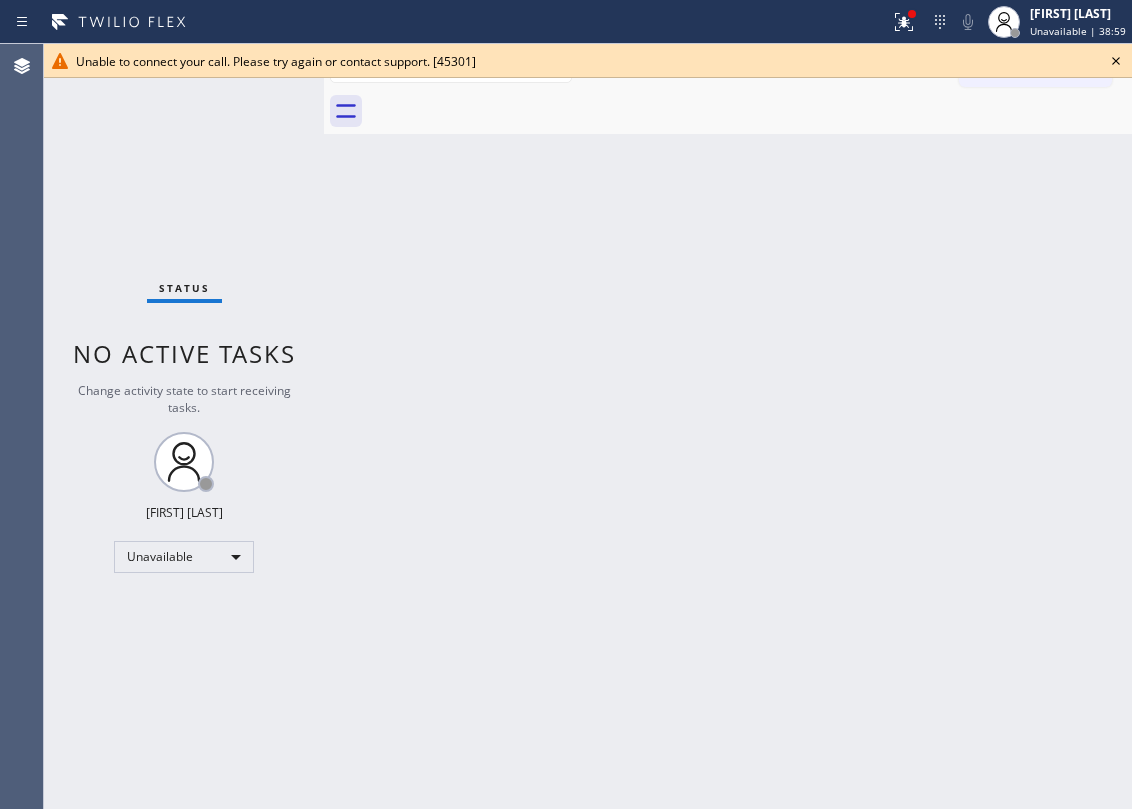 click 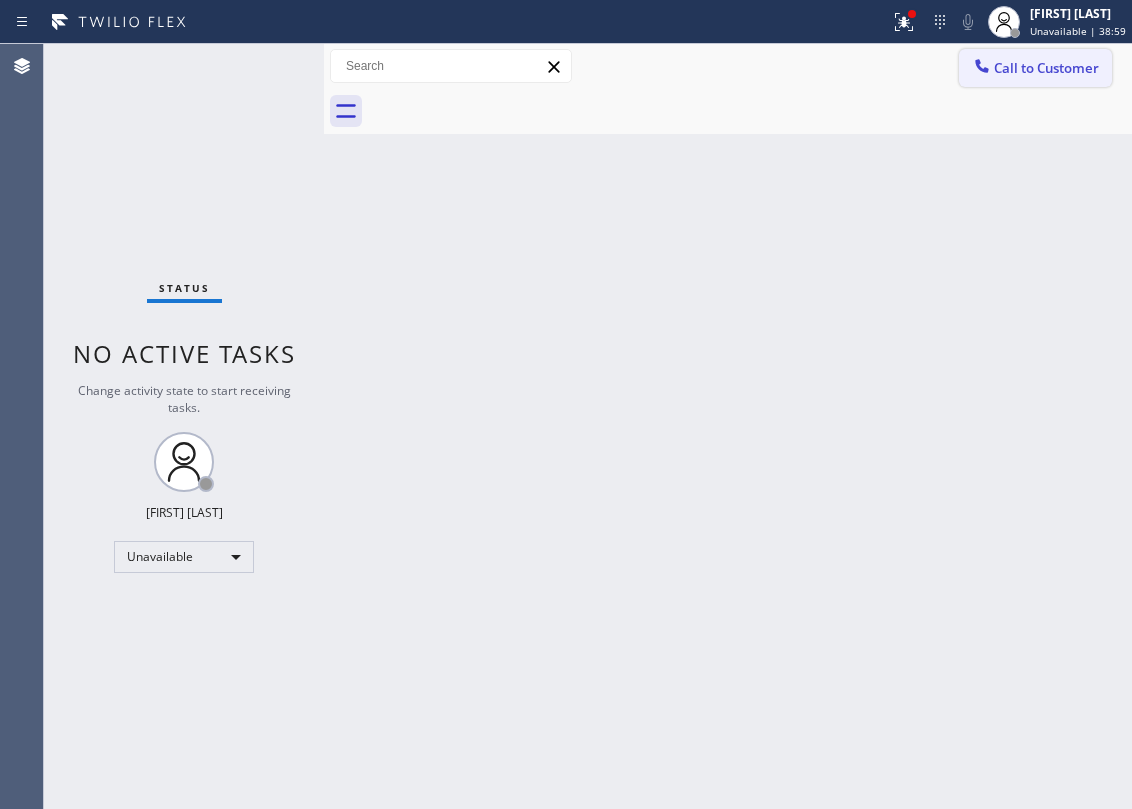 click on "Call to Customer" at bounding box center (1035, 68) 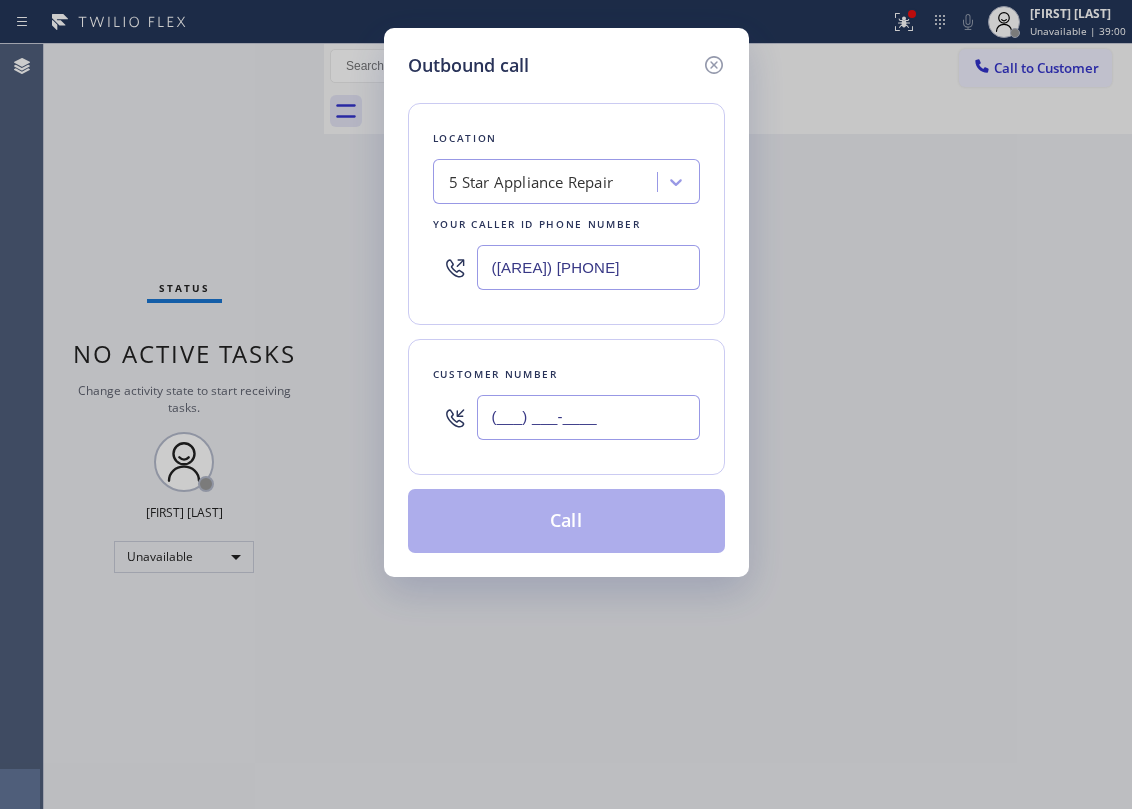 click on "(___) ___-____" at bounding box center (588, 417) 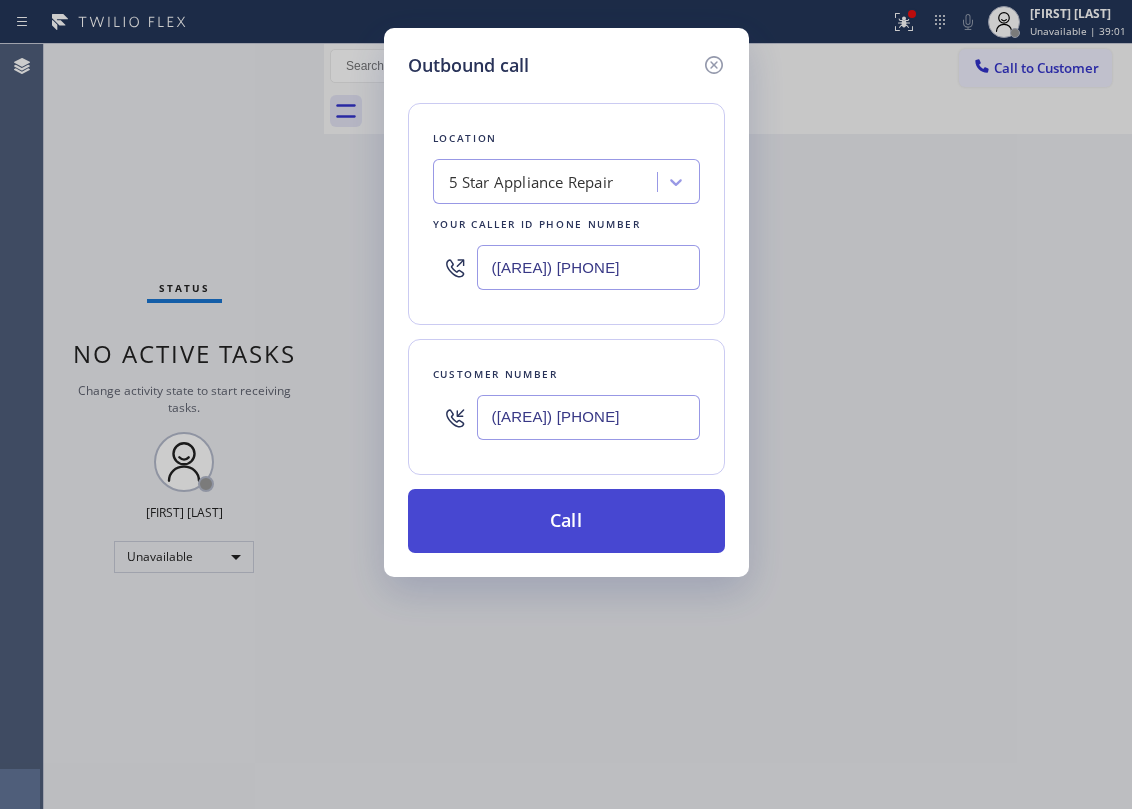 click on "Call" at bounding box center (566, 521) 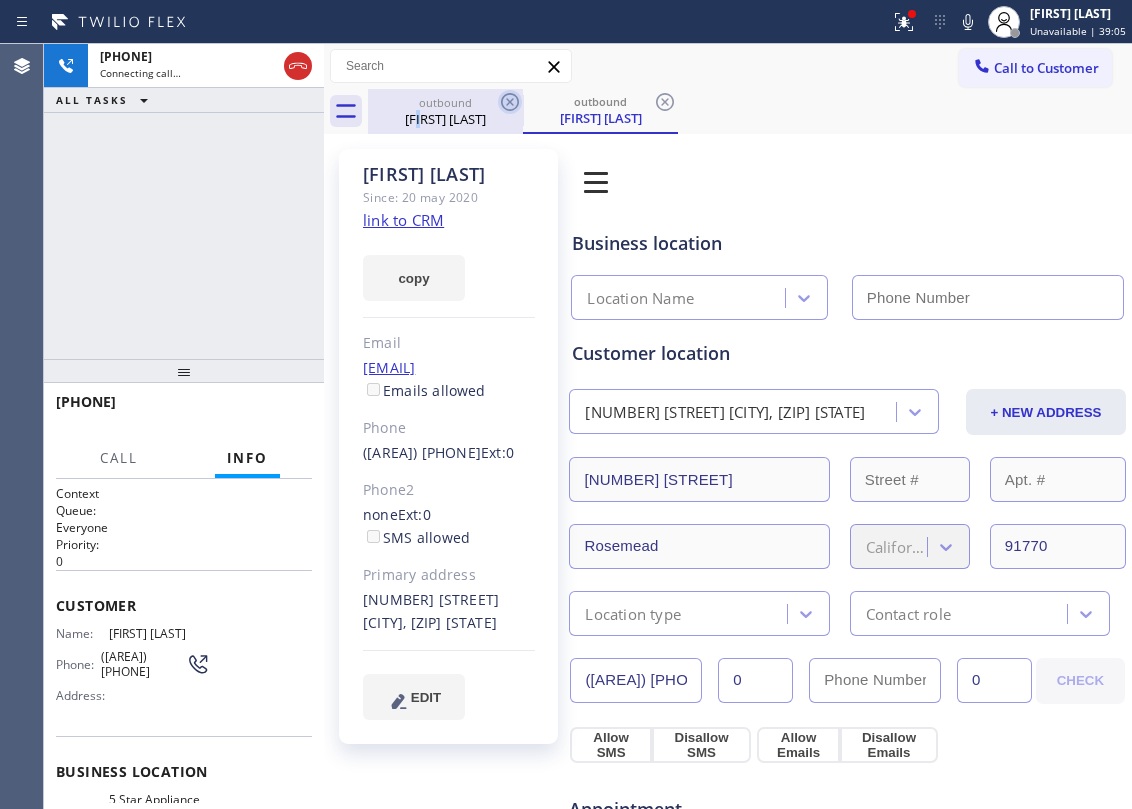 drag, startPoint x: 429, startPoint y: 114, endPoint x: 516, endPoint y: 96, distance: 88.84256 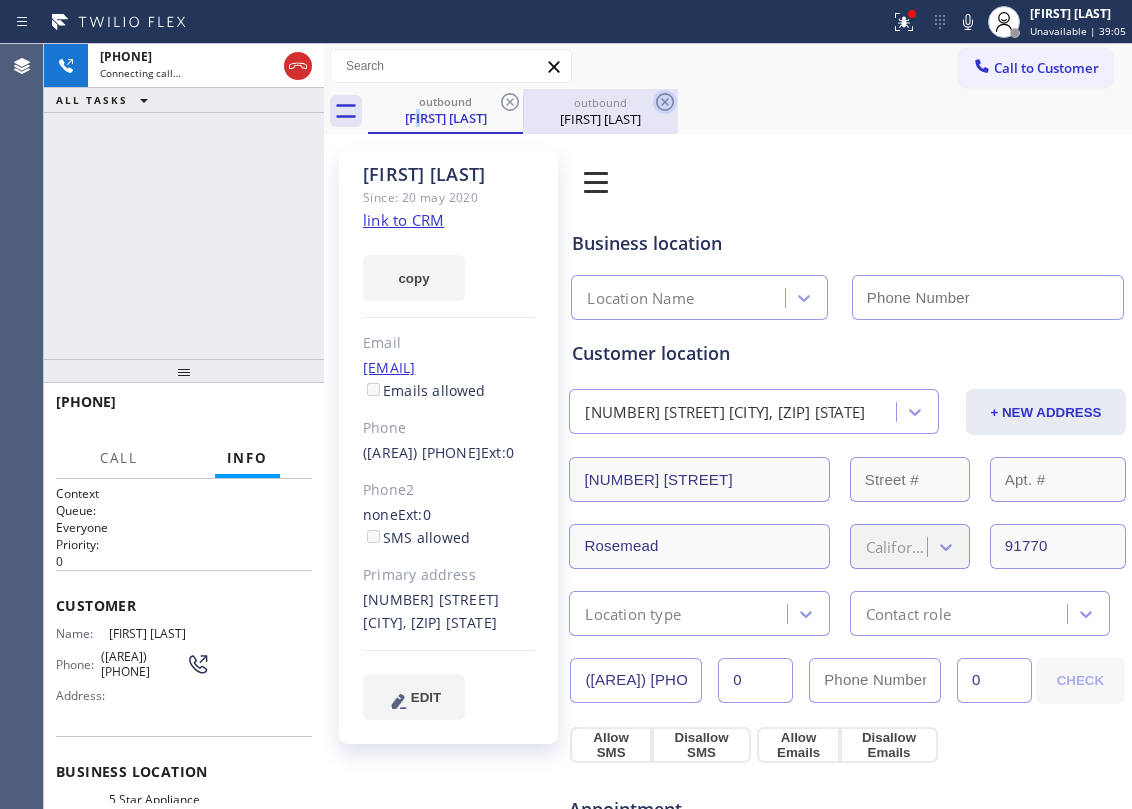 click 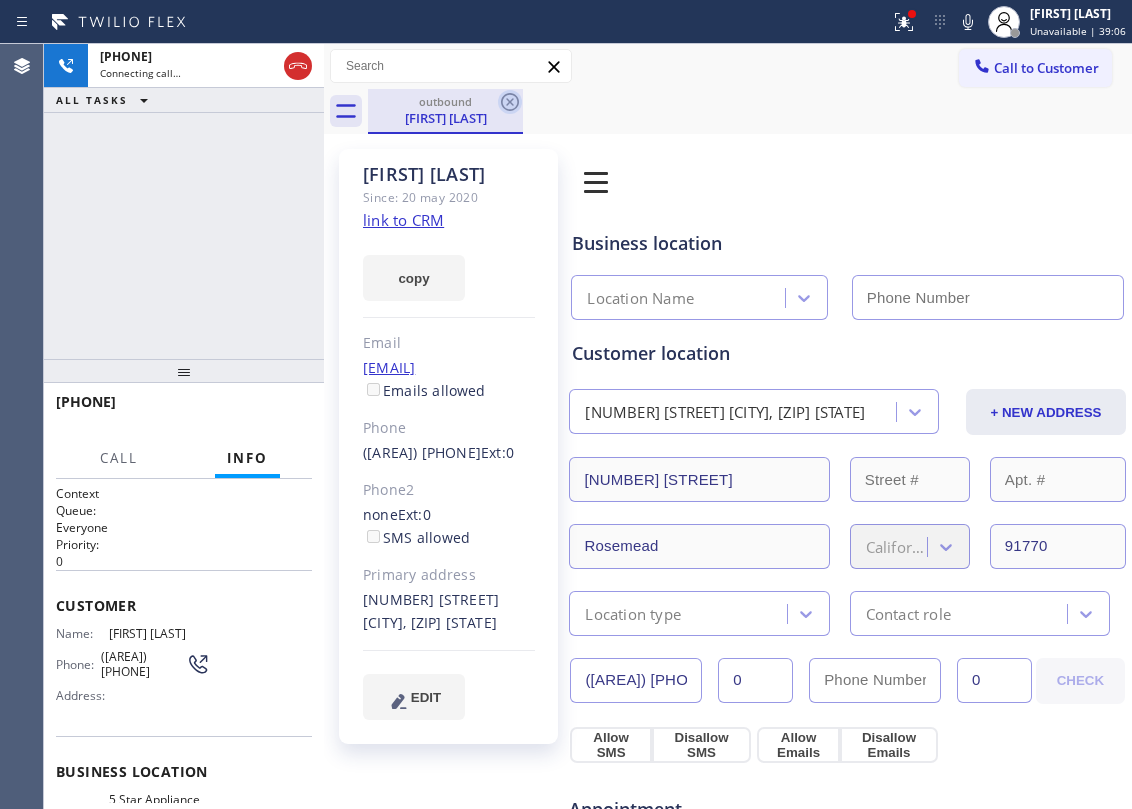 click 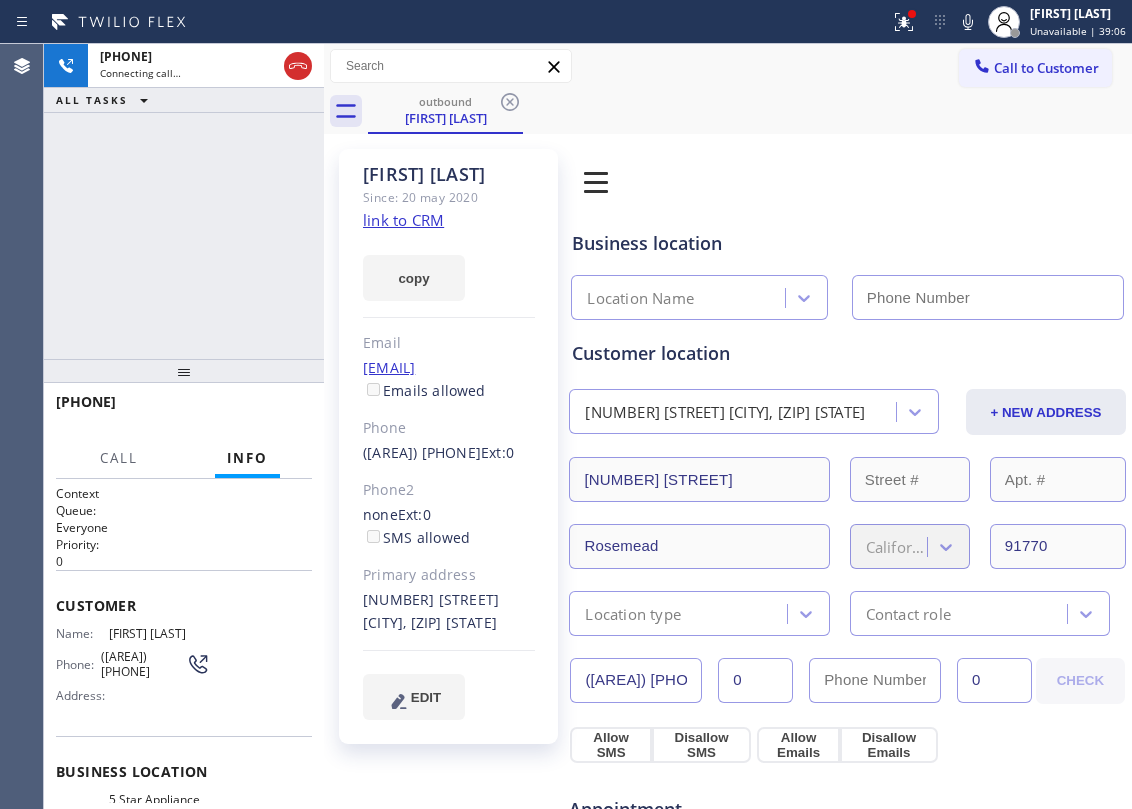 click on "+16268935893 Connecting call… ALL TASKS ALL TASKS ACTIVE TASKS TASKS IN WRAP UP" at bounding box center (184, 201) 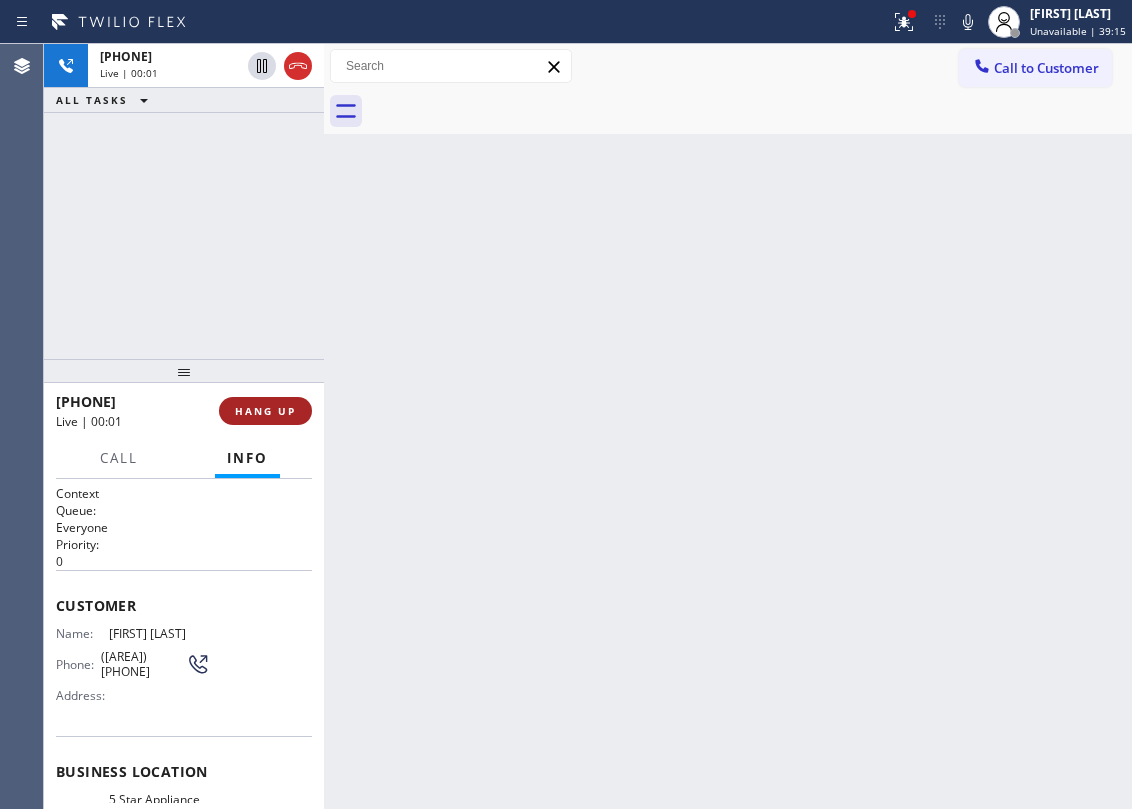 click on "HANG UP" at bounding box center (265, 411) 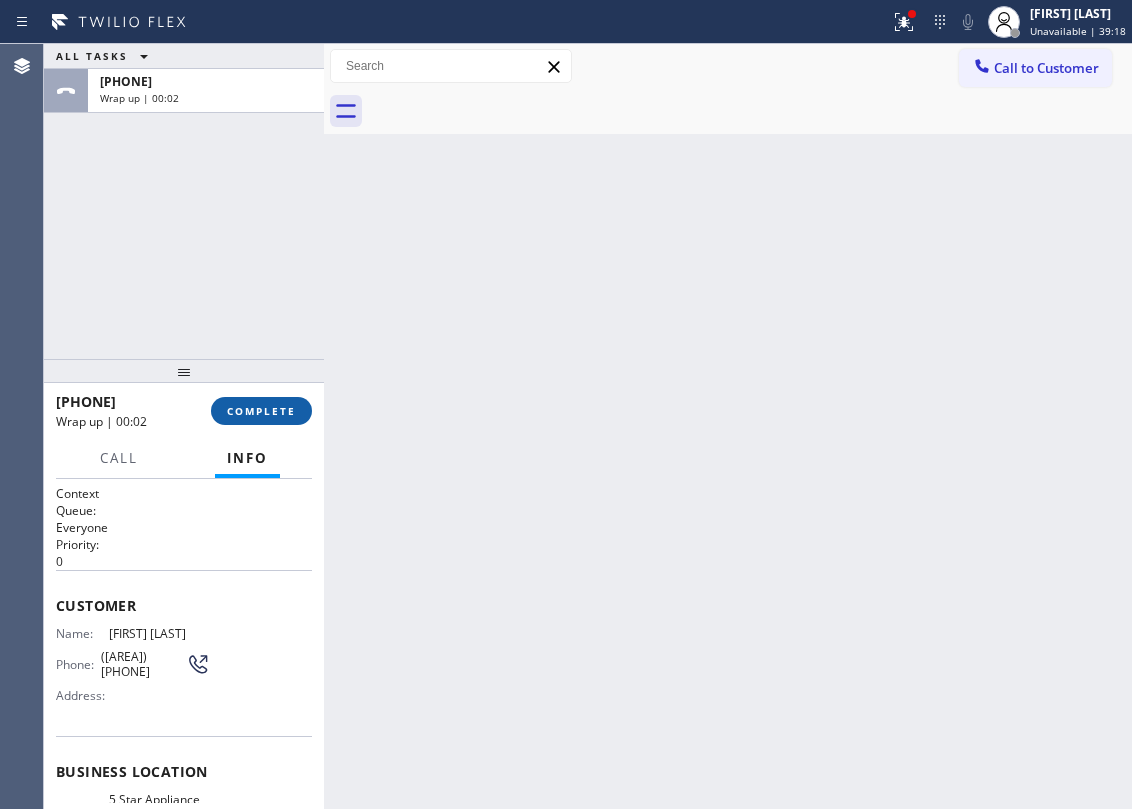 click on "COMPLETE" at bounding box center (261, 411) 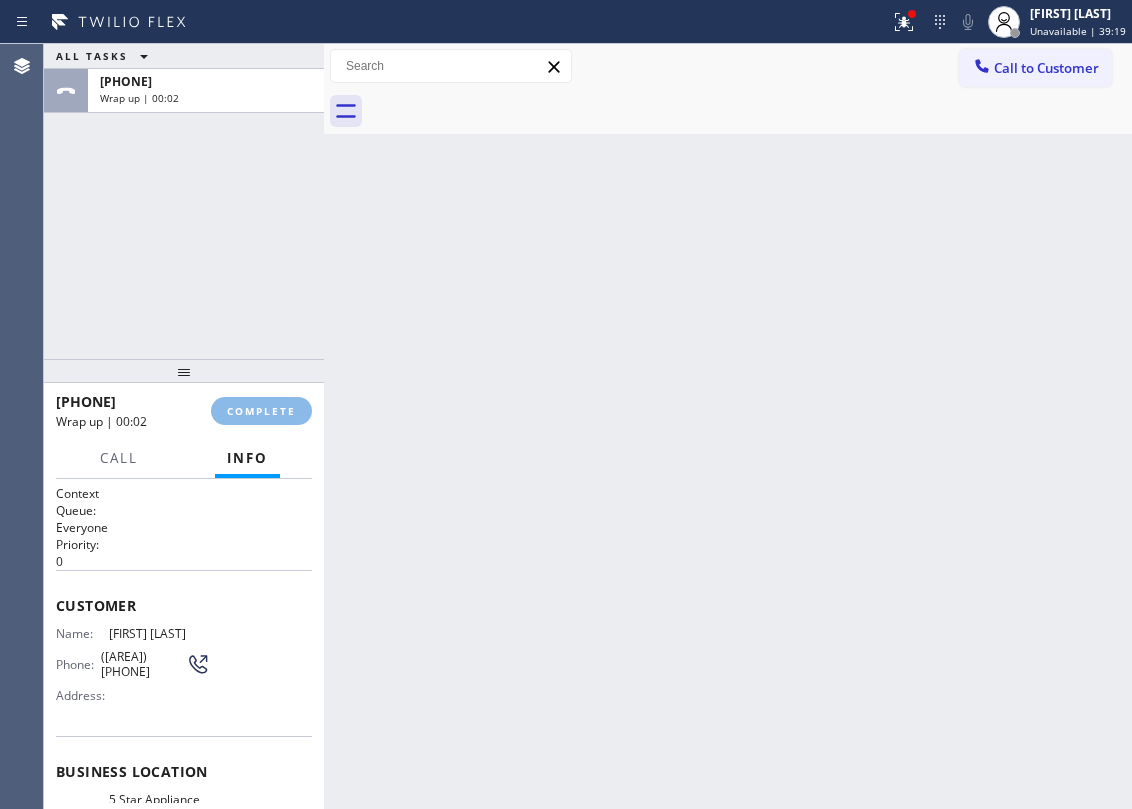 click on "Back to Dashboard Change Sender ID Customers Technicians Select a contact Outbound call Location Search location Your caller id phone number Customer number Call Customer info Name   Phone none Address none Change Sender ID HVAC [PHONE] 5 Star Appliance [PHONE] Appliance Repair [PHONE] Plumbing [PHONE] Air Duct Cleaning [PHONE]  Electricians [PHONE]  Cancel Change Check personal SMS Reset Change No tabs Call to Customer Outbound call Location 5 Star Appliance Repair Your caller id phone number [PHONE] Customer number Call Outbound call Technician Search Technician Your caller id phone number Your caller id phone number Call" at bounding box center [728, 426] 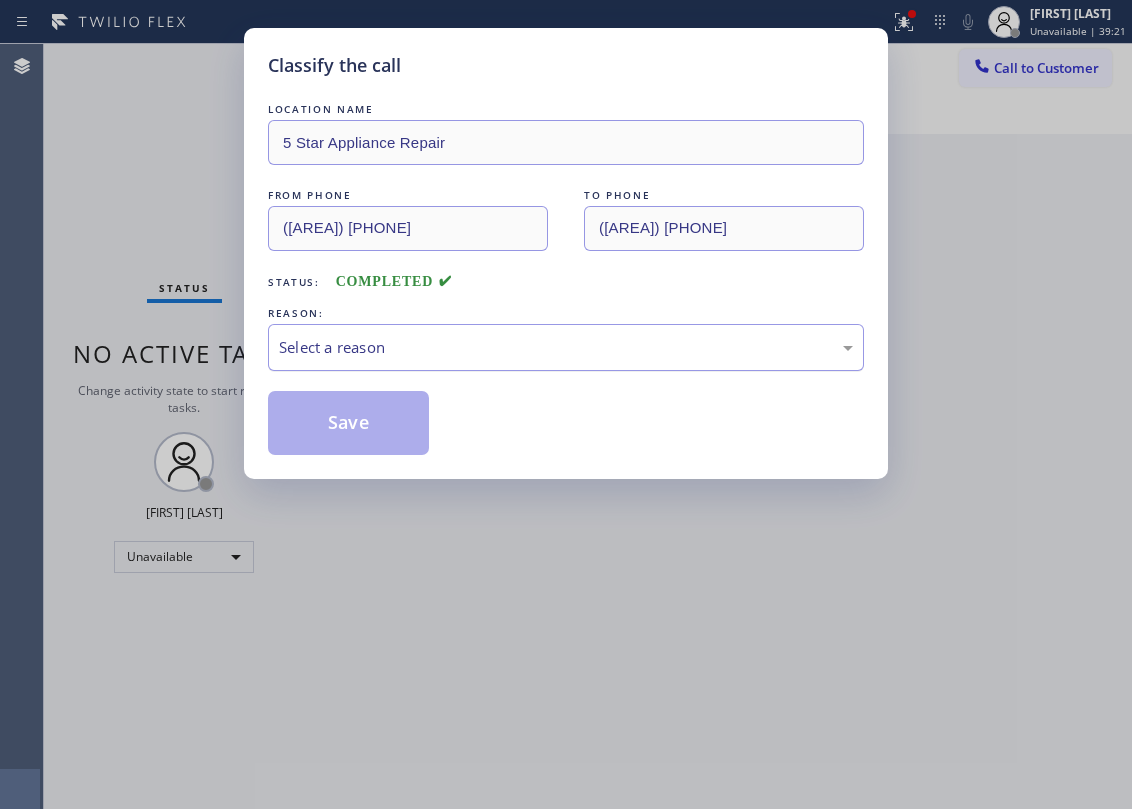 click on "Select a reason" at bounding box center (566, 347) 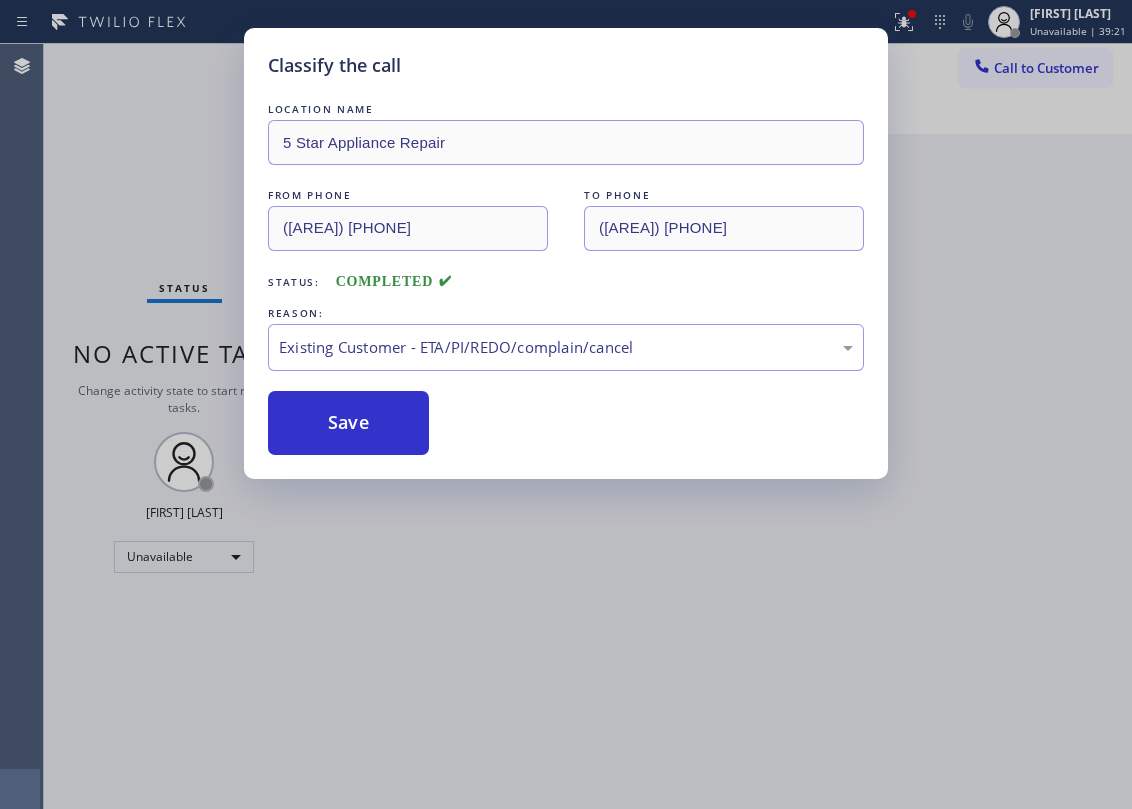 click on "Save" at bounding box center [348, 423] 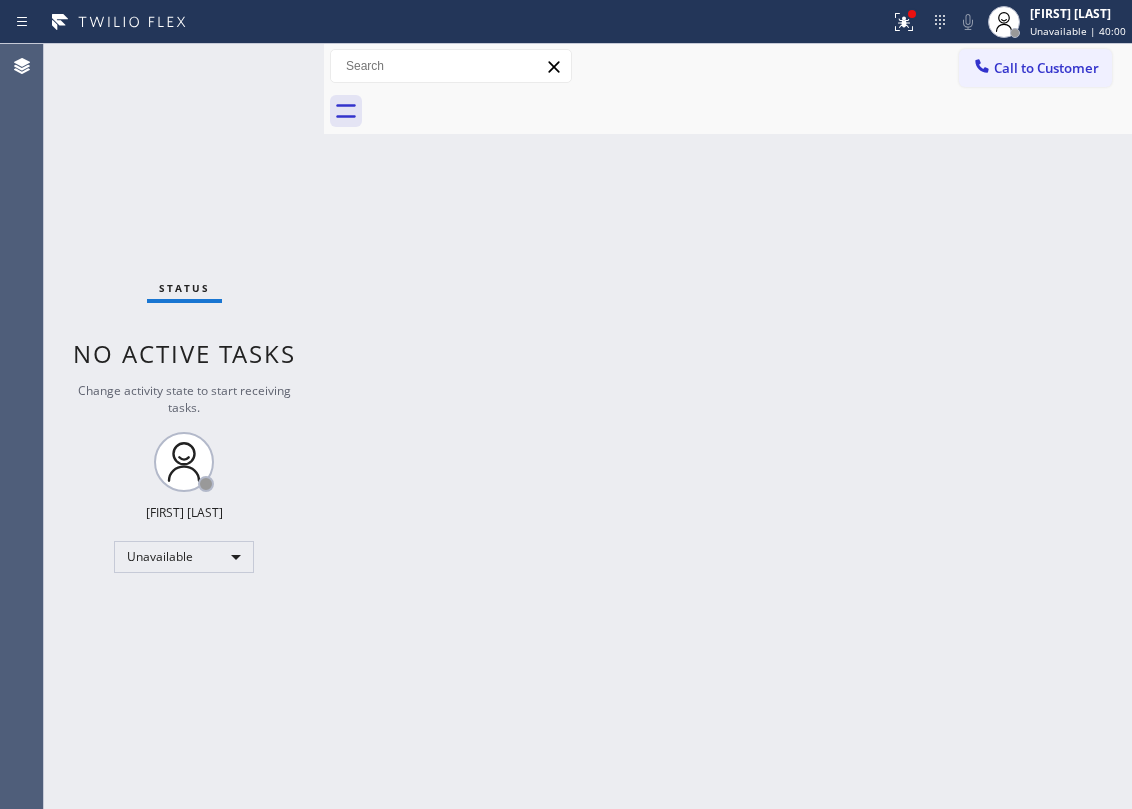 drag, startPoint x: 552, startPoint y: 560, endPoint x: 430, endPoint y: 422, distance: 184.19554 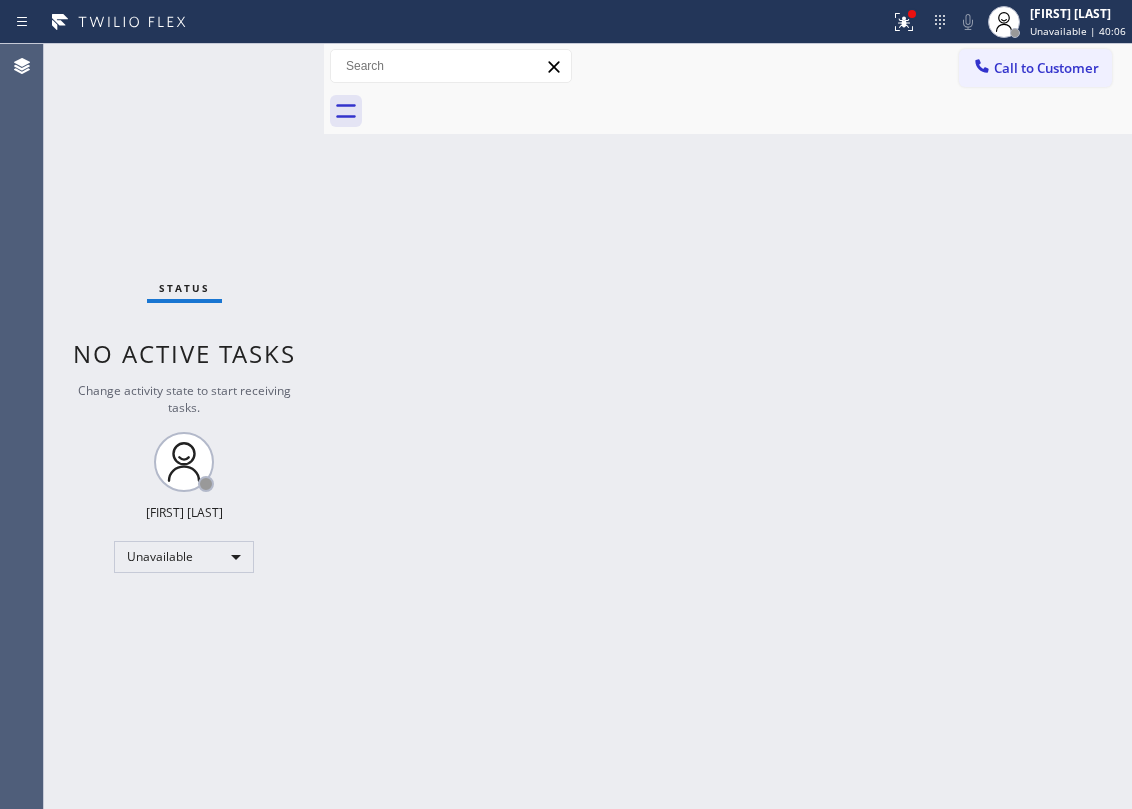click on "Back to Dashboard Change Sender ID Customers Technicians Select a contact Outbound call Location Search location Your caller id phone number Customer number Call Customer info Name   Phone none Address none Change Sender ID HVAC [PHONE] 5 Star Appliance [PHONE] Appliance Repair [PHONE] Plumbing [PHONE] Air Duct Cleaning [PHONE]  Electricians [PHONE]  Cancel Change Check personal SMS Reset Change No tabs Call to Customer Outbound call Location 5 Star Appliance Repair Your caller id phone number [PHONE] Customer number Call Outbound call Technician Search Technician Your caller id phone number Your caller id phone number Call" at bounding box center (728, 426) 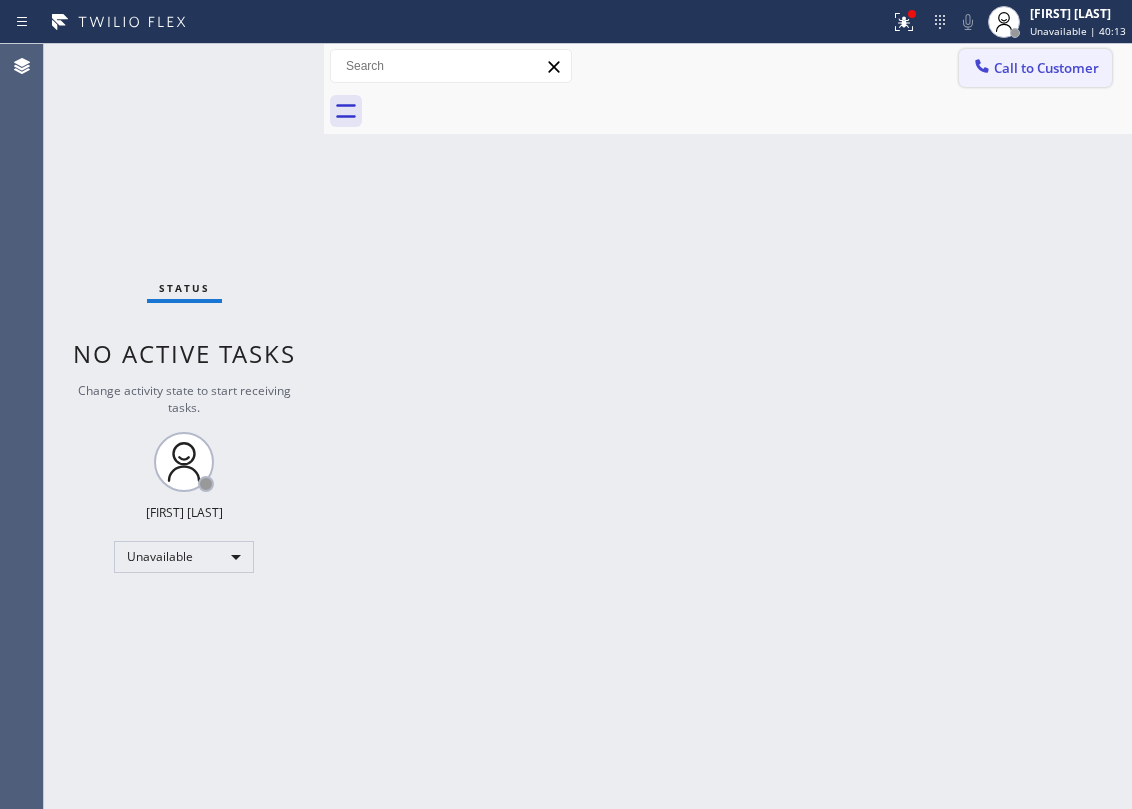 click on "Call to Customer" at bounding box center [1046, 68] 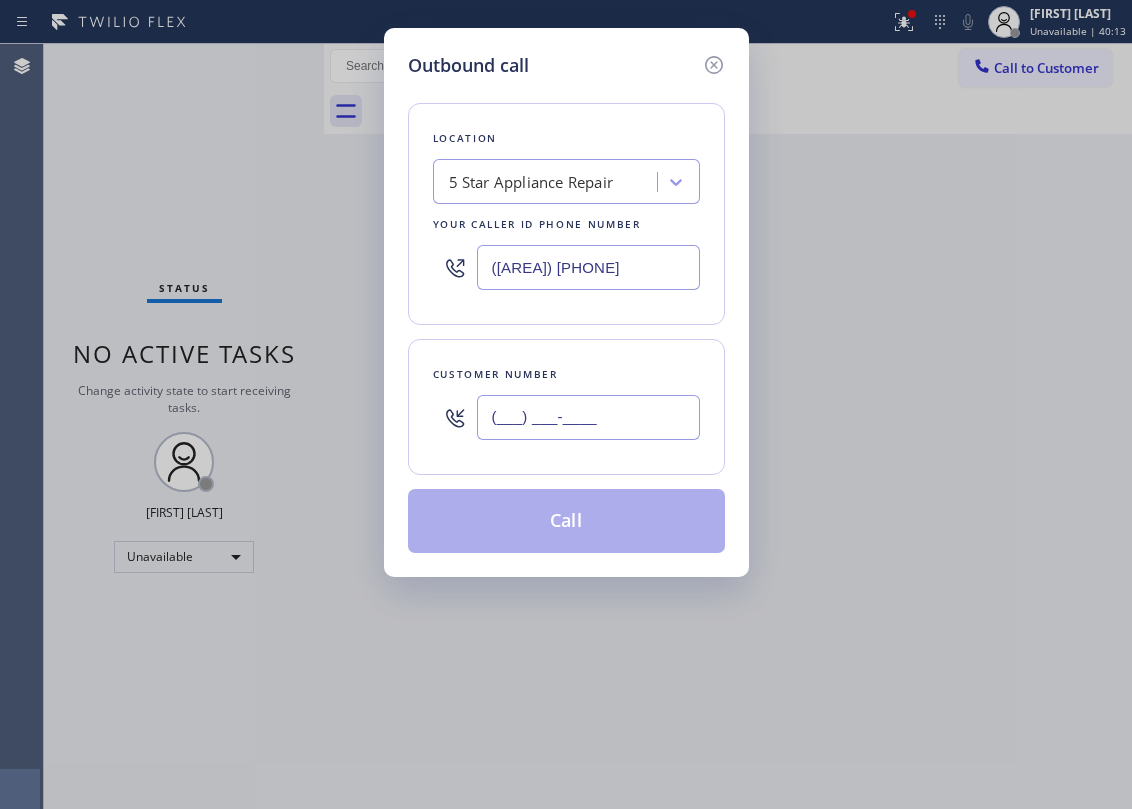 click on "(___) ___-____" at bounding box center (588, 417) 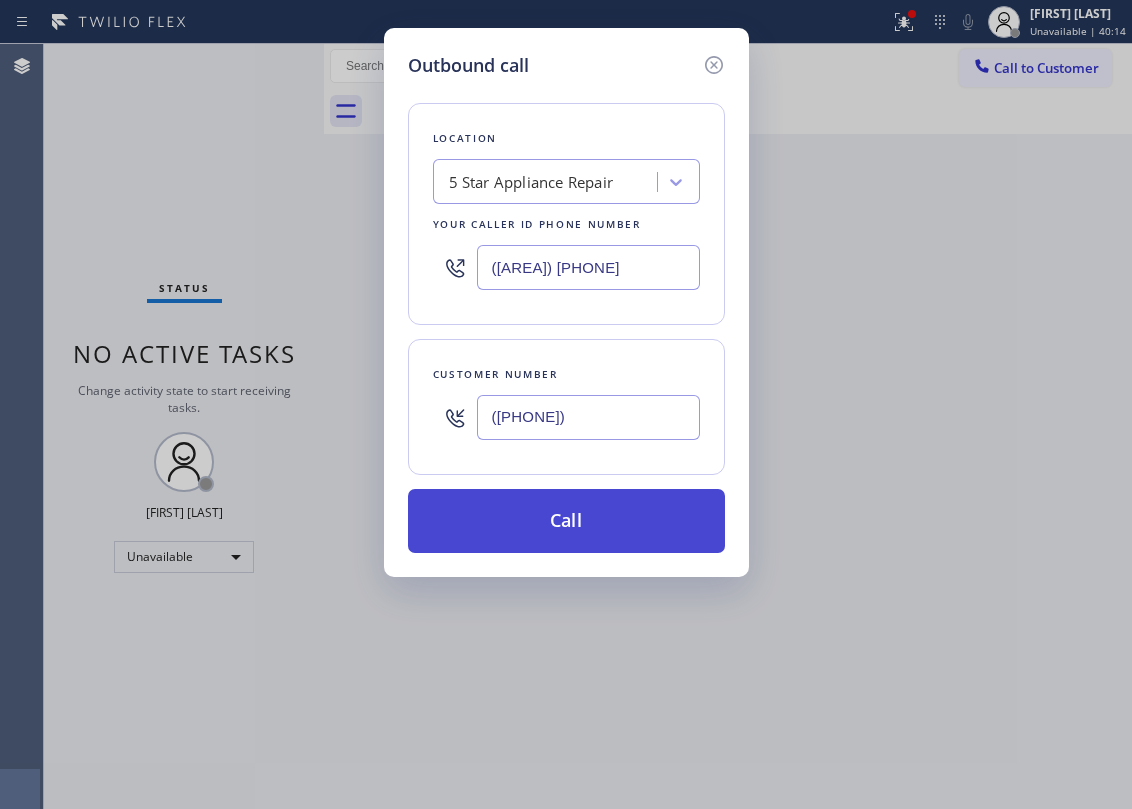 type on "(408) 205-0665" 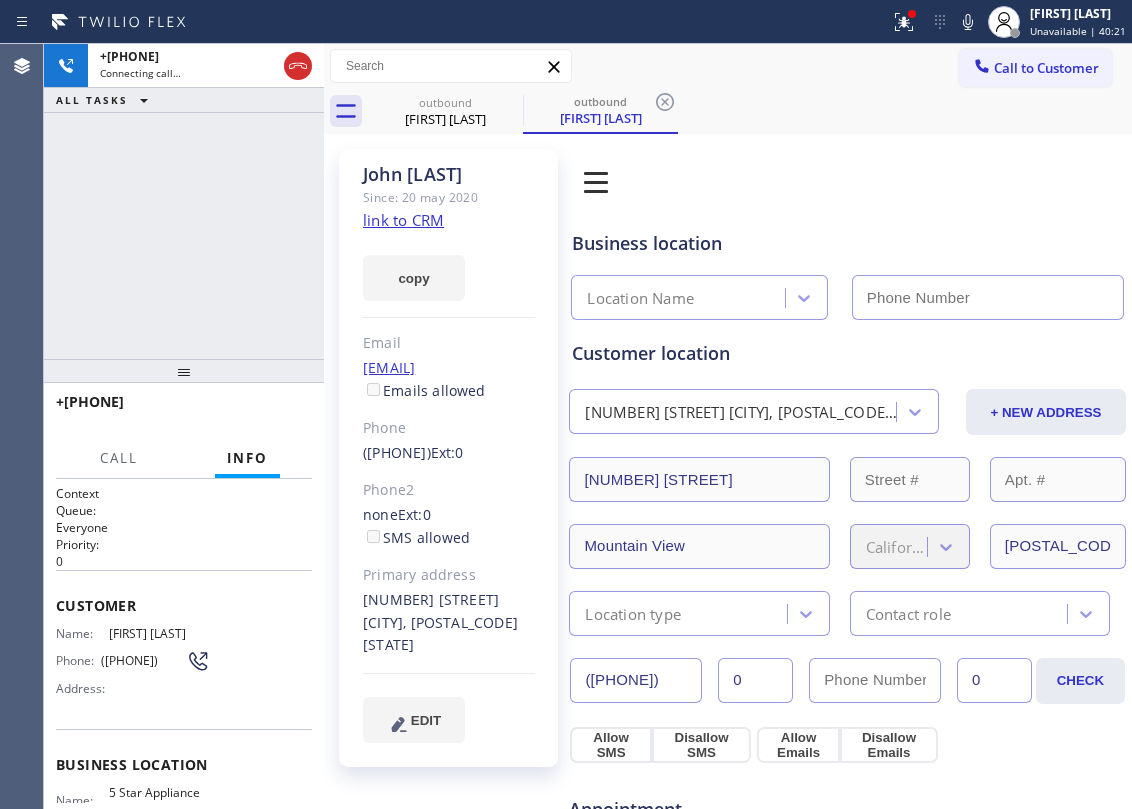 type on "[PHONE]" 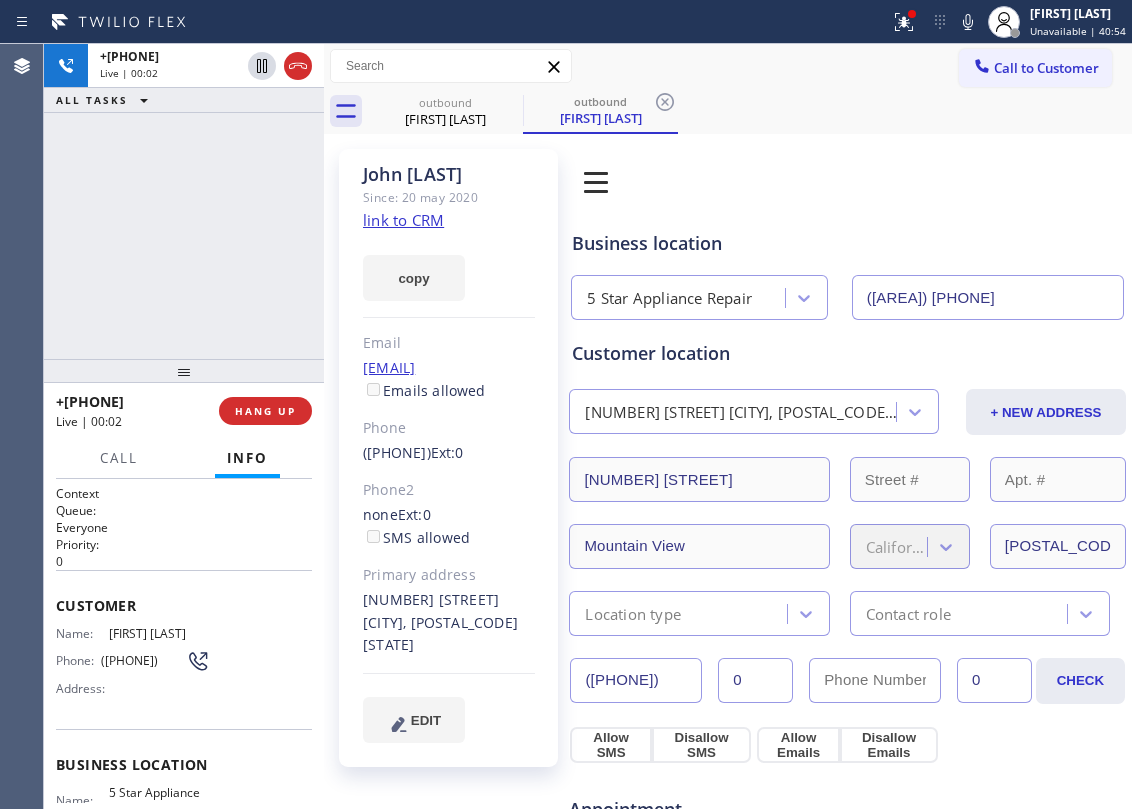 click on "+14082050665 Live | 00:02 ALL TASKS ALL TASKS ACTIVE TASKS TASKS IN WRAP UP" at bounding box center [184, 201] 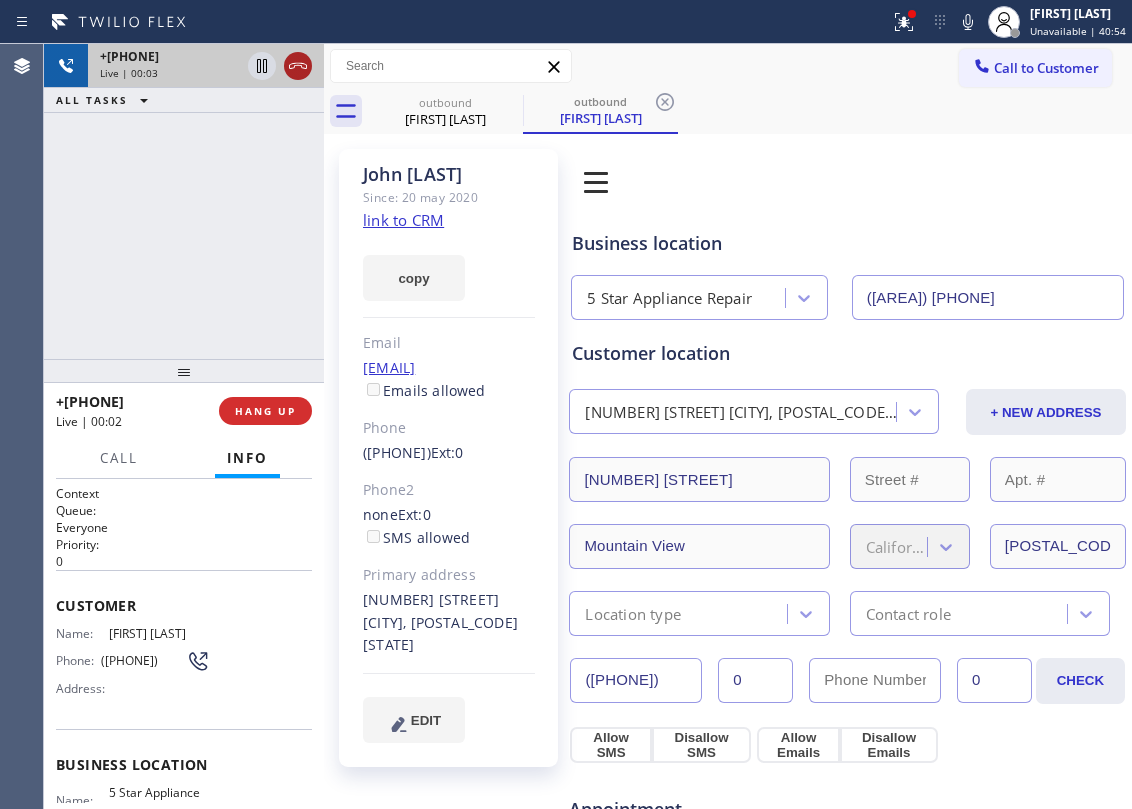 click 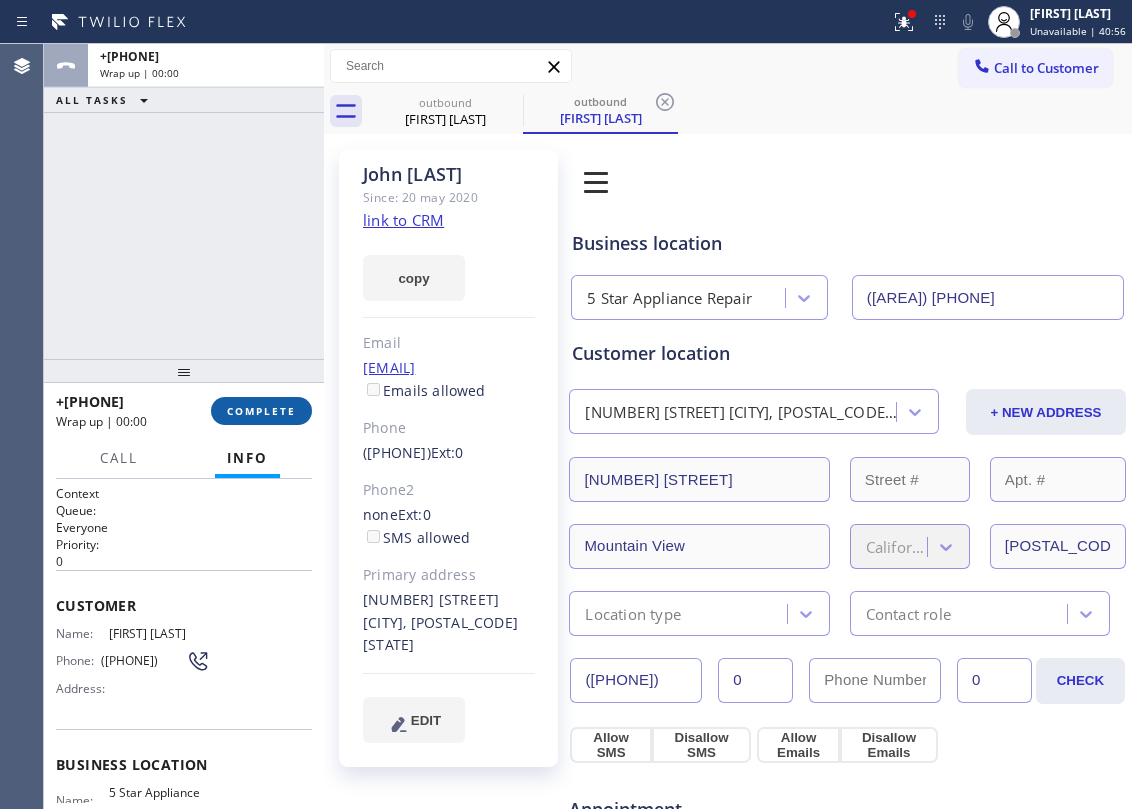click on "COMPLETE" at bounding box center (261, 411) 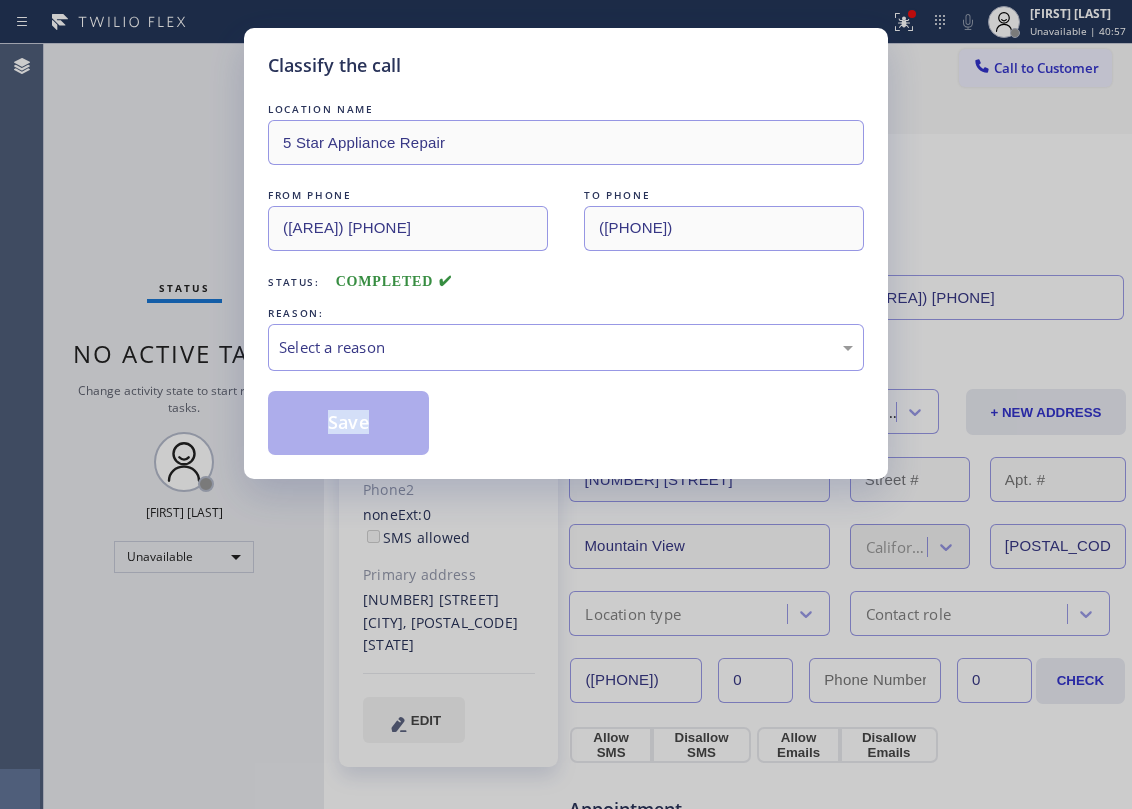 click on "REASON:" at bounding box center [566, 313] 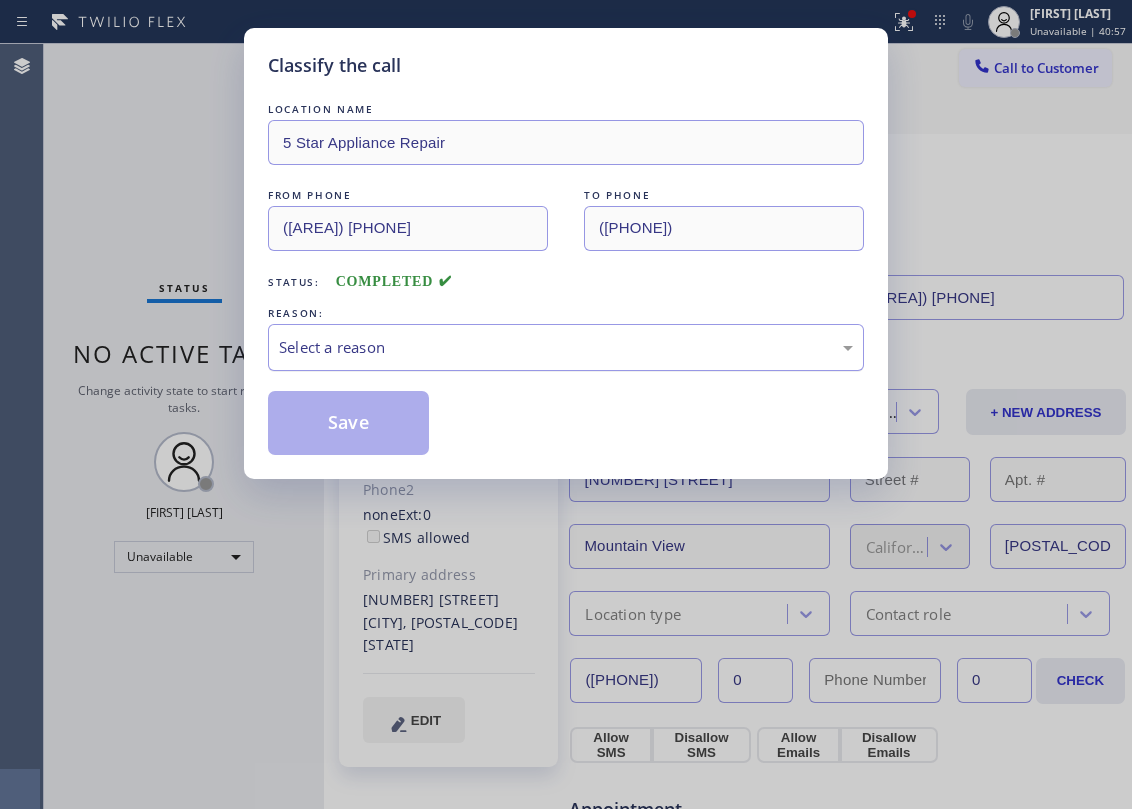 click on "Select a reason" at bounding box center (566, 347) 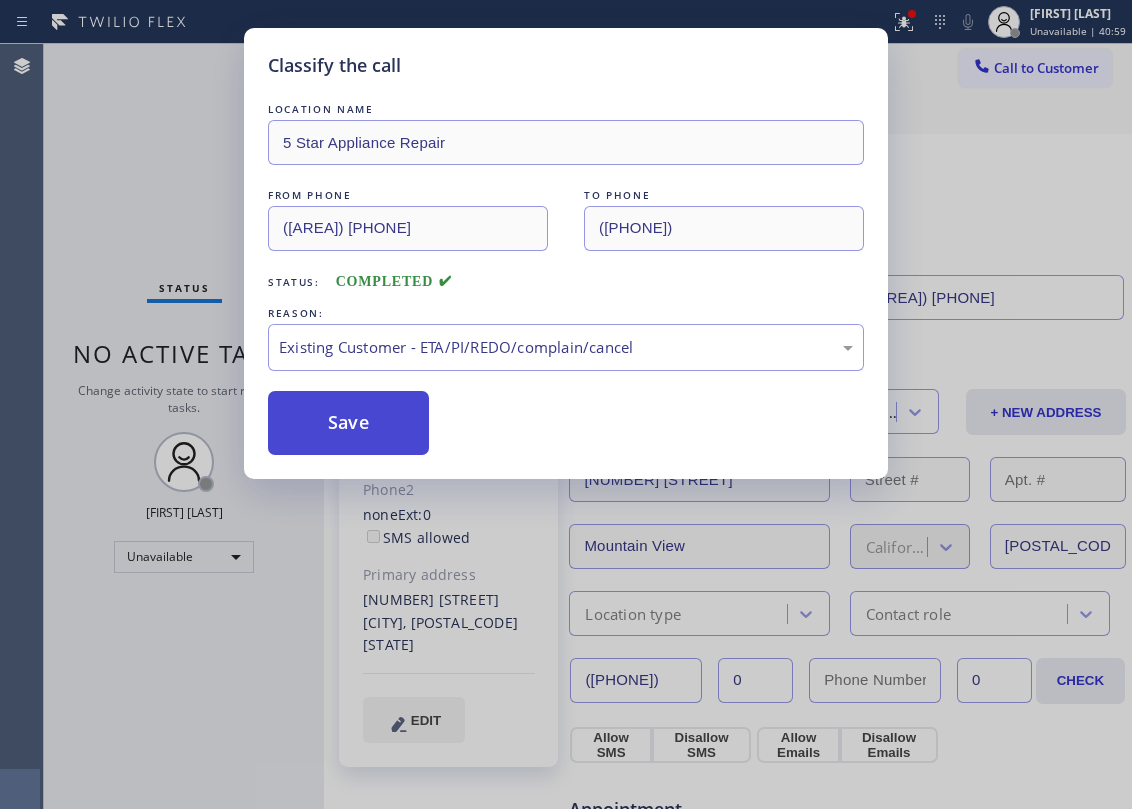 click on "Save" at bounding box center [348, 423] 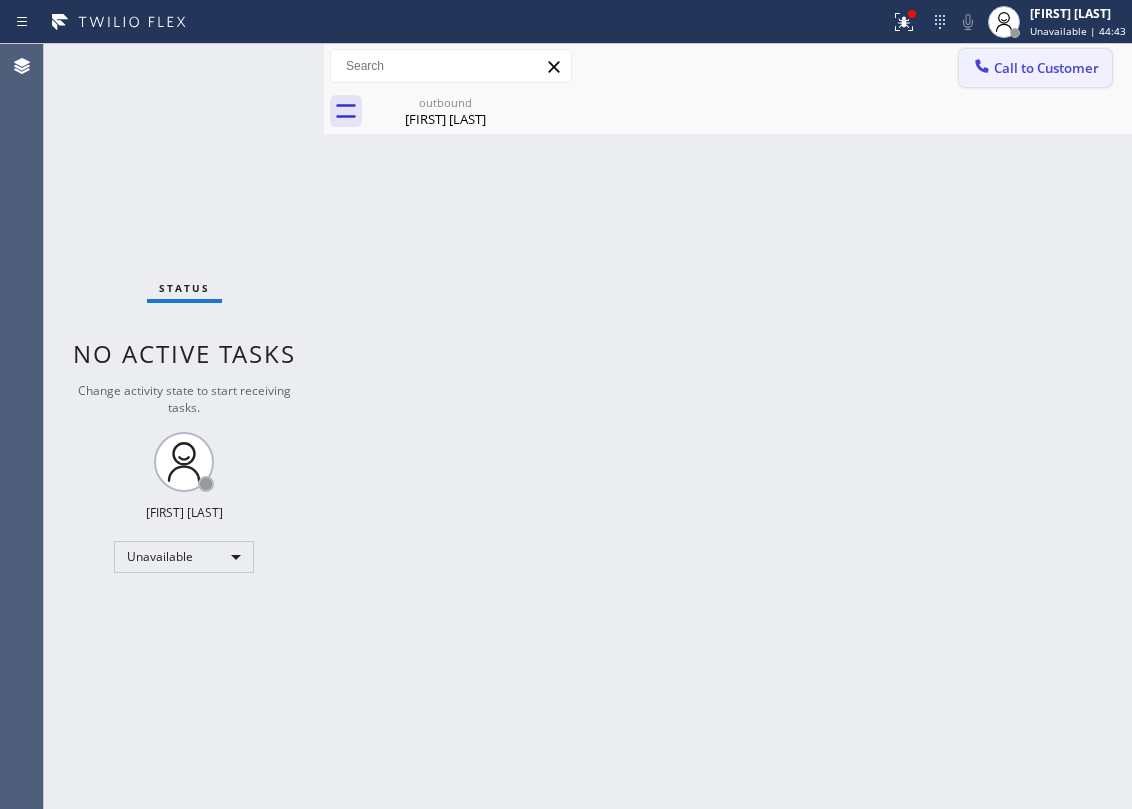 click on "Call to Customer" at bounding box center (1046, 68) 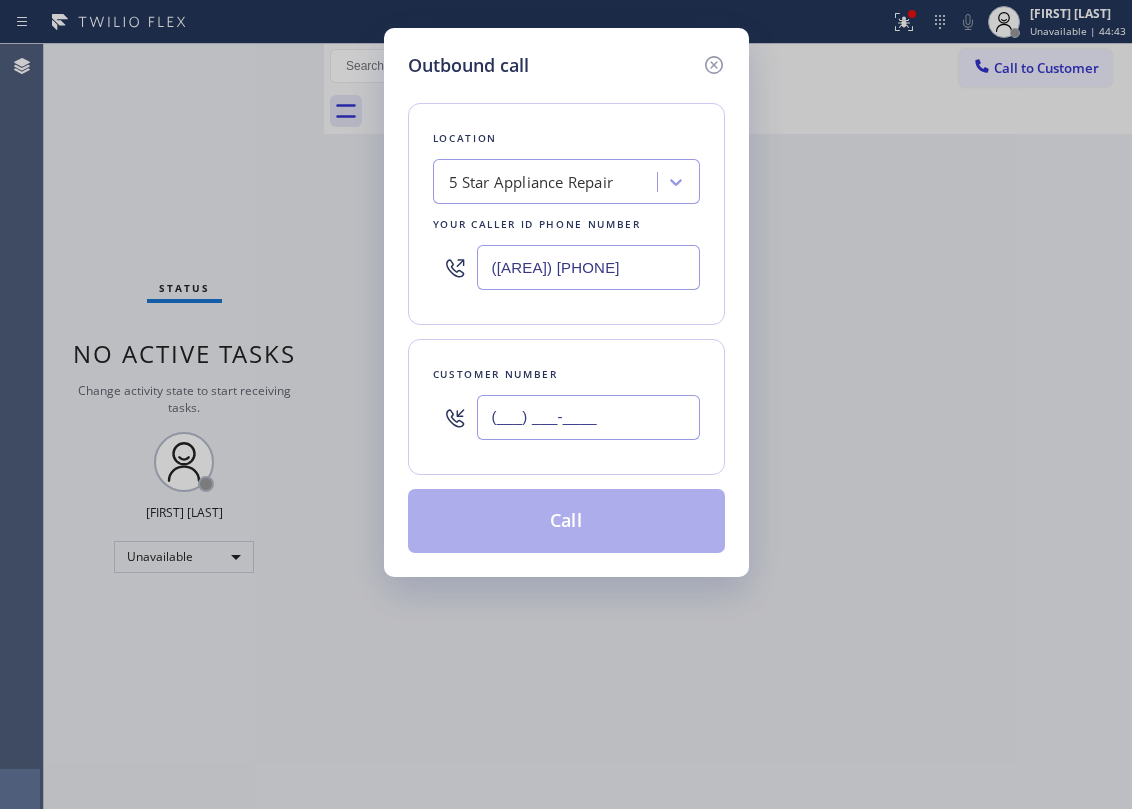 click on "(___) ___-____" at bounding box center [588, 417] 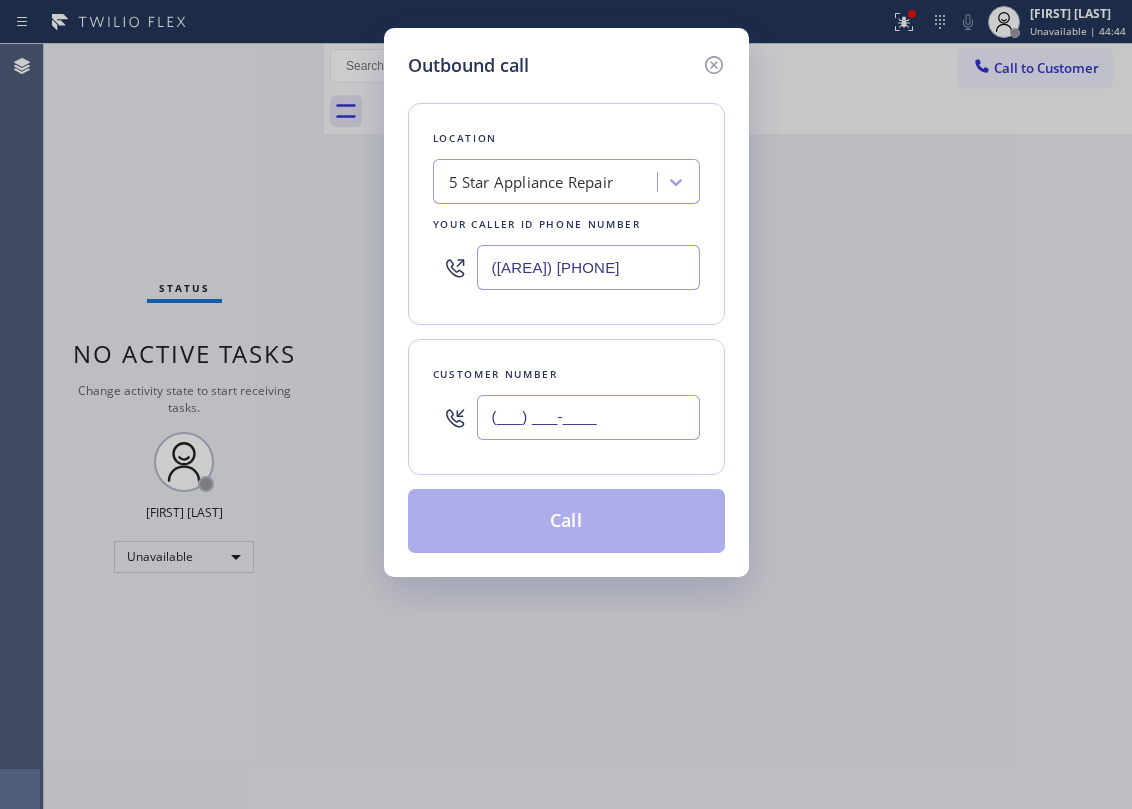 paste on "818) 577-7528" 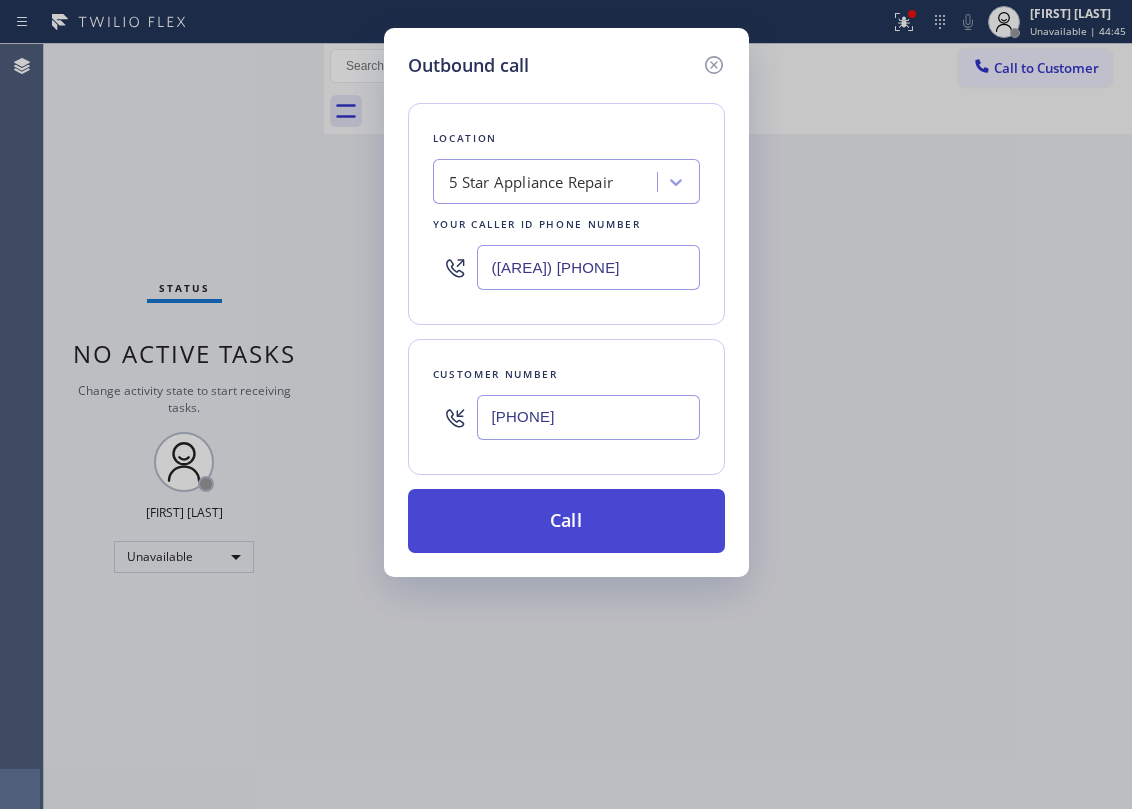 type on "(818) 577-7528" 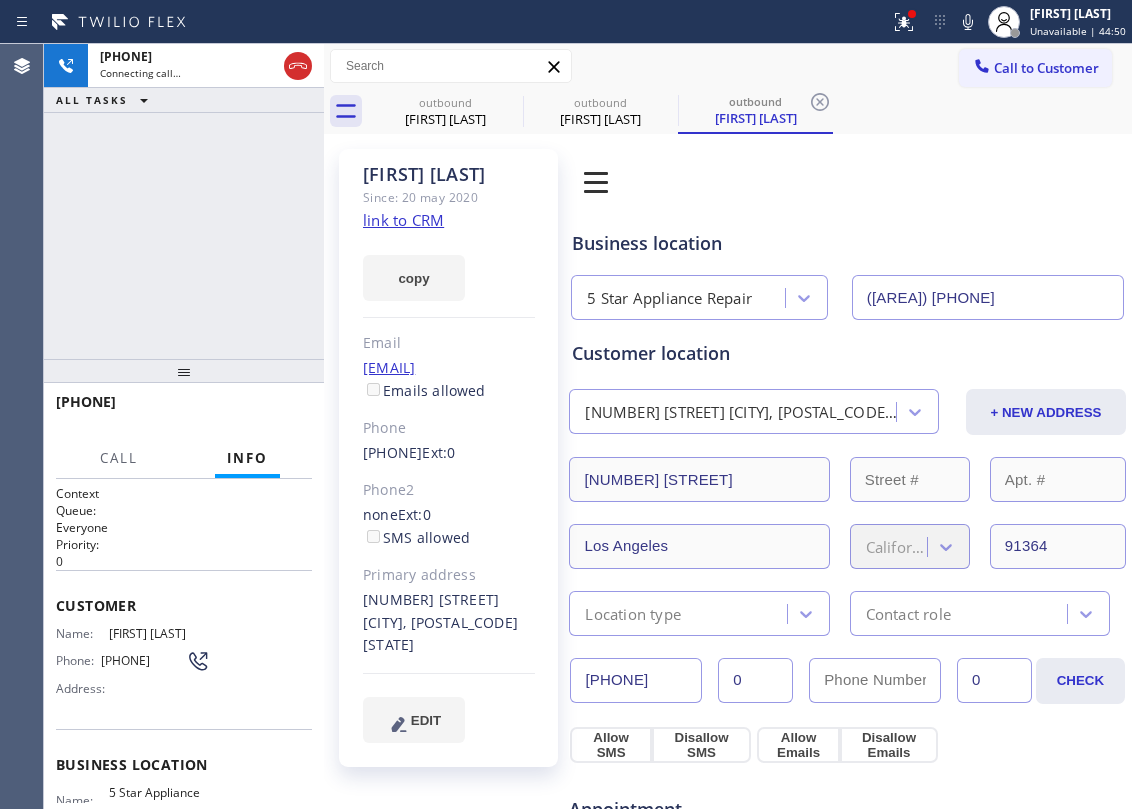 type on "[PHONE]" 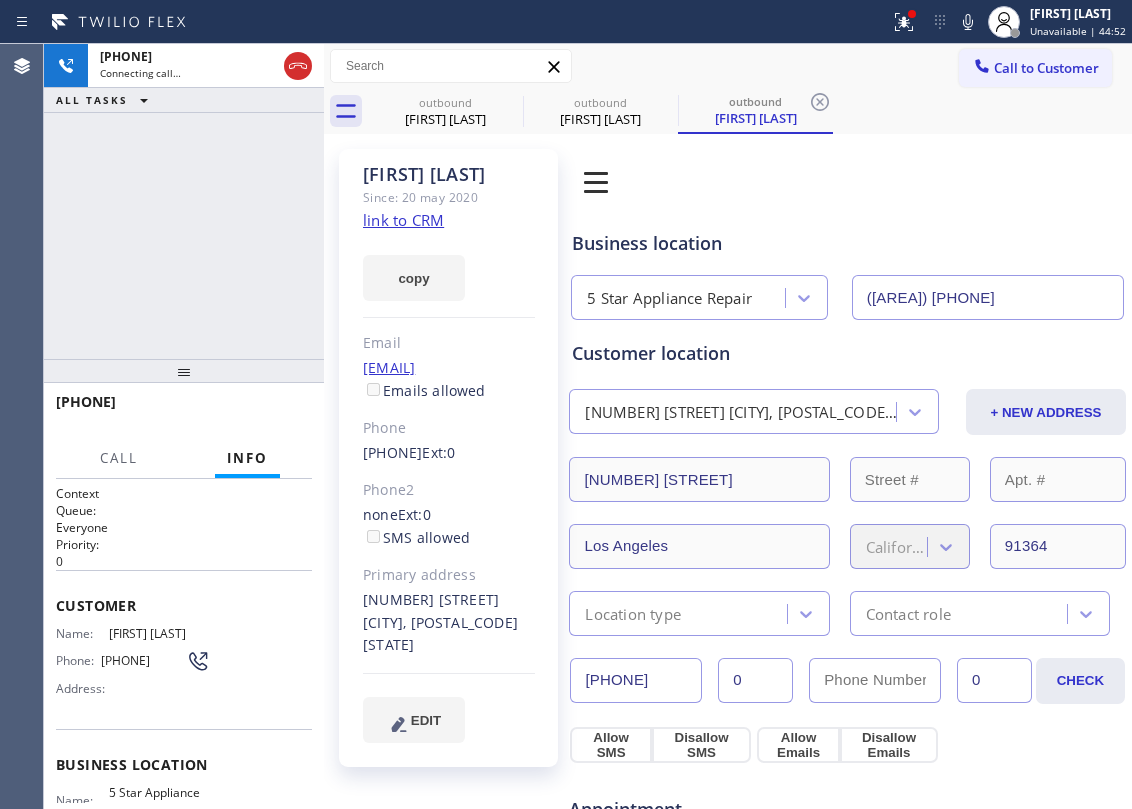 click on "+18185777528 Connecting call… ALL TASKS ALL TASKS ACTIVE TASKS TASKS IN WRAP UP" at bounding box center [184, 201] 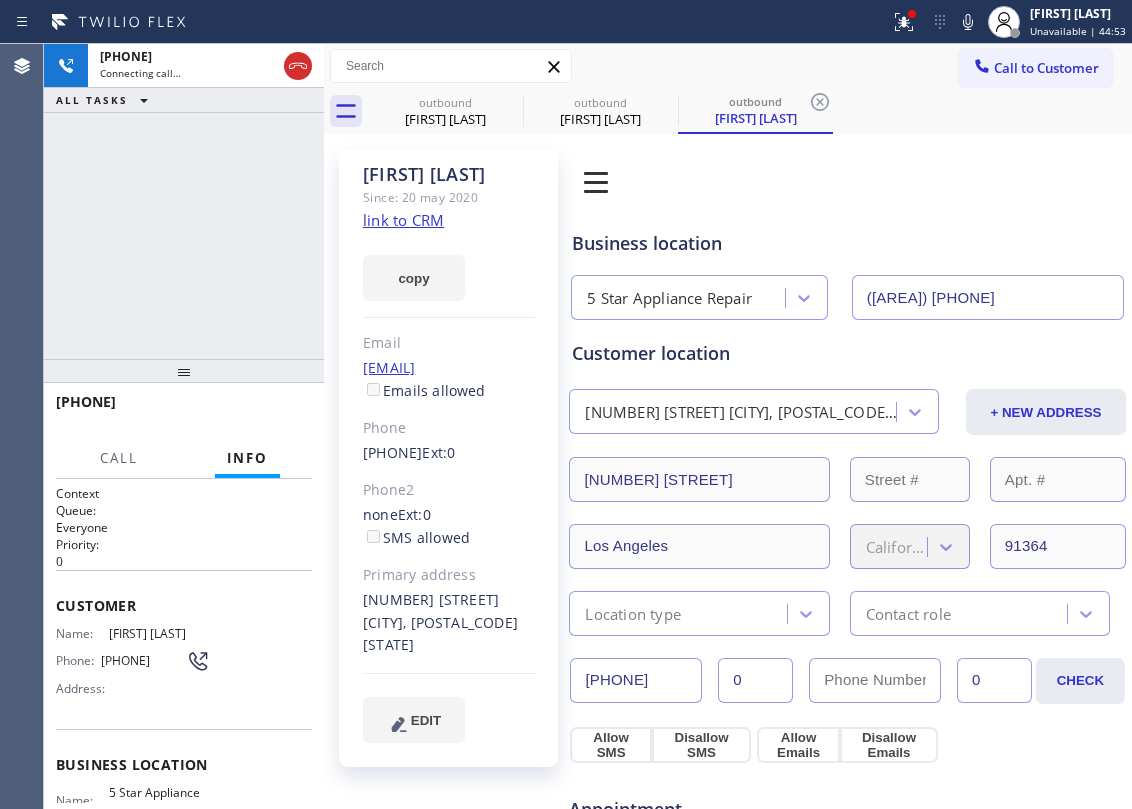 click on "link to CRM" 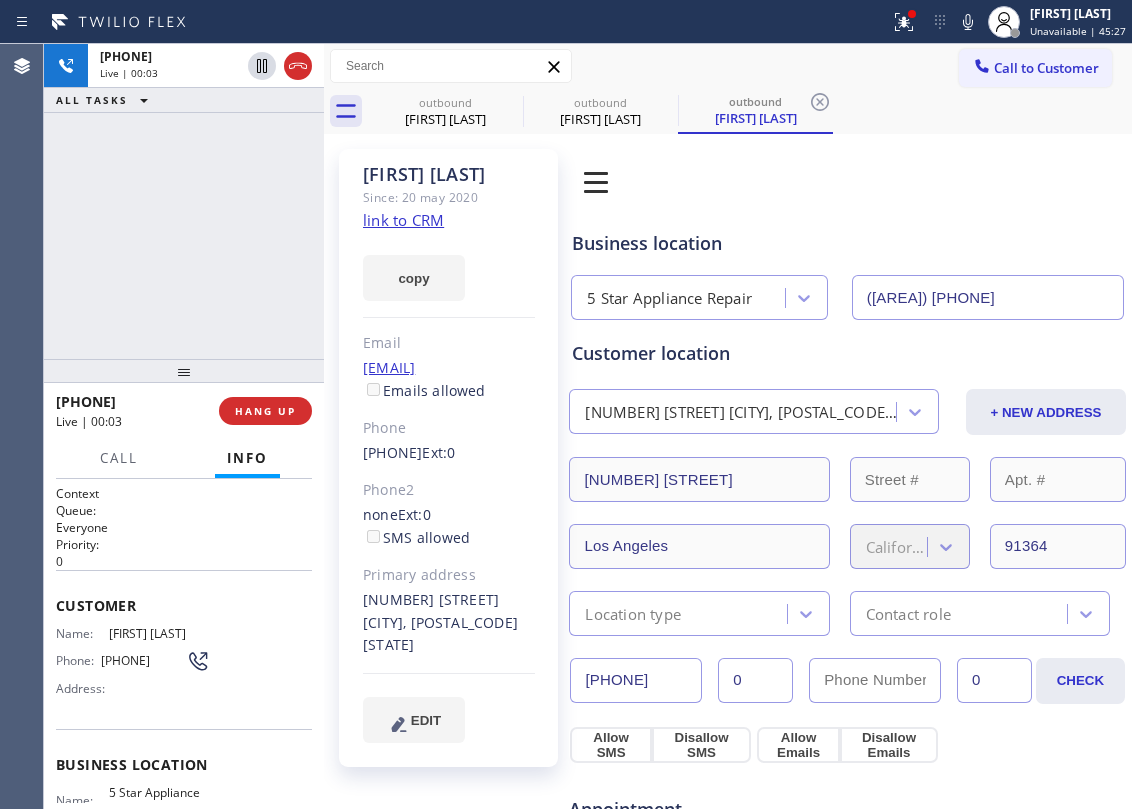 click on "+18185777528 Live | 00:03 ALL TASKS ALL TASKS ACTIVE TASKS TASKS IN WRAP UP" at bounding box center [184, 201] 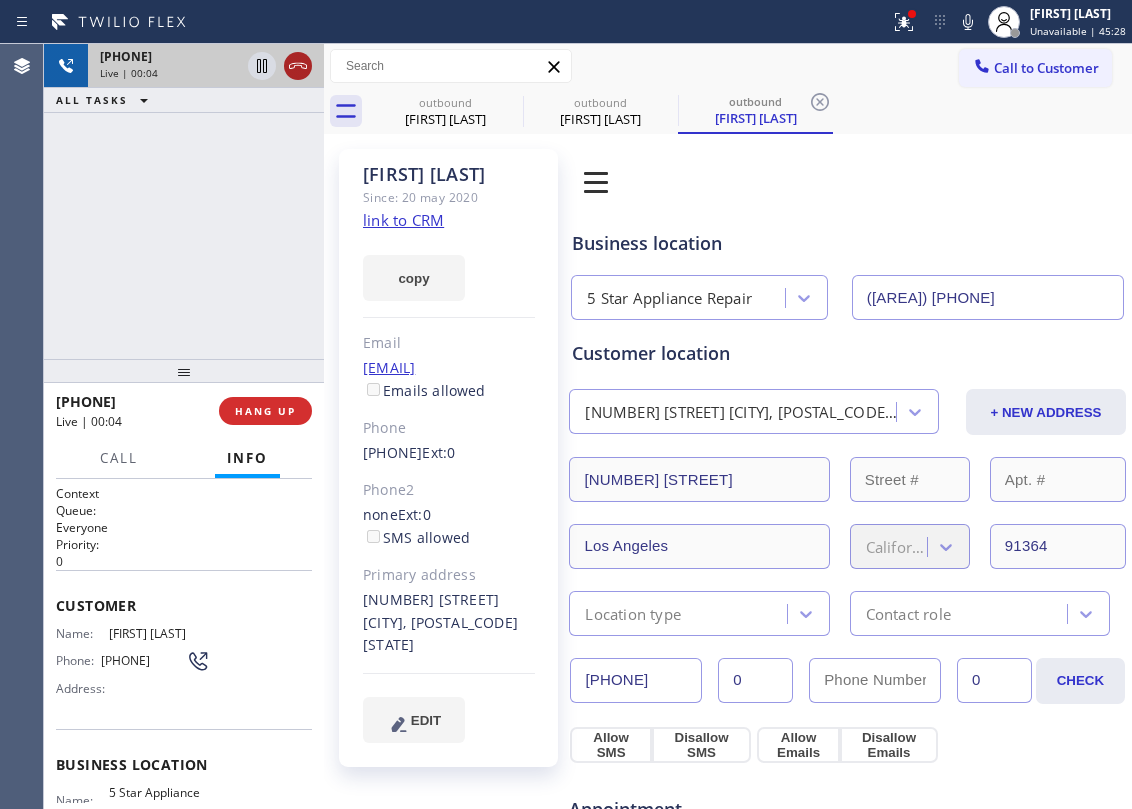 click 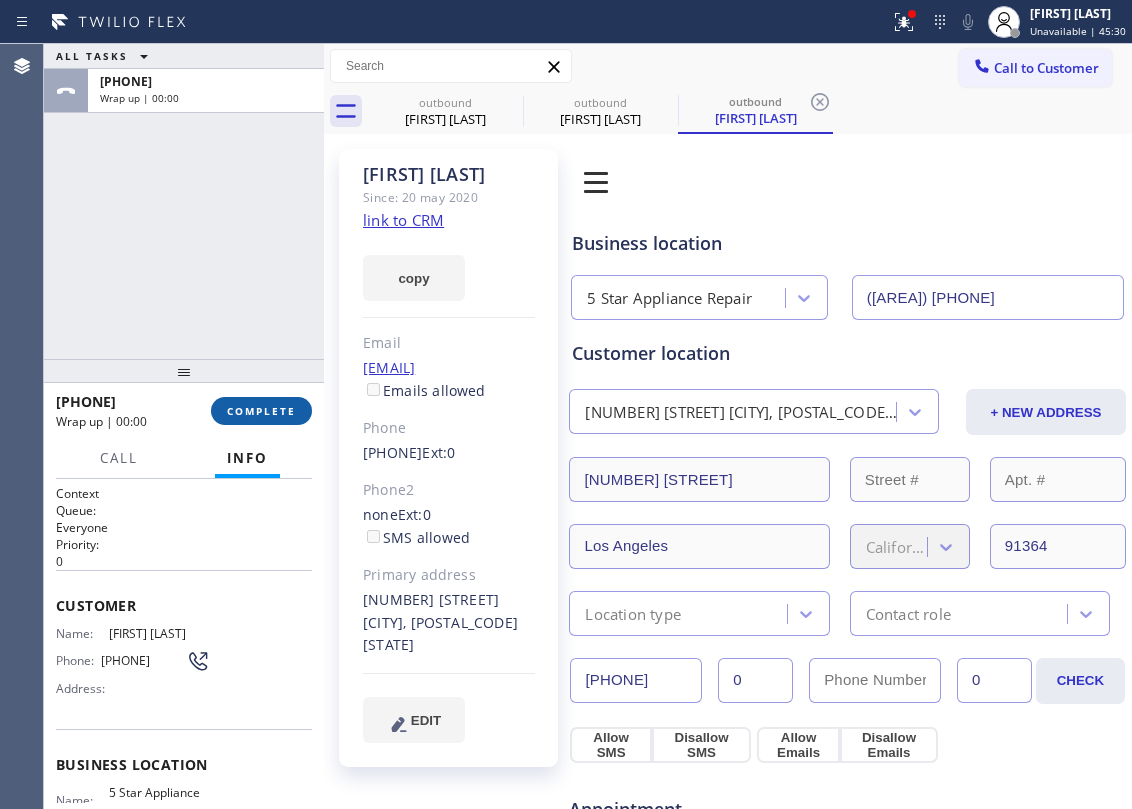 click on "COMPLETE" at bounding box center (261, 411) 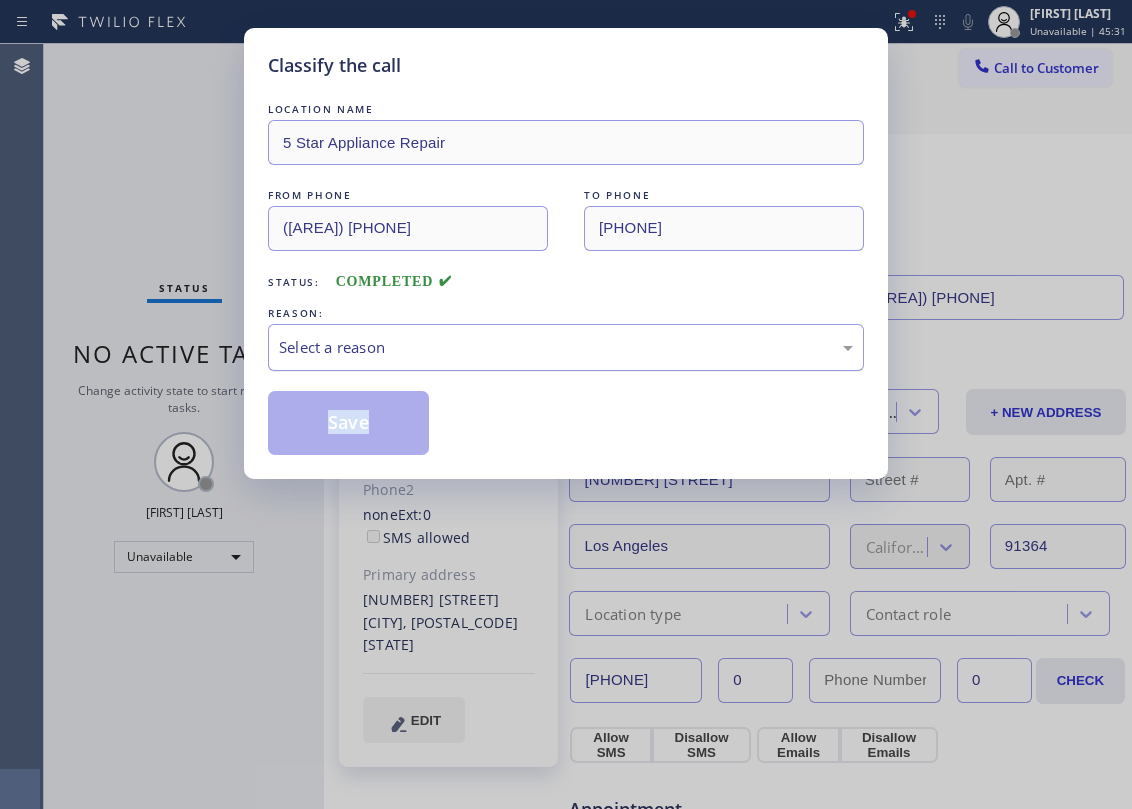 click on "Select a reason" at bounding box center (566, 347) 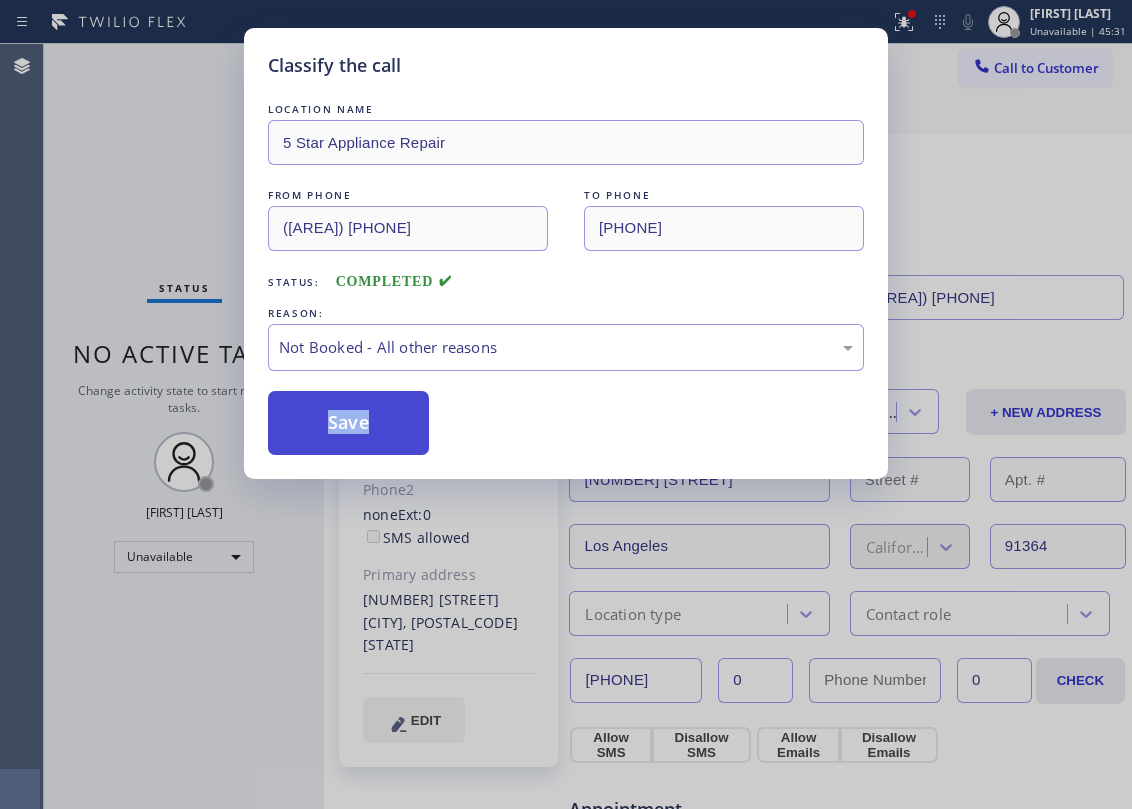 click on "Save" at bounding box center [348, 423] 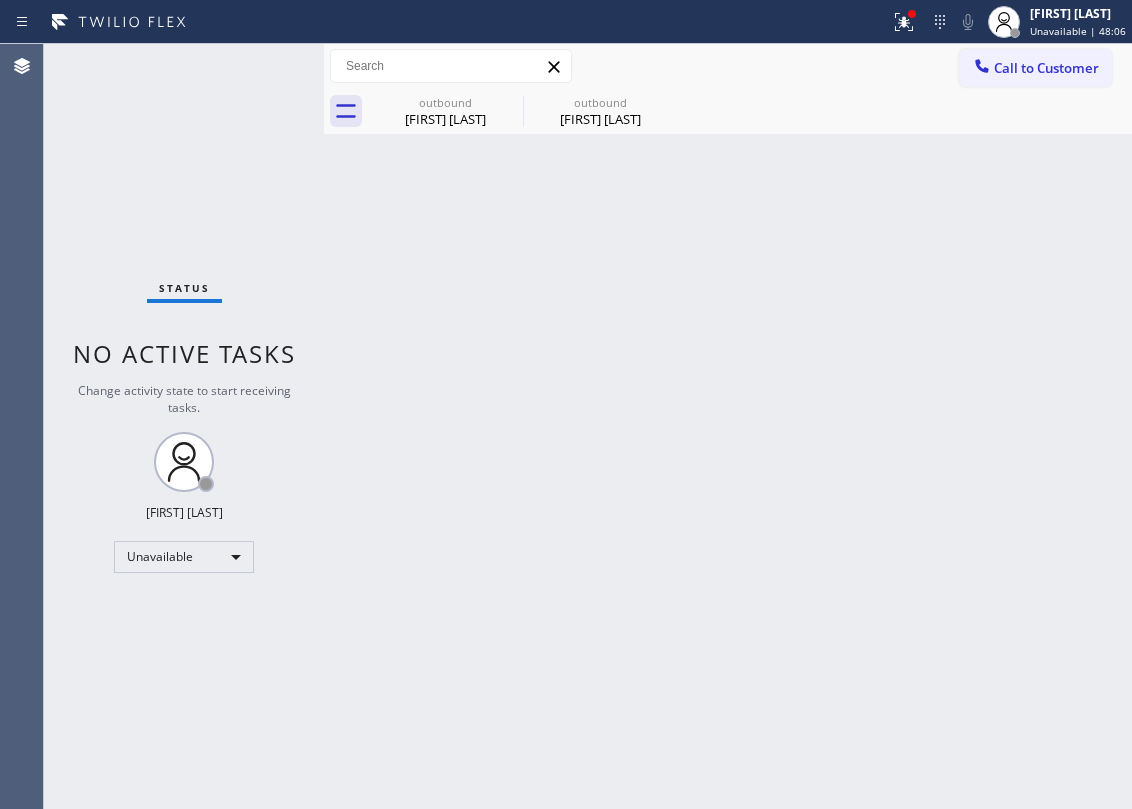 click on "outbound John  Demiray outbound Andrew Chang" at bounding box center [728, 111] 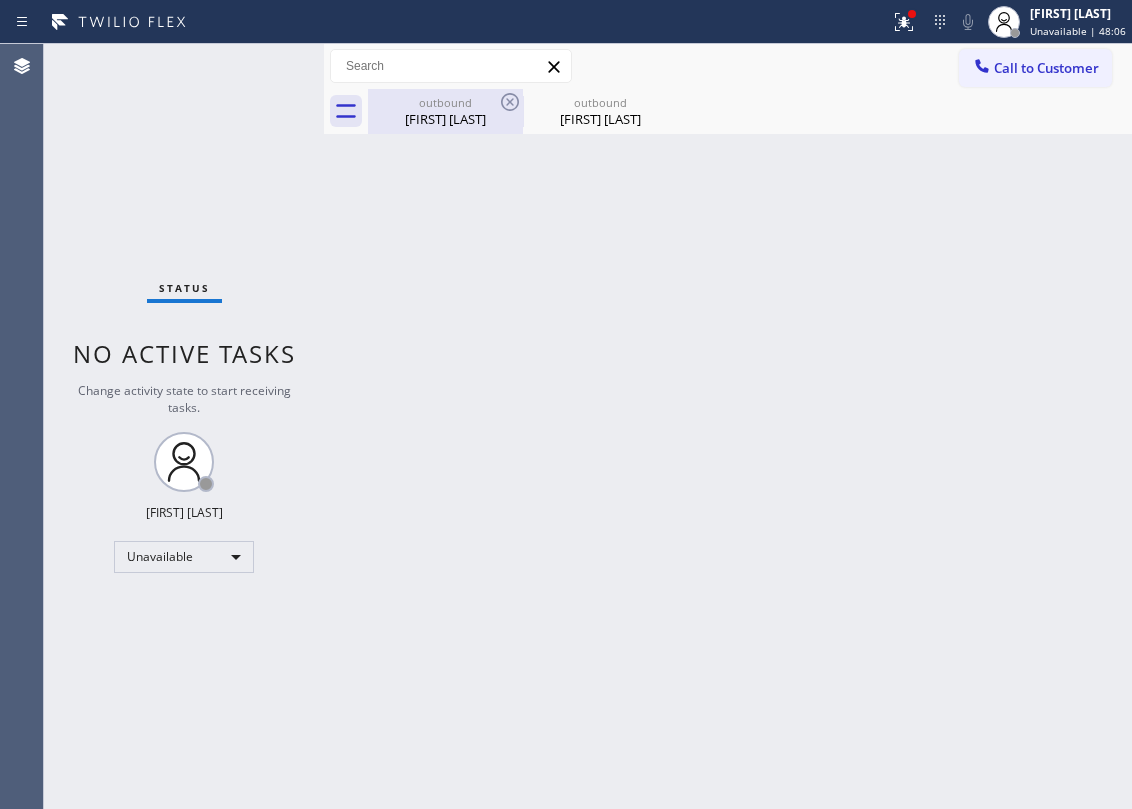 click on "outbound" at bounding box center [445, 102] 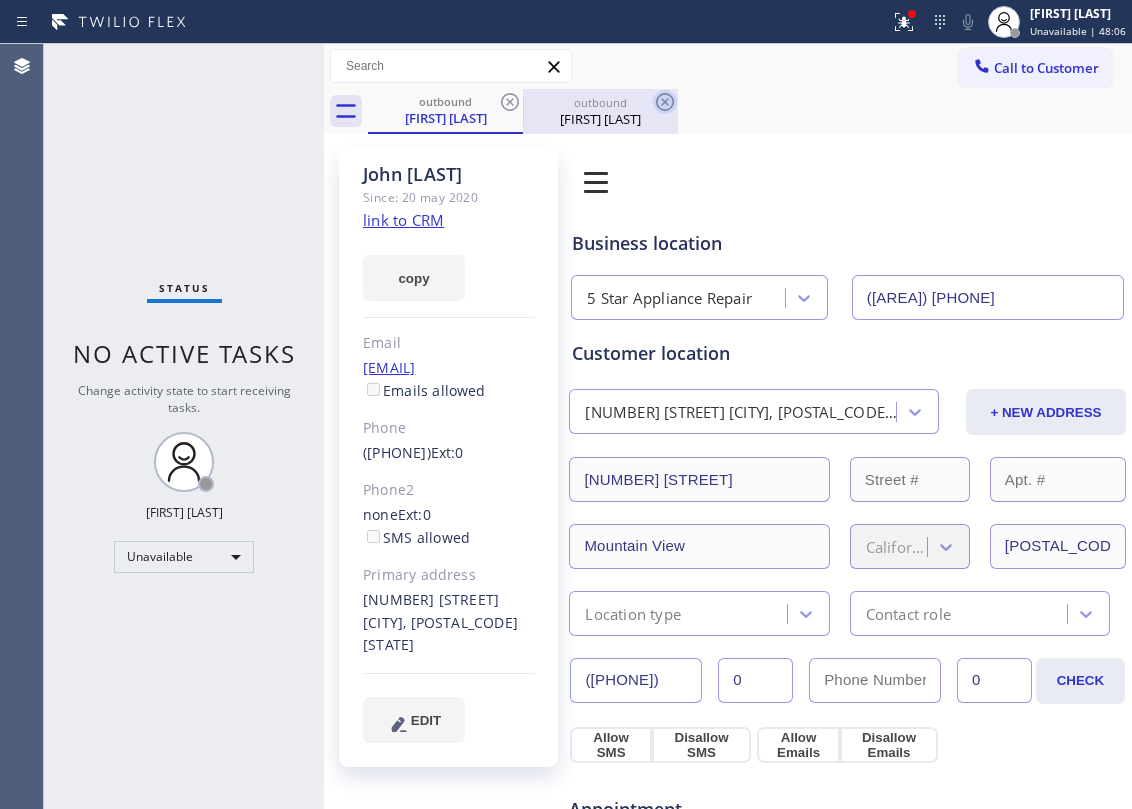 click 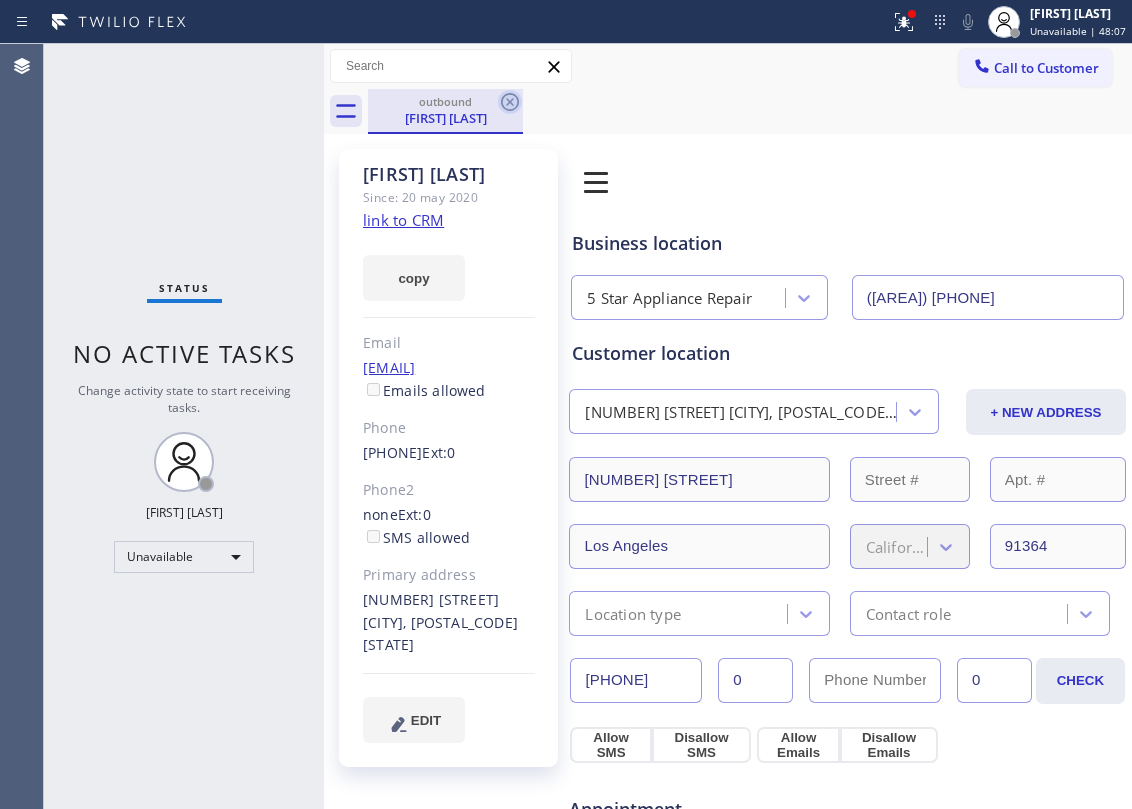 click 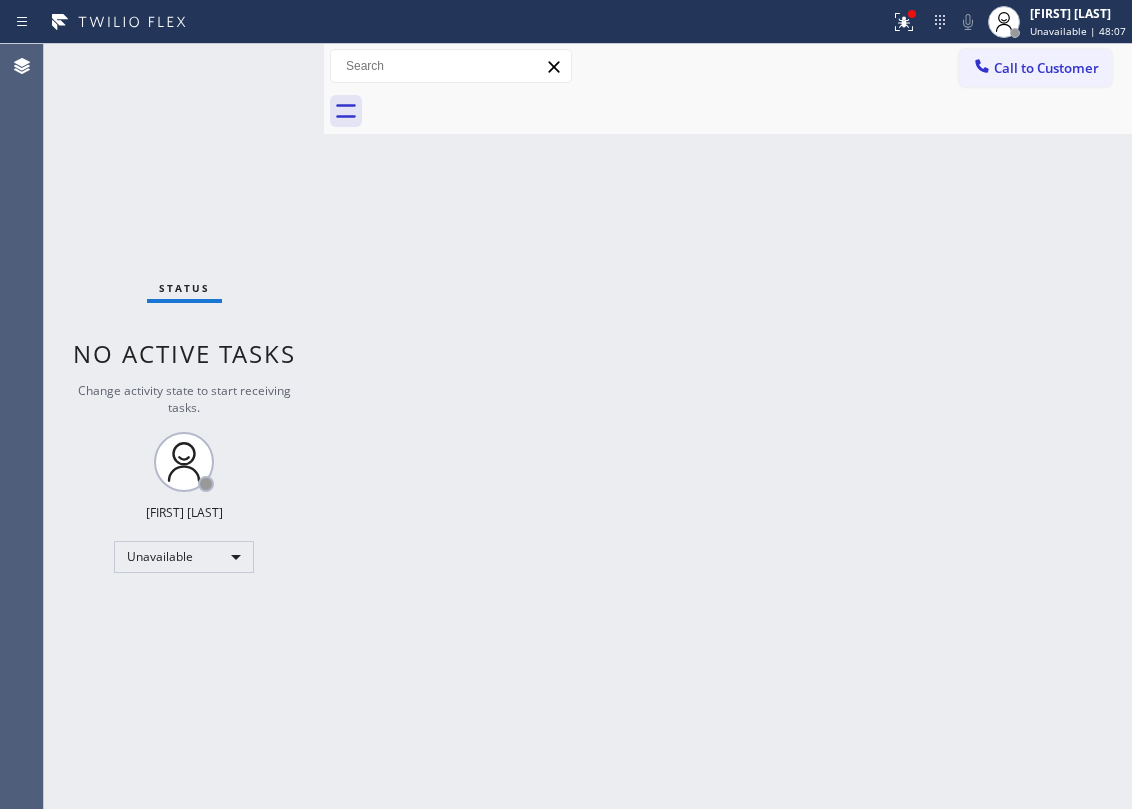 click on "Back to Dashboard Change Sender ID Customers Technicians Select a contact Outbound call Location Search location Your caller id phone number Customer number Call Customer info Name   Phone none Address none Change Sender ID HVAC [PHONE] 5 Star Appliance [PHONE] Appliance Repair [PHONE] Plumbing [PHONE] Air Duct Cleaning [PHONE]  Electricians [PHONE]  Cancel Change Check personal SMS Reset Change No tabs Call to Customer Outbound call Location 5 Star Appliance Repair Your caller id phone number [PHONE] Customer number Call Outbound call Technician Search Technician Your caller id phone number Your caller id phone number Call" at bounding box center (728, 426) 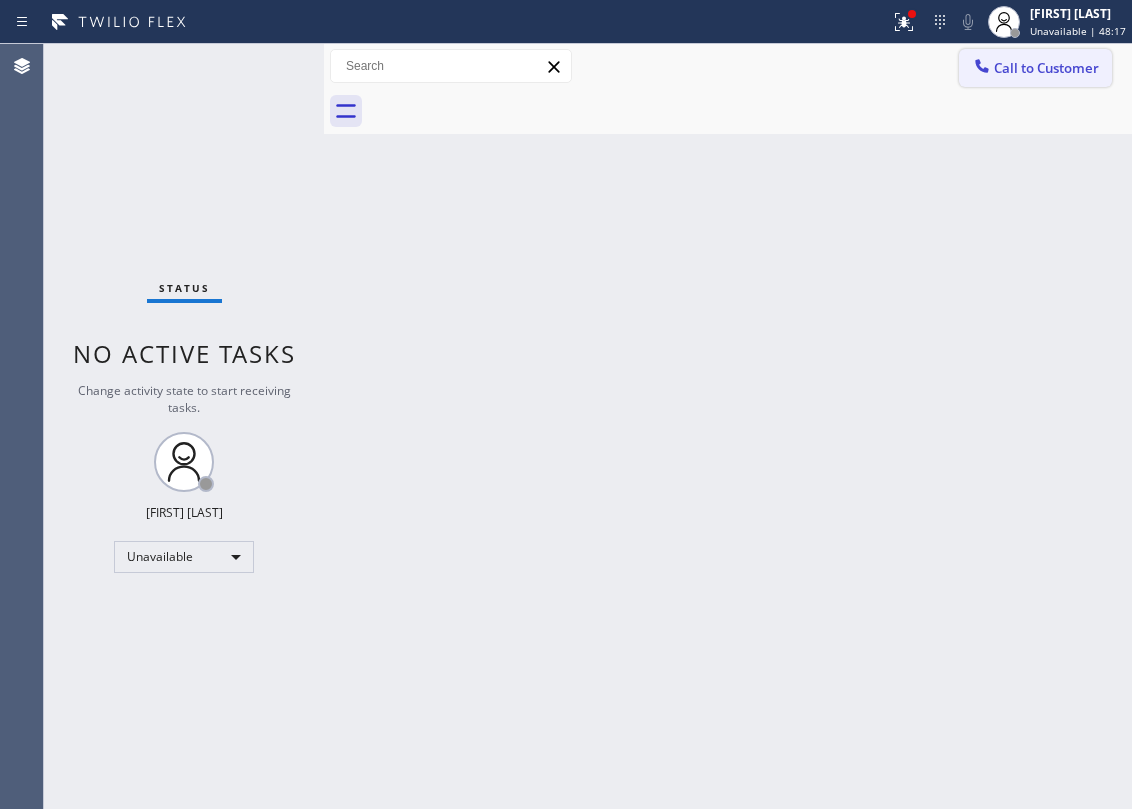 click on "Call to Customer" at bounding box center [1035, 68] 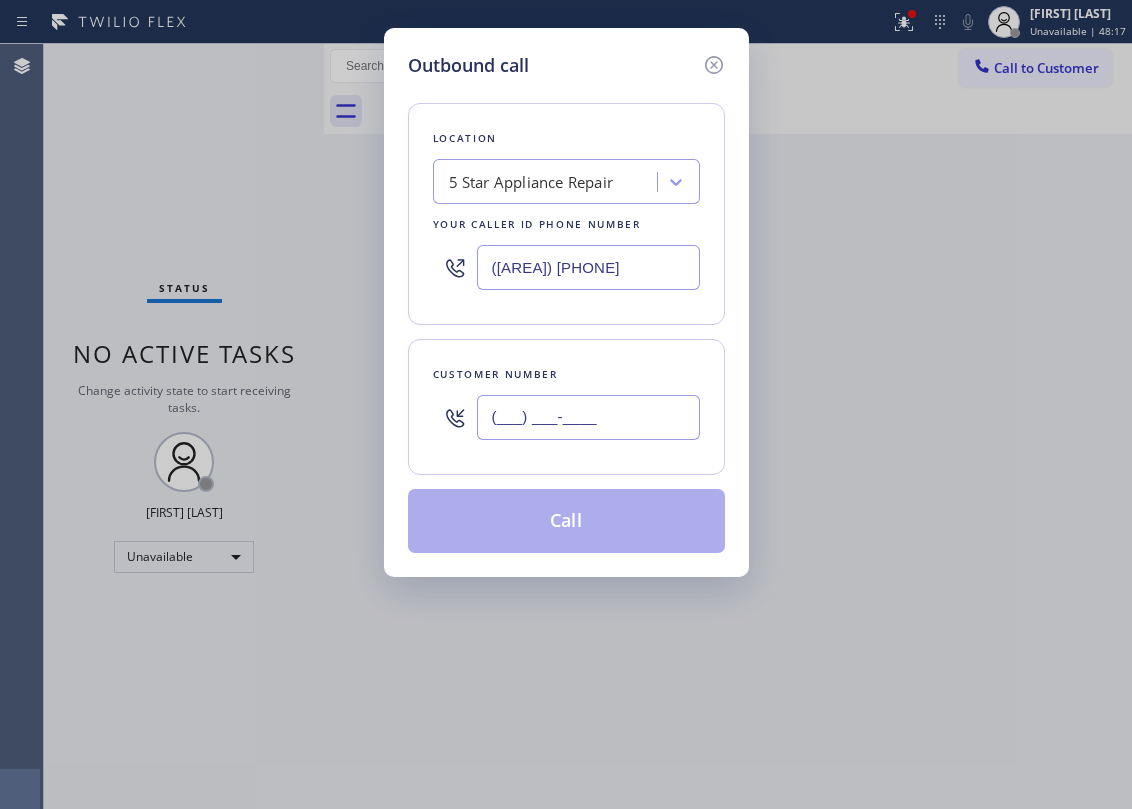 click on "(___) ___-____" at bounding box center (588, 417) 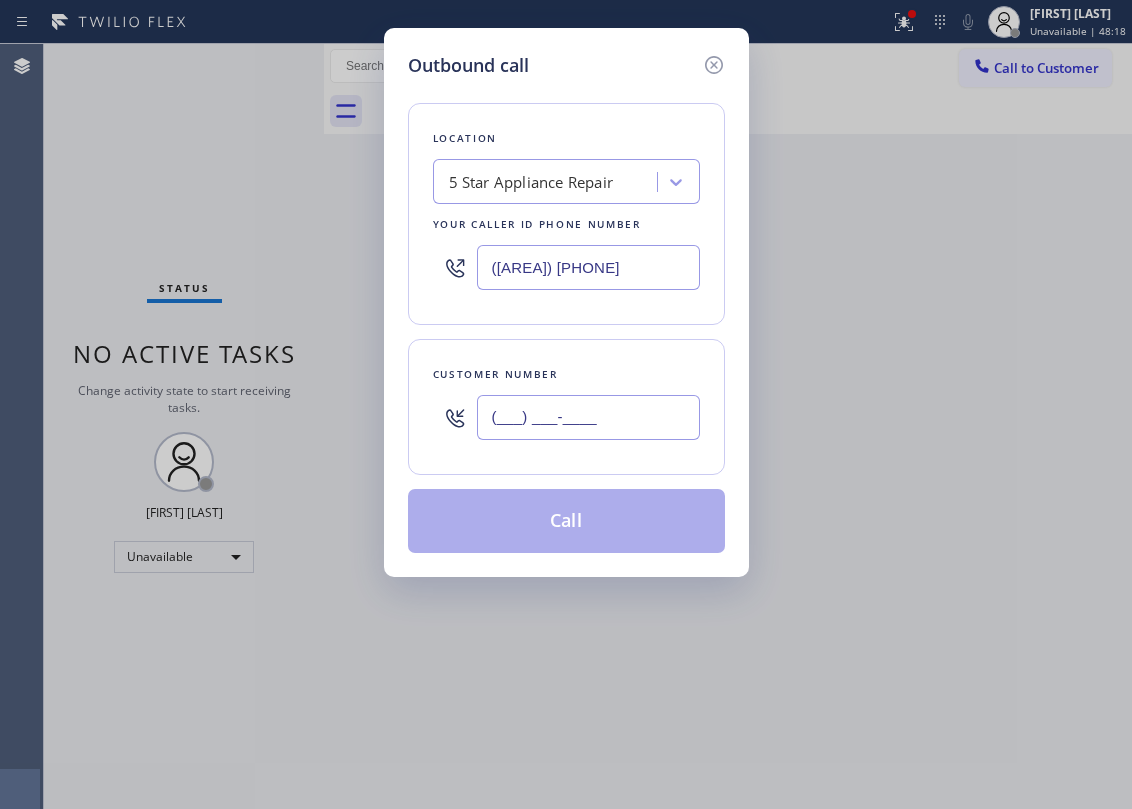 paste on "310) 895-0587" 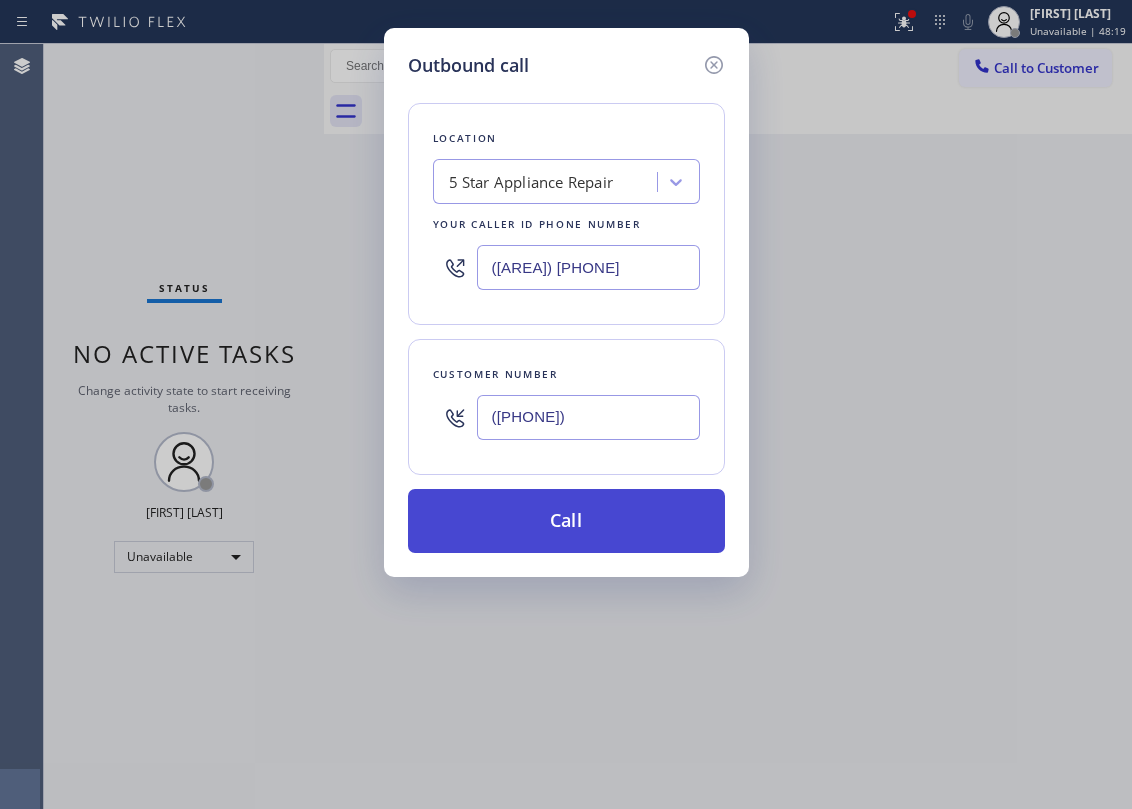 type on "(310) 895-0587" 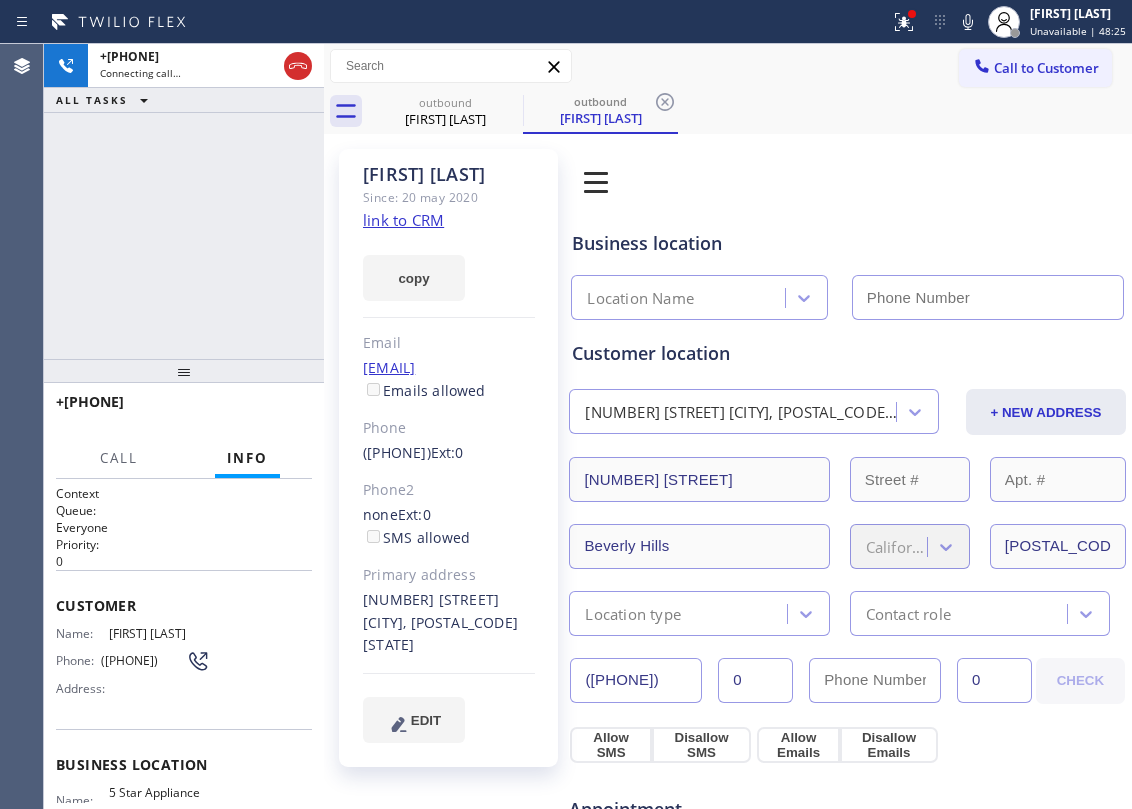 type on "[PHONE]" 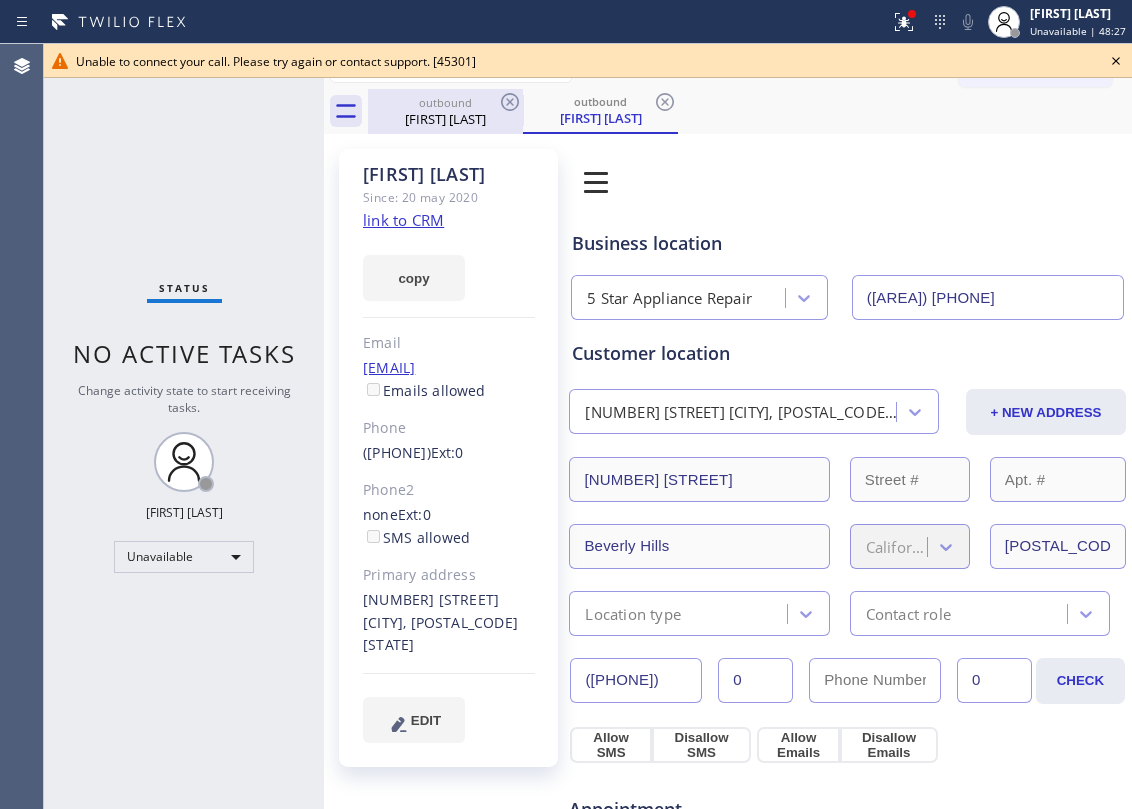 drag, startPoint x: 461, startPoint y: 120, endPoint x: 494, endPoint y: 104, distance: 36.67424 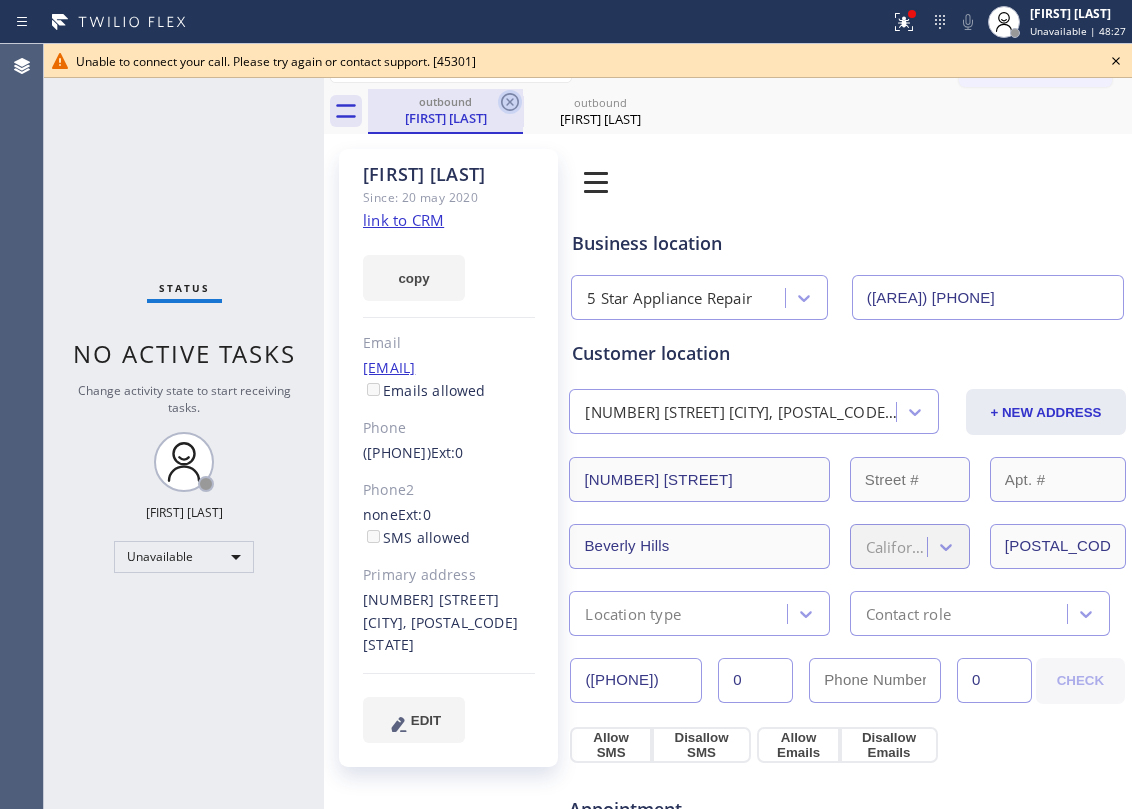 click on "outbound" at bounding box center (445, 101) 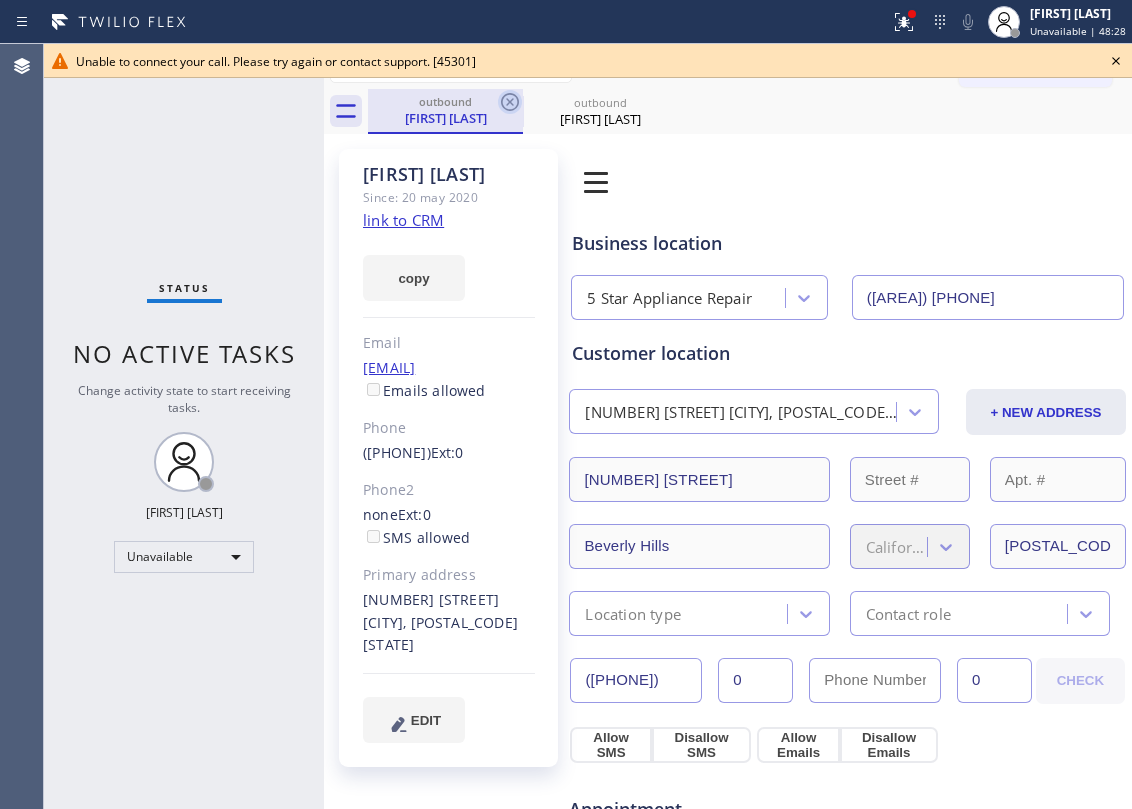 click 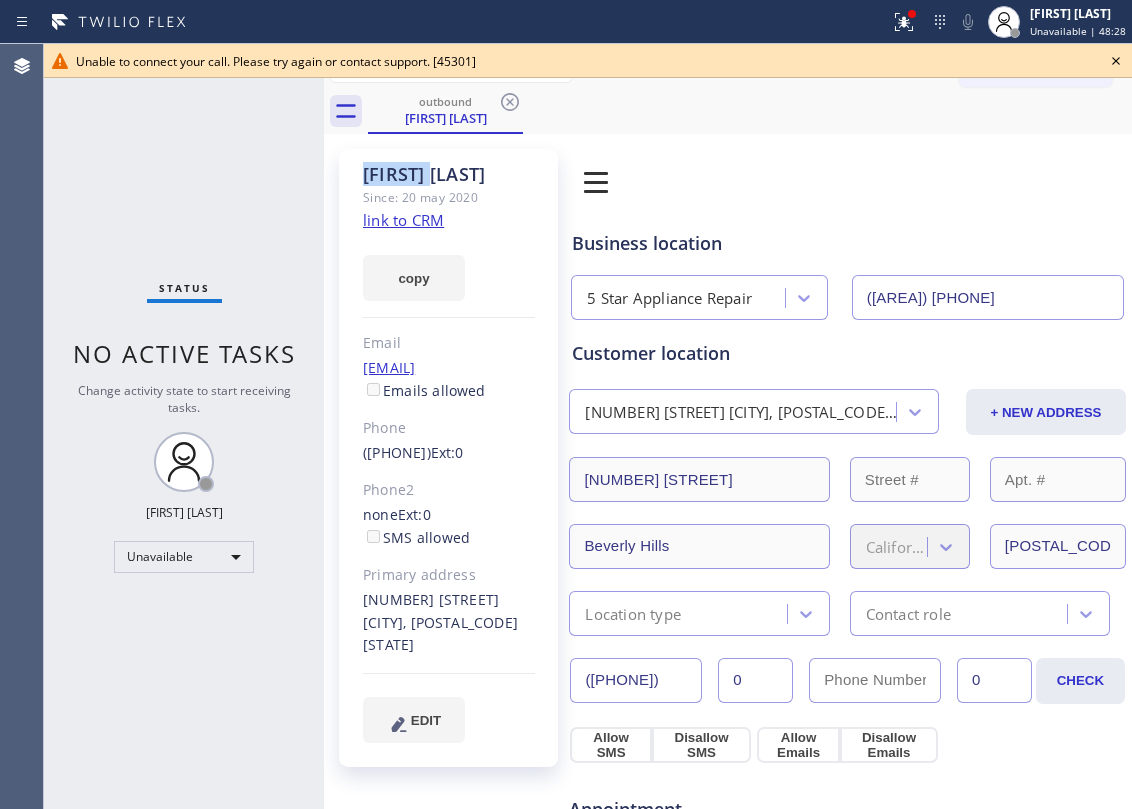 click 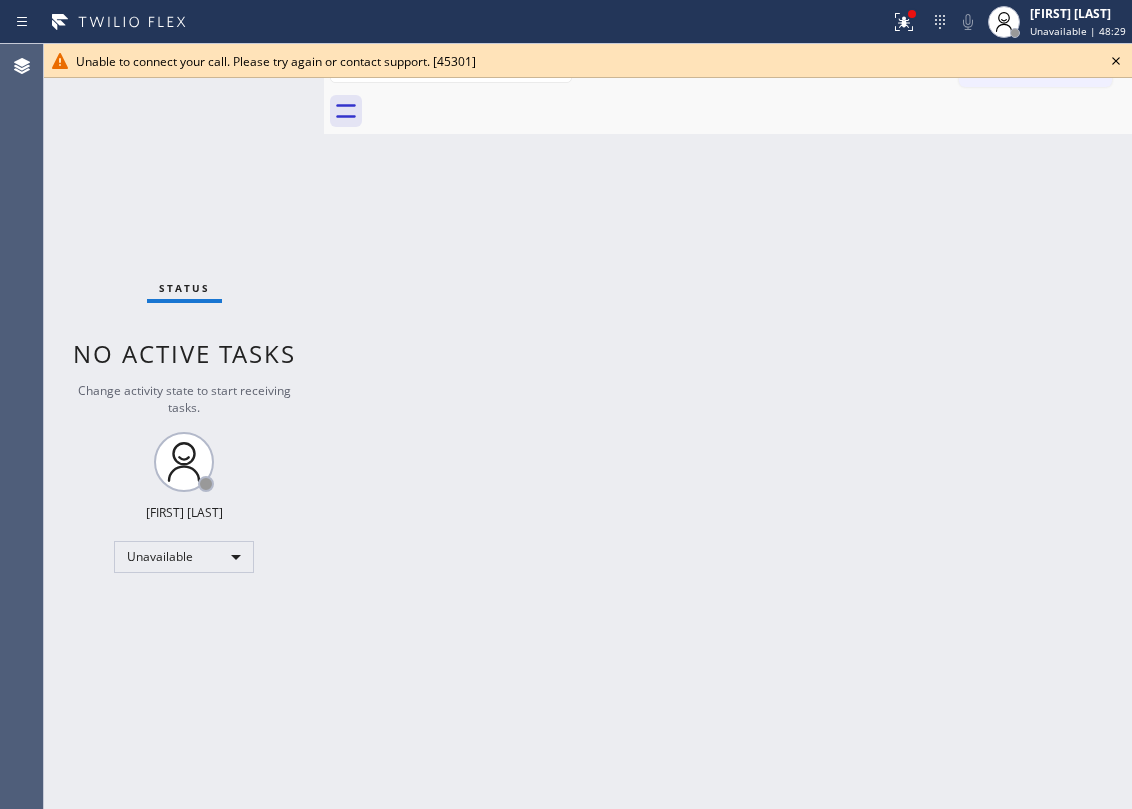 click at bounding box center (750, 111) 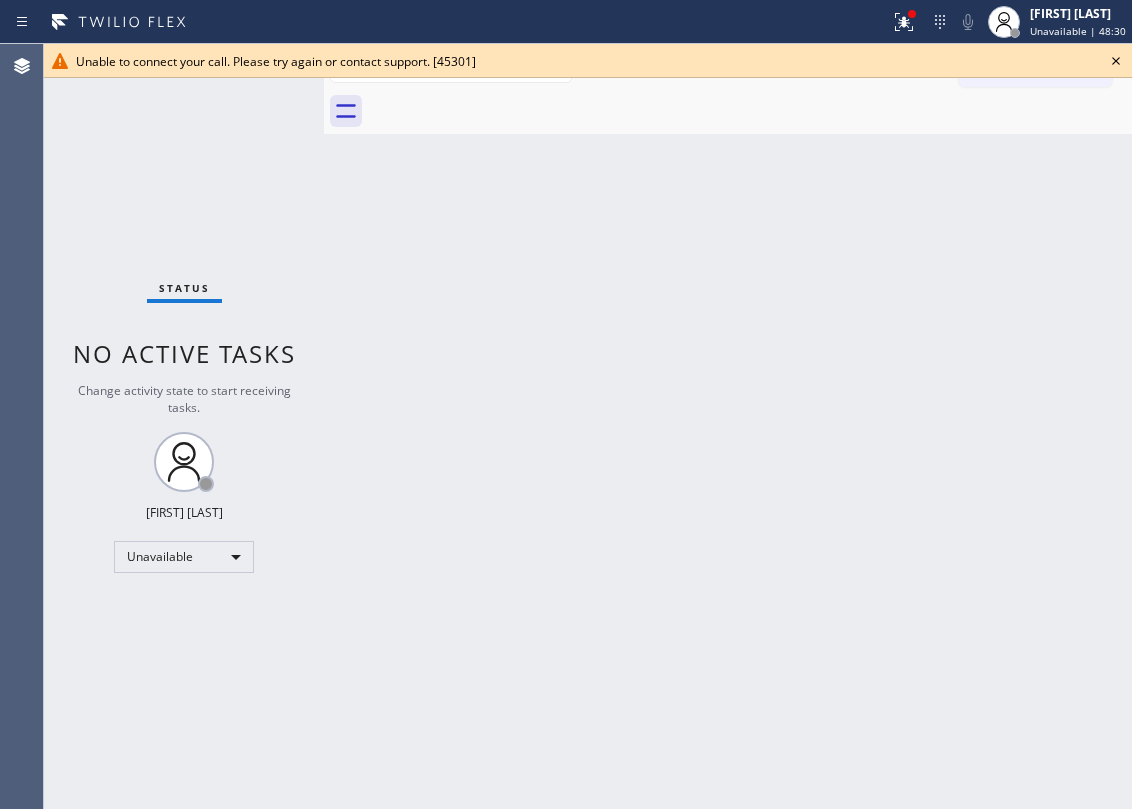 click 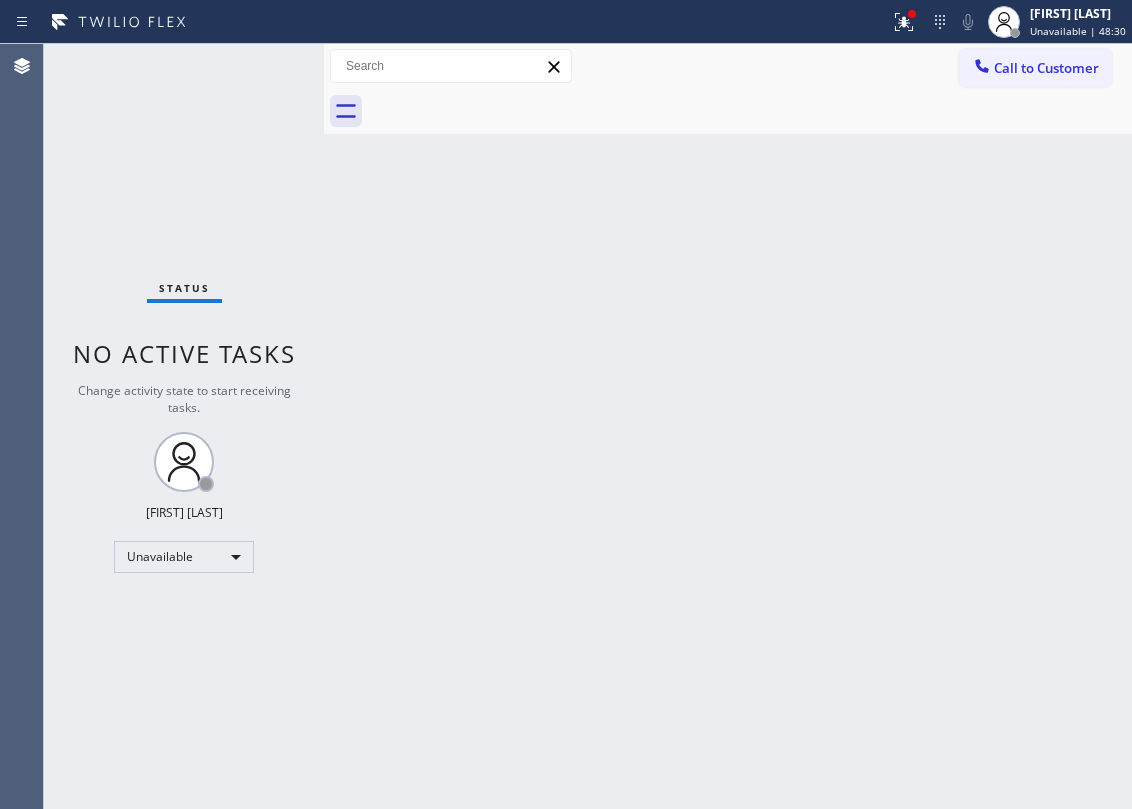 click on "Back to Dashboard Change Sender ID Customers Technicians Select a contact Outbound call Location Search location Your caller id phone number Customer number Call Customer info Name   Phone none Address none Change Sender ID HVAC [PHONE] 5 Star Appliance [PHONE] Appliance Repair [PHONE] Plumbing [PHONE] Air Duct Cleaning [PHONE]  Electricians [PHONE]  Cancel Change Check personal SMS Reset Change No tabs Call to Customer Outbound call Location 5 Star Appliance Repair Your caller id phone number [PHONE] Customer number Call Outbound call Technician Search Technician Your caller id phone number Your caller id phone number Call" at bounding box center [728, 426] 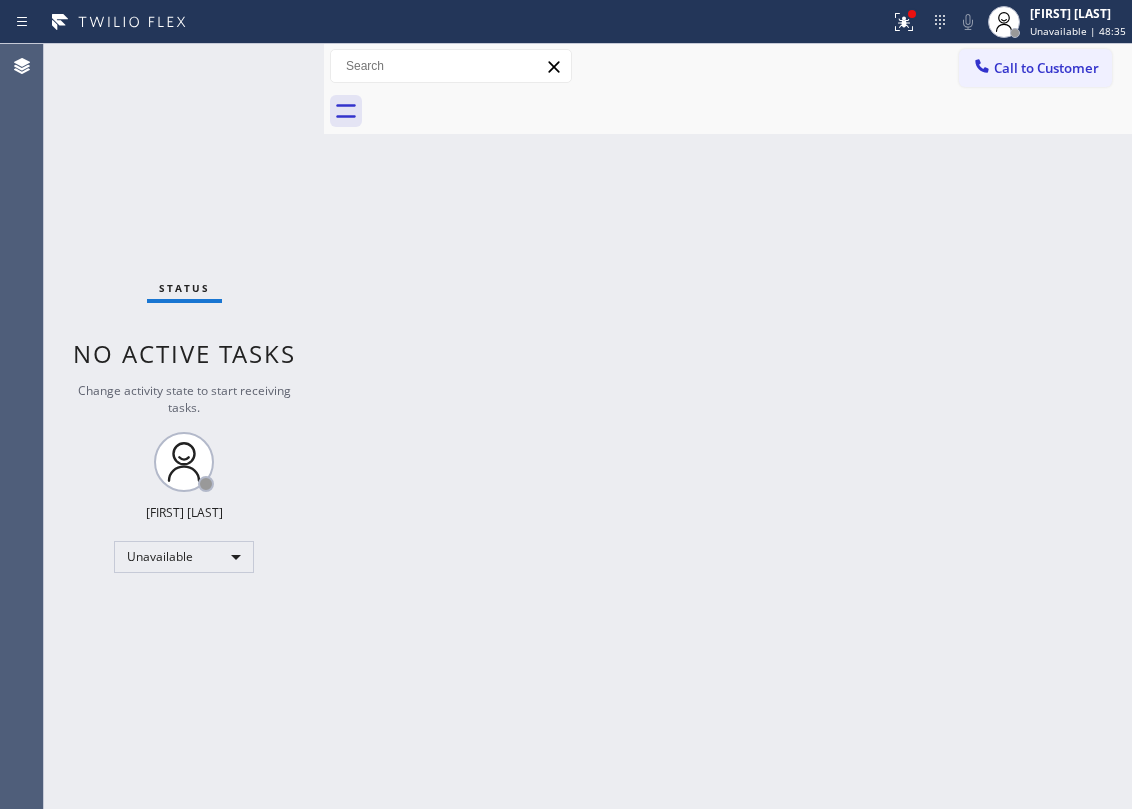 click on "Back to Dashboard Change Sender ID Customers Technicians Select a contact Outbound call Location Search location Your caller id phone number Customer number Call Customer info Name   Phone none Address none Change Sender ID HVAC [PHONE] 5 Star Appliance [PHONE] Appliance Repair [PHONE] Plumbing [PHONE] Air Duct Cleaning [PHONE]  Electricians [PHONE]  Cancel Change Check personal SMS Reset Change No tabs Call to Customer Outbound call Location 5 Star Appliance Repair Your caller id phone number [PHONE] Customer number Call Outbound call Technician Search Technician Your caller id phone number Your caller id phone number Call" at bounding box center [728, 426] 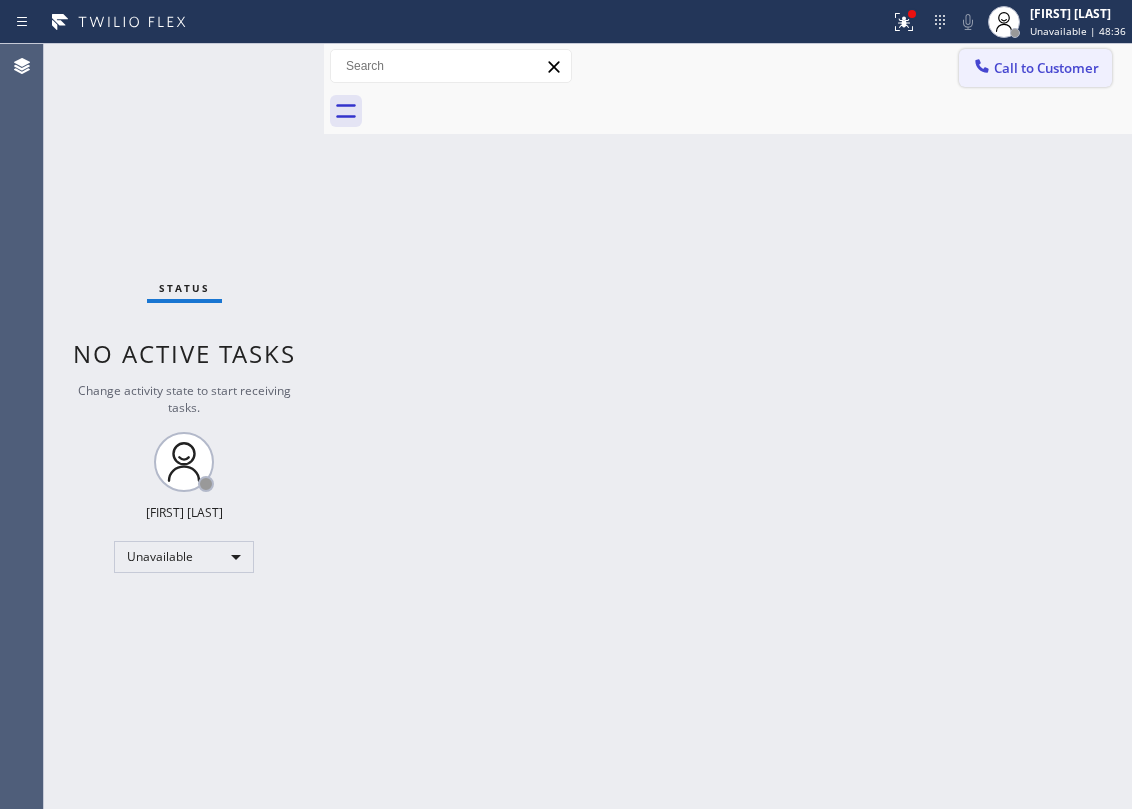 click on "Call to Customer" at bounding box center (1035, 68) 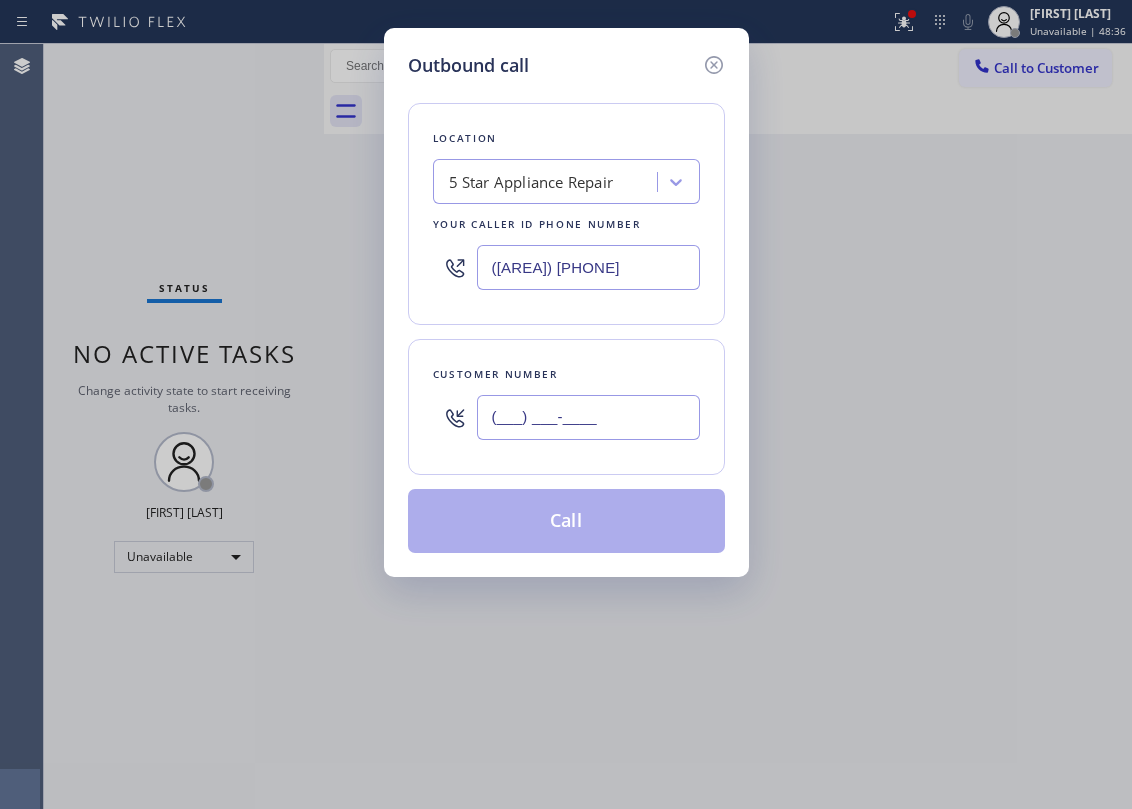 click on "(___) ___-____" at bounding box center [588, 417] 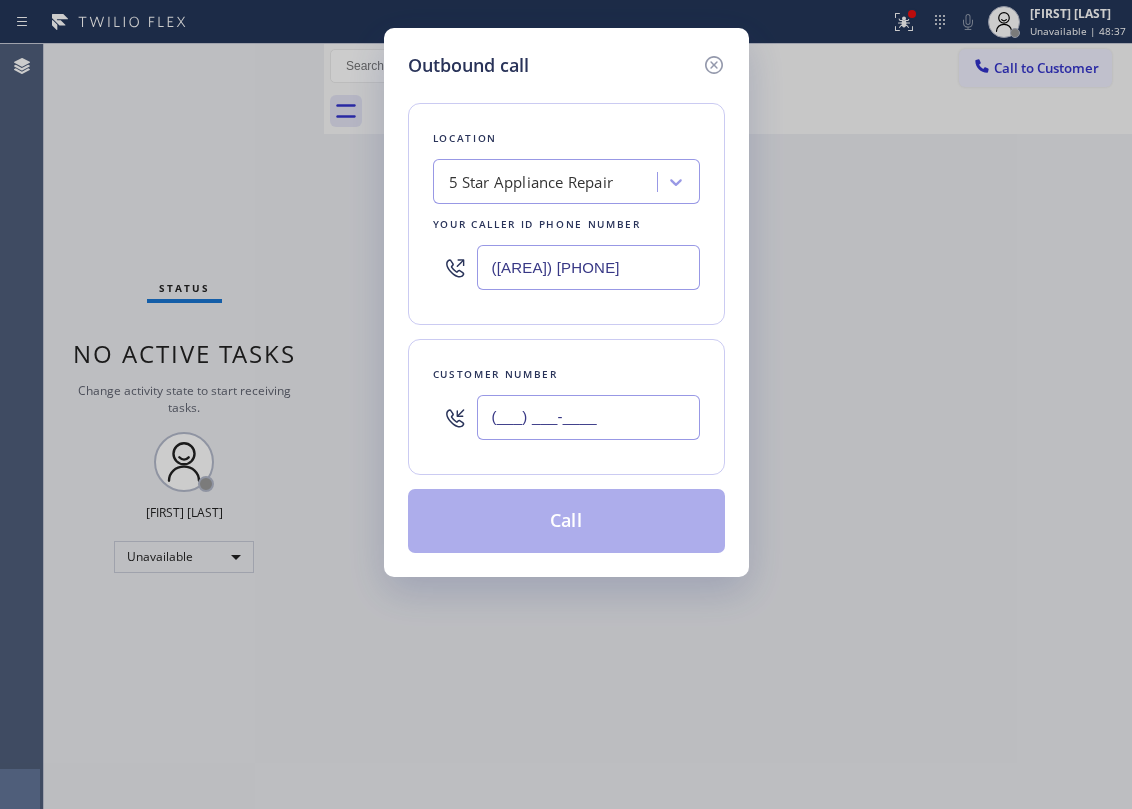 paste on "510) 657-9399" 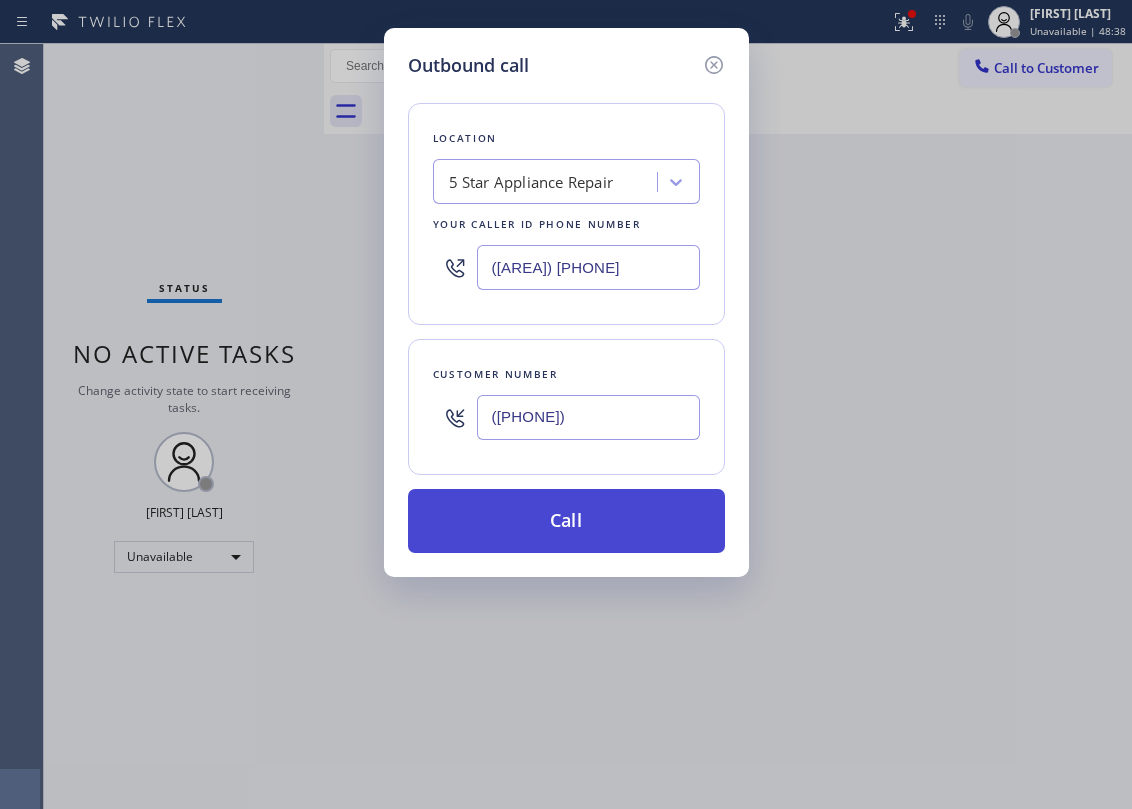 type on "(510) 657-9399" 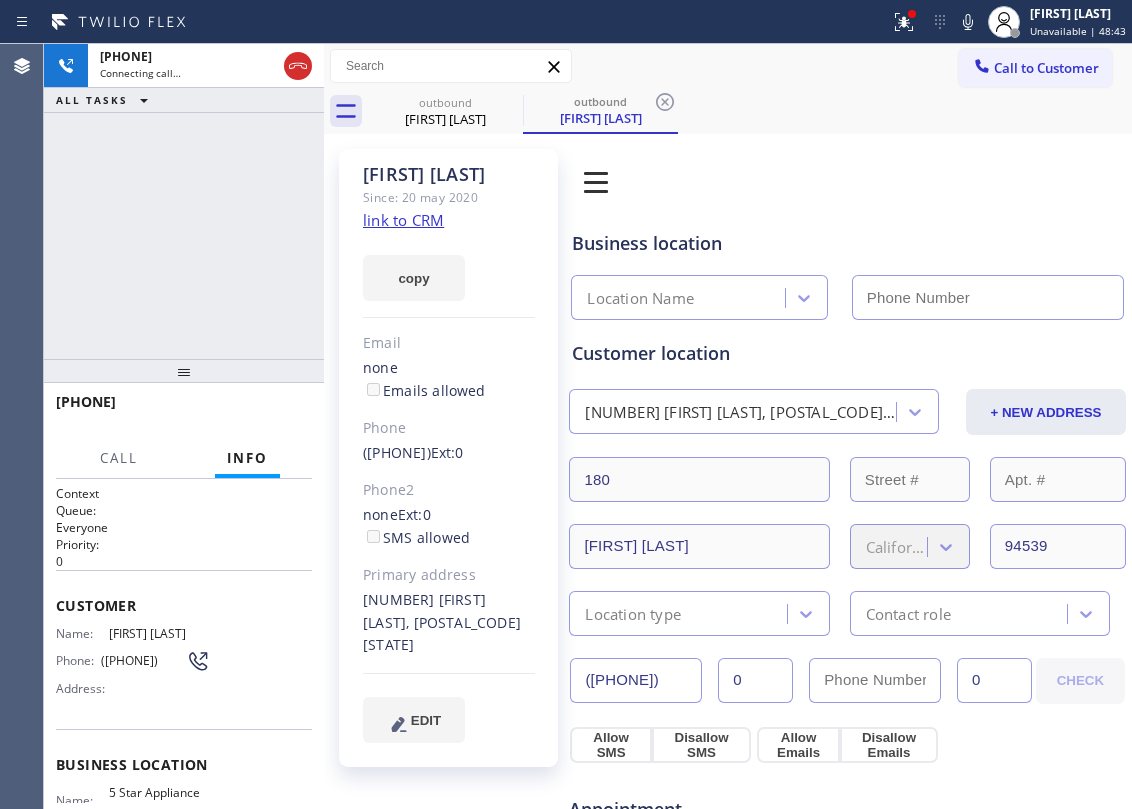 type on "[PHONE]" 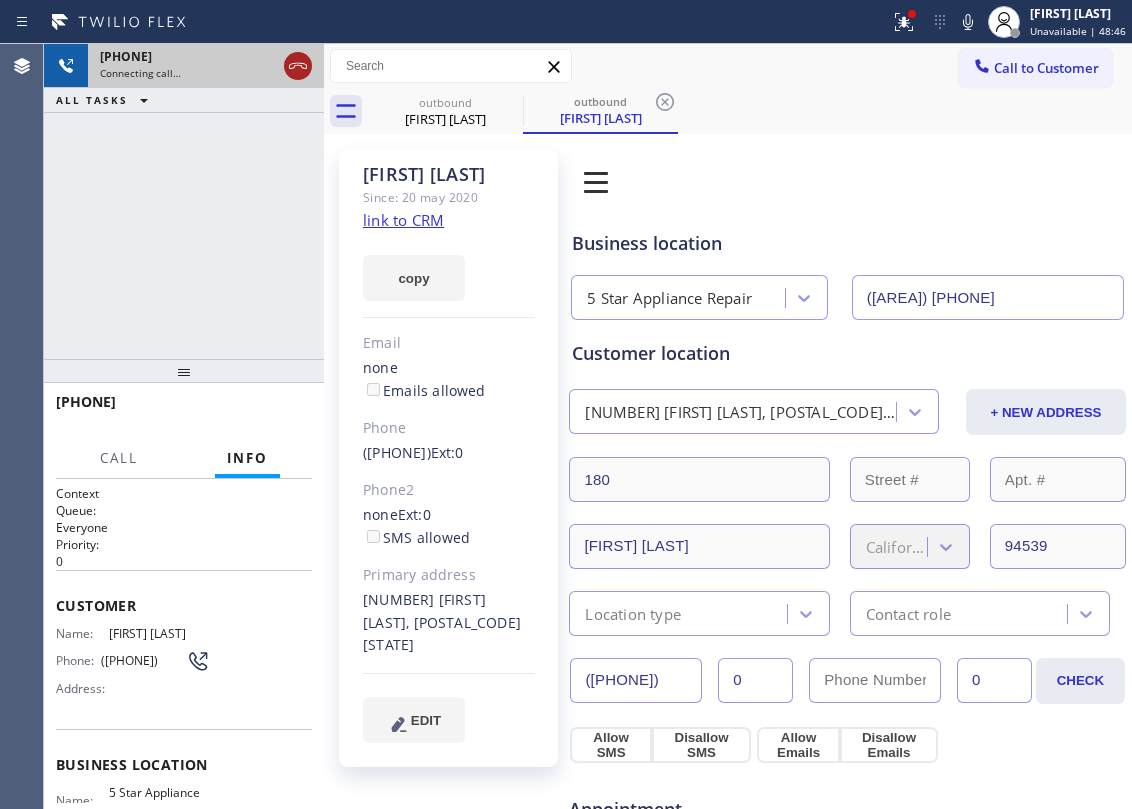 click 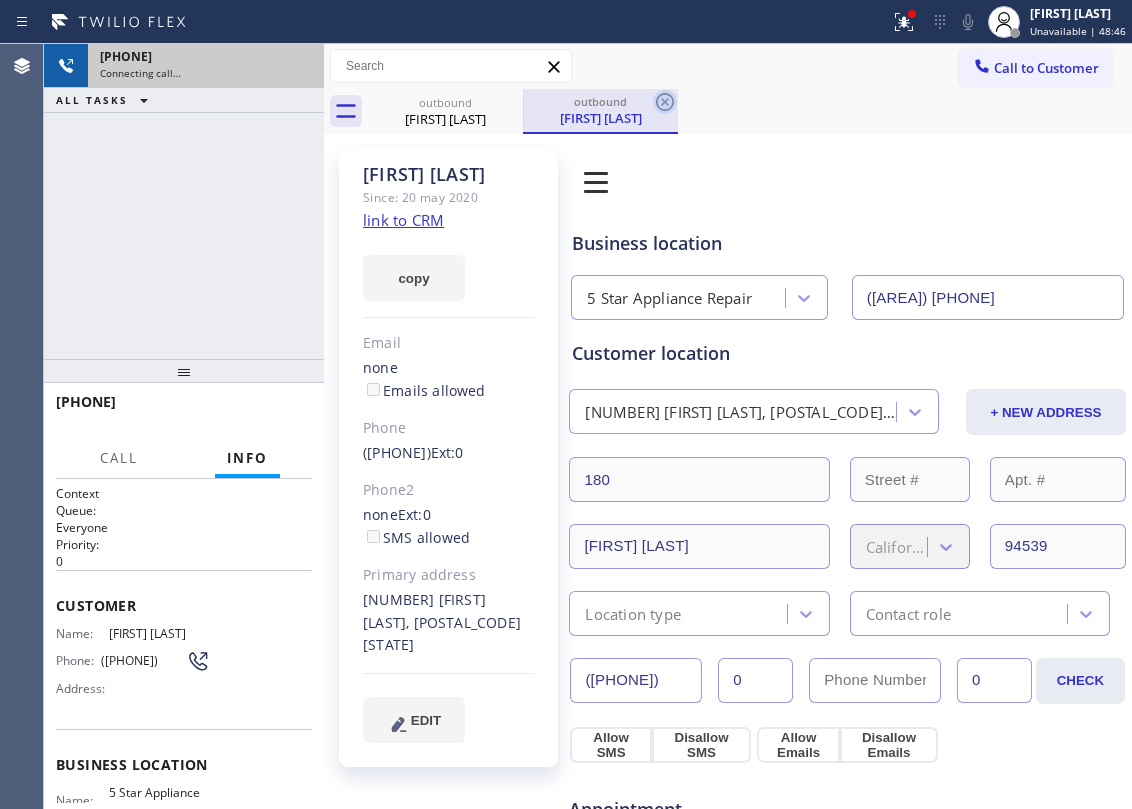 click on "Anita  Tirrone" at bounding box center (445, 119) 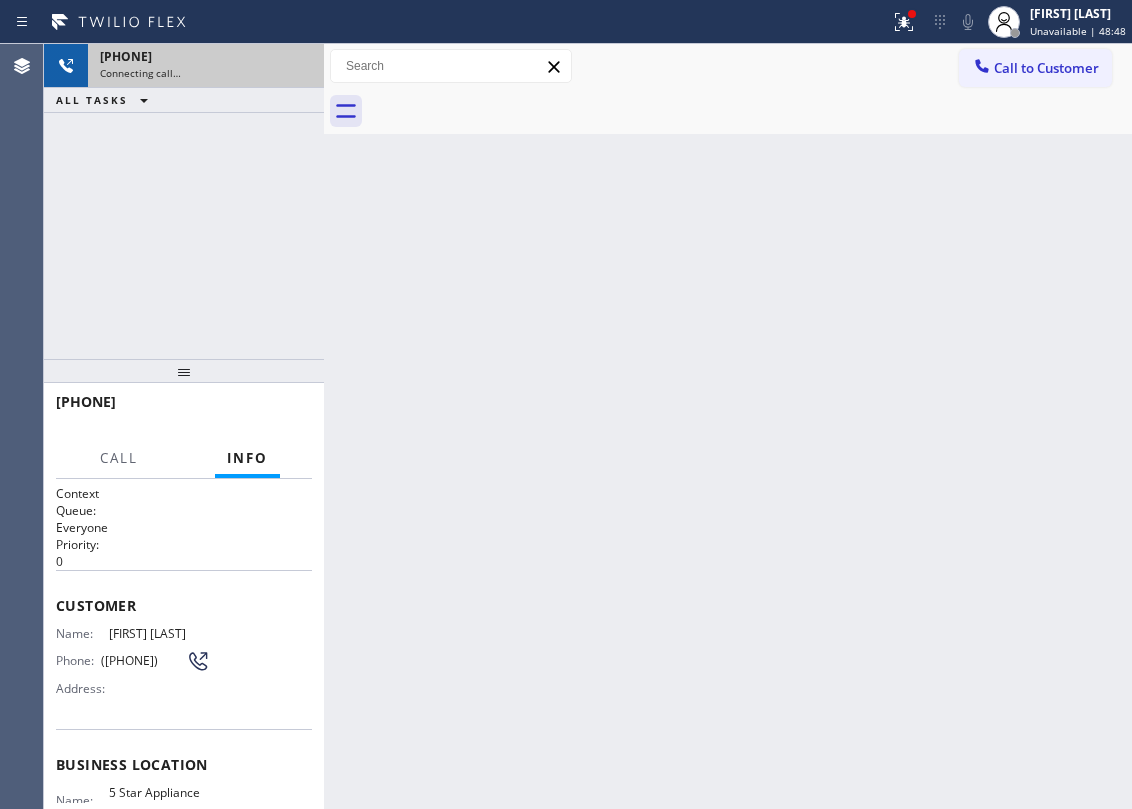 click at bounding box center [750, 111] 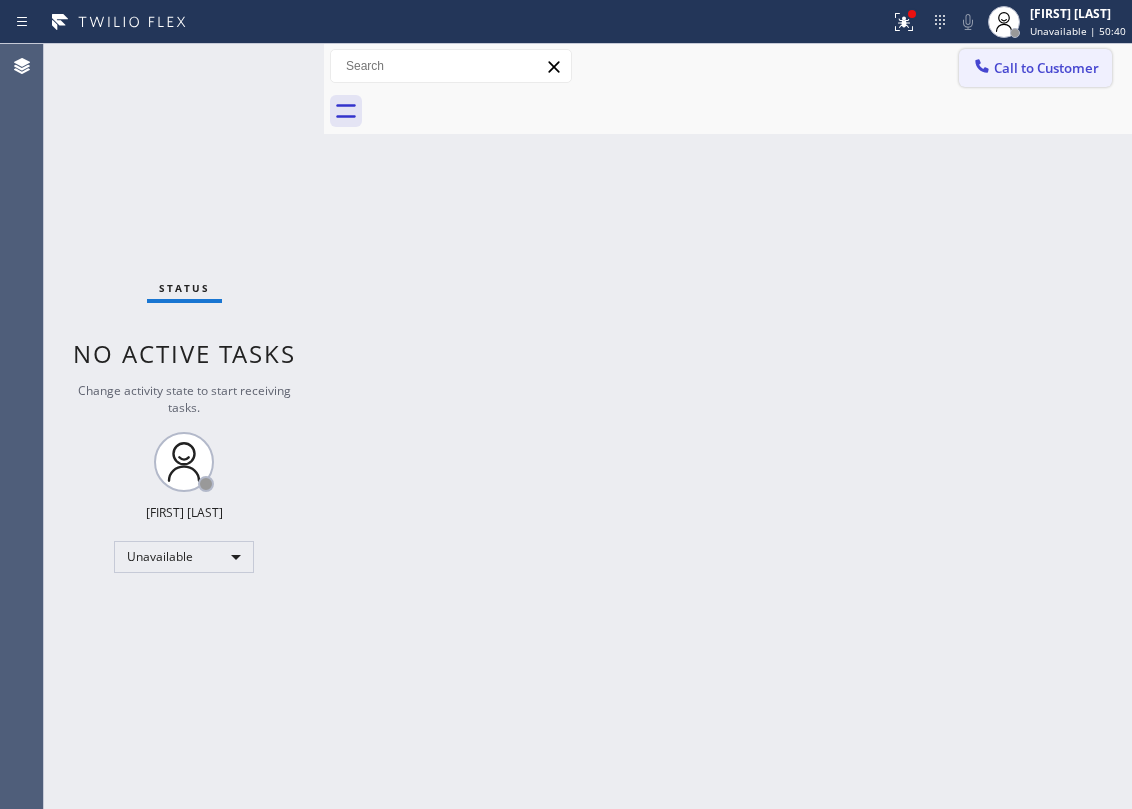 click on "Call to Customer" at bounding box center (1046, 68) 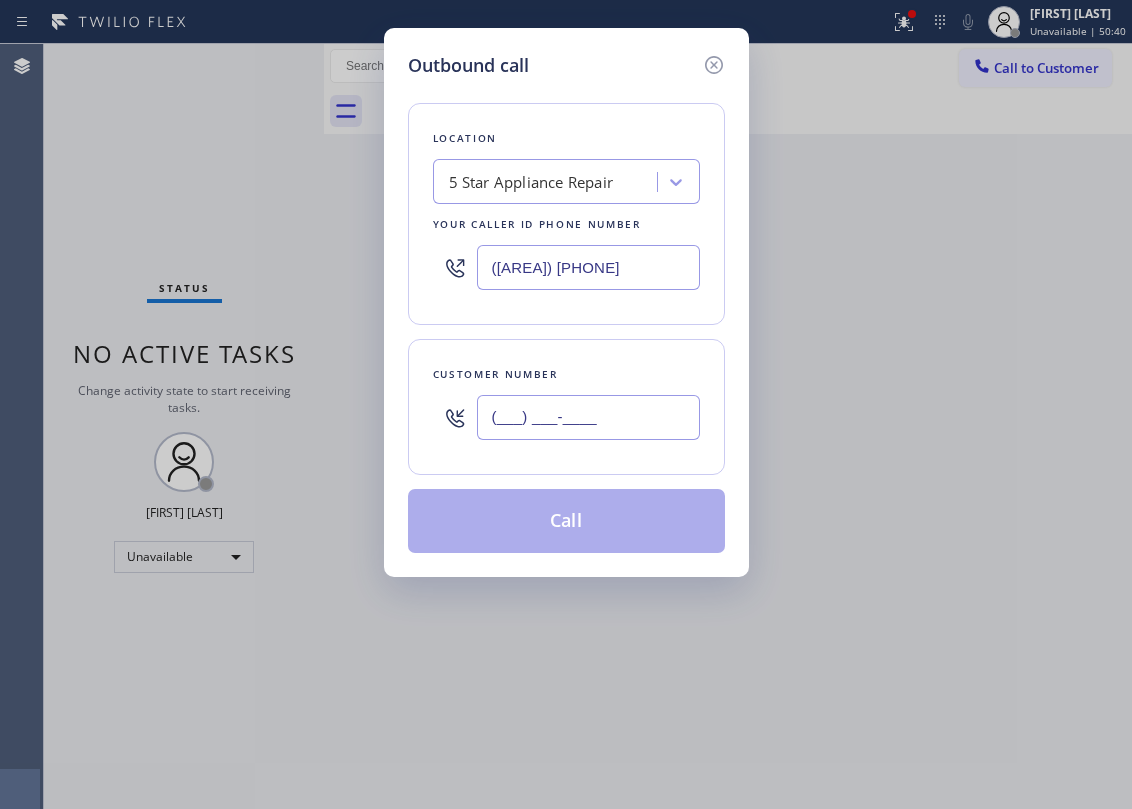 click on "(___) ___-____" at bounding box center (588, 417) 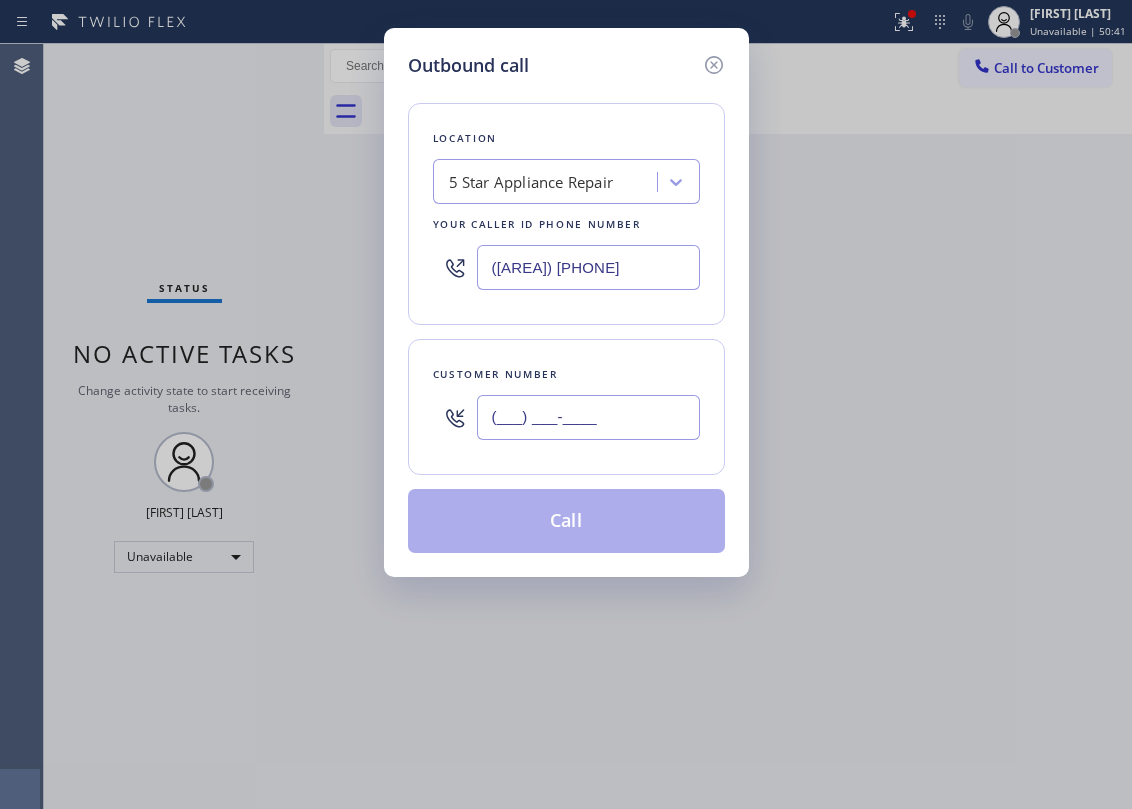 paste on "425) 466-9516" 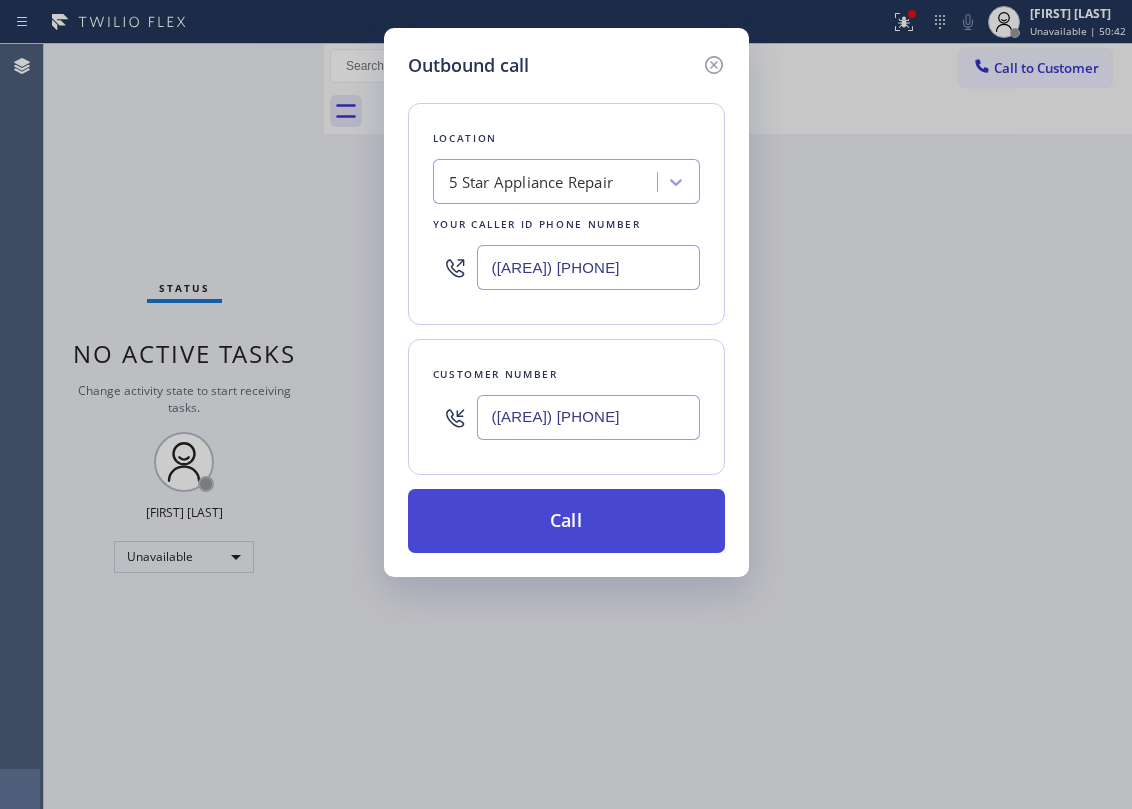 type on "(425) 466-9516" 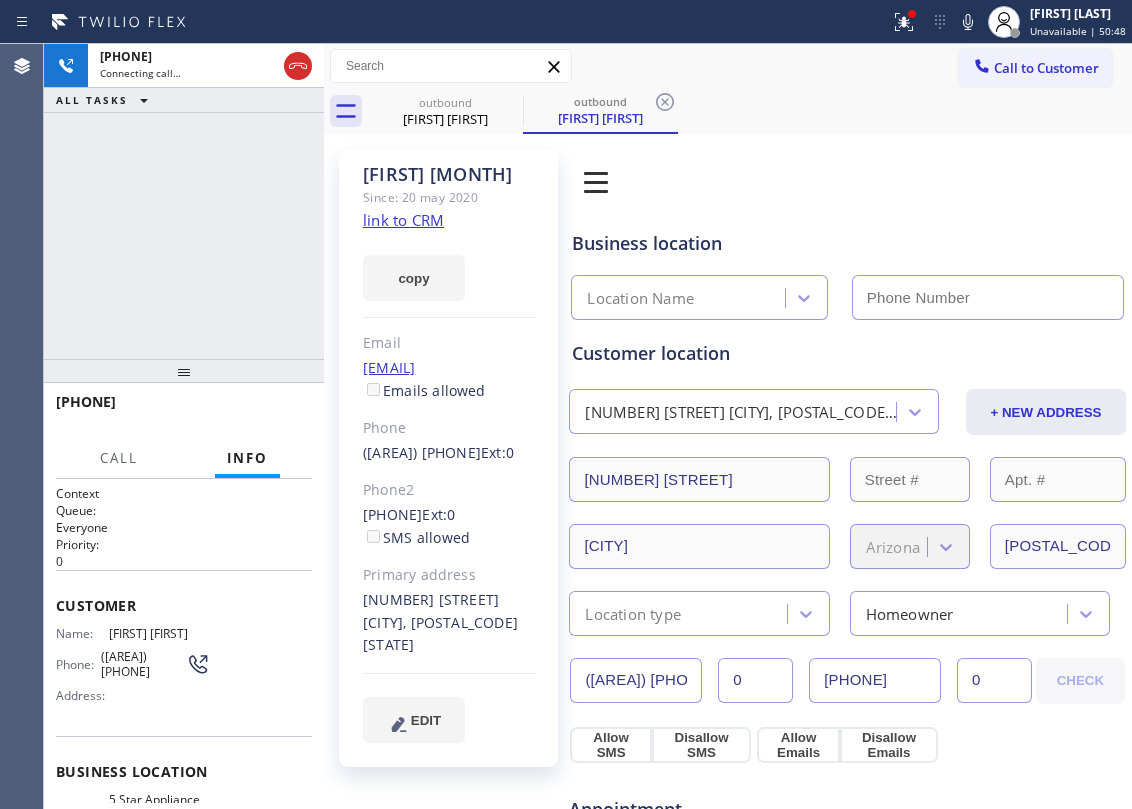 type on "[PHONE]" 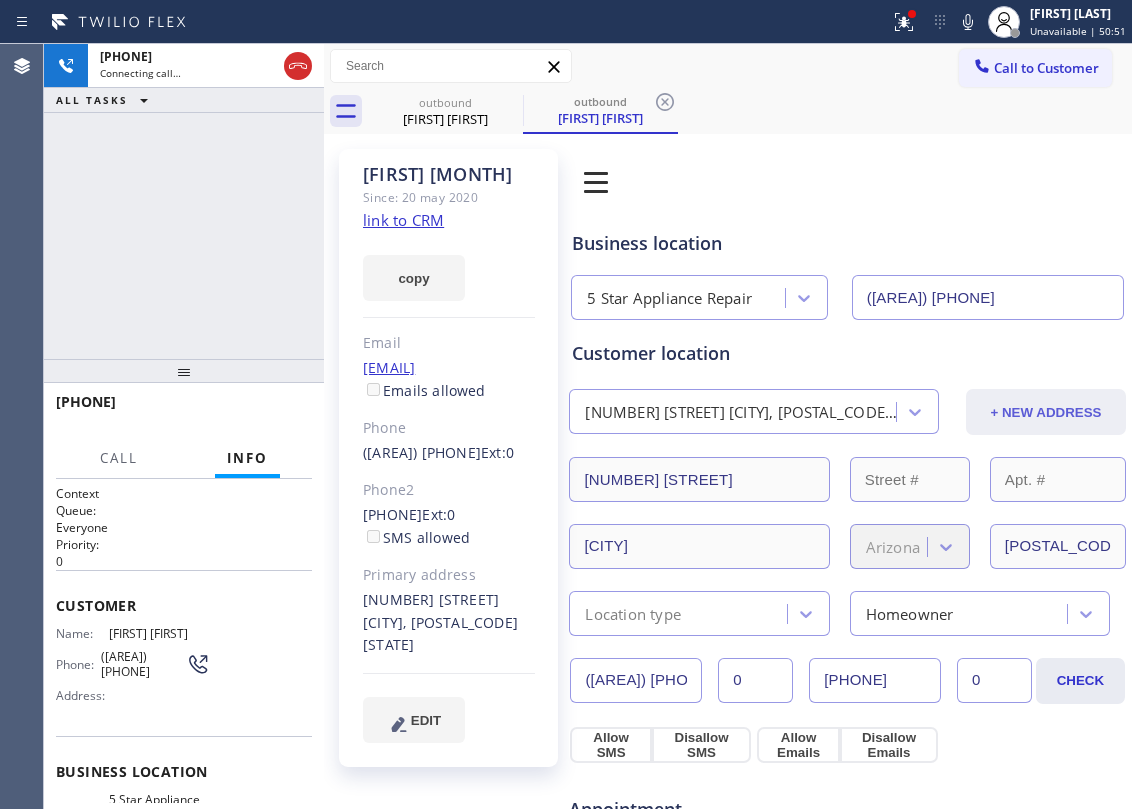 click on "kevin  May" at bounding box center [445, 119] 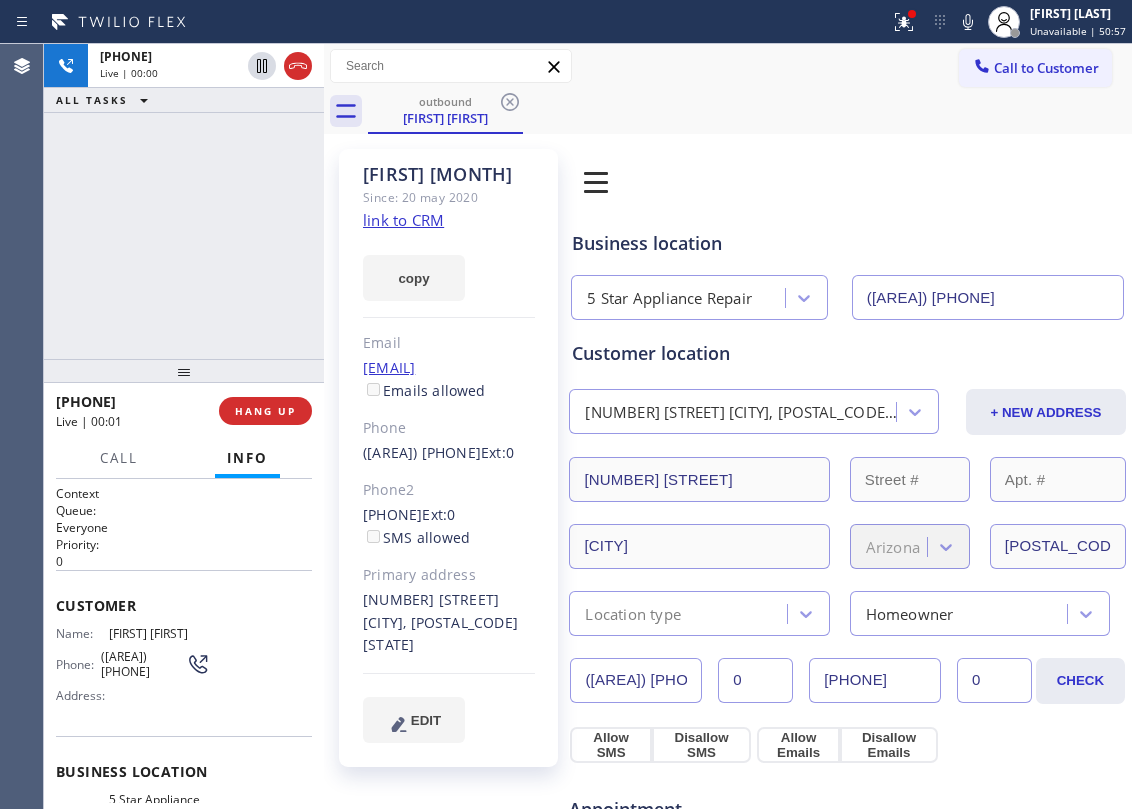 drag, startPoint x: 226, startPoint y: 298, endPoint x: 354, endPoint y: 366, distance: 144.94136 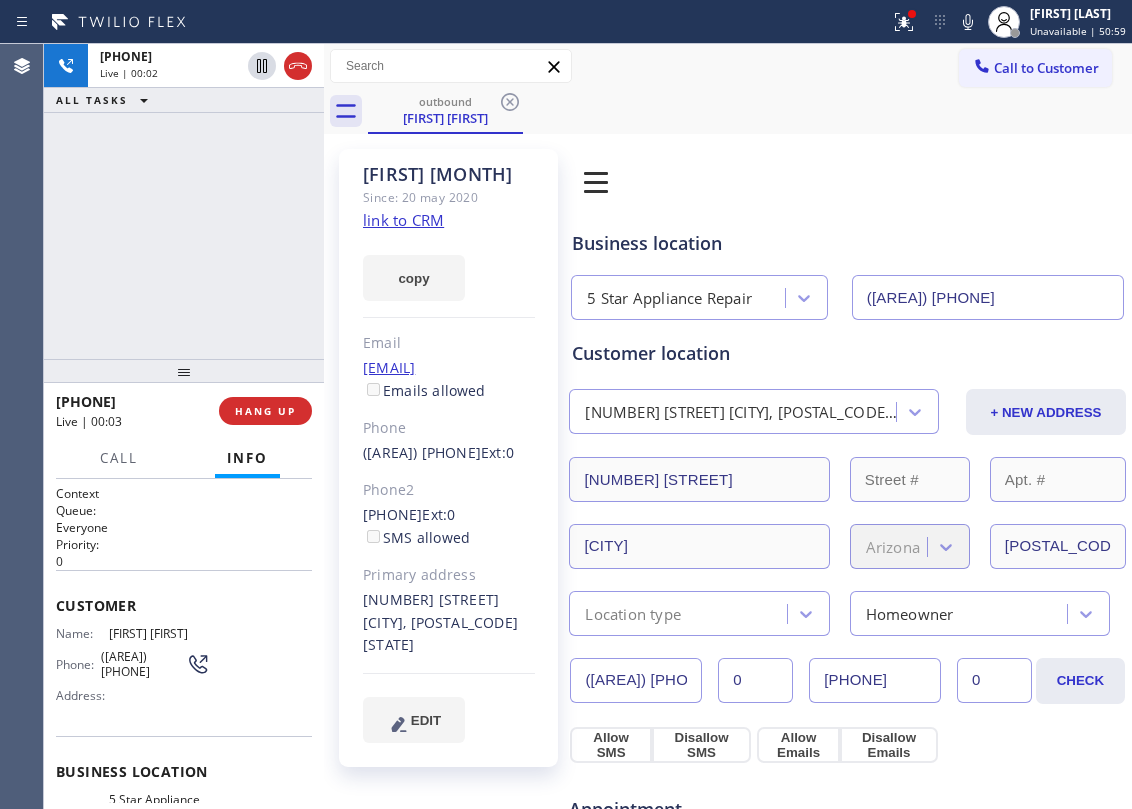 click on "link to CRM" 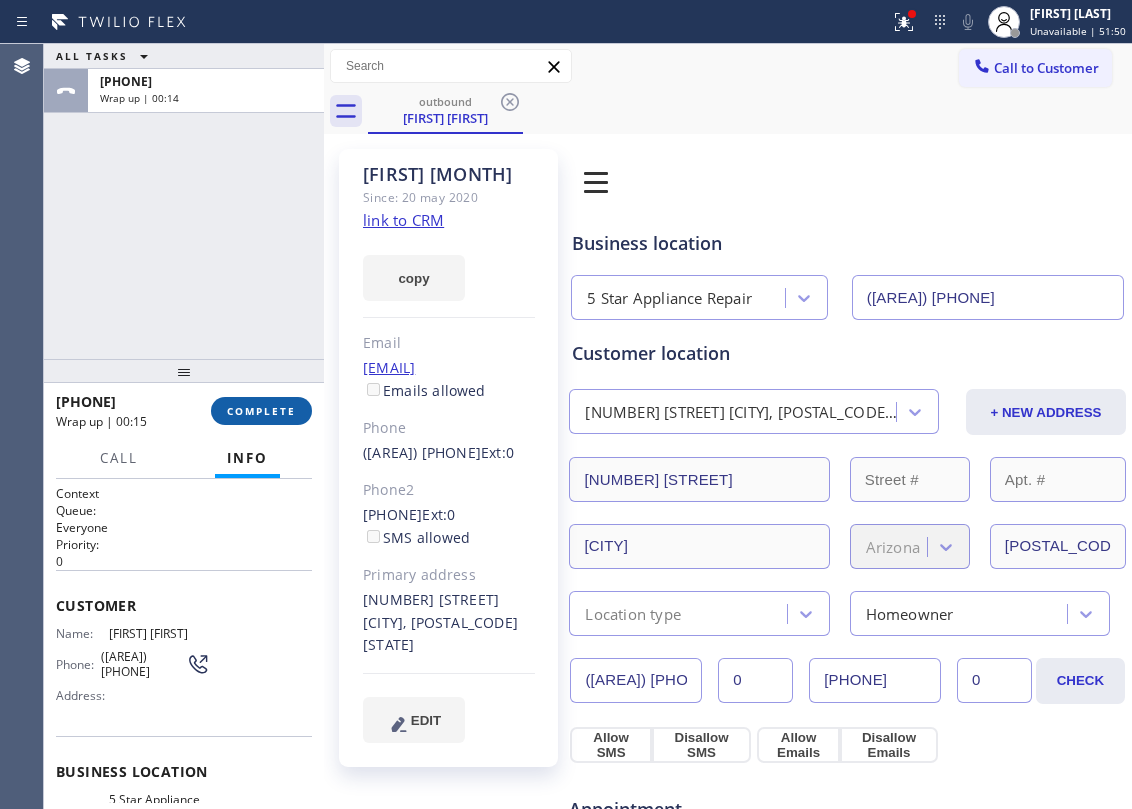 click on "COMPLETE" at bounding box center (261, 411) 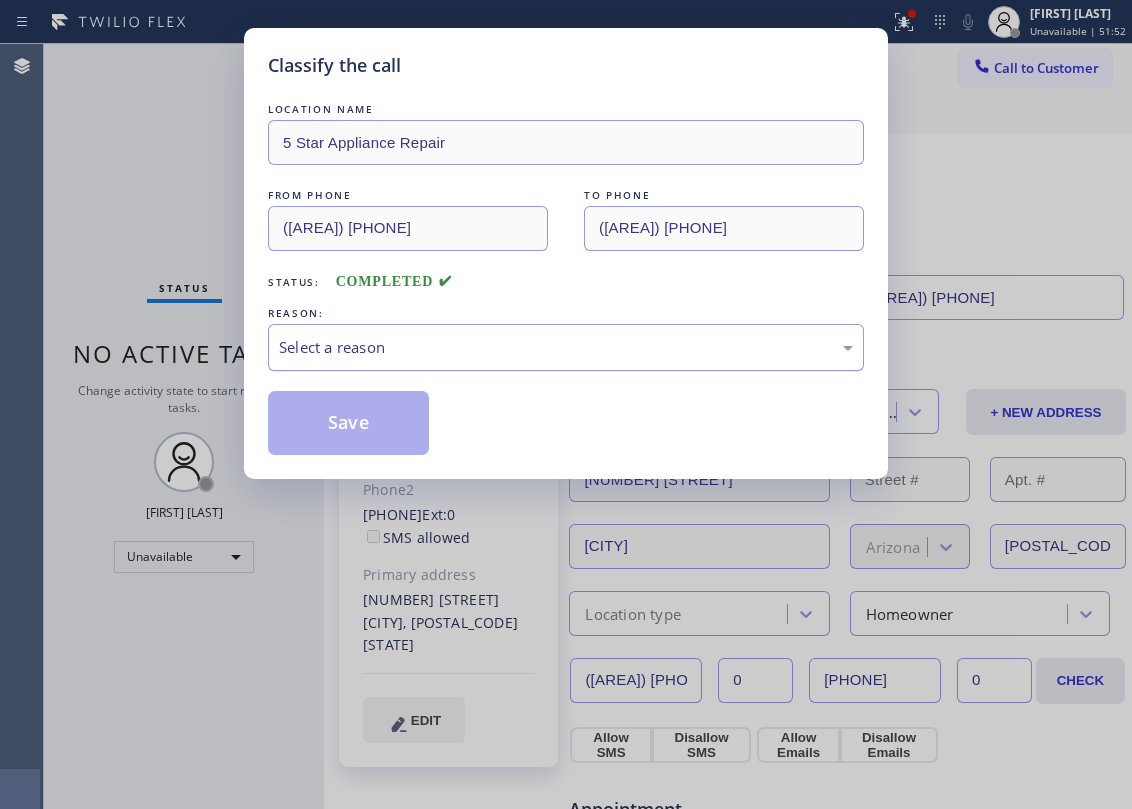 click on "Select a reason" at bounding box center [566, 347] 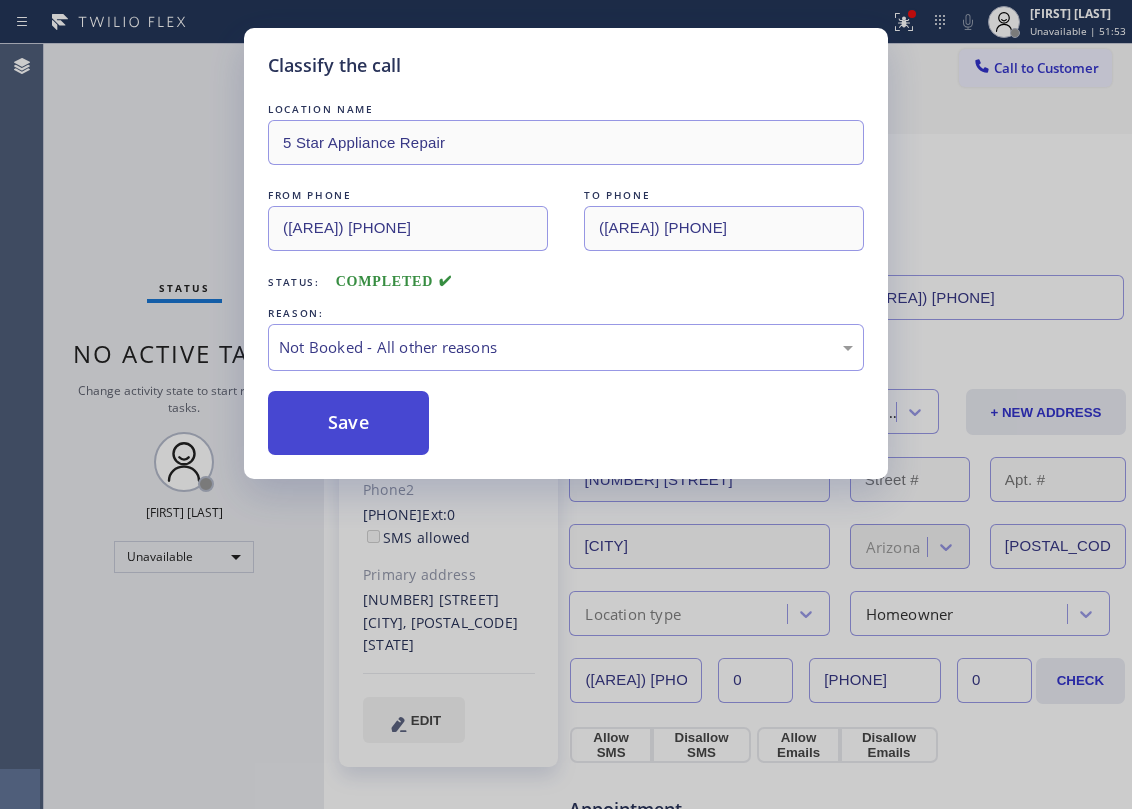 click on "Save" at bounding box center (348, 423) 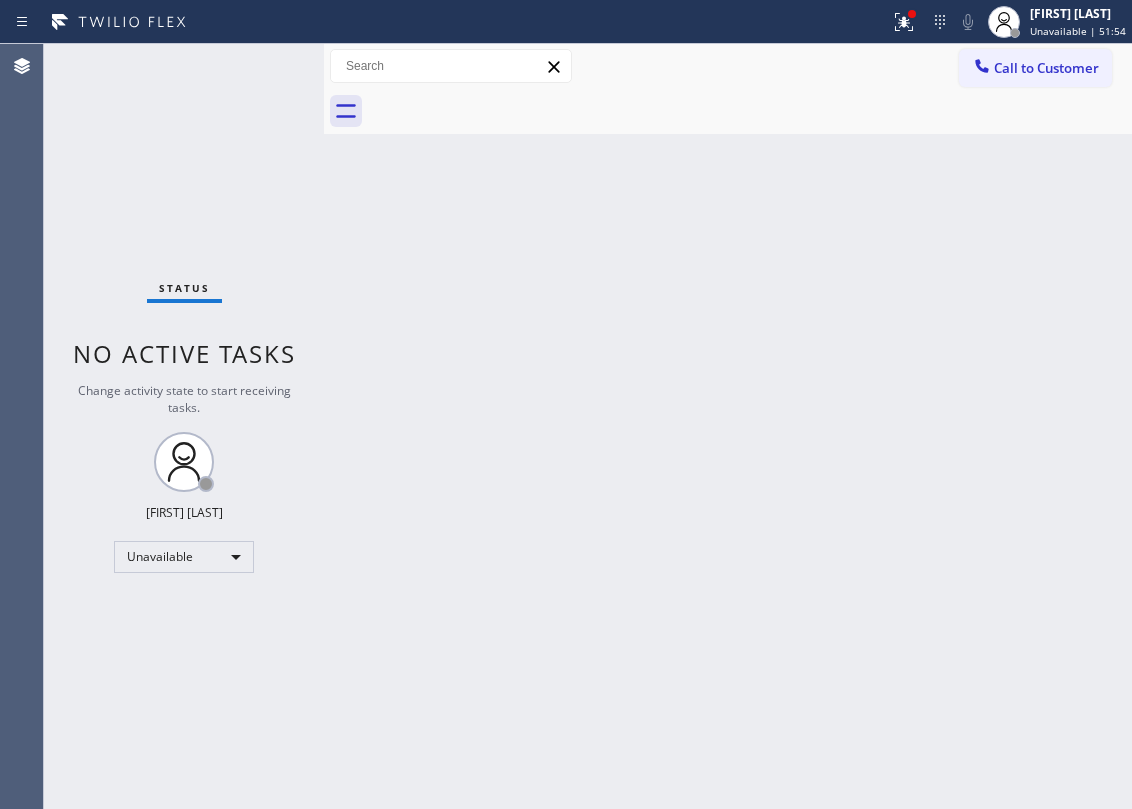 click on "Call to Customer" at bounding box center [1046, 68] 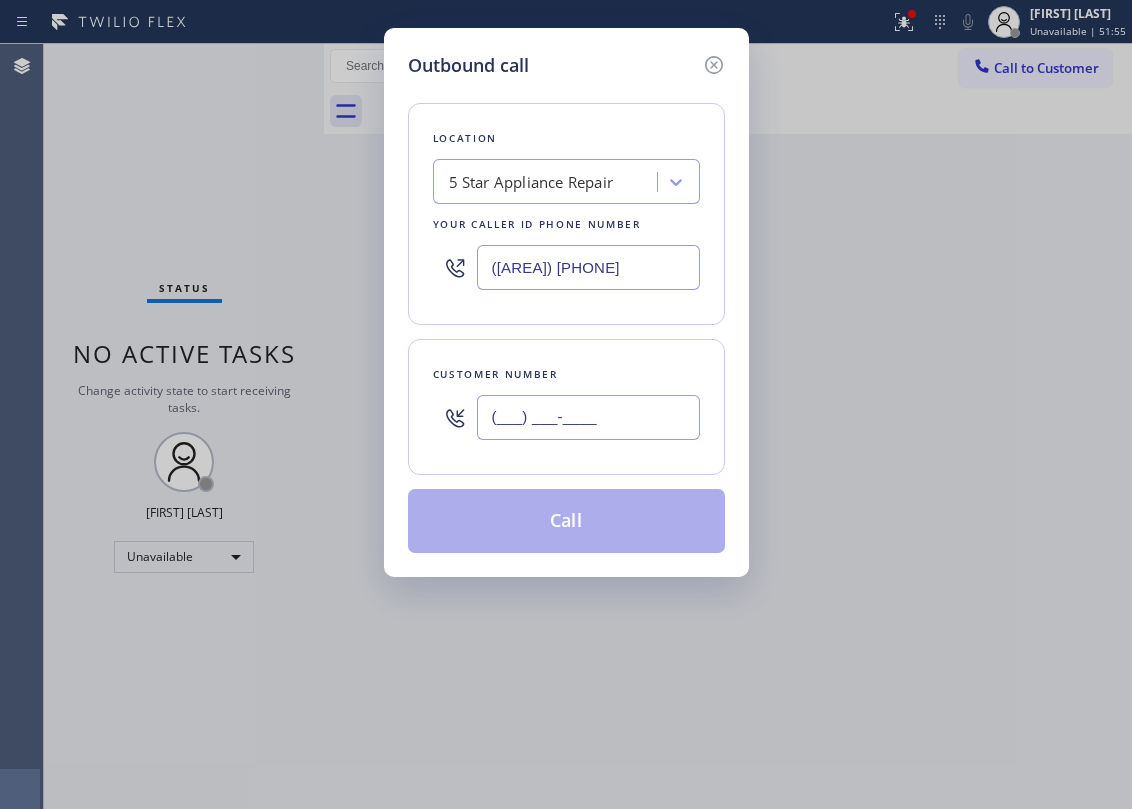 click on "(___) ___-____" at bounding box center [588, 417] 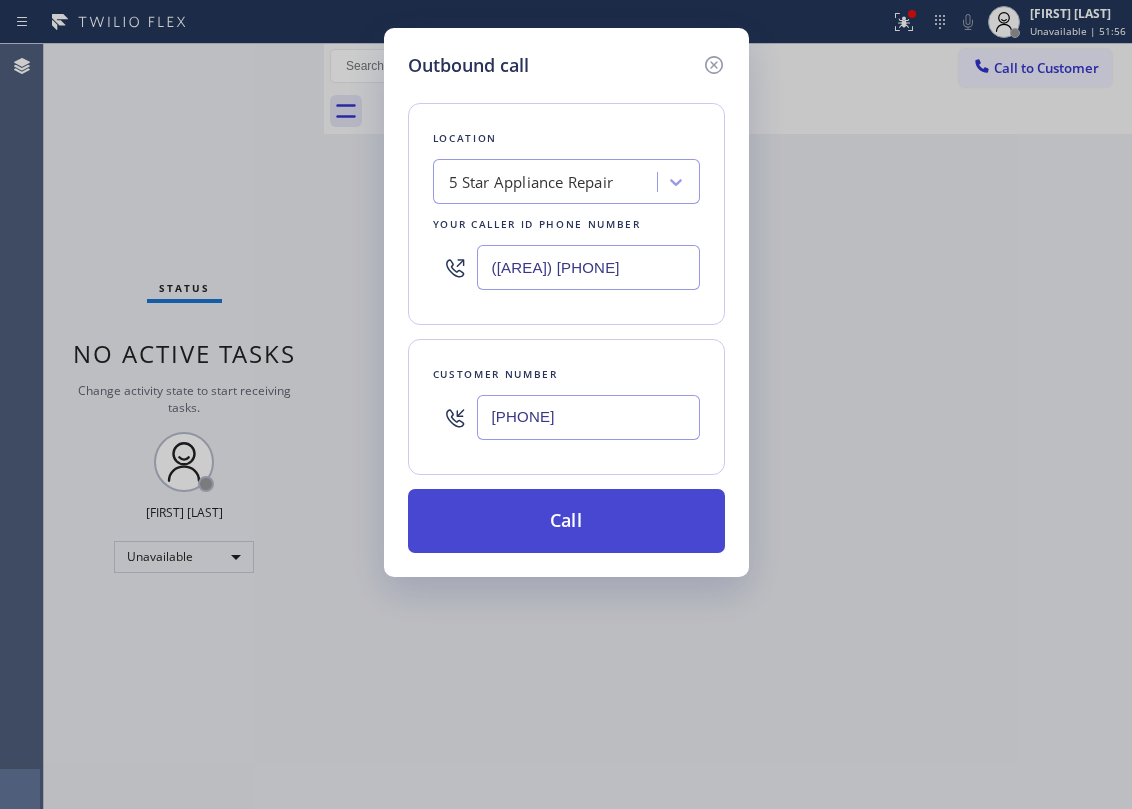 type on "(949) 717-7578" 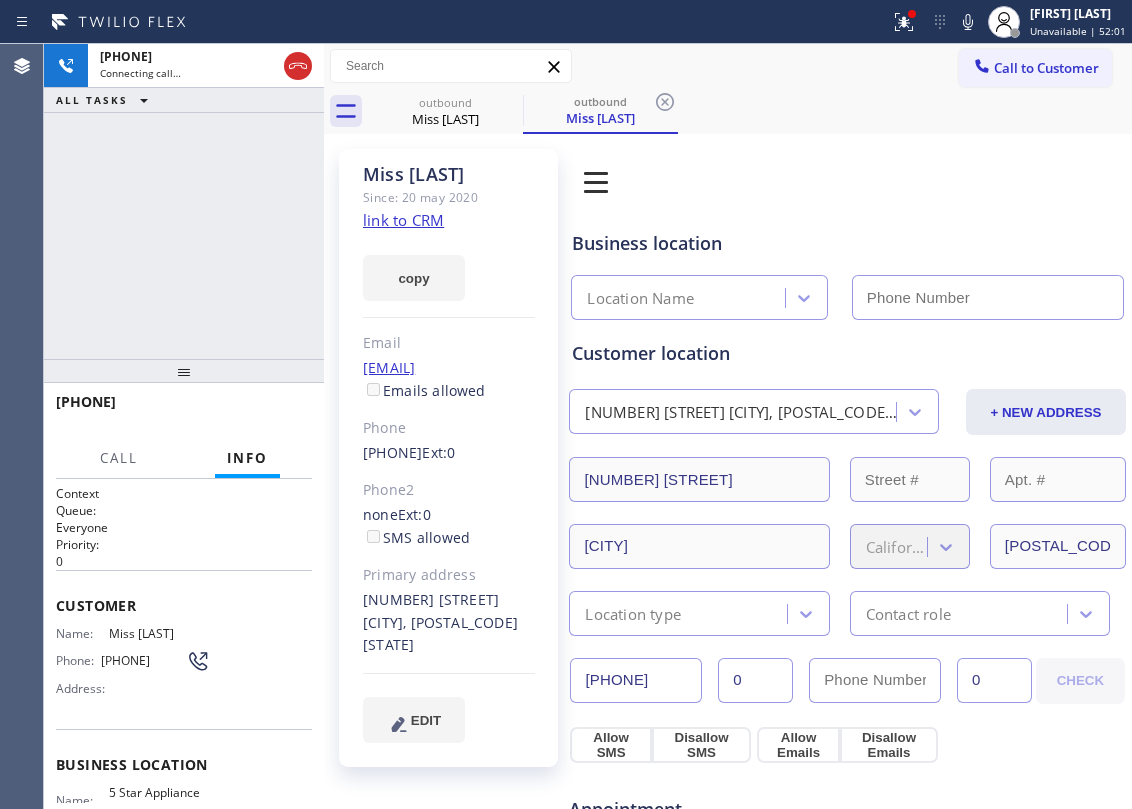 type on "[PHONE]" 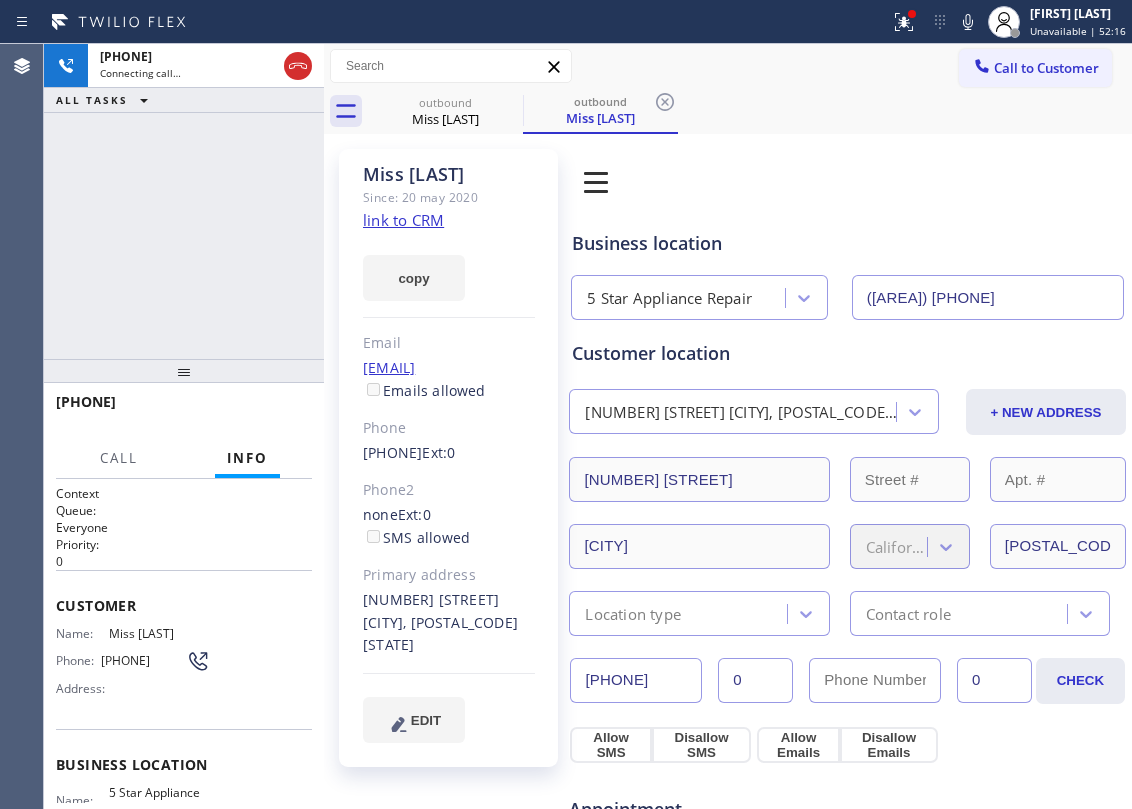 drag, startPoint x: 252, startPoint y: 292, endPoint x: 314, endPoint y: 249, distance: 75.45197 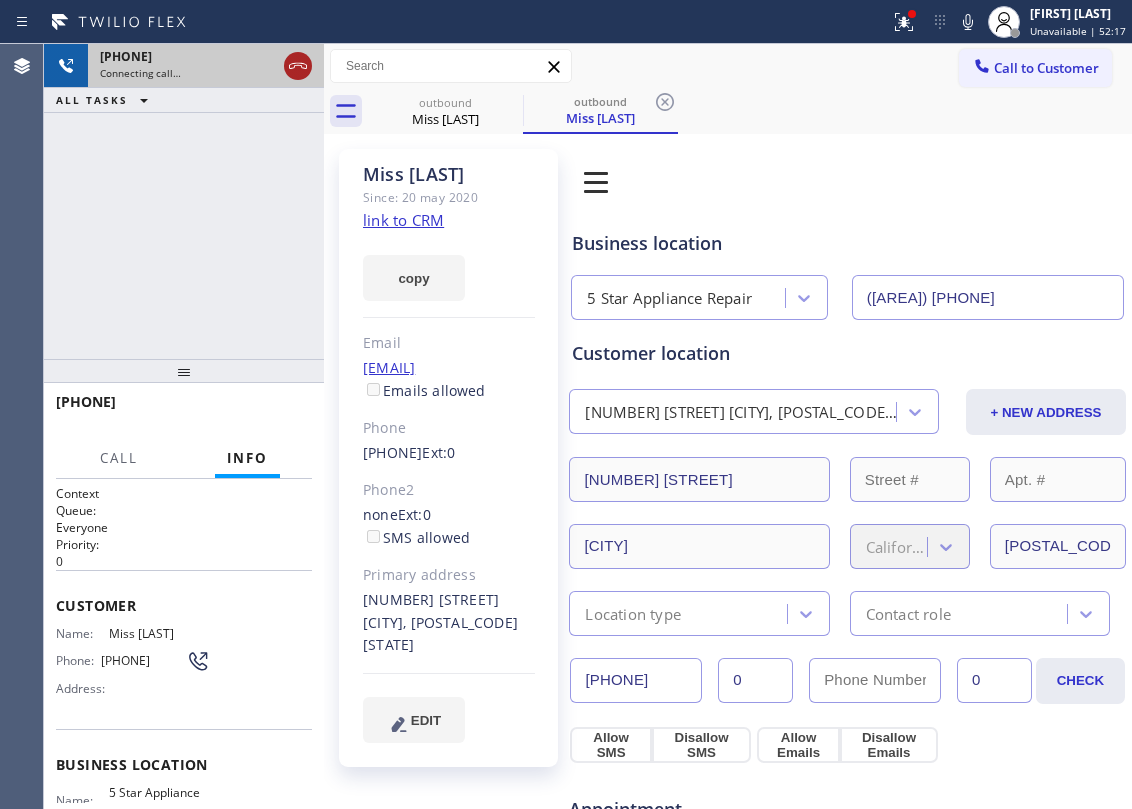 click 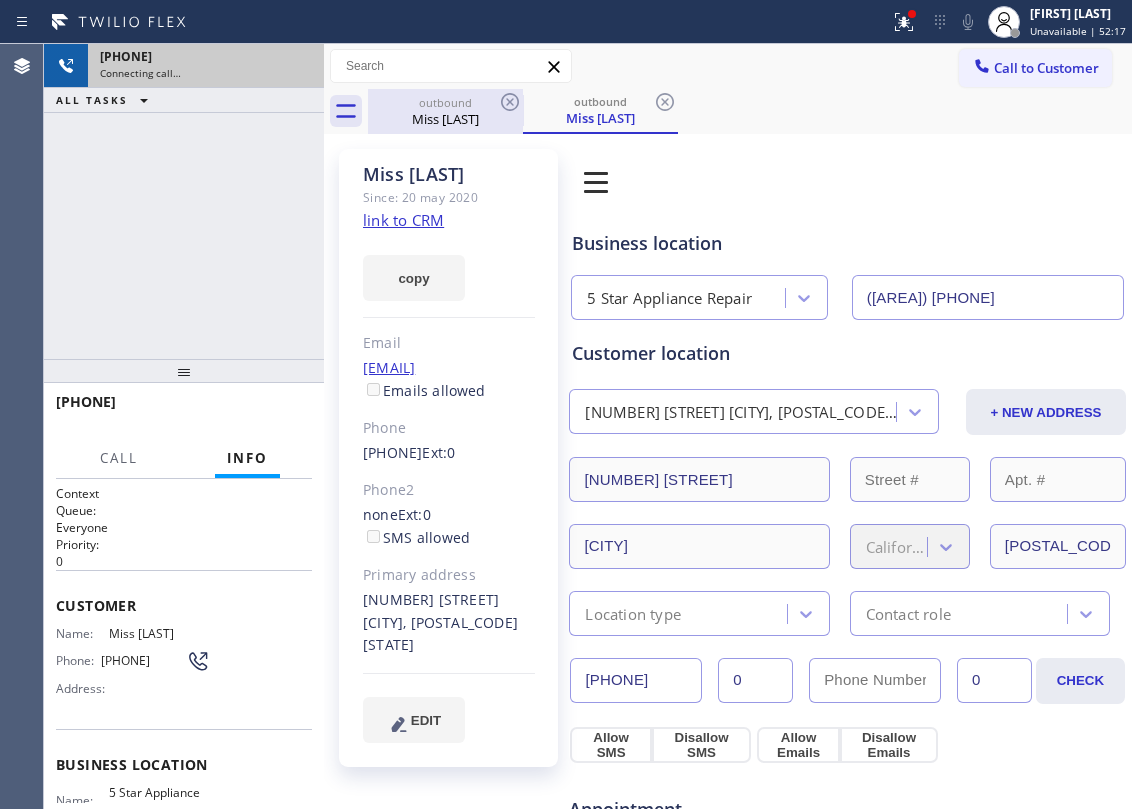 click on "outbound Miss  naughton" at bounding box center [445, 111] 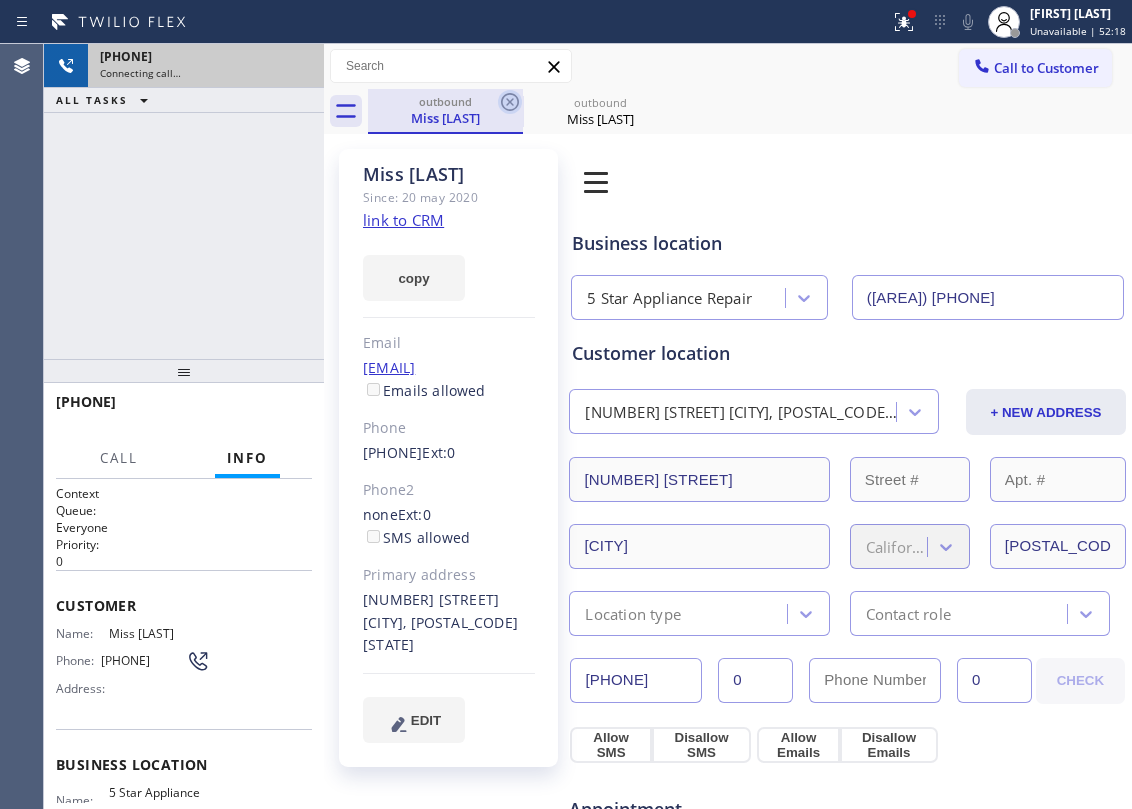 click 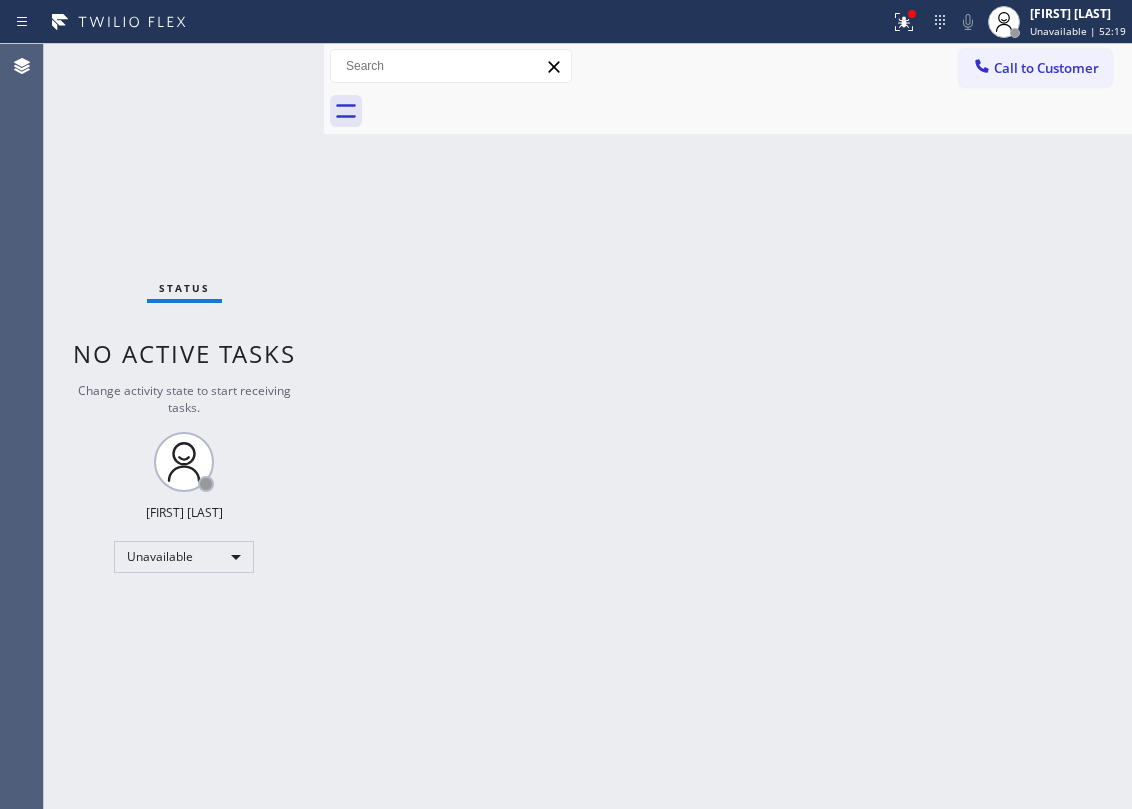 click at bounding box center (750, 111) 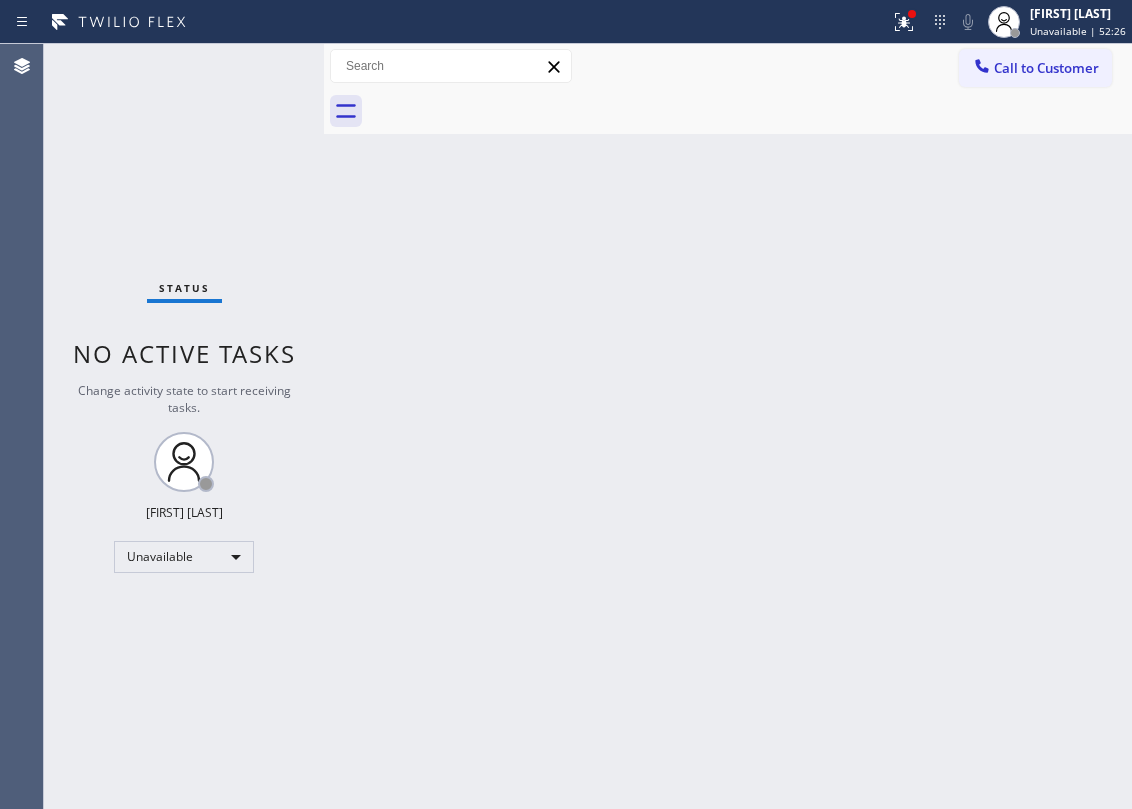 click on "Call to Customer" at bounding box center (1035, 68) 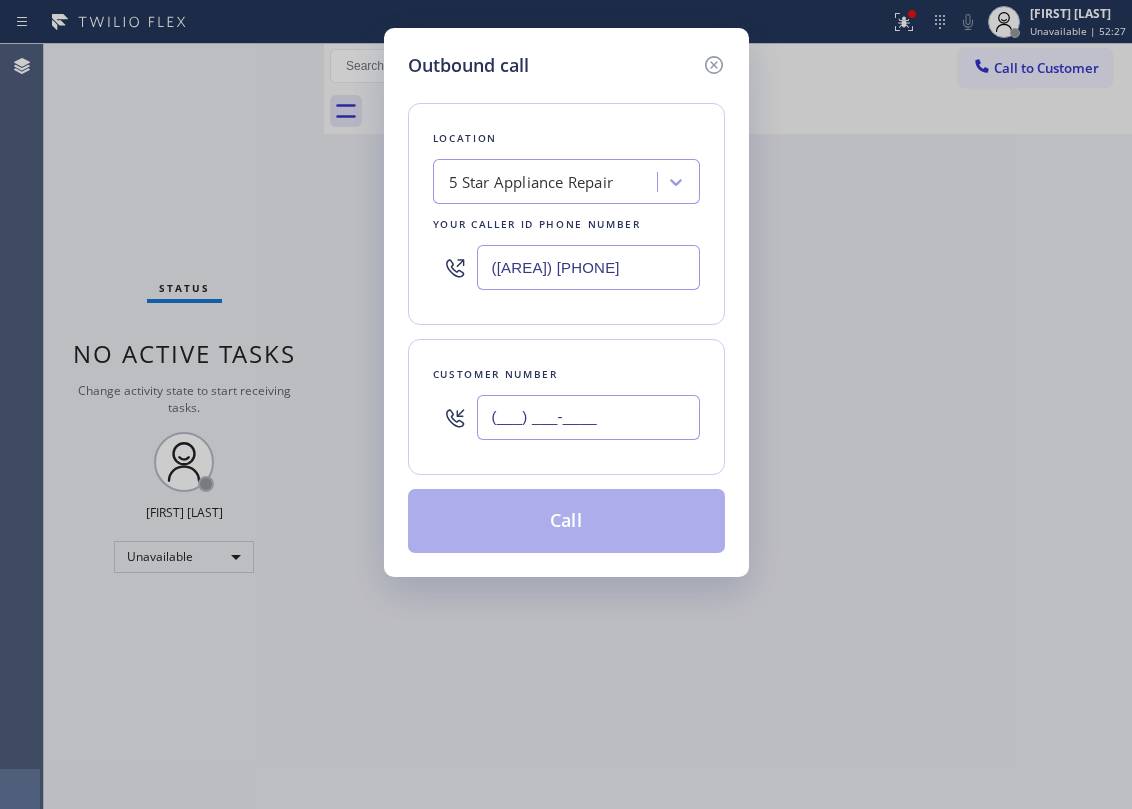 click on "(___) ___-____" at bounding box center (588, 417) 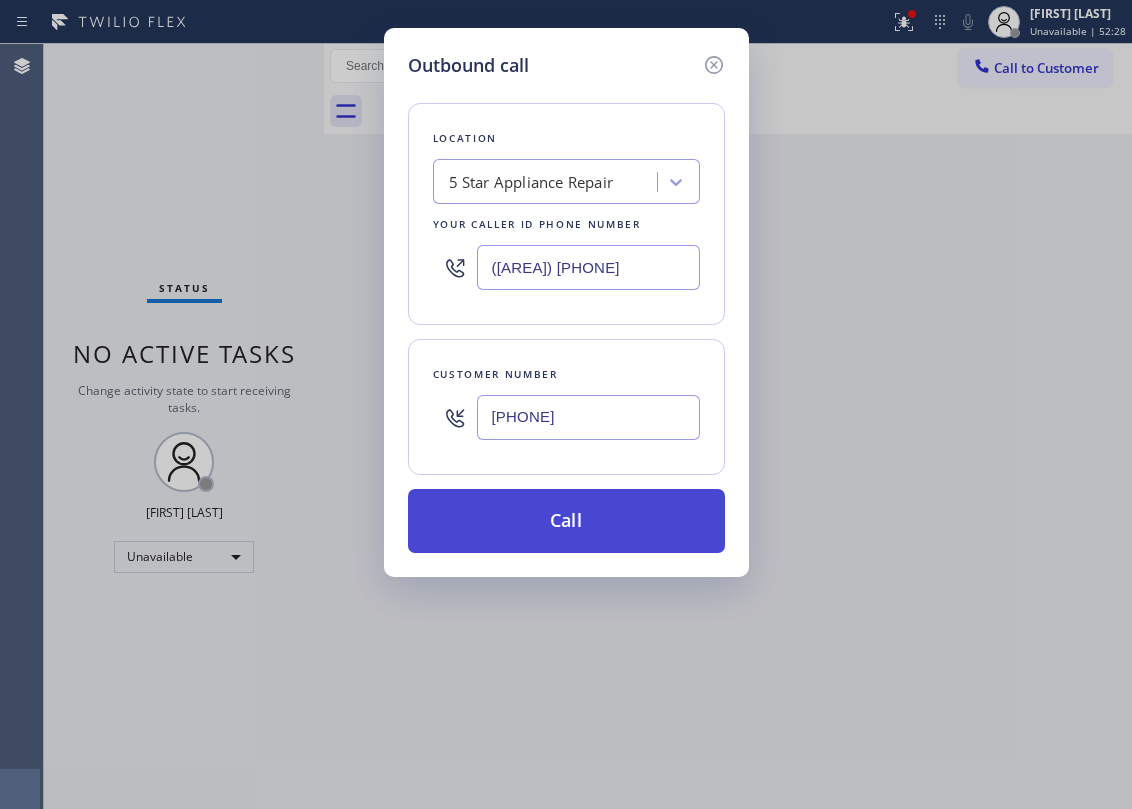 type on "(415) 850-4500" 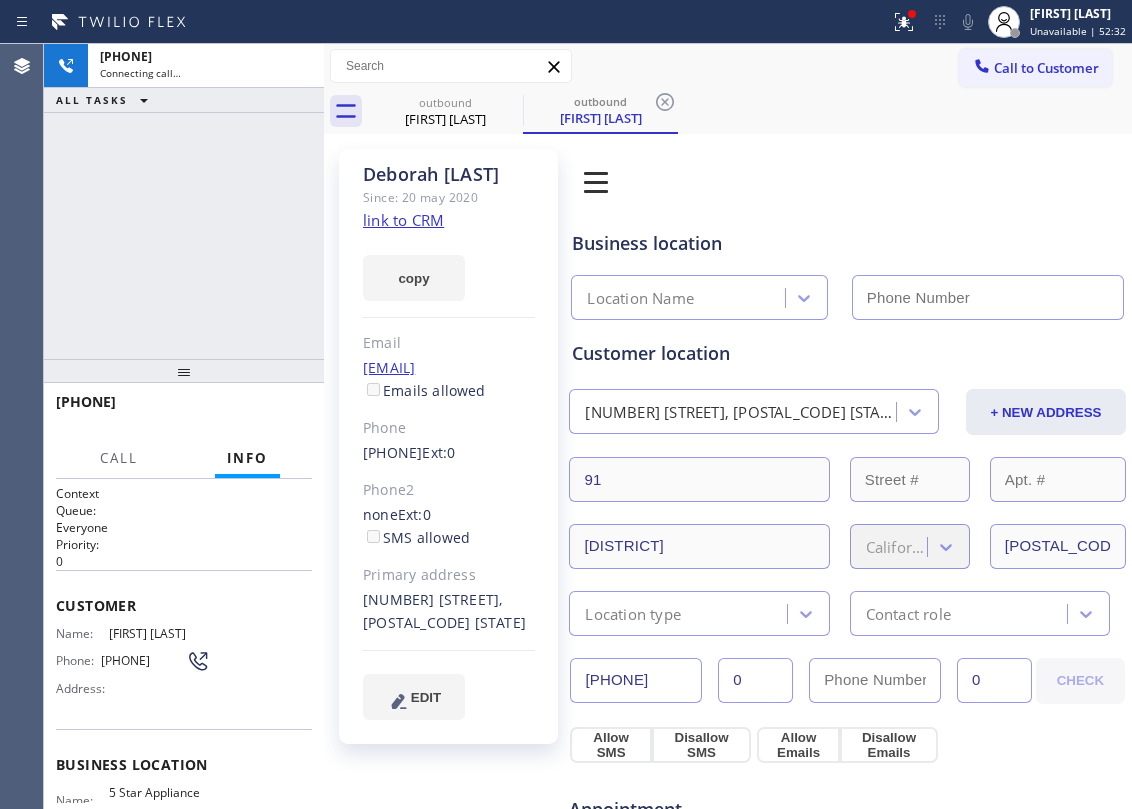 type on "[PHONE]" 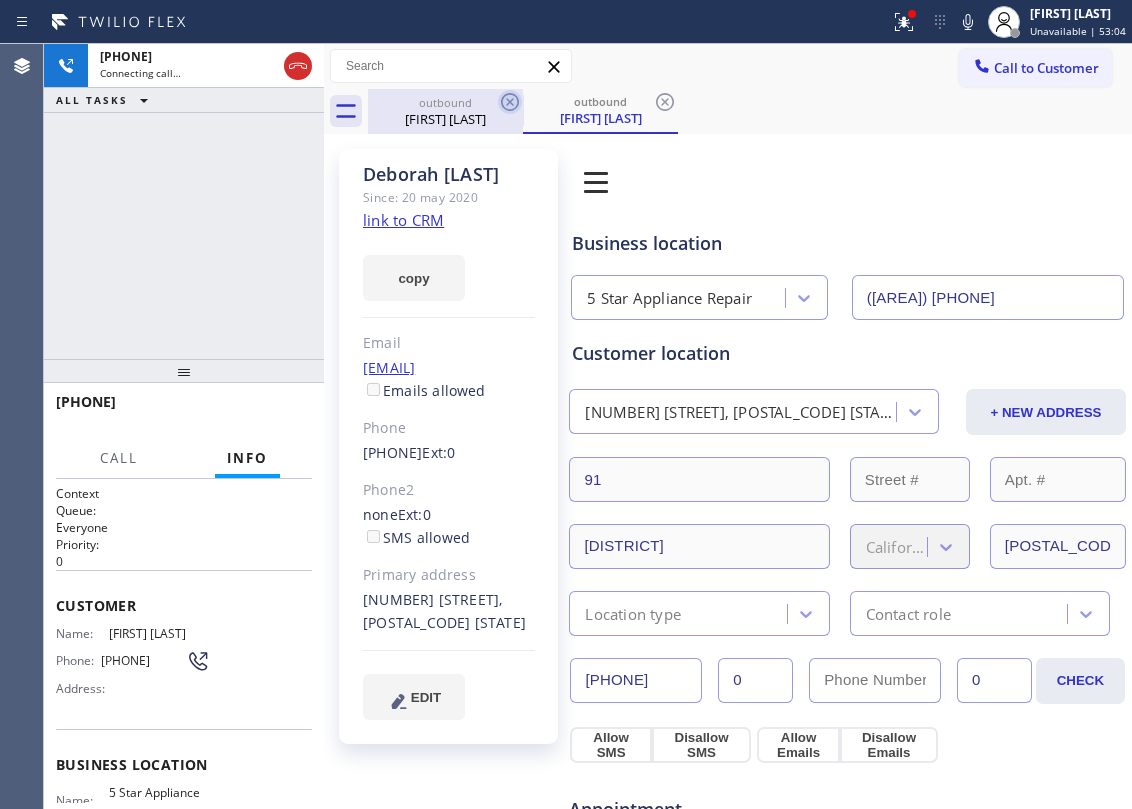 click 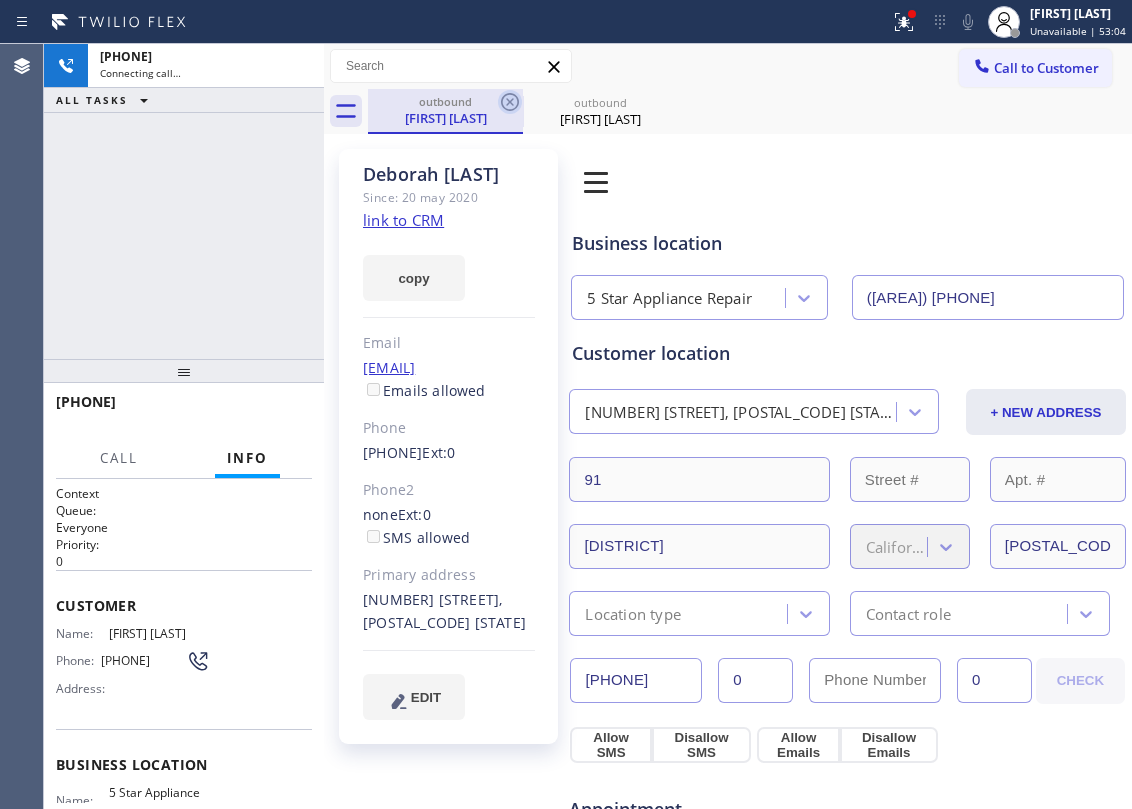 click 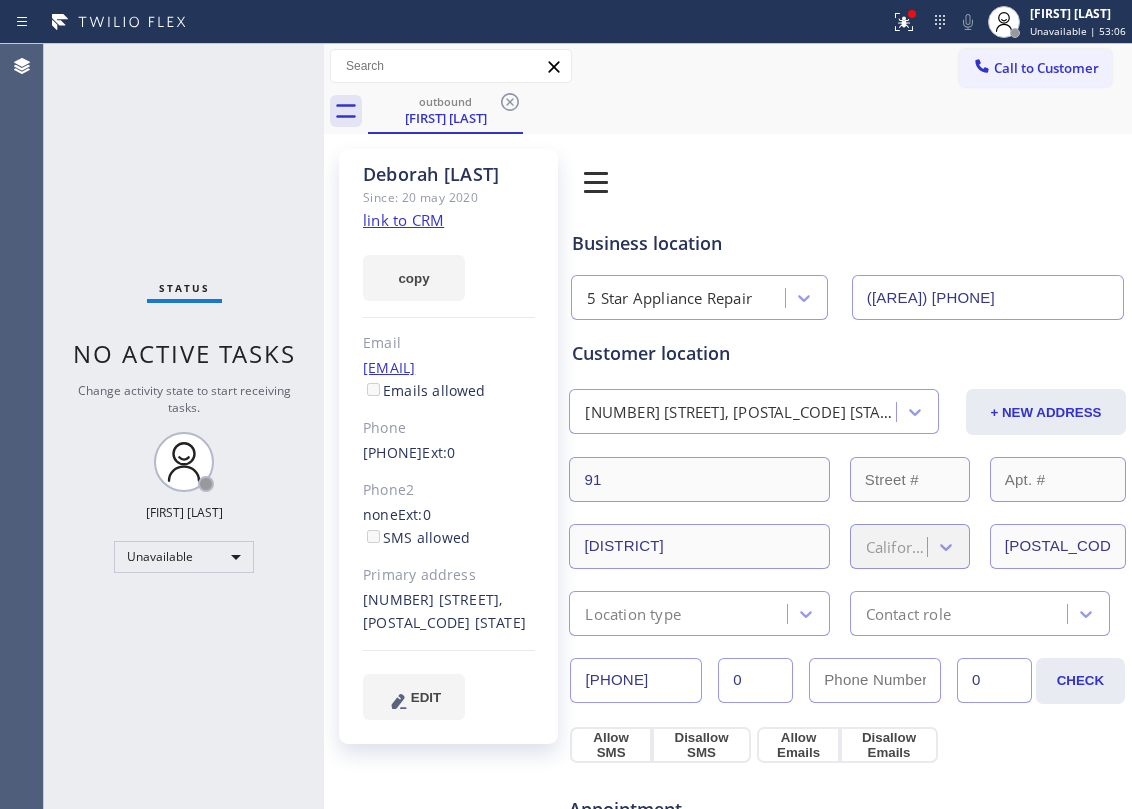 click 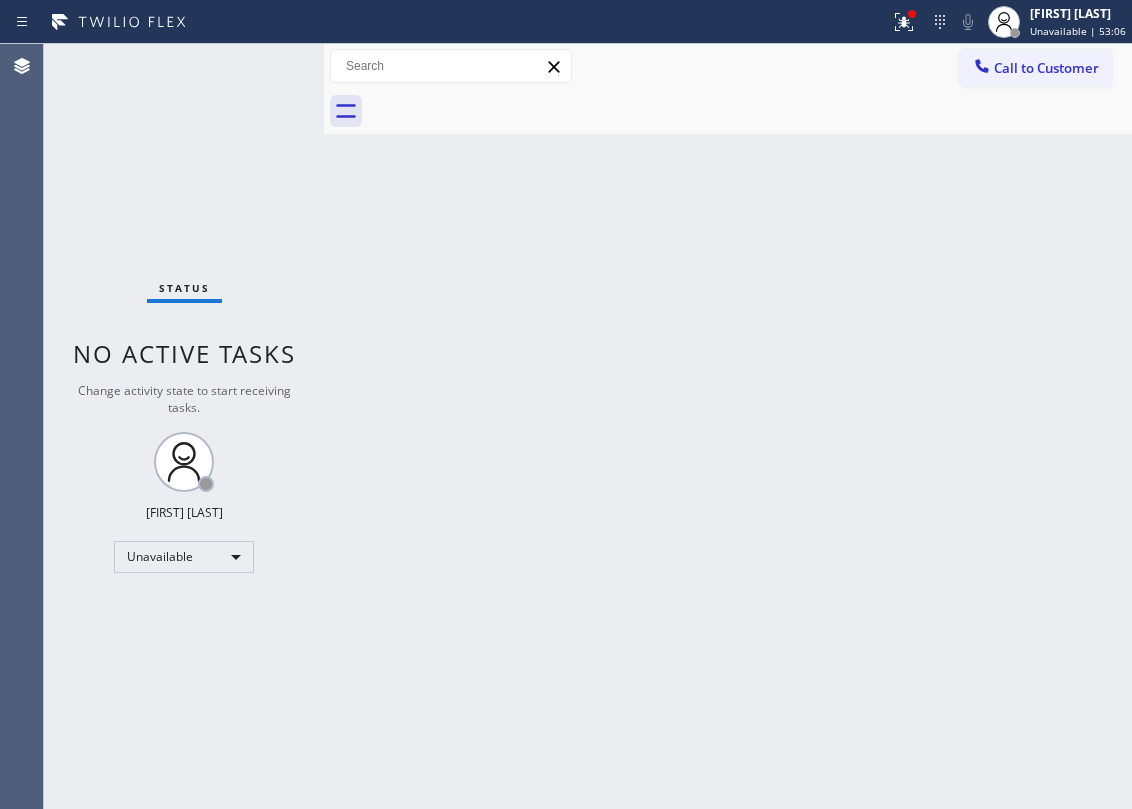 click at bounding box center (750, 111) 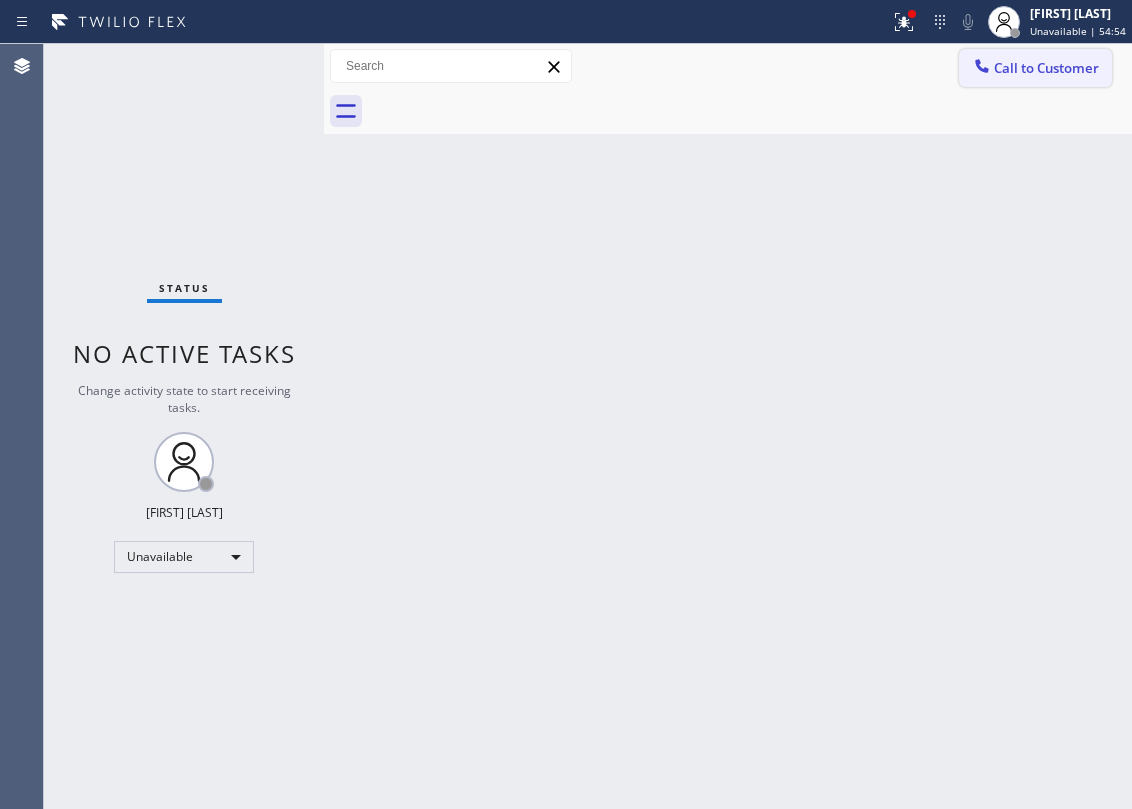click on "Call to Customer" at bounding box center [1046, 68] 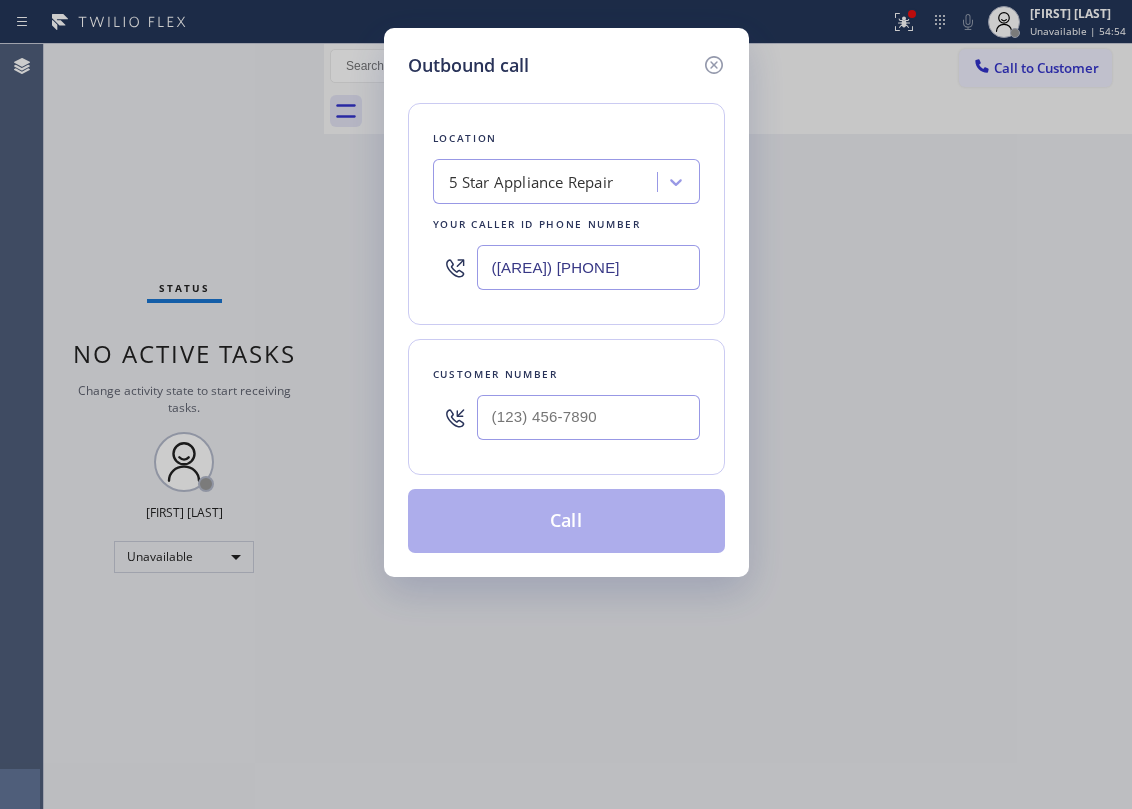 click at bounding box center (588, 417) 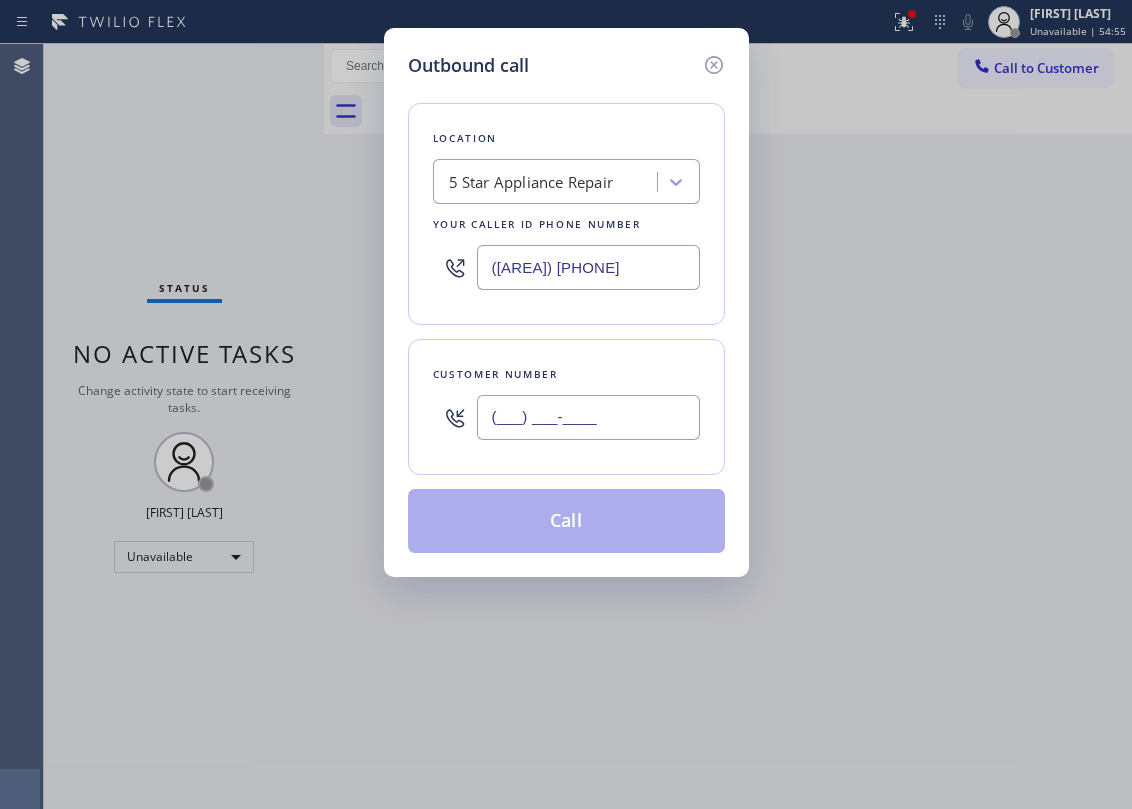click on "(___) ___-____" at bounding box center [588, 417] 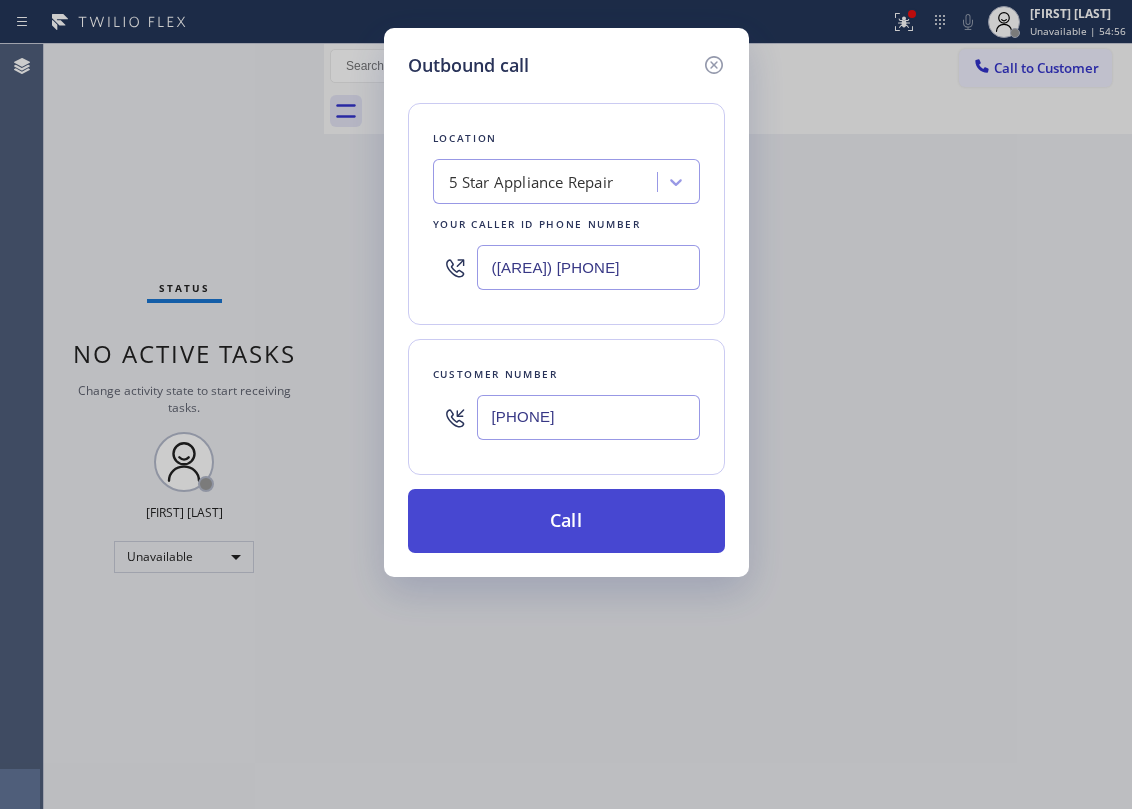 type on "(310) 714-3294" 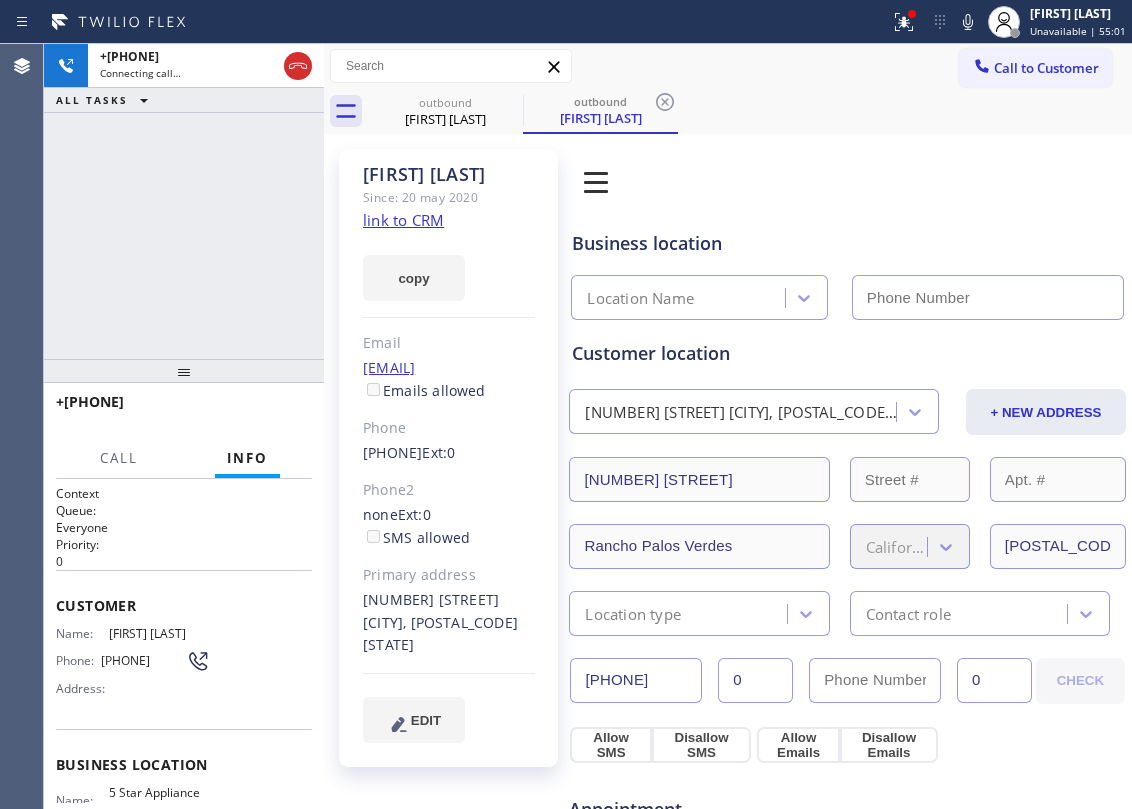 type on "[PHONE]" 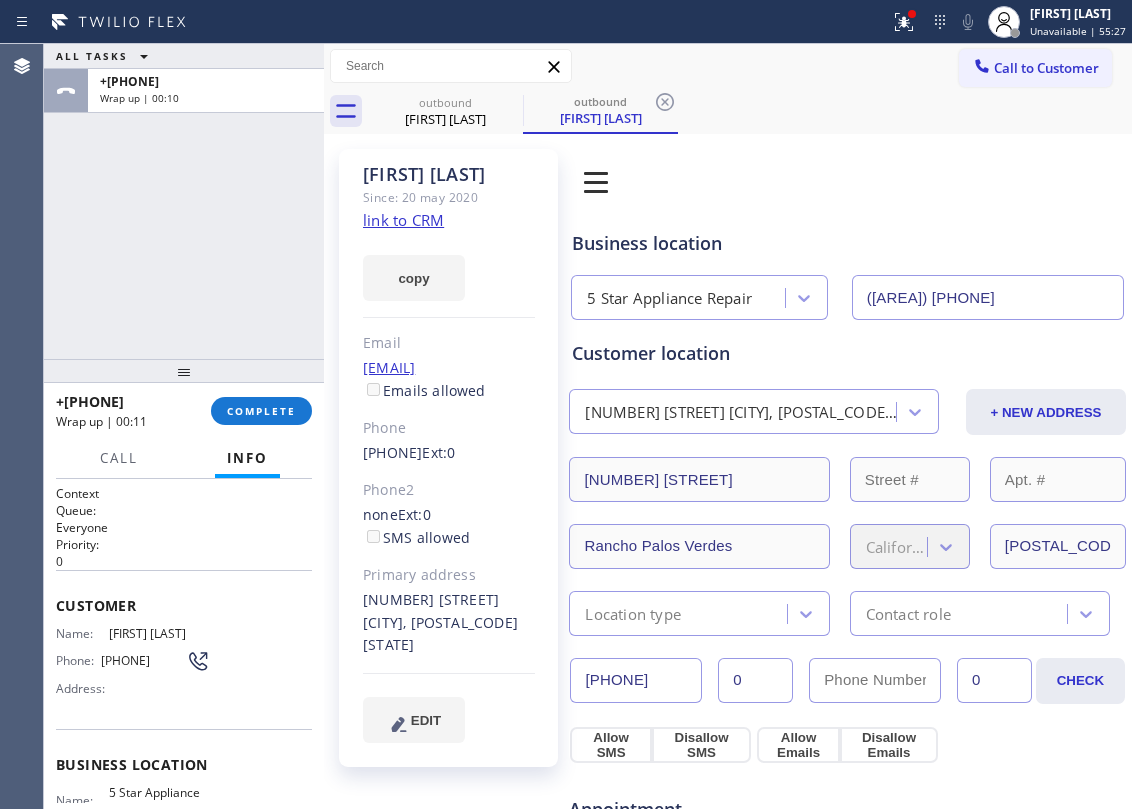 click on "ALL TASKS ALL TASKS ACTIVE TASKS TASKS IN WRAP UP +13107143294 Wrap up | 00:10" at bounding box center [184, 201] 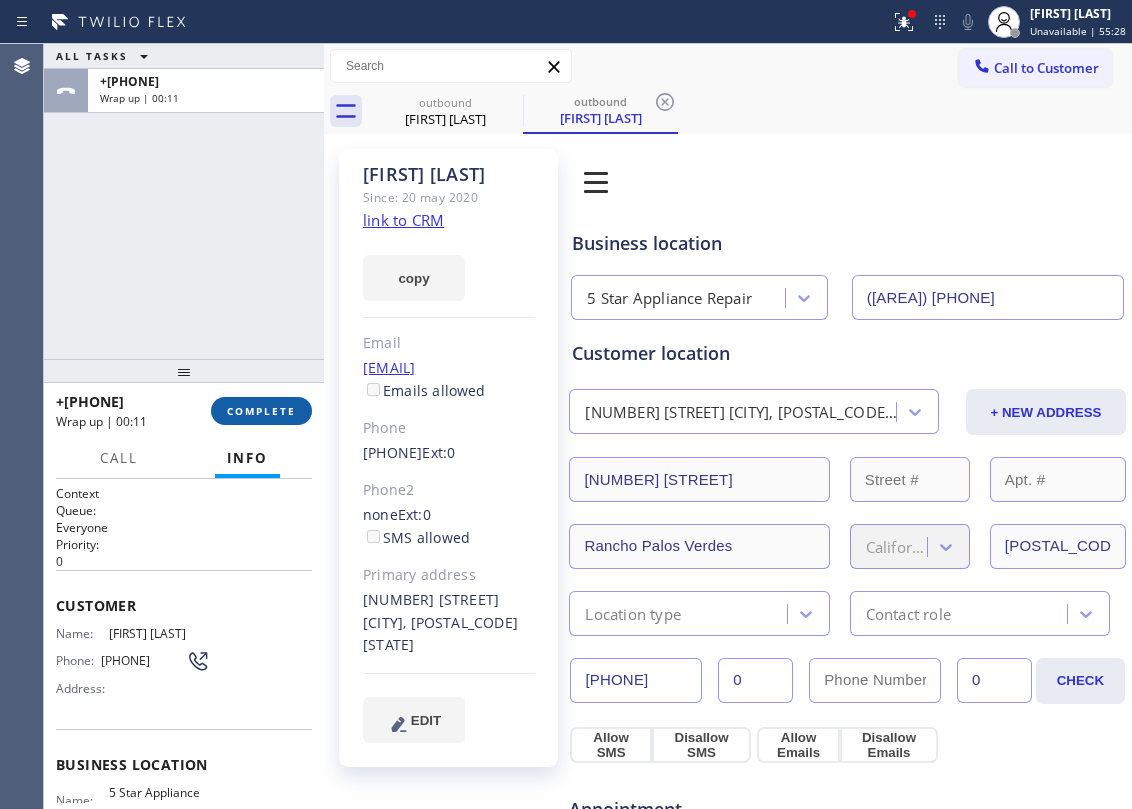 click on "COMPLETE" at bounding box center (261, 411) 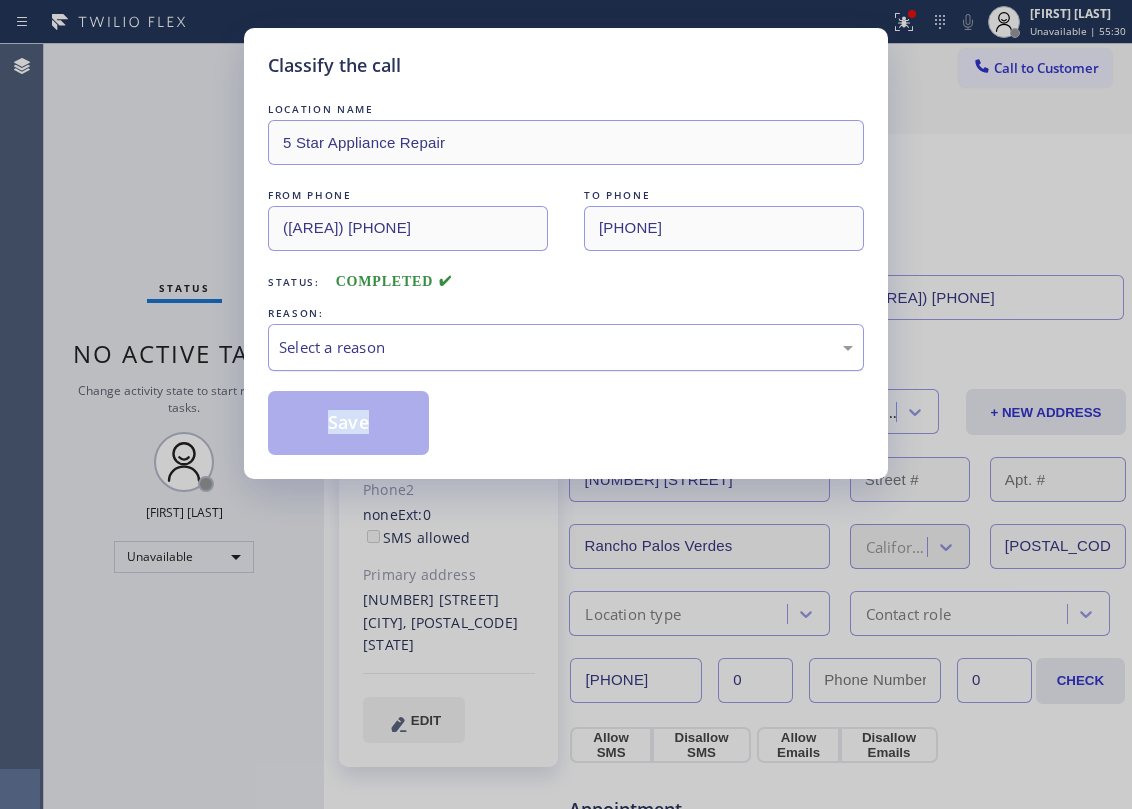 click on "Select a reason" at bounding box center [566, 347] 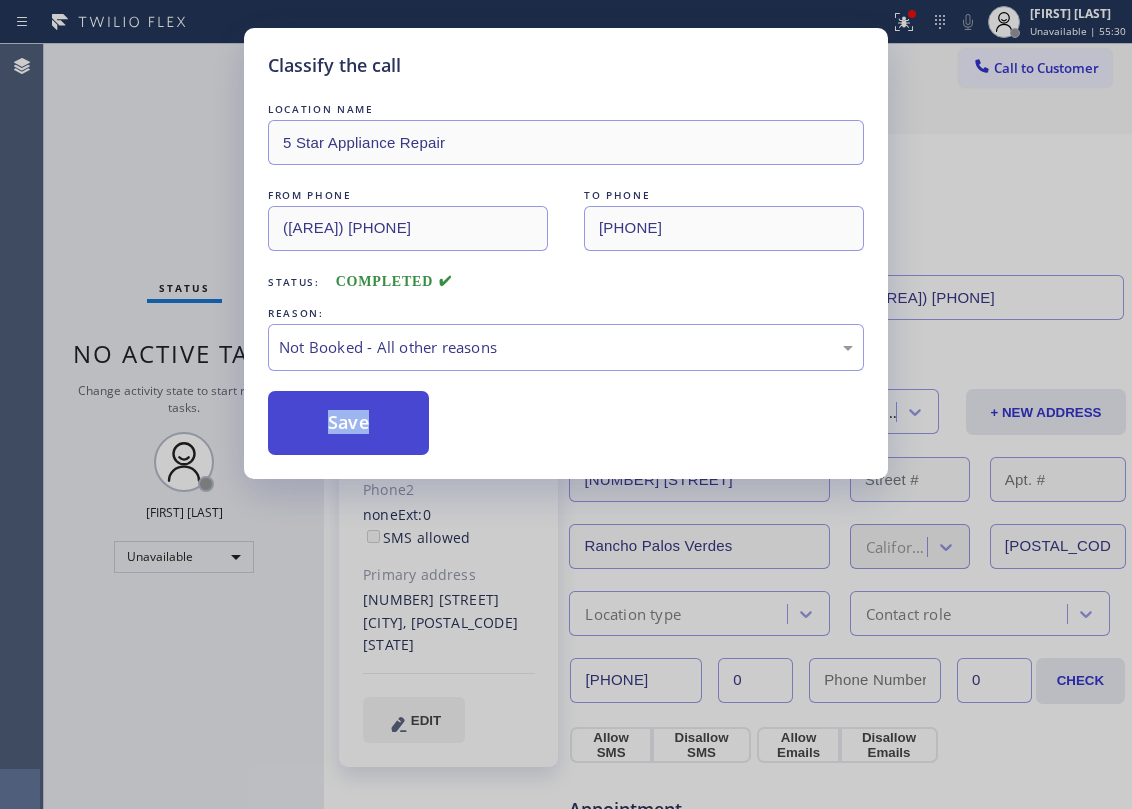 click on "Save" at bounding box center [348, 423] 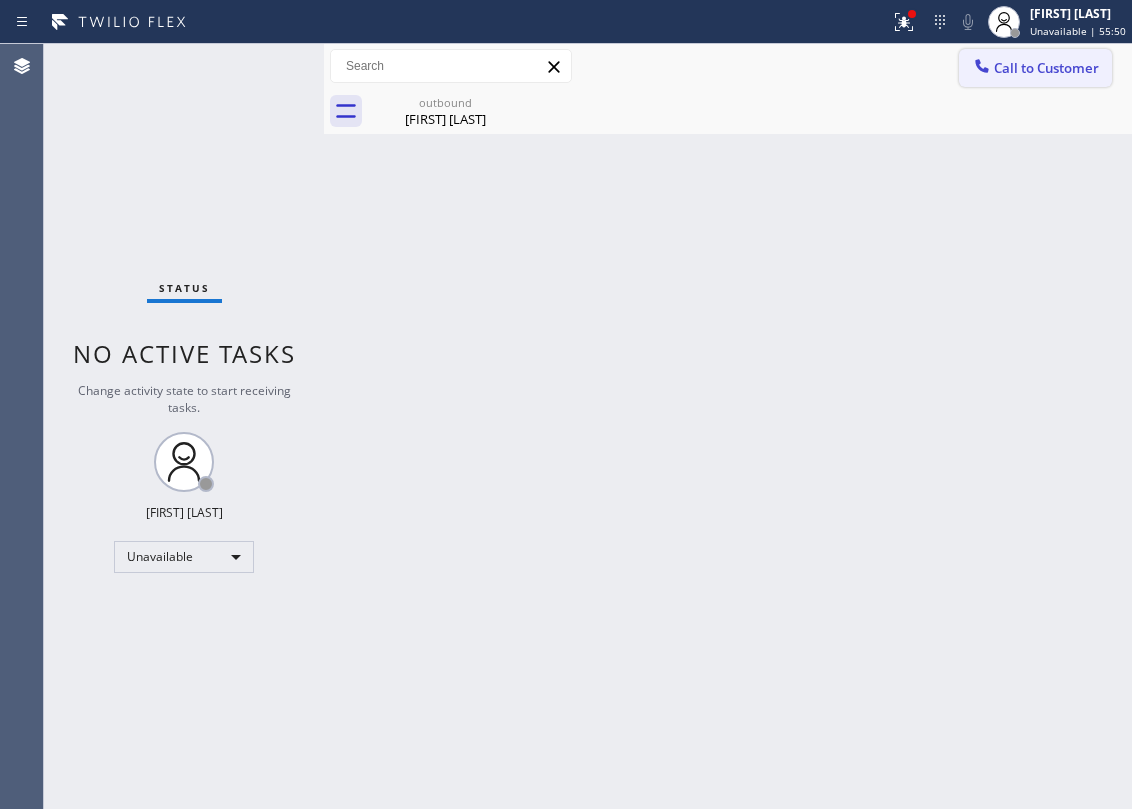 click on "Call to Customer" at bounding box center [1046, 68] 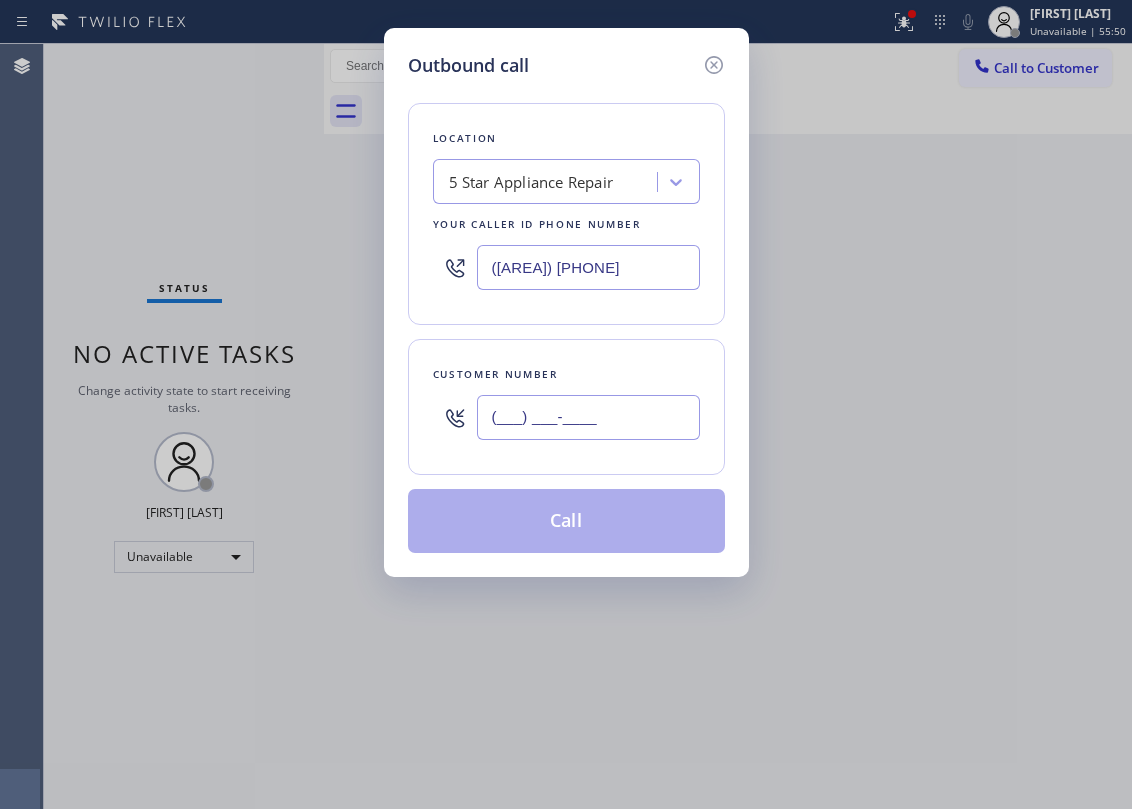 click on "(___) ___-____" at bounding box center (588, 417) 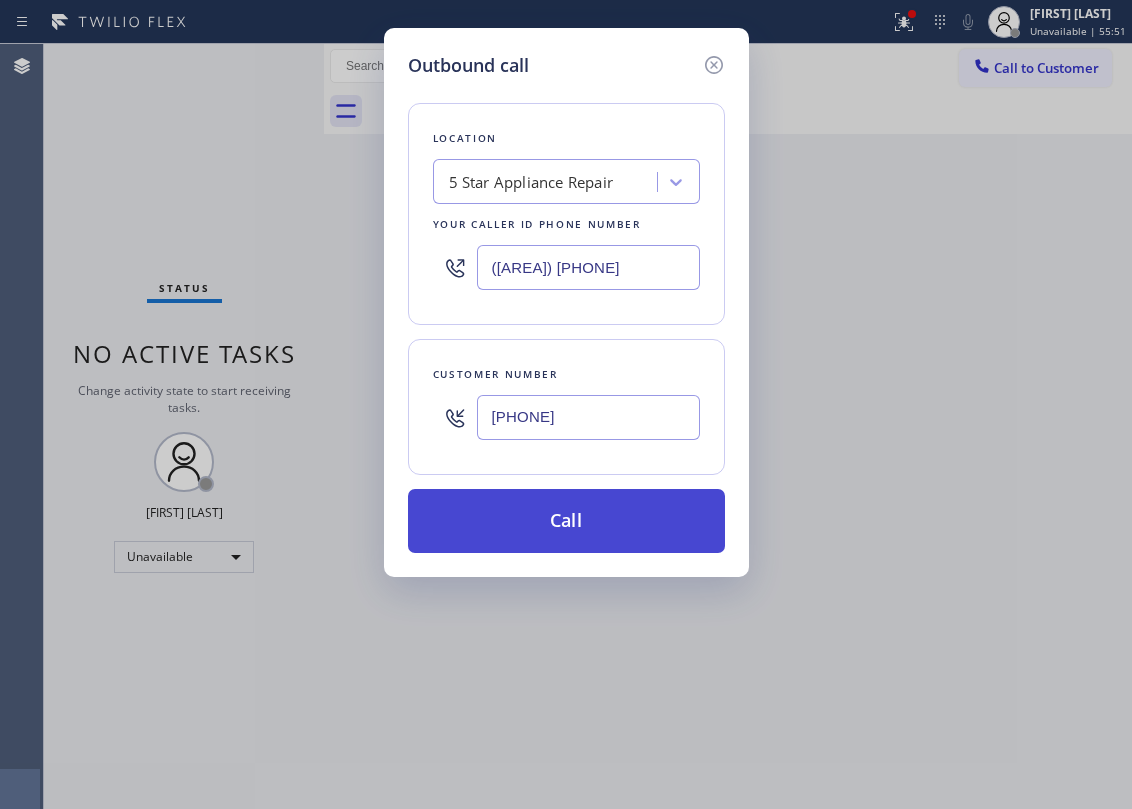 type on "(831) 332-8789" 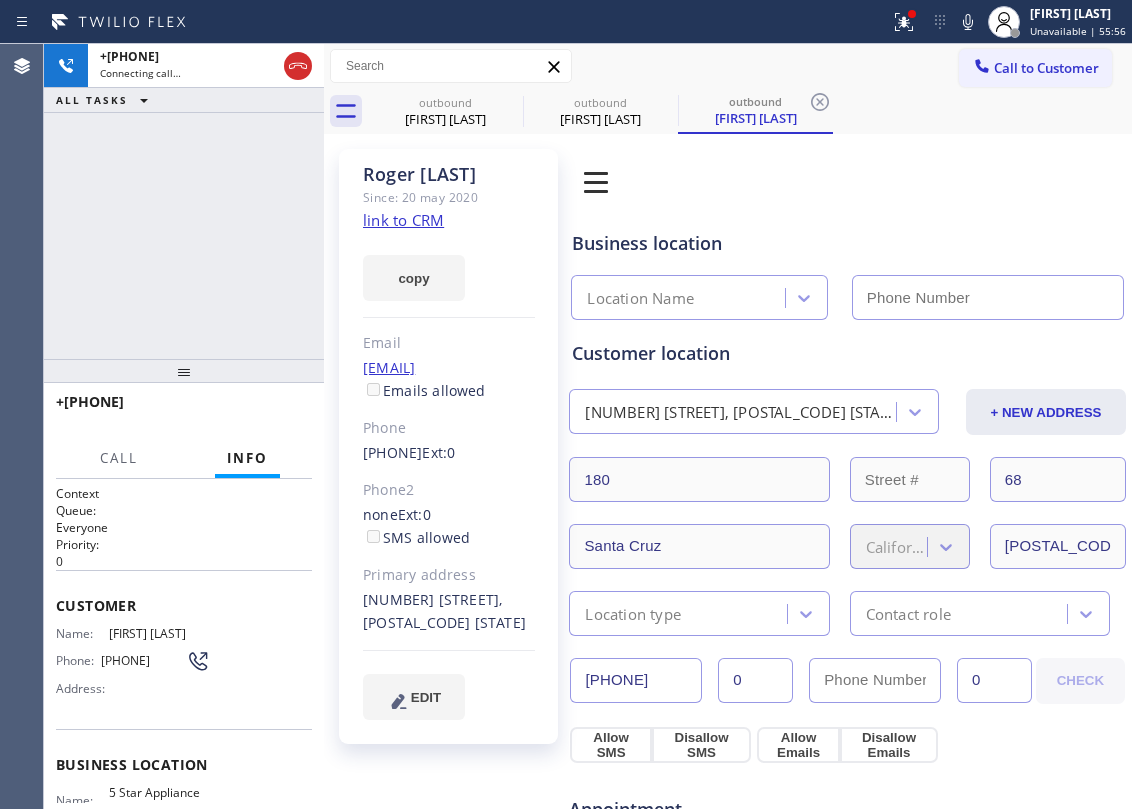 type on "[PHONE]" 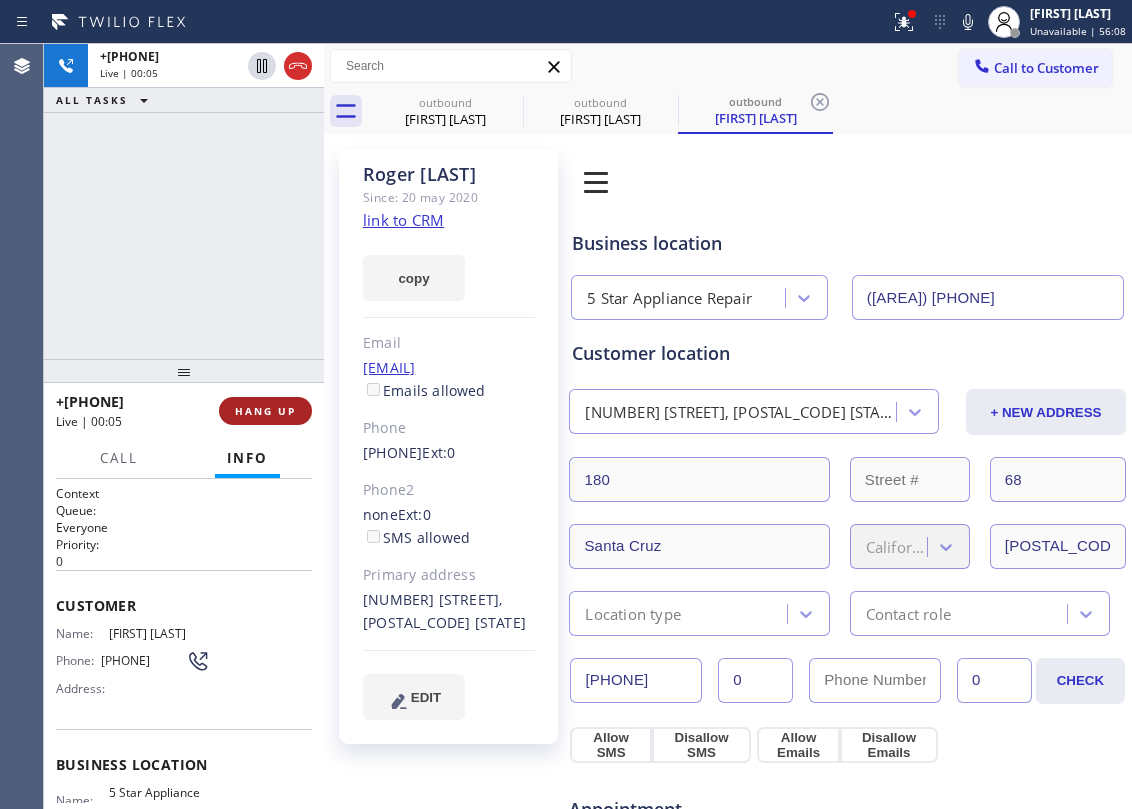 drag, startPoint x: 289, startPoint y: 418, endPoint x: 280, endPoint y: 409, distance: 12.727922 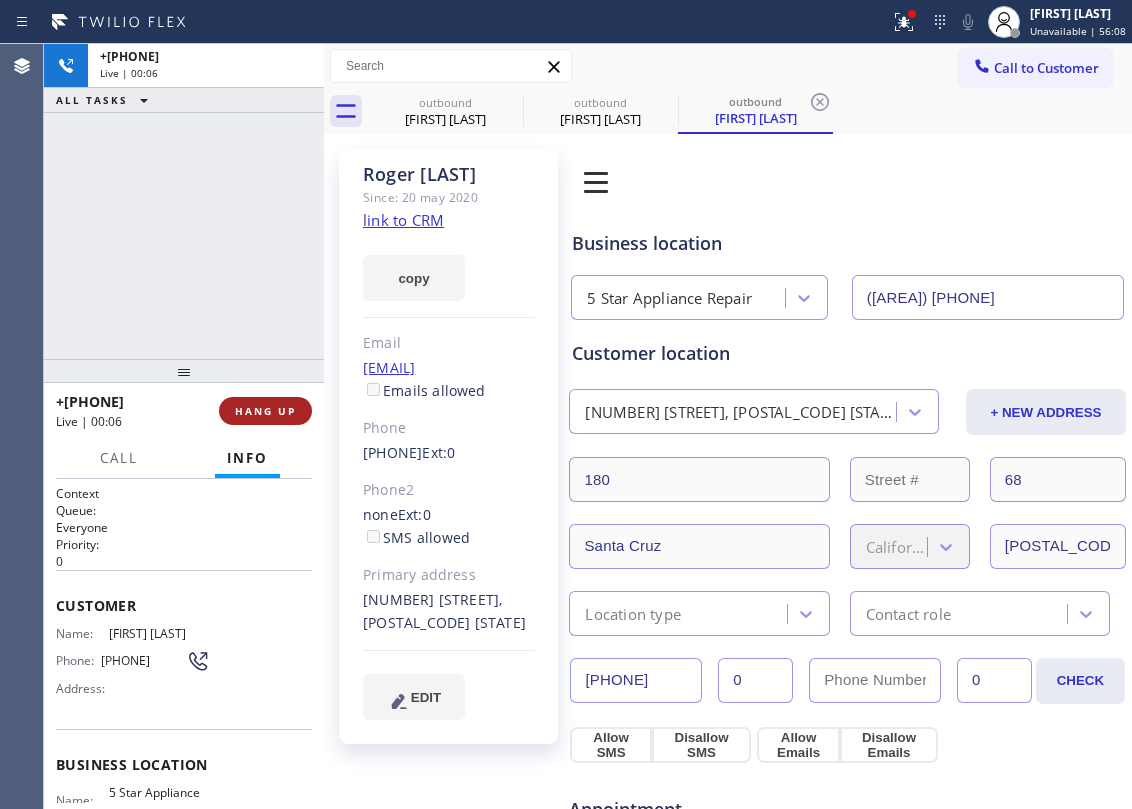 click on "HANG UP" at bounding box center (265, 411) 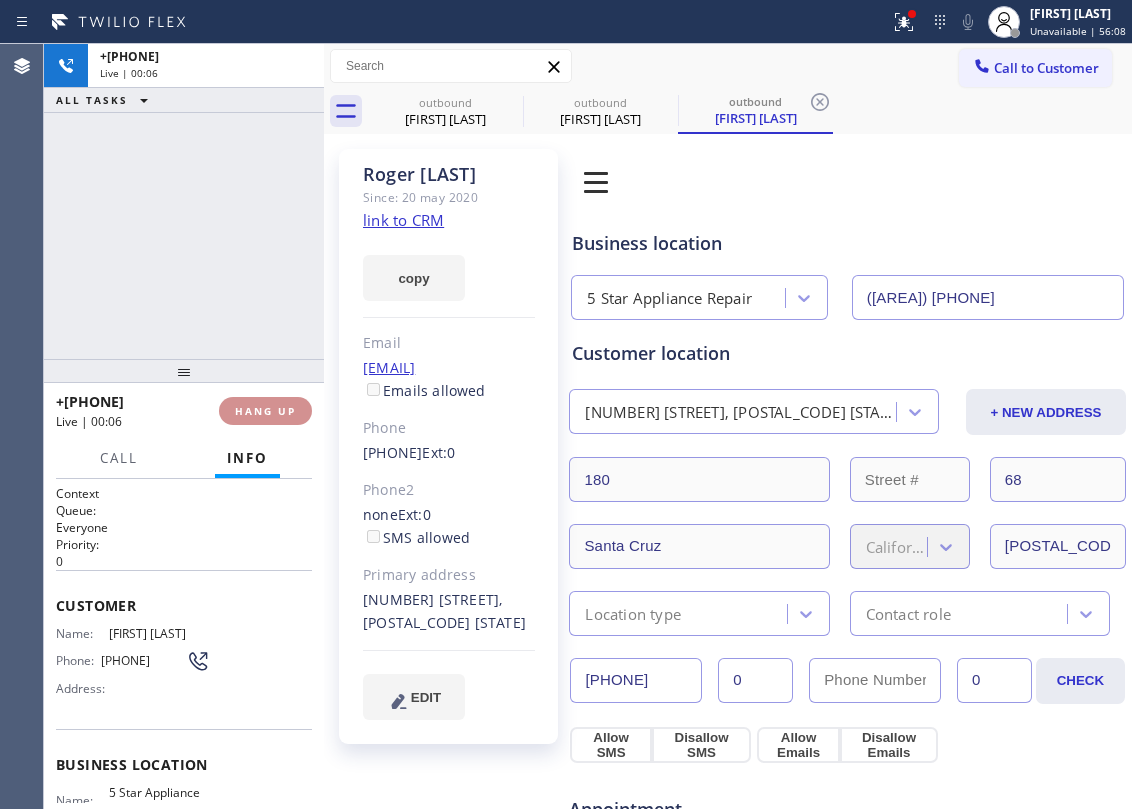 click on "HANG UP" at bounding box center (265, 411) 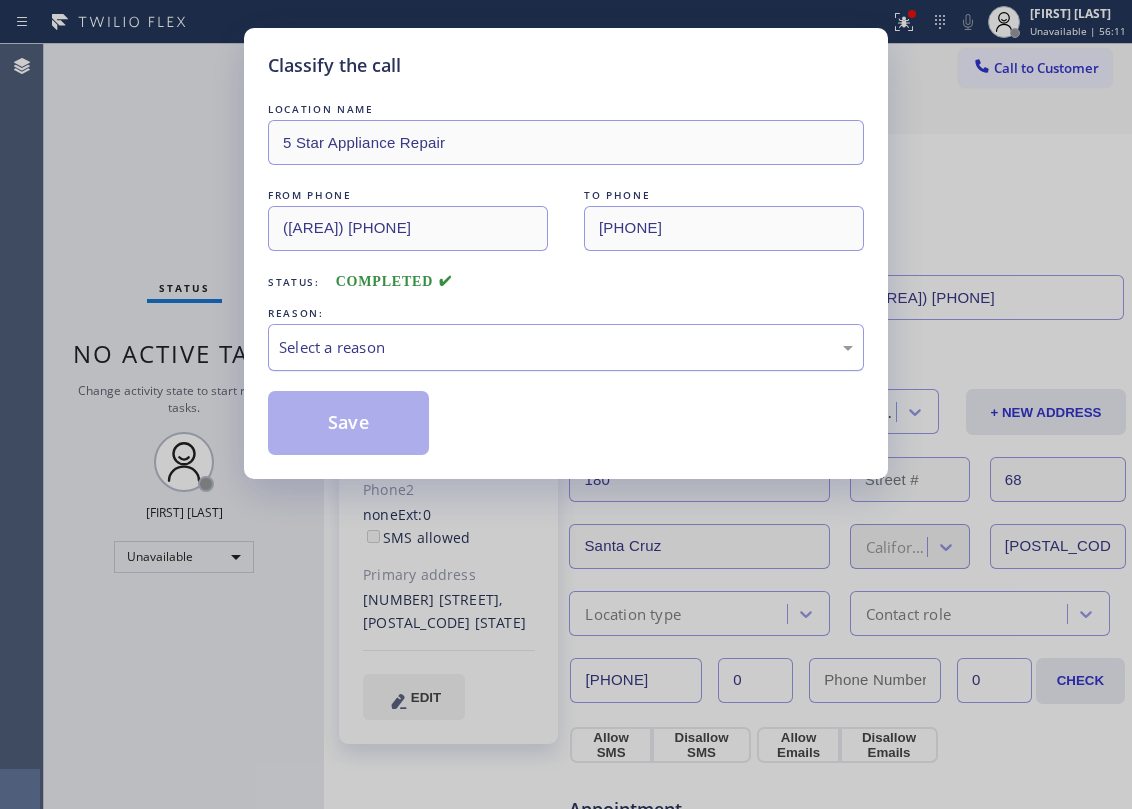 click on "Select a reason" at bounding box center (566, 347) 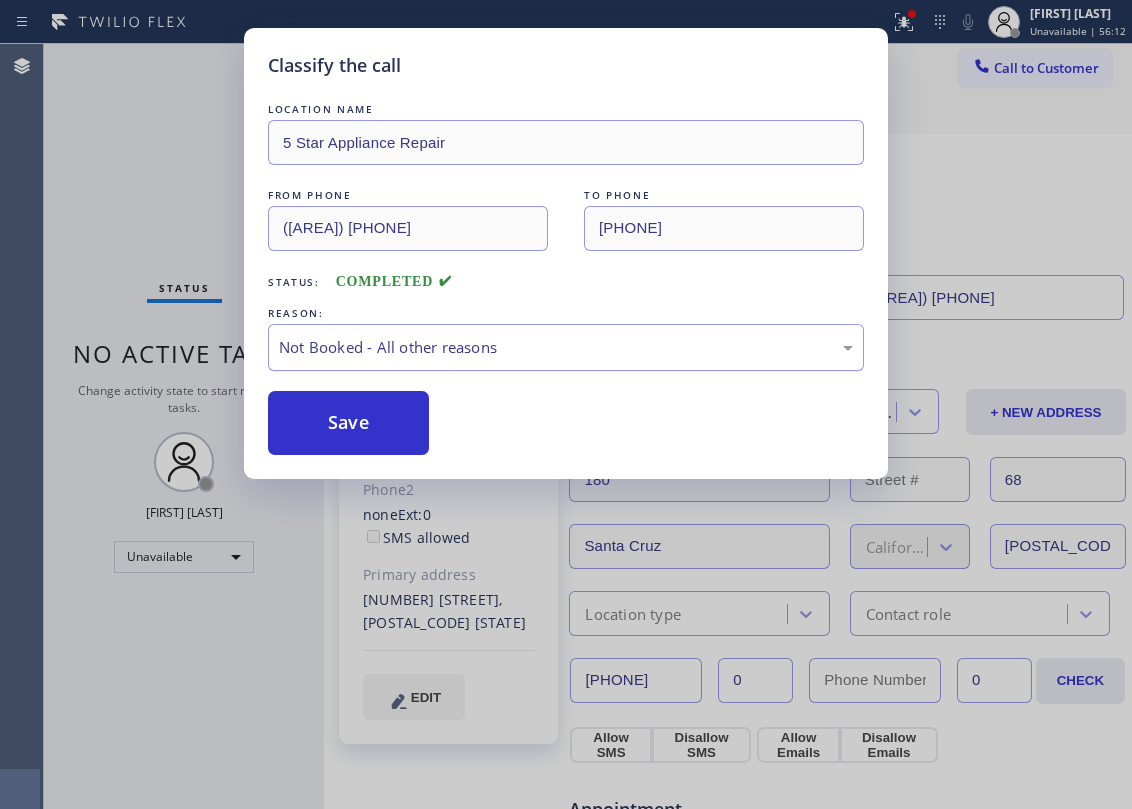 click on "Not Booked - All other reasons" at bounding box center (566, 347) 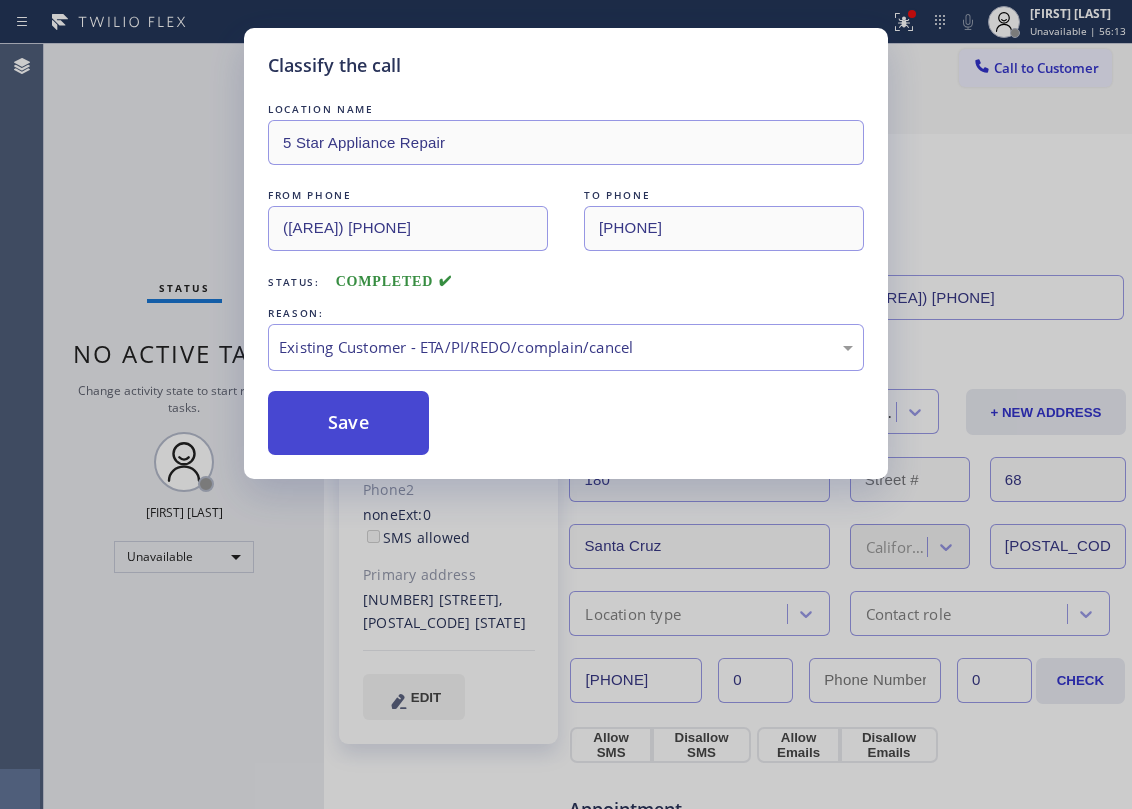 click on "Save" at bounding box center [348, 423] 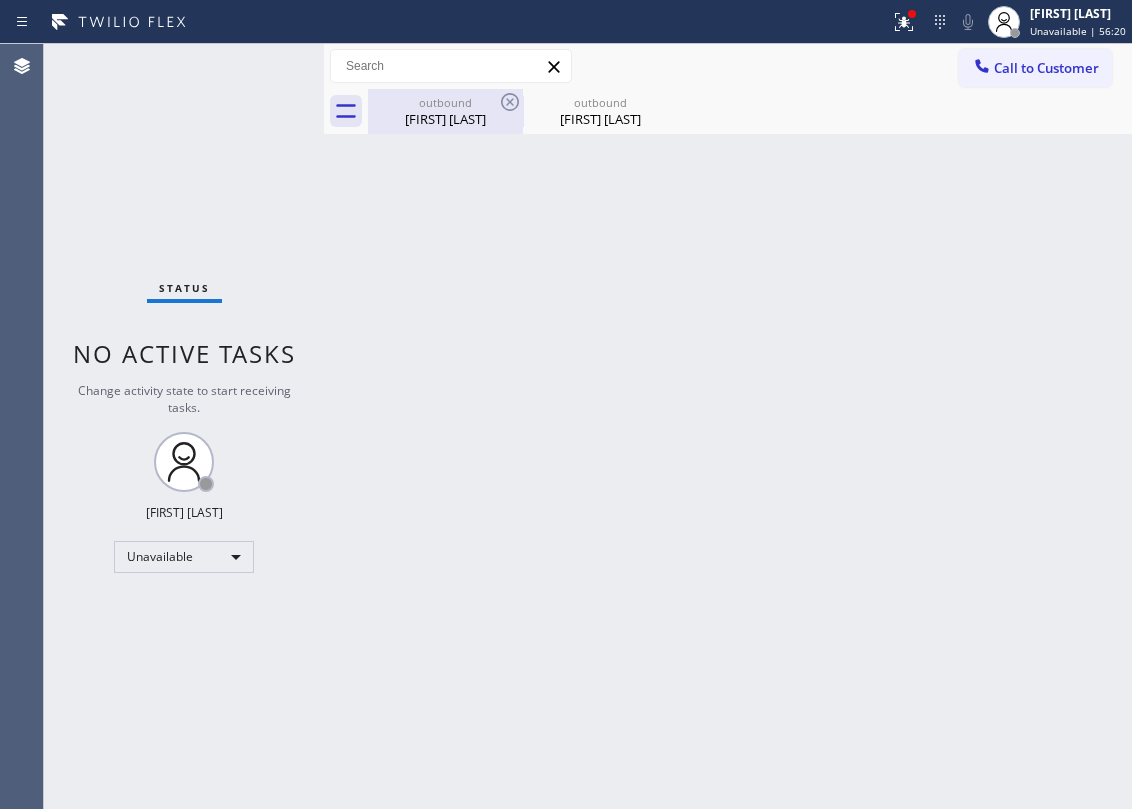 click on "Laura  Horusicky" at bounding box center [445, 119] 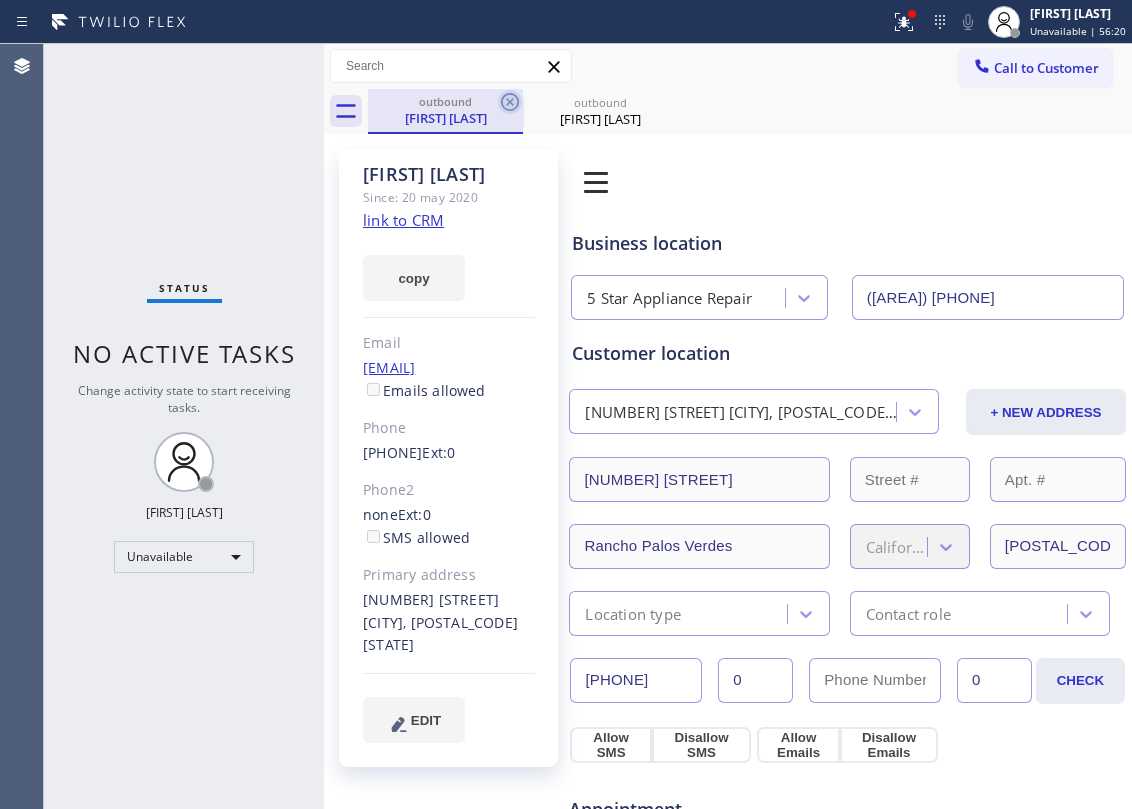click 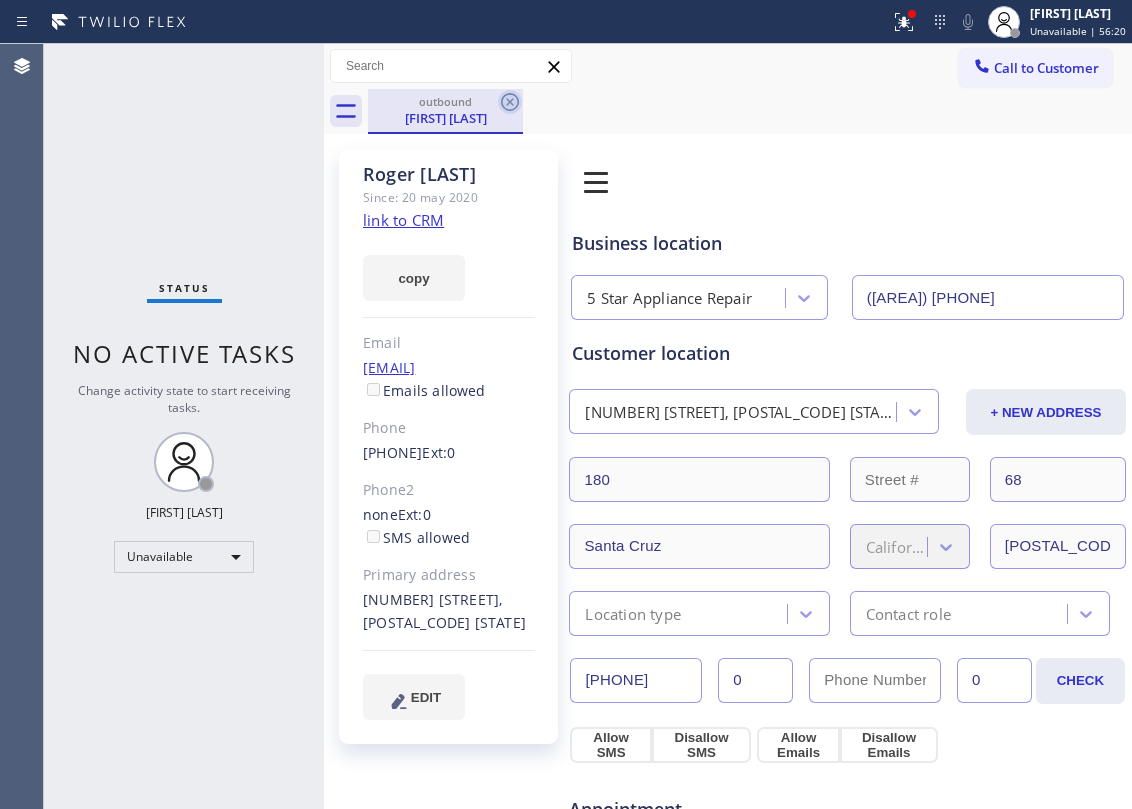 click 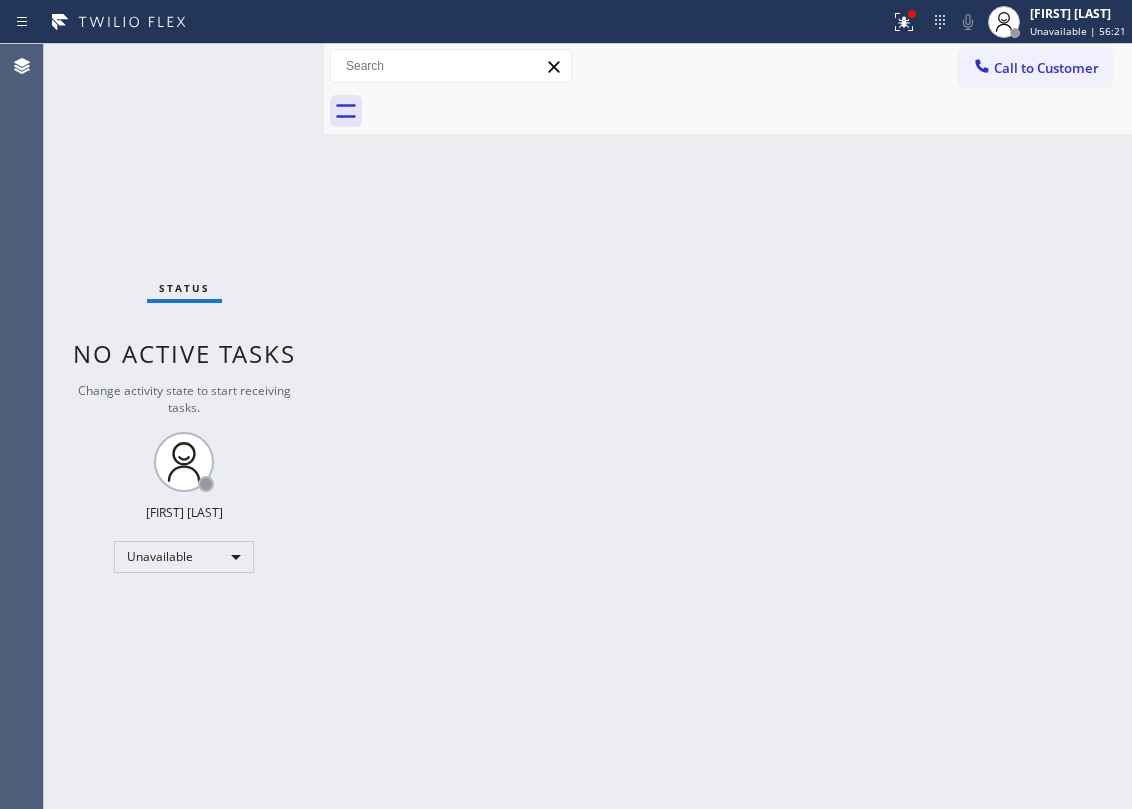 drag, startPoint x: 433, startPoint y: 353, endPoint x: 454, endPoint y: 322, distance: 37.44329 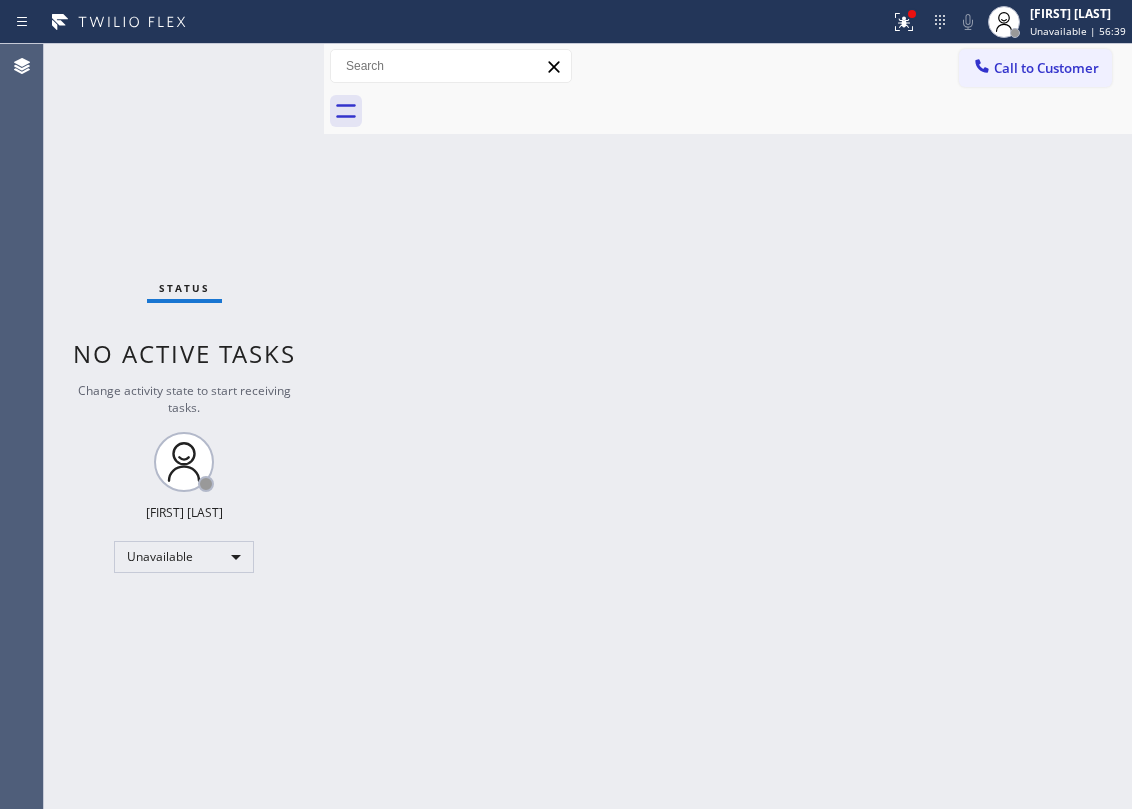 click on "Call to Customer Outbound call Location 5 Star Appliance Repair Your caller id phone number (855) 731-4952 Customer number Call Outbound call Technician Search Technician Your caller id phone number Your caller id phone number Call" at bounding box center [1045, 66] 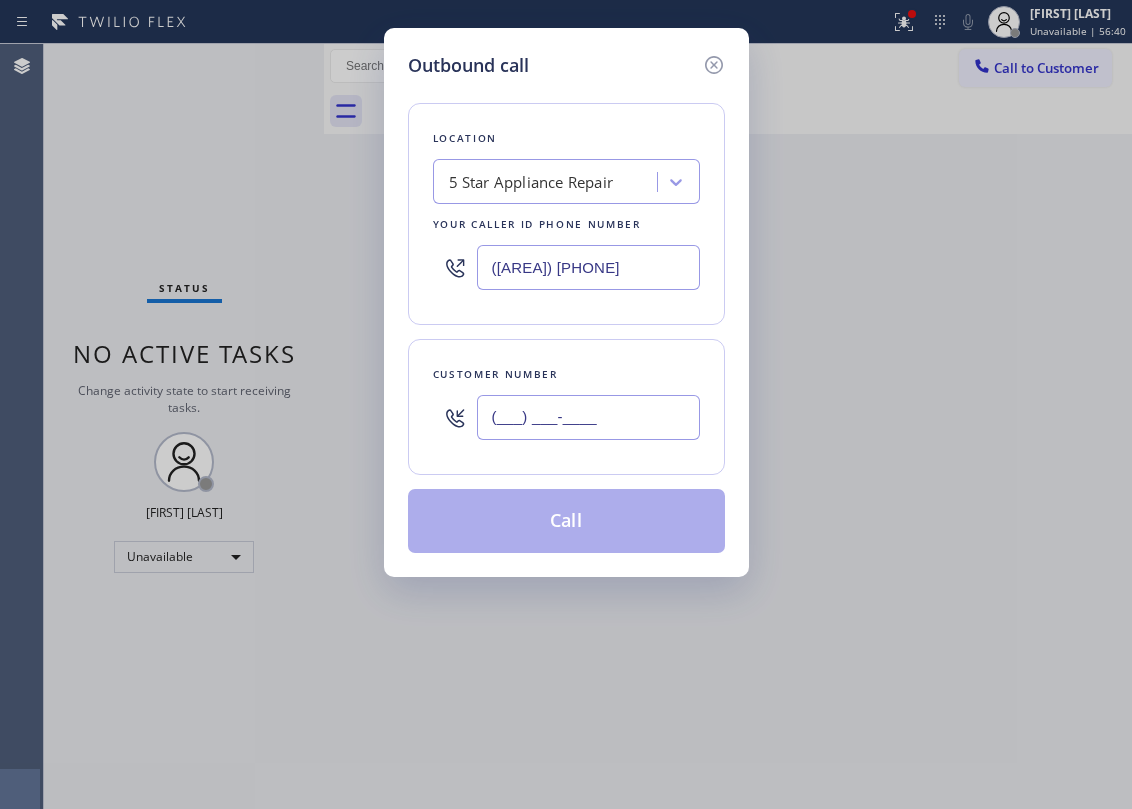 click on "(___) ___-____" at bounding box center [588, 417] 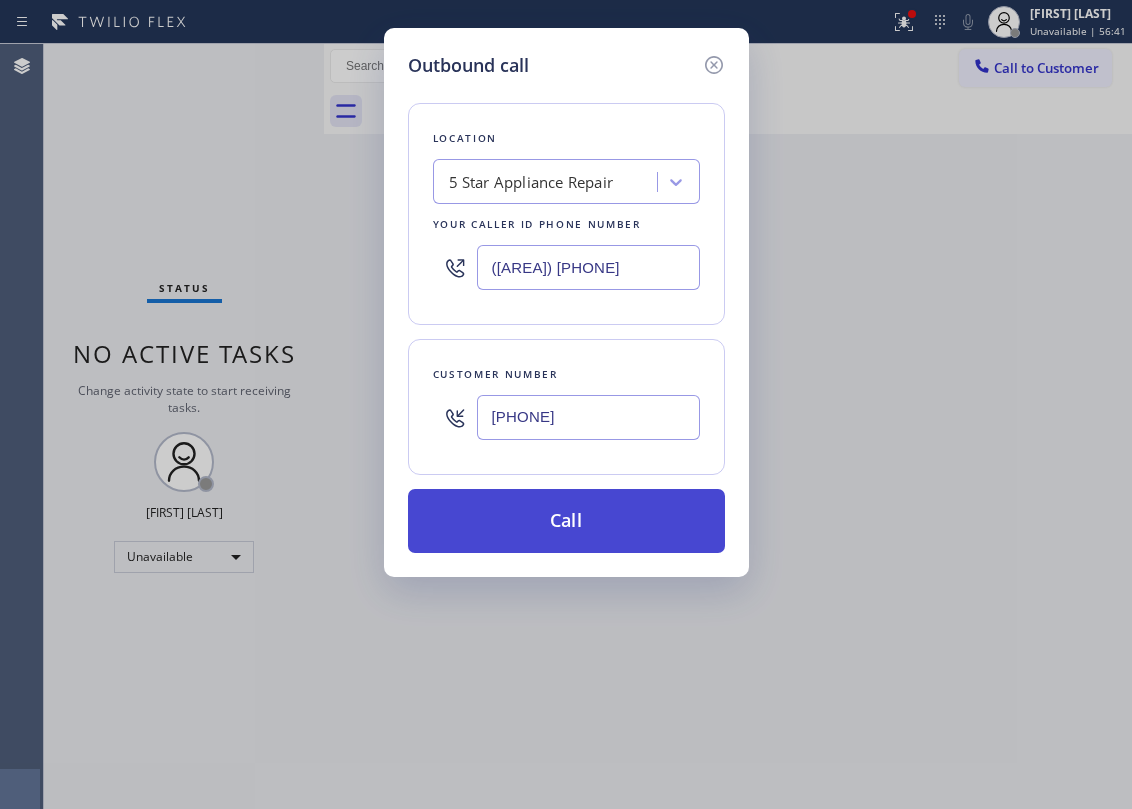 type on "(661) 904-8201" 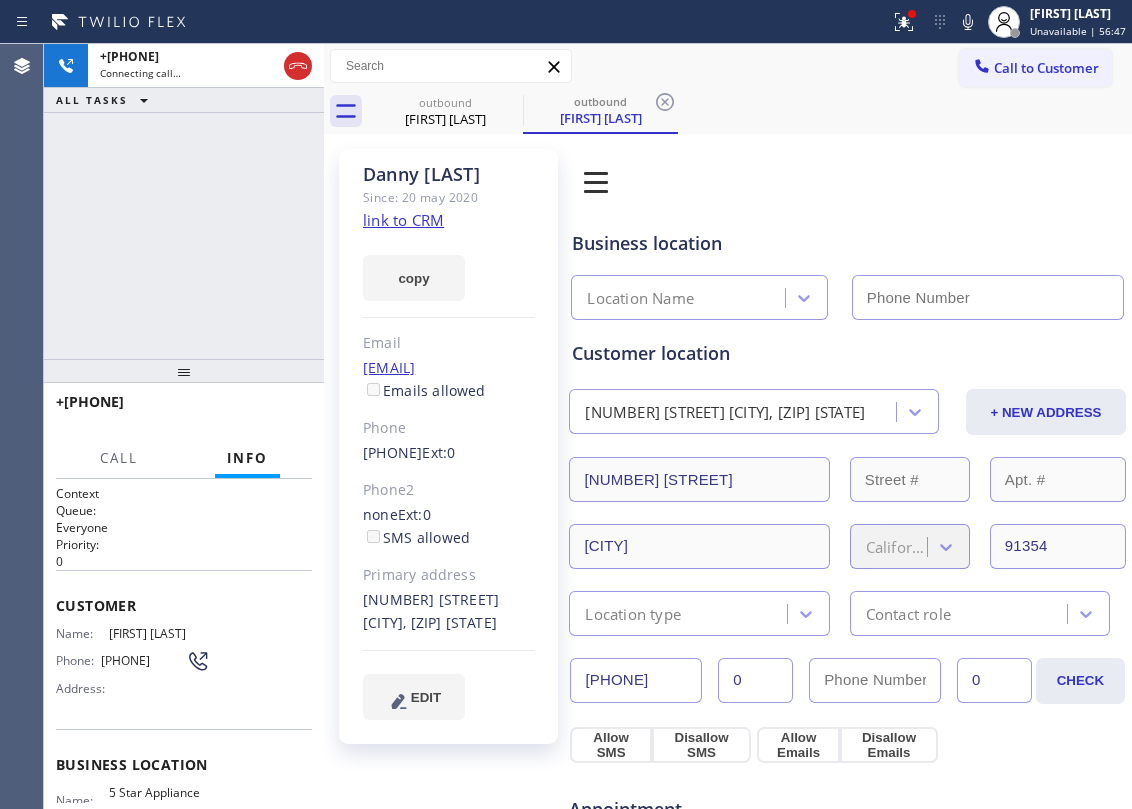 type on "[PHONE]" 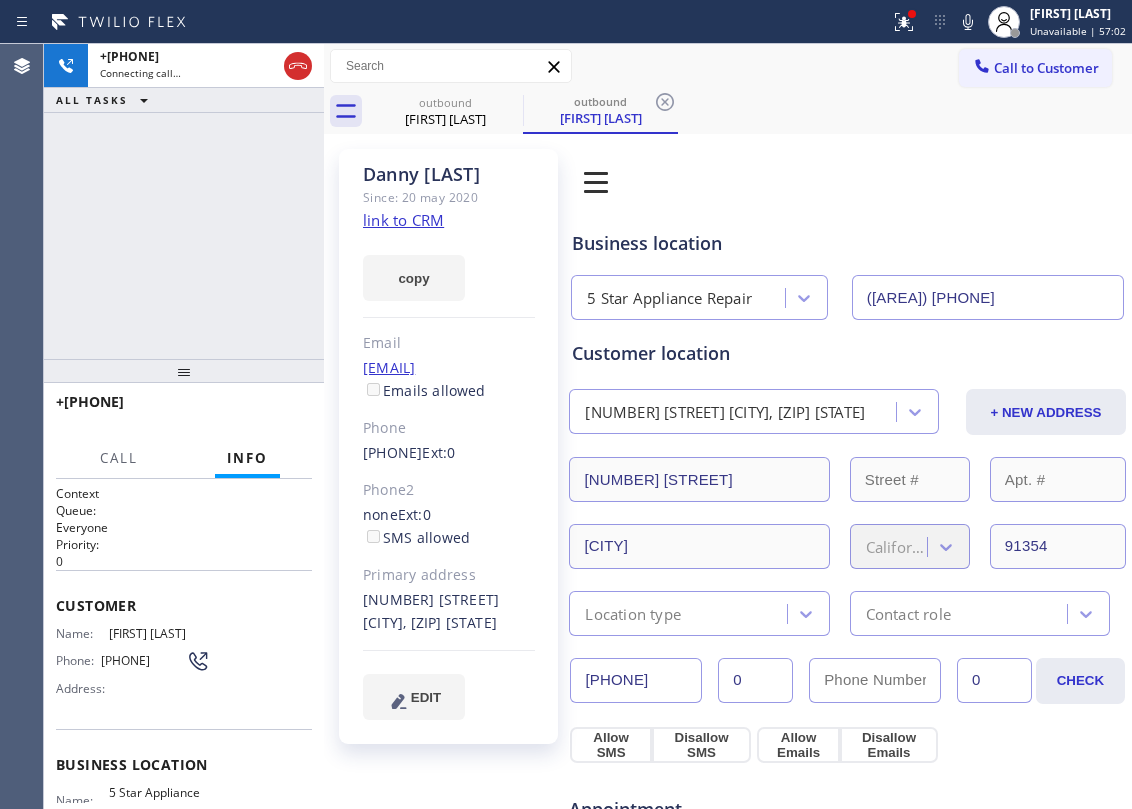 click on "+16619048201 Connecting call… ALL TASKS ALL TASKS ACTIVE TASKS TASKS IN WRAP UP" at bounding box center [184, 201] 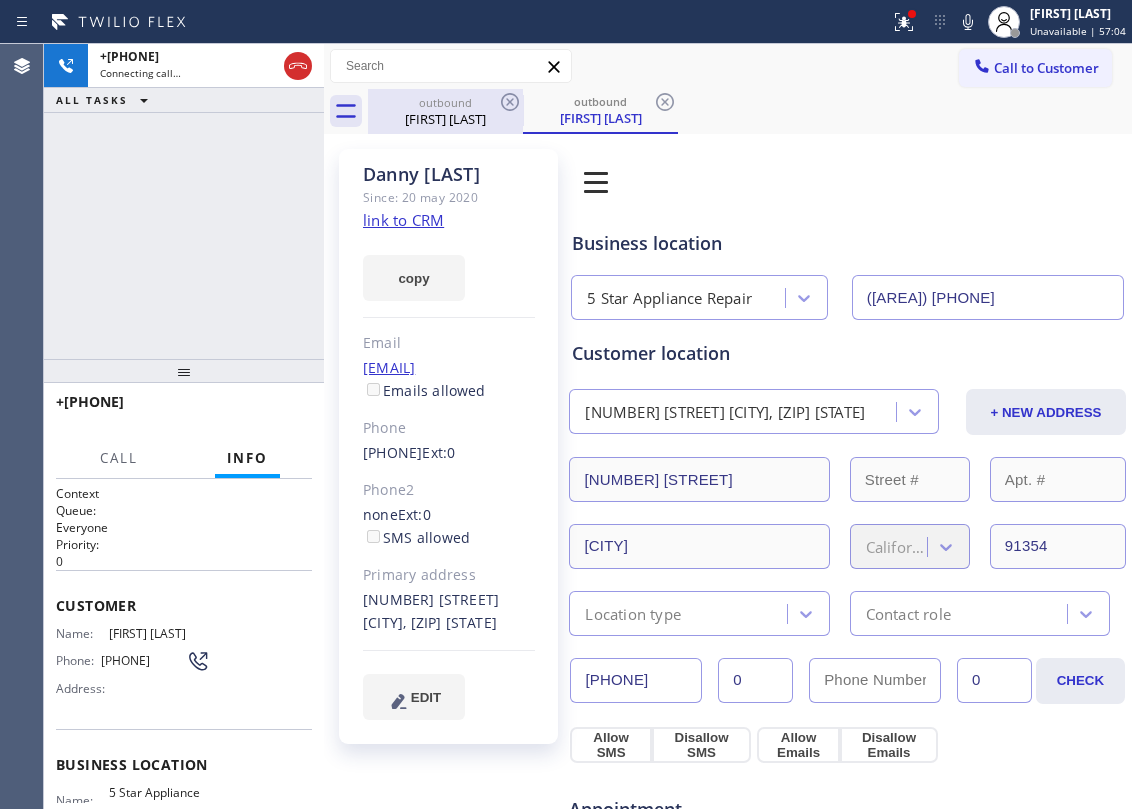 click on "Danny Solis" at bounding box center (445, 119) 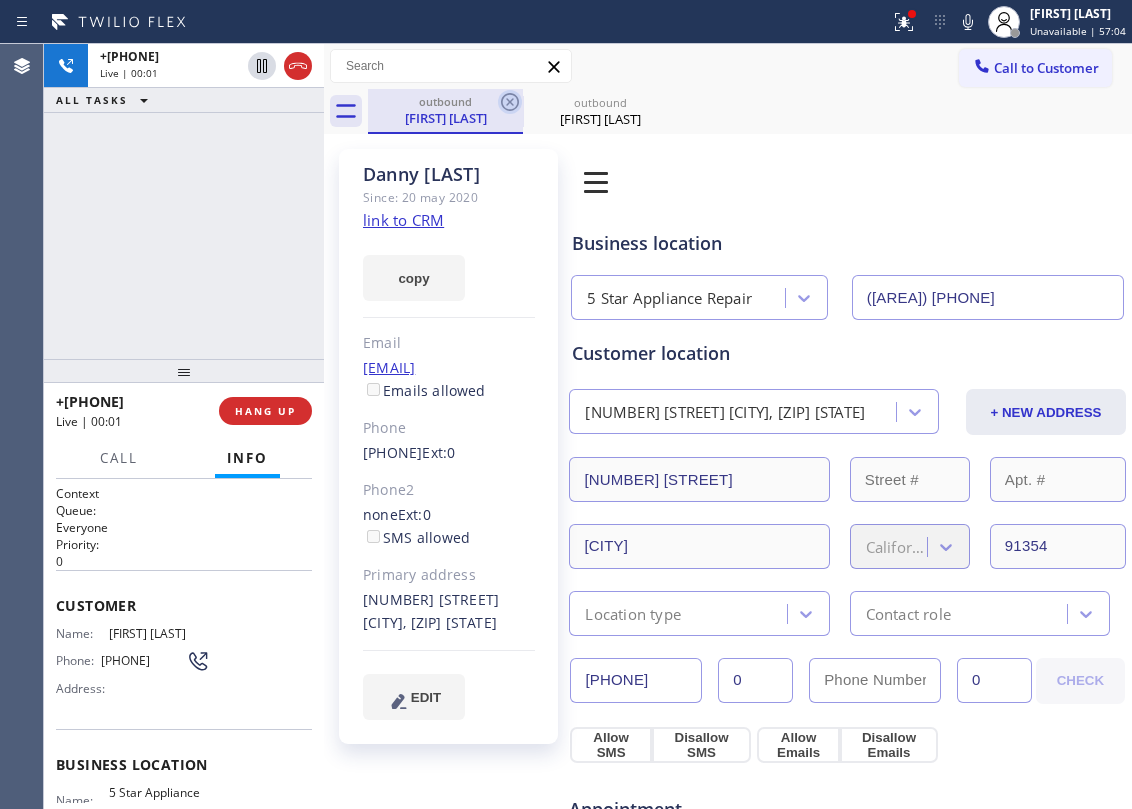 click 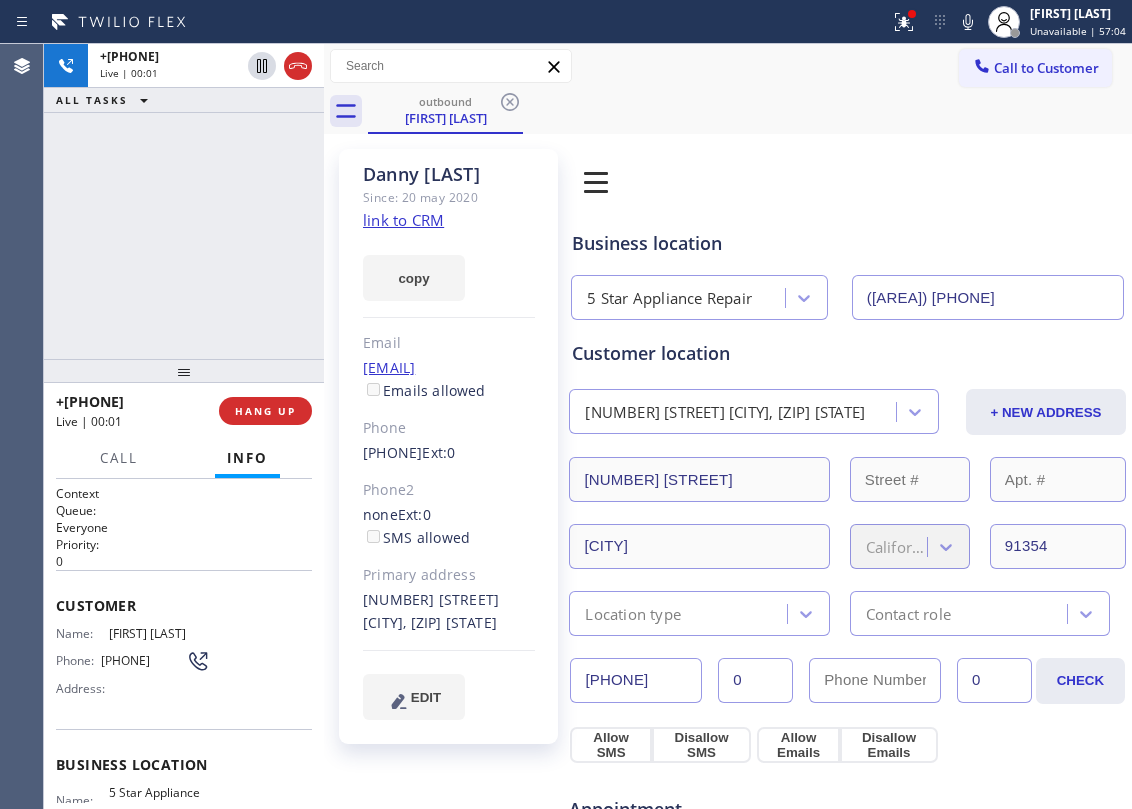 click on "+16619048201 Live | 00:01 ALL TASKS ALL TASKS ACTIVE TASKS TASKS IN WRAP UP" at bounding box center (184, 201) 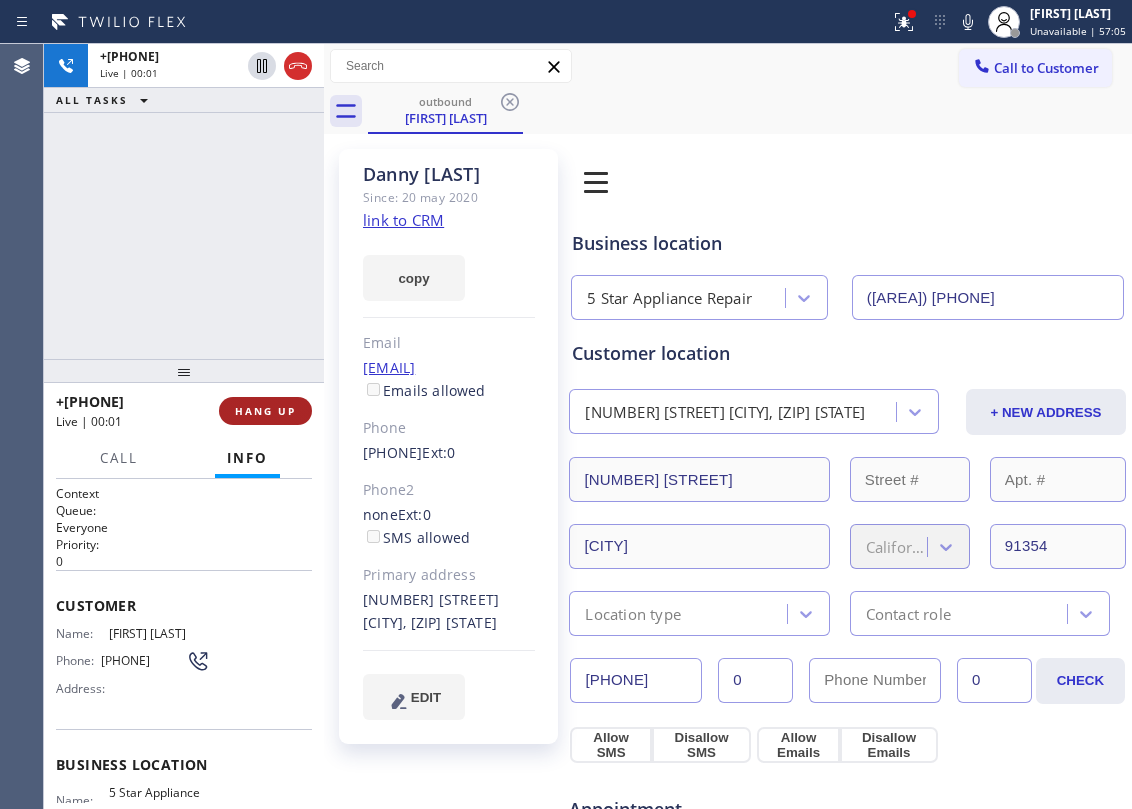 click on "HANG UP" at bounding box center [265, 411] 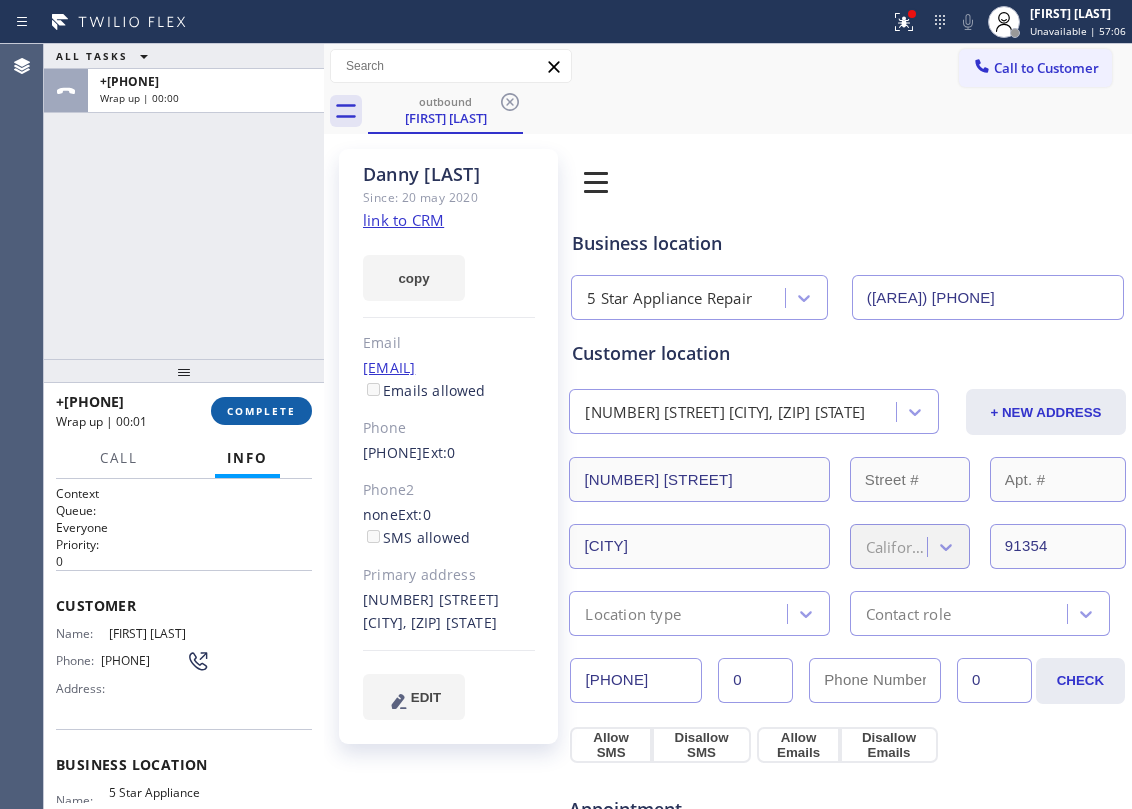 click on "COMPLETE" at bounding box center [261, 411] 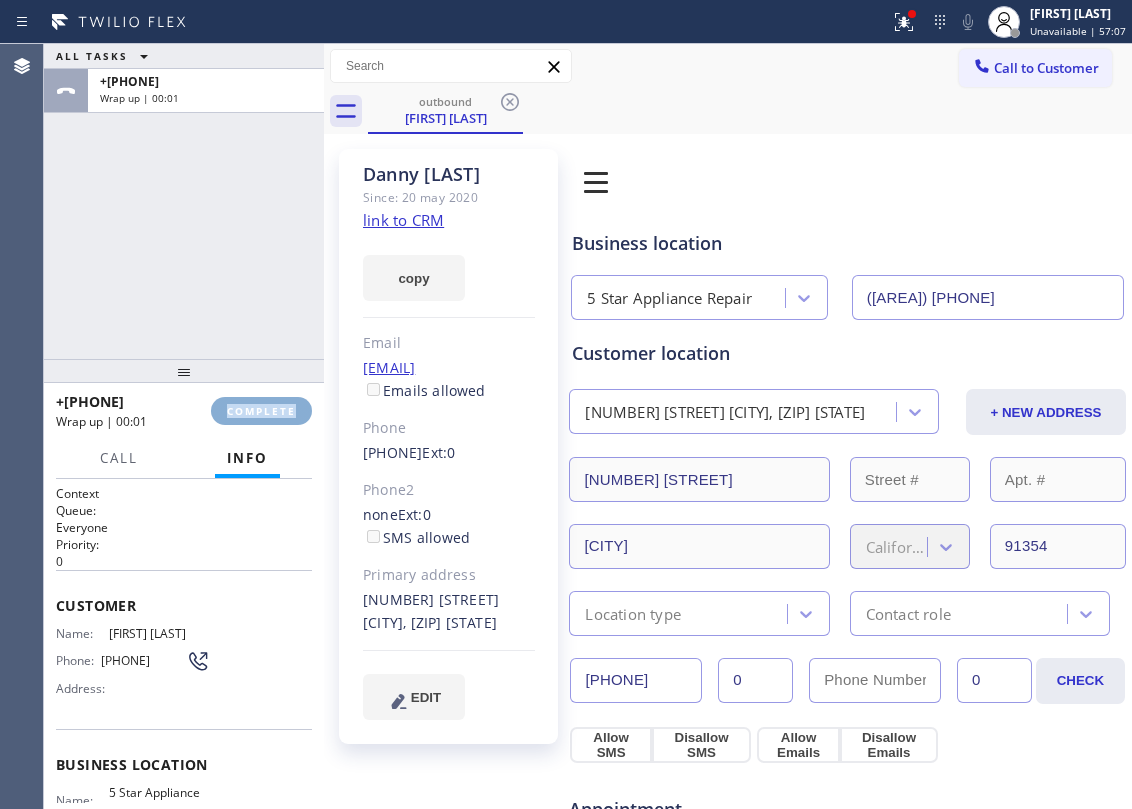 click on "Wrap up | 00:01" at bounding box center [126, 421] 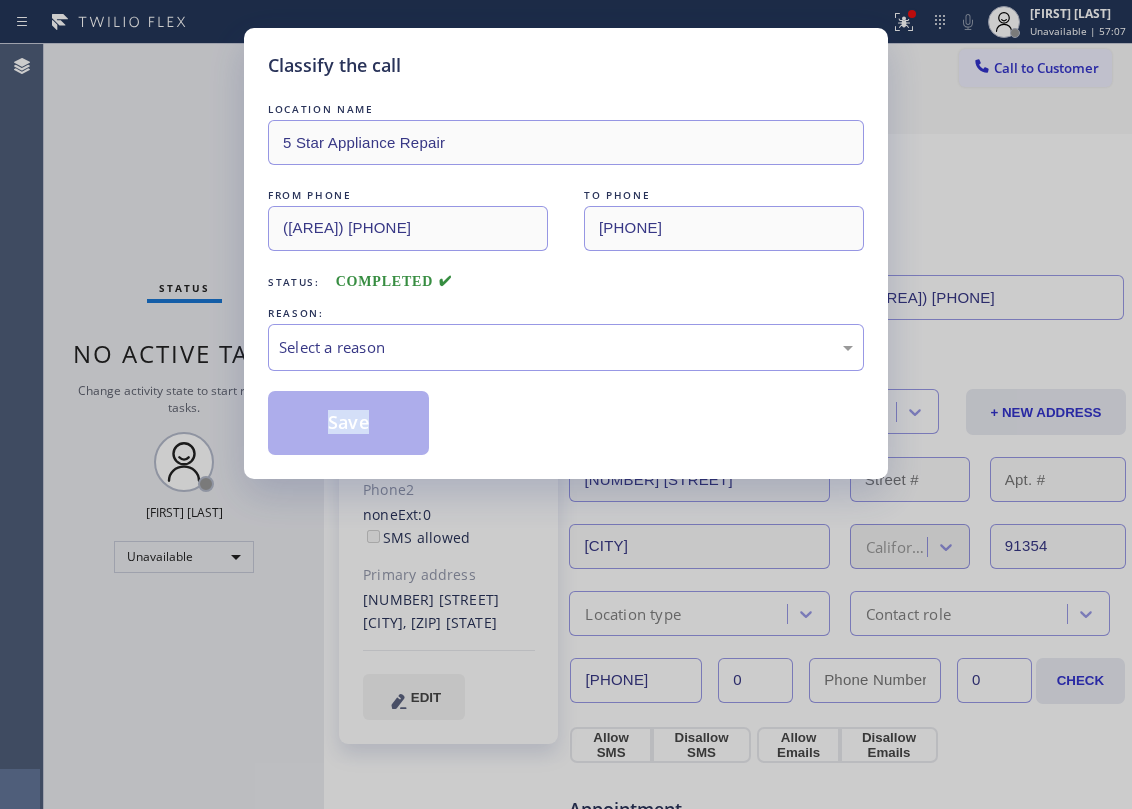 click on "Classify the call LOCATION NAME 5 Star Appliance Repair FROM PHONE (855) 731-4952 TO PHONE (661) 904-8201 Status: COMPLETED REASON: Select a reason Save" at bounding box center (566, 253) 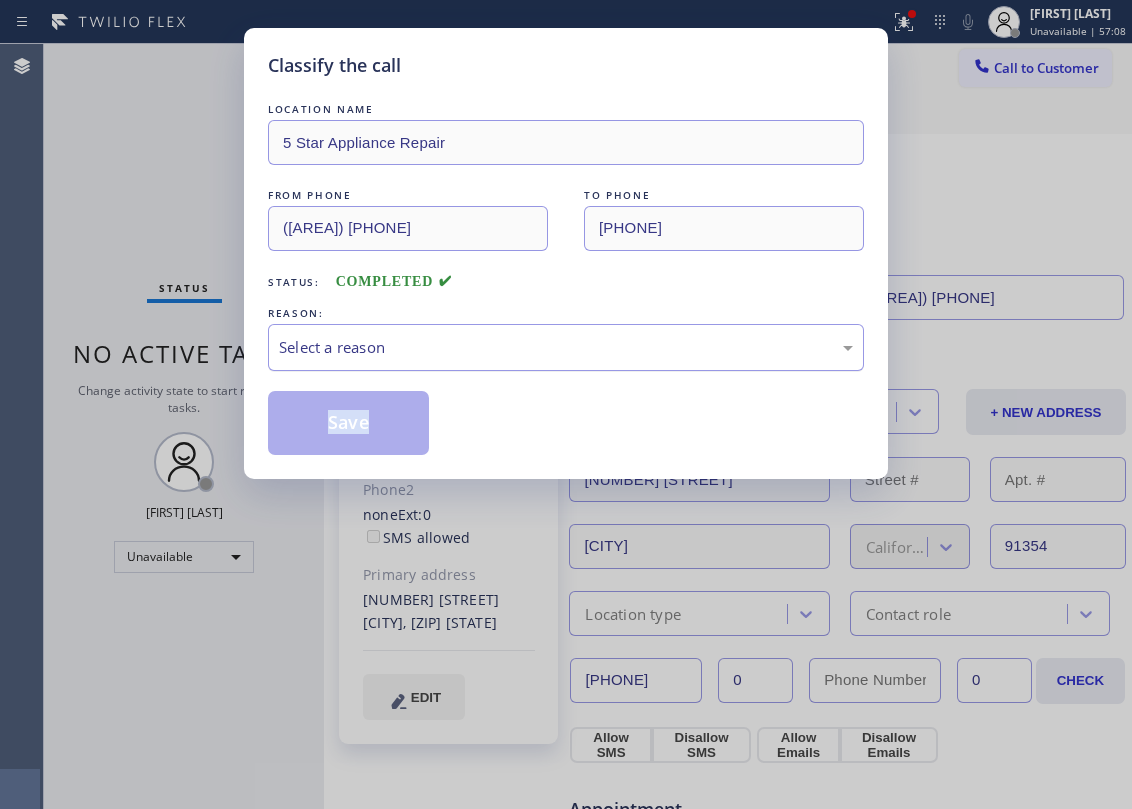 click on "Select a reason" at bounding box center (566, 347) 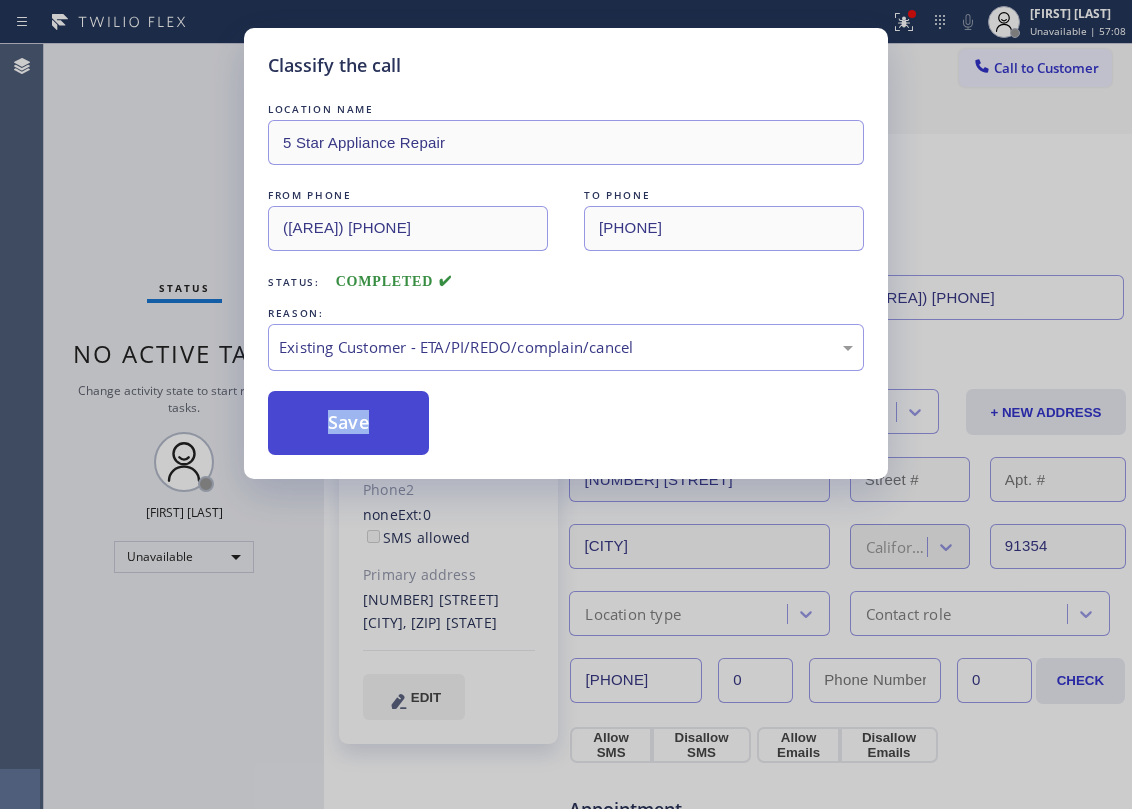 click on "Save" at bounding box center (348, 423) 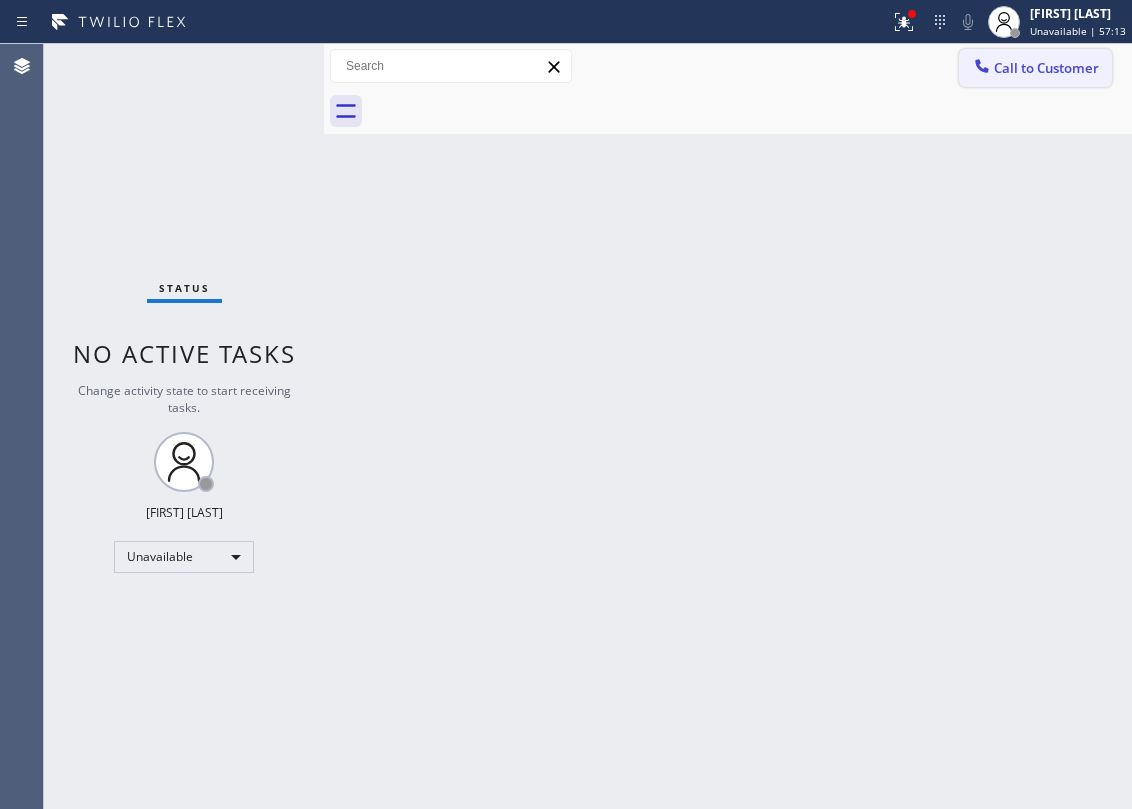 click on "Call to Customer" at bounding box center [1035, 68] 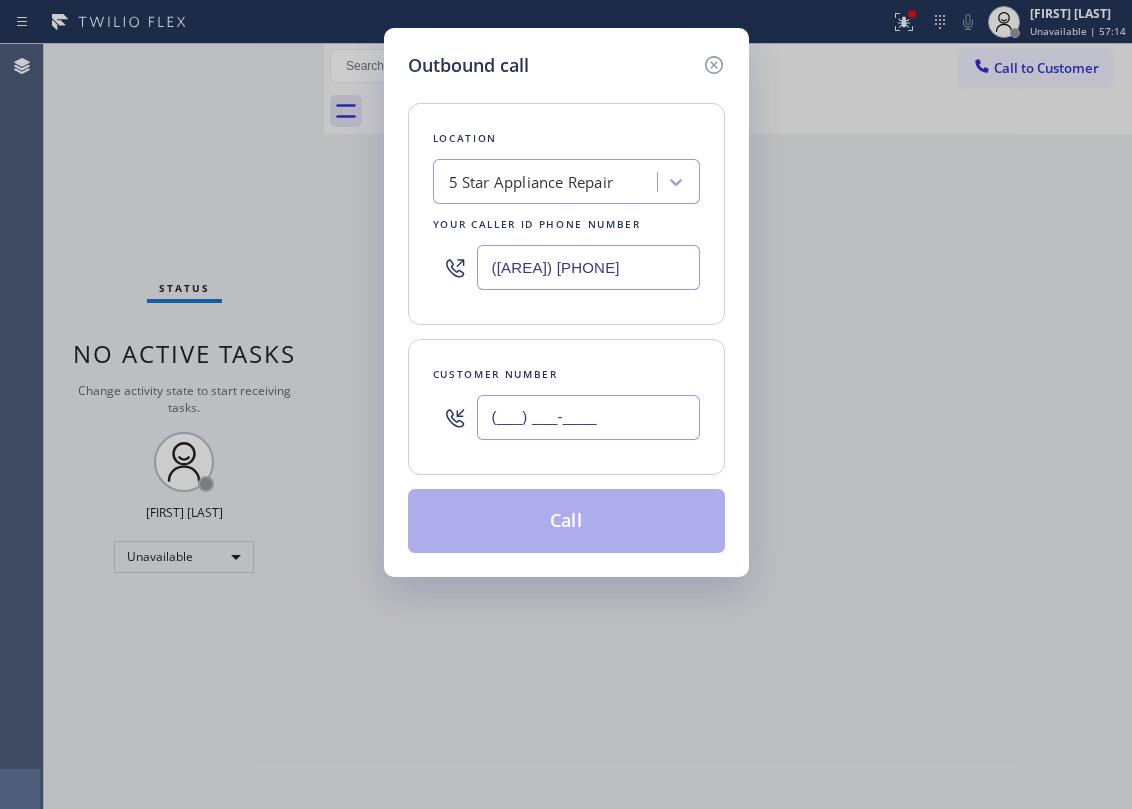 click on "(___) ___-____" at bounding box center (588, 417) 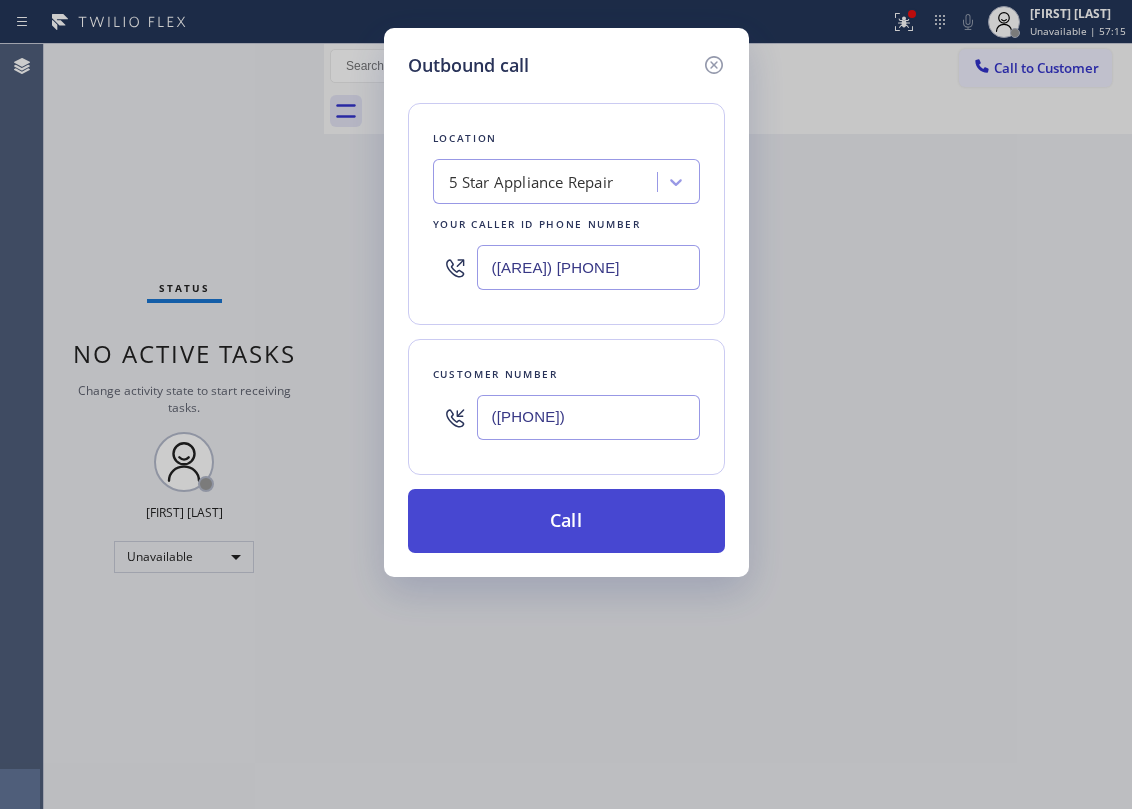type on "(415) 308-0543" 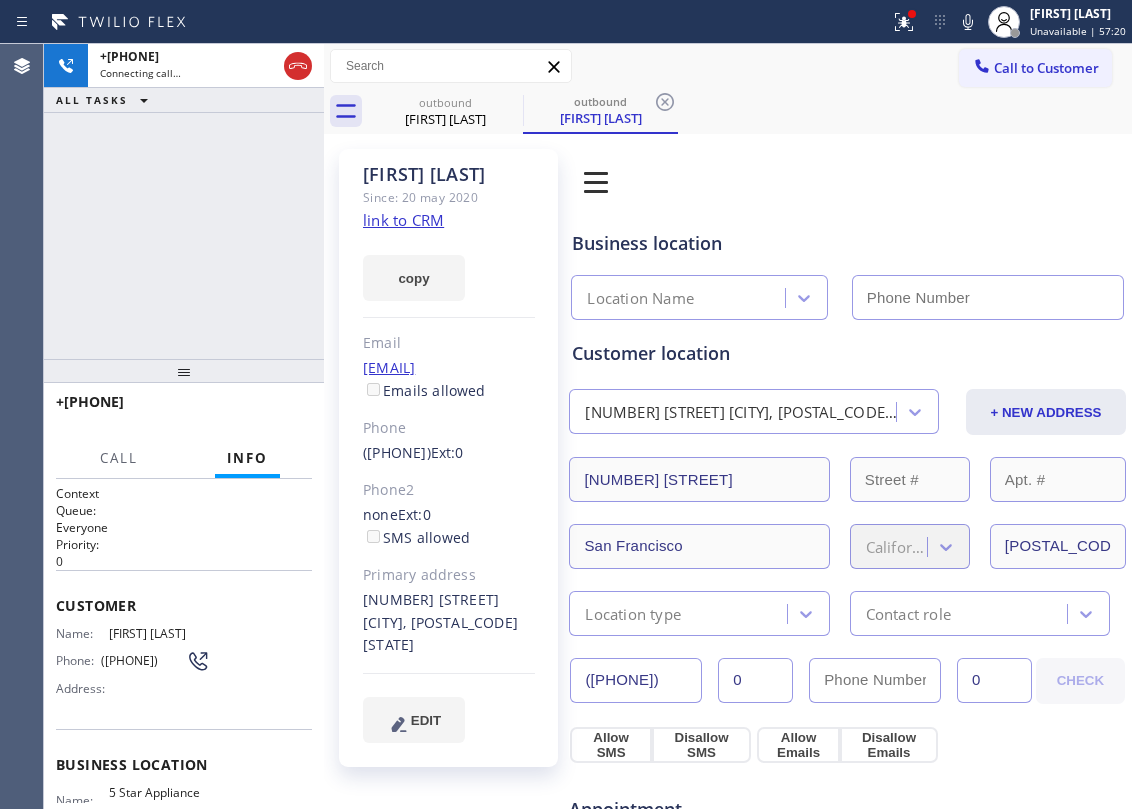 type on "[PHONE]" 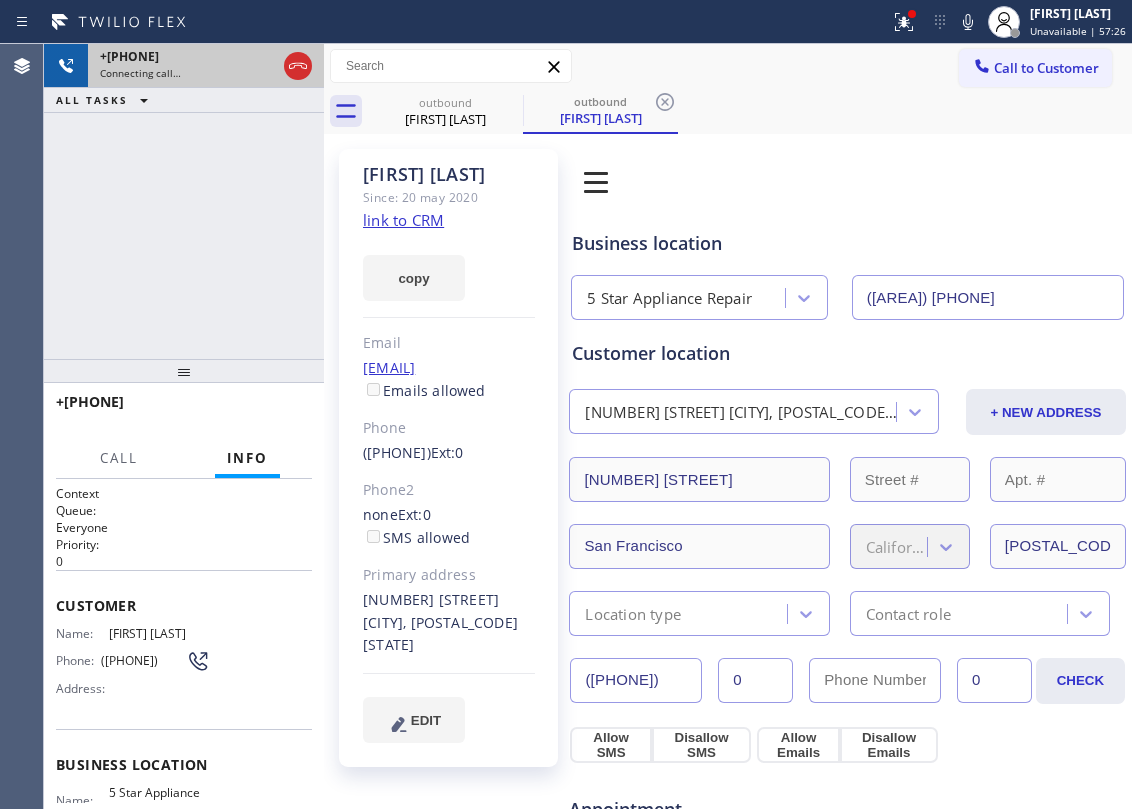 click on "Status report Issues detected These issues could affect your workflow. Please contact your support team. View issues Download report Clear issues Jesica Jumao-as Unavailable | 57:26 Set your status Offline Available Unavailable Break Log out Agent Desktop Classify the call LOCATION NAME Best New York HVAC Repair FROM PHONE (917) 924-6063 TO PHONE (610) 608-5564 Status: COMPLETED REASON: Not Booked - All other reasons Save Classify the call LOCATION NAME Top Brooklyn HVAC Repair FROM PHONE (347) 236-3991 TO PHONE (917) 808-2804 Status: COMPLETED REASON: Not Booked - All other reasons Save Classify the call LOCATION NAME Best New York HVAC Repair FROM PHONE (917) 924-6063 TO PHONE (646) 696-4356 Status: COMPLETED REASON: Not Booked - All other reasons Save Classify the call LOCATION NAME Top New York Heating and AC Service FROM PHONE (646) 846-9755 TO PHONE (646) 549-0684 Status: COMPLETED REASON: Existing Customer - ETA/PI/REDO/complain/cancel Save Classify the call LOCATION NAME FROM PHONE (347) 836-6590 Save" at bounding box center (566, 404) 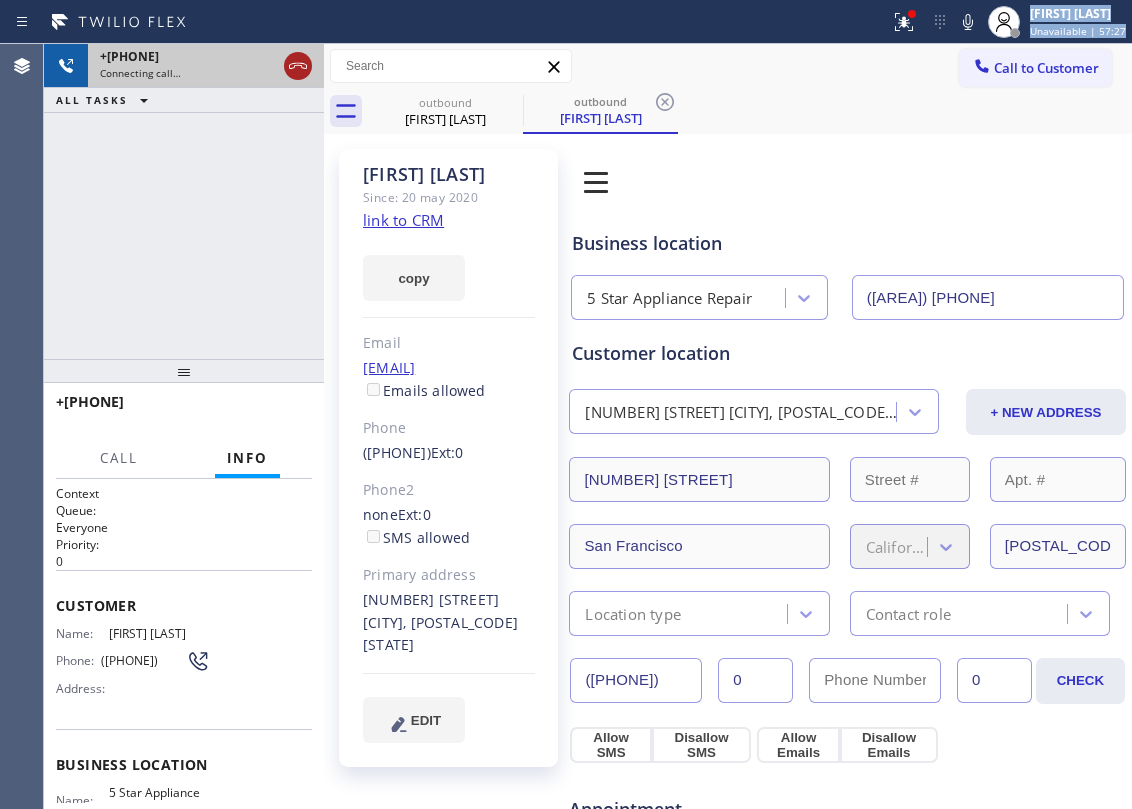 click 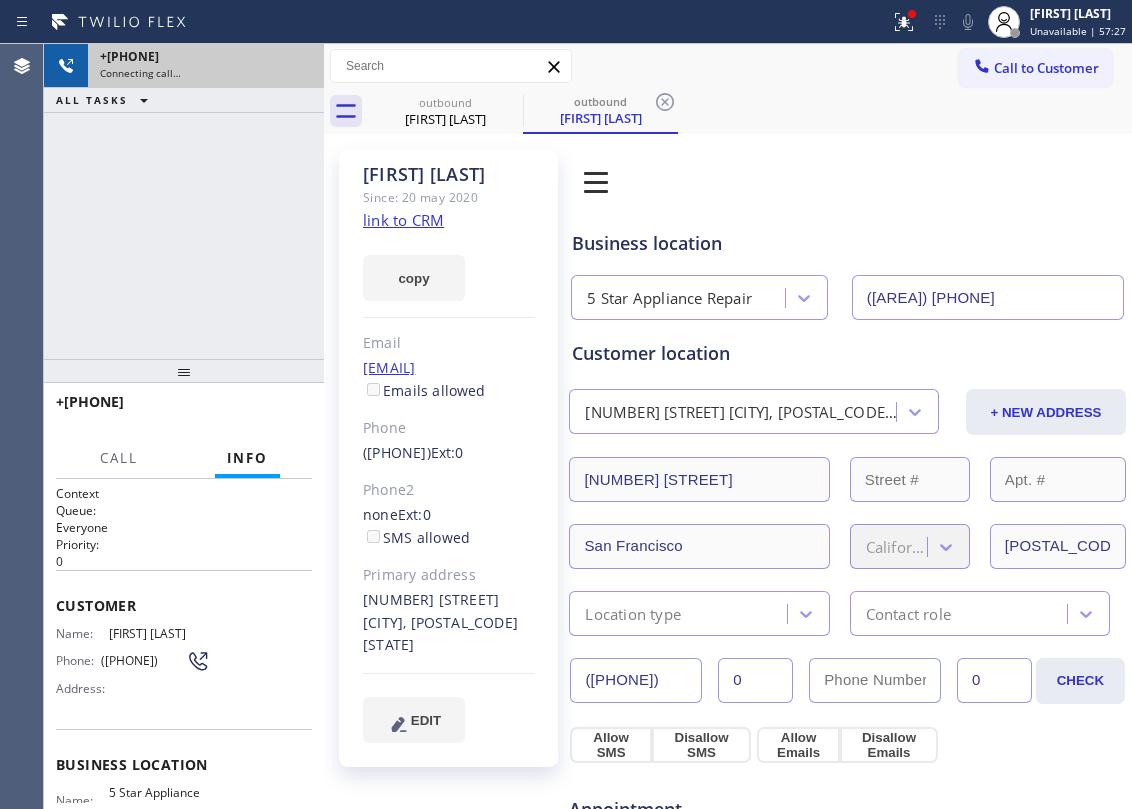 click on "Erin   King Since: 20 may 2020 link to CRM copy Email erin@mxb.com  Emails allowed Phone (415) 308-0543  Ext:  0 Phone2 none  Ext:  0  SMS allowed Primary address  37 Raycliff Ter San Francisco, 94115 CA EDIT" at bounding box center (448, 458) 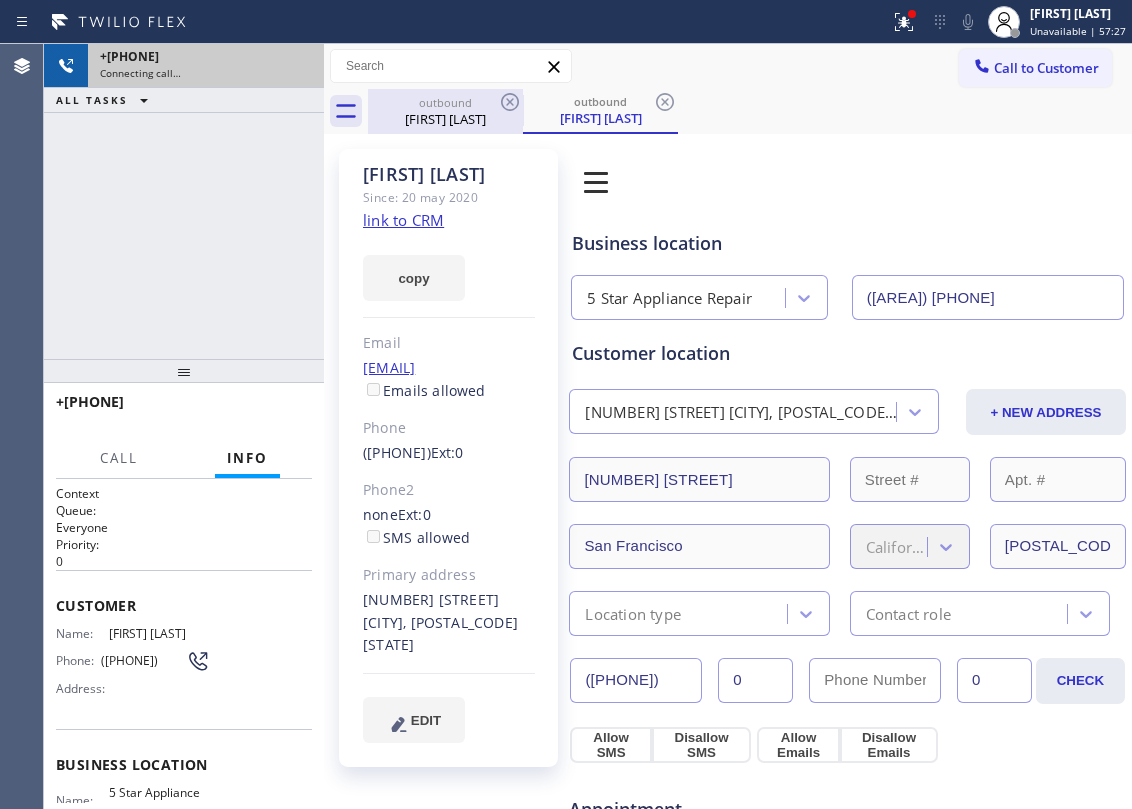 click on "Erin King" at bounding box center [445, 119] 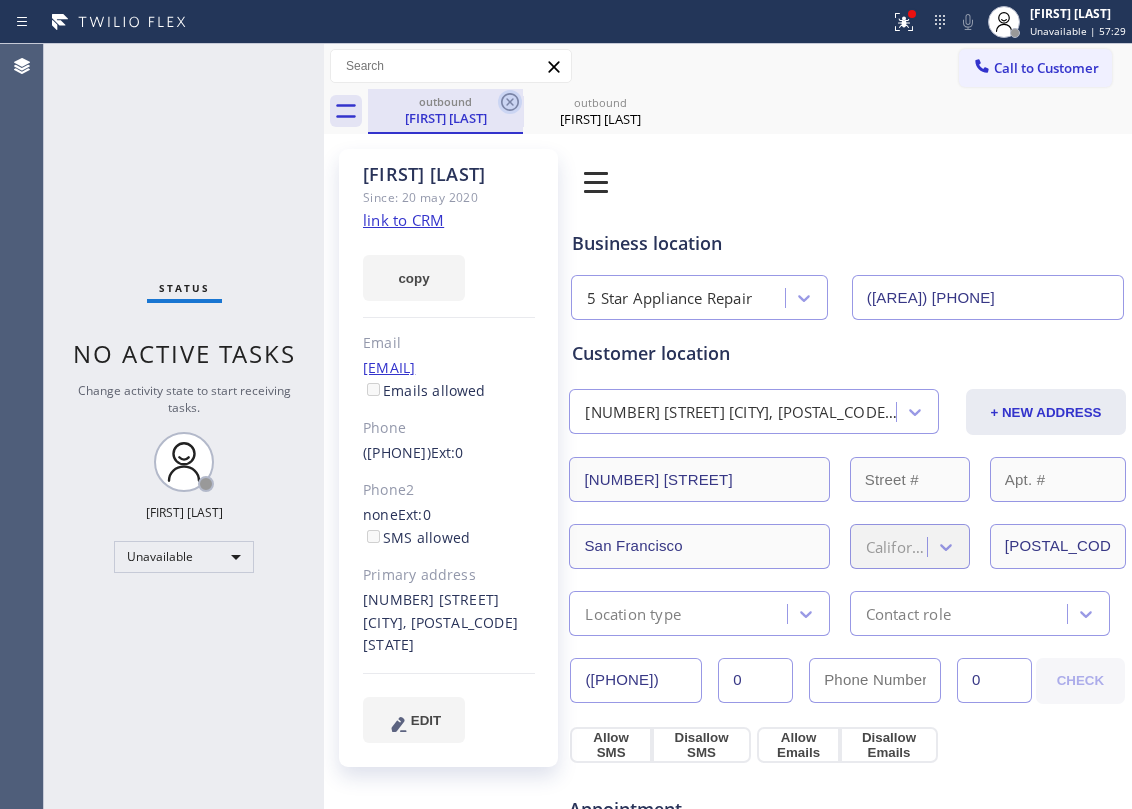 click 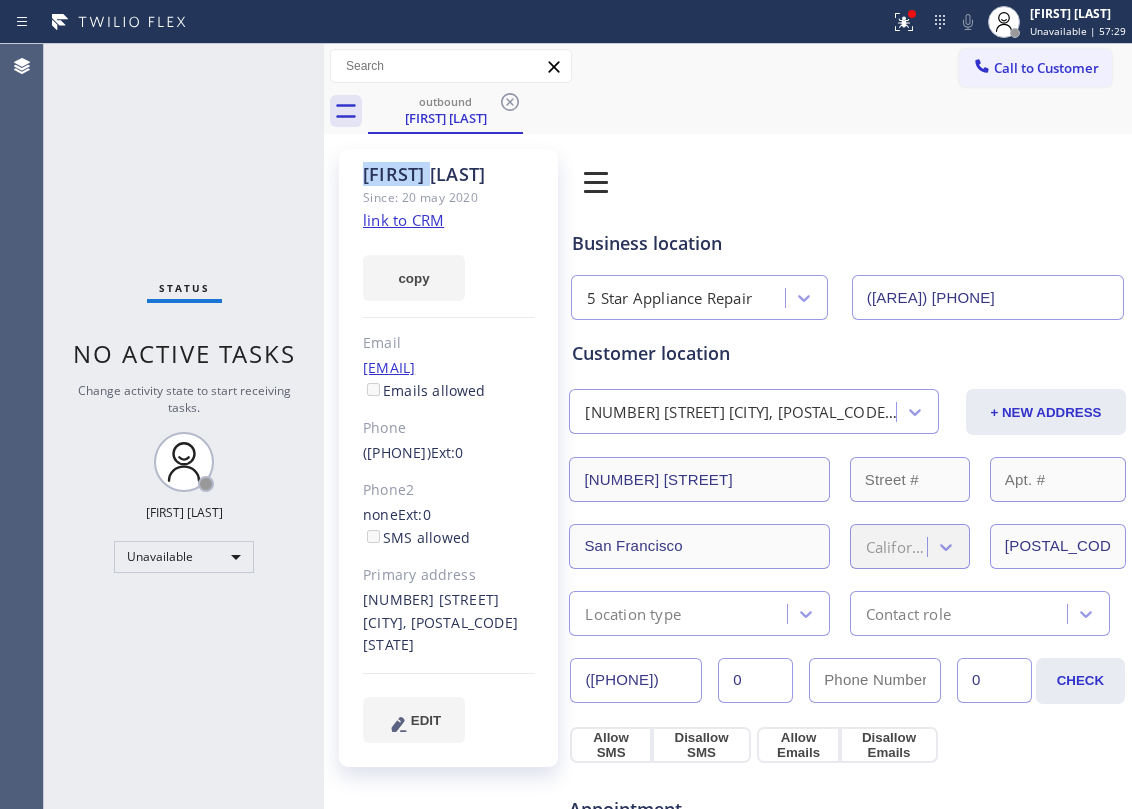 click 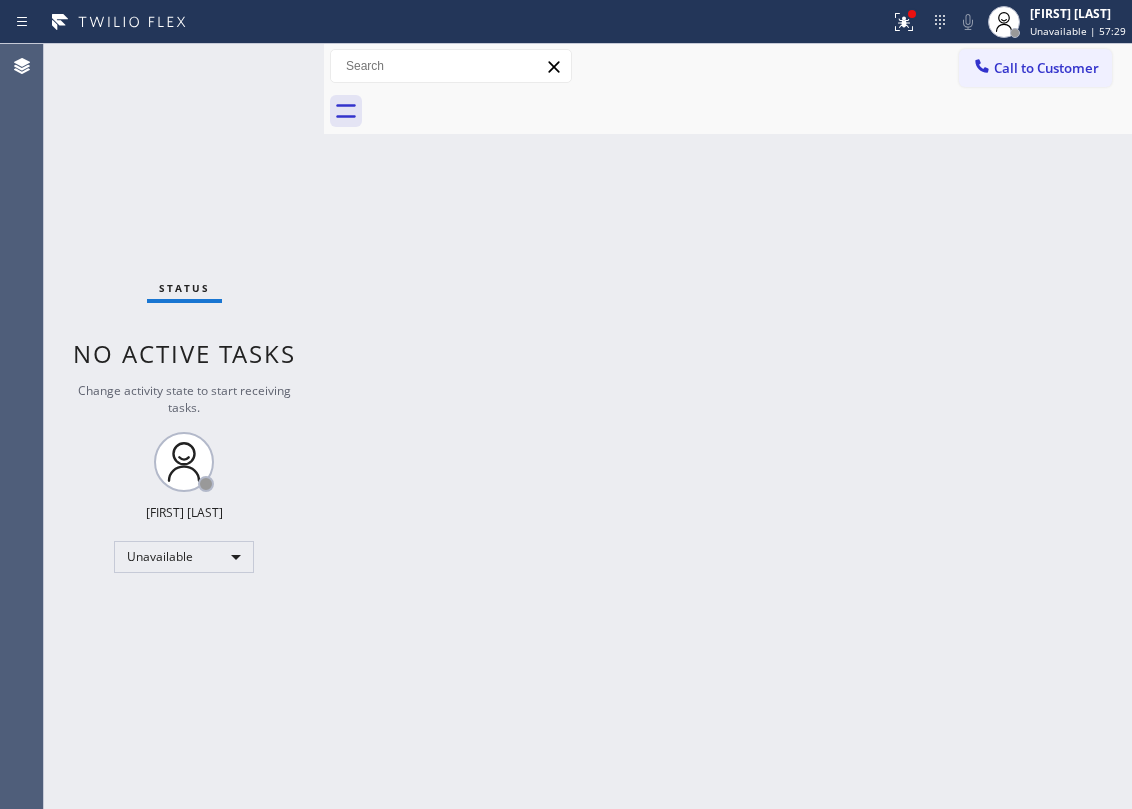 click at bounding box center [750, 111] 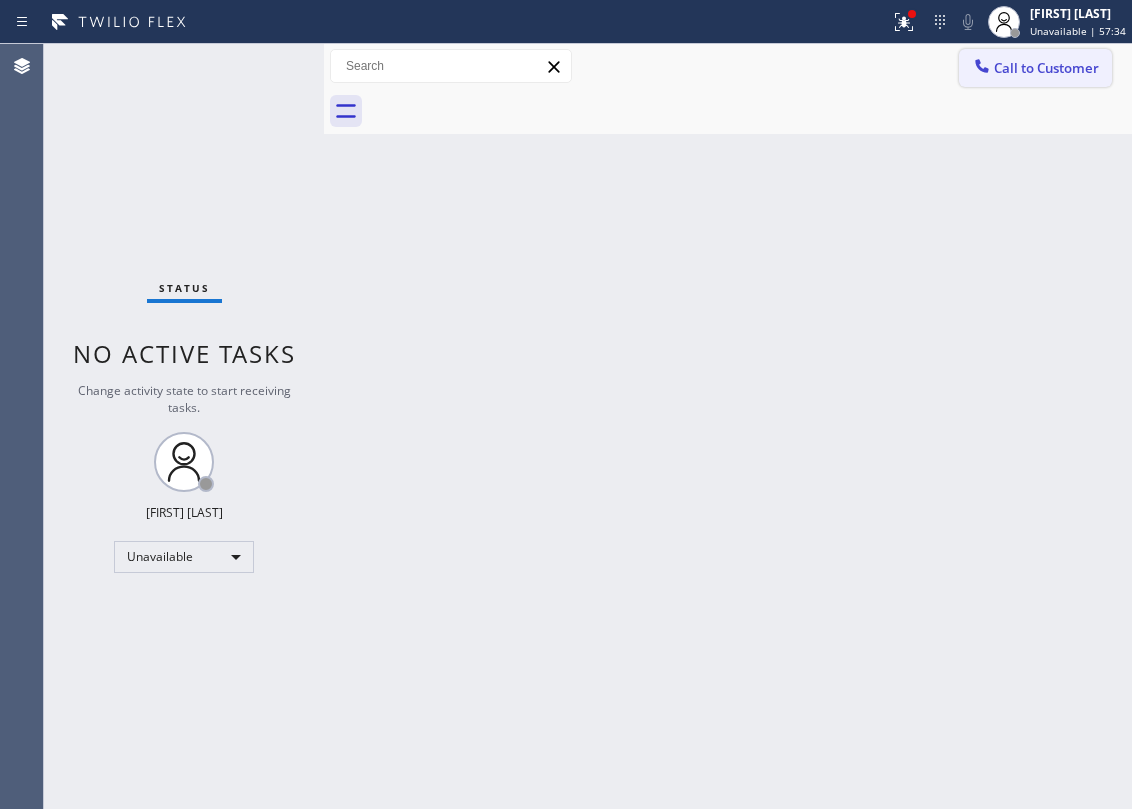 click on "Call to Customer" at bounding box center (1035, 68) 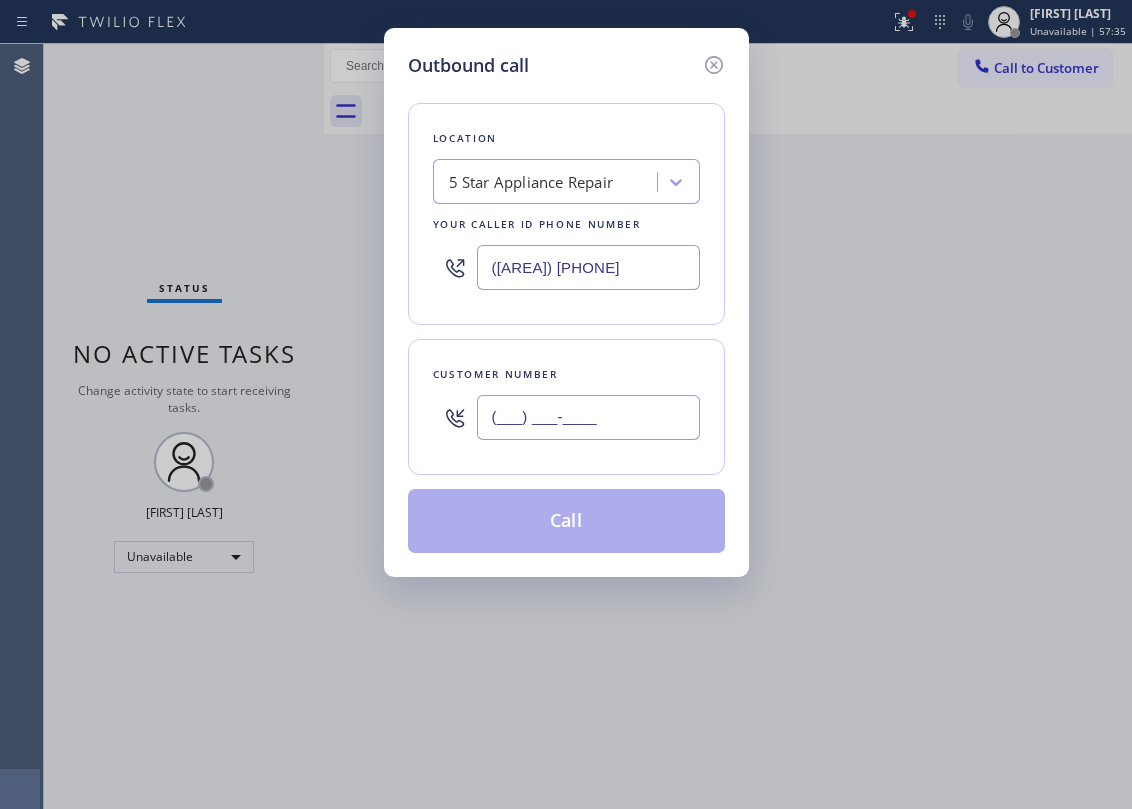 click on "(___) ___-____" at bounding box center (588, 417) 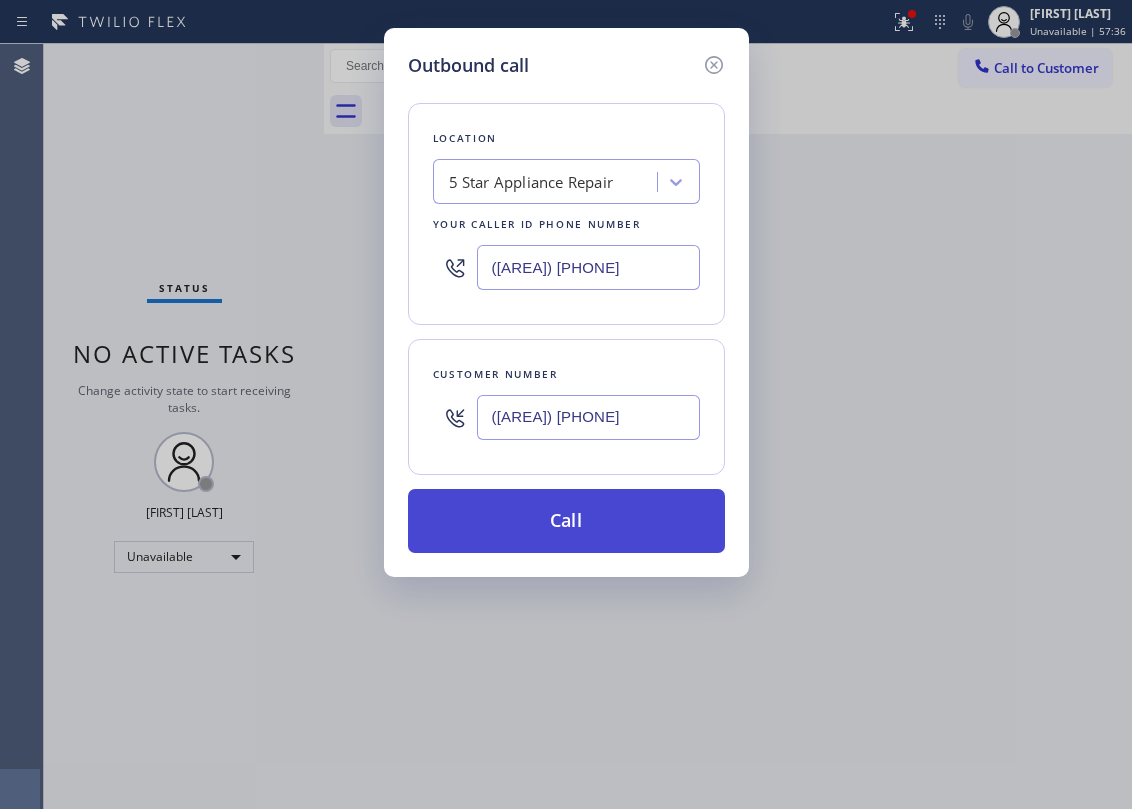 type on "(206) 250-7921" 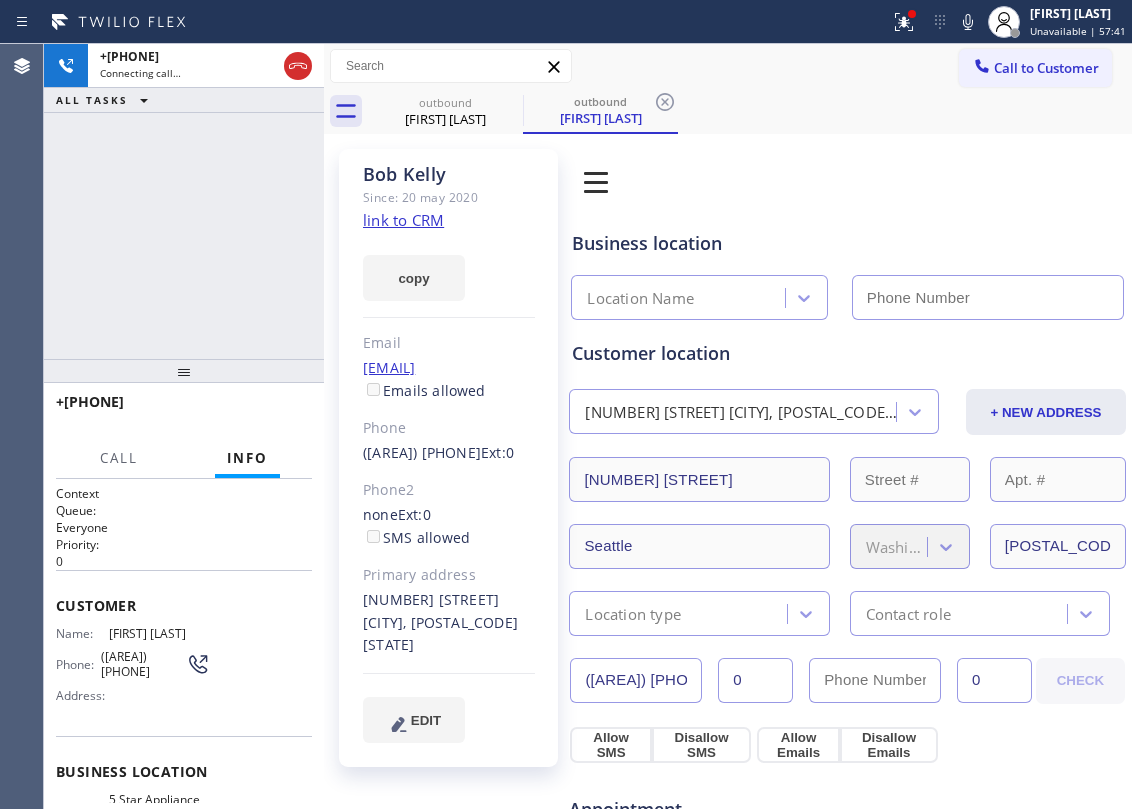 type on "[PHONE]" 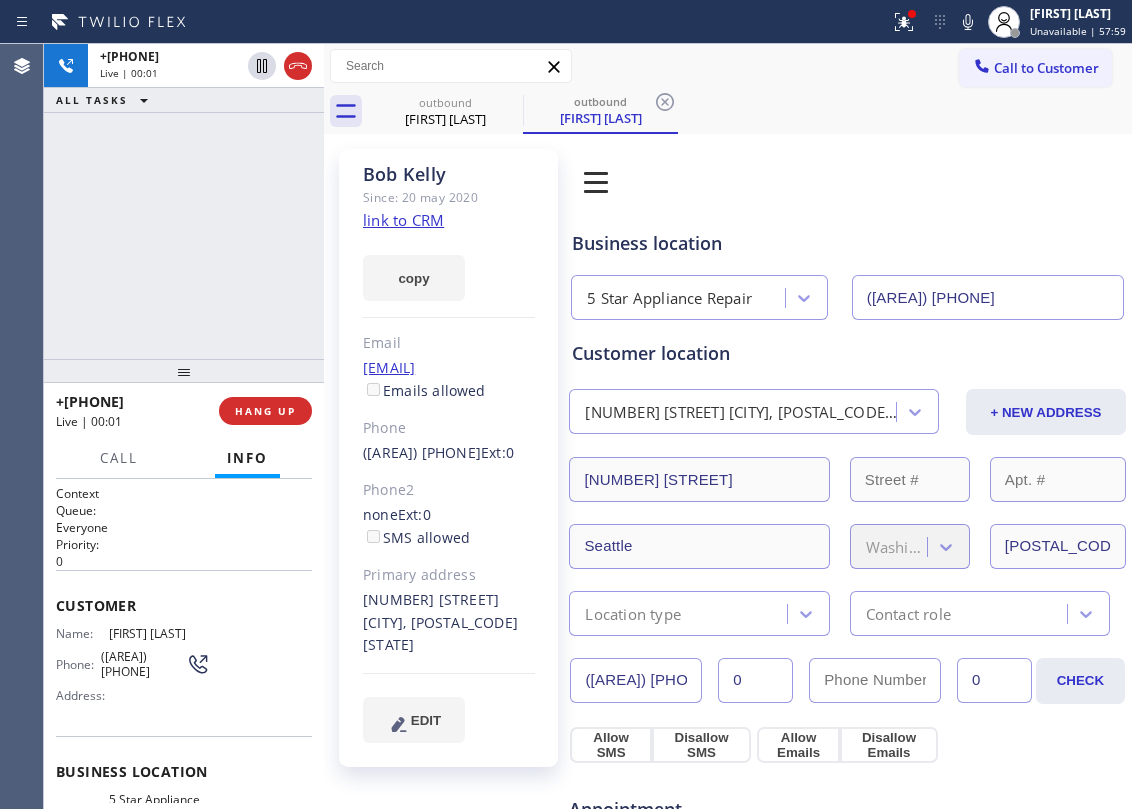 click on "+12062507921 Live | 00:01 ALL TASKS ALL TASKS ACTIVE TASKS TASKS IN WRAP UP" at bounding box center [184, 201] 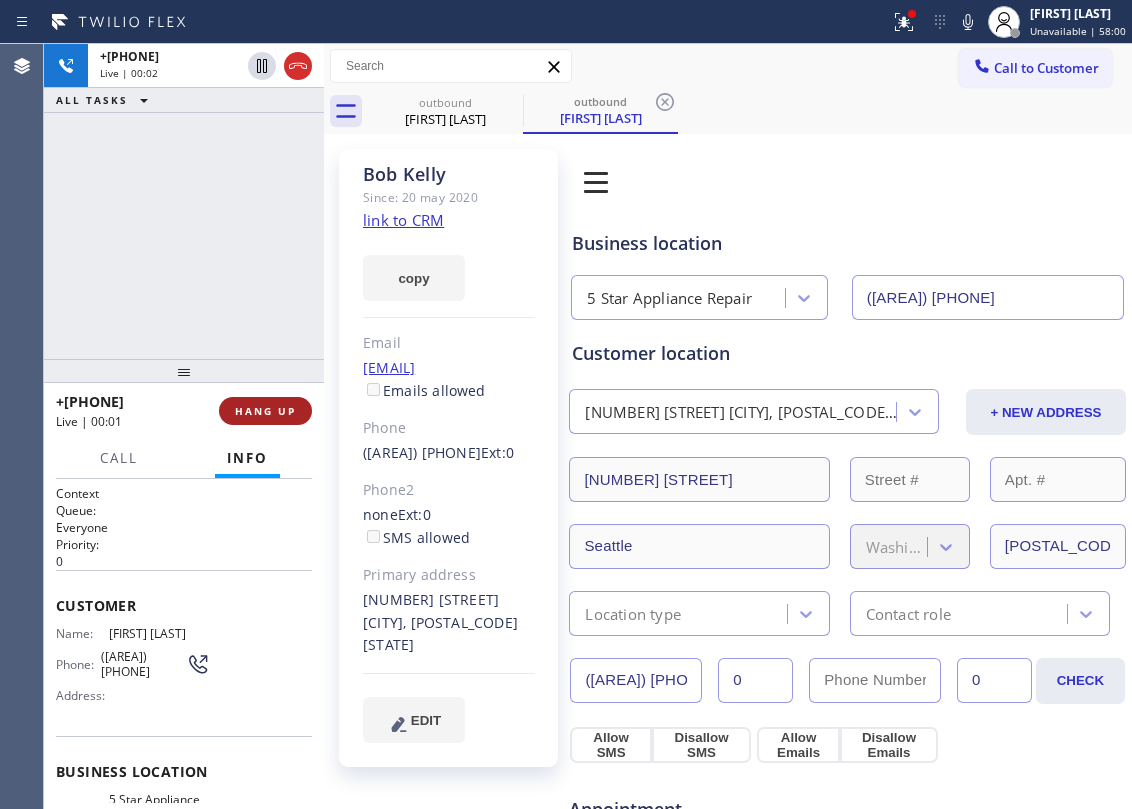 click on "HANG UP" at bounding box center (265, 411) 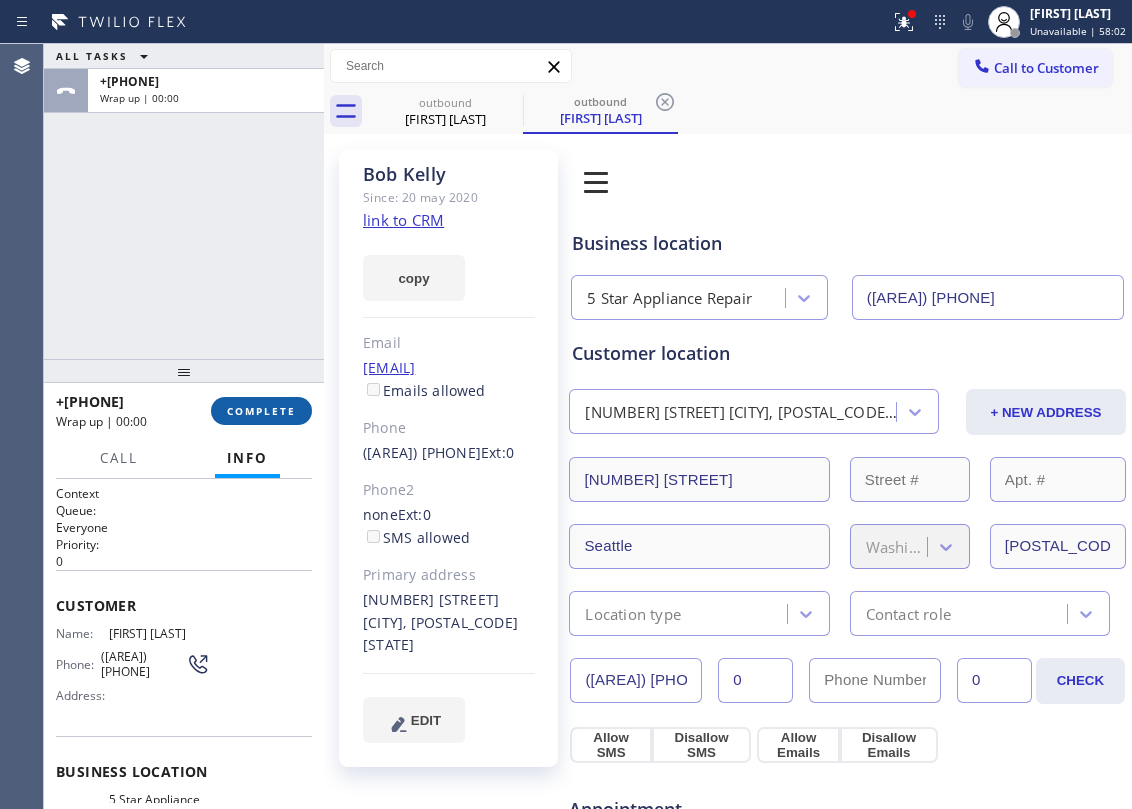 click on "COMPLETE" at bounding box center (261, 411) 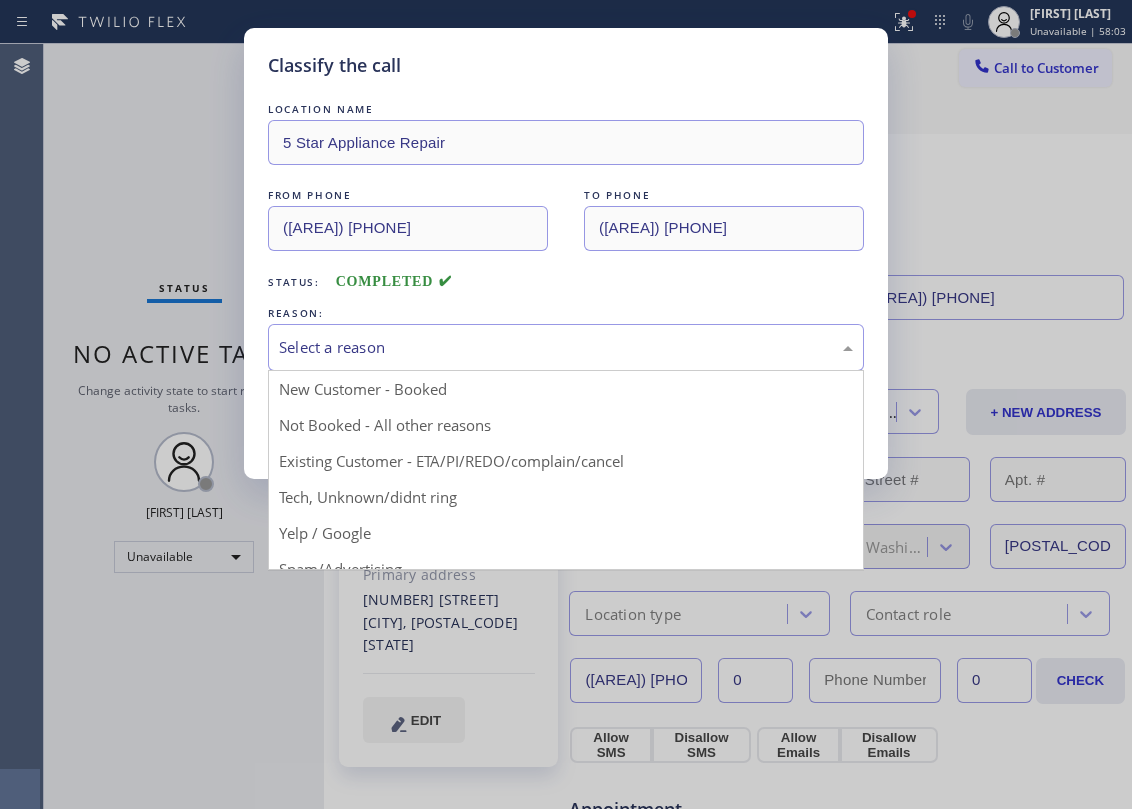 click on "Select a reason" at bounding box center [566, 347] 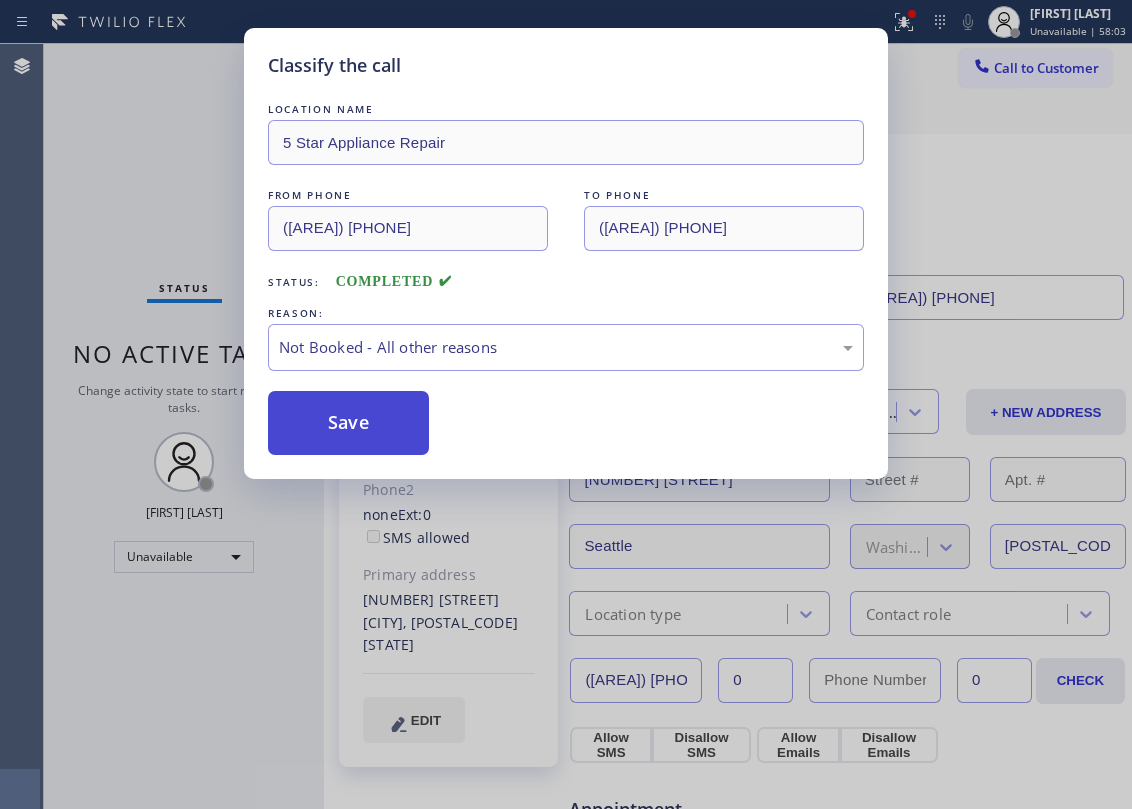 click on "Save" at bounding box center (348, 423) 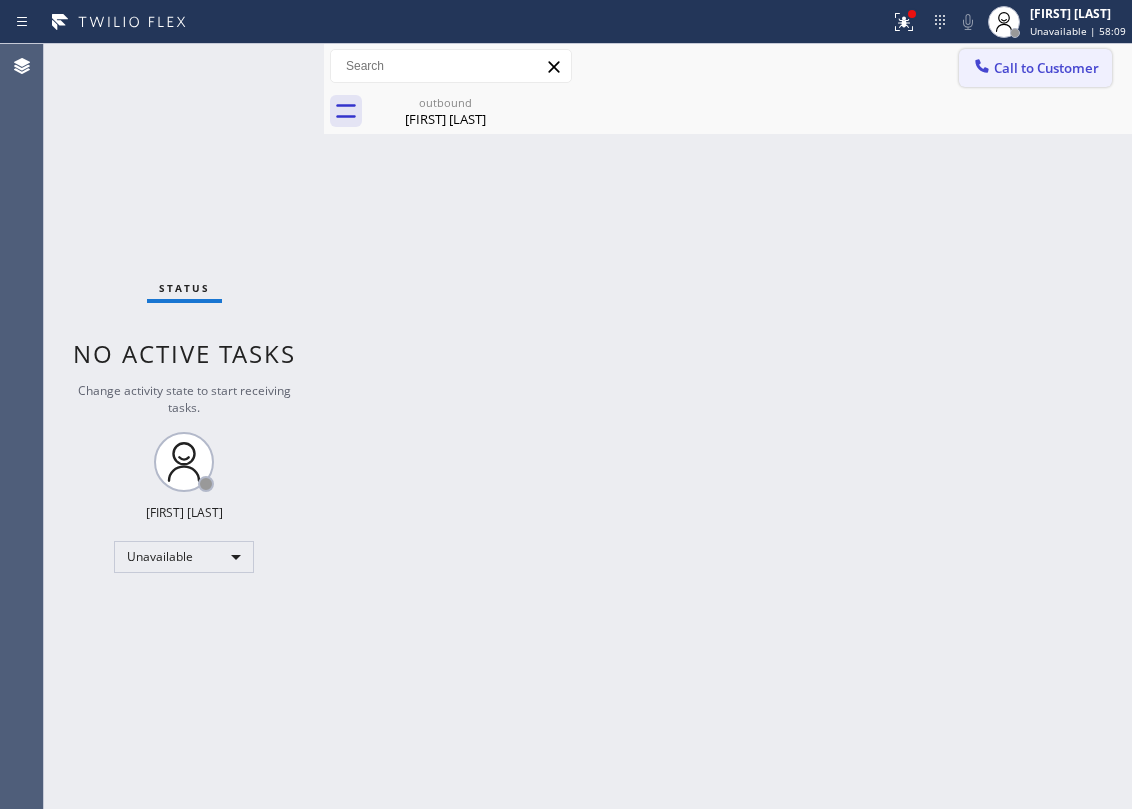 click on "Call to Customer" at bounding box center [1046, 68] 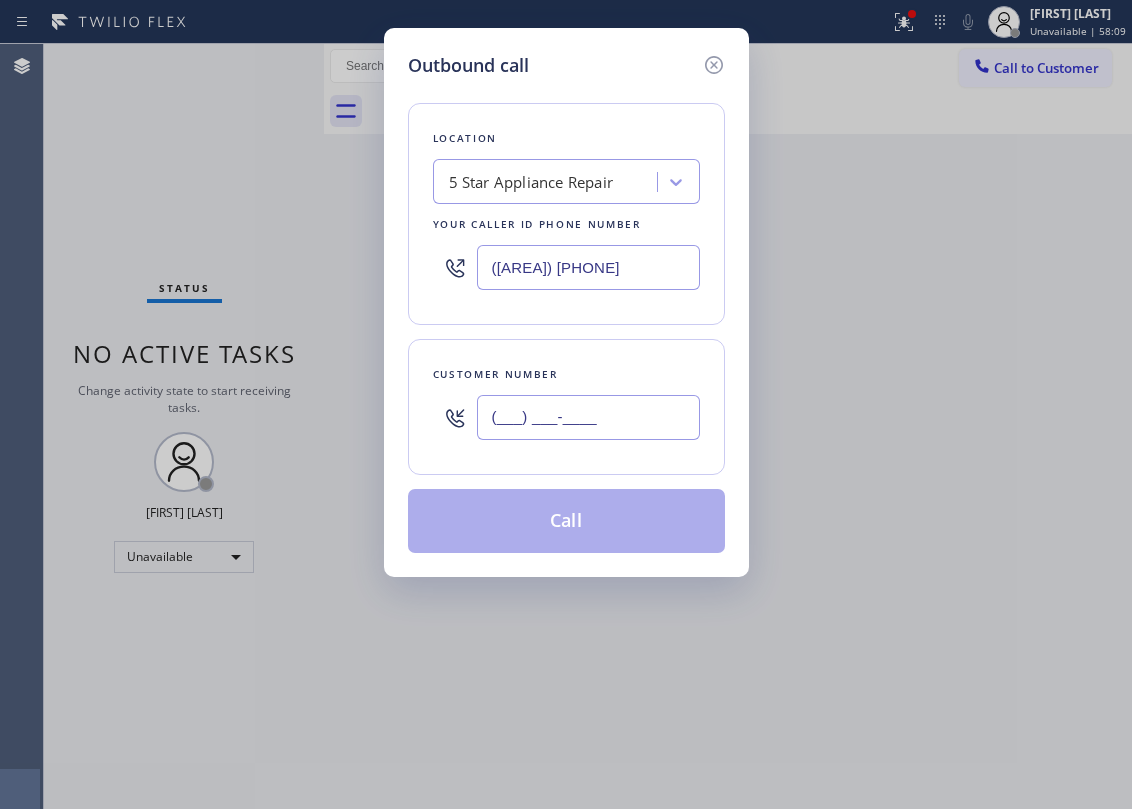 click on "(___) ___-____" at bounding box center (588, 417) 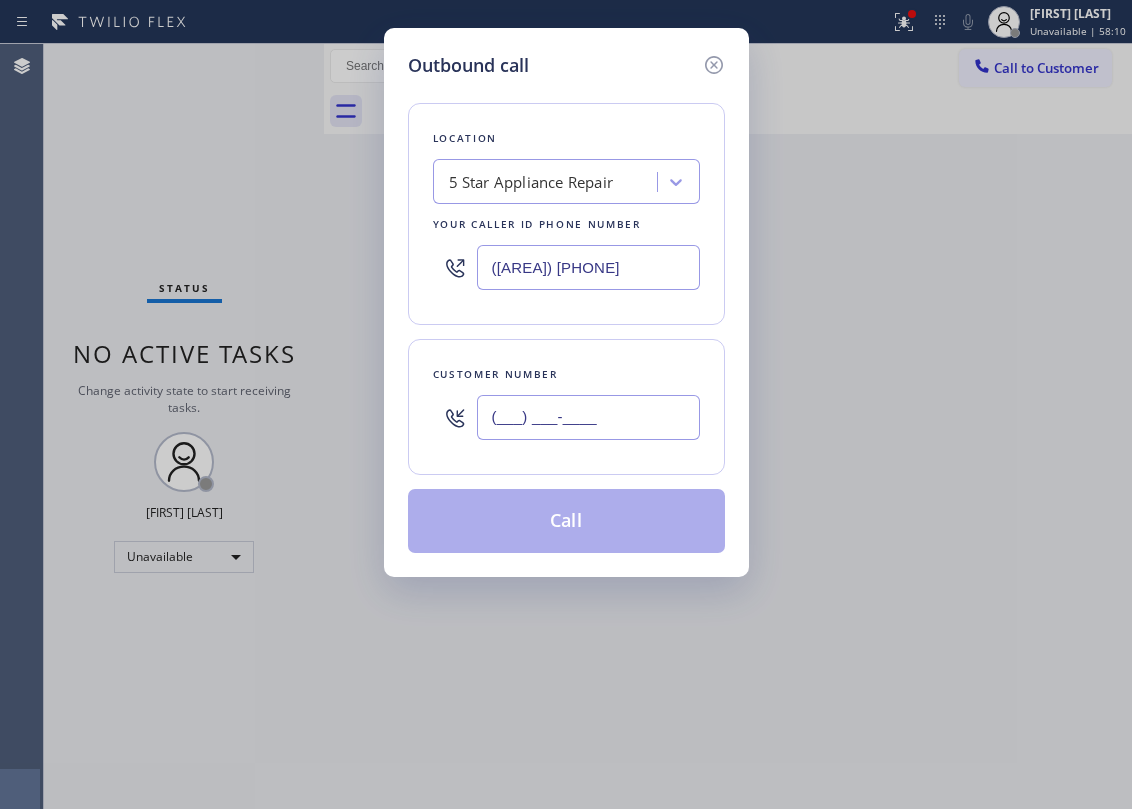 paste on "310) 720-2773" 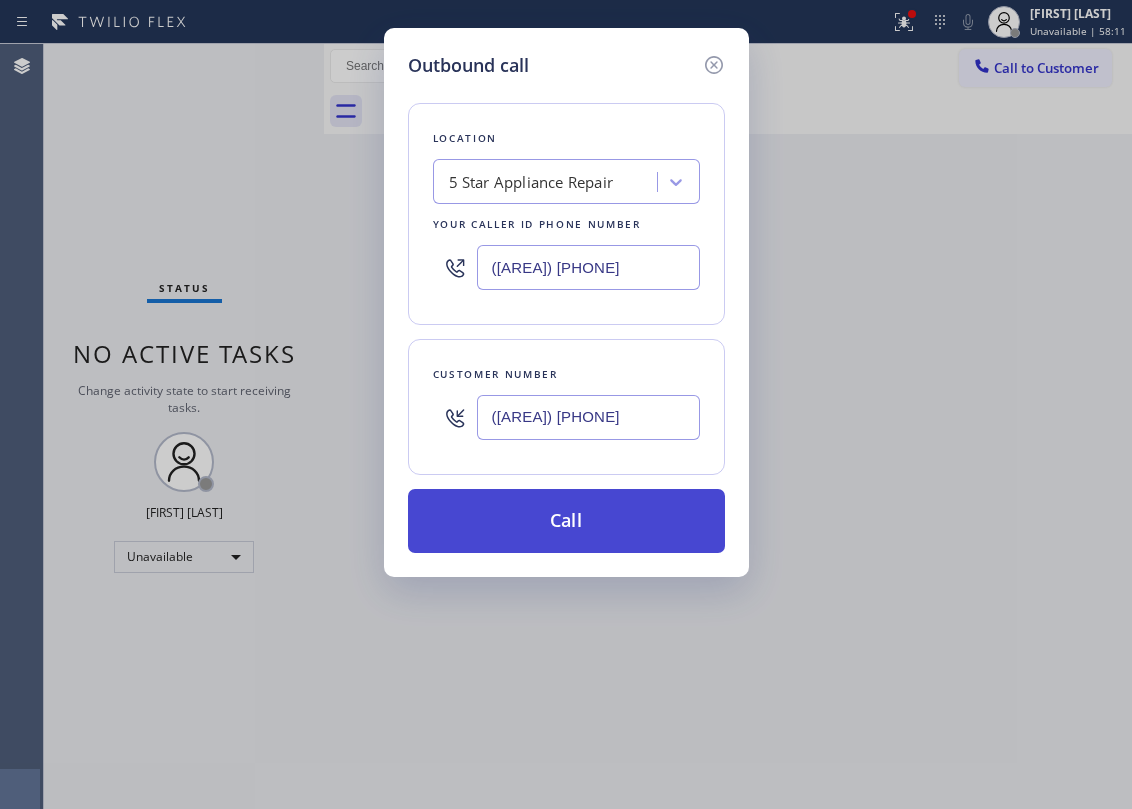 type on "(310) 720-2773" 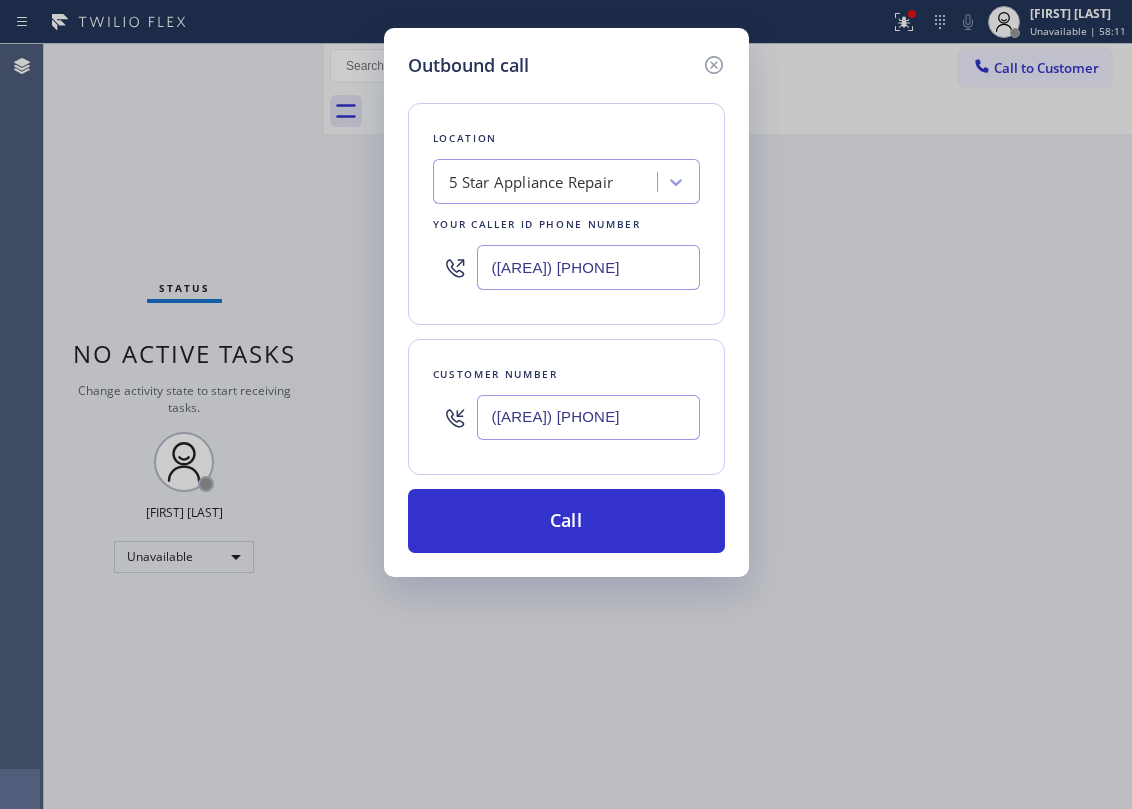 drag, startPoint x: 554, startPoint y: 514, endPoint x: 1013, endPoint y: 548, distance: 460.25754 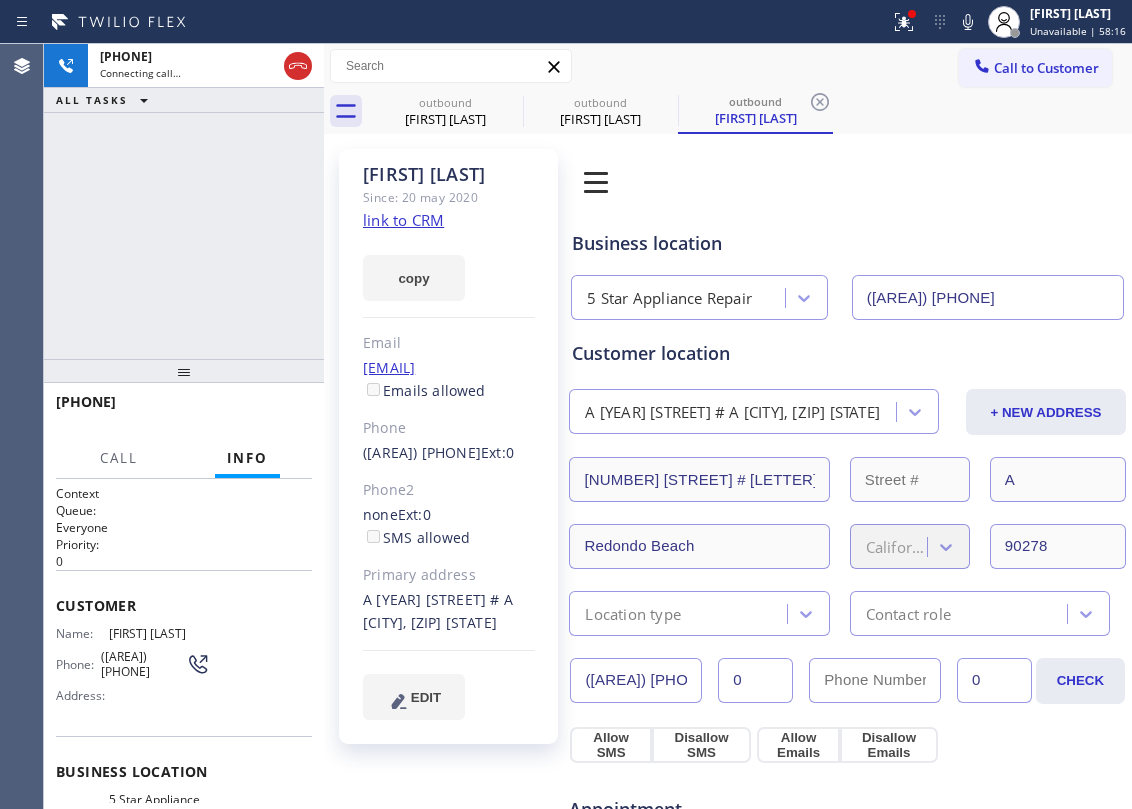 type on "[PHONE]" 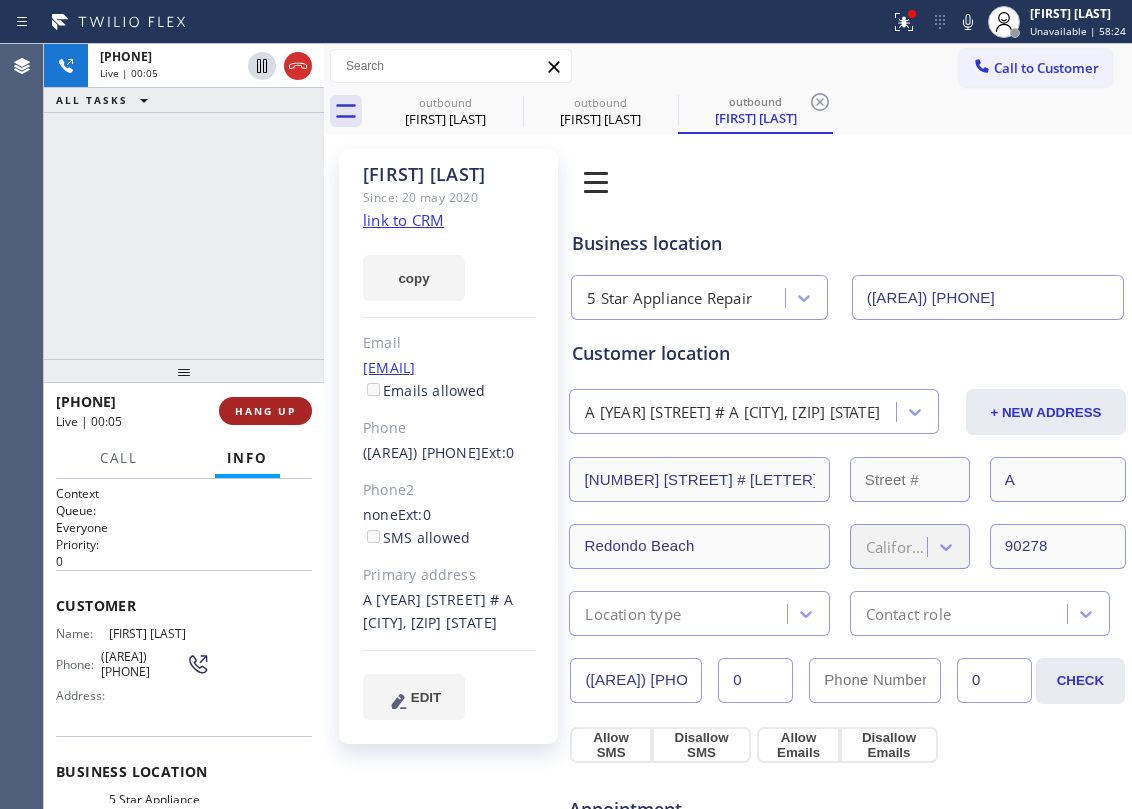 click on "HANG UP" at bounding box center (265, 411) 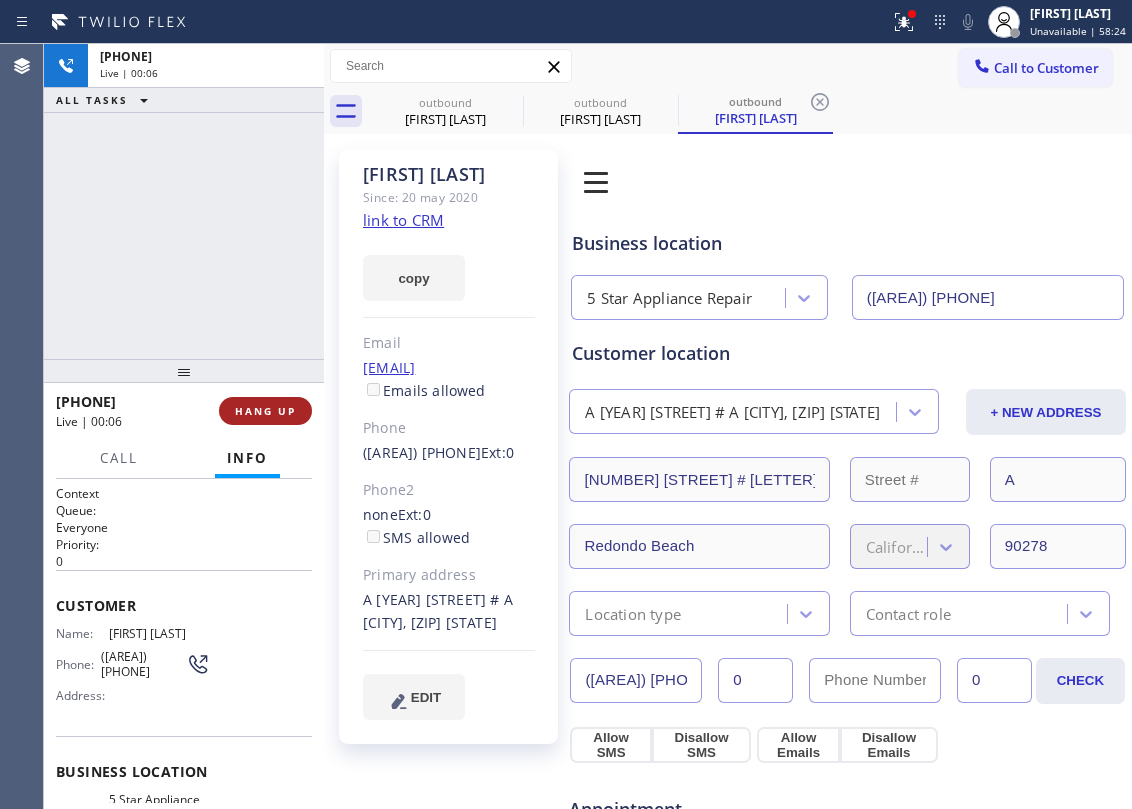 click on "HANG UP" at bounding box center (265, 411) 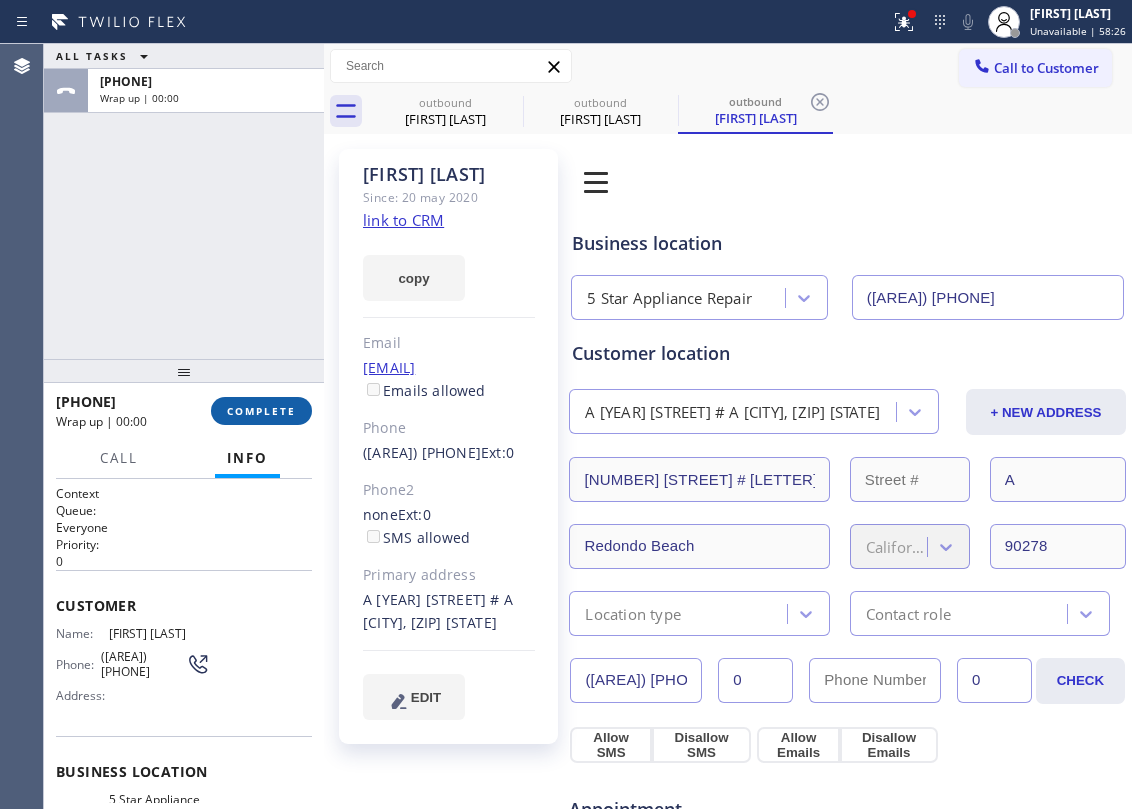 click on "COMPLETE" at bounding box center [261, 411] 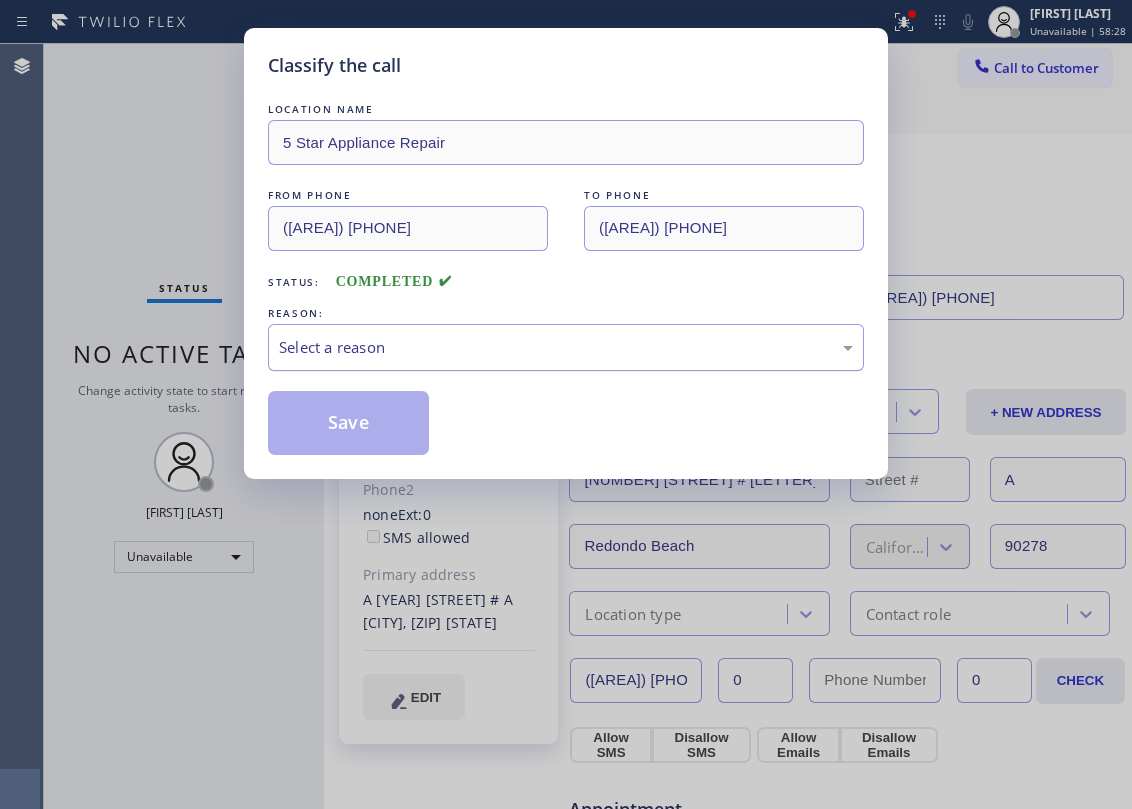 click on "Select a reason" at bounding box center (566, 347) 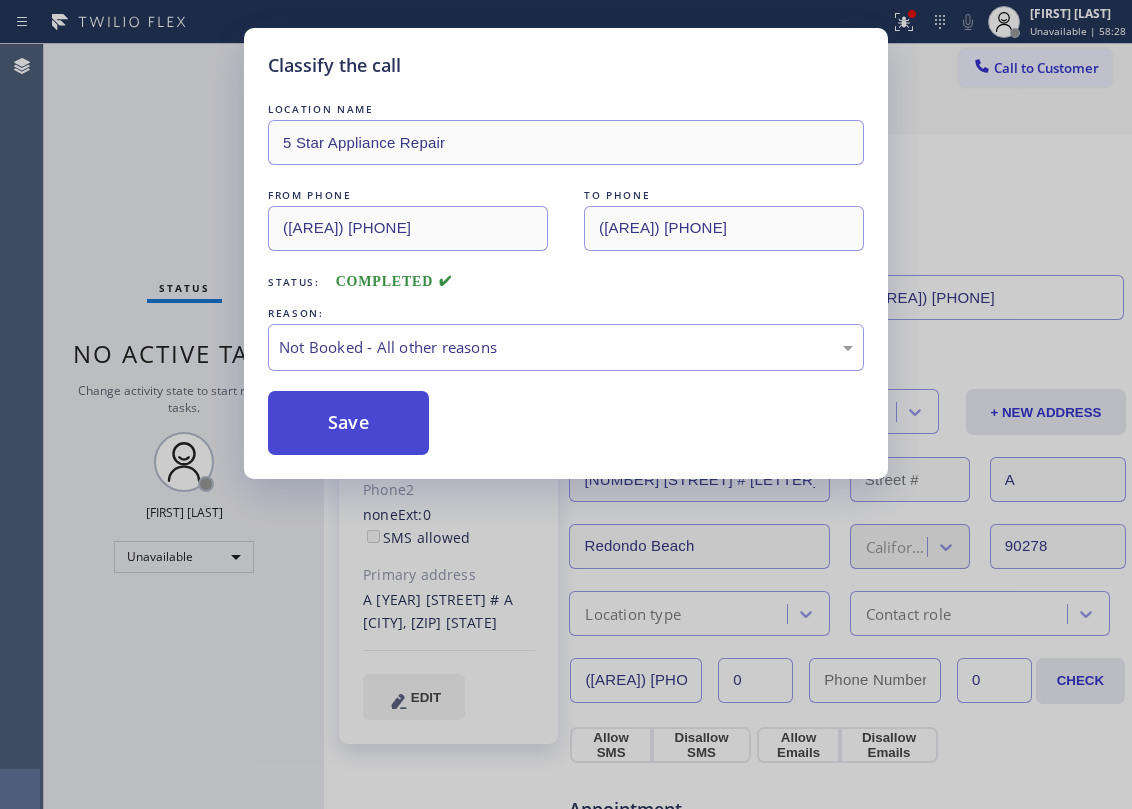 click on "Save" at bounding box center [348, 423] 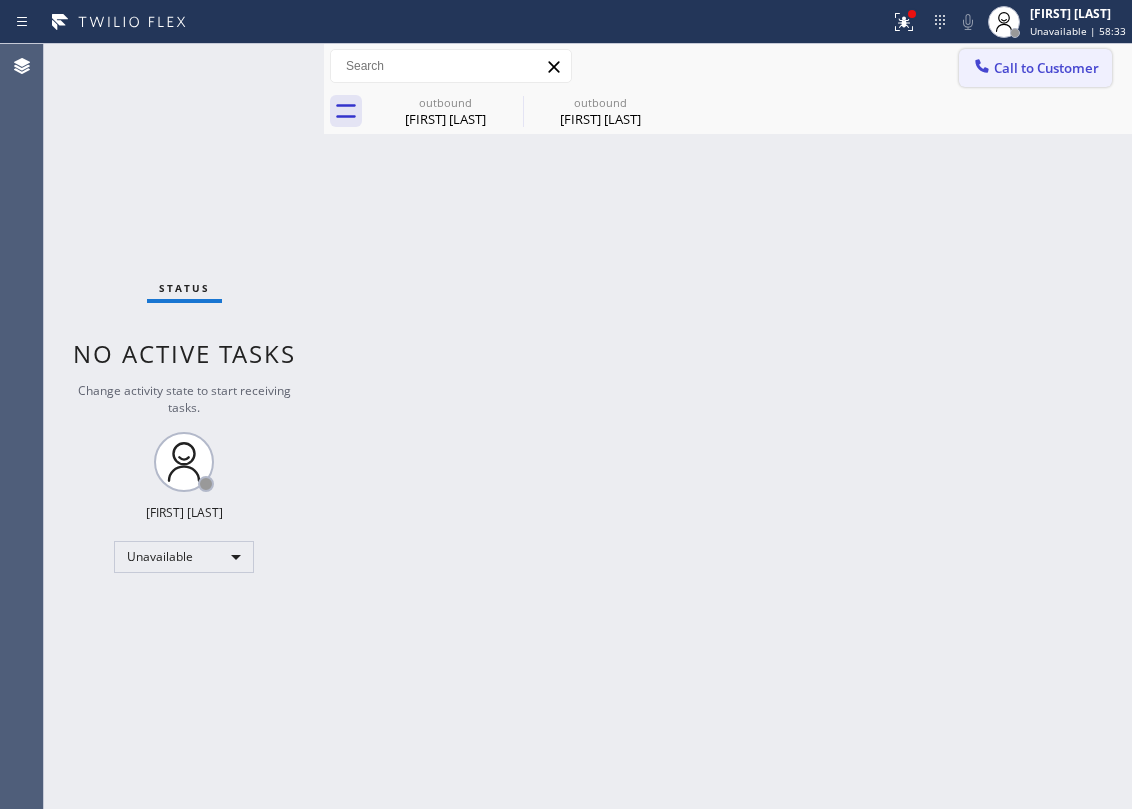 click on "Call to Customer" at bounding box center (1035, 68) 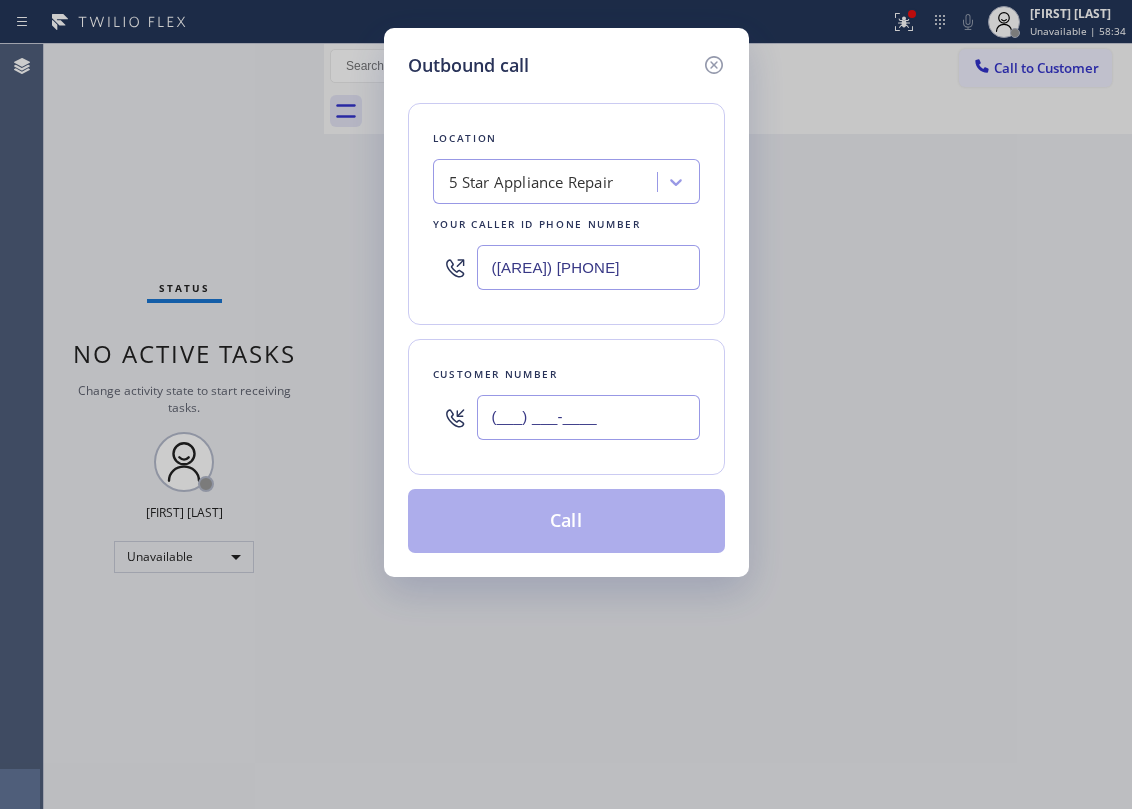 click on "(___) ___-____" at bounding box center (588, 417) 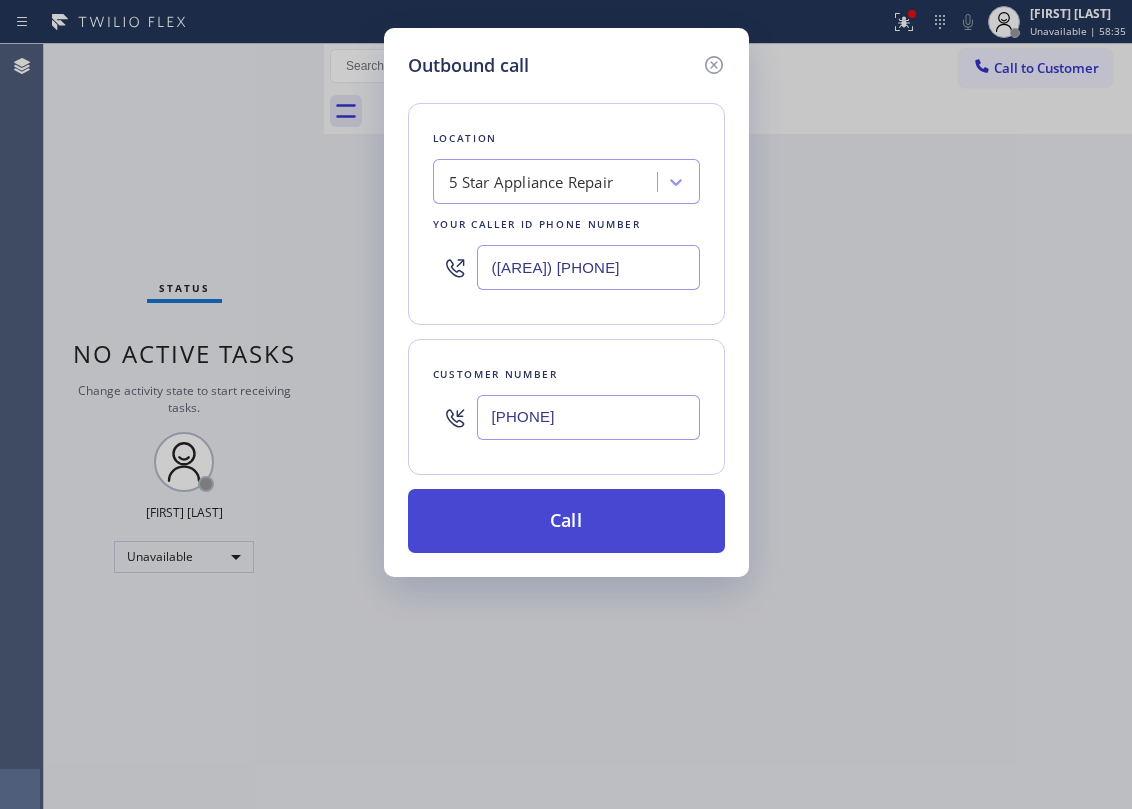 type on "(805) 583-3476" 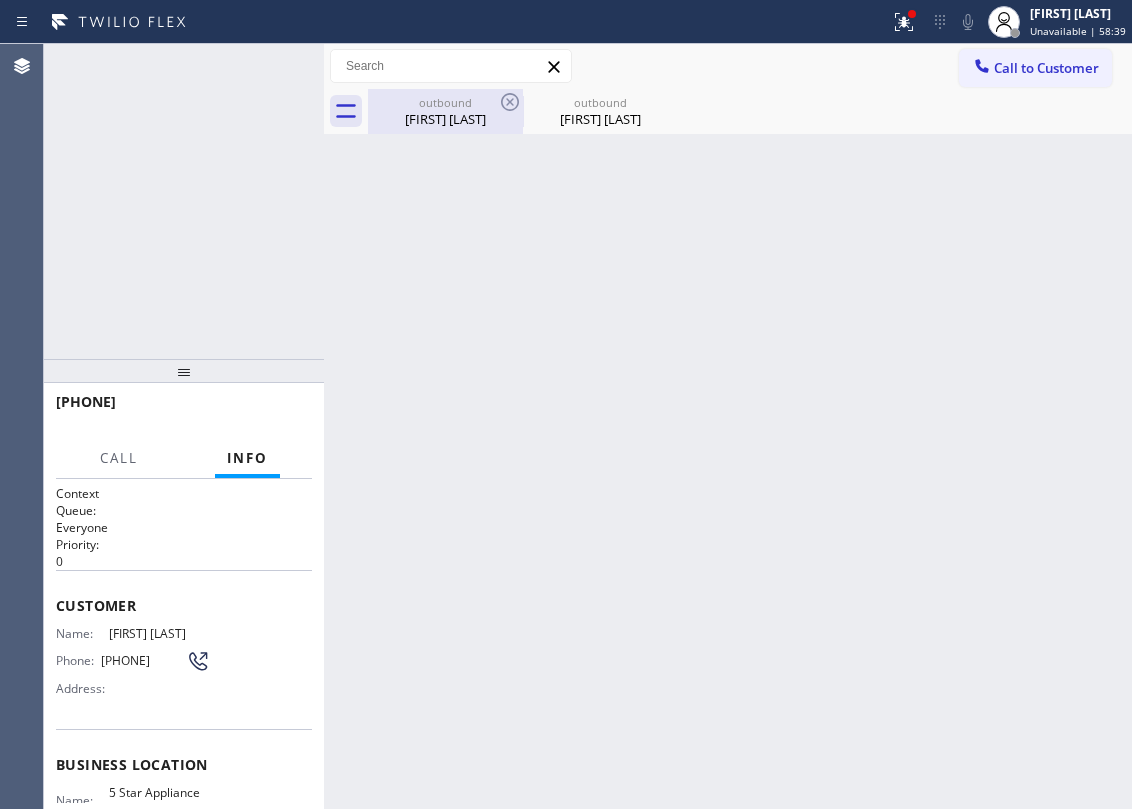click on "+18055833476 Connecting call… ALL TASKS ALL TASKS ACTIVE TASKS TASKS IN WRAP UP" at bounding box center [184, 201] 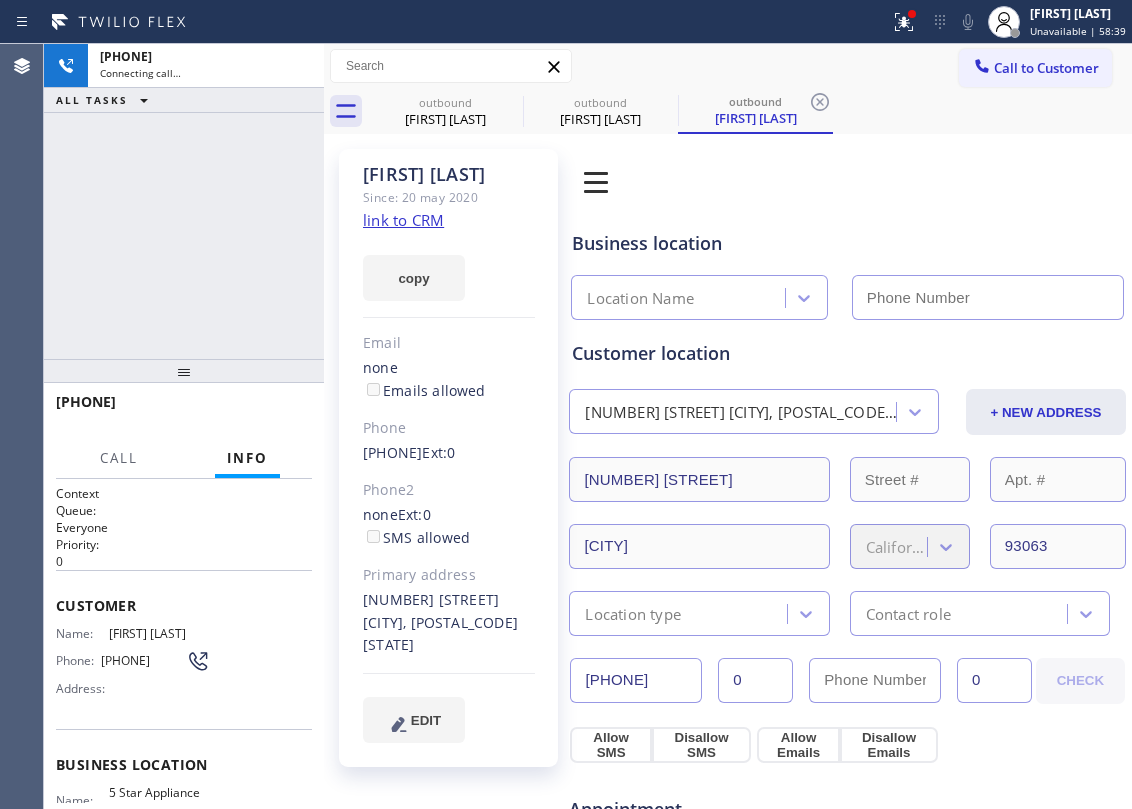 click on "Bob Kelly" at bounding box center (445, 119) 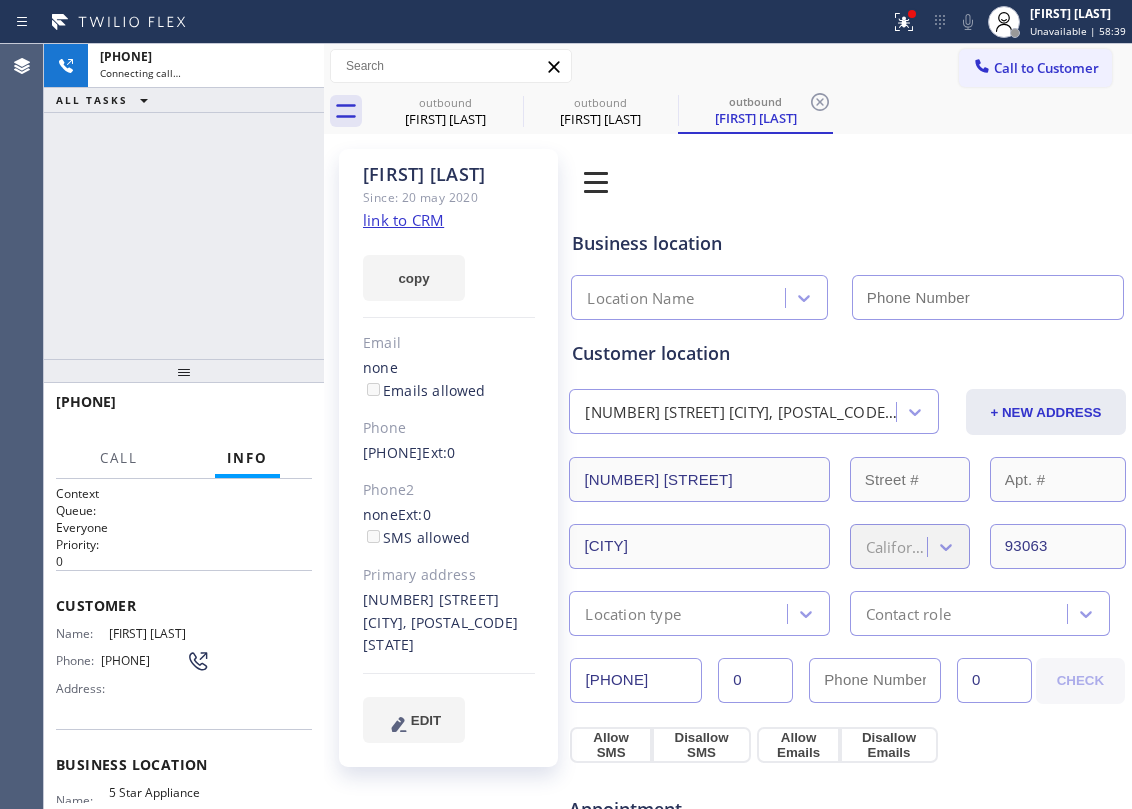 click 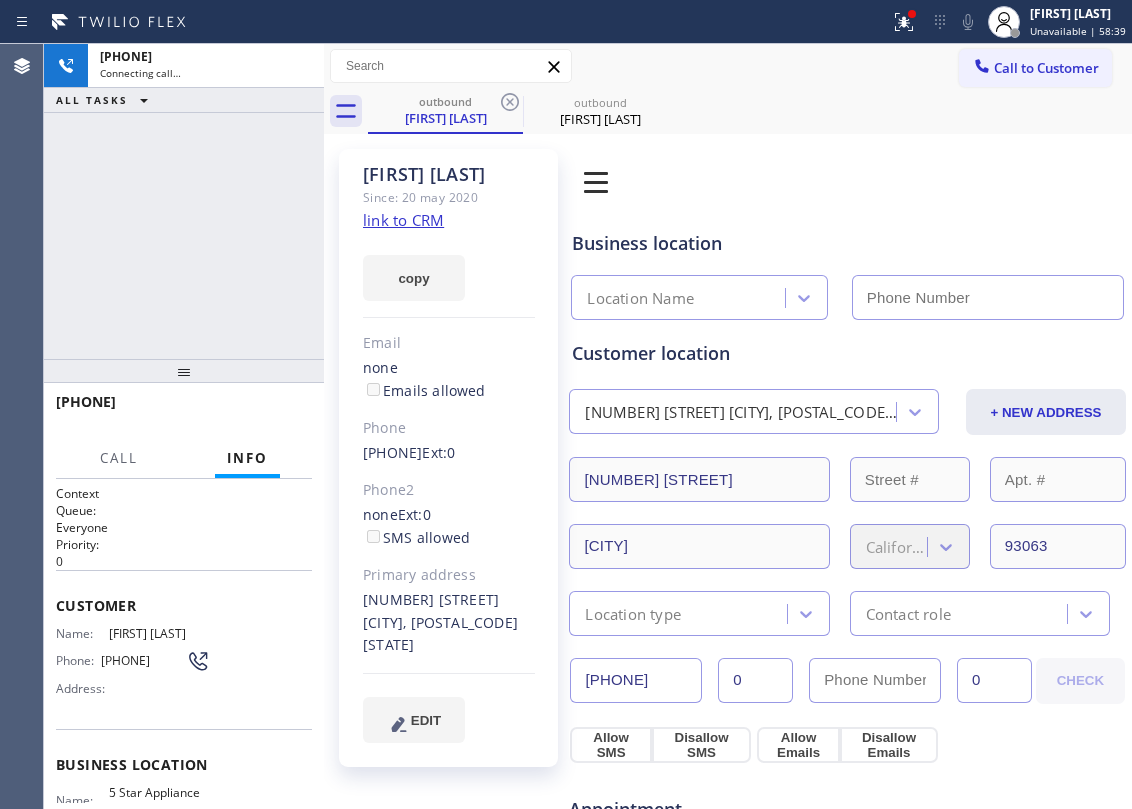 type on "[PHONE]" 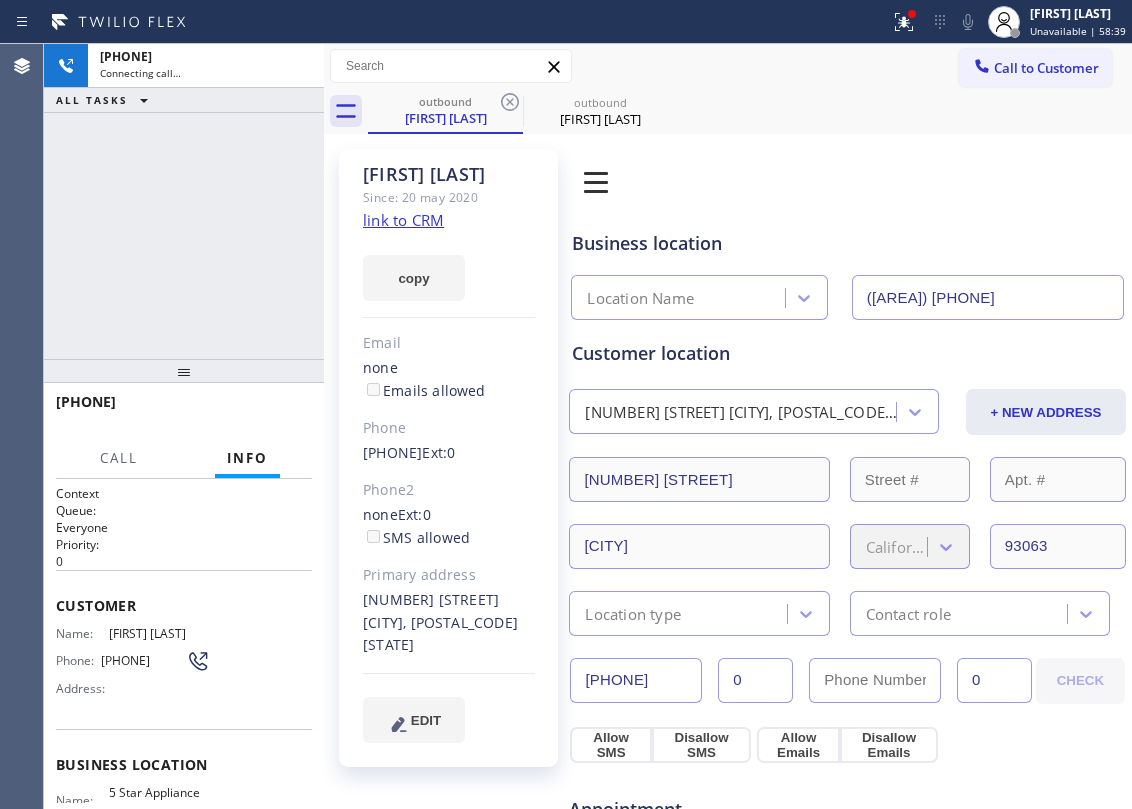 click on "+18055833476 Connecting call… ALL TASKS ALL TASKS ACTIVE TASKS TASKS IN WRAP UP" at bounding box center (184, 201) 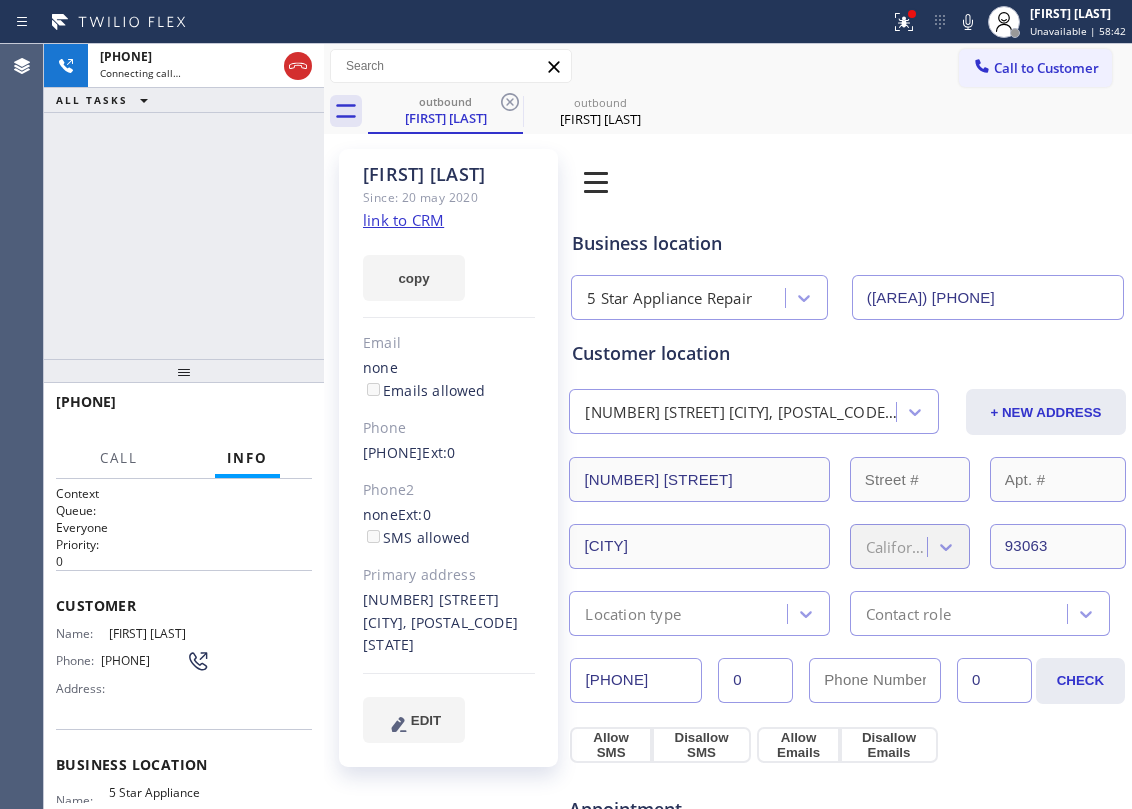 click on "link to CRM" 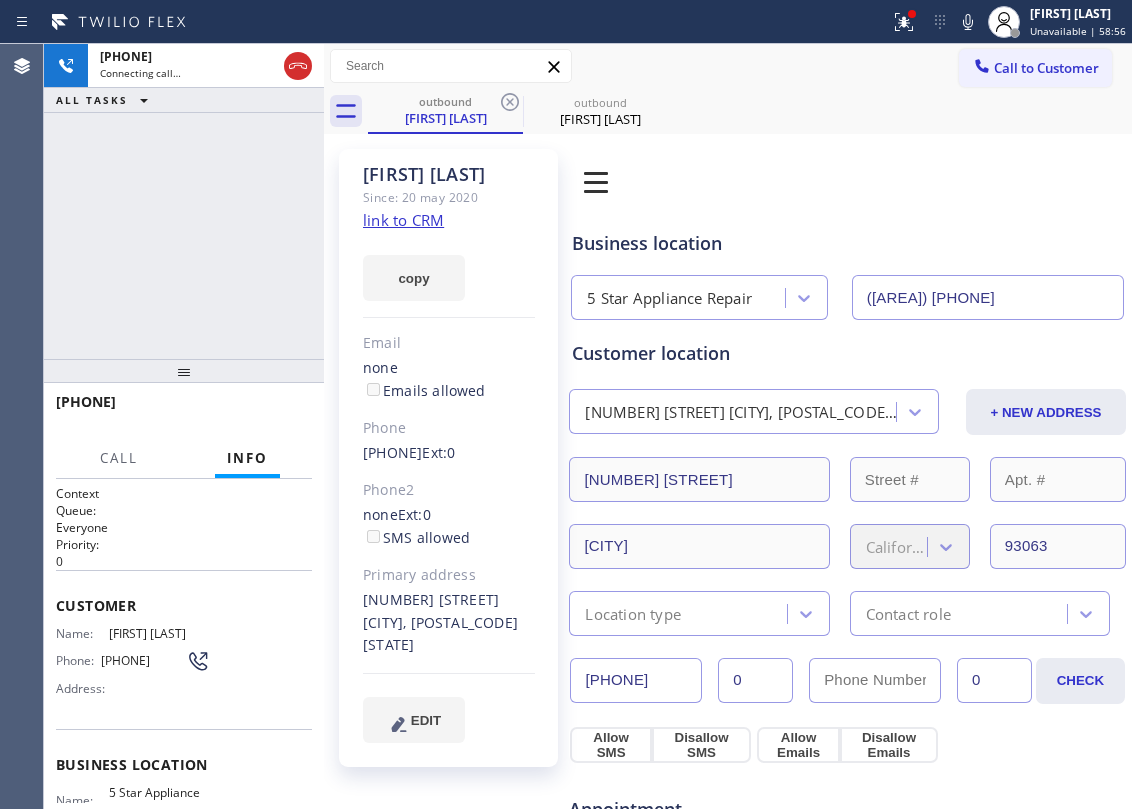 click on "+18055833476 Connecting call… ALL TASKS ALL TASKS ACTIVE TASKS TASKS IN WRAP UP" at bounding box center (184, 201) 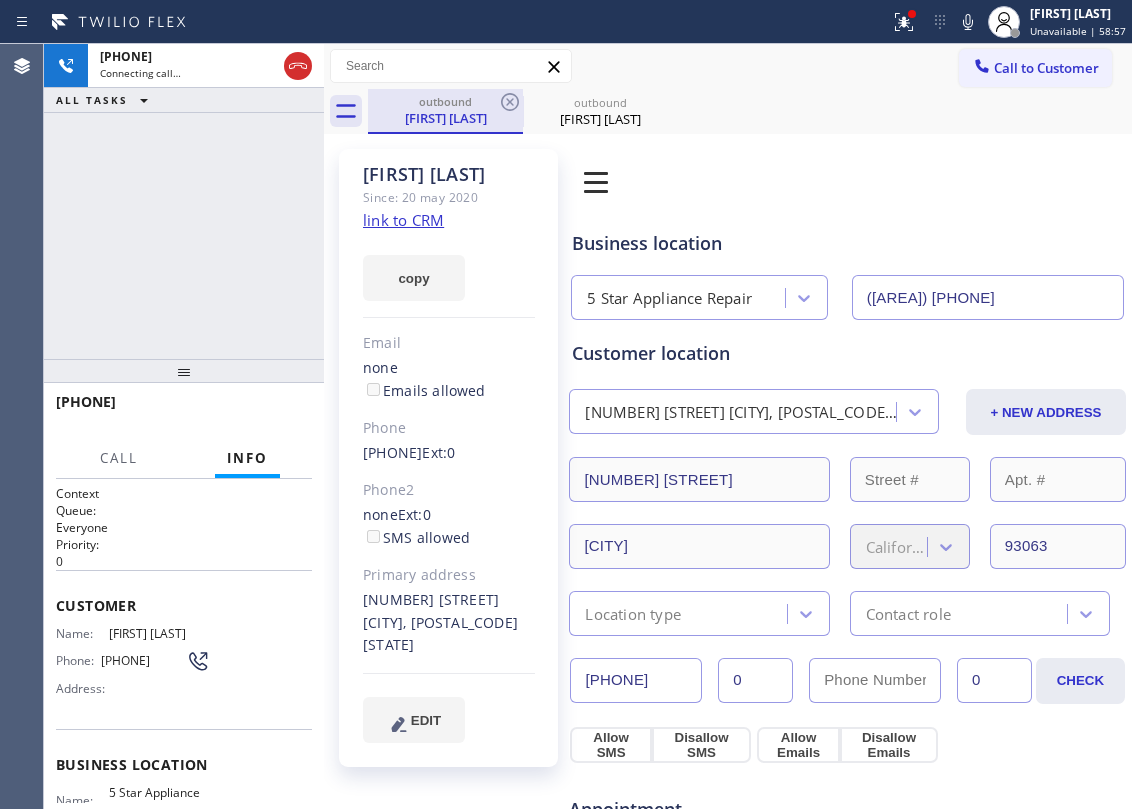 click on "Gary Schroader" at bounding box center [445, 118] 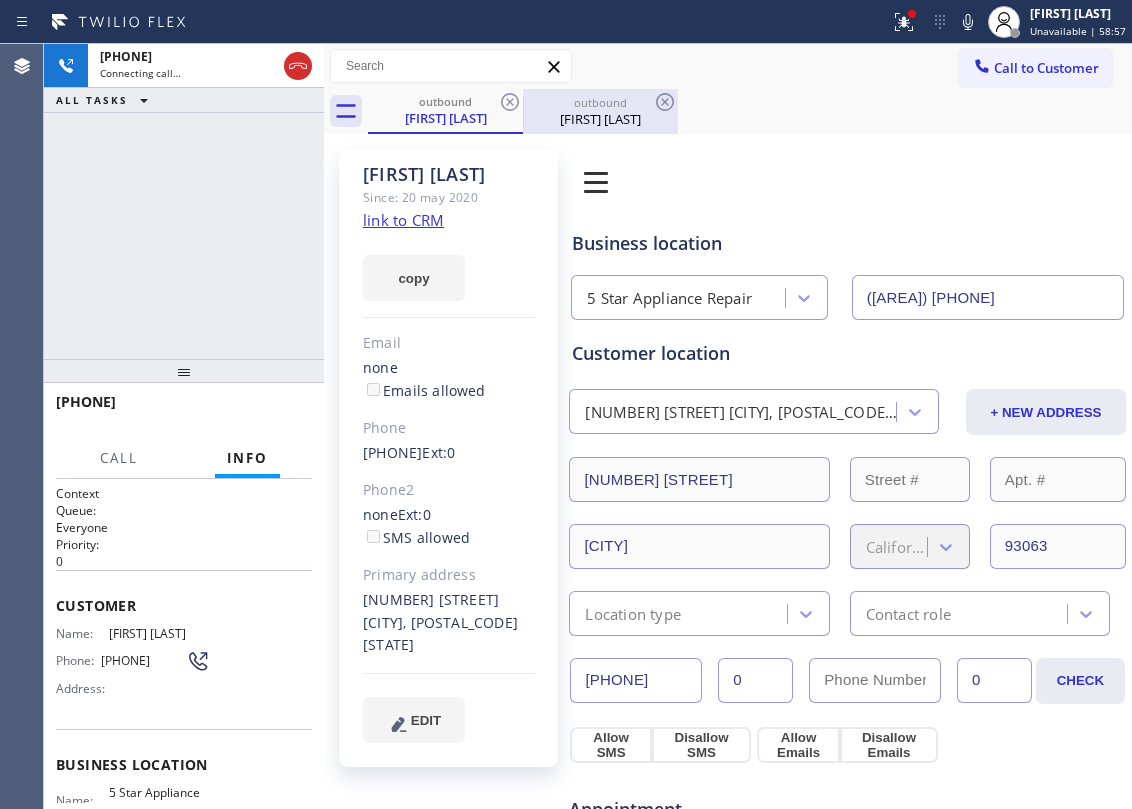 click 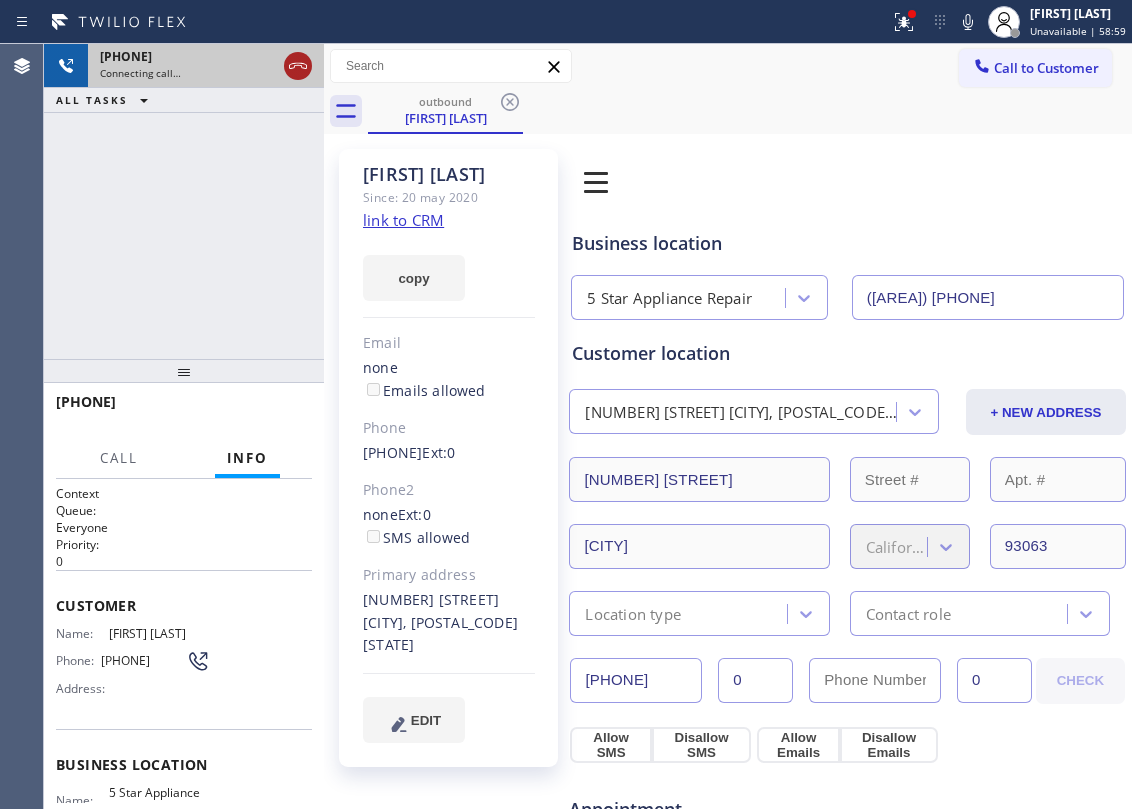 click 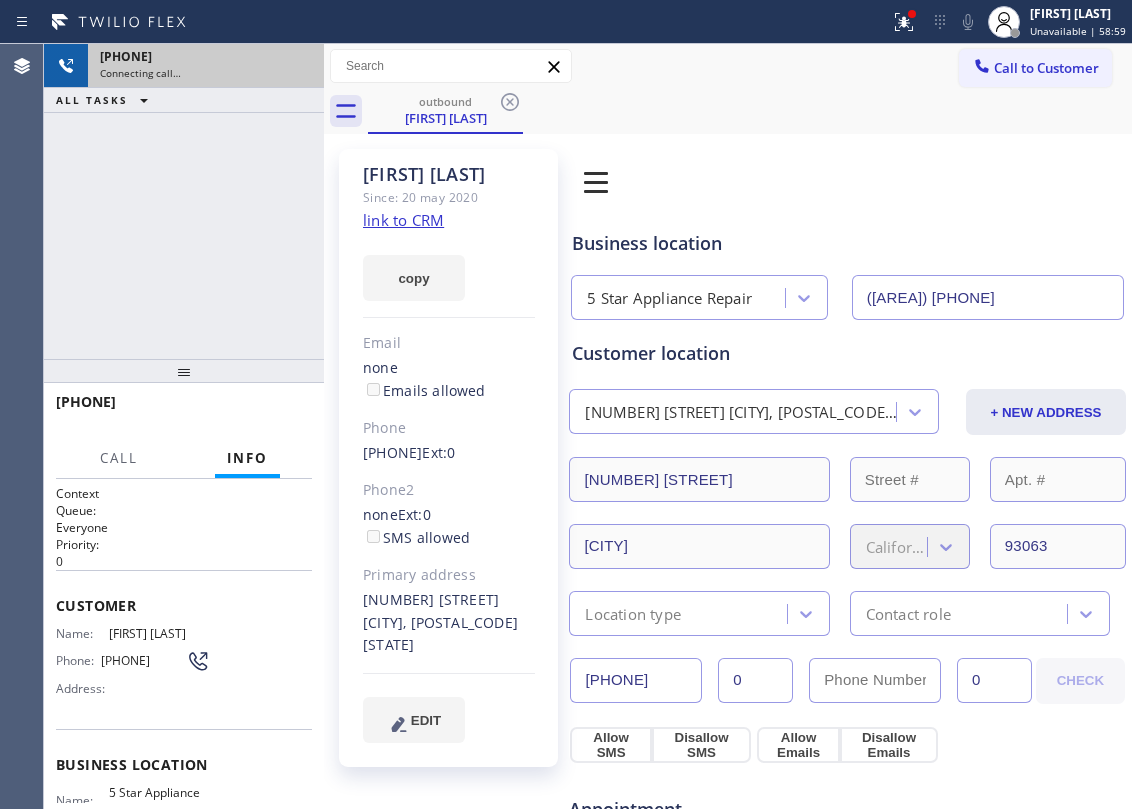 drag, startPoint x: 256, startPoint y: 168, endPoint x: 510, endPoint y: 133, distance: 256.4001 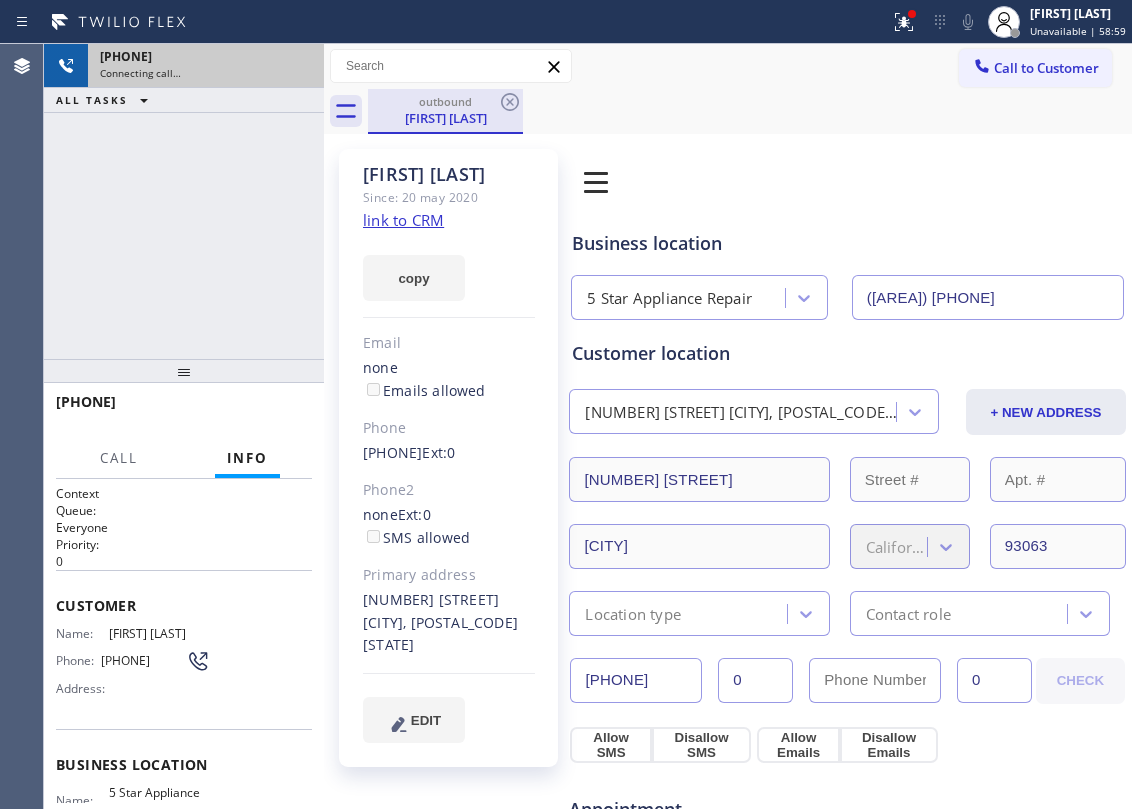 click on "Gary Schroader" at bounding box center [445, 118] 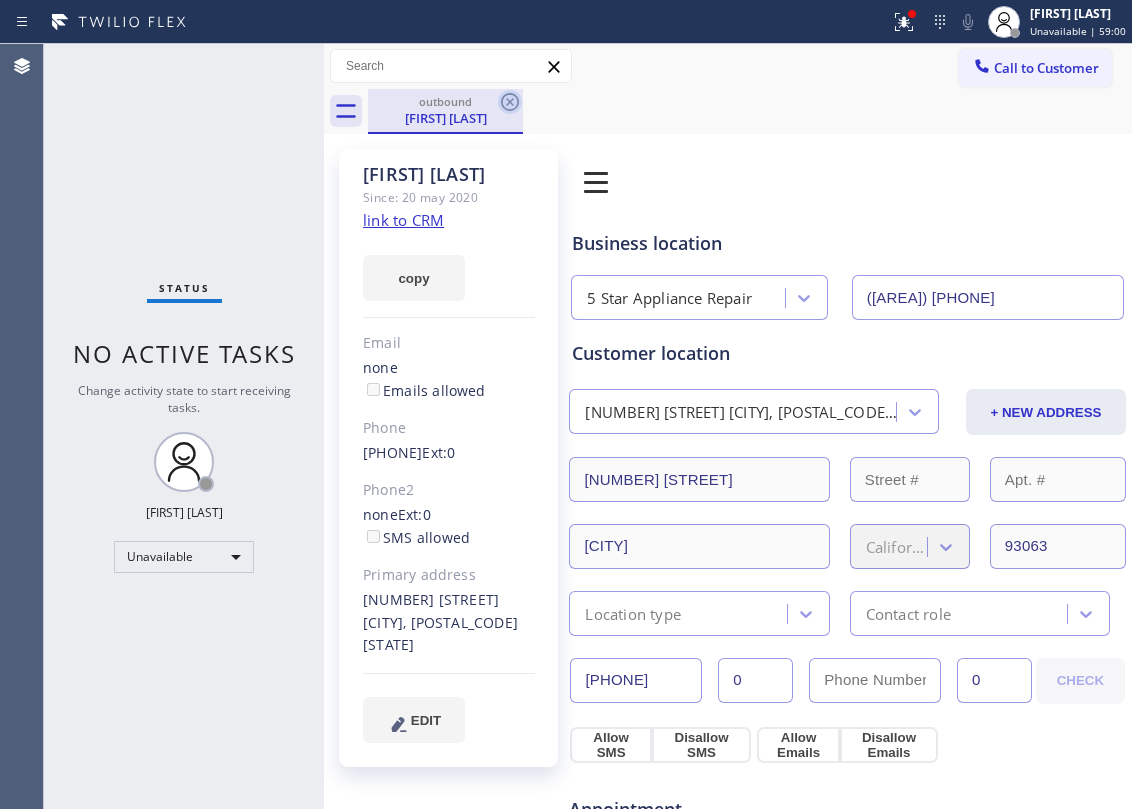 click 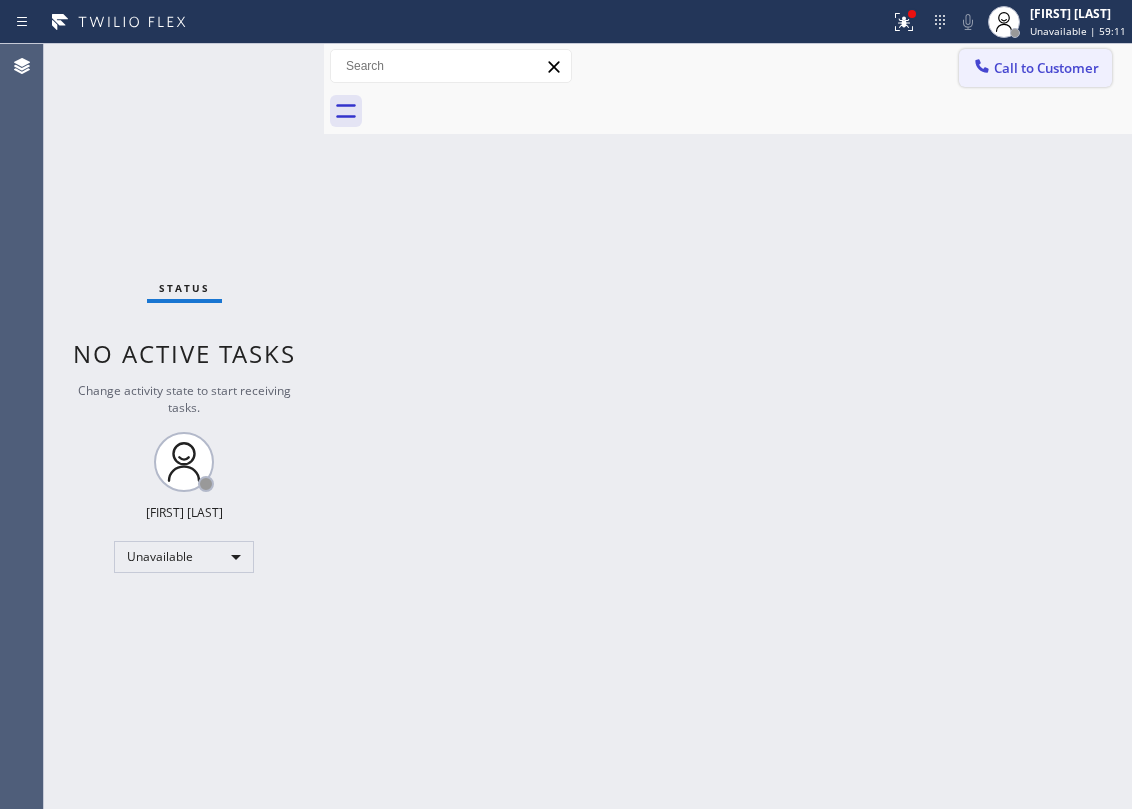click on "Call to Customer" at bounding box center (1035, 68) 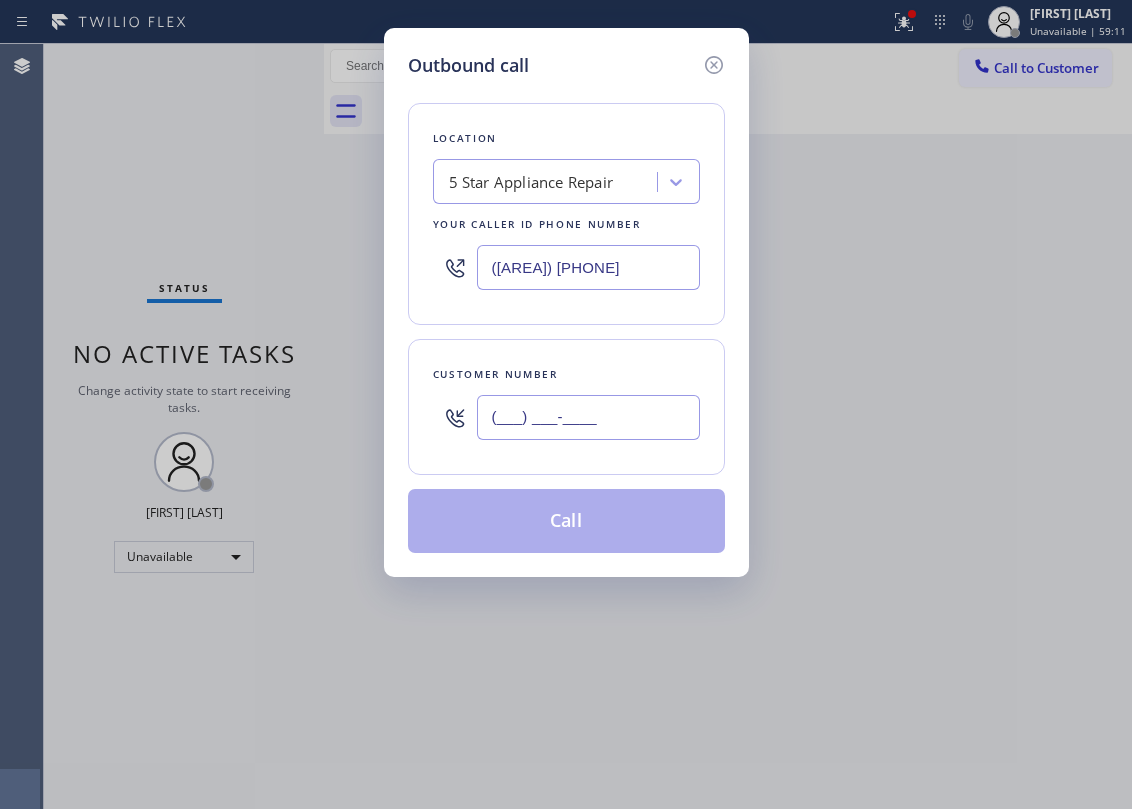 click on "(___) ___-____" at bounding box center (588, 417) 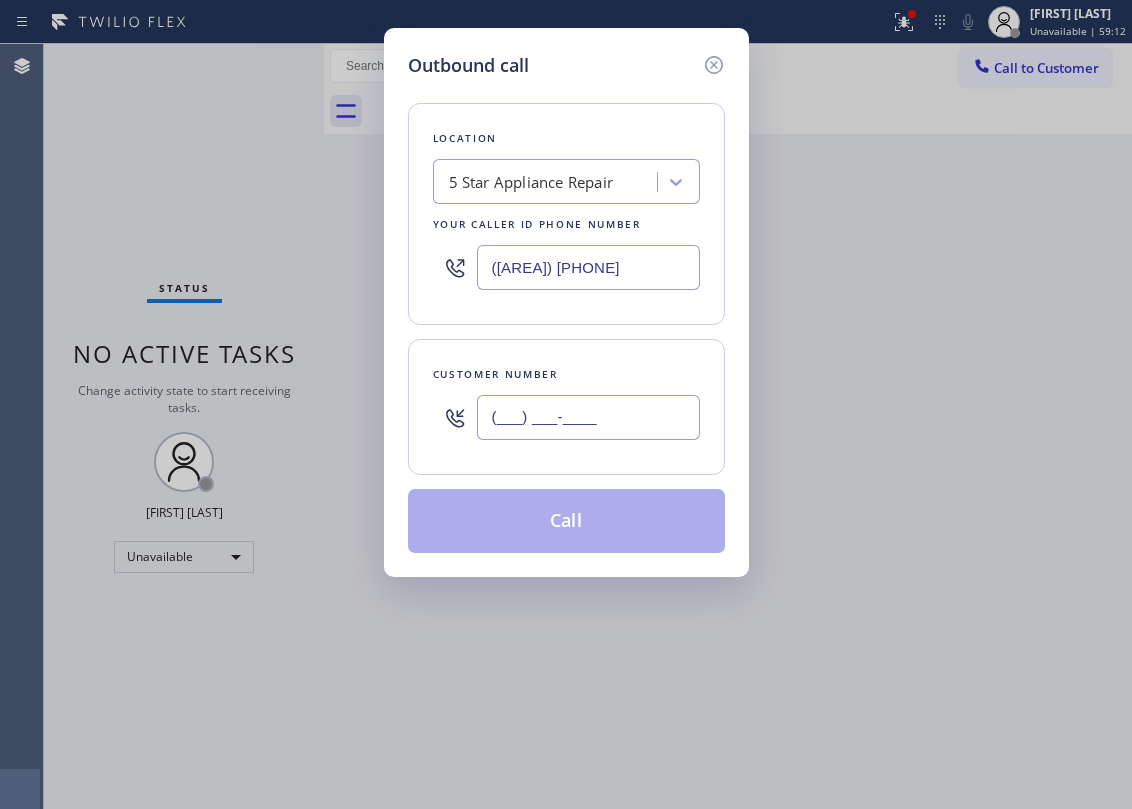 paste on "718) 930-4210" 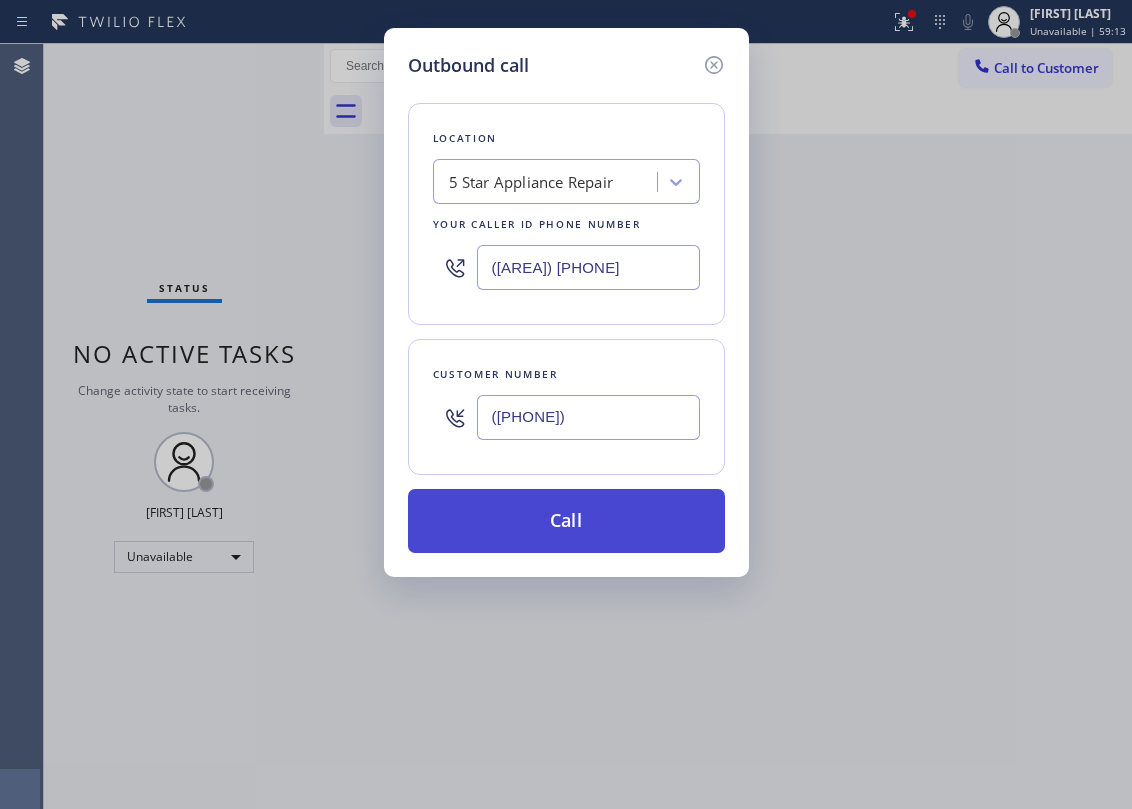 type on "(718) 930-4210" 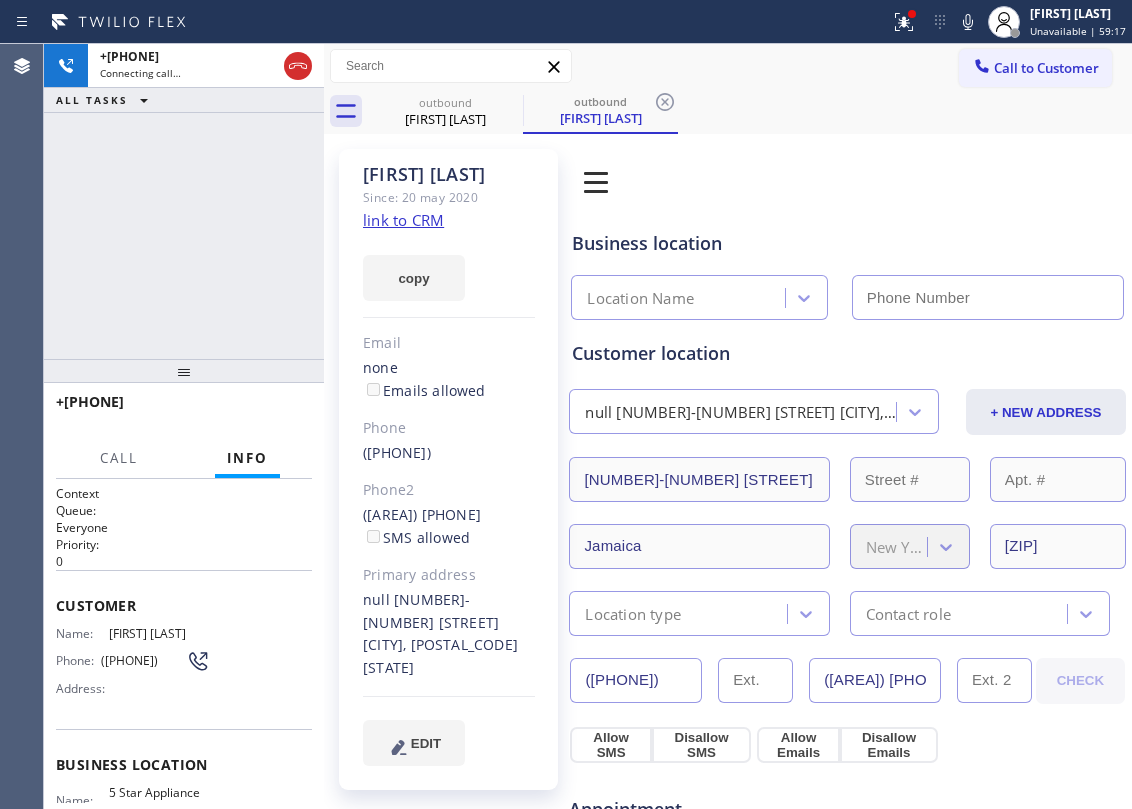 type on "[PHONE]" 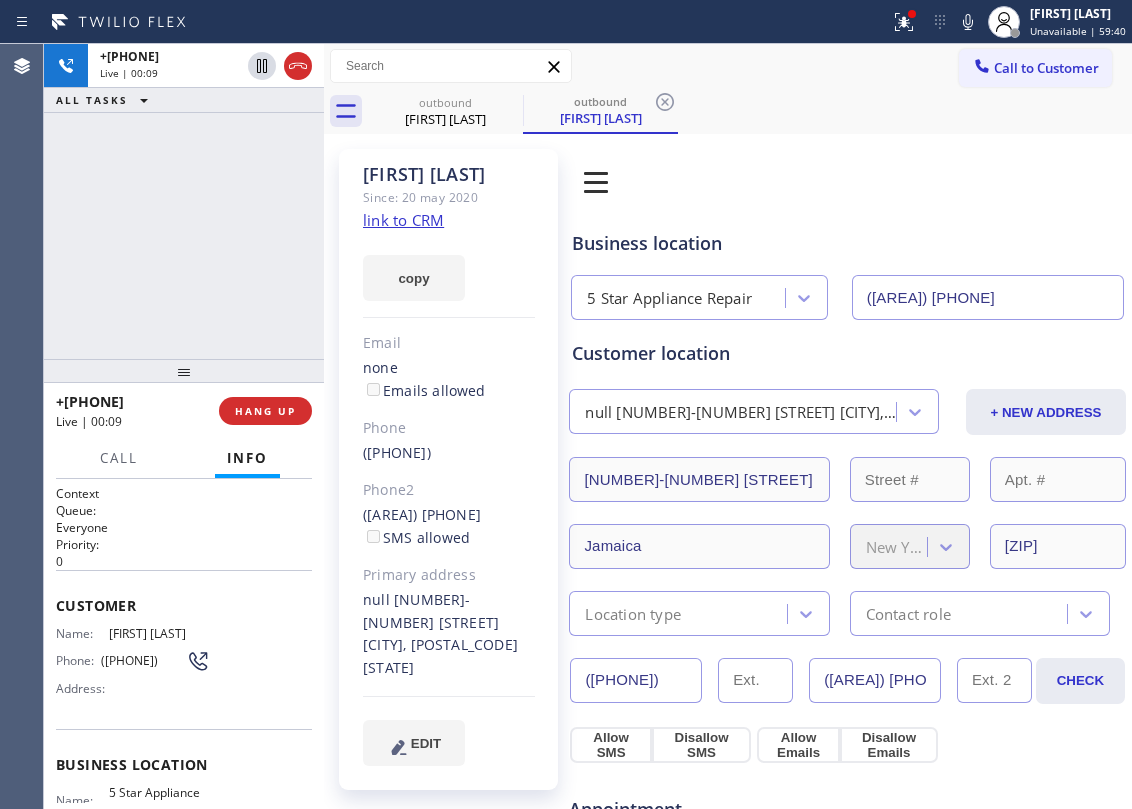 click on "link to CRM" 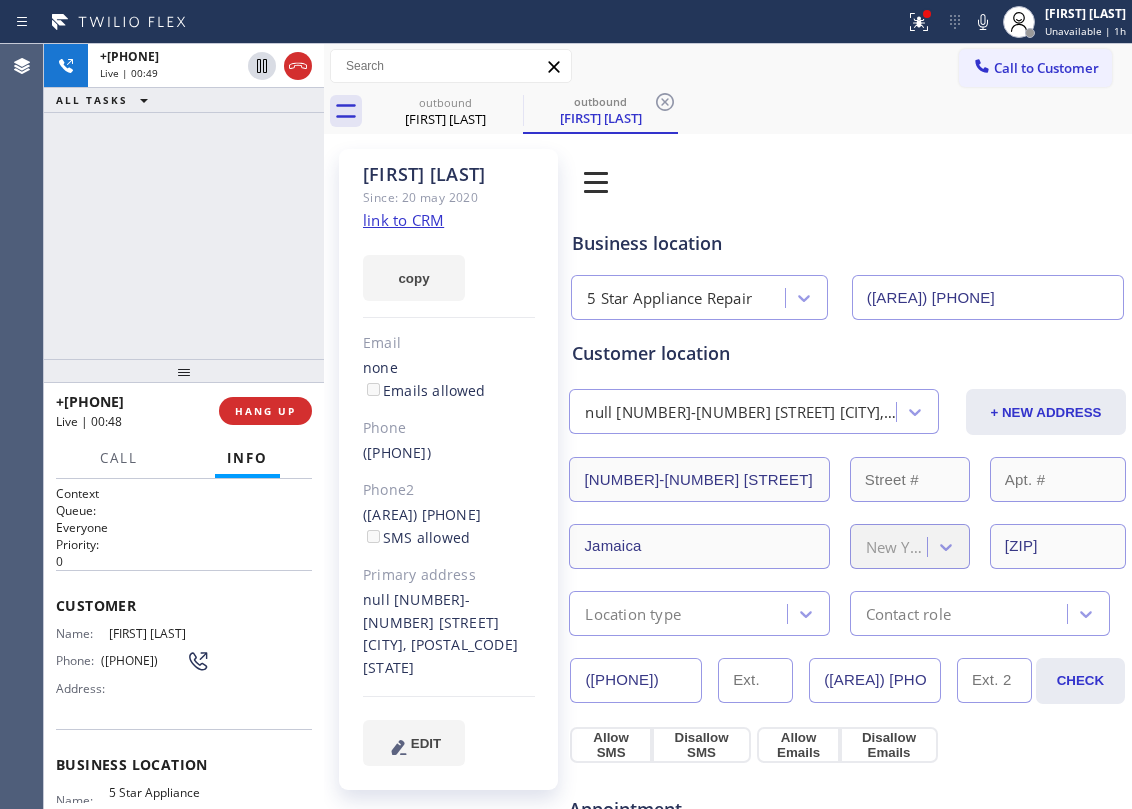 click on "+17189304210 Live | 00:49 ALL TASKS ALL TASKS ACTIVE TASKS TASKS IN WRAP UP" at bounding box center [184, 201] 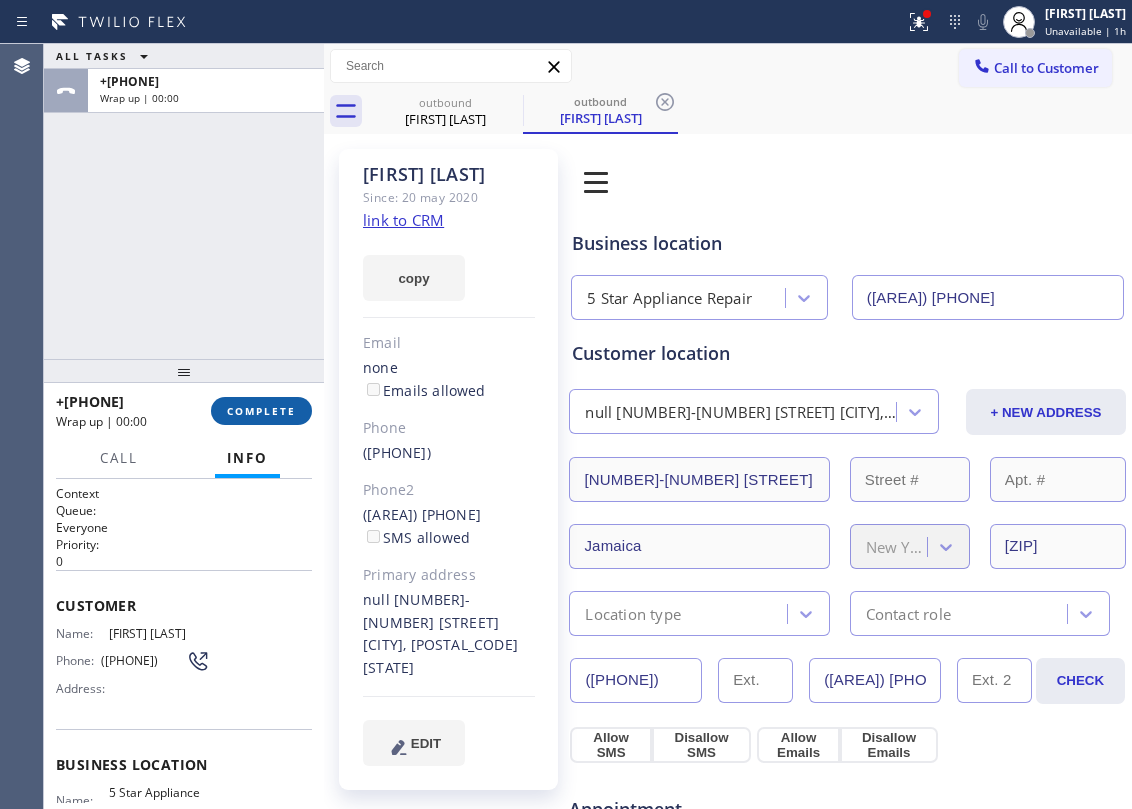 click on "COMPLETE" at bounding box center [261, 411] 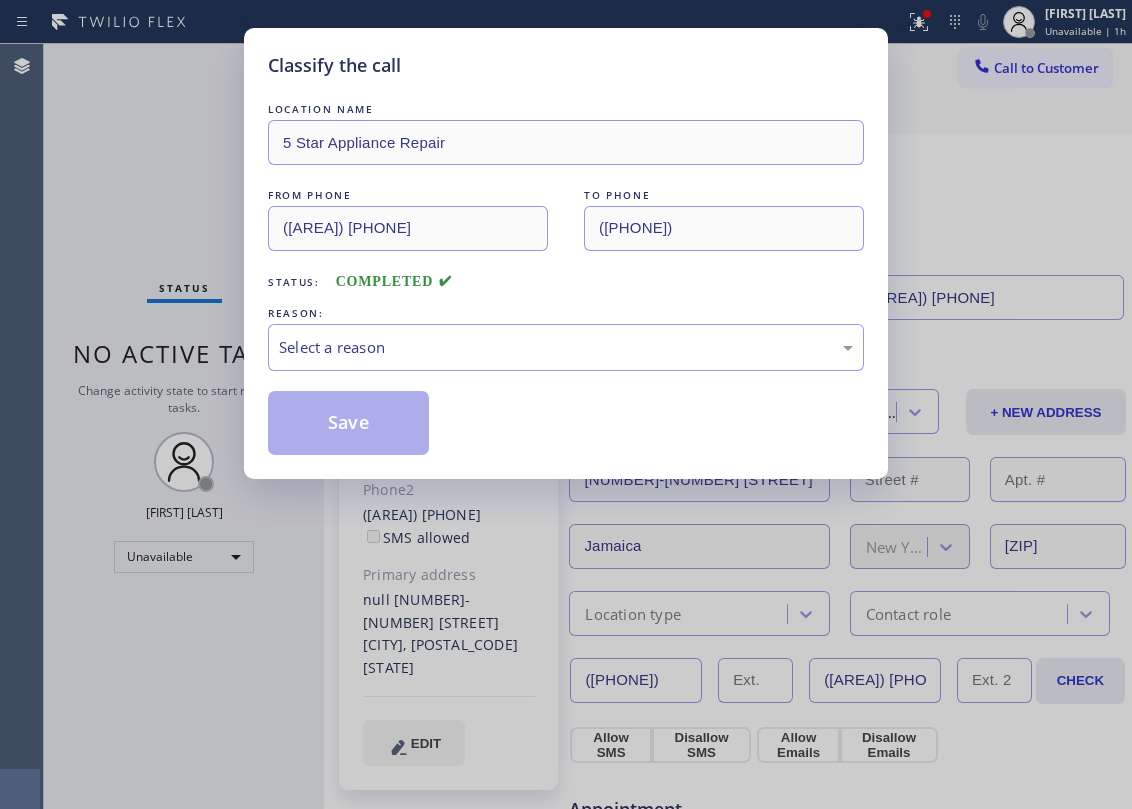 click on "Classify the call LOCATION NAME 5 Star Appliance Repair FROM PHONE (855) 731-4952 TO PHONE (718) 930-4210 Status: COMPLETED REASON: Select a reason Save" at bounding box center (566, 253) 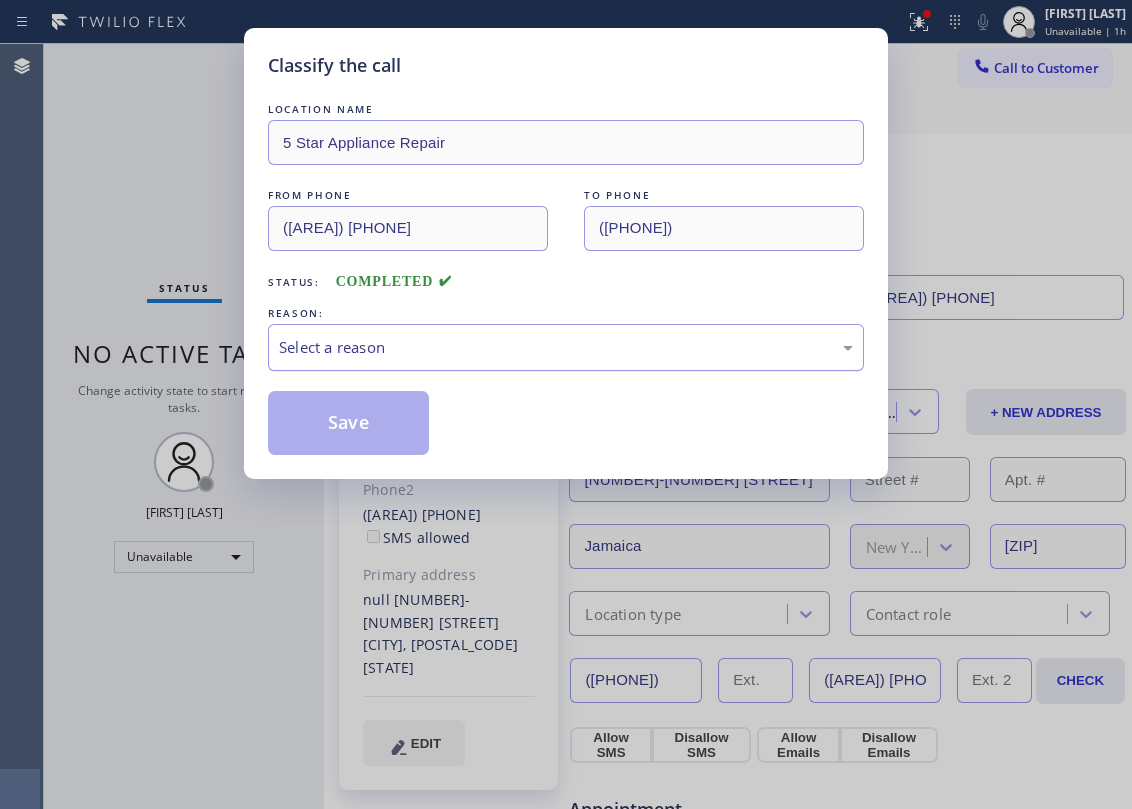 drag, startPoint x: 290, startPoint y: 353, endPoint x: 326, endPoint y: 368, distance: 39 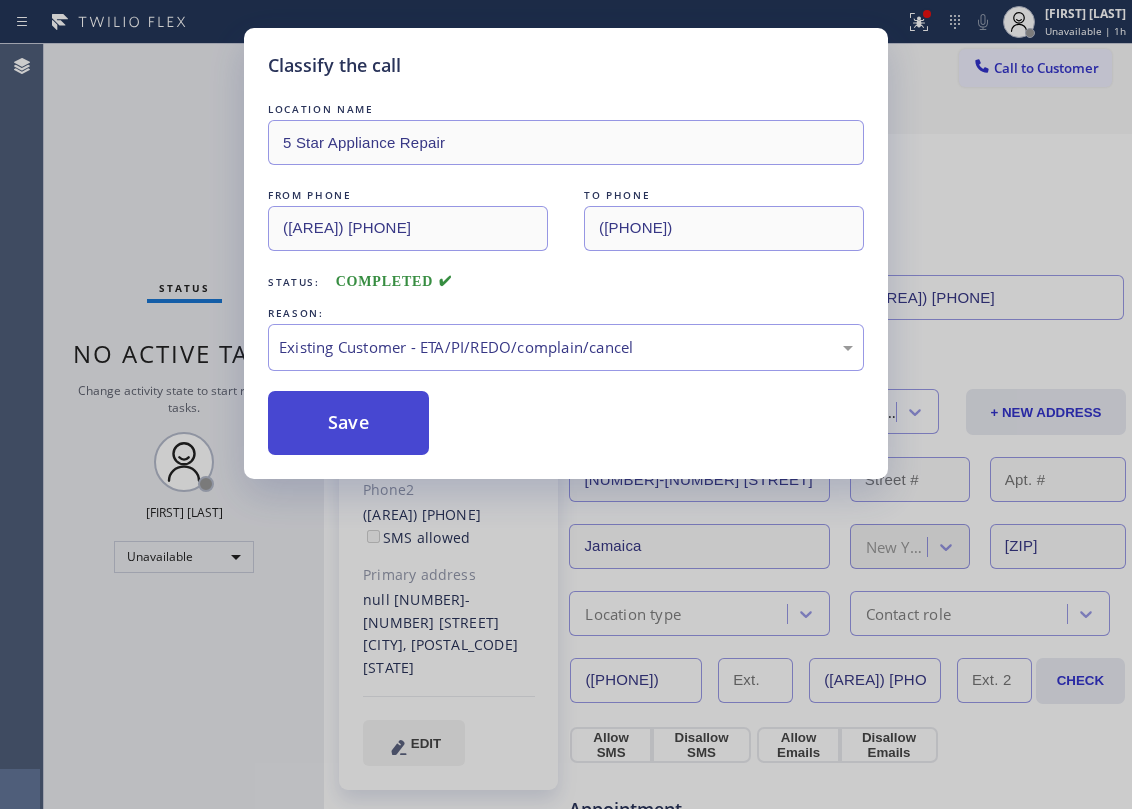 click on "Save" at bounding box center (348, 423) 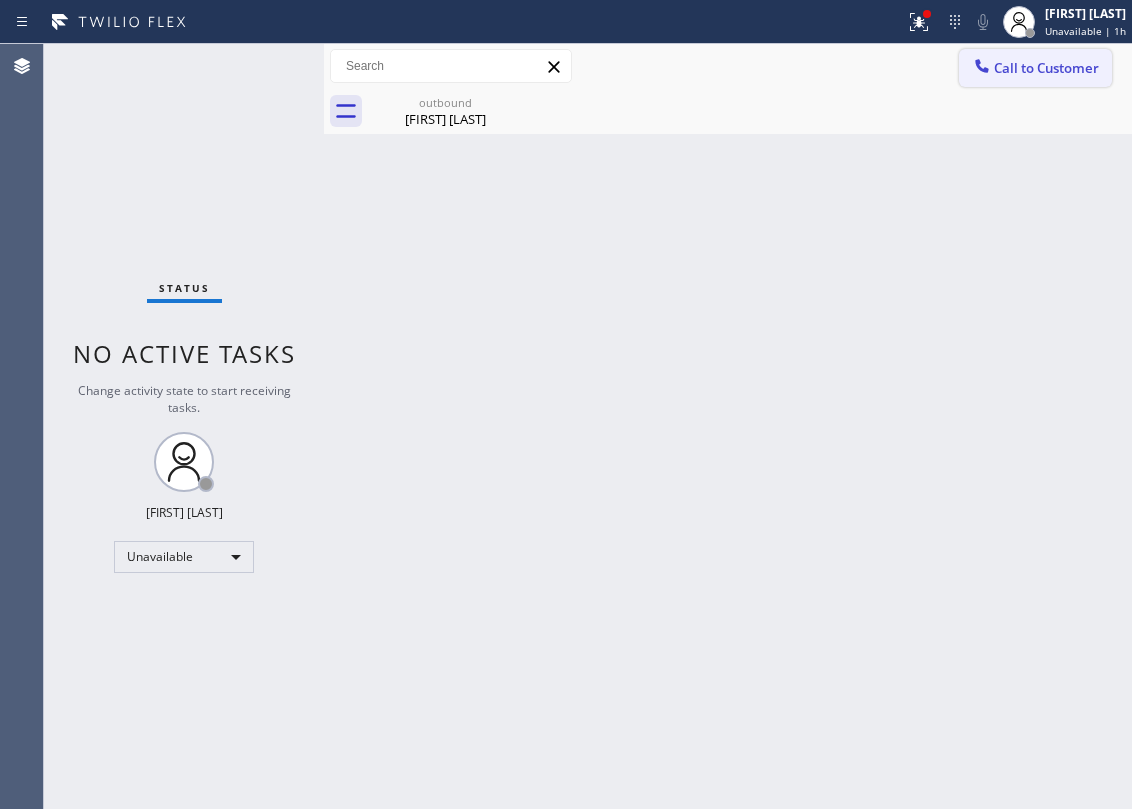 click on "Call to Customer" at bounding box center [1046, 68] 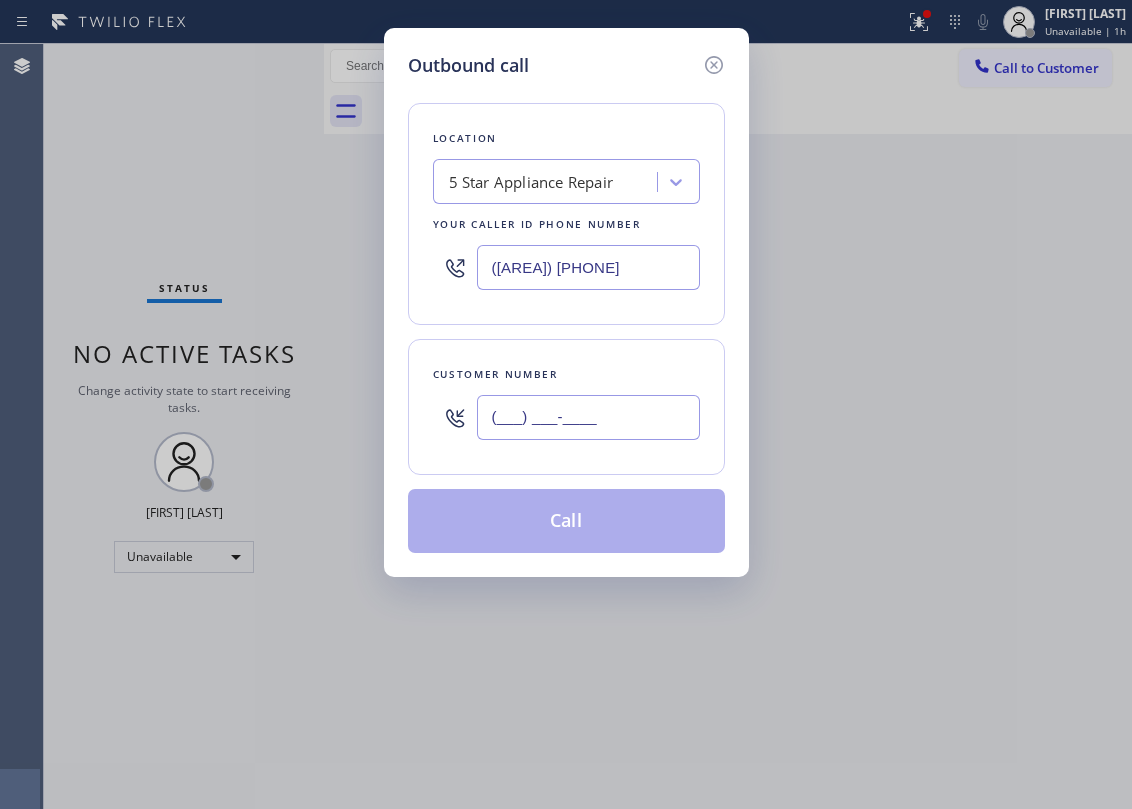 click on "(___) ___-____" at bounding box center [588, 417] 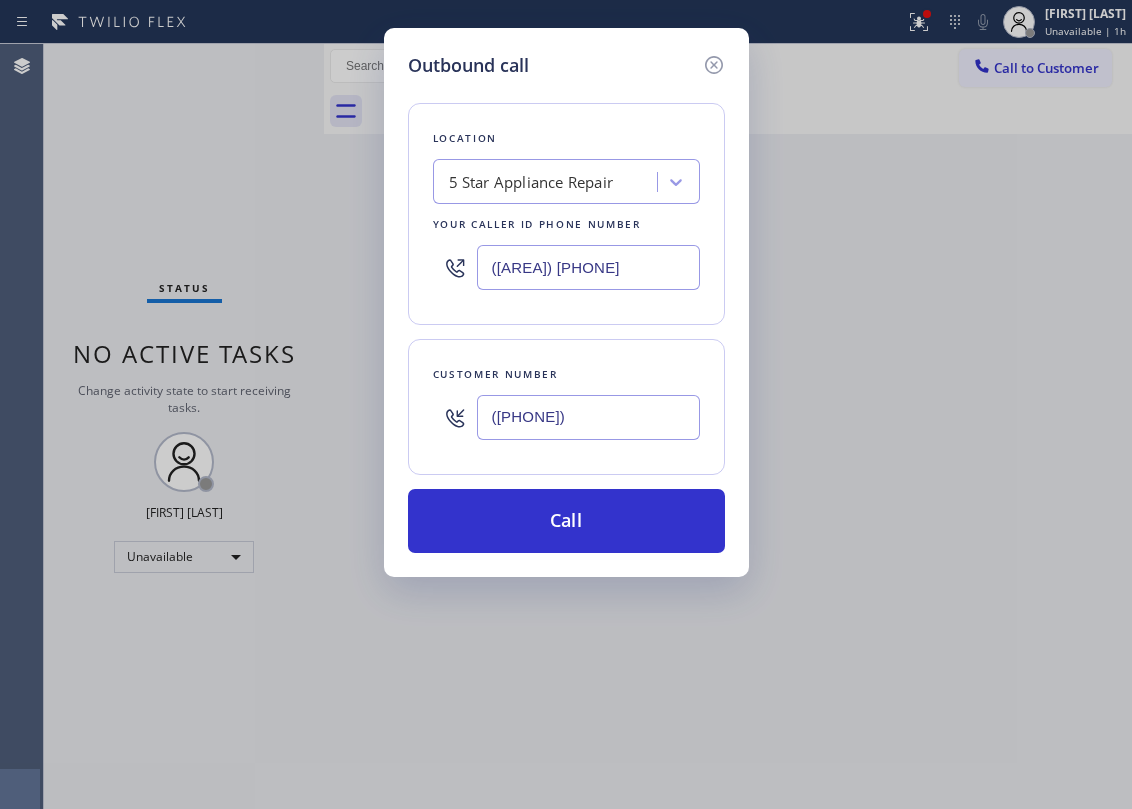 type on "(323) 839-9576" 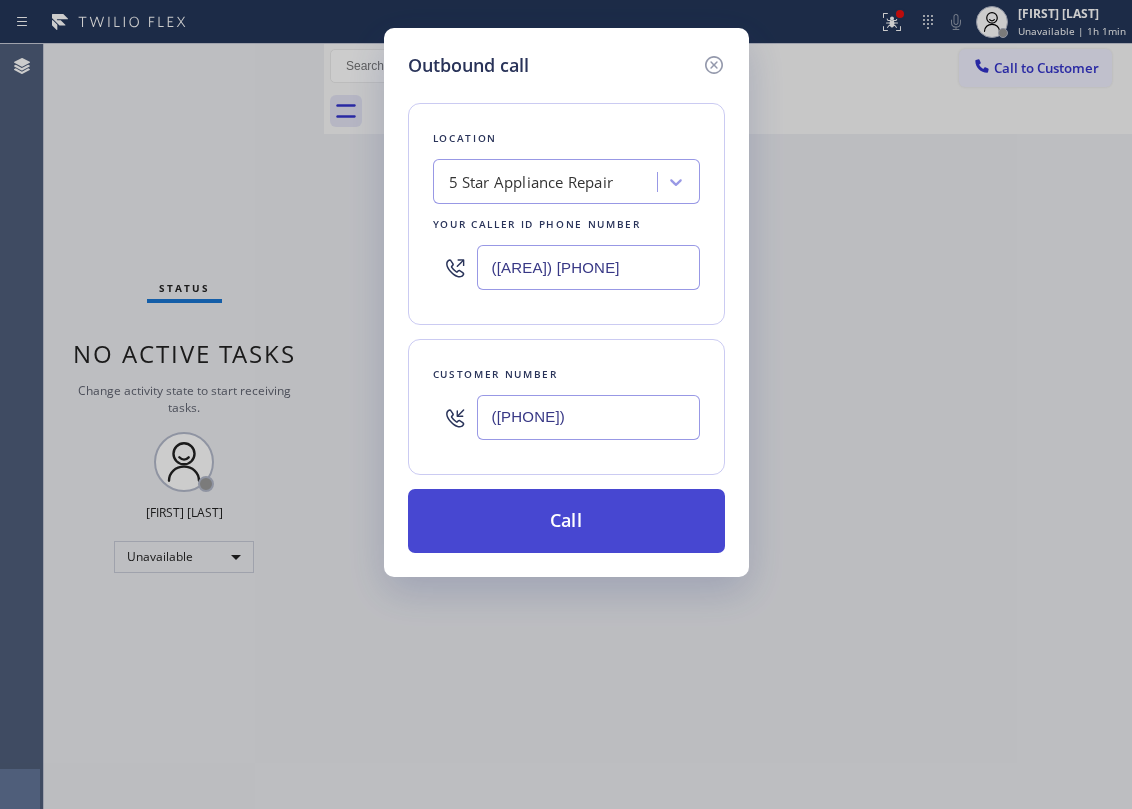 click on "Call" at bounding box center (566, 521) 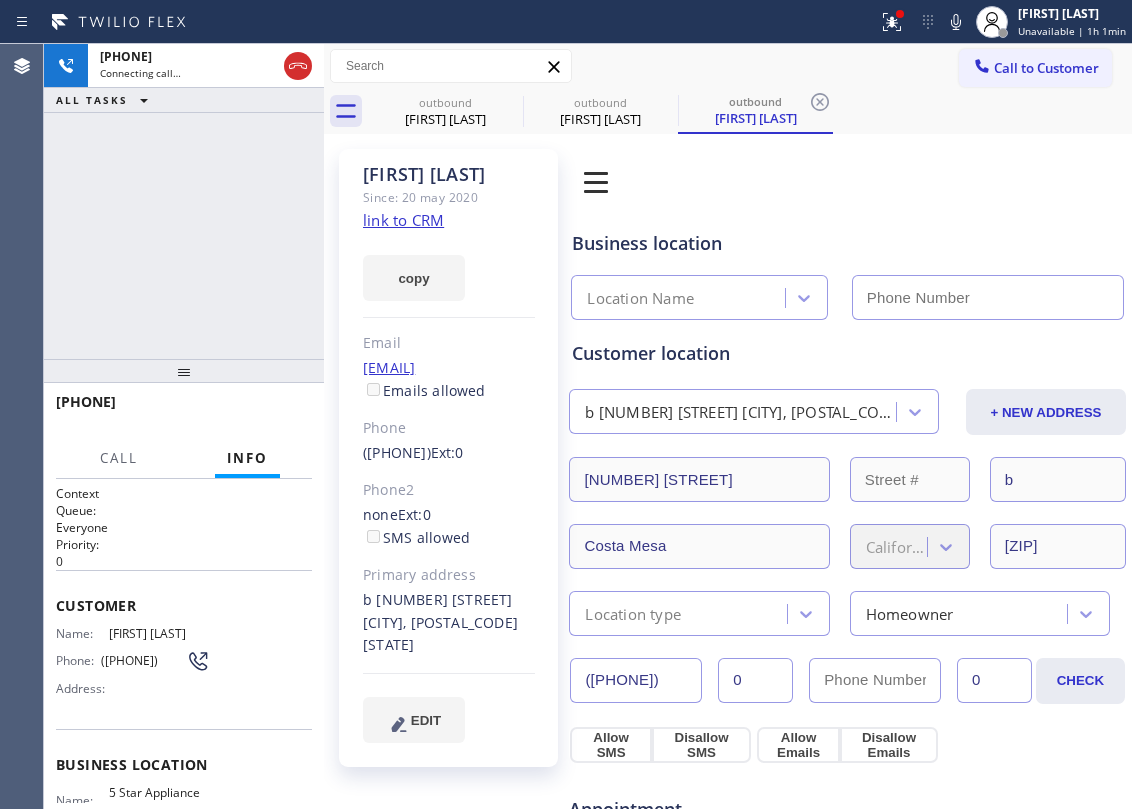 type on "[PHONE]" 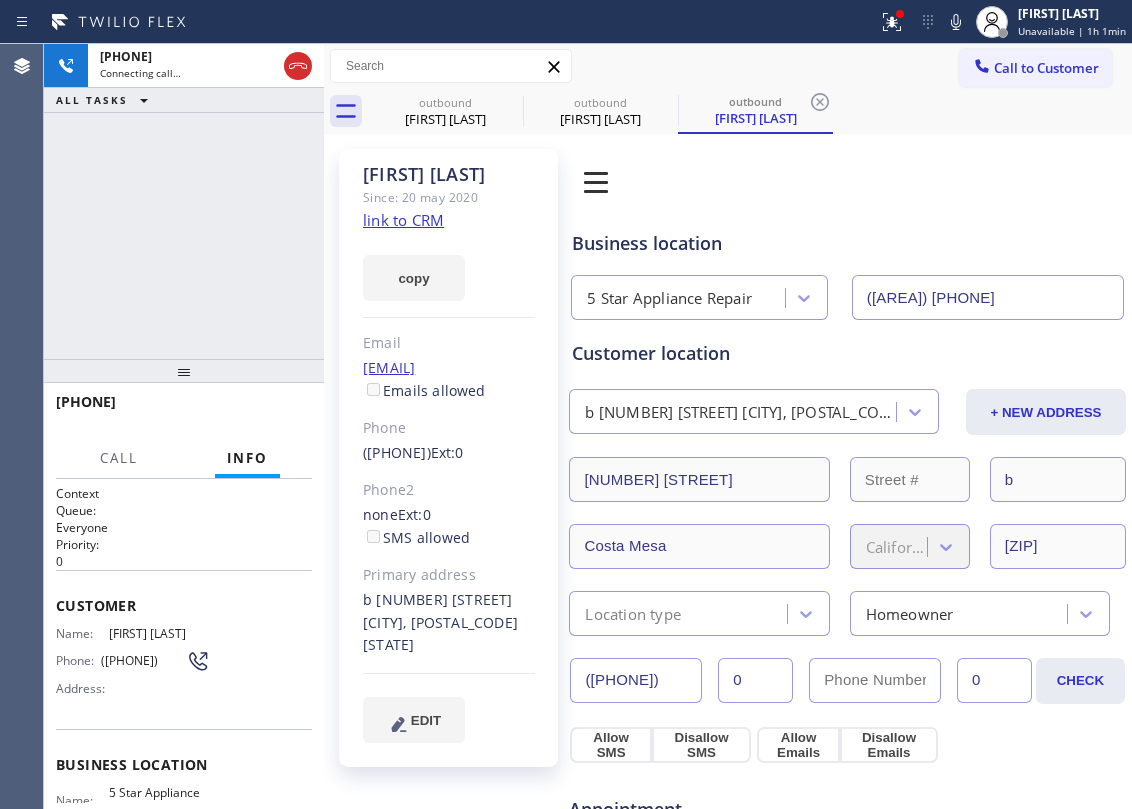 click on "link to CRM" 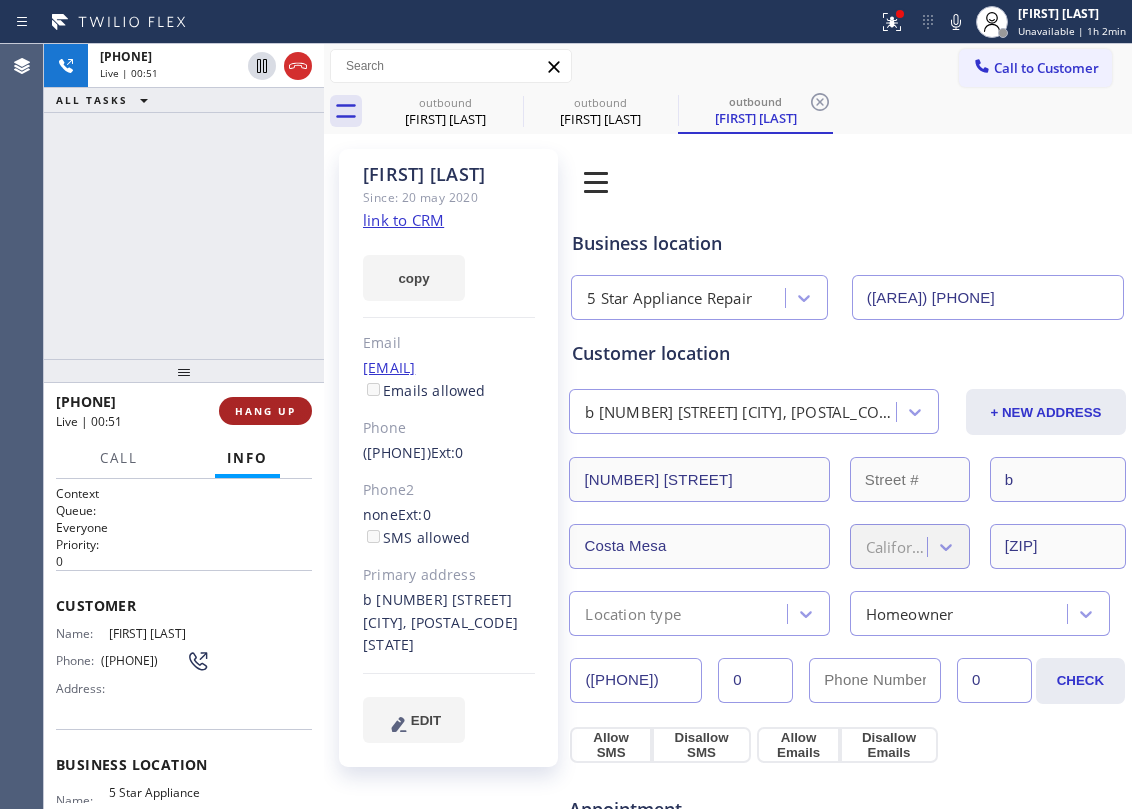 drag, startPoint x: 157, startPoint y: 354, endPoint x: 225, endPoint y: 409, distance: 87.458565 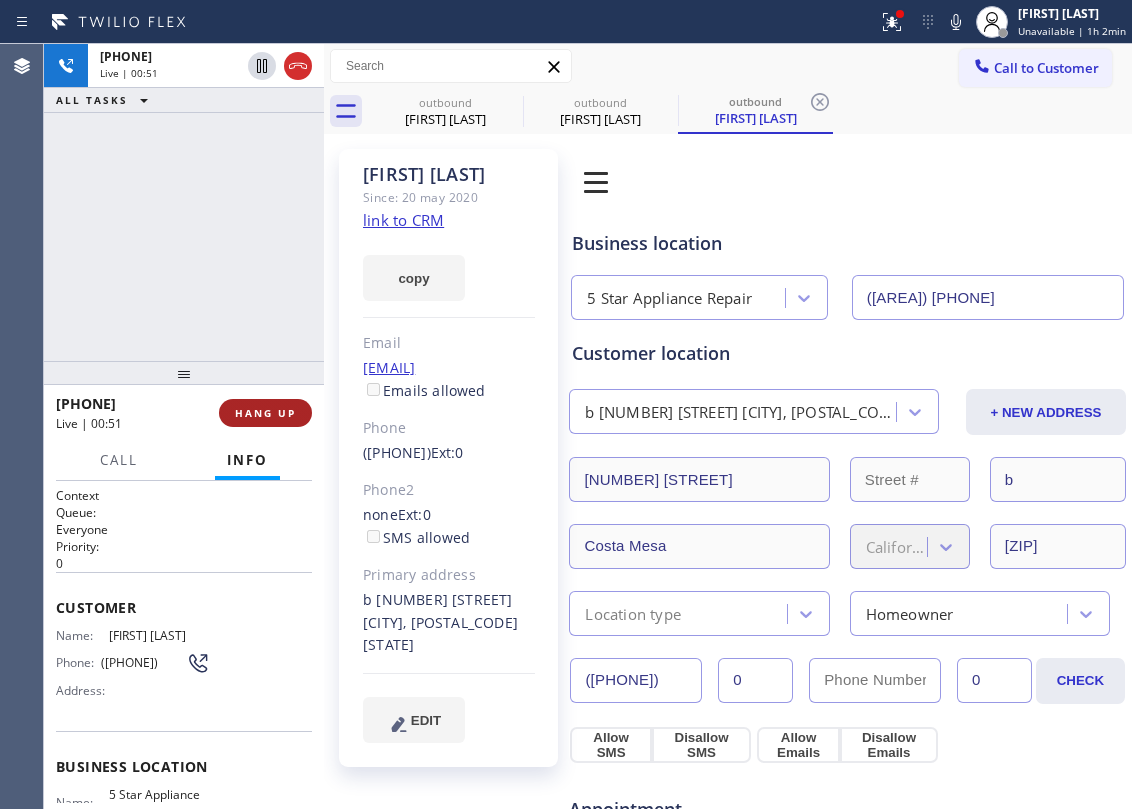click on "HANG UP" at bounding box center (265, 413) 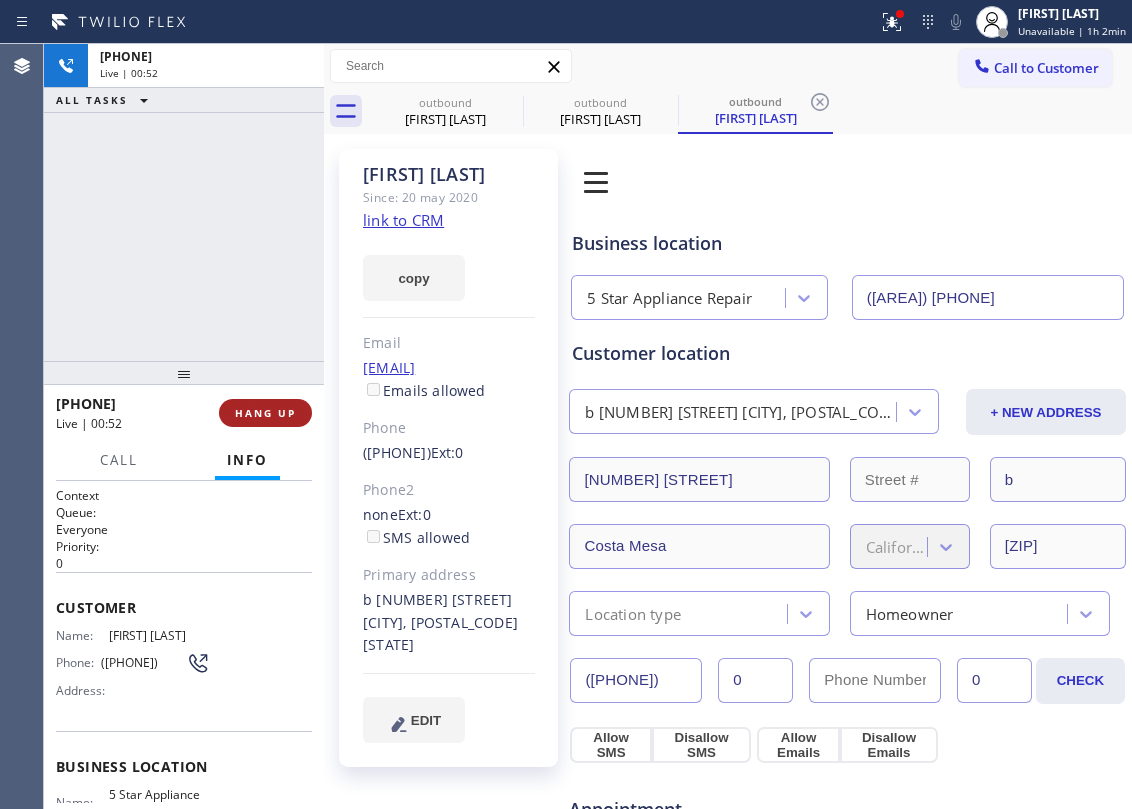 click on "HANG UP" at bounding box center [265, 413] 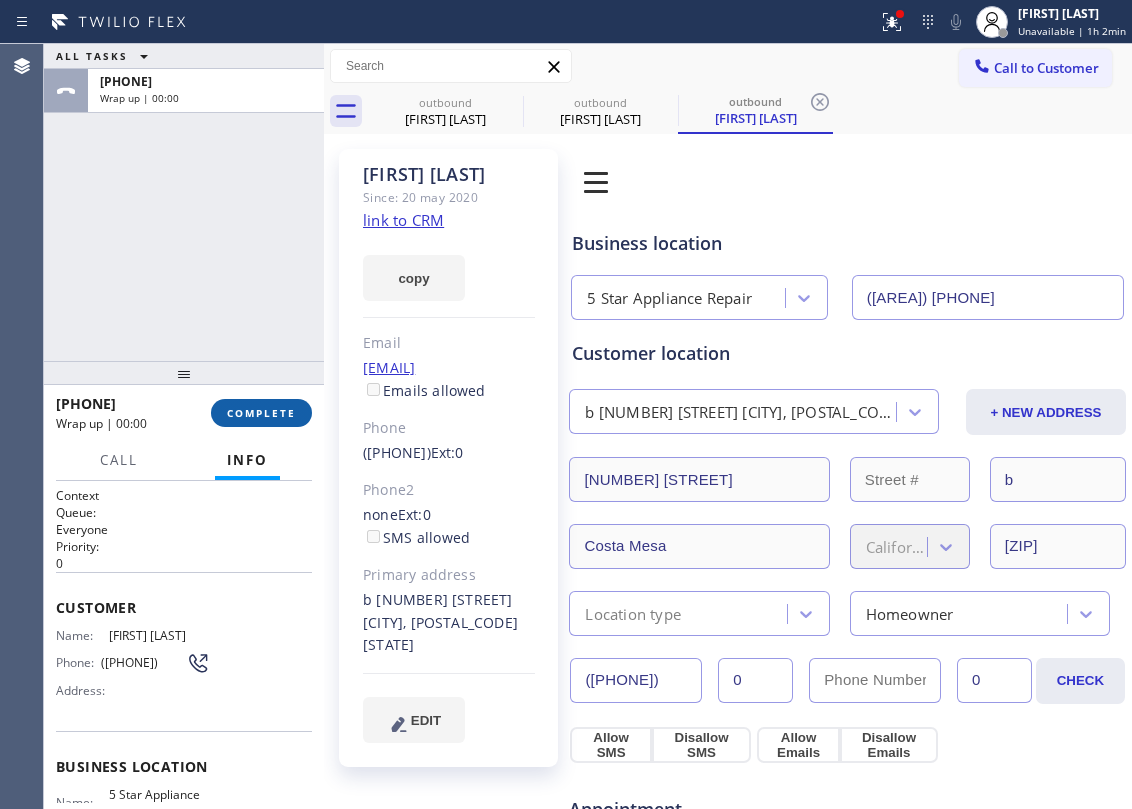 click on "COMPLETE" at bounding box center [261, 413] 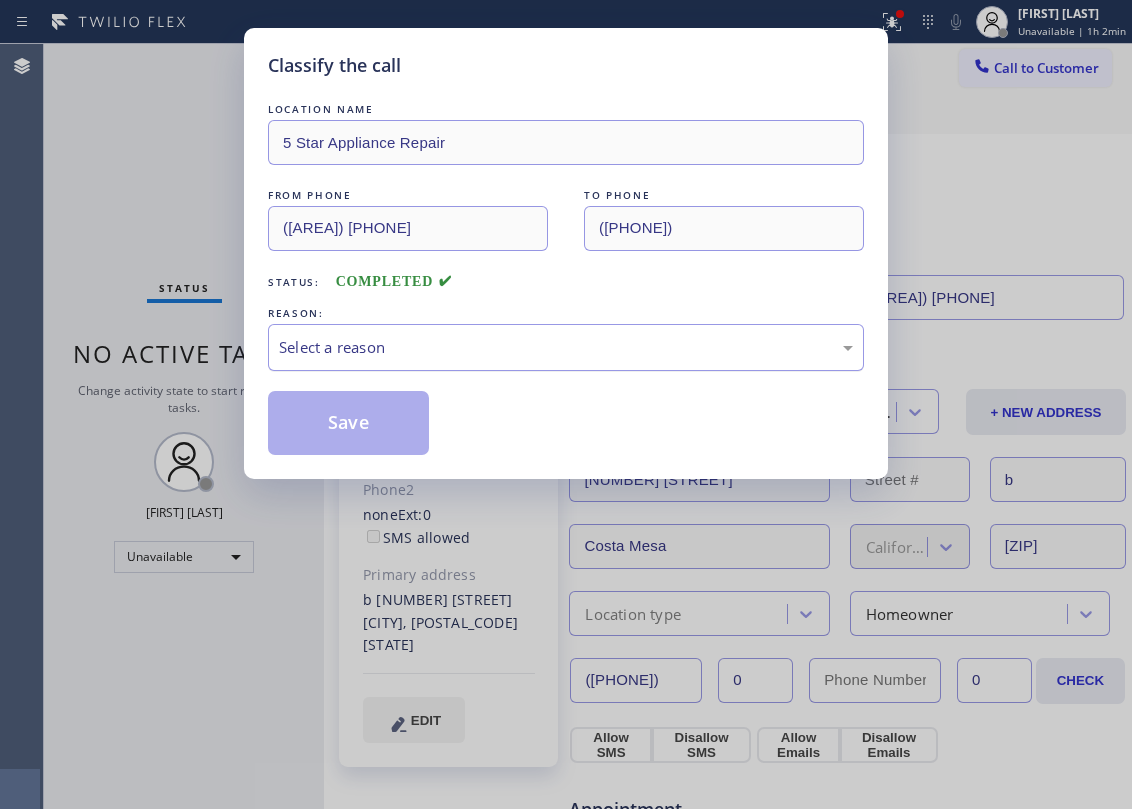 click on "Select a reason" at bounding box center [566, 347] 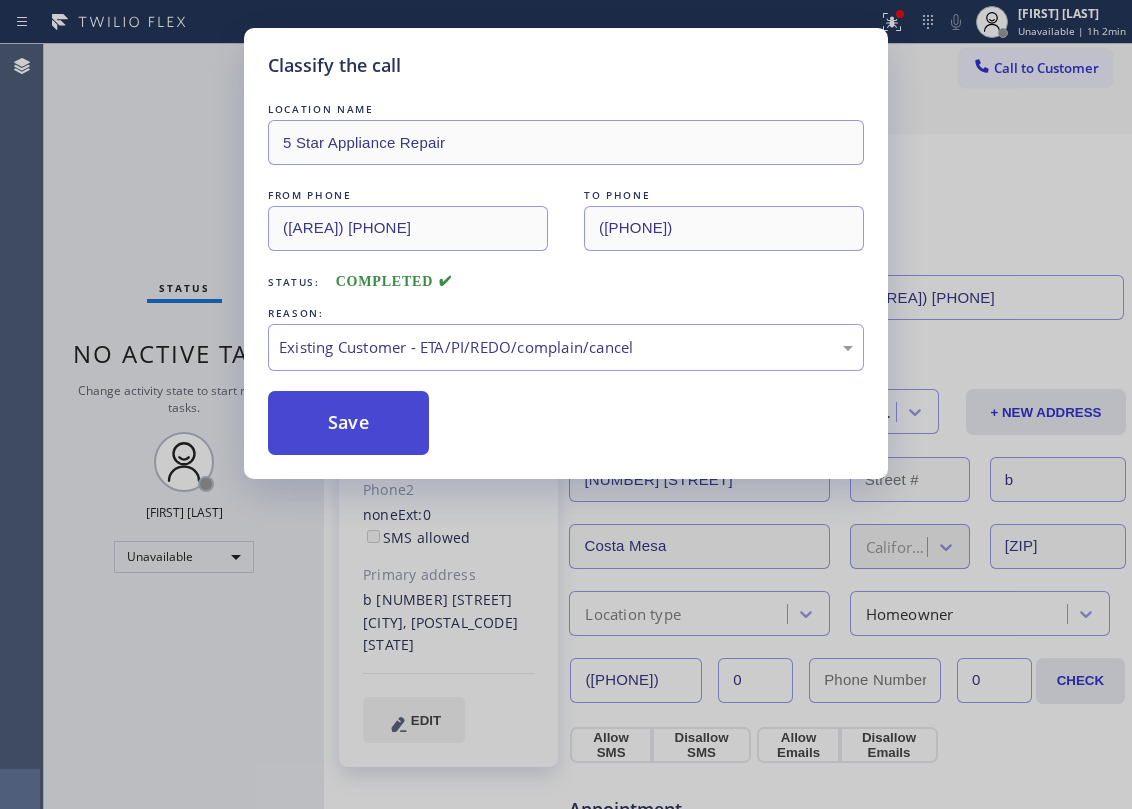 click on "Save" at bounding box center (348, 423) 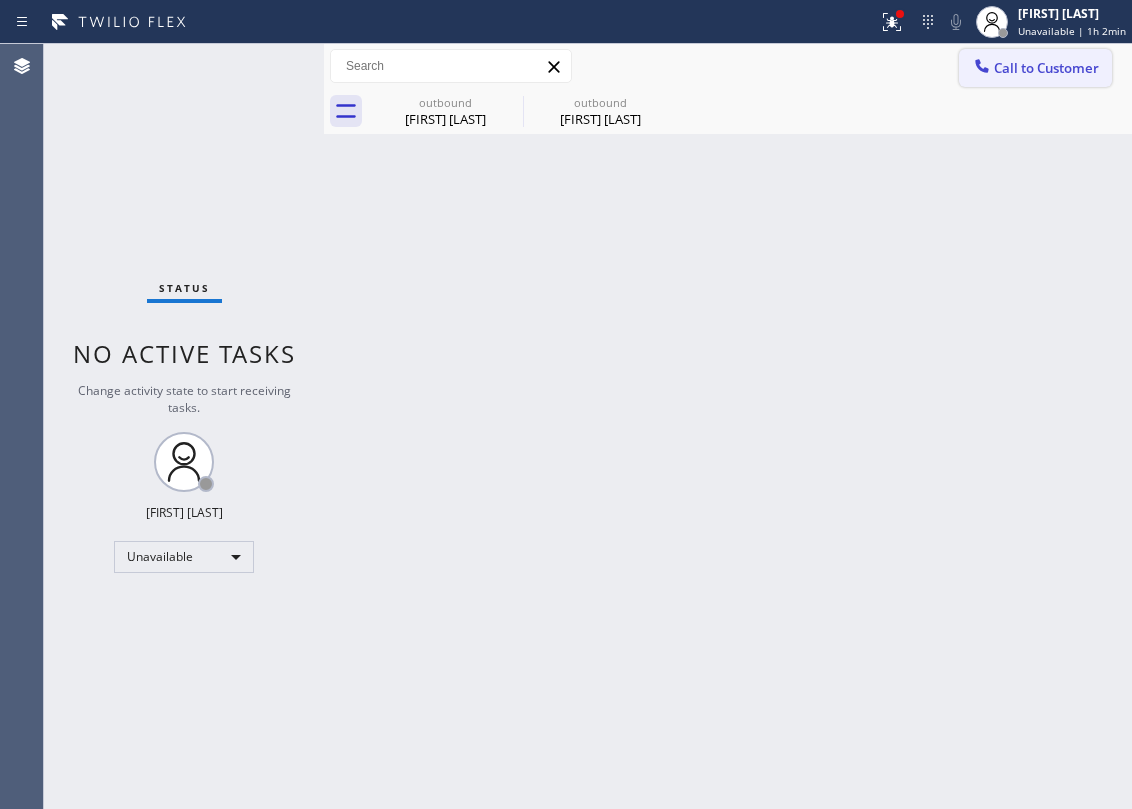 click on "Call to Customer" at bounding box center (1035, 68) 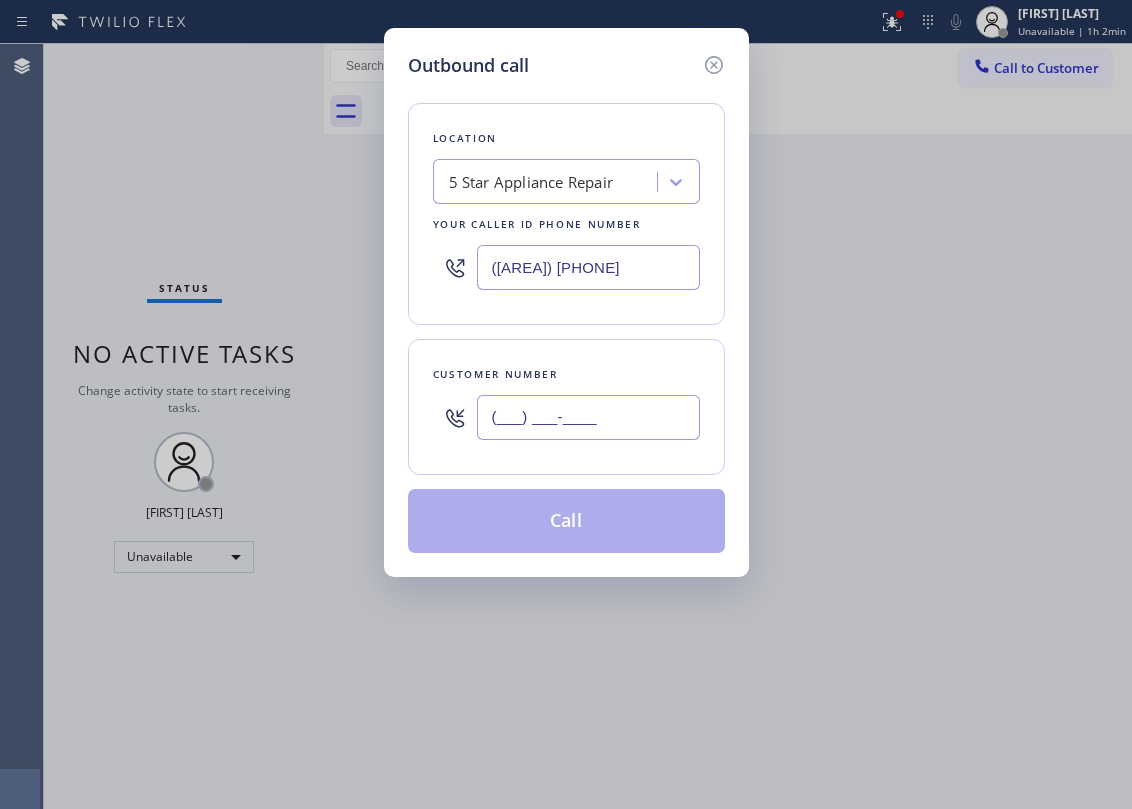 click on "(___) ___-____" at bounding box center [588, 417] 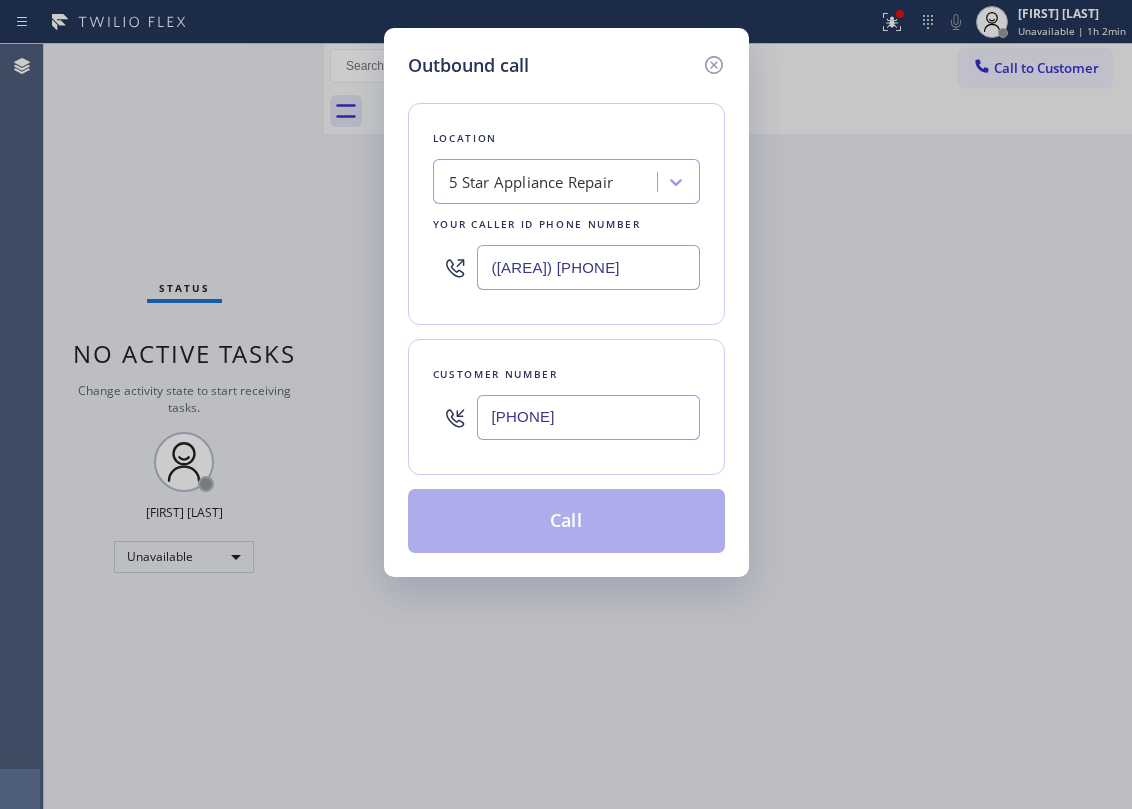 type on "(480) 419-2869" 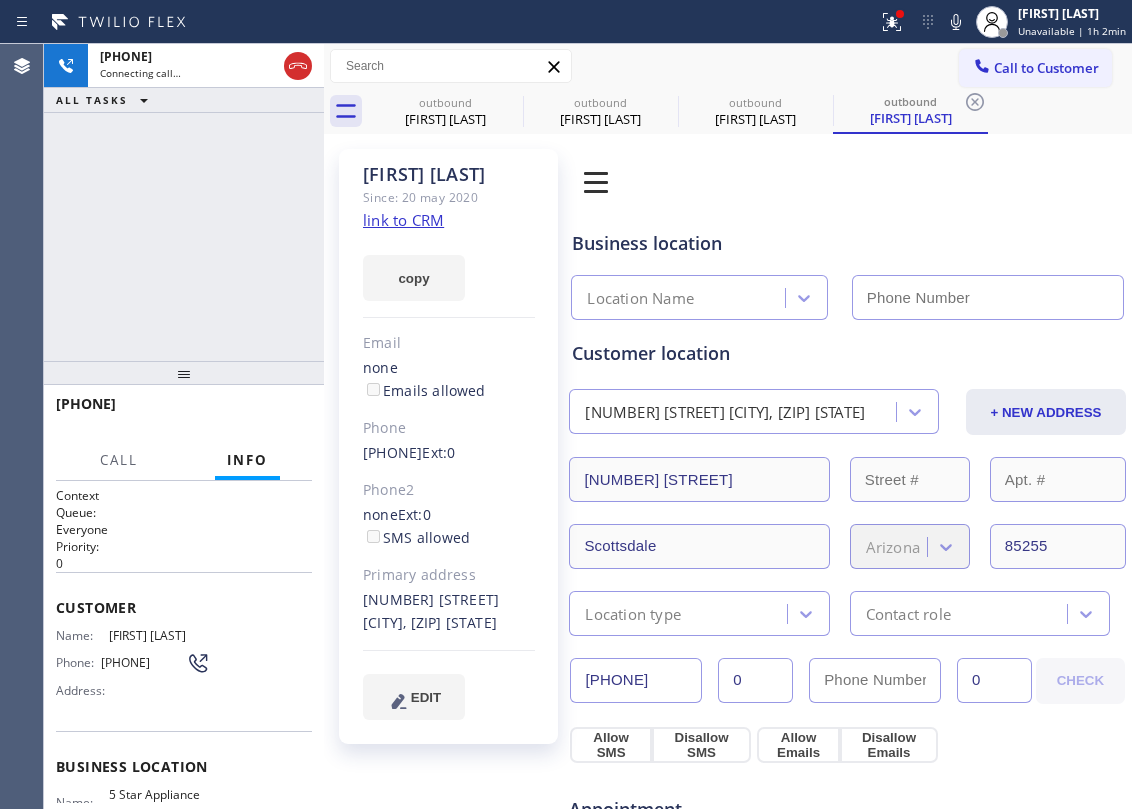 type on "[PHONE]" 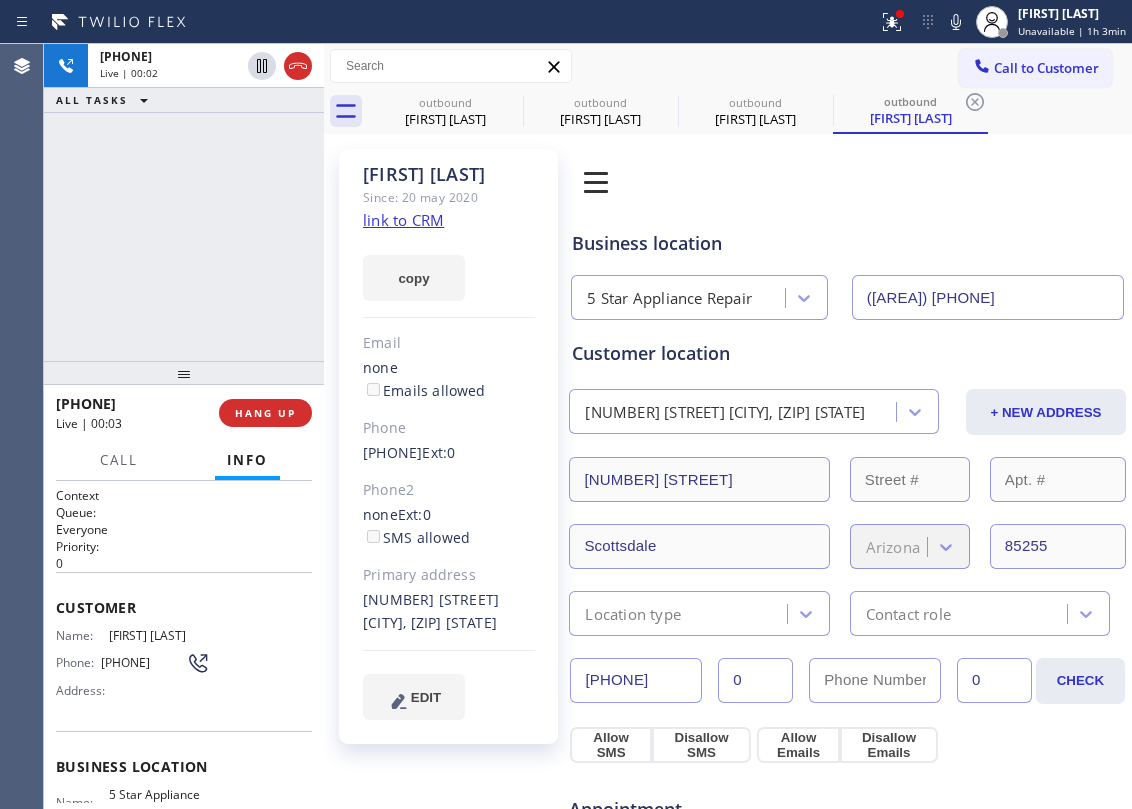 click on "+14804192869 Live | 00:02 ALL TASKS ALL TASKS ACTIVE TASKS TASKS IN WRAP UP" at bounding box center (184, 202) 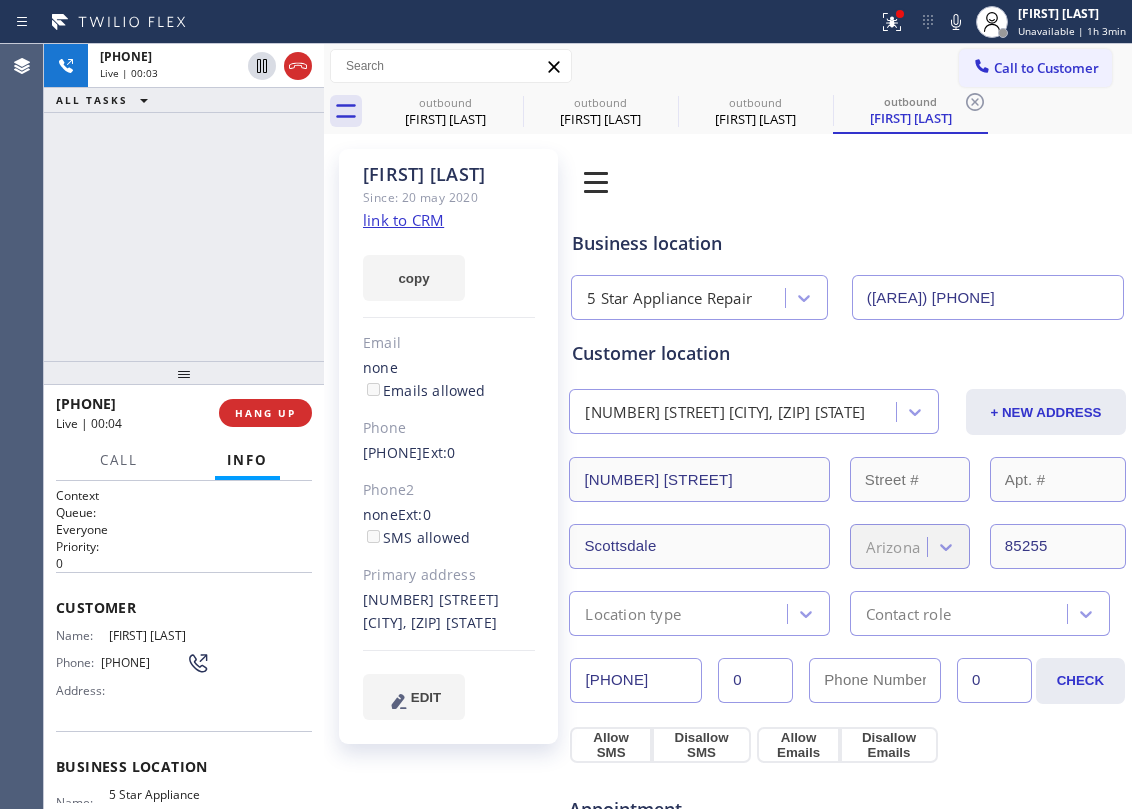 click on "+14804192869 Live | 00:04 HANG UP" at bounding box center [184, 413] 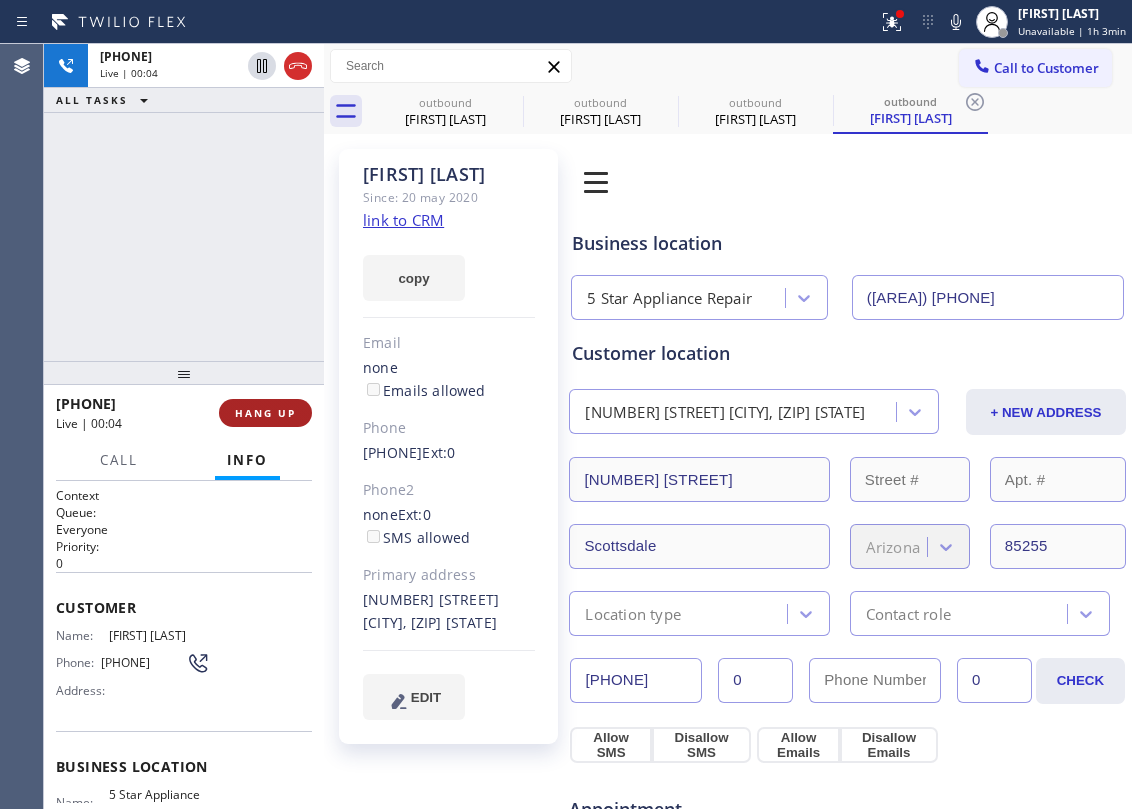 click on "HANG UP" at bounding box center [265, 413] 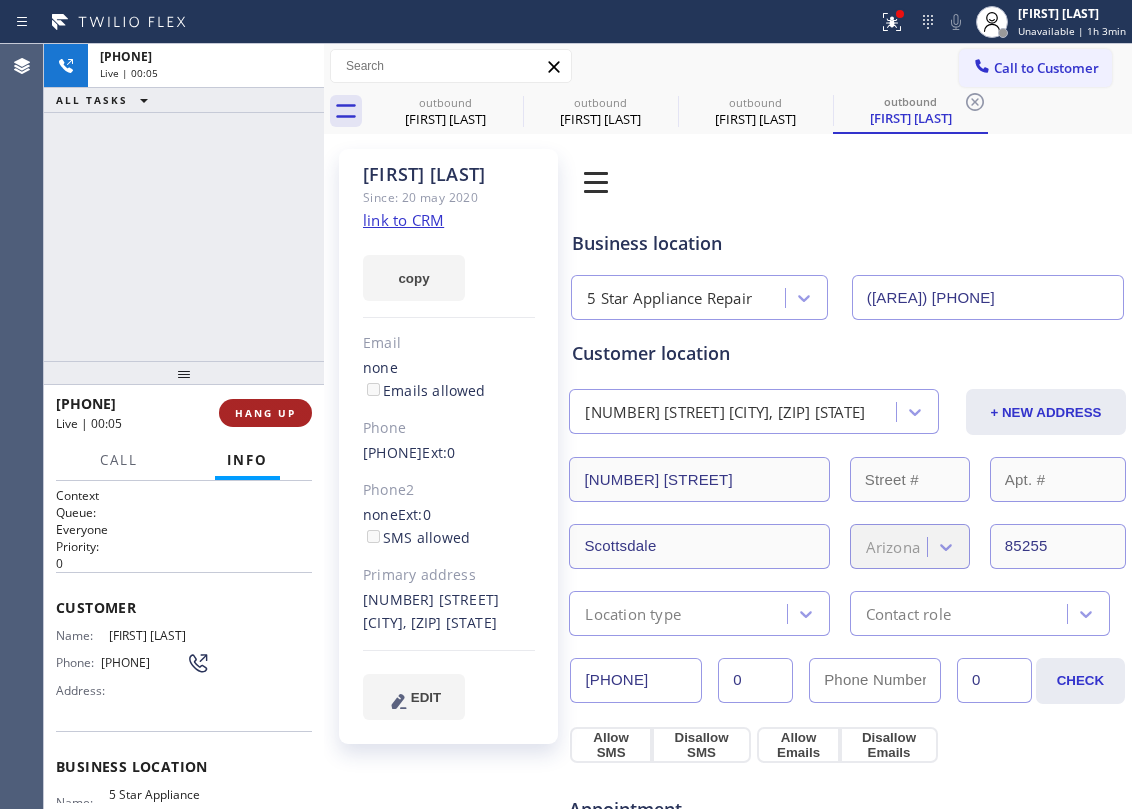 click on "HANG UP" at bounding box center [265, 413] 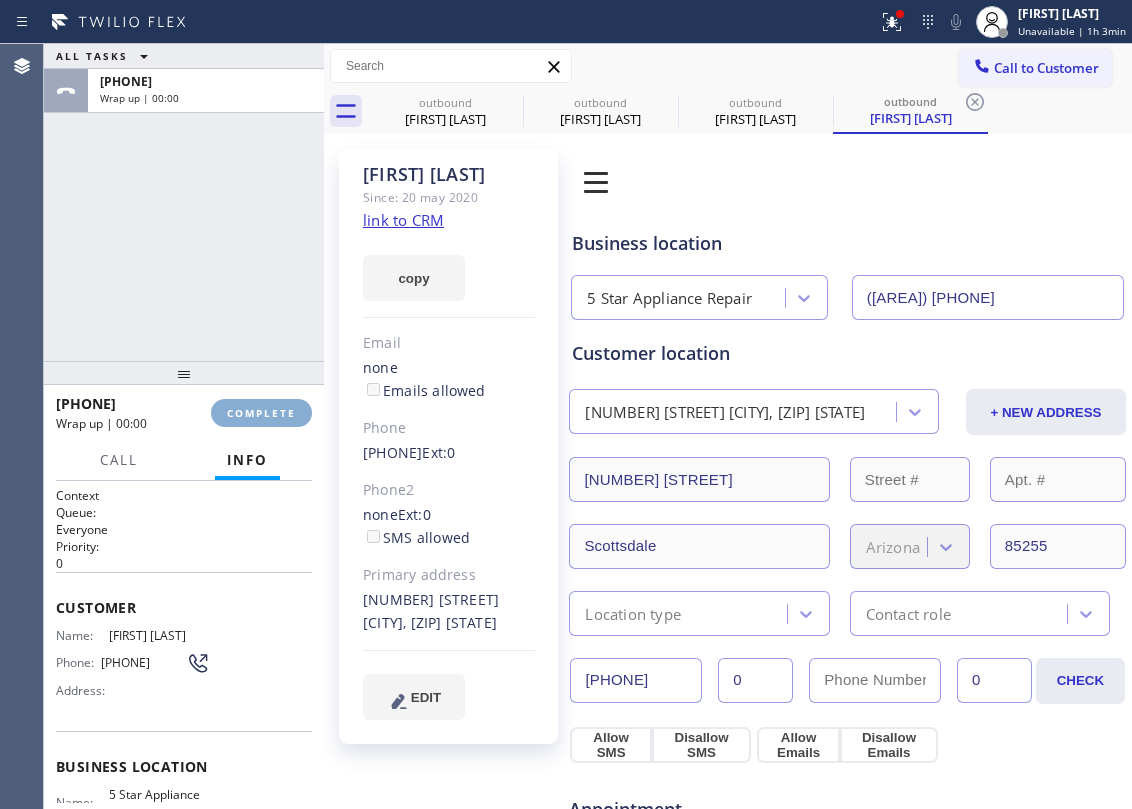 click on "COMPLETE" at bounding box center (261, 413) 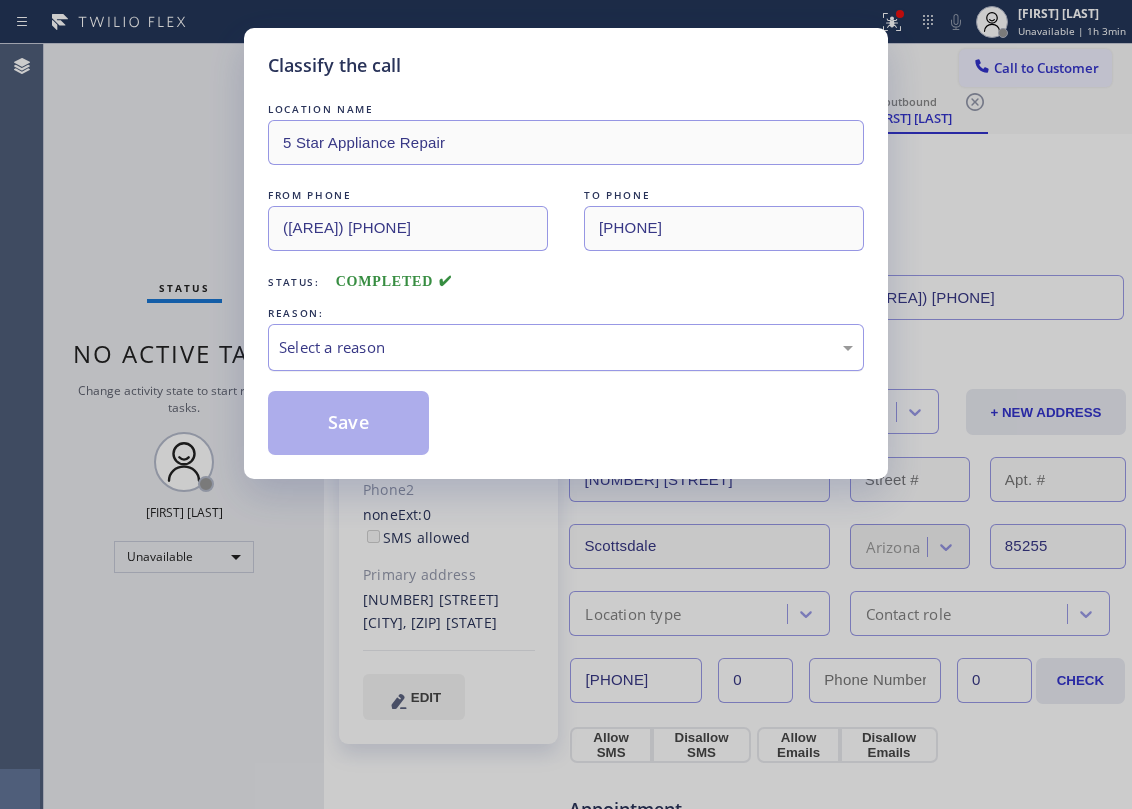 click on "Select a reason" at bounding box center [566, 347] 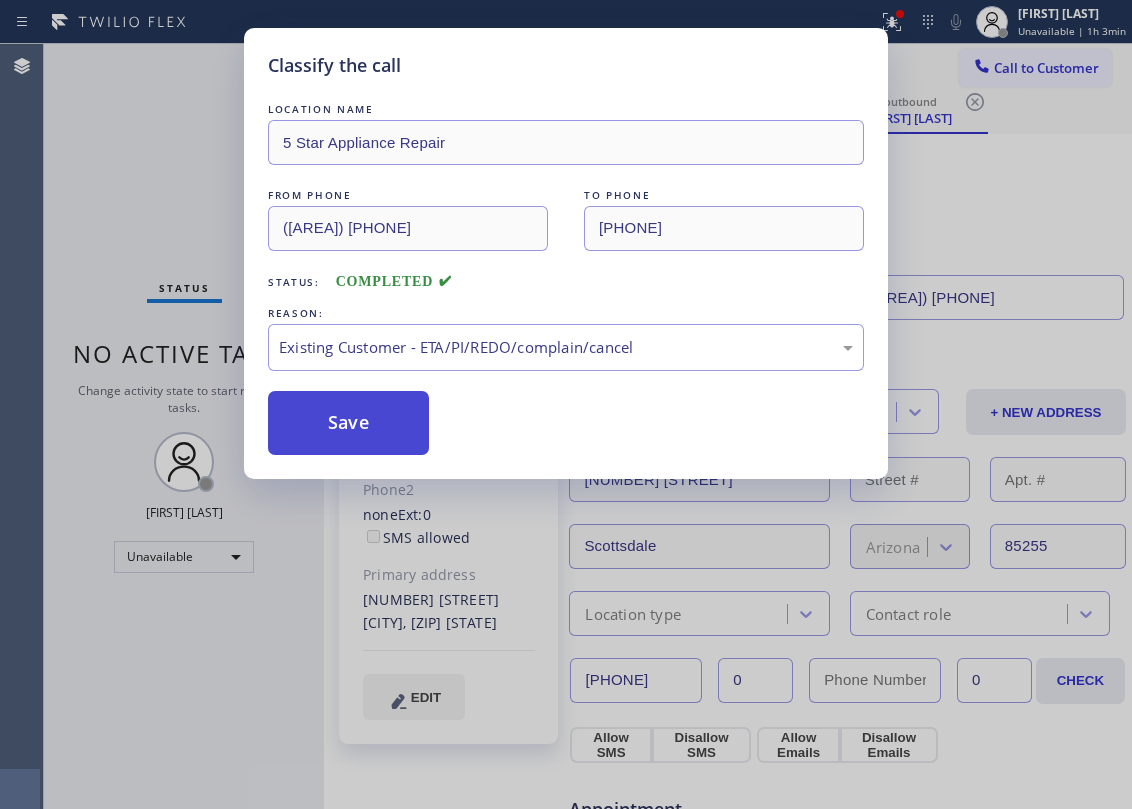 click on "Save" at bounding box center (348, 423) 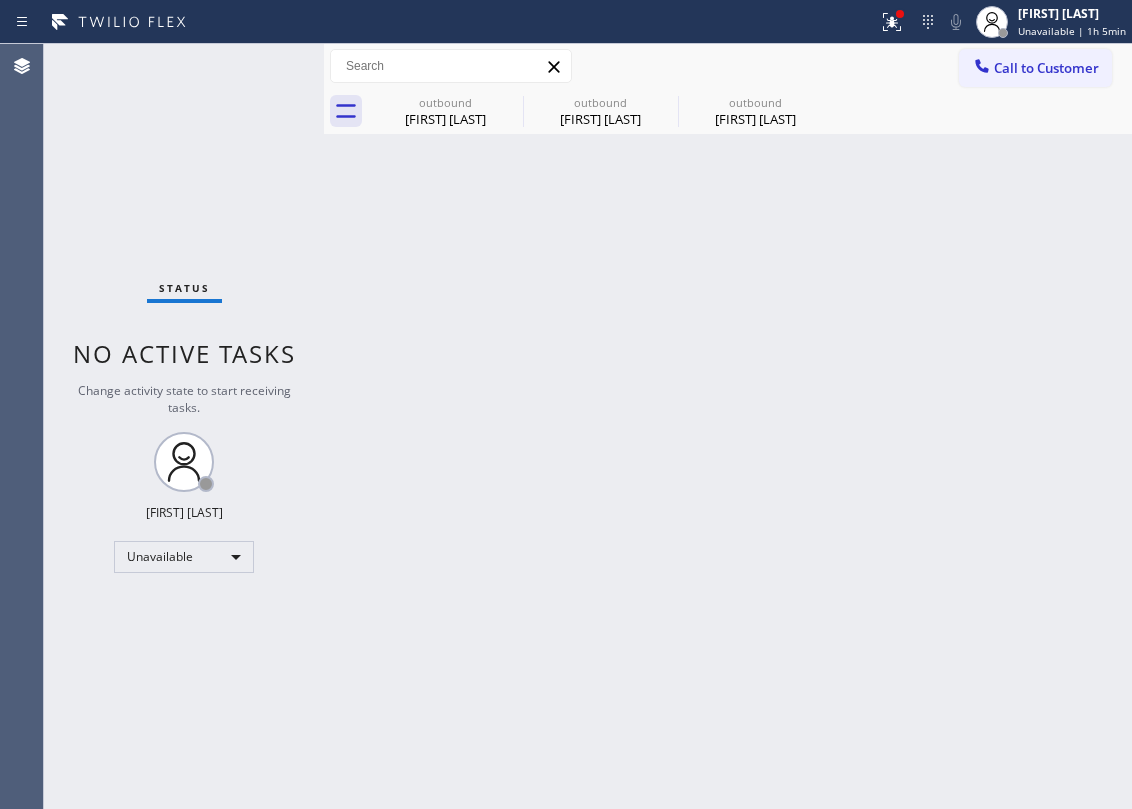 click on "Call to Customer" at bounding box center [1035, 68] 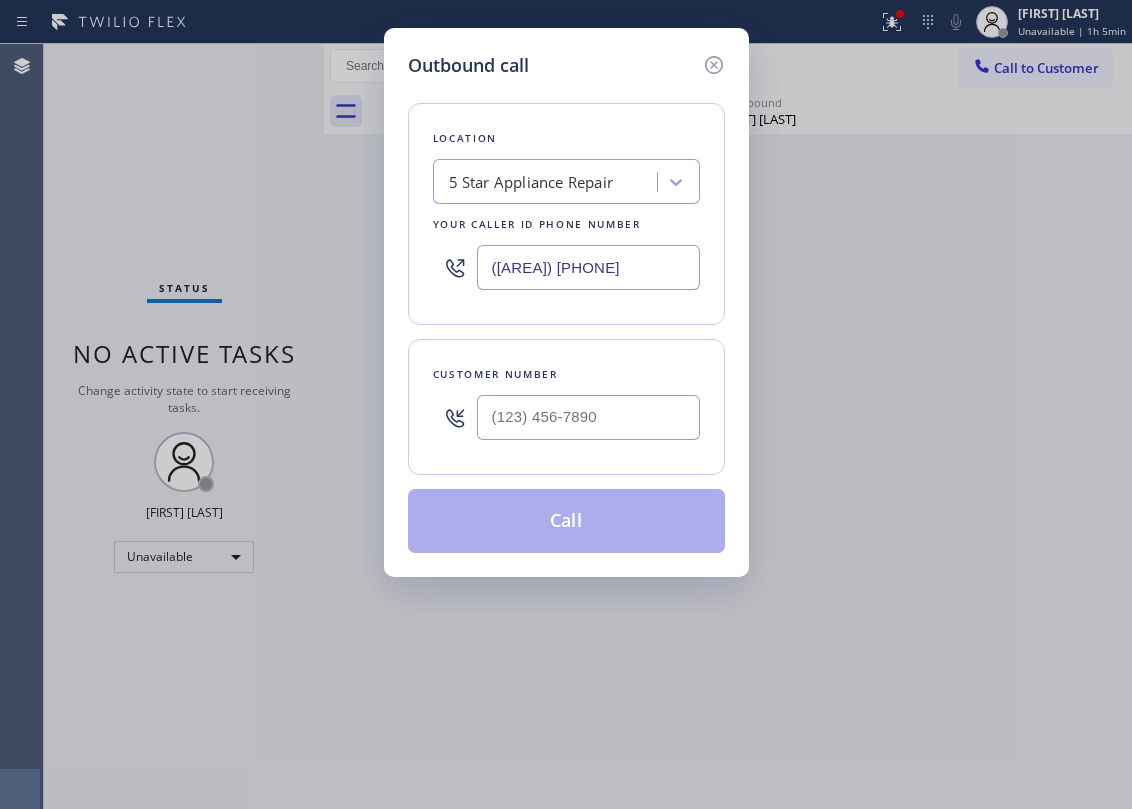 click at bounding box center [588, 417] 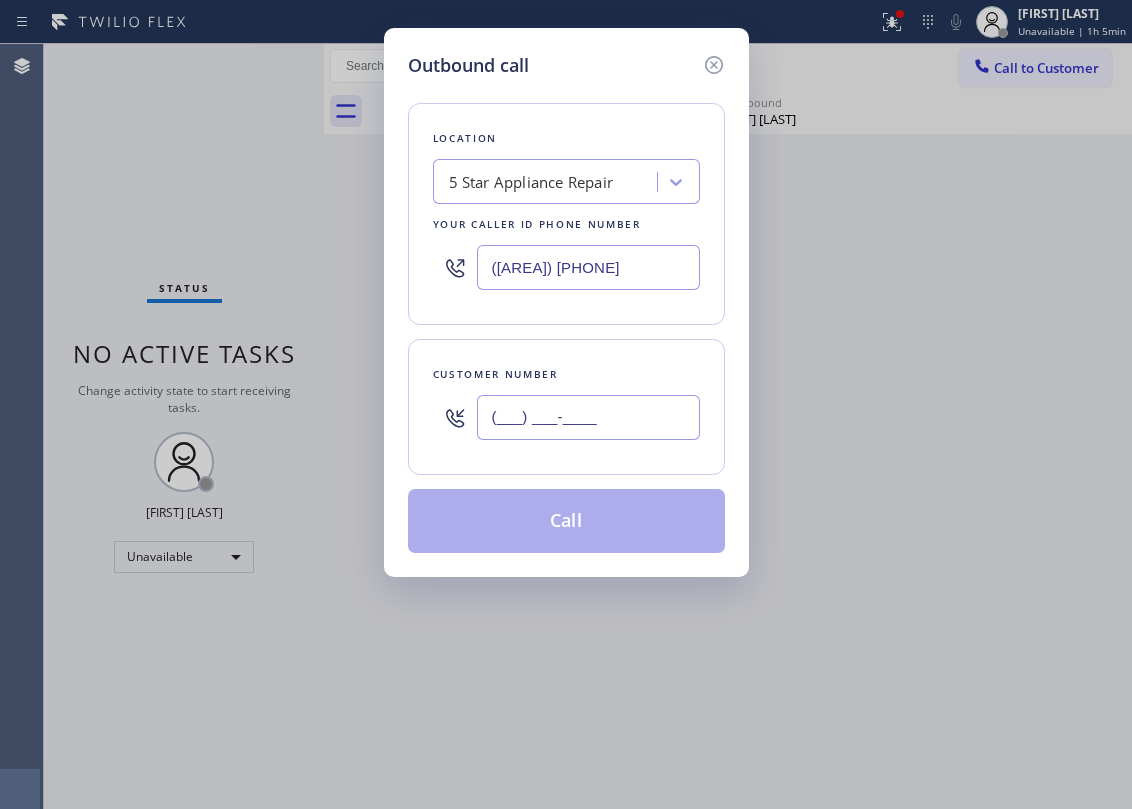 click on "(___) ___-____" at bounding box center [588, 417] 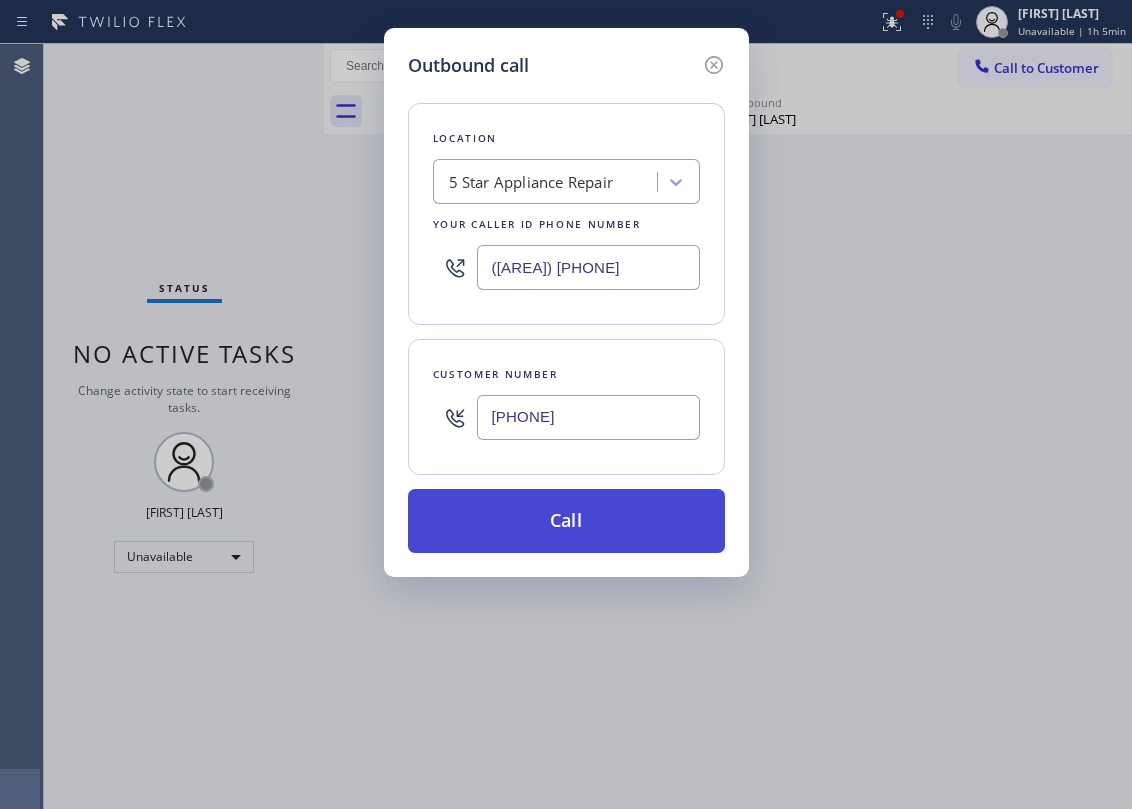 type on "(917) 399-8487" 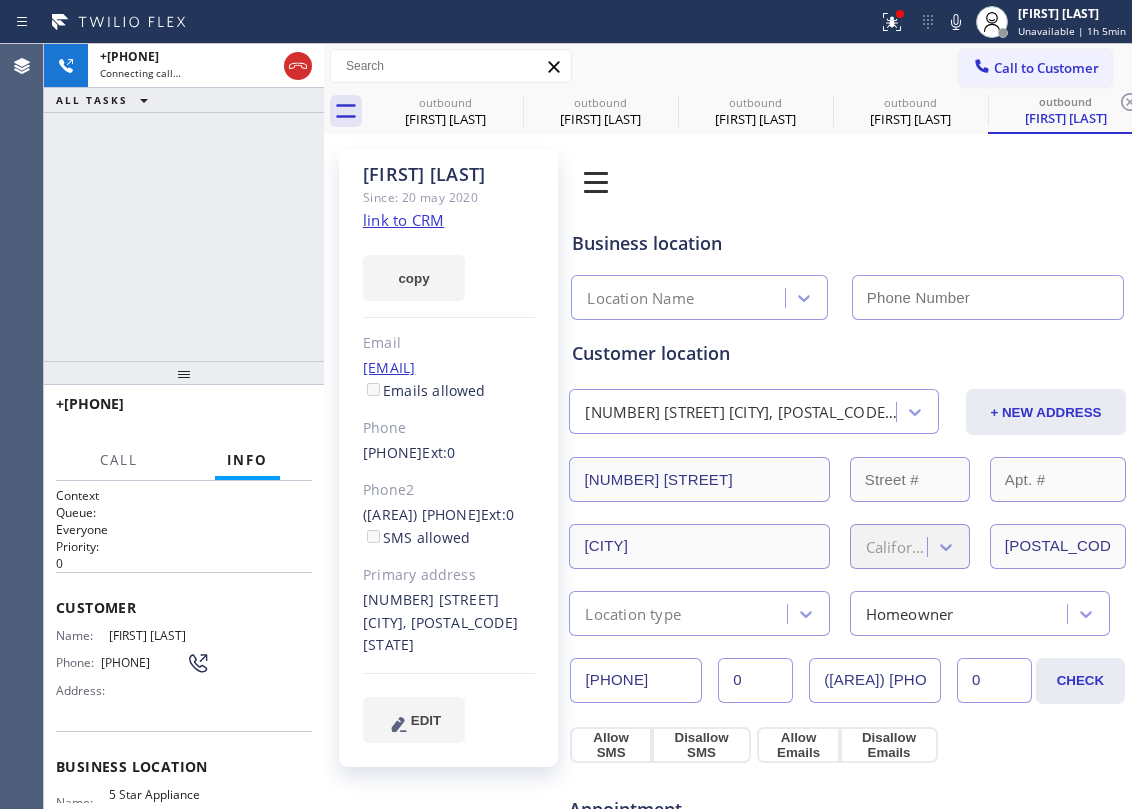 type on "[PHONE]" 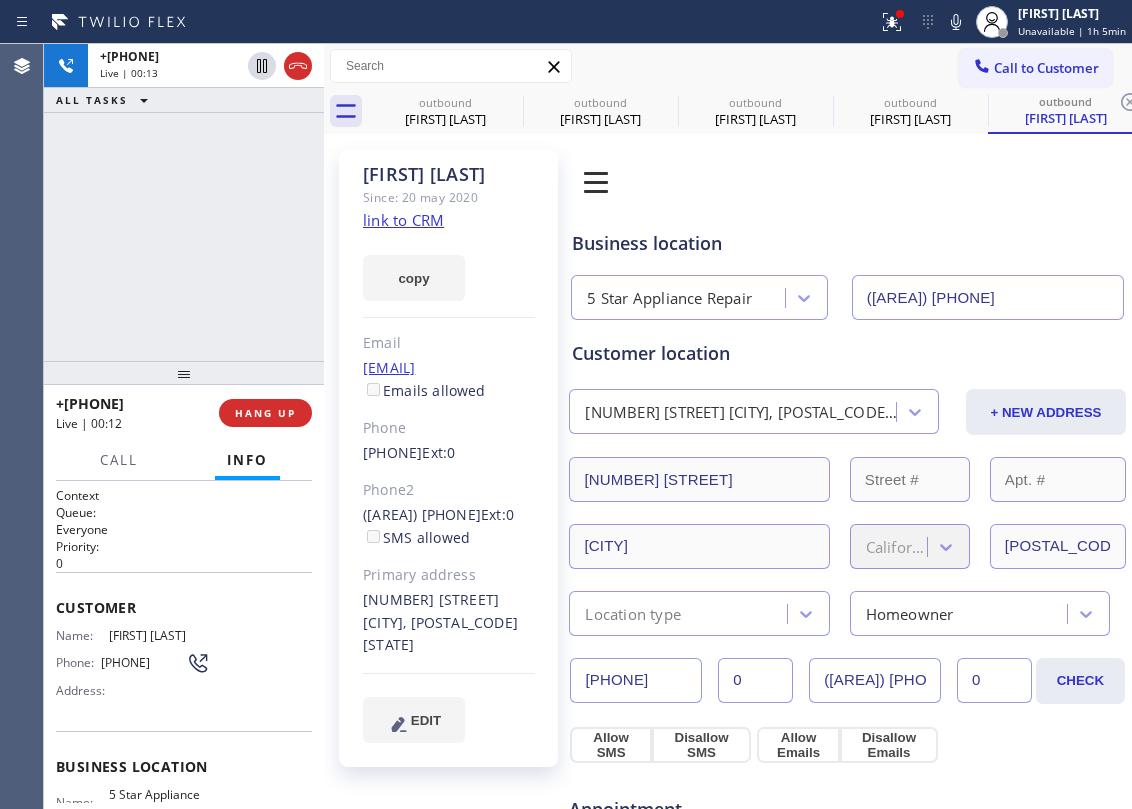 click on "+19173998487 Live | 00:13 ALL TASKS ALL TASKS ACTIVE TASKS TASKS IN WRAP UP" at bounding box center (184, 202) 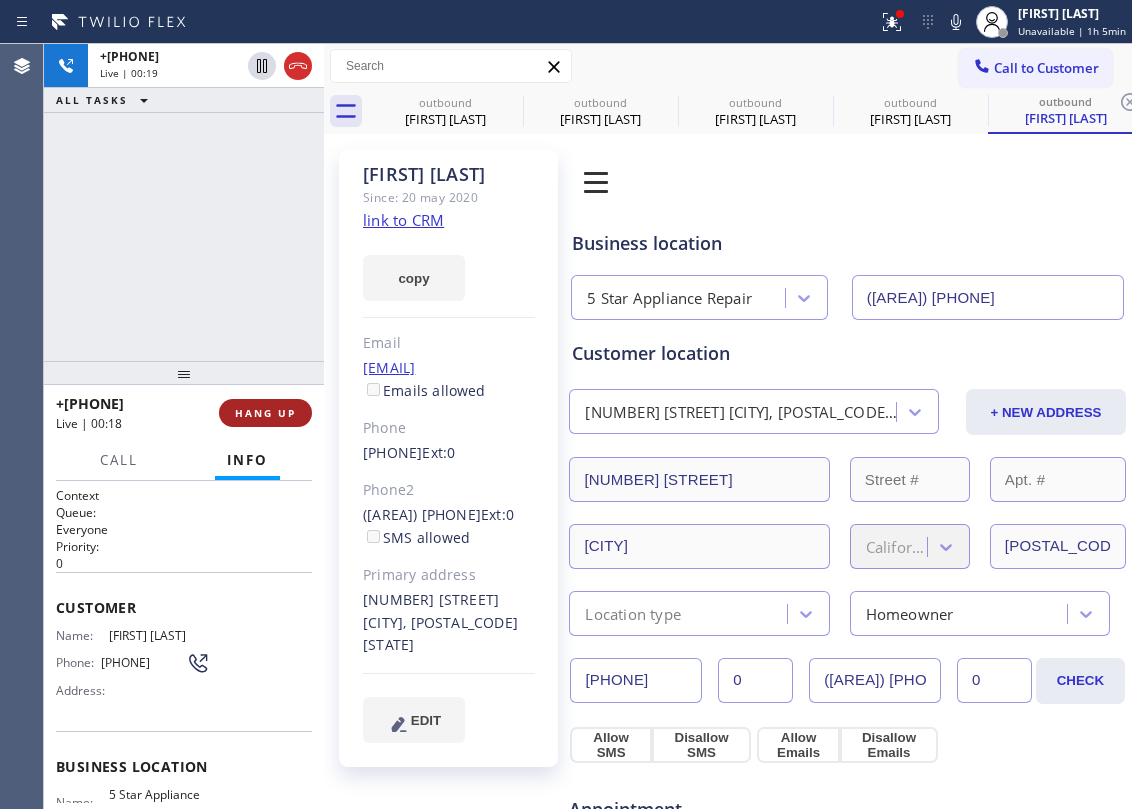 click on "HANG UP" at bounding box center (265, 413) 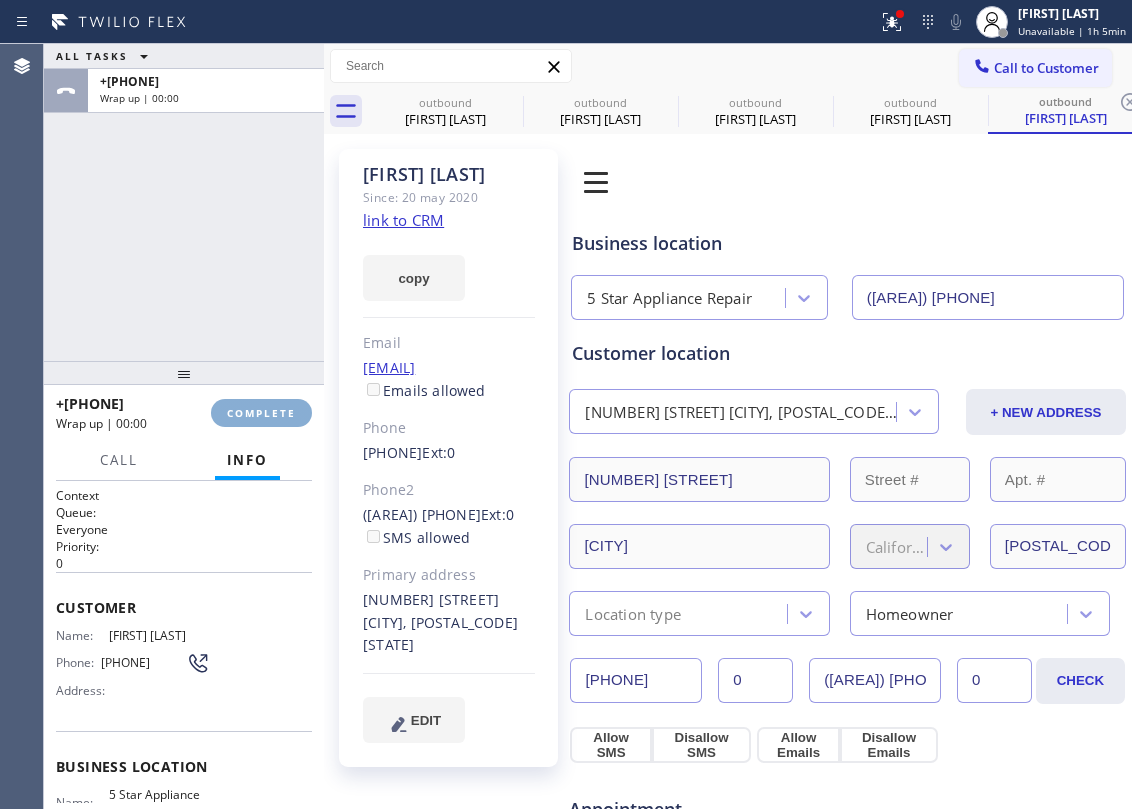 click on "COMPLETE" at bounding box center (261, 413) 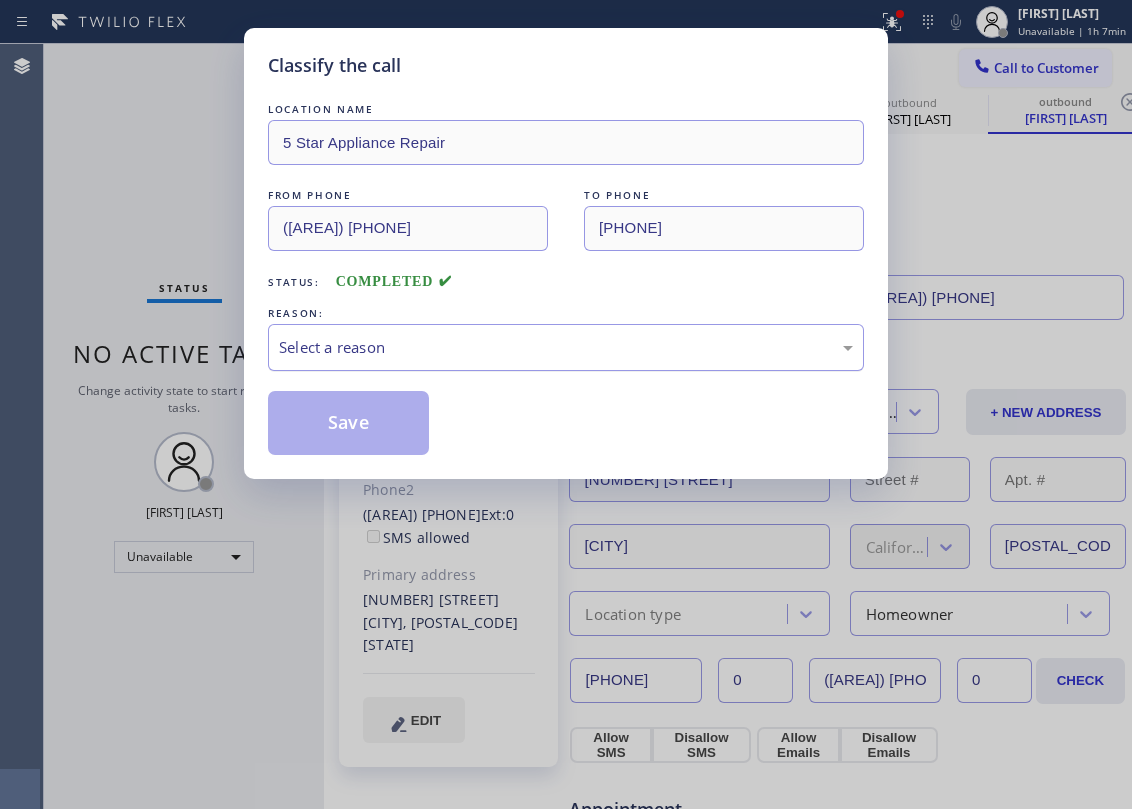 click on "Select a reason" at bounding box center [566, 347] 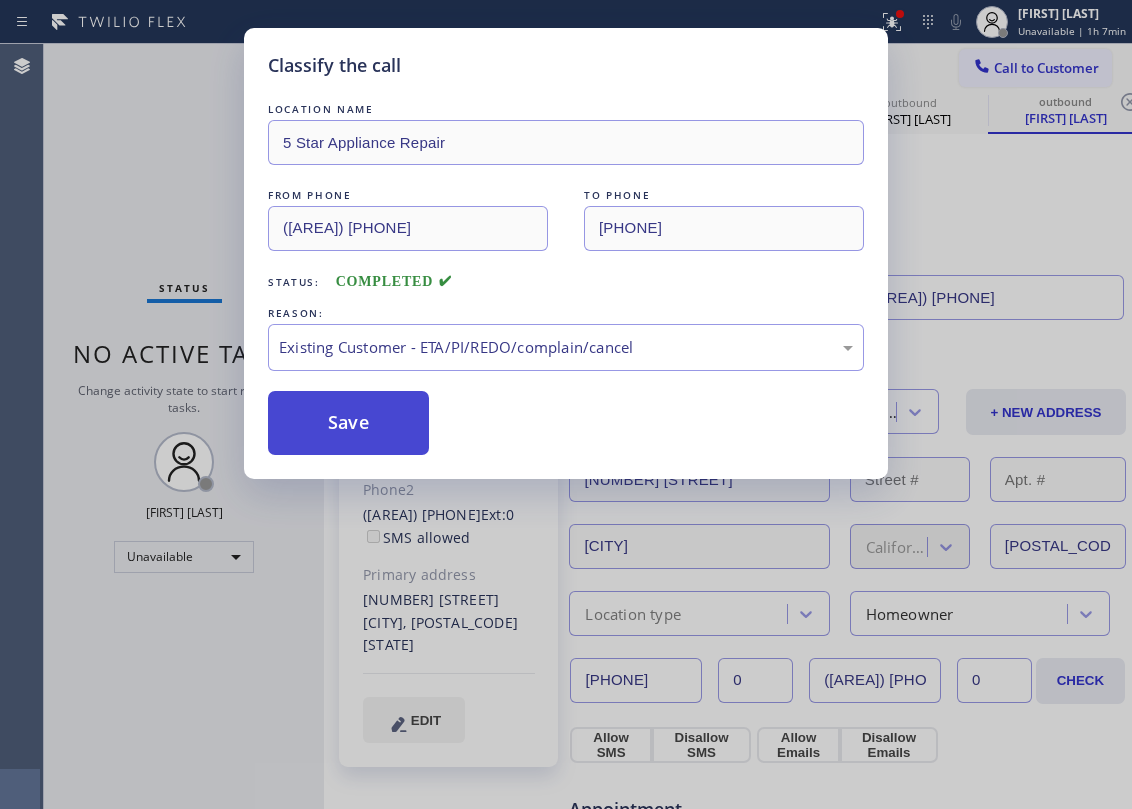 click on "Save" at bounding box center [348, 423] 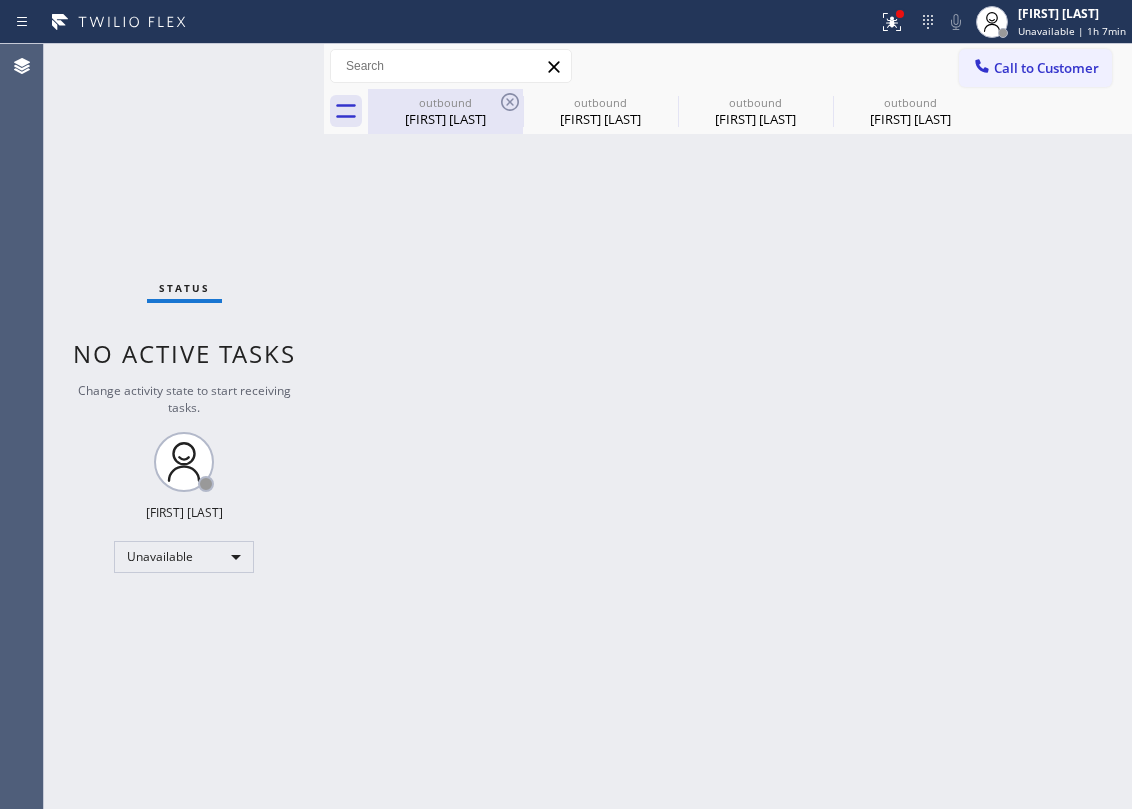 drag, startPoint x: 466, startPoint y: 118, endPoint x: 497, endPoint y: 109, distance: 32.280025 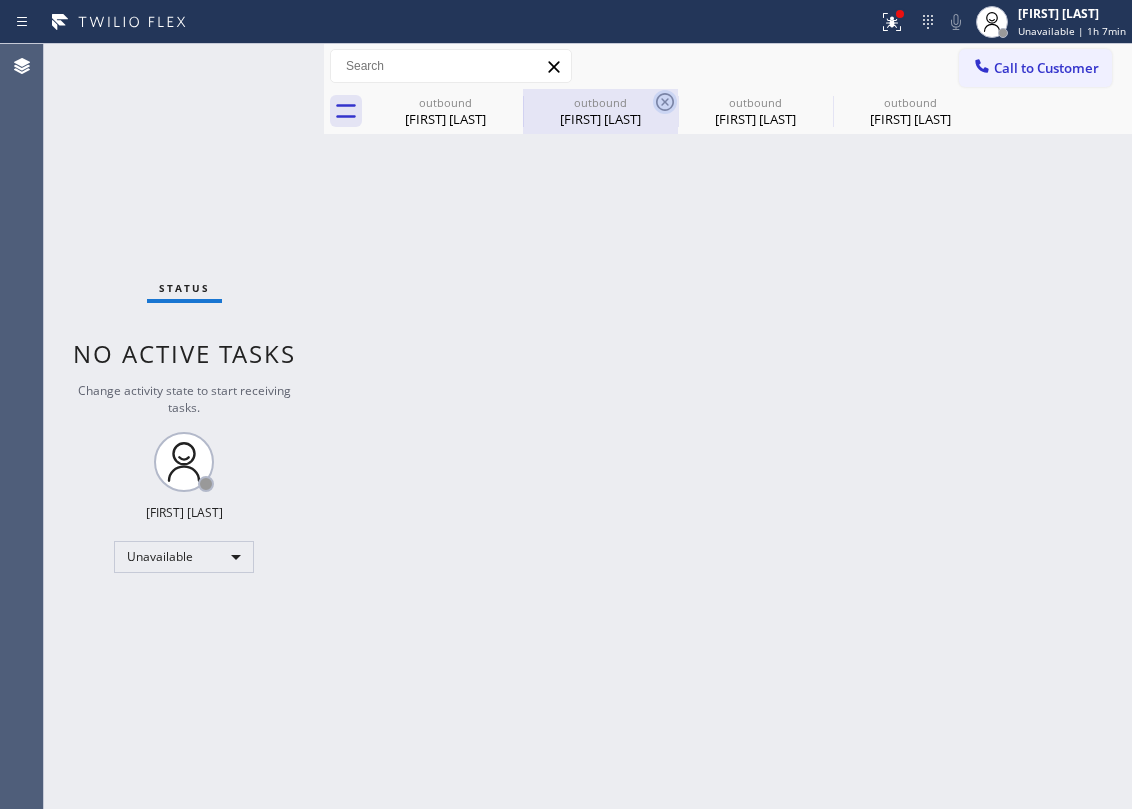 click on "Igor Flikshceyn" at bounding box center [445, 119] 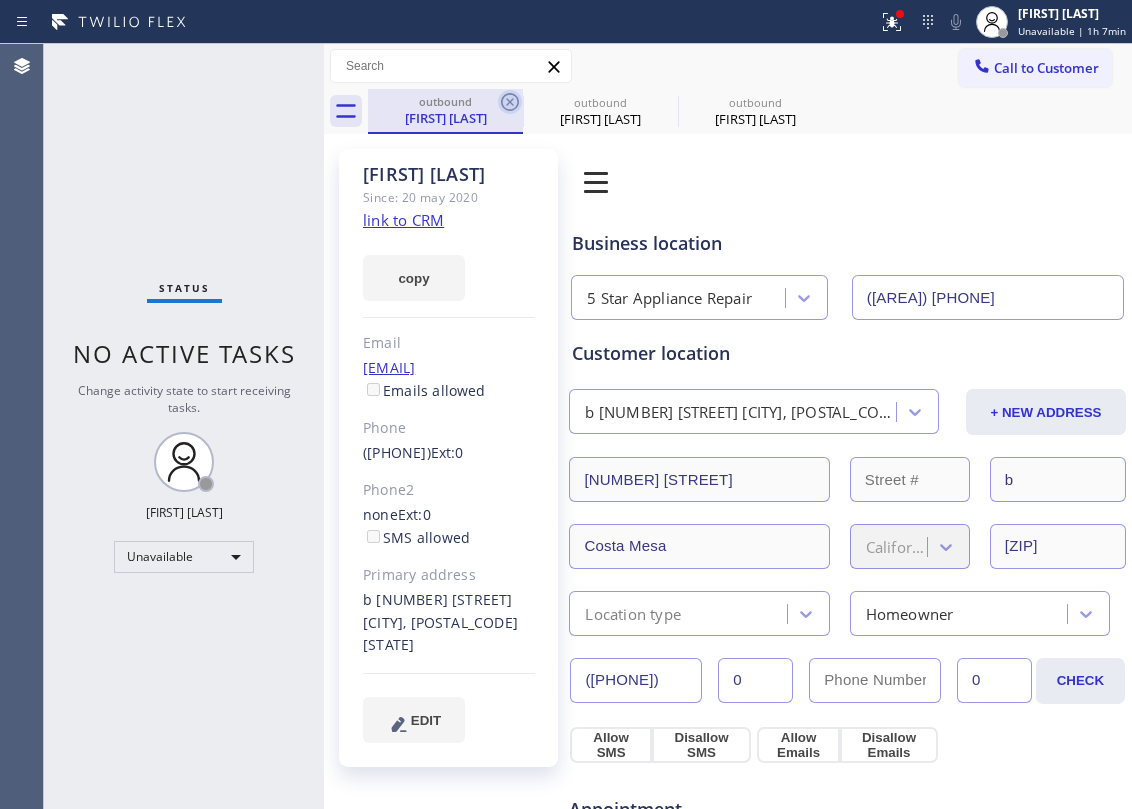 click 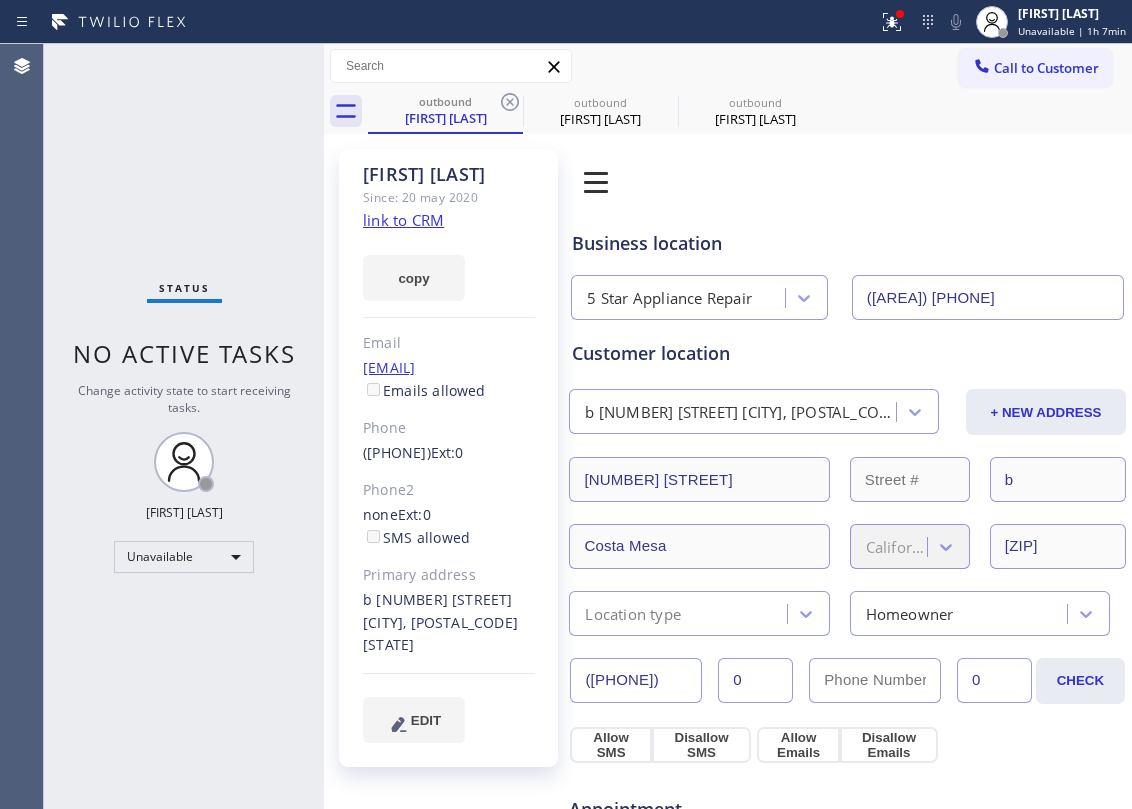 click 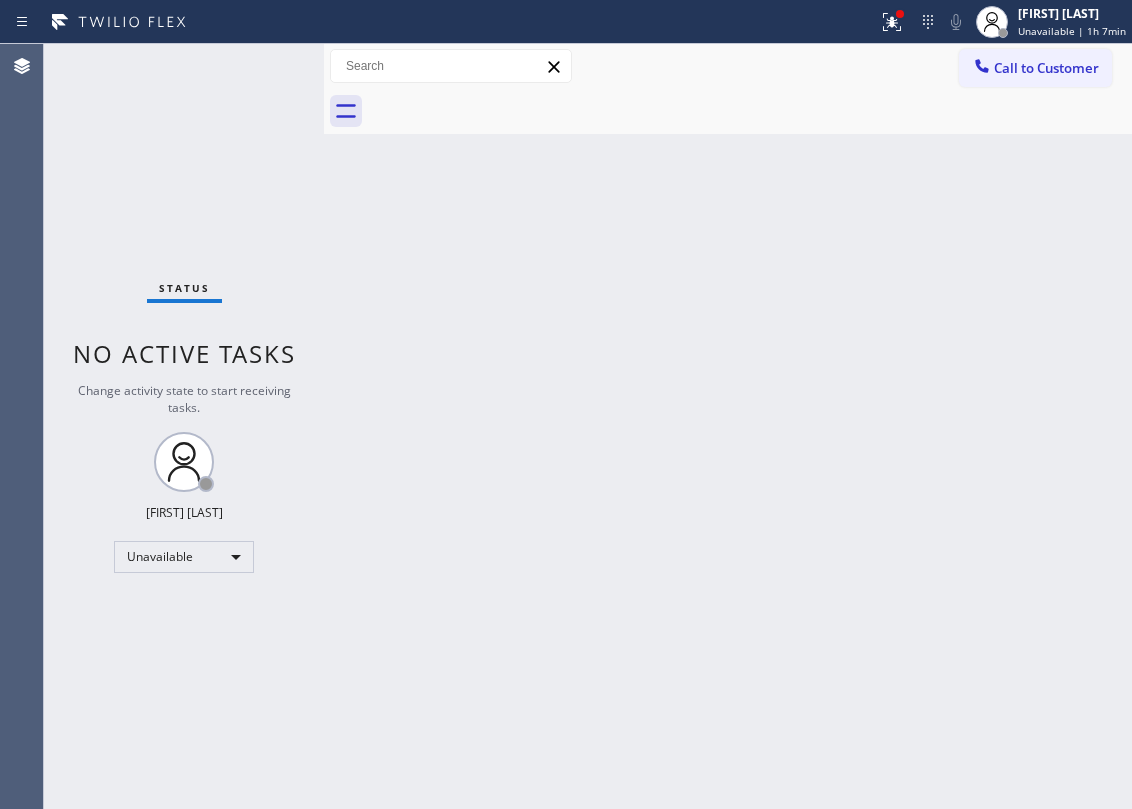 click at bounding box center (750, 111) 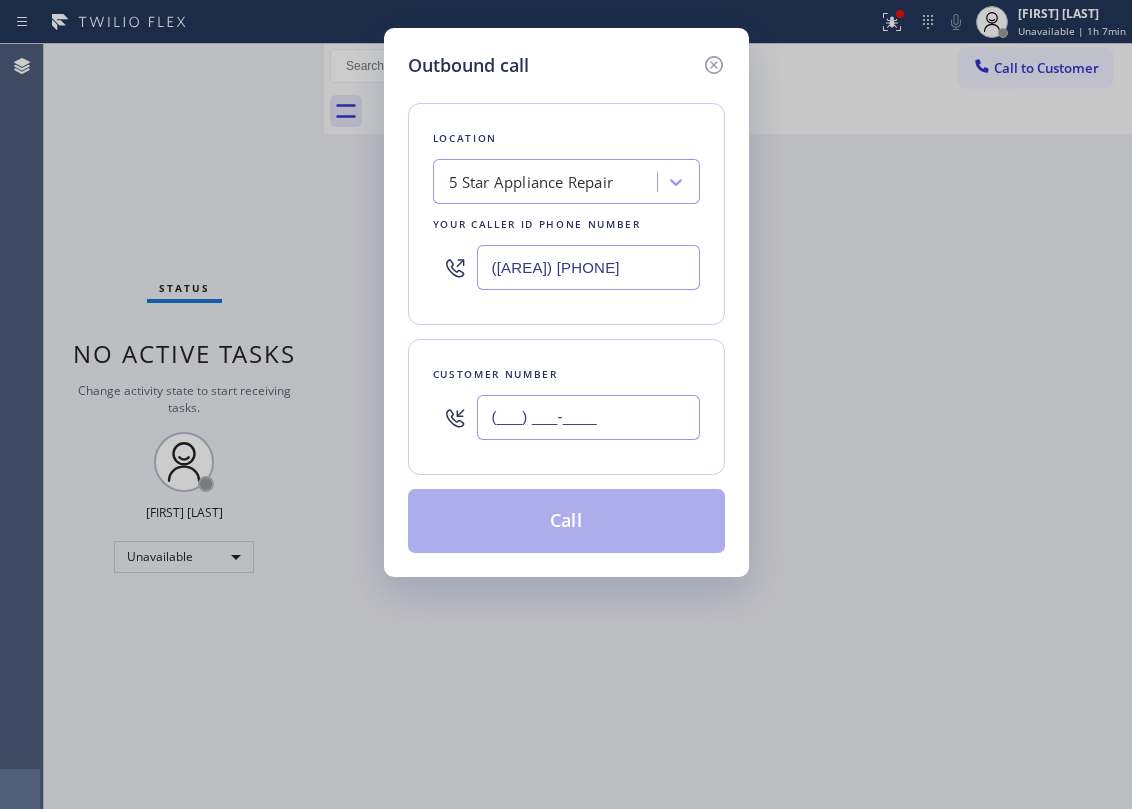 click on "(___) ___-____" at bounding box center [588, 417] 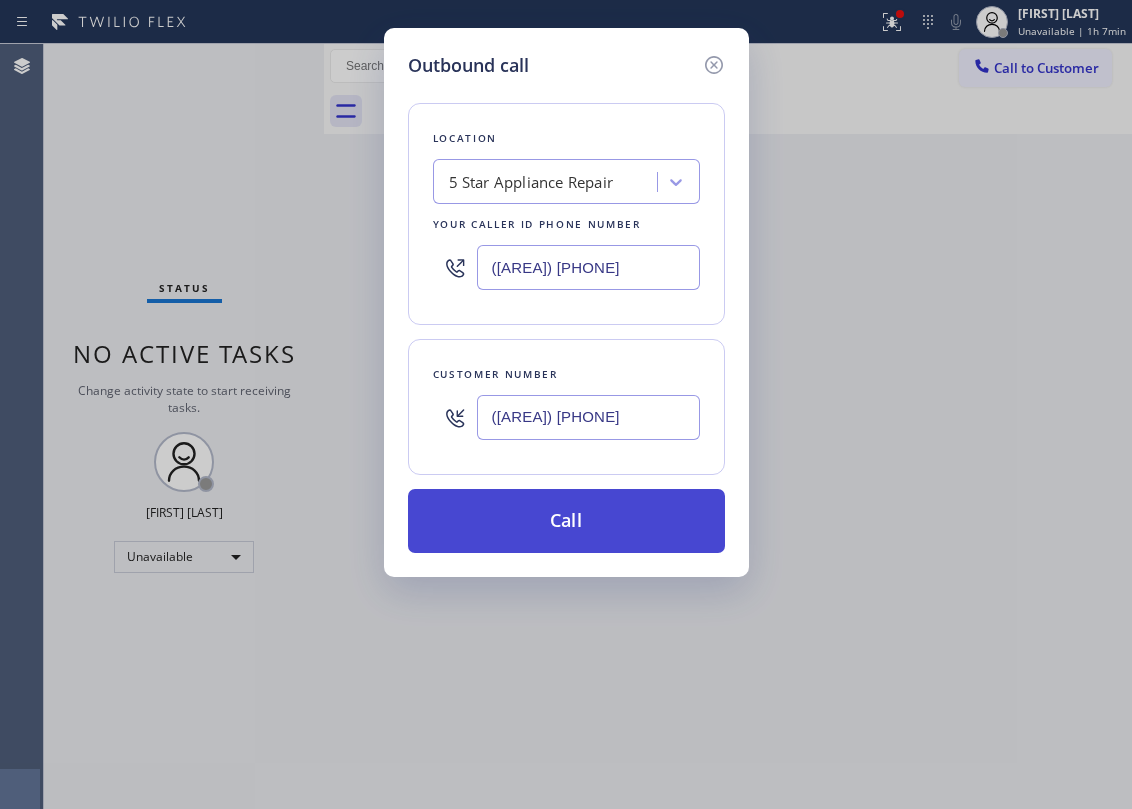 type on "(646) 704-1543" 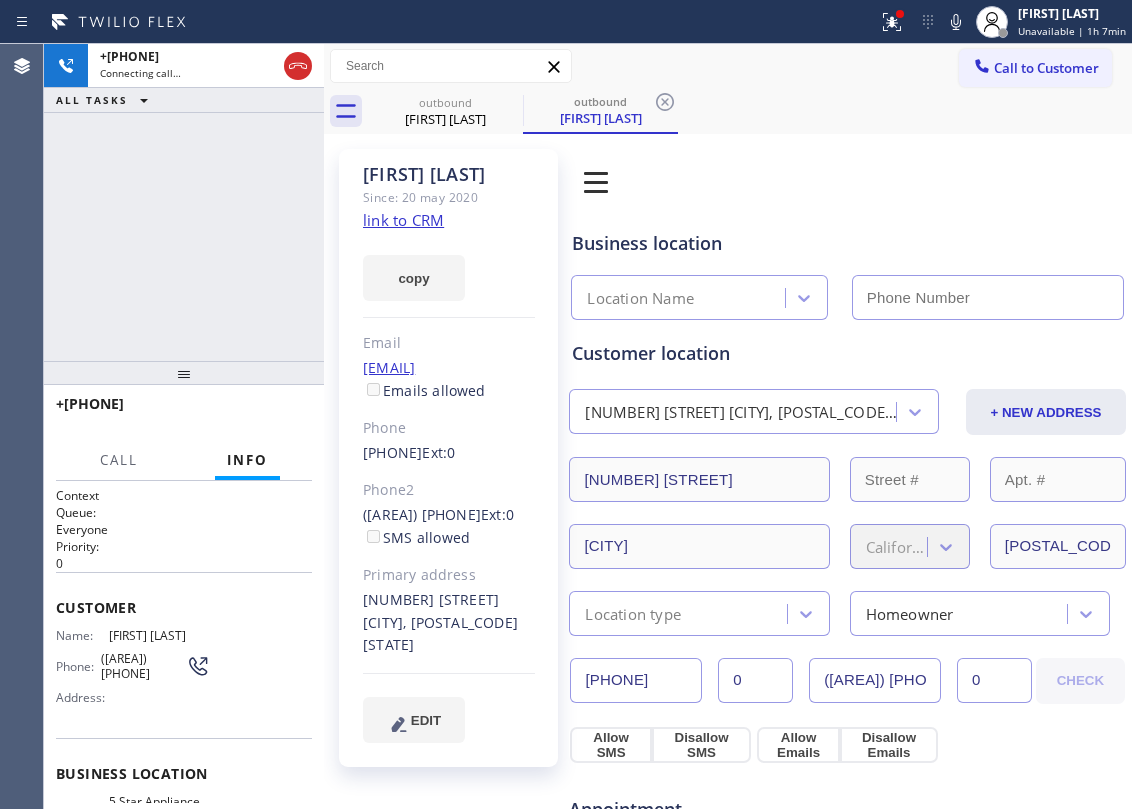 type on "[PHONE]" 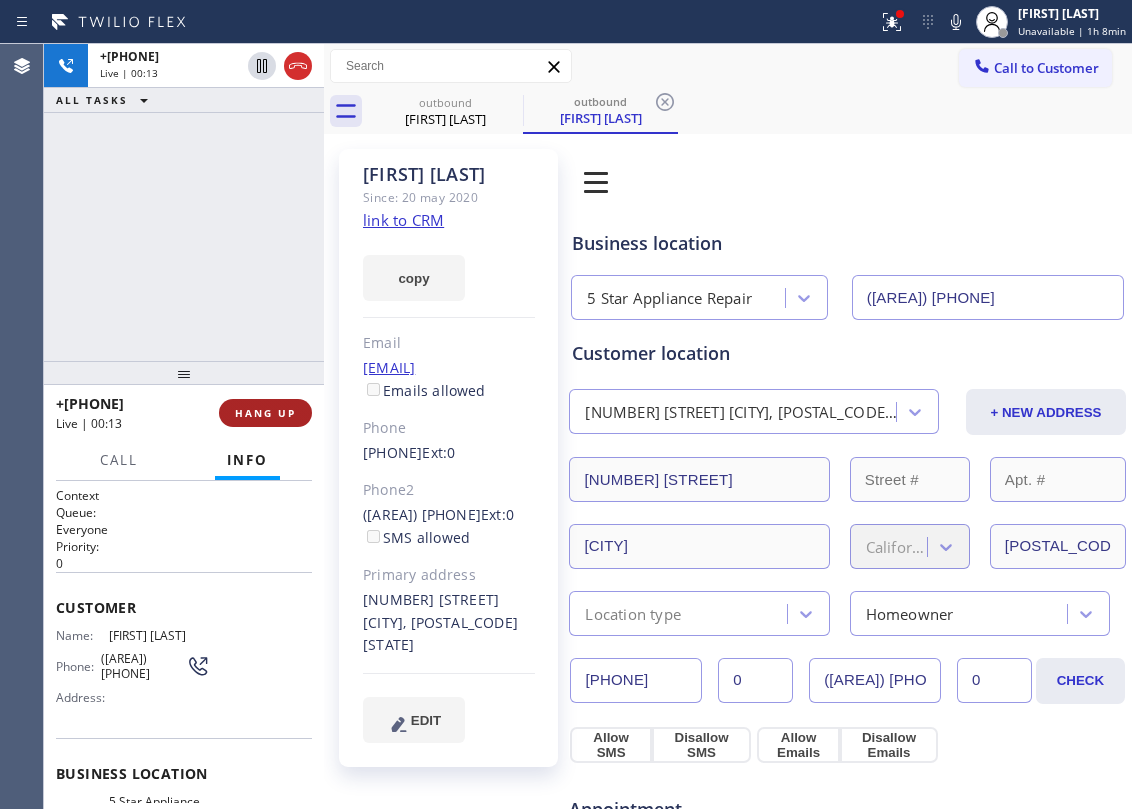click on "HANG UP" at bounding box center [265, 413] 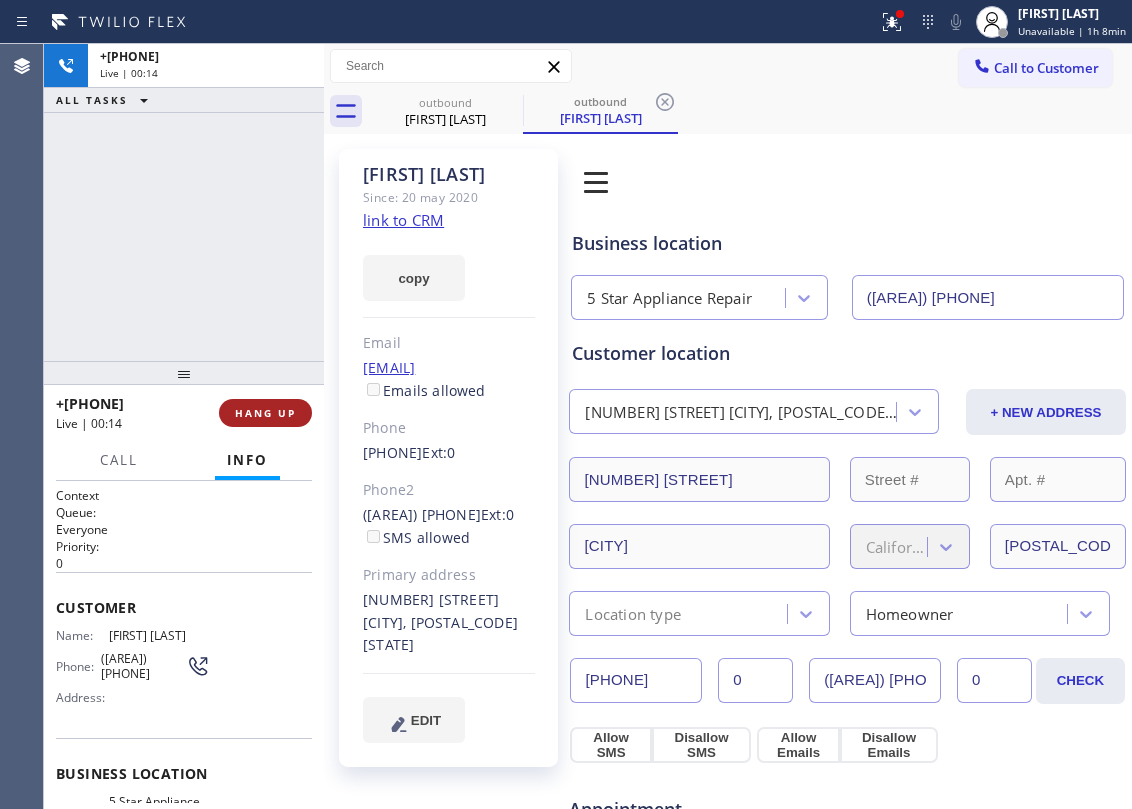 click on "HANG UP" at bounding box center [265, 413] 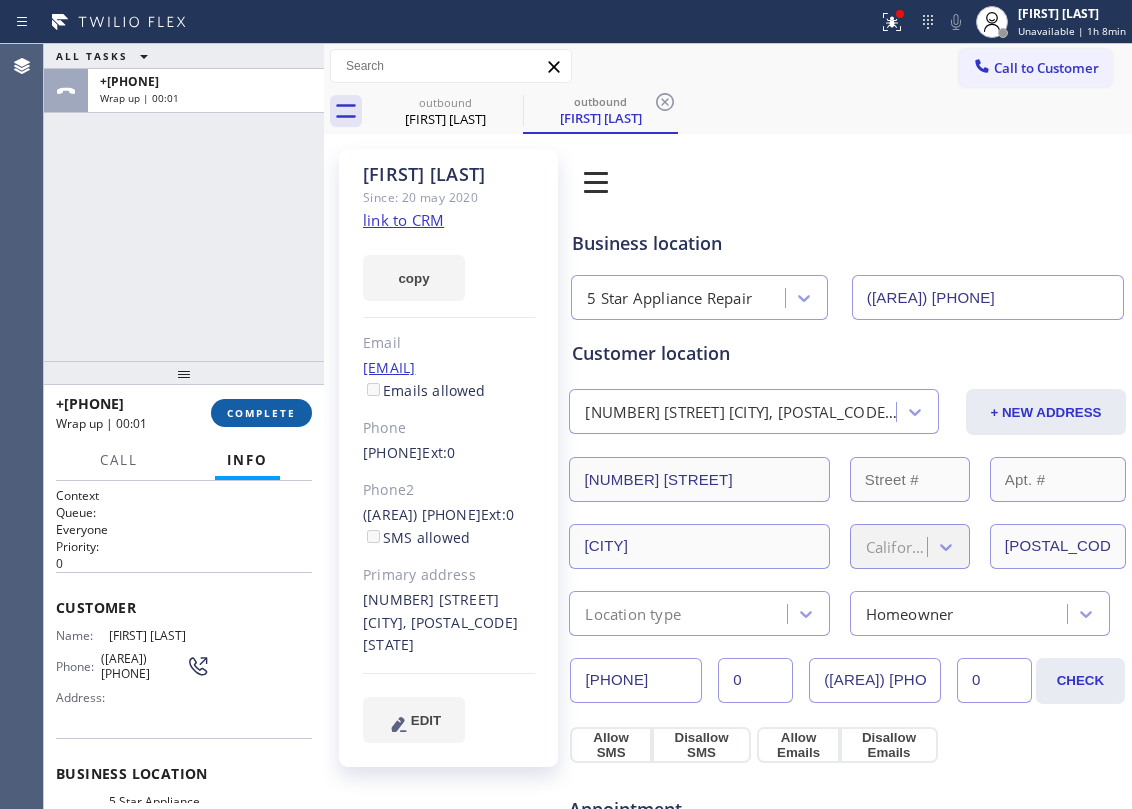 click on "COMPLETE" at bounding box center (261, 413) 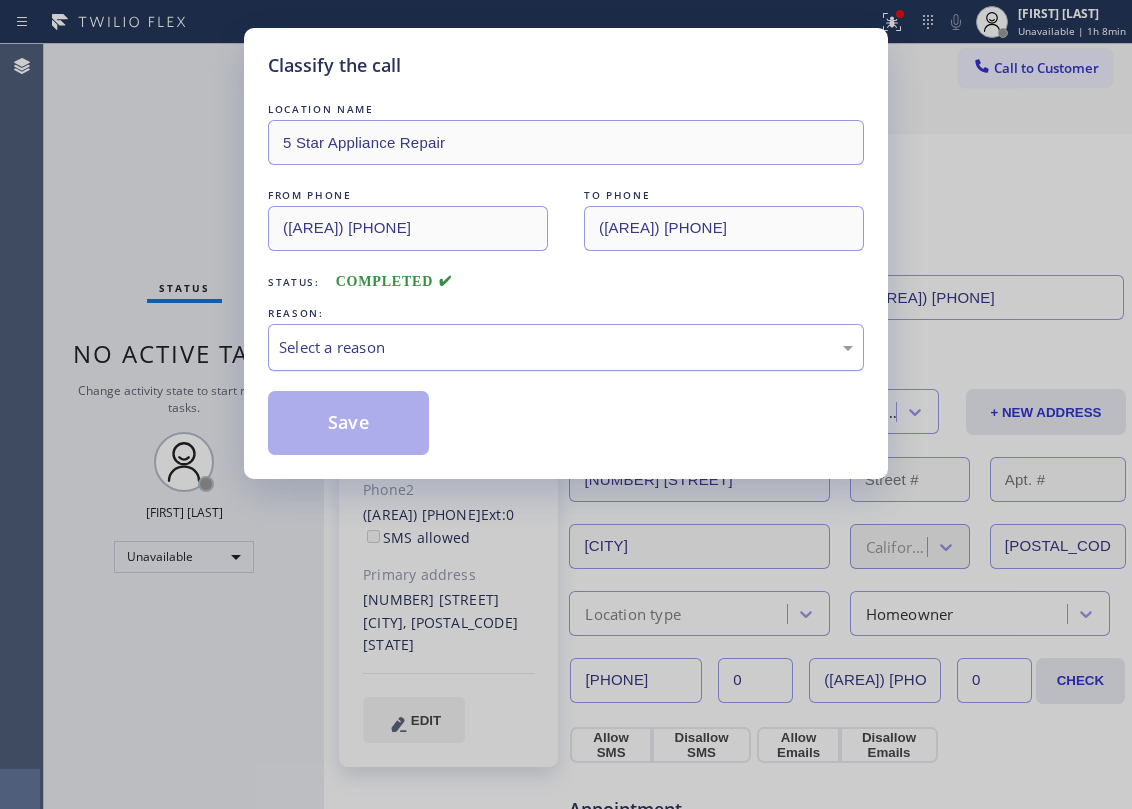 click on "Select a reason" at bounding box center (566, 347) 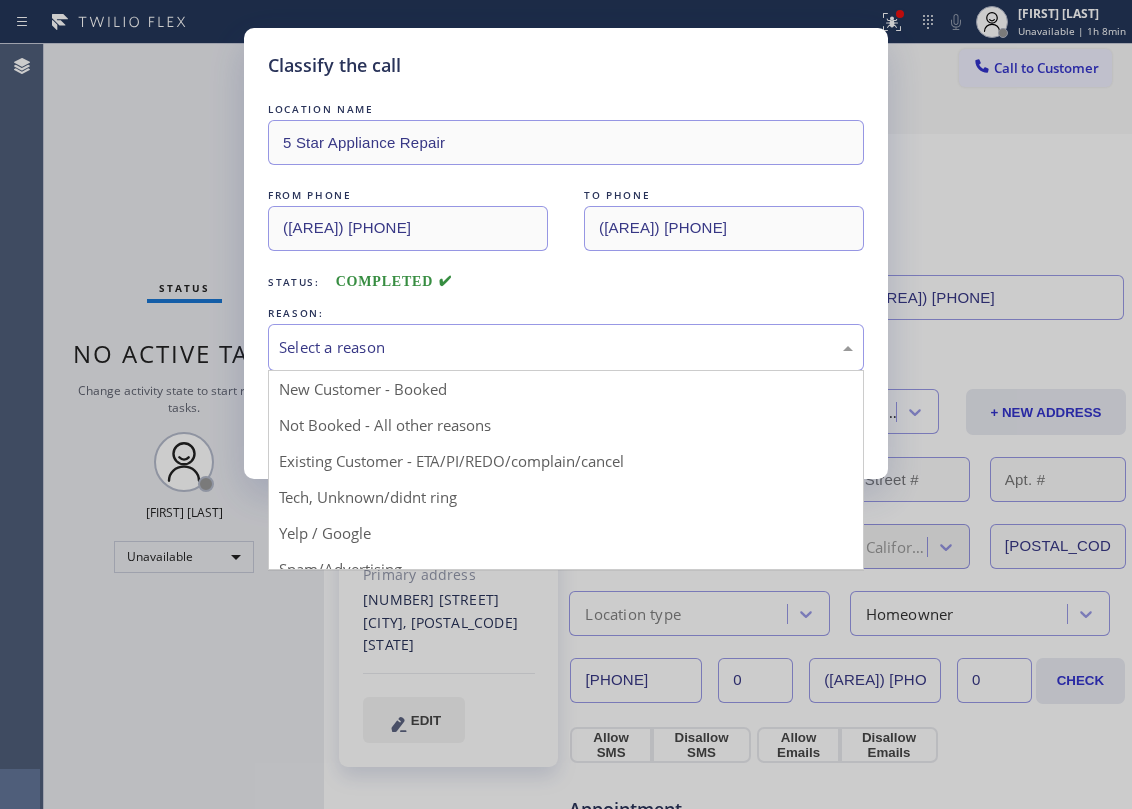 click on "Save" at bounding box center (348, 423) 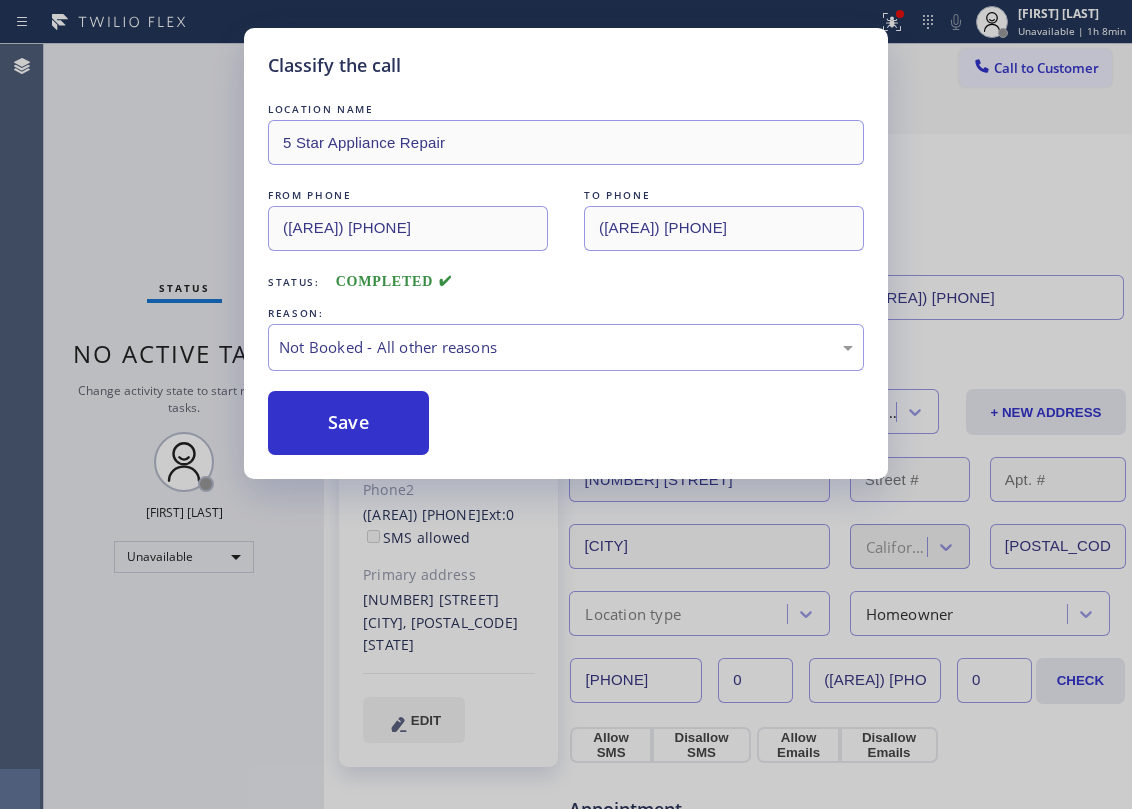 click on "Save" at bounding box center (348, 423) 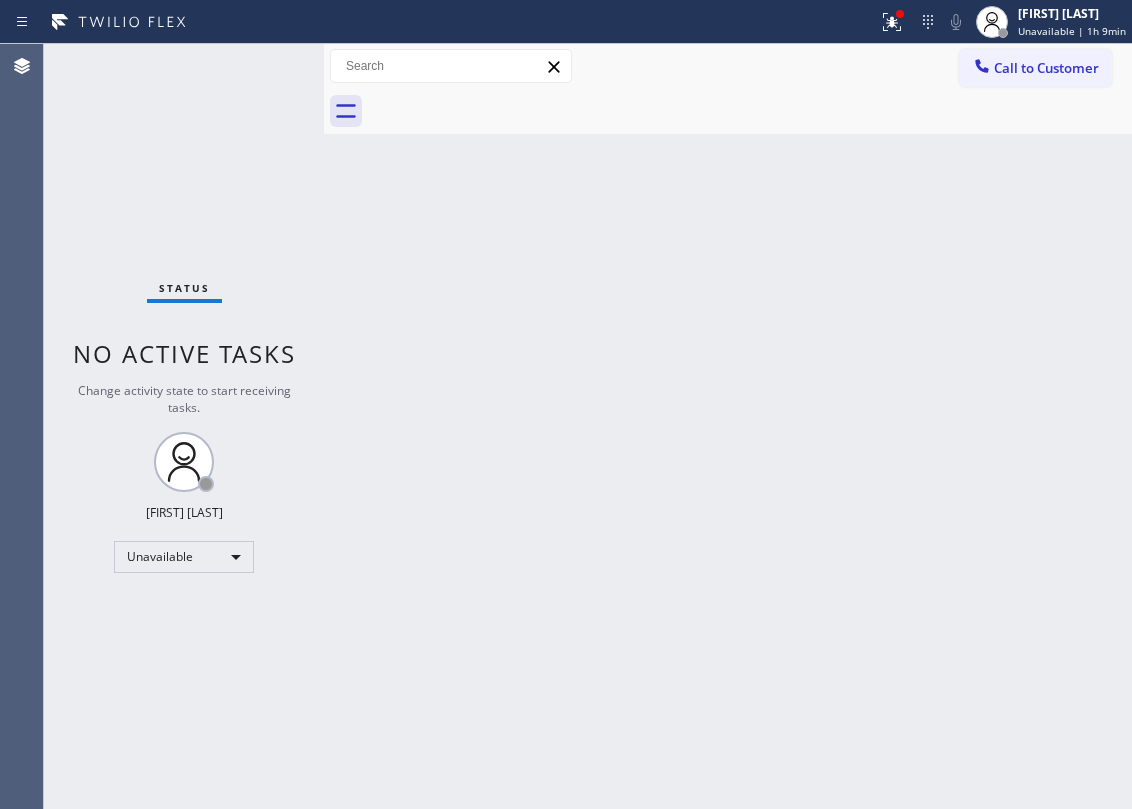 click on "Back to Dashboard Change Sender ID Customers Technicians Select a contact Outbound call Location Search location Your caller id phone number Customer number Call Customer info Name   Phone none Address none Change Sender ID HVAC [PHONE] 5 Star Appliance [PHONE] Appliance Repair [PHONE] Plumbing [PHONE] Air Duct Cleaning [PHONE]  Electricians [PHONE]  Cancel Change Check personal SMS Reset Change No tabs Call to Customer Outbound call Location 5 Star Appliance Repair Your caller id phone number [PHONE] Customer number Call Outbound call Technician Search Technician Your caller id phone number Your caller id phone number Call" at bounding box center [728, 426] 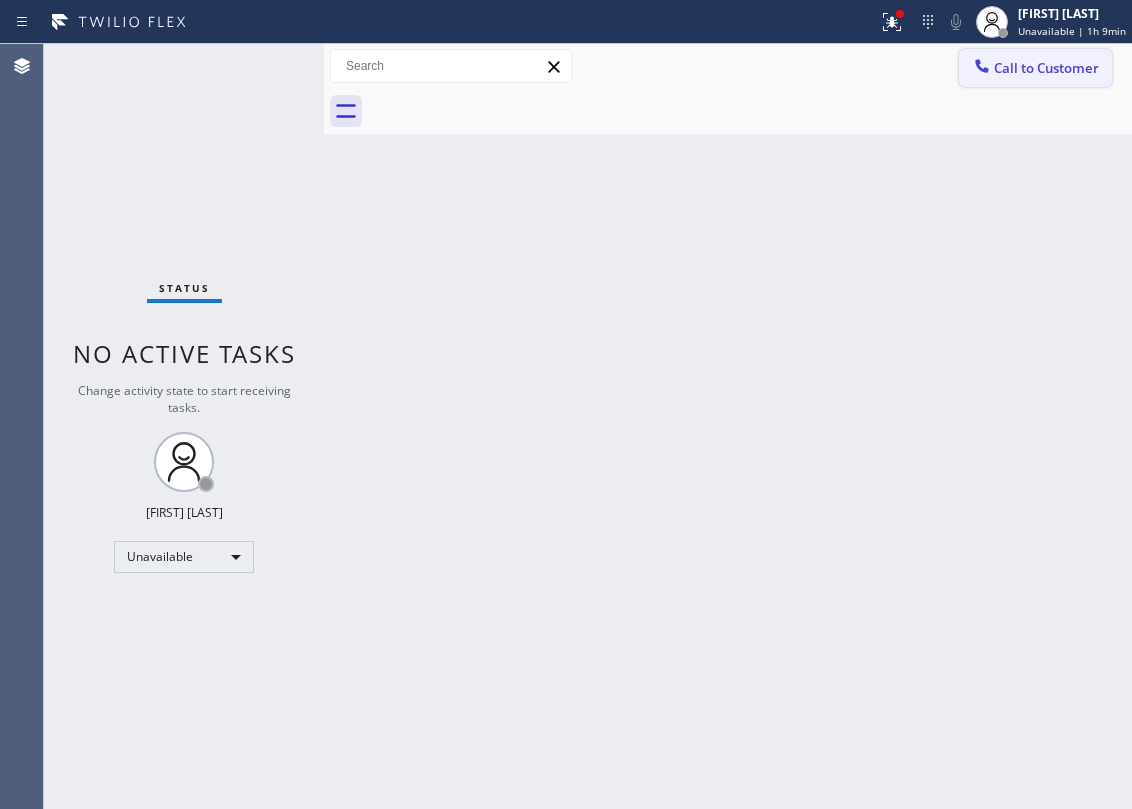 click on "Call to Customer" at bounding box center (1035, 68) 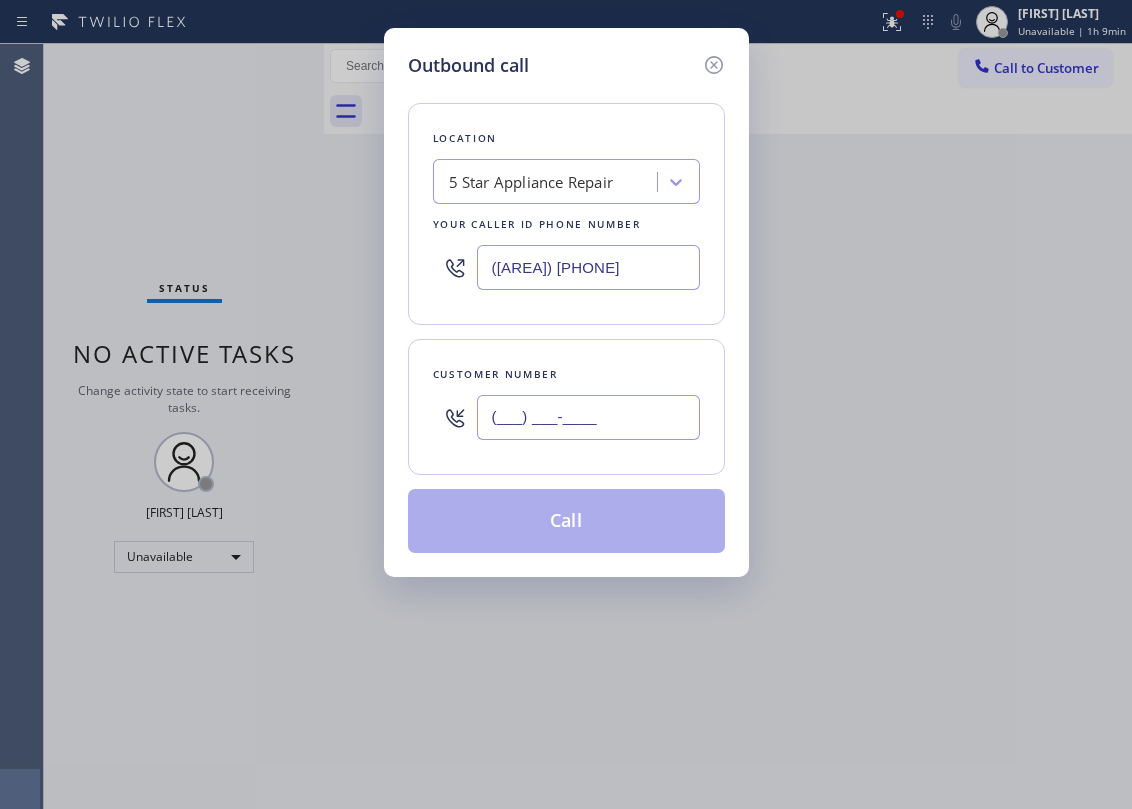 click on "(___) ___-____" at bounding box center [588, 417] 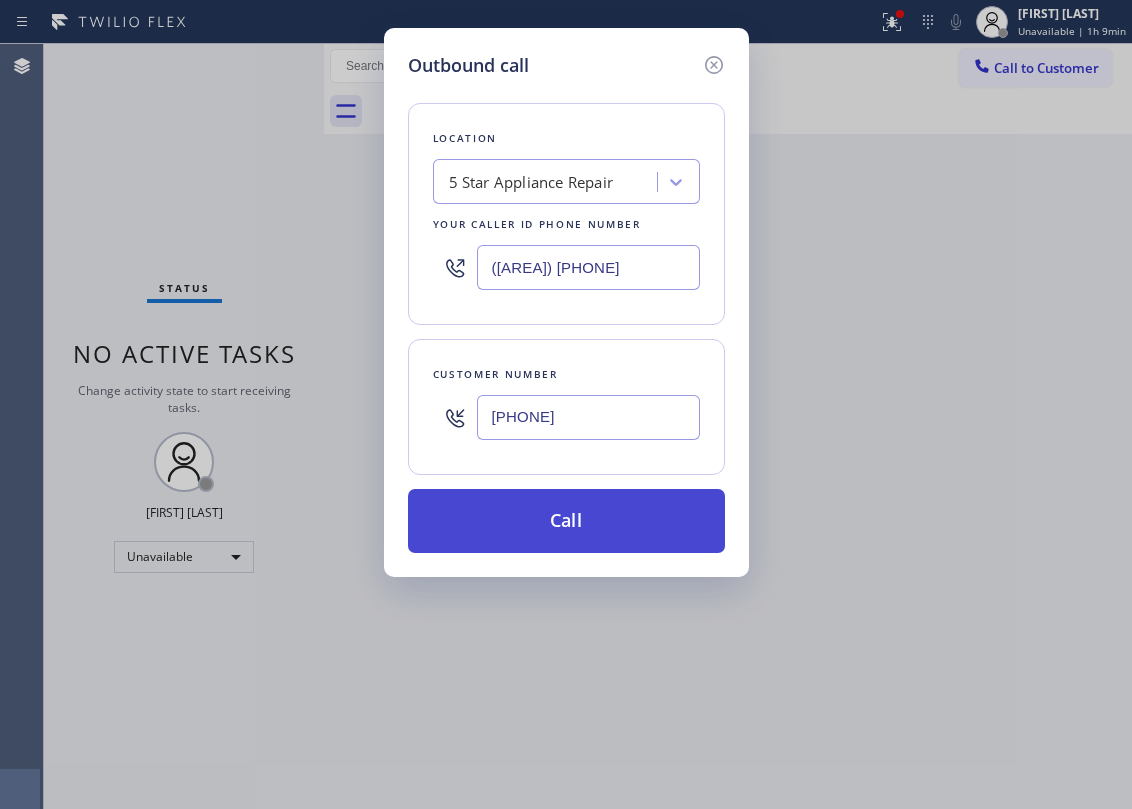 type on "(650) 339-9697" 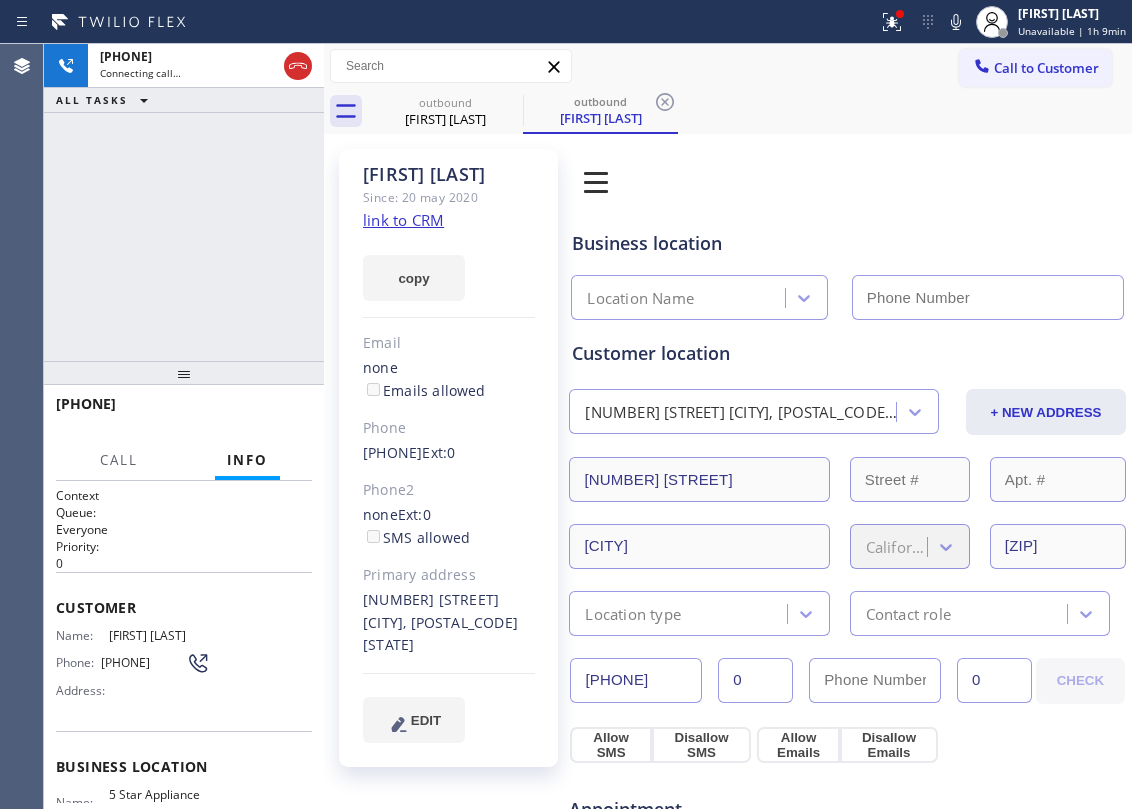 type on "[PHONE]" 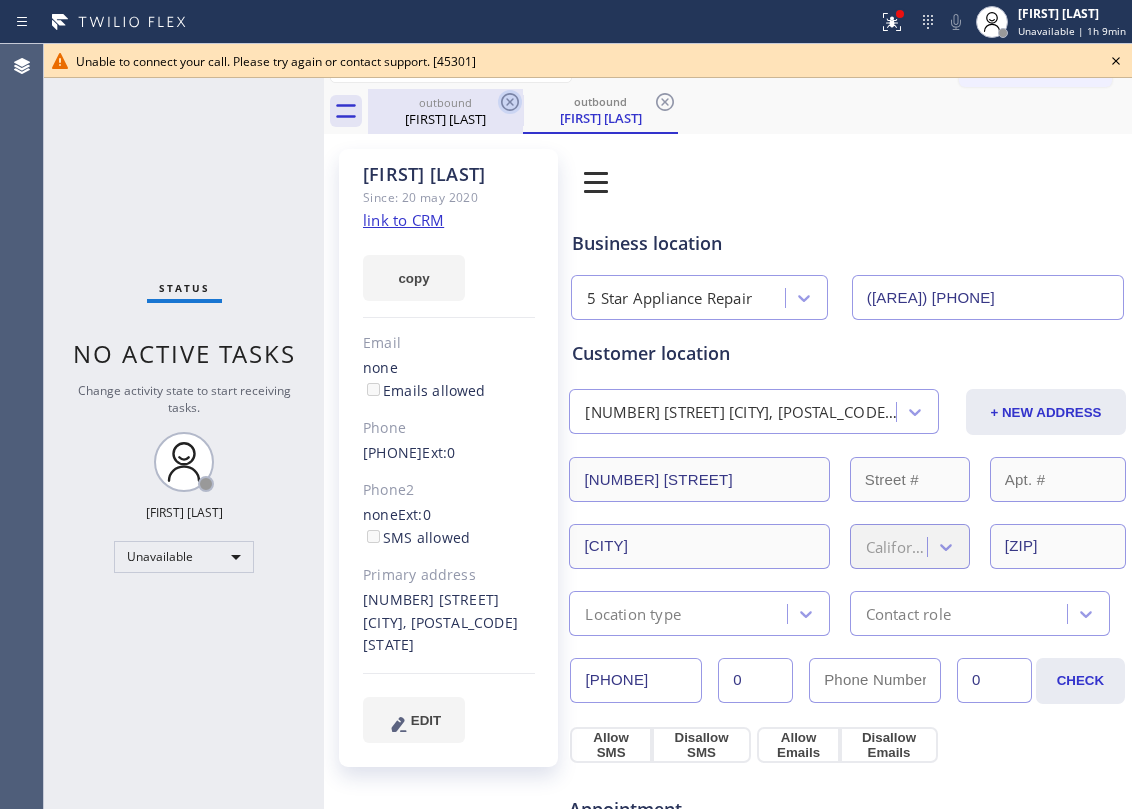 drag, startPoint x: 450, startPoint y: 102, endPoint x: 505, endPoint y: 96, distance: 55.326305 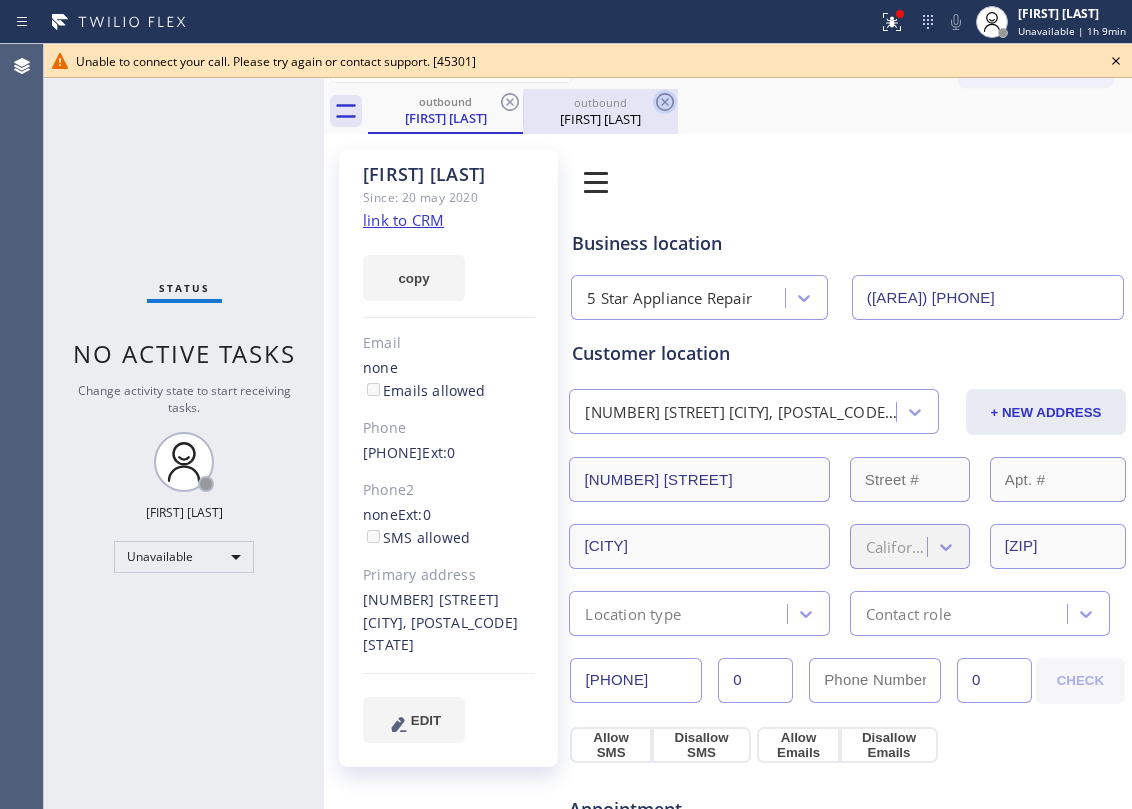 click 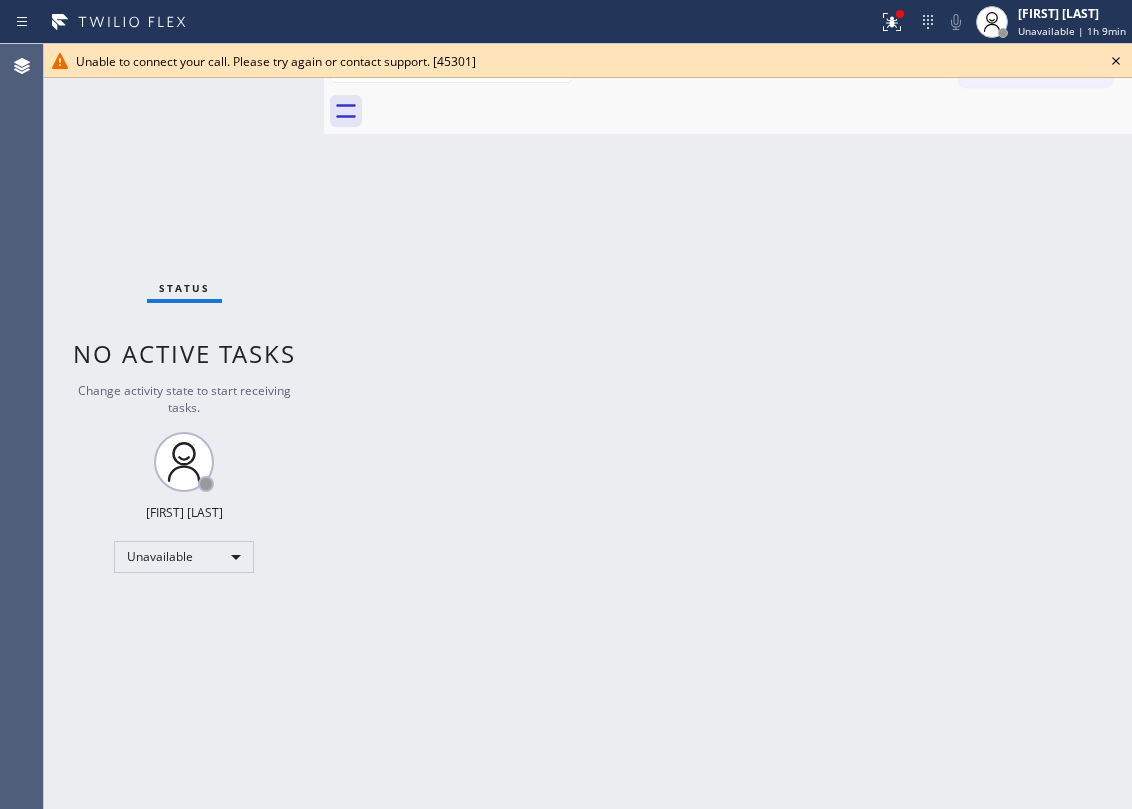 click at bounding box center [750, 111] 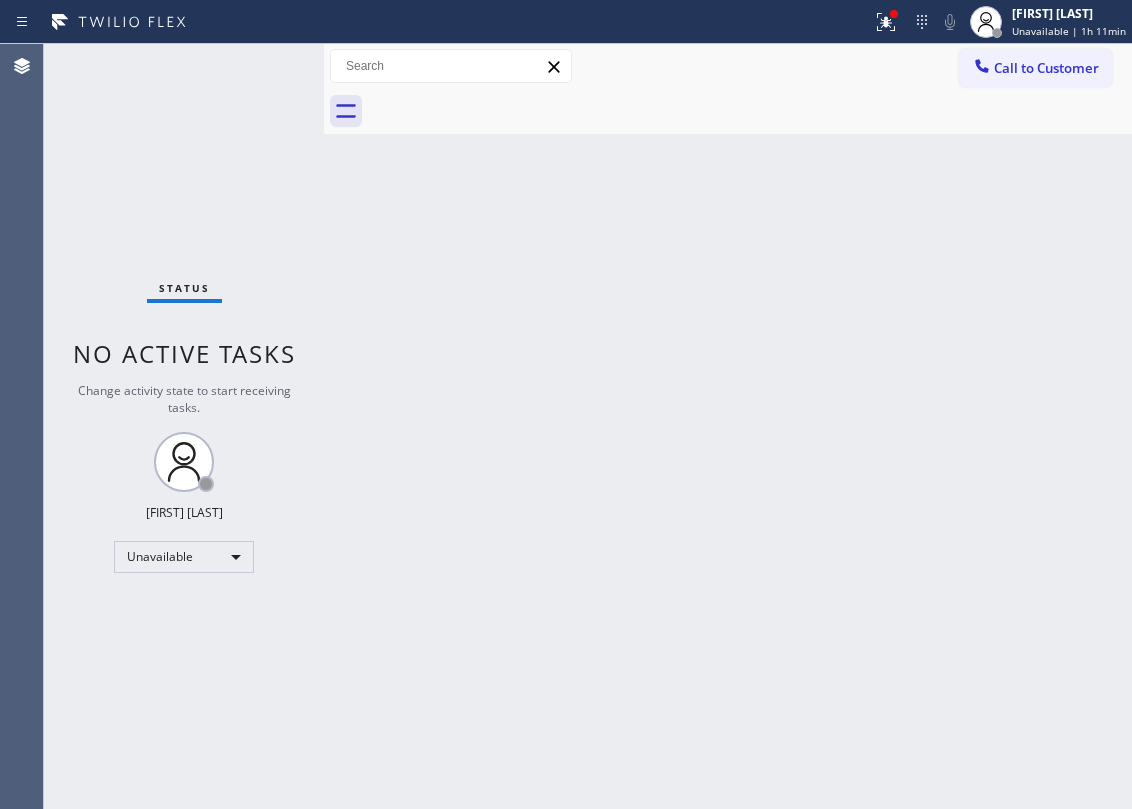 click on "Back to Dashboard Change Sender ID Customers Technicians Select a contact Outbound call Location Search location Your caller id phone number Customer number Call Customer info Name   Phone none Address none Change Sender ID HVAC [PHONE] 5 Star Appliance [PHONE] Appliance Repair [PHONE] Plumbing [PHONE] Air Duct Cleaning [PHONE]  Electricians [PHONE]  Cancel Change Check personal SMS Reset Change No tabs Call to Customer Outbound call Location 5 Star Appliance Repair Your caller id phone number [PHONE] Customer number Call Outbound call Technician Search Technician Your caller id phone number Your caller id phone number Call" at bounding box center [728, 426] 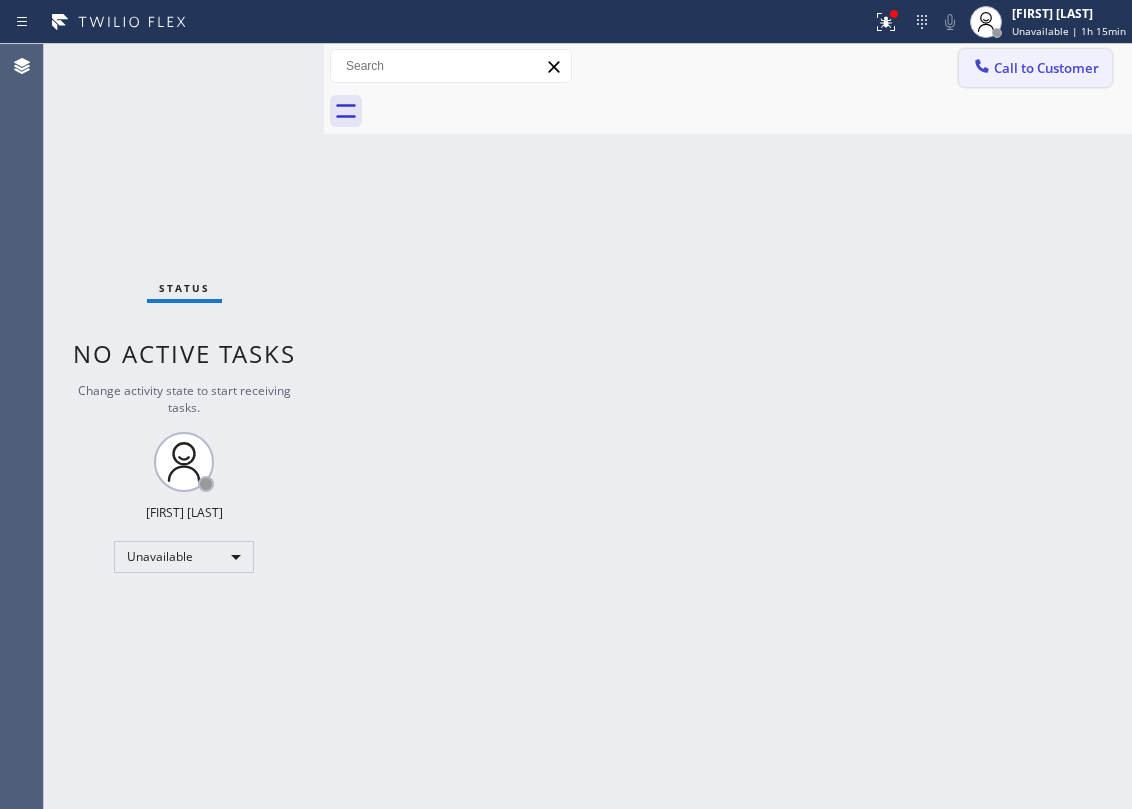 click on "Call to Customer" at bounding box center [1046, 68] 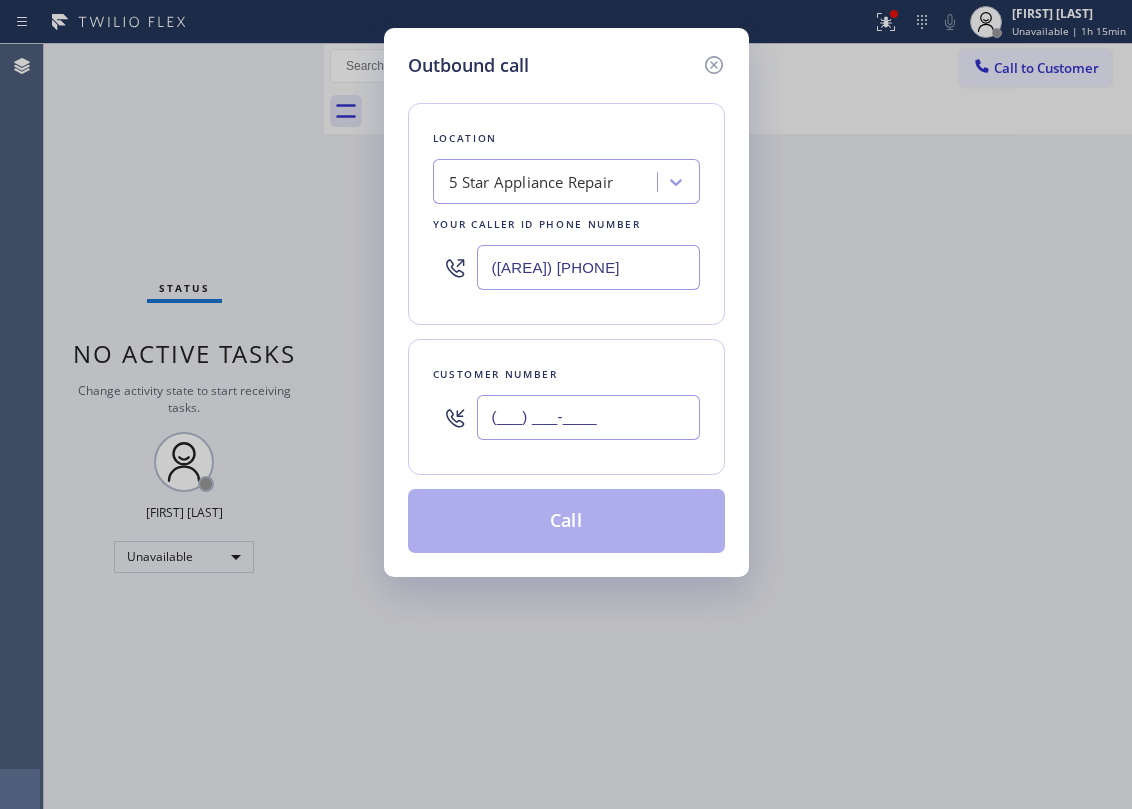 click on "(___) ___-____" at bounding box center (588, 417) 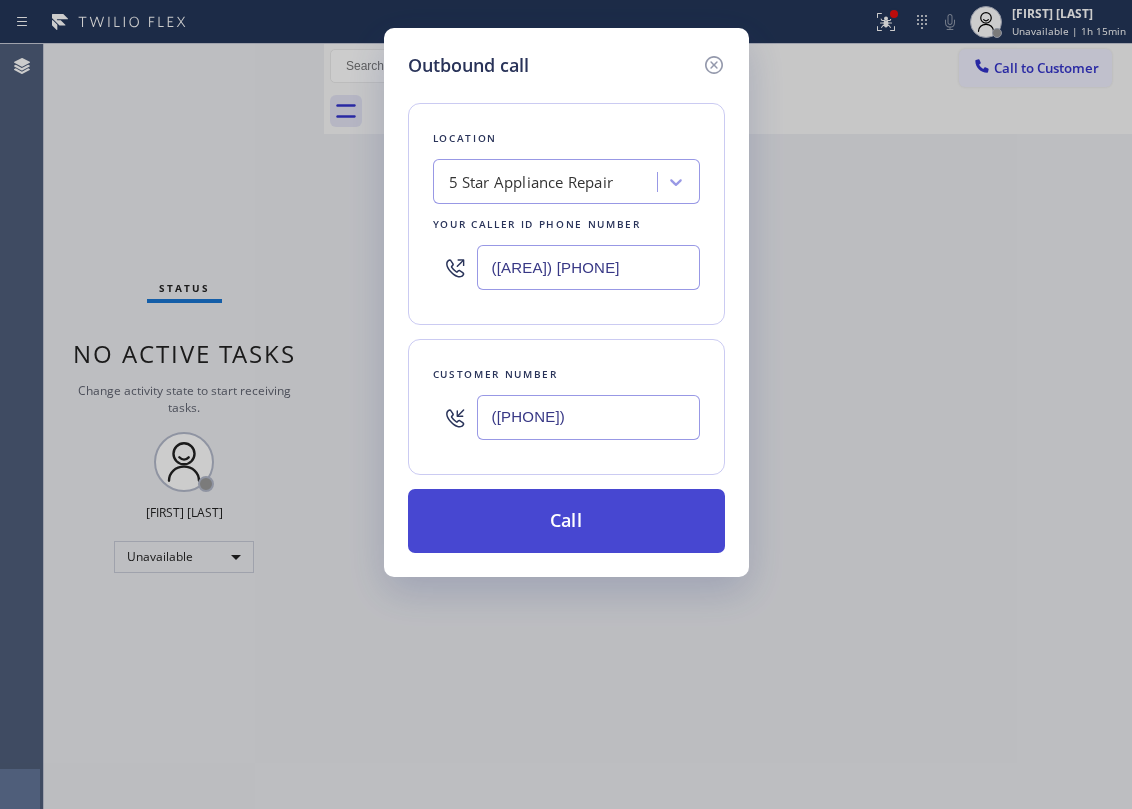 type on "(323) 354-5994" 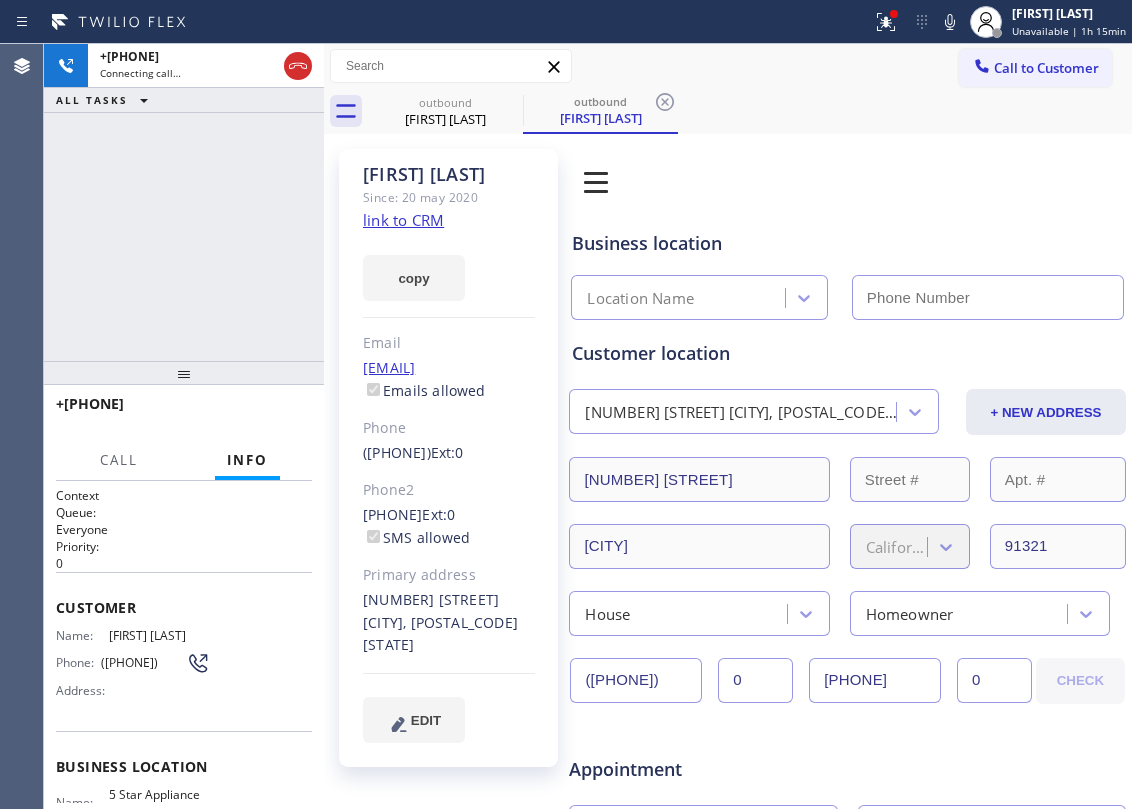 type on "[PHONE]" 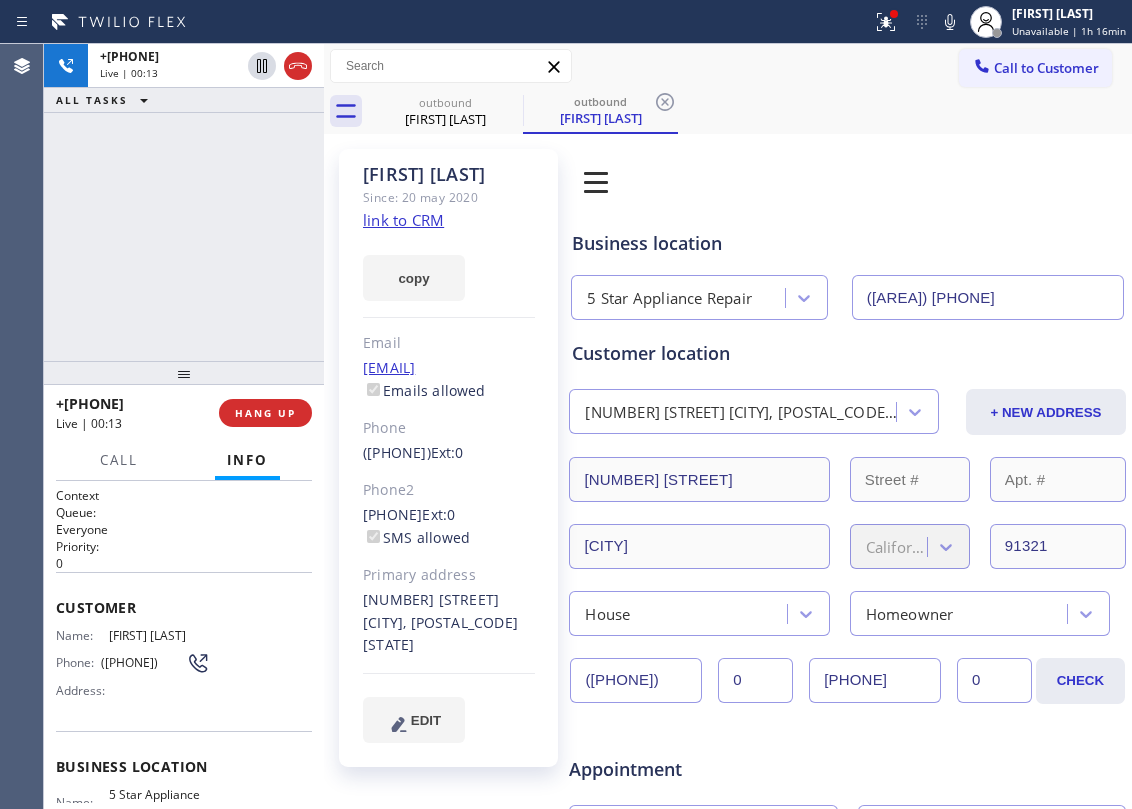 click on "link to CRM" 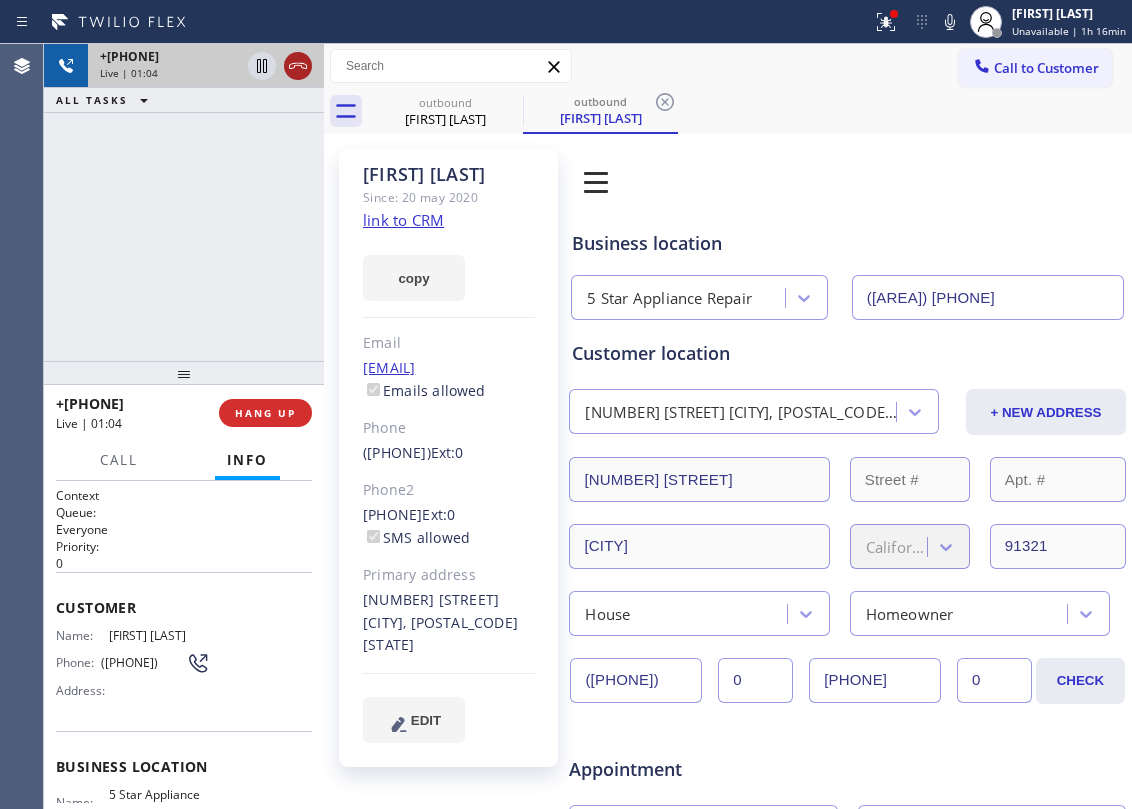 click 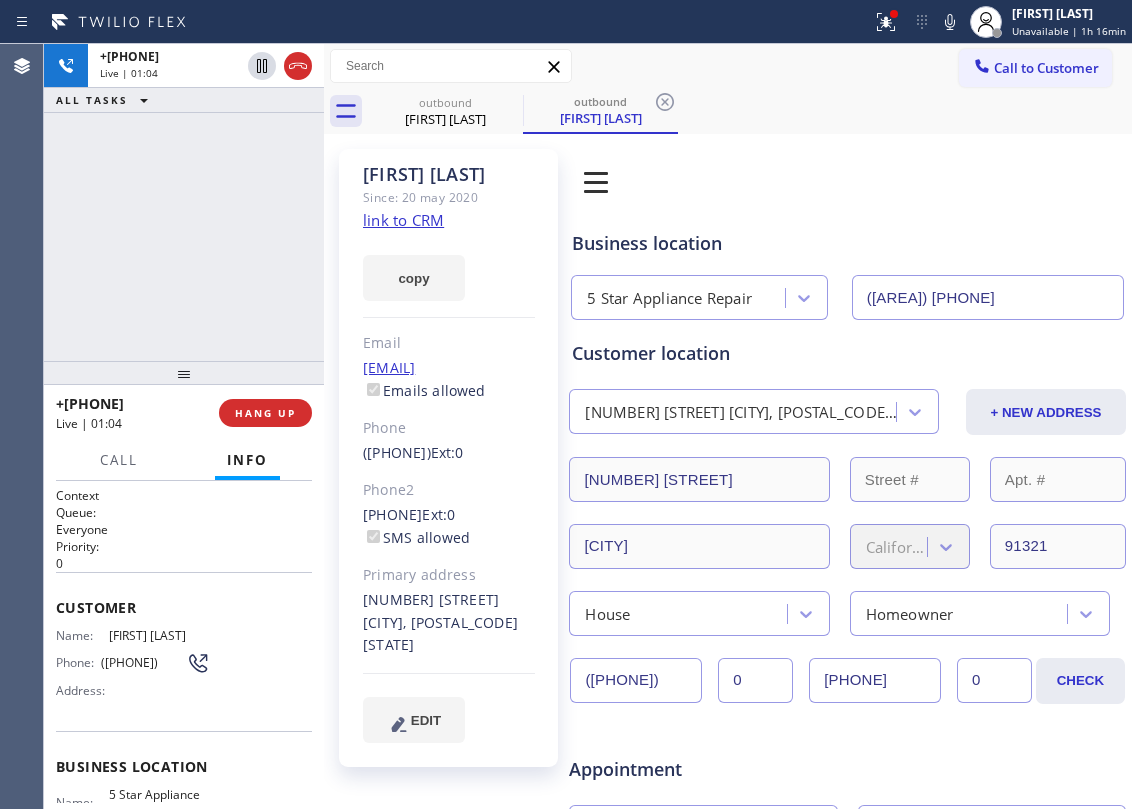 click 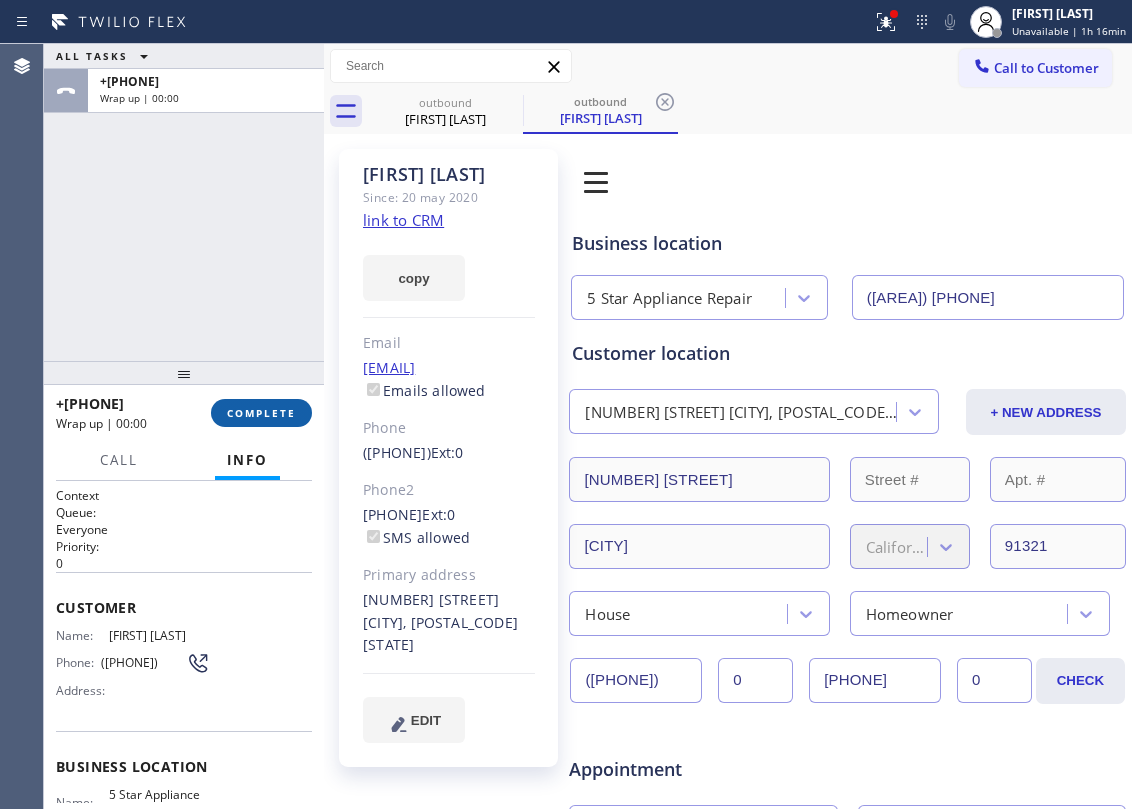 click on "COMPLETE" at bounding box center (261, 413) 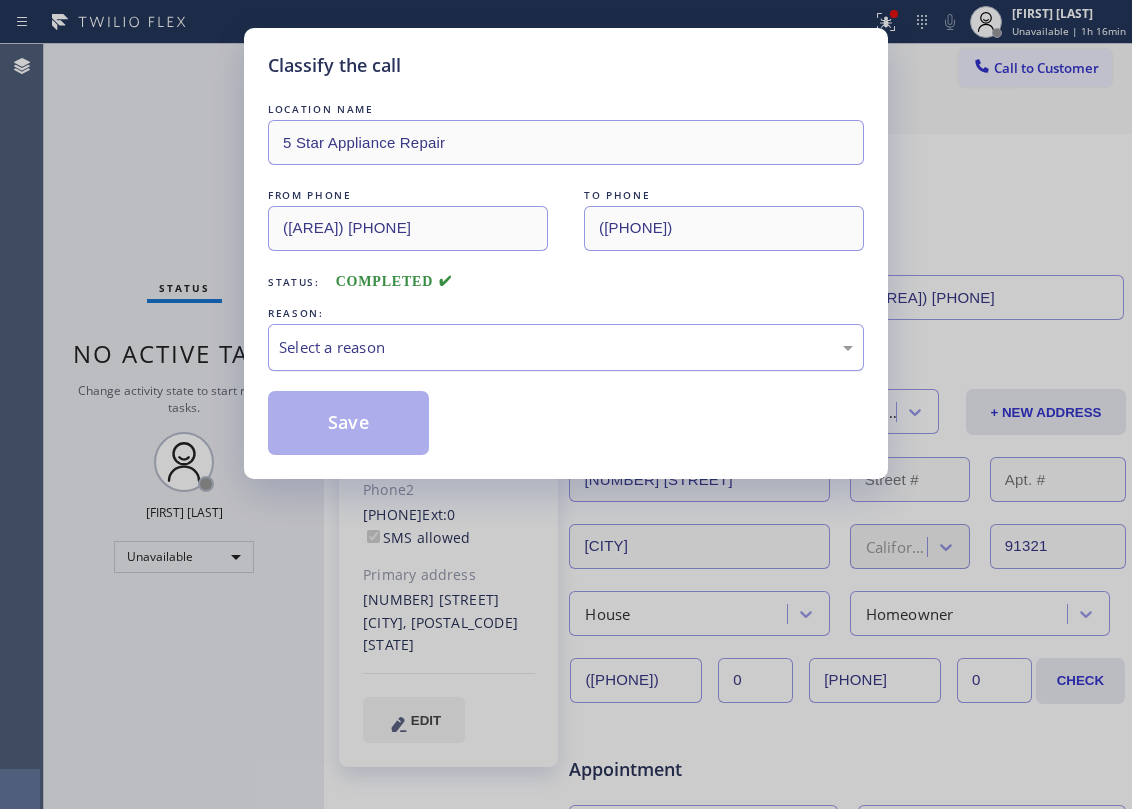drag, startPoint x: 430, startPoint y: 338, endPoint x: 432, endPoint y: 350, distance: 12.165525 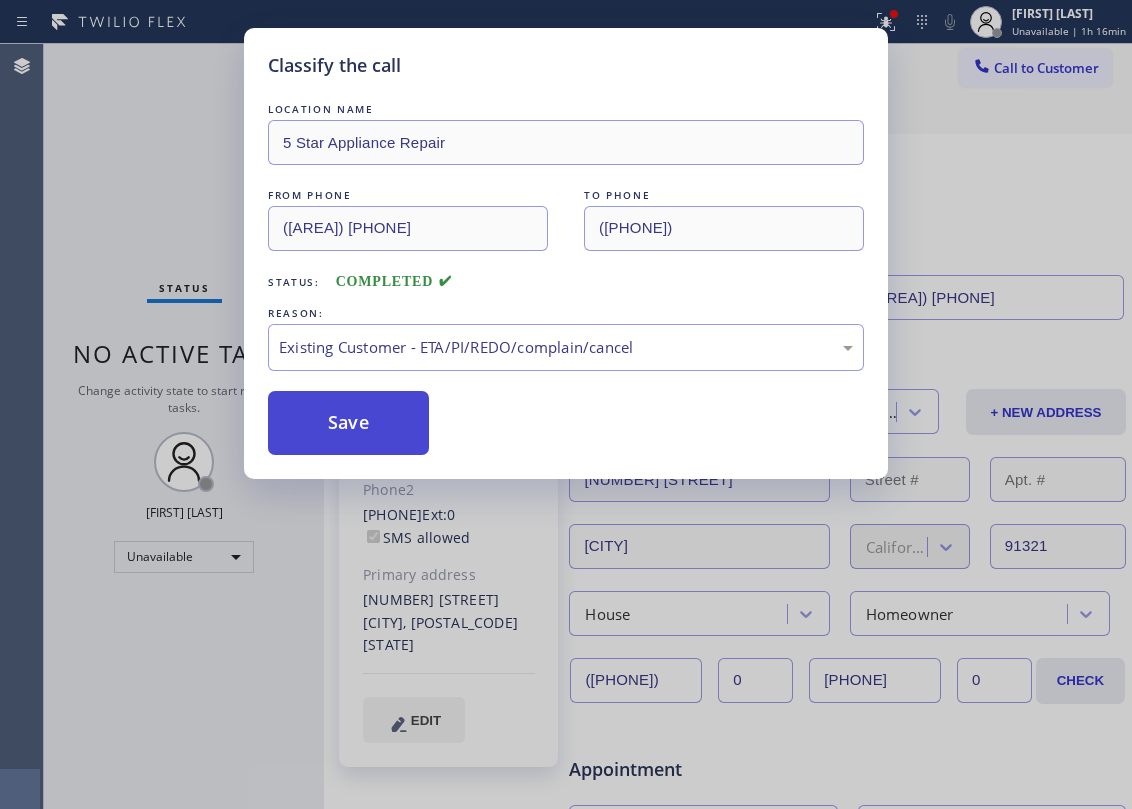 drag, startPoint x: 316, startPoint y: 420, endPoint x: 328, endPoint y: 416, distance: 12.649111 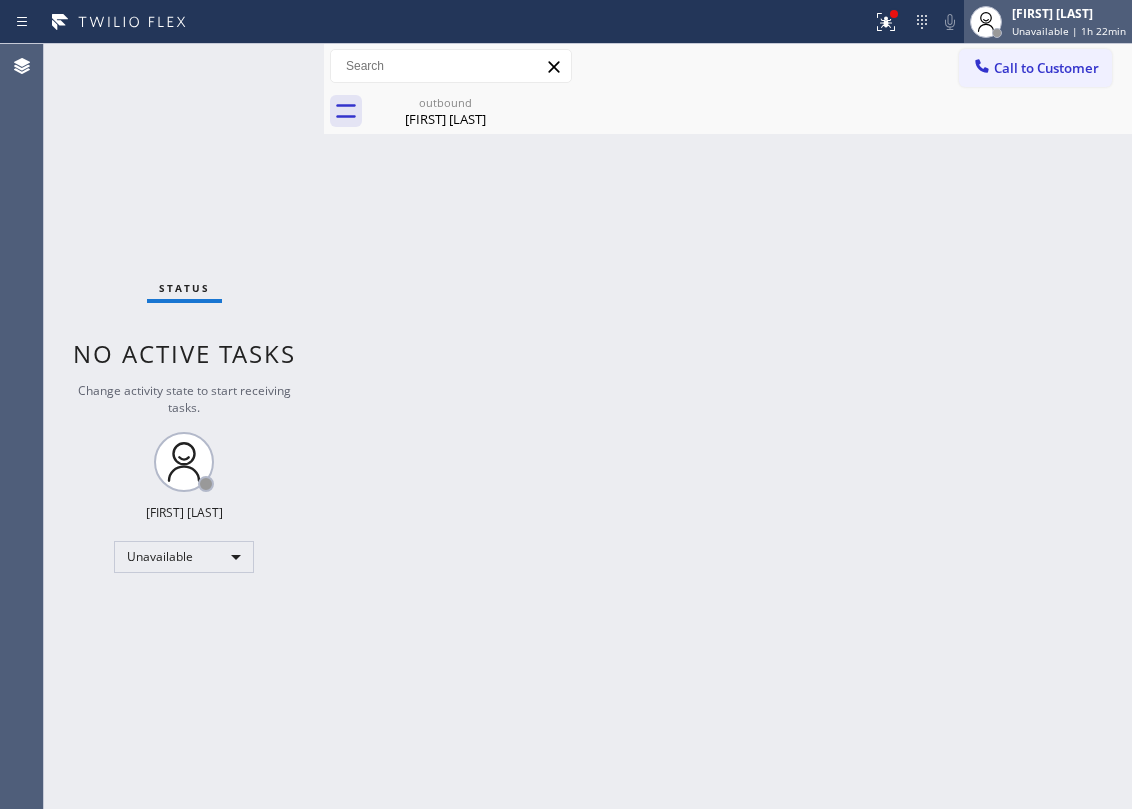 click at bounding box center [986, 22] 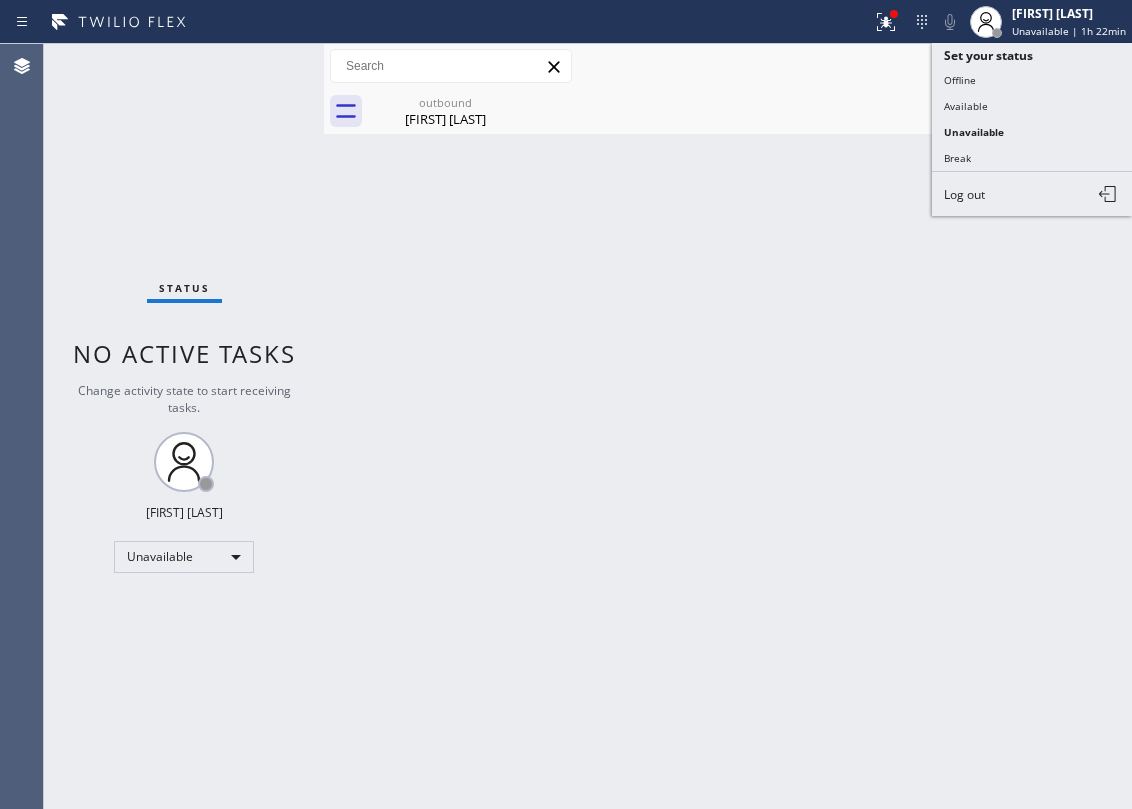 click on "Call to Customer Outbound call Location 5 Star Appliance Repair Your caller id phone number (855) 731-4952 Customer number Call Outbound call Technician Search Technician Your caller id phone number Your caller id phone number Call" at bounding box center (728, 66) 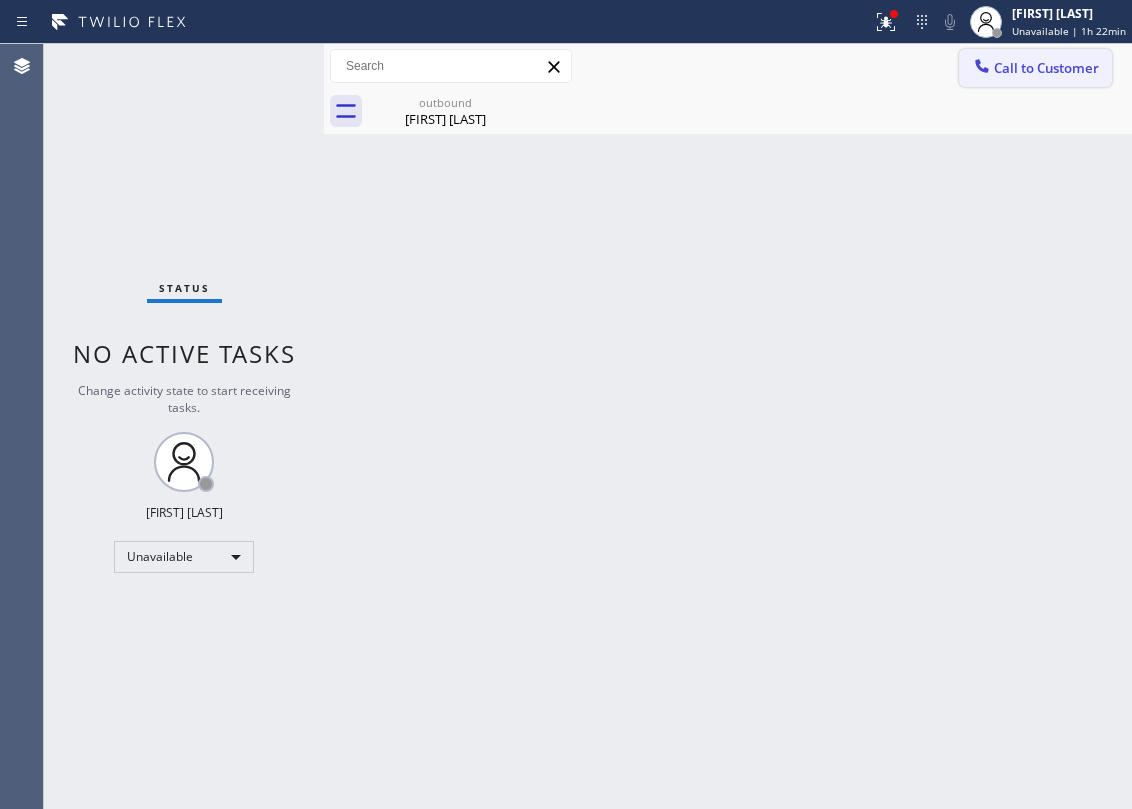 click on "Call to Customer" at bounding box center (1035, 68) 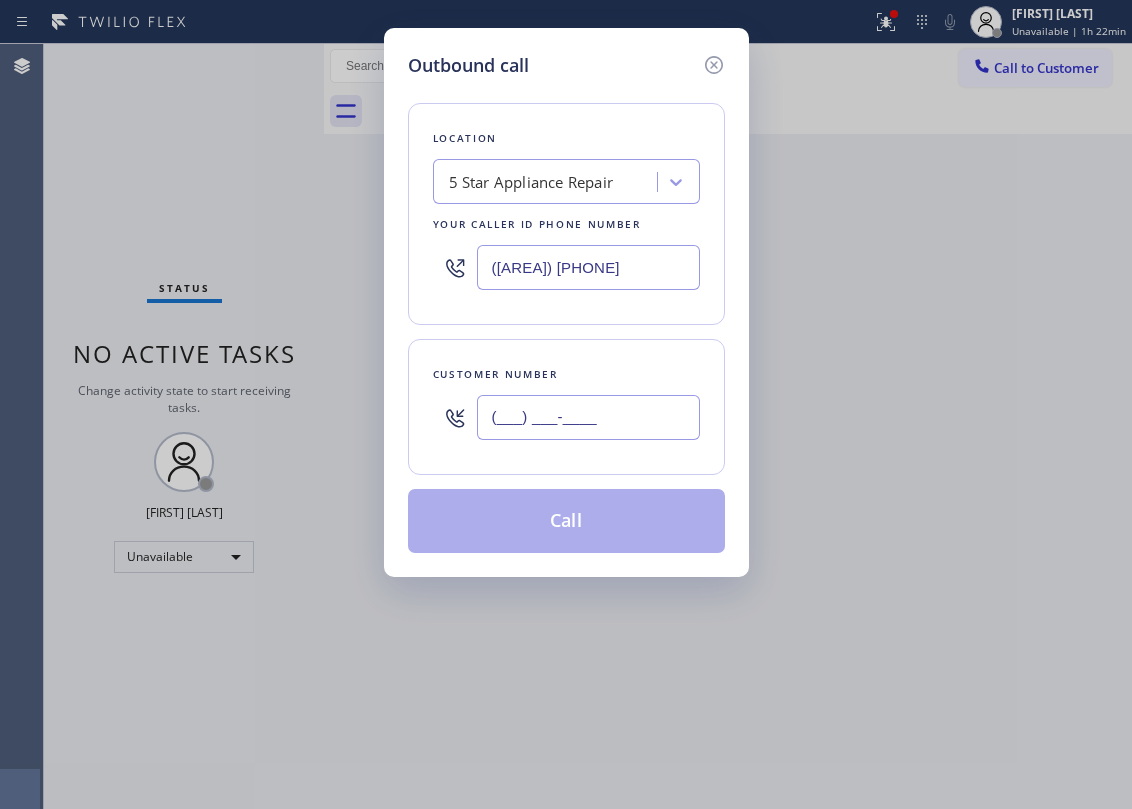 click on "(___) ___-____" at bounding box center [588, 417] 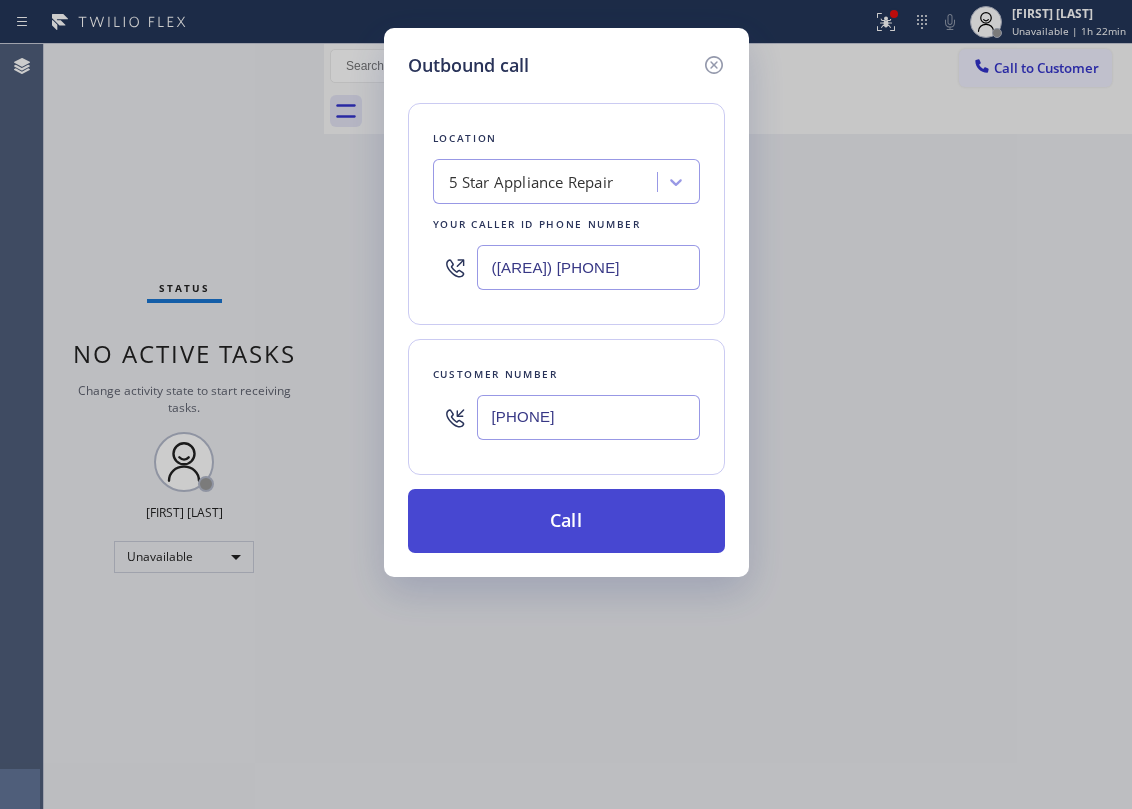 type on "(661) 904-8201" 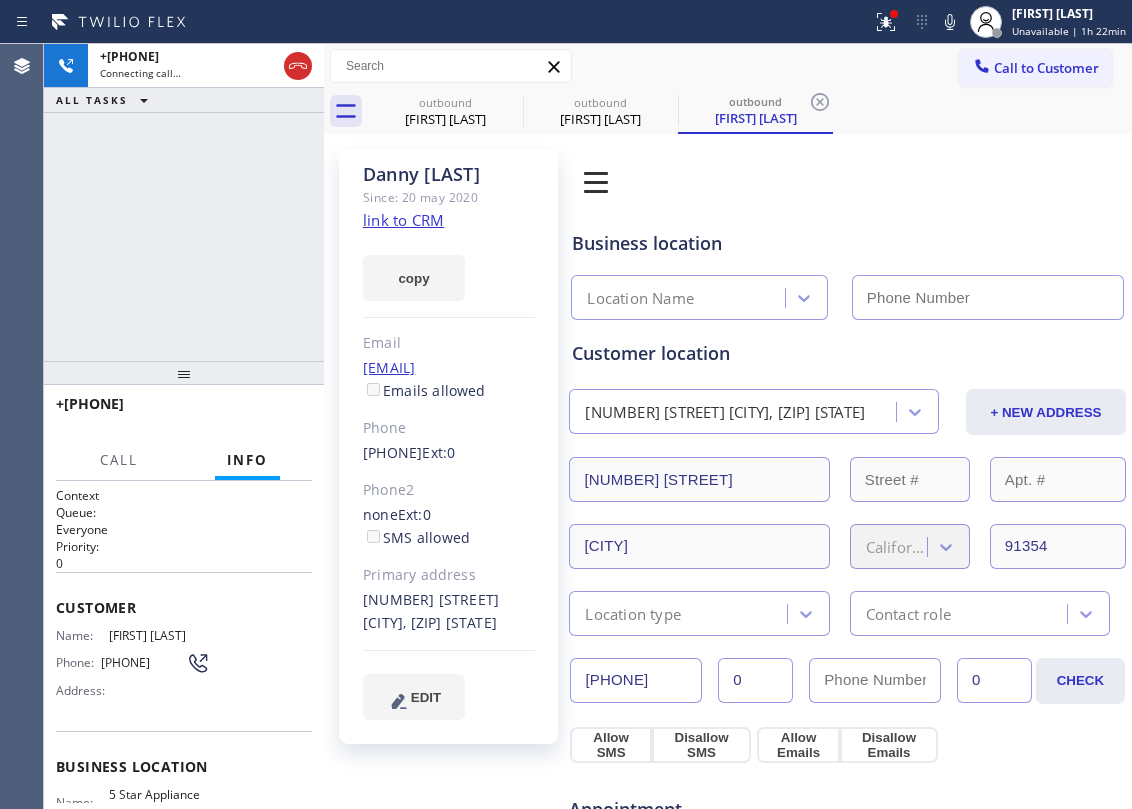 type on "[PHONE]" 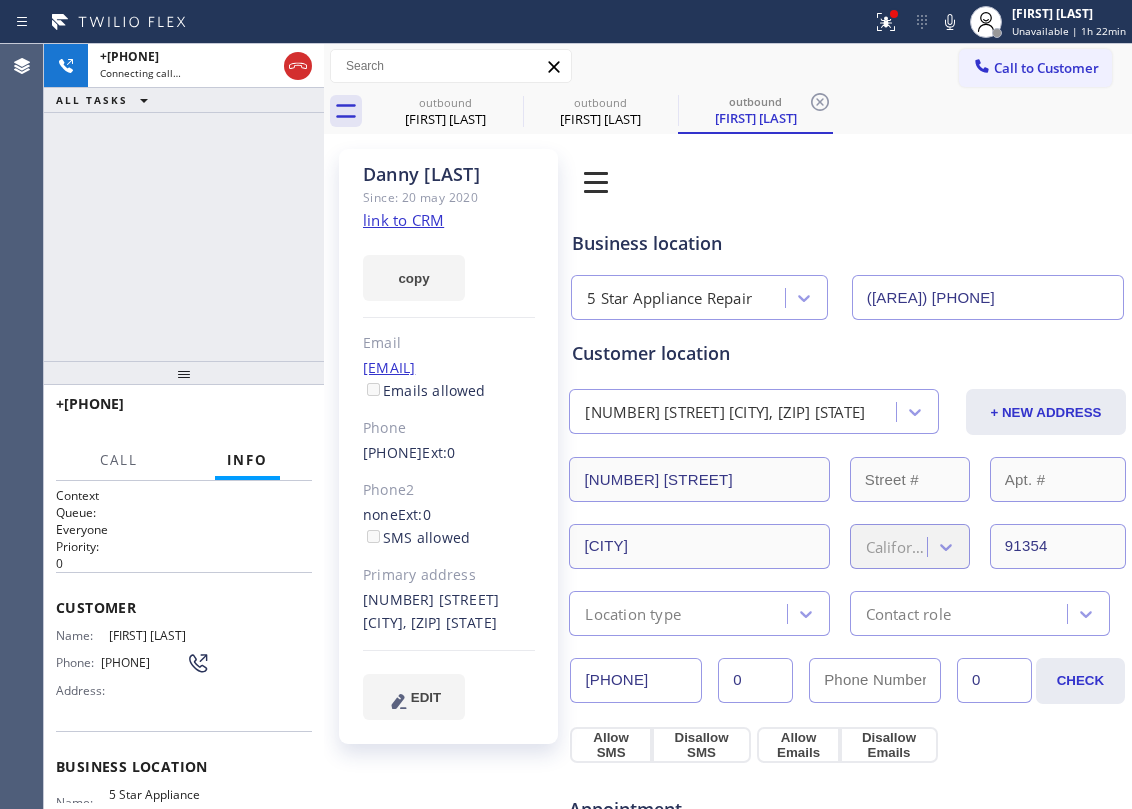 click on "copy" at bounding box center (449, 266) 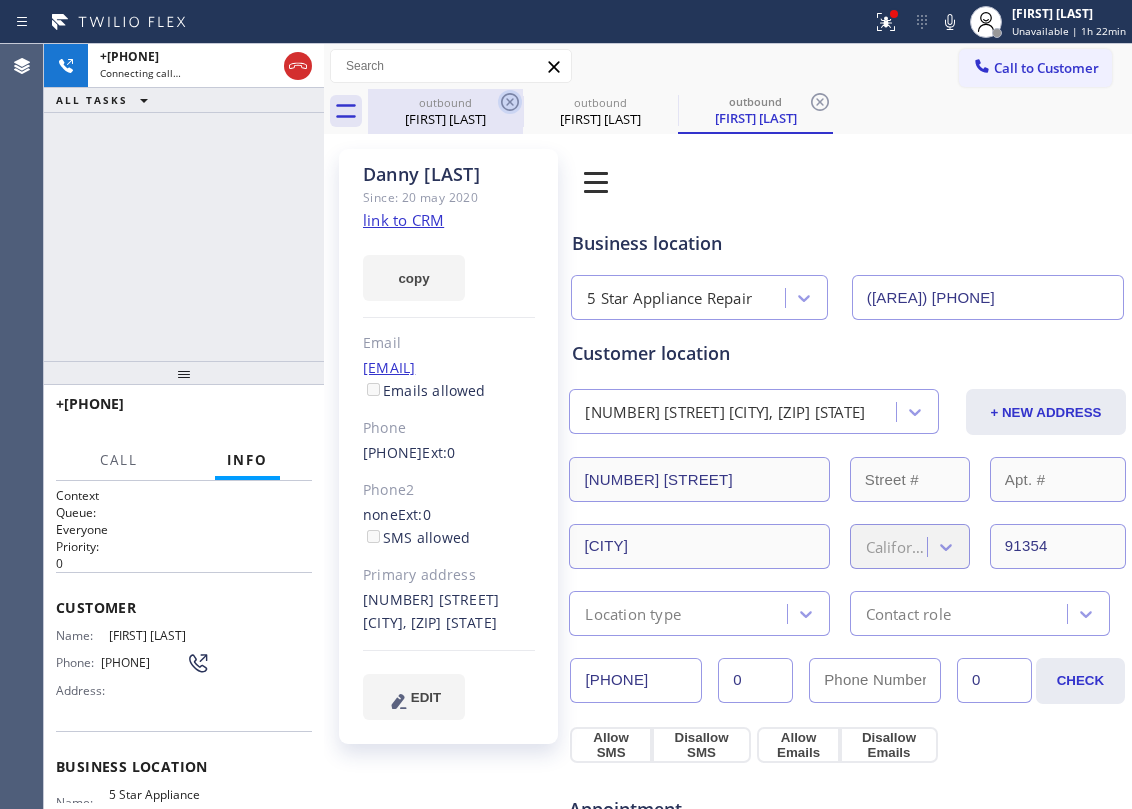 click on "outbound" at bounding box center (445, 102) 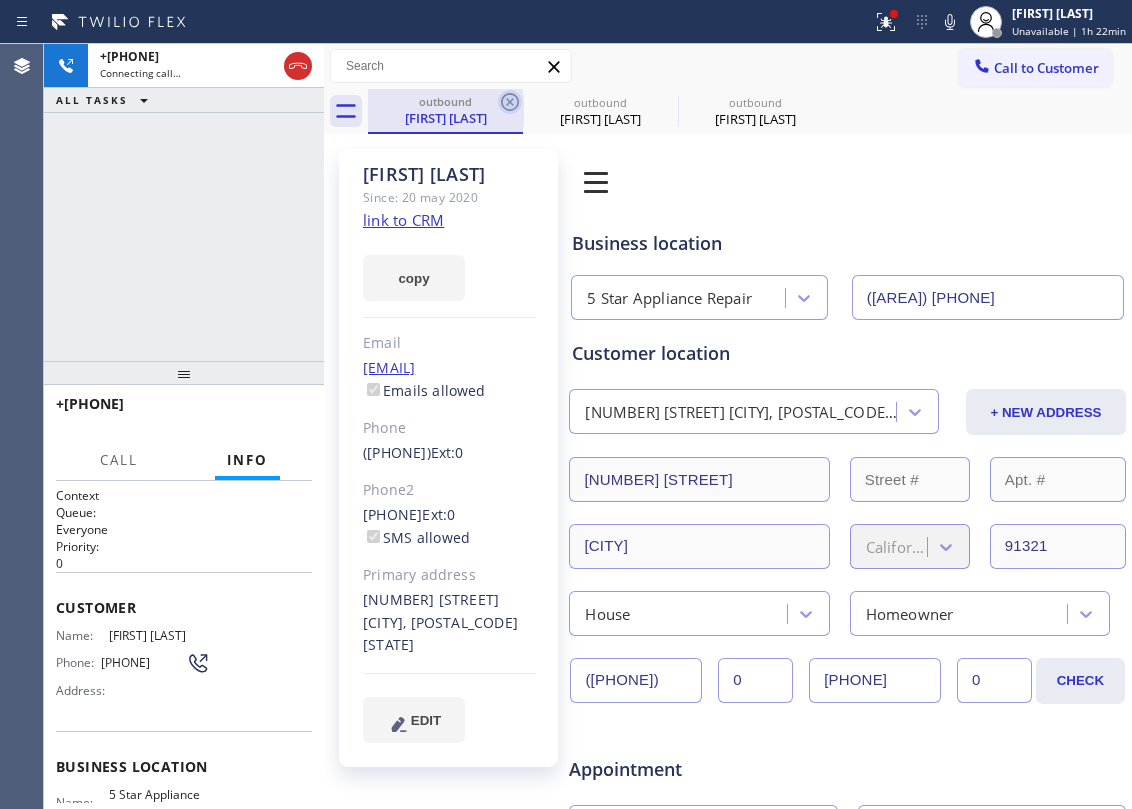 click 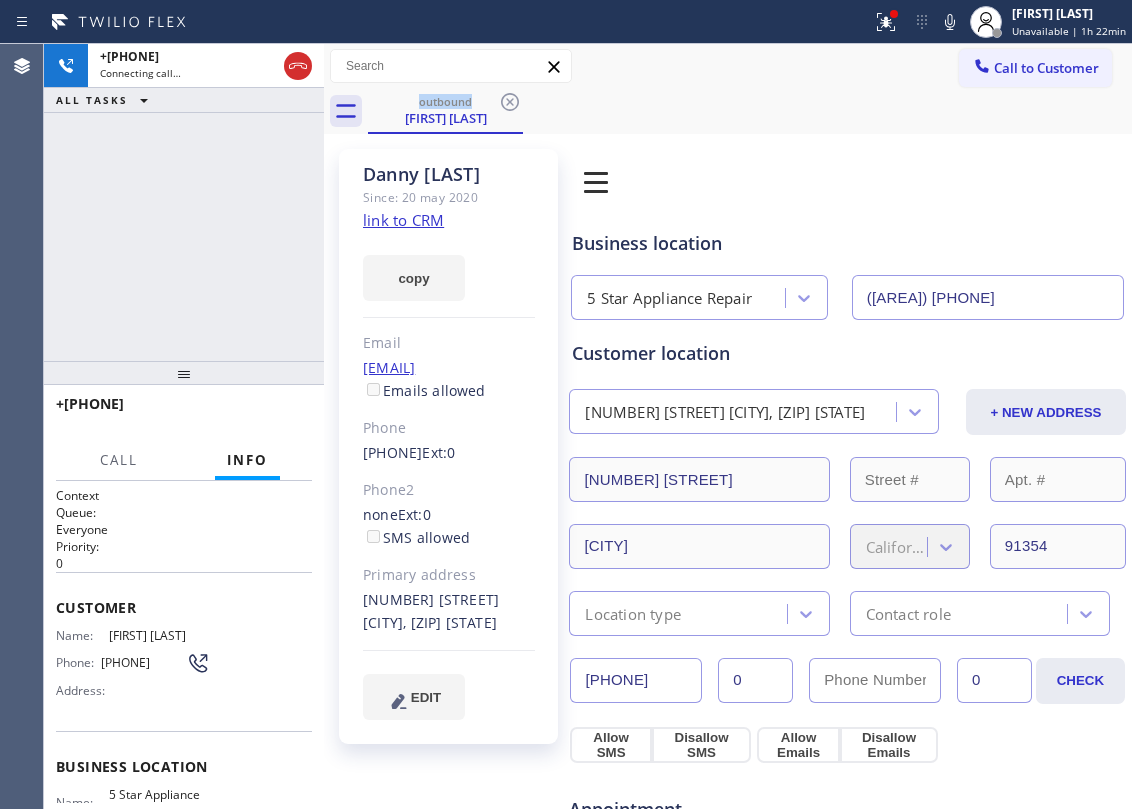 click on "+16619048201 Connecting call… ALL TASKS ALL TASKS ACTIVE TASKS TASKS IN WRAP UP" at bounding box center (184, 202) 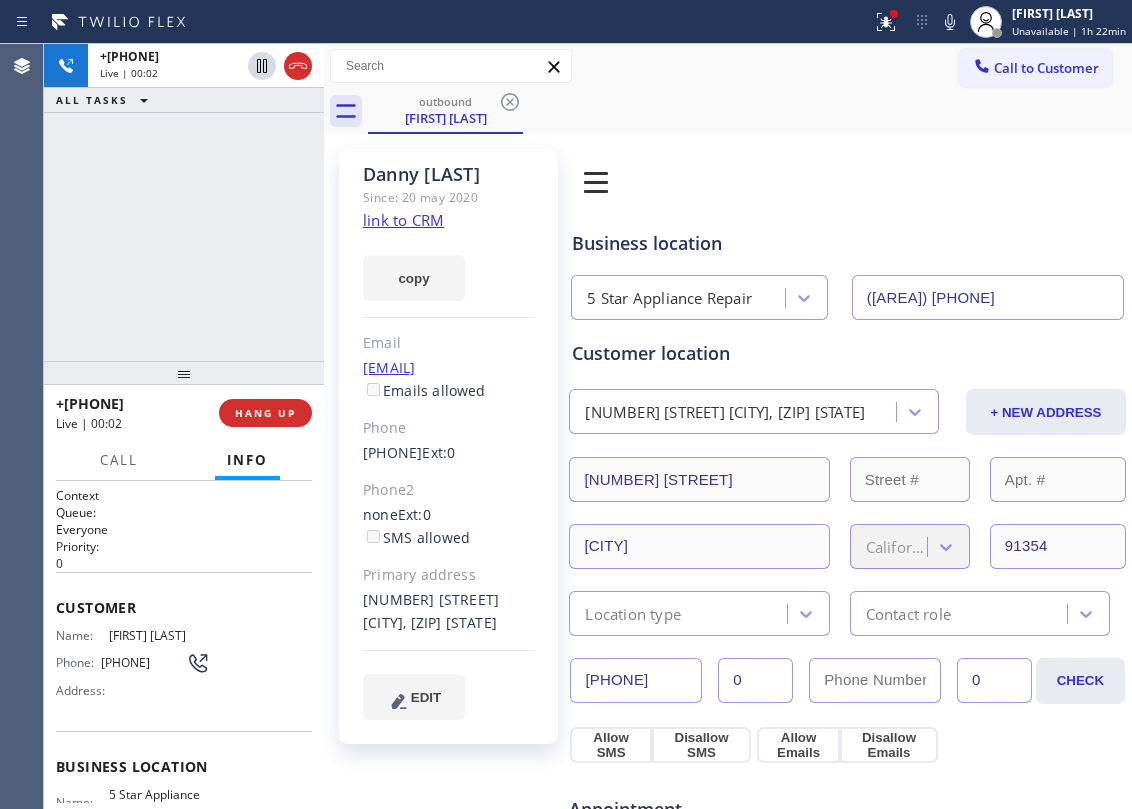 drag, startPoint x: 214, startPoint y: 278, endPoint x: 422, endPoint y: 354, distance: 221.44977 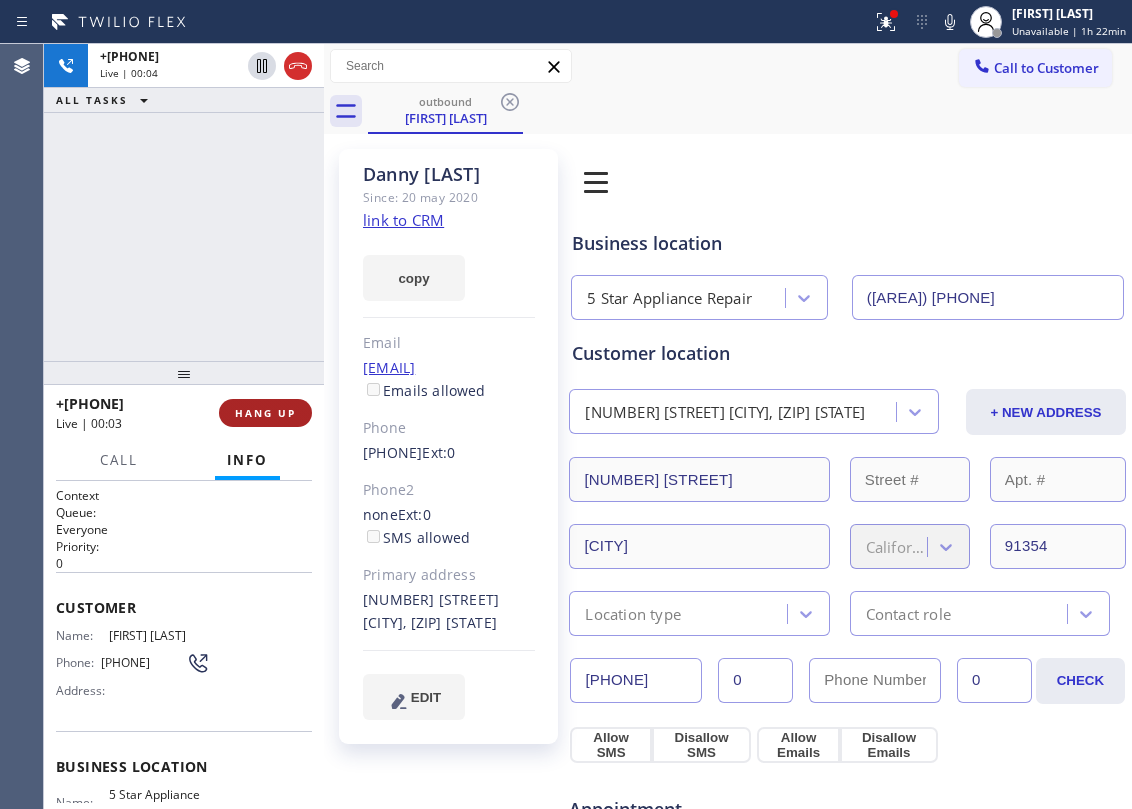 click on "HANG UP" at bounding box center [265, 413] 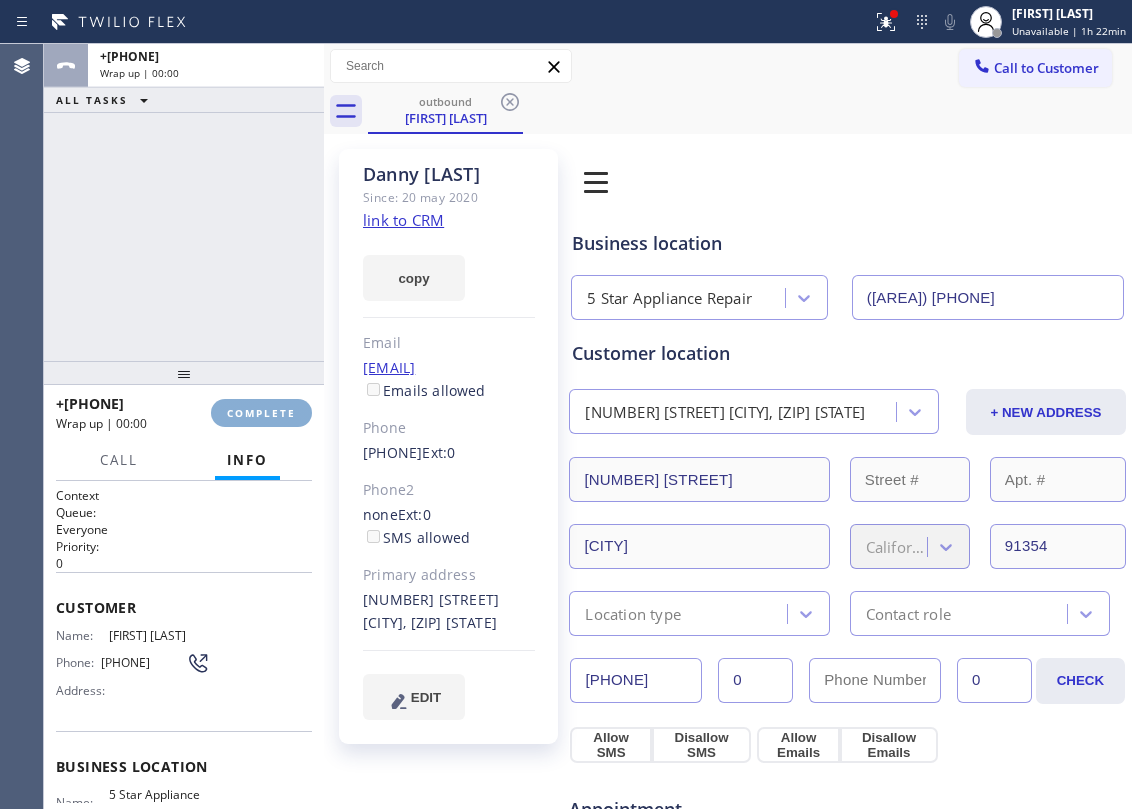 click on "COMPLETE" at bounding box center (261, 413) 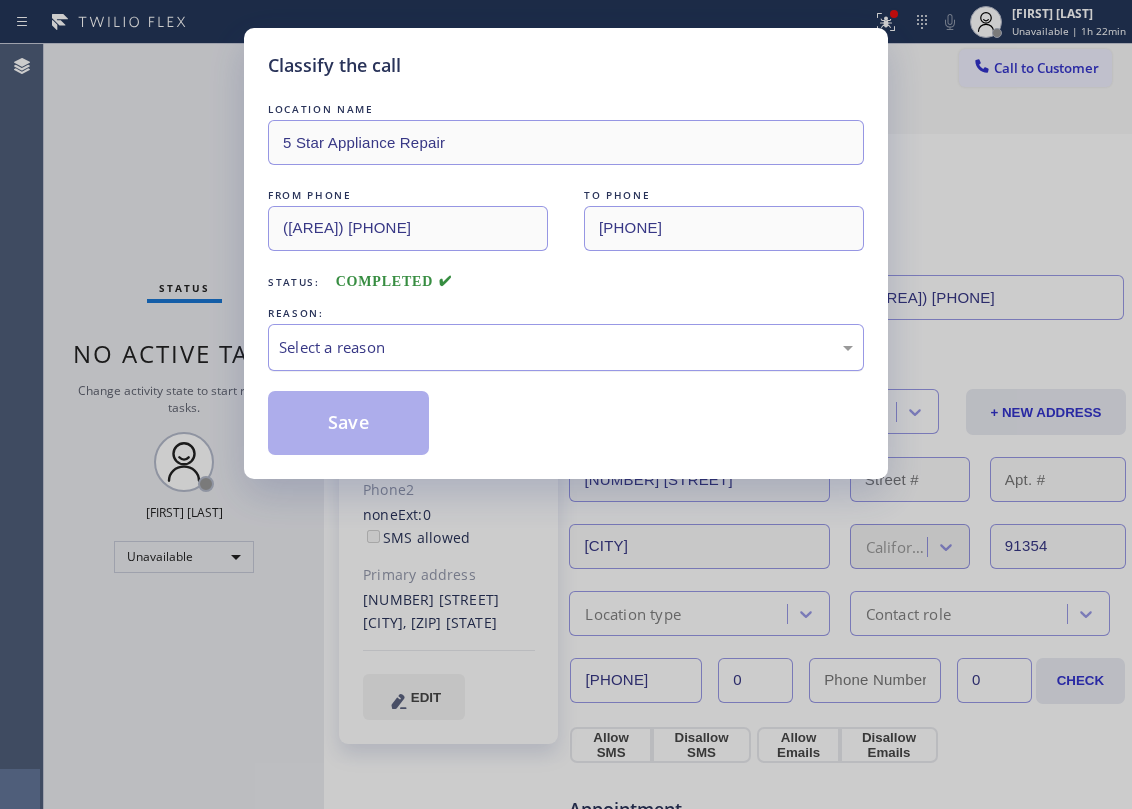 click on "Select a reason" at bounding box center (566, 347) 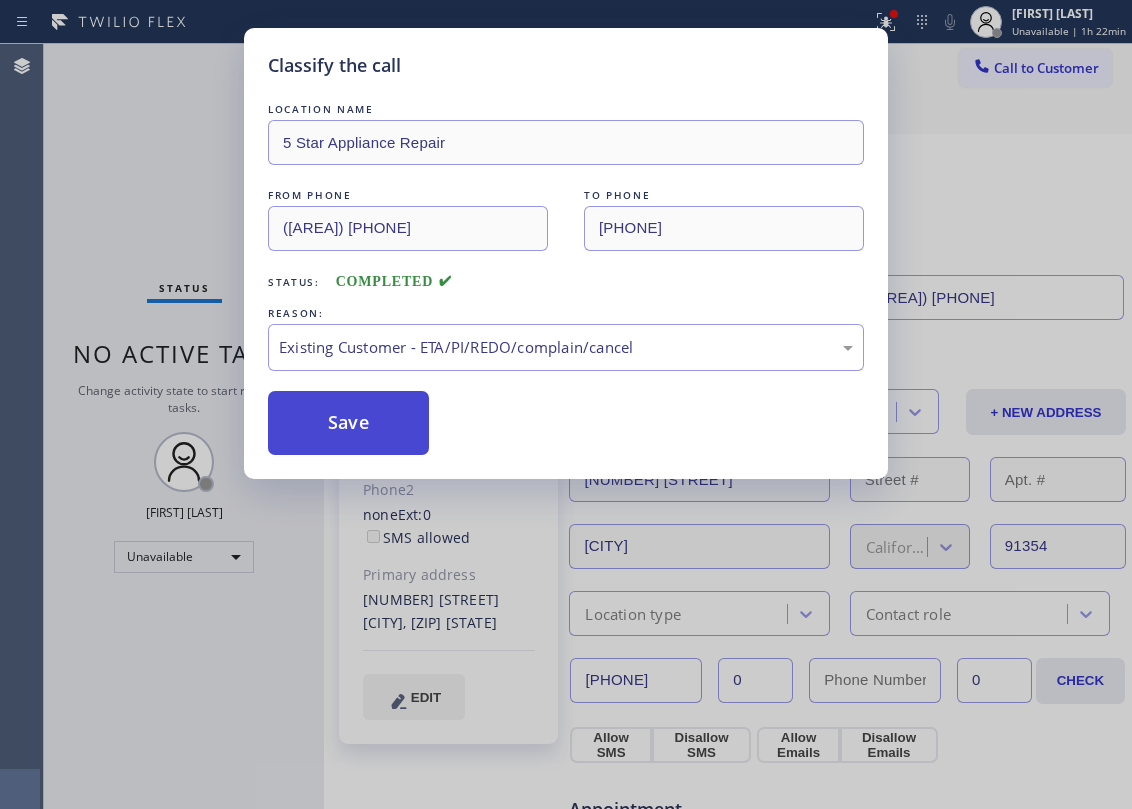 click on "Save" at bounding box center (348, 423) 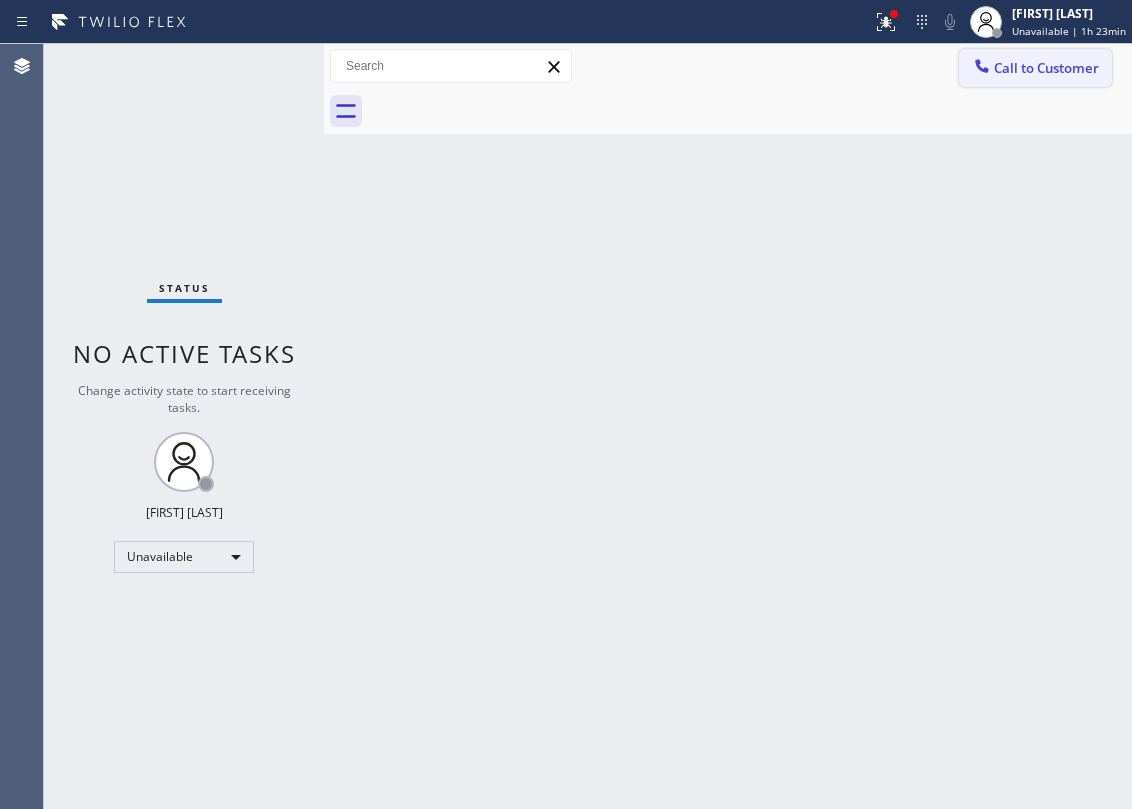 click on "Call to Customer" at bounding box center (1046, 68) 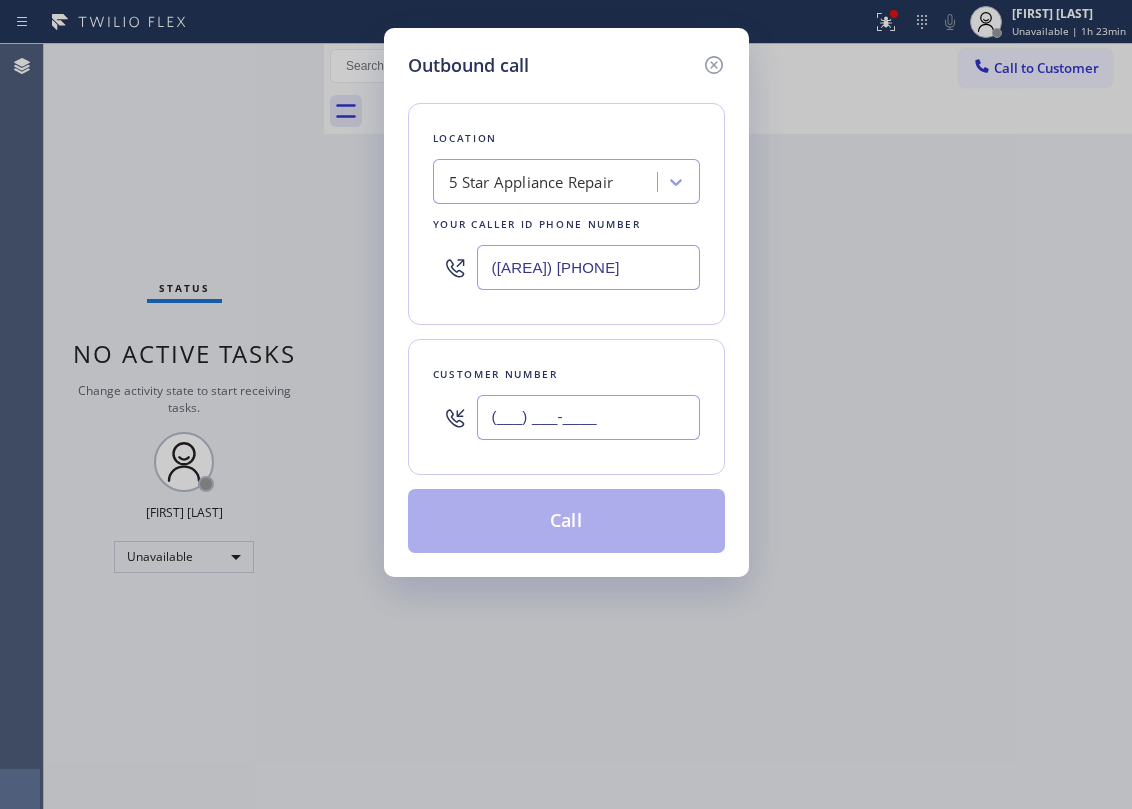 click on "(___) ___-____" at bounding box center [588, 417] 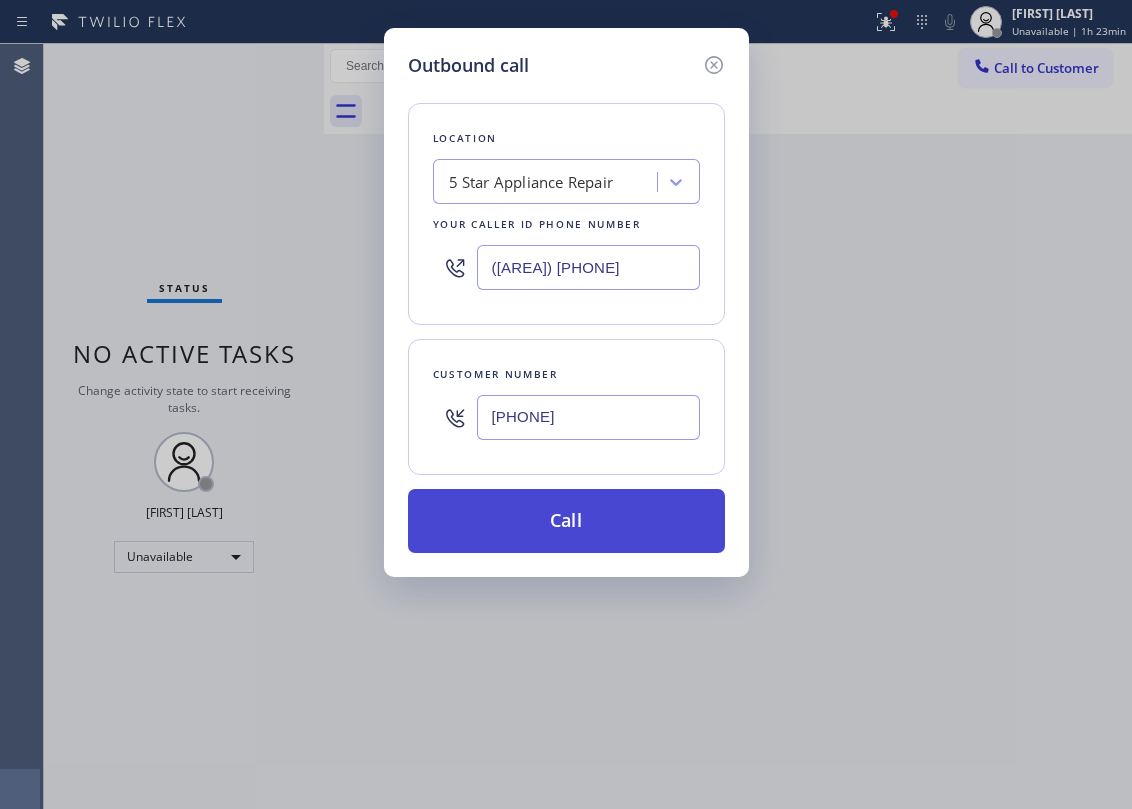 type on "(310) 938-6008" 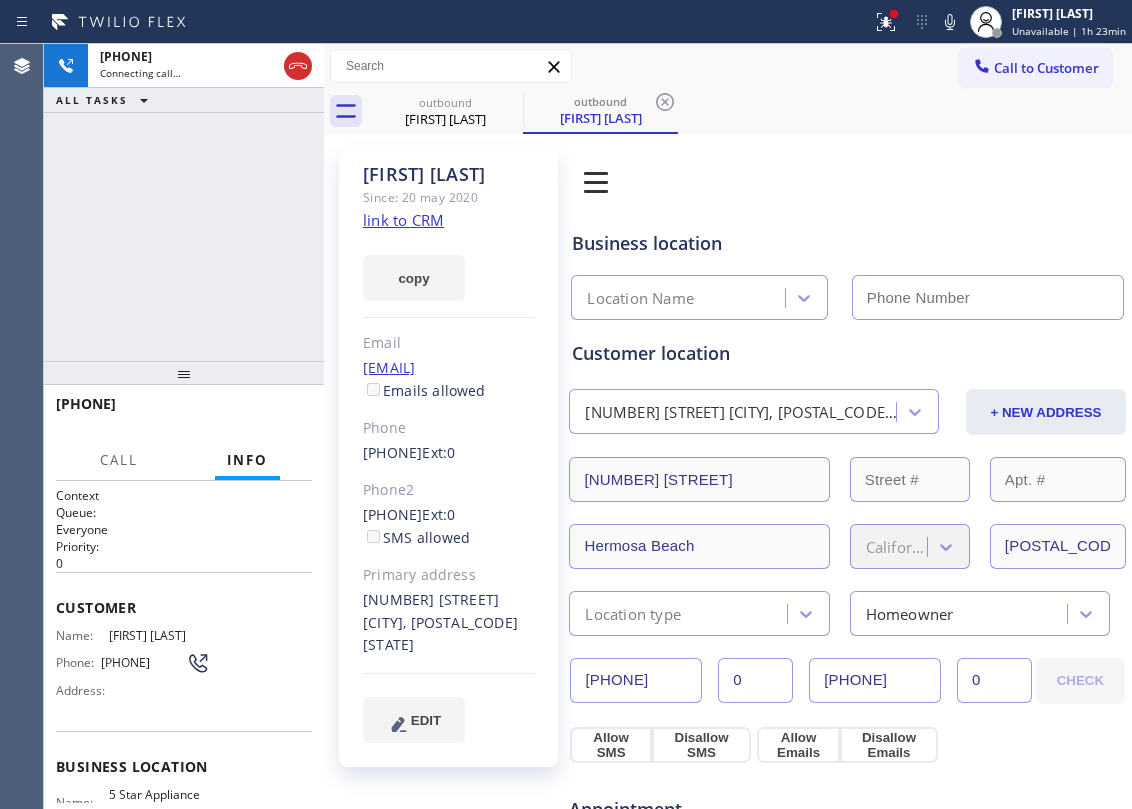 type on "[PHONE]" 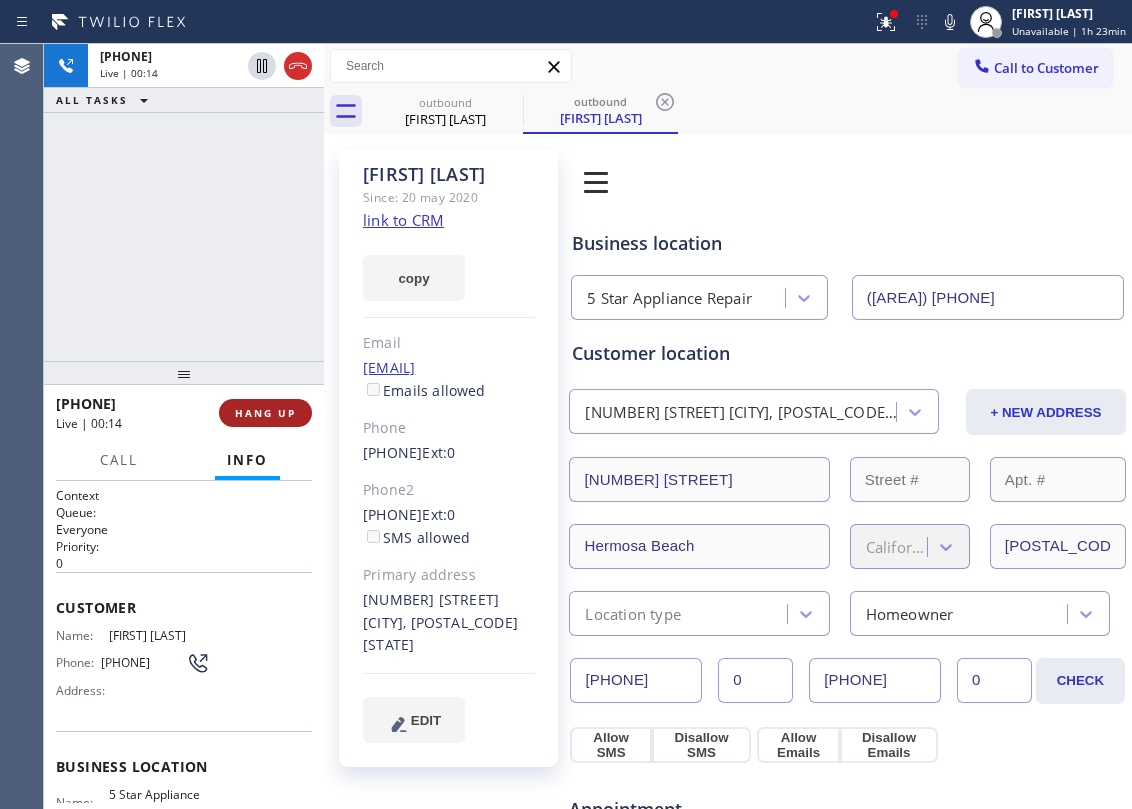 click on "HANG UP" at bounding box center [265, 413] 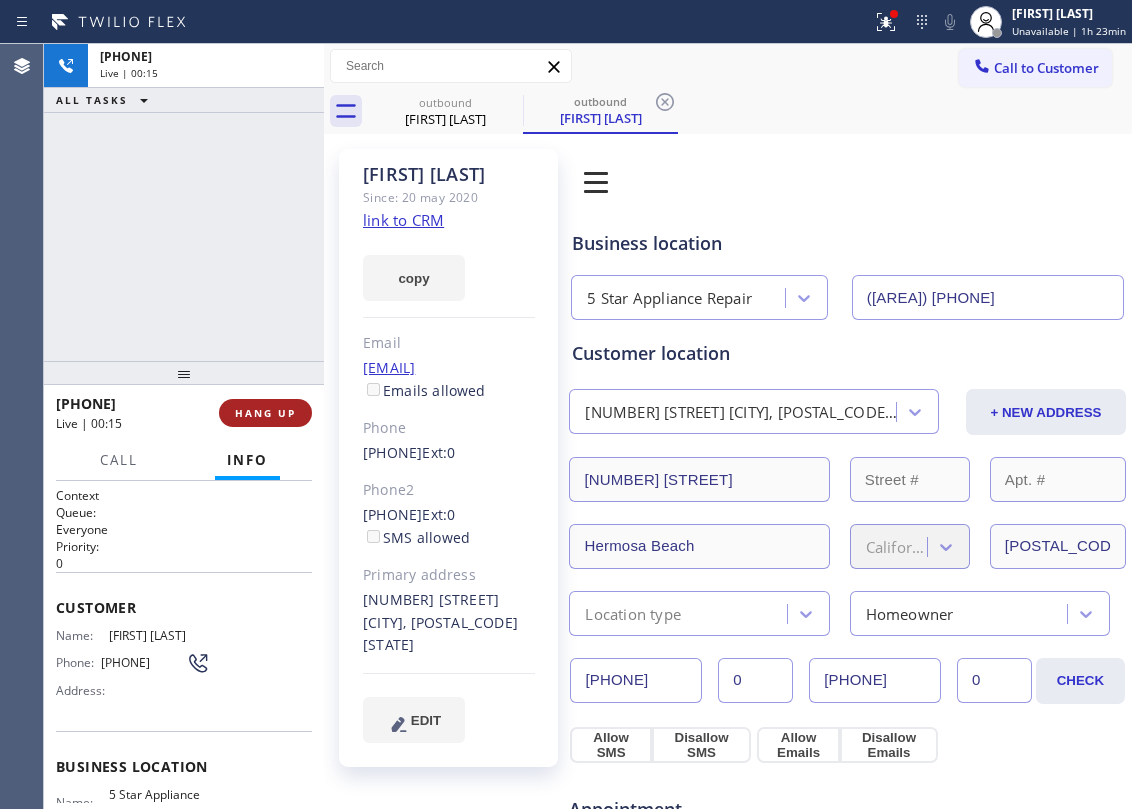 click on "HANG UP" at bounding box center (265, 413) 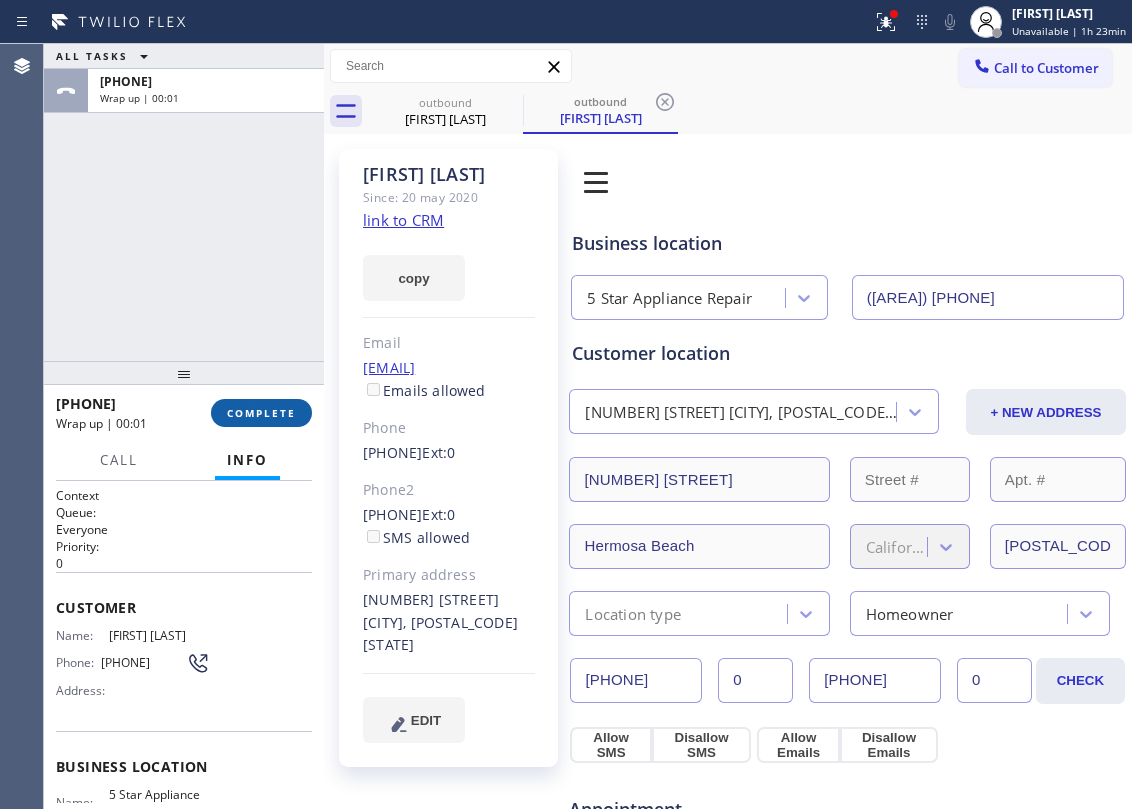 click on "COMPLETE" at bounding box center (261, 413) 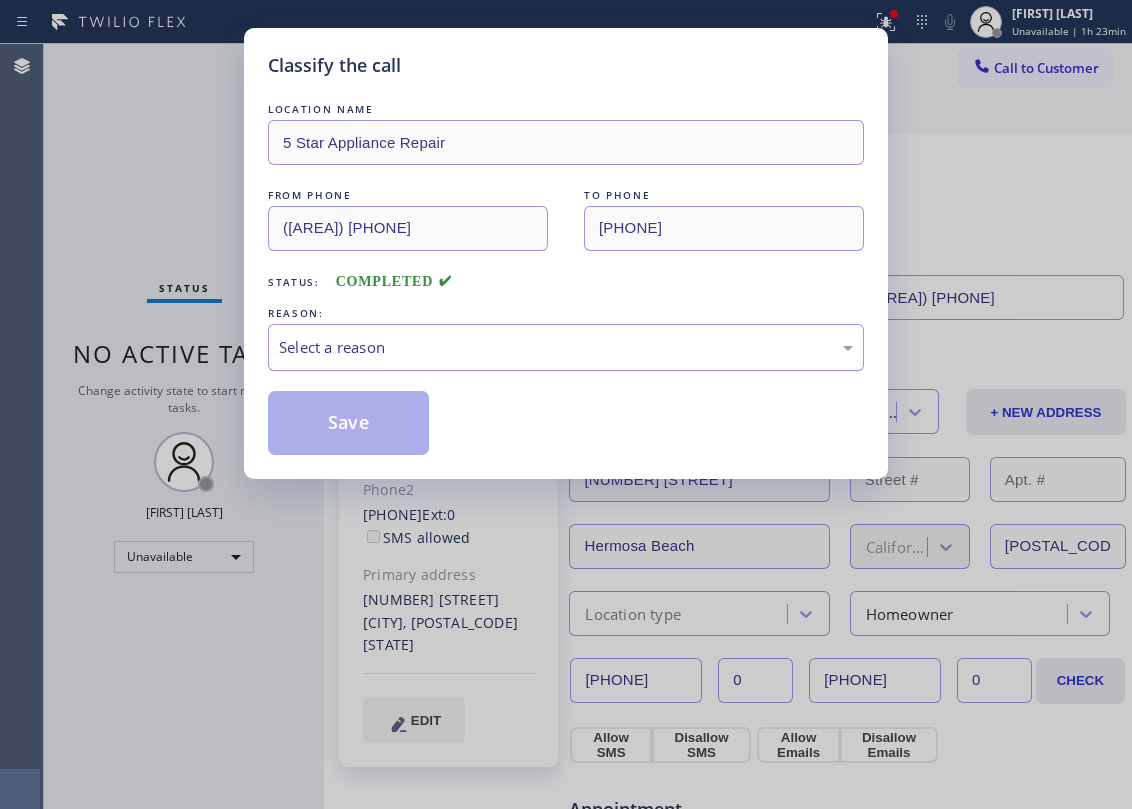 click on "Select a reason" at bounding box center [566, 347] 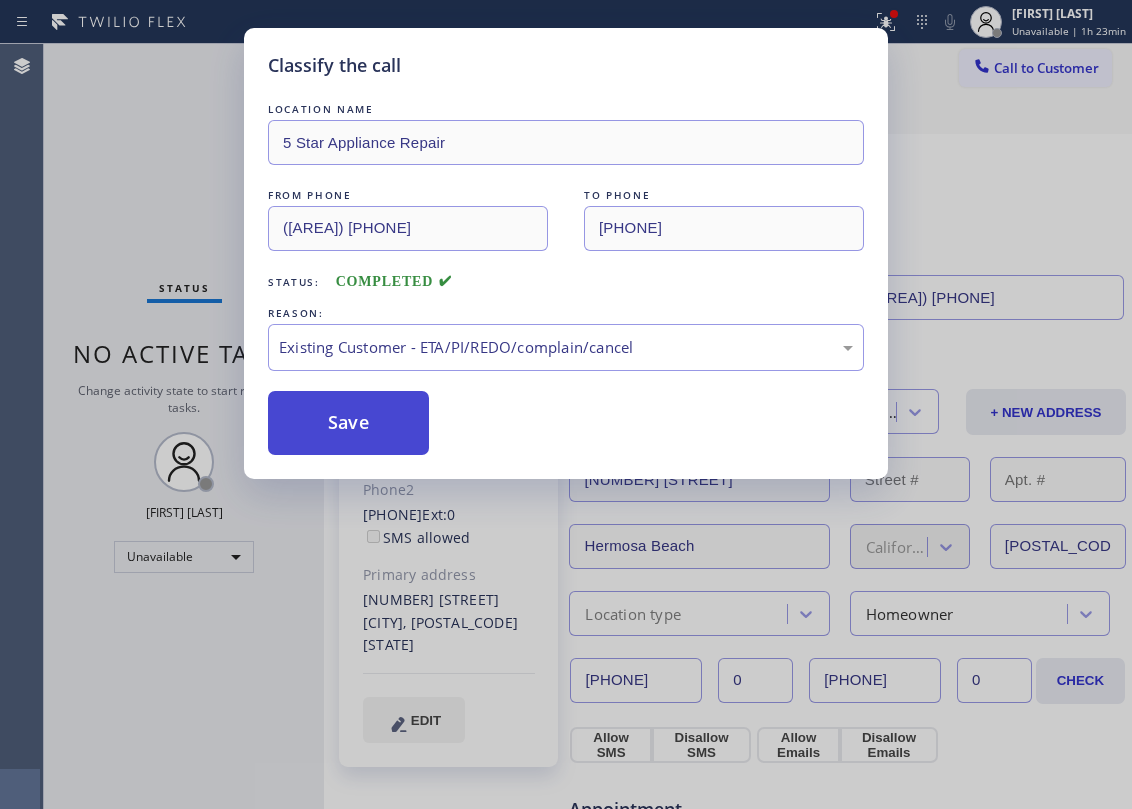 click on "Save" at bounding box center (348, 423) 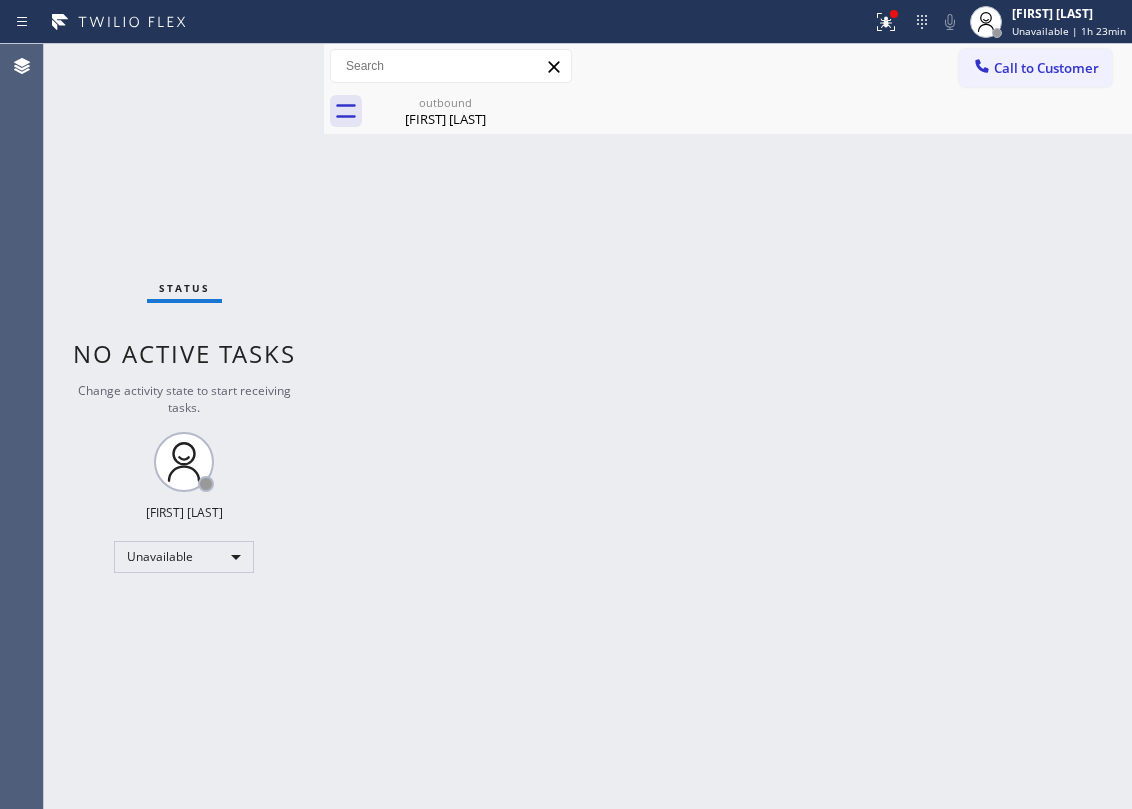 click on "Back to Dashboard Change Sender ID Customers Technicians Select a contact Outbound call Location Search location Your caller id phone number Customer number Call Customer info Name   Phone none Address none Change Sender ID HVAC +18559994417 5 Star Appliance +18557314952 Appliance Repair +18554611149 Plumbing +18889090120 Air Duct Cleaning +18006865038  Electricians +18005688664 Cancel Change Check personal SMS Reset Change outbound Robb Stroyke Call to Customer Outbound call Location 5 Star Appliance Repair Your caller id phone number (855) 731-4952 Customer number Call Outbound call Technician Search Technician Your caller id phone number Your caller id phone number Call outbound Robb Stroyke Robb   Stroyke Since: 20 may 2020 link to CRM copy Email strokebogg@icloud.com  Emails allowed Phone (310) 938-6008  Ext:  0 Phone2 (310) 890-8751  Ext:  0  SMS allowed Primary address  2420 Hermosa Avenue Hermosa Beach, 90254 CA EDIT Outbound call Location 5 Star Appliance Repair Your caller id phone number Call 0 0" at bounding box center [728, 426] 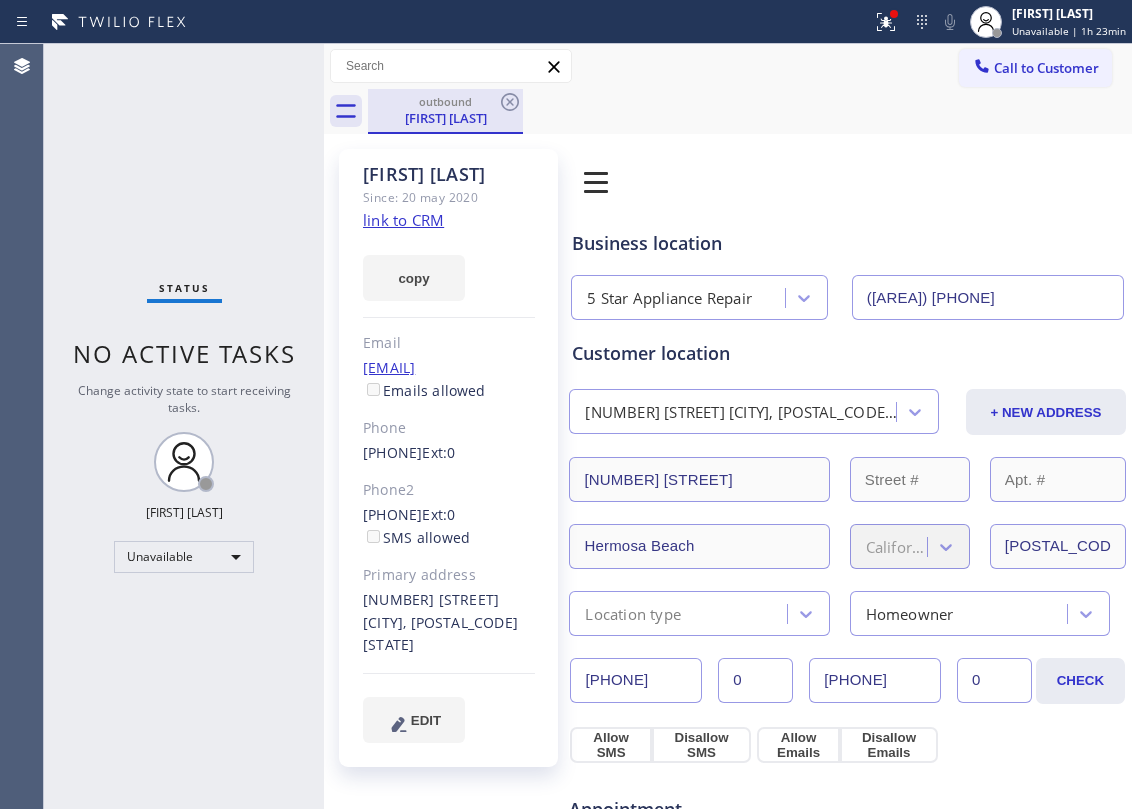 click on "outbound Robb Stroyke" at bounding box center [445, 111] 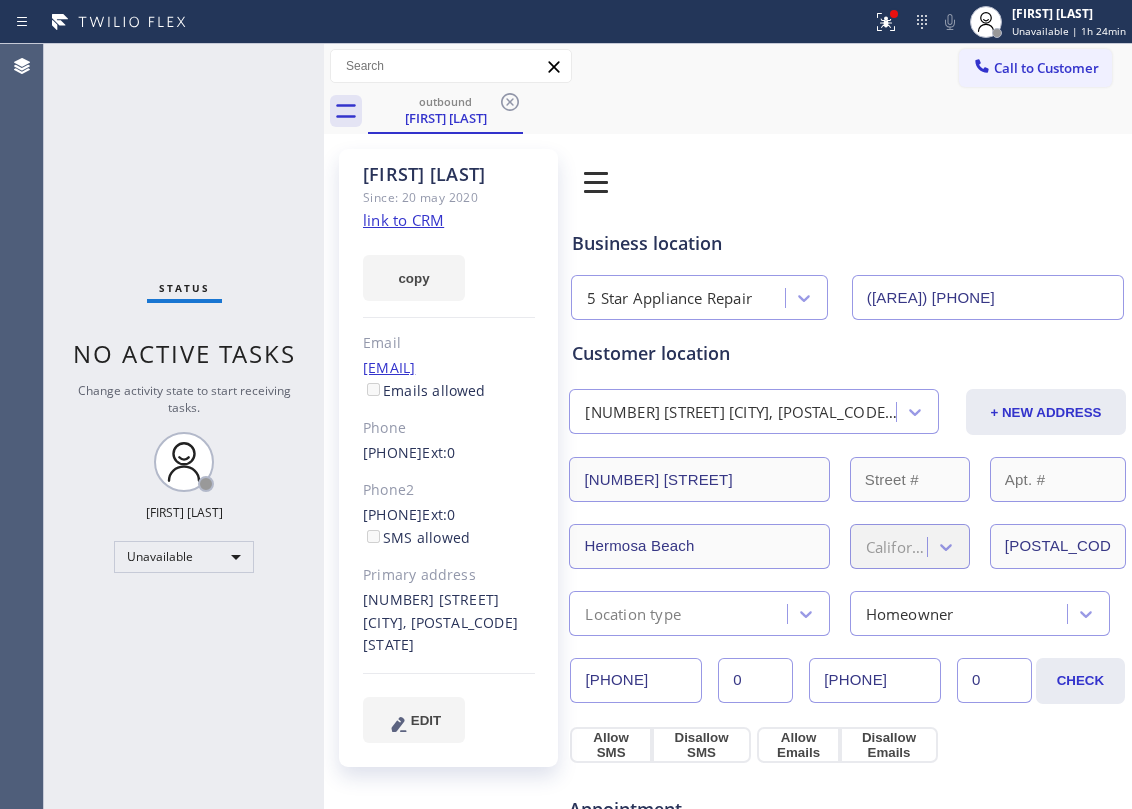 click on "Call to Customer" at bounding box center (1046, 68) 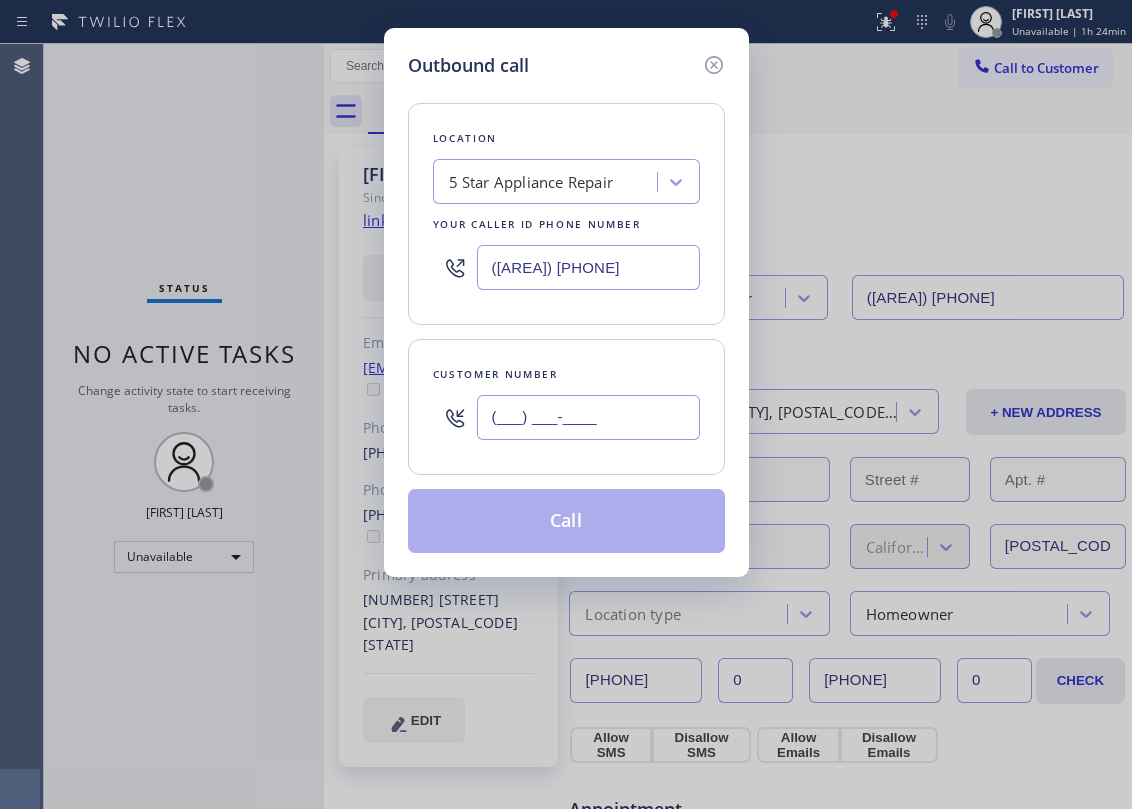 click on "(___) ___-____" at bounding box center [588, 417] 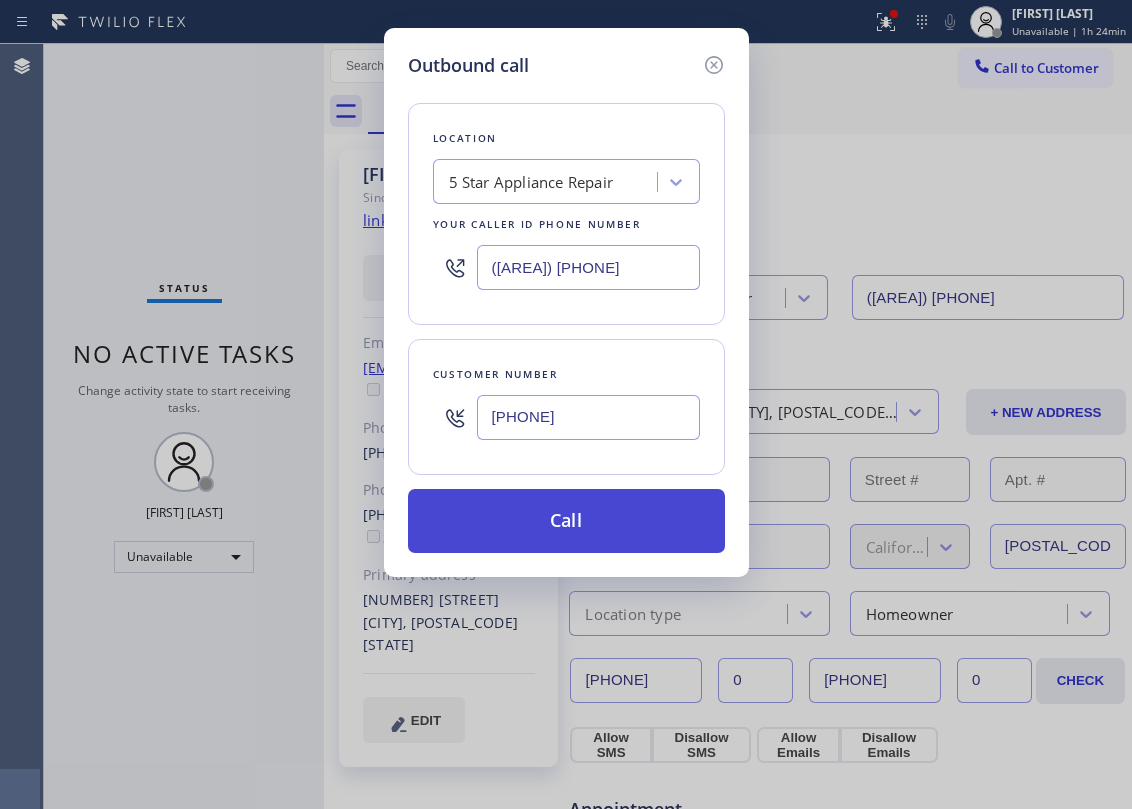 type on "(415) 717-4226" 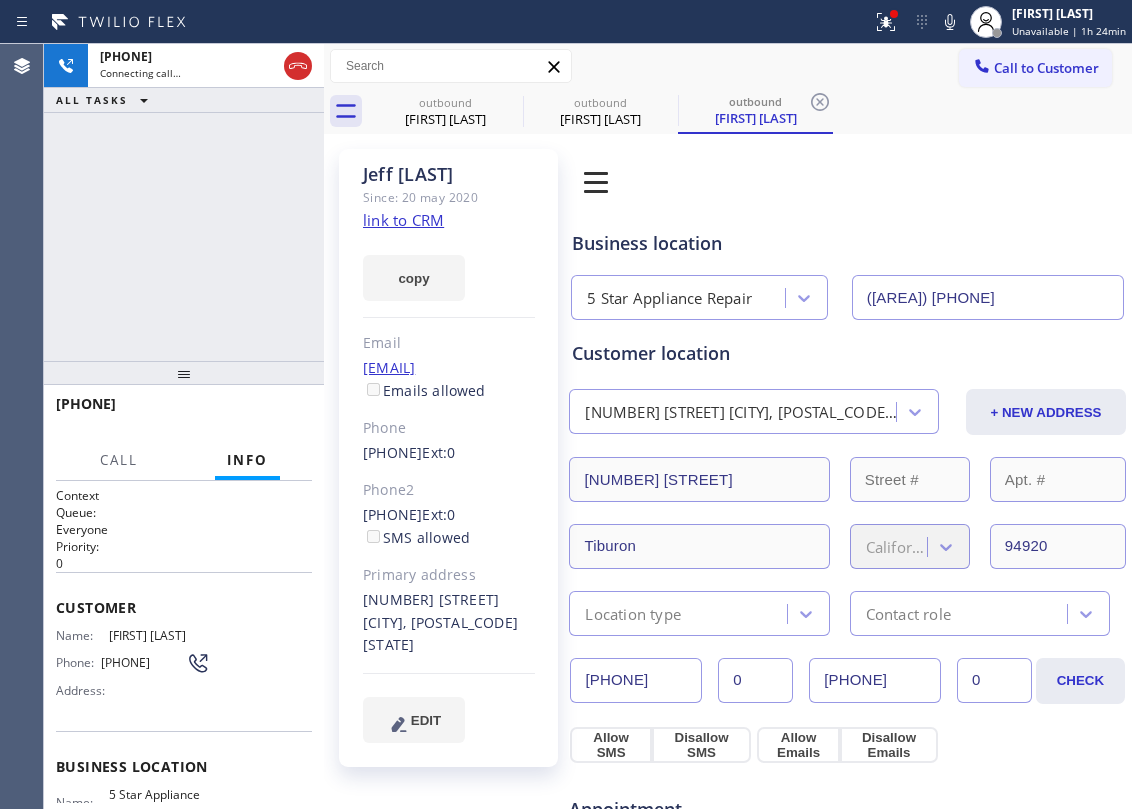 type on "[PHONE]" 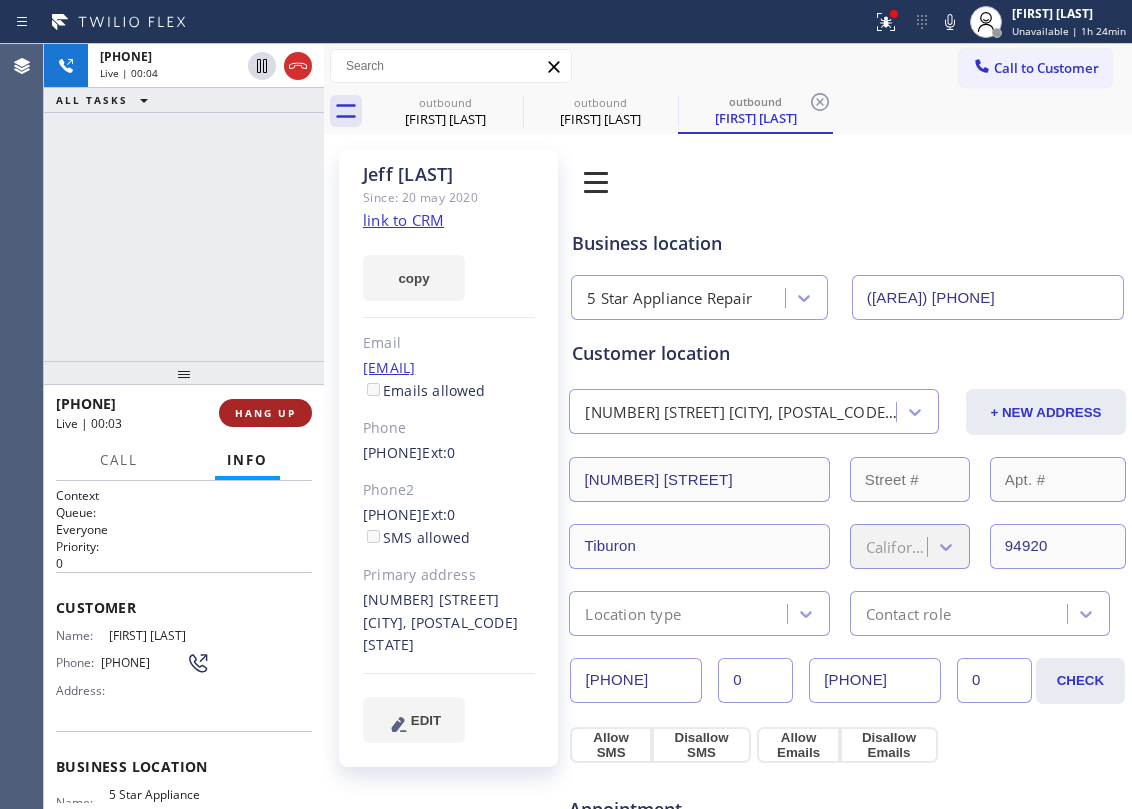 click on "HANG UP" at bounding box center [265, 413] 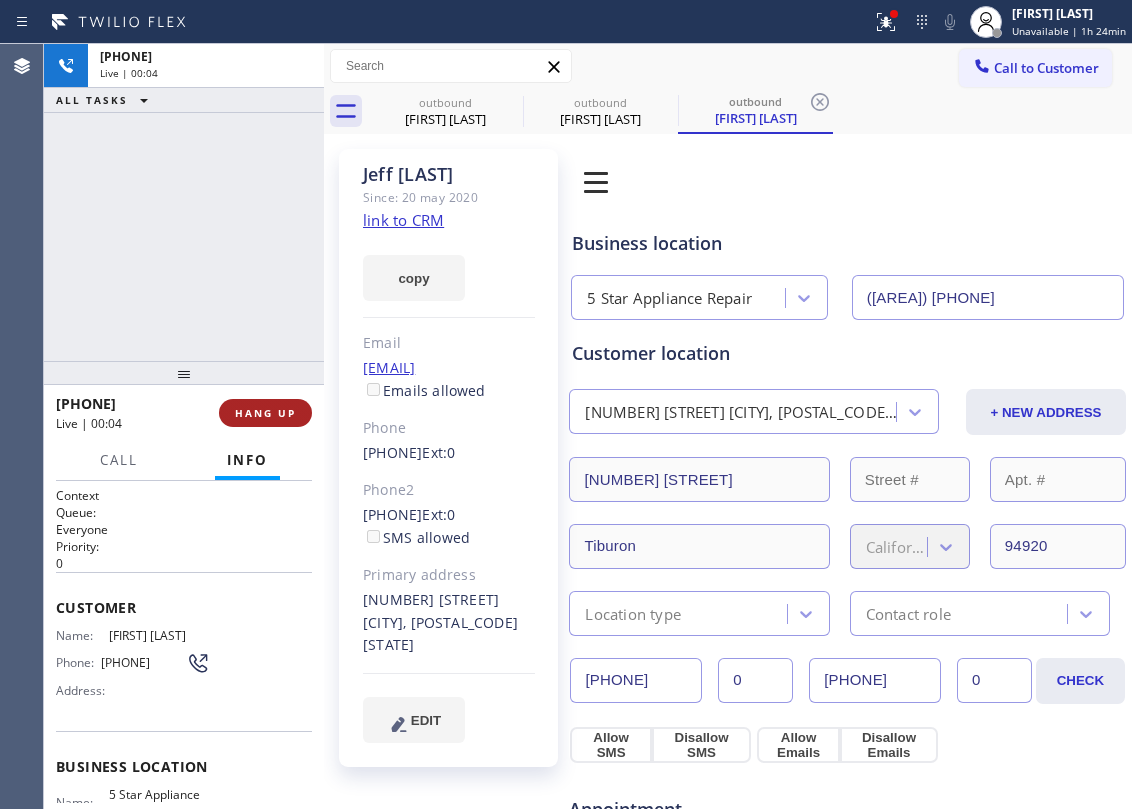 click on "HANG UP" at bounding box center (265, 413) 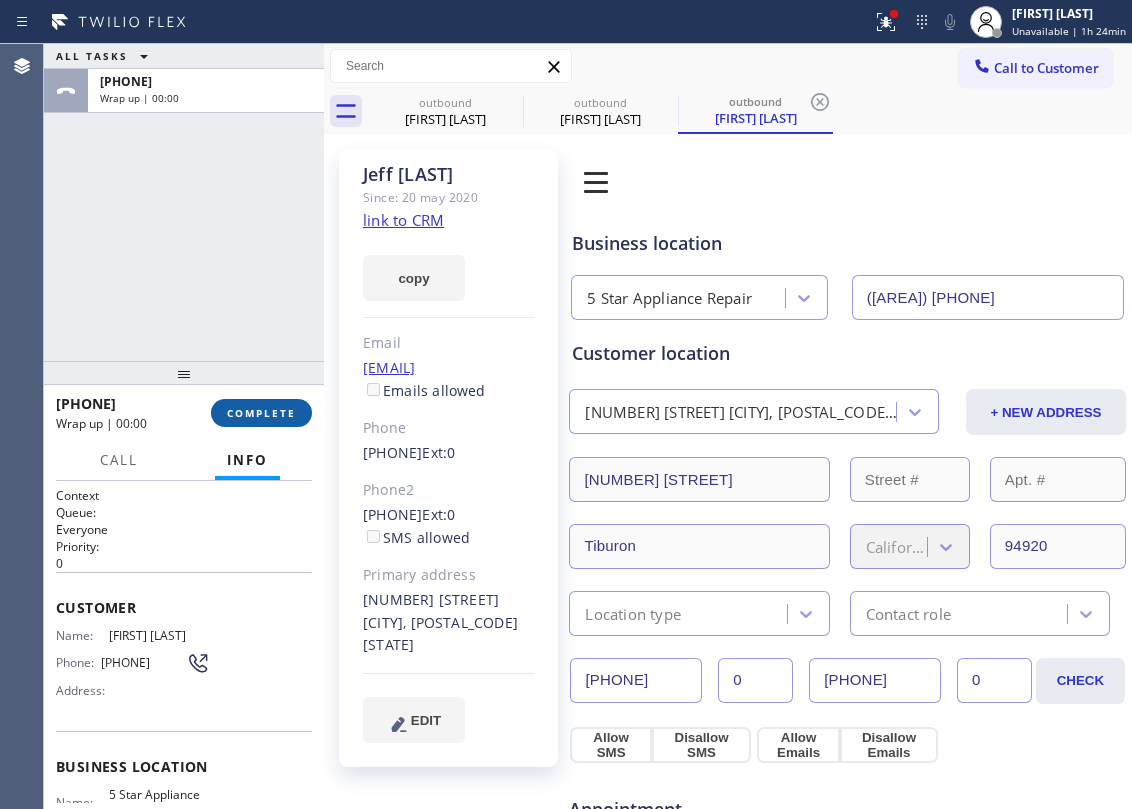 click on "COMPLETE" at bounding box center (261, 413) 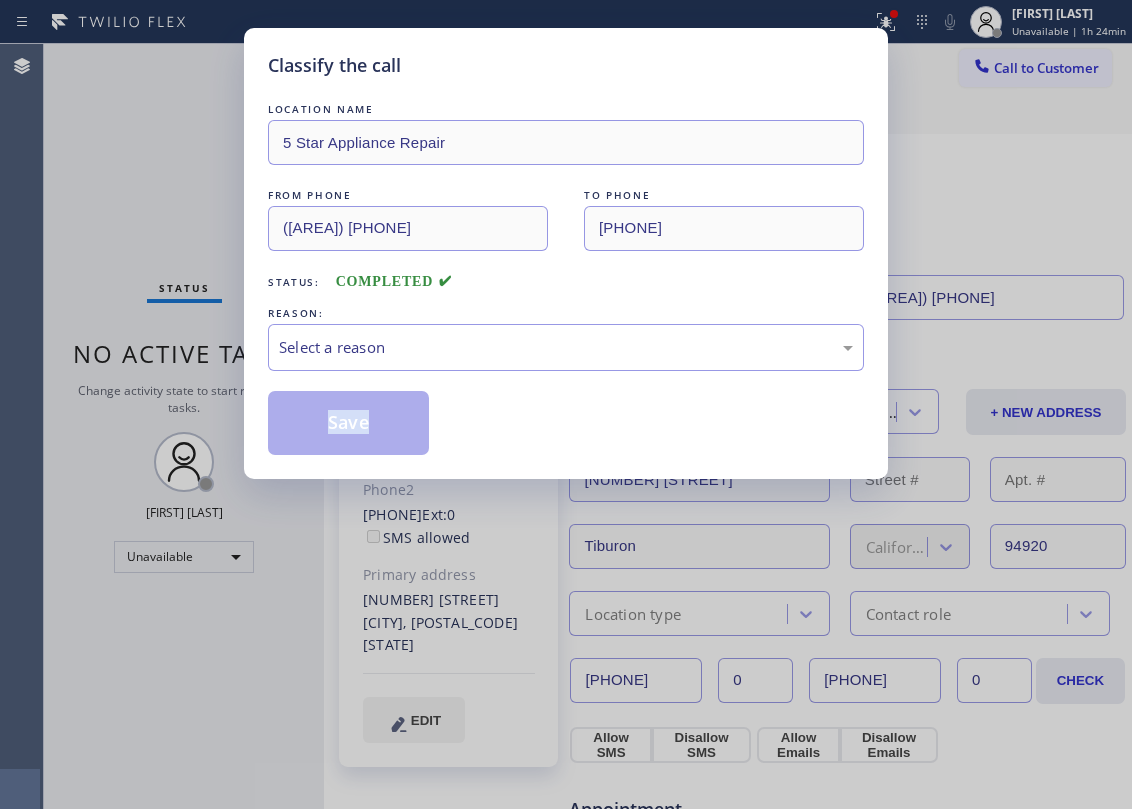 click on "Classify the call LOCATION NAME 5 Star Appliance Repair FROM PHONE (855) 731-4952 TO PHONE (415) 717-4226 Status: COMPLETED REASON: Select a reason Save" at bounding box center [566, 253] 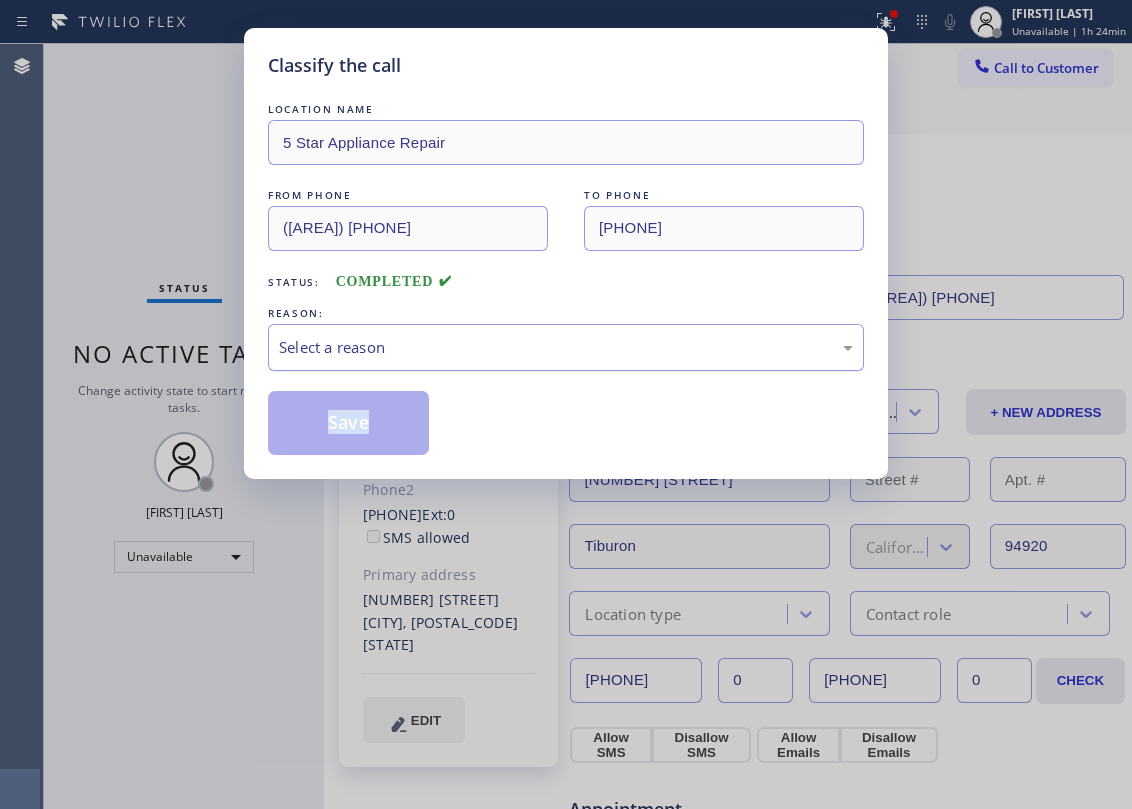 click on "Select a reason" at bounding box center [566, 347] 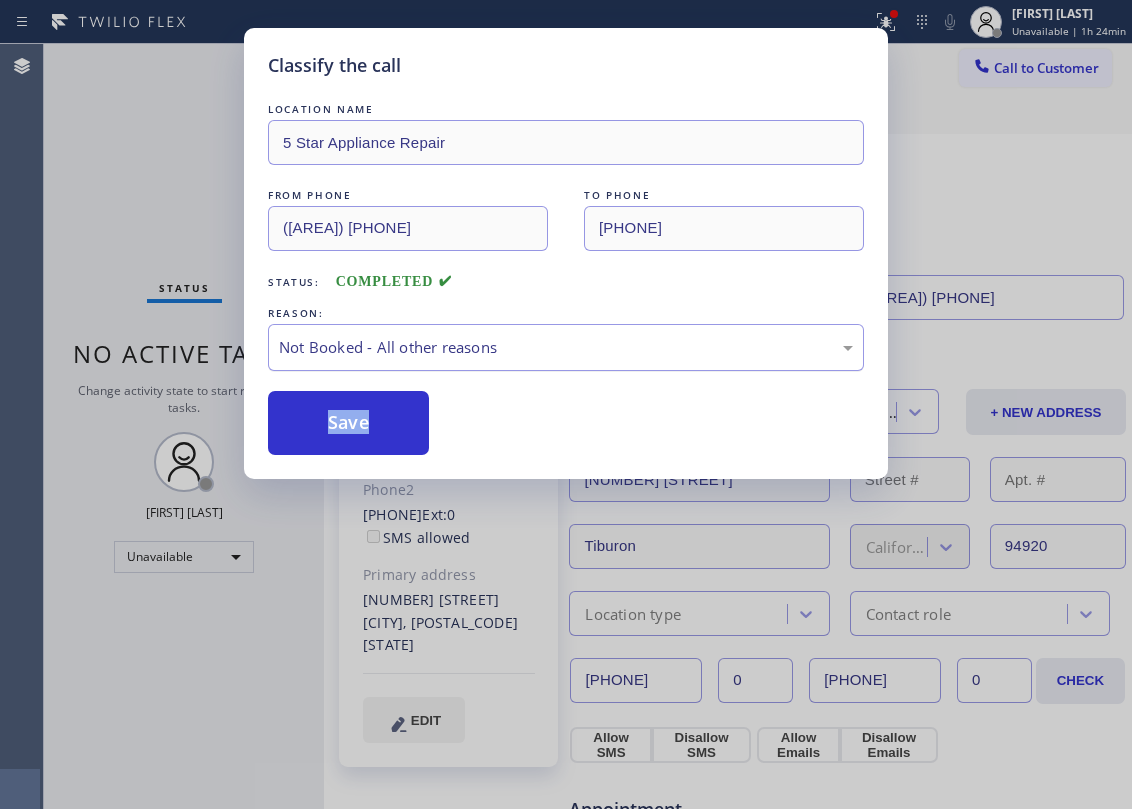 click on "Not Booked - All other reasons" at bounding box center (566, 347) 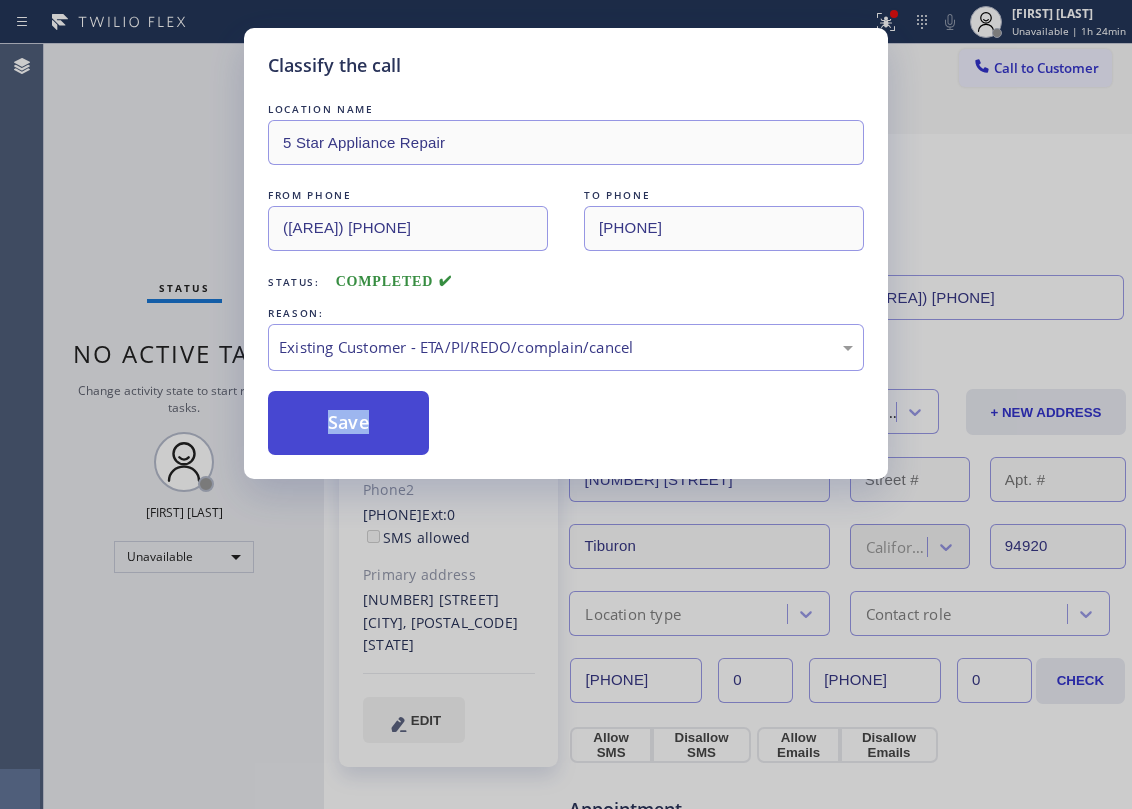 click on "Save" at bounding box center [348, 423] 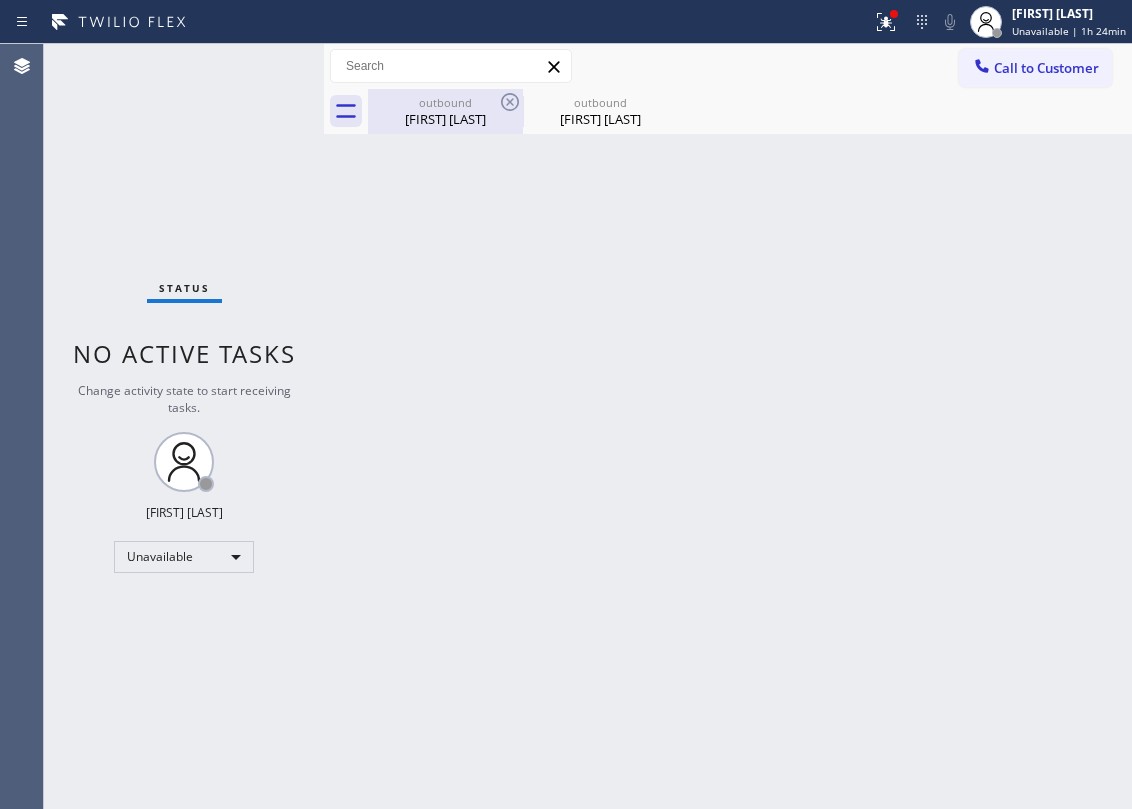 click on "Robb Stroyke" at bounding box center [445, 119] 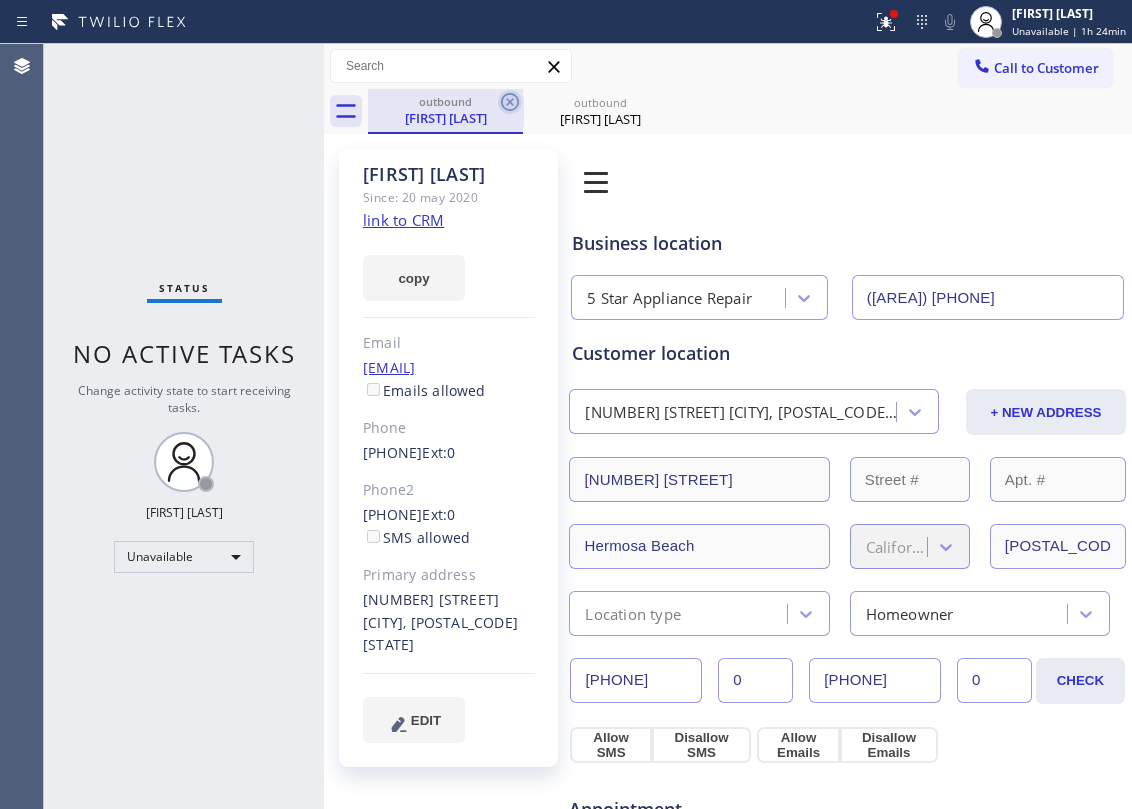 click at bounding box center (510, 102) 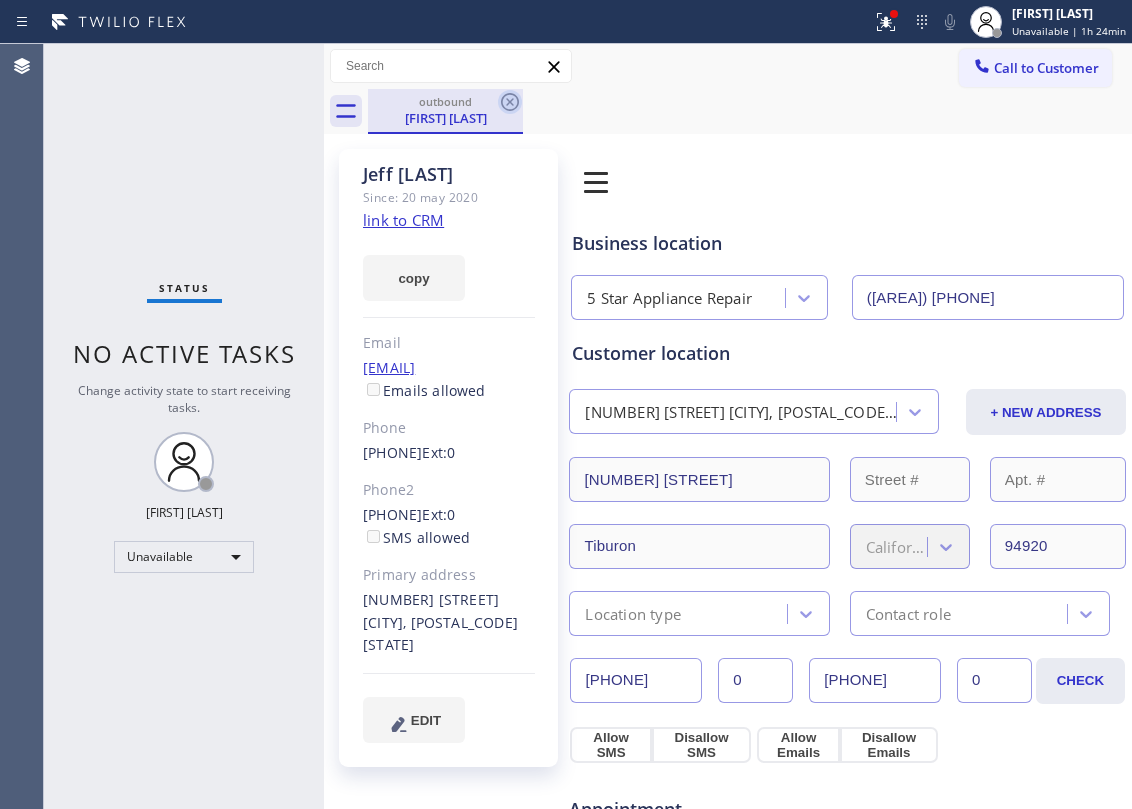 click 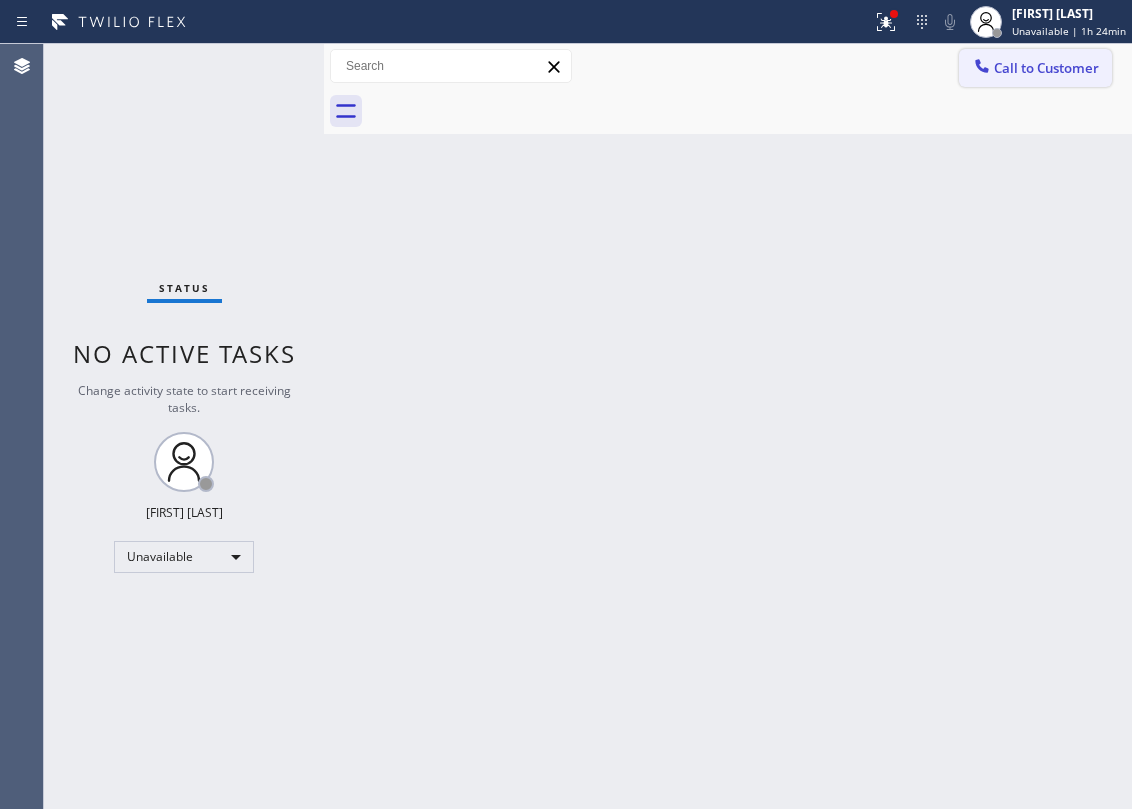 click on "Call to Customer" at bounding box center (1046, 68) 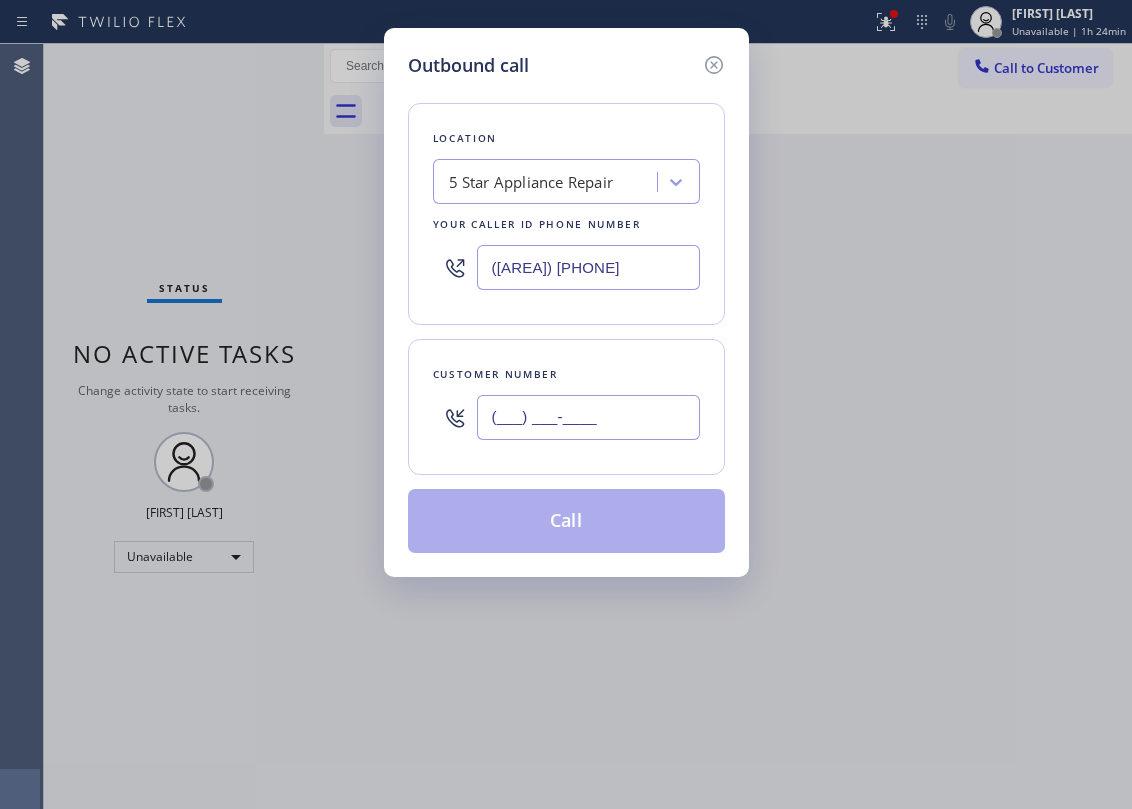 click on "(___) ___-____" at bounding box center (588, 417) 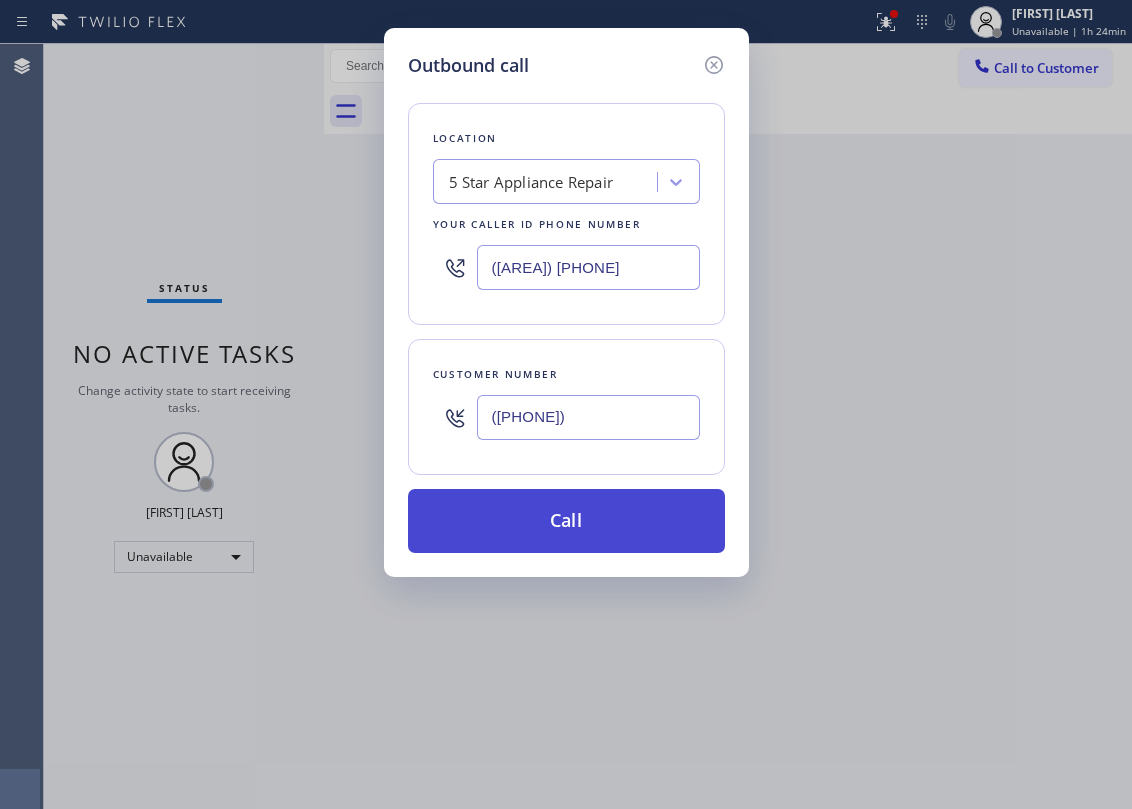 type on "(302) 547-4631" 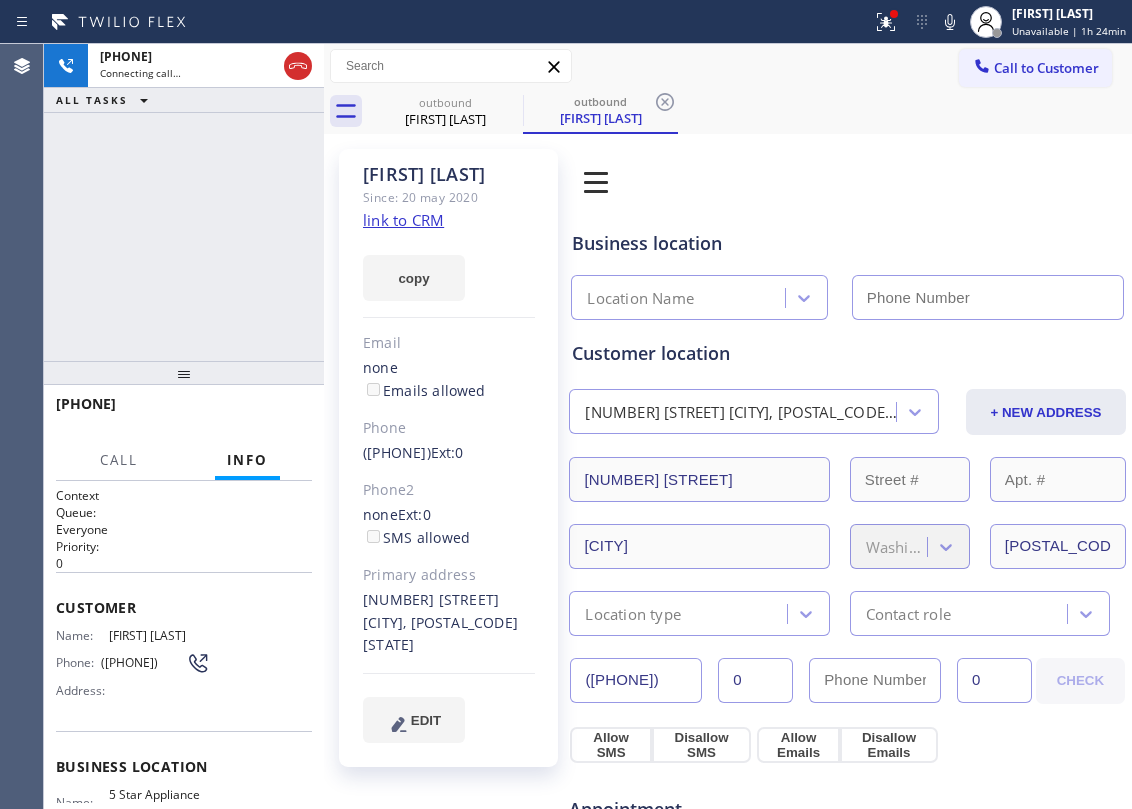type on "[PHONE]" 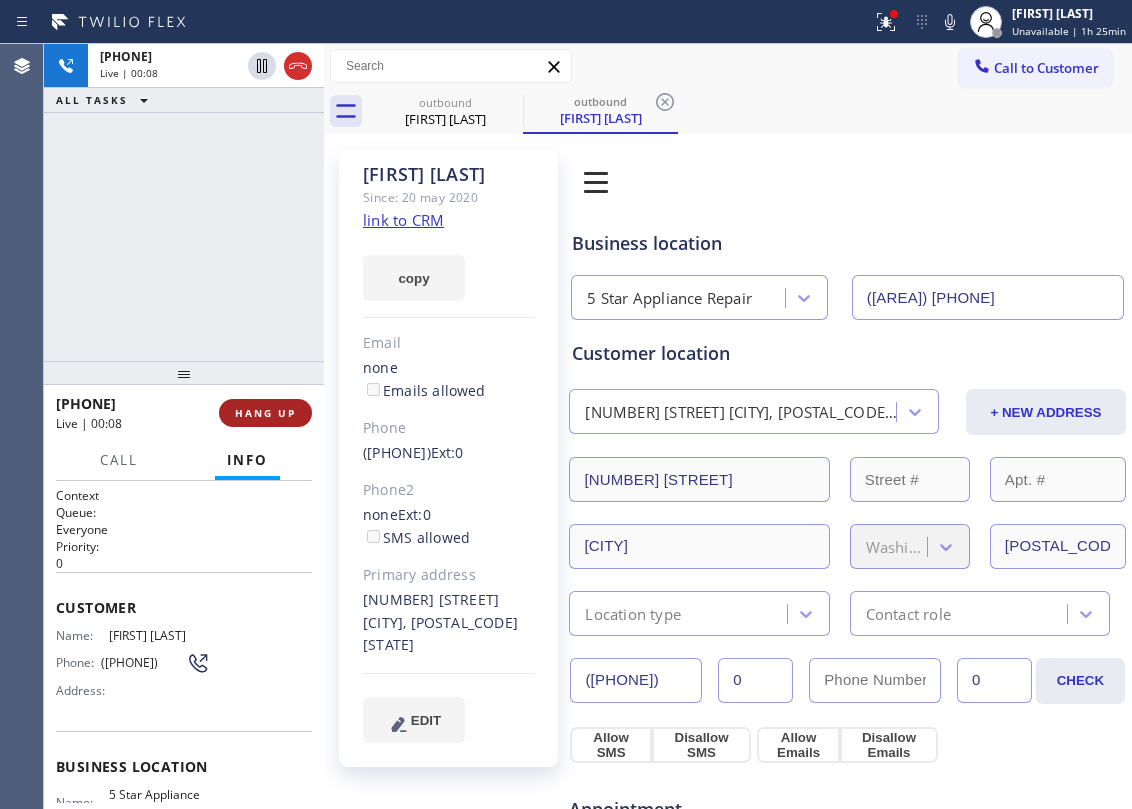 click on "HANG UP" at bounding box center (265, 413) 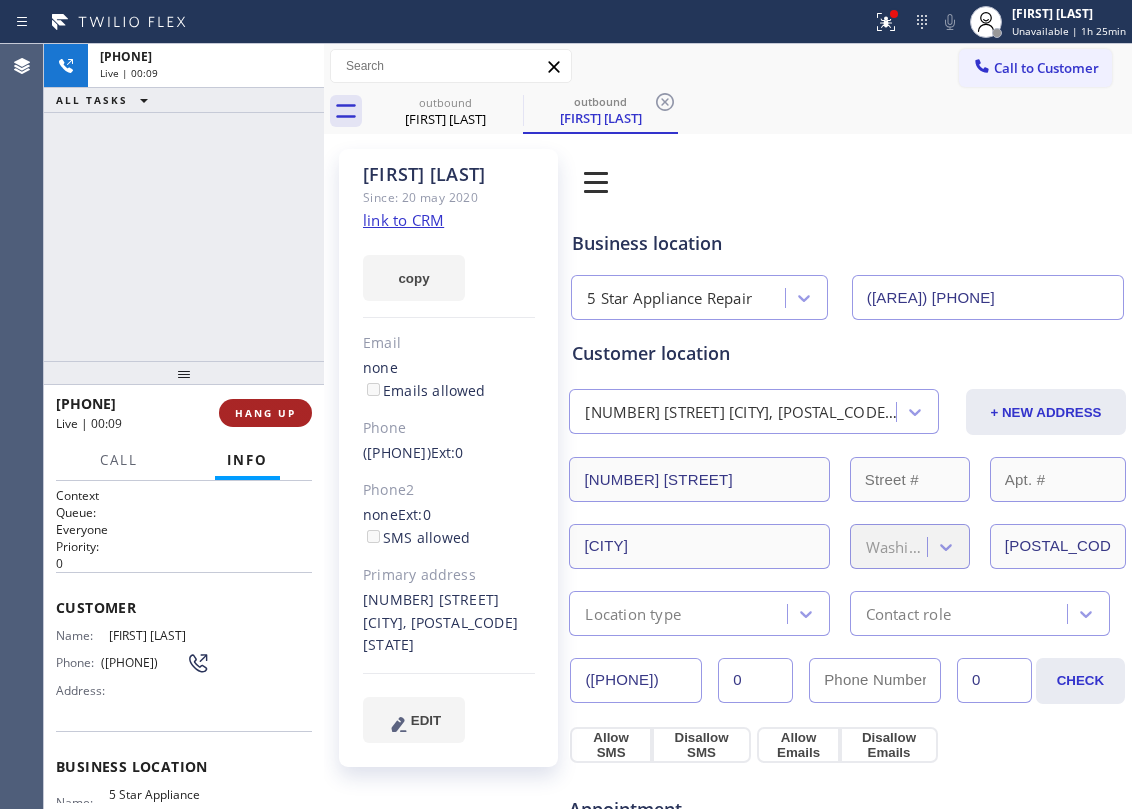 click on "HANG UP" at bounding box center (265, 413) 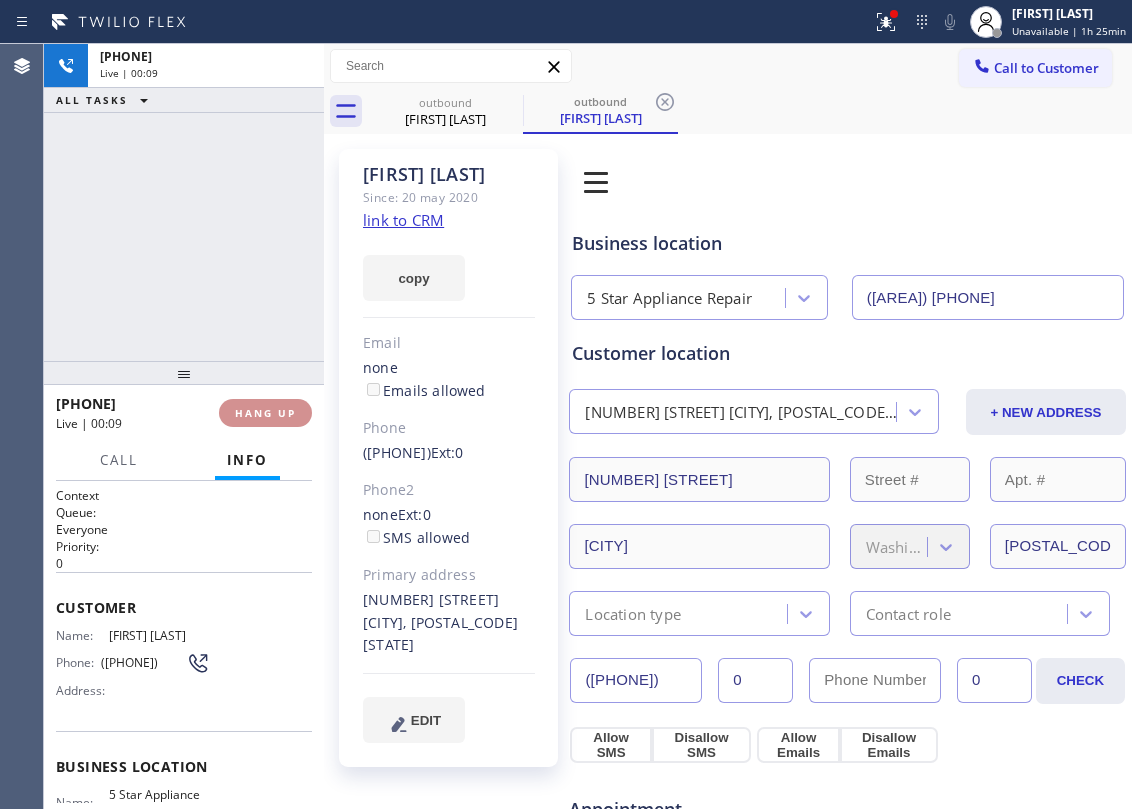 click on "HANG UP" at bounding box center [265, 413] 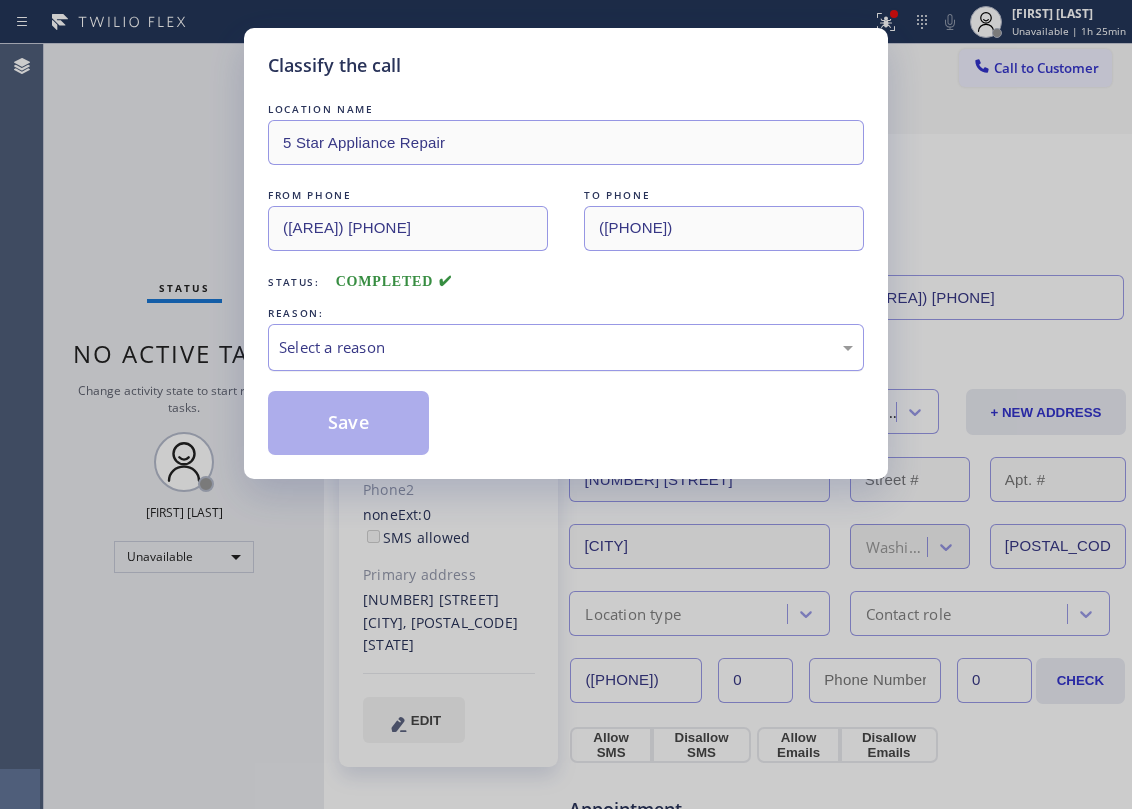 click on "Select a reason" at bounding box center (566, 347) 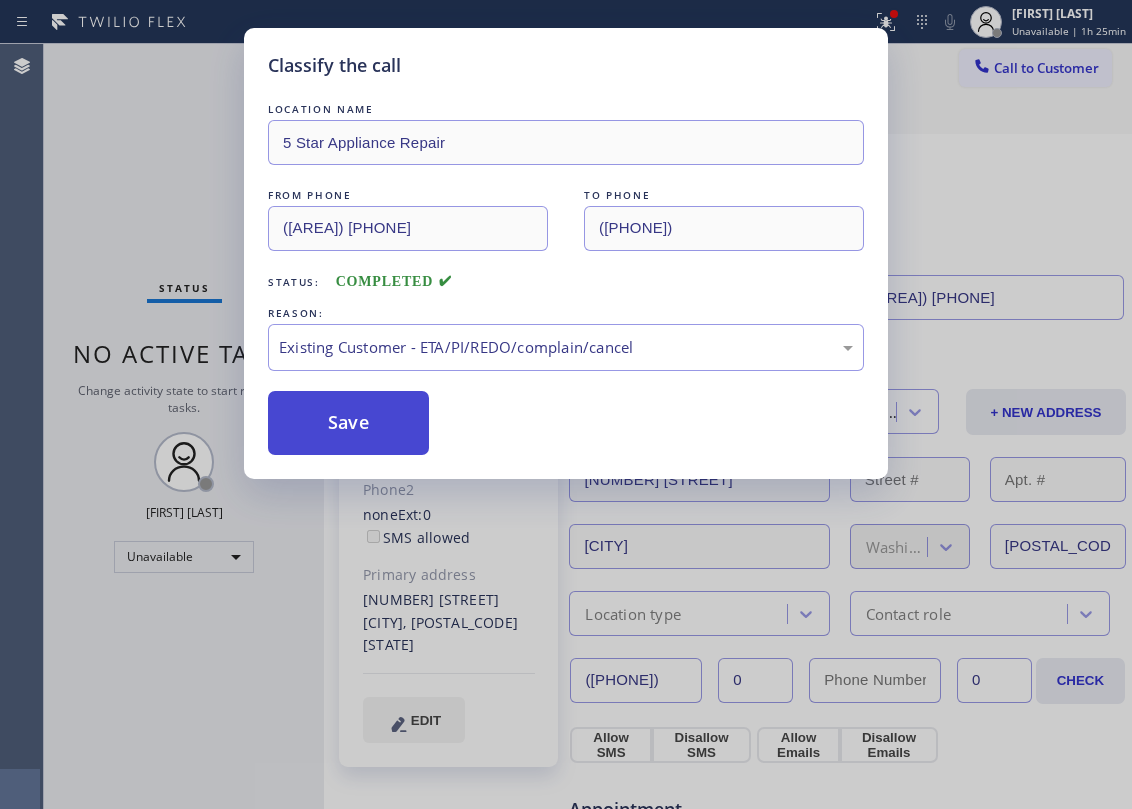 click on "Save" at bounding box center [348, 423] 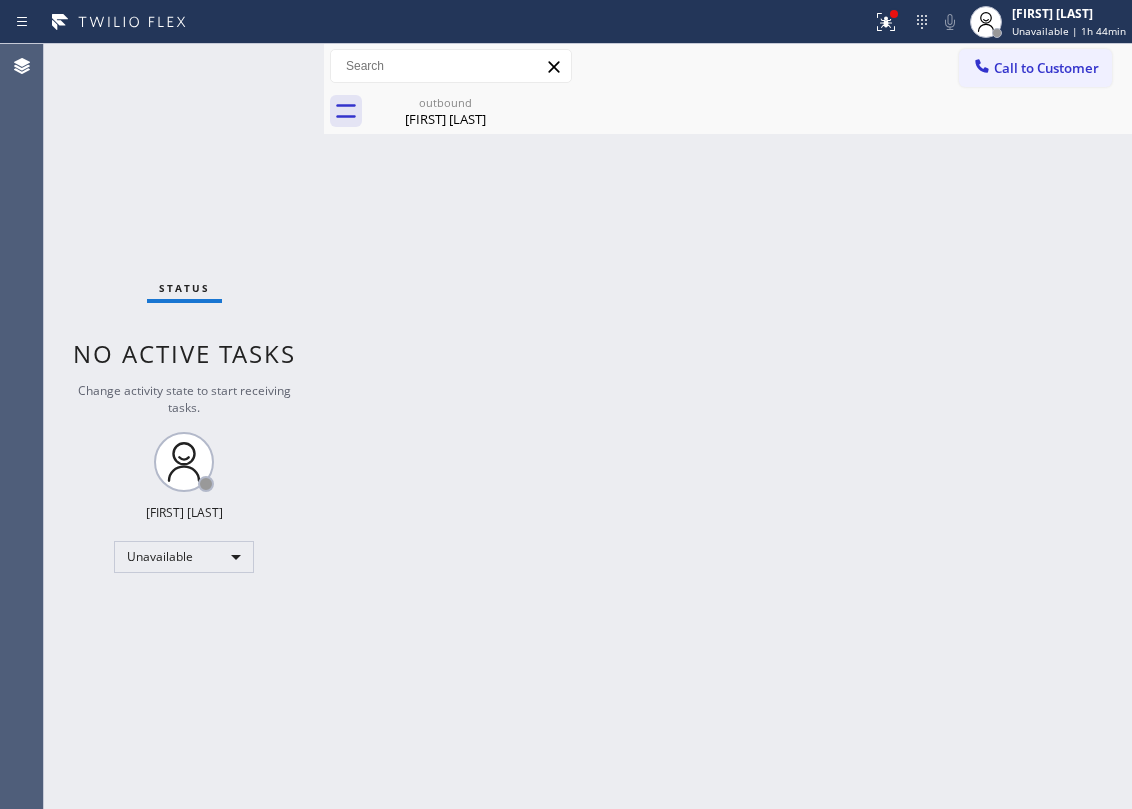 click on "Back to Dashboard Change Sender ID Customers Technicians Select a contact Outbound call Location Search location Your caller id phone number Customer number Call Customer info Name   Phone none Address none Change Sender ID HVAC +18559994417 5 Star Appliance +18557314952 Appliance Repair +18554611149 Plumbing +18889090120 Air Duct Cleaning +18006865038  Electricians +18005688664 Cancel Change Check personal SMS Reset Change outbound Jim Hainer Call to Customer Outbound call Location 5 Star Appliance Repair Your caller id phone number (855) 731-4952 Customer number Call Outbound call Technician Search Technician Your caller id phone number Your caller id phone number Call outbound Jim Hainer Jim   Hainer Since: 20 may 2020 link to CRM copy Email none  Emails allowed Phone (302) 547-4631  Ext:  0 Phone2 none  Ext:  0  SMS allowed Primary address  1420 E Quilcene Rd Quilcene, 98376 WA EDIT Outbound call Location 5 Star Appliance Repair Your caller id phone number (855) 731-4952 Customer number Call Benefits  0" at bounding box center (728, 426) 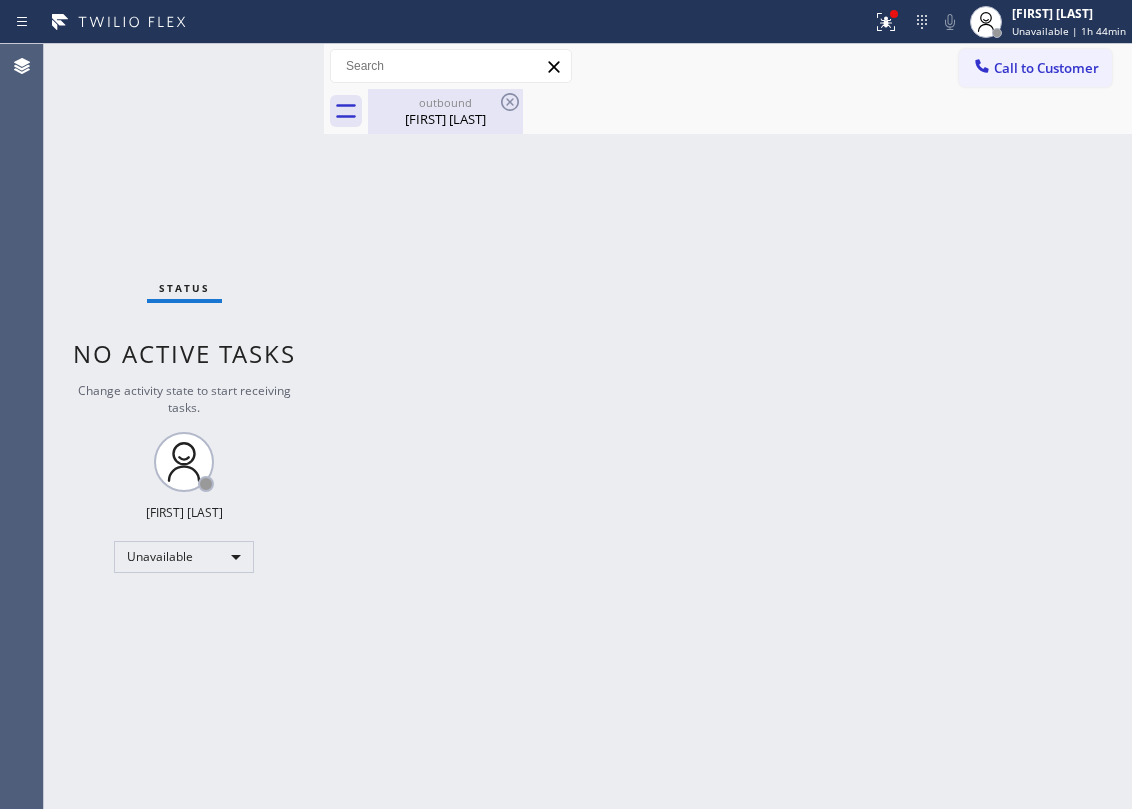 click on "Jim Hainer" at bounding box center [445, 119] 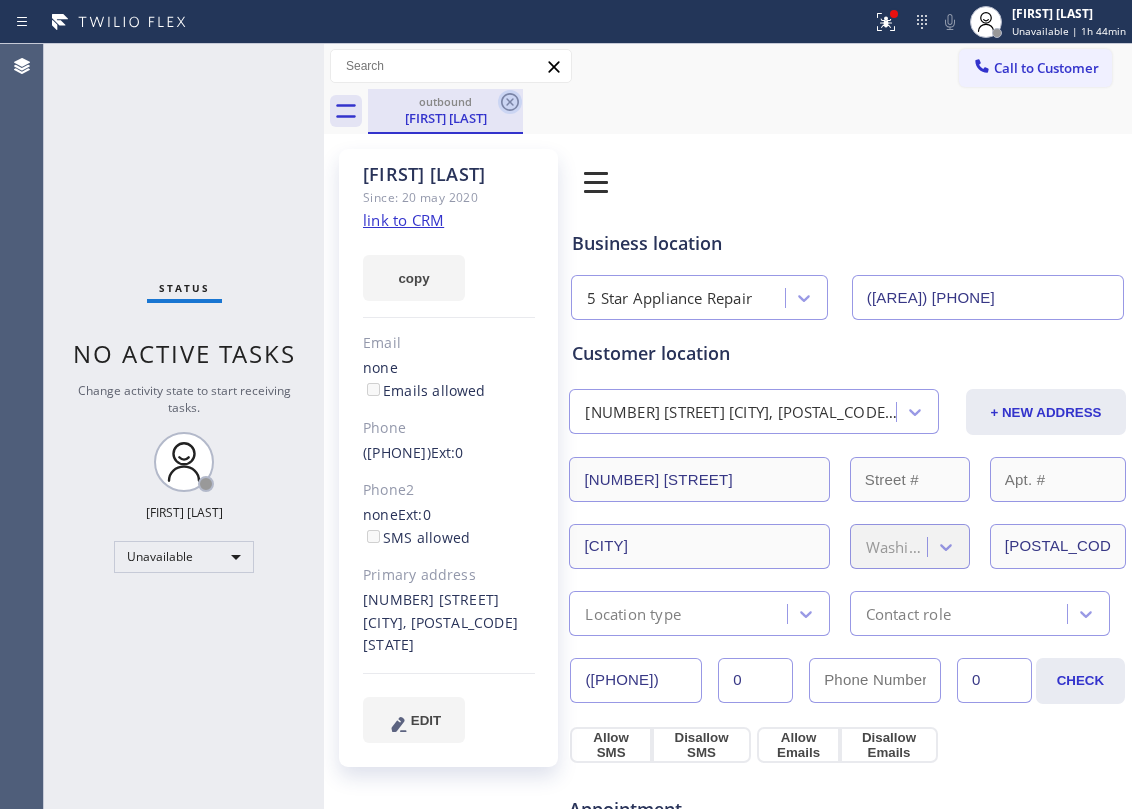 click 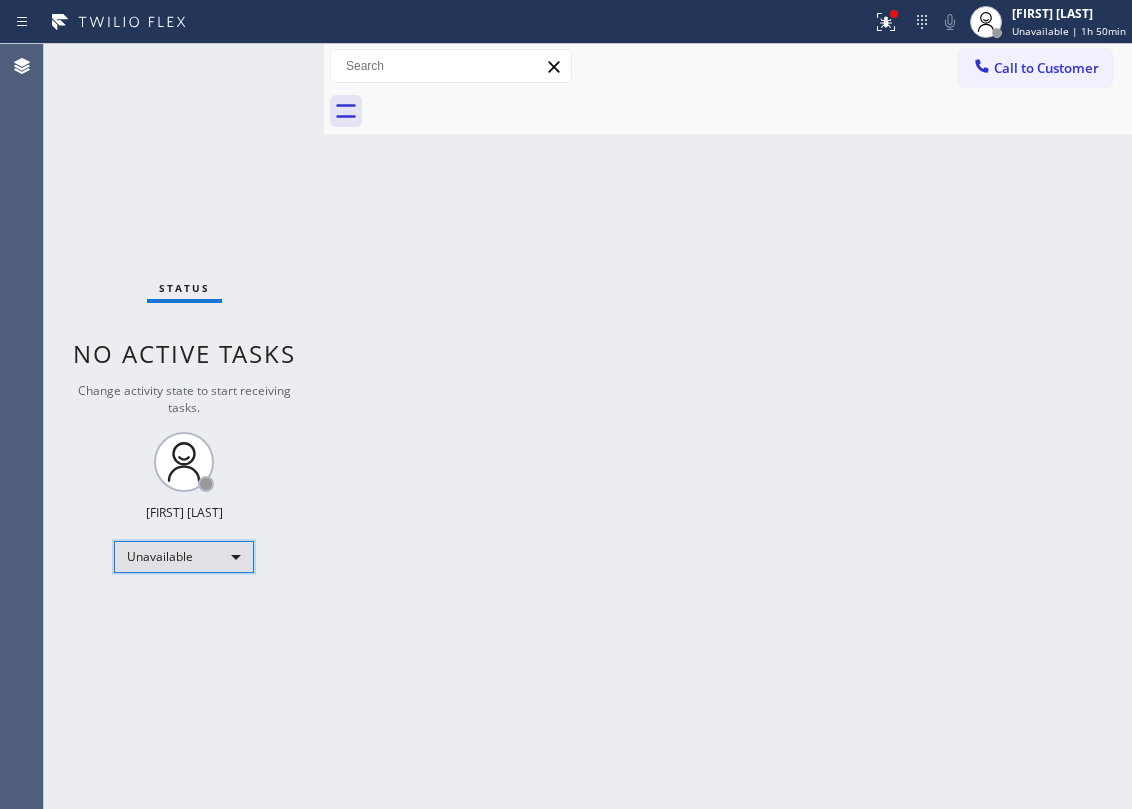 click on "Unavailable" at bounding box center [184, 557] 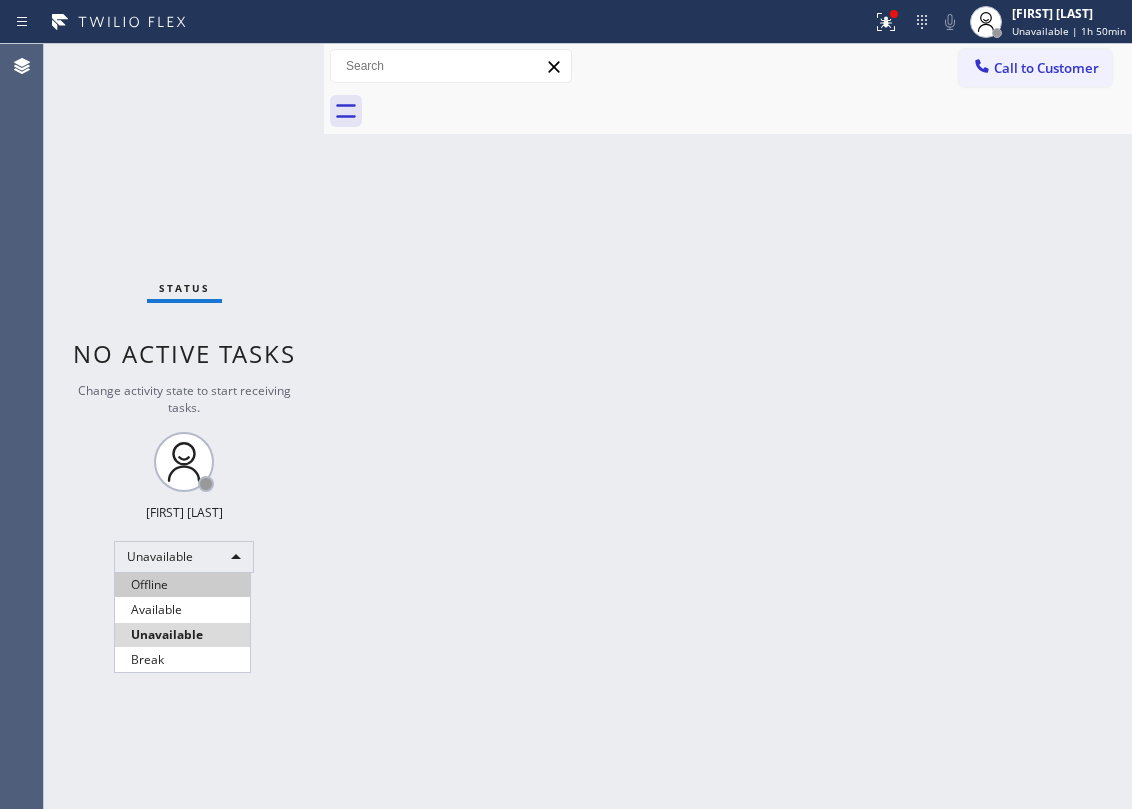 click on "Offline" at bounding box center (182, 585) 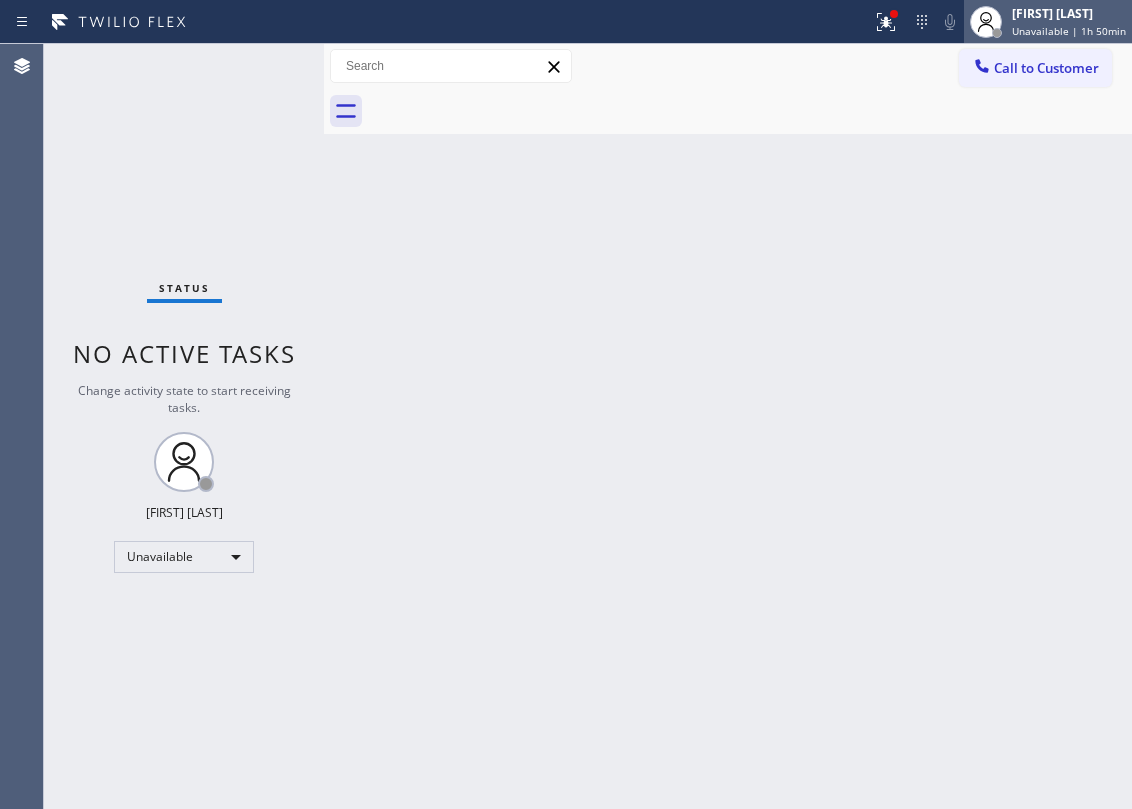 click on "Unavailable | 1h 50min" at bounding box center [1069, 31] 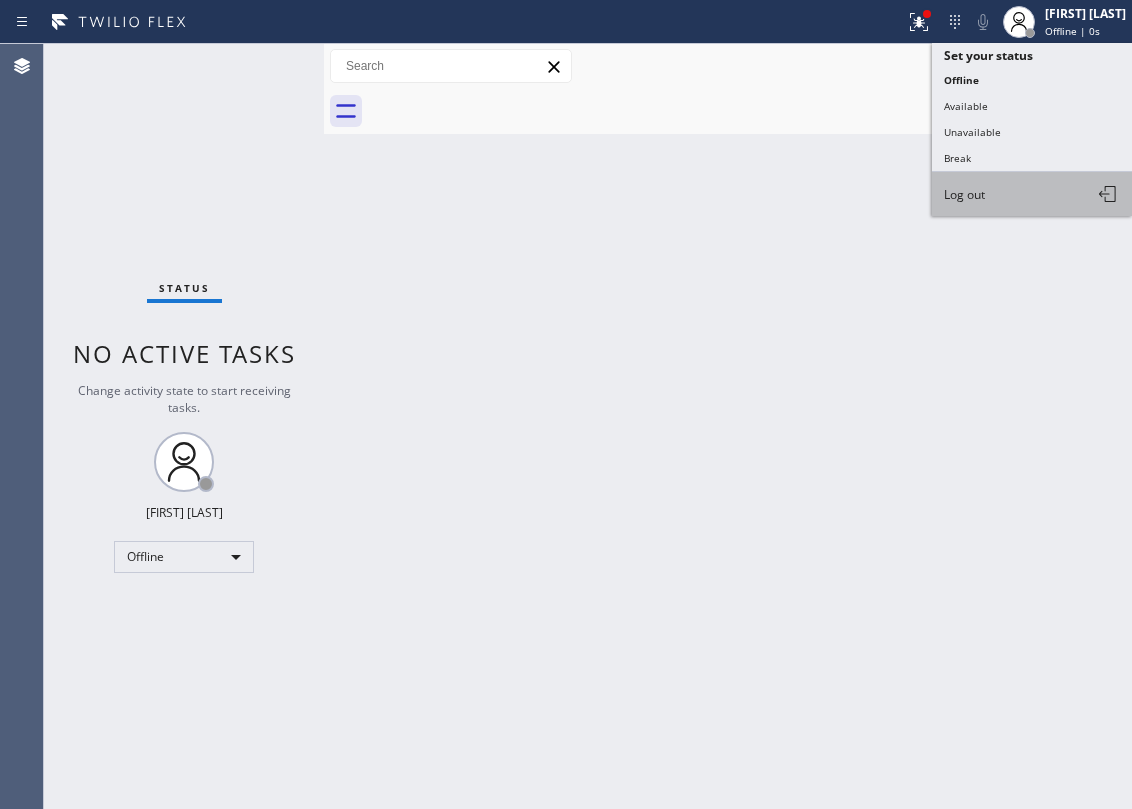 click on "Log out" at bounding box center (964, 194) 